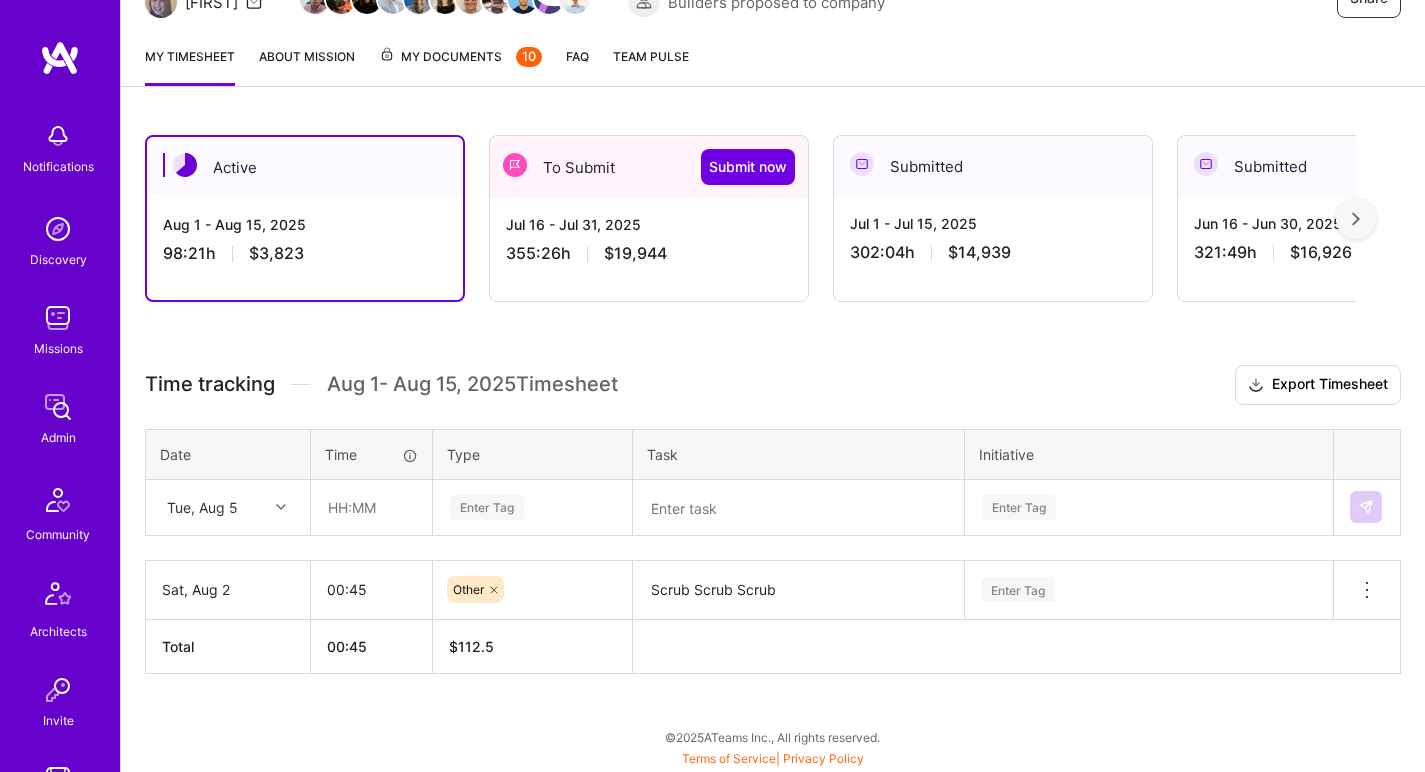 scroll, scrollTop: 302, scrollLeft: 0, axis: vertical 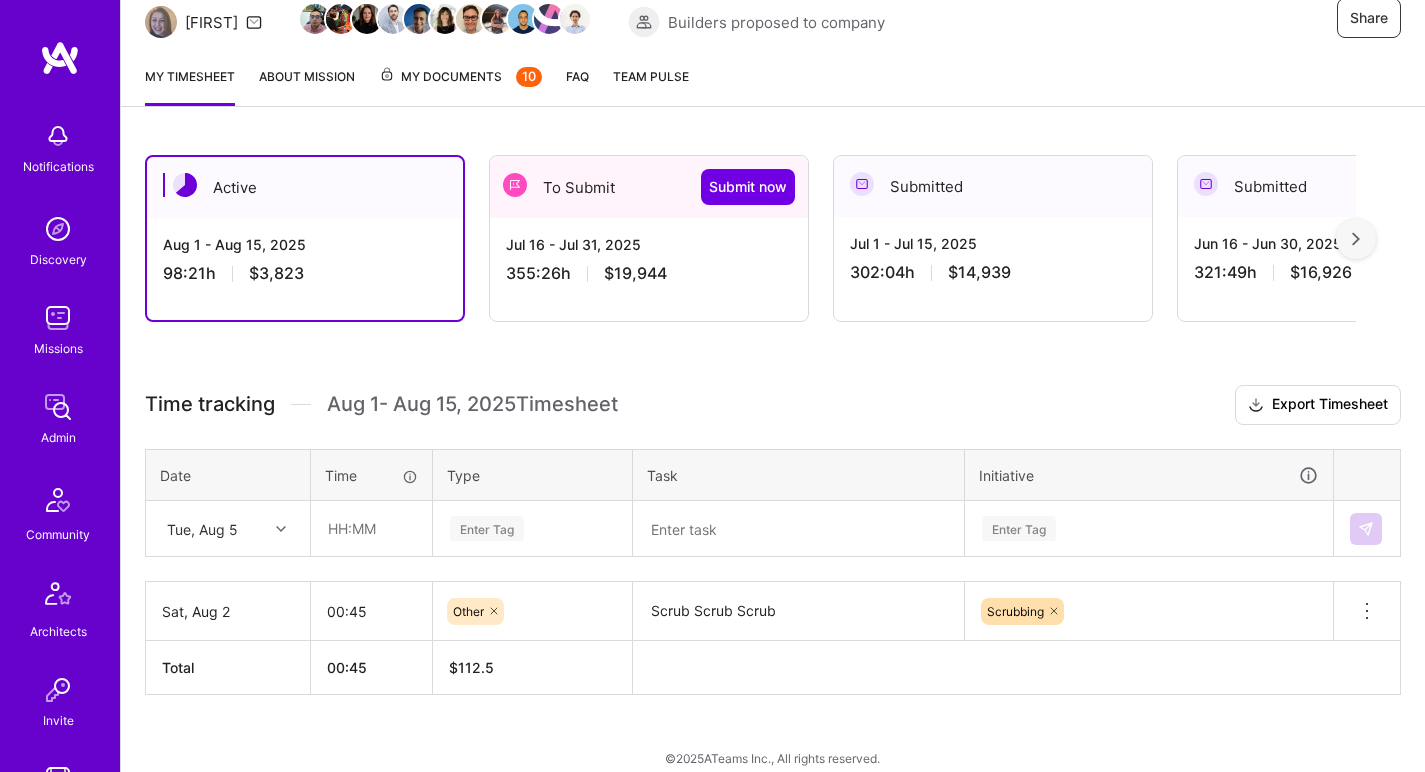 click on "Tue, Aug 5" at bounding box center (202, 528) 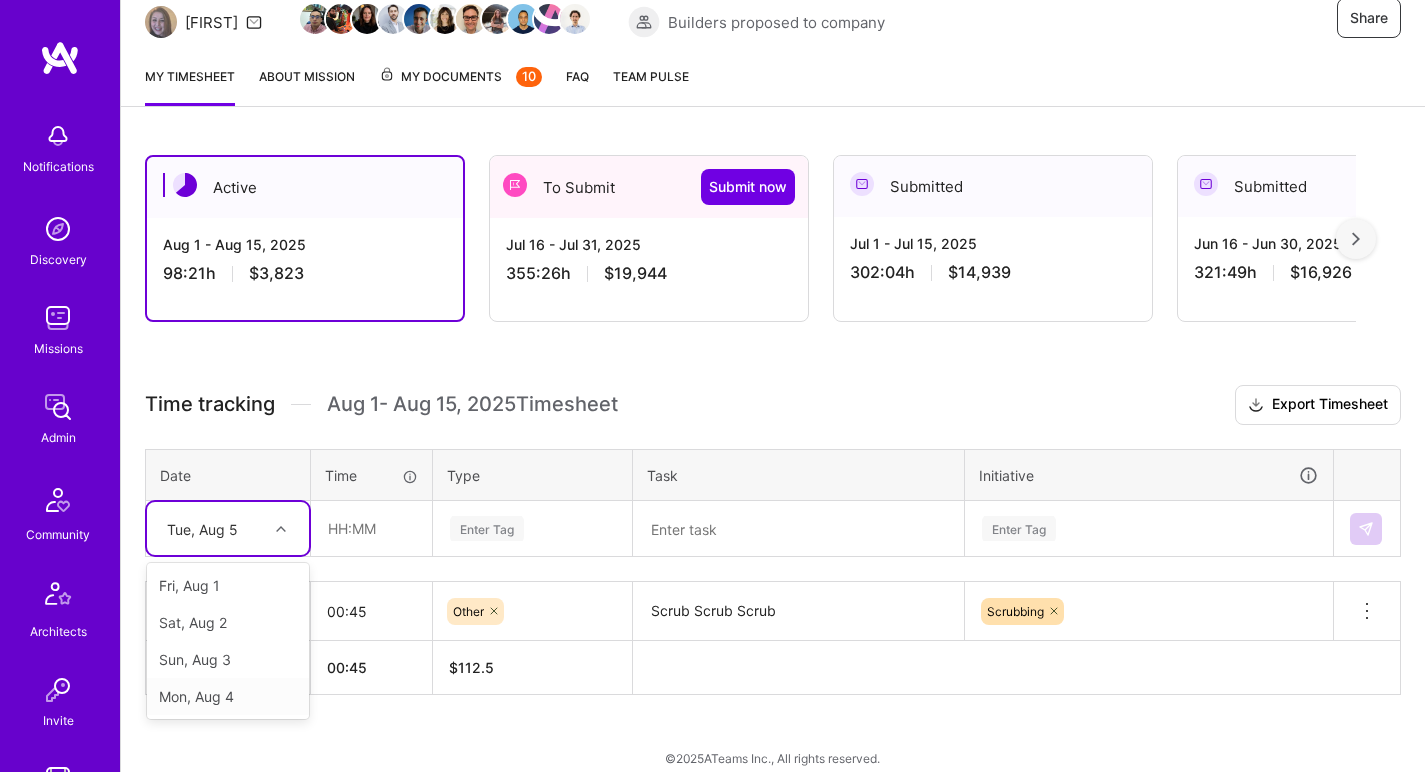 click on "Mon, Aug 4" at bounding box center (228, 696) 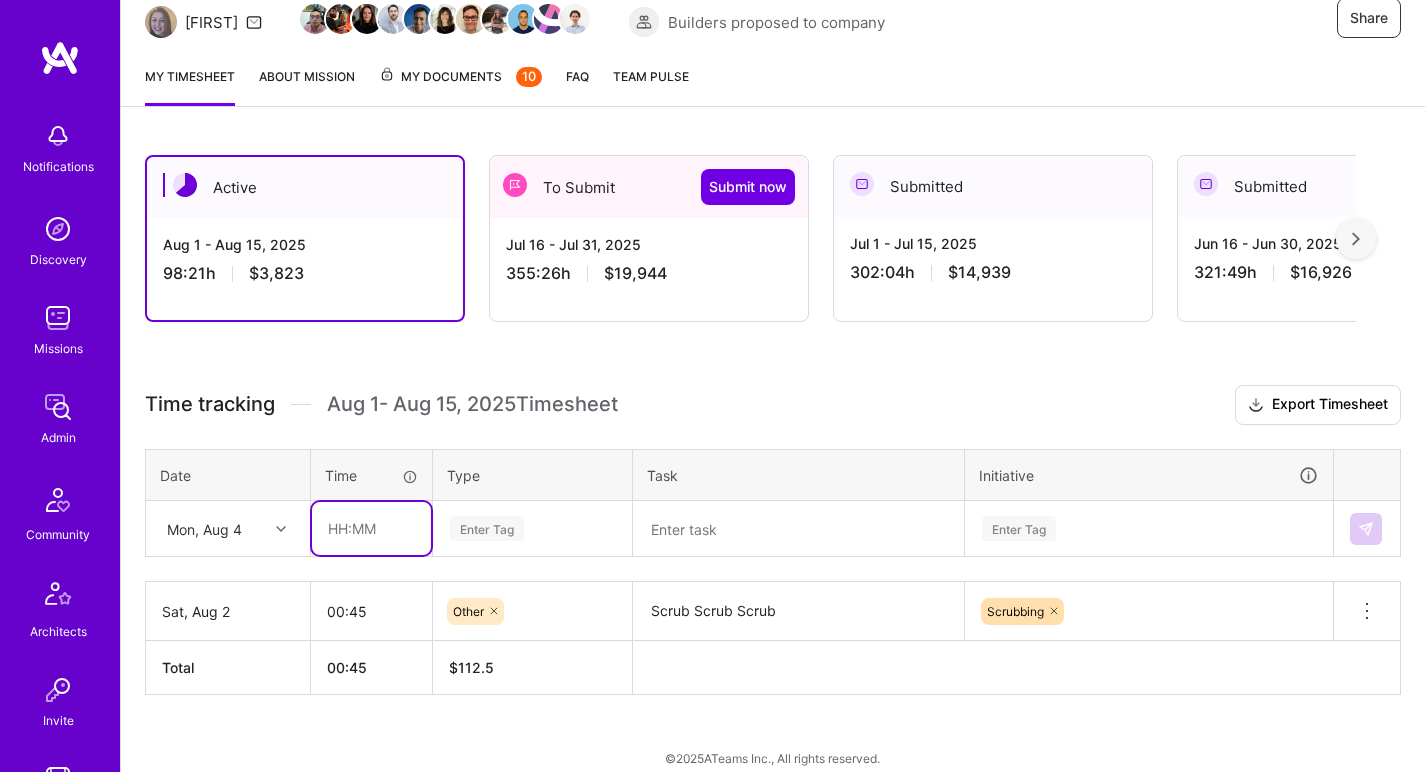 click at bounding box center [371, 528] 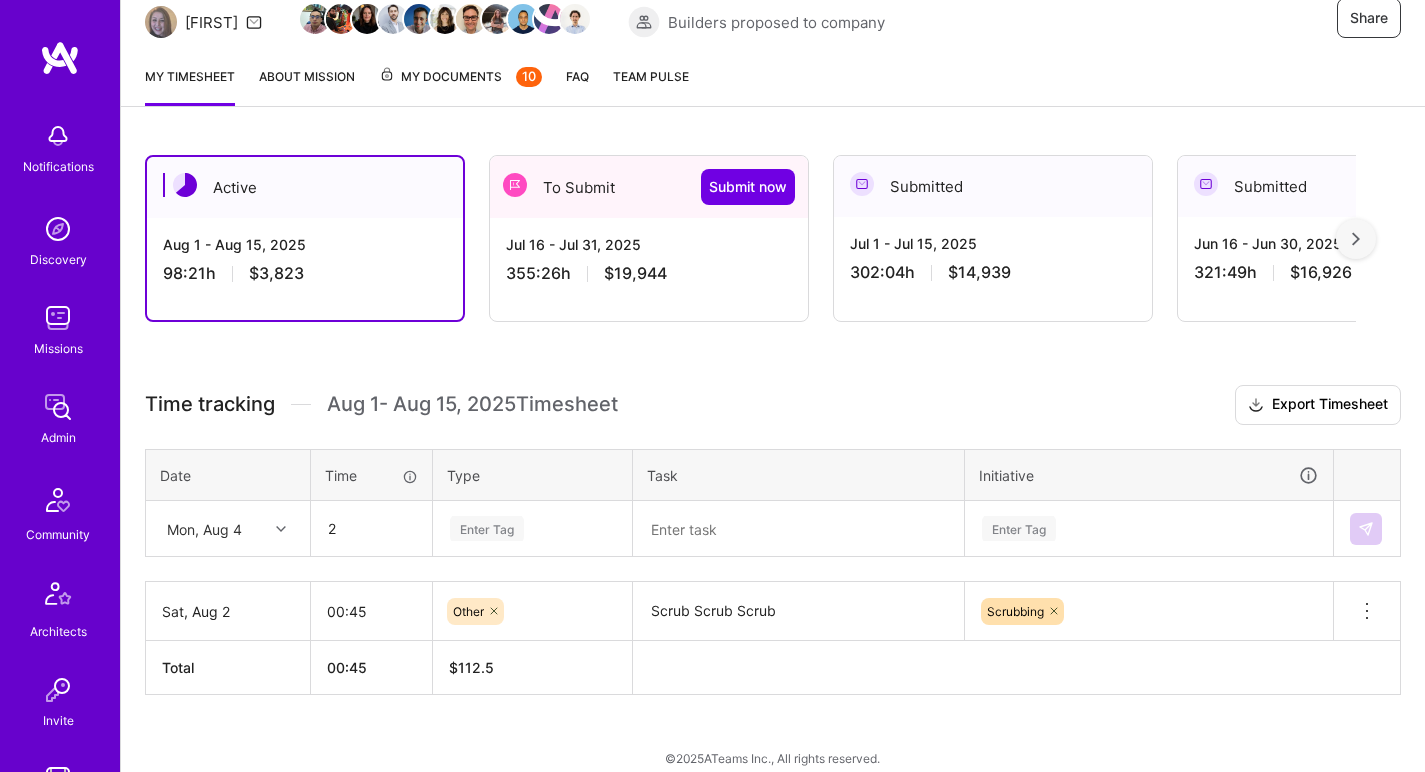type on "02:00" 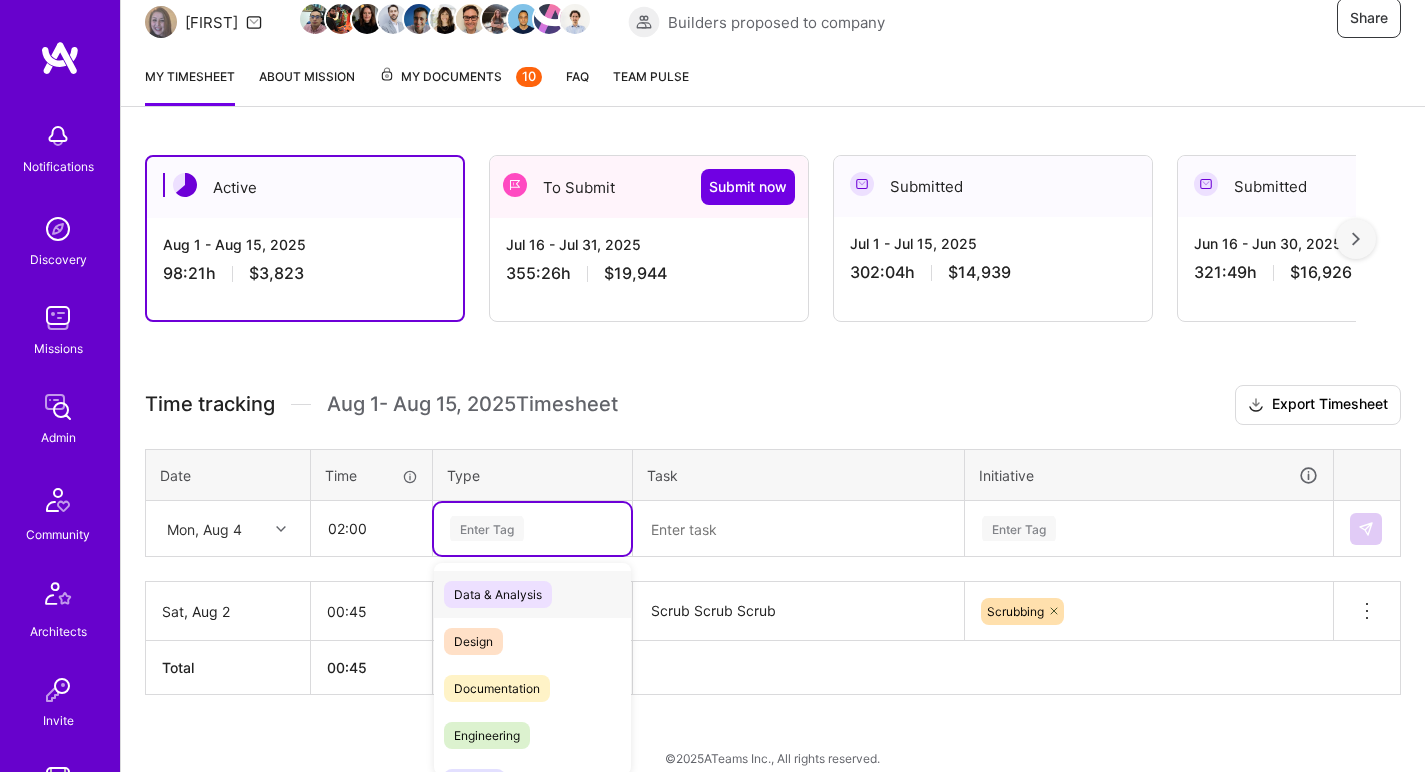 scroll, scrollTop: 303, scrollLeft: 0, axis: vertical 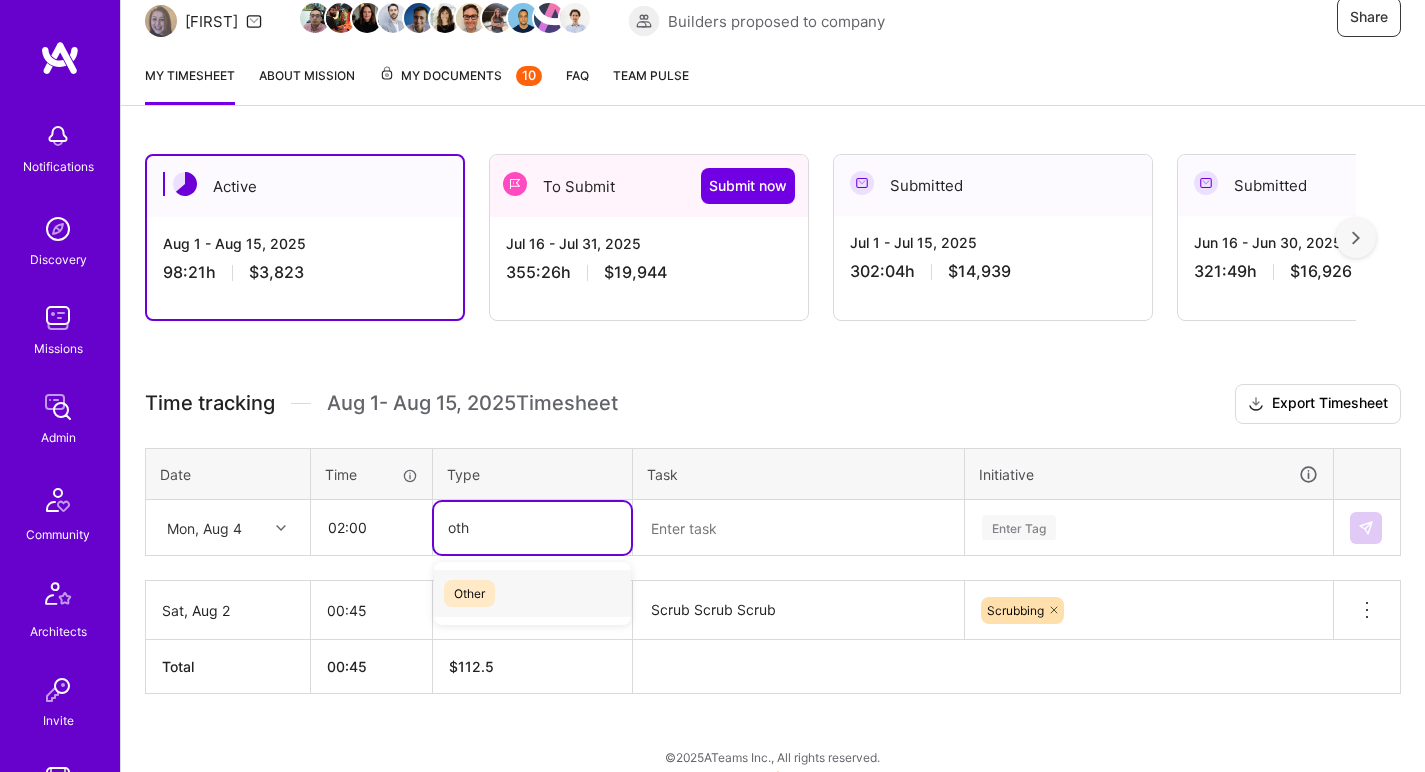 type on "oth" 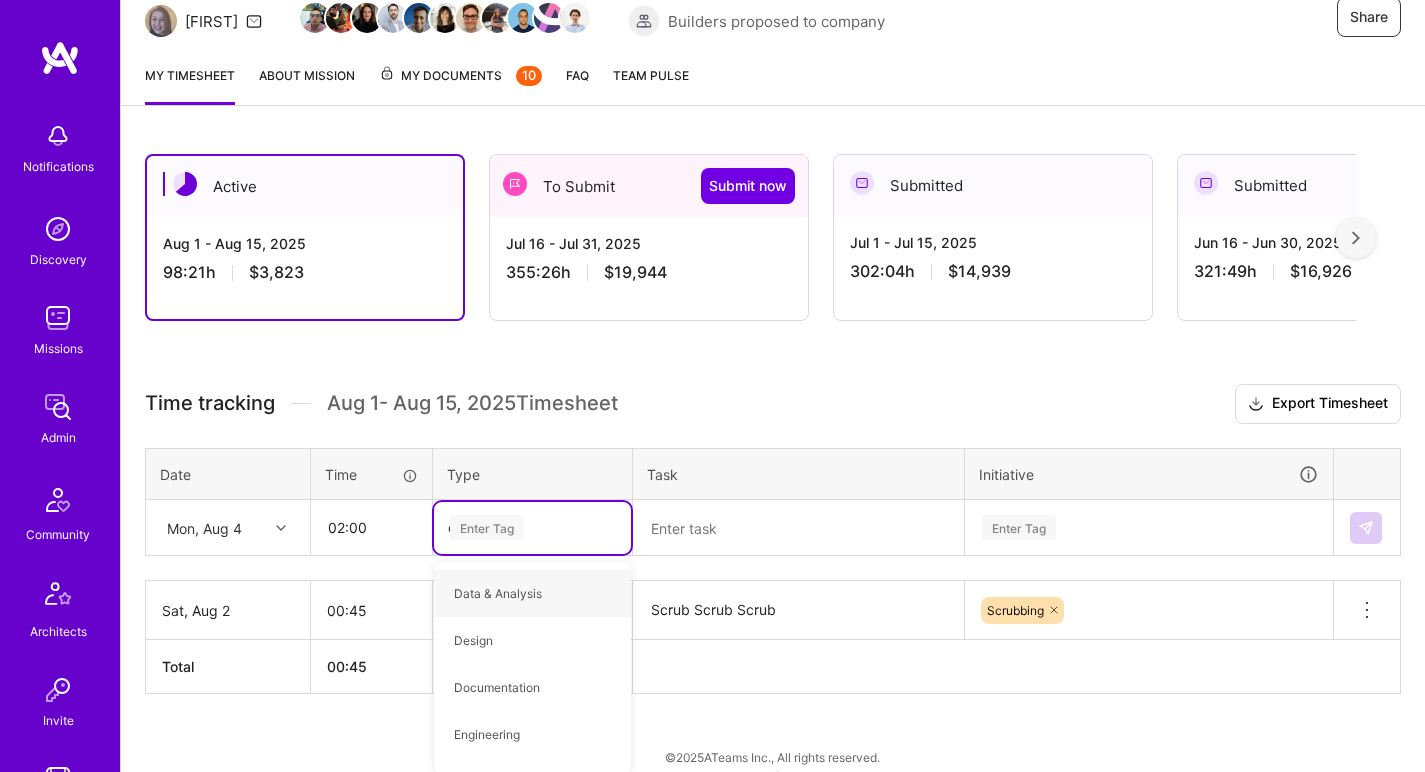 type on "oth" 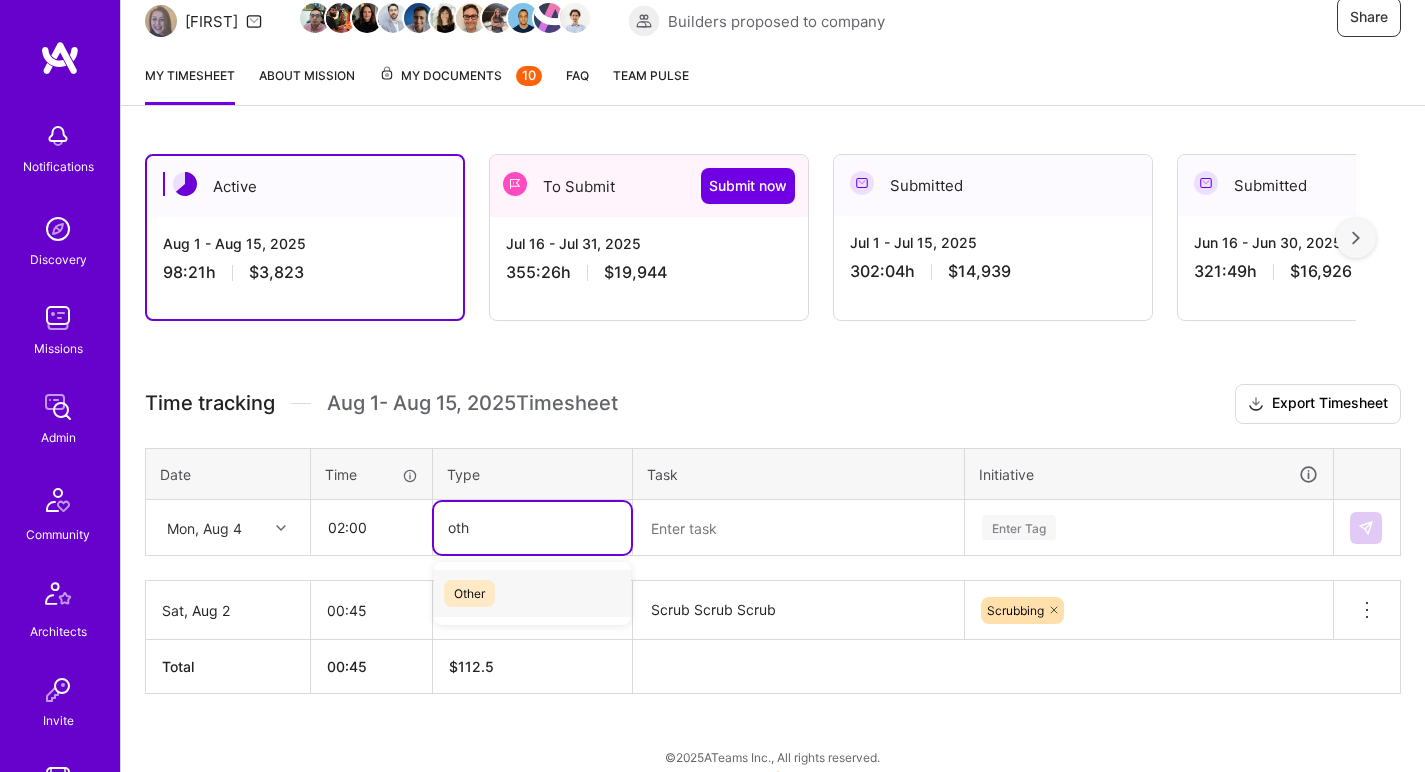 type 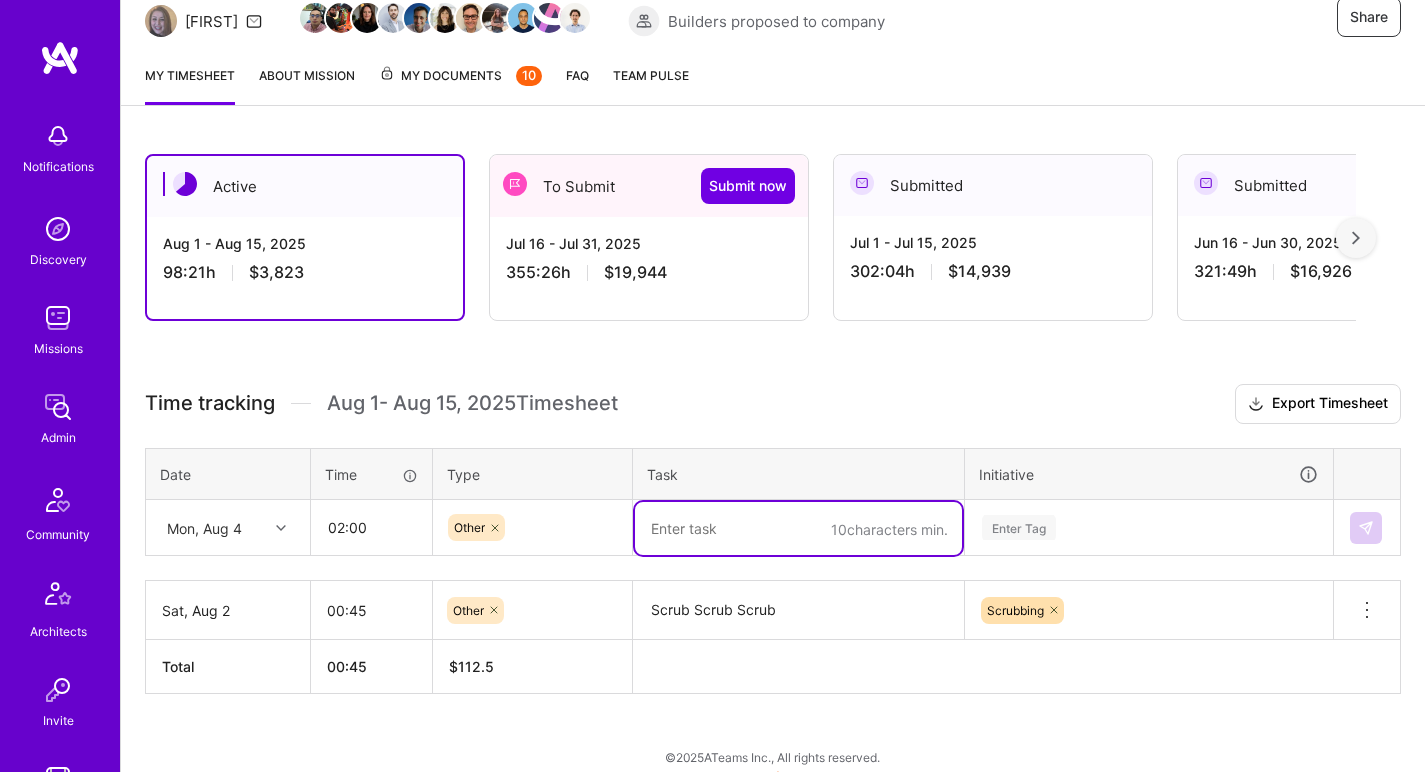 paste on "Scrub Scrub Scrub" 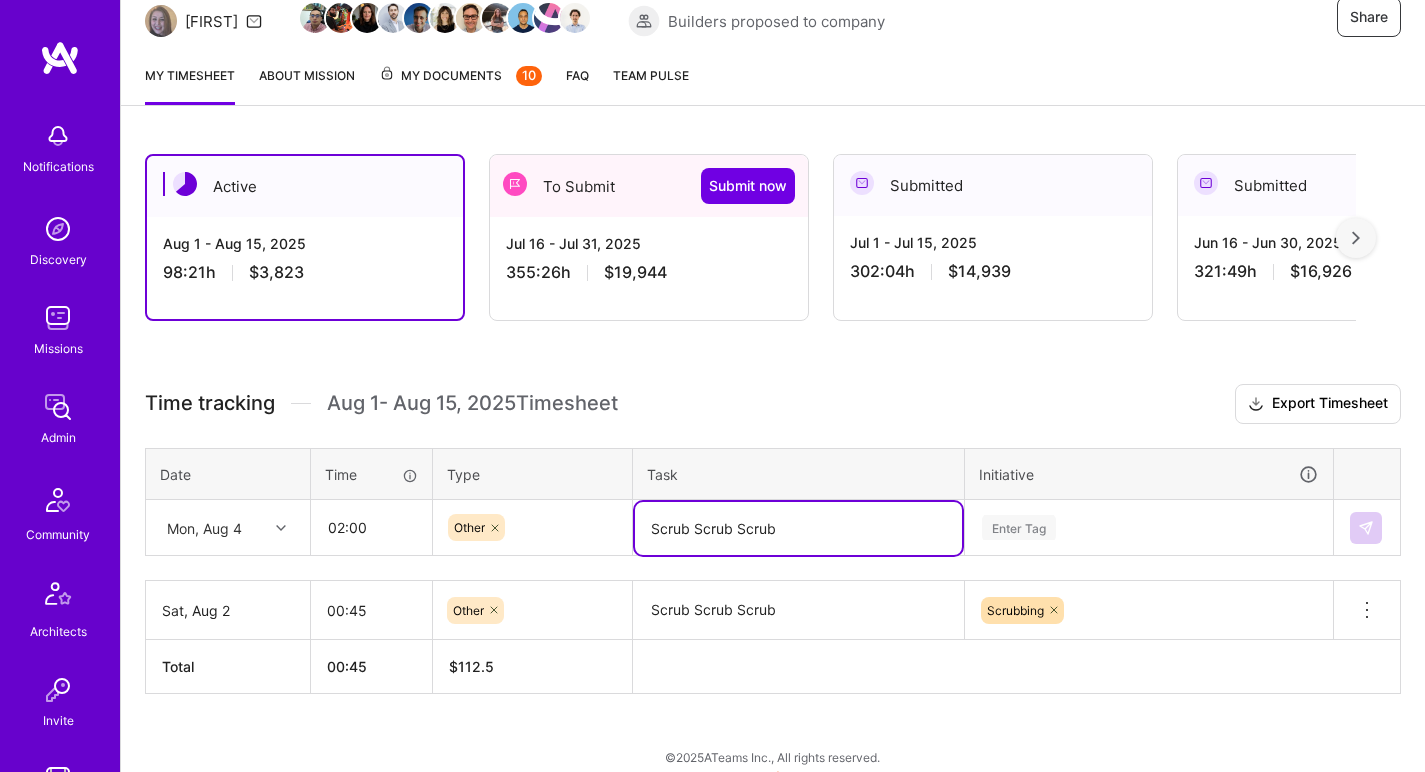 type on "Scrub Scrub Scrub" 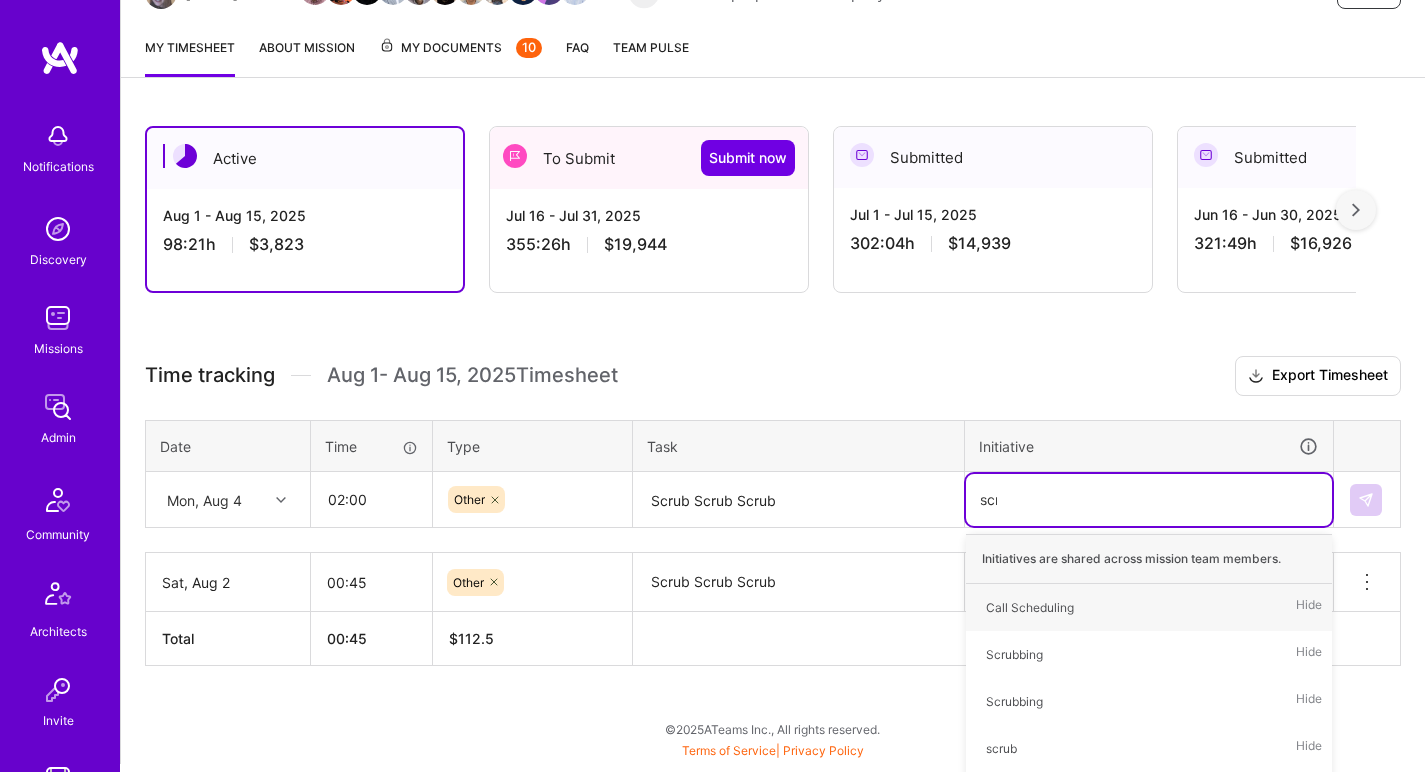 type on "scrub" 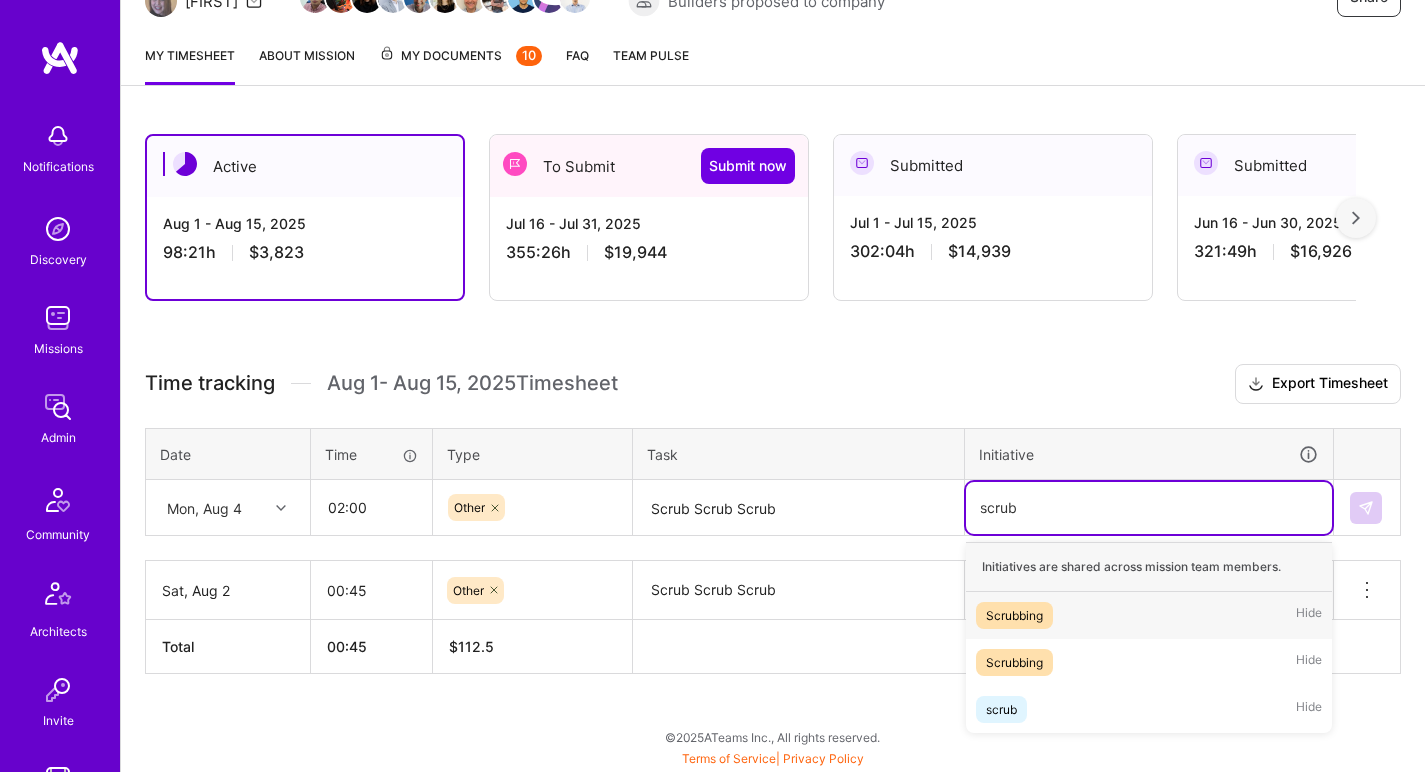 scroll, scrollTop: 303, scrollLeft: 0, axis: vertical 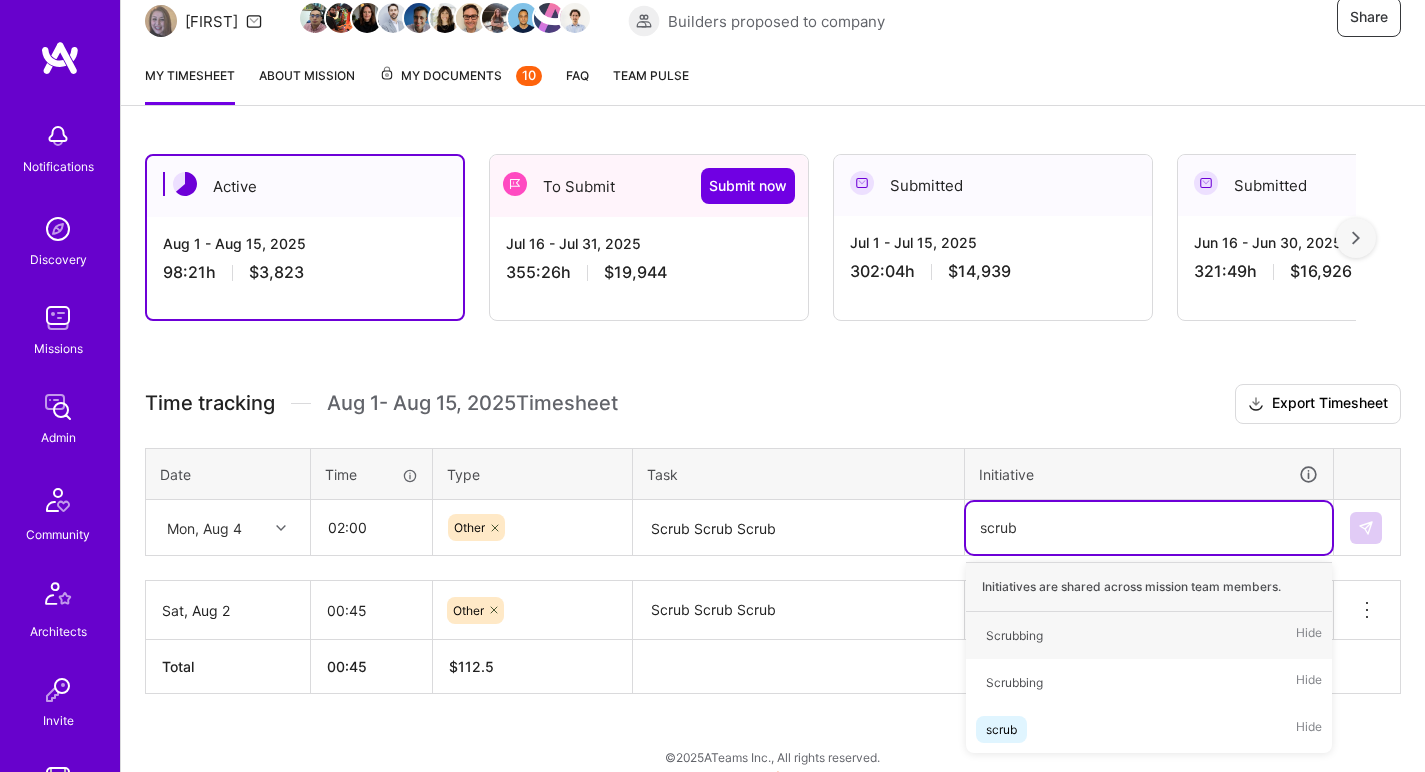 type 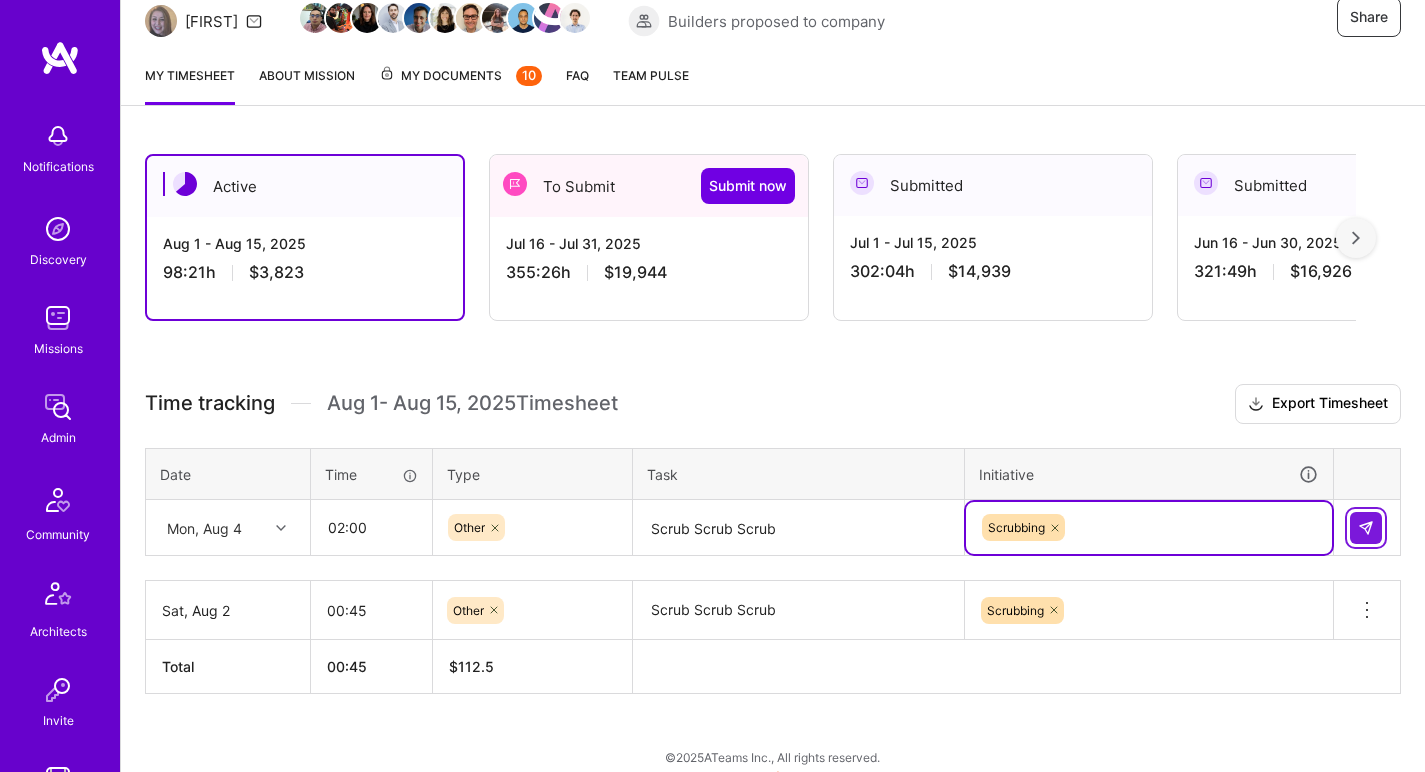 click at bounding box center [1366, 528] 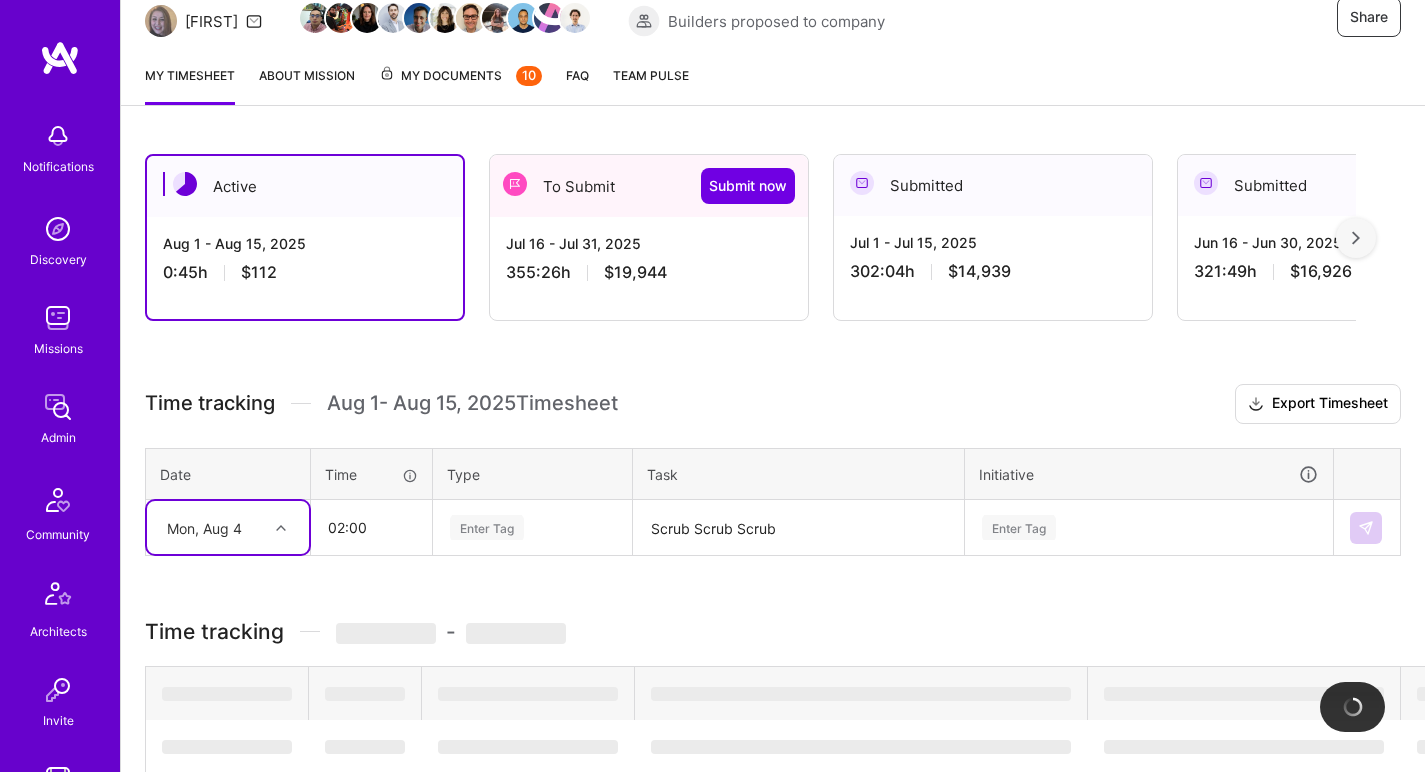 type 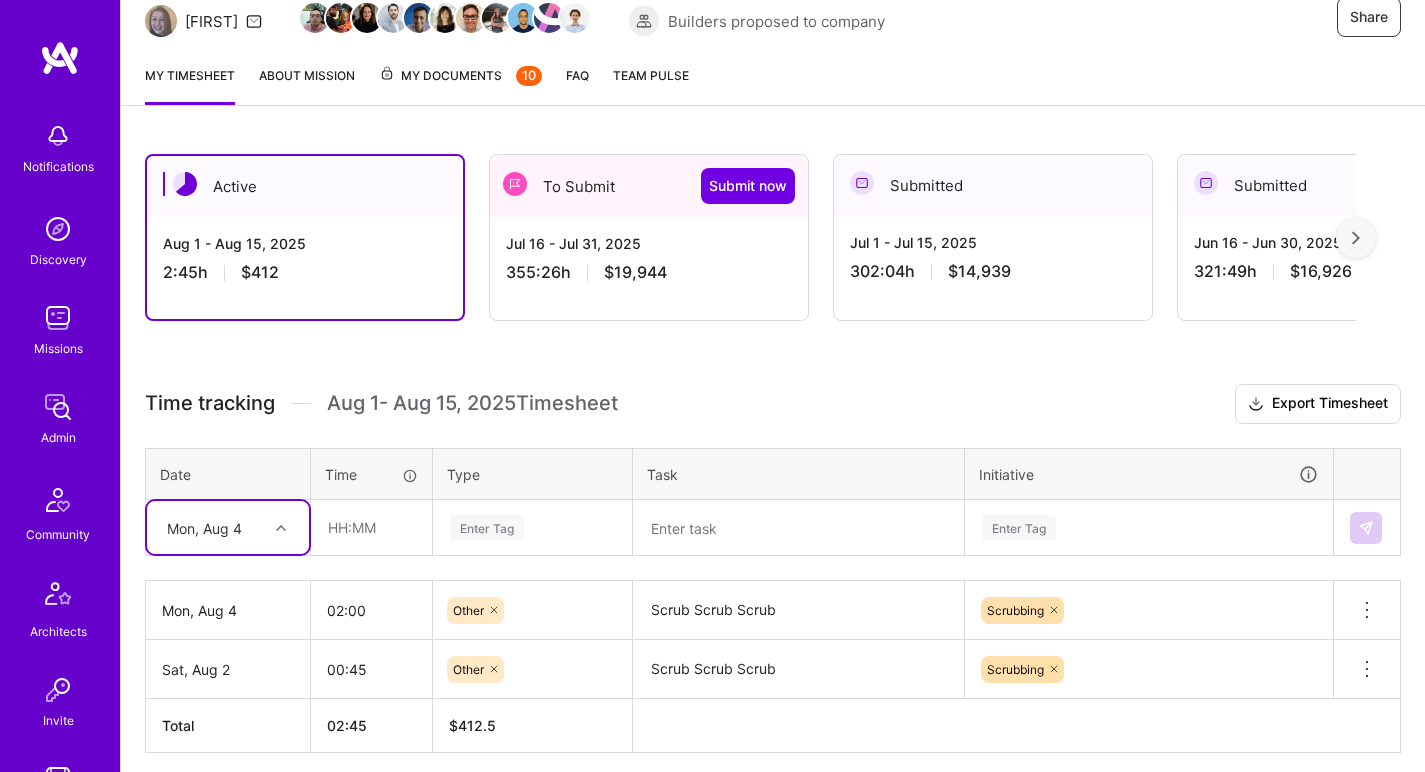 scroll, scrollTop: 247, scrollLeft: 0, axis: vertical 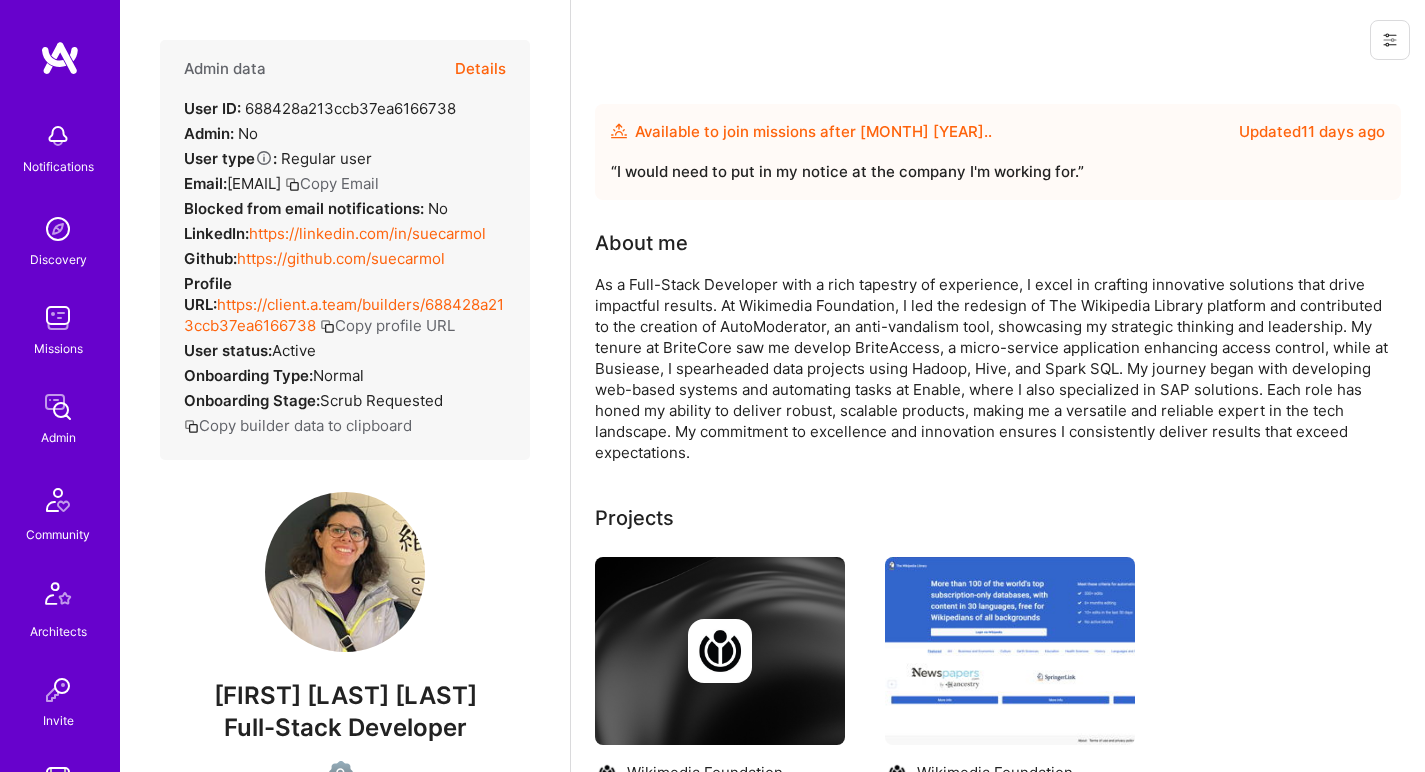 click on "https://linkedin.com/in/suecarmol" at bounding box center [367, 233] 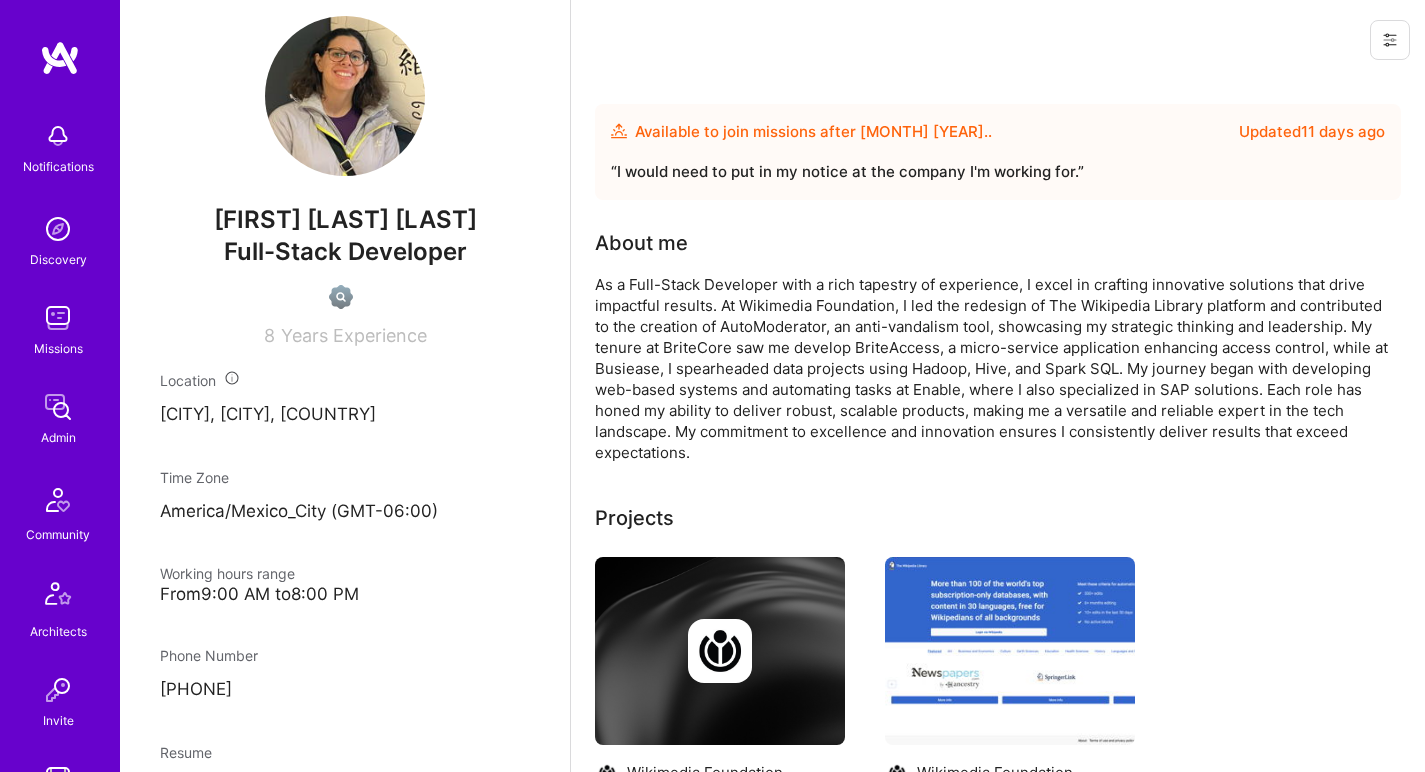 scroll, scrollTop: 652, scrollLeft: 0, axis: vertical 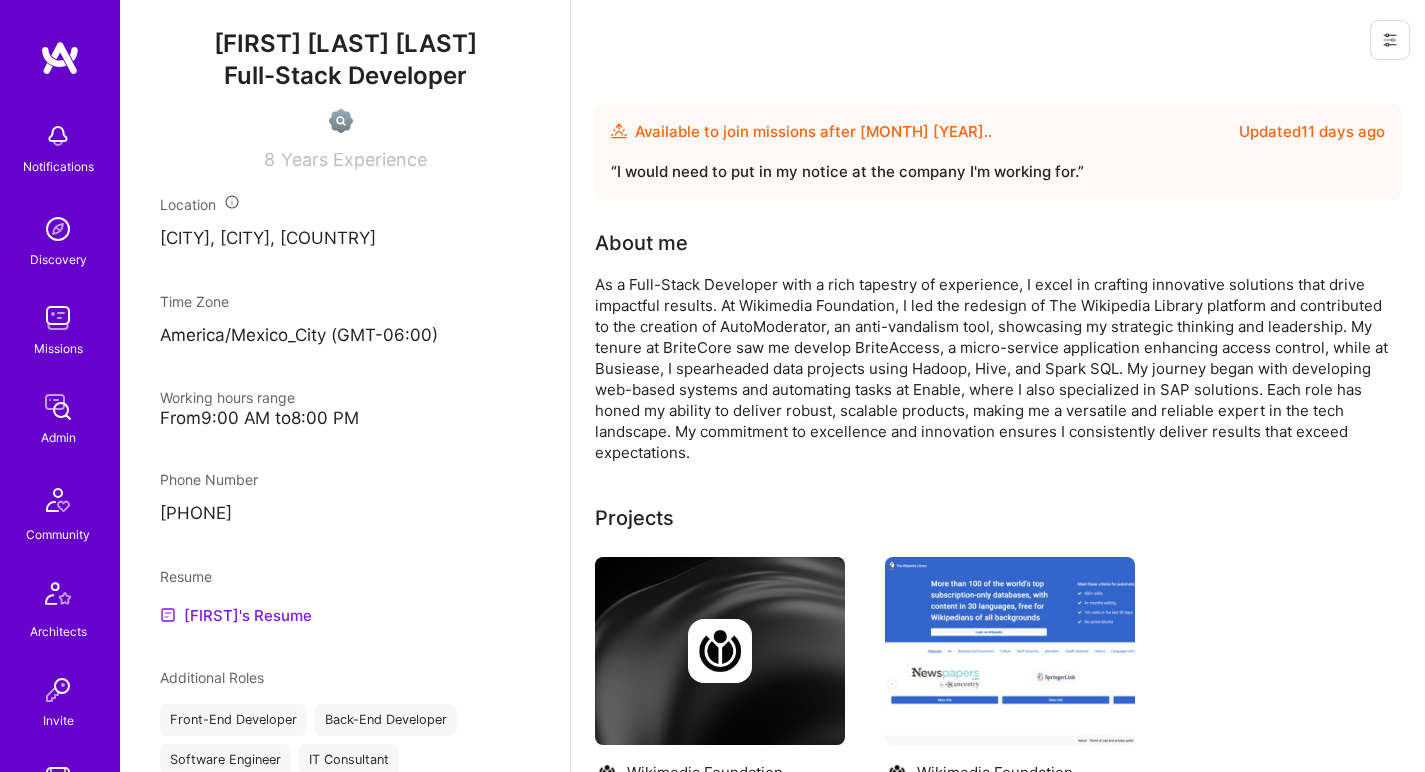 click on "[FIRST]'s Resume" at bounding box center [236, 615] 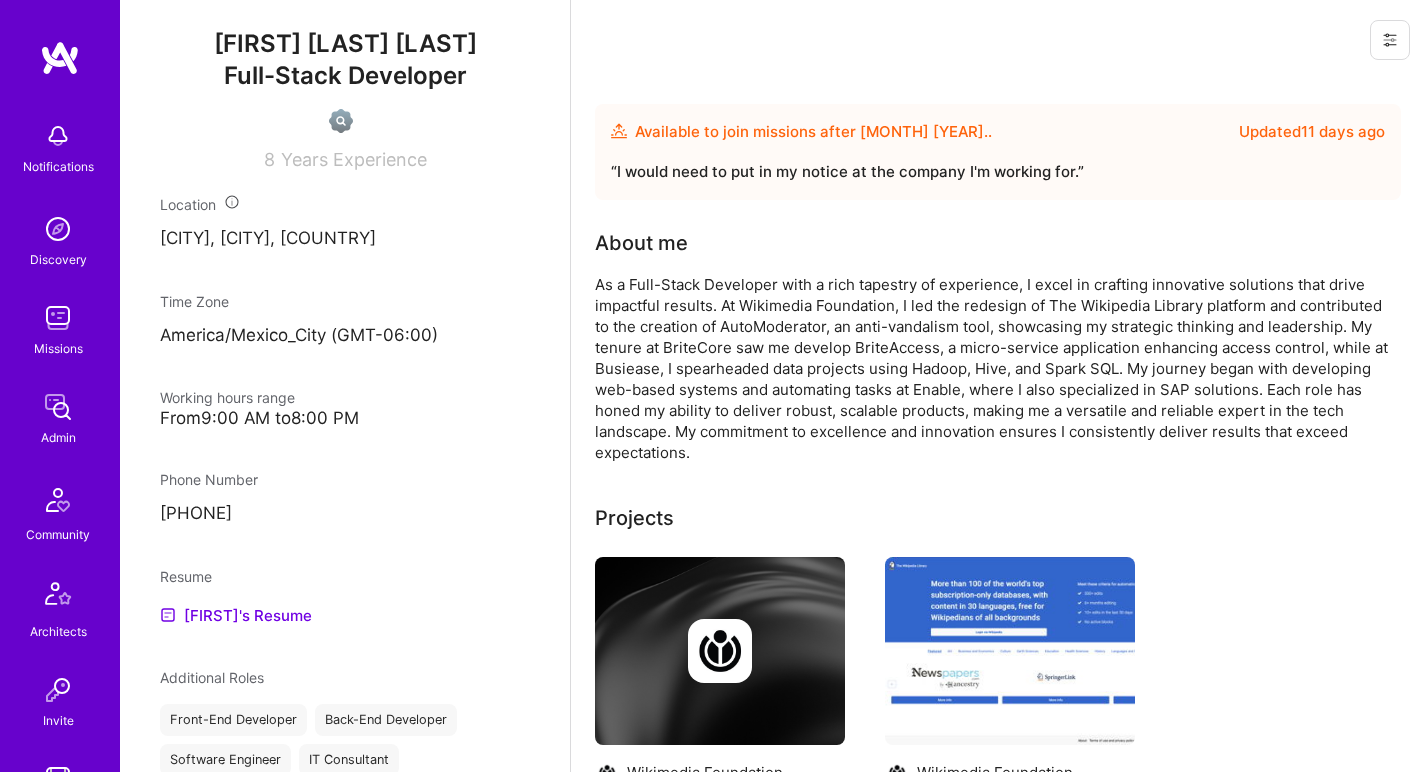 scroll, scrollTop: 1132, scrollLeft: 0, axis: vertical 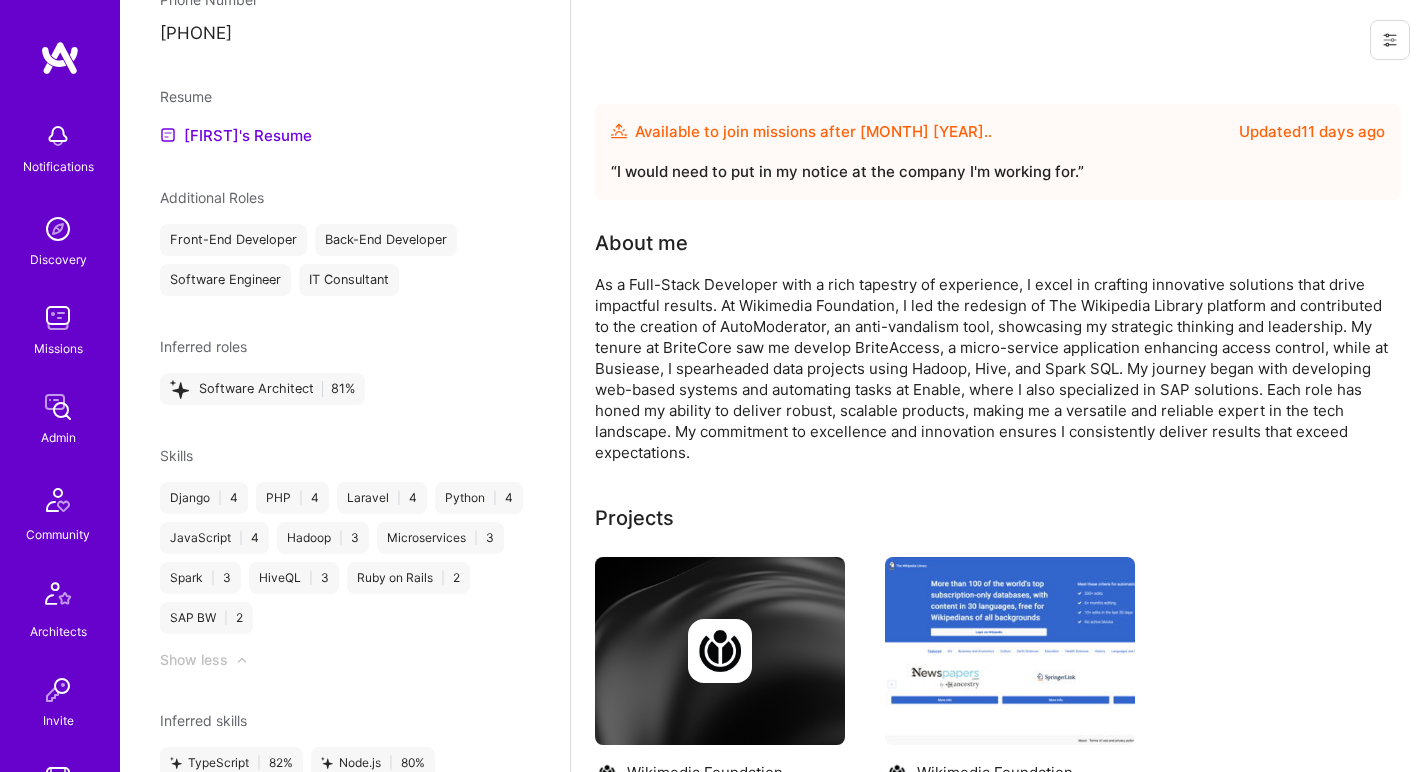 click on "As a Full-Stack Developer with a rich tapestry of experience, I excel in crafting innovative solutions that drive impactful results. At Wikimedia Foundation, I led the redesign of The Wikipedia Library platform and contributed to the creation of AutoModerator, an anti-vandalism tool, showcasing my strategic thinking and leadership. My tenure at BriteCore saw me develop BriteAccess, a micro-service application enhancing access control, while at Busiease, I spearheaded data projects using Hadoop, Hive, and Spark SQL. My journey began with developing web-based systems and automating tasks at Enable, where I also specialized in SAP solutions. Each role has honed my ability to deliver robust, scalable products, making me a versatile and reliable expert in the tech landscape. My commitment to excellence and innovation ensures I consistently deliver results that exceed expectations." at bounding box center (995, 368) 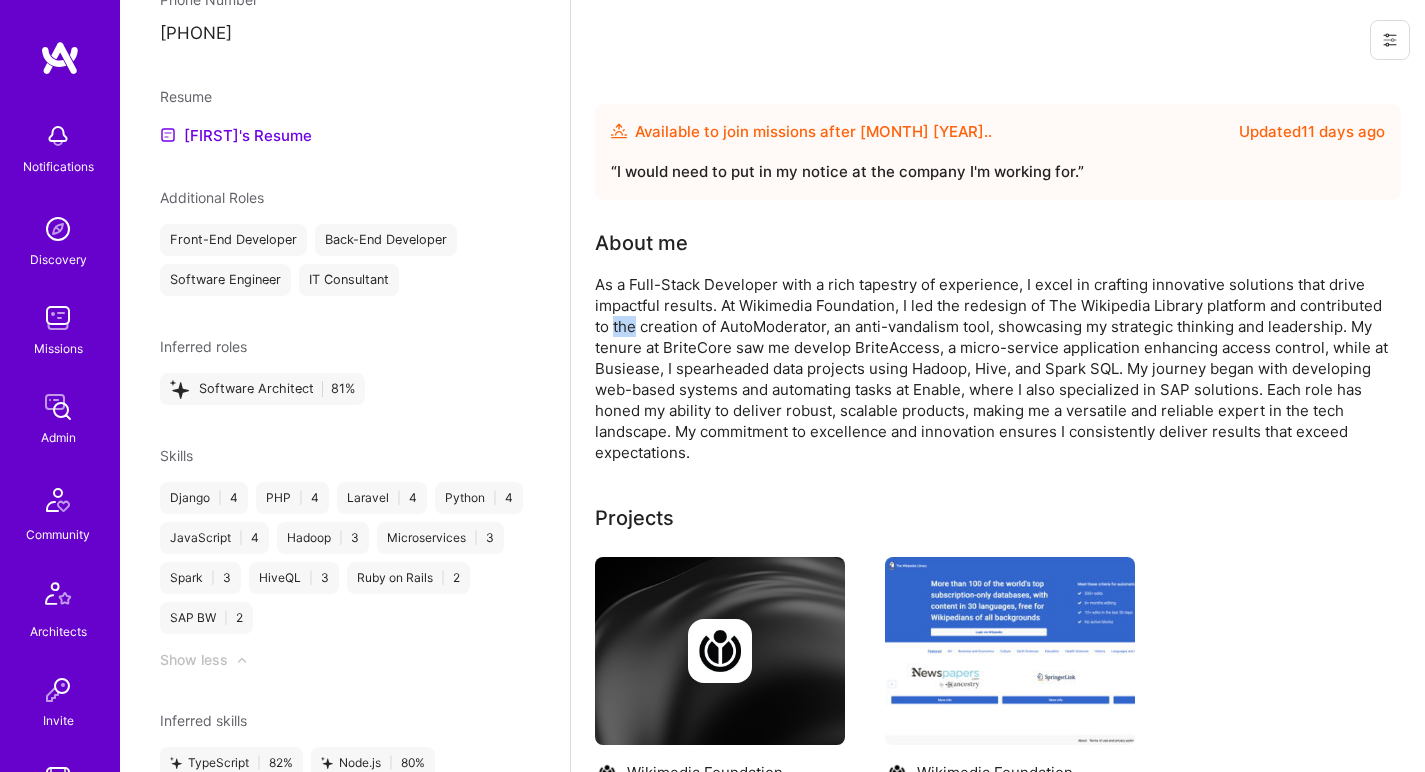 click on "As a Full-Stack Developer with a rich tapestry of experience, I excel in crafting innovative solutions that drive impactful results. At Wikimedia Foundation, I led the redesign of The Wikipedia Library platform and contributed to the creation of AutoModerator, an anti-vandalism tool, showcasing my strategic thinking and leadership. My tenure at BriteCore saw me develop BriteAccess, a micro-service application enhancing access control, while at Busiease, I spearheaded data projects using Hadoop, Hive, and Spark SQL. My journey began with developing web-based systems and automating tasks at Enable, where I also specialized in SAP solutions. Each role has honed my ability to deliver robust, scalable products, making me a versatile and reliable expert in the tech landscape. My commitment to excellence and innovation ensures I consistently deliver results that exceed expectations." at bounding box center (995, 368) 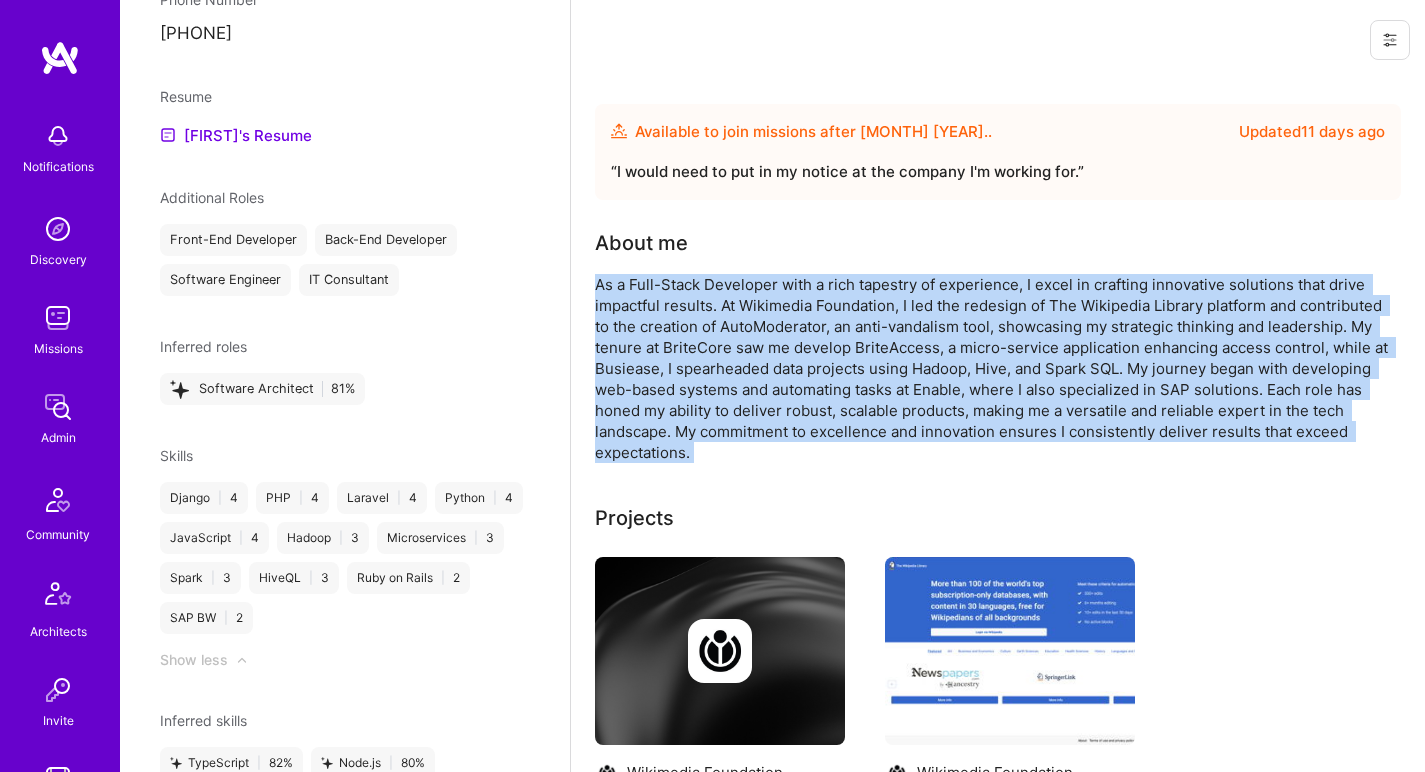 click on "As a Full-Stack Developer with a rich tapestry of experience, I excel in crafting innovative solutions that drive impactful results. At Wikimedia Foundation, I led the redesign of The Wikipedia Library platform and contributed to the creation of AutoModerator, an anti-vandalism tool, showcasing my strategic thinking and leadership. My tenure at BriteCore saw me develop BriteAccess, a micro-service application enhancing access control, while at Busiease, I spearheaded data projects using Hadoop, Hive, and Spark SQL. My journey began with developing web-based systems and automating tasks at Enable, where I also specialized in SAP solutions. Each role has honed my ability to deliver robust, scalable products, making me a versatile and reliable expert in the tech landscape. My commitment to excellence and innovation ensures I consistently deliver results that exceed expectations." at bounding box center (995, 368) 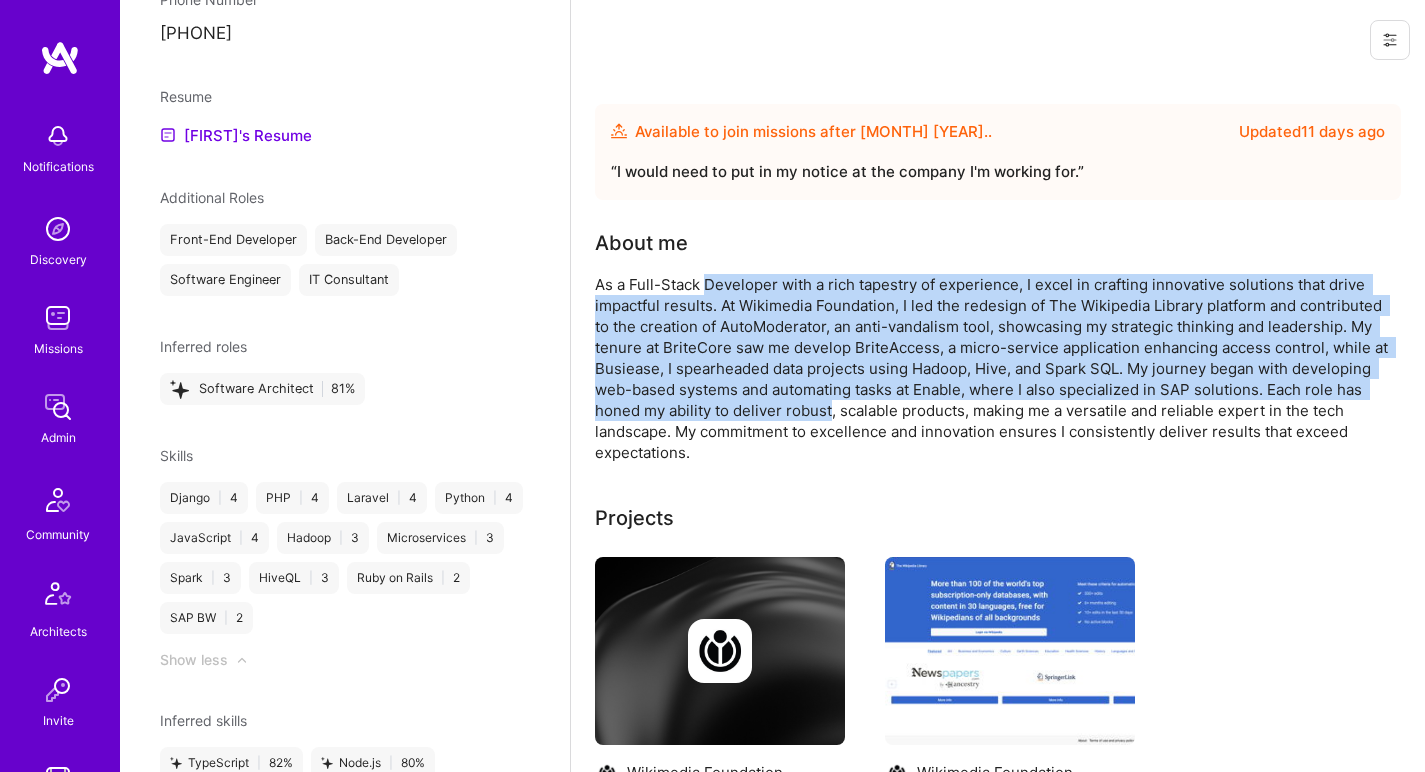 drag, startPoint x: 712, startPoint y: 281, endPoint x: 812, endPoint y: 407, distance: 160.86018 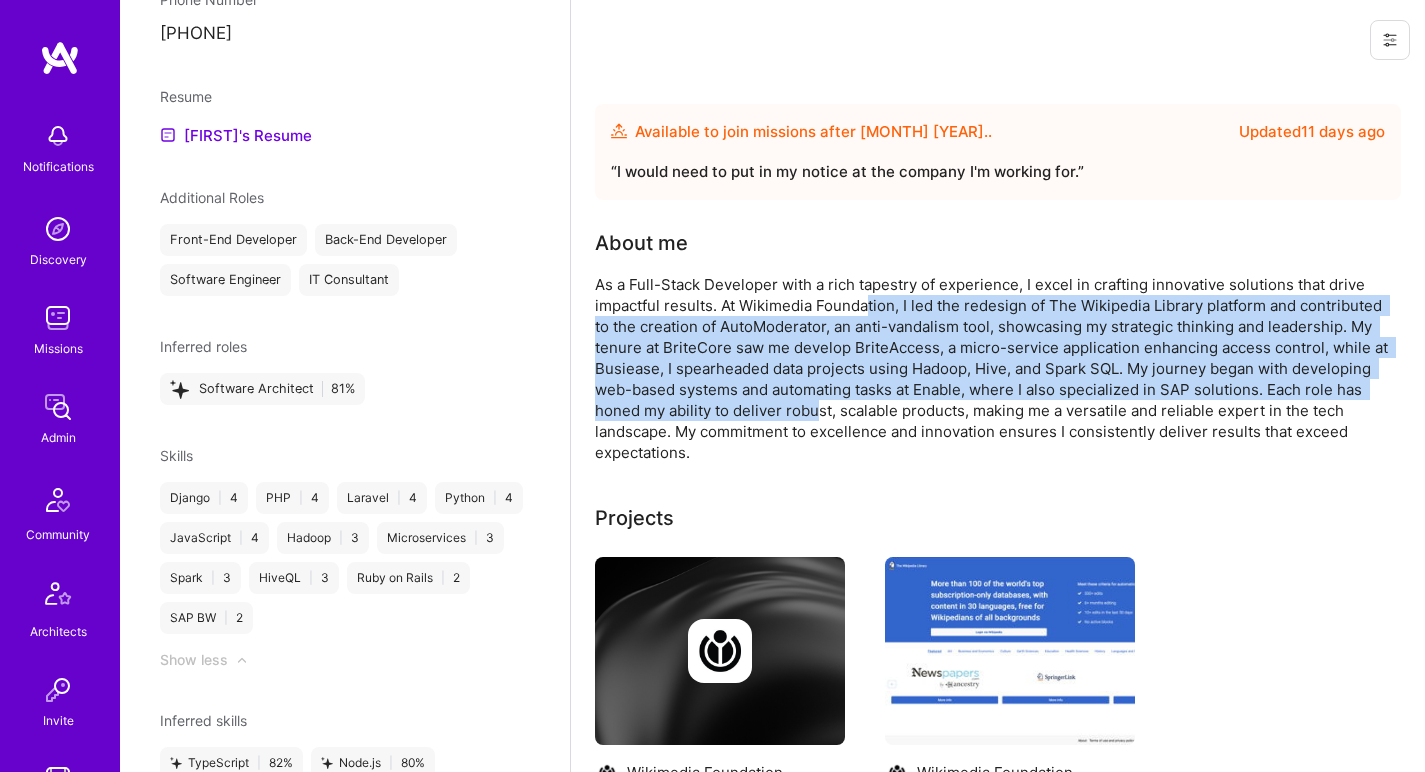 drag, startPoint x: 822, startPoint y: 407, endPoint x: 867, endPoint y: 296, distance: 119.77479 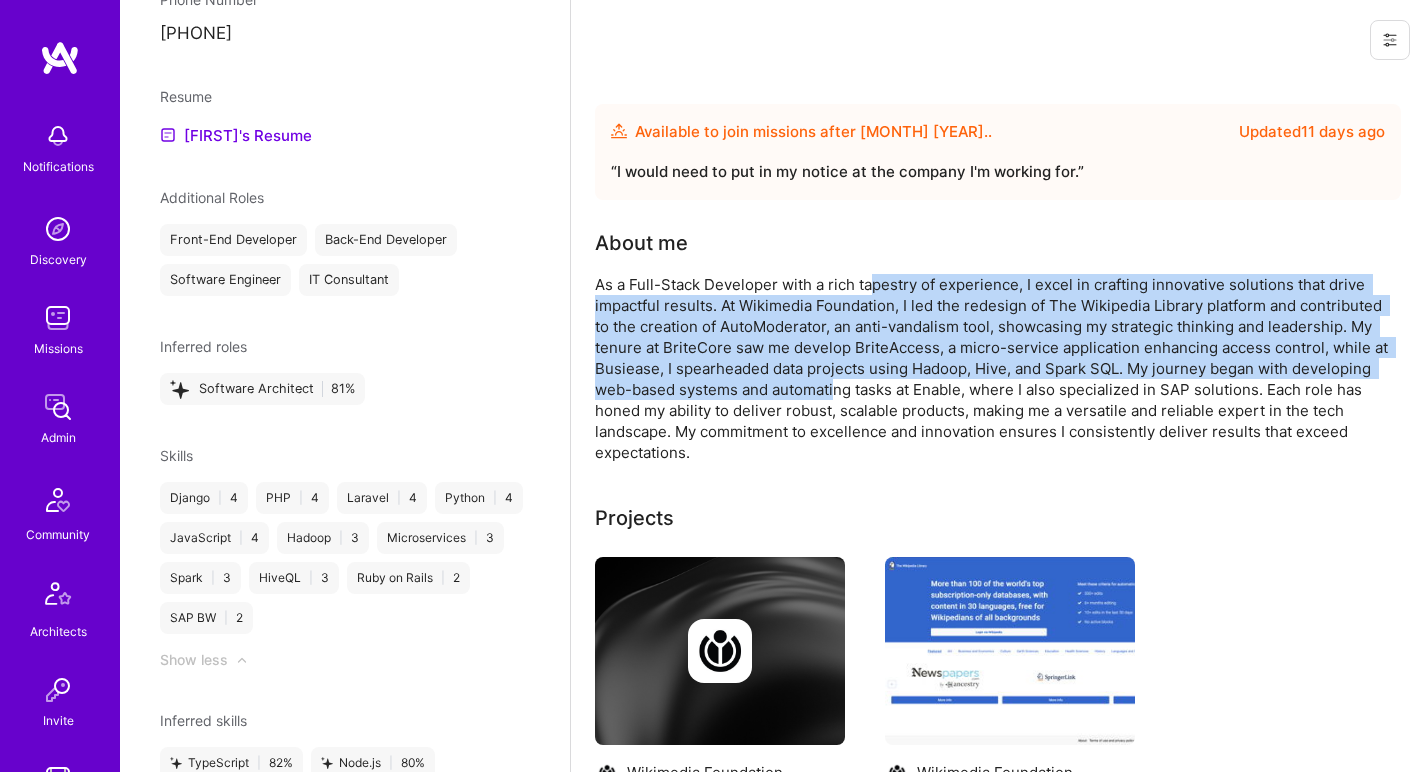 drag, startPoint x: 869, startPoint y: 281, endPoint x: 837, endPoint y: 388, distance: 111.68259 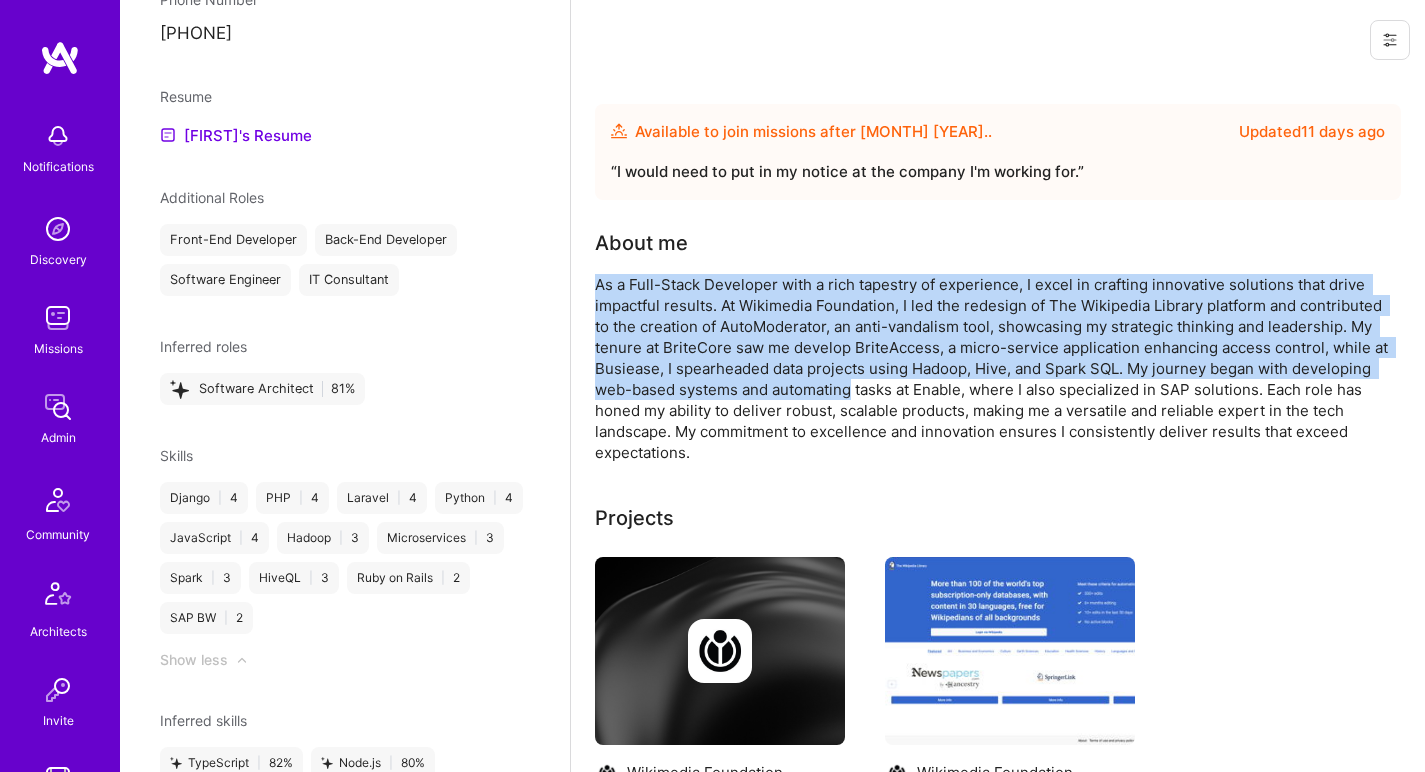 drag, startPoint x: 837, startPoint y: 388, endPoint x: 864, endPoint y: 271, distance: 120.074974 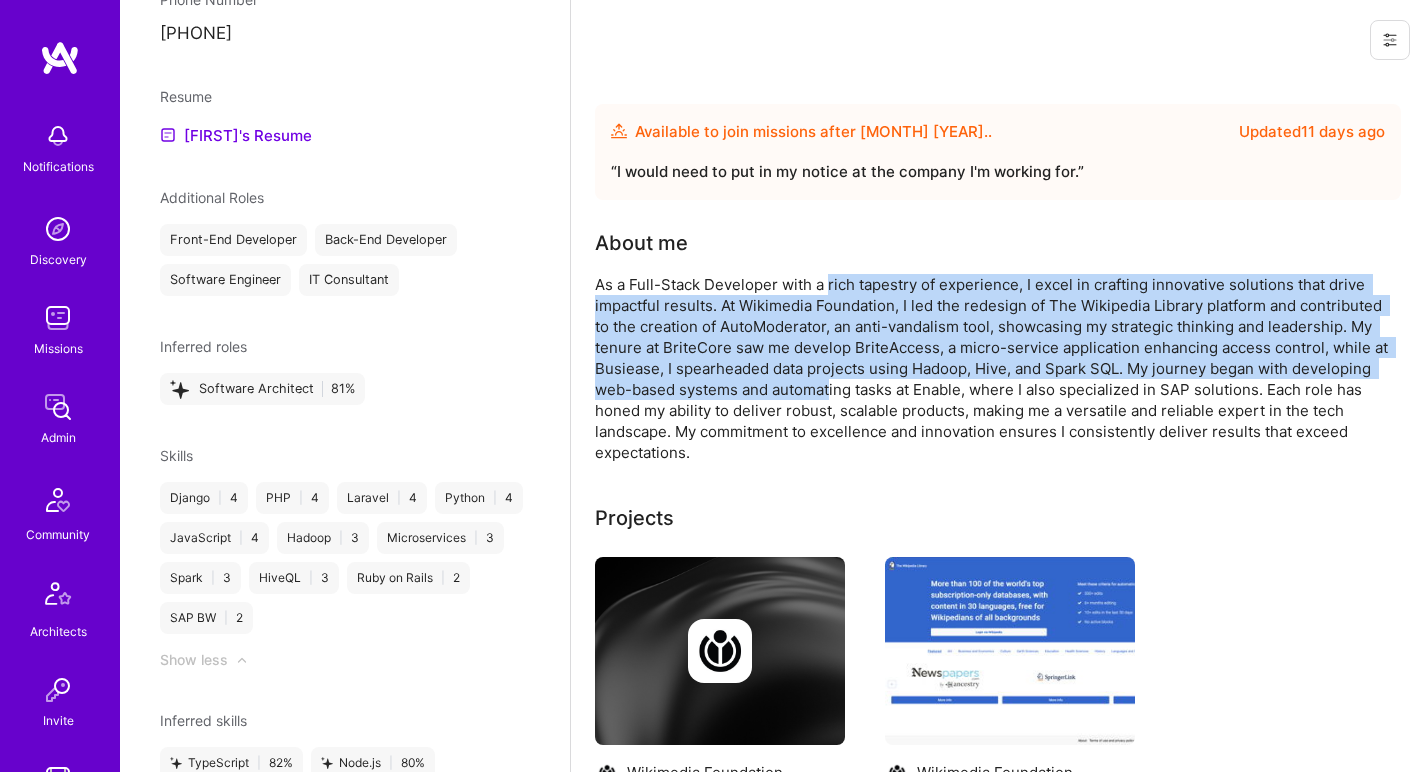 drag, startPoint x: 827, startPoint y: 284, endPoint x: 829, endPoint y: 383, distance: 99.0202 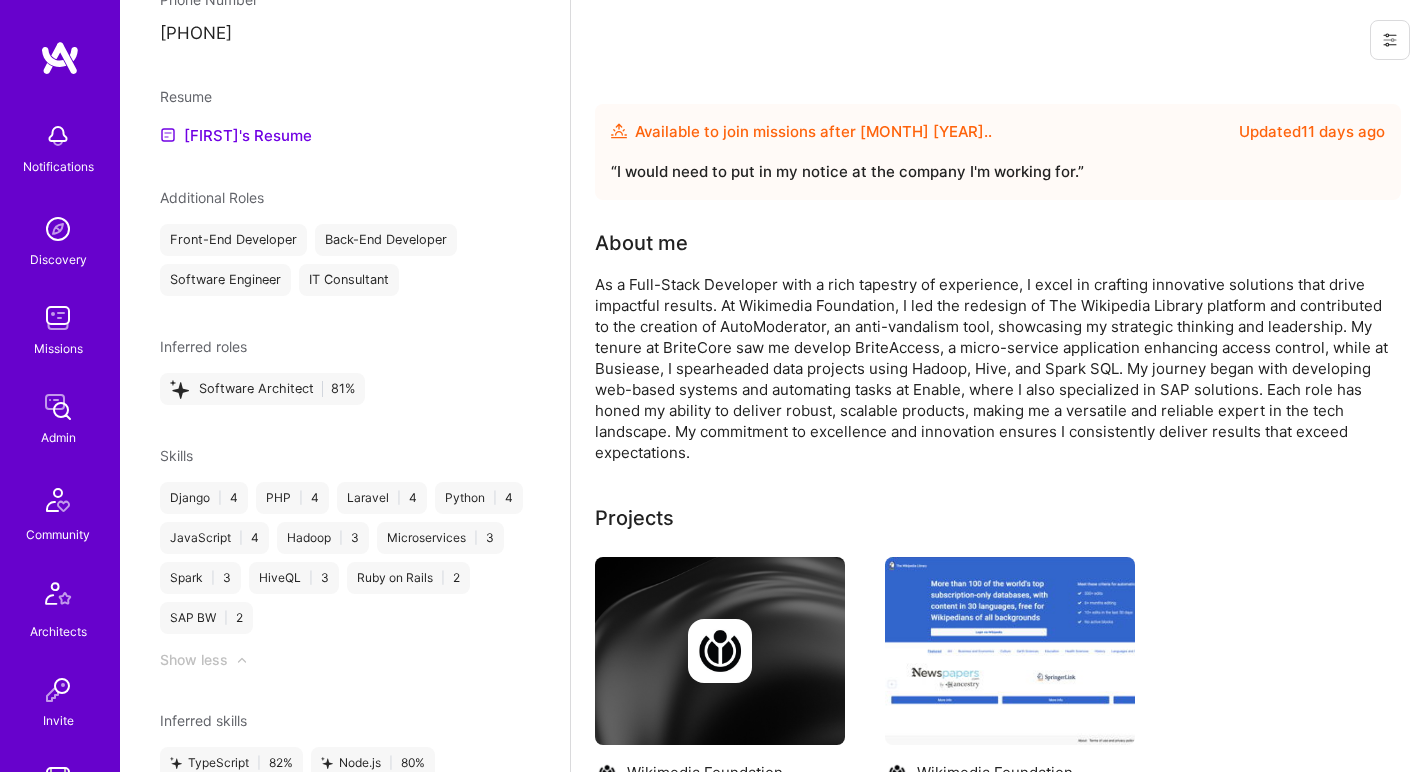 click on "As a Full-Stack Developer with a rich tapestry of experience, I excel in crafting innovative solutions that drive impactful results. At Wikimedia Foundation, I led the redesign of The Wikipedia Library platform and contributed to the creation of AutoModerator, an anti-vandalism tool, showcasing my strategic thinking and leadership. My tenure at BriteCore saw me develop BriteAccess, a micro-service application enhancing access control, while at Busiease, I spearheaded data projects using Hadoop, Hive, and Spark SQL. My journey began with developing web-based systems and automating tasks at Enable, where I also specialized in SAP solutions. Each role has honed my ability to deliver robust, scalable products, making me a versatile and reliable expert in the tech landscape. My commitment to excellence and innovation ensures I consistently deliver results that exceed expectations." at bounding box center (995, 368) 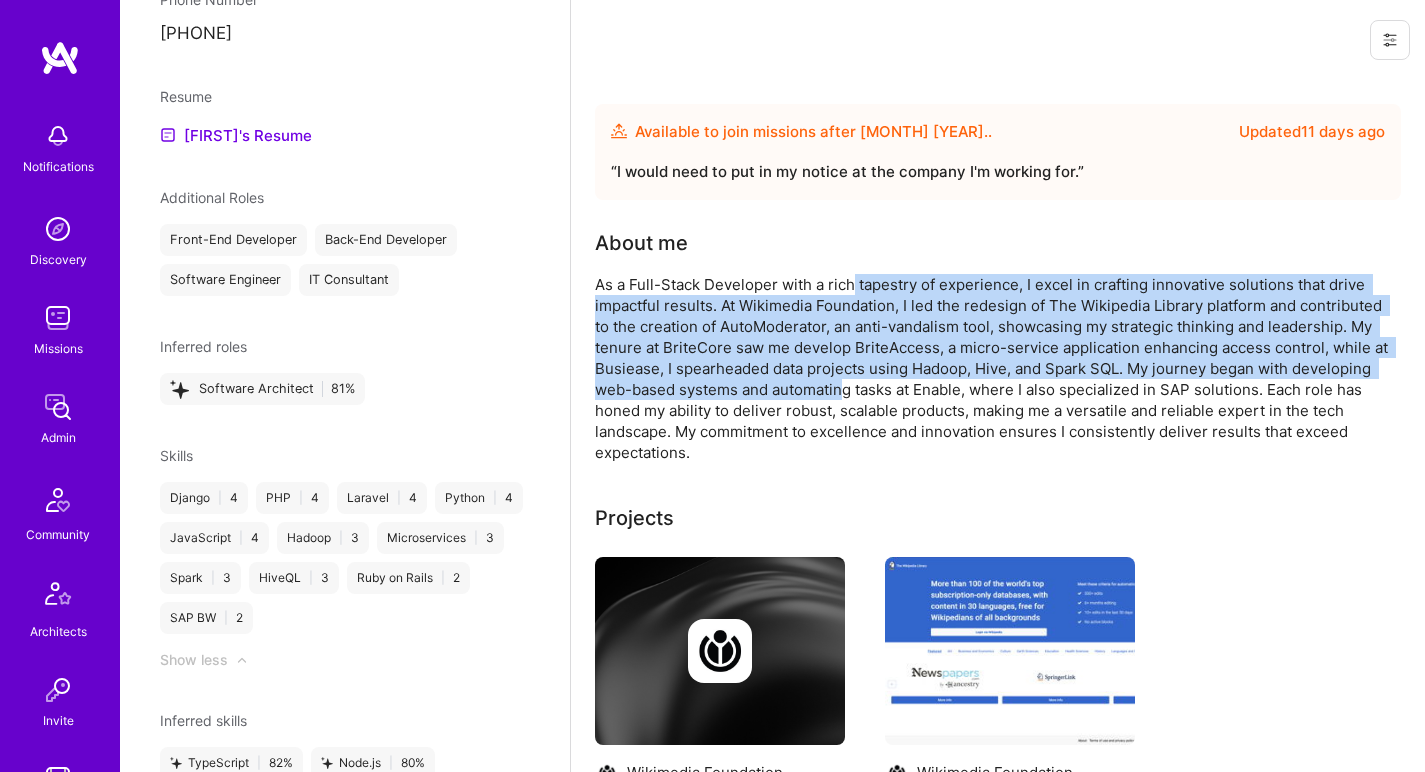 drag, startPoint x: 846, startPoint y: 386, endPoint x: 853, endPoint y: 288, distance: 98.24968 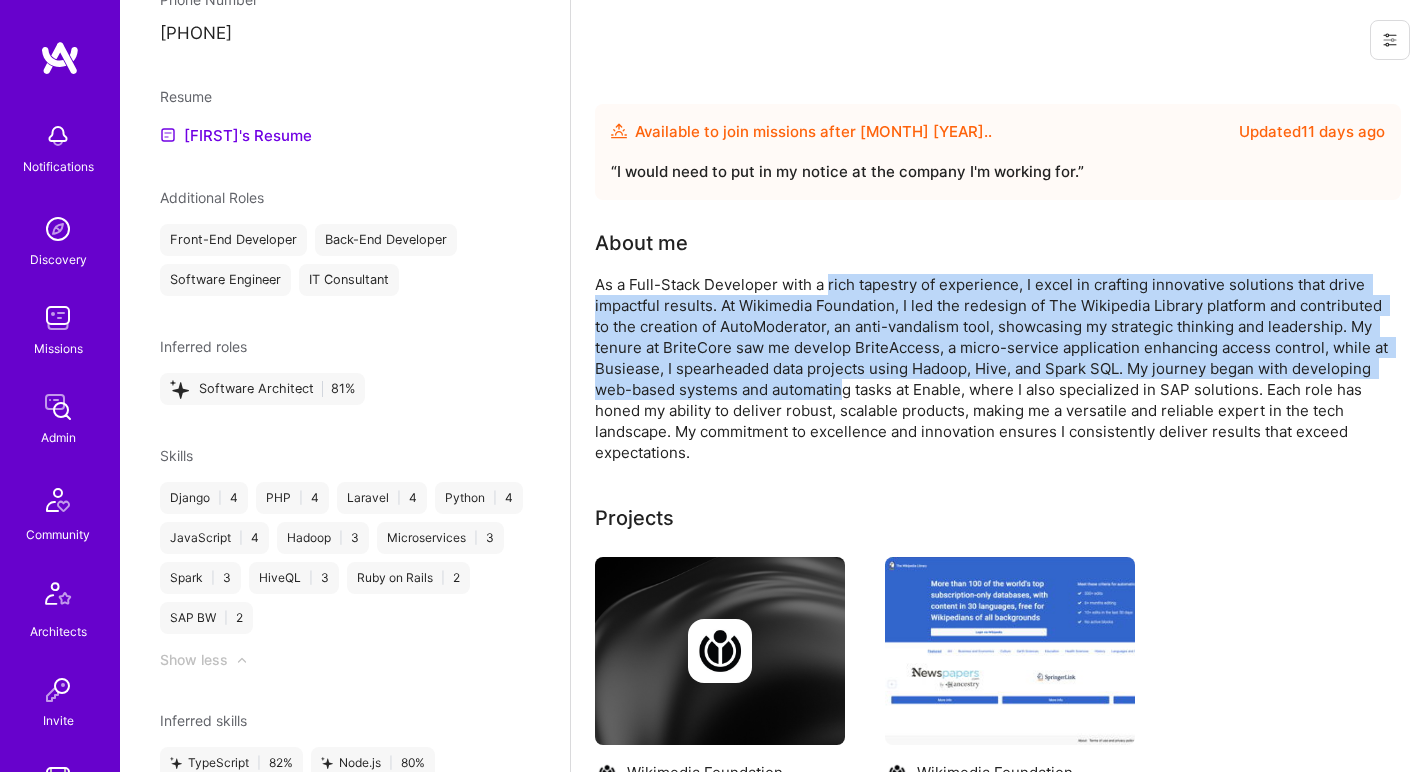 drag, startPoint x: 830, startPoint y: 287, endPoint x: 849, endPoint y: 413, distance: 127.424484 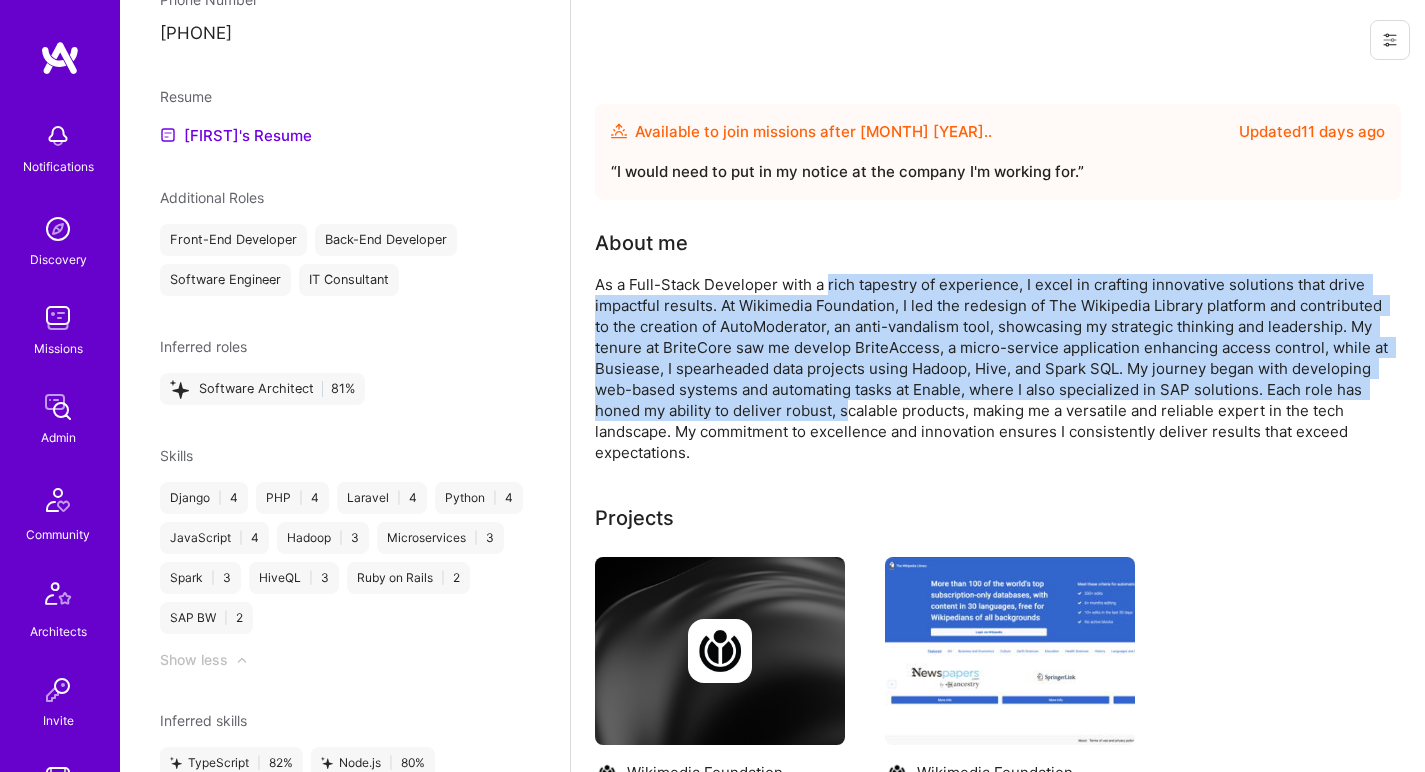 click on "As a Full-Stack Developer with a rich tapestry of experience, I excel in crafting innovative solutions that drive impactful results. At Wikimedia Foundation, I led the redesign of The Wikipedia Library platform and contributed to the creation of AutoModerator, an anti-vandalism tool, showcasing my strategic thinking and leadership. My tenure at BriteCore saw me develop BriteAccess, a micro-service application enhancing access control, while at Busiease, I spearheaded data projects using Hadoop, Hive, and Spark SQL. My journey began with developing web-based systems and automating tasks at Enable, where I also specialized in SAP solutions. Each role has honed my ability to deliver robust, scalable products, making me a versatile and reliable expert in the tech landscape. My commitment to excellence and innovation ensures I consistently deliver results that exceed expectations." at bounding box center (995, 368) 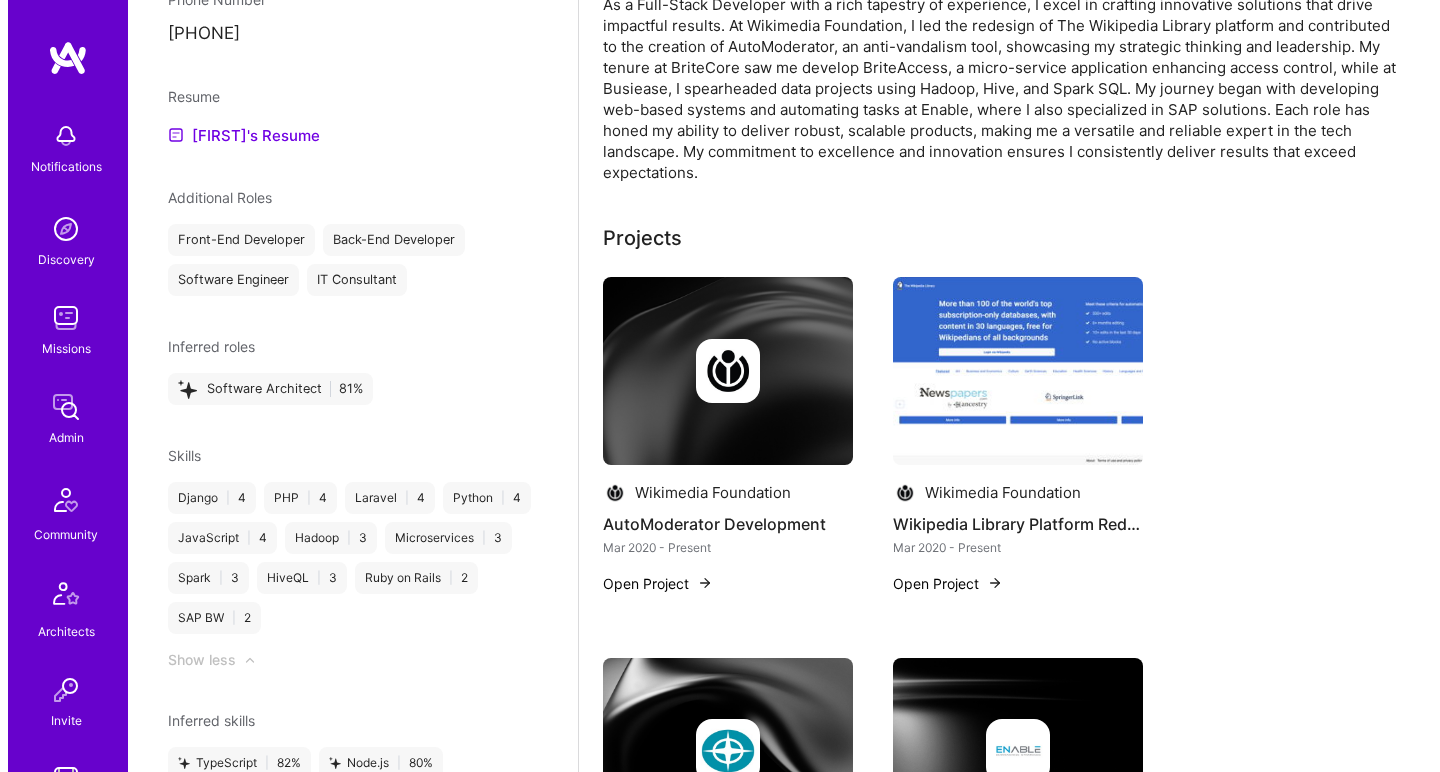 scroll, scrollTop: 368, scrollLeft: 0, axis: vertical 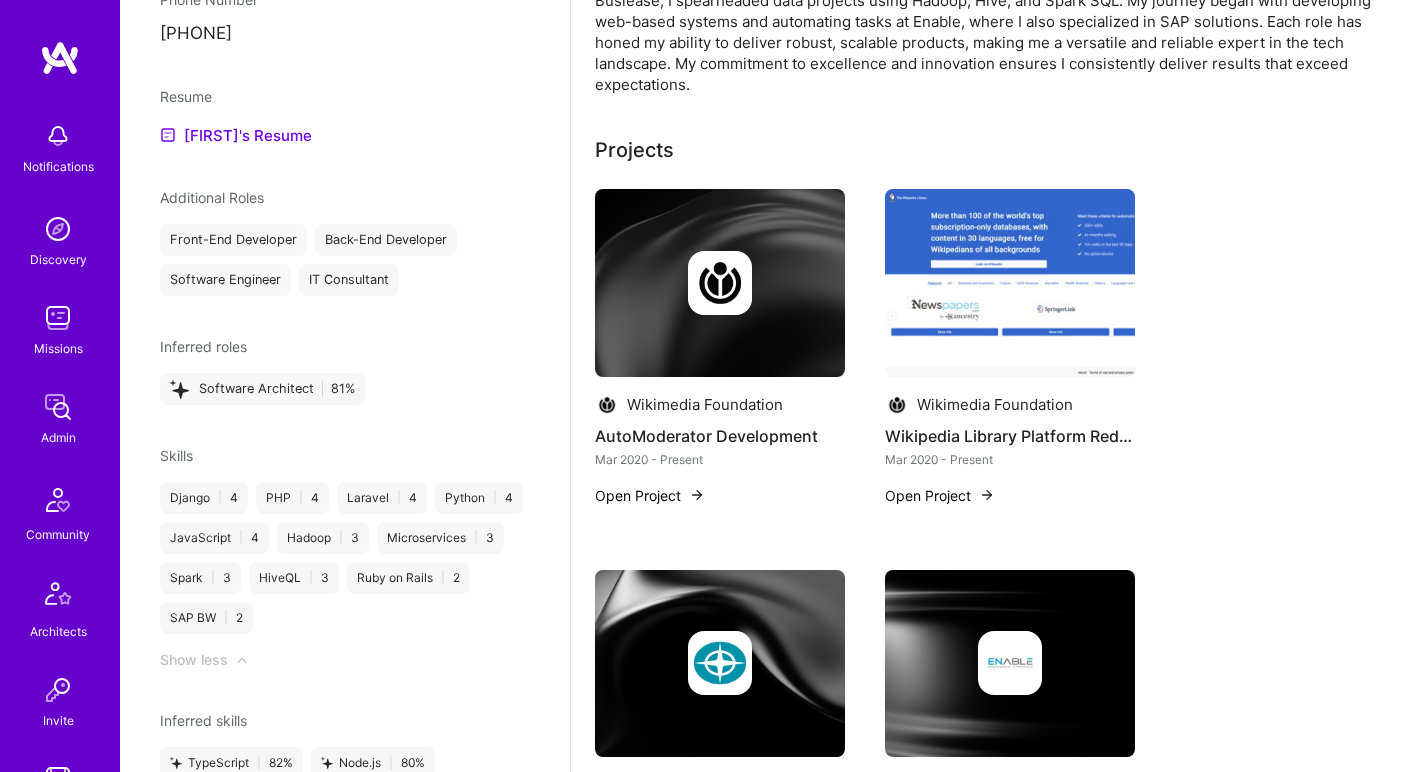 click at bounding box center [720, 283] 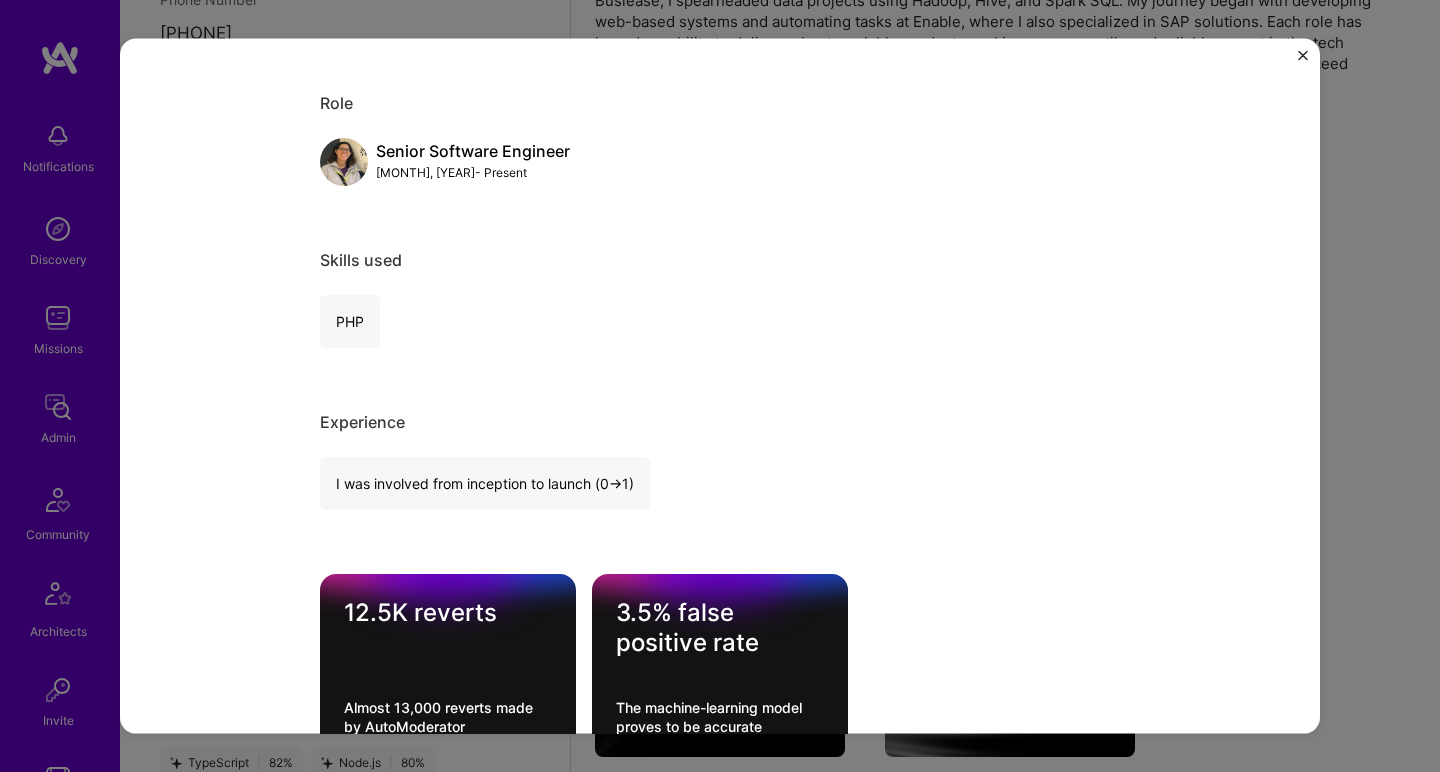 scroll, scrollTop: 8, scrollLeft: 0, axis: vertical 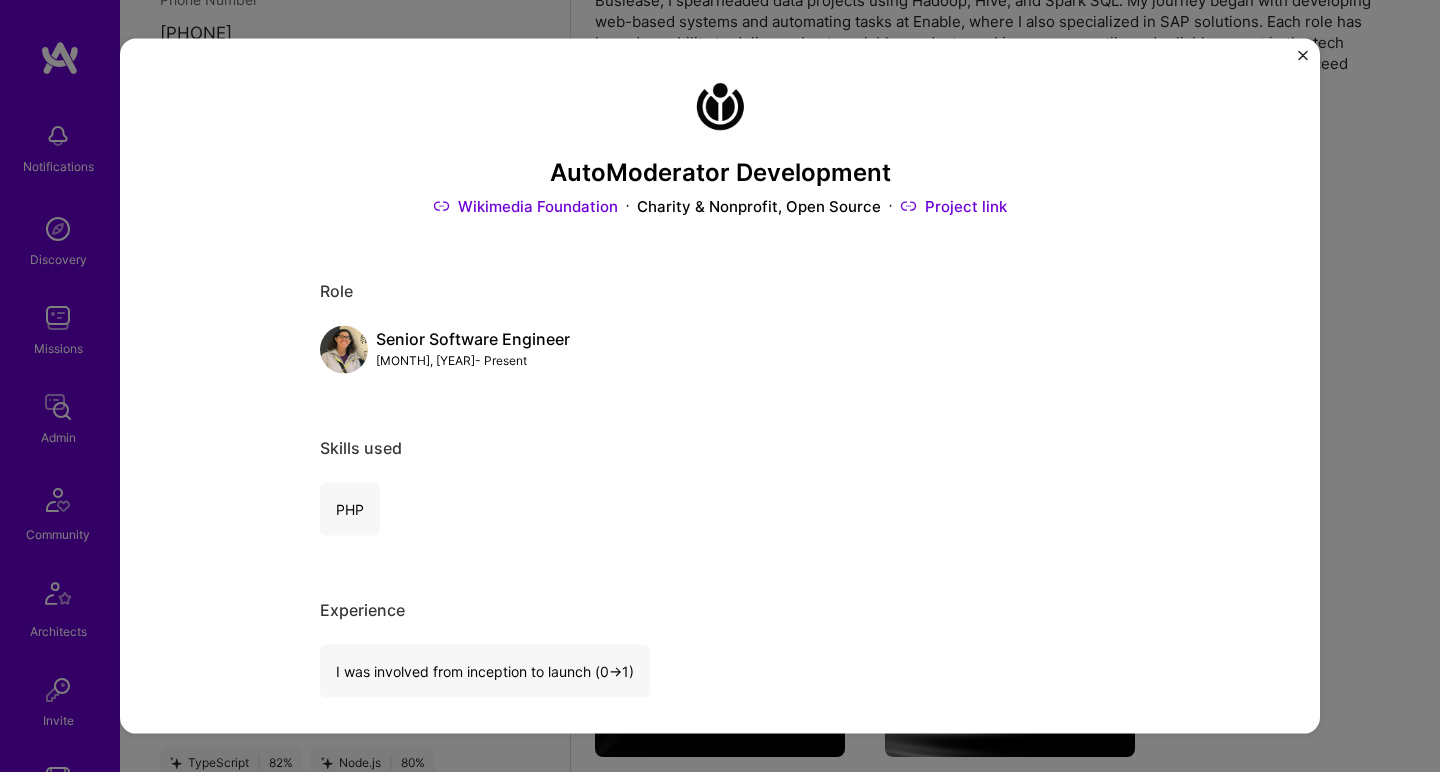 click on "AutoModerator Development   Wikimedia Foundation Charity & Nonprofit, Open Source Project link Role Senior Software Engineer Mar, 2020  -   Present Skills used PHP Experience I was involved from inception to launch (0  ->  1) 12.5K reverts Almost 13,000 reverts made by AutoModerator 3.5% false positive rate The machine-learning model proves to be accurate Creating an Anti-Vandalism Tool Participated in creating AutoModerator, an anti-vandalism tool to protect Wikipedia content. This bot analyzes all new edits made by users and, based on a score calculated by a machine-learning algorithm, decides whether to revert an edit or not. AutoModerator is currently active in 8+ Wikipedias and growing. Related job Senior Software Engineer Wikimedia Foundation  ·  Mar, 2020 - Present Open Other projects from this builder Wikimedia Foundation AutoModerator Development Mar 2020 - Present Open Project   Currently viewing BriteCore BriteAccess Development Sep 2018 - Dec 2019 Open Project   ENABLE May 2016 - Jun 2017" at bounding box center [720, 1150] 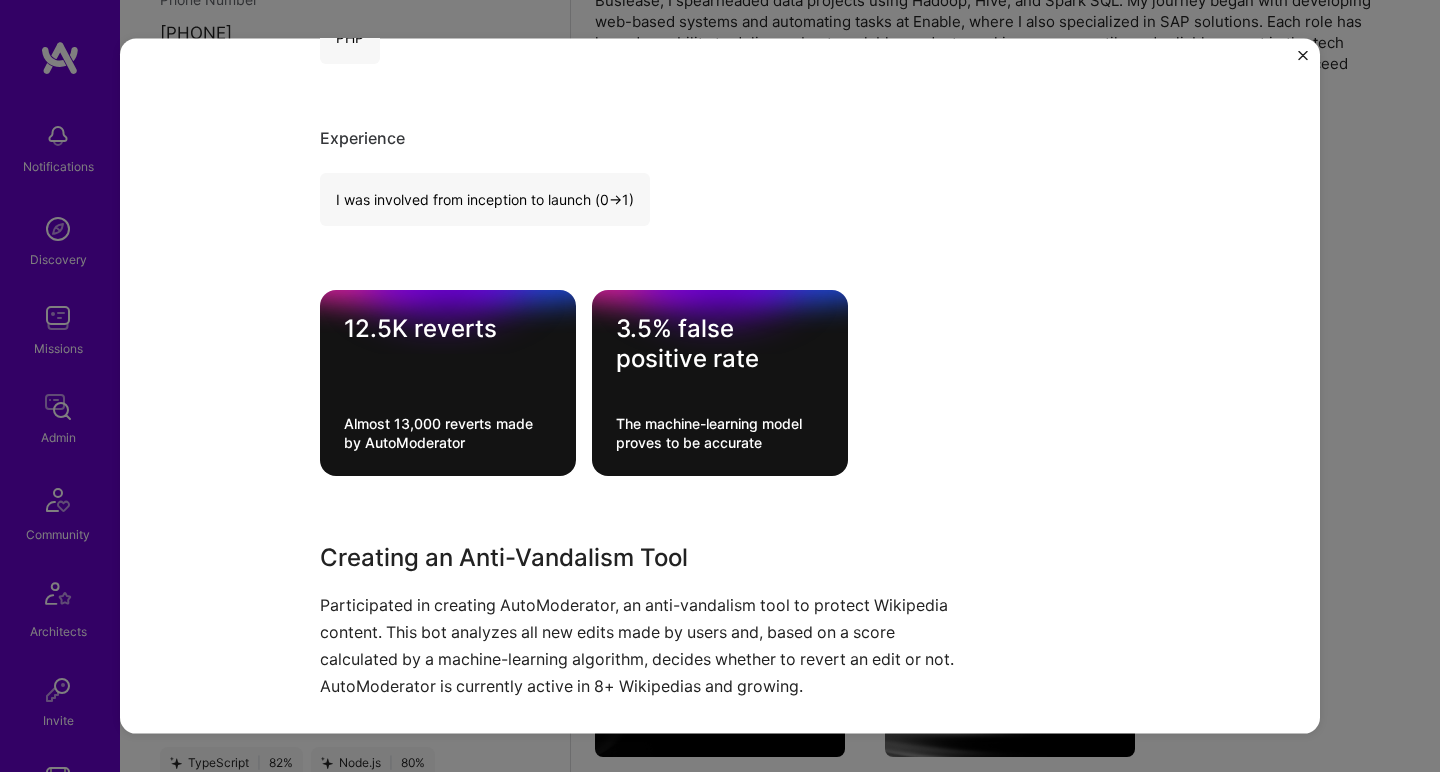 scroll, scrollTop: 544, scrollLeft: 0, axis: vertical 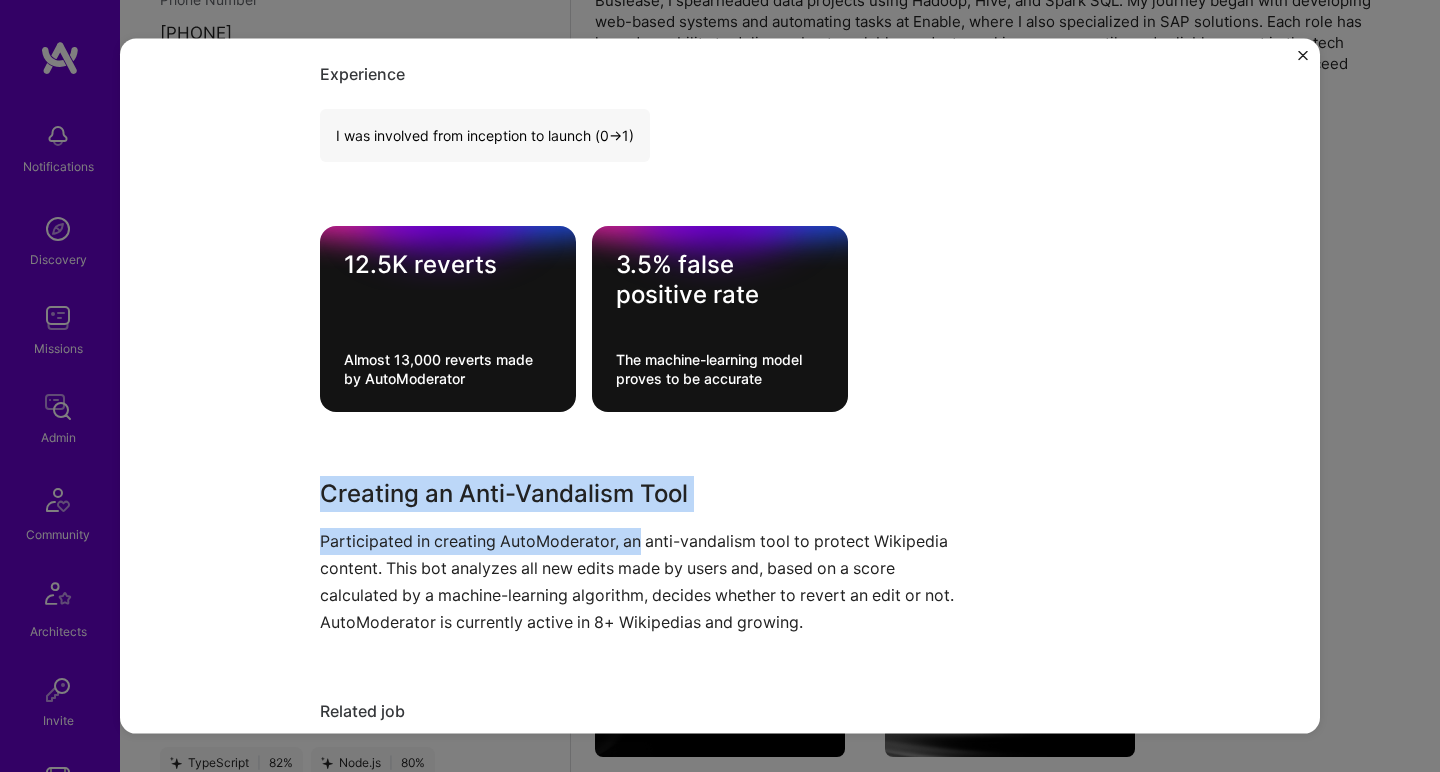 drag, startPoint x: 426, startPoint y: 469, endPoint x: 631, endPoint y: 547, distance: 219.33765 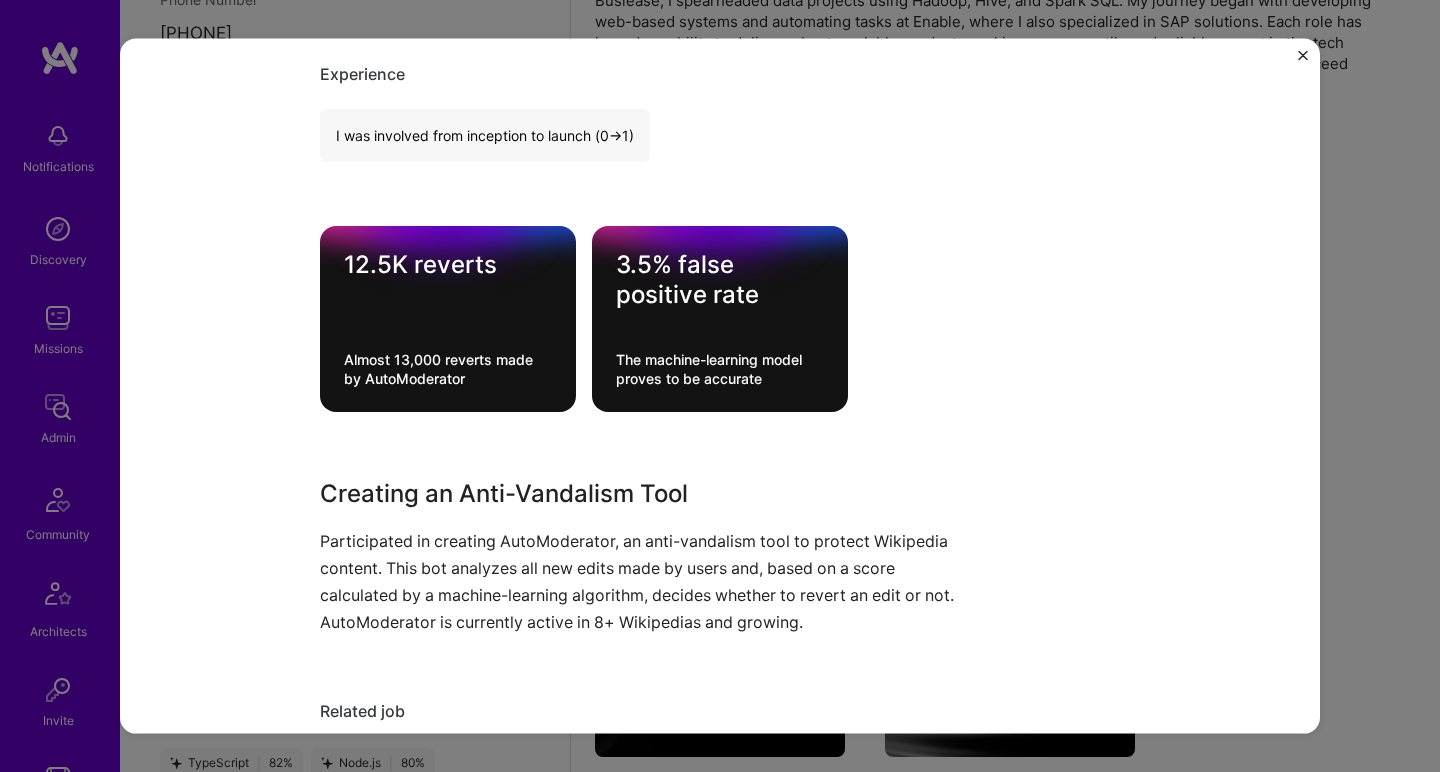 click on "Participated in creating AutoModerator, an anti-vandalism tool to protect Wikipedia content. This bot analyzes all new edits made by users and, based on a score calculated by a machine-learning algorithm, decides whether to revert an edit or not. AutoModerator is currently active in 8+ Wikipedias and growing." at bounding box center [645, 581] 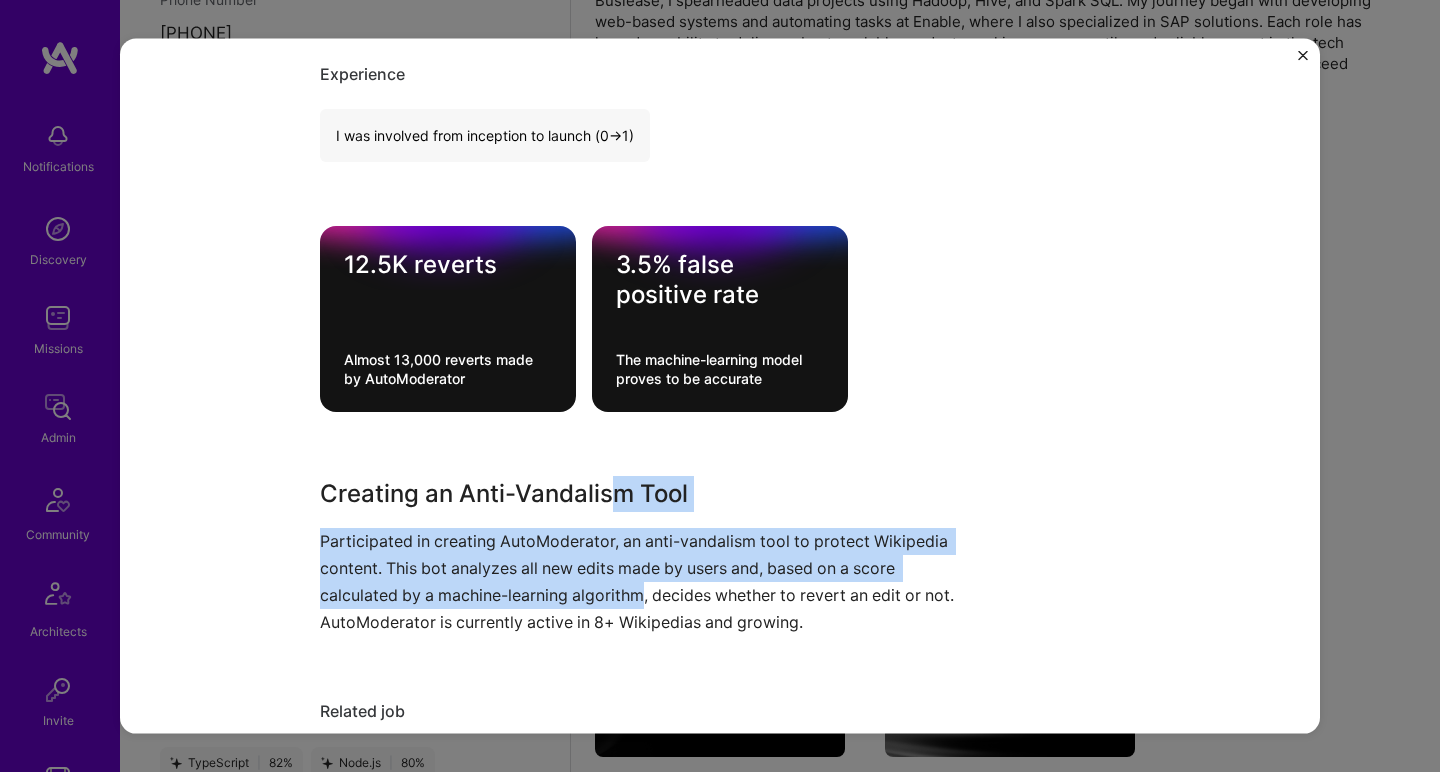 drag, startPoint x: 640, startPoint y: 578, endPoint x: 605, endPoint y: 488, distance: 96.56604 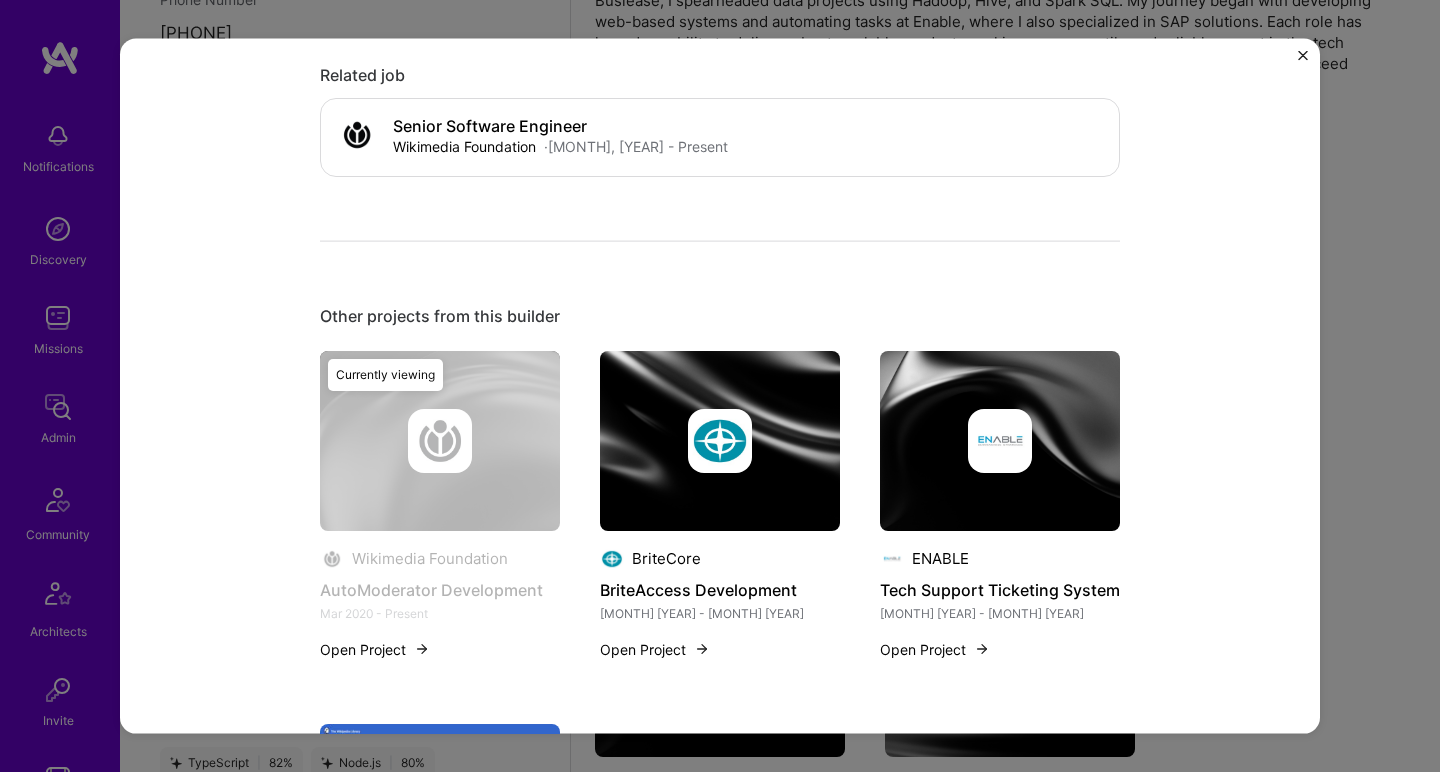 scroll, scrollTop: 1276, scrollLeft: 0, axis: vertical 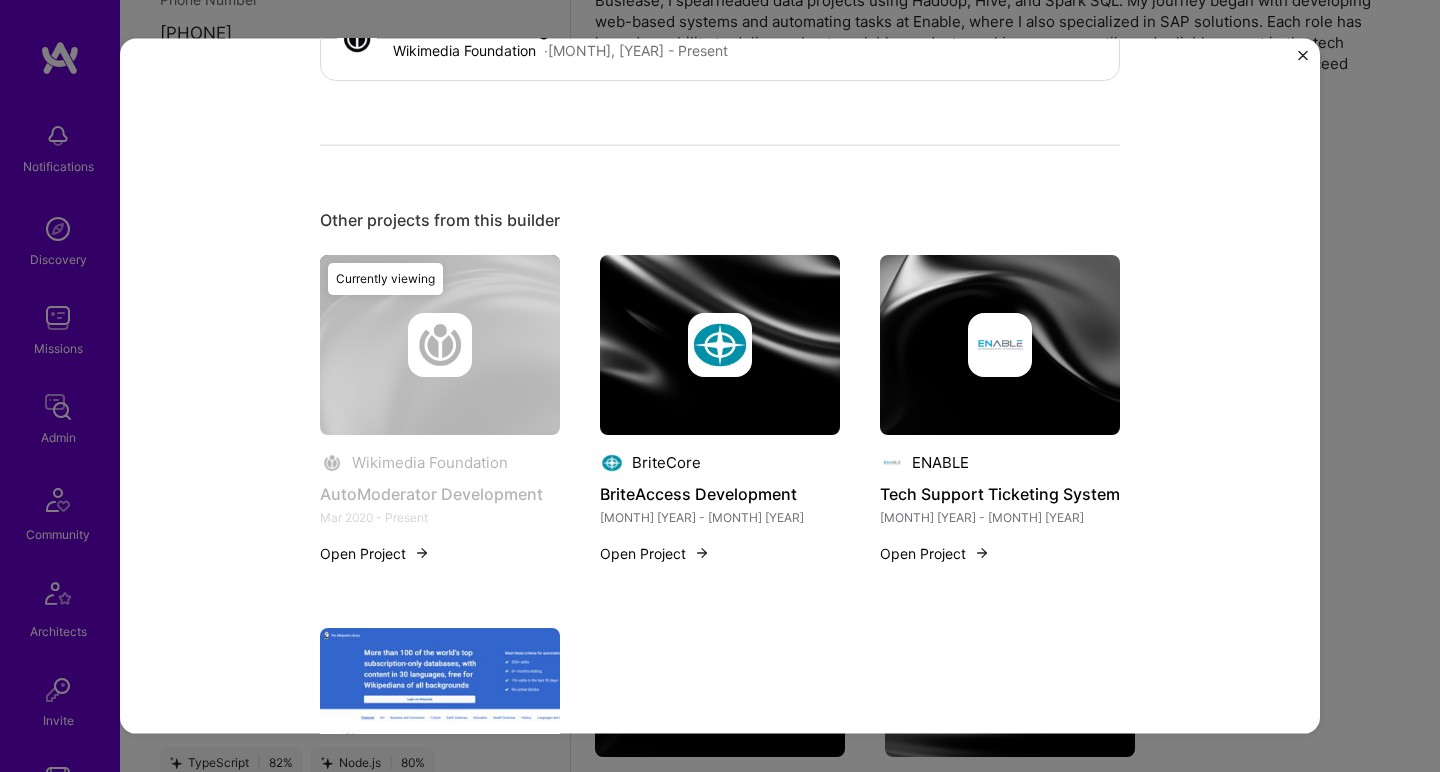 click at bounding box center (720, 344) 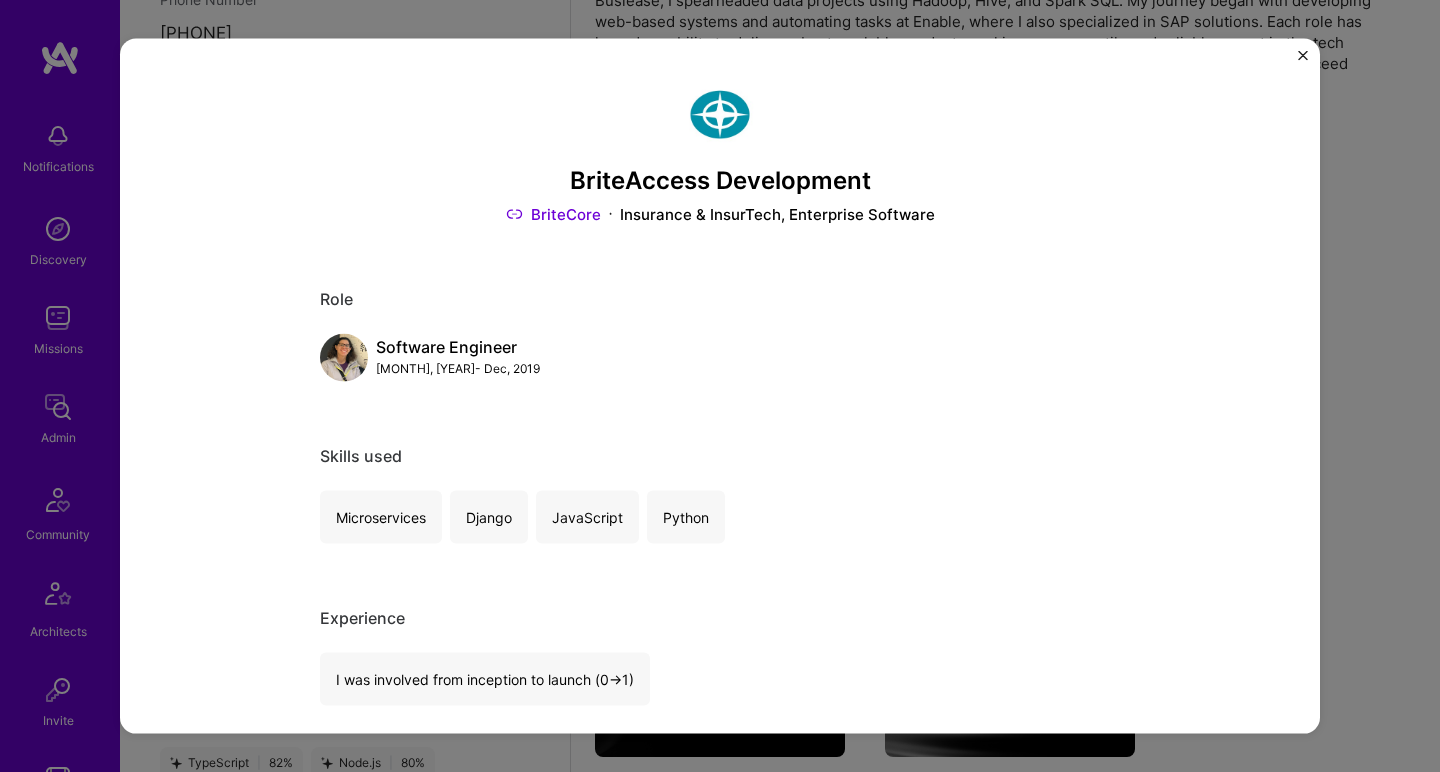 scroll, scrollTop: 700, scrollLeft: 0, axis: vertical 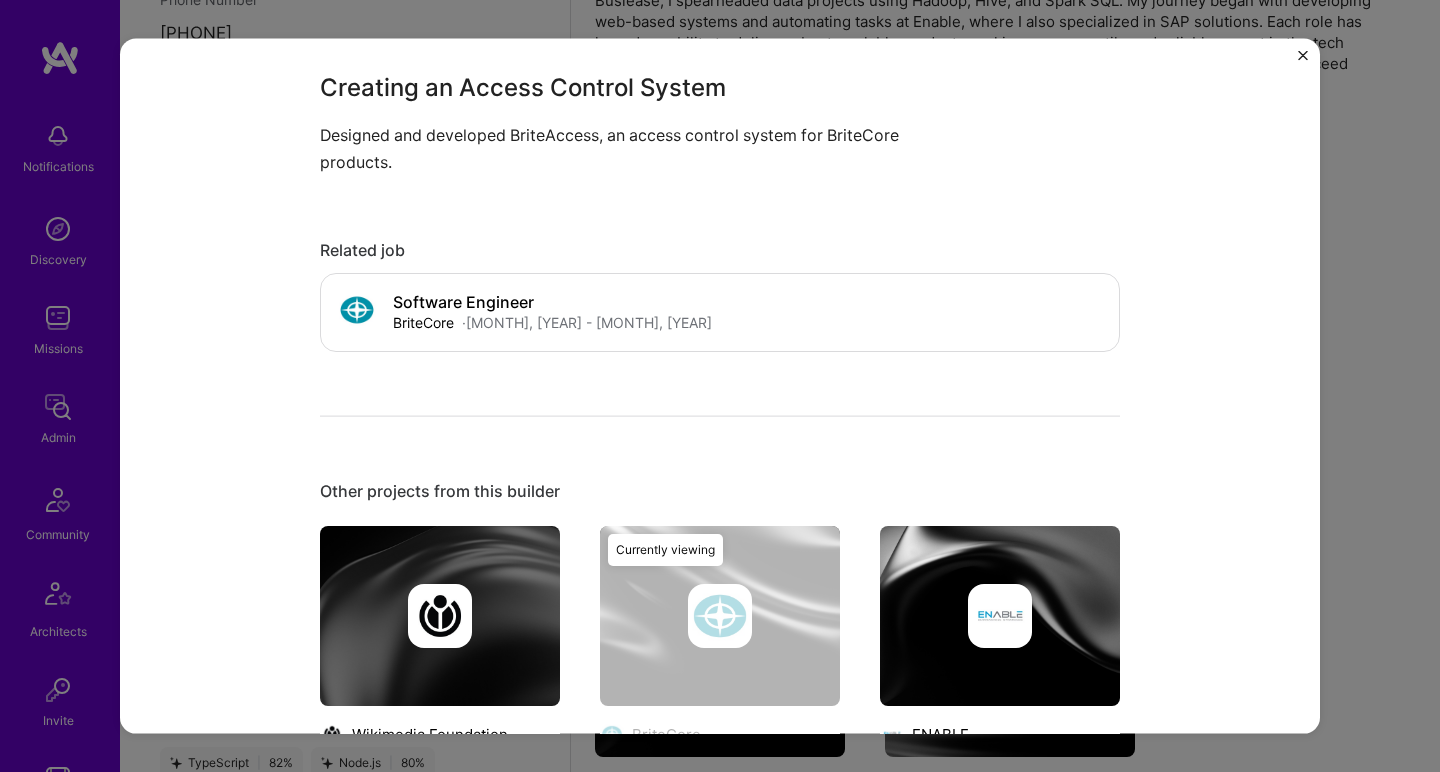 click at bounding box center (1000, 616) 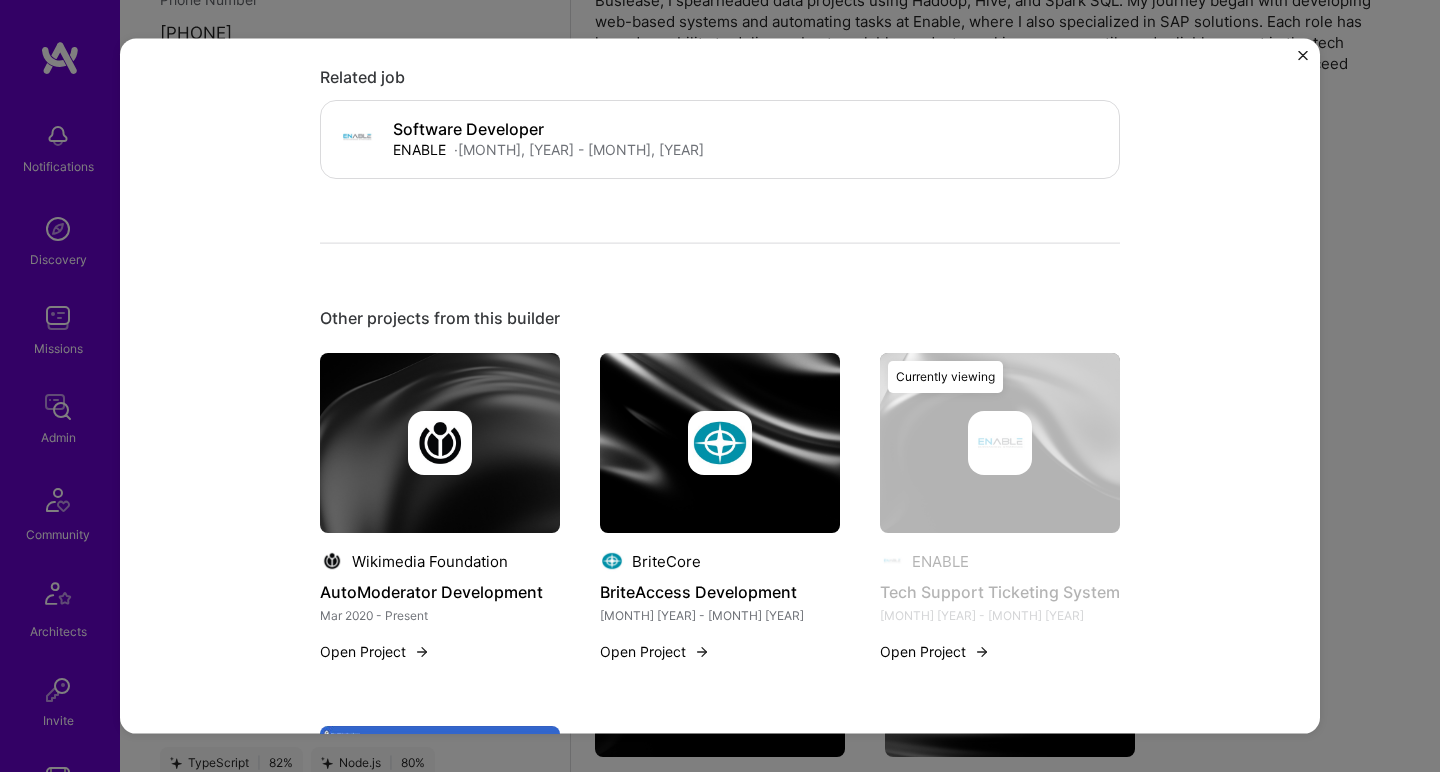 scroll, scrollTop: 1264, scrollLeft: 0, axis: vertical 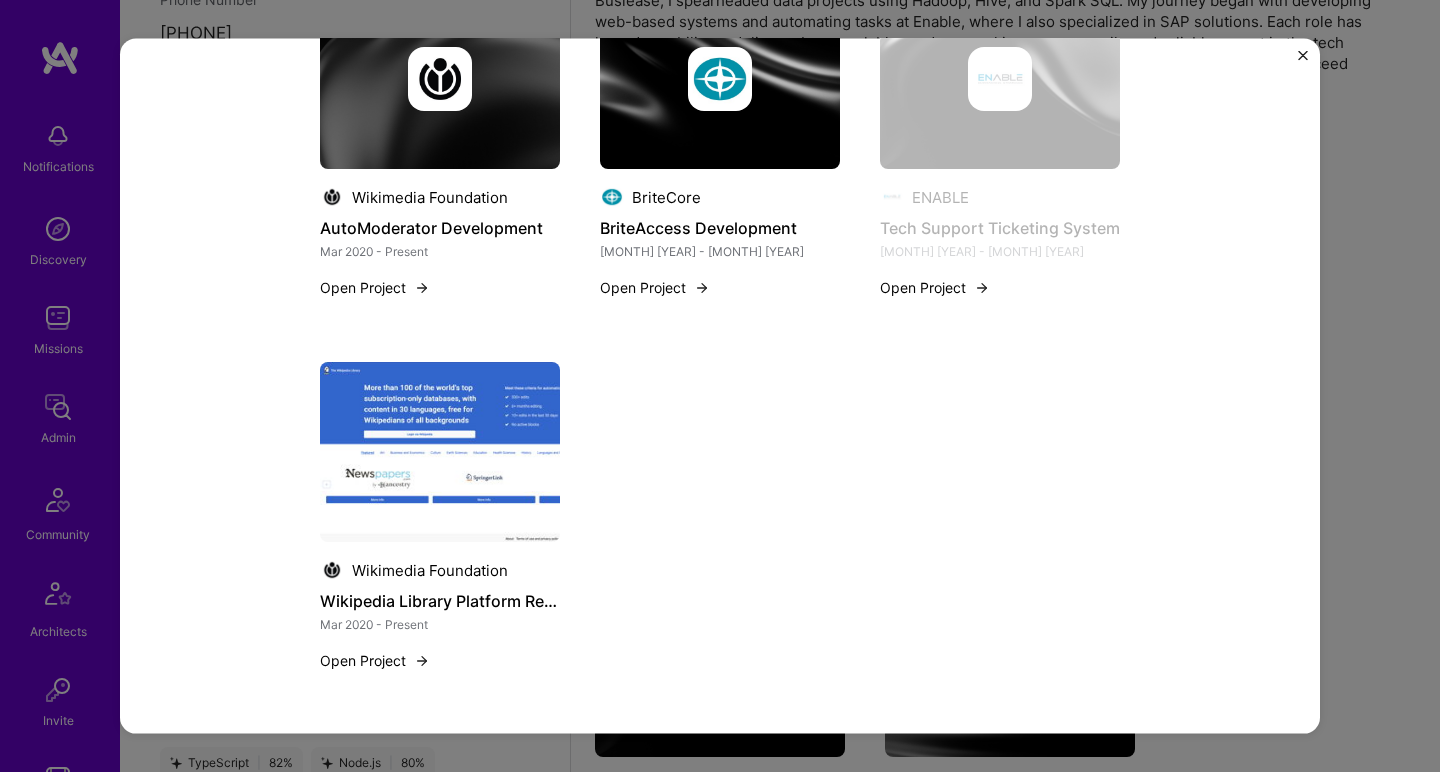 click at bounding box center (440, 452) 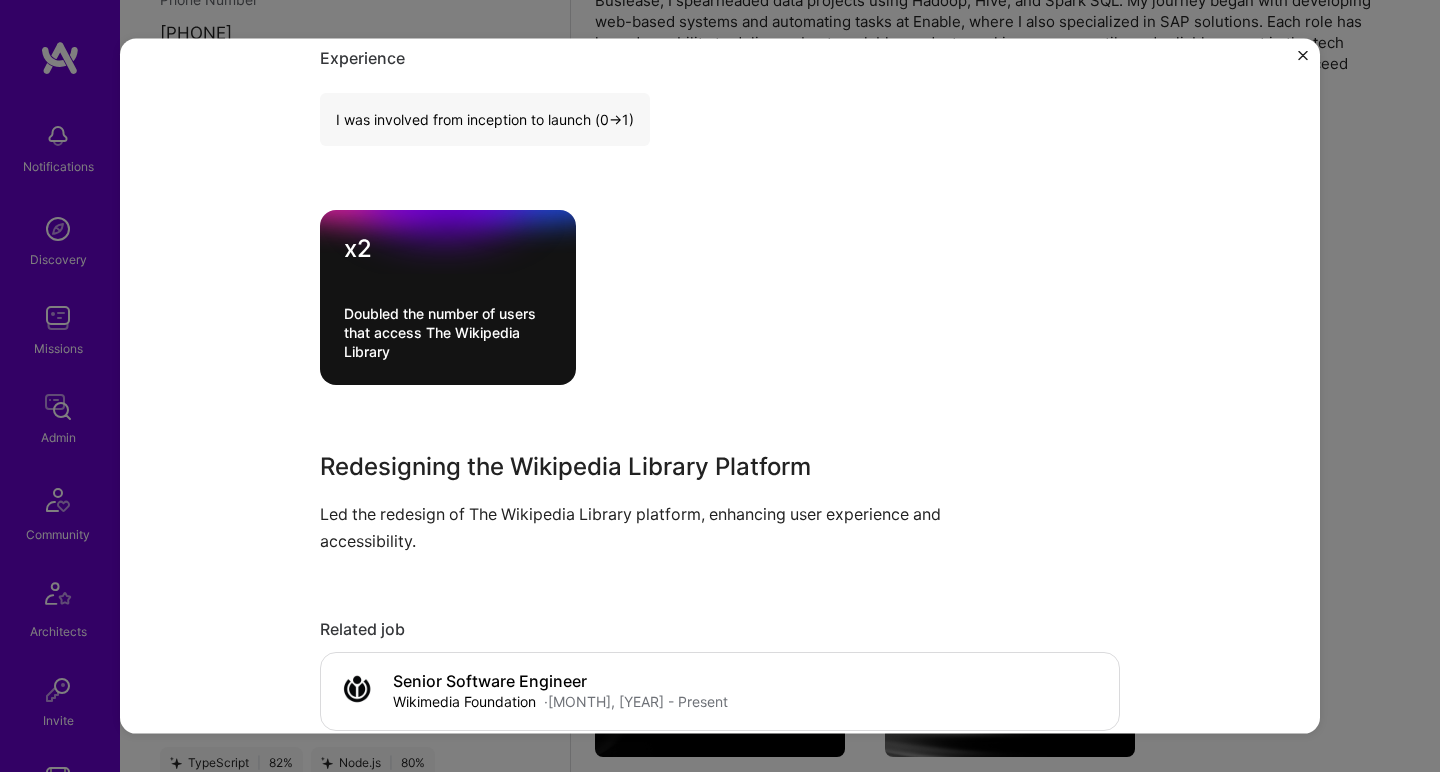scroll, scrollTop: 0, scrollLeft: 0, axis: both 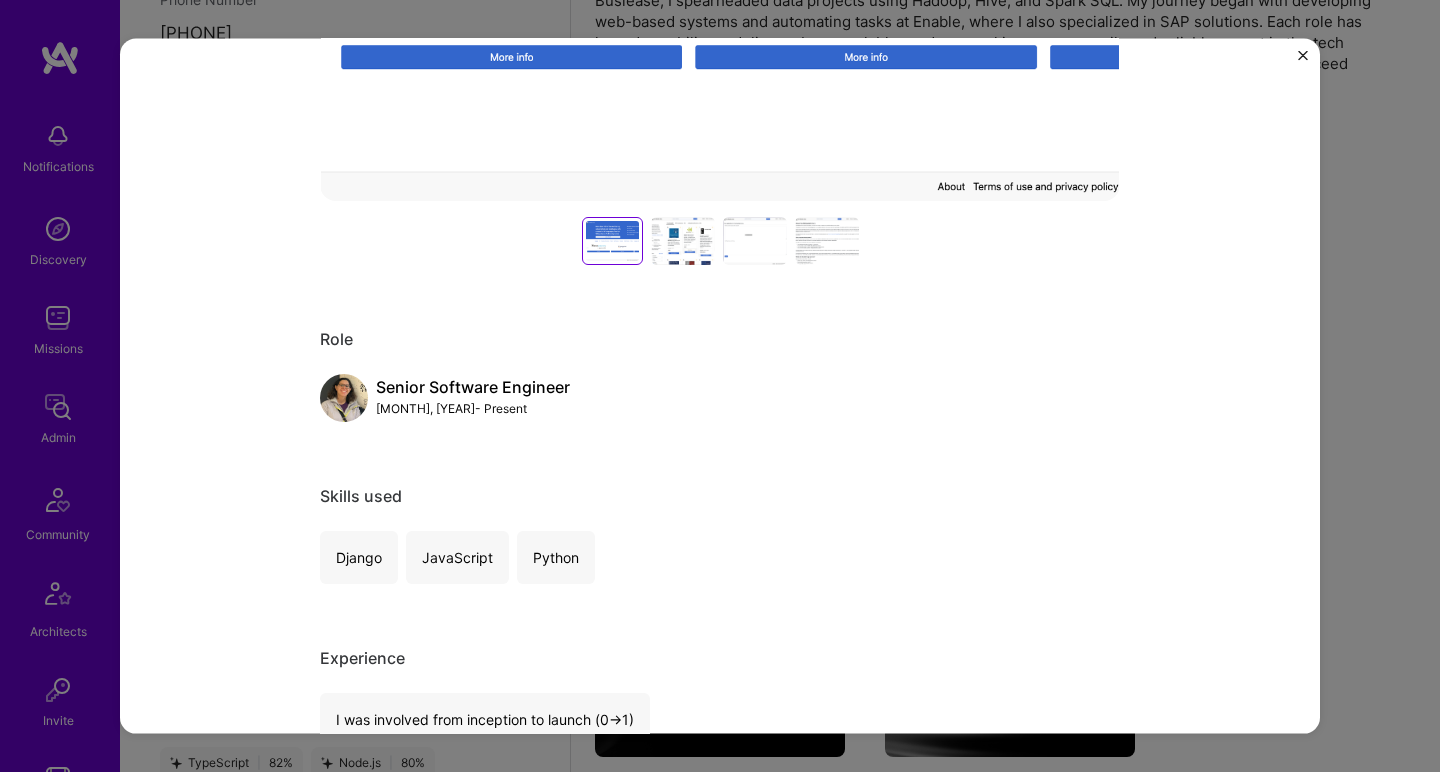 click at bounding box center [683, 240] 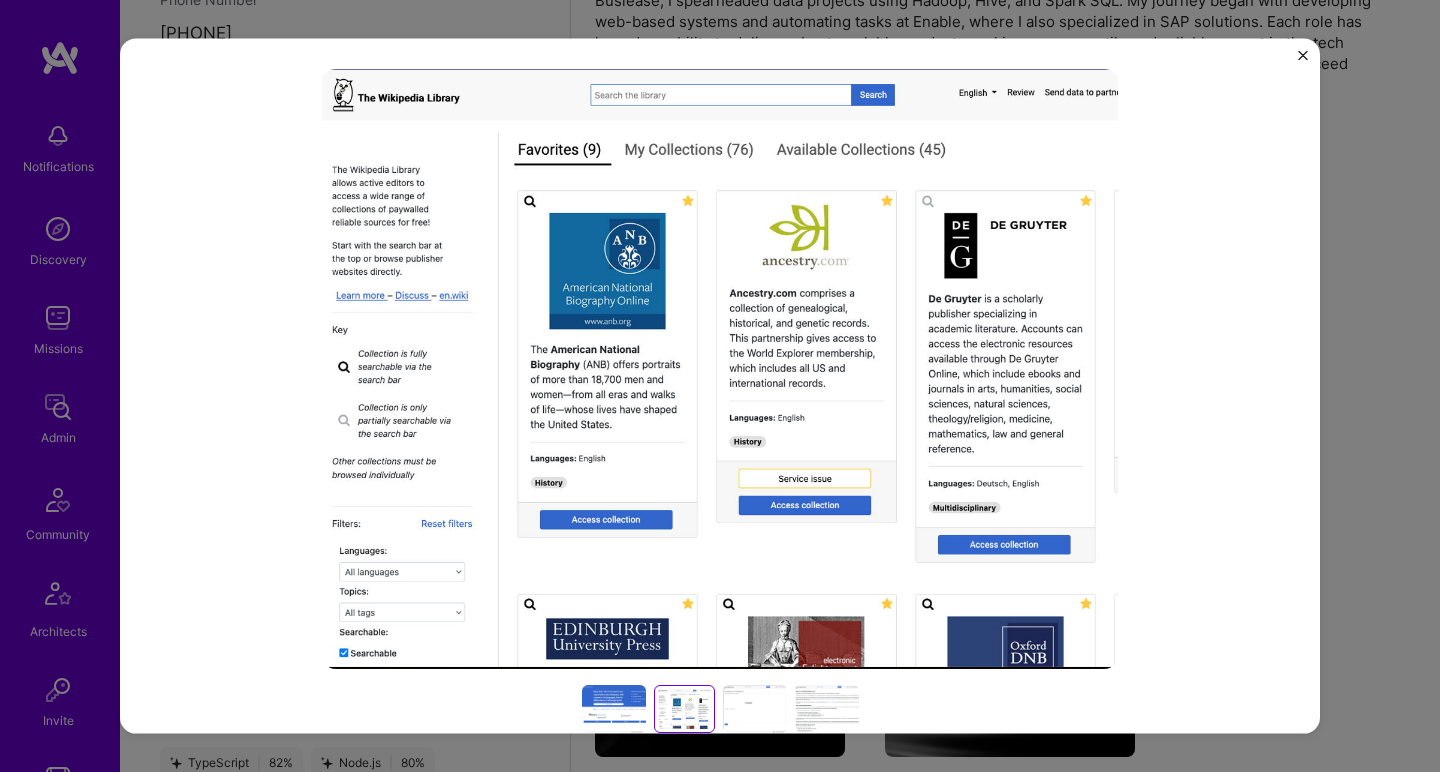 scroll, scrollTop: 560, scrollLeft: 0, axis: vertical 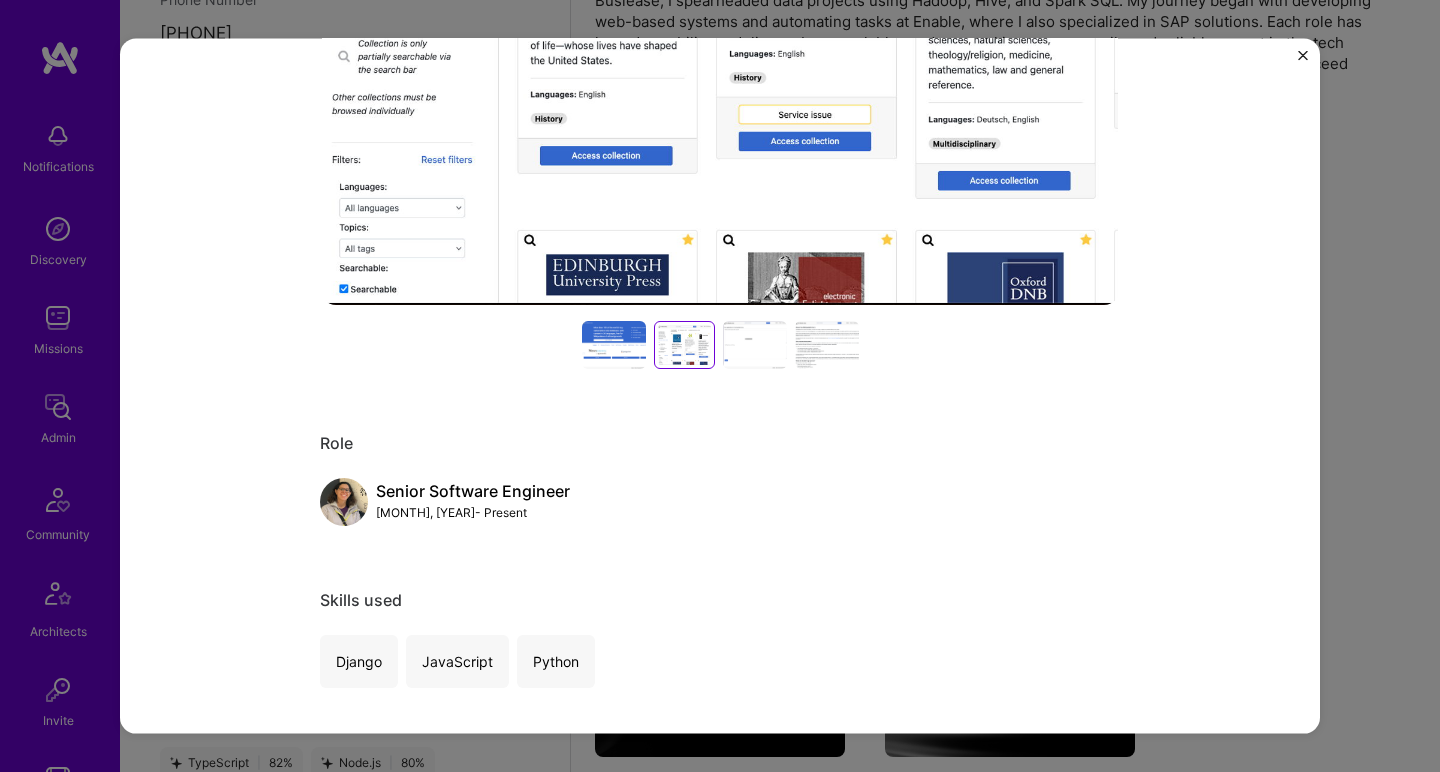 click at bounding box center [755, 344] 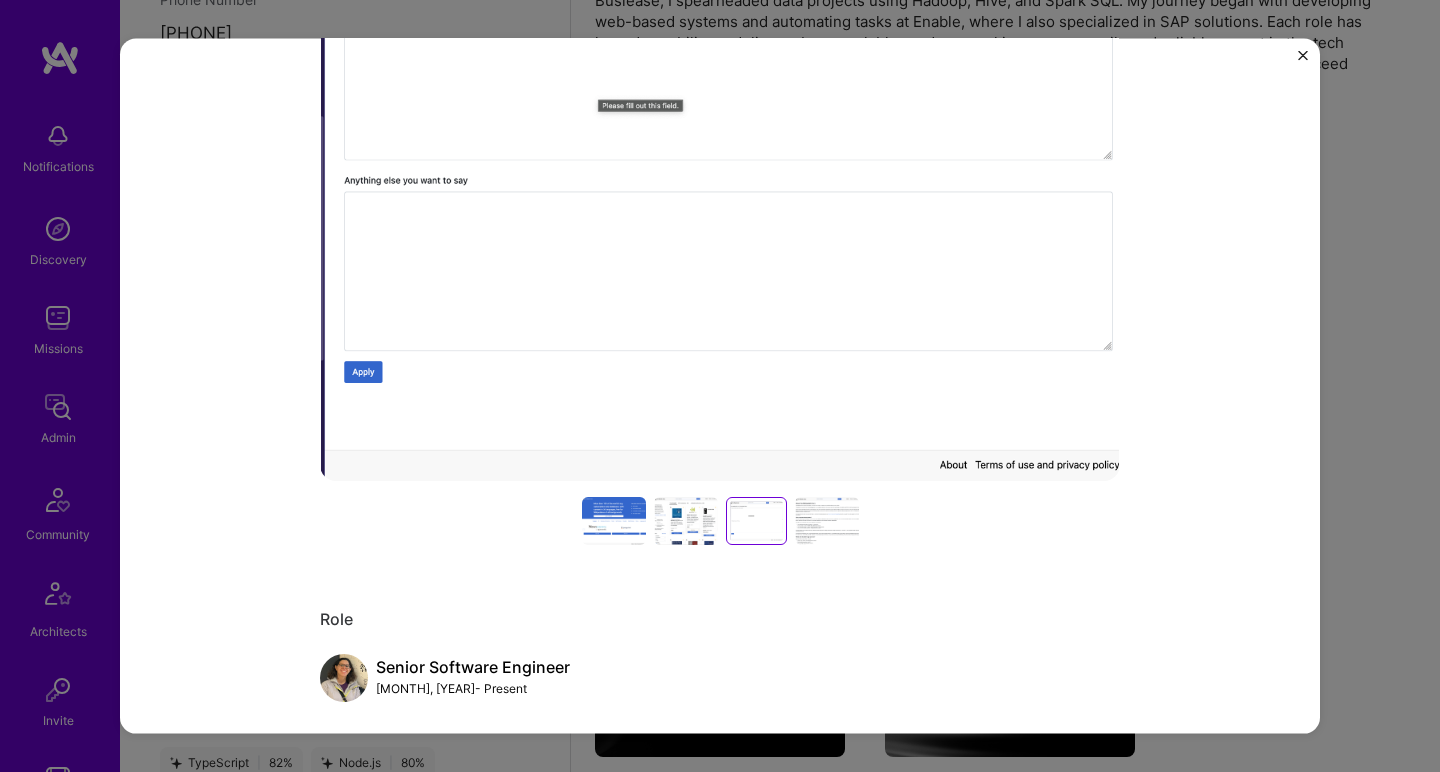 scroll, scrollTop: 576, scrollLeft: 0, axis: vertical 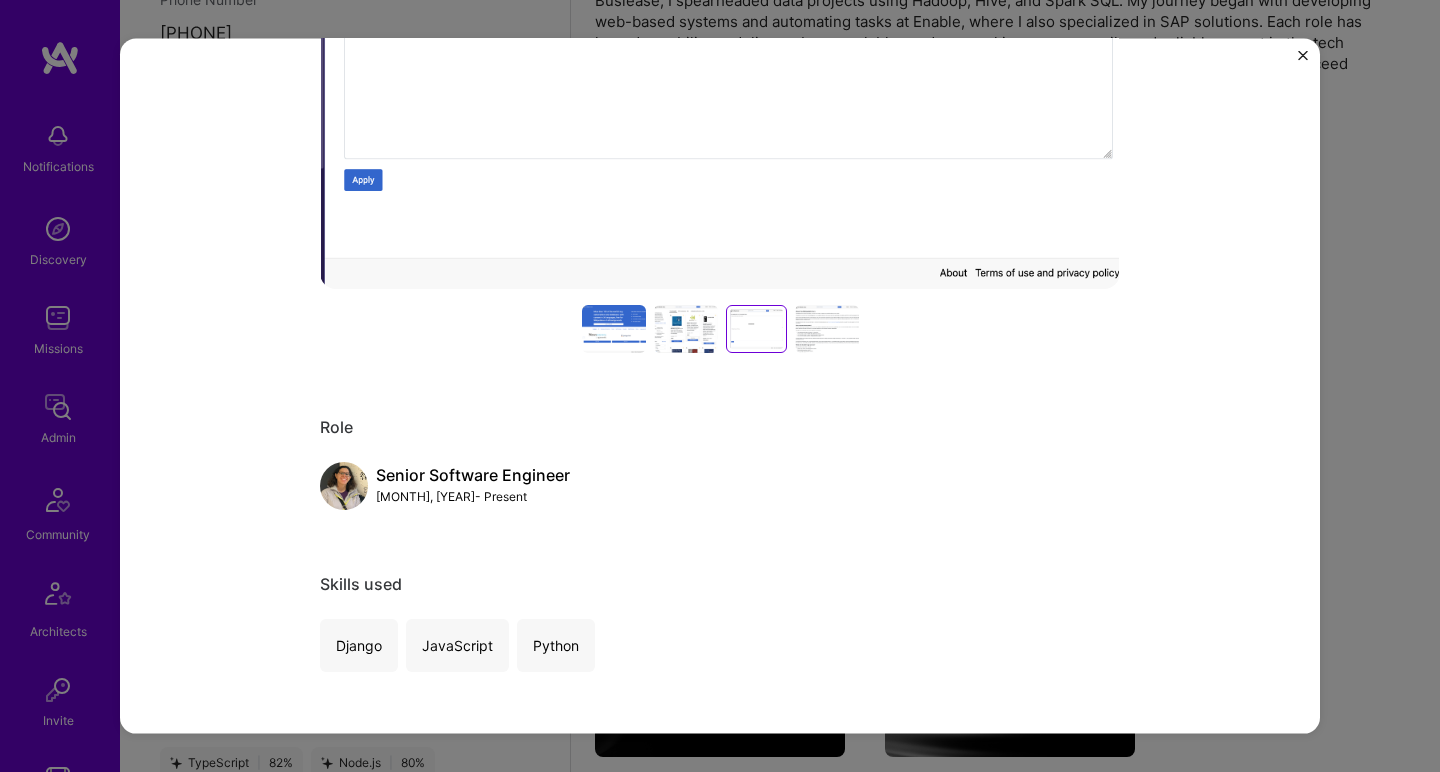 click at bounding box center (827, 328) 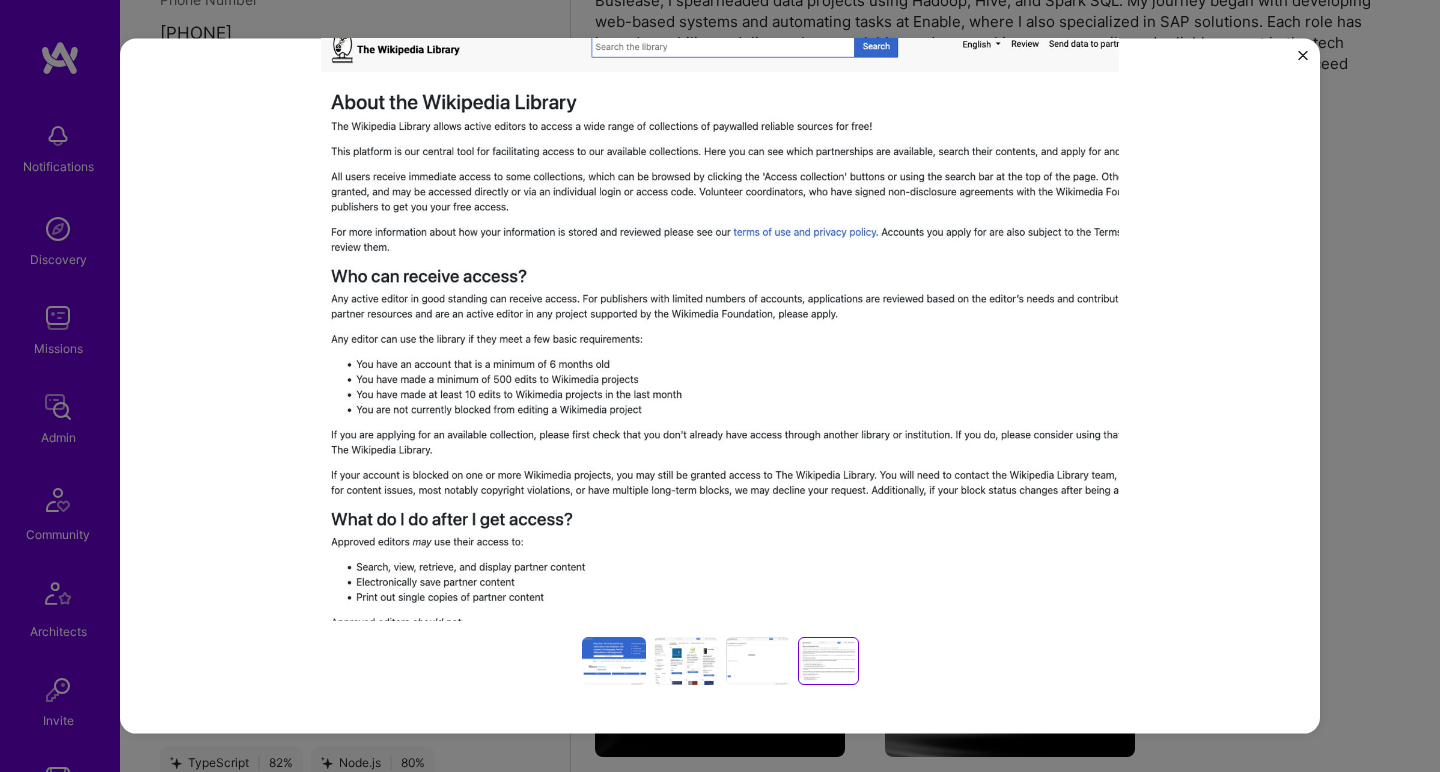 scroll, scrollTop: 576, scrollLeft: 0, axis: vertical 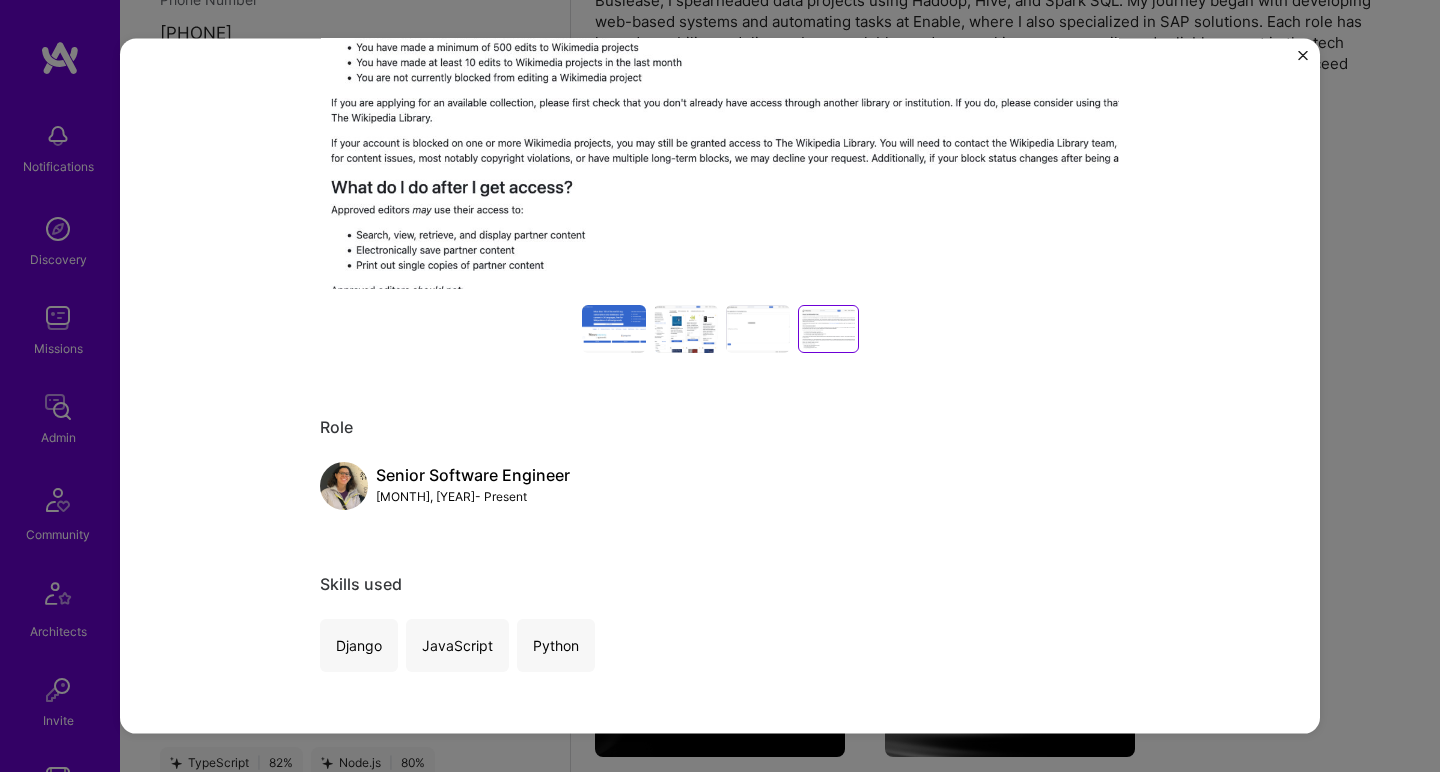 click at bounding box center (614, 328) 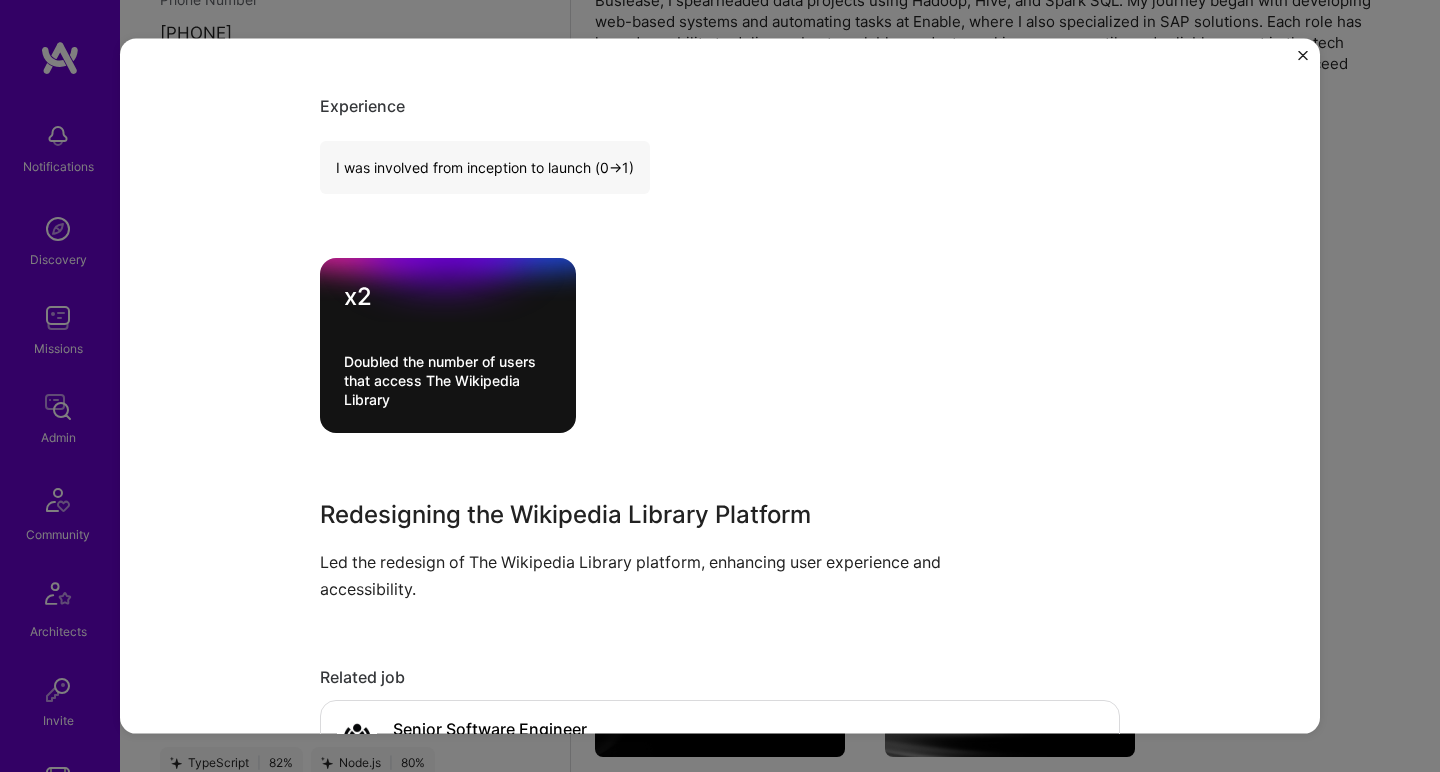 scroll, scrollTop: 1328, scrollLeft: 0, axis: vertical 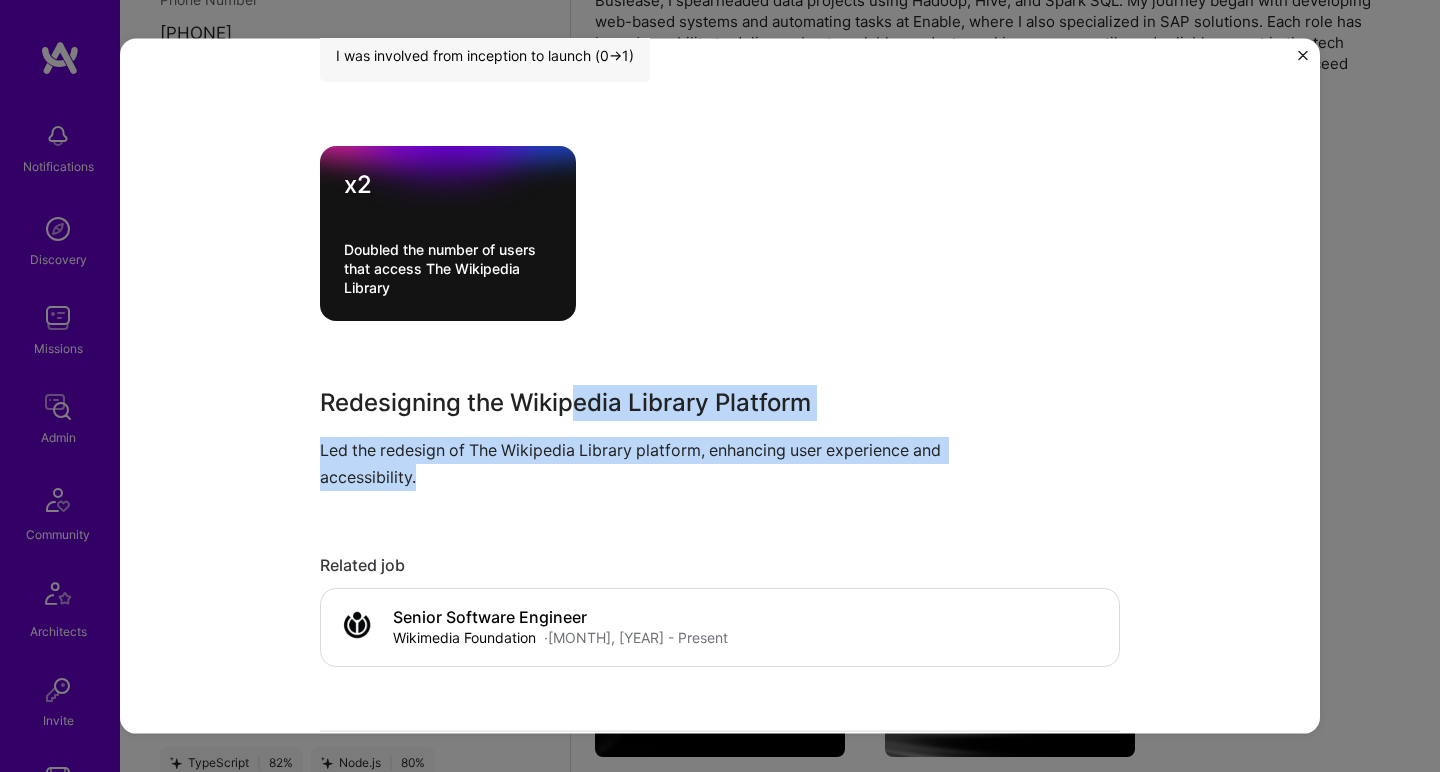 drag, startPoint x: 565, startPoint y: 384, endPoint x: 654, endPoint y: 459, distance: 116.38728 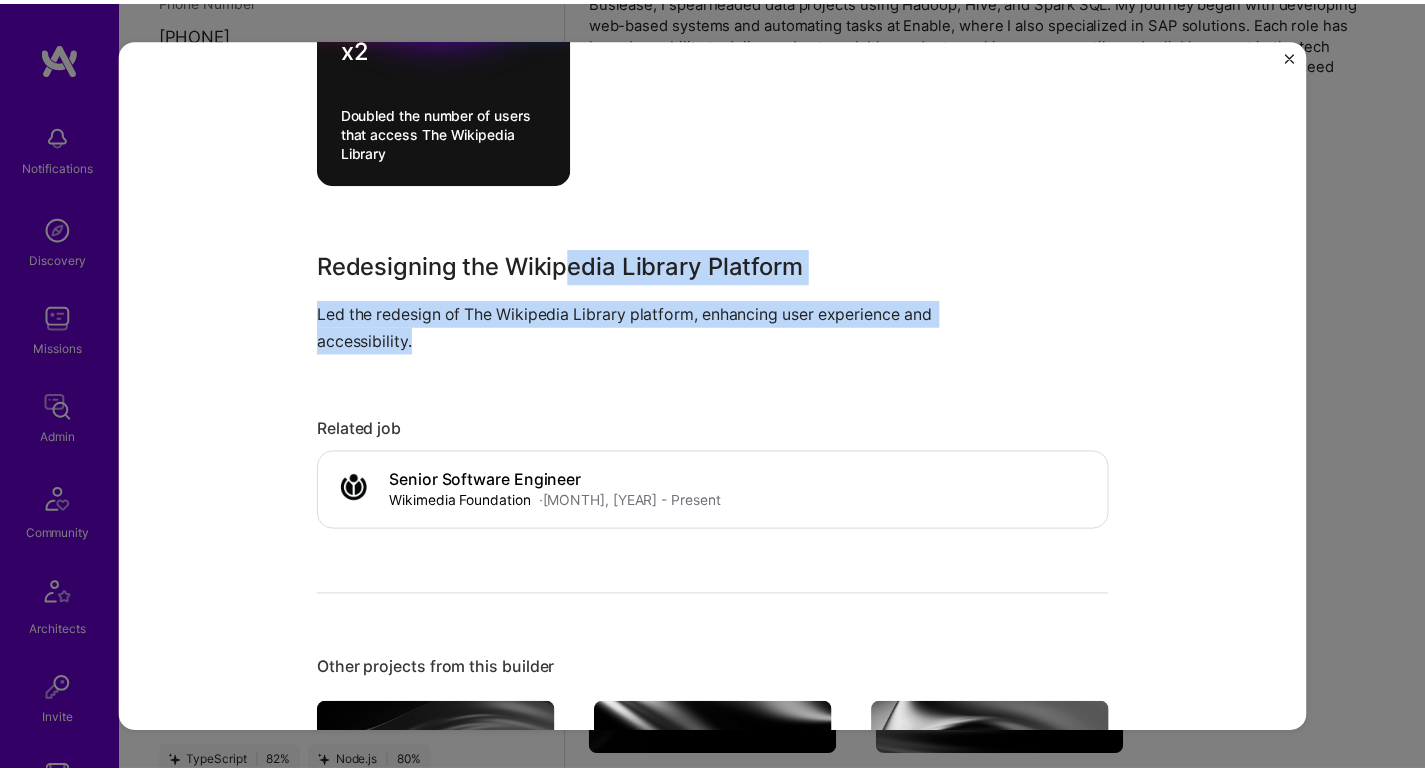 scroll, scrollTop: 1848, scrollLeft: 0, axis: vertical 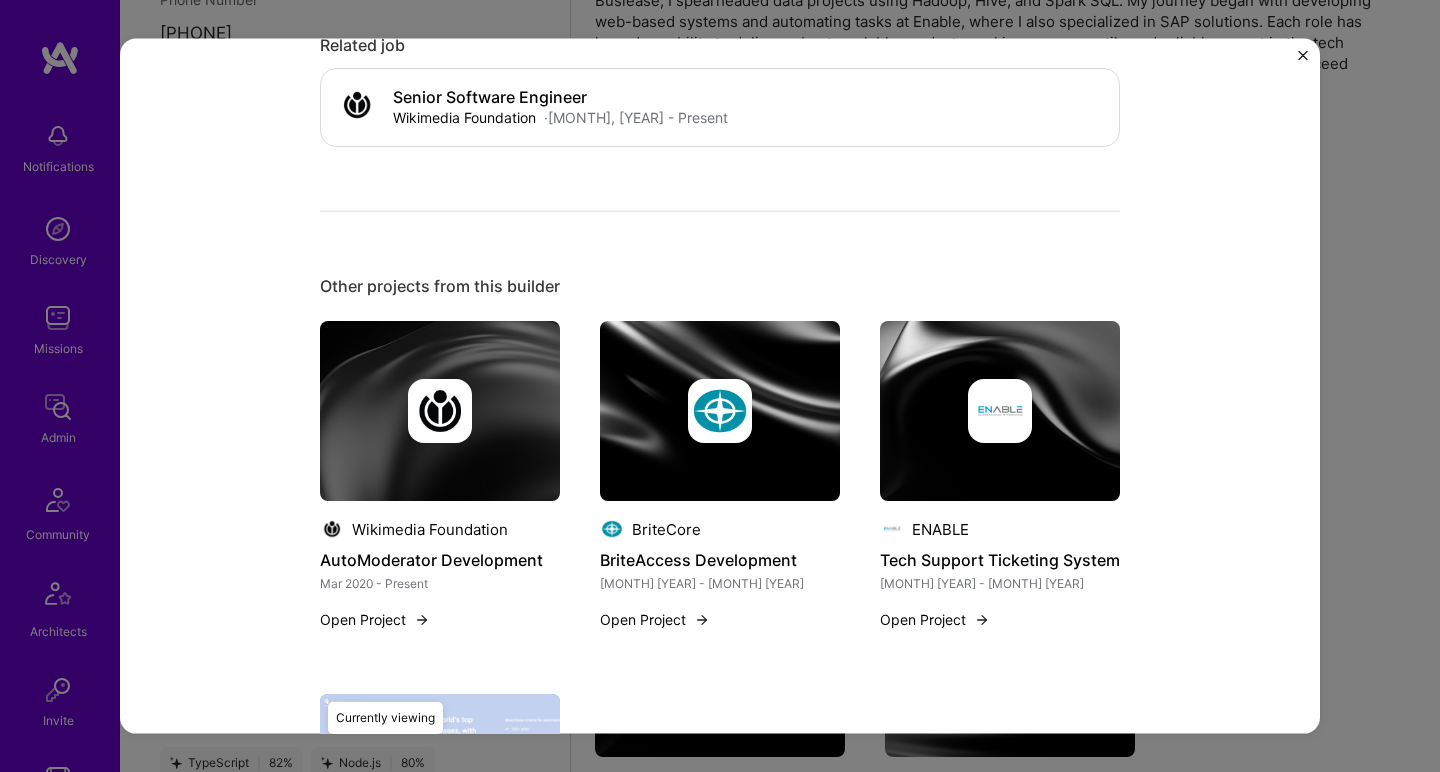 click on "Wikipedia Library Platform Redesign   Wikimedia Foundation Charity & Nonprofit, Open Source Project link Role Senior Software Engineer Mar, 2020  -   Present Skills used Django JavaScript Python Experience I was involved from inception to launch (0  ->  1) x2 Doubled the number of users that access The Wikipedia Library Redesigning the Wikipedia Library Platform Led the redesign of The Wikipedia Library platform, enhancing user experience and accessibility. Related job Senior Software Engineer Wikimedia Foundation  ·  Mar, 2020 - Present Open Other projects from this builder Wikimedia Foundation AutoModerator Development Mar 2020 - Present Open Project   BriteCore BriteAccess Development Sep 2018 - Dec 2019 Open Project   ENABLE Tech Support Ticketing System May 2016 - Jun 2017 Open Project   Wikimedia Foundation Wikipedia Library Platform Redesign Mar 2020 - Present Open Project   Currently viewing" at bounding box center [720, 386] 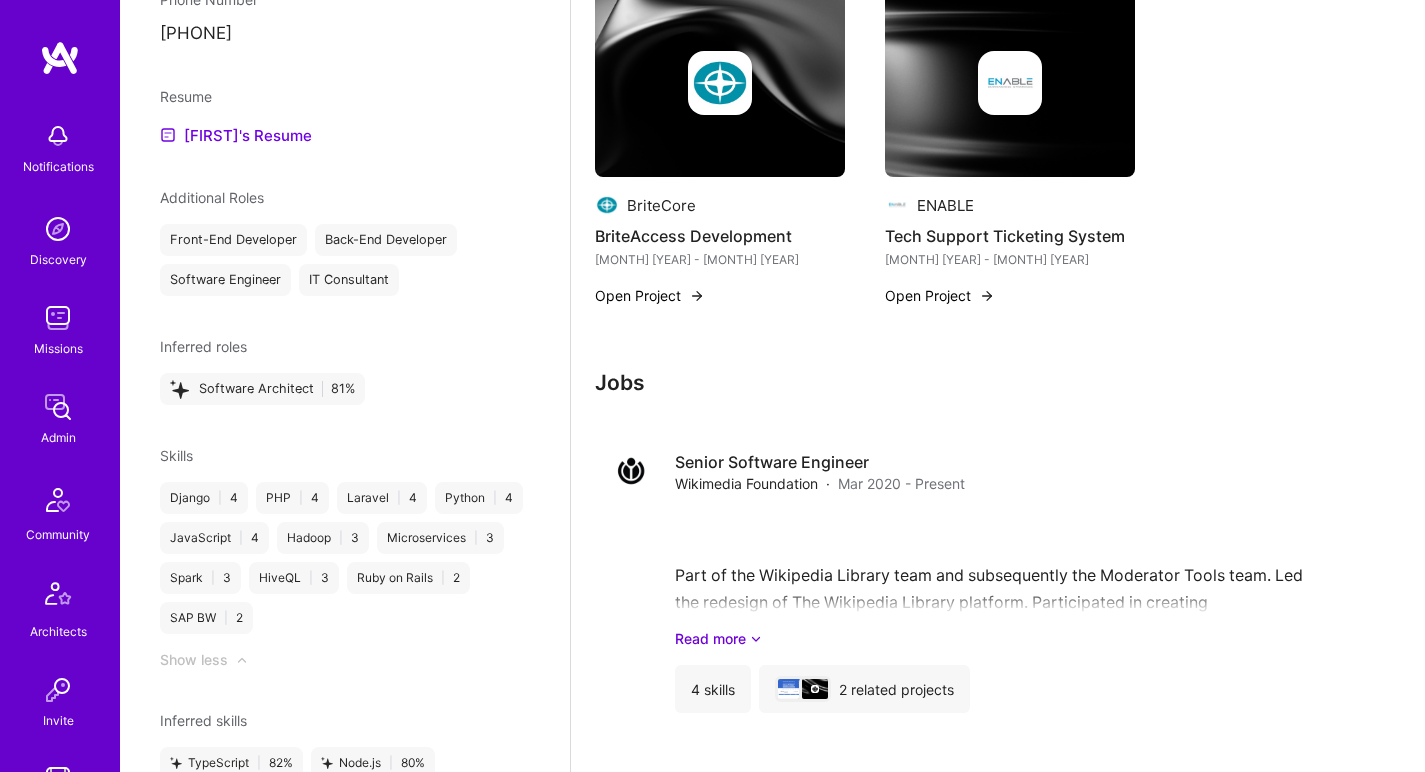 scroll, scrollTop: 1324, scrollLeft: 0, axis: vertical 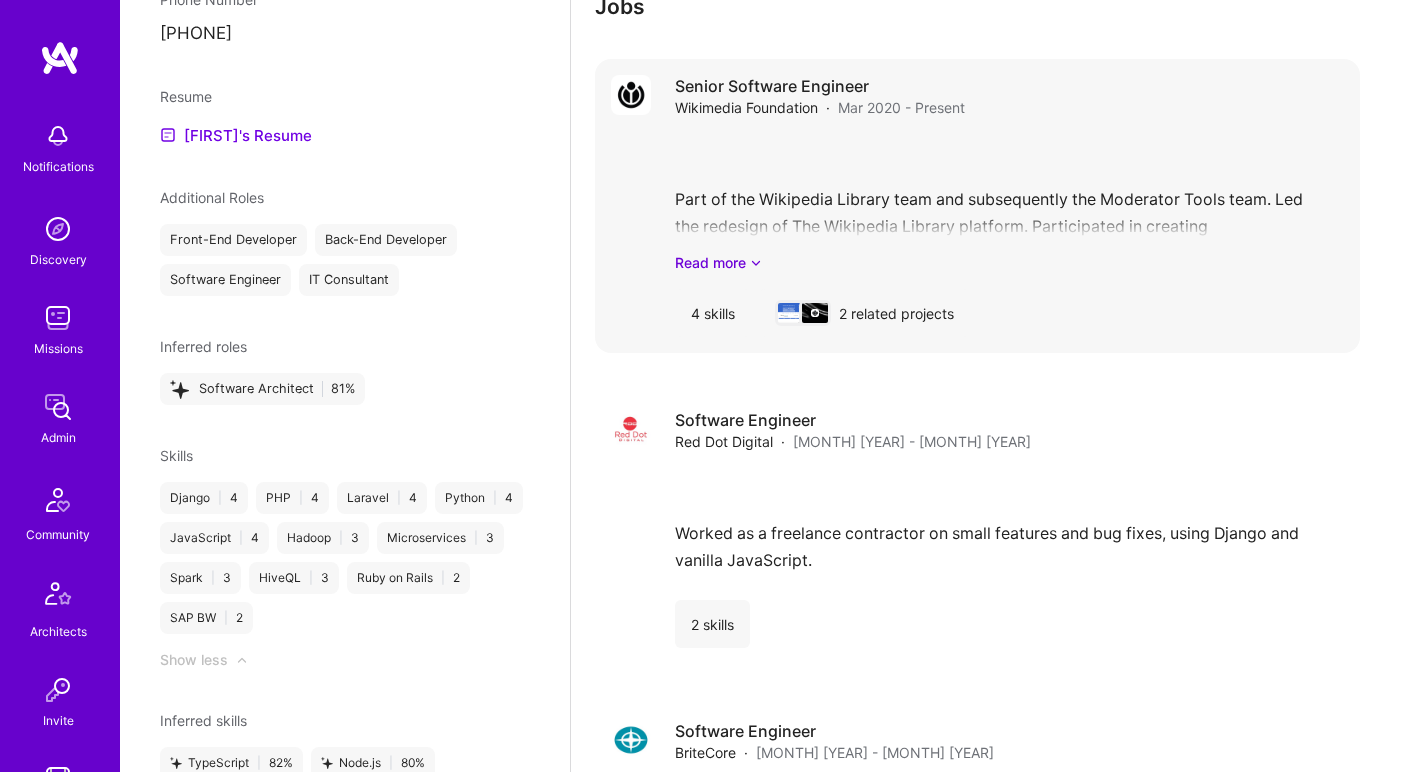 click on "Part of the Wikipedia Library team and subsequently the Moderator Tools team. Led the redesign of The Wikipedia Library platform. Participated in creating AutoModerator, an anti-vandalism tool. Read more" at bounding box center [1009, 203] 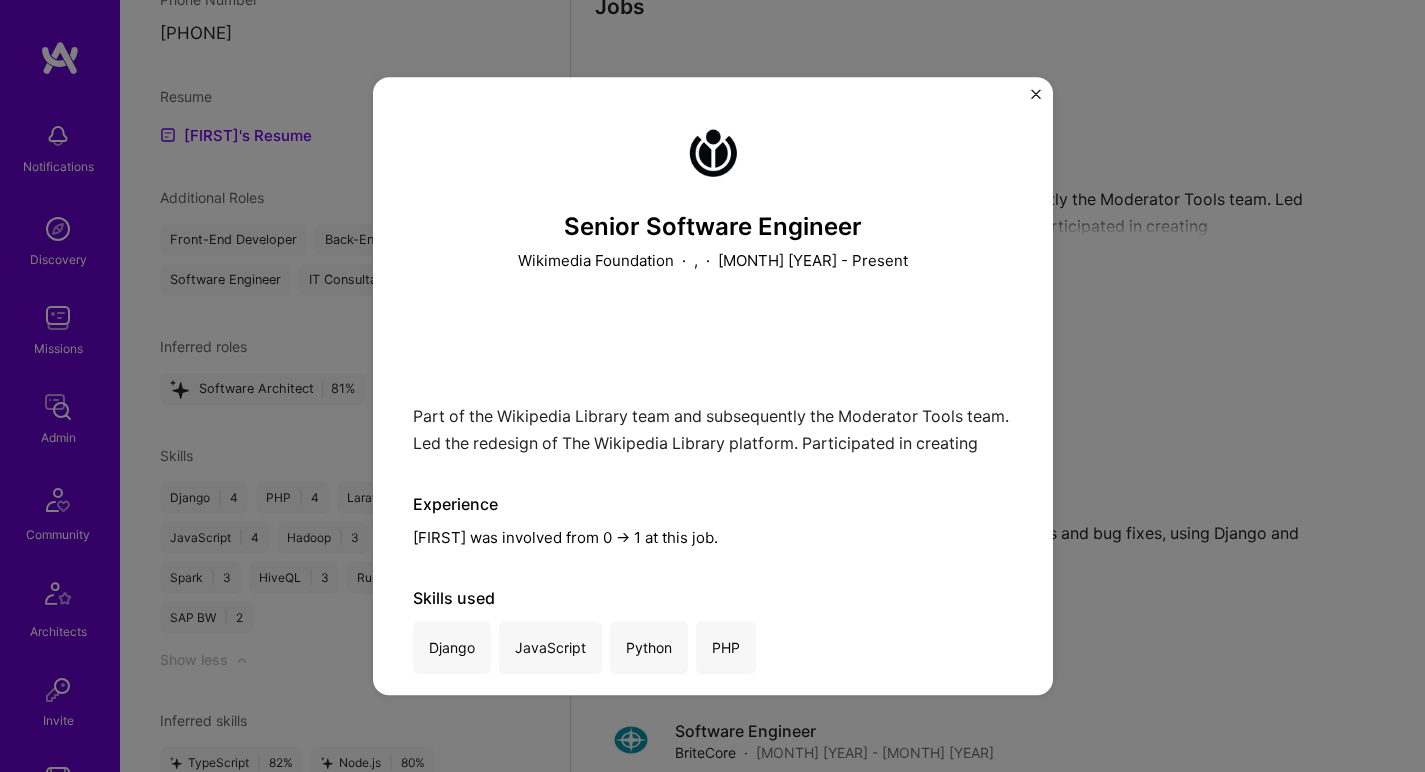 scroll, scrollTop: 132, scrollLeft: 0, axis: vertical 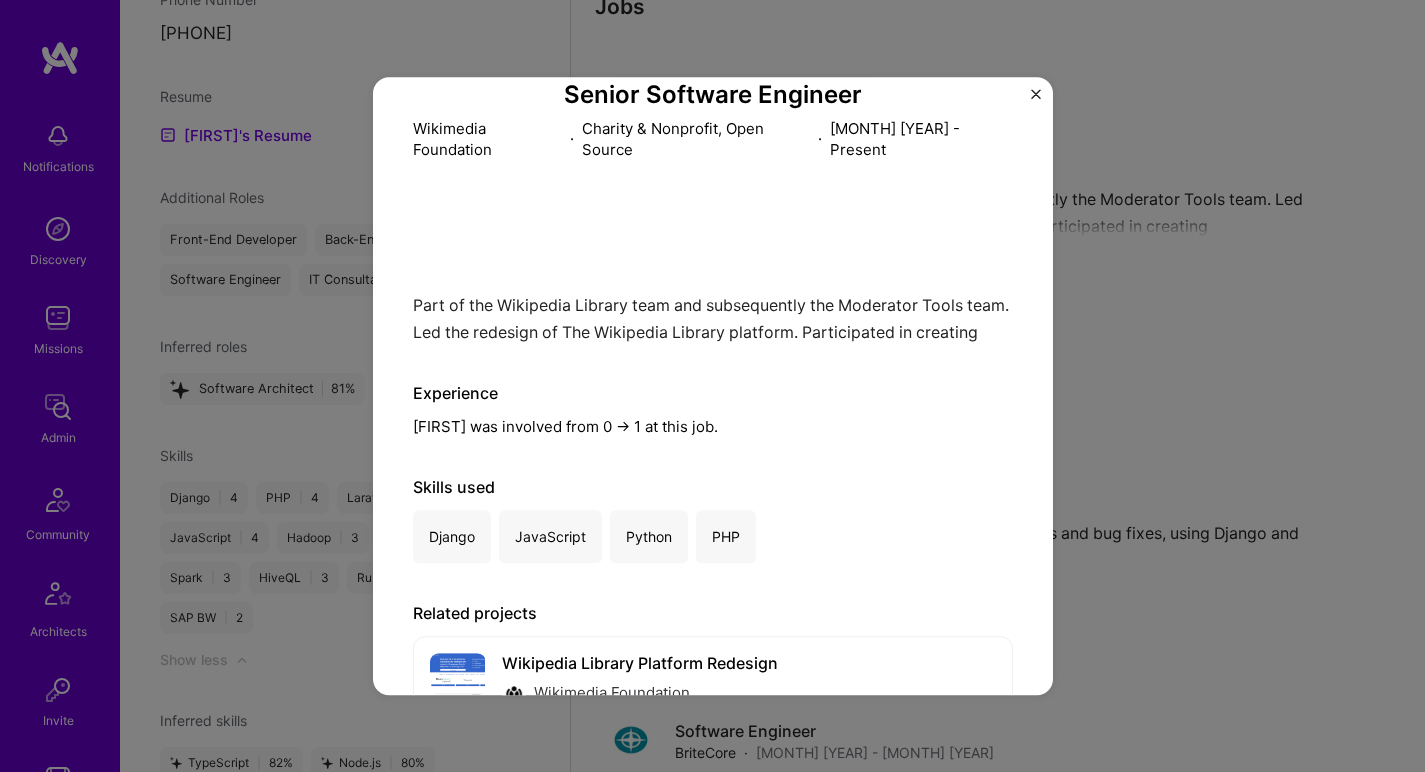click on "Senior Software Engineer Wikimedia Foundation   ·     Charity & Nonprofit, Open Source     ·   March 2020 - Present   Part of the Wikipedia Library team and subsequently the Moderator Tools team. Led the redesign of The Wikipedia Library platform. Participated in creating AutoModerator, an anti-vandalism tool. Experience Susana was involved from 0 -> 1 at this job. Skills used Django JavaScript Python PHP Related projects Wikipedia Library Platform Redesign Wikimedia Foundation Open AutoModerator Development Wikimedia Foundation Open" at bounding box center (712, 386) 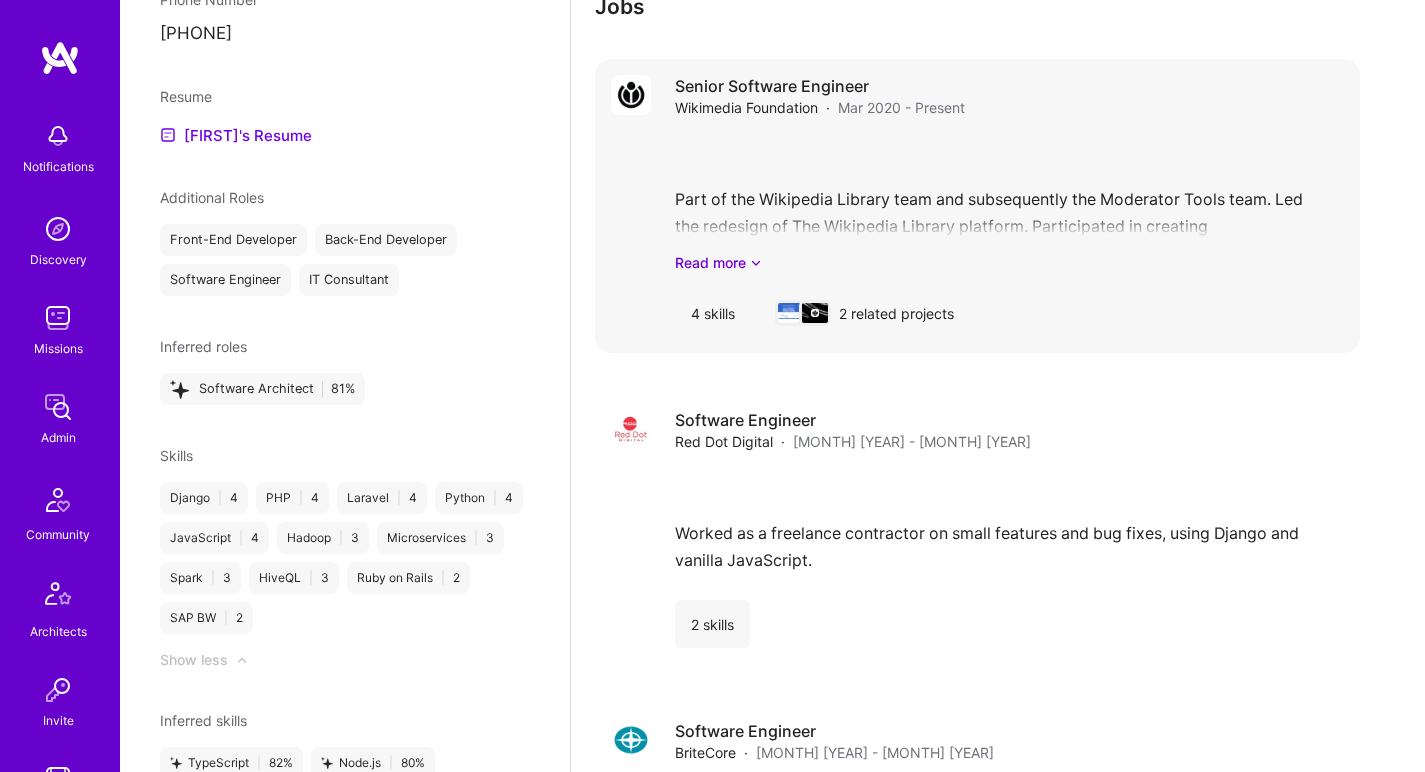click on "Part of the Wikipedia Library team and subsequently the Moderator Tools team. Led the redesign of The Wikipedia Library platform. Participated in creating AutoModerator, an anti-vandalism tool. Read more" at bounding box center (1009, 203) 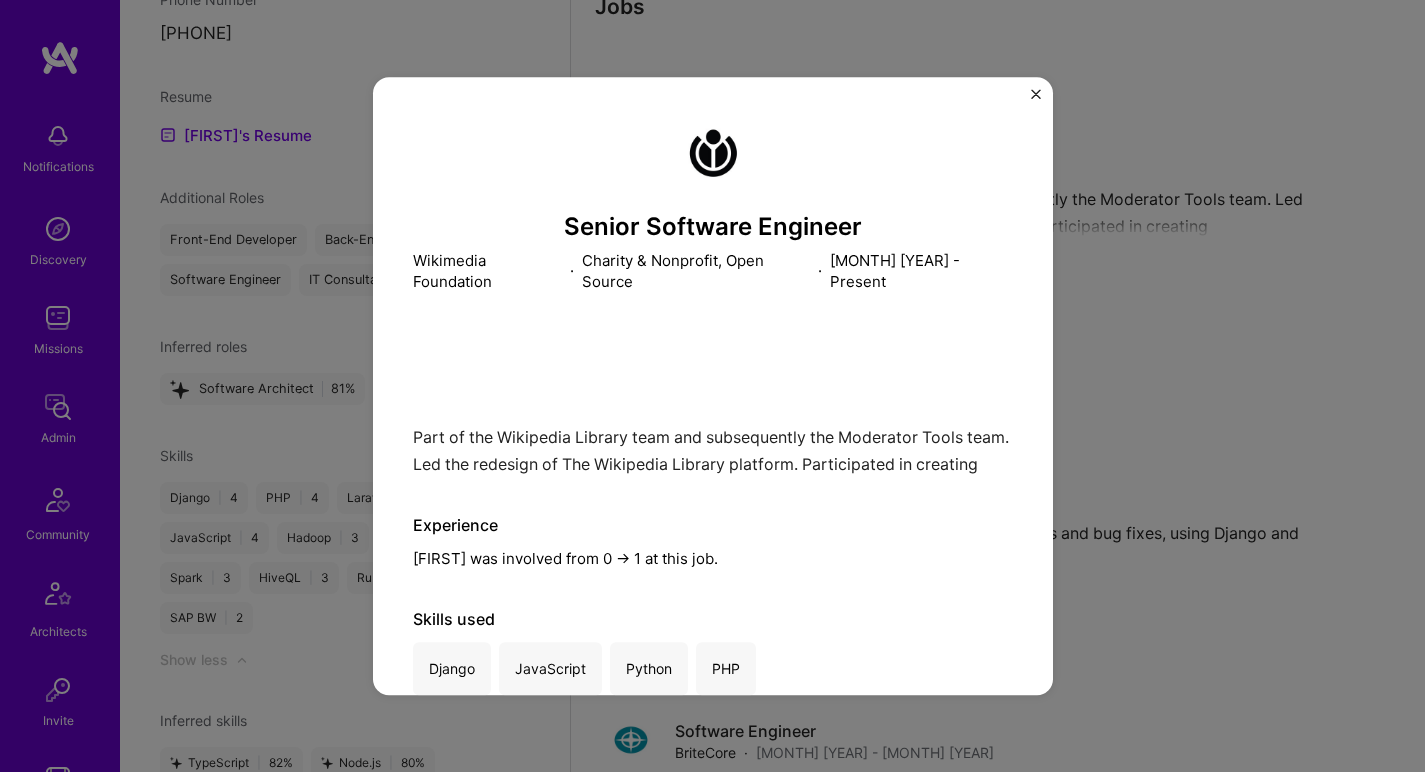 scroll, scrollTop: 302, scrollLeft: 0, axis: vertical 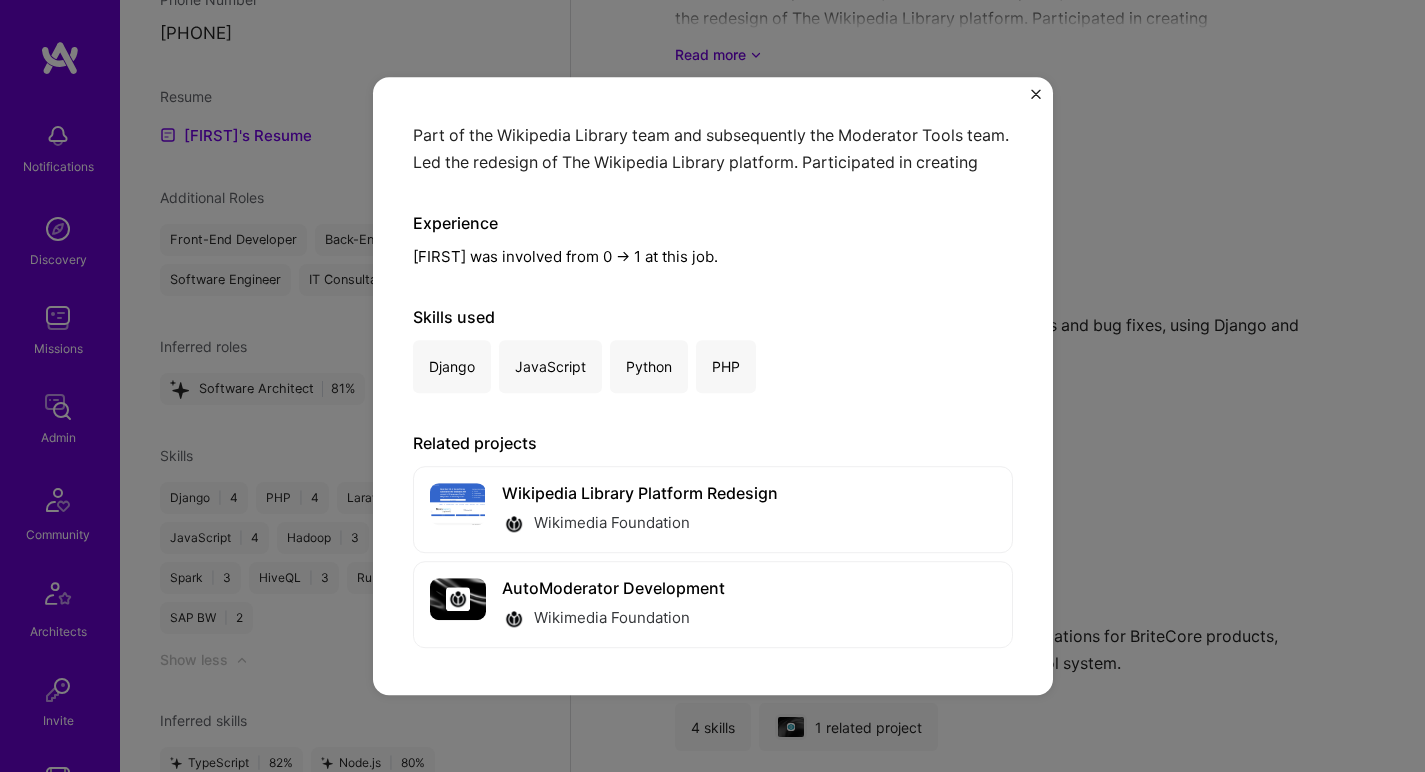 click on "Senior Software Engineer Wikimedia Foundation   ·     Charity & Nonprofit, Open Source     ·   March 2020 - Present   Part of the Wikipedia Library team and subsequently the Moderator Tools team. Led the redesign of The Wikipedia Library platform. Participated in creating AutoModerator, an anti-vandalism tool. Experience Susana was involved from 0 -> 1 at this job. Skills used Django JavaScript Python PHP Related projects Wikipedia Library Platform Redesign Wikimedia Foundation Open AutoModerator Development Wikimedia Foundation Open" at bounding box center [712, 386] 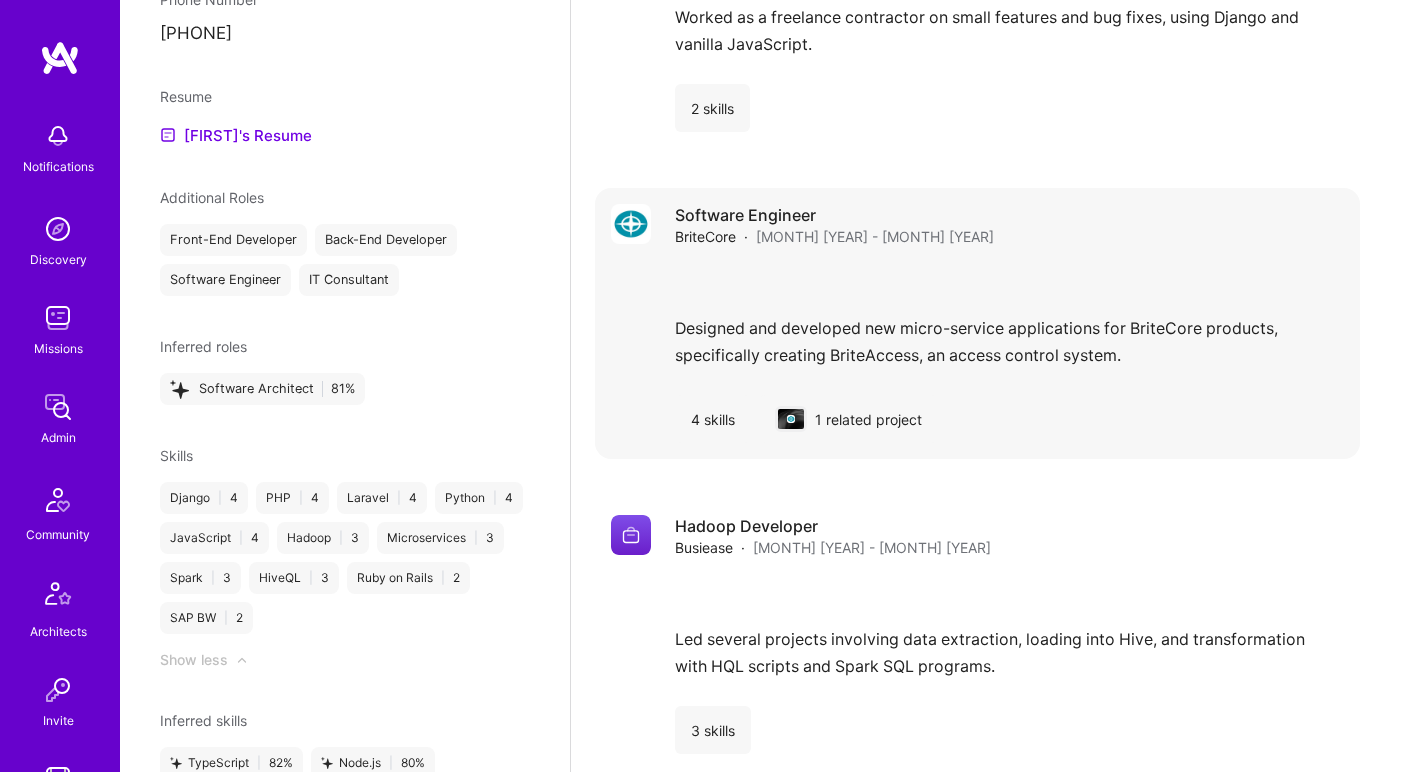 scroll, scrollTop: 1560, scrollLeft: 0, axis: vertical 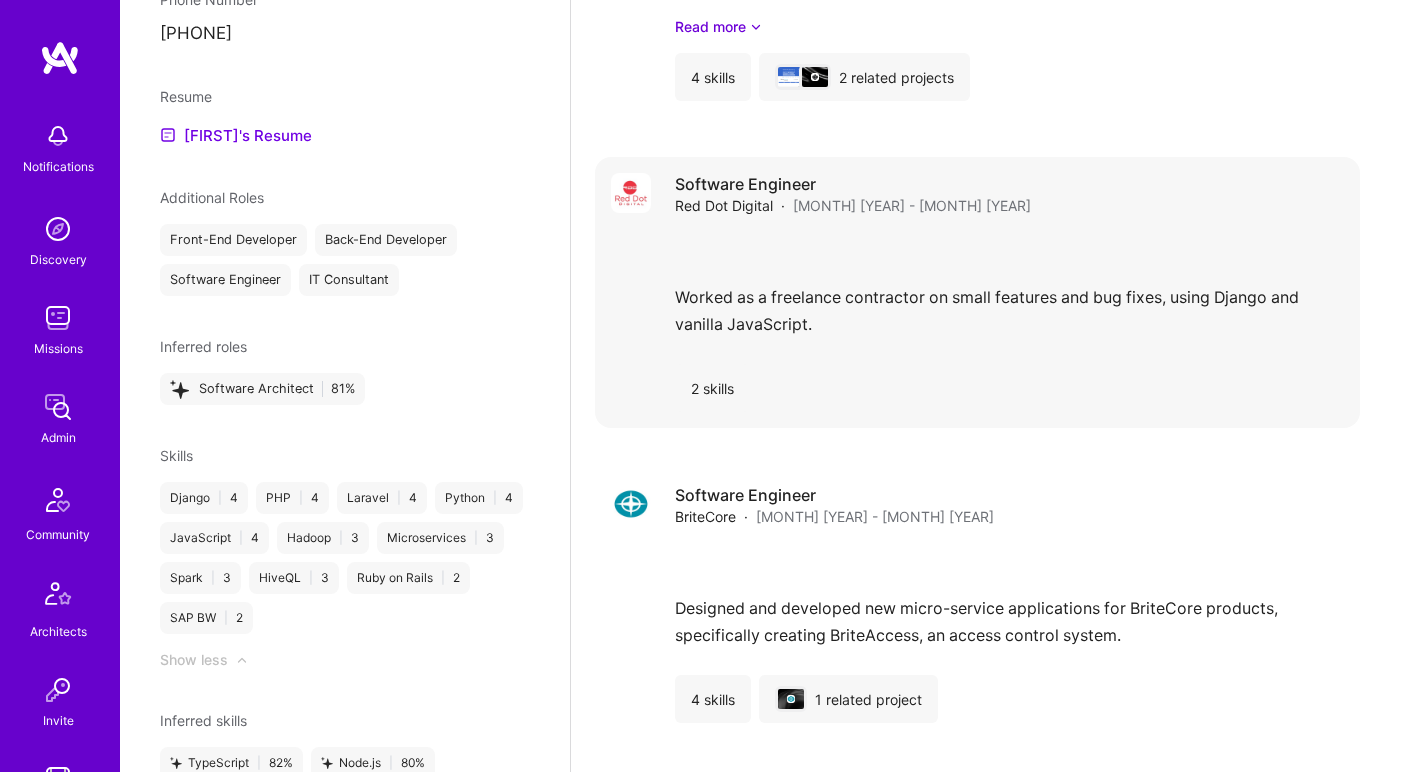 click on "Worked as a freelance contractor on small features and bug fixes, using Django and vanilla JavaScript." at bounding box center (1009, 290) 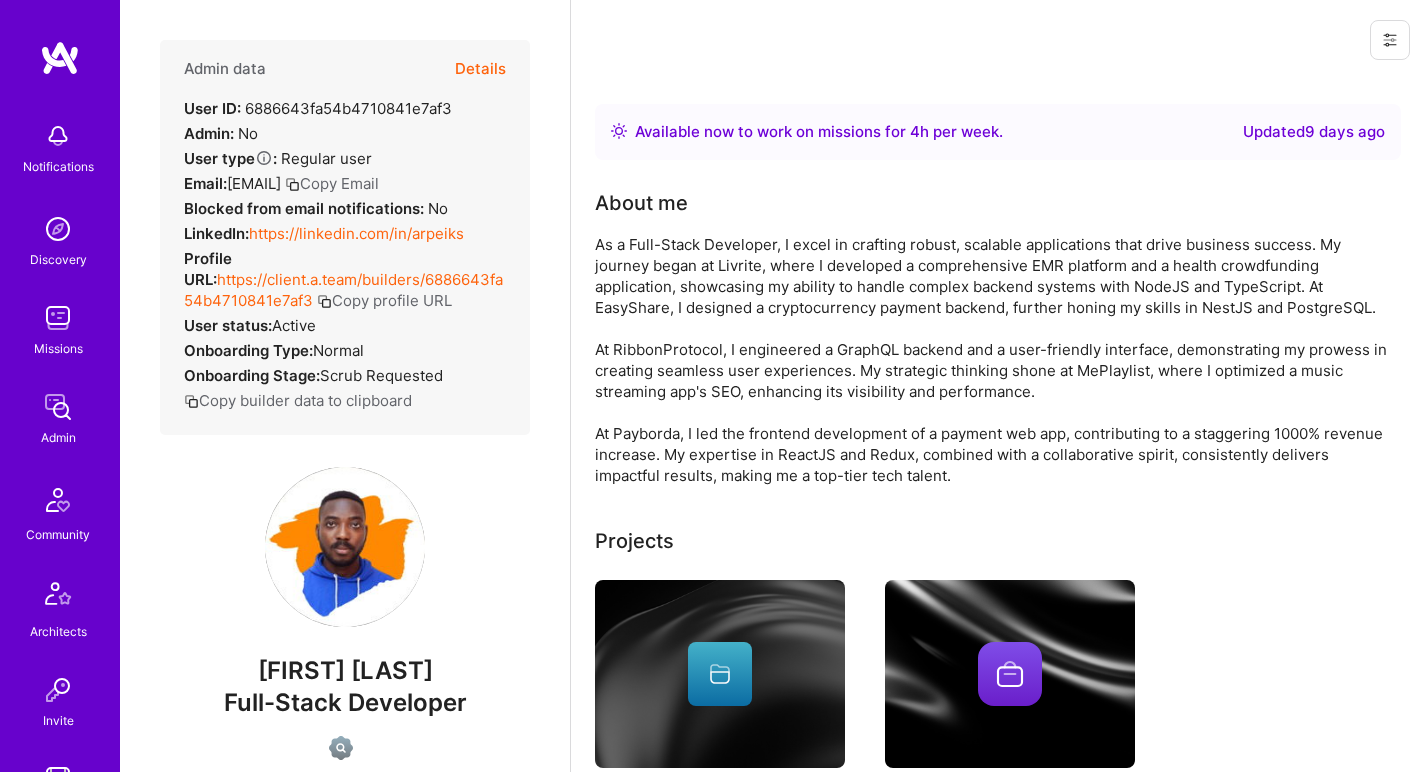 scroll, scrollTop: 0, scrollLeft: 0, axis: both 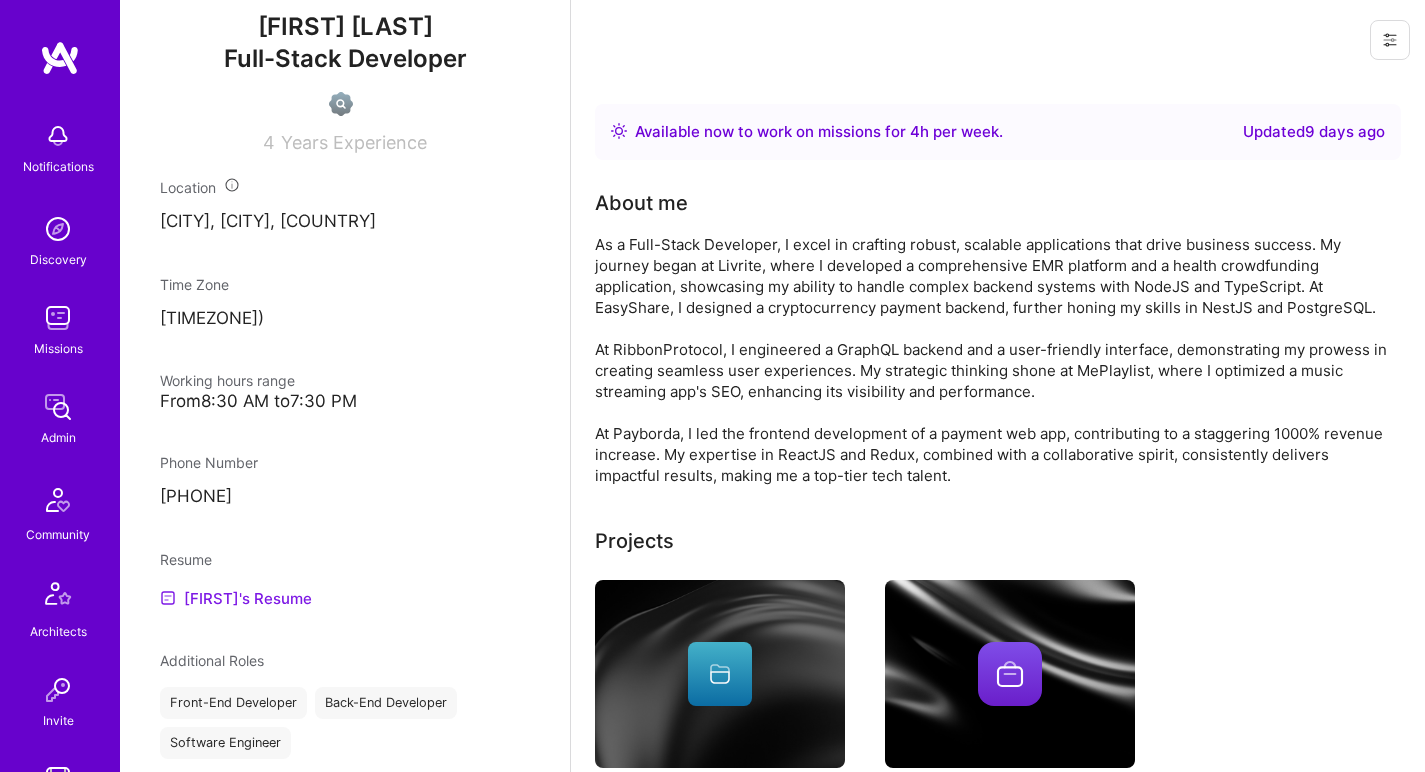 click on "Segun's Resume" at bounding box center (236, 598) 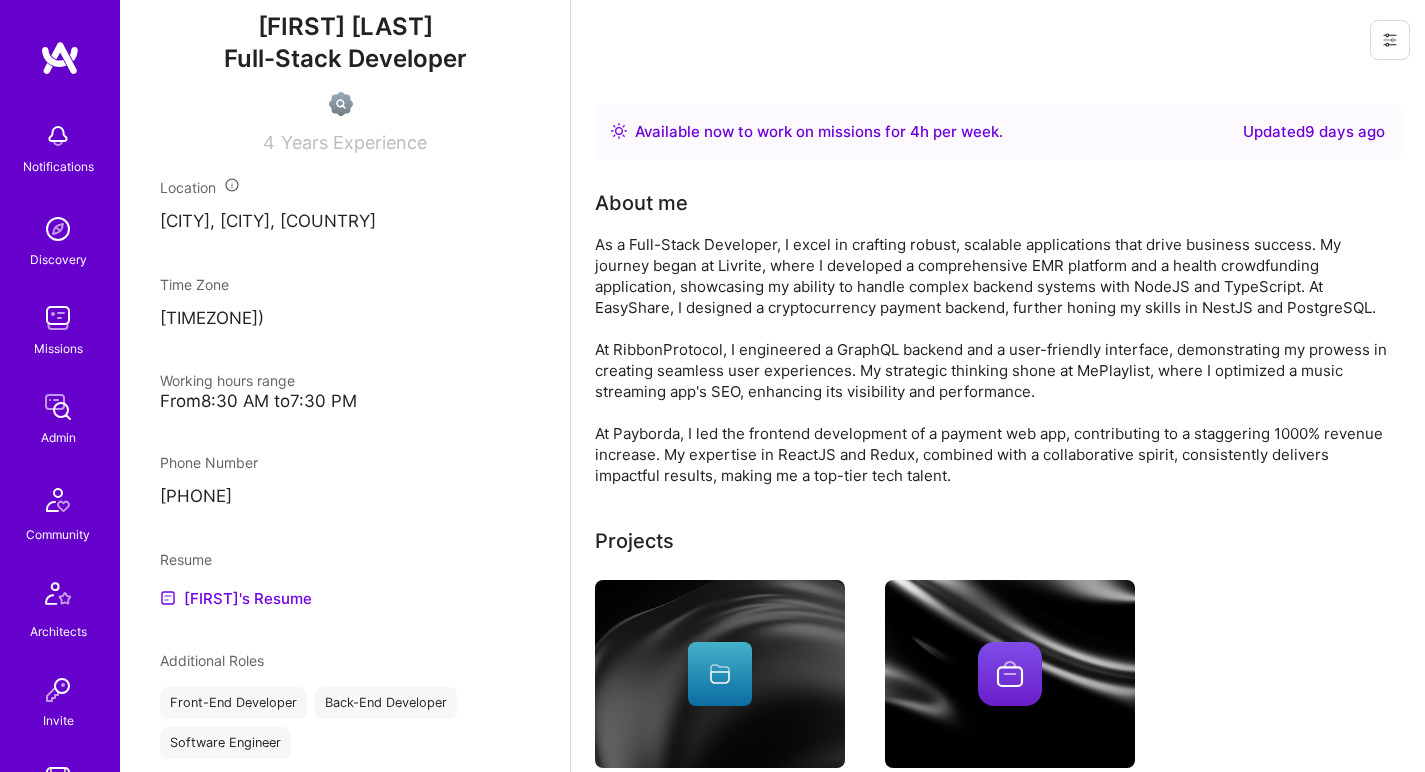 click on "As a Full-Stack Developer, I excel in crafting robust, scalable applications that drive business success. My journey began at Livrite, where I developed a comprehensive EMR platform and a health crowdfunding application, showcasing my ability to handle complex backend systems with NodeJS and TypeScript. At EasyShare, I designed a cryptocurrency payment backend, further honing my skills in NestJS and PostgreSQL.
At RibbonProtocol, I engineered a GraphQL backend and a user-friendly interface, demonstrating my prowess in creating seamless user experiences. My strategic thinking shone at MePlaylist, where I optimized a music streaming app's SEO, enhancing its visibility and performance.
At Payborda, I led the frontend development of a payment web app, contributing to a staggering 1000% revenue increase. My expertise in ReactJS and Redux, combined with a collaborative spirit, consistently delivers impactful results, making me a top-tier tech talent." at bounding box center [995, 360] 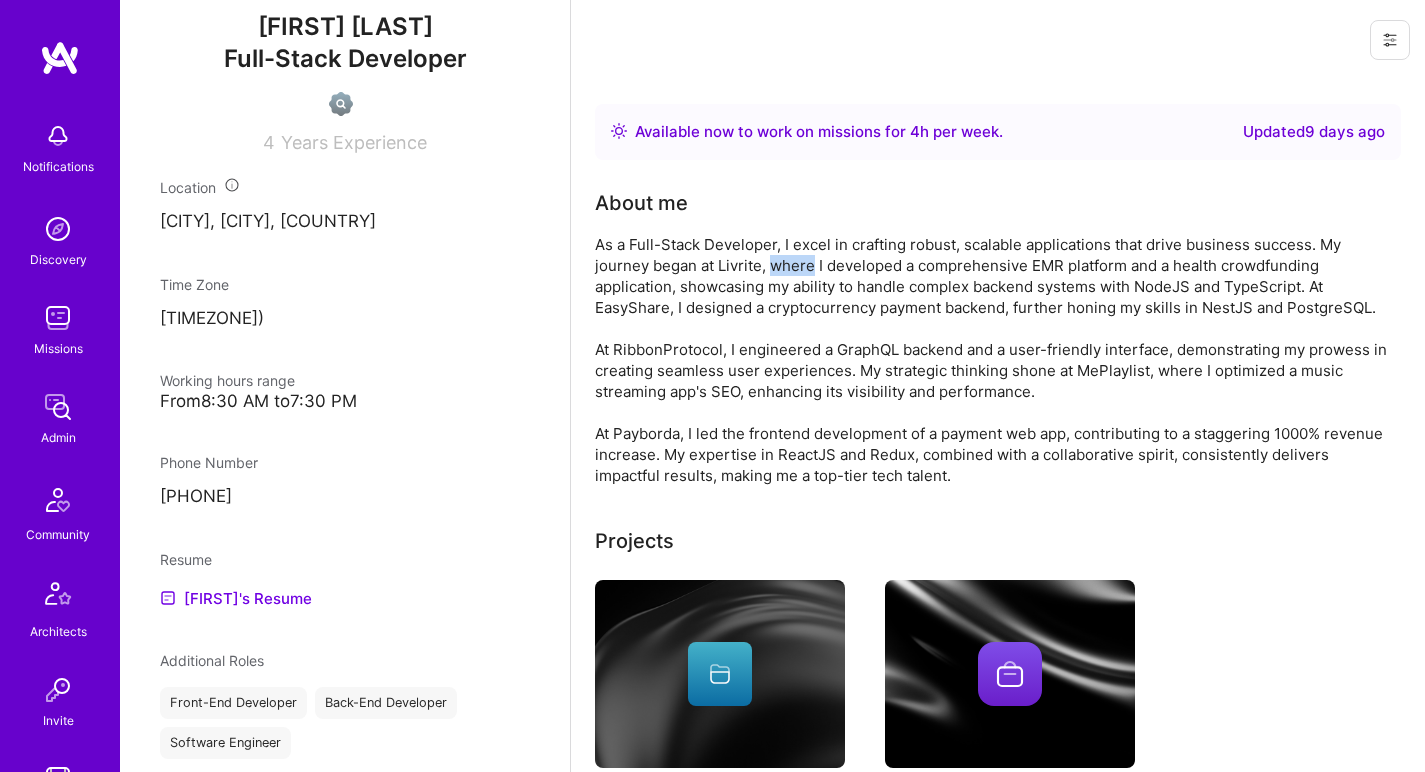 click on "As a Full-Stack Developer, I excel in crafting robust, scalable applications that drive business success. My journey began at Livrite, where I developed a comprehensive EMR platform and a health crowdfunding application, showcasing my ability to handle complex backend systems with NodeJS and TypeScript. At EasyShare, I designed a cryptocurrency payment backend, further honing my skills in NestJS and PostgreSQL.
At RibbonProtocol, I engineered a GraphQL backend and a user-friendly interface, demonstrating my prowess in creating seamless user experiences. My strategic thinking shone at MePlaylist, where I optimized a music streaming app's SEO, enhancing its visibility and performance.
At Payborda, I led the frontend development of a payment web app, contributing to a staggering 1000% revenue increase. My expertise in ReactJS and Redux, combined with a collaborative spirit, consistently delivers impactful results, making me a top-tier tech talent." at bounding box center (995, 360) 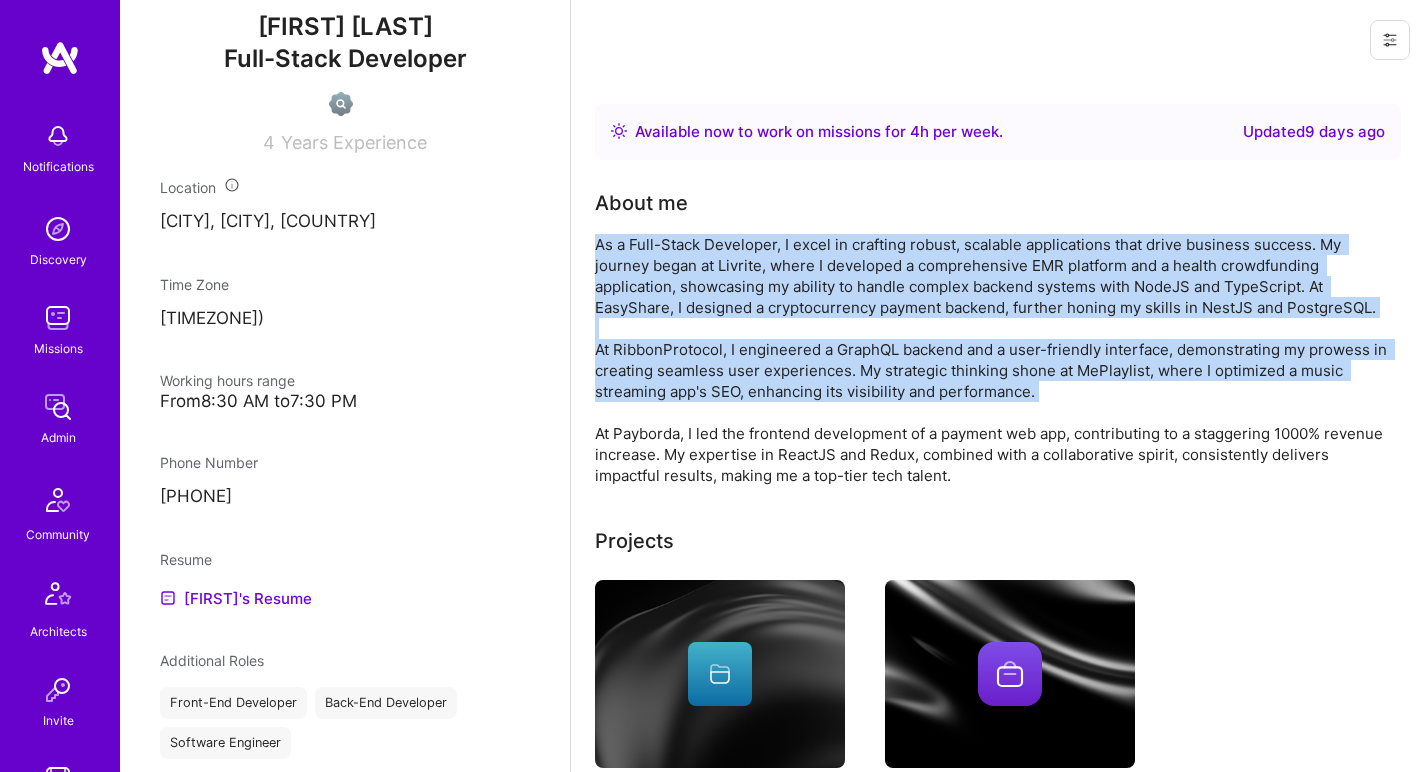 drag, startPoint x: 771, startPoint y: 269, endPoint x: 728, endPoint y: 375, distance: 114.38969 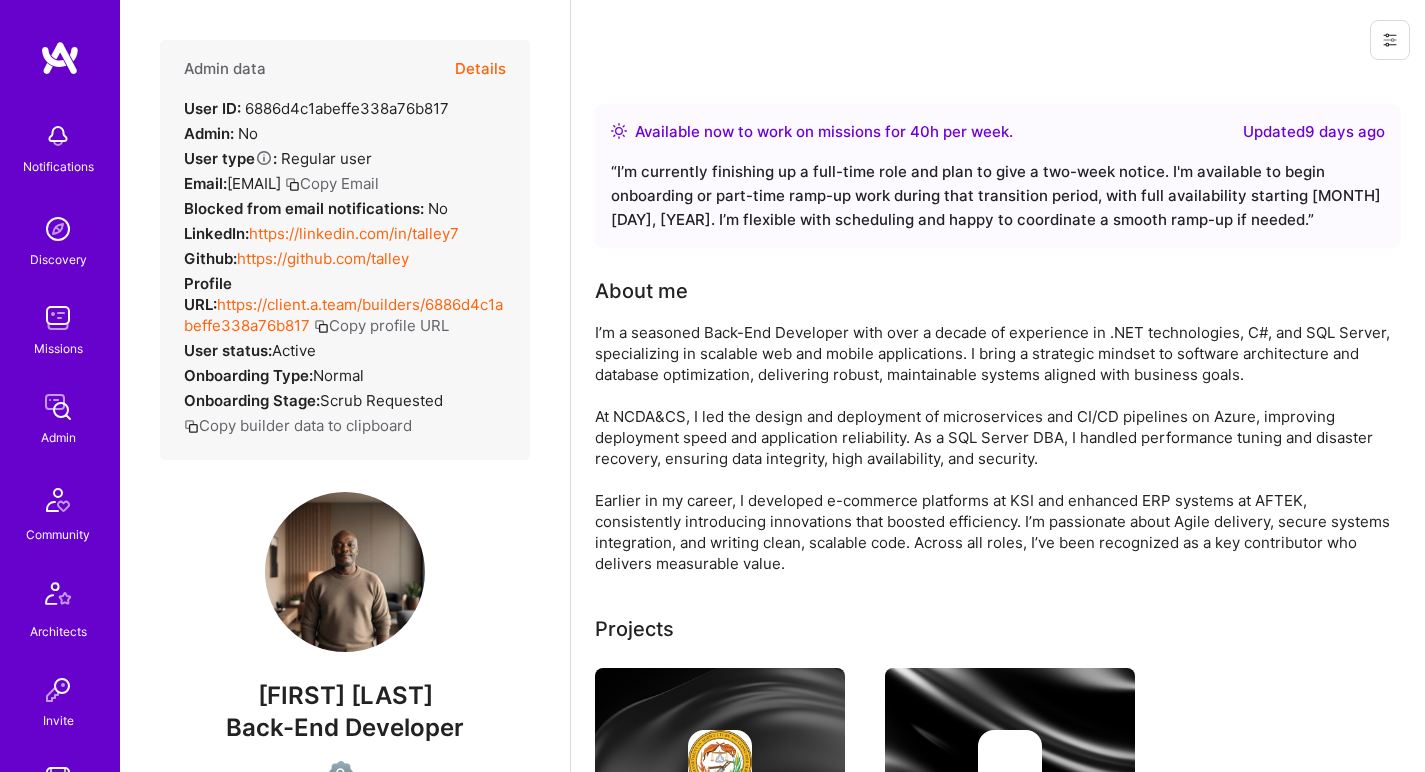 scroll, scrollTop: 0, scrollLeft: 0, axis: both 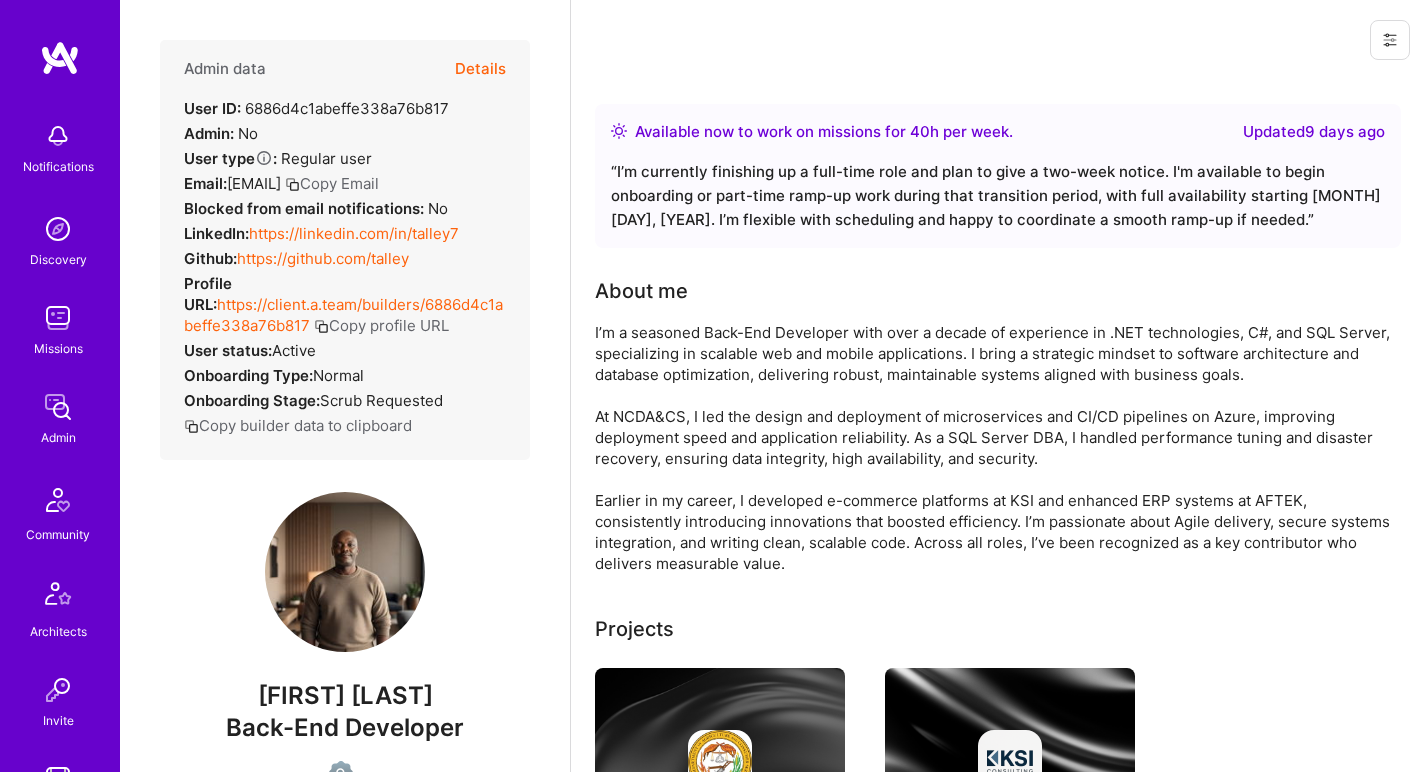 click on "https://linkedin.com/in/talley7" at bounding box center (354, 233) 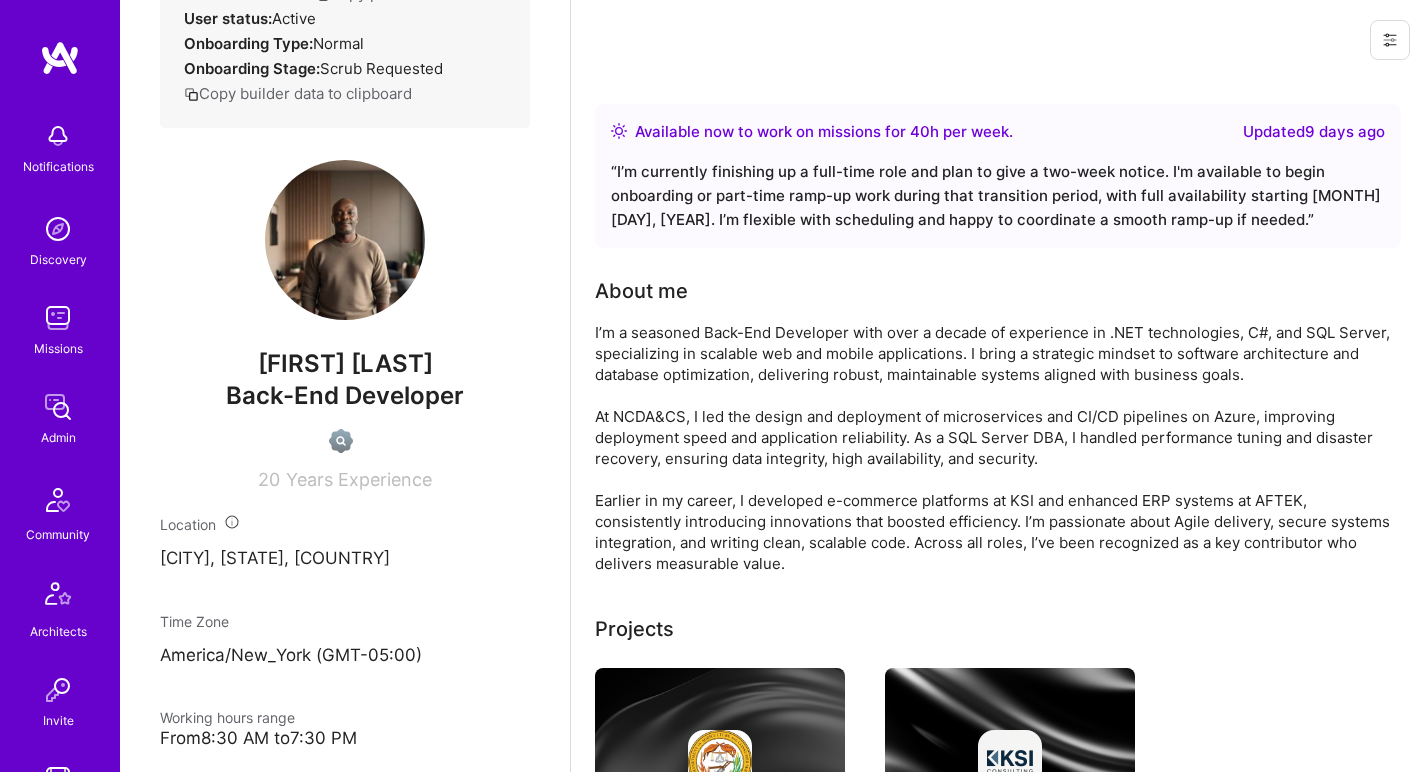scroll, scrollTop: 712, scrollLeft: 0, axis: vertical 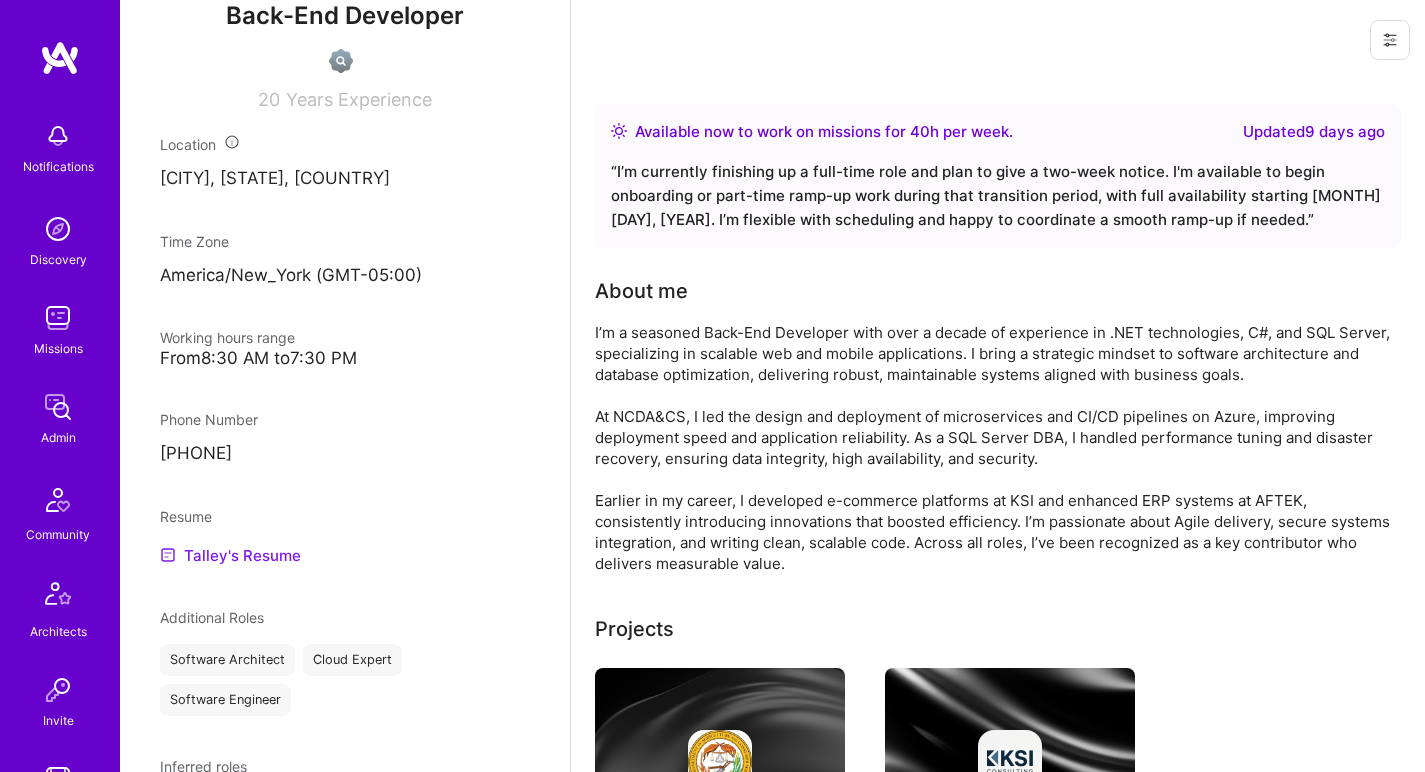 click on "Talley's Resume" at bounding box center [230, 555] 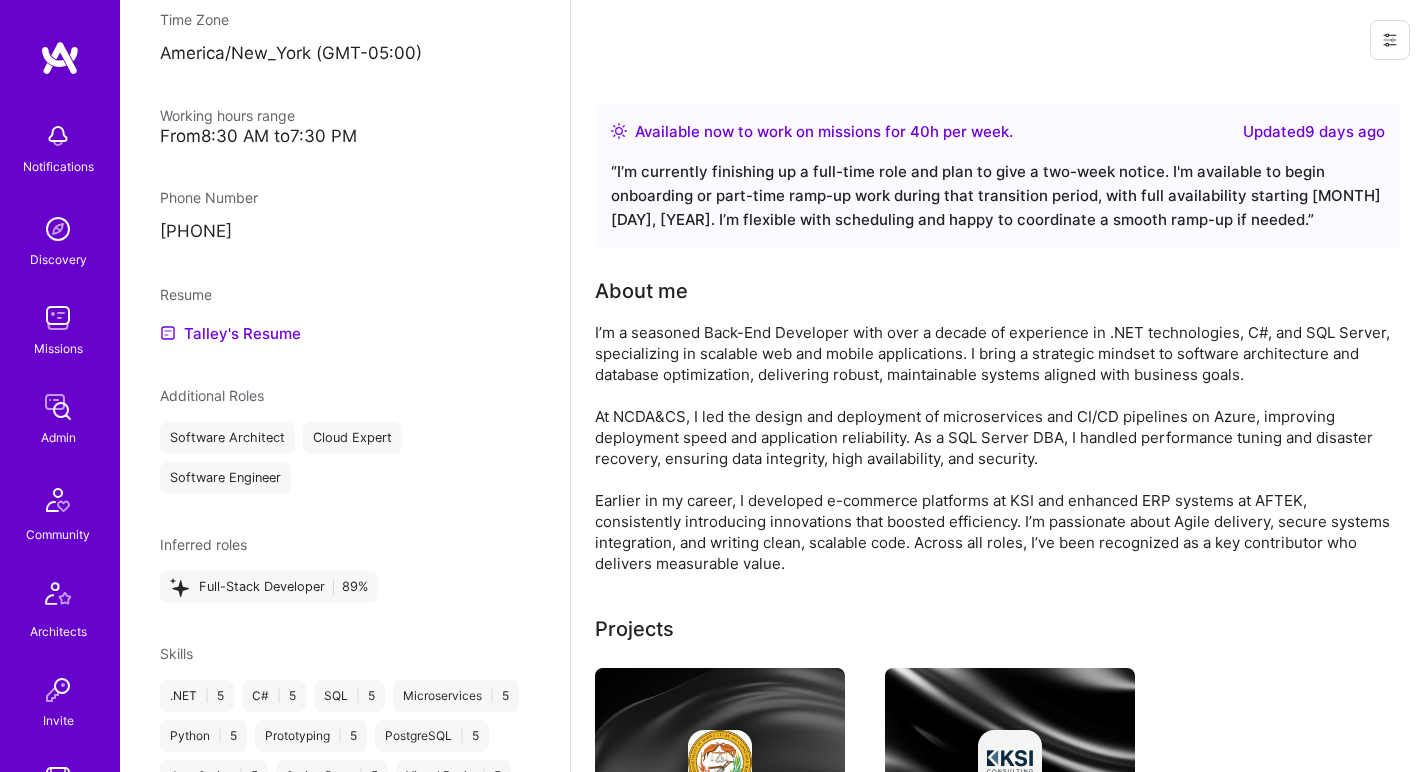 scroll, scrollTop: 550, scrollLeft: 0, axis: vertical 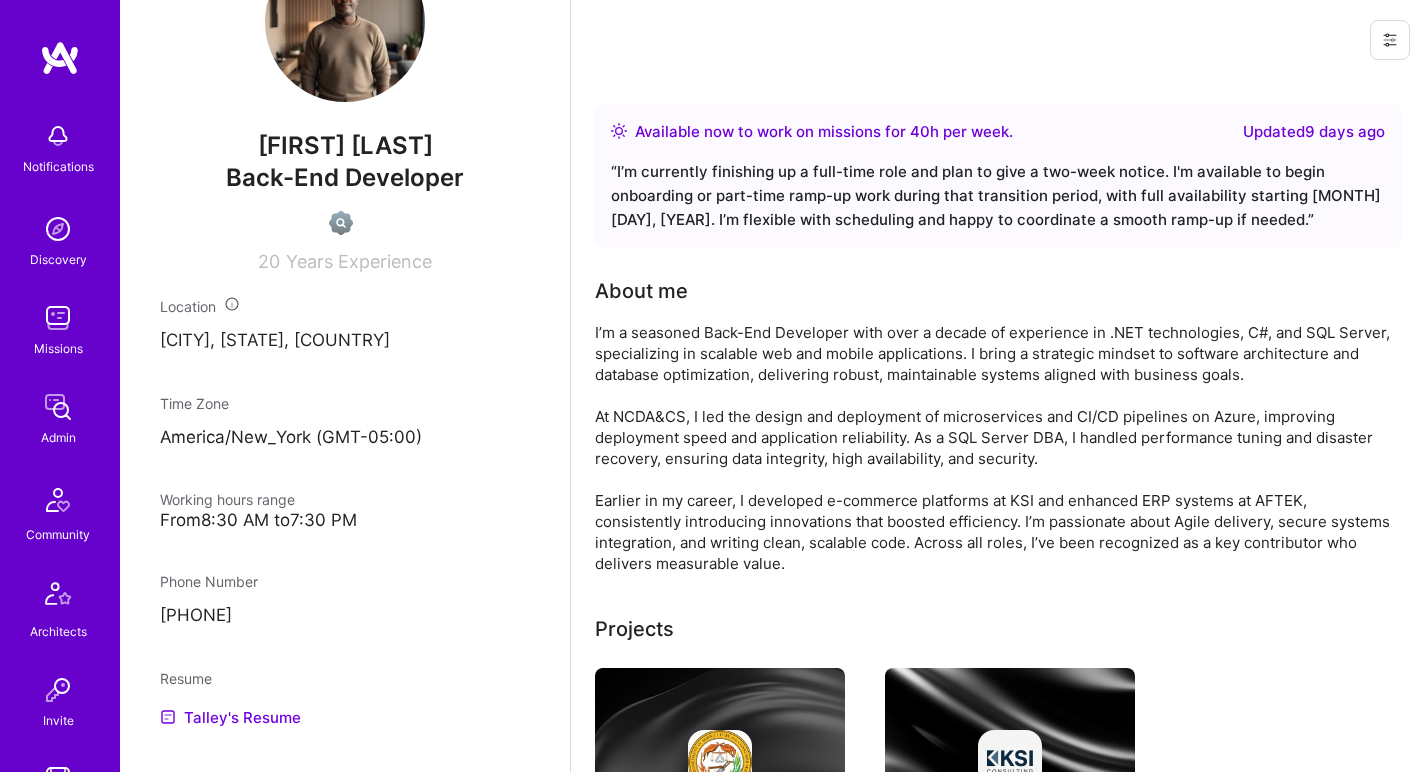click on "I’m a seasoned Back-End Developer with over a decade of experience in .NET technologies, C#, and SQL Server, specializing in scalable web and mobile applications. I bring a strategic mindset to software architecture and database optimization, delivering robust, maintainable systems aligned with business goals.
At NCDA&CS, I led the design and deployment of microservices and CI/CD pipelines on Azure, improving deployment speed and application reliability. As a SQL Server DBA, I handled performance tuning and disaster recovery, ensuring data integrity, high availability, and security.
Earlier in my career, I developed e-commerce platforms at KSI and enhanced ERP systems at AFTEK, consistently introducing innovations that boosted efficiency. I’m passionate about Agile delivery, secure systems integration, and writing clean, scalable code. Across all roles, I’ve been recognized as a key contributor who delivers measurable value." at bounding box center (995, 448) 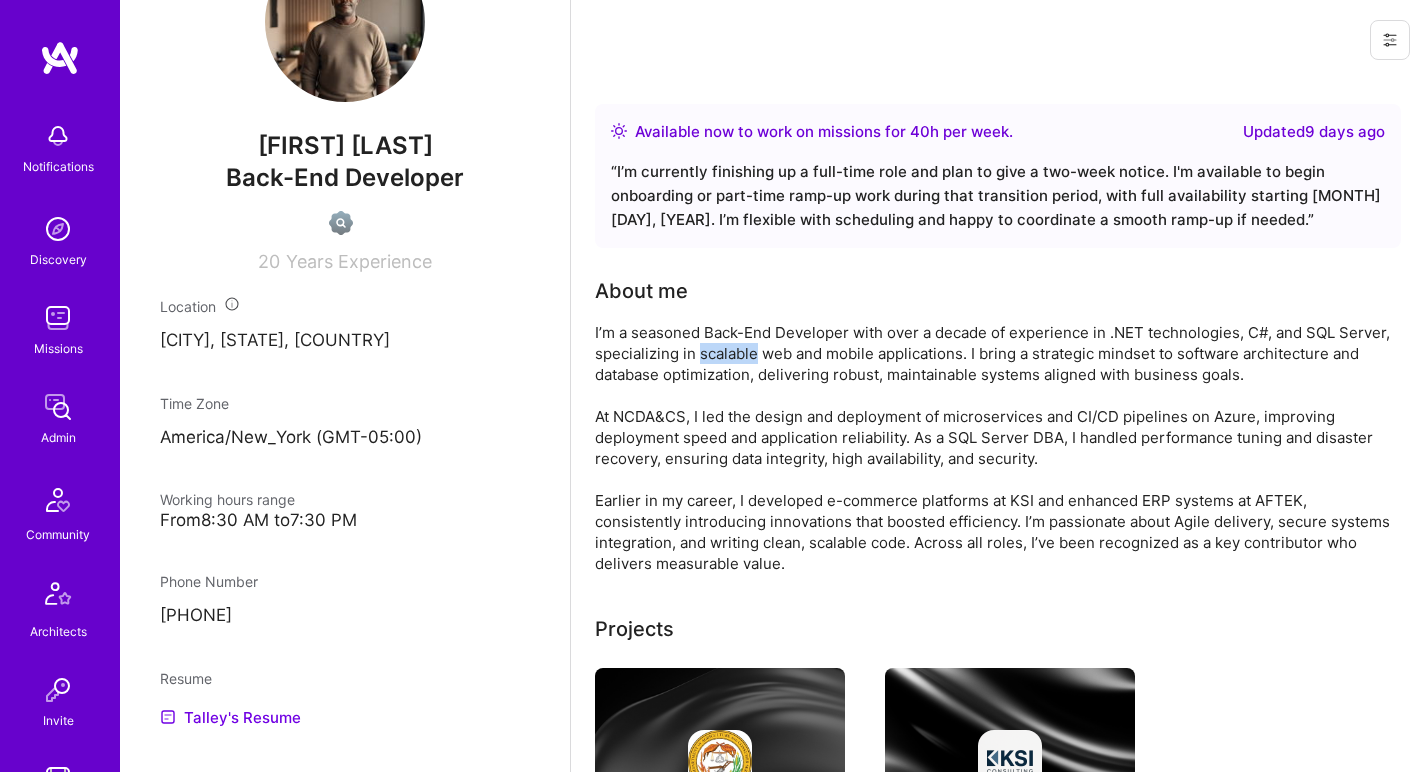 click on "I’m a seasoned Back-End Developer with over a decade of experience in .NET technologies, C#, and SQL Server, specializing in scalable web and mobile applications. I bring a strategic mindset to software architecture and database optimization, delivering robust, maintainable systems aligned with business goals.
At NCDA&CS, I led the design and deployment of microservices and CI/CD pipelines on Azure, improving deployment speed and application reliability. As a SQL Server DBA, I handled performance tuning and disaster recovery, ensuring data integrity, high availability, and security.
Earlier in my career, I developed e-commerce platforms at KSI and enhanced ERP systems at AFTEK, consistently introducing innovations that boosted efficiency. I’m passionate about Agile delivery, secure systems integration, and writing clean, scalable code. Across all roles, I’ve been recognized as a key contributor who delivers measurable value." at bounding box center [995, 448] 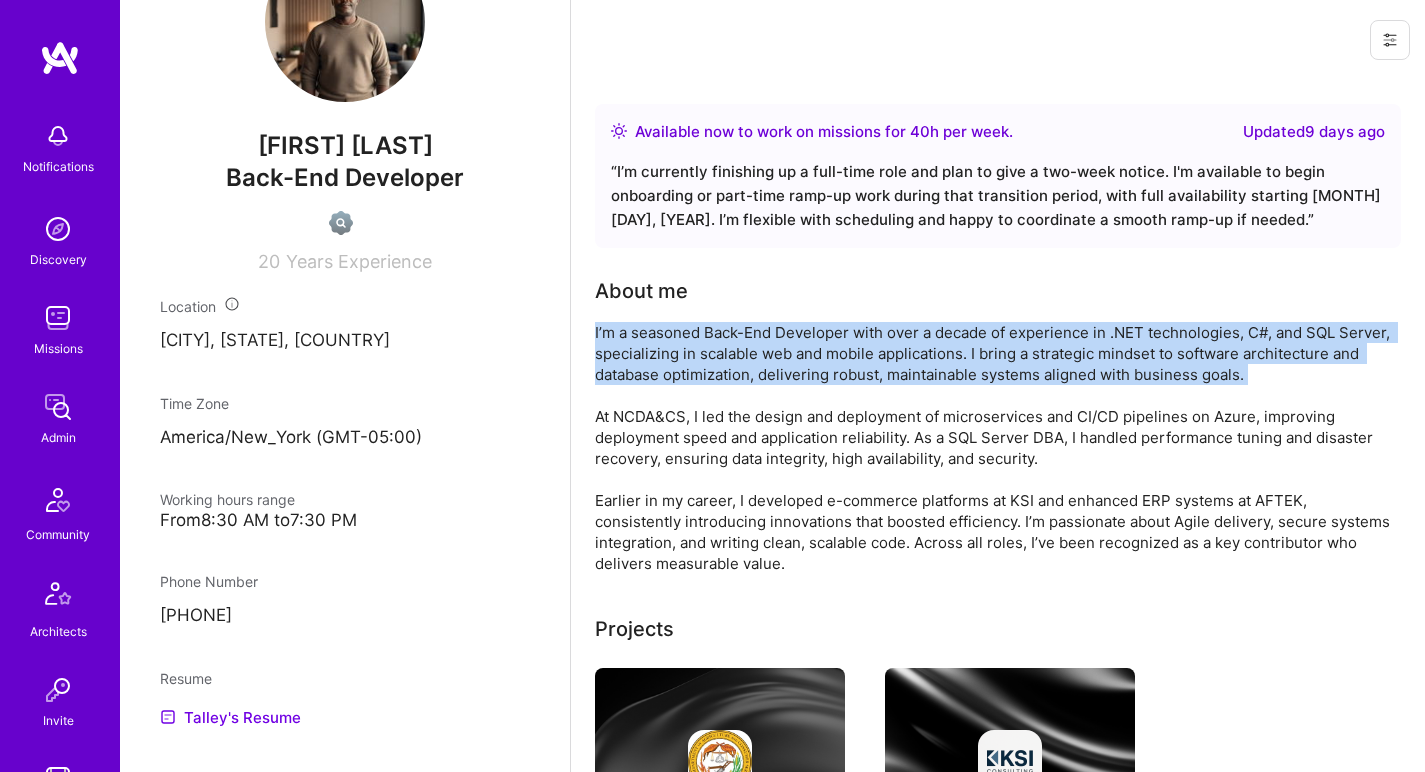 click on "I’m a seasoned Back-End Developer with over a decade of experience in .NET technologies, C#, and SQL Server, specializing in scalable web and mobile applications. I bring a strategic mindset to software architecture and database optimization, delivering robust, maintainable systems aligned with business goals.
At NCDA&CS, I led the design and deployment of microservices and CI/CD pipelines on Azure, improving deployment speed and application reliability. As a SQL Server DBA, I handled performance tuning and disaster recovery, ensuring data integrity, high availability, and security.
Earlier in my career, I developed e-commerce platforms at KSI and enhanced ERP systems at AFTEK, consistently introducing innovations that boosted efficiency. I’m passionate about Agile delivery, secure systems integration, and writing clean, scalable code. Across all roles, I’ve been recognized as a key contributor who delivers measurable value." at bounding box center [995, 448] 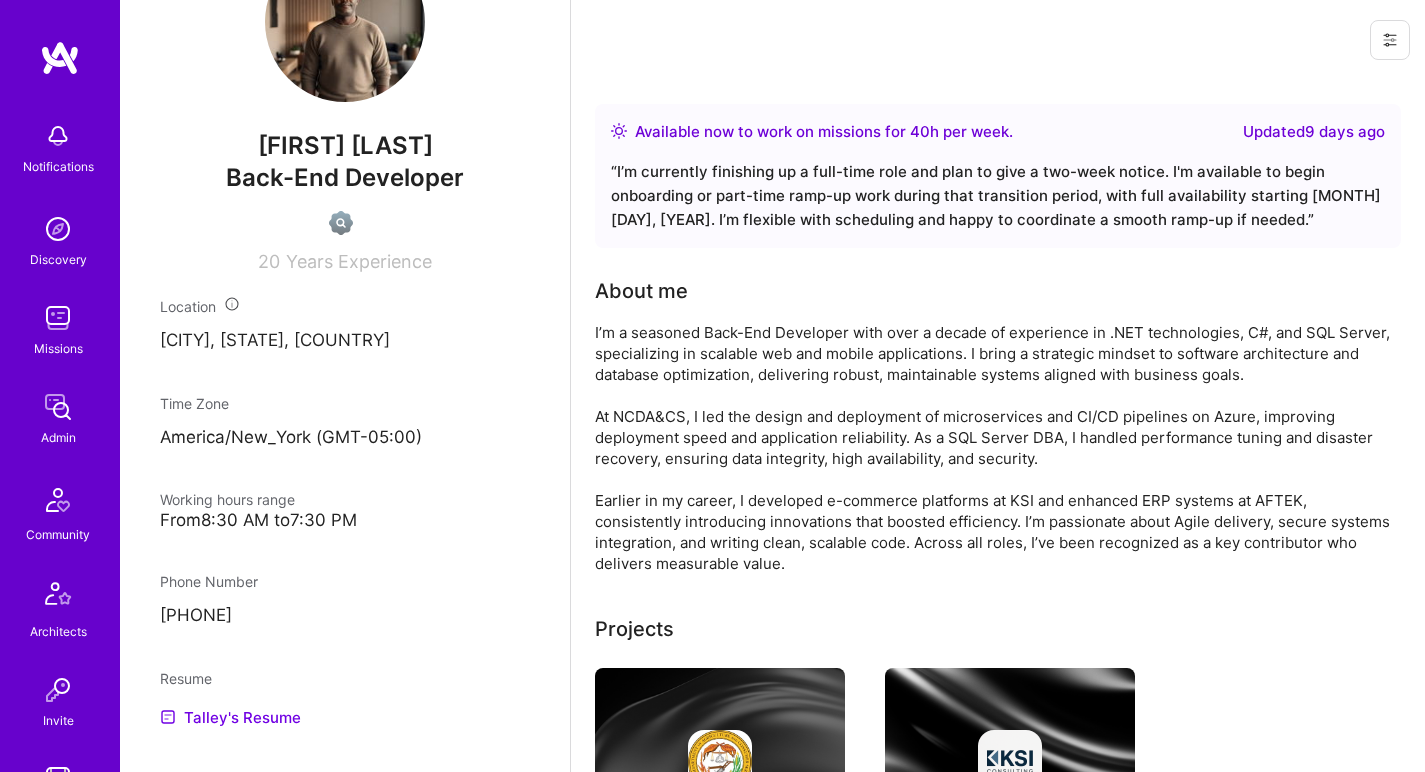 click on "I’m a seasoned Back-End Developer with over a decade of experience in .NET technologies, C#, and SQL Server, specializing in scalable web and mobile applications. I bring a strategic mindset to software architecture and database optimization, delivering robust, maintainable systems aligned with business goals.
At NCDA&CS, I led the design and deployment of microservices and CI/CD pipelines on Azure, improving deployment speed and application reliability. As a SQL Server DBA, I handled performance tuning and disaster recovery, ensuring data integrity, high availability, and security.
Earlier in my career, I developed e-commerce platforms at KSI and enhanced ERP systems at AFTEK, consistently introducing innovations that boosted efficiency. I’m passionate about Agile delivery, secure systems integration, and writing clean, scalable code. Across all roles, I’ve been recognized as a key contributor who delivers measurable value." at bounding box center [995, 448] 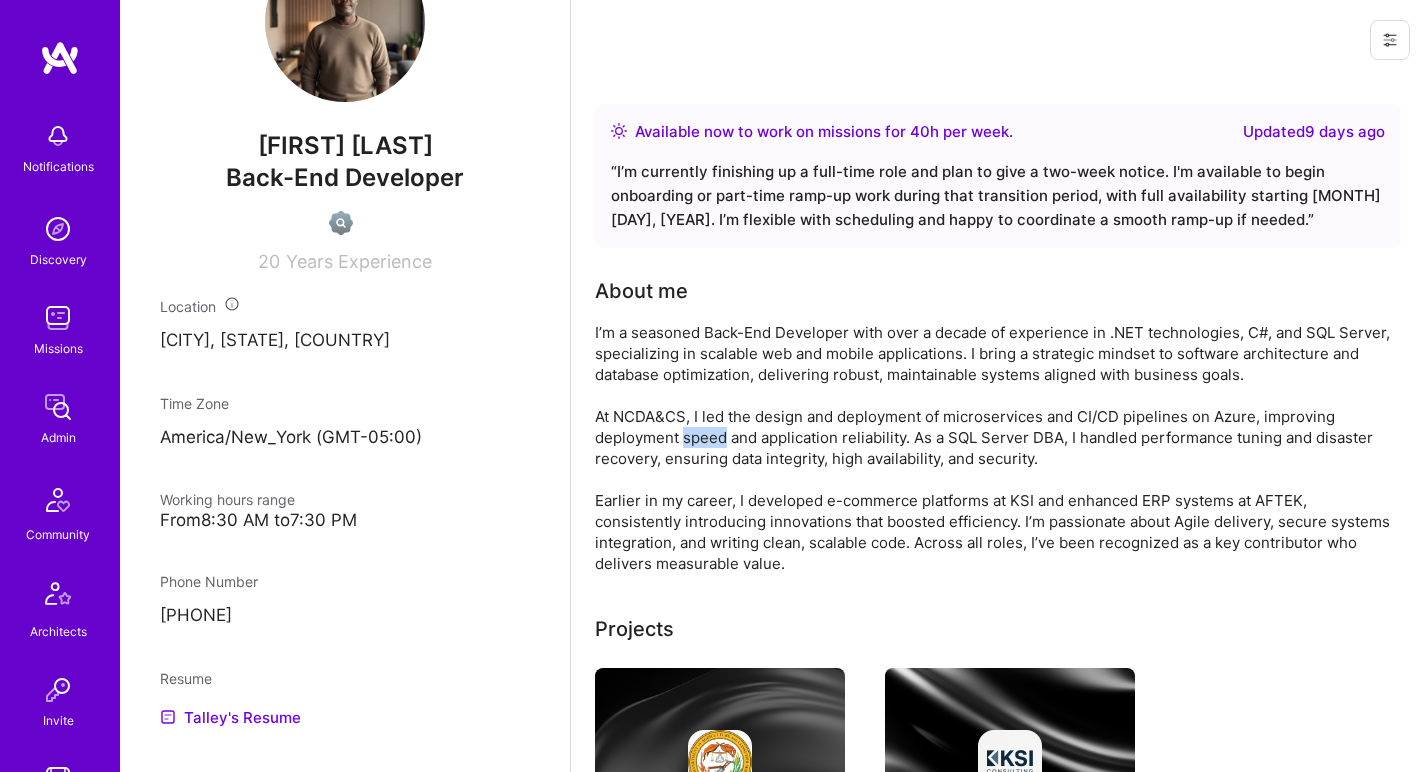 click on "I’m a seasoned Back-End Developer with over a decade of experience in .NET technologies, C#, and SQL Server, specializing in scalable web and mobile applications. I bring a strategic mindset to software architecture and database optimization, delivering robust, maintainable systems aligned with business goals.
At NCDA&CS, I led the design and deployment of microservices and CI/CD pipelines on Azure, improving deployment speed and application reliability. As a SQL Server DBA, I handled performance tuning and disaster recovery, ensuring data integrity, high availability, and security.
Earlier in my career, I developed e-commerce platforms at KSI and enhanced ERP systems at AFTEK, consistently introducing innovations that boosted efficiency. I’m passionate about Agile delivery, secure systems integration, and writing clean, scalable code. Across all roles, I’ve been recognized as a key contributor who delivers measurable value." at bounding box center [995, 448] 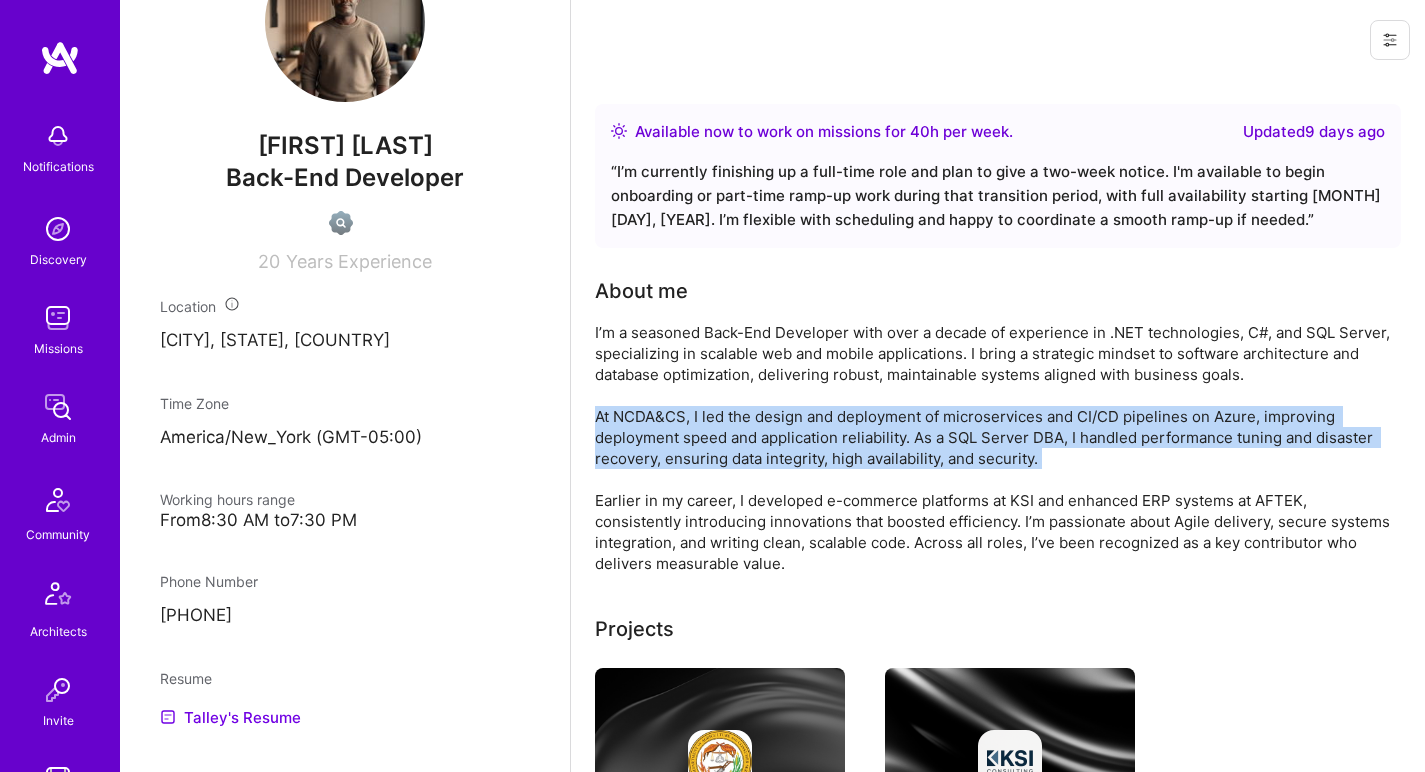 click on "I’m a seasoned Back-End Developer with over a decade of experience in .NET technologies, C#, and SQL Server, specializing in scalable web and mobile applications. I bring a strategic mindset to software architecture and database optimization, delivering robust, maintainable systems aligned with business goals.
At NCDA&CS, I led the design and deployment of microservices and CI/CD pipelines on Azure, improving deployment speed and application reliability. As a SQL Server DBA, I handled performance tuning and disaster recovery, ensuring data integrity, high availability, and security.
Earlier in my career, I developed e-commerce platforms at KSI and enhanced ERP systems at AFTEK, consistently introducing innovations that boosted efficiency. I’m passionate about Agile delivery, secure systems integration, and writing clean, scalable code. Across all roles, I’ve been recognized as a key contributor who delivers measurable value." at bounding box center [995, 448] 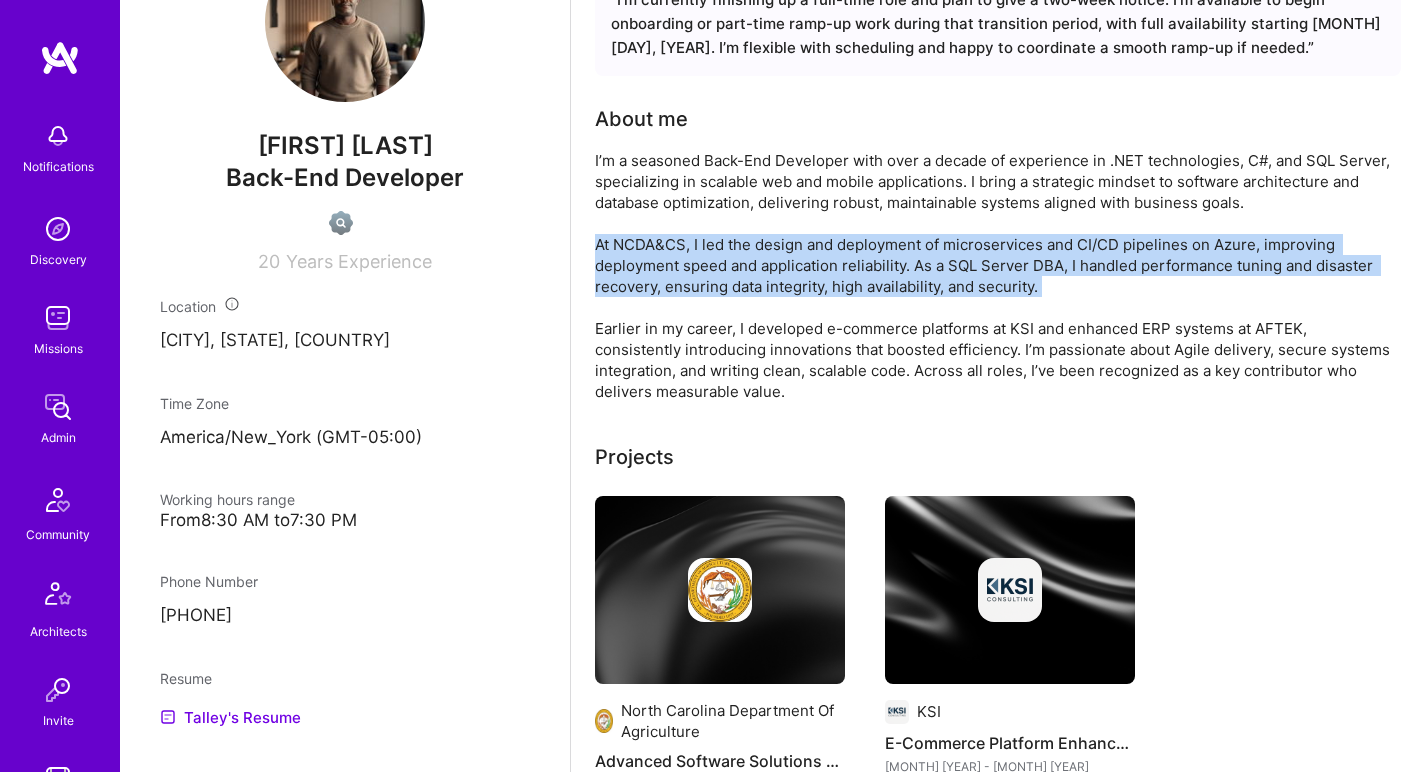 scroll, scrollTop: 228, scrollLeft: 0, axis: vertical 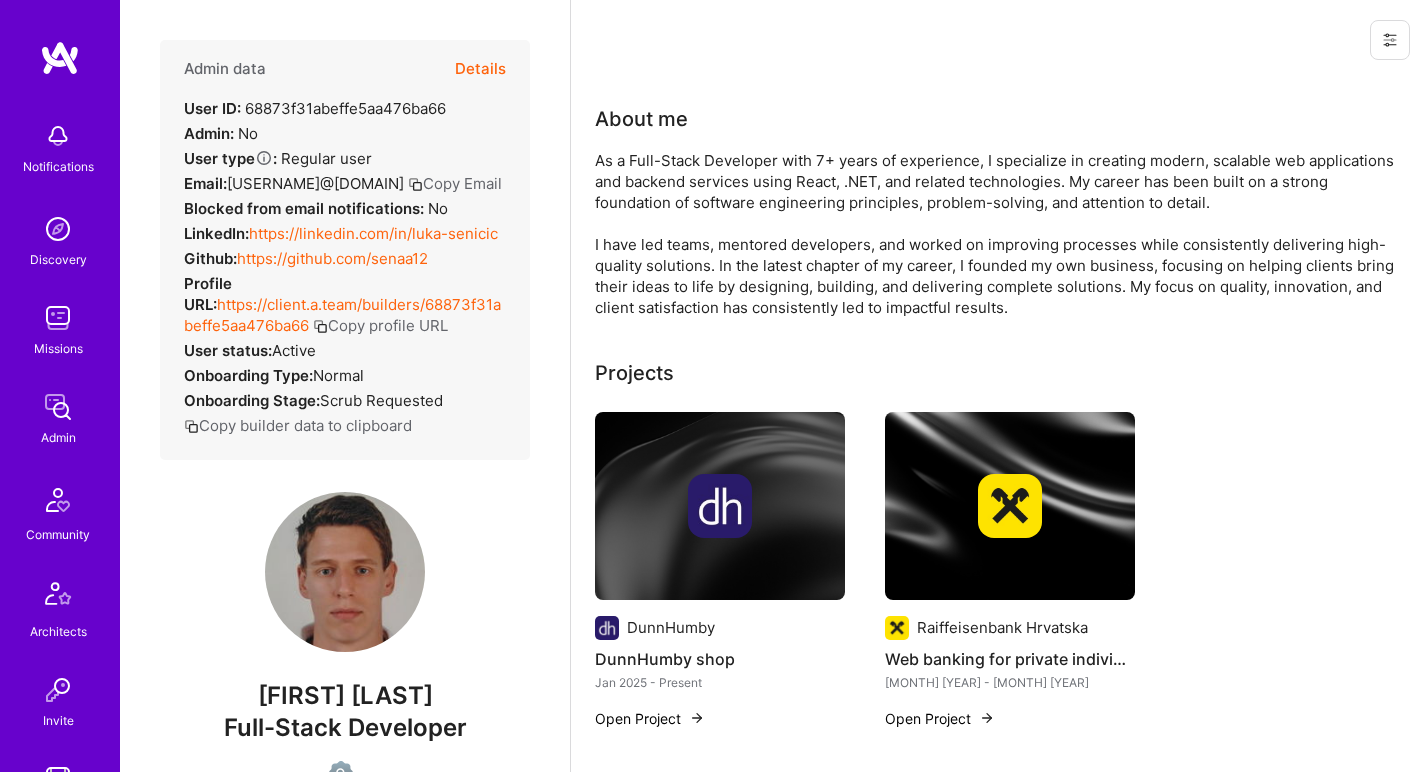 click on "https://linkedin.com/in/luka-senicic" at bounding box center (373, 233) 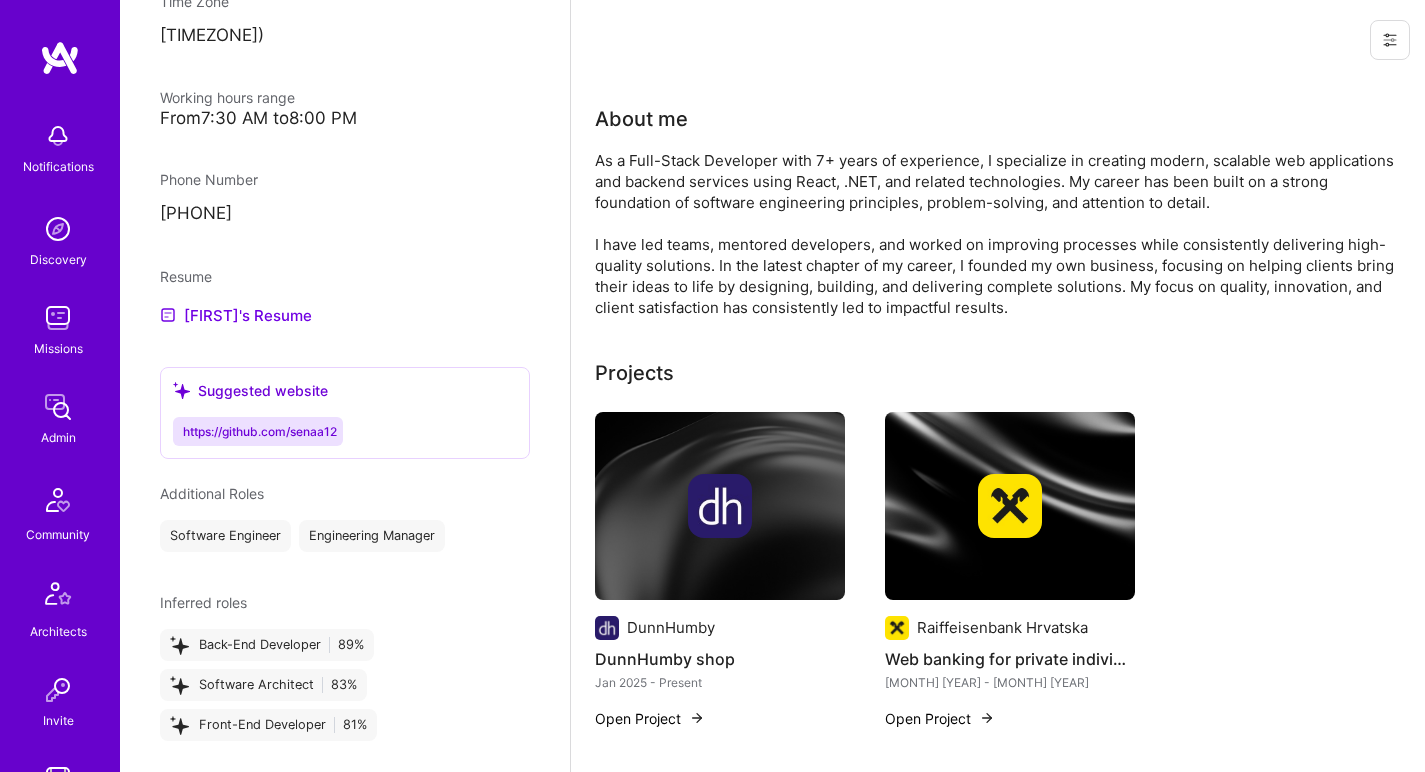 scroll, scrollTop: 1048, scrollLeft: 0, axis: vertical 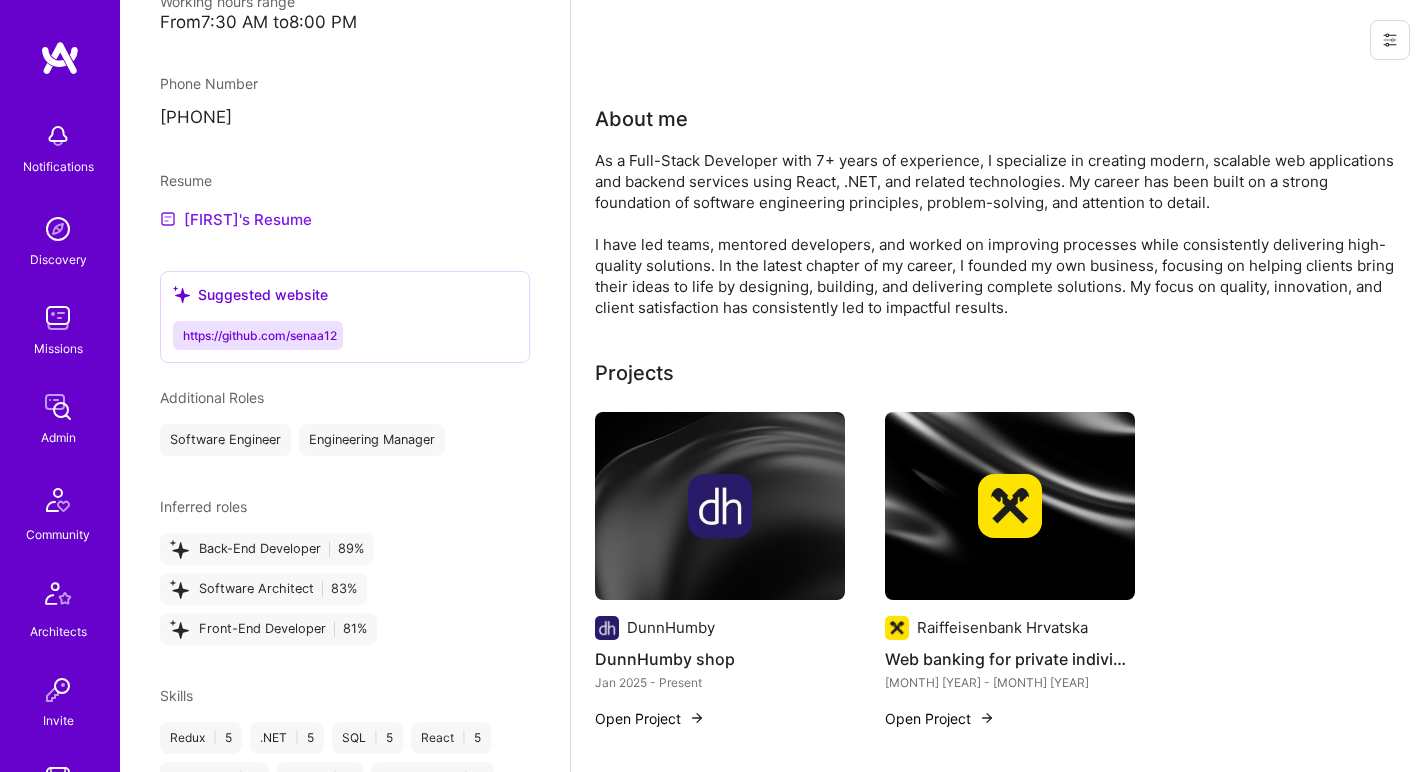 click on "[FIRST]'s Resume" at bounding box center (236, 219) 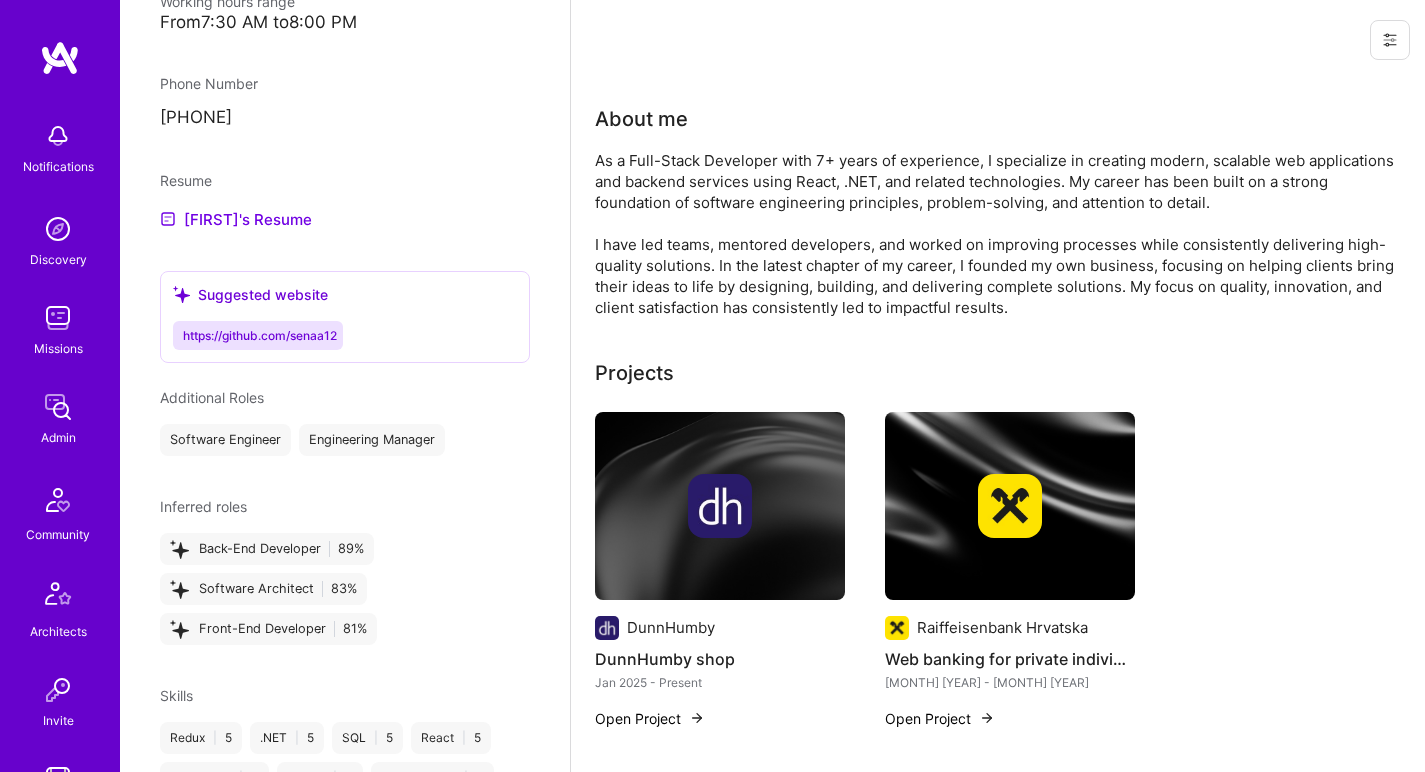click on "As a Full-Stack Developer with 7+ years of experience, I specialize in creating modern, scalable web applications and backend services using React, .NET, and related technologies. My career has been built on a strong foundation of software engineering principles, problem-solving, and attention to detail.
I have led teams, mentored developers, and worked on improving processes while consistently delivering high-quality solutions. In the latest chapter of my career, I founded my own business, focusing on helping clients bring their ideas to life by designing, building, and delivering complete solutions. My focus on quality, innovation, and client satisfaction has consistently led to impactful results." at bounding box center [995, 234] 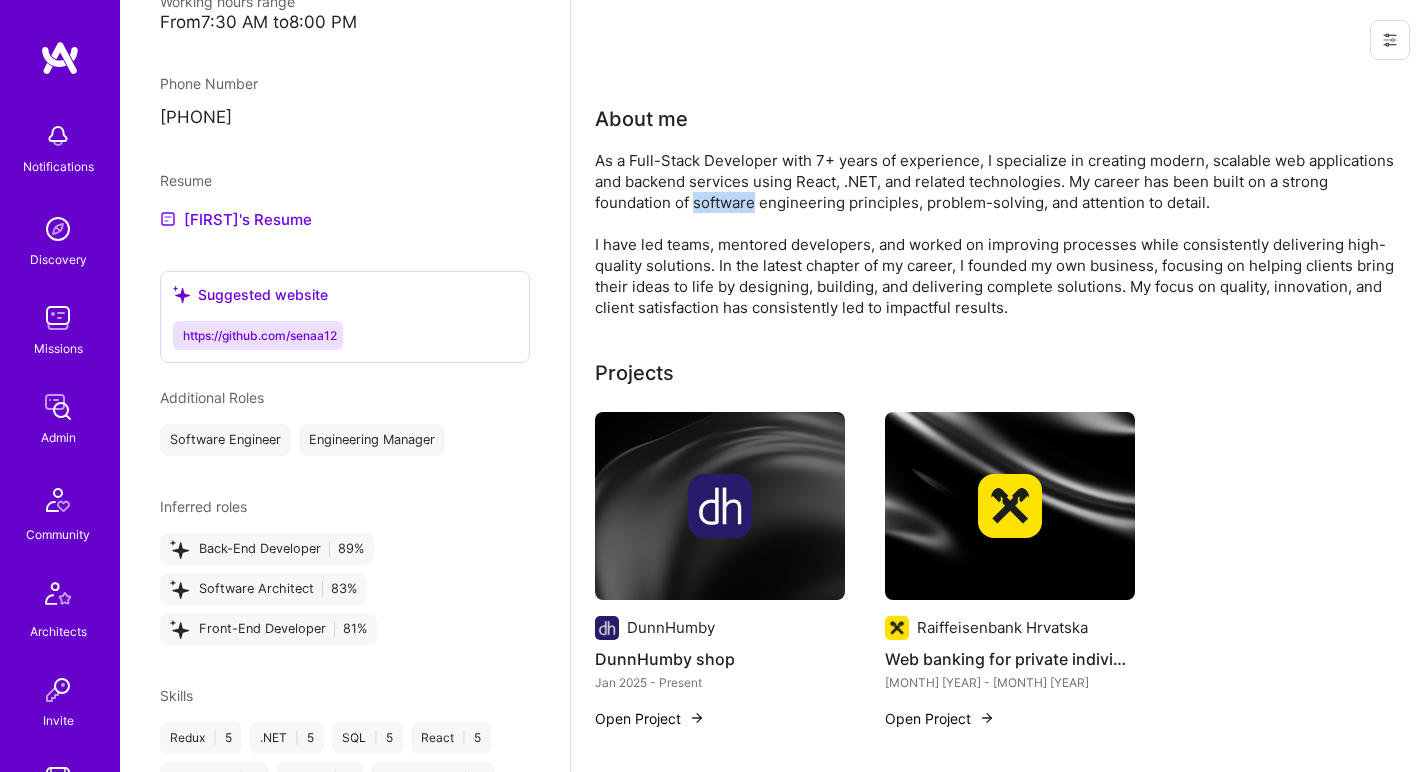 click on "As a Full-Stack Developer with 7+ years of experience, I specialize in creating modern, scalable web applications and backend services using React, .NET, and related technologies. My career has been built on a strong foundation of software engineering principles, problem-solving, and attention to detail.
I have led teams, mentored developers, and worked on improving processes while consistently delivering high-quality solutions. In the latest chapter of my career, I founded my own business, focusing on helping clients bring their ideas to life by designing, building, and delivering complete solutions. My focus on quality, innovation, and client satisfaction has consistently led to impactful results." at bounding box center [995, 234] 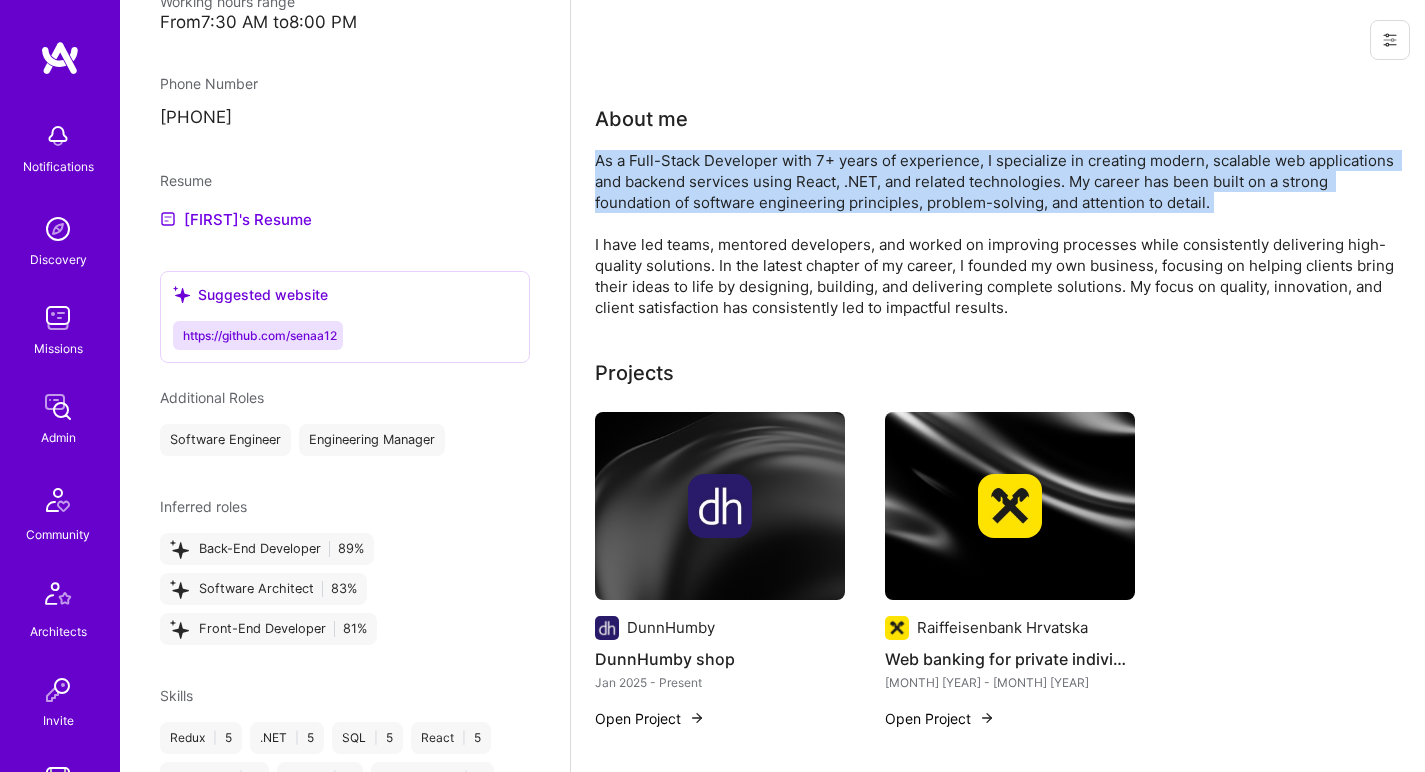click on "As a Full-Stack Developer with 7+ years of experience, I specialize in creating modern, scalable web applications and backend services using React, .NET, and related technologies. My career has been built on a strong foundation of software engineering principles, problem-solving, and attention to detail.
I have led teams, mentored developers, and worked on improving processes while consistently delivering high-quality solutions. In the latest chapter of my career, I founded my own business, focusing on helping clients bring their ideas to life by designing, building, and delivering complete solutions. My focus on quality, innovation, and client satisfaction has consistently led to impactful results." at bounding box center [995, 234] 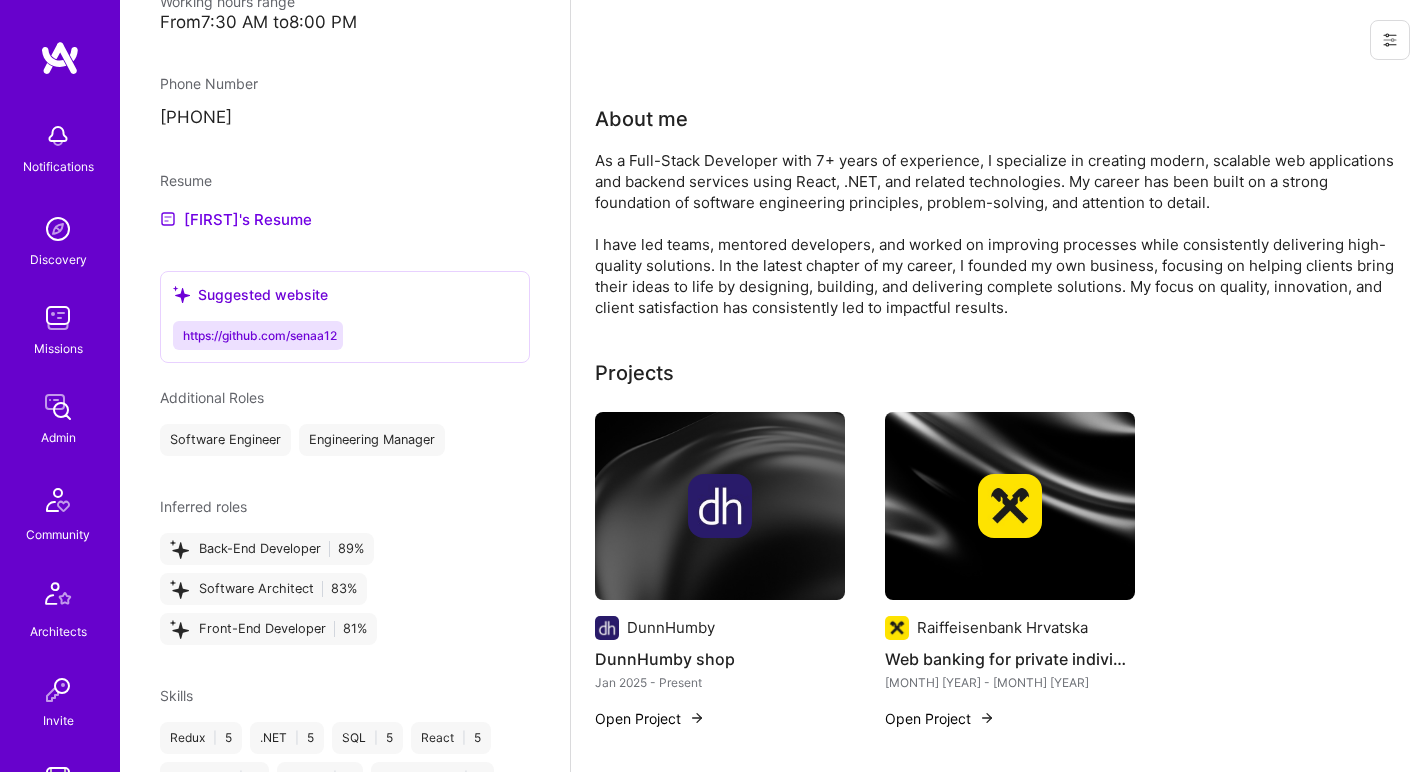 click on "As a Full-Stack Developer with 7+ years of experience, I specialize in creating modern, scalable web applications and backend services using React, .NET, and related technologies. My career has been built on a strong foundation of software engineering principles, problem-solving, and attention to detail.
I have led teams, mentored developers, and worked on improving processes while consistently delivering high-quality solutions. In the latest chapter of my career, I founded my own business, focusing on helping clients bring their ideas to life by designing, building, and delivering complete solutions. My focus on quality, innovation, and client satisfaction has consistently led to impactful results." at bounding box center [995, 234] 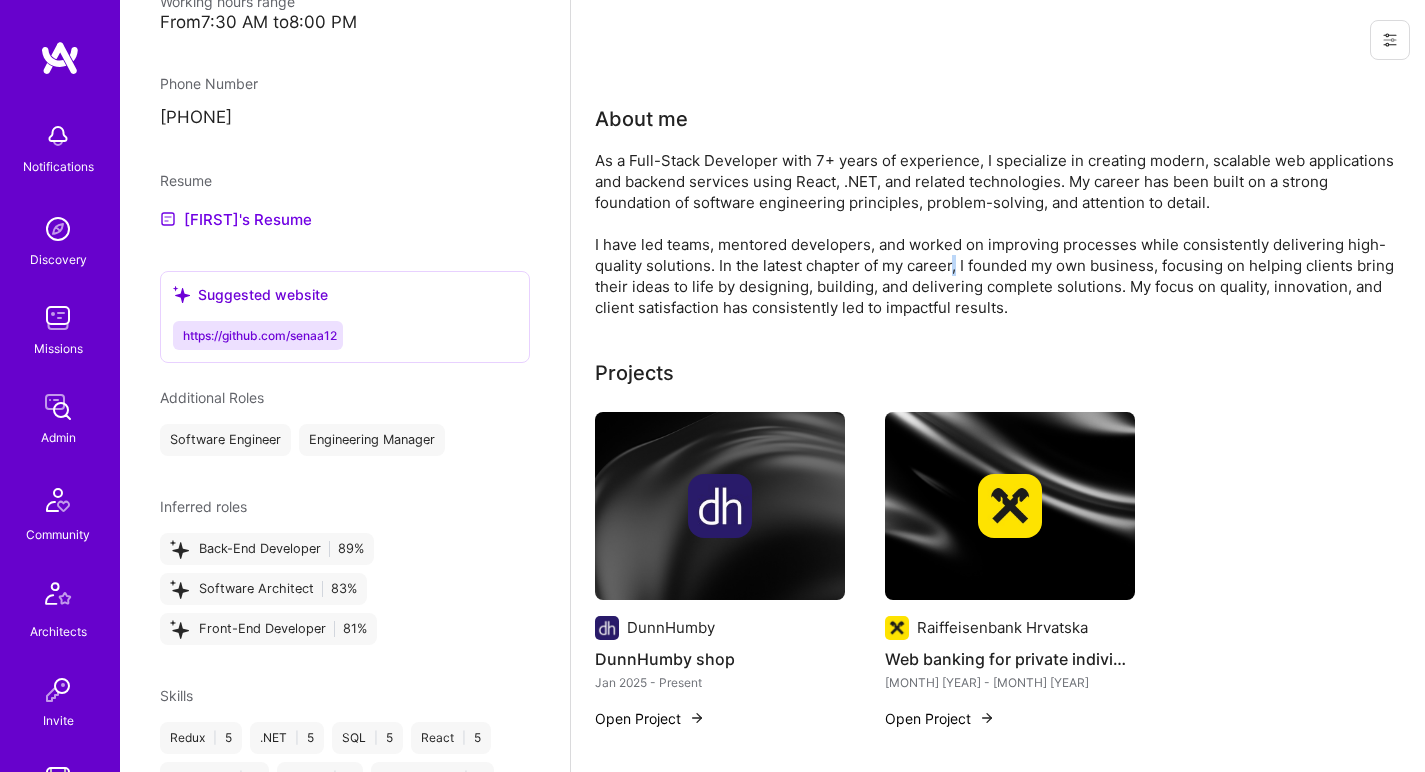 click on "As a Full-Stack Developer with 7+ years of experience, I specialize in creating modern, scalable web applications and backend services using React, .NET, and related technologies. My career has been built on a strong foundation of software engineering principles, problem-solving, and attention to detail.
I have led teams, mentored developers, and worked on improving processes while consistently delivering high-quality solutions. In the latest chapter of my career, I founded my own business, focusing on helping clients bring their ideas to life by designing, building, and delivering complete solutions. My focus on quality, innovation, and client satisfaction has consistently led to impactful results." at bounding box center [995, 234] 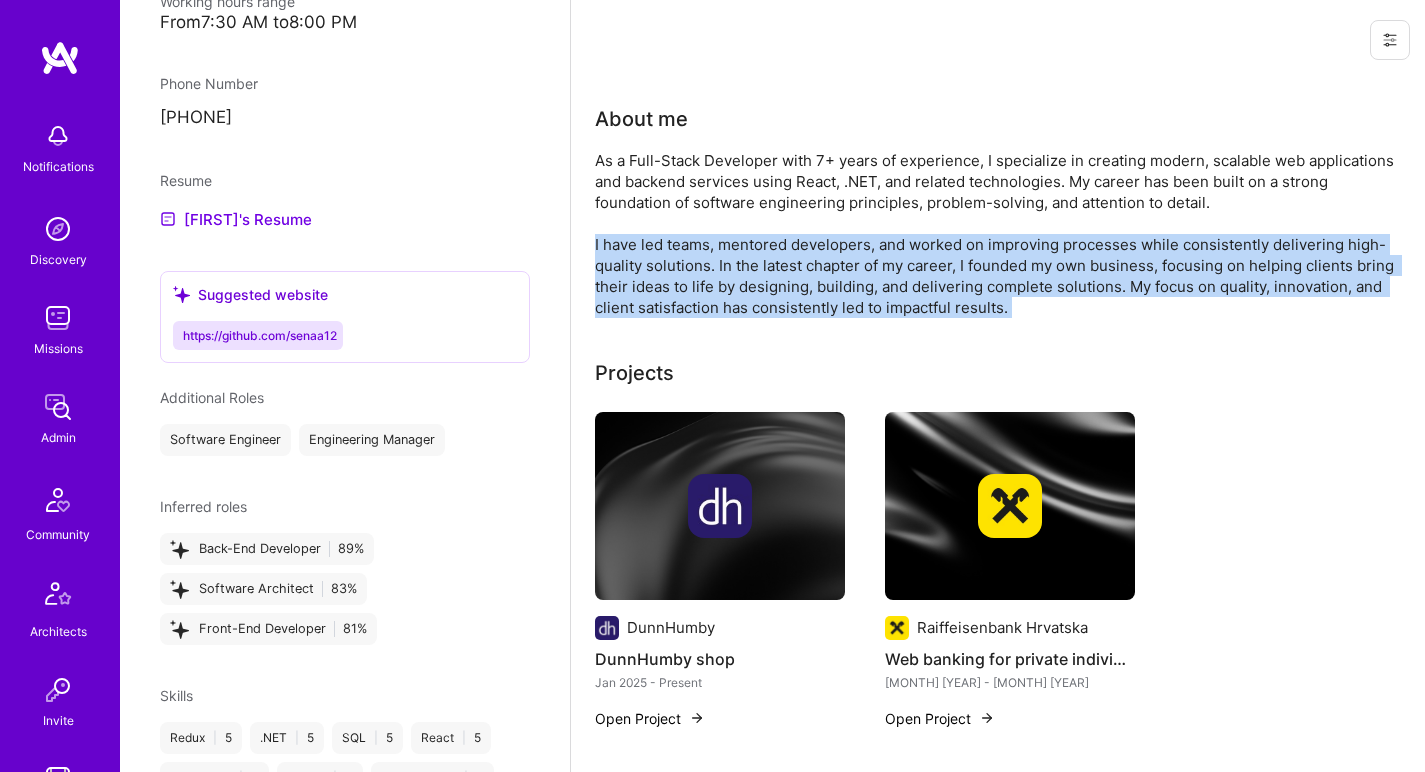 click on "As a Full-Stack Developer with 7+ years of experience, I specialize in creating modern, scalable web applications and backend services using React, .NET, and related technologies. My career has been built on a strong foundation of software engineering principles, problem-solving, and attention to detail.
I have led teams, mentored developers, and worked on improving processes while consistently delivering high-quality solutions. In the latest chapter of my career, I founded my own business, focusing on helping clients bring their ideas to life by designing, building, and delivering complete solutions. My focus on quality, innovation, and client satisfaction has consistently led to impactful results." at bounding box center [995, 234] 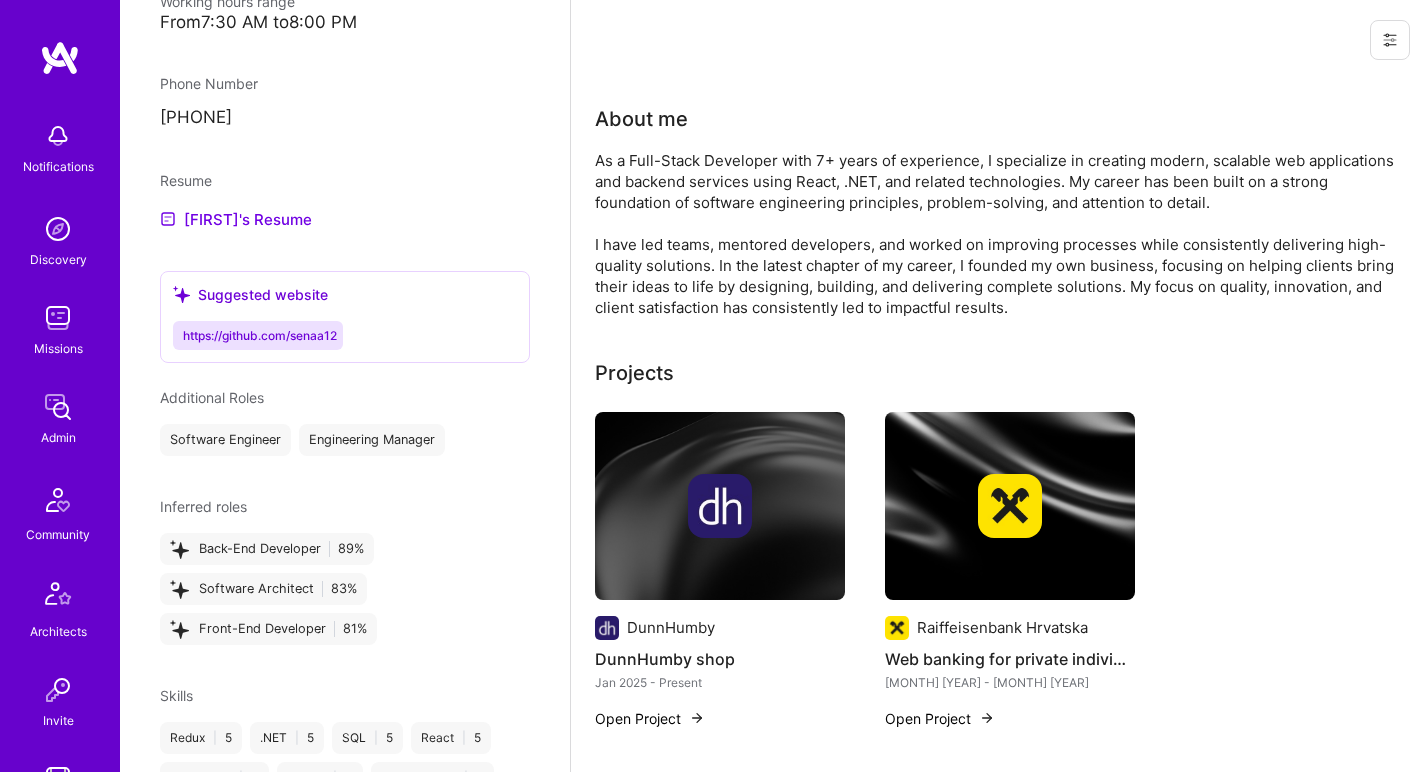 click on "As a Full-Stack Developer with 7+ years of experience, I specialize in creating modern, scalable web applications and backend services using React, .NET, and related technologies. My career has been built on a strong foundation of software engineering principles, problem-solving, and attention to detail.
I have led teams, mentored developers, and worked on improving processes while consistently delivering high-quality solutions. In the latest chapter of my career, I founded my own business, focusing on helping clients bring their ideas to life by designing, building, and delivering complete solutions. My focus on quality, innovation, and client satisfaction has consistently led to impactful results." at bounding box center [995, 234] 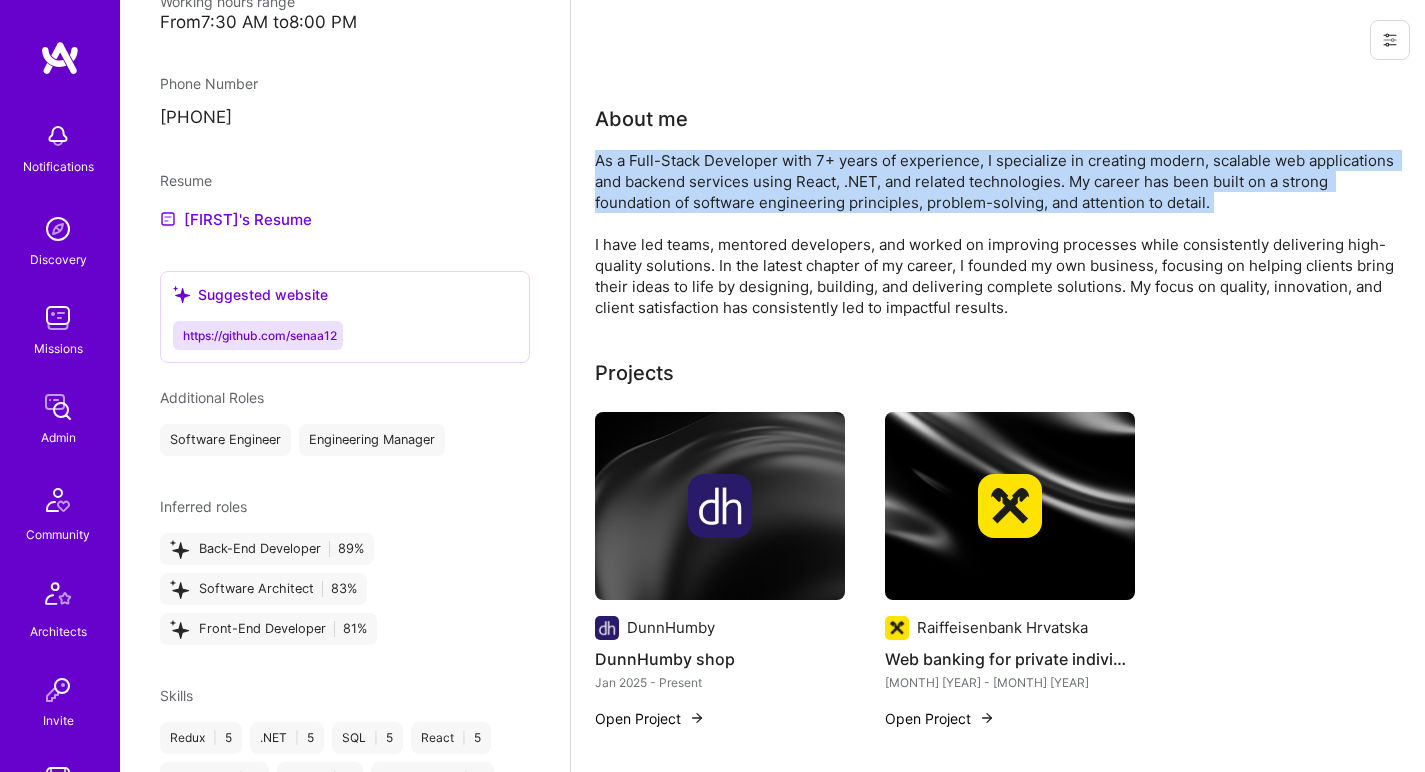 click on "As a Full-Stack Developer with 7+ years of experience, I specialize in creating modern, scalable web applications and backend services using React, .NET, and related technologies. My career has been built on a strong foundation of software engineering principles, problem-solving, and attention to detail.
I have led teams, mentored developers, and worked on improving processes while consistently delivering high-quality solutions. In the latest chapter of my career, I founded my own business, focusing on helping clients bring their ideas to life by designing, building, and delivering complete solutions. My focus on quality, innovation, and client satisfaction has consistently led to impactful results." at bounding box center [995, 234] 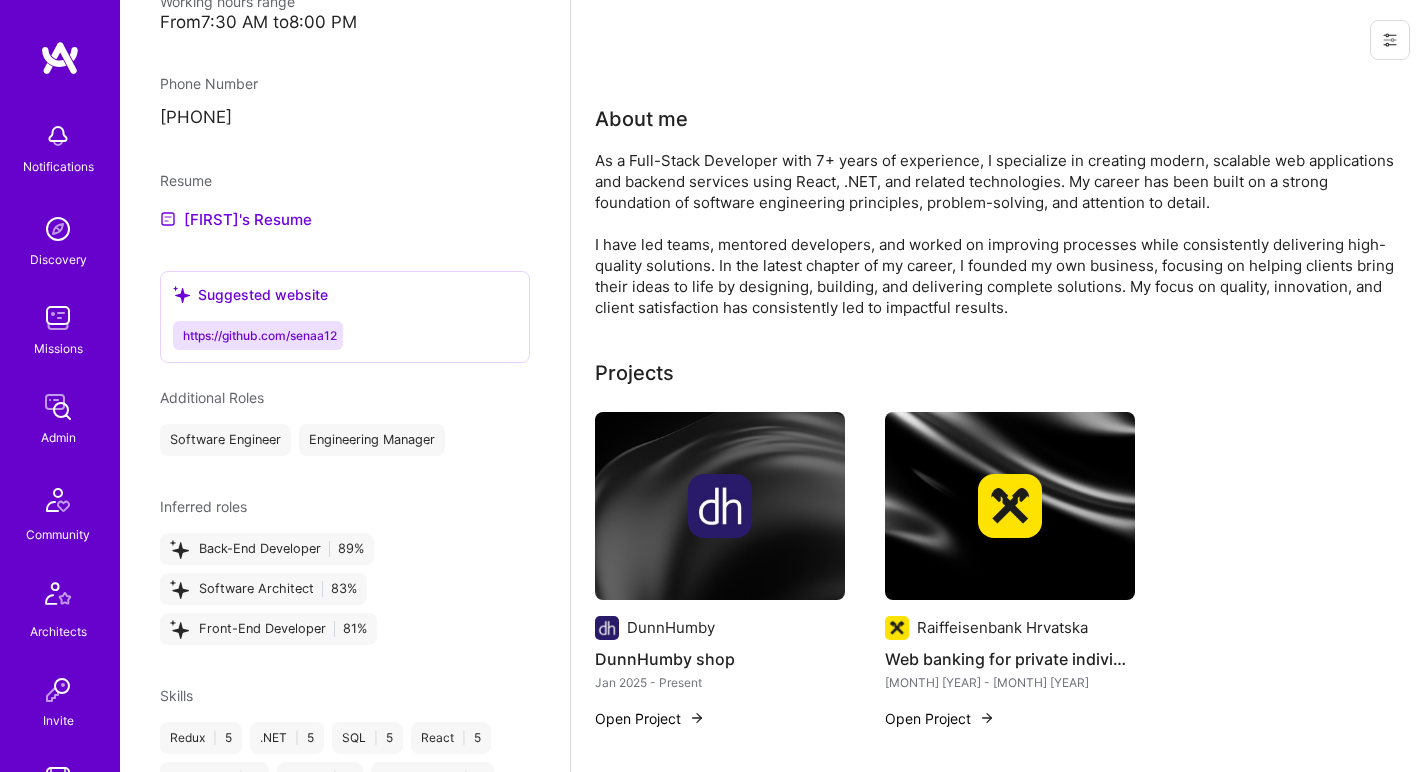 click on "As a Full-Stack Developer with 7+ years of experience, I specialize in creating modern, scalable web applications and backend services using React, .NET, and related technologies. My career has been built on a strong foundation of software engineering principles, problem-solving, and attention to detail.
I have led teams, mentored developers, and worked on improving processes while consistently delivering high-quality solutions. In the latest chapter of my career, I founded my own business, focusing on helping clients bring their ideas to life by designing, building, and delivering complete solutions. My focus on quality, innovation, and client satisfaction has consistently led to impactful results." at bounding box center (995, 234) 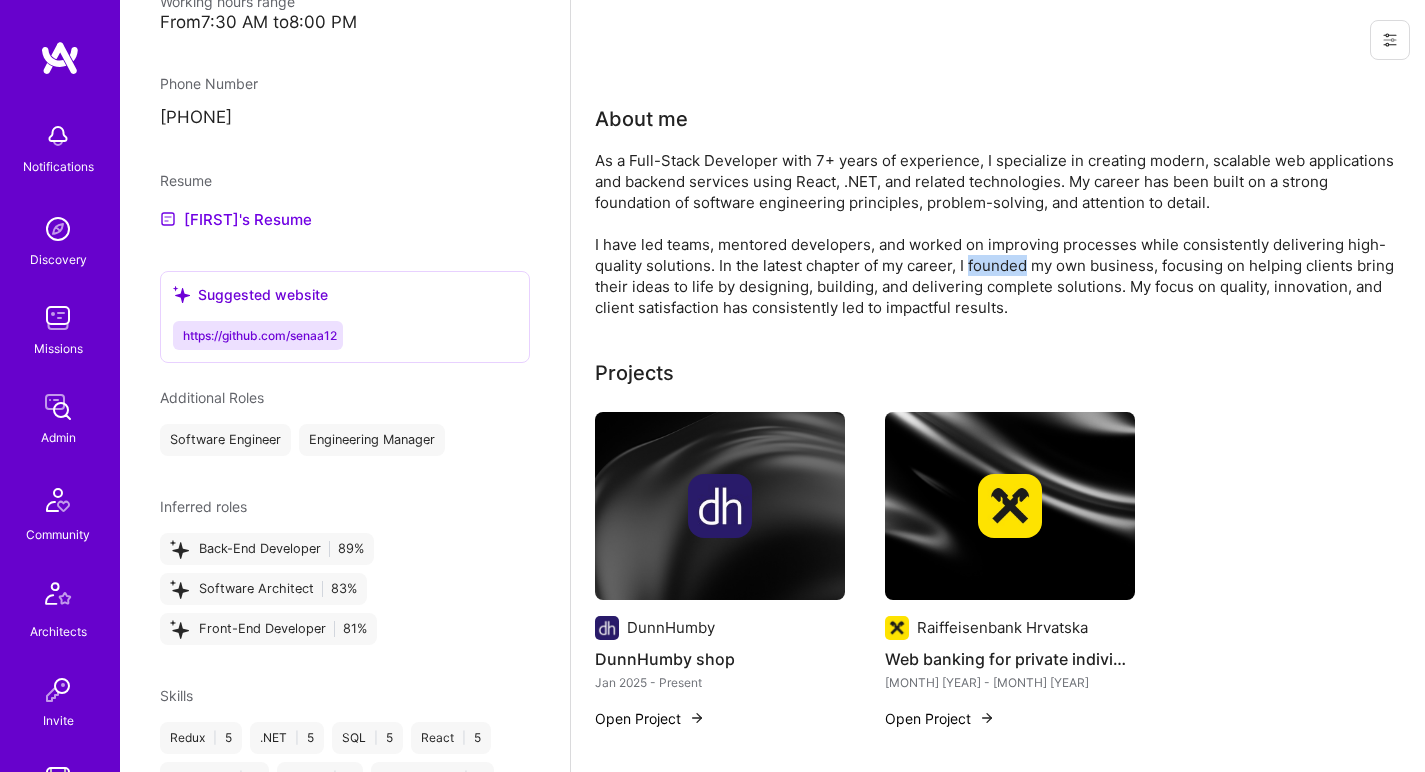 click on "As a Full-Stack Developer with 7+ years of experience, I specialize in creating modern, scalable web applications and backend services using React, .NET, and related technologies. My career has been built on a strong foundation of software engineering principles, problem-solving, and attention to detail.
I have led teams, mentored developers, and worked on improving processes while consistently delivering high-quality solutions. In the latest chapter of my career, I founded my own business, focusing on helping clients bring their ideas to life by designing, building, and delivering complete solutions. My focus on quality, innovation, and client satisfaction has consistently led to impactful results." at bounding box center (995, 234) 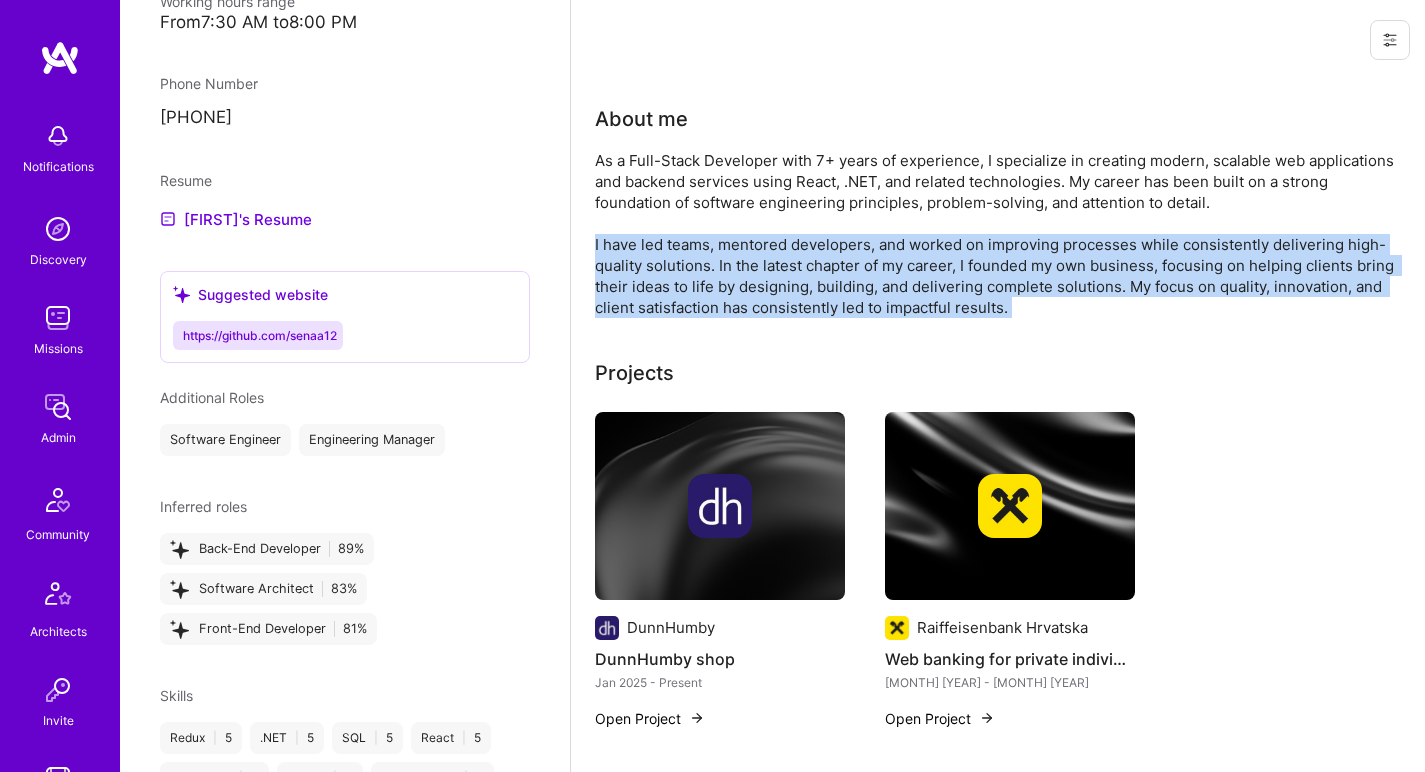 click on "As a Full-Stack Developer with 7+ years of experience, I specialize in creating modern, scalable web applications and backend services using React, .NET, and related technologies. My career has been built on a strong foundation of software engineering principles, problem-solving, and attention to detail.
I have led teams, mentored developers, and worked on improving processes while consistently delivering high-quality solutions. In the latest chapter of my career, I founded my own business, focusing on helping clients bring their ideas to life by designing, building, and delivering complete solutions. My focus on quality, innovation, and client satisfaction has consistently led to impactful results." at bounding box center (995, 234) 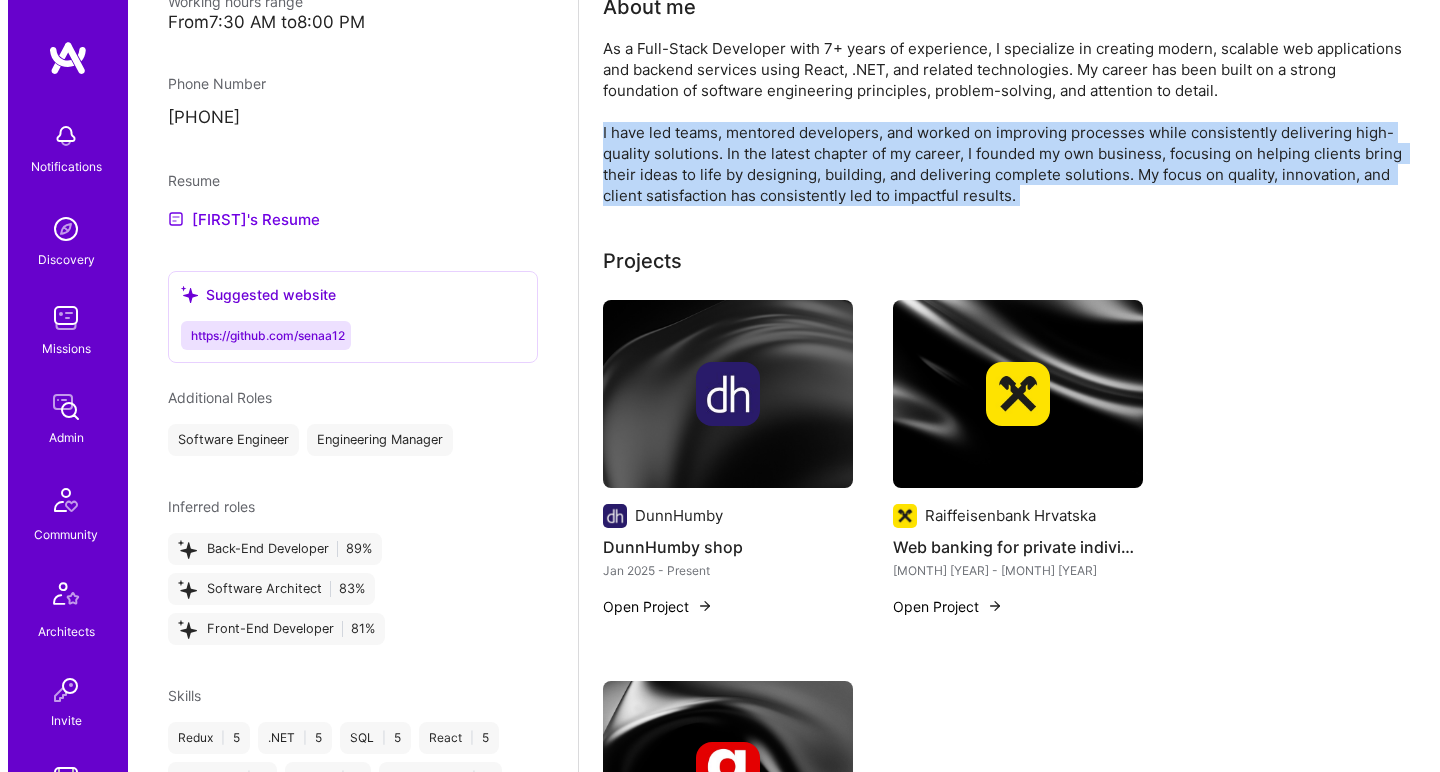 scroll, scrollTop: 300, scrollLeft: 0, axis: vertical 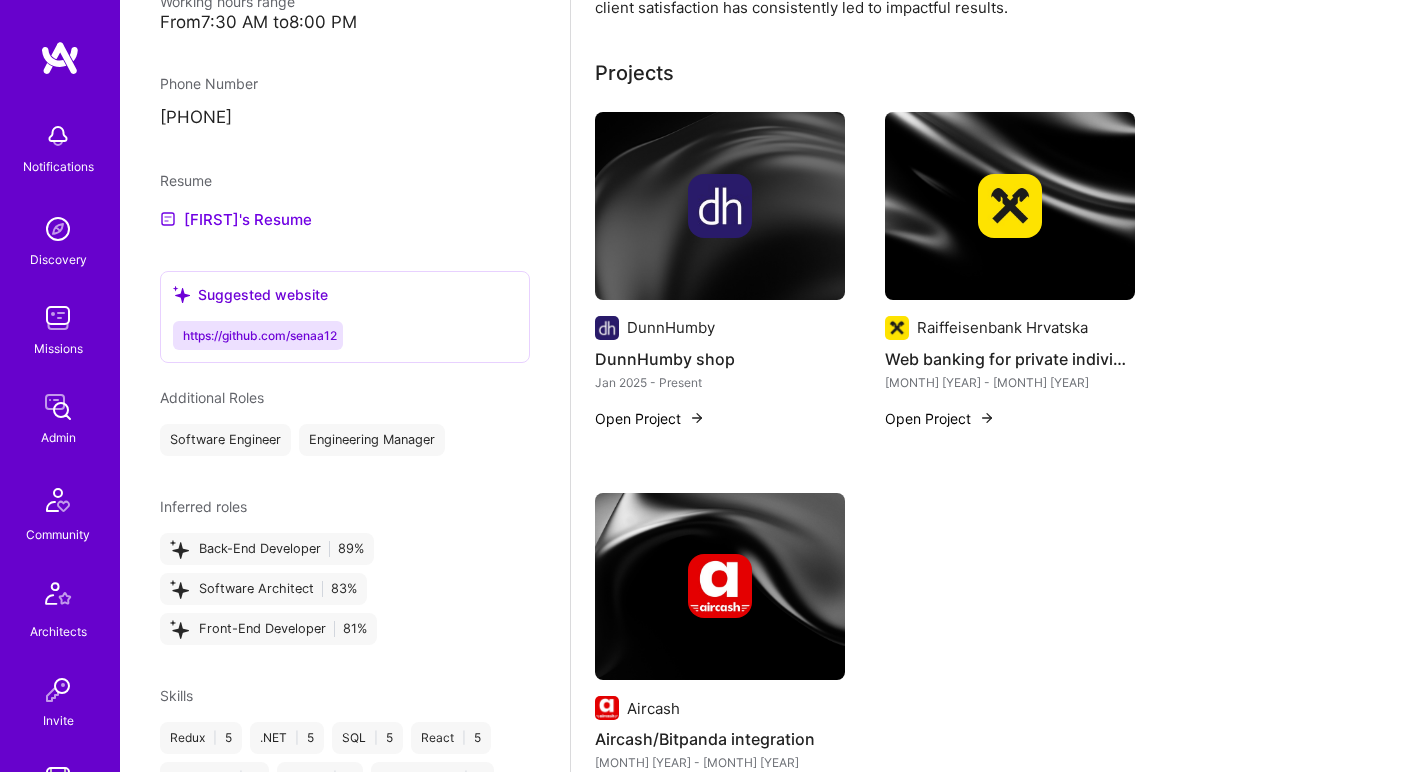 click at bounding box center (720, 206) 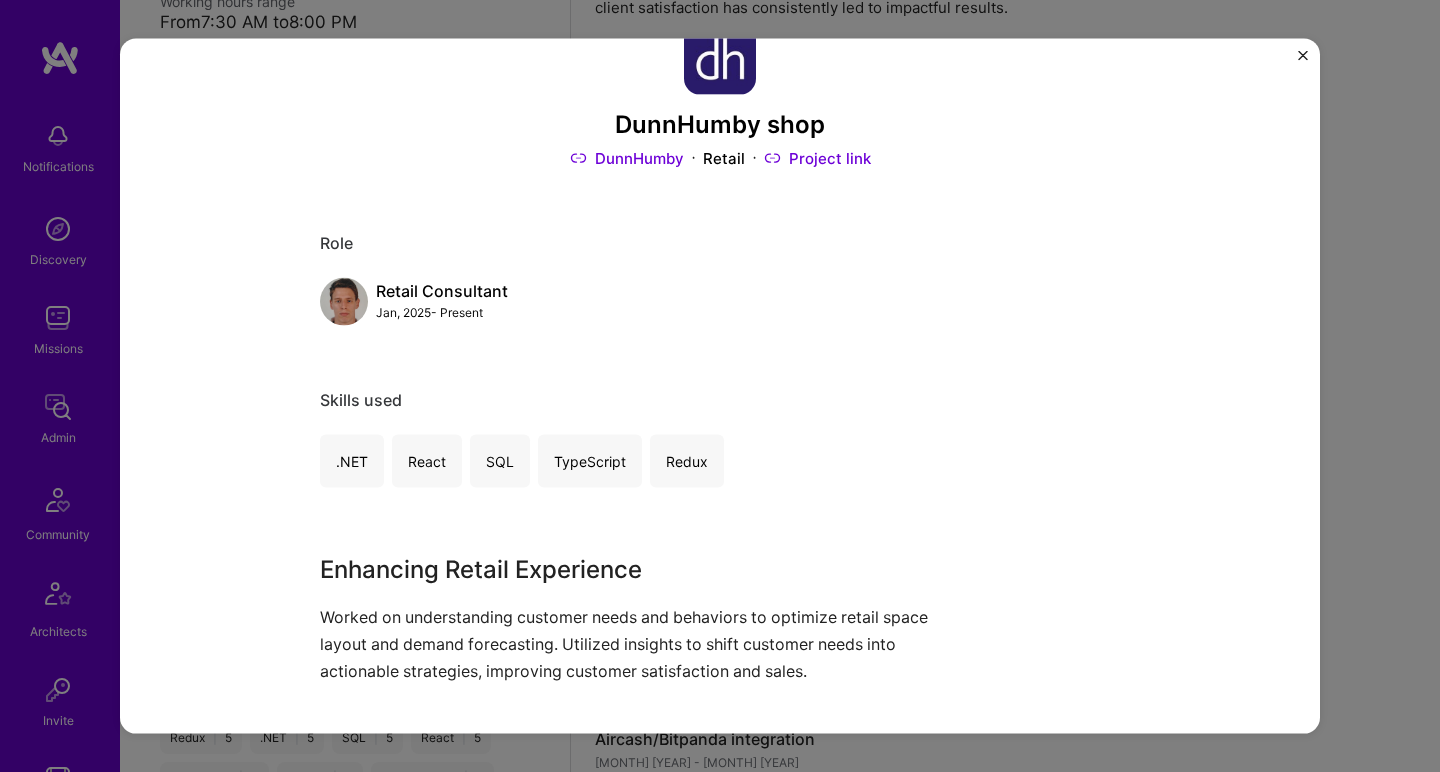 click on "DunnHumby" at bounding box center (627, 157) 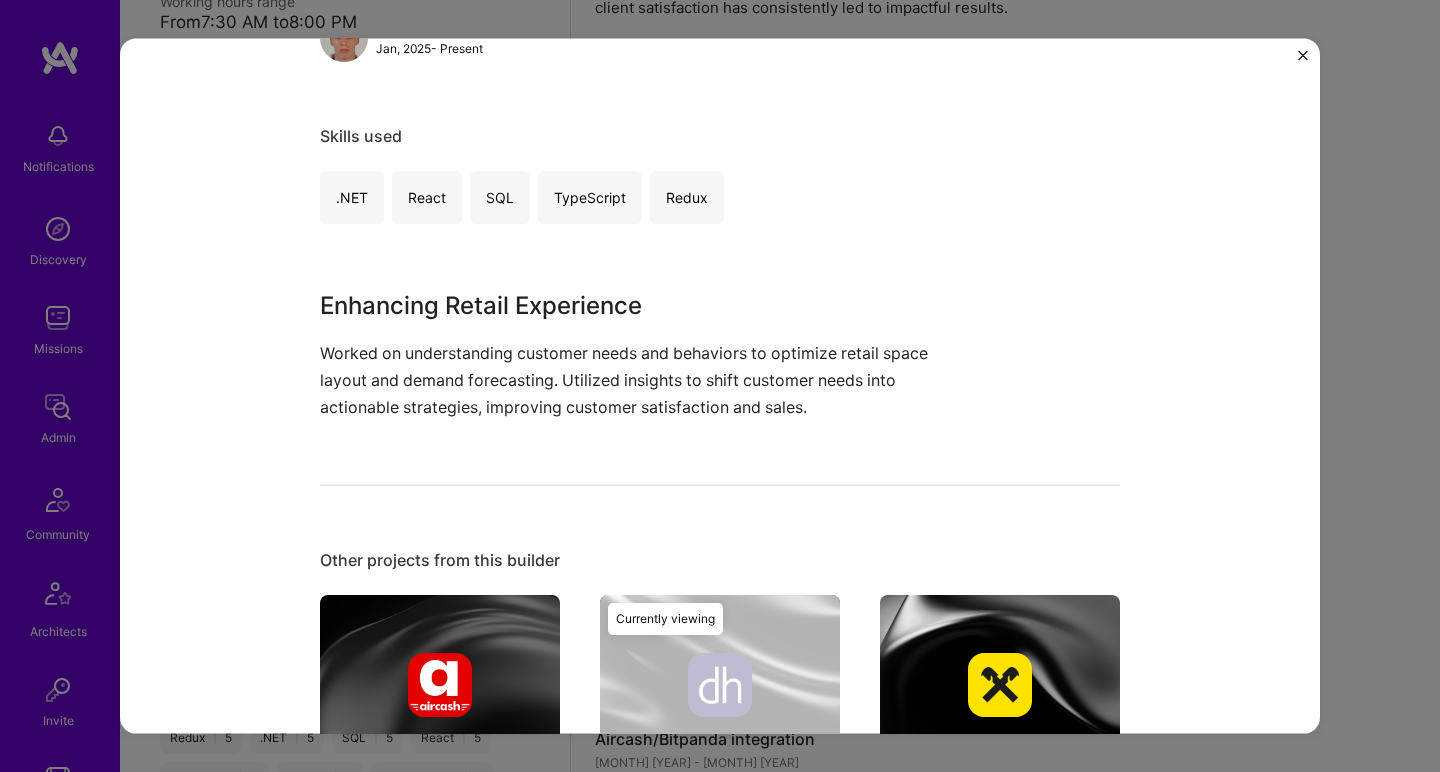 scroll, scrollTop: 553, scrollLeft: 0, axis: vertical 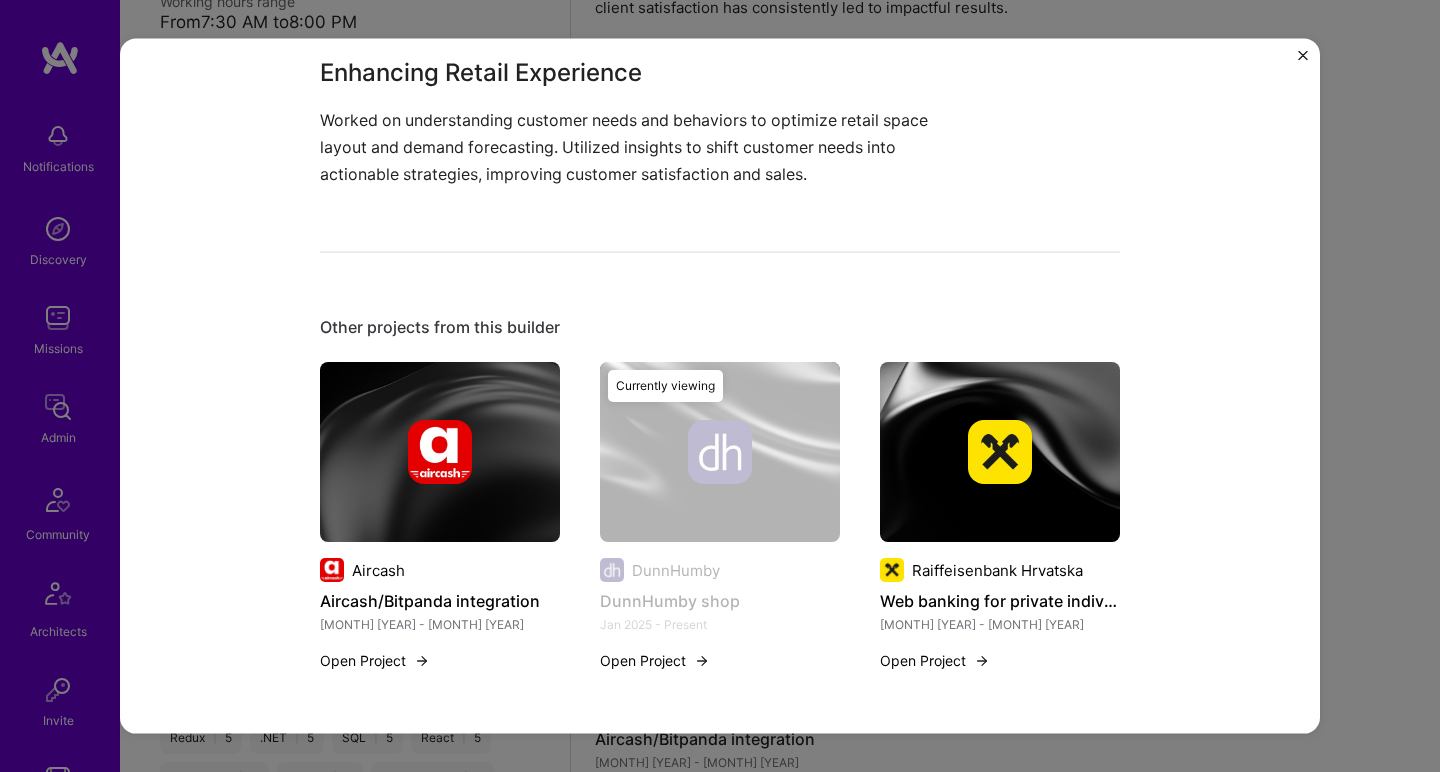 click at bounding box center (1000, 452) 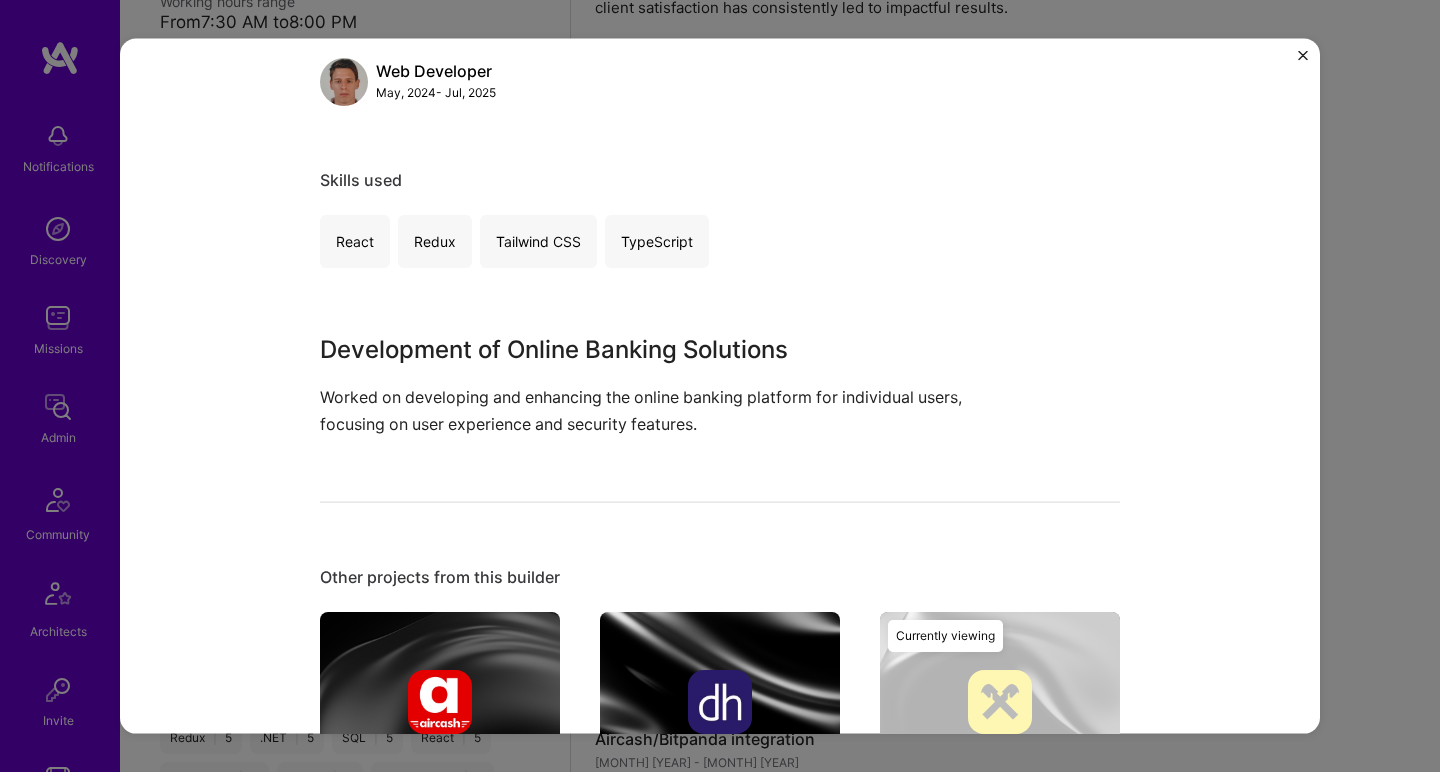 scroll, scrollTop: 0, scrollLeft: 0, axis: both 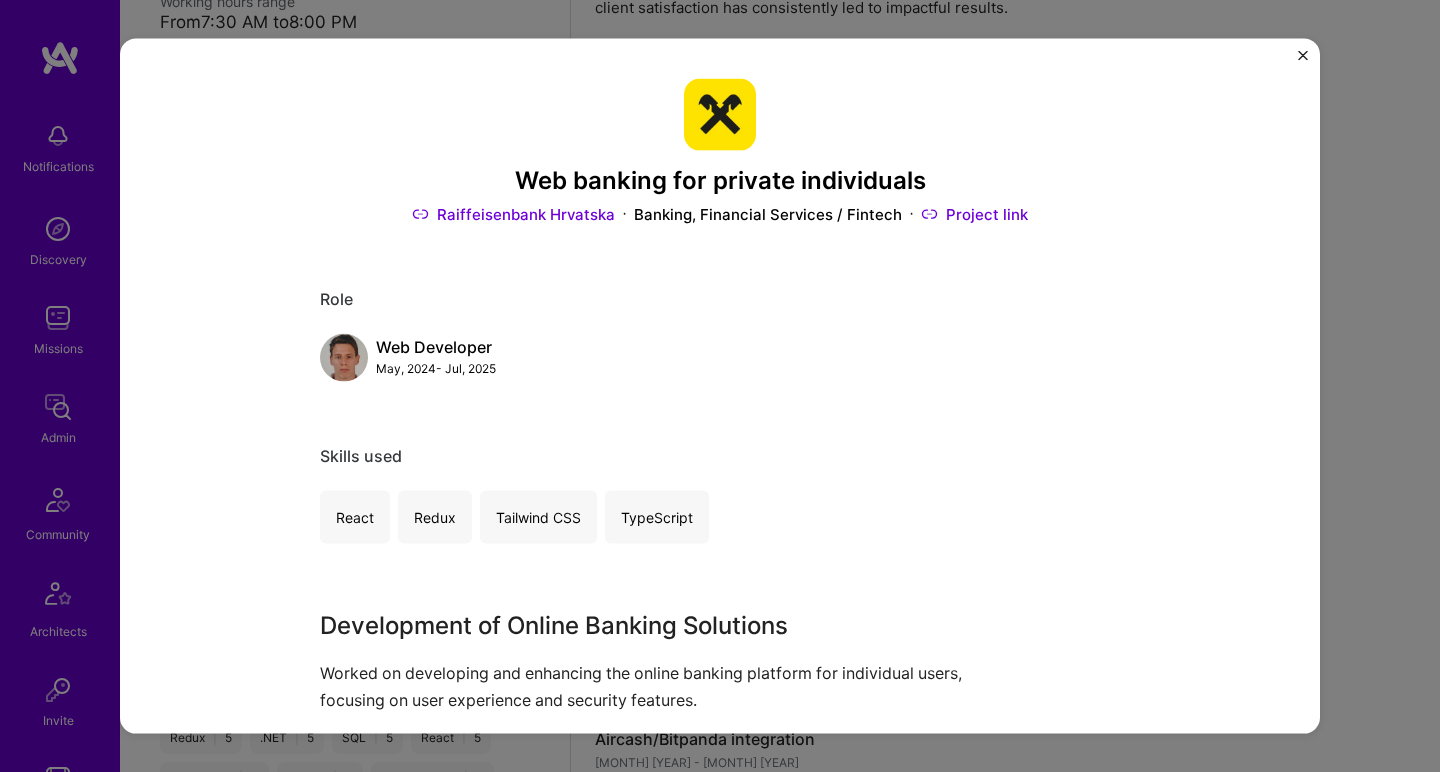 click on "Raiffeisenbank Hrvatska" at bounding box center (513, 213) 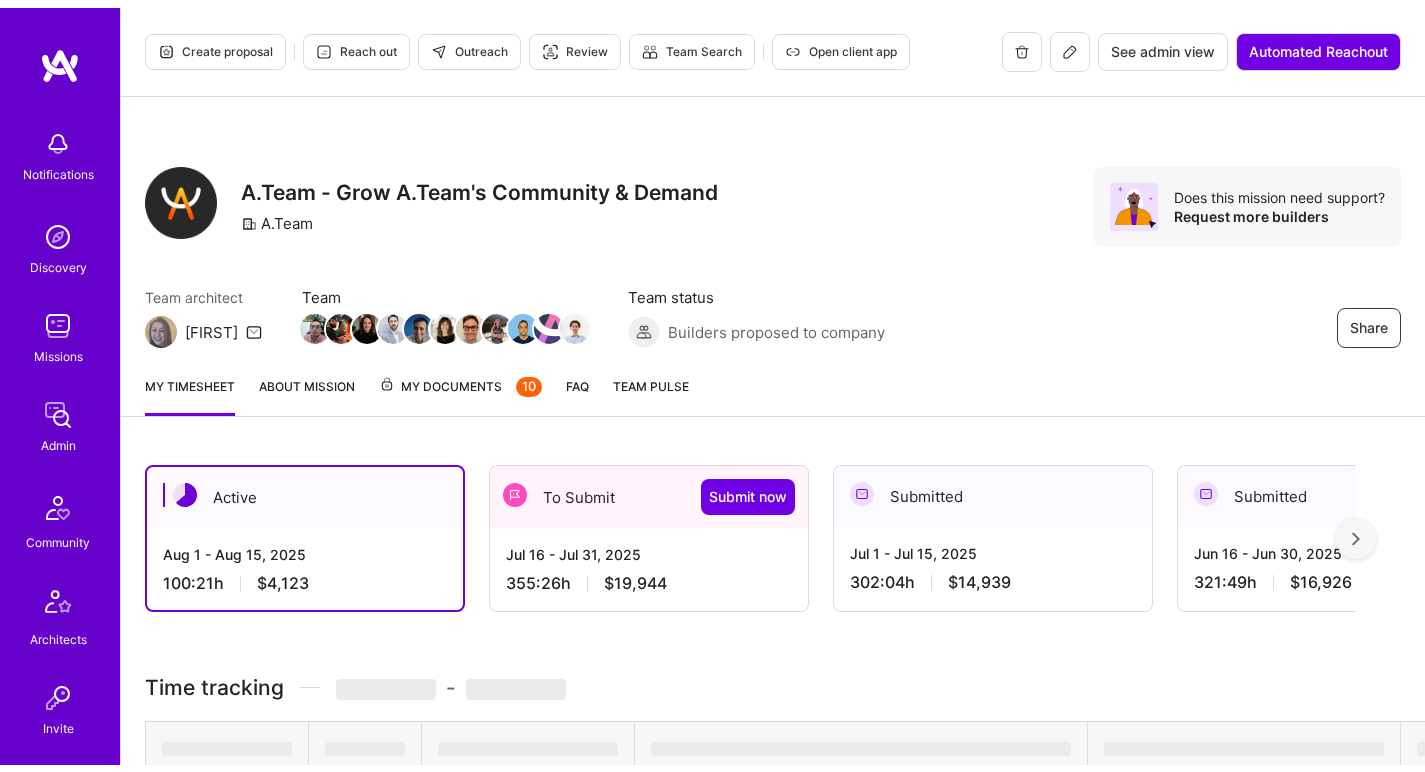 scroll, scrollTop: 0, scrollLeft: 0, axis: both 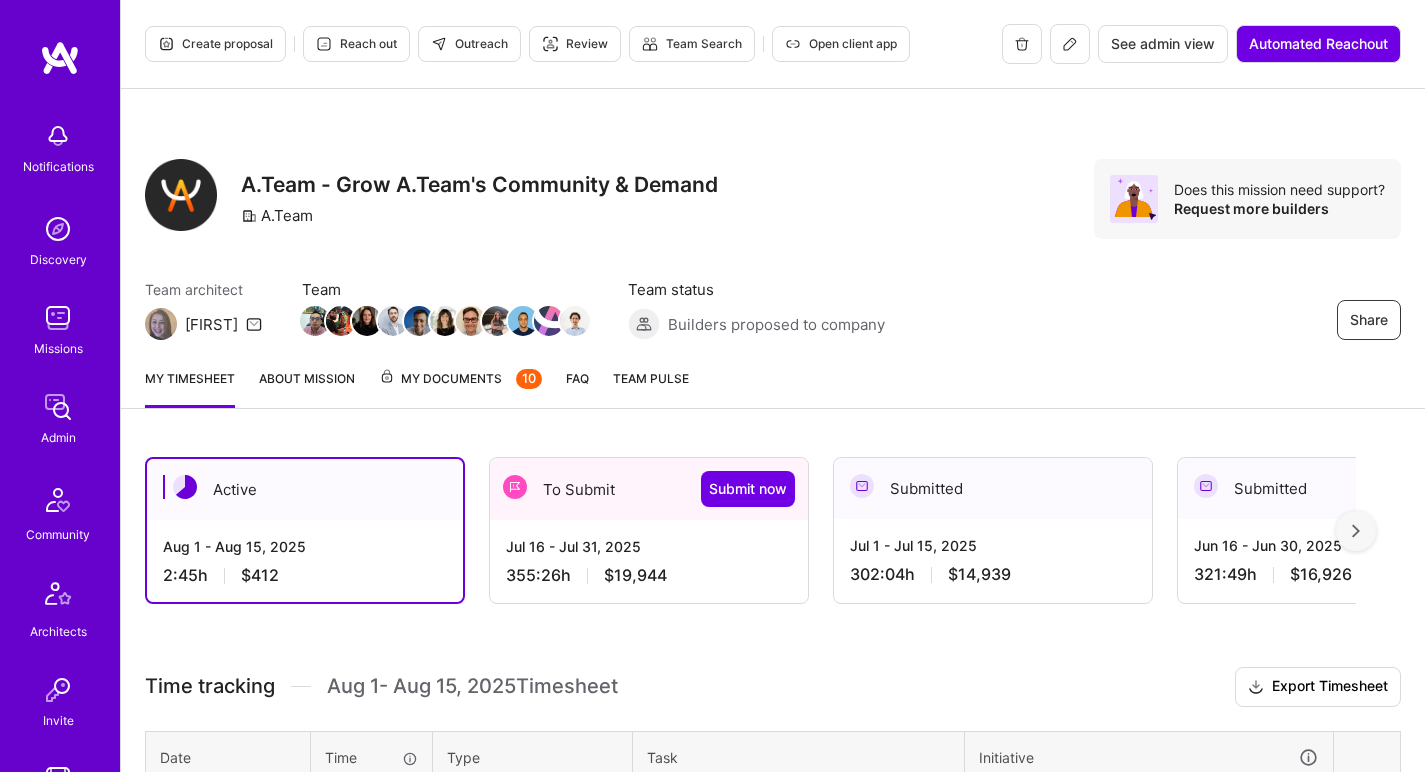 click on "$19,944" at bounding box center (635, 575) 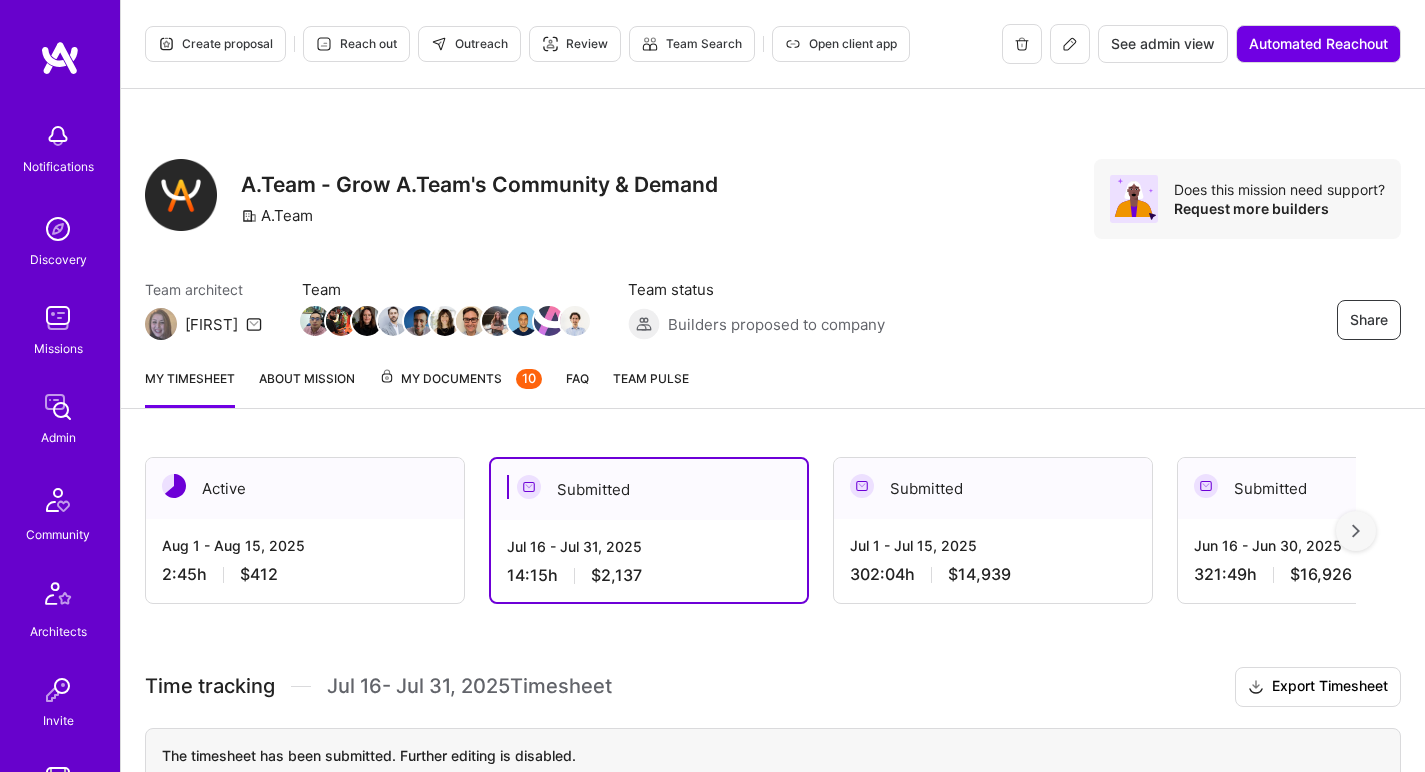 click on "302:04 h    $14,939" at bounding box center (993, 574) 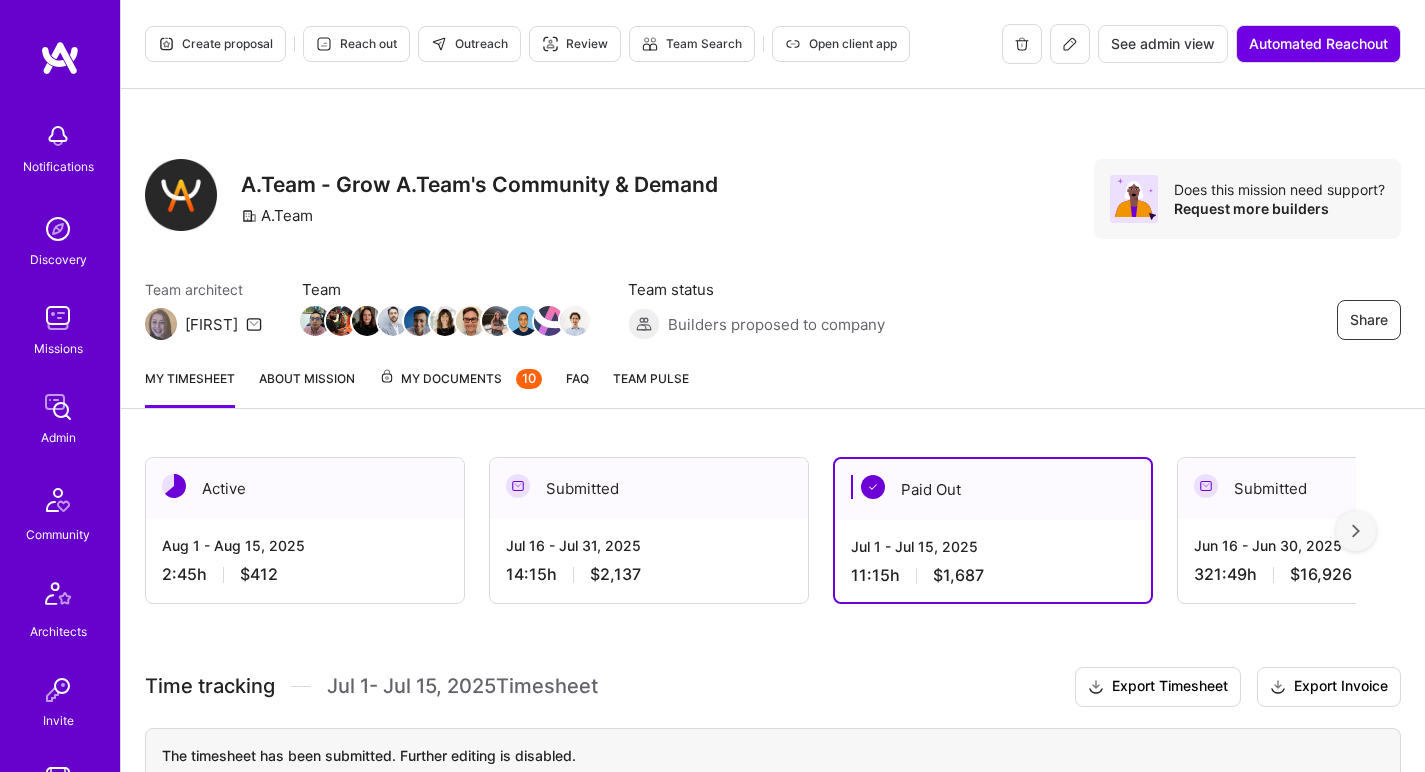click on "Jul 16 - Jul 31, 2025 14:15 h    $2,137" at bounding box center [649, 560] 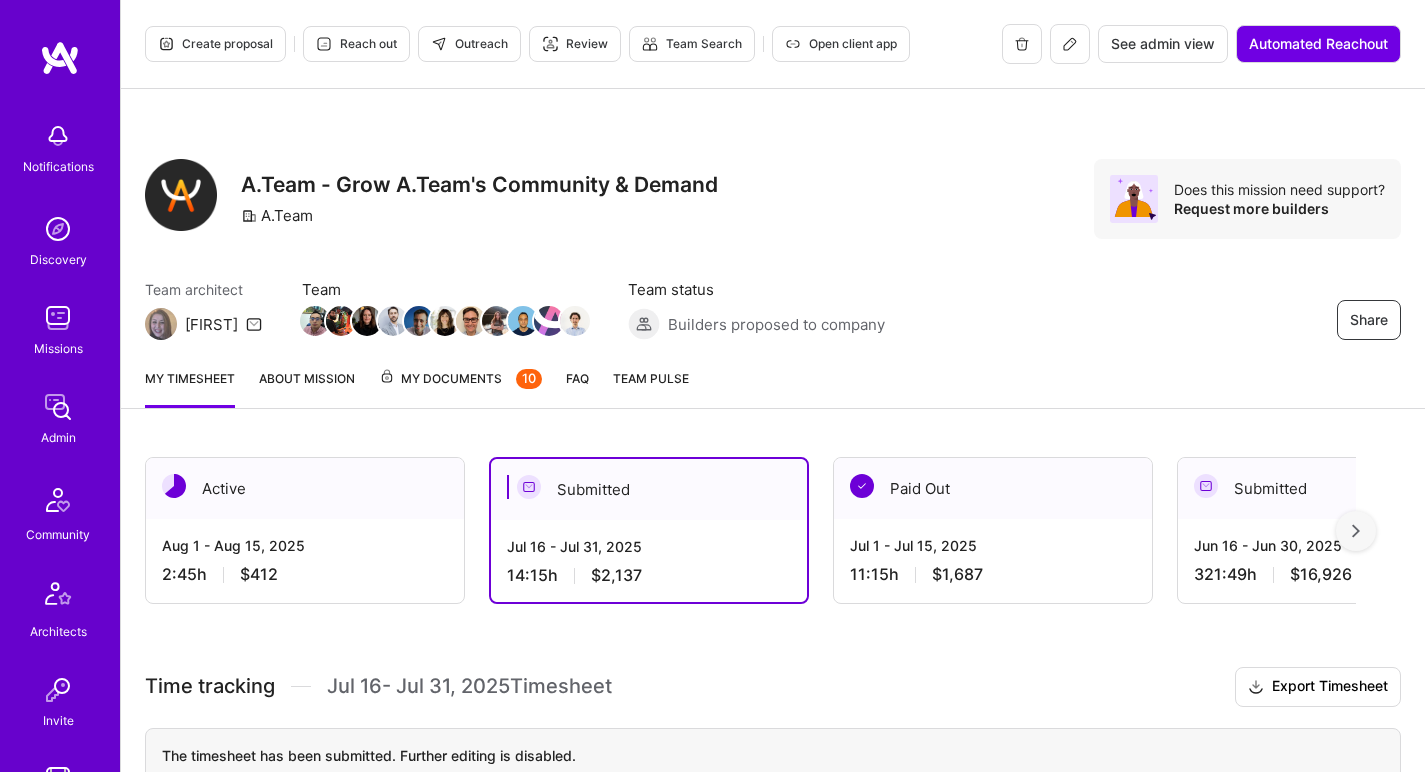 click on "321:49 h    $16,926" at bounding box center [1337, 574] 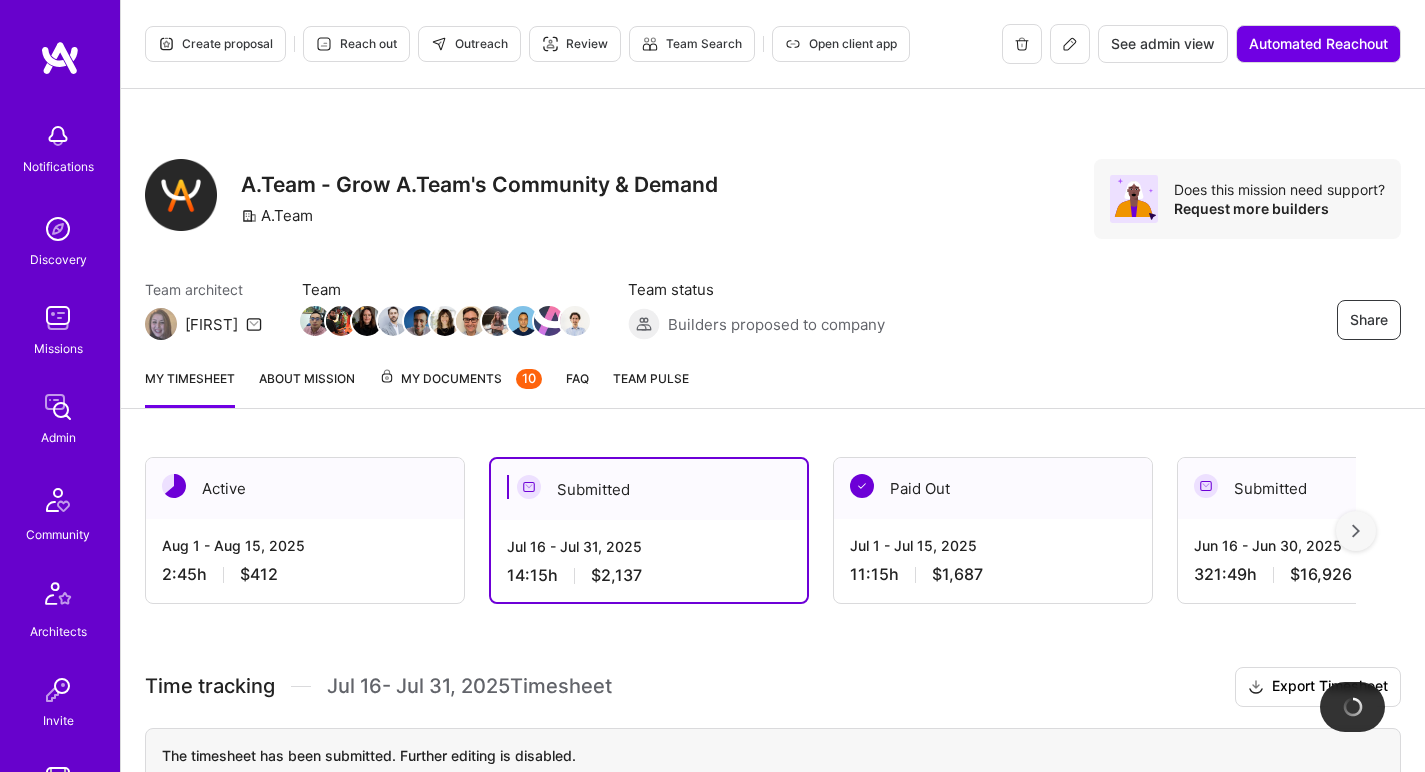 click on "321:49 h    $16,926" at bounding box center [1337, 574] 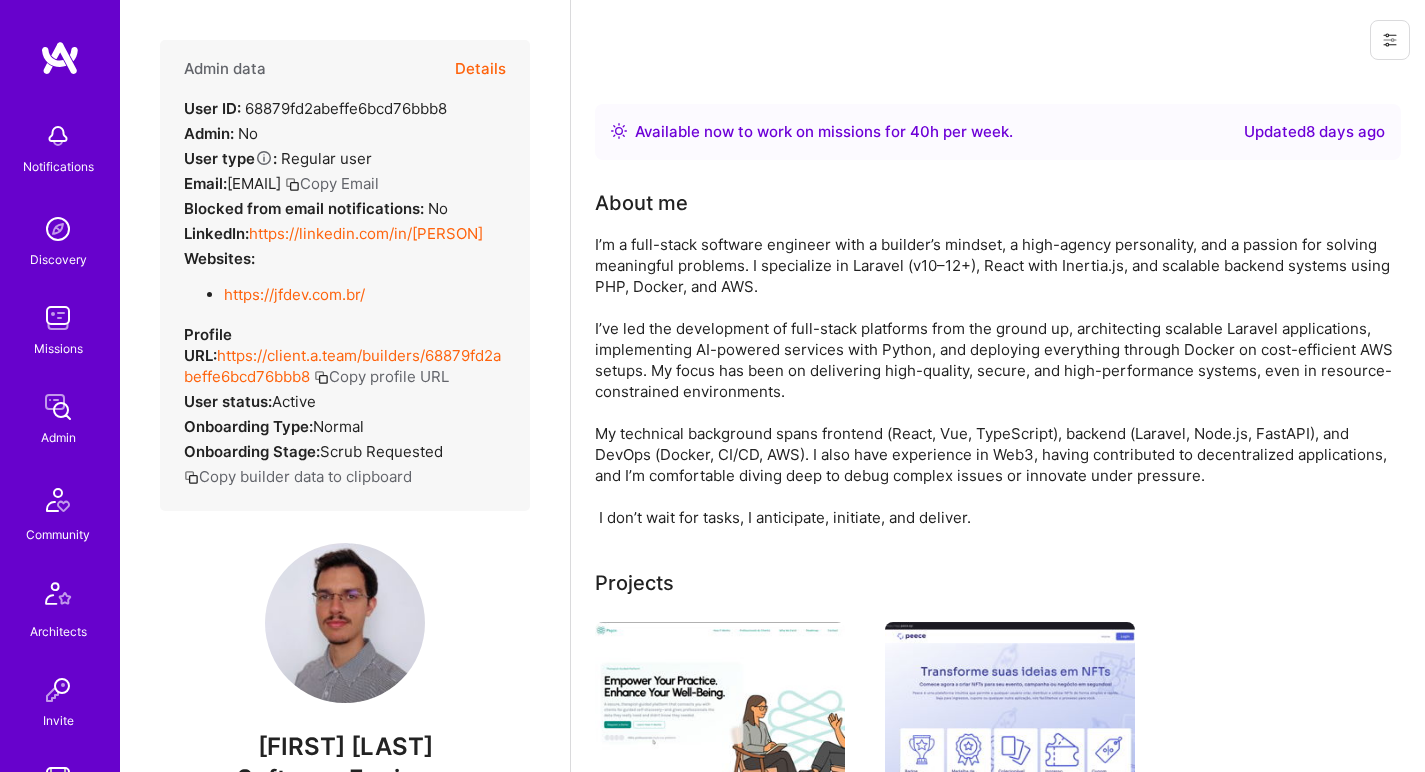 scroll, scrollTop: 0, scrollLeft: 0, axis: both 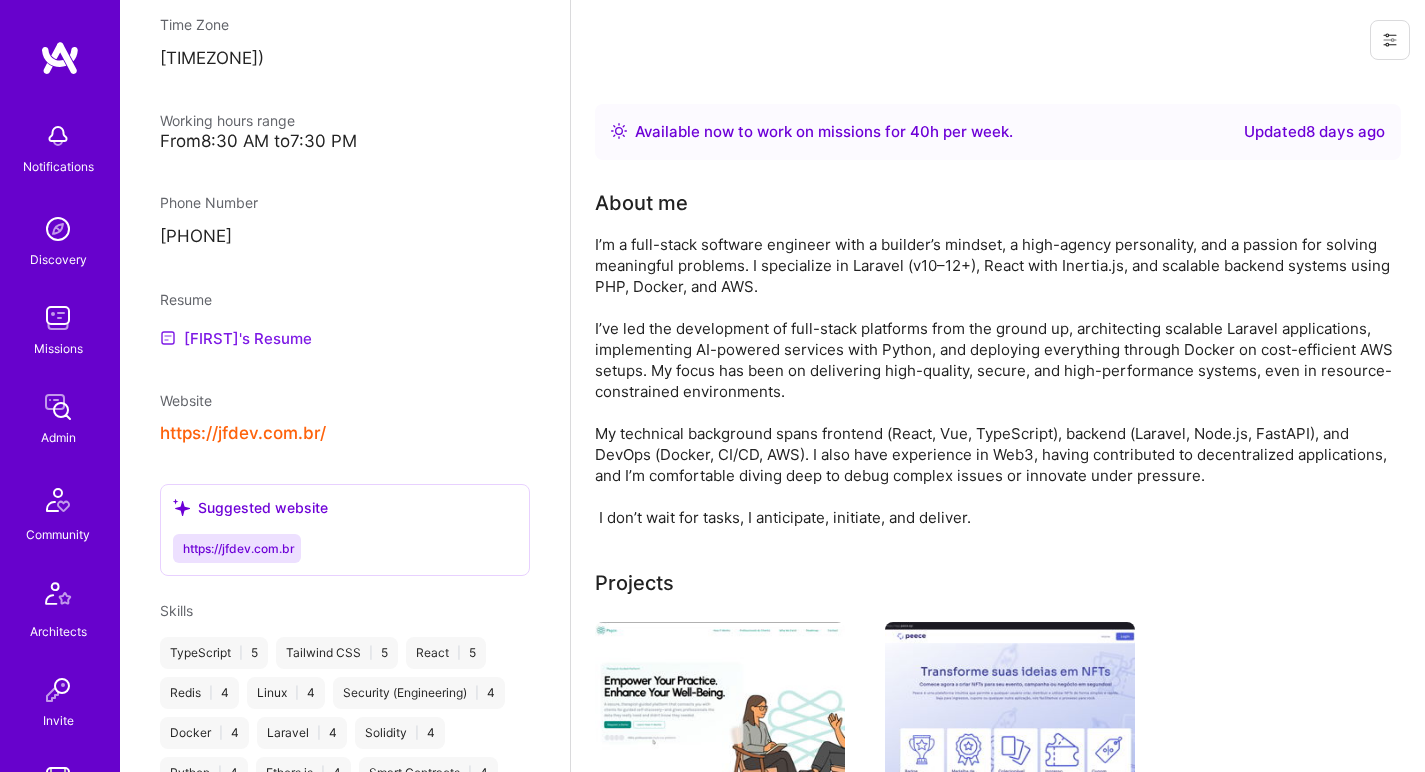 click on "João's Resume" at bounding box center (236, 338) 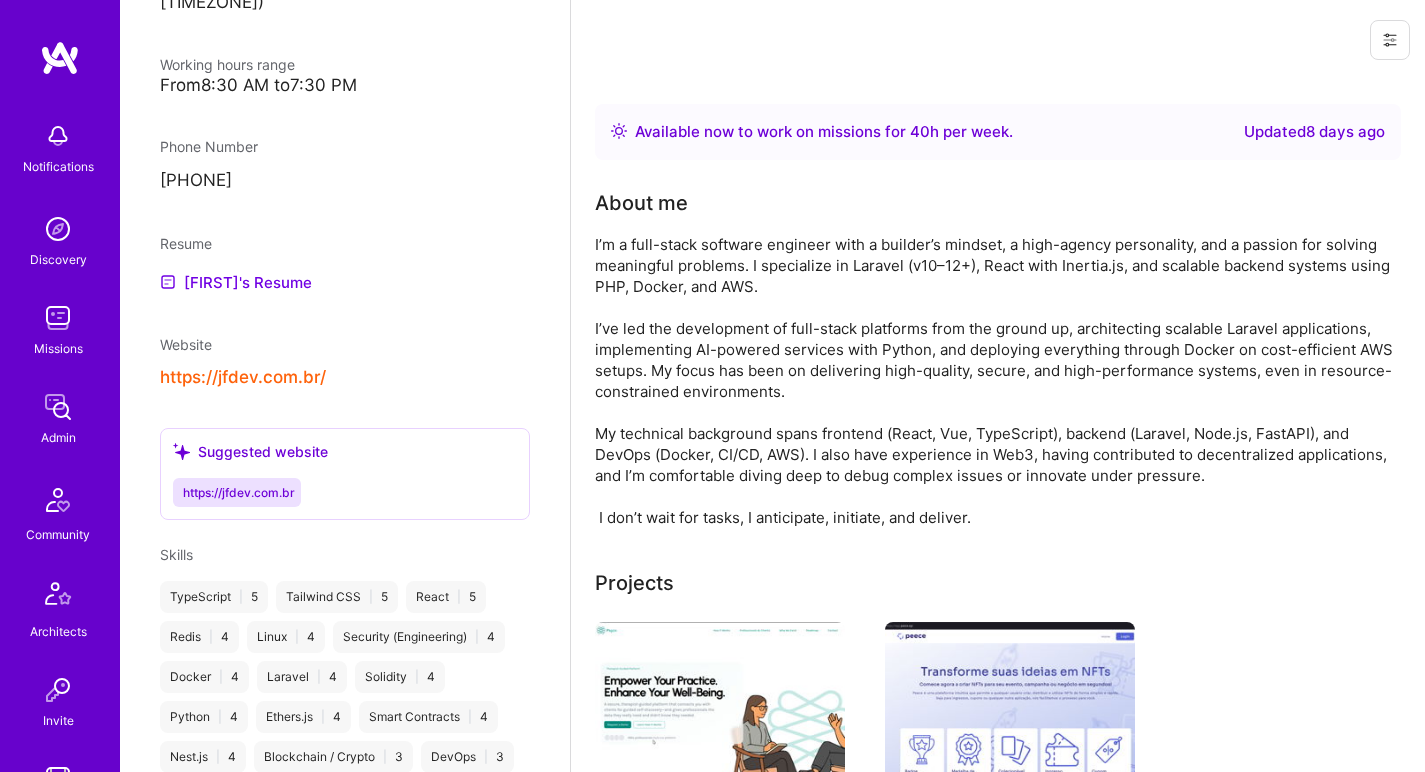 scroll, scrollTop: 980, scrollLeft: 0, axis: vertical 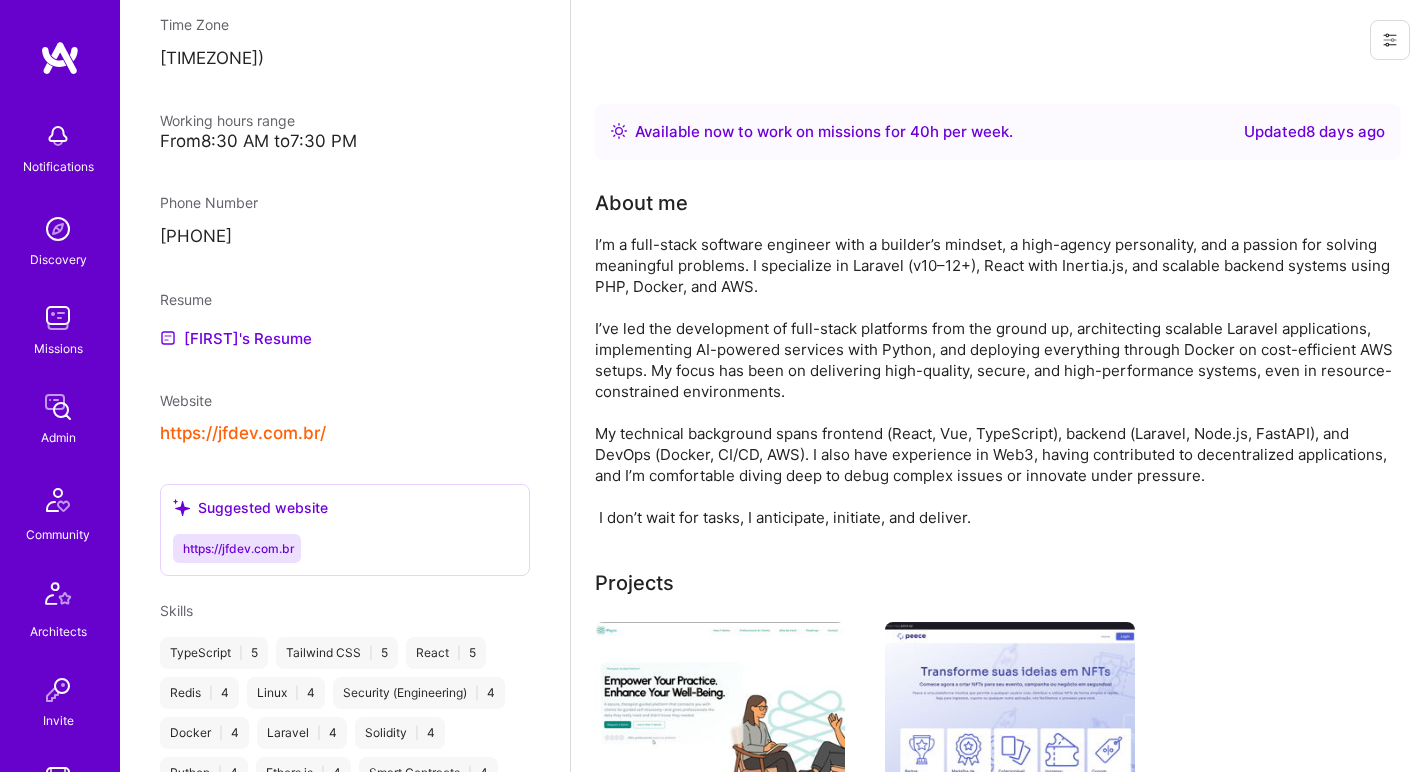 click on "I’m a full-stack software engineer with a builder’s mindset, a high-agency personality, and a passion for solving meaningful problems. I specialize in Laravel (v10–12+), React with Inertia.js, and scalable backend systems using PHP, Docker, and AWS.
I’ve led the development of full-stack platforms from the ground up, architecting scalable Laravel applications, implementing AI-powered services with Python, and deploying everything through Docker on cost-efficient AWS setups. My focus has been on delivering high-quality, secure, and high-performance systems, even in resource-constrained environments.
My technical background spans frontend (React, Vue, TypeScript), backend (Laravel, Node.js, FastAPI), and DevOps (Docker, CI/CD, AWS). I also have experience in Web3, having contributed to decentralized applications, and I’m comfortable diving deep to debug complex issues or innovate under pressure.
I don’t wait for tasks, I anticipate, initiate, and deliver." at bounding box center (995, 381) 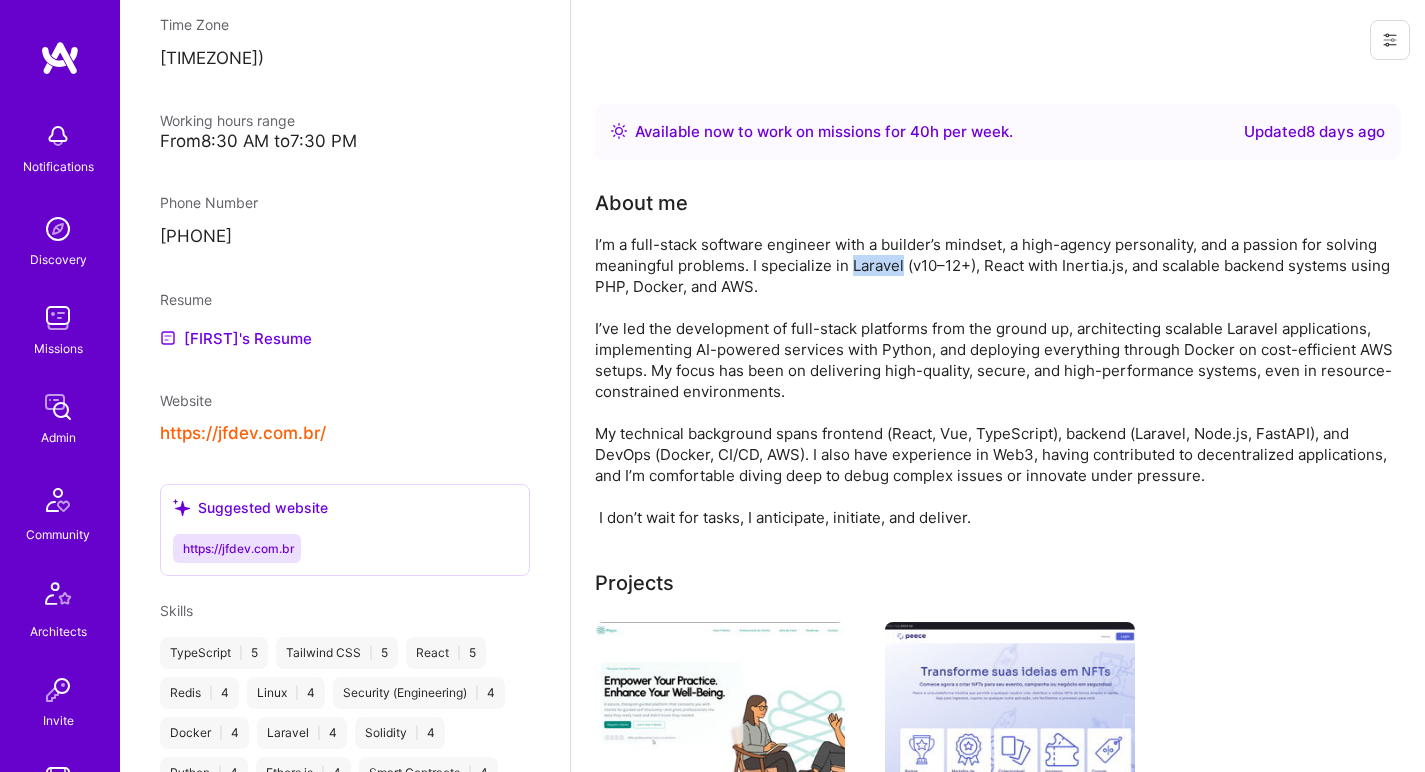 click on "I’m a full-stack software engineer with a builder’s mindset, a high-agency personality, and a passion for solving meaningful problems. I specialize in Laravel (v10–12+), React with Inertia.js, and scalable backend systems using PHP, Docker, and AWS.
I’ve led the development of full-stack platforms from the ground up, architecting scalable Laravel applications, implementing AI-powered services with Python, and deploying everything through Docker on cost-efficient AWS setups. My focus has been on delivering high-quality, secure, and high-performance systems, even in resource-constrained environments.
My technical background spans frontend (React, Vue, TypeScript), backend (Laravel, Node.js, FastAPI), and DevOps (Docker, CI/CD, AWS). I also have experience in Web3, having contributed to decentralized applications, and I’m comfortable diving deep to debug complex issues or innovate under pressure.
I don’t wait for tasks, I anticipate, initiate, and deliver." at bounding box center [995, 381] 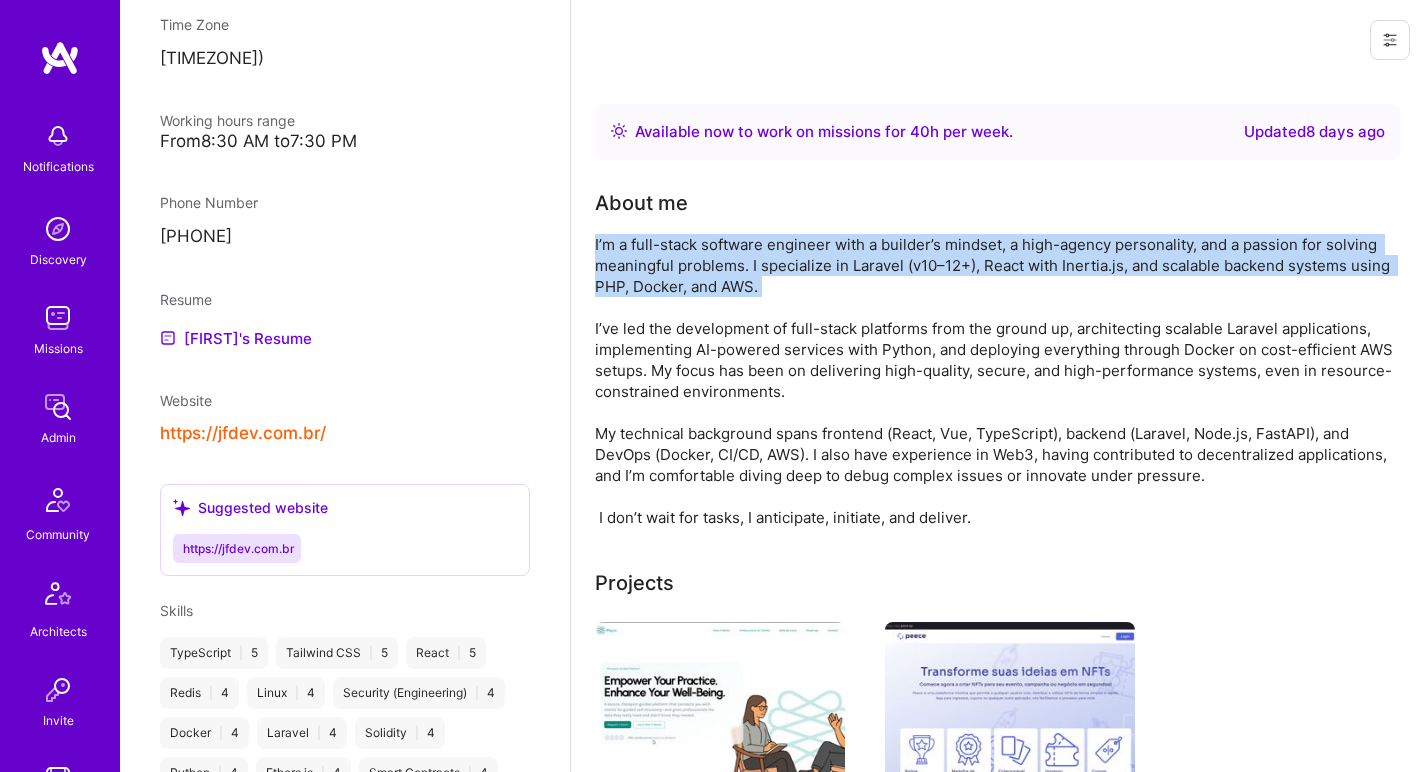 click on "I’m a full-stack software engineer with a builder’s mindset, a high-agency personality, and a passion for solving meaningful problems. I specialize in Laravel (v10–12+), React with Inertia.js, and scalable backend systems using PHP, Docker, and AWS.
I’ve led the development of full-stack platforms from the ground up, architecting scalable Laravel applications, implementing AI-powered services with Python, and deploying everything through Docker on cost-efficient AWS setups. My focus has been on delivering high-quality, secure, and high-performance systems, even in resource-constrained environments.
My technical background spans frontend (React, Vue, TypeScript), backend (Laravel, Node.js, FastAPI), and DevOps (Docker, CI/CD, AWS). I also have experience in Web3, having contributed to decentralized applications, and I’m comfortable diving deep to debug complex issues or innovate under pressure.
I don’t wait for tasks, I anticipate, initiate, and deliver." at bounding box center (995, 381) 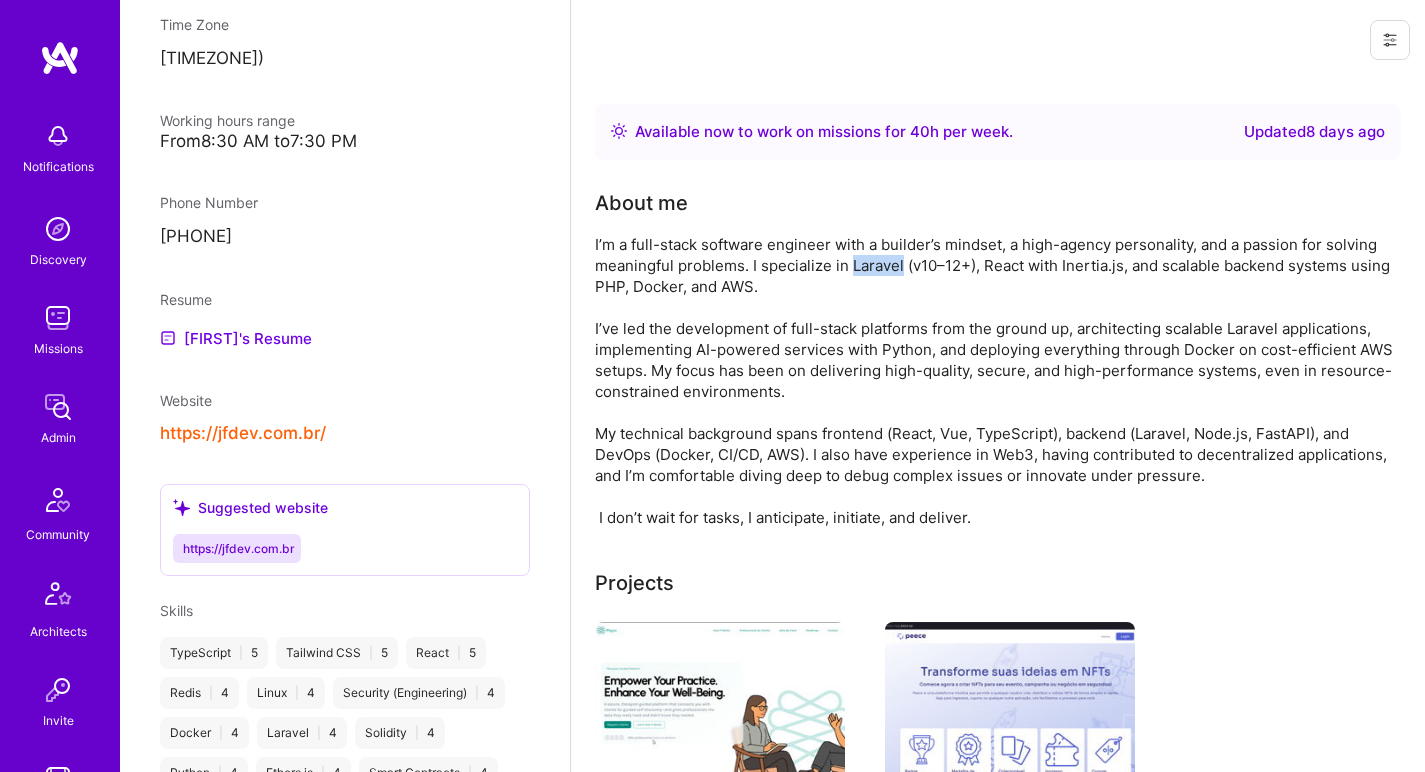 click on "I’m a full-stack software engineer with a builder’s mindset, a high-agency personality, and a passion for solving meaningful problems. I specialize in Laravel (v10–12+), React with Inertia.js, and scalable backend systems using PHP, Docker, and AWS.
I’ve led the development of full-stack platforms from the ground up, architecting scalable Laravel applications, implementing AI-powered services with Python, and deploying everything through Docker on cost-efficient AWS setups. My focus has been on delivering high-quality, secure, and high-performance systems, even in resource-constrained environments.
My technical background spans frontend (React, Vue, TypeScript), backend (Laravel, Node.js, FastAPI), and DevOps (Docker, CI/CD, AWS). I also have experience in Web3, having contributed to decentralized applications, and I’m comfortable diving deep to debug complex issues or innovate under pressure.
I don’t wait for tasks, I anticipate, initiate, and deliver." at bounding box center (995, 381) 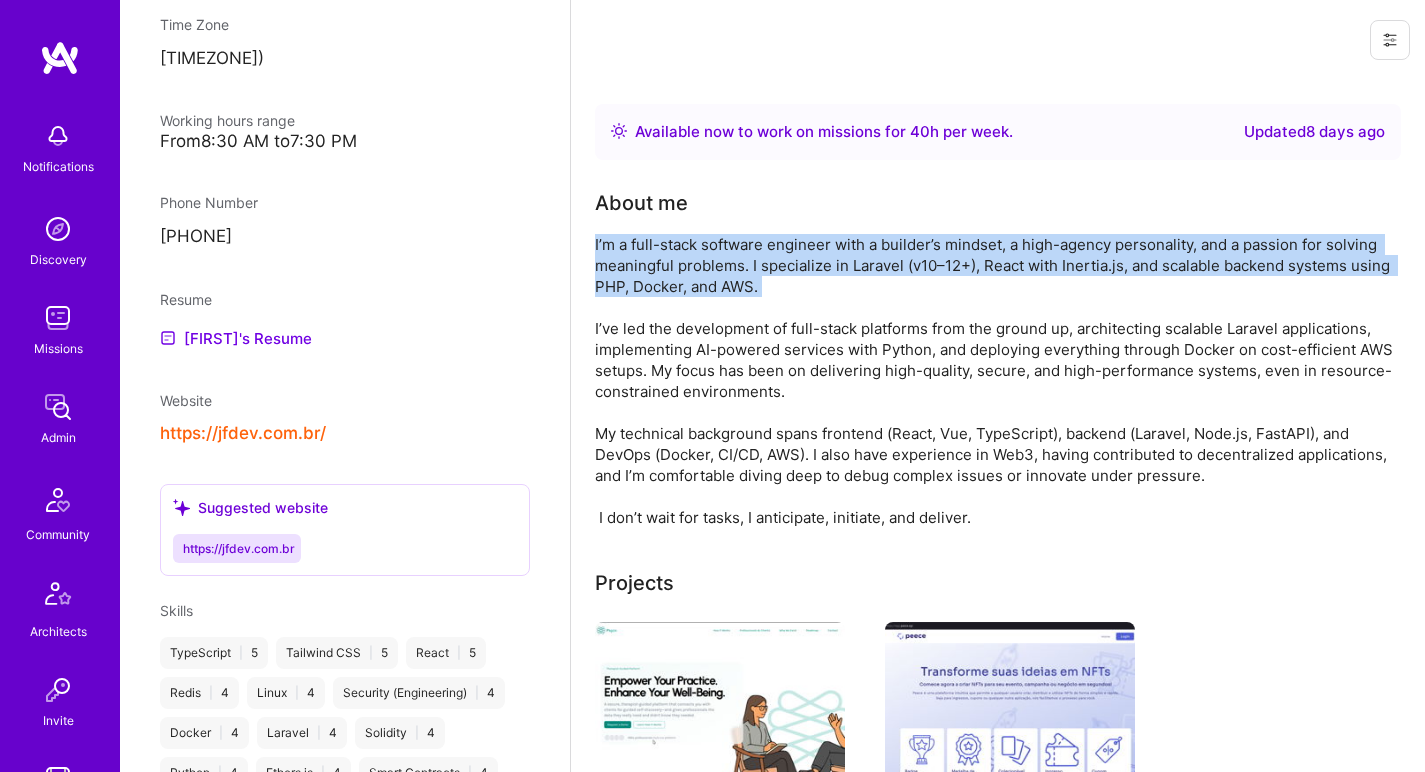 click on "I’m a full-stack software engineer with a builder’s mindset, a high-agency personality, and a passion for solving meaningful problems. I specialize in Laravel (v10–12+), React with Inertia.js, and scalable backend systems using PHP, Docker, and AWS.
I’ve led the development of full-stack platforms from the ground up, architecting scalable Laravel applications, implementing AI-powered services with Python, and deploying everything through Docker on cost-efficient AWS setups. My focus has been on delivering high-quality, secure, and high-performance systems, even in resource-constrained environments.
My technical background spans frontend (React, Vue, TypeScript), backend (Laravel, Node.js, FastAPI), and DevOps (Docker, CI/CD, AWS). I also have experience in Web3, having contributed to decentralized applications, and I’m comfortable diving deep to debug complex issues or innovate under pressure.
I don’t wait for tasks, I anticipate, initiate, and deliver." at bounding box center (995, 381) 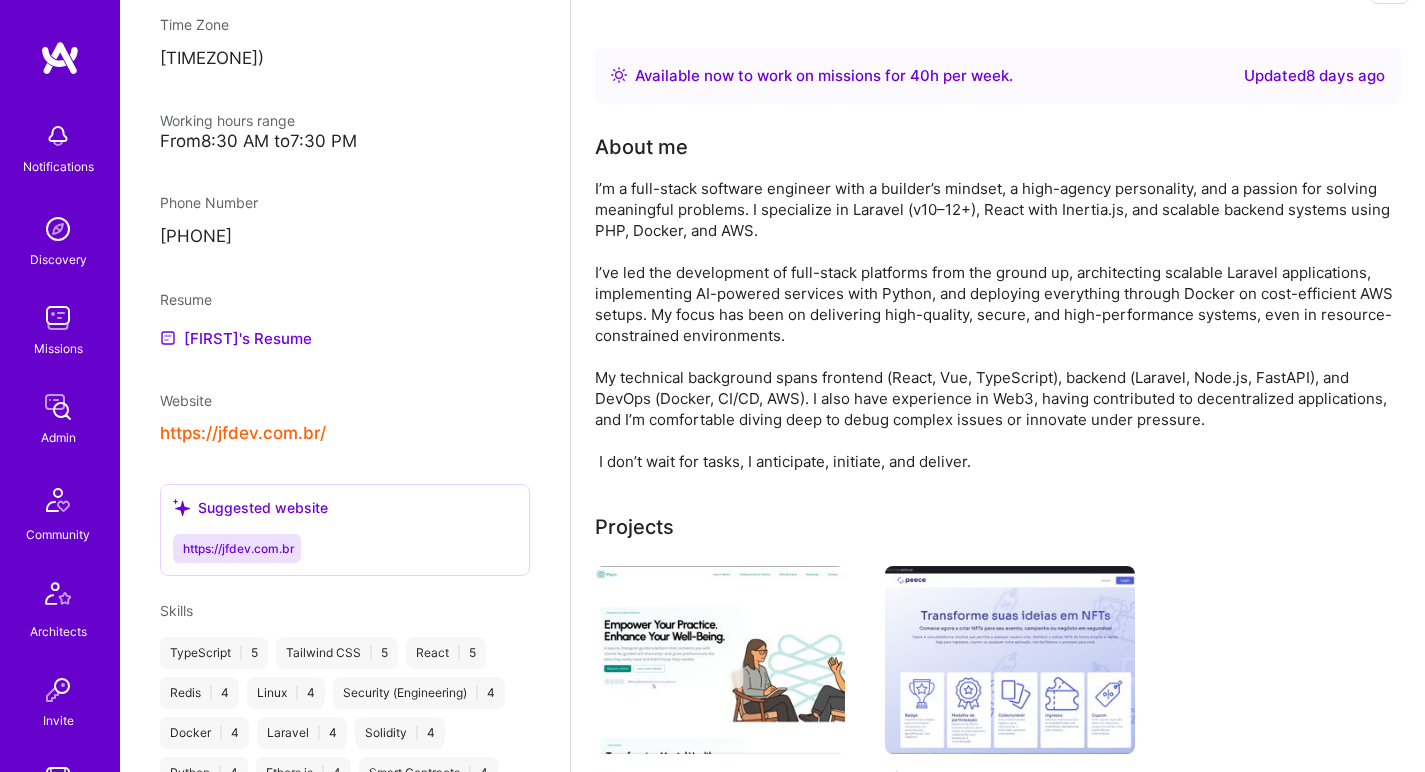 click on "I’m a full-stack software engineer with a builder’s mindset, a high-agency personality, and a passion for solving meaningful problems. I specialize in Laravel (v10–12+), React with Inertia.js, and scalable backend systems using PHP, Docker, and AWS.
I’ve led the development of full-stack platforms from the ground up, architecting scalable Laravel applications, implementing AI-powered services with Python, and deploying everything through Docker on cost-efficient AWS setups. My focus has been on delivering high-quality, secure, and high-performance systems, even in resource-constrained environments.
My technical background spans frontend (React, Vue, TypeScript), backend (Laravel, Node.js, FastAPI), and DevOps (Docker, CI/CD, AWS). I also have experience in Web3, having contributed to decentralized applications, and I’m comfortable diving deep to debug complex issues or innovate under pressure.
I don’t wait for tasks, I anticipate, initiate, and deliver." at bounding box center [995, 325] 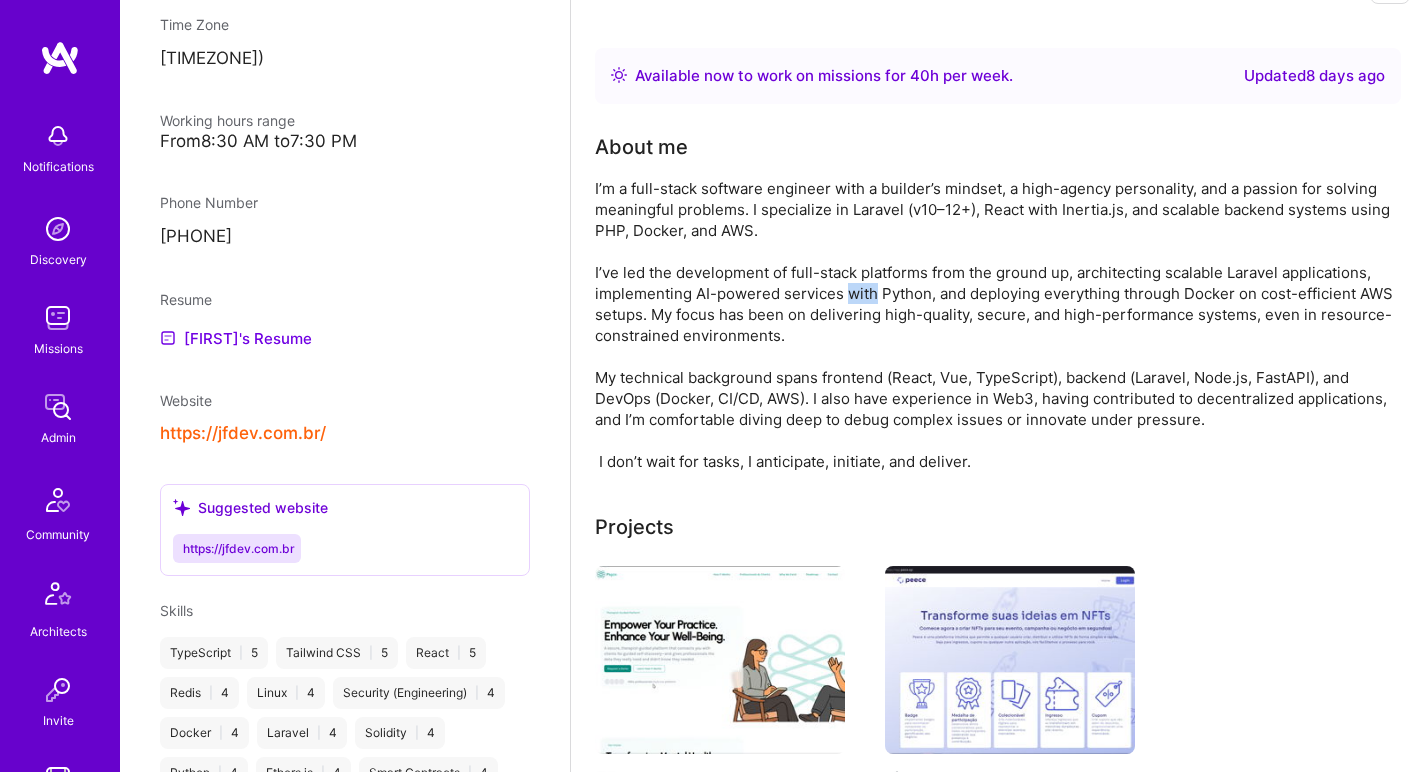 click on "I’m a full-stack software engineer with a builder’s mindset, a high-agency personality, and a passion for solving meaningful problems. I specialize in Laravel (v10–12+), React with Inertia.js, and scalable backend systems using PHP, Docker, and AWS.
I’ve led the development of full-stack platforms from the ground up, architecting scalable Laravel applications, implementing AI-powered services with Python, and deploying everything through Docker on cost-efficient AWS setups. My focus has been on delivering high-quality, secure, and high-performance systems, even in resource-constrained environments.
My technical background spans frontend (React, Vue, TypeScript), backend (Laravel, Node.js, FastAPI), and DevOps (Docker, CI/CD, AWS). I also have experience in Web3, having contributed to decentralized applications, and I’m comfortable diving deep to debug complex issues or innovate under pressure.
I don’t wait for tasks, I anticipate, initiate, and deliver." at bounding box center (995, 325) 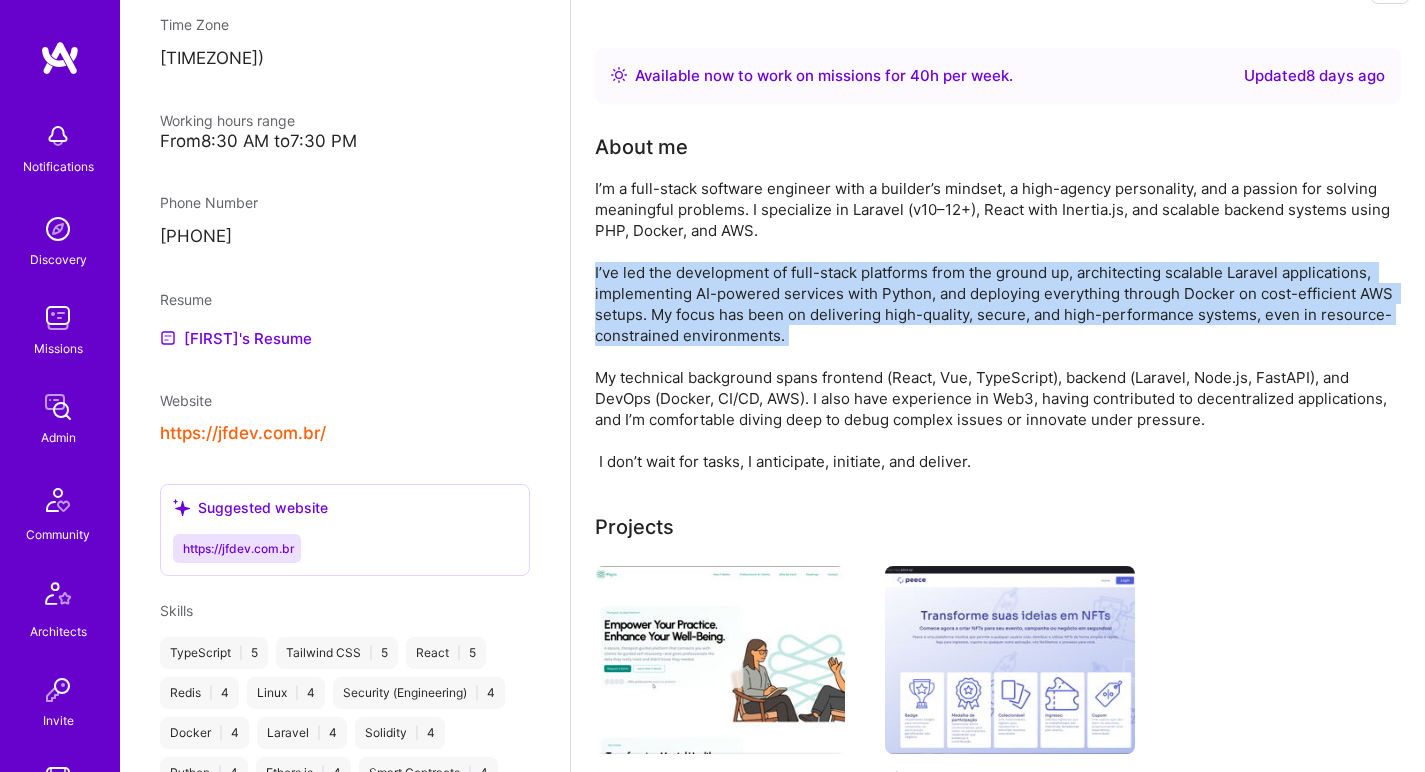 click on "I’m a full-stack software engineer with a builder’s mindset, a high-agency personality, and a passion for solving meaningful problems. I specialize in Laravel (v10–12+), React with Inertia.js, and scalable backend systems using PHP, Docker, and AWS.
I’ve led the development of full-stack platforms from the ground up, architecting scalable Laravel applications, implementing AI-powered services with Python, and deploying everything through Docker on cost-efficient AWS setups. My focus has been on delivering high-quality, secure, and high-performance systems, even in resource-constrained environments.
My technical background spans frontend (React, Vue, TypeScript), backend (Laravel, Node.js, FastAPI), and DevOps (Docker, CI/CD, AWS). I also have experience in Web3, having contributed to decentralized applications, and I’m comfortable diving deep to debug complex issues or innovate under pressure.
I don’t wait for tasks, I anticipate, initiate, and deliver." at bounding box center (995, 325) 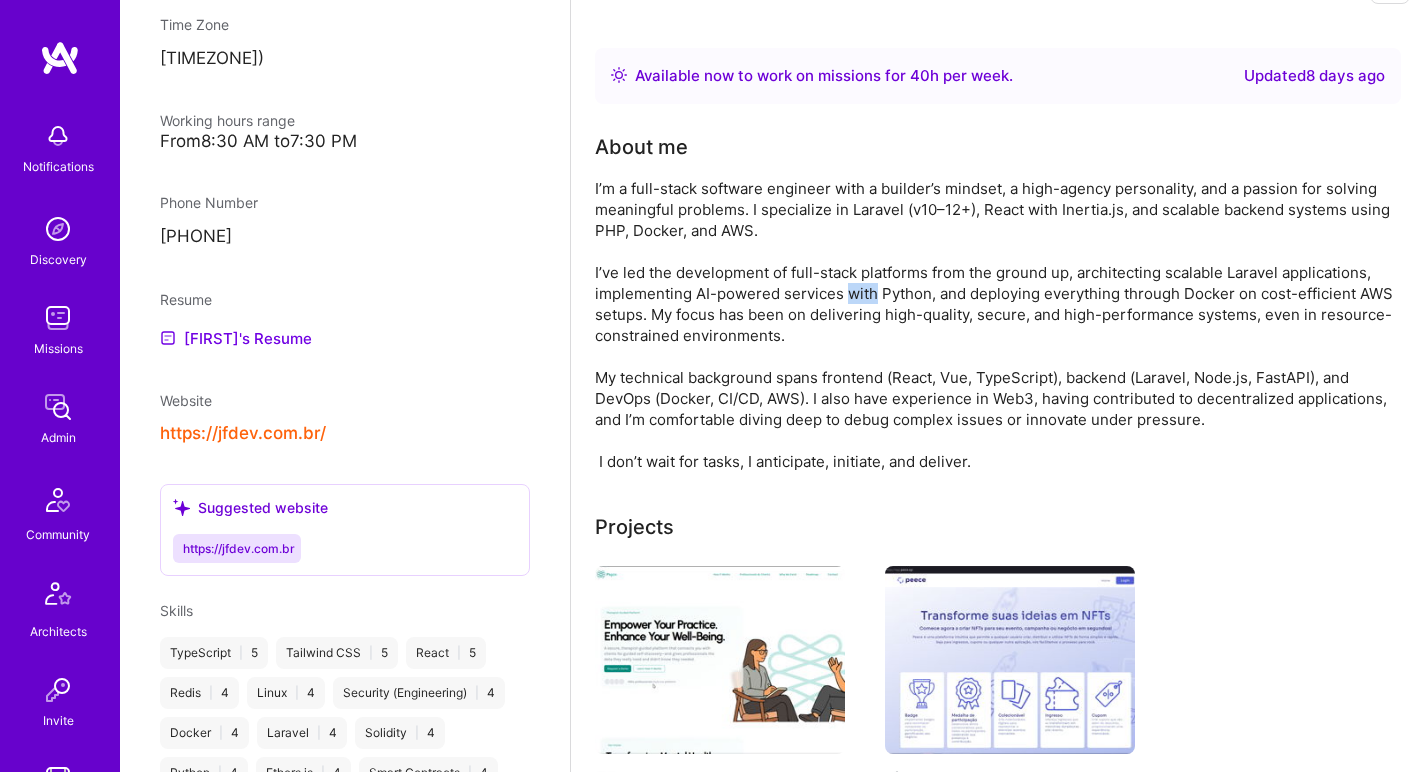 click on "I’m a full-stack software engineer with a builder’s mindset, a high-agency personality, and a passion for solving meaningful problems. I specialize in Laravel (v10–12+), React with Inertia.js, and scalable backend systems using PHP, Docker, and AWS.
I’ve led the development of full-stack platforms from the ground up, architecting scalable Laravel applications, implementing AI-powered services with Python, and deploying everything through Docker on cost-efficient AWS setups. My focus has been on delivering high-quality, secure, and high-performance systems, even in resource-constrained environments.
My technical background spans frontend (React, Vue, TypeScript), backend (Laravel, Node.js, FastAPI), and DevOps (Docker, CI/CD, AWS). I also have experience in Web3, having contributed to decentralized applications, and I’m comfortable diving deep to debug complex issues or innovate under pressure.
I don’t wait for tasks, I anticipate, initiate, and deliver." at bounding box center (995, 325) 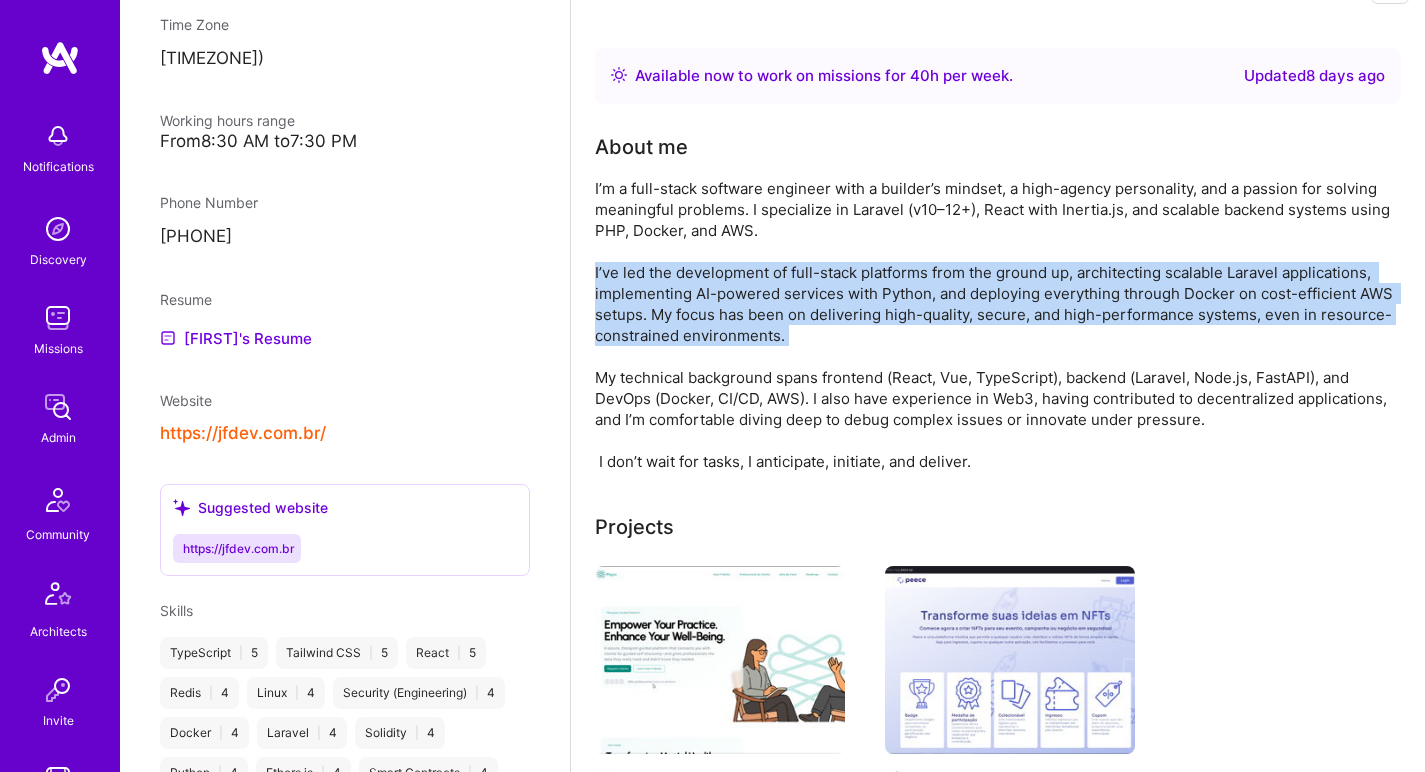 click on "I’m a full-stack software engineer with a builder’s mindset, a high-agency personality, and a passion for solving meaningful problems. I specialize in Laravel (v10–12+), React with Inertia.js, and scalable backend systems using PHP, Docker, and AWS.
I’ve led the development of full-stack platforms from the ground up, architecting scalable Laravel applications, implementing AI-powered services with Python, and deploying everything through Docker on cost-efficient AWS setups. My focus has been on delivering high-quality, secure, and high-performance systems, even in resource-constrained environments.
My technical background spans frontend (React, Vue, TypeScript), backend (Laravel, Node.js, FastAPI), and DevOps (Docker, CI/CD, AWS). I also have experience in Web3, having contributed to decentralized applications, and I’m comfortable diving deep to debug complex issues or innovate under pressure.
I don’t wait for tasks, I anticipate, initiate, and deliver." at bounding box center (995, 325) 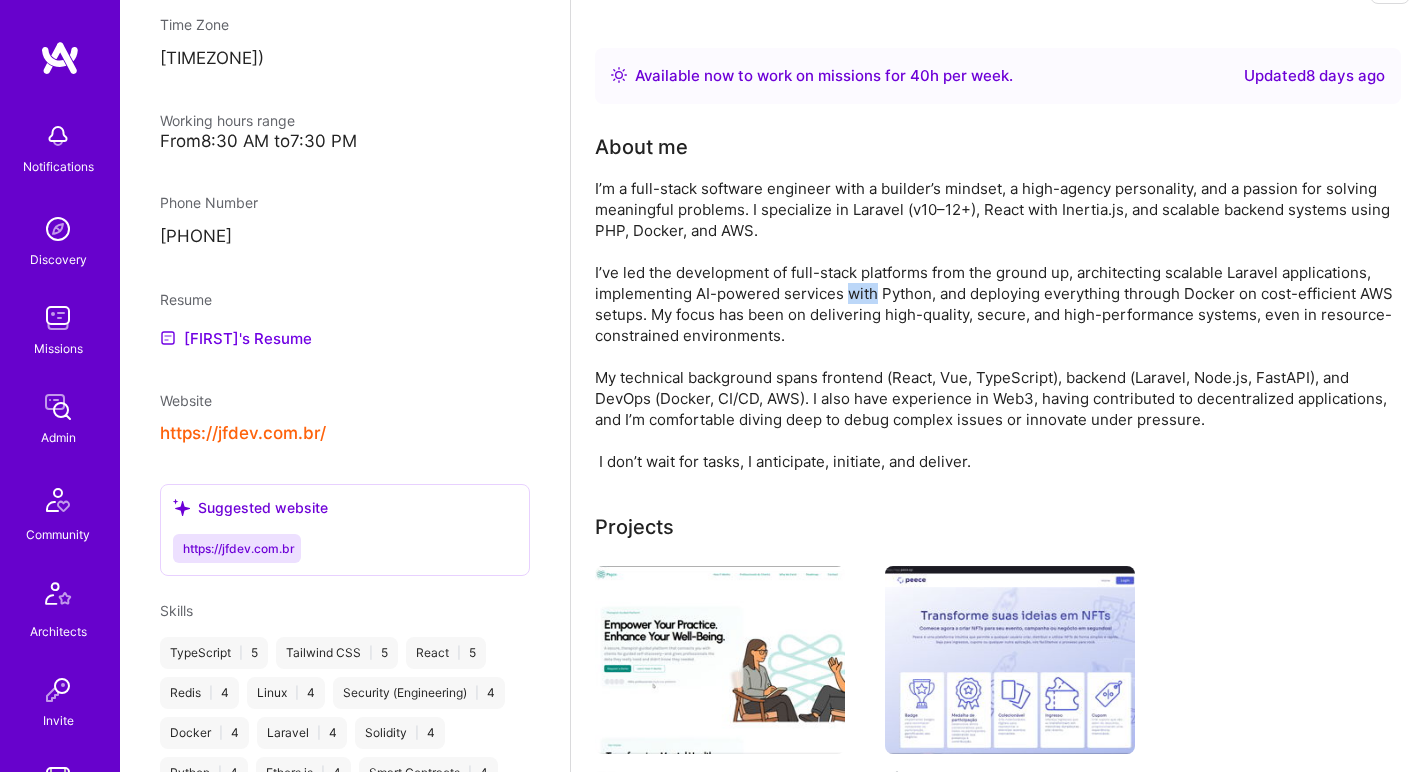 click on "I’m a full-stack software engineer with a builder’s mindset, a high-agency personality, and a passion for solving meaningful problems. I specialize in Laravel (v10–12+), React with Inertia.js, and scalable backend systems using PHP, Docker, and AWS.
I’ve led the development of full-stack platforms from the ground up, architecting scalable Laravel applications, implementing AI-powered services with Python, and deploying everything through Docker on cost-efficient AWS setups. My focus has been on delivering high-quality, secure, and high-performance systems, even in resource-constrained environments.
My technical background spans frontend (React, Vue, TypeScript), backend (Laravel, Node.js, FastAPI), and DevOps (Docker, CI/CD, AWS). I also have experience in Web3, having contributed to decentralized applications, and I’m comfortable diving deep to debug complex issues or innovate under pressure.
I don’t wait for tasks, I anticipate, initiate, and deliver." at bounding box center (995, 325) 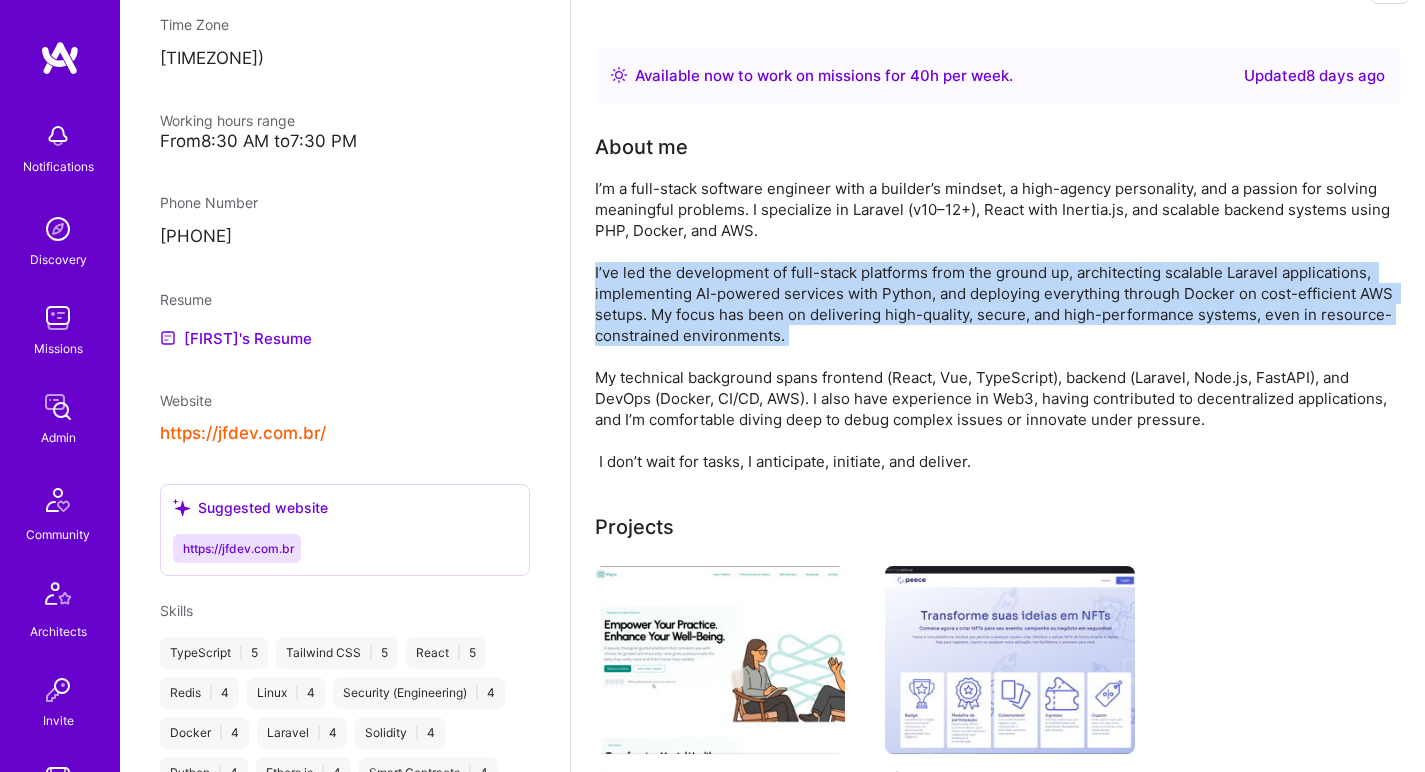 click on "I’m a full-stack software engineer with a builder’s mindset, a high-agency personality, and a passion for solving meaningful problems. I specialize in Laravel (v10–12+), React with Inertia.js, and scalable backend systems using PHP, Docker, and AWS.
I’ve led the development of full-stack platforms from the ground up, architecting scalable Laravel applications, implementing AI-powered services with Python, and deploying everything through Docker on cost-efficient AWS setups. My focus has been on delivering high-quality, secure, and high-performance systems, even in resource-constrained environments.
My technical background spans frontend (React, Vue, TypeScript), backend (Laravel, Node.js, FastAPI), and DevOps (Docker, CI/CD, AWS). I also have experience in Web3, having contributed to decentralized applications, and I’m comfortable diving deep to debug complex issues or innovate under pressure.
I don’t wait for tasks, I anticipate, initiate, and deliver." at bounding box center (995, 325) 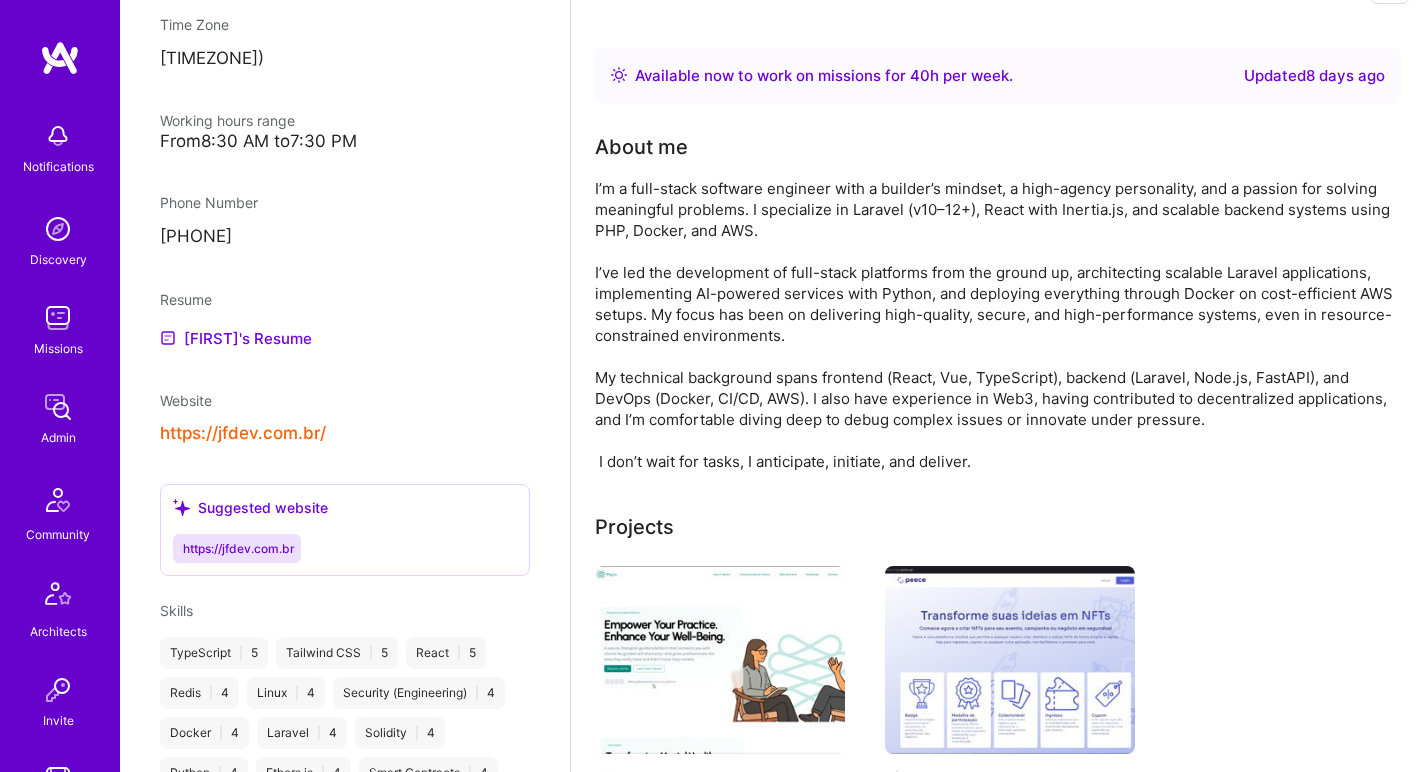 click on "I’m a full-stack software engineer with a builder’s mindset, a high-agency personality, and a passion for solving meaningful problems. I specialize in Laravel (v10–12+), React with Inertia.js, and scalable backend systems using PHP, Docker, and AWS.
I’ve led the development of full-stack platforms from the ground up, architecting scalable Laravel applications, implementing AI-powered services with Python, and deploying everything through Docker on cost-efficient AWS setups. My focus has been on delivering high-quality, secure, and high-performance systems, even in resource-constrained environments.
My technical background spans frontend (React, Vue, TypeScript), backend (Laravel, Node.js, FastAPI), and DevOps (Docker, CI/CD, AWS). I also have experience in Web3, having contributed to decentralized applications, and I’m comfortable diving deep to debug complex issues or innovate under pressure.
I don’t wait for tasks, I anticipate, initiate, and deliver." at bounding box center (995, 325) 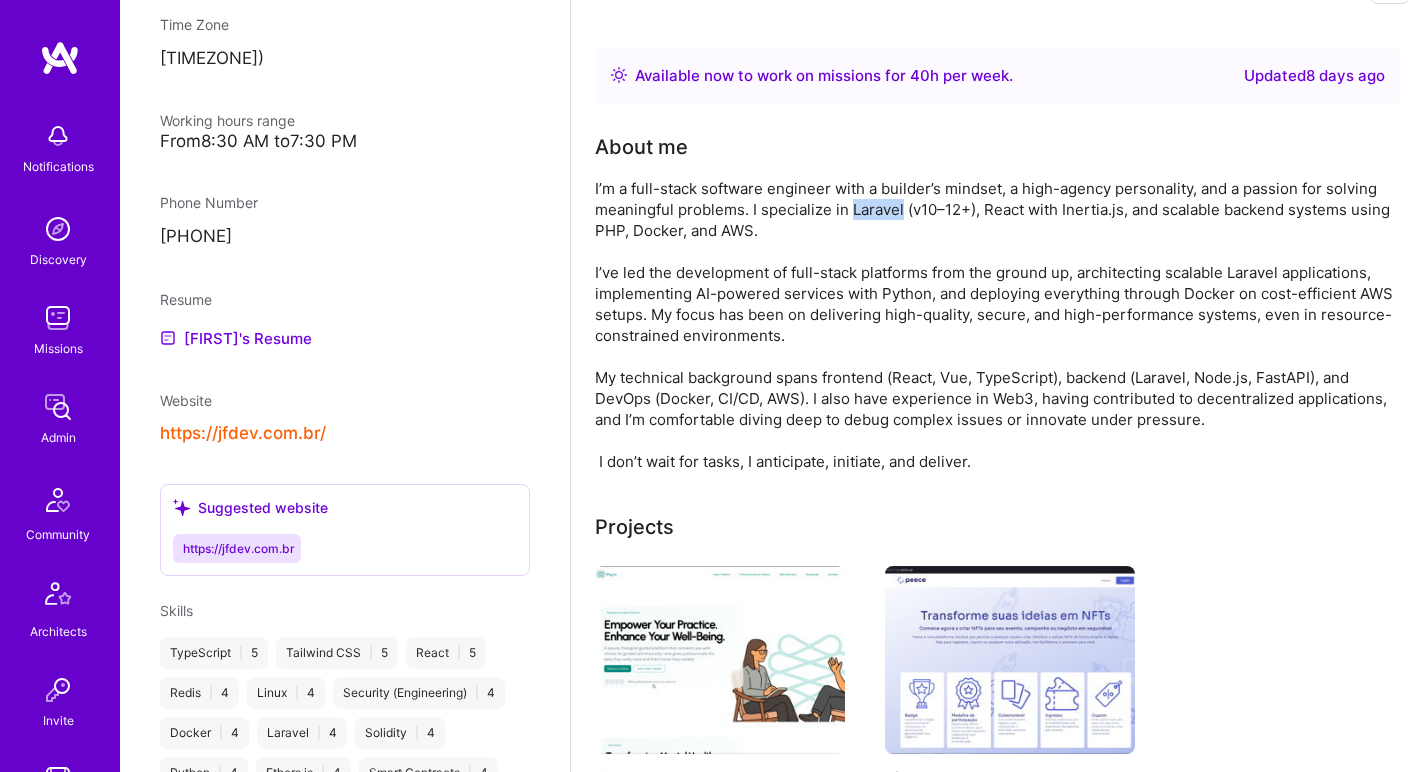 click on "I’m a full-stack software engineer with a builder’s mindset, a high-agency personality, and a passion for solving meaningful problems. I specialize in Laravel (v10–12+), React with Inertia.js, and scalable backend systems using PHP, Docker, and AWS.
I’ve led the development of full-stack platforms from the ground up, architecting scalable Laravel applications, implementing AI-powered services with Python, and deploying everything through Docker on cost-efficient AWS setups. My focus has been on delivering high-quality, secure, and high-performance systems, even in resource-constrained environments.
My technical background spans frontend (React, Vue, TypeScript), backend (Laravel, Node.js, FastAPI), and DevOps (Docker, CI/CD, AWS). I also have experience in Web3, having contributed to decentralized applications, and I’m comfortable diving deep to debug complex issues or innovate under pressure.
I don’t wait for tasks, I anticipate, initiate, and deliver." at bounding box center [995, 325] 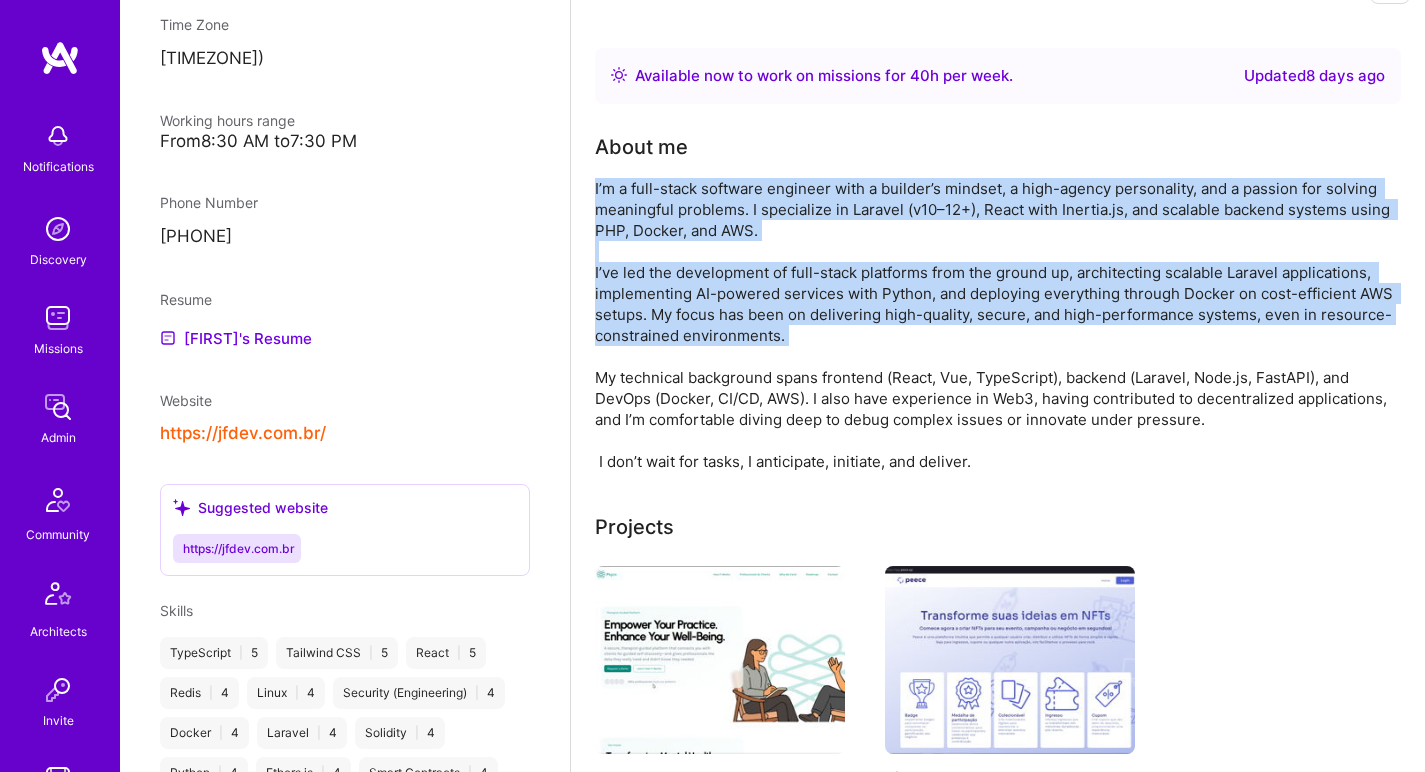 drag, startPoint x: 854, startPoint y: 215, endPoint x: 838, endPoint y: 296, distance: 82.565125 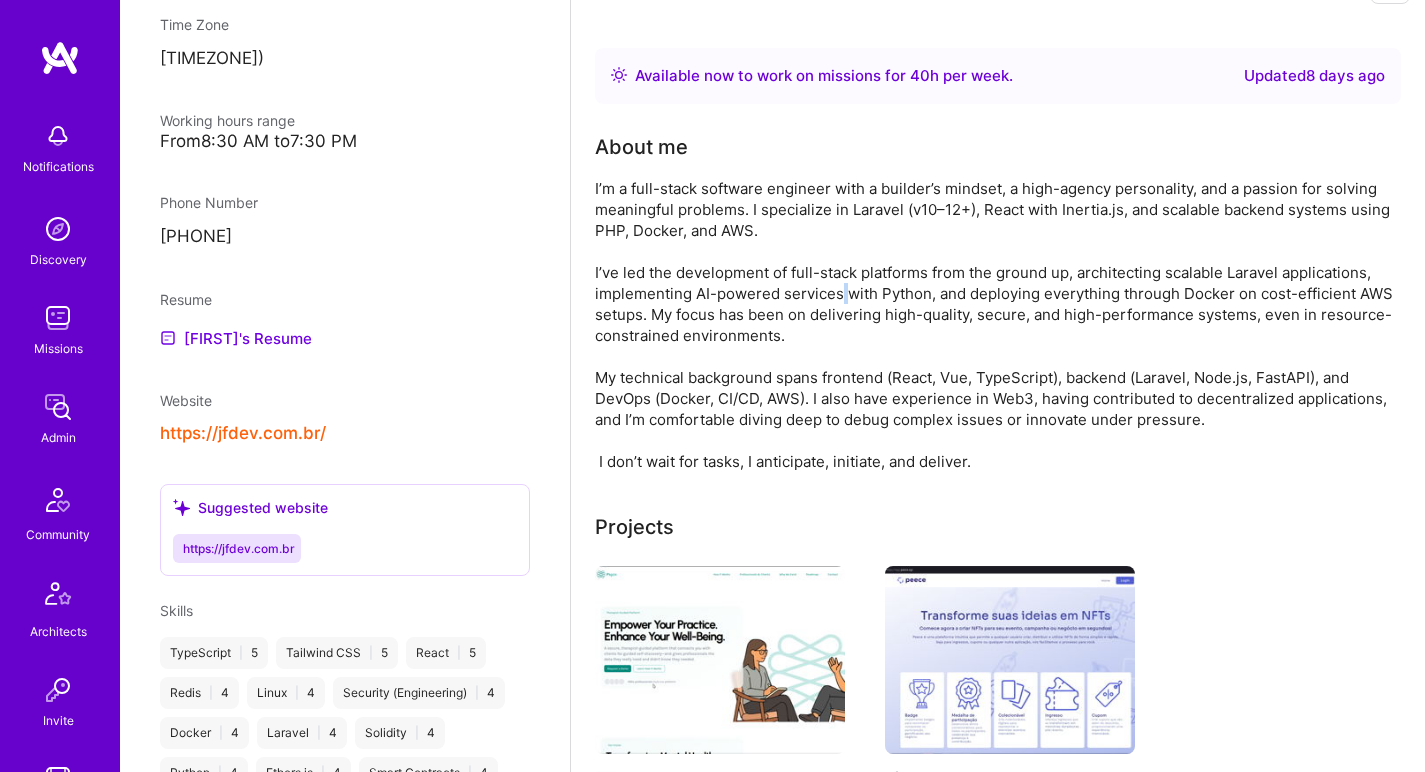 click on "I’m a full-stack software engineer with a builder’s mindset, a high-agency personality, and a passion for solving meaningful problems. I specialize in Laravel (v10–12+), React with Inertia.js, and scalable backend systems using PHP, Docker, and AWS.
I’ve led the development of full-stack platforms from the ground up, architecting scalable Laravel applications, implementing AI-powered services with Python, and deploying everything through Docker on cost-efficient AWS setups. My focus has been on delivering high-quality, secure, and high-performance systems, even in resource-constrained environments.
My technical background spans frontend (React, Vue, TypeScript), backend (Laravel, Node.js, FastAPI), and DevOps (Docker, CI/CD, AWS). I also have experience in Web3, having contributed to decentralized applications, and I’m comfortable diving deep to debug complex issues or innovate under pressure.
I don’t wait for tasks, I anticipate, initiate, and deliver." at bounding box center [995, 325] 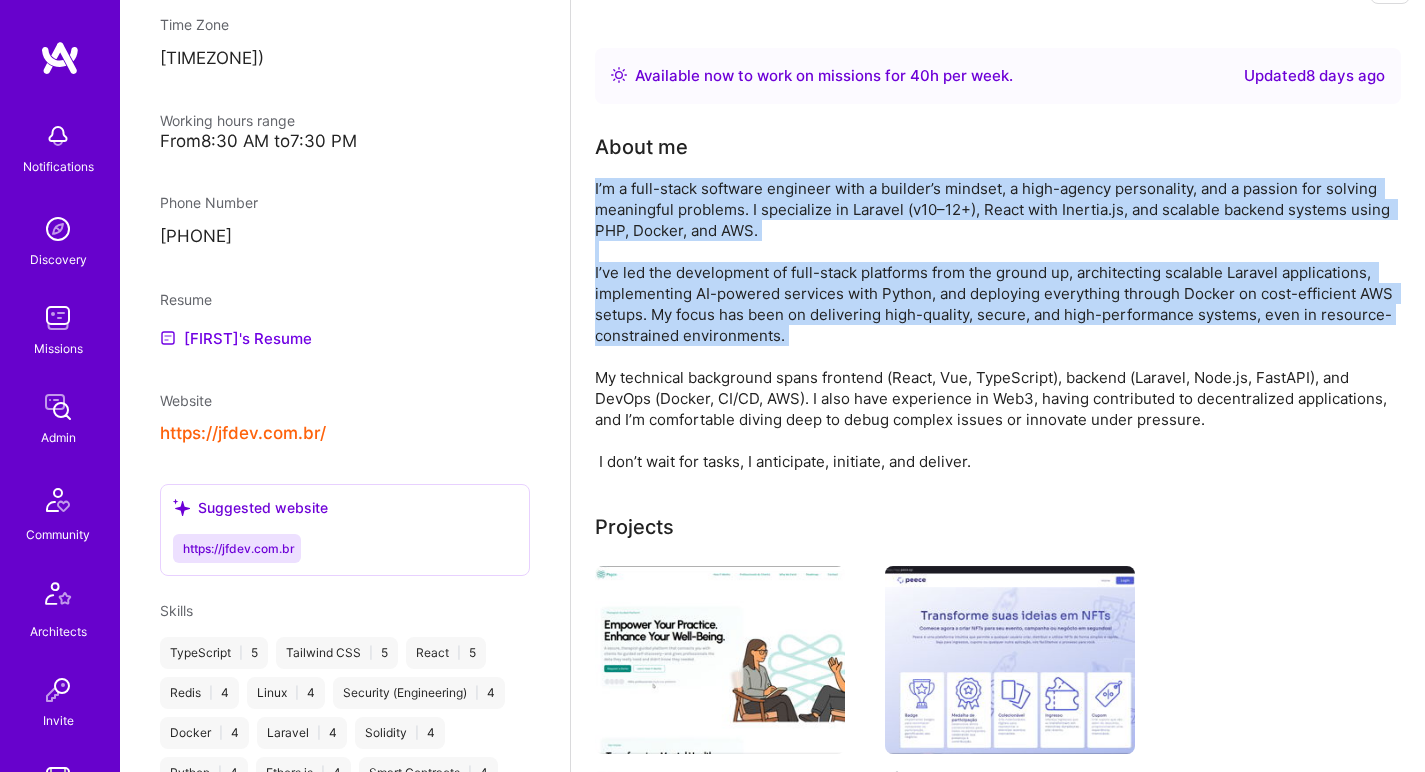 drag, startPoint x: 838, startPoint y: 296, endPoint x: 858, endPoint y: 209, distance: 89.26926 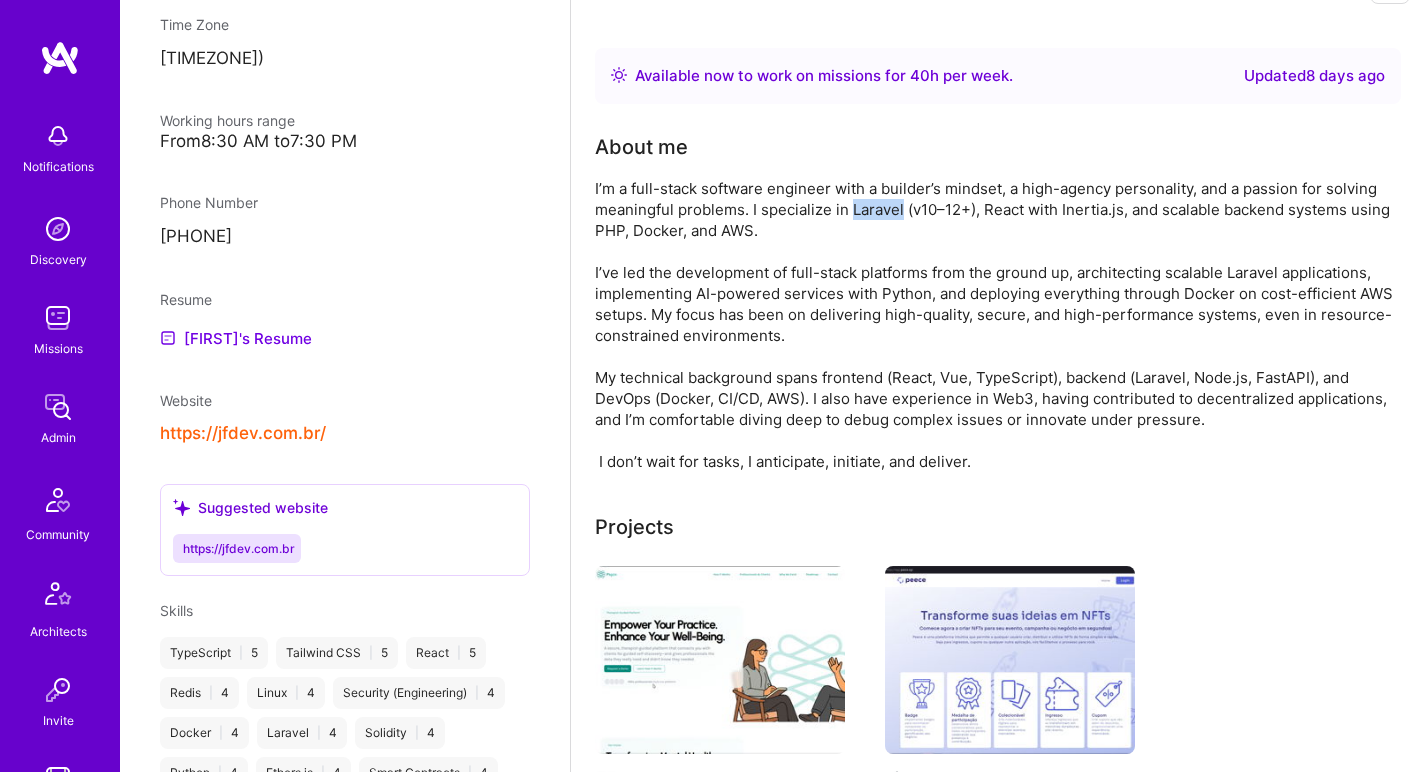 click on "I’m a full-stack software engineer with a builder’s mindset, a high-agency personality, and a passion for solving meaningful problems. I specialize in Laravel (v10–12+), React with Inertia.js, and scalable backend systems using PHP, Docker, and AWS.
I’ve led the development of full-stack platforms from the ground up, architecting scalable Laravel applications, implementing AI-powered services with Python, and deploying everything through Docker on cost-efficient AWS setups. My focus has been on delivering high-quality, secure, and high-performance systems, even in resource-constrained environments.
My technical background spans frontend (React, Vue, TypeScript), backend (Laravel, Node.js, FastAPI), and DevOps (Docker, CI/CD, AWS). I also have experience in Web3, having contributed to decentralized applications, and I’m comfortable diving deep to debug complex issues or innovate under pressure.
I don’t wait for tasks, I anticipate, initiate, and deliver." at bounding box center [995, 325] 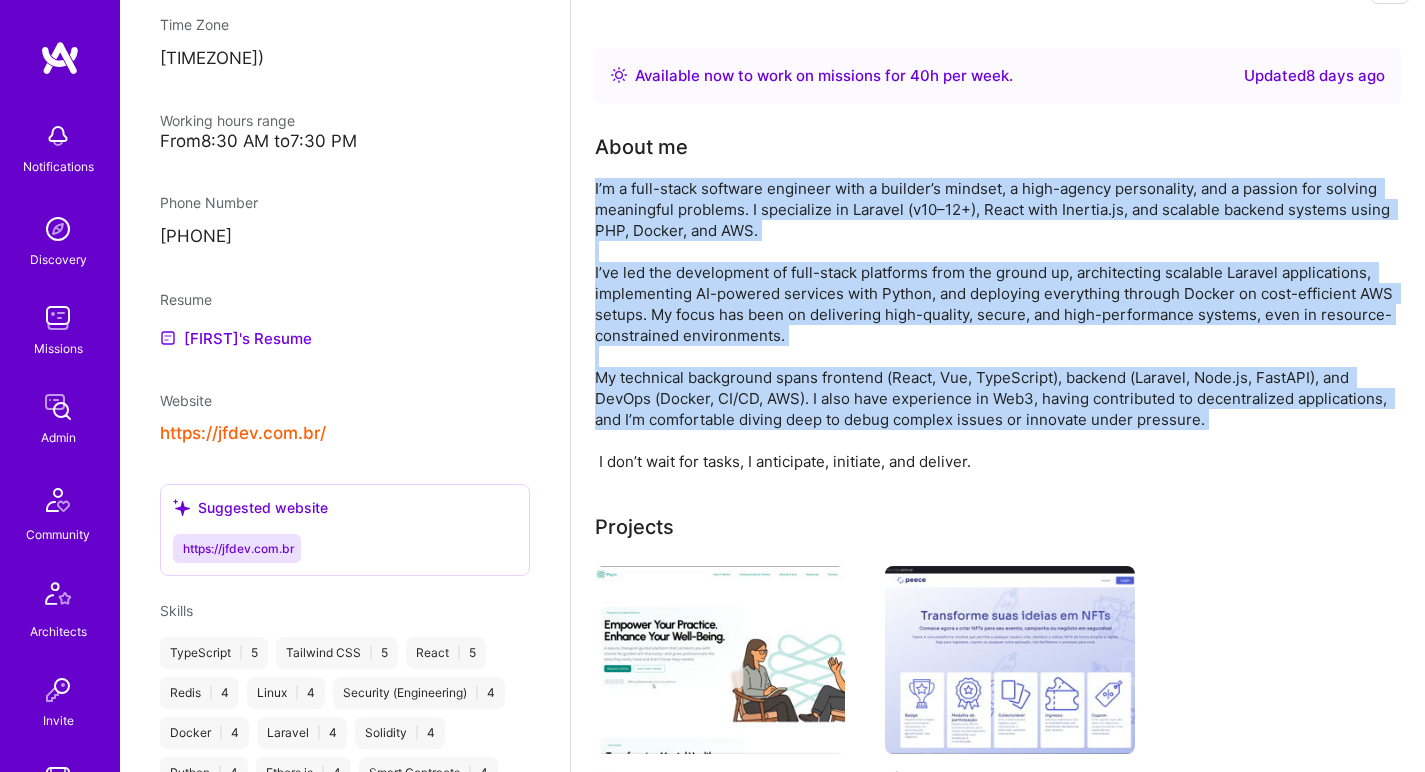 drag, startPoint x: 858, startPoint y: 209, endPoint x: 740, endPoint y: 386, distance: 212.72752 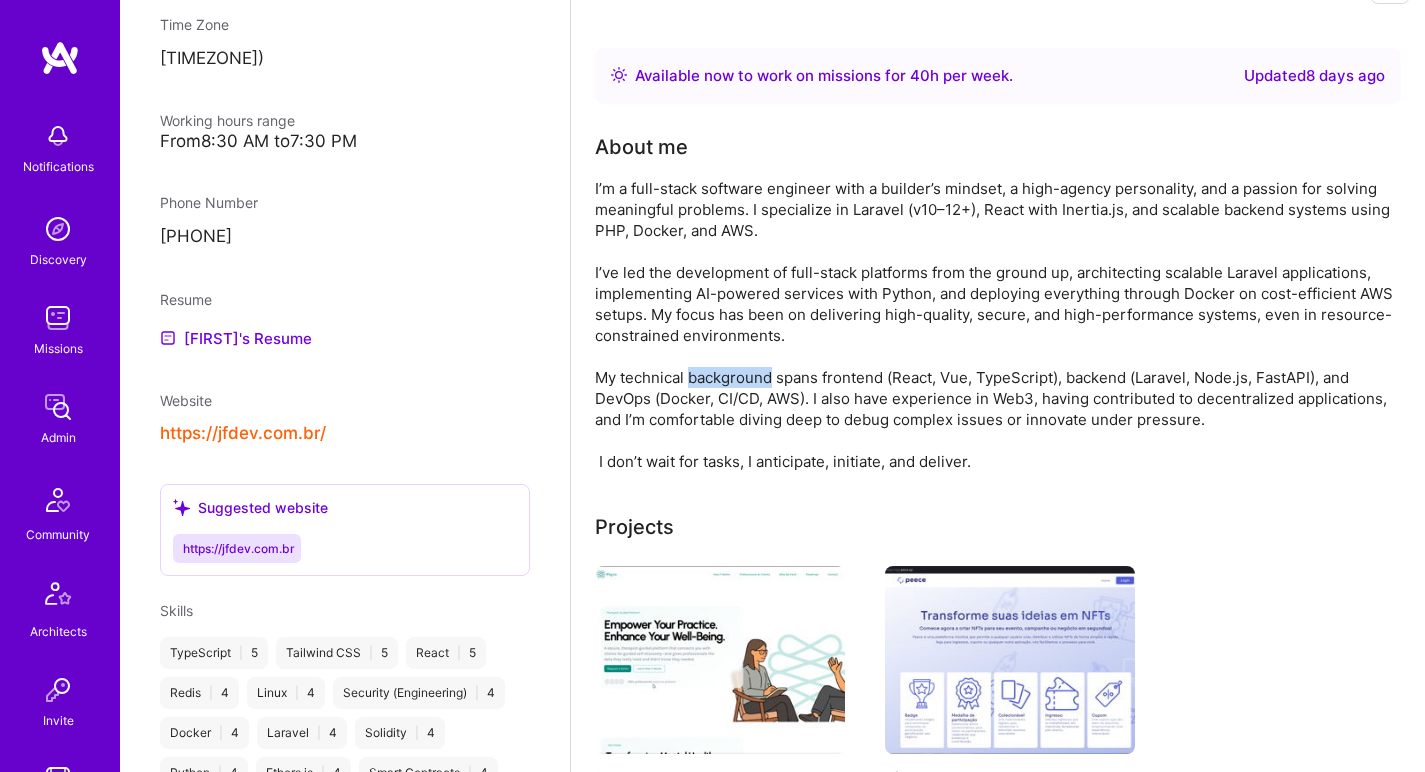 click on "I’m a full-stack software engineer with a builder’s mindset, a high-agency personality, and a passion for solving meaningful problems. I specialize in Laravel (v10–12+), React with Inertia.js, and scalable backend systems using PHP, Docker, and AWS.
I’ve led the development of full-stack platforms from the ground up, architecting scalable Laravel applications, implementing AI-powered services with Python, and deploying everything through Docker on cost-efficient AWS setups. My focus has been on delivering high-quality, secure, and high-performance systems, even in resource-constrained environments.
My technical background spans frontend (React, Vue, TypeScript), backend (Laravel, Node.js, FastAPI), and DevOps (Docker, CI/CD, AWS). I also have experience in Web3, having contributed to decentralized applications, and I’m comfortable diving deep to debug complex issues or innovate under pressure.
I don’t wait for tasks, I anticipate, initiate, and deliver." at bounding box center (995, 325) 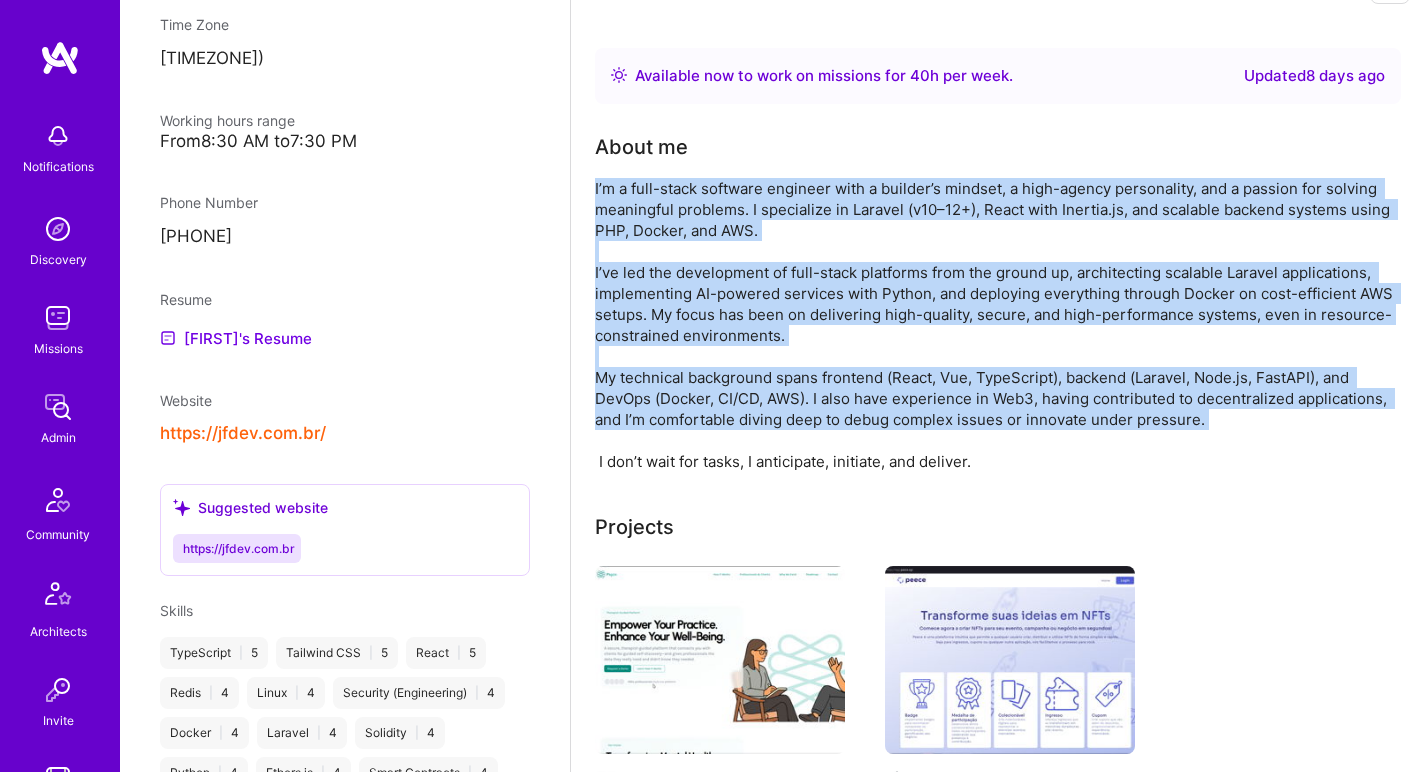 drag, startPoint x: 740, startPoint y: 386, endPoint x: 747, endPoint y: 224, distance: 162.15117 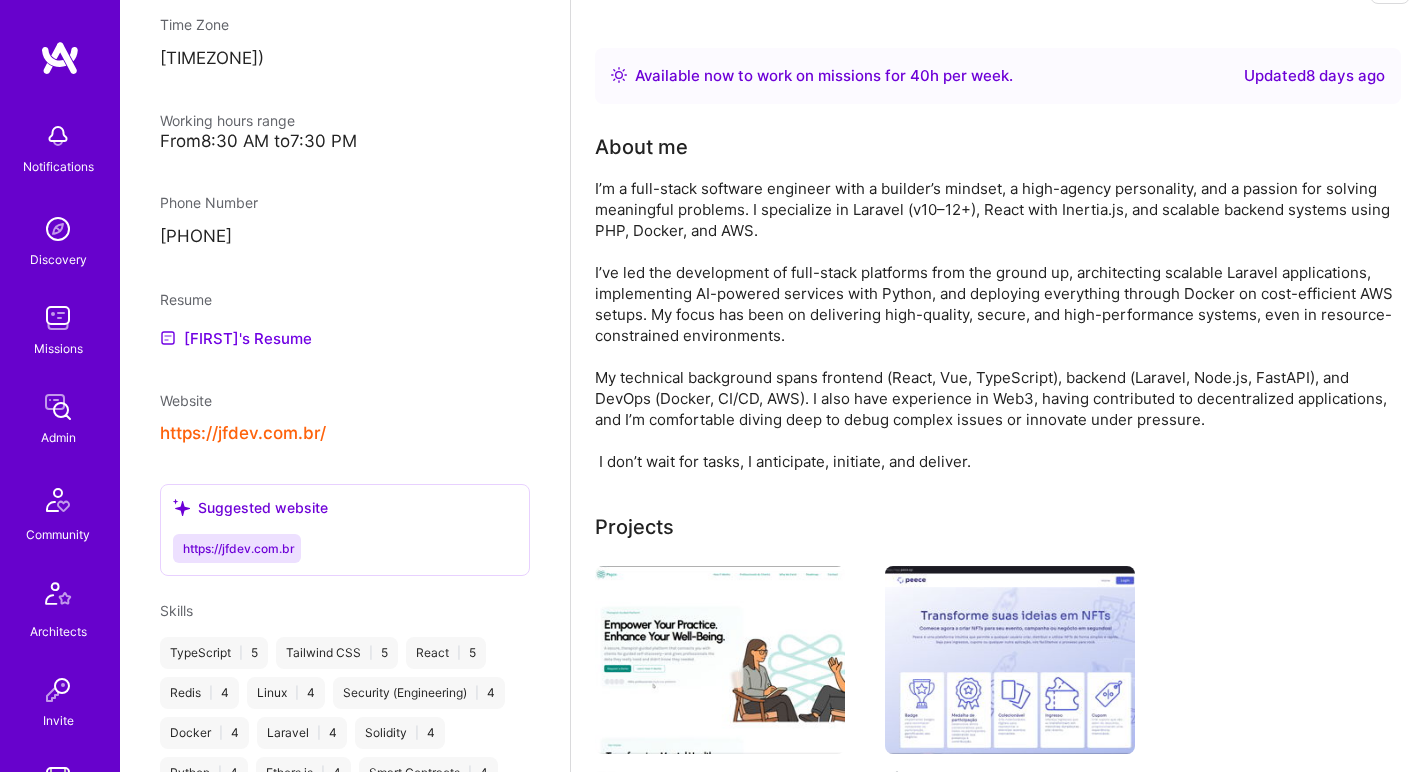 click on "I’m a full-stack software engineer with a builder’s mindset, a high-agency personality, and a passion for solving meaningful problems. I specialize in Laravel (v10–12+), React with Inertia.js, and scalable backend systems using PHP, Docker, and AWS.
I’ve led the development of full-stack platforms from the ground up, architecting scalable Laravel applications, implementing AI-powered services with Python, and deploying everything through Docker on cost-efficient AWS setups. My focus has been on delivering high-quality, secure, and high-performance systems, even in resource-constrained environments.
My technical background spans frontend (React, Vue, TypeScript), backend (Laravel, Node.js, FastAPI), and DevOps (Docker, CI/CD, AWS). I also have experience in Web3, having contributed to decentralized applications, and I’m comfortable diving deep to debug complex issues or innovate under pressure.
I don’t wait for tasks, I anticipate, initiate, and deliver." at bounding box center [995, 325] 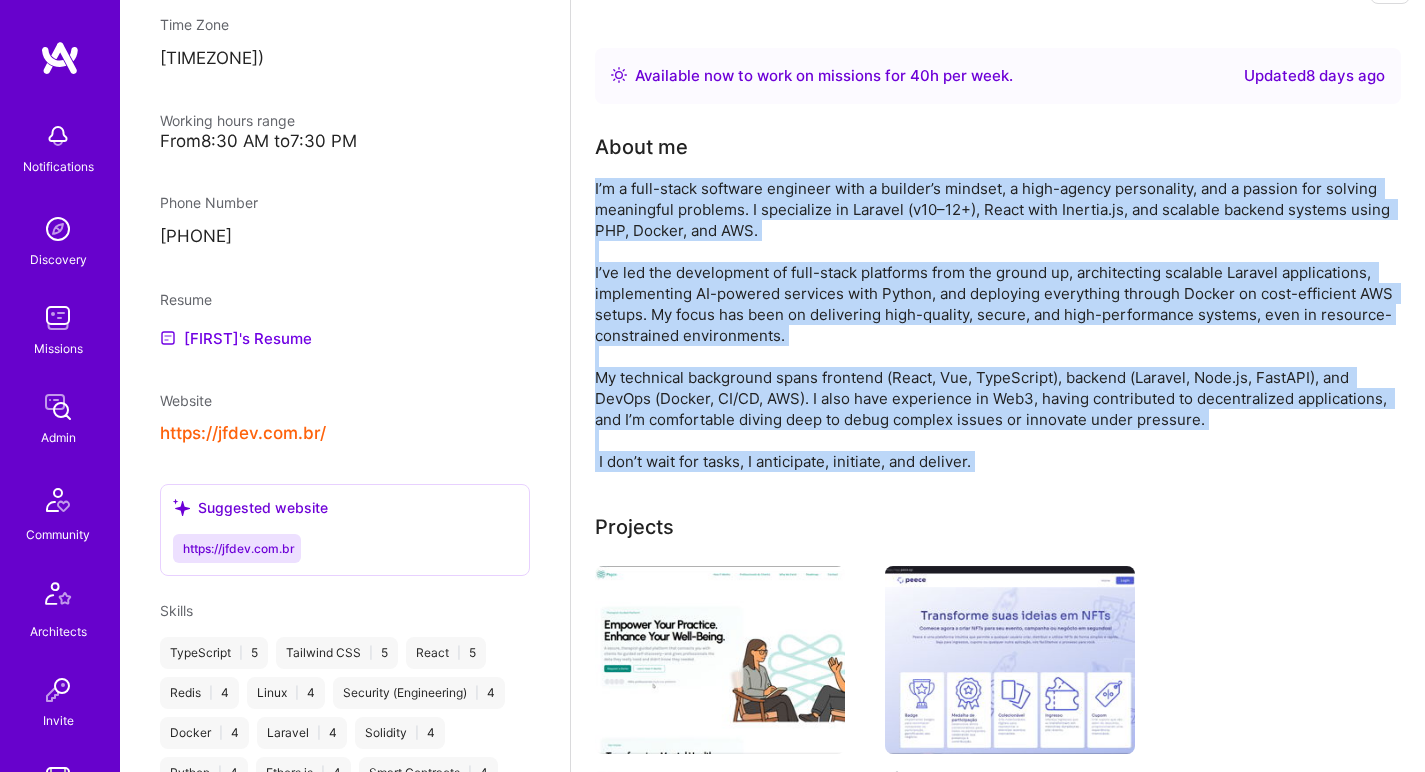 drag, startPoint x: 747, startPoint y: 224, endPoint x: 690, endPoint y: 459, distance: 241.81398 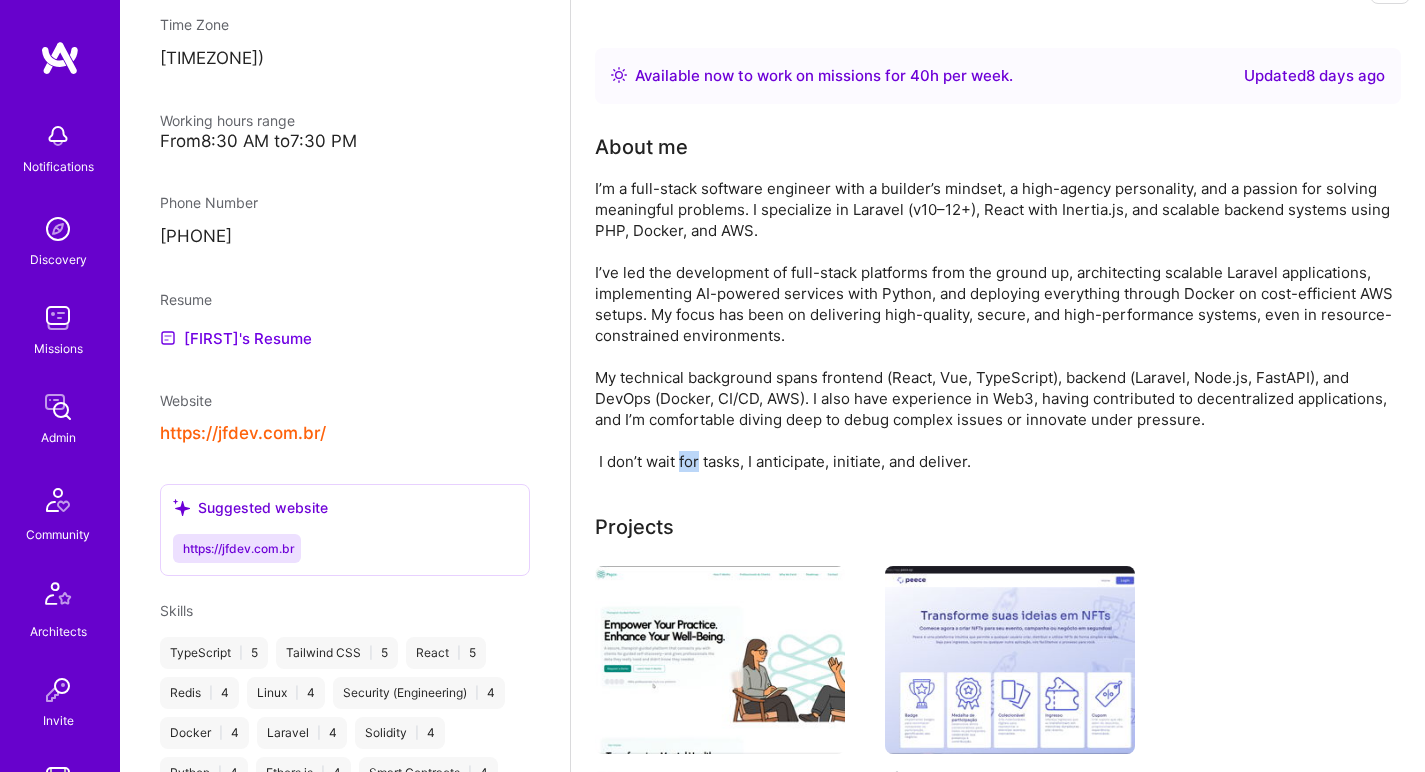 click on "I’m a full-stack software engineer with a builder’s mindset, a high-agency personality, and a passion for solving meaningful problems. I specialize in Laravel (v10–12+), React with Inertia.js, and scalable backend systems using PHP, Docker, and AWS.
I’ve led the development of full-stack platforms from the ground up, architecting scalable Laravel applications, implementing AI-powered services with Python, and deploying everything through Docker on cost-efficient AWS setups. My focus has been on delivering high-quality, secure, and high-performance systems, even in resource-constrained environments.
My technical background spans frontend (React, Vue, TypeScript), backend (Laravel, Node.js, FastAPI), and DevOps (Docker, CI/CD, AWS). I also have experience in Web3, having contributed to decentralized applications, and I’m comfortable diving deep to debug complex issues or innovate under pressure.
I don’t wait for tasks, I anticipate, initiate, and deliver." at bounding box center [995, 325] 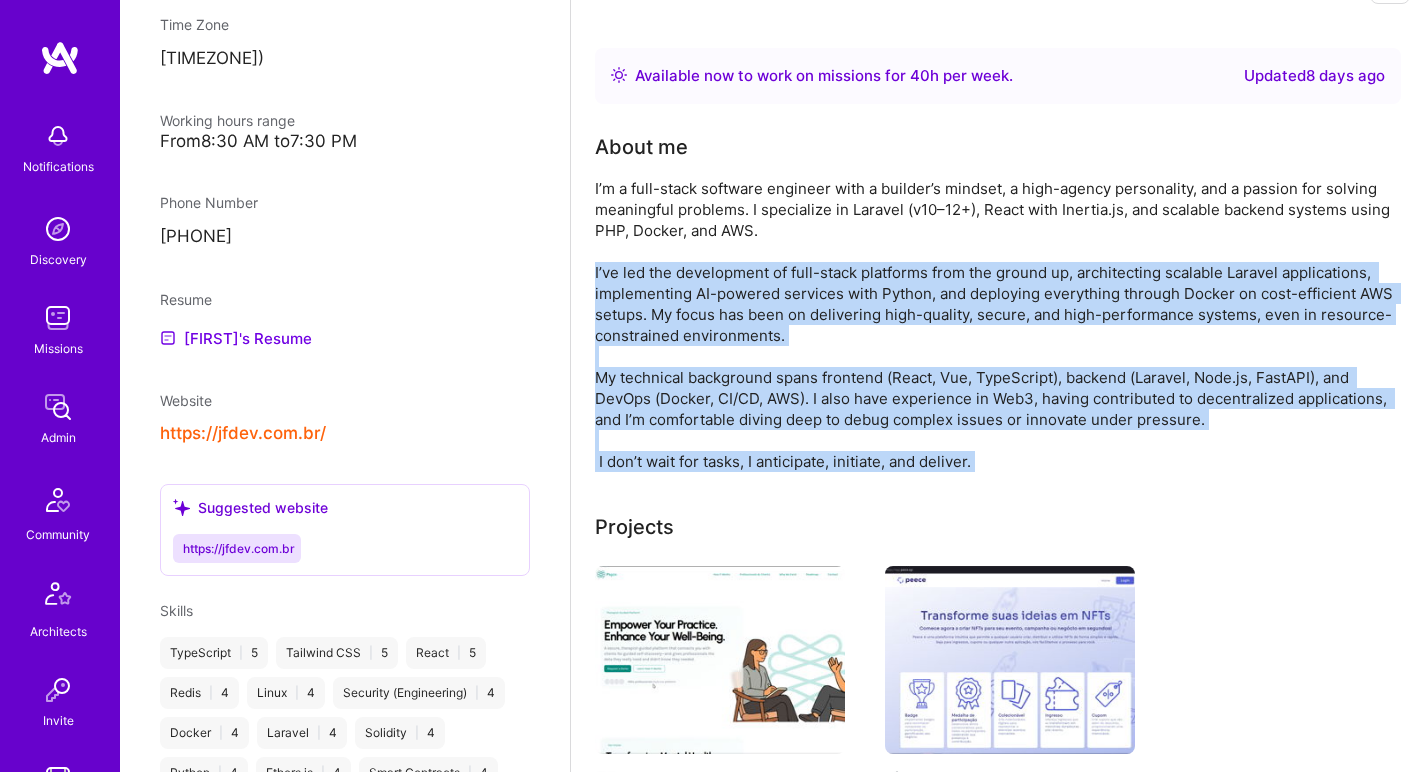 drag, startPoint x: 690, startPoint y: 459, endPoint x: 726, endPoint y: 265, distance: 197.31194 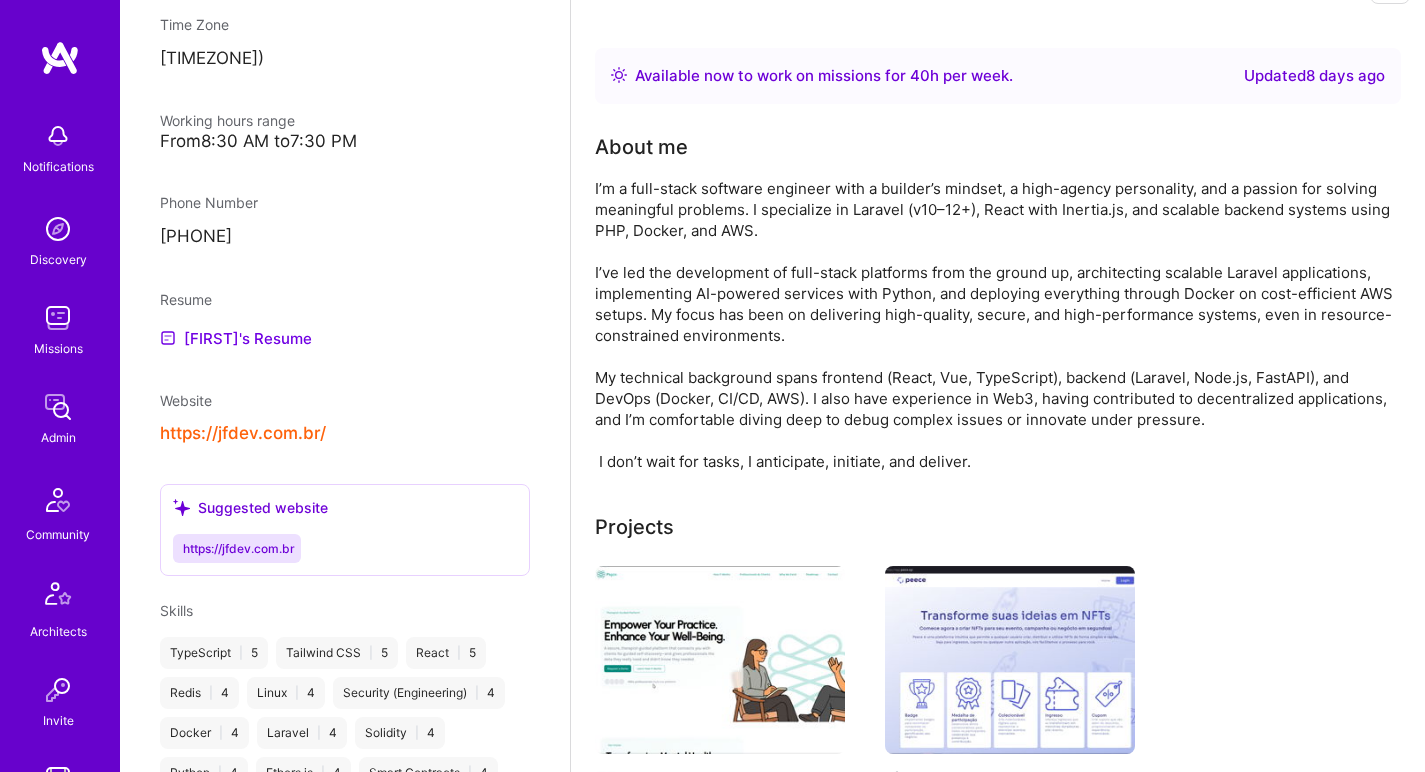scroll, scrollTop: 172, scrollLeft: 0, axis: vertical 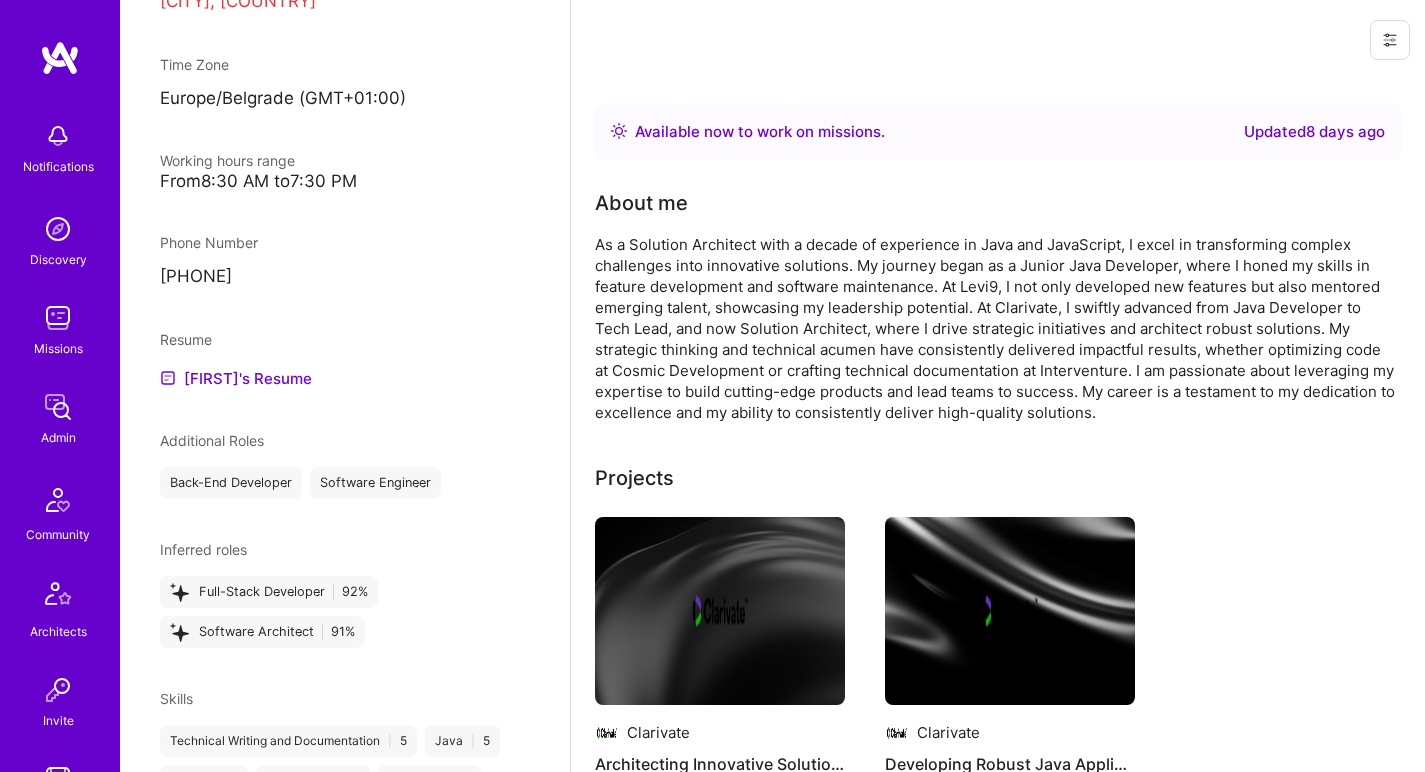 click on "As a Solution Architect with a decade of experience in Java and JavaScript, I excel in transforming complex challenges into innovative solutions. My journey began as a Junior Java Developer, where I honed my skills in feature development and software maintenance. At Levi9, I not only developed new features but also mentored emerging talent, showcasing my leadership potential. At Clarivate, I swiftly advanced from Java Developer to Tech Lead, and now Solution Architect, where I drive strategic initiatives and architect robust solutions. My strategic thinking and technical acumen have consistently delivered impactful results, whether optimizing code at Cosmic Development or crafting technical documentation at Interventure. I am passionate about leveraging my expertise to build cutting-edge products and lead teams to success. My career is a testament to my dedication to excellence and my ability to consistently deliver high-quality solutions." at bounding box center (995, 328) 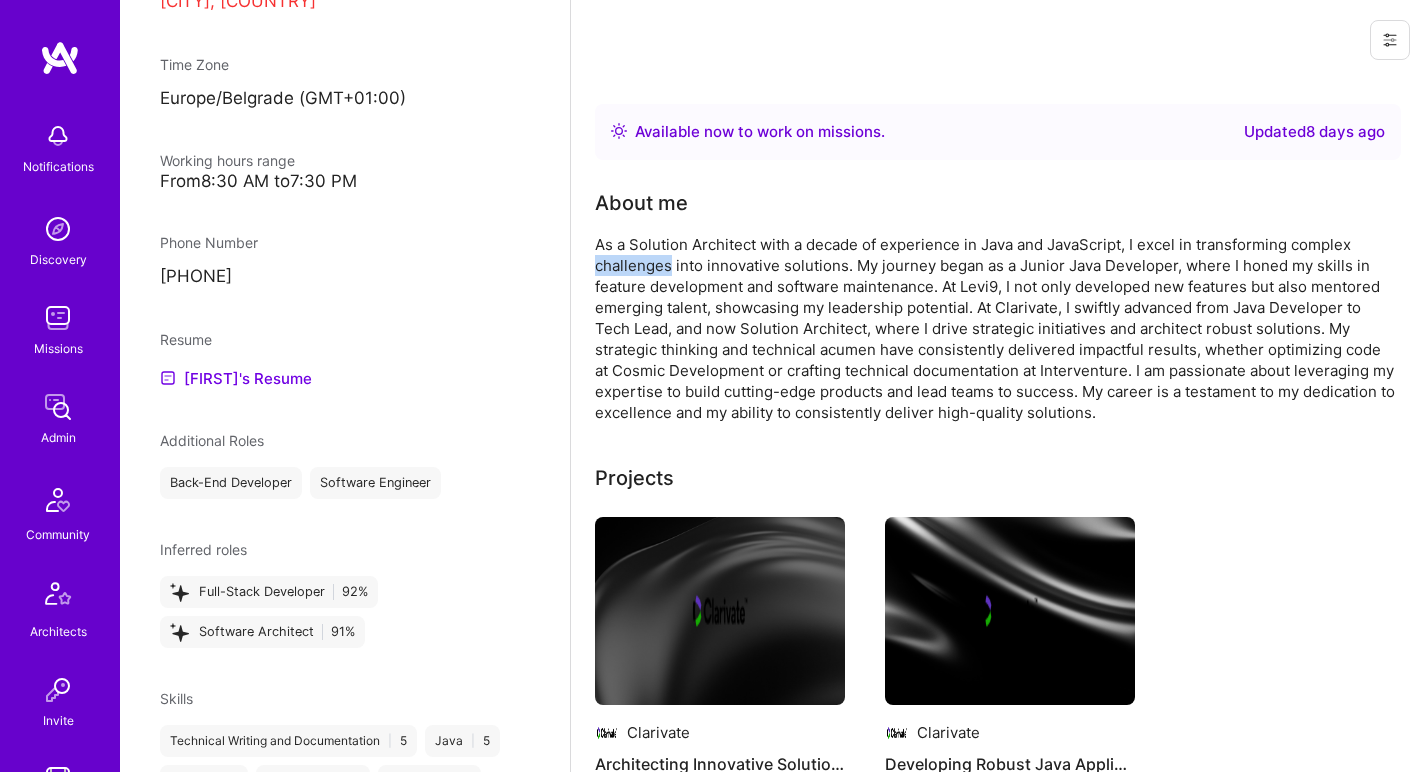 click on "As a Solution Architect with a decade of experience in Java and JavaScript, I excel in transforming complex challenges into innovative solutions. My journey began as a Junior Java Developer, where I honed my skills in feature development and software maintenance. At Levi9, I not only developed new features but also mentored emerging talent, showcasing my leadership potential. At Clarivate, I swiftly advanced from Java Developer to Tech Lead, and now Solution Architect, where I drive strategic initiatives and architect robust solutions. My strategic thinking and technical acumen have consistently delivered impactful results, whether optimizing code at Cosmic Development or crafting technical documentation at Interventure. I am passionate about leveraging my expertise to build cutting-edge products and lead teams to success. My career is a testament to my dedication to excellence and my ability to consistently deliver high-quality solutions." at bounding box center (995, 328) 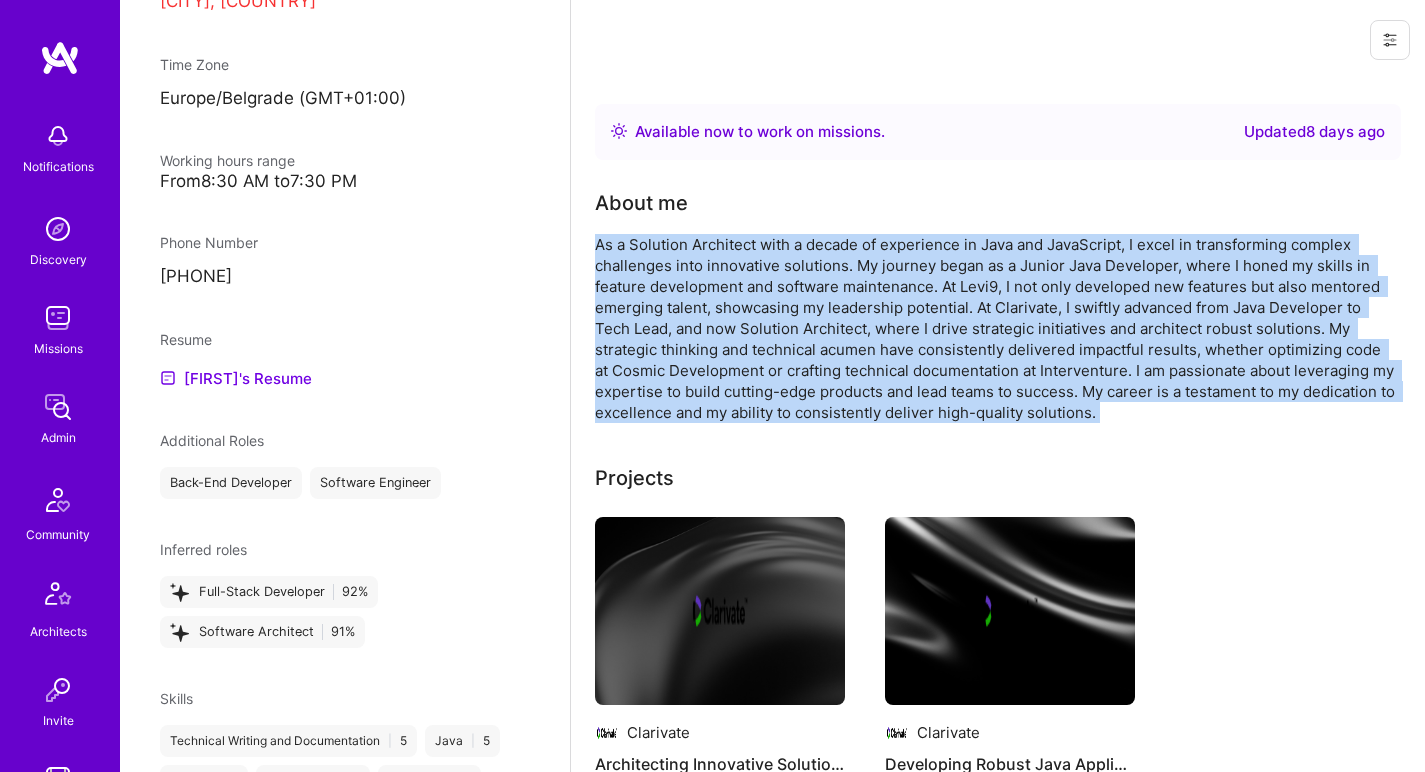 click on "As a Solution Architect with a decade of experience in Java and JavaScript, I excel in transforming complex challenges into innovative solutions. My journey began as a Junior Java Developer, where I honed my skills in feature development and software maintenance. At Levi9, I not only developed new features but also mentored emerging talent, showcasing my leadership potential. At Clarivate, I swiftly advanced from Java Developer to Tech Lead, and now Solution Architect, where I drive strategic initiatives and architect robust solutions. My strategic thinking and technical acumen have consistently delivered impactful results, whether optimizing code at Cosmic Development or crafting technical documentation at Interventure. I am passionate about leveraging my expertise to build cutting-edge products and lead teams to success. My career is a testament to my dedication to excellence and my ability to consistently deliver high-quality solutions." at bounding box center [995, 328] 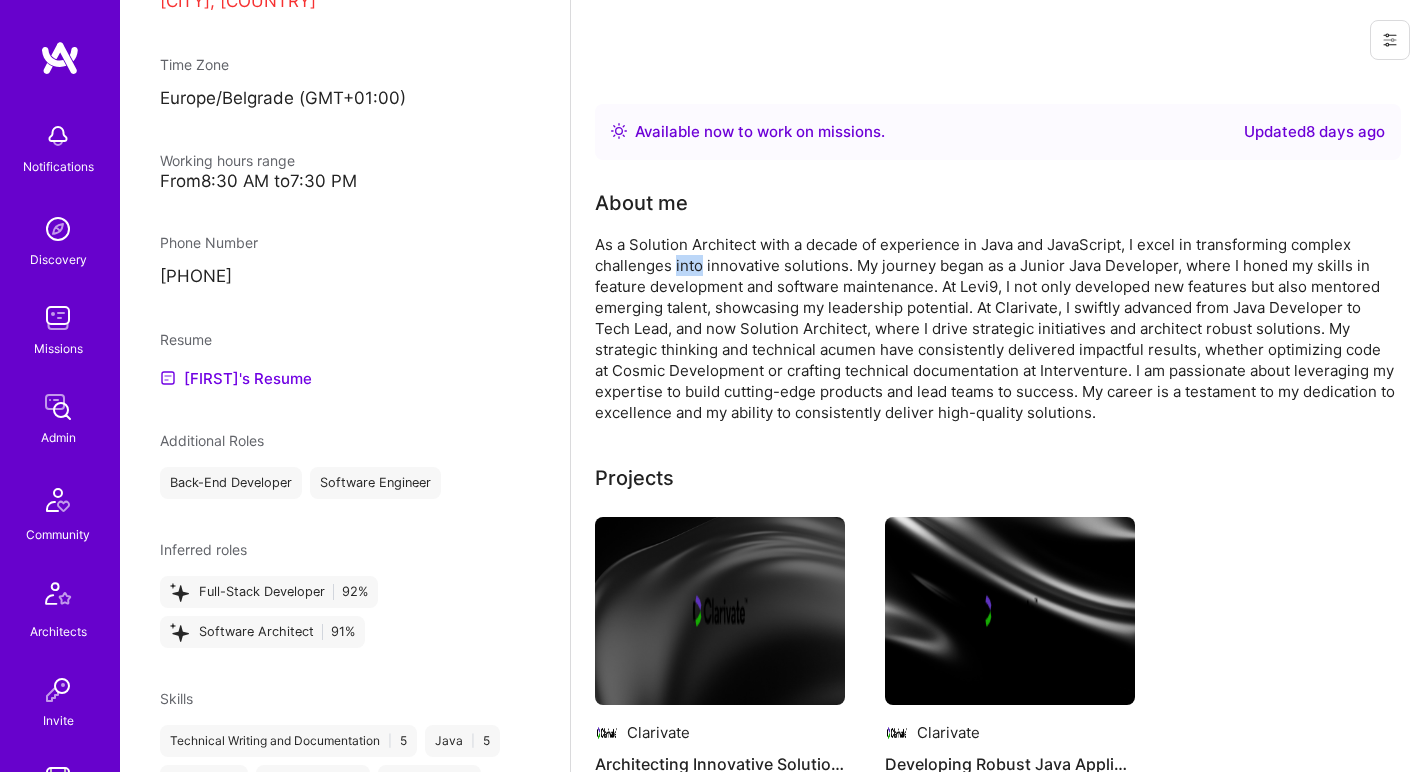 click on "As a Solution Architect with a decade of experience in Java and JavaScript, I excel in transforming complex challenges into innovative solutions. My journey began as a Junior Java Developer, where I honed my skills in feature development and software maintenance. At Levi9, I not only developed new features but also mentored emerging talent, showcasing my leadership potential. At Clarivate, I swiftly advanced from Java Developer to Tech Lead, and now Solution Architect, where I drive strategic initiatives and architect robust solutions. My strategic thinking and technical acumen have consistently delivered impactful results, whether optimizing code at Cosmic Development or crafting technical documentation at Interventure. I am passionate about leveraging my expertise to build cutting-edge products and lead teams to success. My career is a testament to my dedication to excellence and my ability to consistently deliver high-quality solutions." at bounding box center (995, 328) 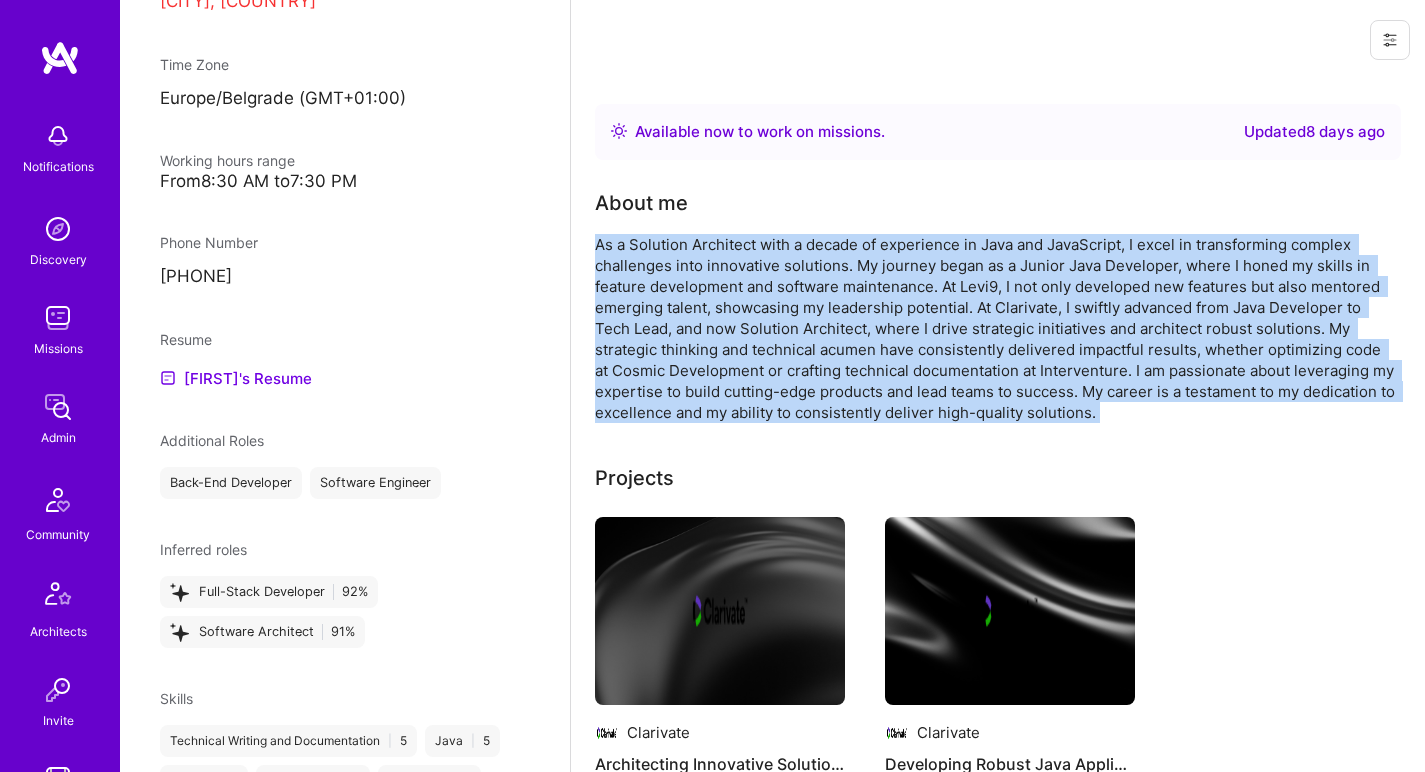 click on "As a Solution Architect with a decade of experience in Java and JavaScript, I excel in transforming complex challenges into innovative solutions. My journey began as a Junior Java Developer, where I honed my skills in feature development and software maintenance. At Levi9, I not only developed new features but also mentored emerging talent, showcasing my leadership potential. At Clarivate, I swiftly advanced from Java Developer to Tech Lead, and now Solution Architect, where I drive strategic initiatives and architect robust solutions. My strategic thinking and technical acumen have consistently delivered impactful results, whether optimizing code at Cosmic Development or crafting technical documentation at Interventure. I am passionate about leveraging my expertise to build cutting-edge products and lead teams to success. My career is a testament to my dedication to excellence and my ability to consistently deliver high-quality solutions." at bounding box center (995, 328) 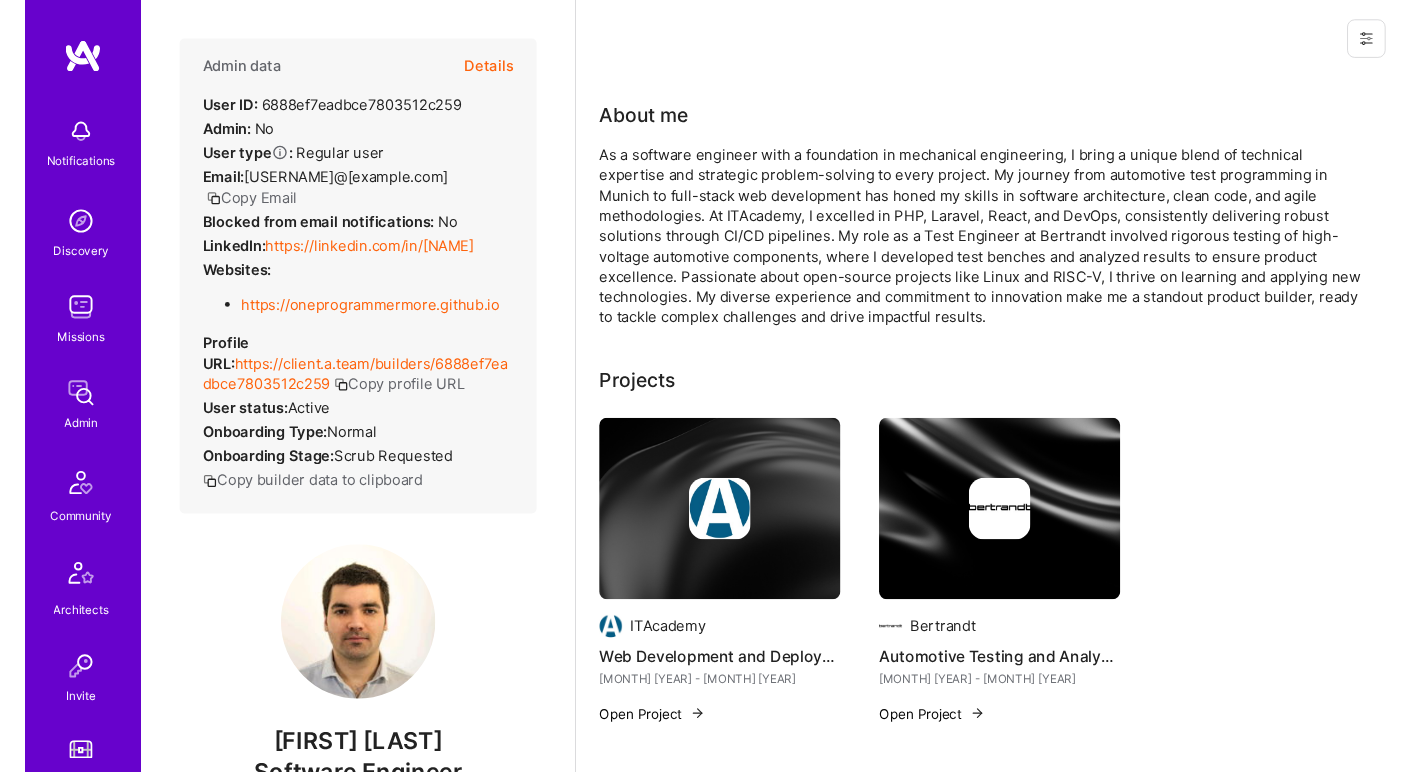 scroll, scrollTop: 0, scrollLeft: 0, axis: both 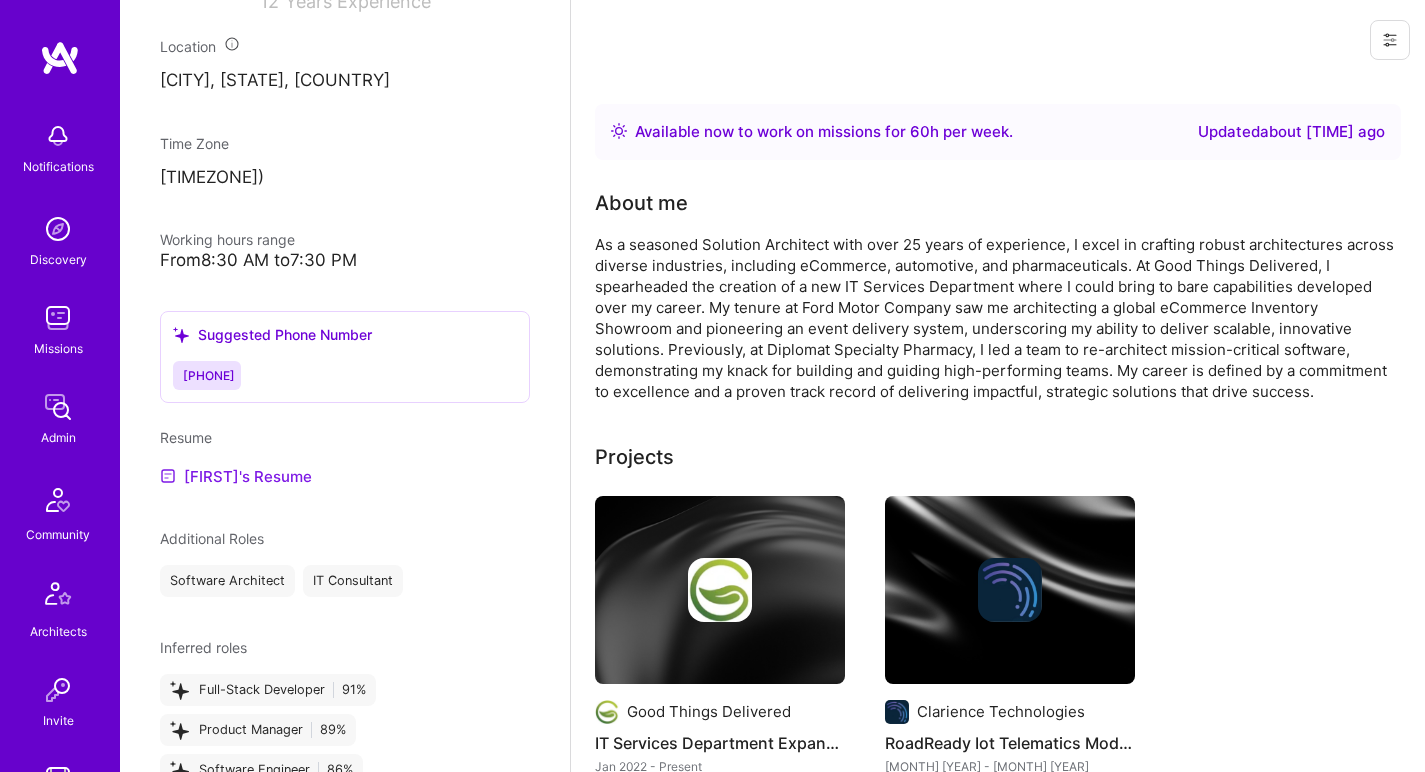 click on "Gregg's Resume" at bounding box center (236, 476) 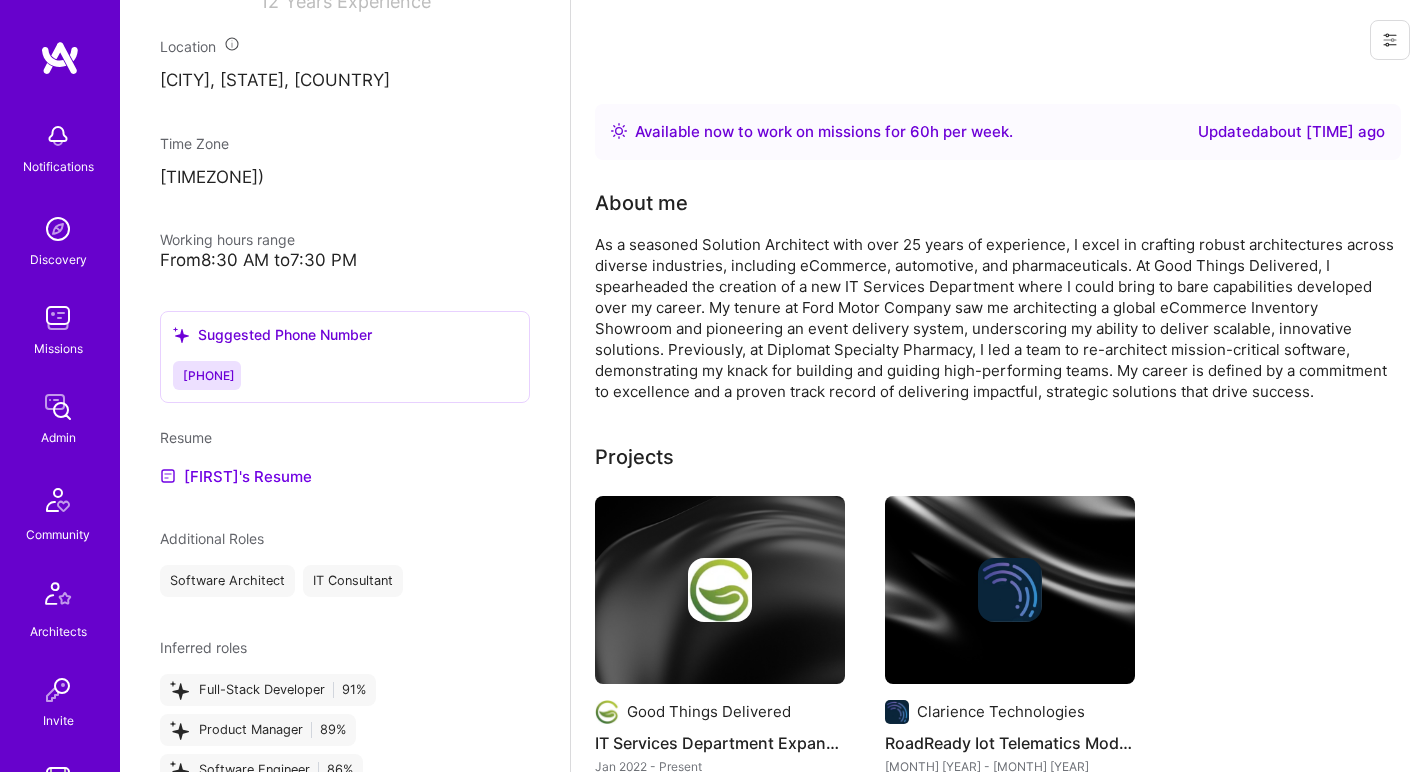 click on "As a seasoned Solution Architect with over 25 years of experience, I excel in crafting robust architectures across diverse industries, including eCommerce, automotive, and pharmaceuticals. At Good Things Delivered, I spearheaded the creation of a new IT Services Department where I could bring to bare capabilities developed over my career. My tenure at Ford Motor Company saw me architecting a global eCommerce Inventory Showroom and pioneering an event delivery system, underscoring my ability to deliver scalable, innovative solutions. Previously, at Diplomat Specialty Pharmacy, I led a team to re-architect mission-critical software, demonstrating my knack for building and guiding high-performing teams. My career is defined by a commitment to excellence and a proven track record of delivering impactful, strategic solutions that drive success." at bounding box center (995, 318) 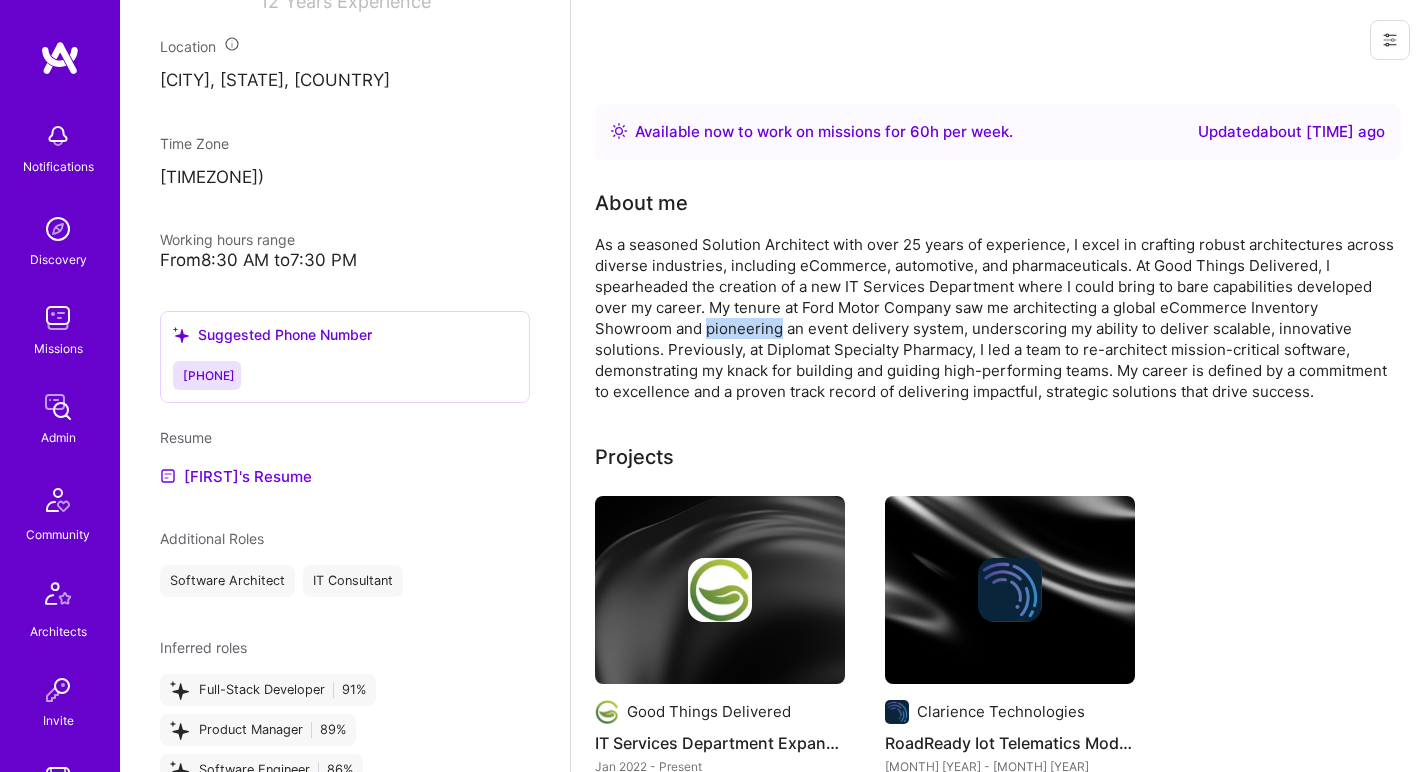 click on "As a seasoned Solution Architect with over 25 years of experience, I excel in crafting robust architectures across diverse industries, including eCommerce, automotive, and pharmaceuticals. At Good Things Delivered, I spearheaded the creation of a new IT Services Department where I could bring to bare capabilities developed over my career. My tenure at Ford Motor Company saw me architecting a global eCommerce Inventory Showroom and pioneering an event delivery system, underscoring my ability to deliver scalable, innovative solutions. Previously, at Diplomat Specialty Pharmacy, I led a team to re-architect mission-critical software, demonstrating my knack for building and guiding high-performing teams. My career is defined by a commitment to excellence and a proven track record of delivering impactful, strategic solutions that drive success." at bounding box center [995, 318] 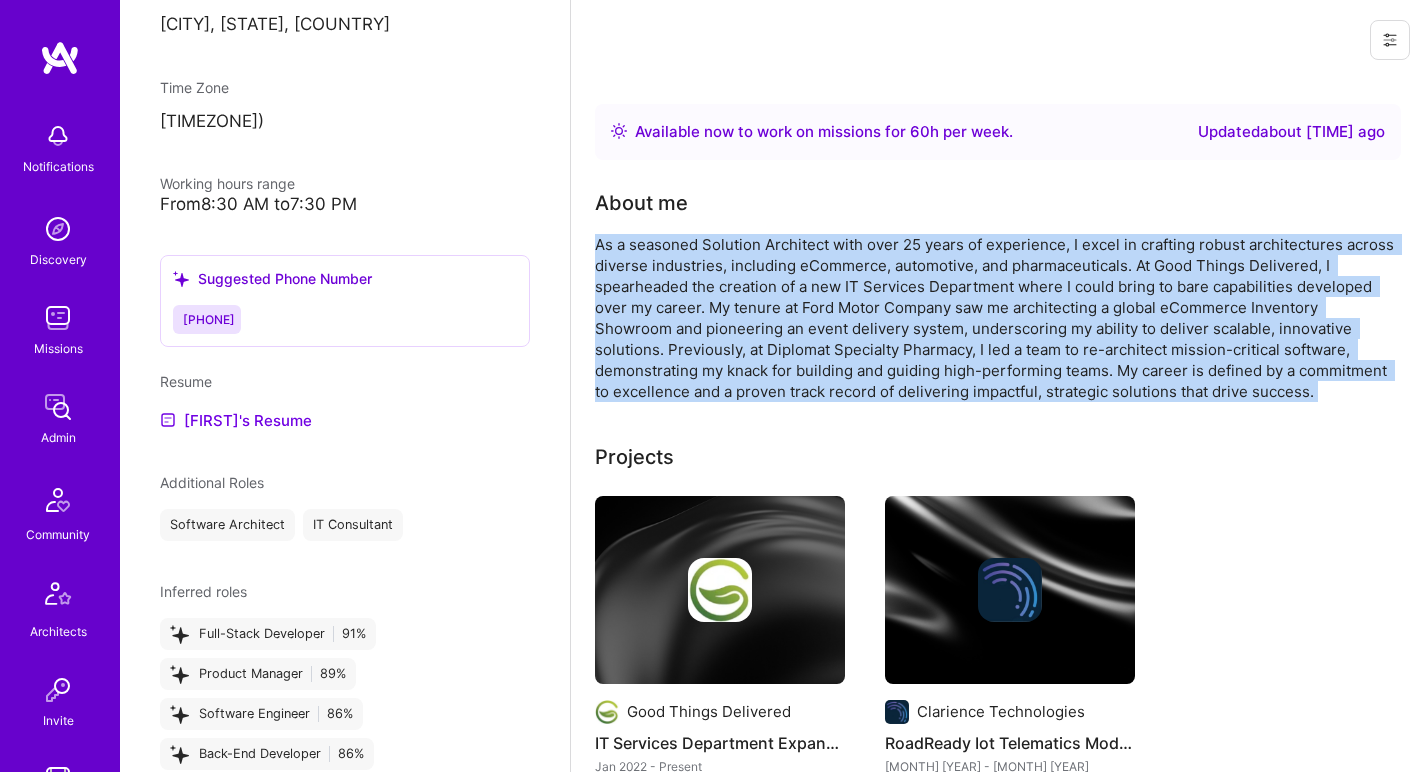 scroll, scrollTop: 0, scrollLeft: 0, axis: both 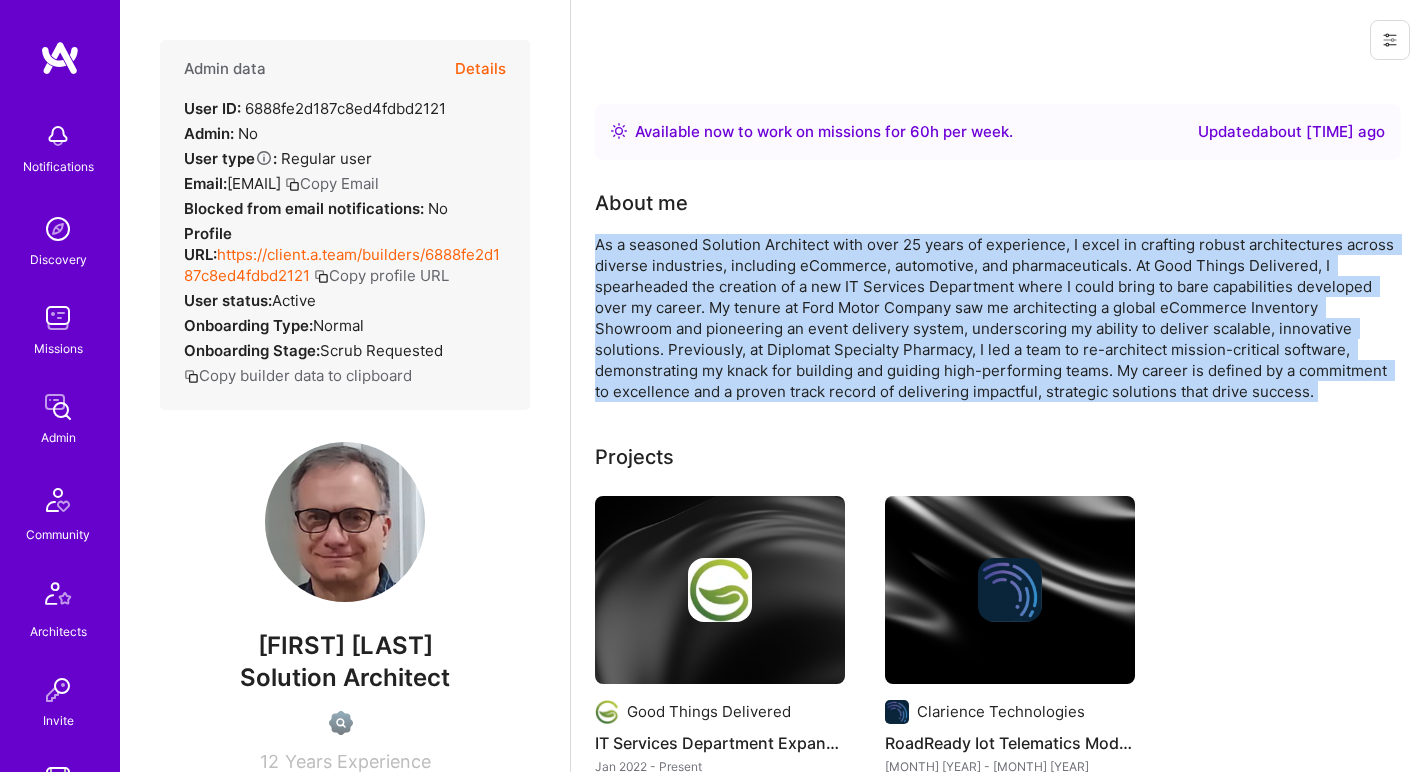 click on "As a seasoned Solution Architect with over 25 years of experience, I excel in crafting robust architectures across diverse industries, including eCommerce, automotive, and pharmaceuticals. At Good Things Delivered, I spearheaded the creation of a new IT Services Department where I could bring to bare capabilities developed over my career. My tenure at Ford Motor Company saw me architecting a global eCommerce Inventory Showroom and pioneering an event delivery system, underscoring my ability to deliver scalable, innovative solutions. Previously, at Diplomat Specialty Pharmacy, I led a team to re-architect mission-critical software, demonstrating my knack for building and guiding high-performing teams. My career is defined by a commitment to excellence and a proven track record of delivering impactful, strategic solutions that drive success." at bounding box center (995, 318) 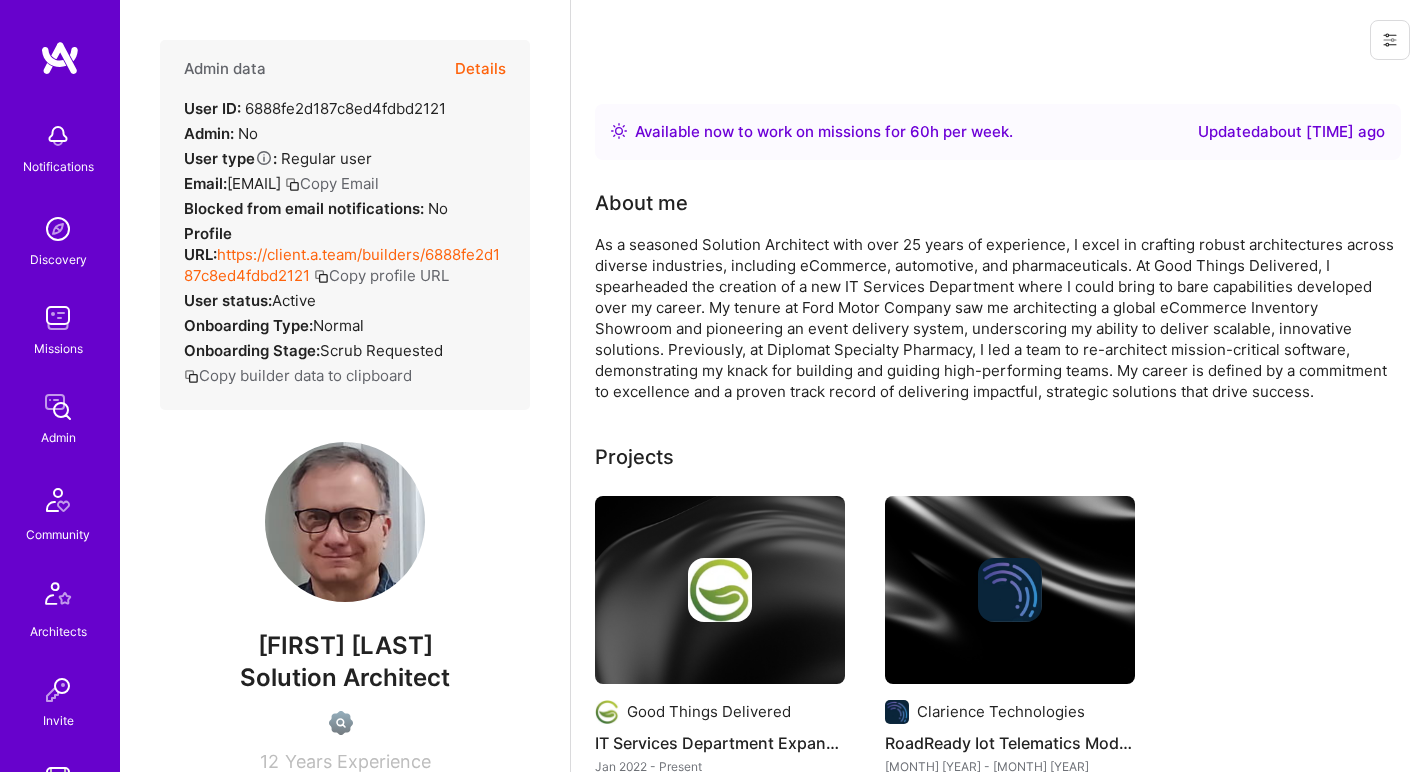 scroll, scrollTop: 56, scrollLeft: 0, axis: vertical 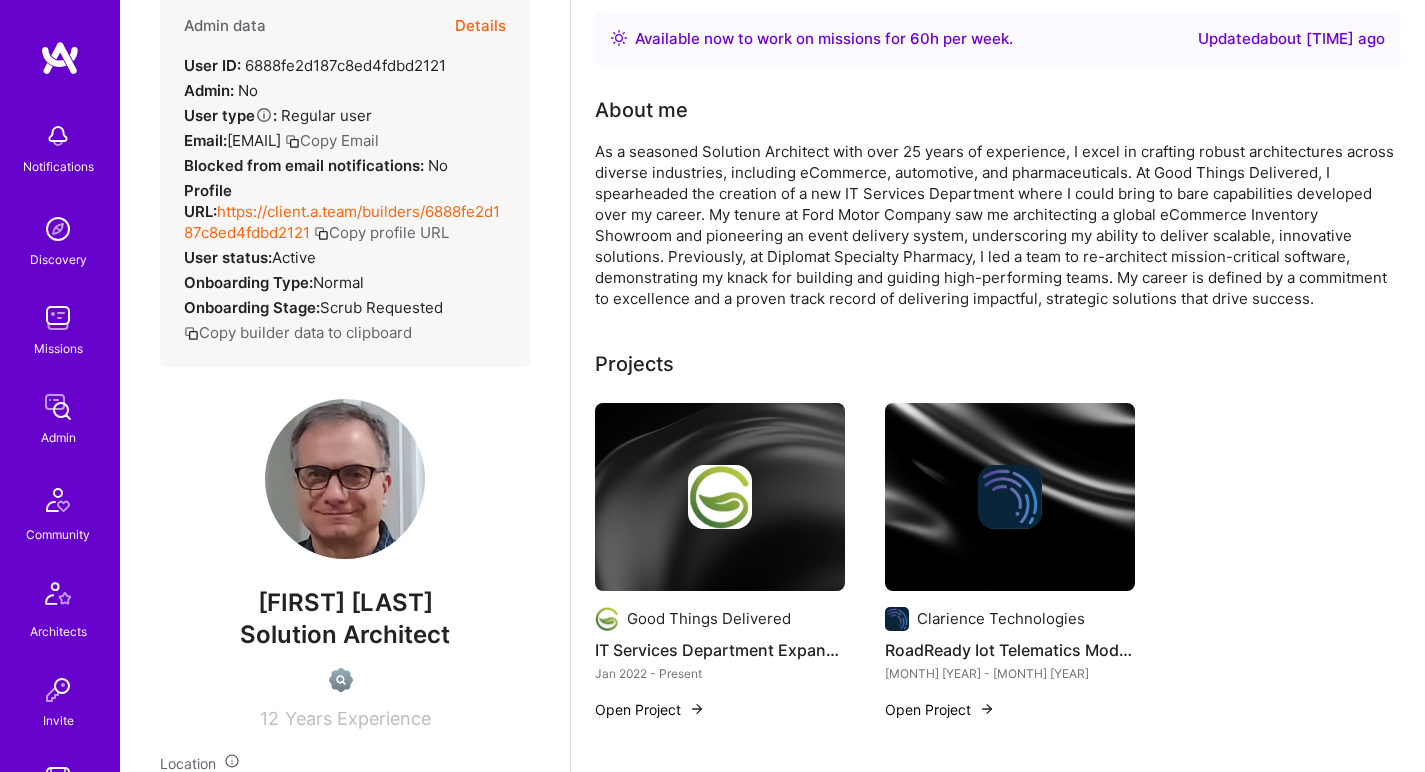 click on "As a seasoned Solution Architect with over 25 years of experience, I excel in crafting robust architectures across diverse industries, including eCommerce, automotive, and pharmaceuticals. At Good Things Delivered, I spearheaded the creation of a new IT Services Department where I could bring to bare capabilities developed over my career. My tenure at Ford Motor Company saw me architecting a global eCommerce Inventory Showroom and pioneering an event delivery system, underscoring my ability to deliver scalable, innovative solutions. Previously, at Diplomat Specialty Pharmacy, I led a team to re-architect mission-critical software, demonstrating my knack for building and guiding high-performing teams. My career is defined by a commitment to excellence and a proven track record of delivering impactful, strategic solutions that drive success." at bounding box center (995, 225) 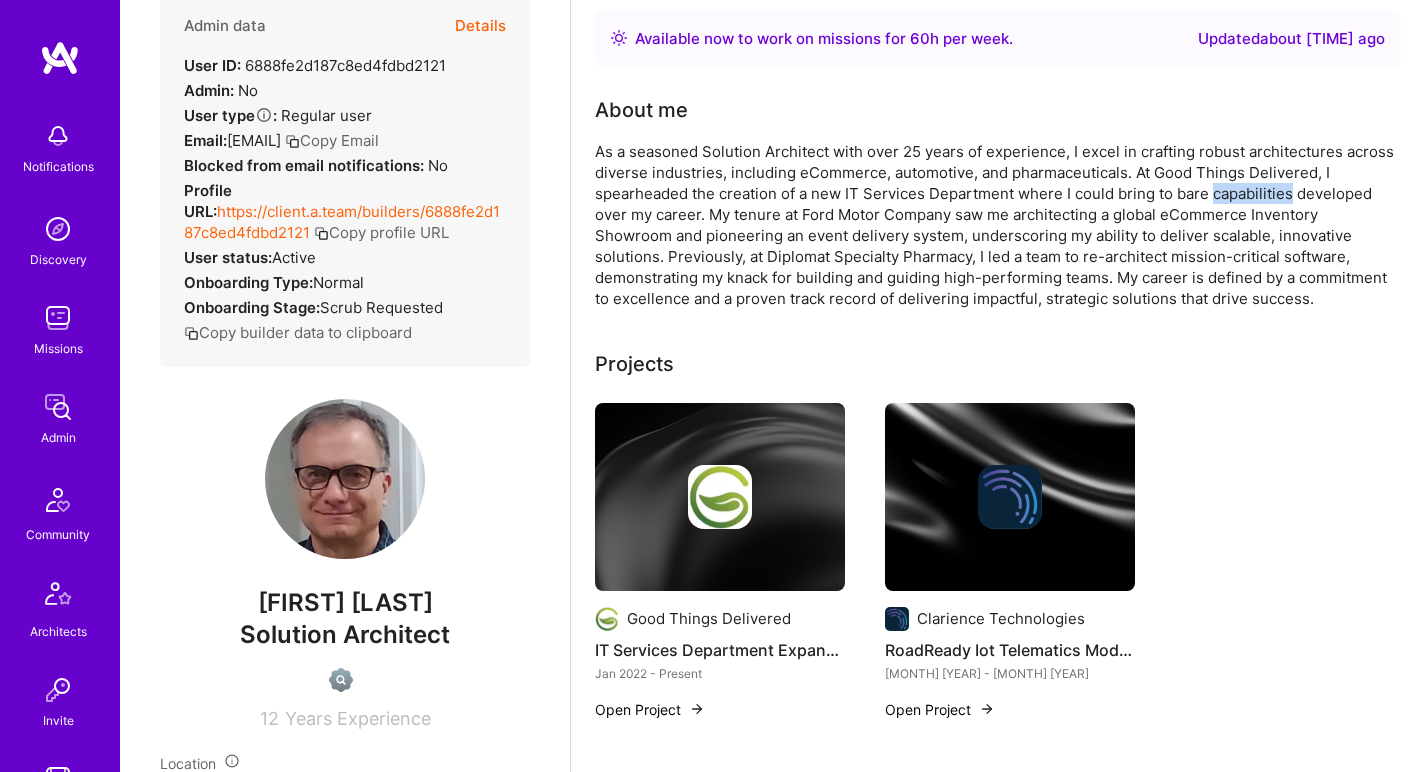 click on "As a seasoned Solution Architect with over 25 years of experience, I excel in crafting robust architectures across diverse industries, including eCommerce, automotive, and pharmaceuticals. At Good Things Delivered, I spearheaded the creation of a new IT Services Department where I could bring to bare capabilities developed over my career. My tenure at Ford Motor Company saw me architecting a global eCommerce Inventory Showroom and pioneering an event delivery system, underscoring my ability to deliver scalable, innovative solutions. Previously, at Diplomat Specialty Pharmacy, I led a team to re-architect mission-critical software, demonstrating my knack for building and guiding high-performing teams. My career is defined by a commitment to excellence and a proven track record of delivering impactful, strategic solutions that drive success." at bounding box center (995, 225) 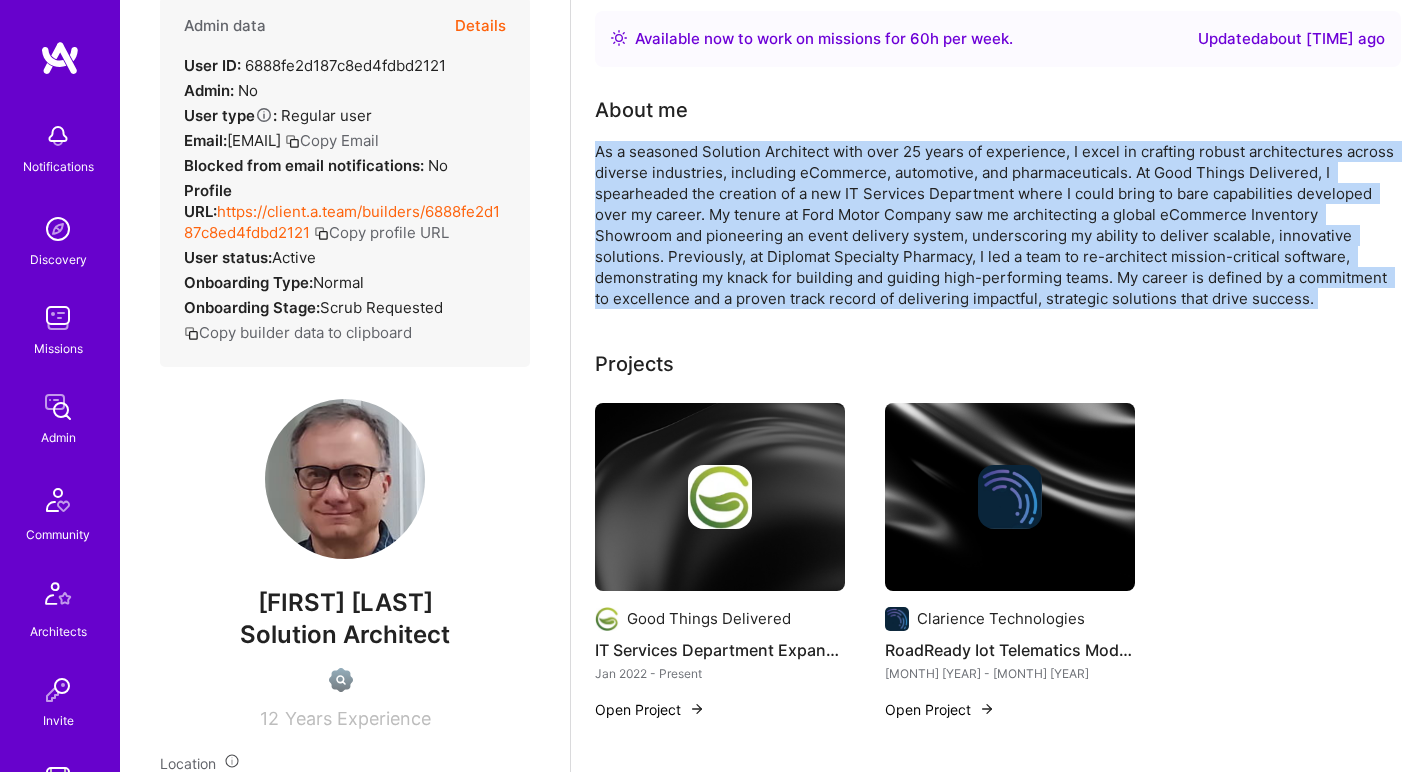 click on "As a seasoned Solution Architect with over 25 years of experience, I excel in crafting robust architectures across diverse industries, including eCommerce, automotive, and pharmaceuticals. At Good Things Delivered, I spearheaded the creation of a new IT Services Department where I could bring to bare capabilities developed over my career. My tenure at Ford Motor Company saw me architecting a global eCommerce Inventory Showroom and pioneering an event delivery system, underscoring my ability to deliver scalable, innovative solutions. Previously, at Diplomat Specialty Pharmacy, I led a team to re-architect mission-critical software, demonstrating my knack for building and guiding high-performing teams. My career is defined by a commitment to excellence and a proven track record of delivering impactful, strategic solutions that drive success." at bounding box center (995, 225) 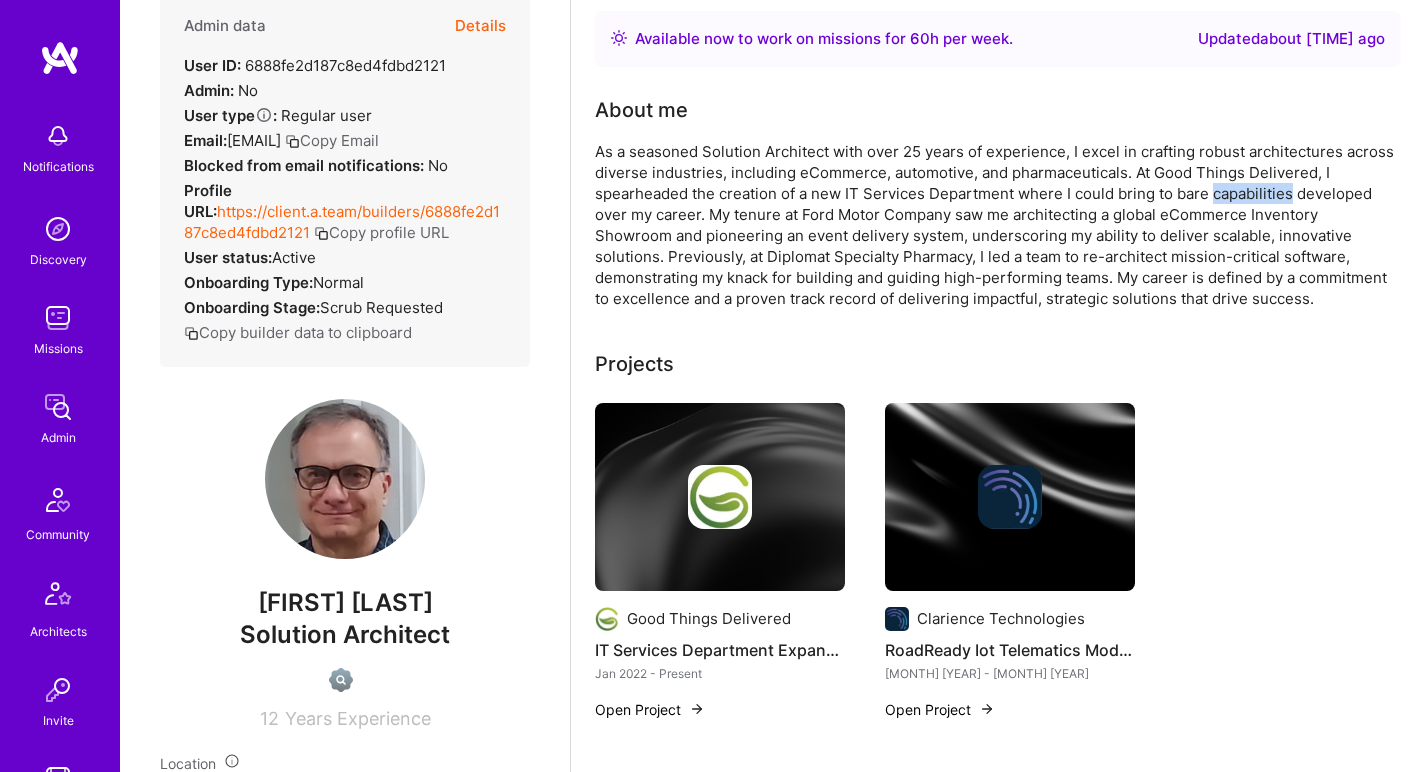 click on "As a seasoned Solution Architect with over 25 years of experience, I excel in crafting robust architectures across diverse industries, including eCommerce, automotive, and pharmaceuticals. At Good Things Delivered, I spearheaded the creation of a new IT Services Department where I could bring to bare capabilities developed over my career. My tenure at Ford Motor Company saw me architecting a global eCommerce Inventory Showroom and pioneering an event delivery system, underscoring my ability to deliver scalable, innovative solutions. Previously, at Diplomat Specialty Pharmacy, I led a team to re-architect mission-critical software, demonstrating my knack for building and guiding high-performing teams. My career is defined by a commitment to excellence and a proven track record of delivering impactful, strategic solutions that drive success." at bounding box center [995, 225] 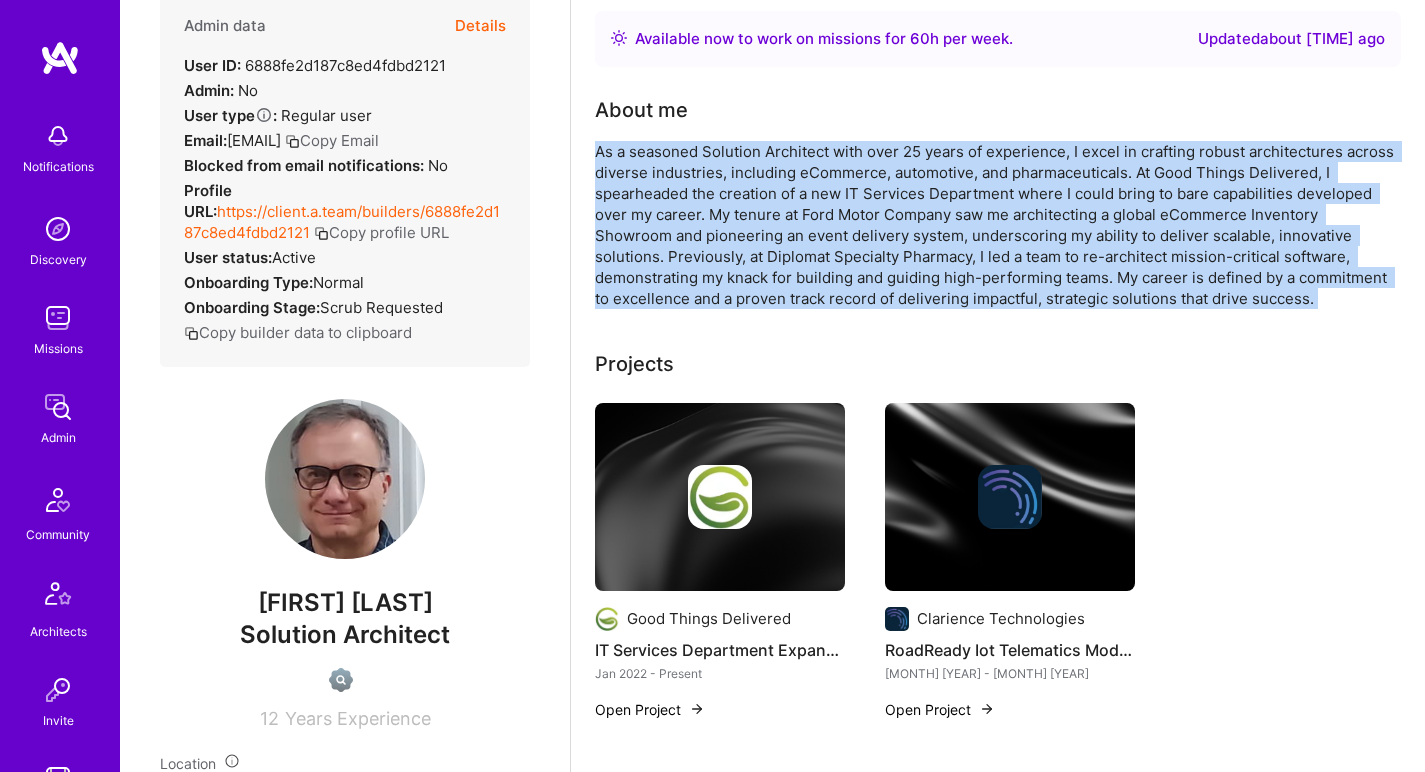 click on "As a seasoned Solution Architect with over 25 years of experience, I excel in crafting robust architectures across diverse industries, including eCommerce, automotive, and pharmaceuticals. At Good Things Delivered, I spearheaded the creation of a new IT Services Department where I could bring to bare capabilities developed over my career. My tenure at Ford Motor Company saw me architecting a global eCommerce Inventory Showroom and pioneering an event delivery system, underscoring my ability to deliver scalable, innovative solutions. Previously, at Diplomat Specialty Pharmacy, I led a team to re-architect mission-critical software, demonstrating my knack for building and guiding high-performing teams. My career is defined by a commitment to excellence and a proven track record of delivering impactful, strategic solutions that drive success." at bounding box center [995, 225] 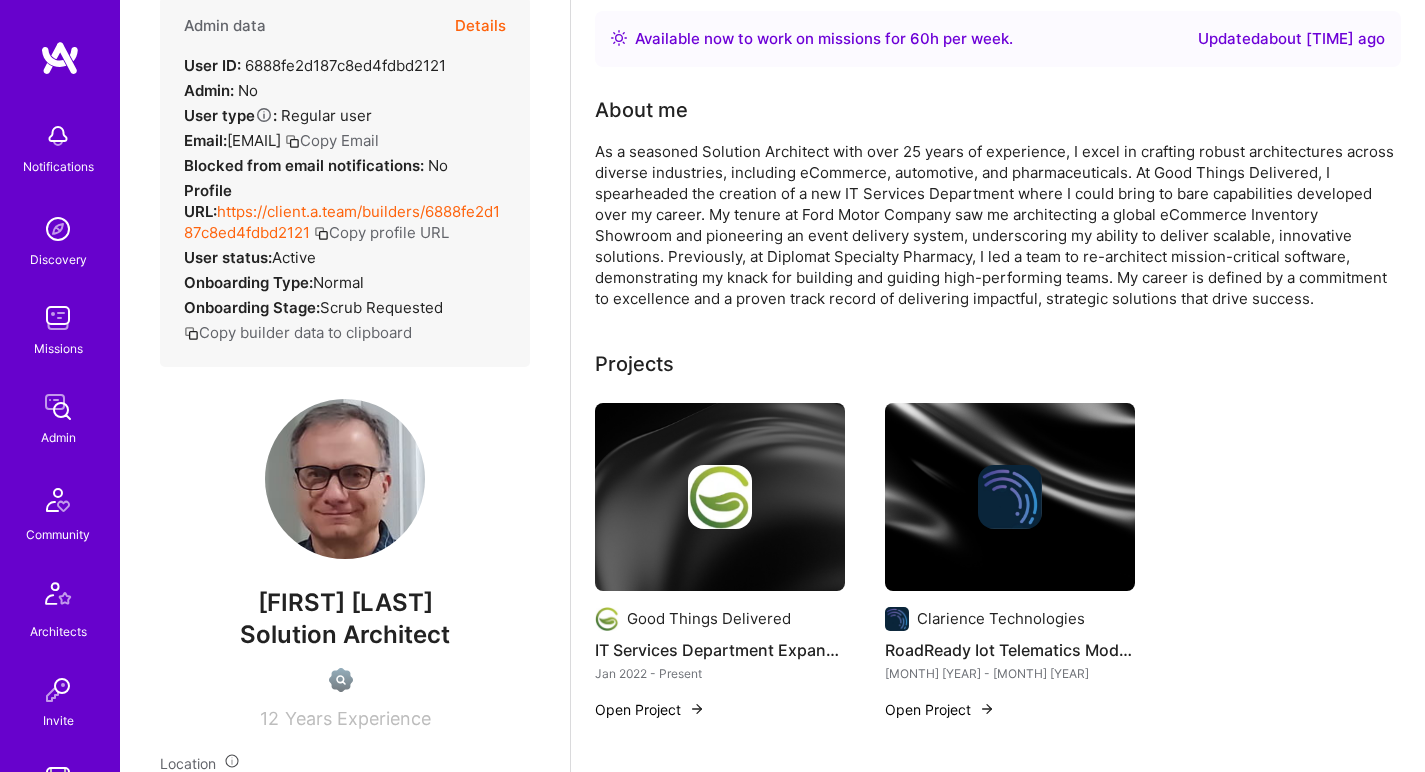 click on "As a seasoned Solution Architect with over 25 years of experience, I excel in crafting robust architectures across diverse industries, including eCommerce, automotive, and pharmaceuticals. At Good Things Delivered, I spearheaded the creation of a new IT Services Department where I could bring to bare capabilities developed over my career. My tenure at Ford Motor Company saw me architecting a global eCommerce Inventory Showroom and pioneering an event delivery system, underscoring my ability to deliver scalable, innovative solutions. Previously, at Diplomat Specialty Pharmacy, I led a team to re-architect mission-critical software, demonstrating my knack for building and guiding high-performing teams. My career is defined by a commitment to excellence and a proven track record of delivering impactful, strategic solutions that drive success." at bounding box center (995, 225) 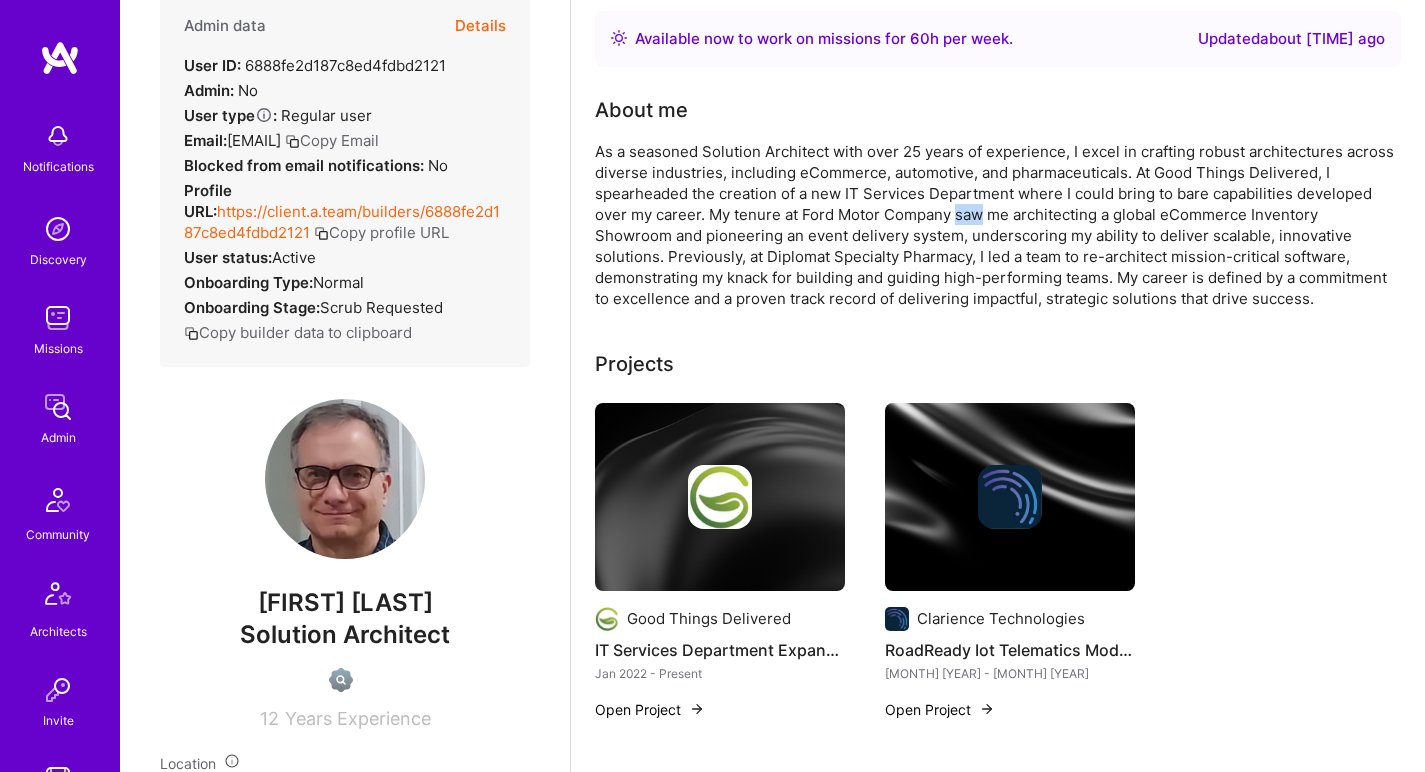 click on "As a seasoned Solution Architect with over 25 years of experience, I excel in crafting robust architectures across diverse industries, including eCommerce, automotive, and pharmaceuticals. At Good Things Delivered, I spearheaded the creation of a new IT Services Department where I could bring to bare capabilities developed over my career. My tenure at Ford Motor Company saw me architecting a global eCommerce Inventory Showroom and pioneering an event delivery system, underscoring my ability to deliver scalable, innovative solutions. Previously, at Diplomat Specialty Pharmacy, I led a team to re-architect mission-critical software, demonstrating my knack for building and guiding high-performing teams. My career is defined by a commitment to excellence and a proven track record of delivering impactful, strategic solutions that drive success." at bounding box center [995, 225] 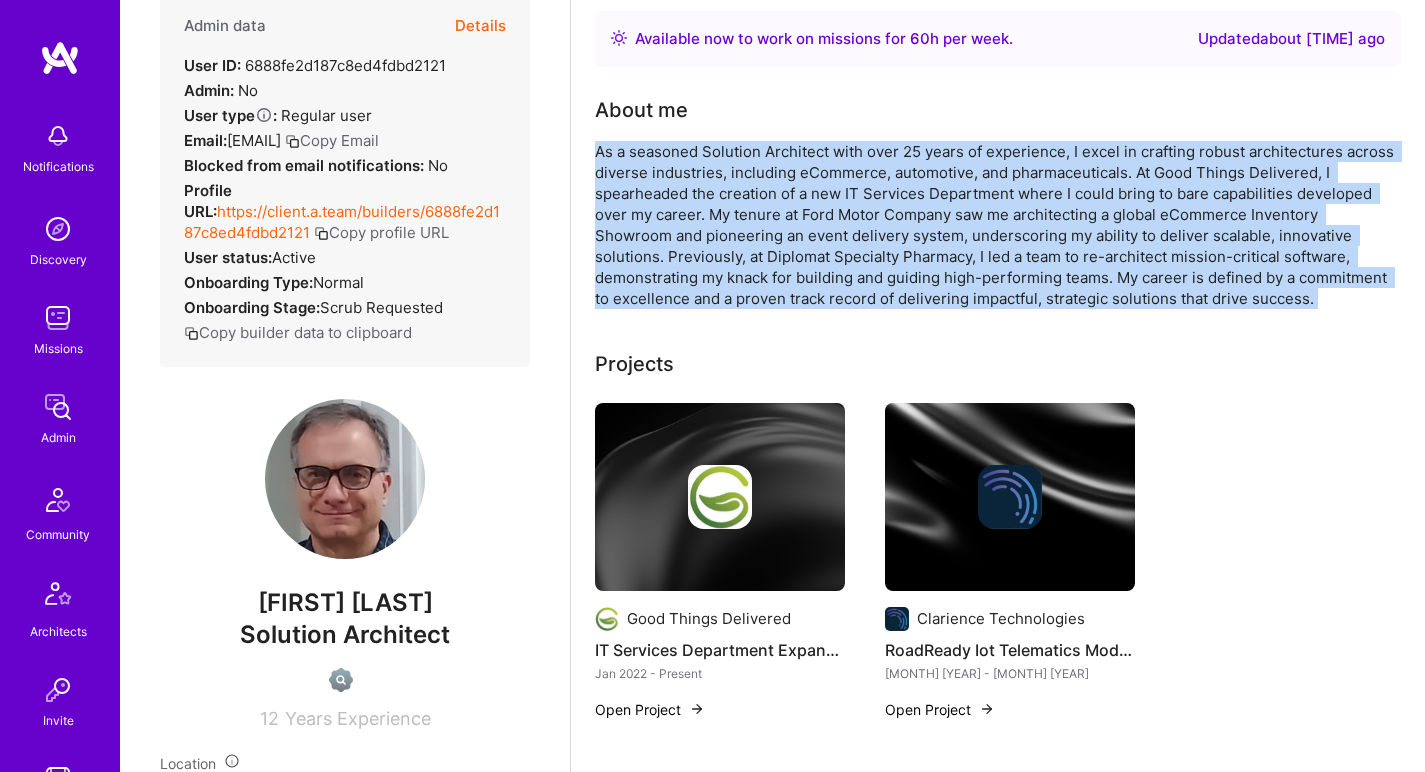 click on "As a seasoned Solution Architect with over 25 years of experience, I excel in crafting robust architectures across diverse industries, including eCommerce, automotive, and pharmaceuticals. At Good Things Delivered, I spearheaded the creation of a new IT Services Department where I could bring to bare capabilities developed over my career. My tenure at Ford Motor Company saw me architecting a global eCommerce Inventory Showroom and pioneering an event delivery system, underscoring my ability to deliver scalable, innovative solutions. Previously, at Diplomat Specialty Pharmacy, I led a team to re-architect mission-critical software, demonstrating my knack for building and guiding high-performing teams. My career is defined by a commitment to excellence and a proven track record of delivering impactful, strategic solutions that drive success." at bounding box center [995, 225] 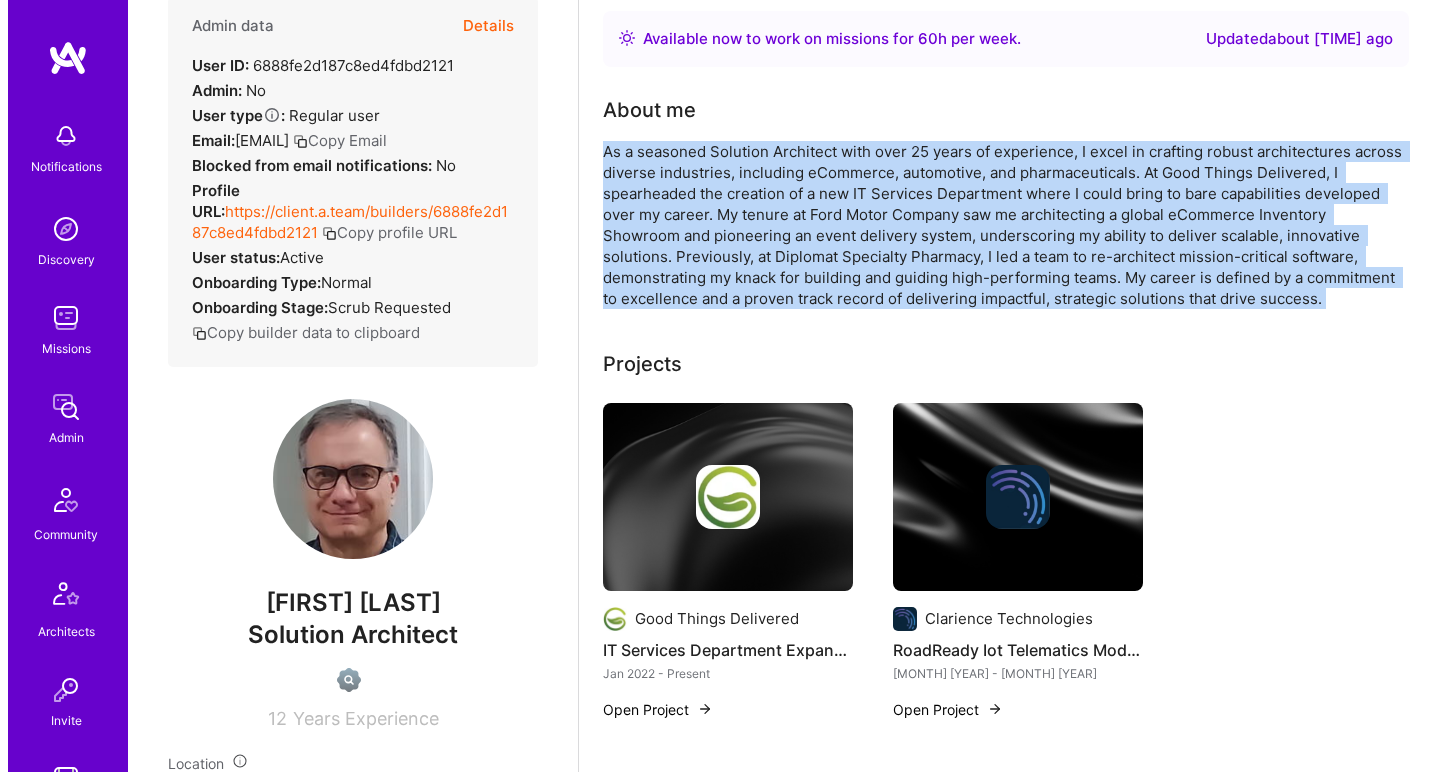 scroll, scrollTop: 149, scrollLeft: 0, axis: vertical 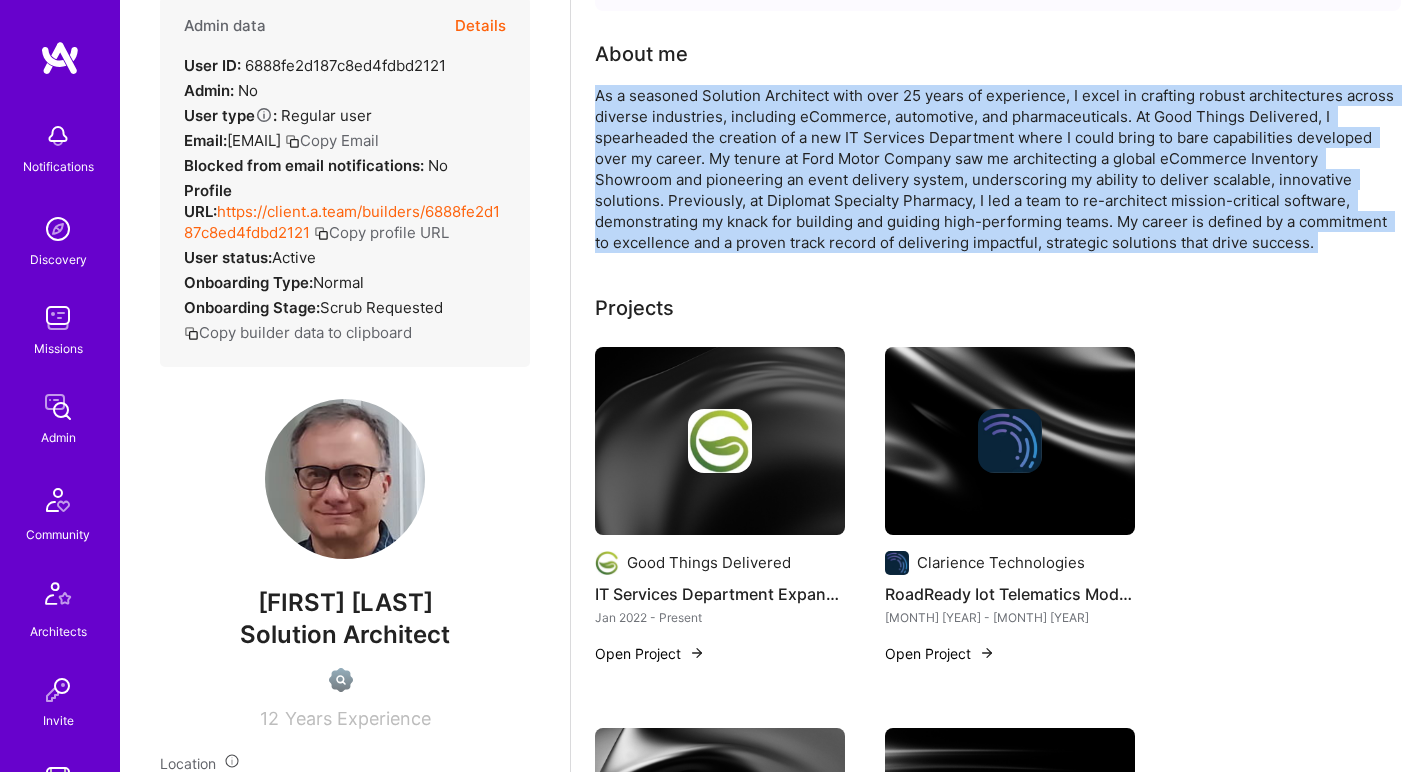 click at bounding box center (720, 441) 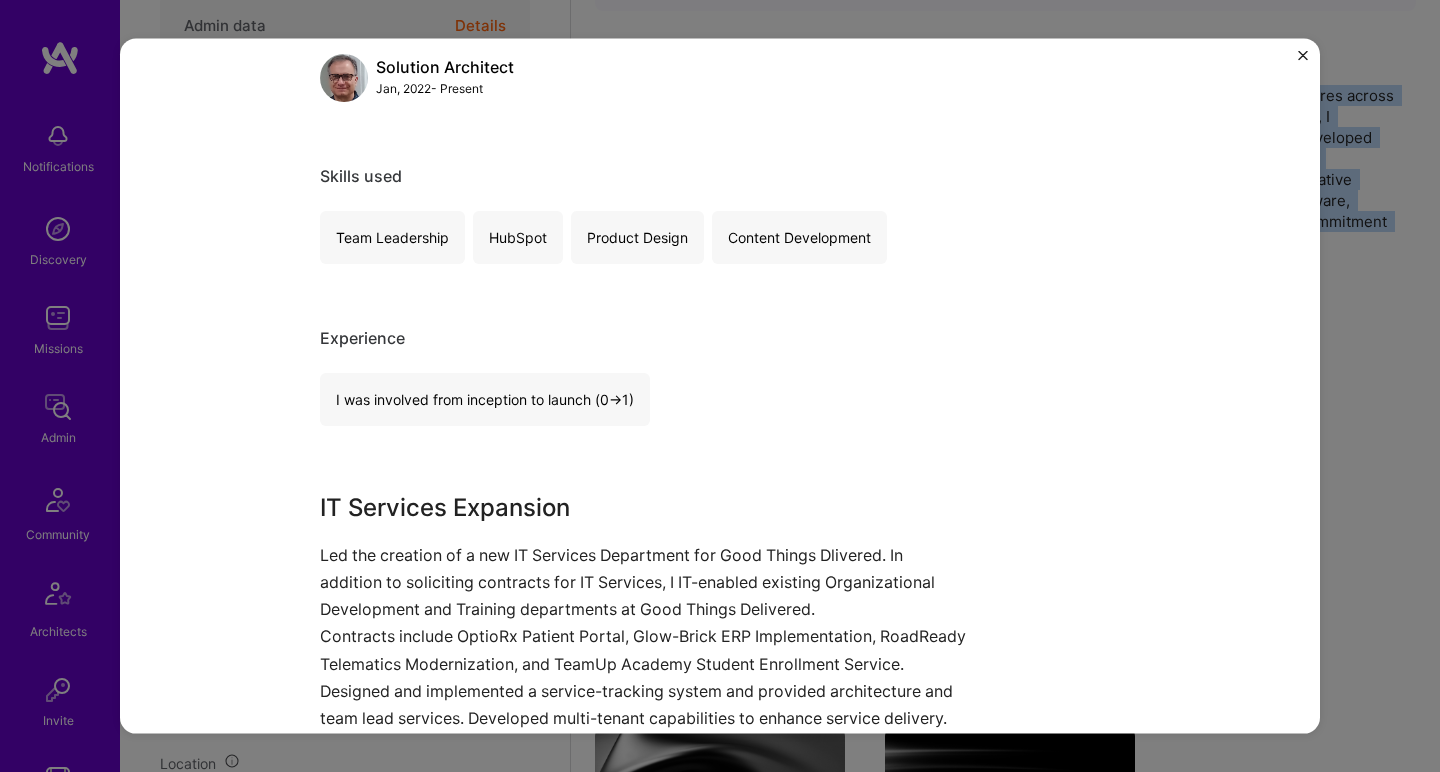 scroll, scrollTop: 336, scrollLeft: 0, axis: vertical 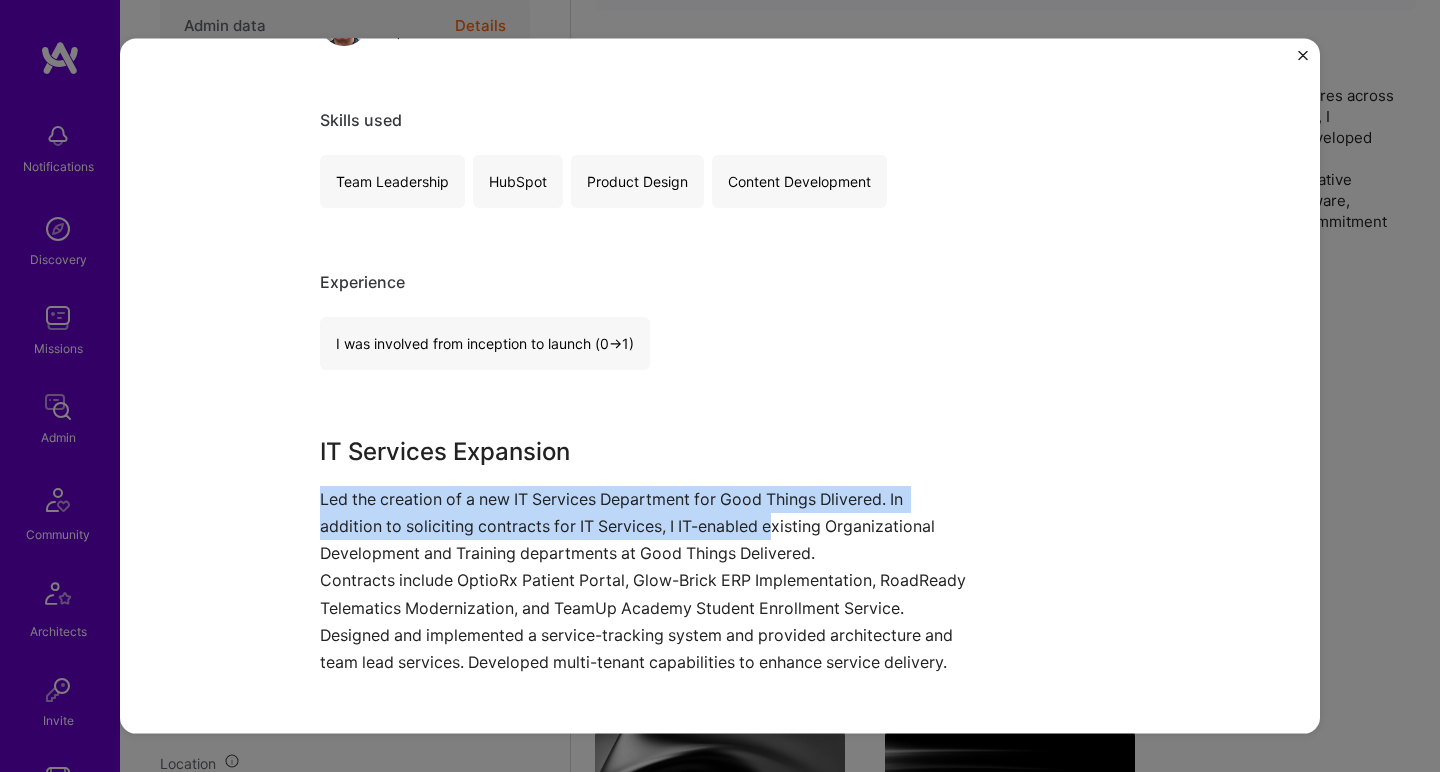 drag, startPoint x: 711, startPoint y: 478, endPoint x: 770, endPoint y: 530, distance: 78.64477 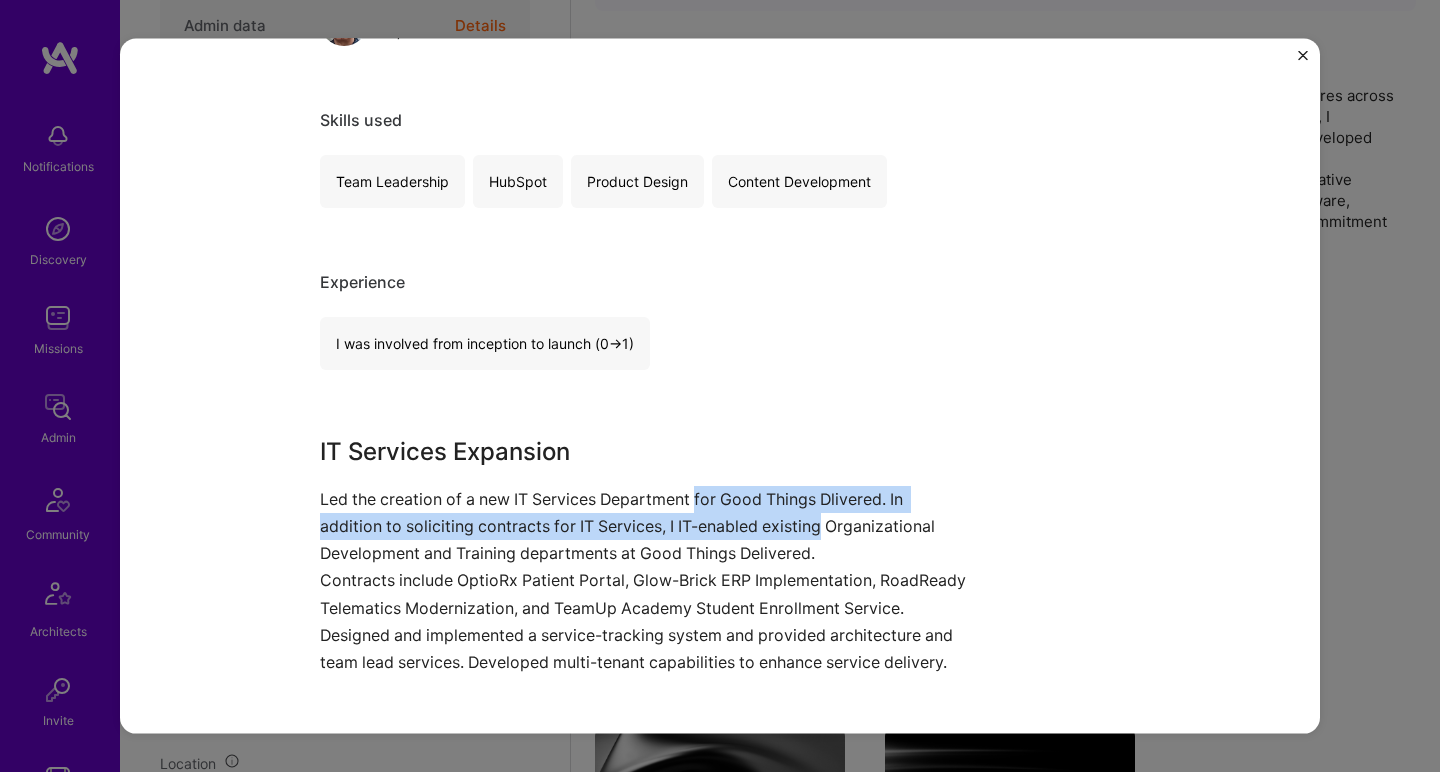 drag, startPoint x: 770, startPoint y: 529, endPoint x: 710, endPoint y: 486, distance: 73.817345 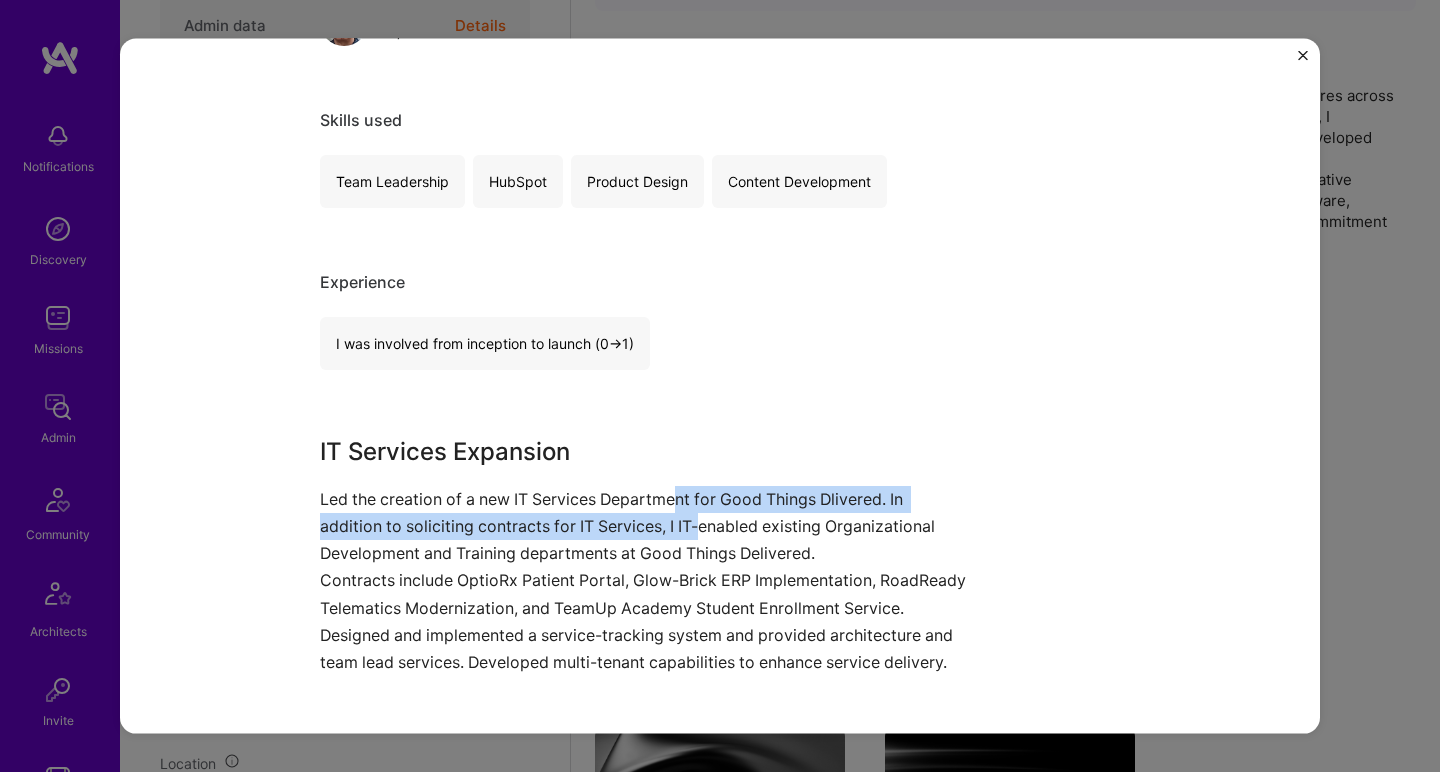 drag, startPoint x: 671, startPoint y: 486, endPoint x: 698, endPoint y: 531, distance: 52.478565 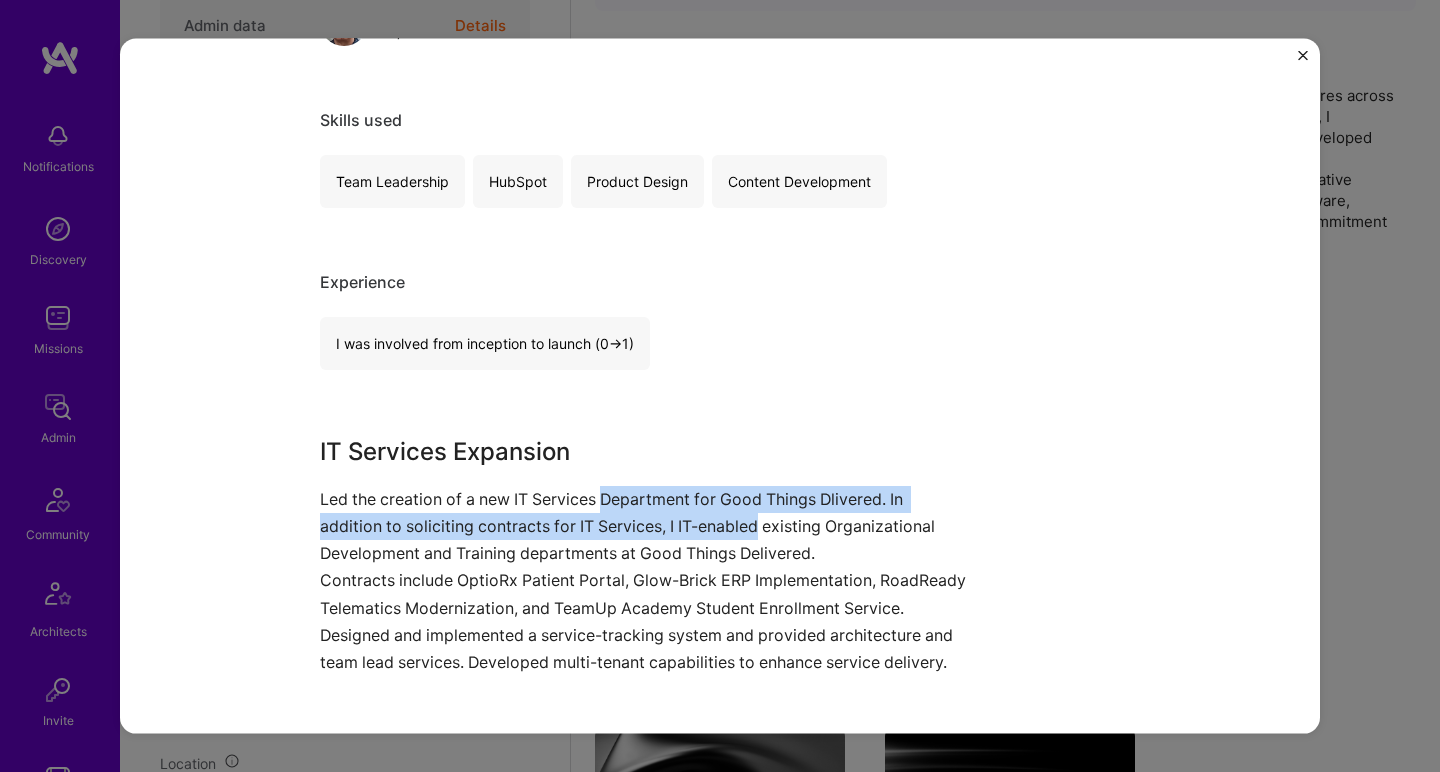 drag, startPoint x: 698, startPoint y: 531, endPoint x: 677, endPoint y: 501, distance: 36.619667 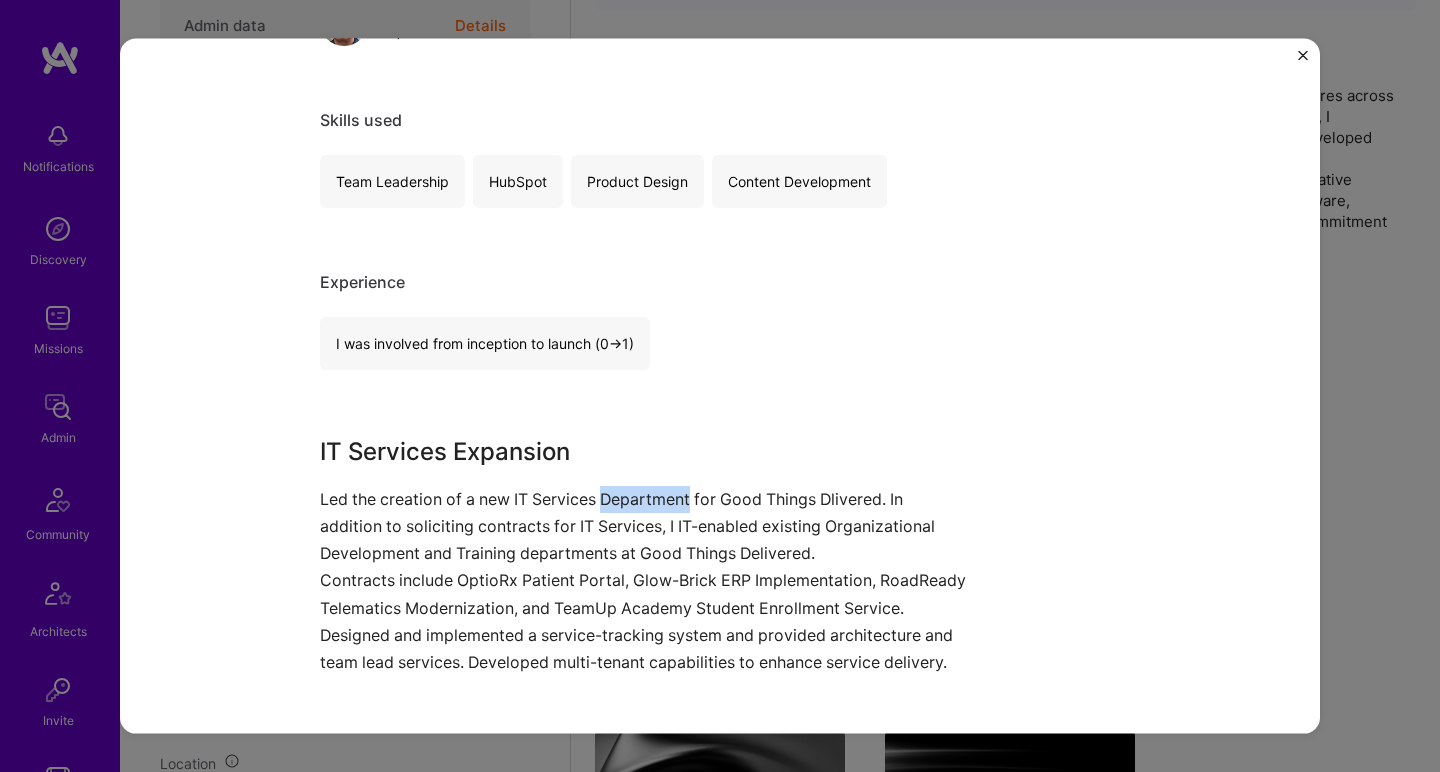 click on "Led the creation of a new IT Services Department for Good Things Dlivered. In addition to soliciting contracts for IT Services, I IT-enabled existing Organizational Development and Training departments at Good Things Delivered." at bounding box center (645, 526) 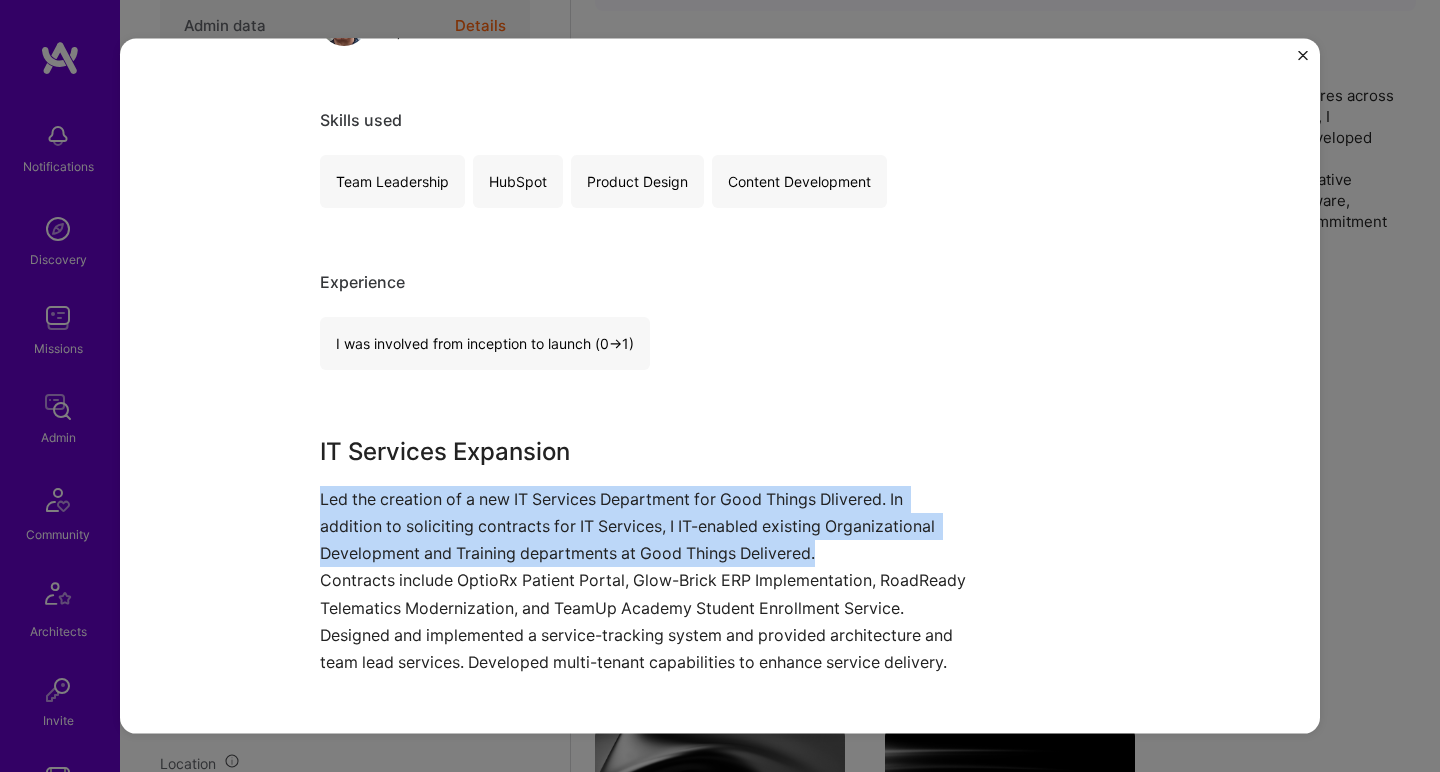 click on "Led the creation of a new IT Services Department for Good Things Dlivered. In addition to soliciting contracts for IT Services, I IT-enabled existing Organizational Development and Training departments at Good Things Delivered." at bounding box center (645, 526) 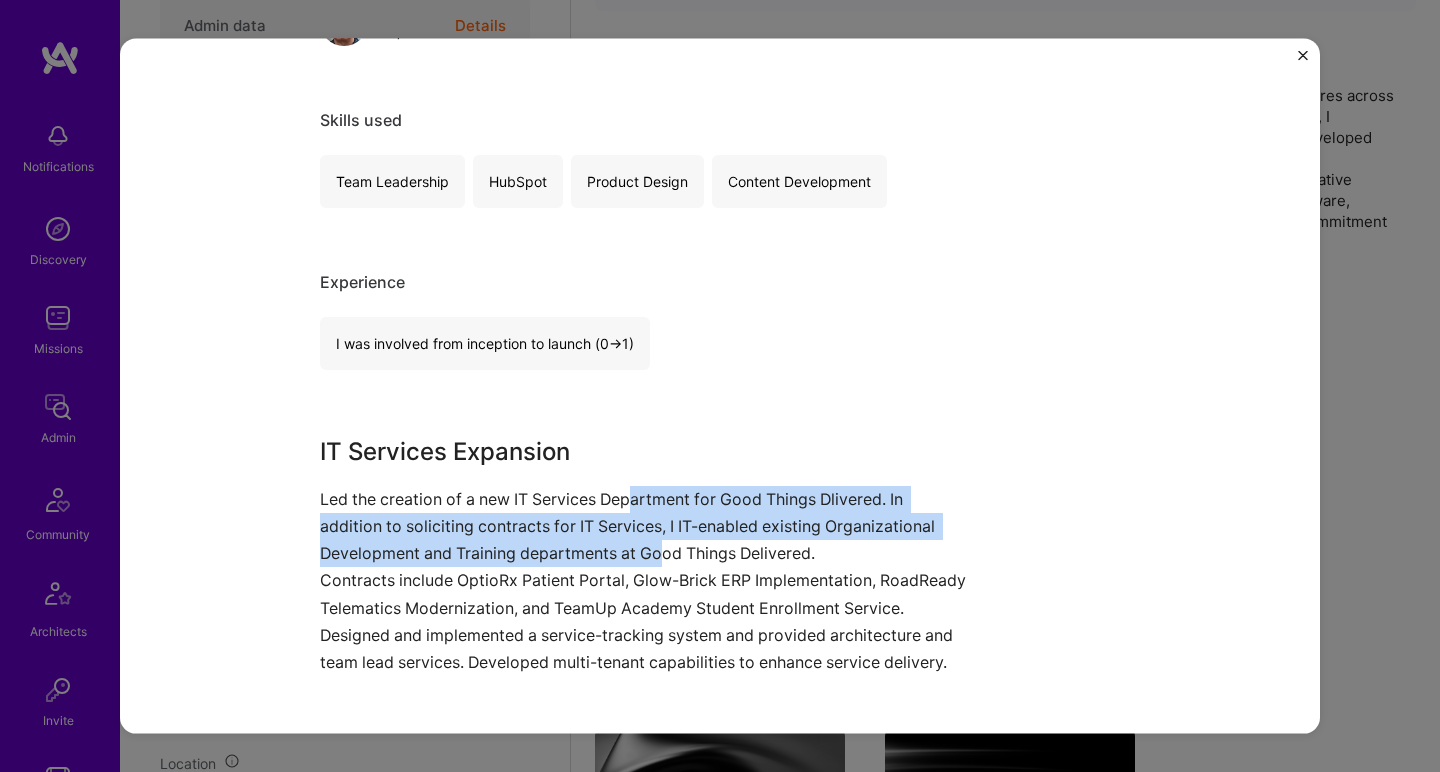 drag, startPoint x: 627, startPoint y: 493, endPoint x: 653, endPoint y: 560, distance: 71.867935 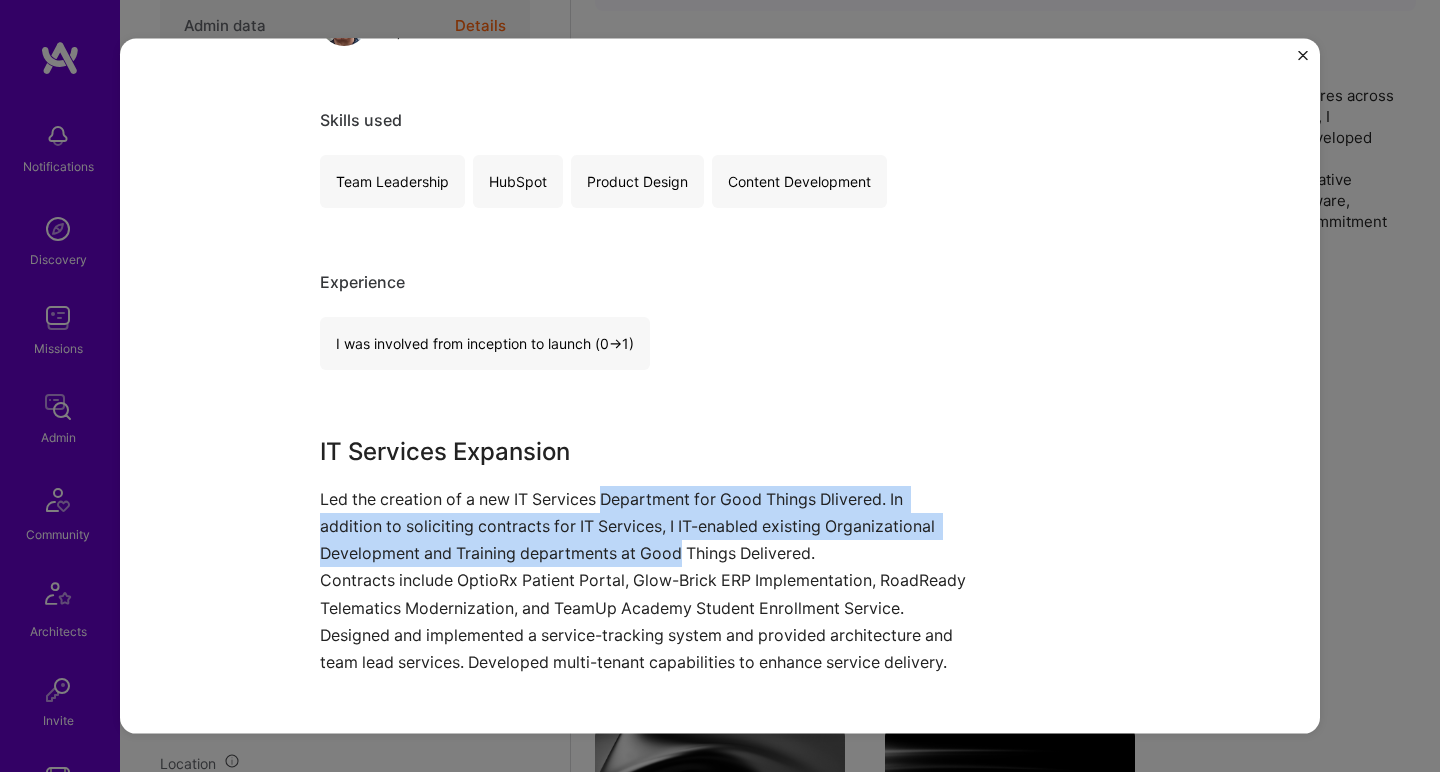 drag, startPoint x: 653, startPoint y: 560, endPoint x: 650, endPoint y: 501, distance: 59.07622 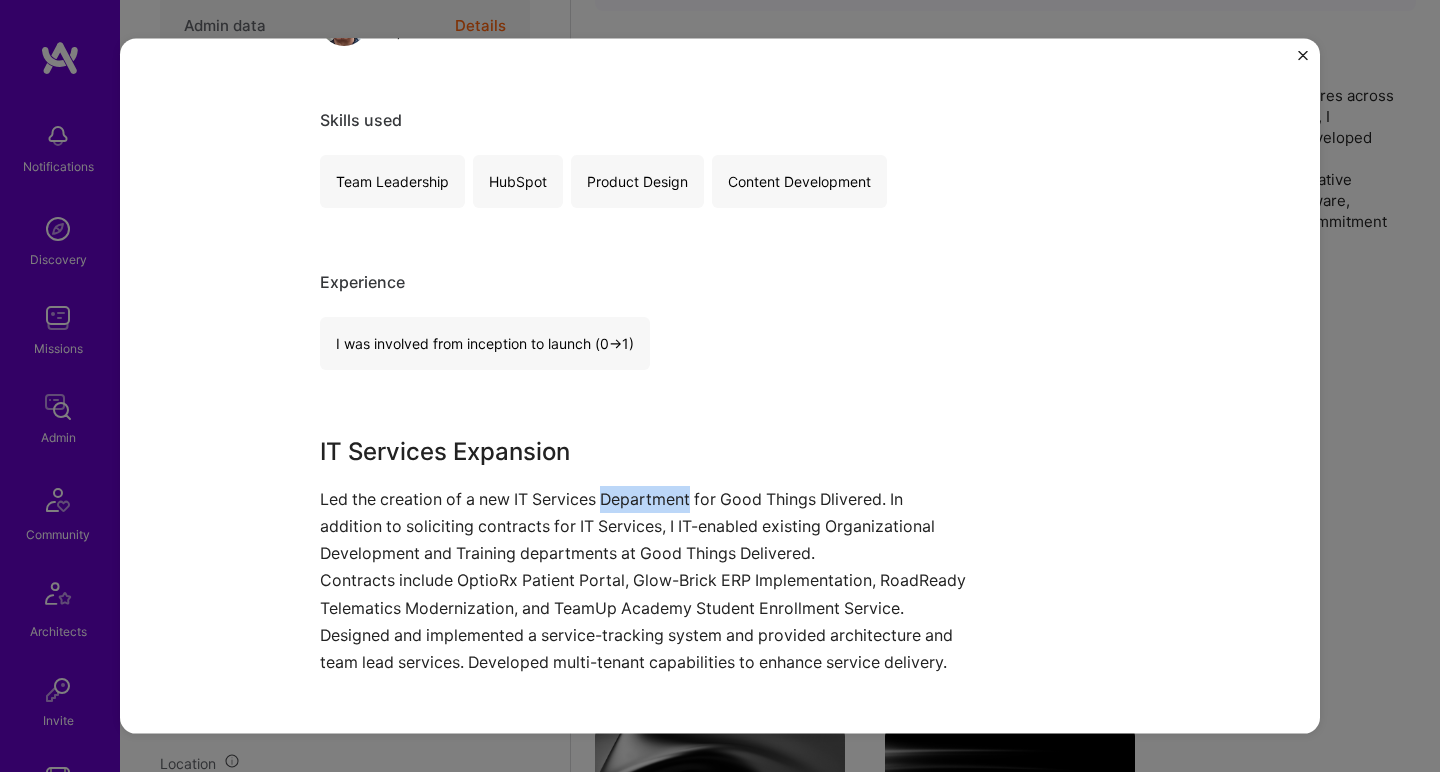 click on "Led the creation of a new IT Services Department for Good Things Dlivered. In addition to soliciting contracts for IT Services, I IT-enabled existing Organizational Development and Training departments at Good Things Delivered." at bounding box center (645, 526) 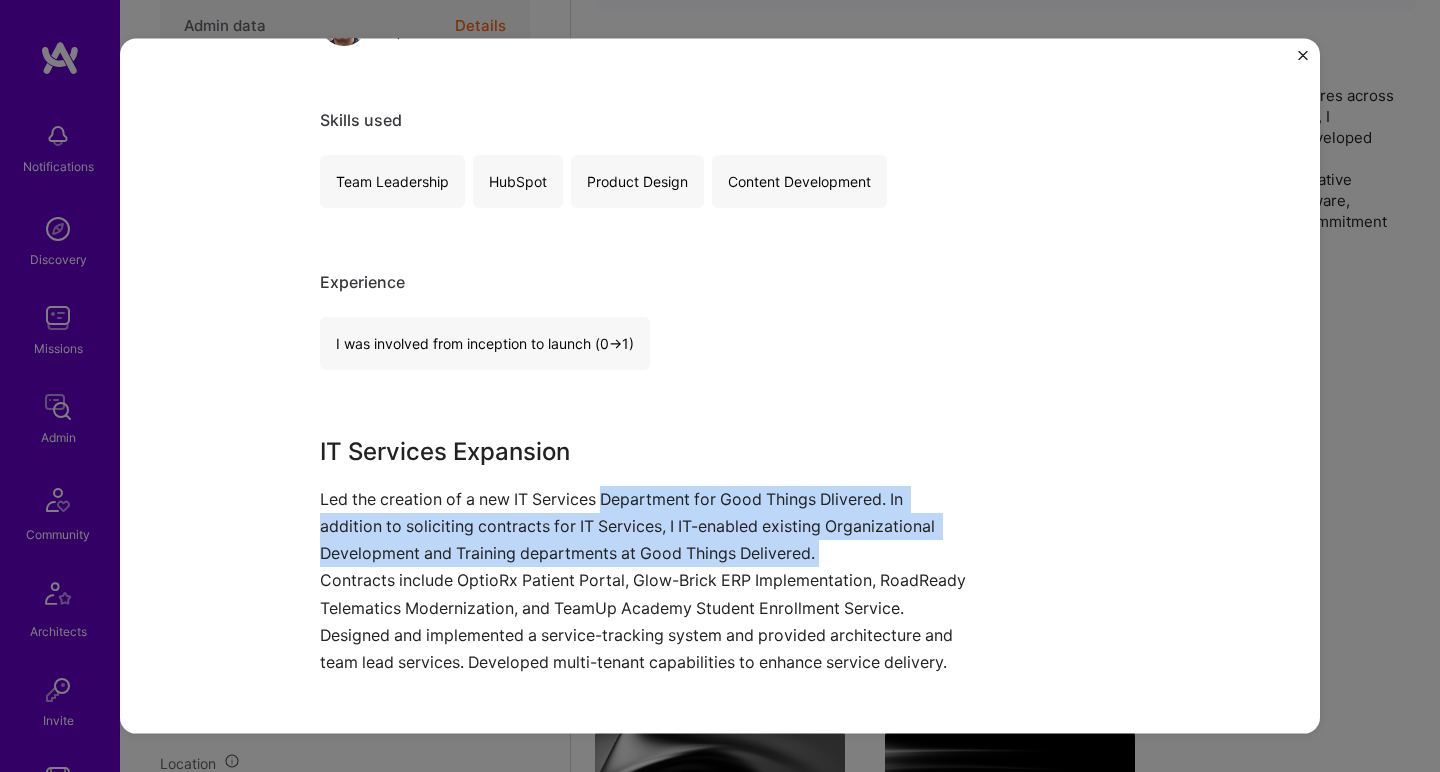 drag, startPoint x: 652, startPoint y: 497, endPoint x: 649, endPoint y: 562, distance: 65.06919 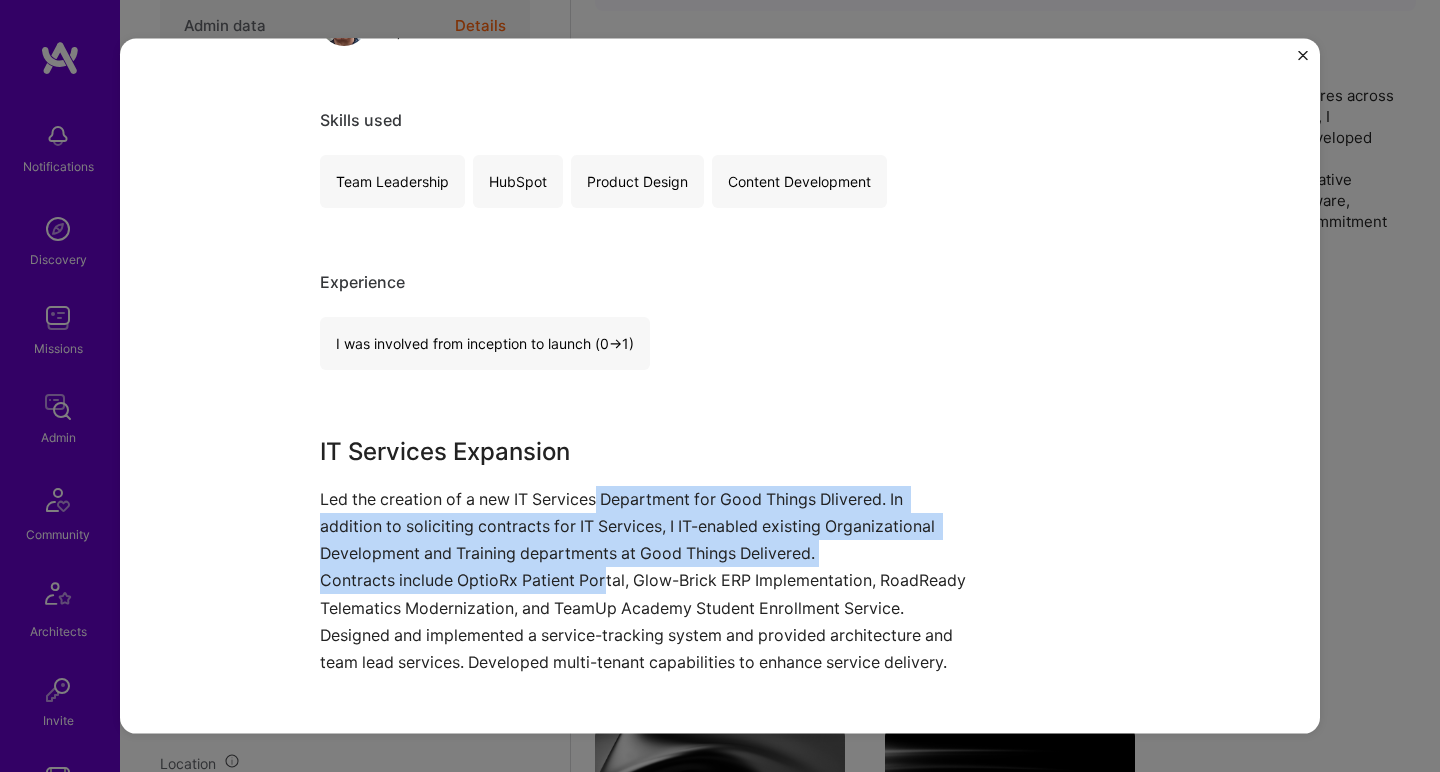 drag, startPoint x: 594, startPoint y: 564, endPoint x: 593, endPoint y: 497, distance: 67.00746 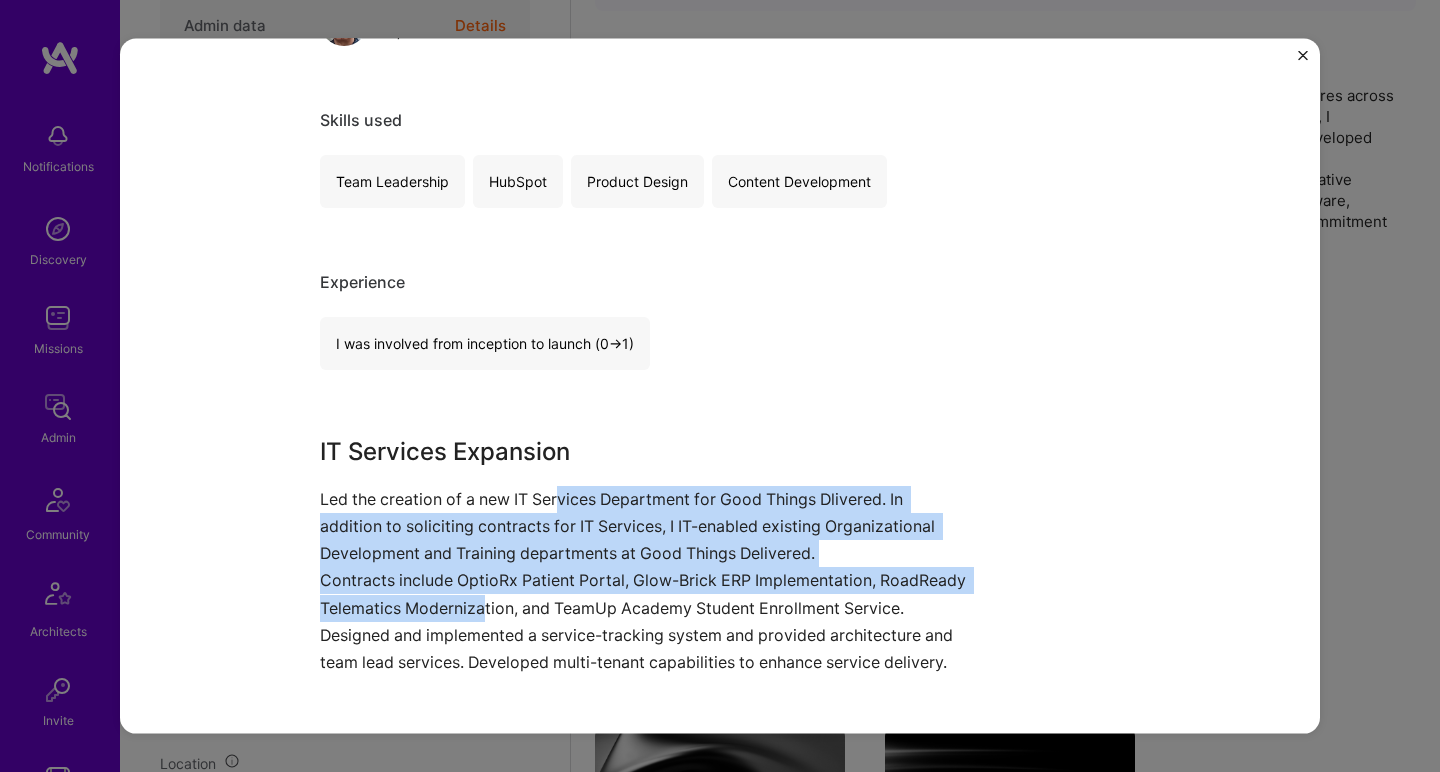 drag, startPoint x: 551, startPoint y: 500, endPoint x: 568, endPoint y: 600, distance: 101.43471 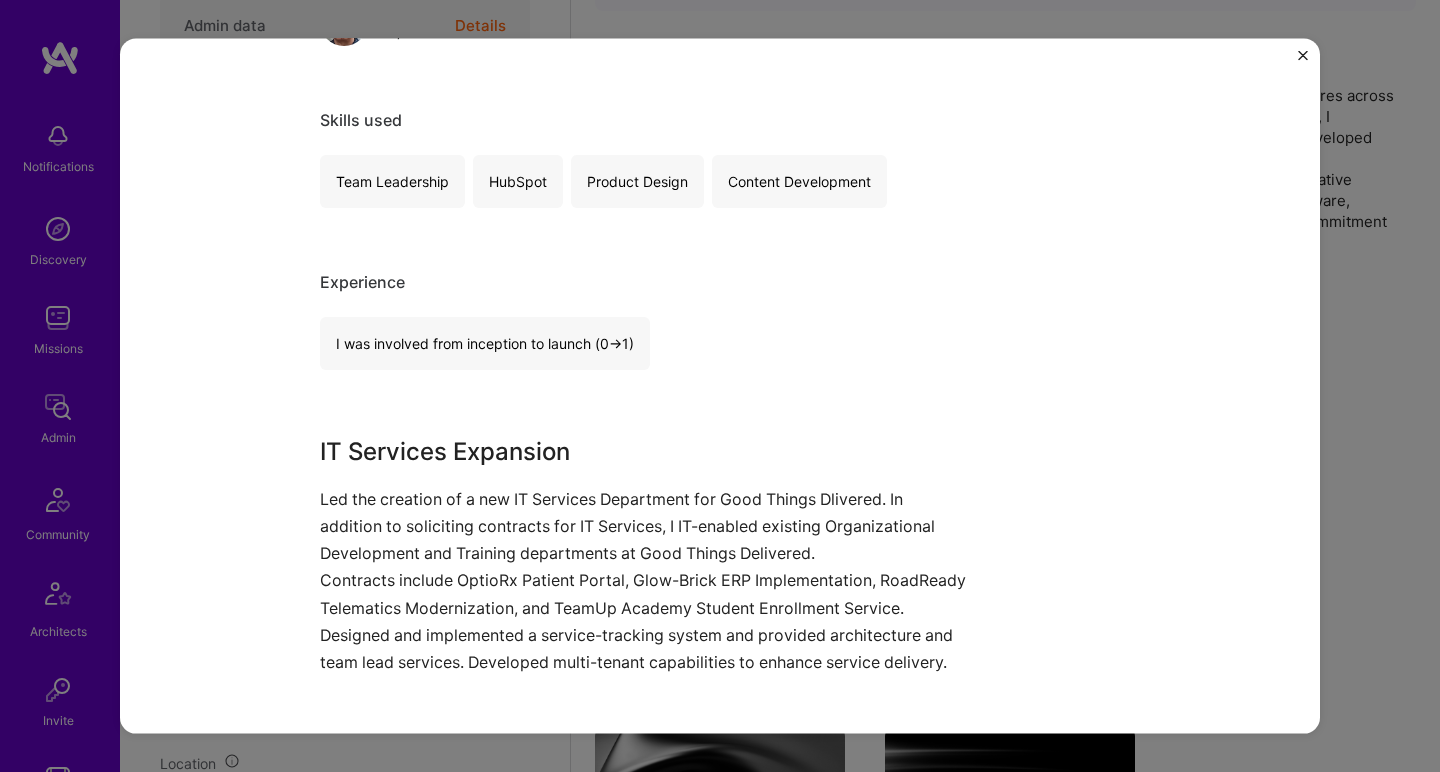 click on "Contracts include OptioRx Patient Portal, Glow-Brick ERP Implementation, RoadReady Telematics Modernization, and TeamUp Academy Student Enrollment Service." at bounding box center (645, 594) 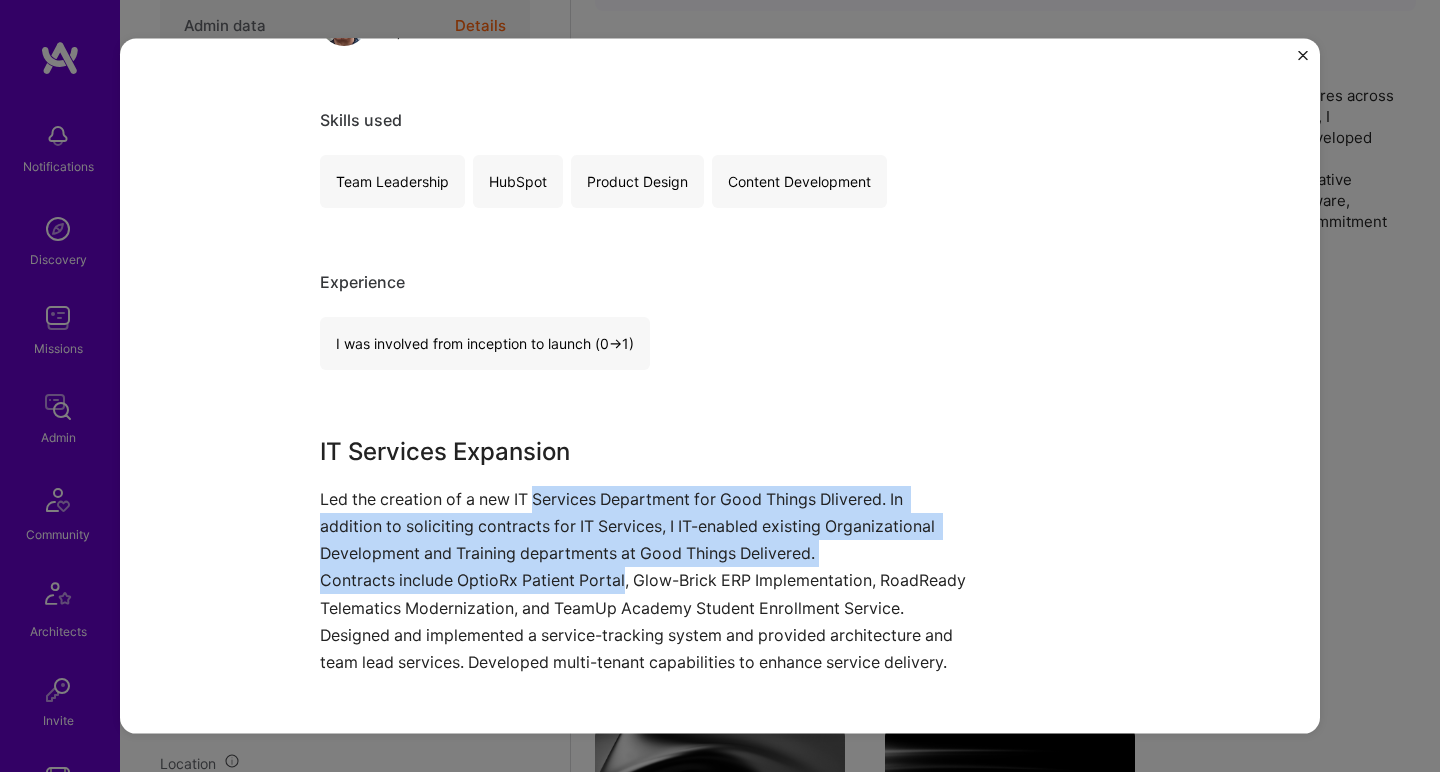 drag, startPoint x: 576, startPoint y: 583, endPoint x: 568, endPoint y: 488, distance: 95.33625 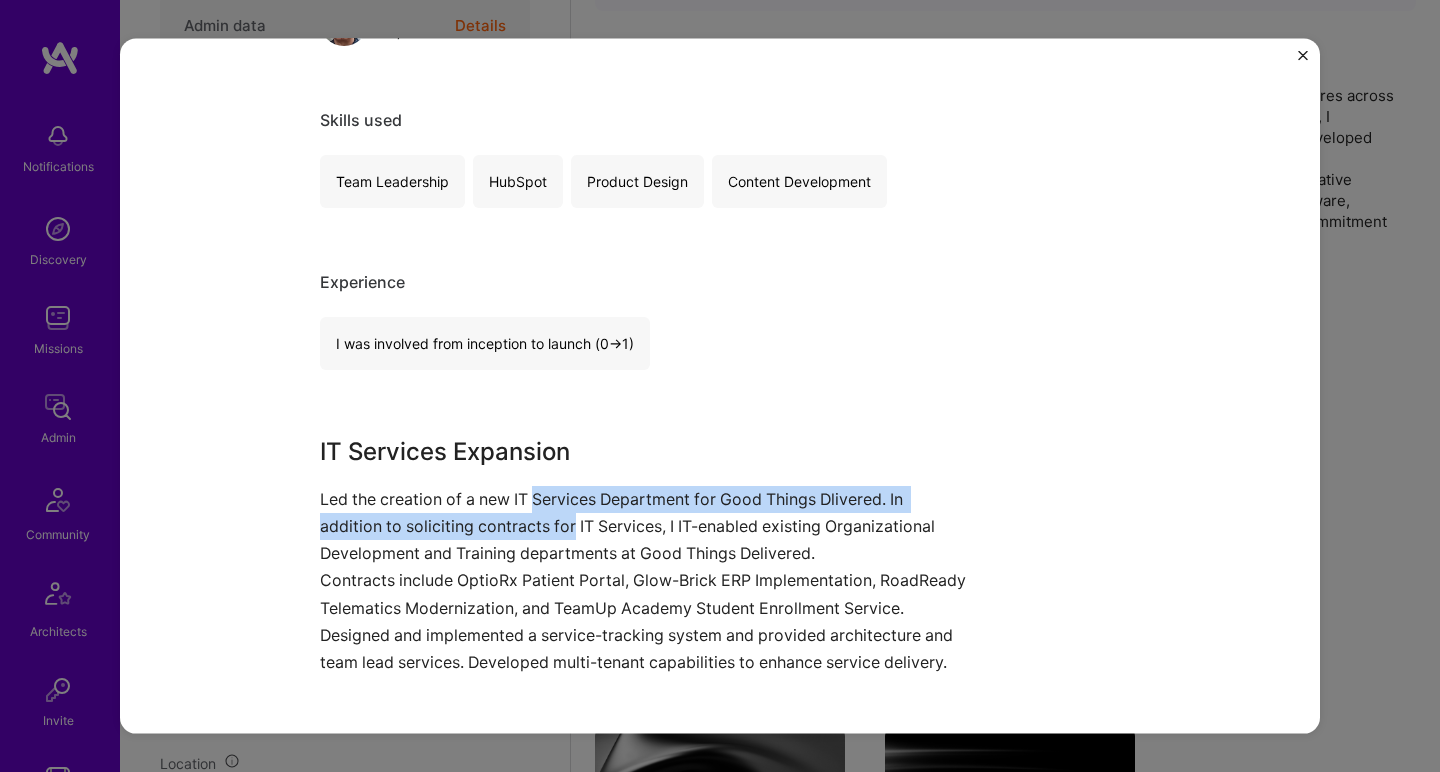drag, startPoint x: 568, startPoint y: 488, endPoint x: 561, endPoint y: 509, distance: 22.135944 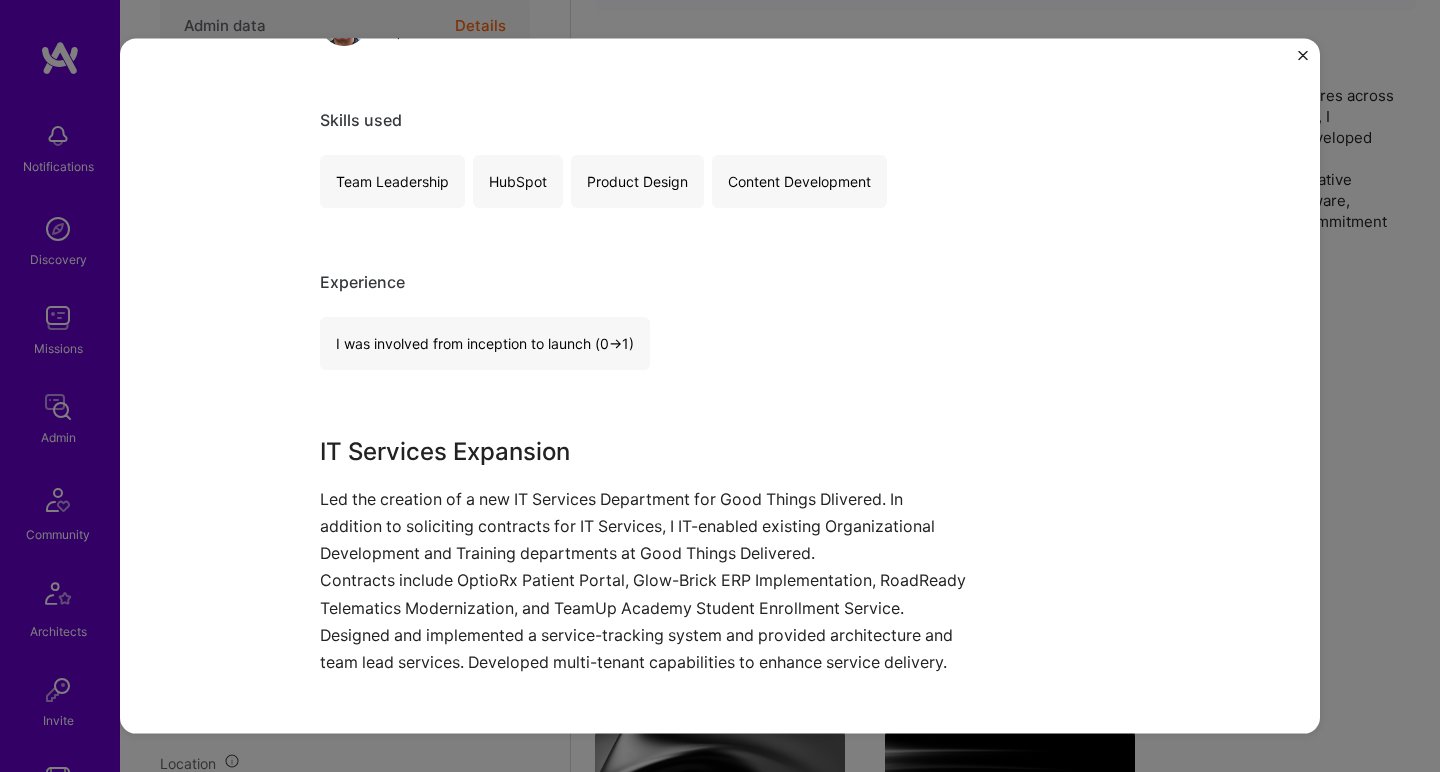 click on "Led the creation of a new IT Services Department for Good Things Dlivered. In addition to soliciting contracts for IT Services, I IT-enabled existing Organizational Development and Training departments at Good Things Delivered." at bounding box center (645, 526) 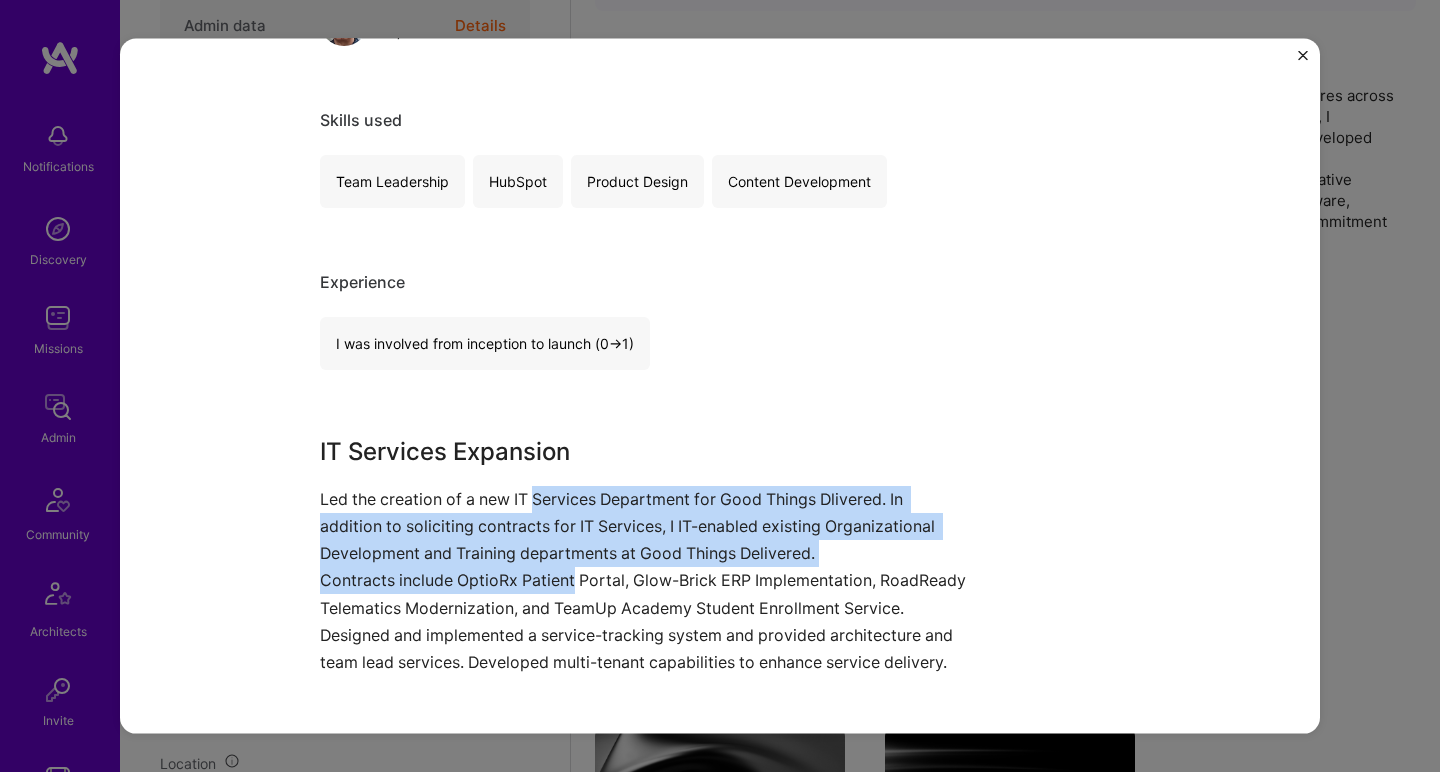 drag, startPoint x: 549, startPoint y: 585, endPoint x: 545, endPoint y: 500, distance: 85.09406 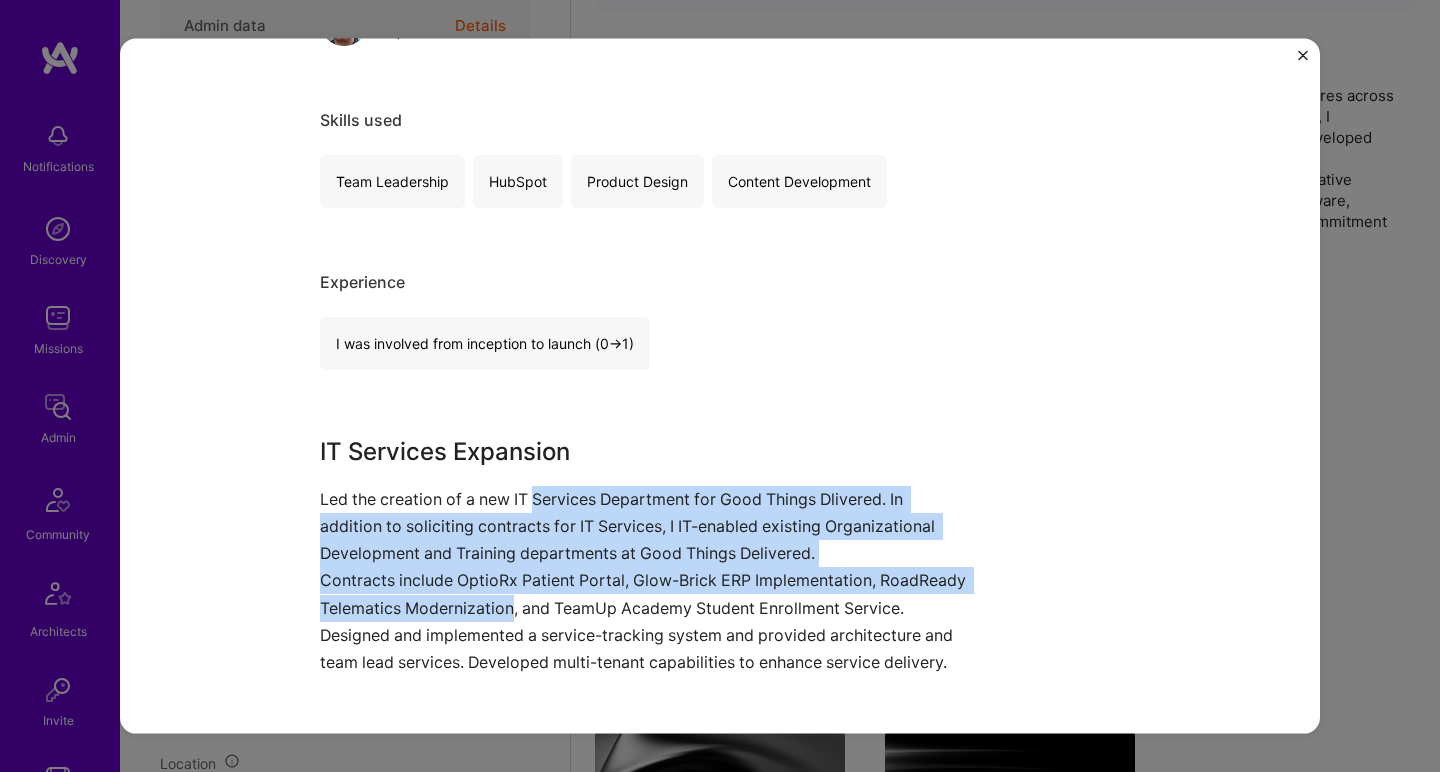drag, startPoint x: 545, startPoint y: 500, endPoint x: 532, endPoint y: 598, distance: 98.85848 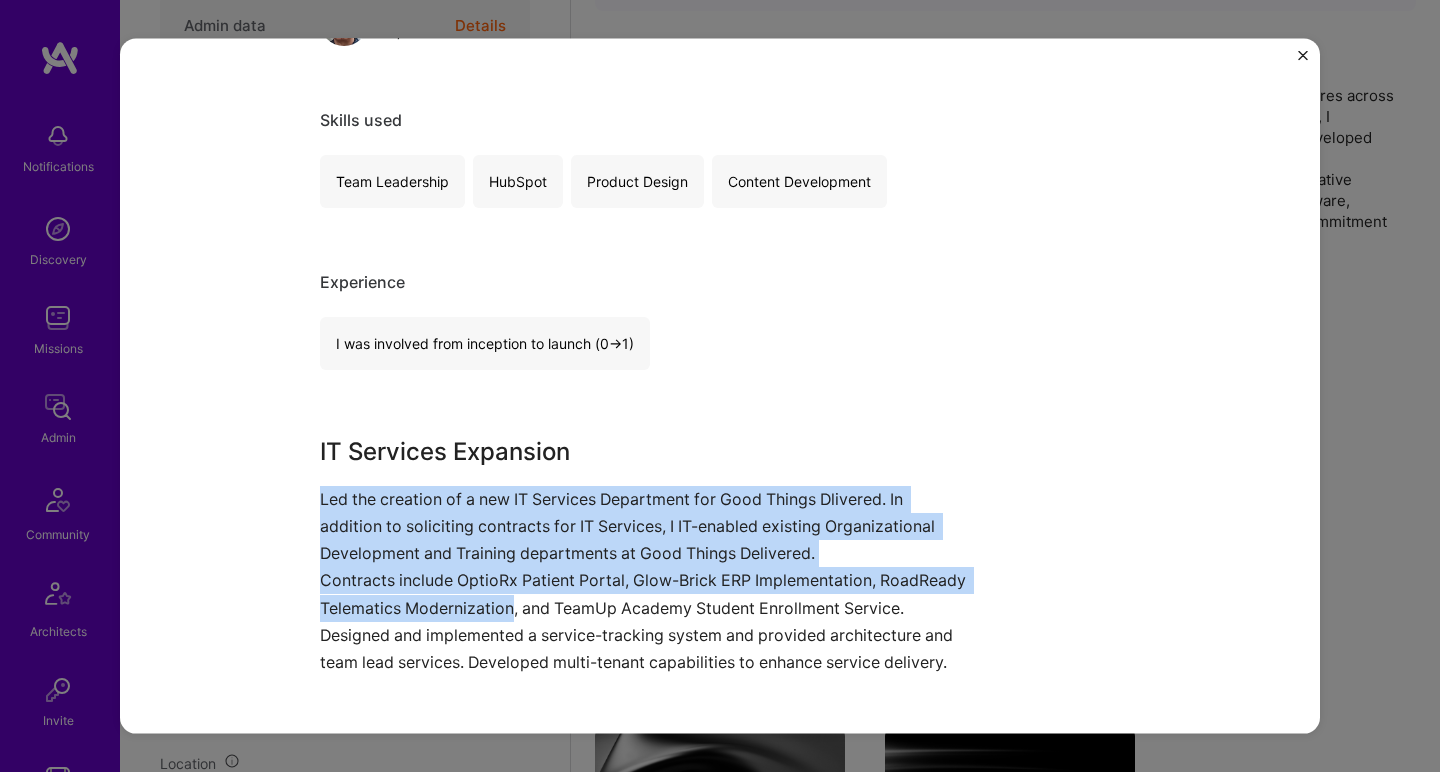drag, startPoint x: 532, startPoint y: 598, endPoint x: 550, endPoint y: 483, distance: 116.40017 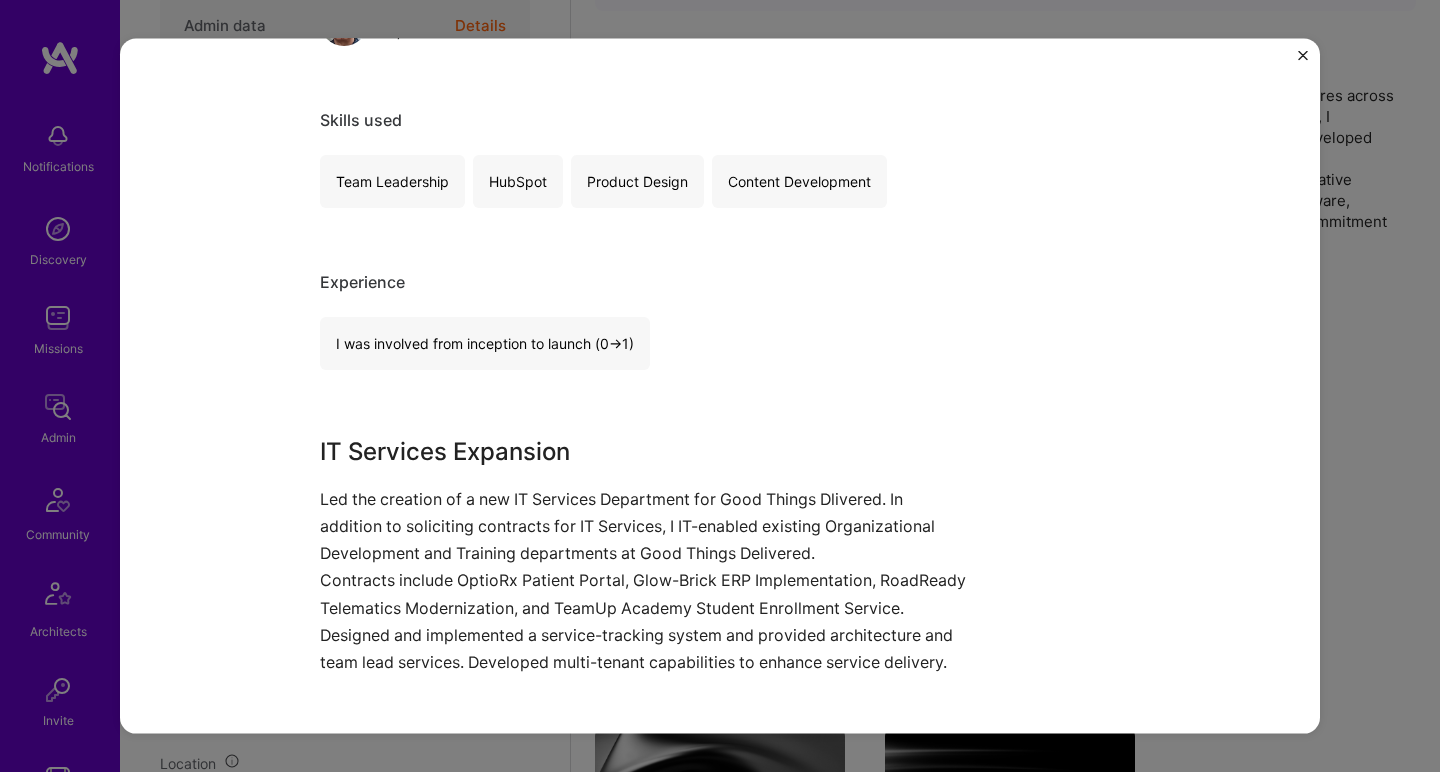 click on "Led the creation of a new IT Services Department for Good Things Dlivered. In addition to soliciting contracts for IT Services, I IT-enabled existing Organizational Development and Training departments at Good Things Delivered." at bounding box center [645, 526] 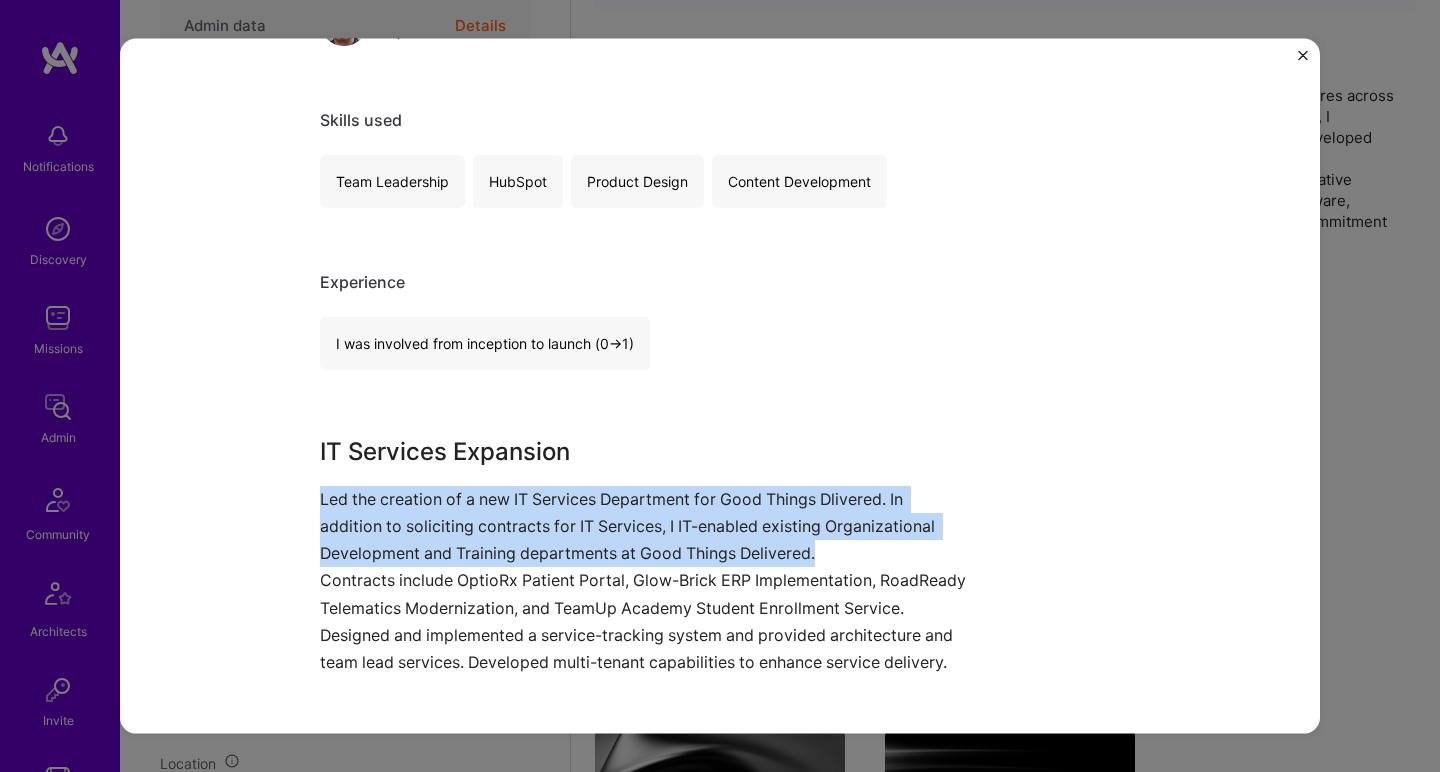 drag, startPoint x: 546, startPoint y: 492, endPoint x: 544, endPoint y: 599, distance: 107.01869 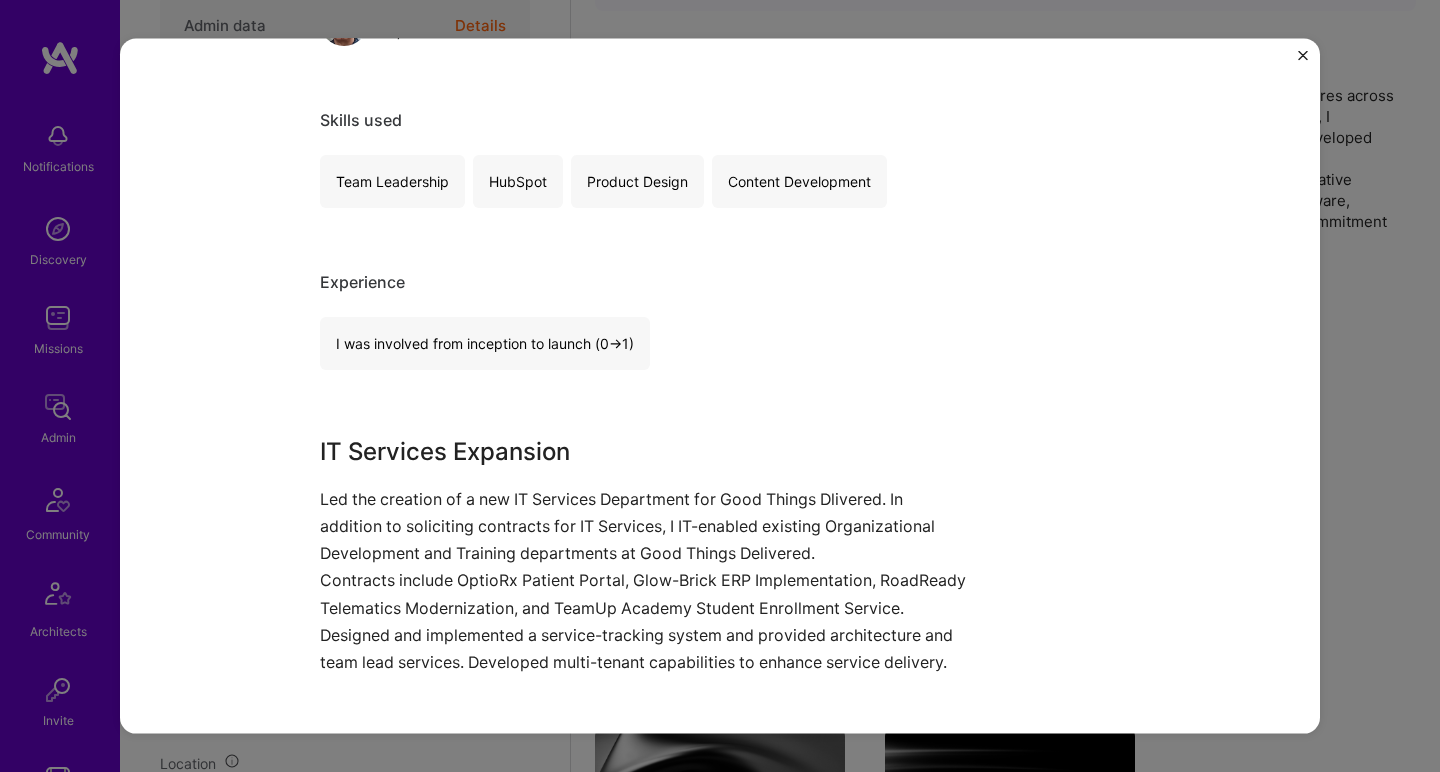 click on "Contracts include OptioRx Patient Portal, Glow-Brick ERP Implementation, RoadReady Telematics Modernization, and TeamUp Academy Student Enrollment Service." at bounding box center [645, 594] 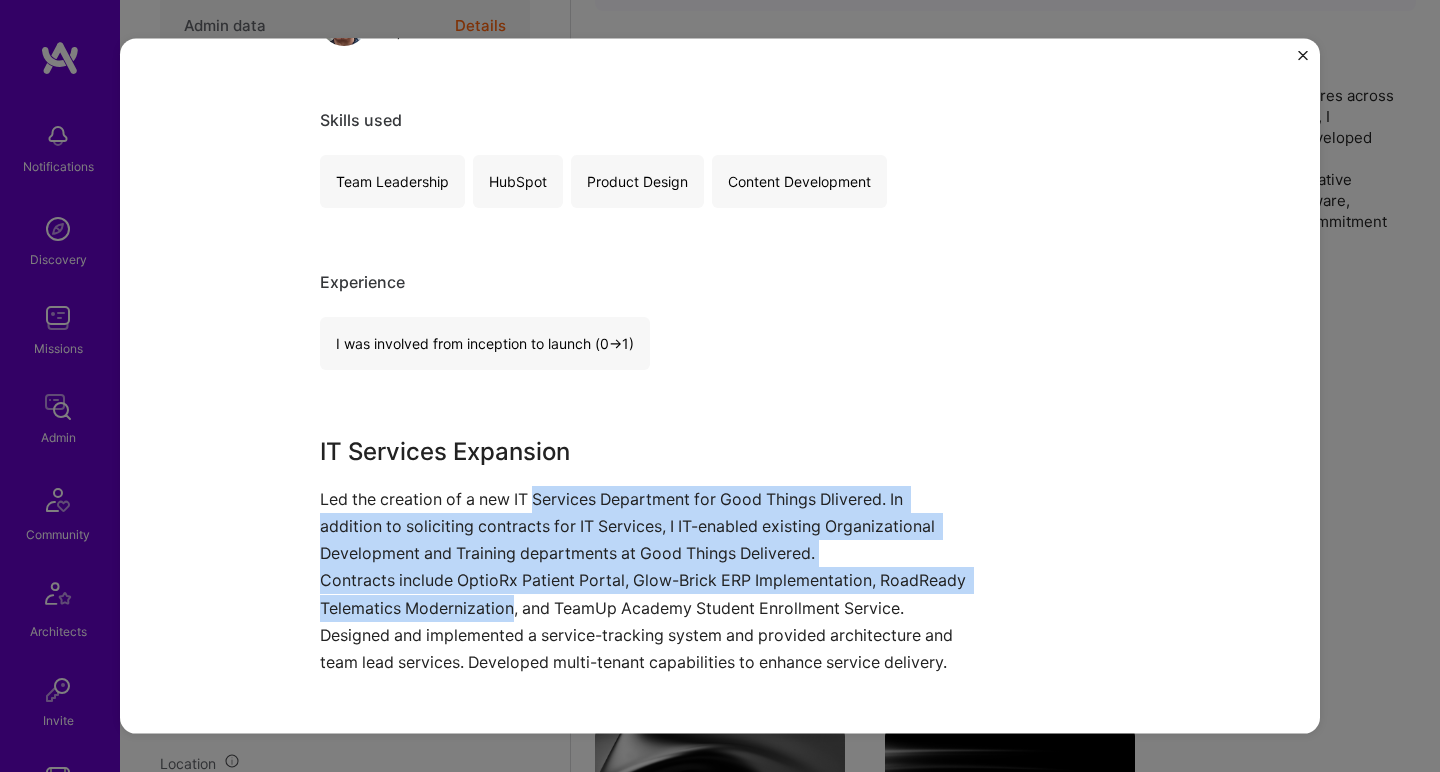 drag, startPoint x: 545, startPoint y: 598, endPoint x: 545, endPoint y: 503, distance: 95 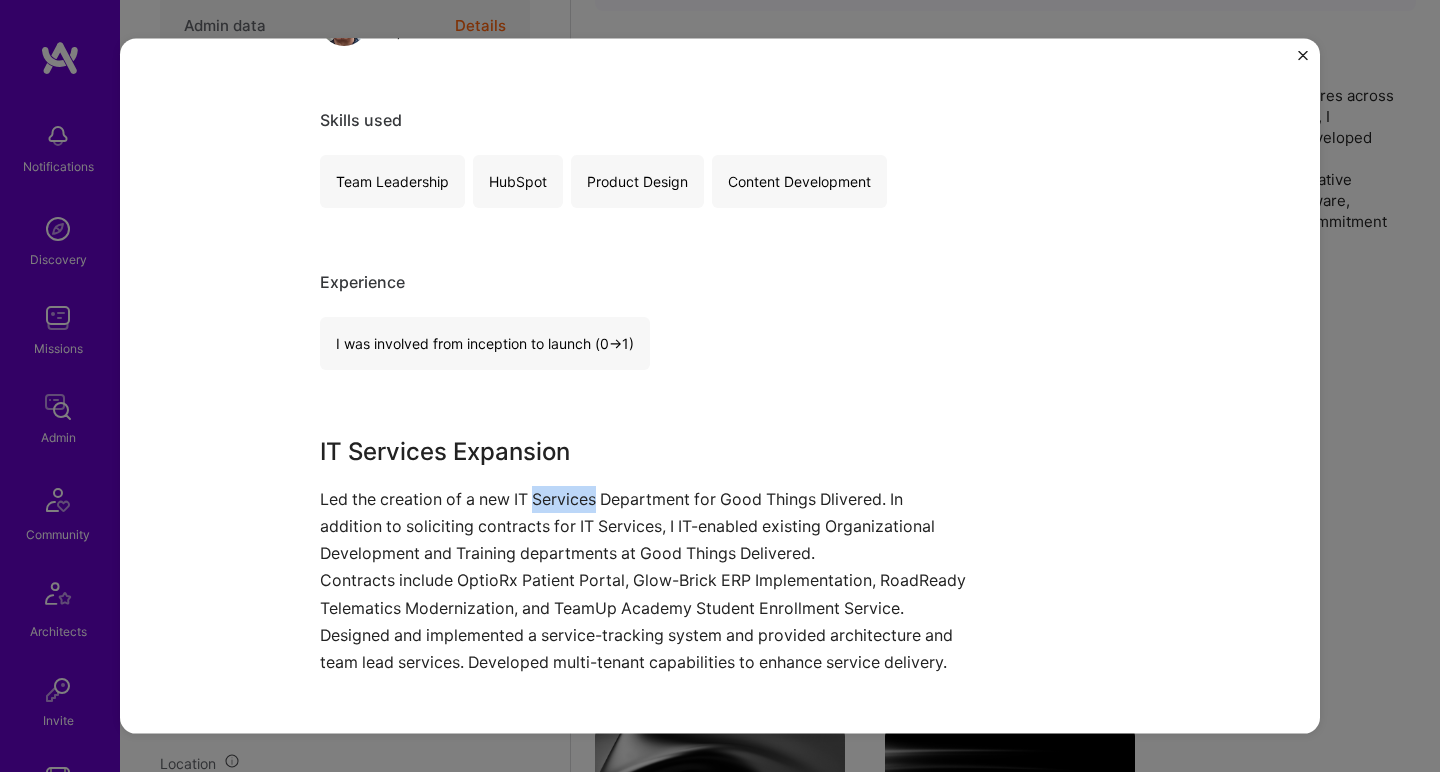click on "Led the creation of a new IT Services Department for Good Things Dlivered. In addition to soliciting contracts for IT Services, I IT-enabled existing Organizational Development and Training departments at Good Things Delivered." at bounding box center [645, 526] 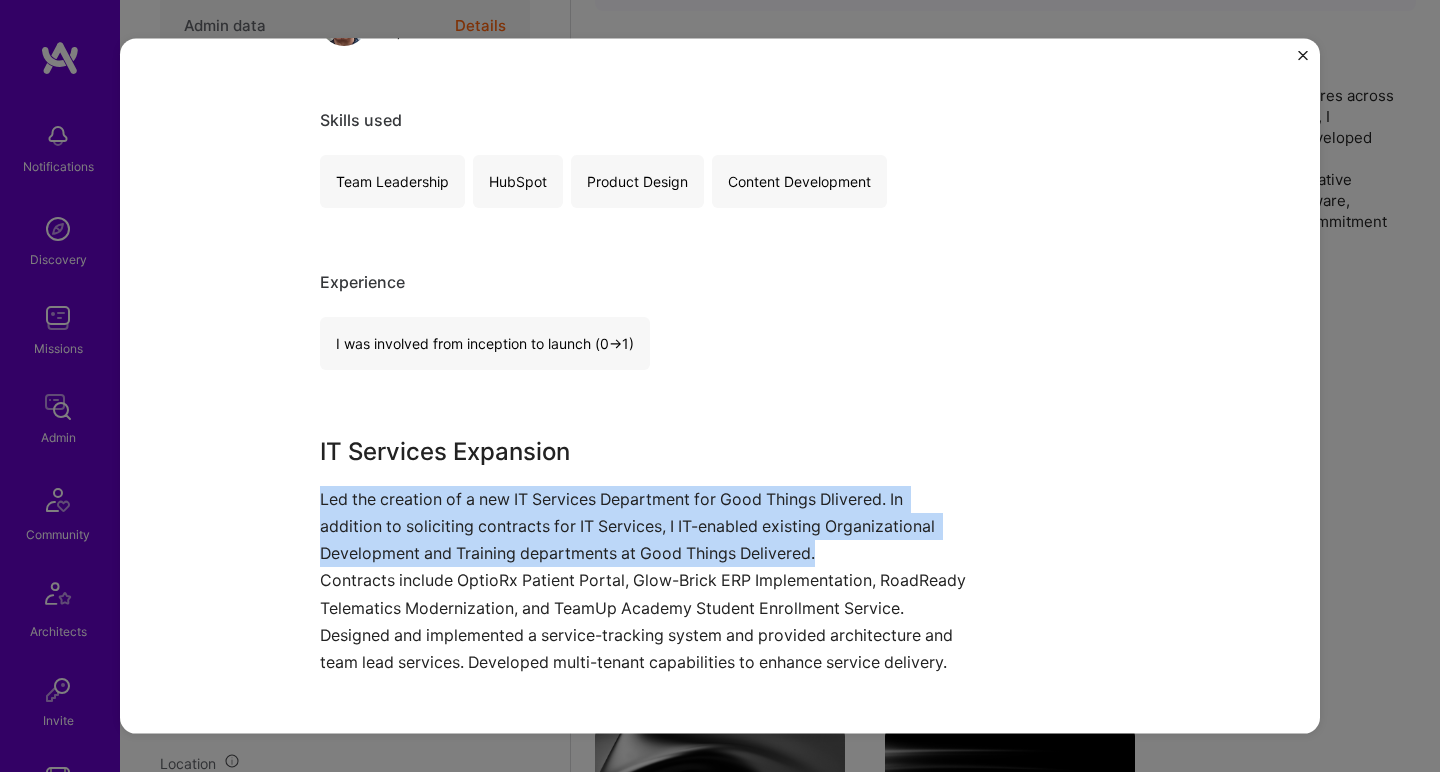 click on "Led the creation of a new IT Services Department for Good Things Dlivered. In addition to soliciting contracts for IT Services, I IT-enabled existing Organizational Development and Training departments at Good Things Delivered." at bounding box center [645, 526] 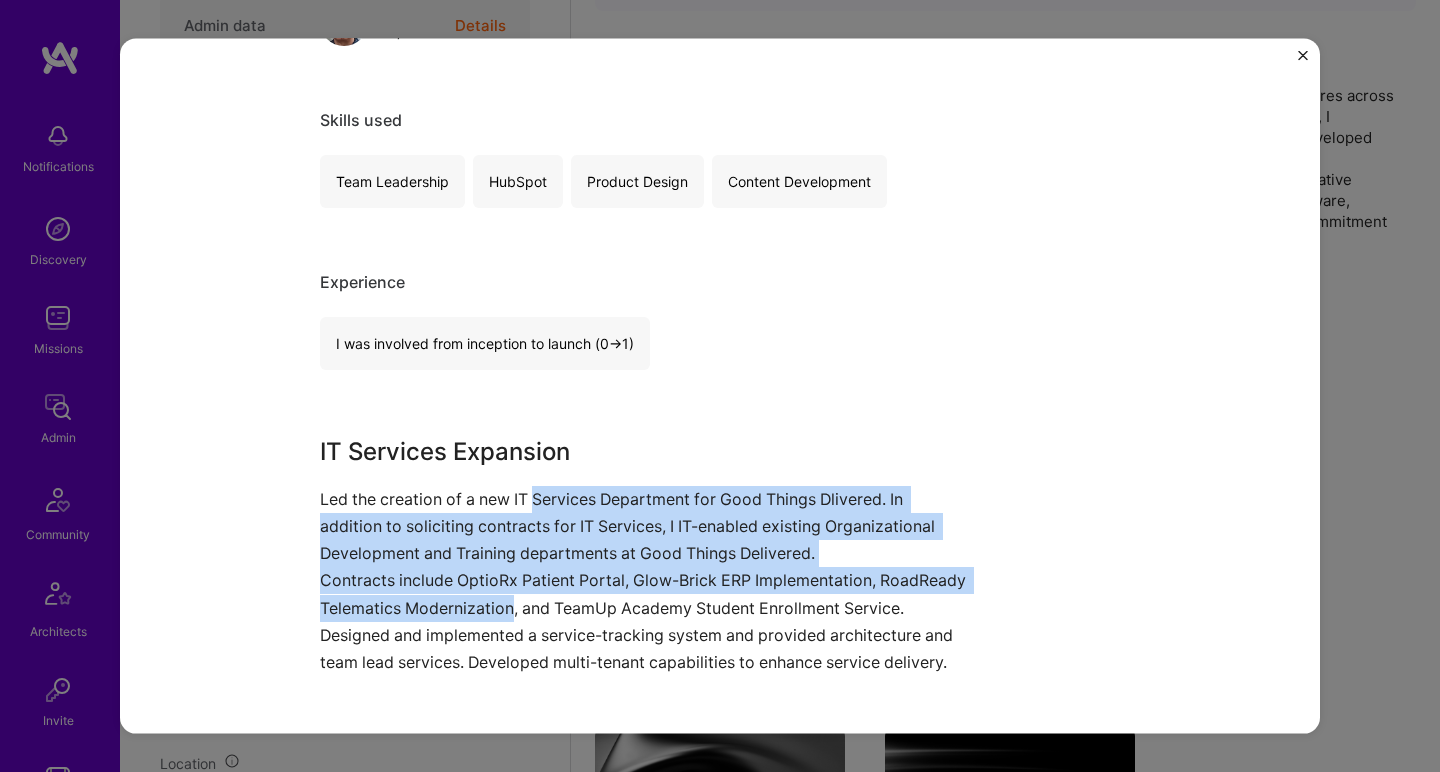 drag, startPoint x: 550, startPoint y: 498, endPoint x: 539, endPoint y: 601, distance: 103.58572 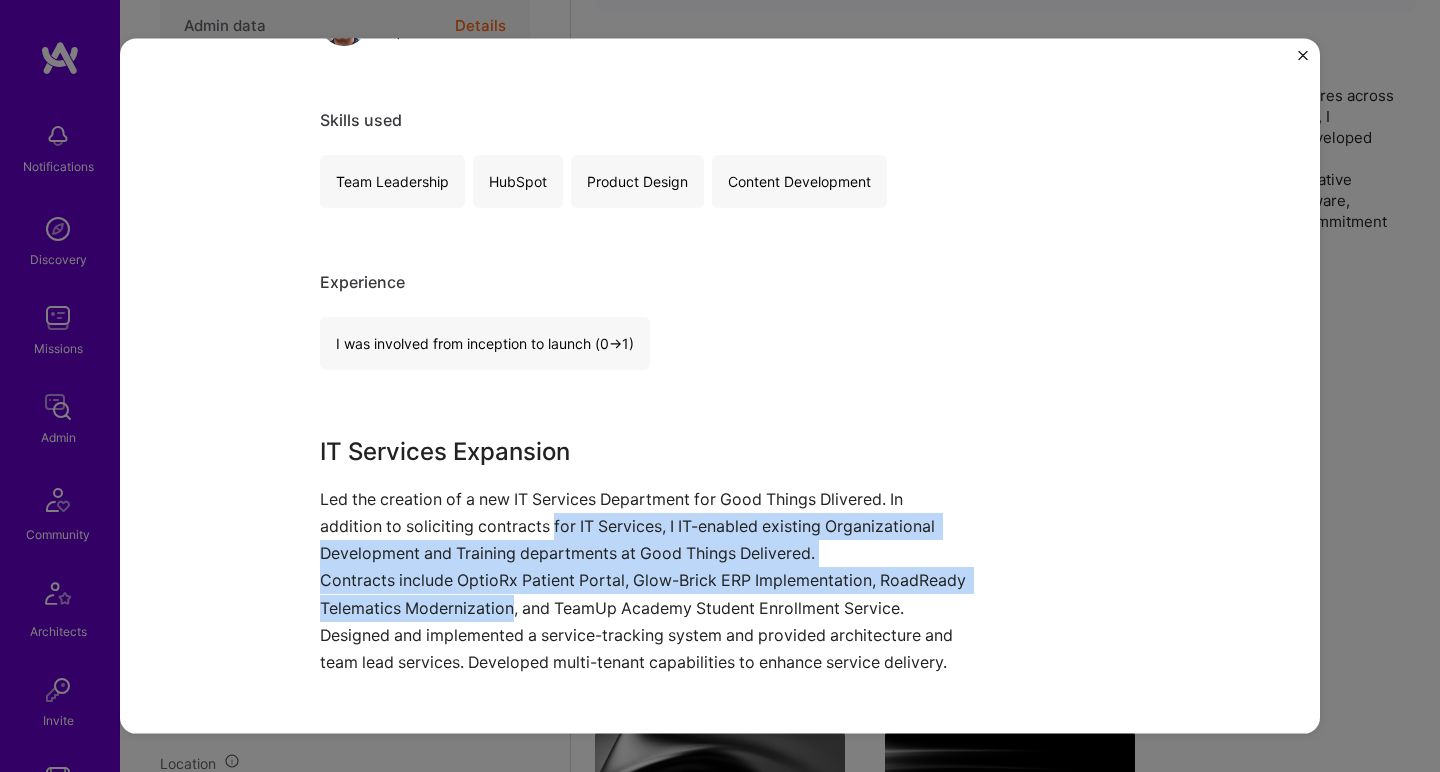 drag, startPoint x: 539, startPoint y: 600, endPoint x: 555, endPoint y: 505, distance: 96.337944 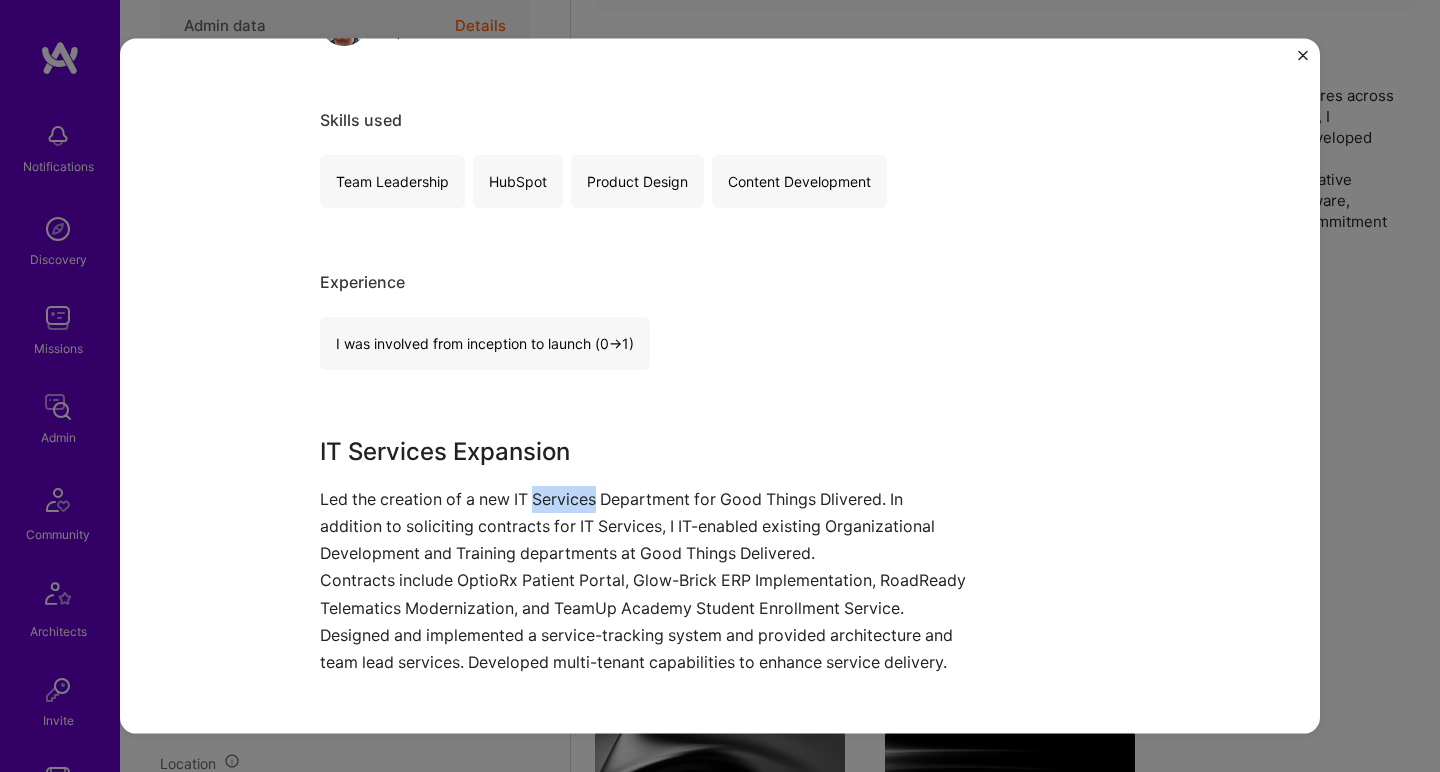 click on "Led the creation of a new IT Services Department for Good Things Dlivered. In addition to soliciting contracts for IT Services, I IT-enabled existing Organizational Development and Training departments at Good Things Delivered." at bounding box center [645, 526] 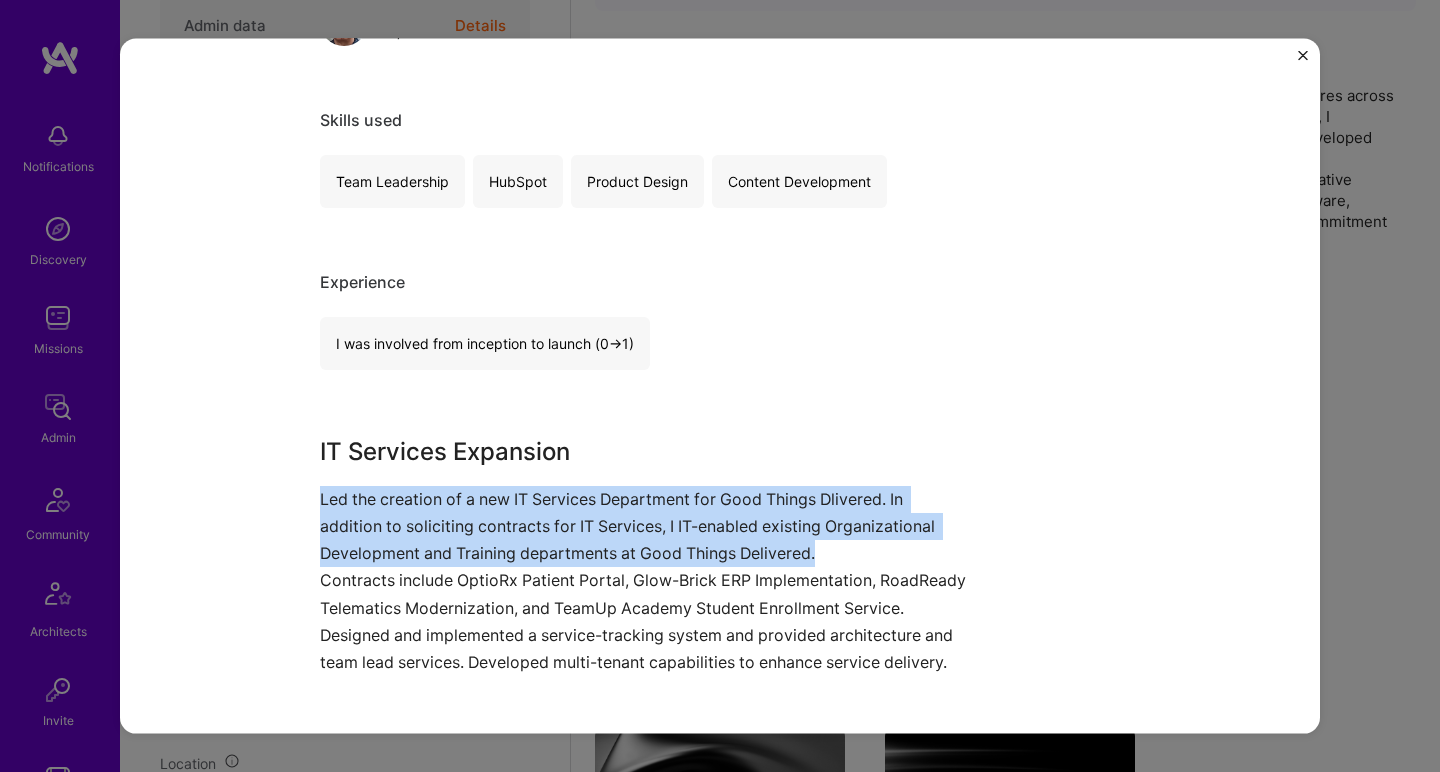 click on "Led the creation of a new IT Services Department for Good Things Dlivered. In addition to soliciting contracts for IT Services, I IT-enabled existing Organizational Development and Training departments at Good Things Delivered." at bounding box center [645, 526] 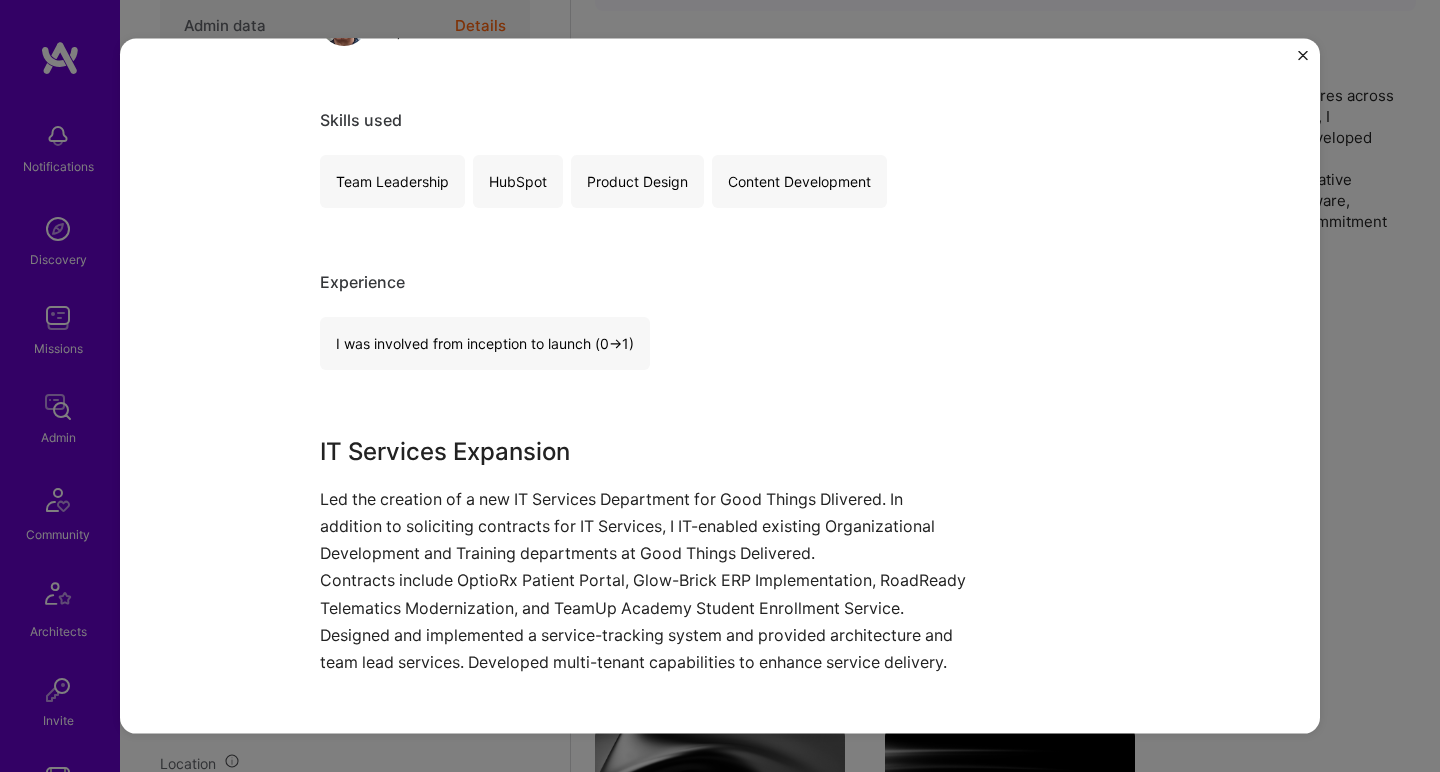 click on "Led the creation of a new IT Services Department for Good Things Dlivered. In addition to soliciting contracts for IT Services, I IT-enabled existing Organizational Development and Training departments at Good Things Delivered." at bounding box center (645, 526) 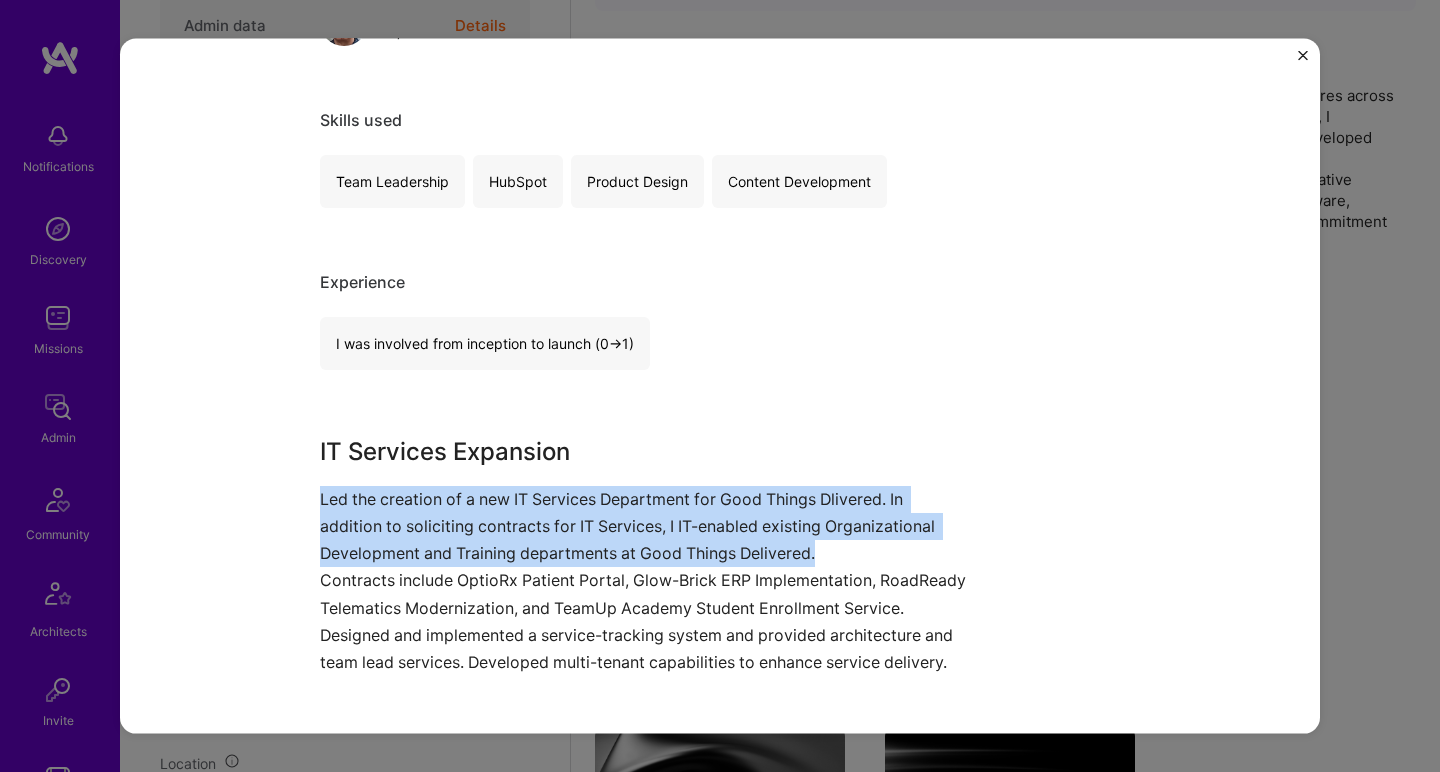 drag, startPoint x: 558, startPoint y: 496, endPoint x: 536, endPoint y: 593, distance: 99.46356 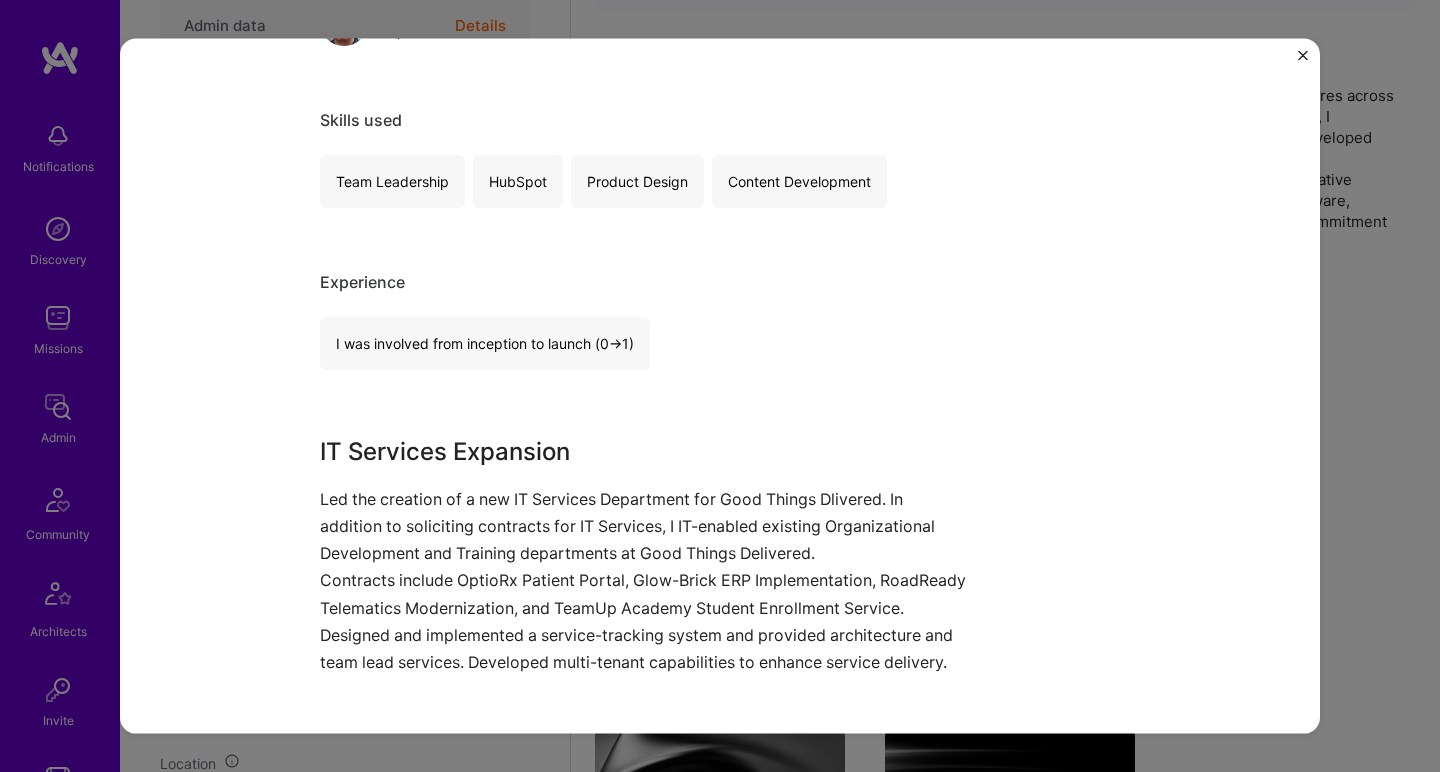 click on "Contracts include OptioRx Patient Portal, Glow-Brick ERP Implementation, RoadReady Telematics Modernization, and TeamUp Academy Student Enrollment Service." at bounding box center [645, 594] 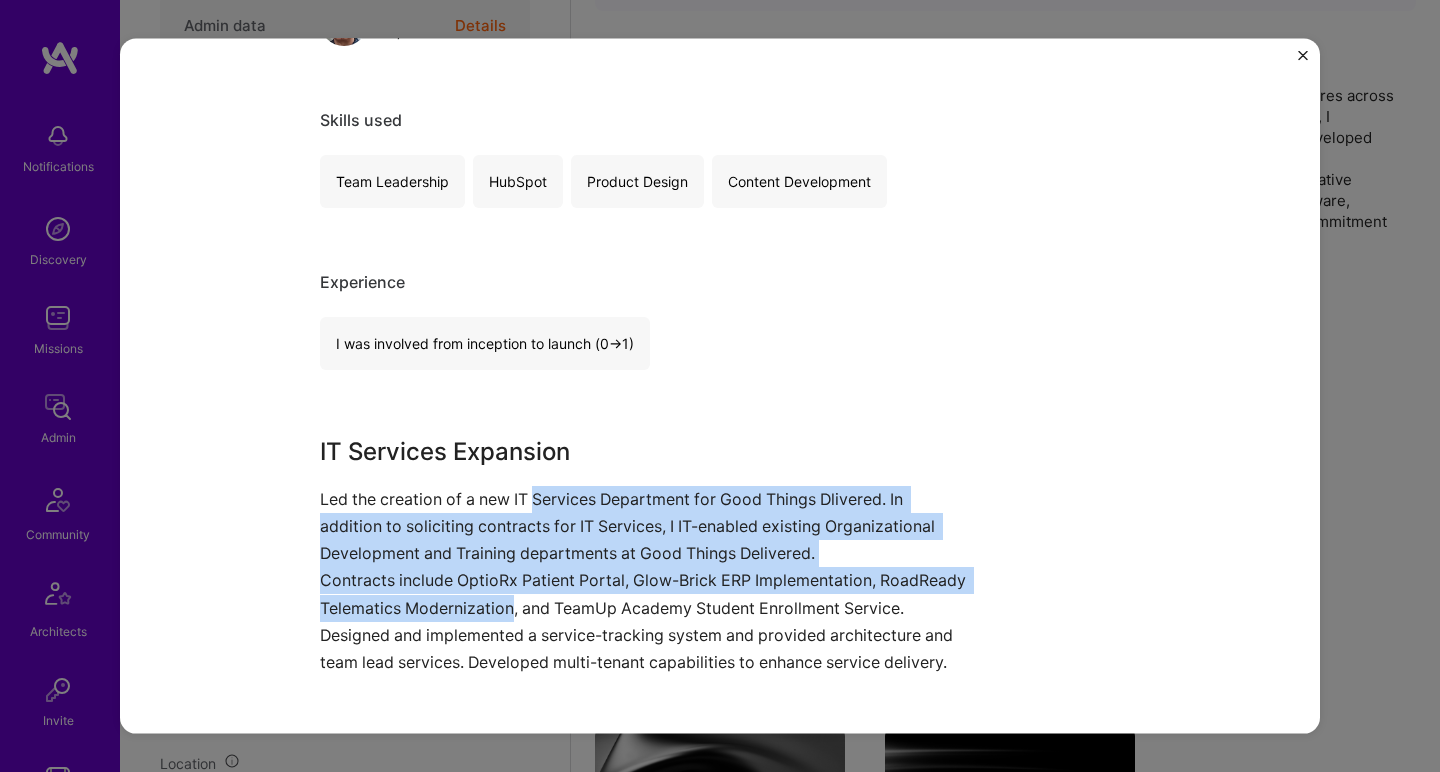 drag, startPoint x: 542, startPoint y: 604, endPoint x: 553, endPoint y: 503, distance: 101.597244 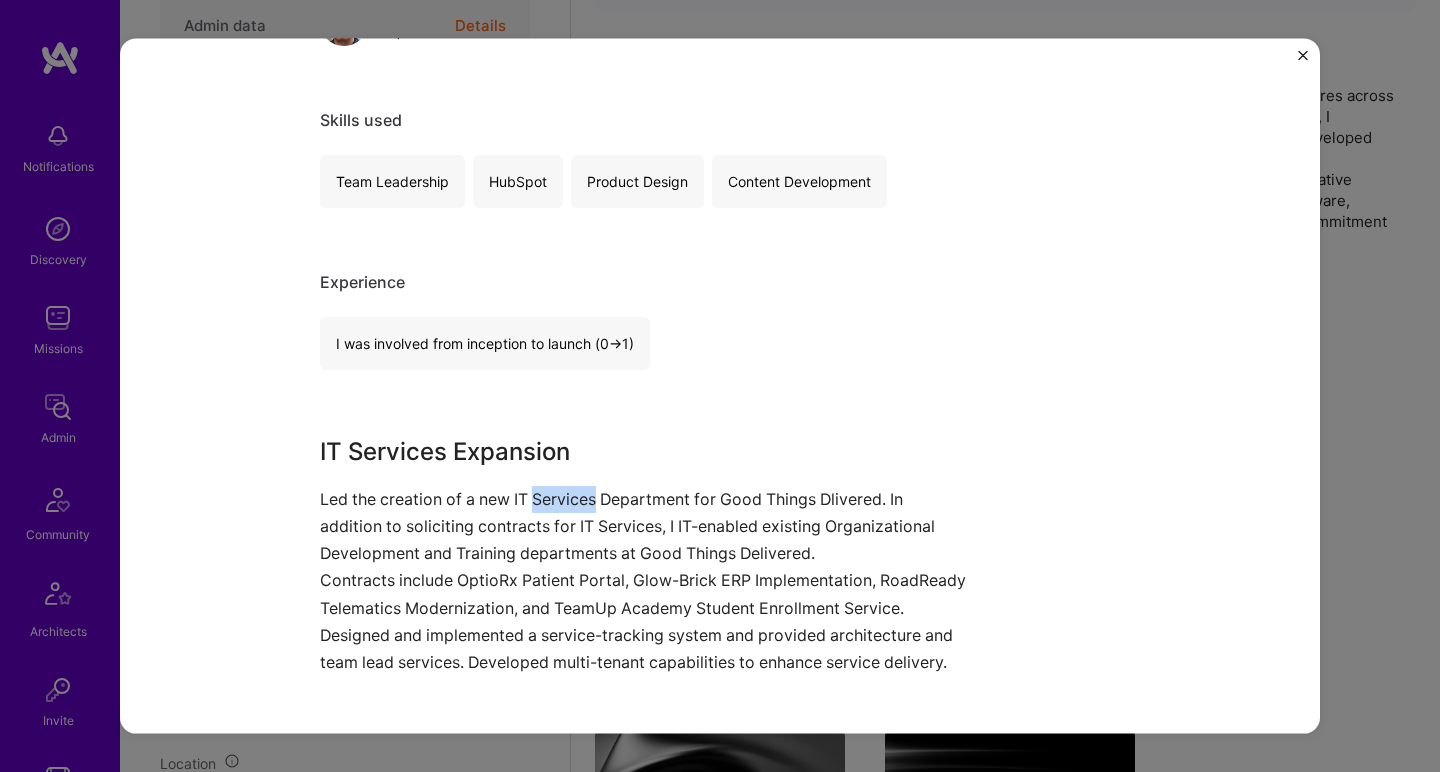 click on "Led the creation of a new IT Services Department for Good Things Dlivered. In addition to soliciting contracts for IT Services, I IT-enabled existing Organizational Development and Training departments at Good Things Delivered." at bounding box center (645, 526) 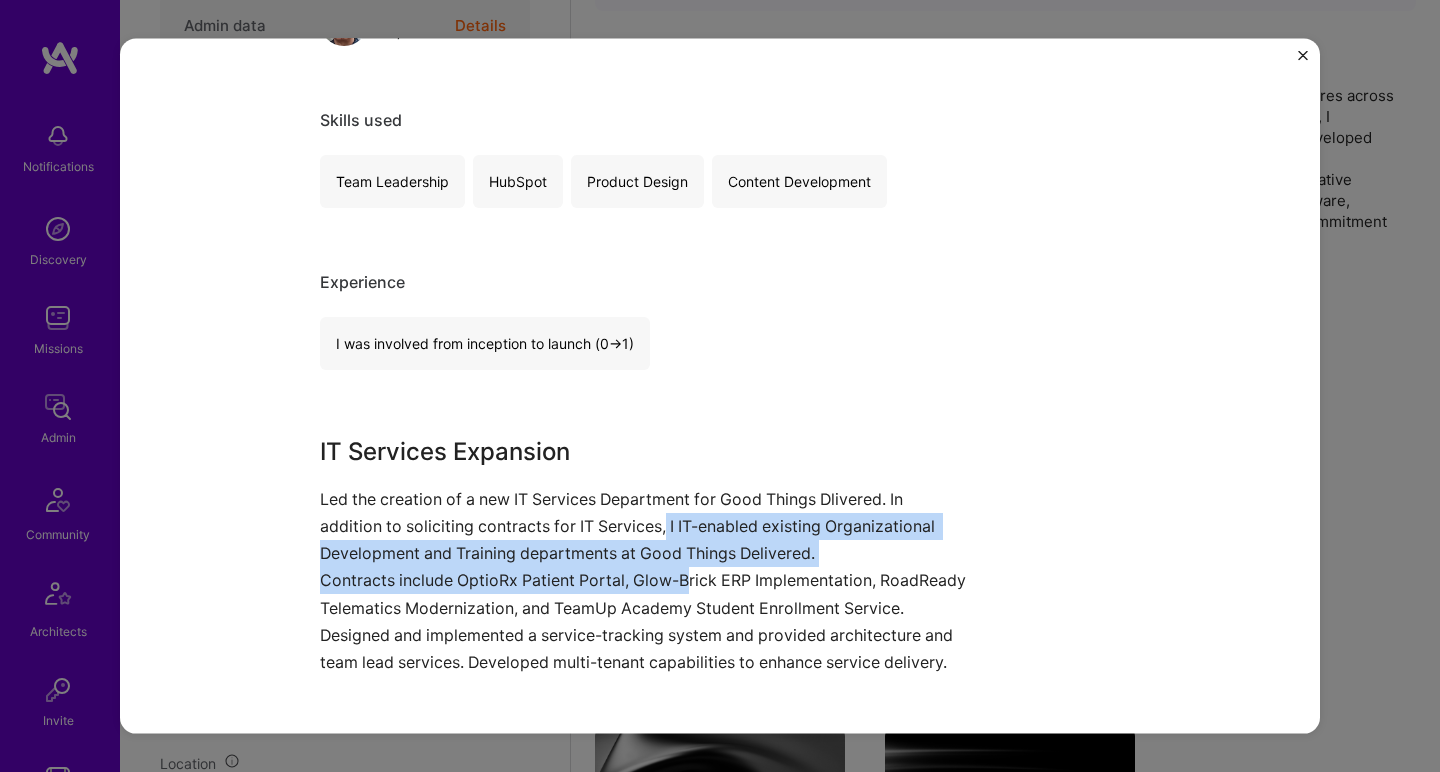 drag, startPoint x: 661, startPoint y: 523, endPoint x: 683, endPoint y: 575, distance: 56.462376 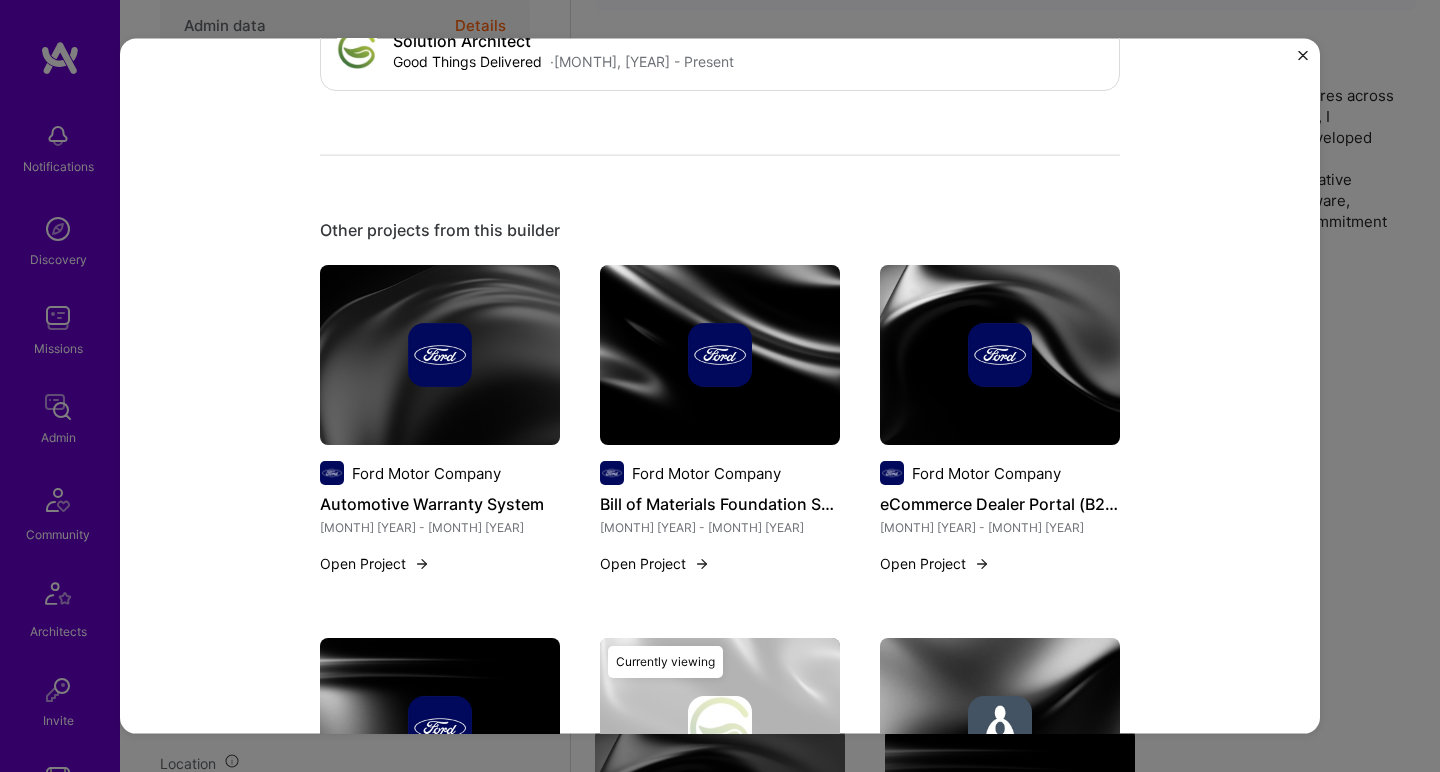 scroll, scrollTop: 905, scrollLeft: 0, axis: vertical 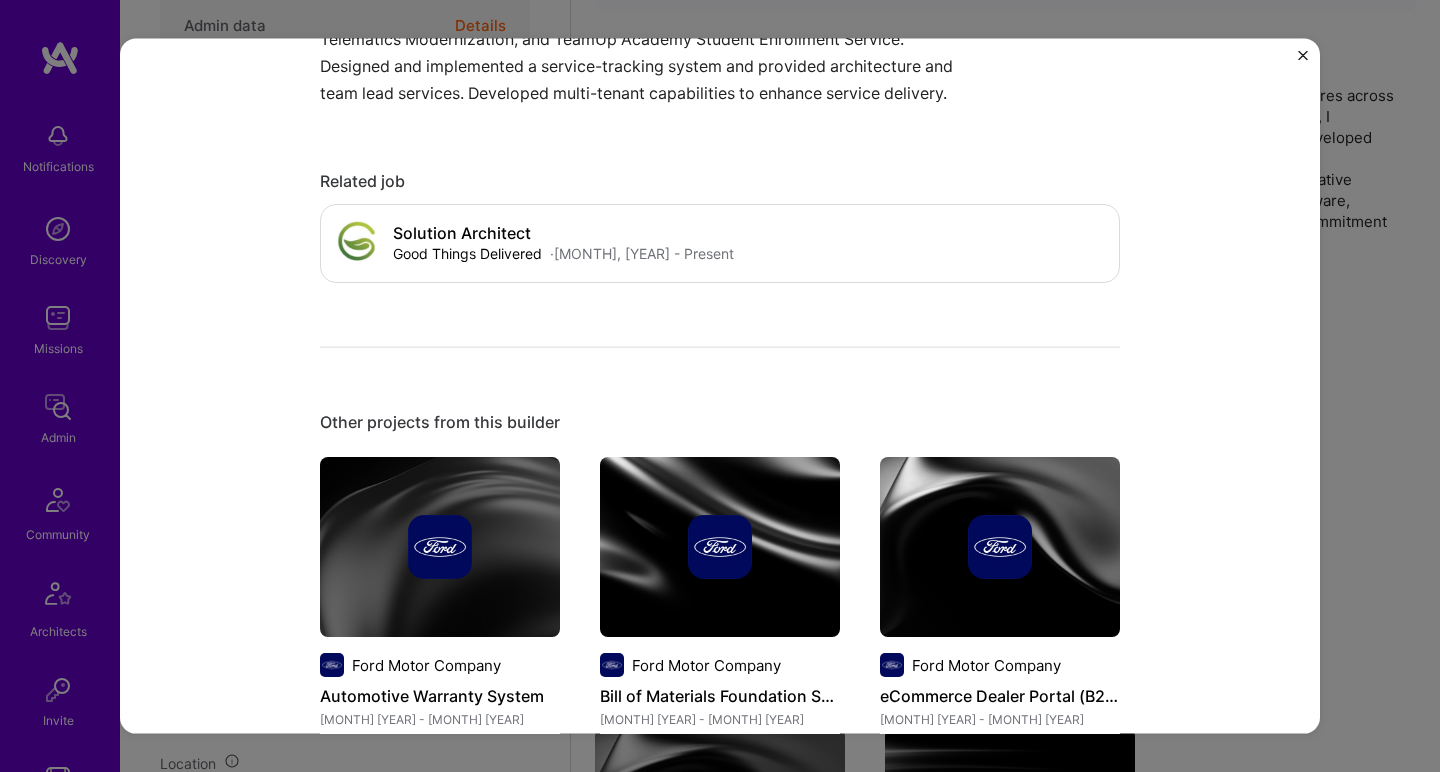 click at bounding box center [440, 547] 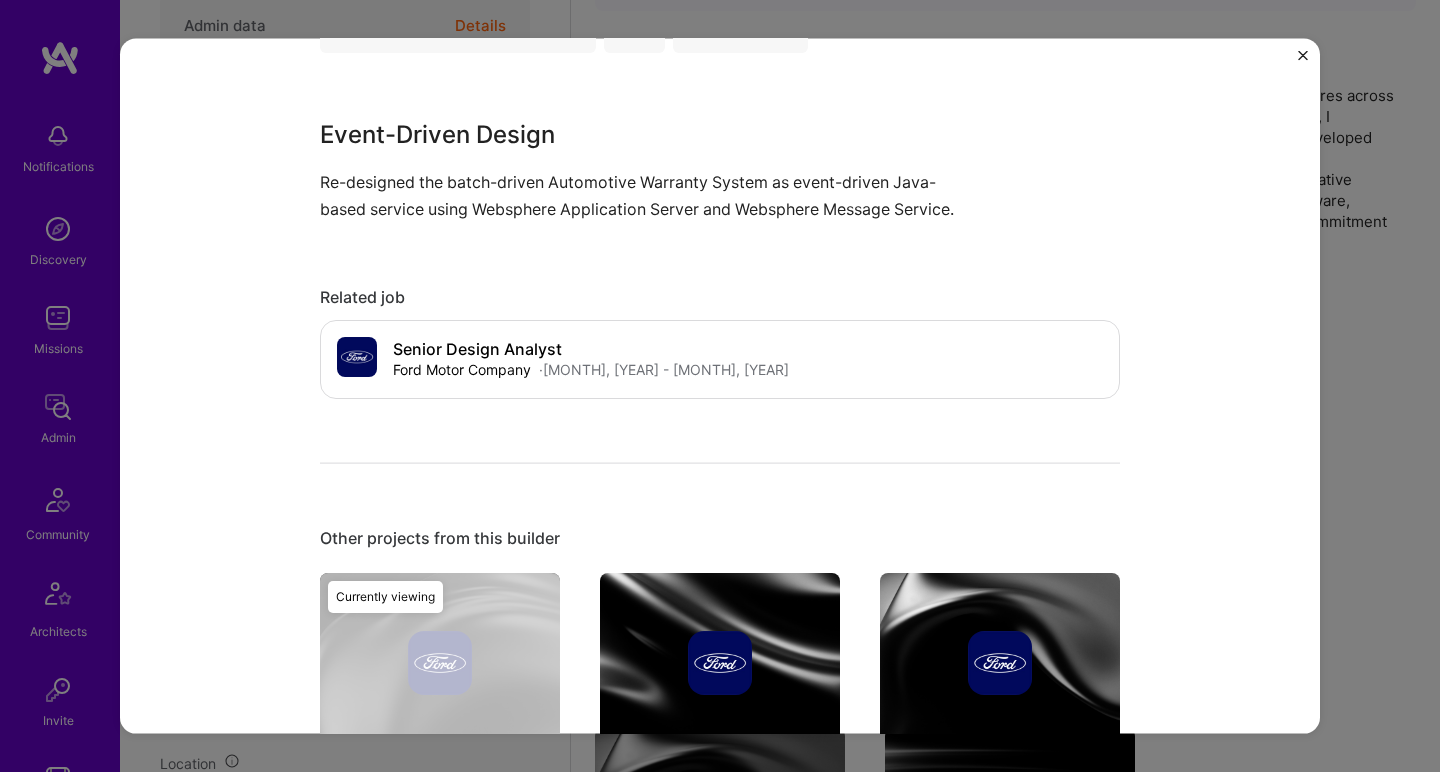 scroll, scrollTop: 668, scrollLeft: 0, axis: vertical 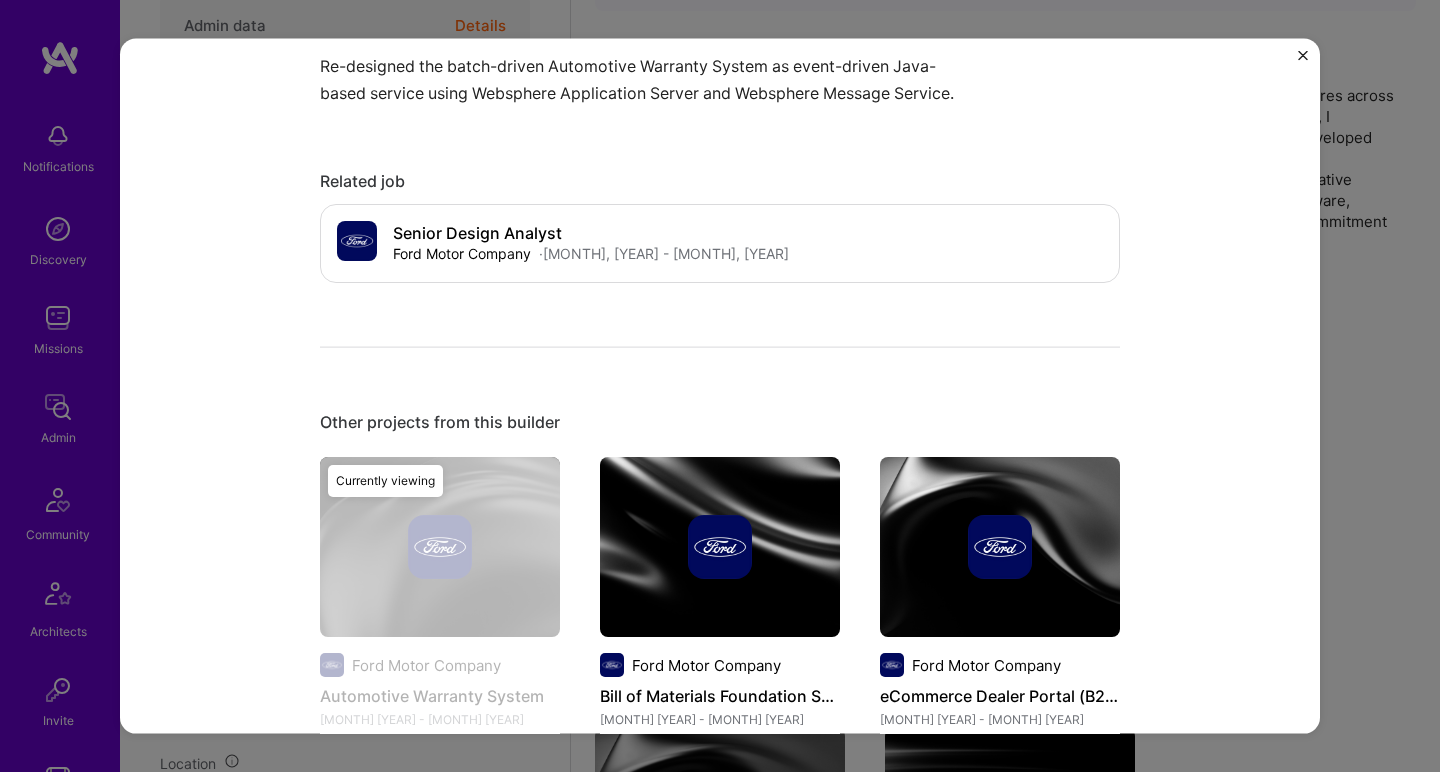click at bounding box center (720, 547) 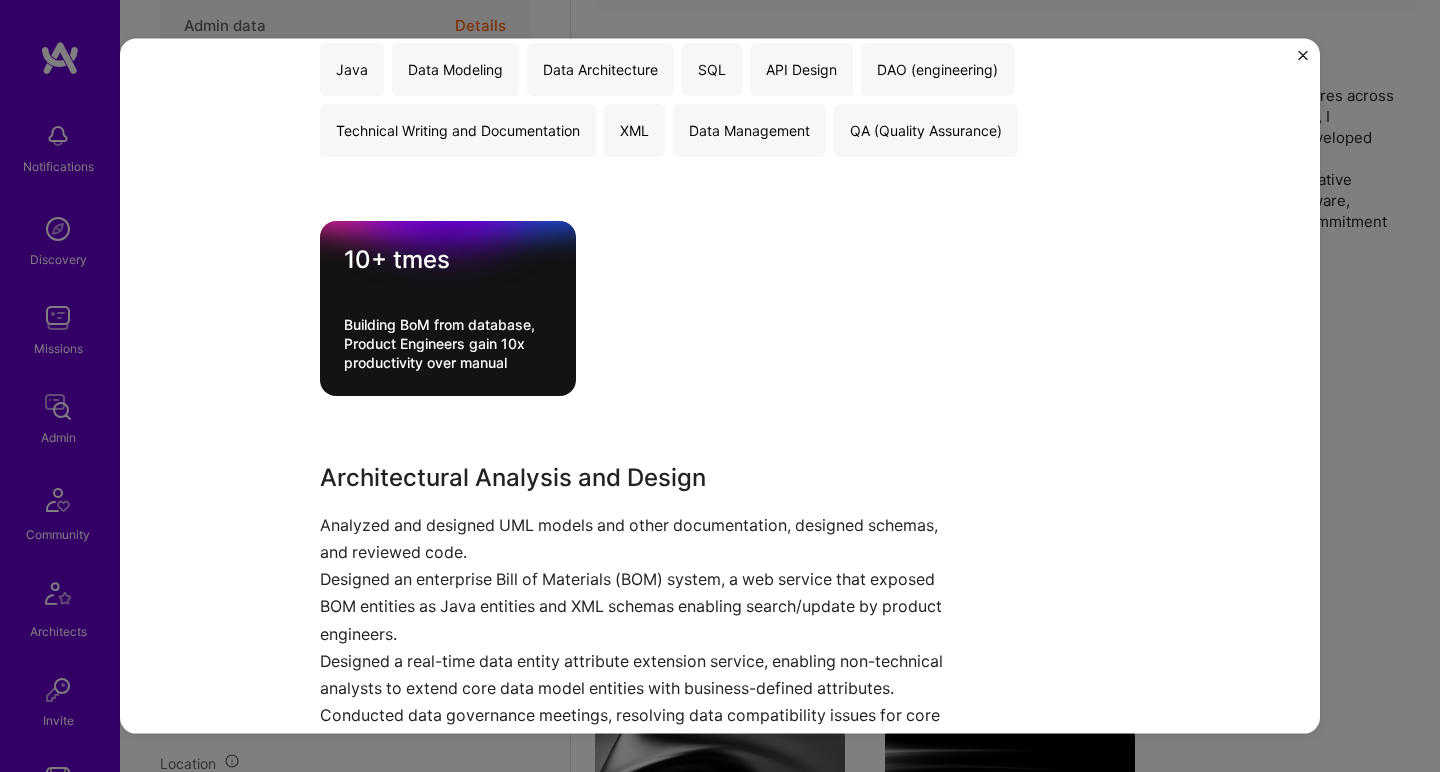scroll, scrollTop: 504, scrollLeft: 0, axis: vertical 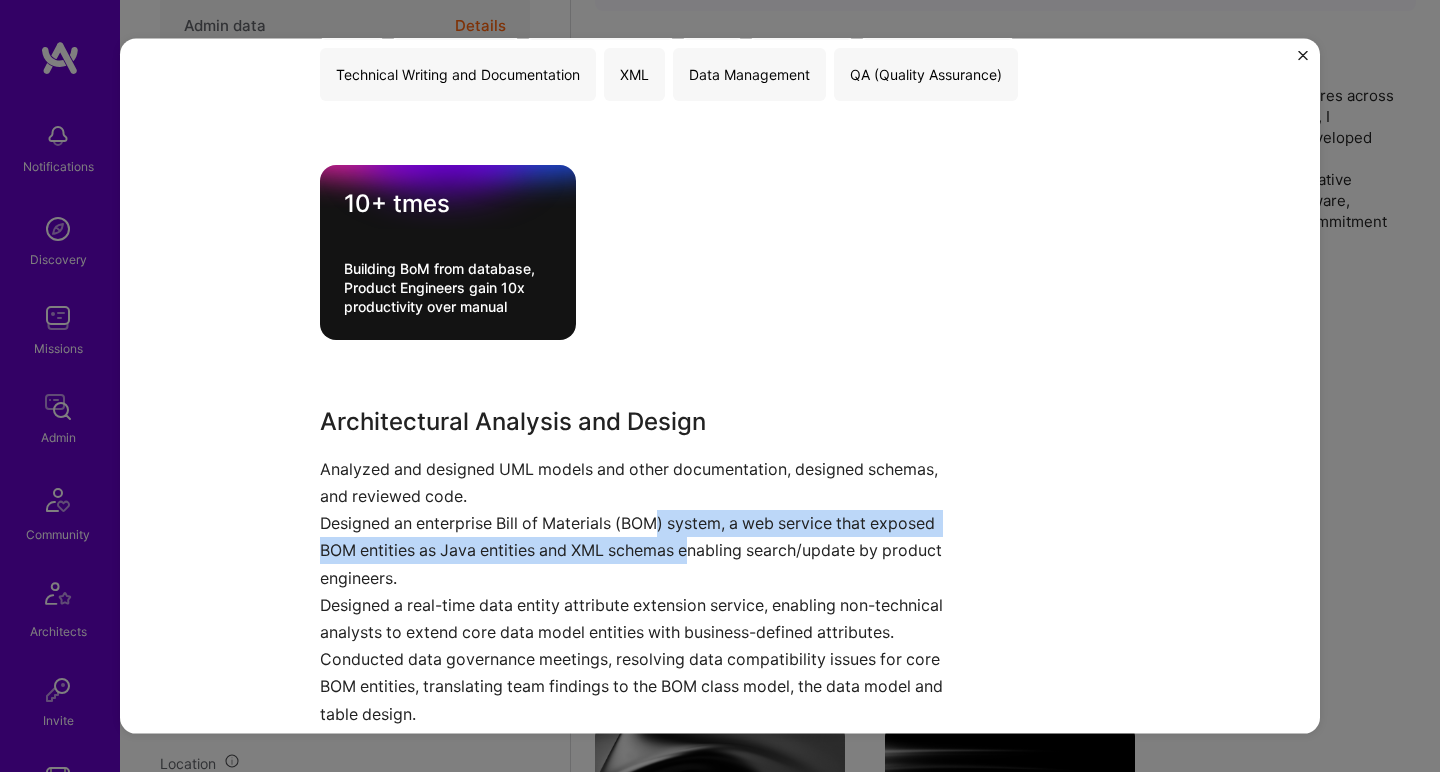 drag, startPoint x: 654, startPoint y: 513, endPoint x: 687, endPoint y: 546, distance: 46.66905 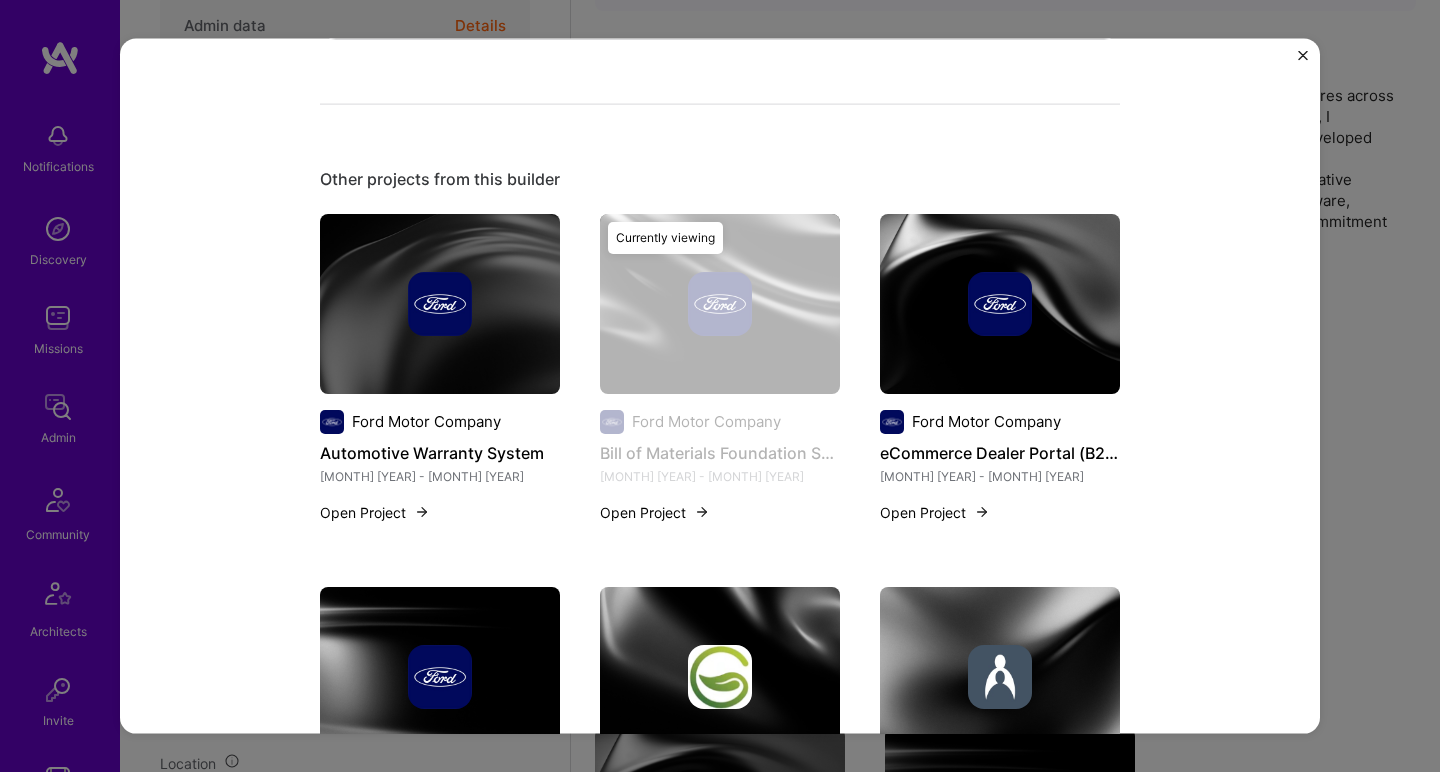 scroll, scrollTop: 1556, scrollLeft: 0, axis: vertical 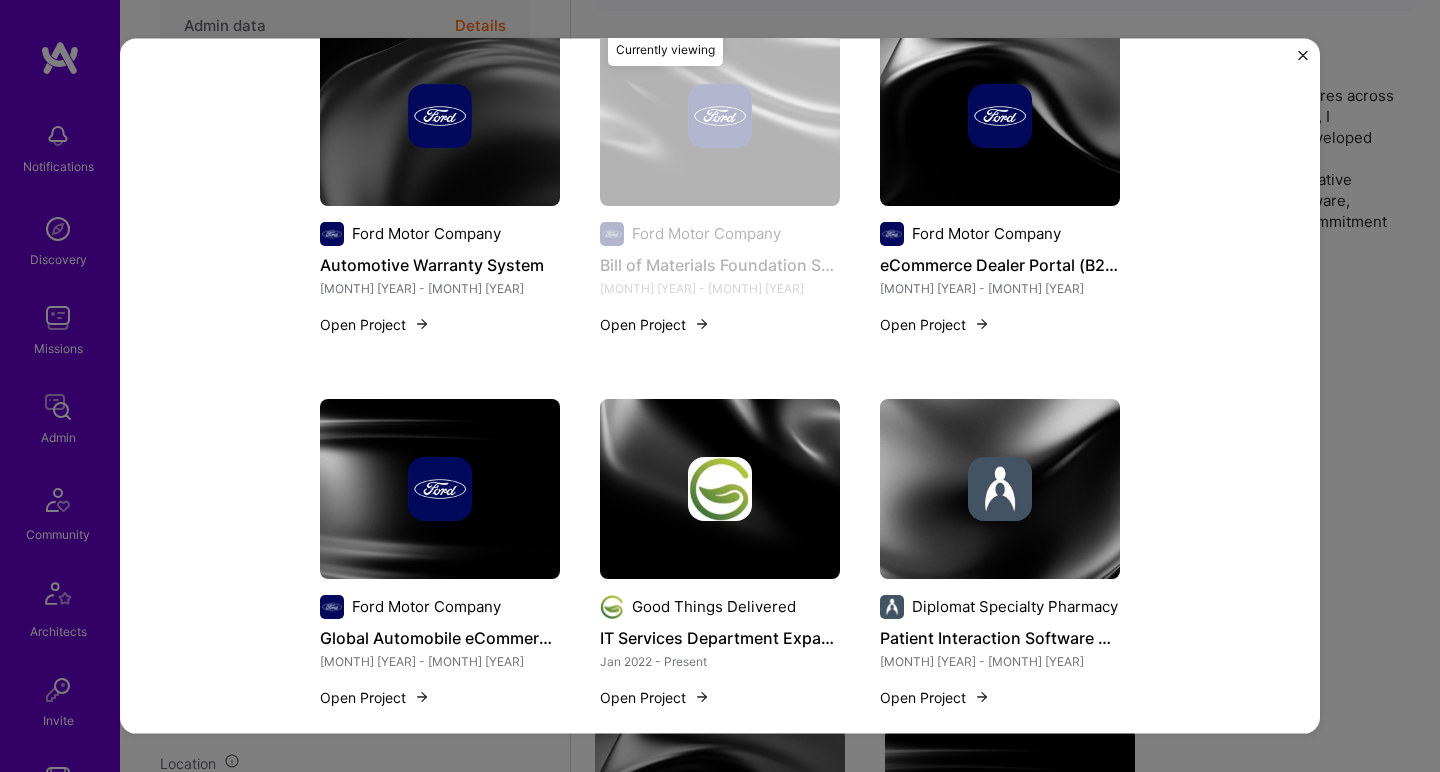 click at bounding box center [440, 488] 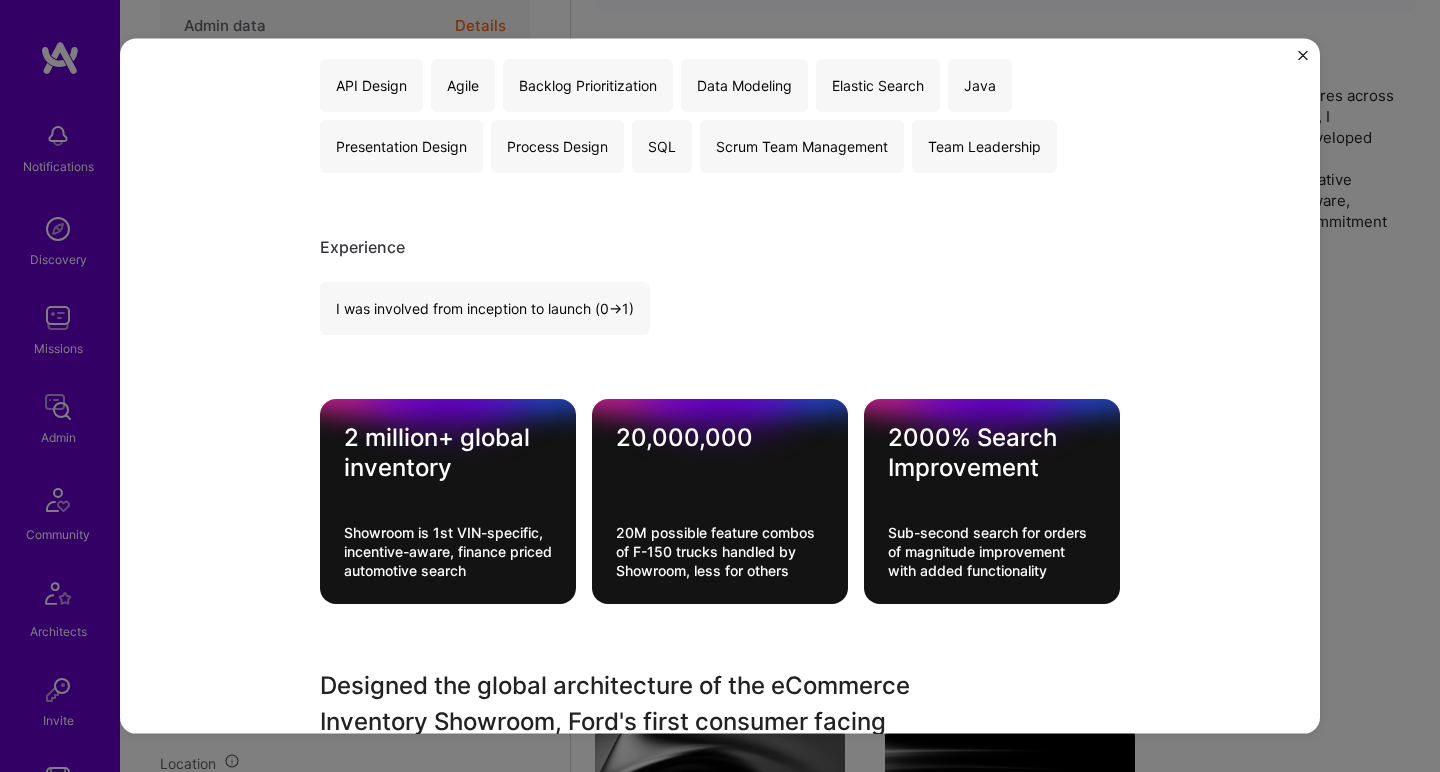 scroll, scrollTop: 708, scrollLeft: 0, axis: vertical 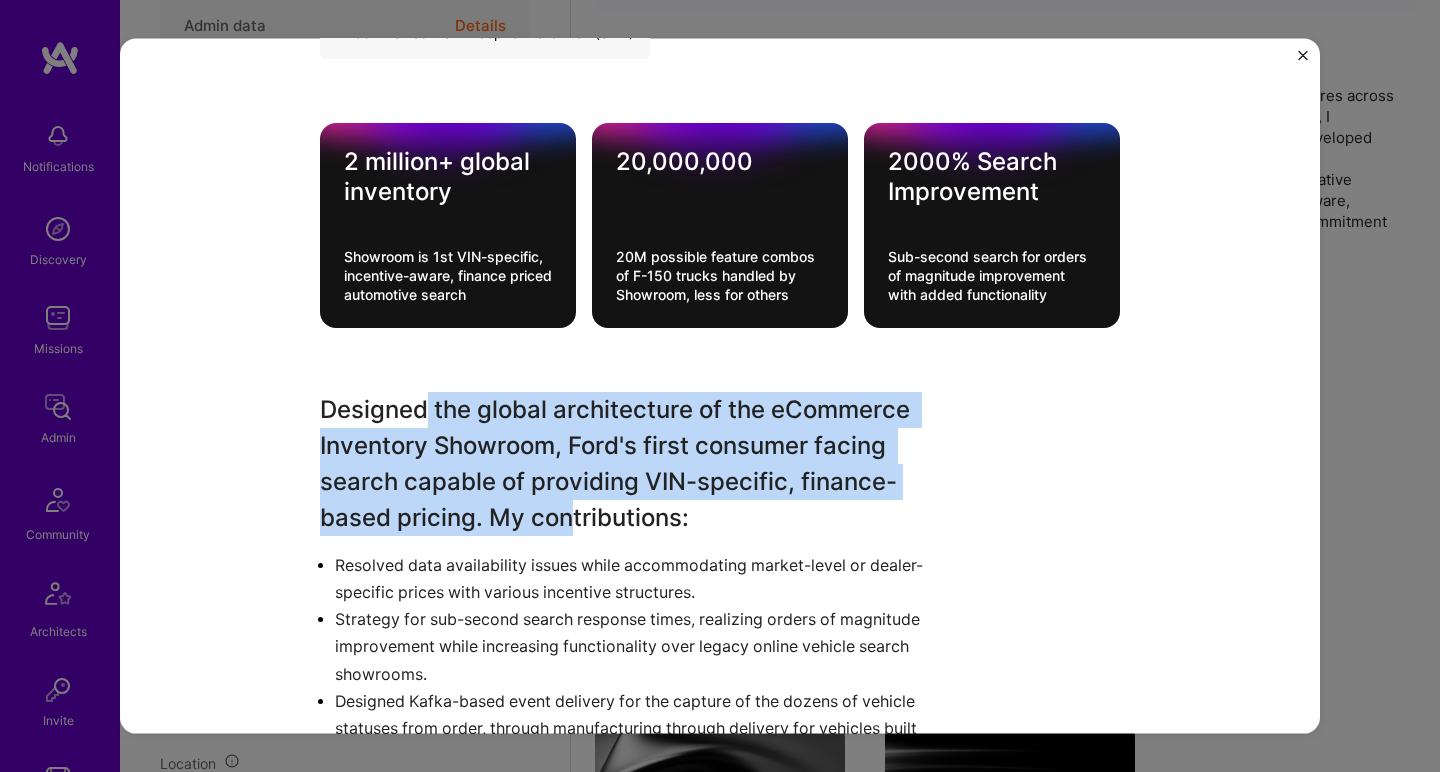 drag, startPoint x: 453, startPoint y: 411, endPoint x: 566, endPoint y: 503, distance: 145.71547 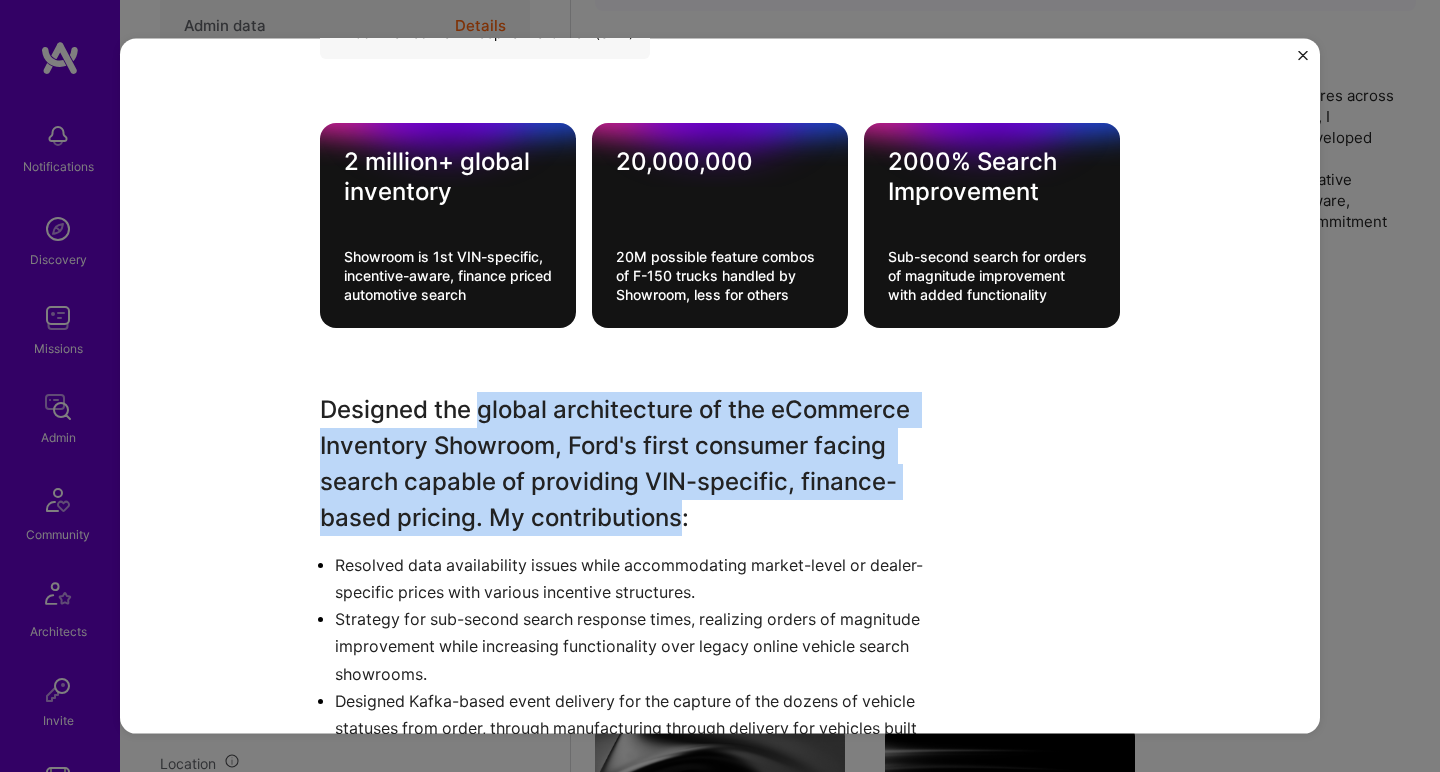 drag, startPoint x: 567, startPoint y: 499, endPoint x: 496, endPoint y: 408, distance: 115.42097 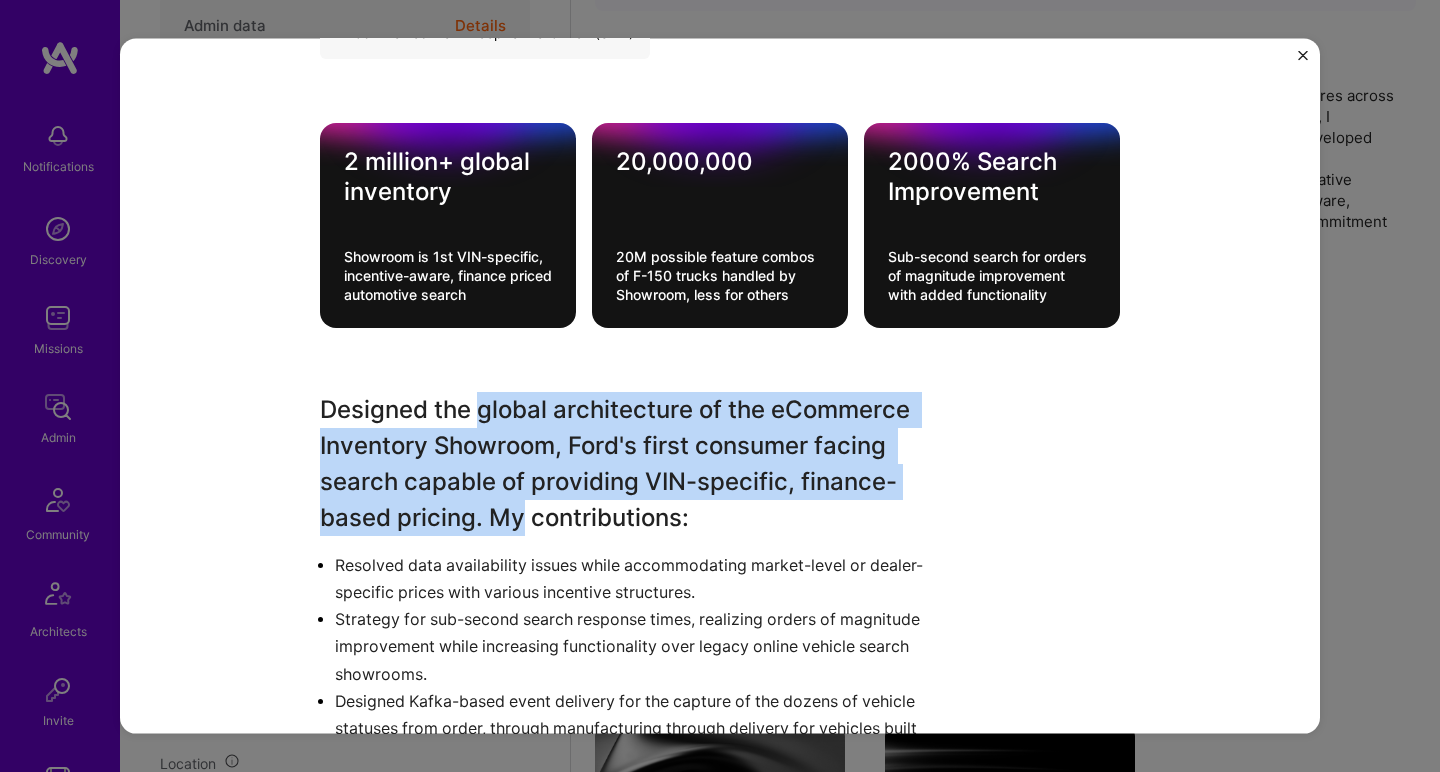 drag, startPoint x: 476, startPoint y: 414, endPoint x: 510, endPoint y: 511, distance: 102.78619 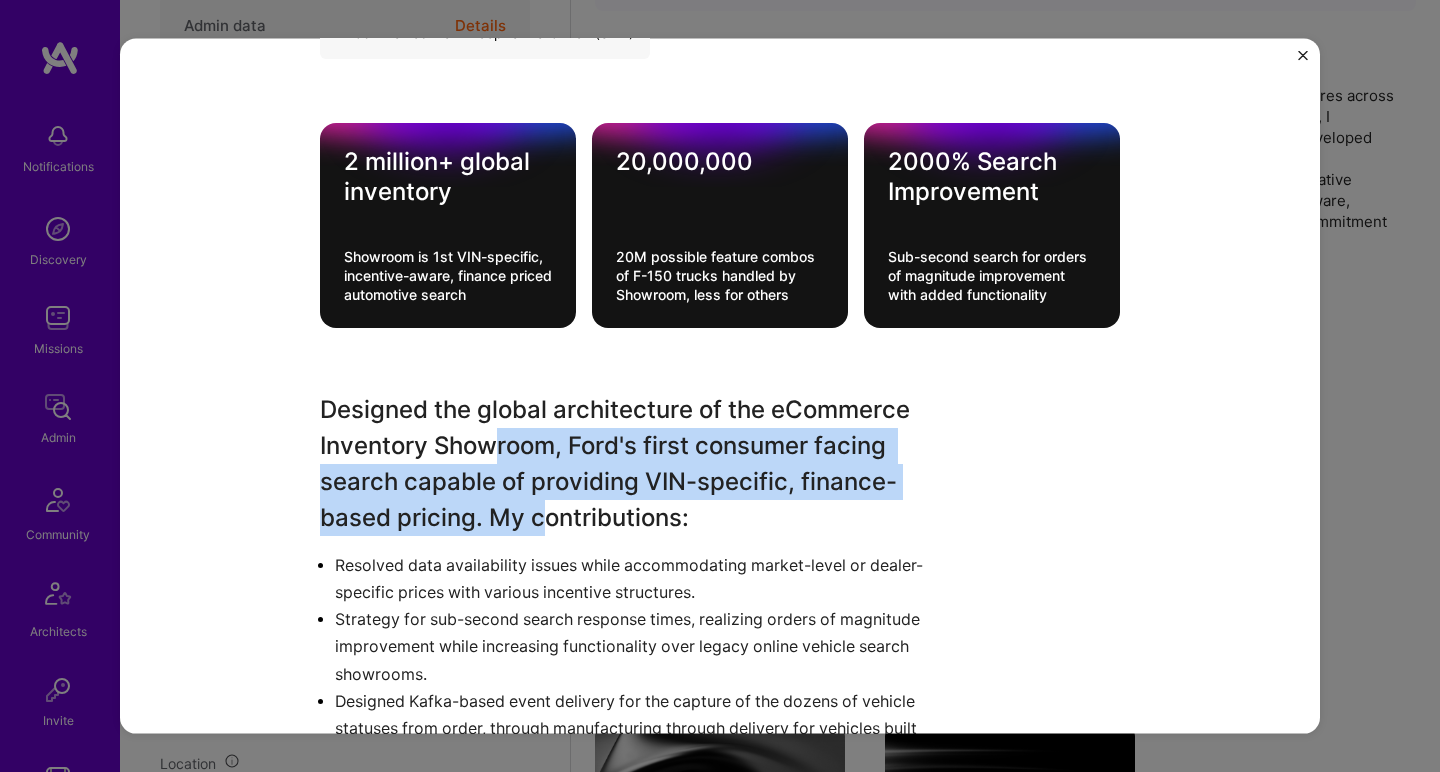 drag, startPoint x: 542, startPoint y: 504, endPoint x: 486, endPoint y: 430, distance: 92.800865 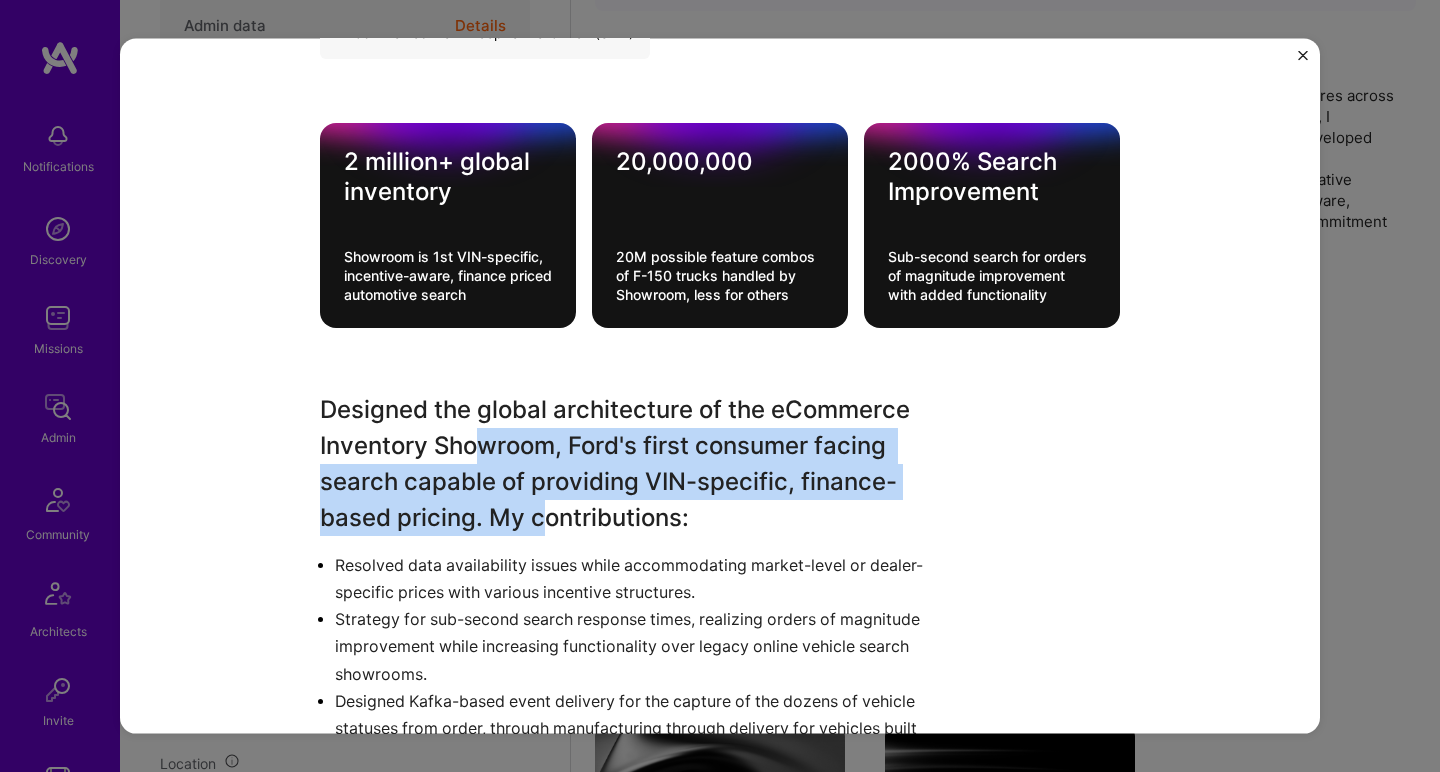 drag, startPoint x: 470, startPoint y: 425, endPoint x: 543, endPoint y: 524, distance: 123.00407 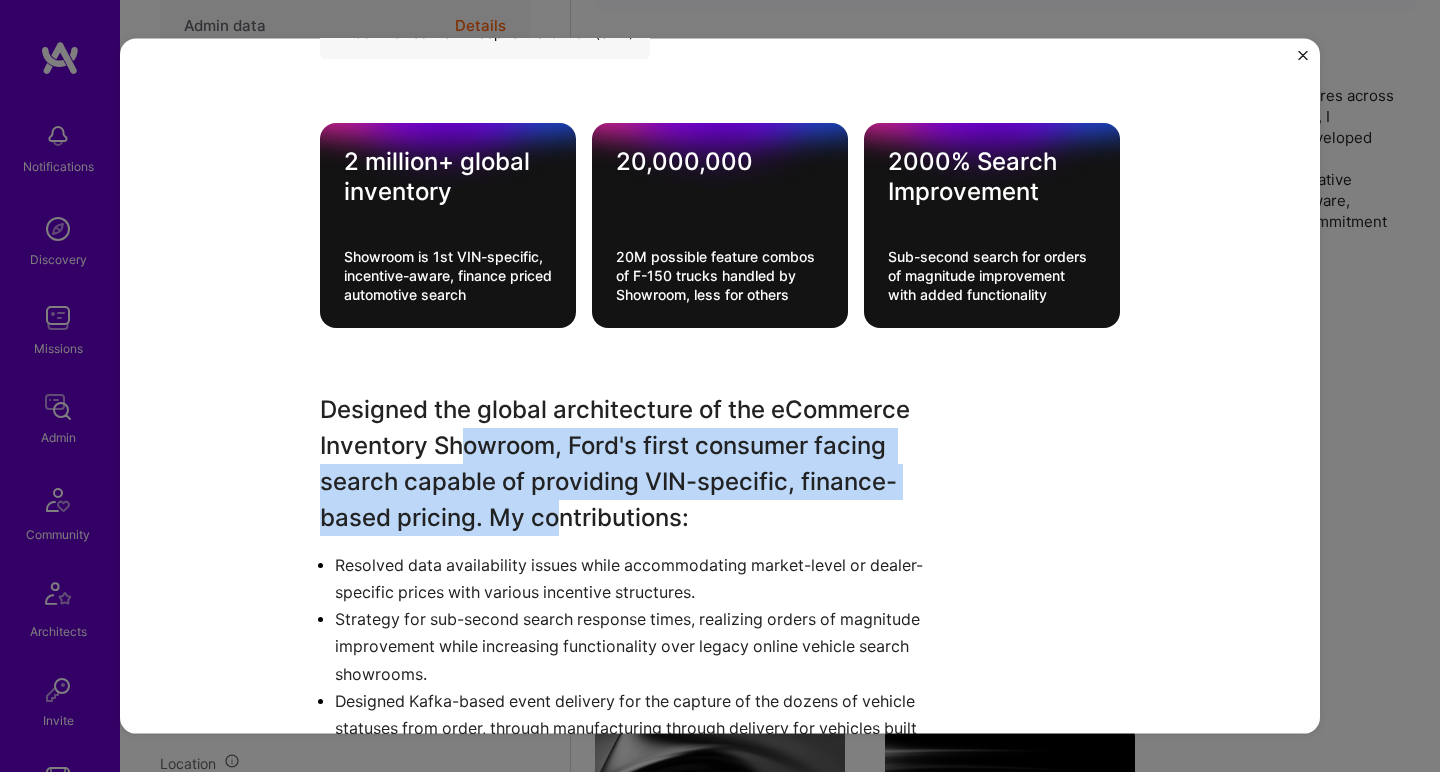 drag, startPoint x: 549, startPoint y: 517, endPoint x: 453, endPoint y: 423, distance: 134.35773 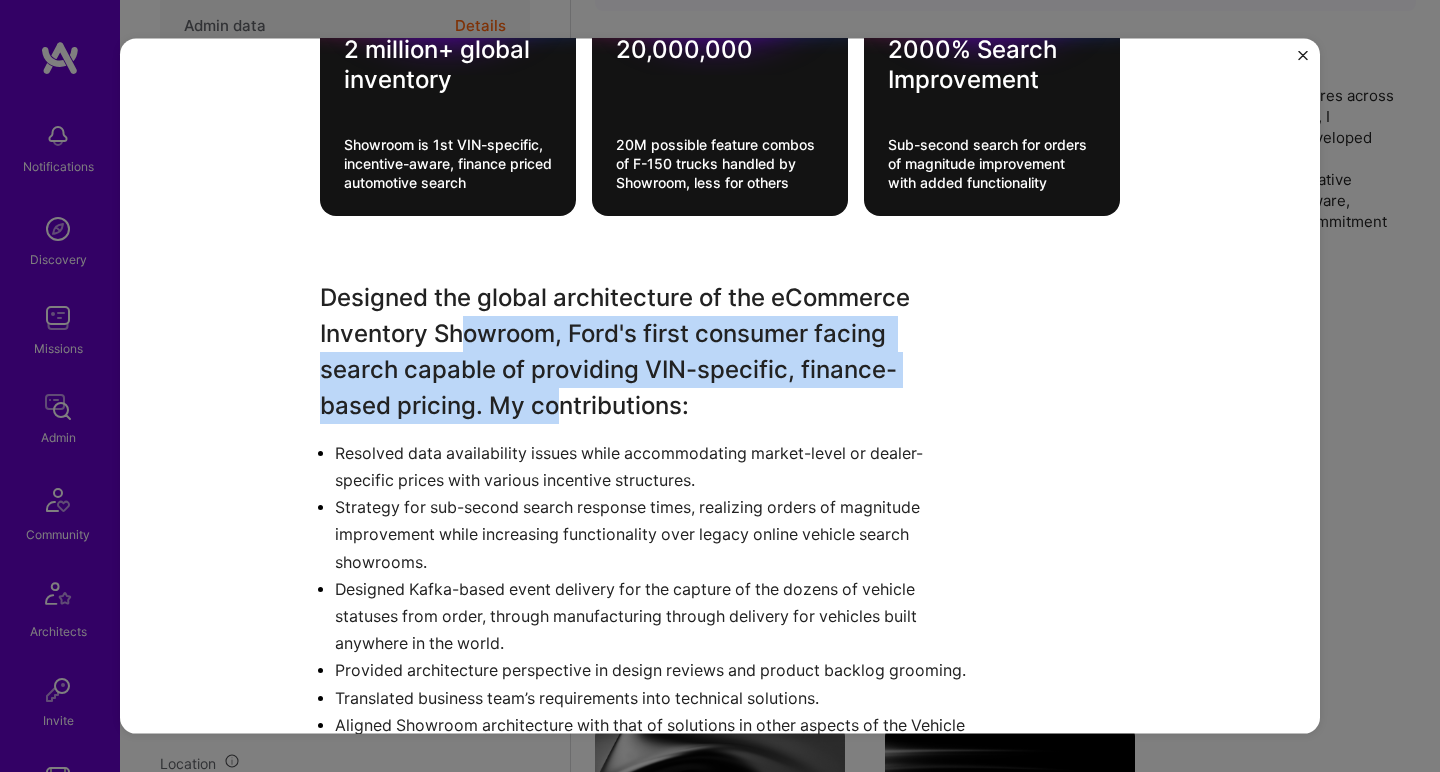 scroll, scrollTop: 880, scrollLeft: 0, axis: vertical 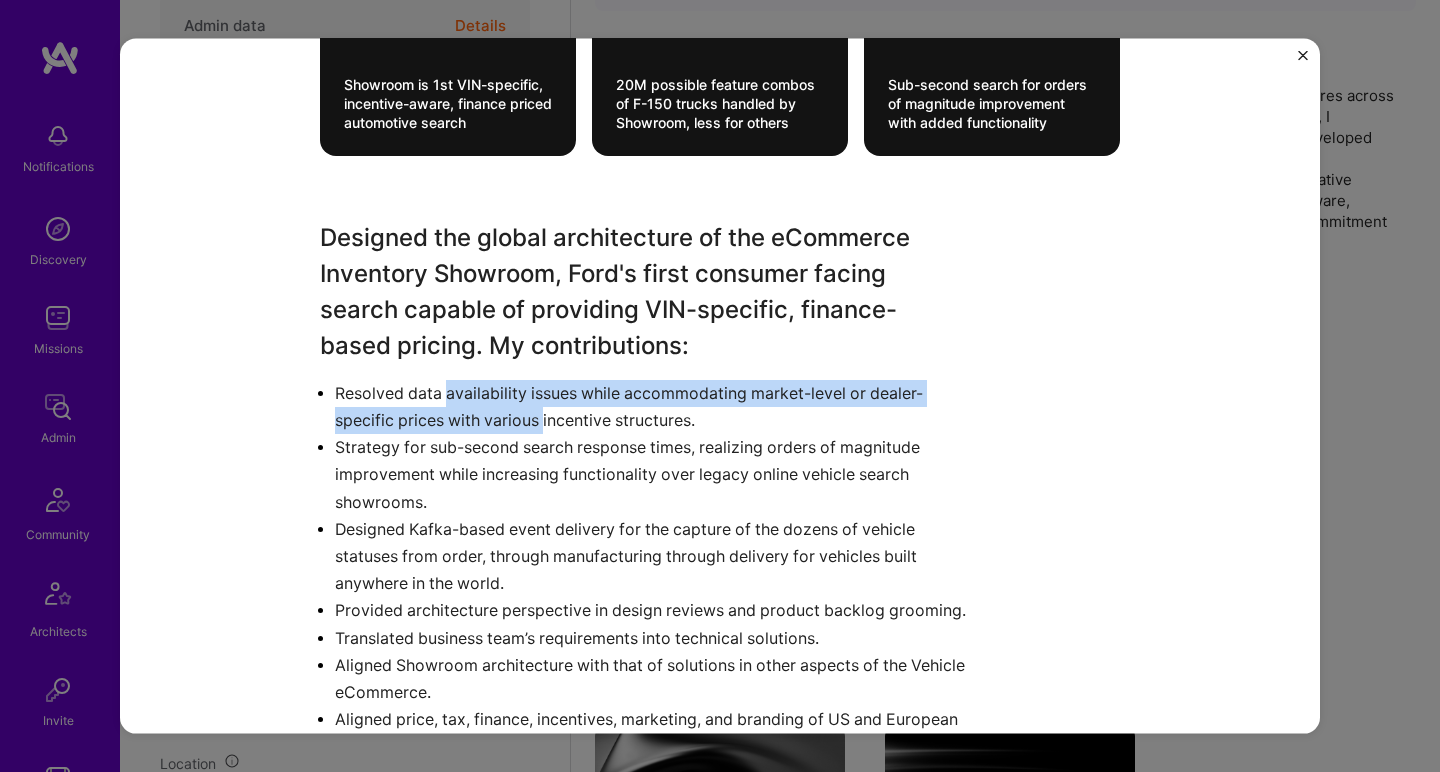 drag, startPoint x: 438, startPoint y: 395, endPoint x: 550, endPoint y: 430, distance: 117.341385 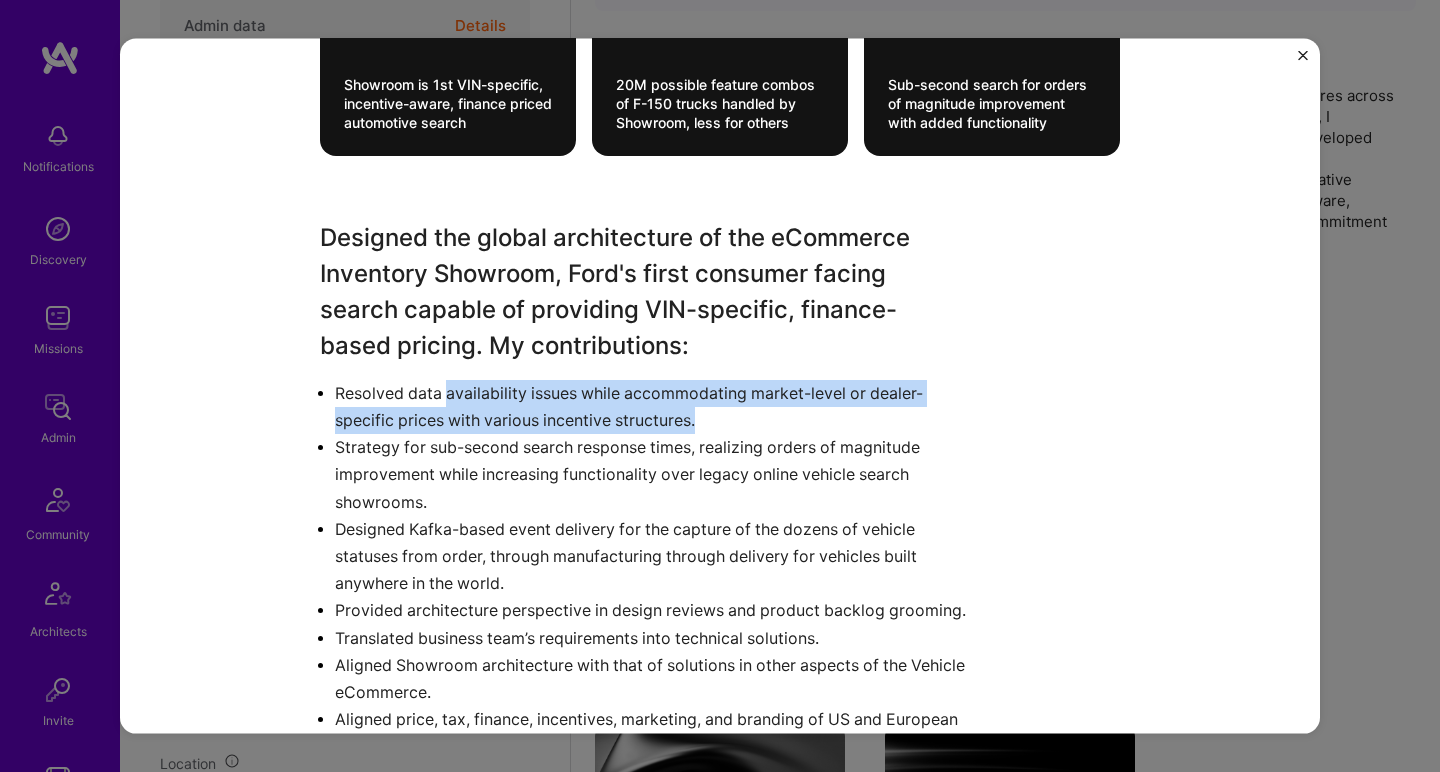 click on "Resolved data availability issues while accommodating market-level or dealer-specific prices with various incentive structures." at bounding box center [652, 406] 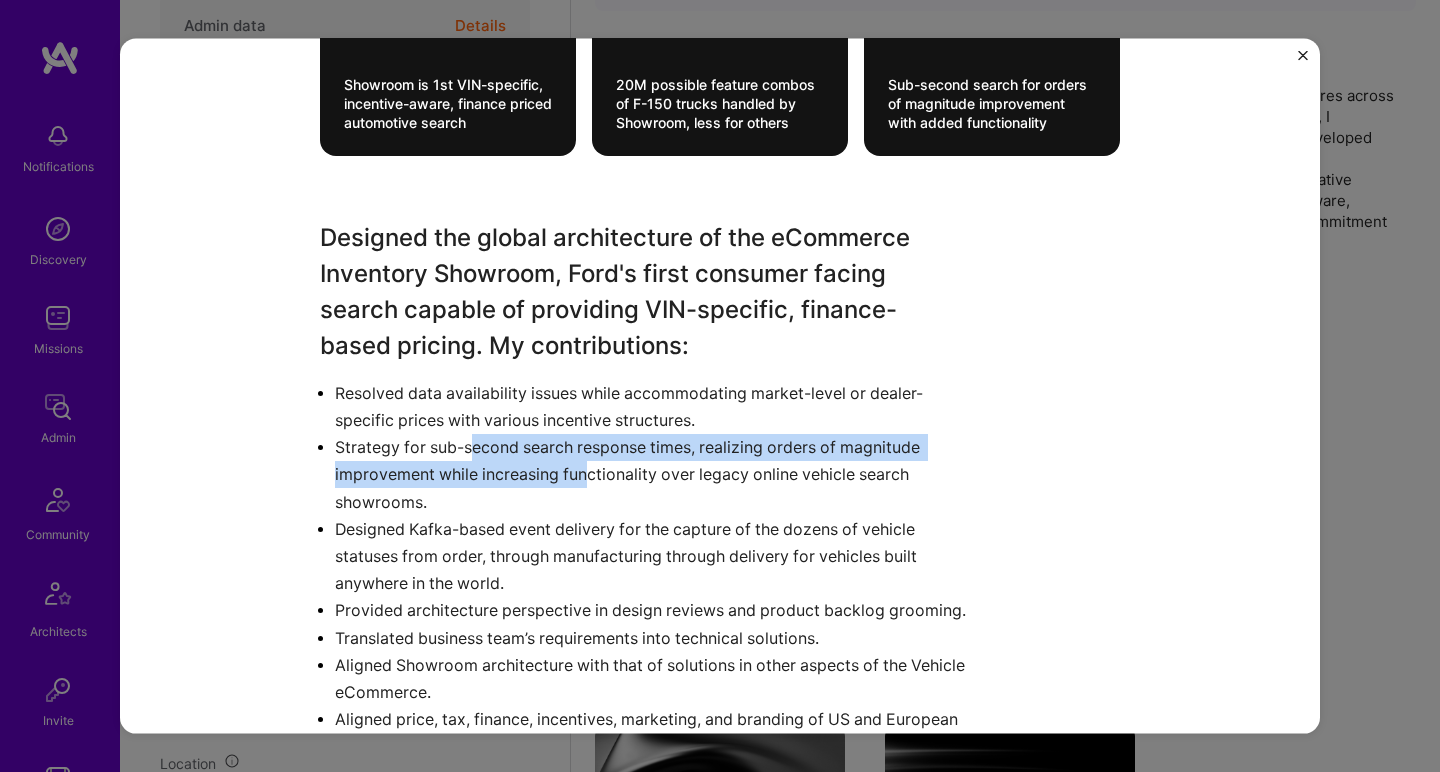 drag, startPoint x: 470, startPoint y: 440, endPoint x: 581, endPoint y: 457, distance: 112.29426 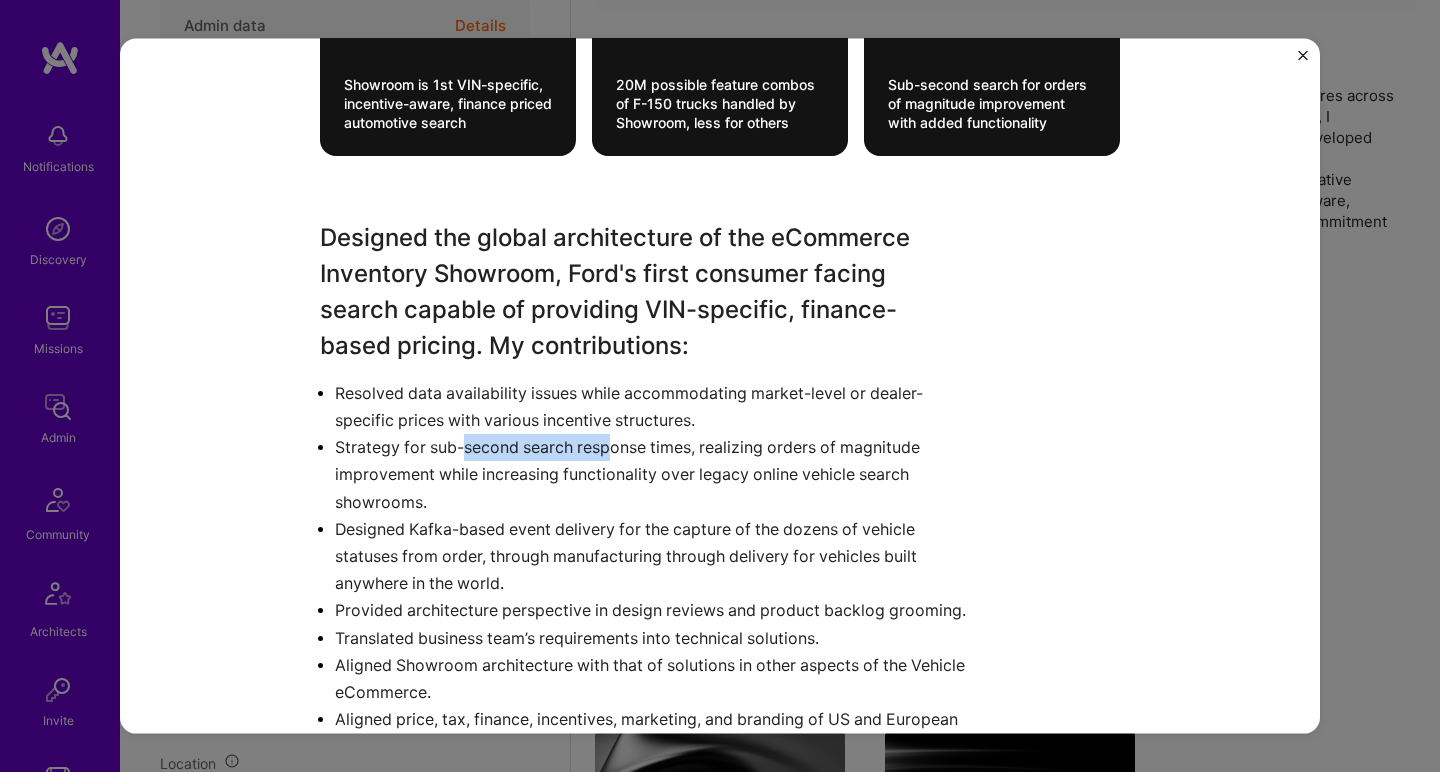drag, startPoint x: 610, startPoint y: 453, endPoint x: 452, endPoint y: 436, distance: 158.91193 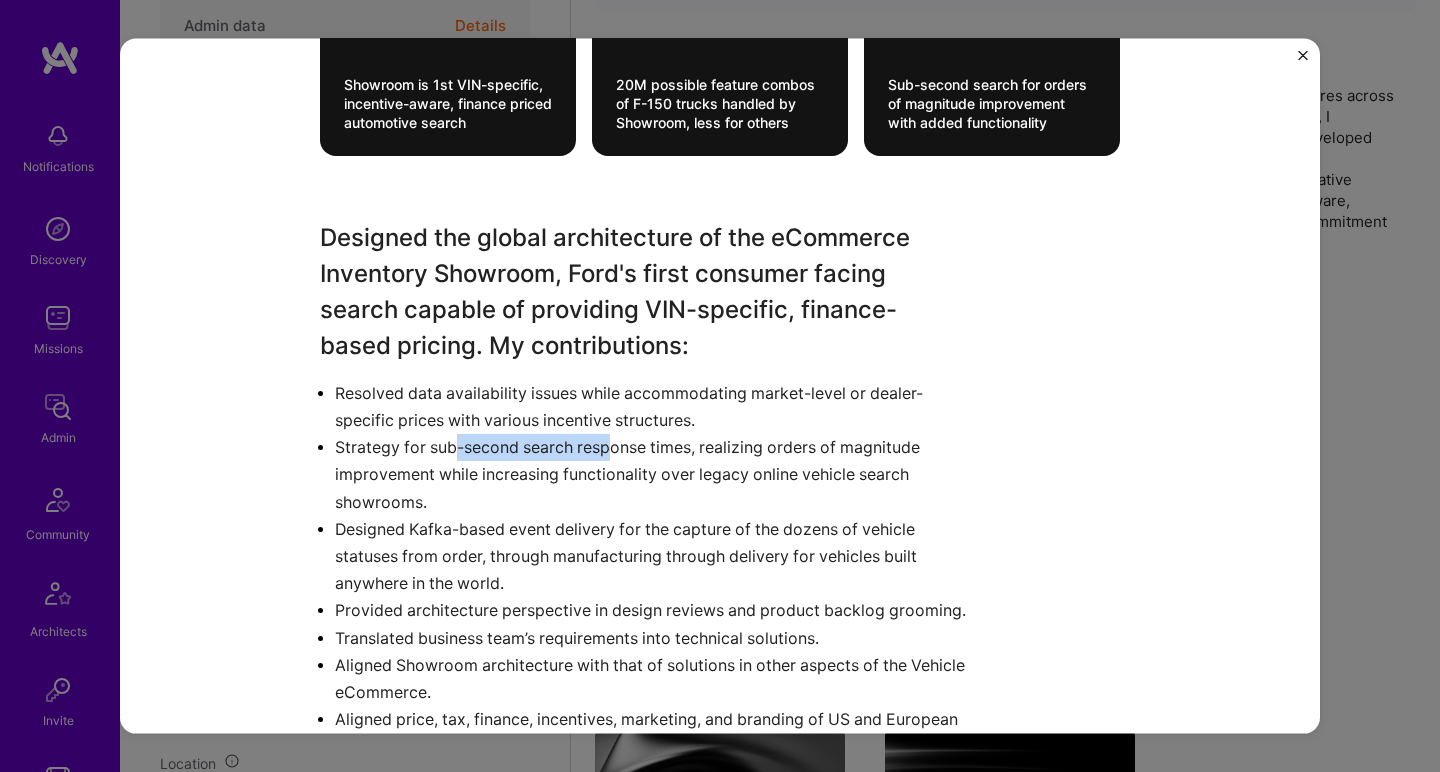 click on "Strategy for sub-second search response times, realizing orders of magnitude improvement while increasing functionality over legacy online vehicle search showrooms." at bounding box center [652, 475] 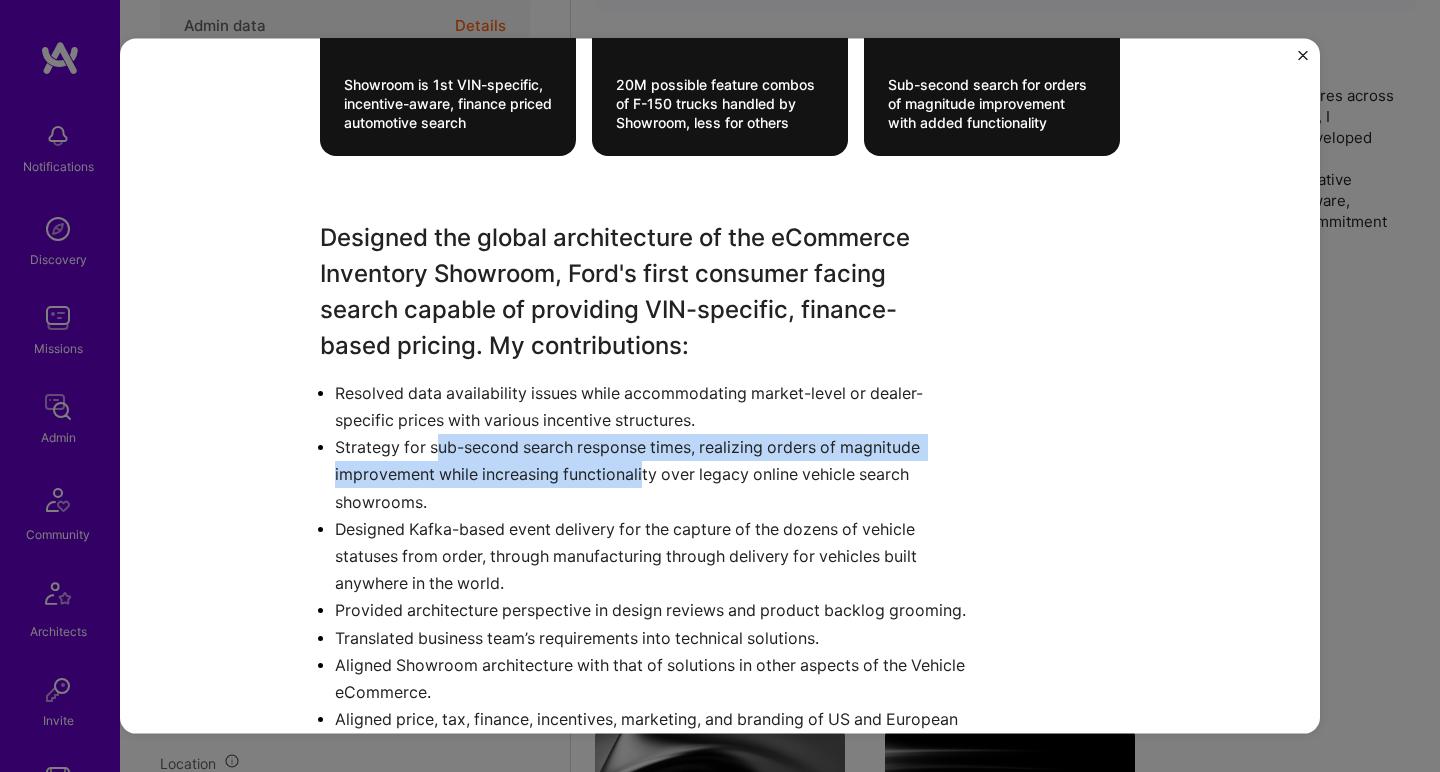 drag, startPoint x: 432, startPoint y: 436, endPoint x: 635, endPoint y: 476, distance: 206.90337 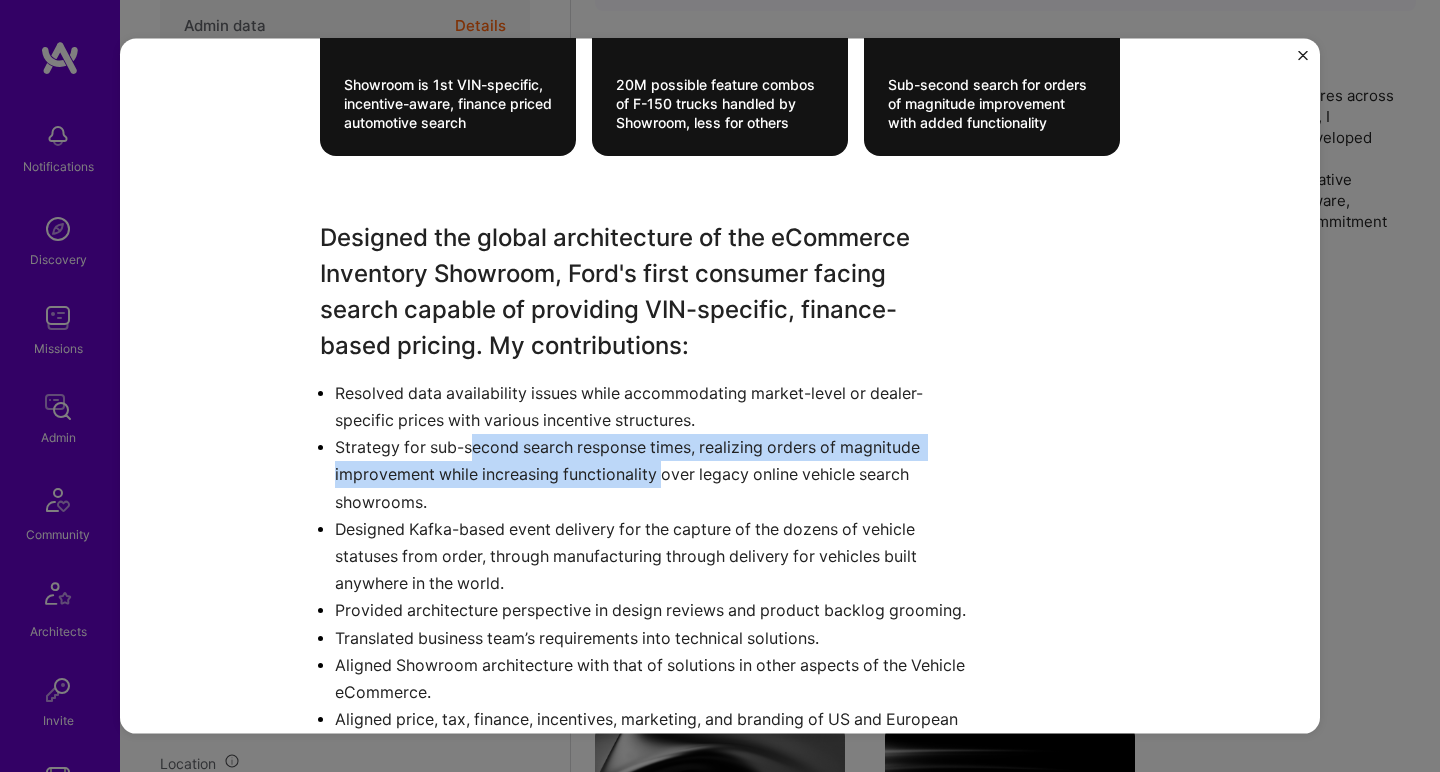 drag, startPoint x: 658, startPoint y: 472, endPoint x: 462, endPoint y: 447, distance: 197.58795 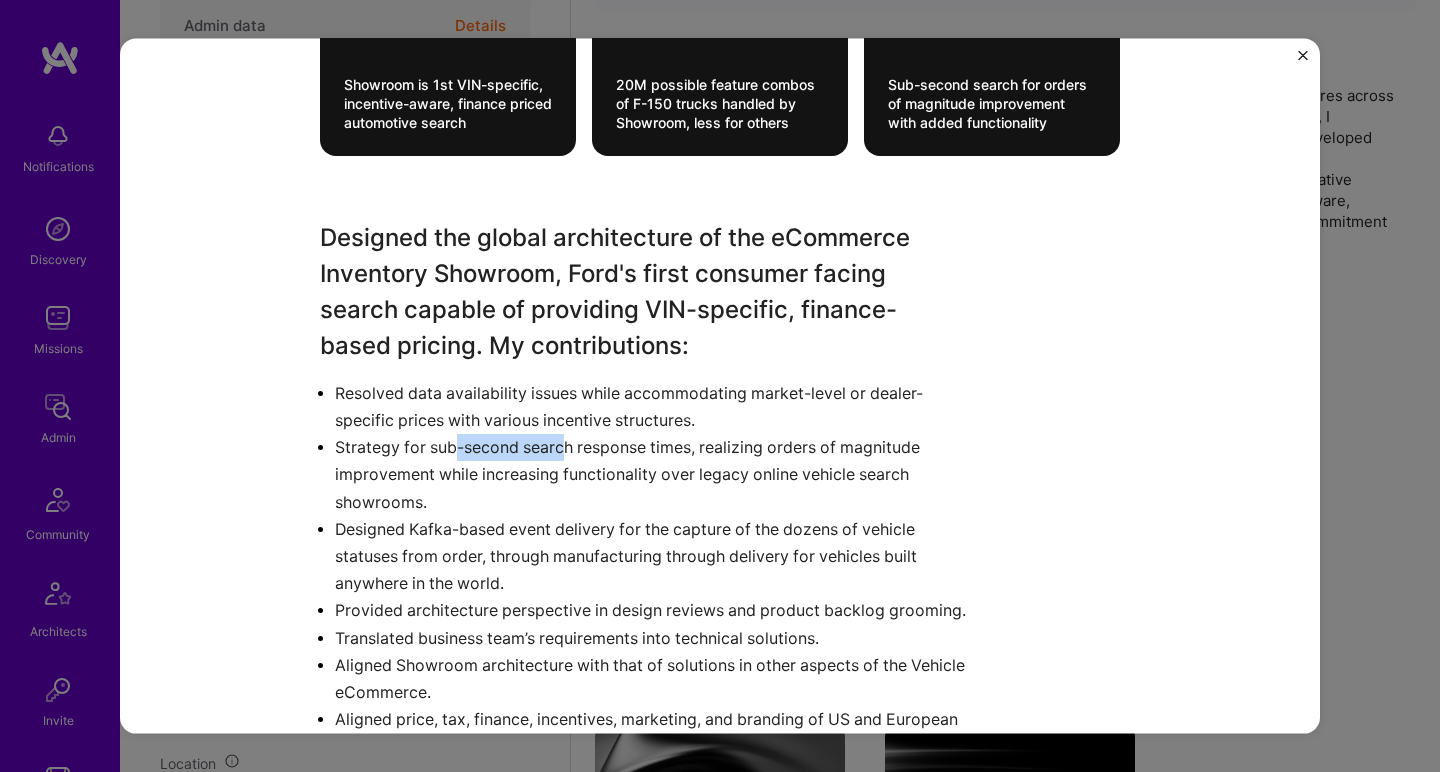 drag, startPoint x: 450, startPoint y: 443, endPoint x: 562, endPoint y: 455, distance: 112.64102 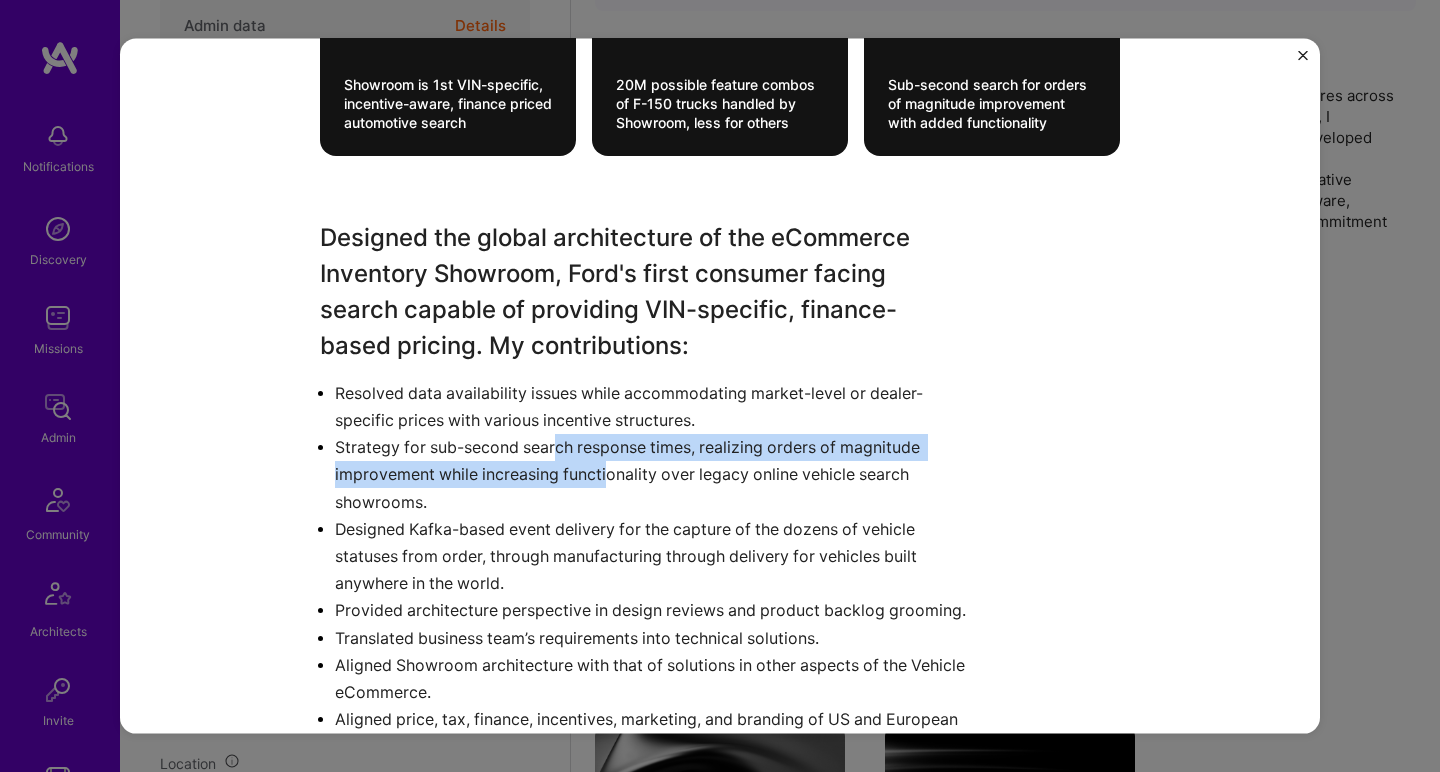 drag, startPoint x: 599, startPoint y: 466, endPoint x: 550, endPoint y: 450, distance: 51.546097 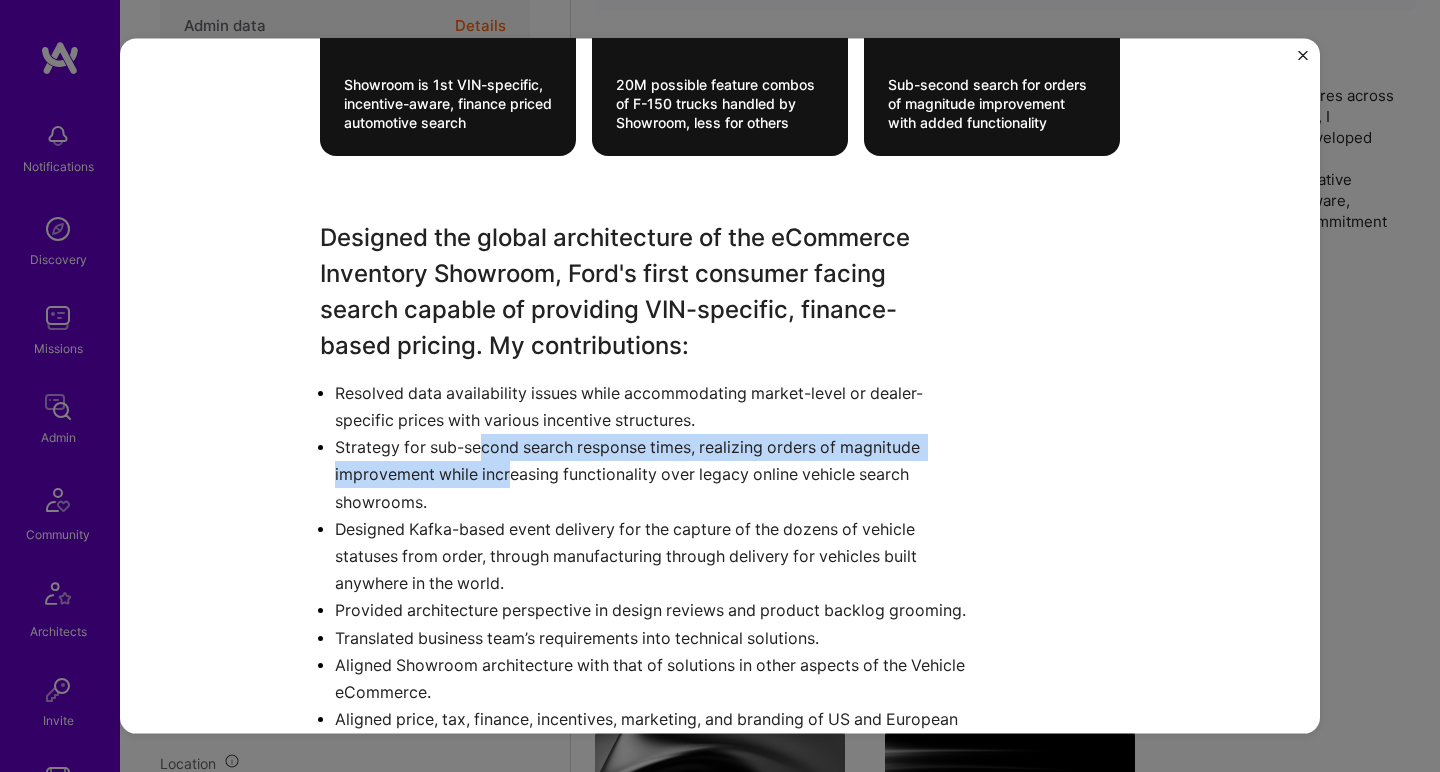 drag, startPoint x: 474, startPoint y: 446, endPoint x: 506, endPoint y: 465, distance: 37.215588 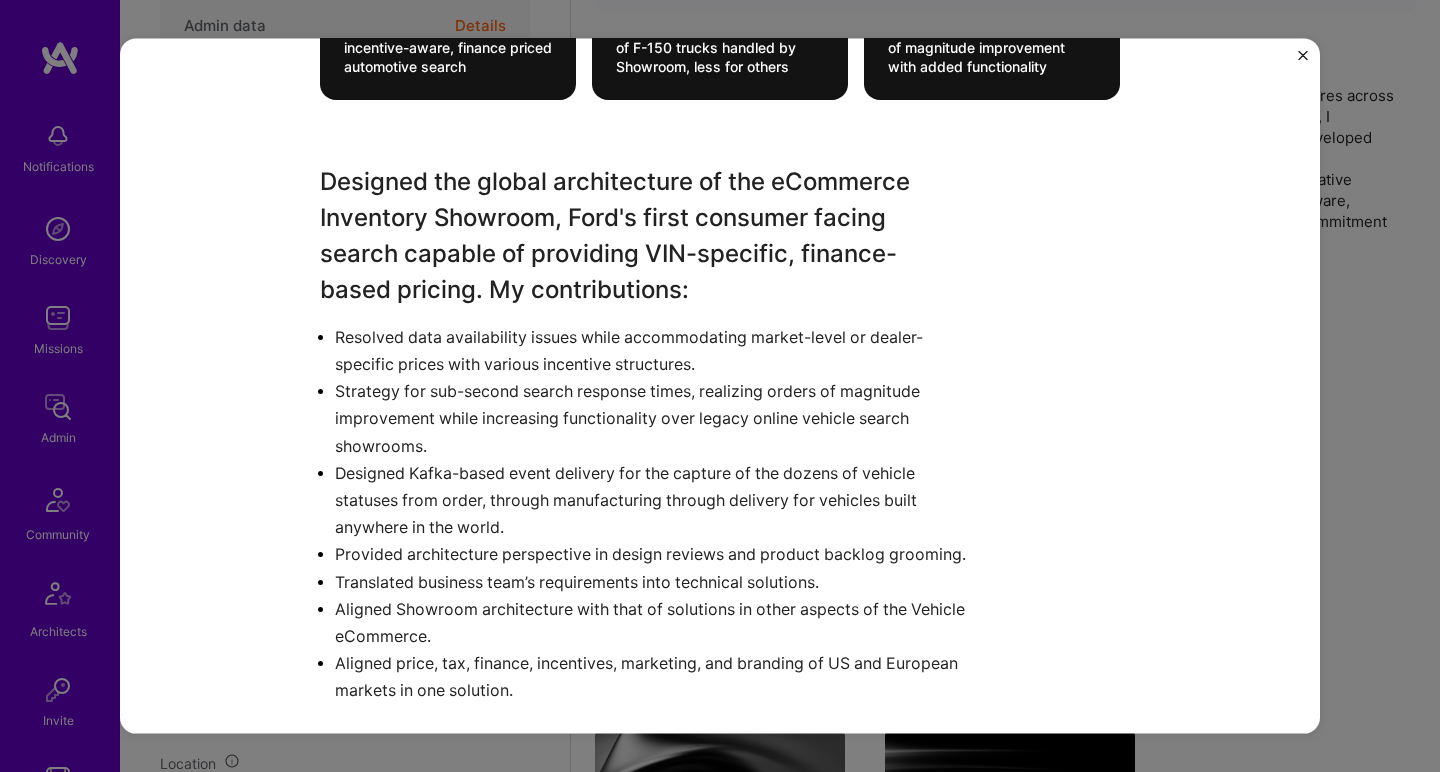 scroll, scrollTop: 992, scrollLeft: 0, axis: vertical 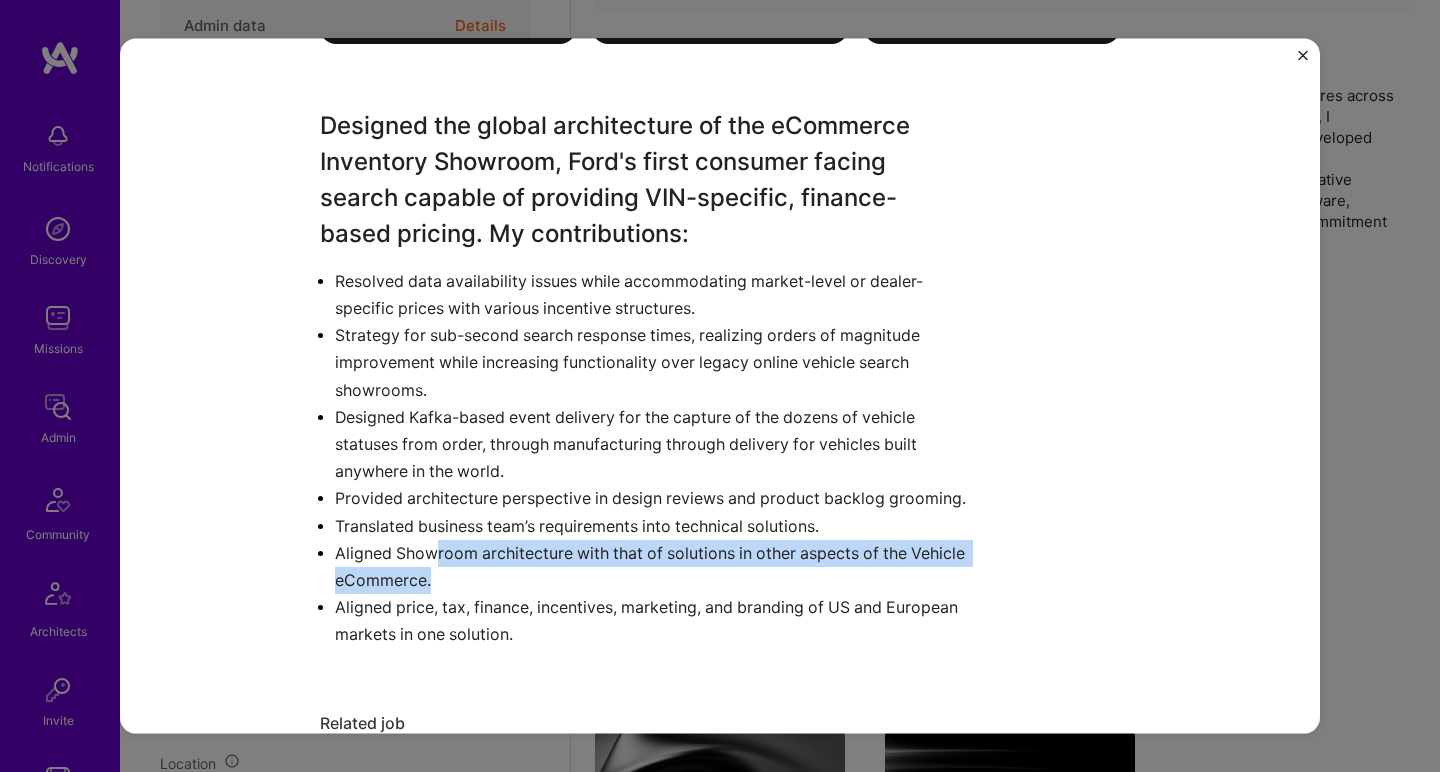 drag, startPoint x: 429, startPoint y: 543, endPoint x: 496, endPoint y: 566, distance: 70.837845 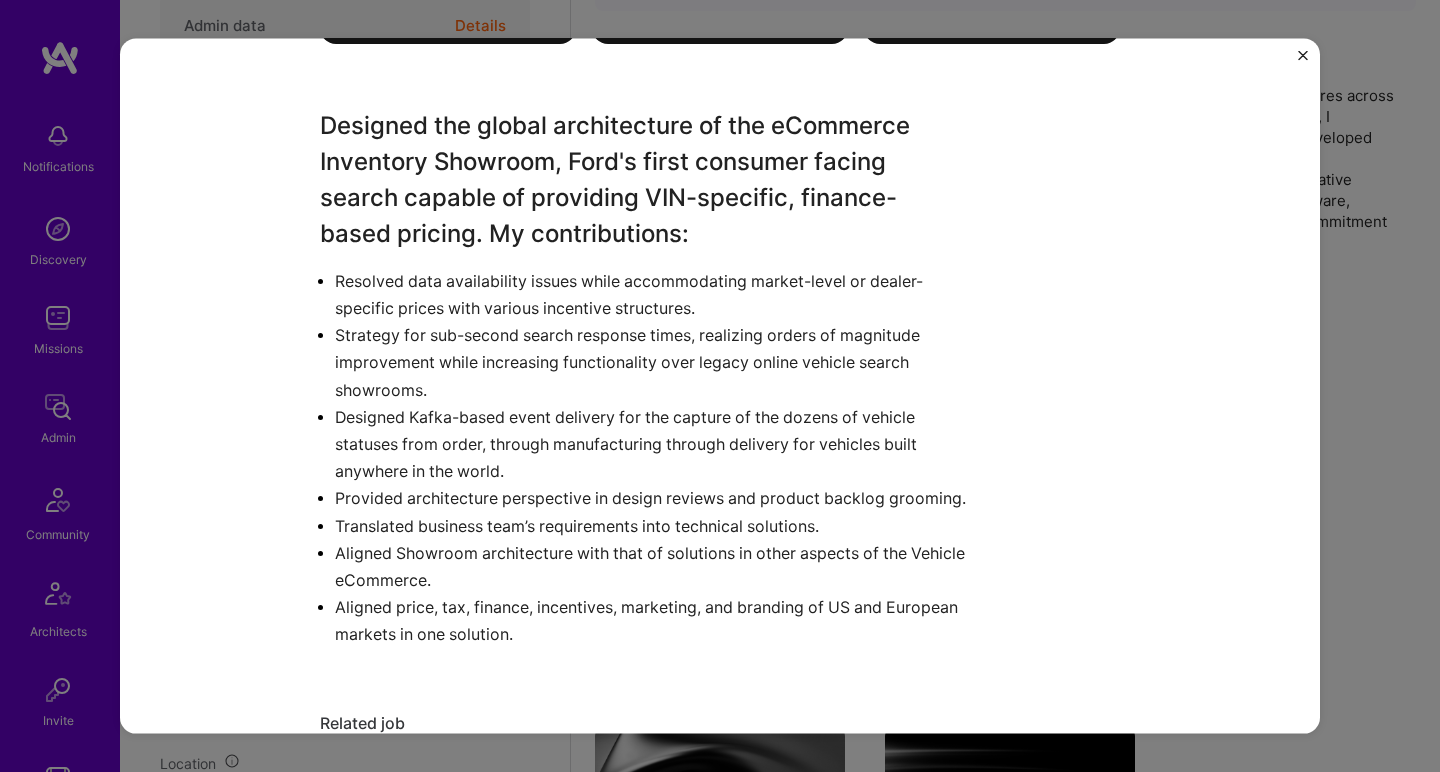scroll, scrollTop: 1048, scrollLeft: 0, axis: vertical 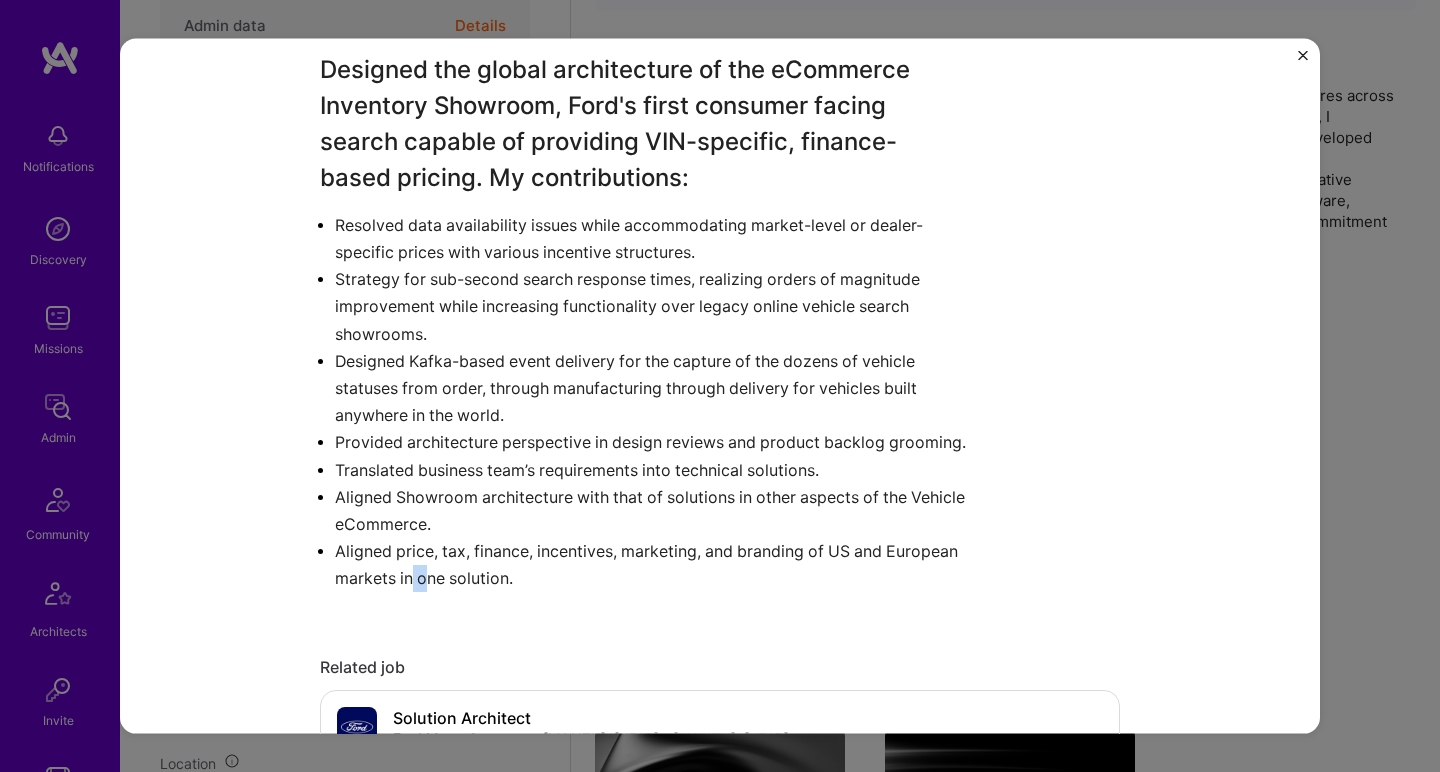 drag, startPoint x: 405, startPoint y: 559, endPoint x: 422, endPoint y: 573, distance: 22.022715 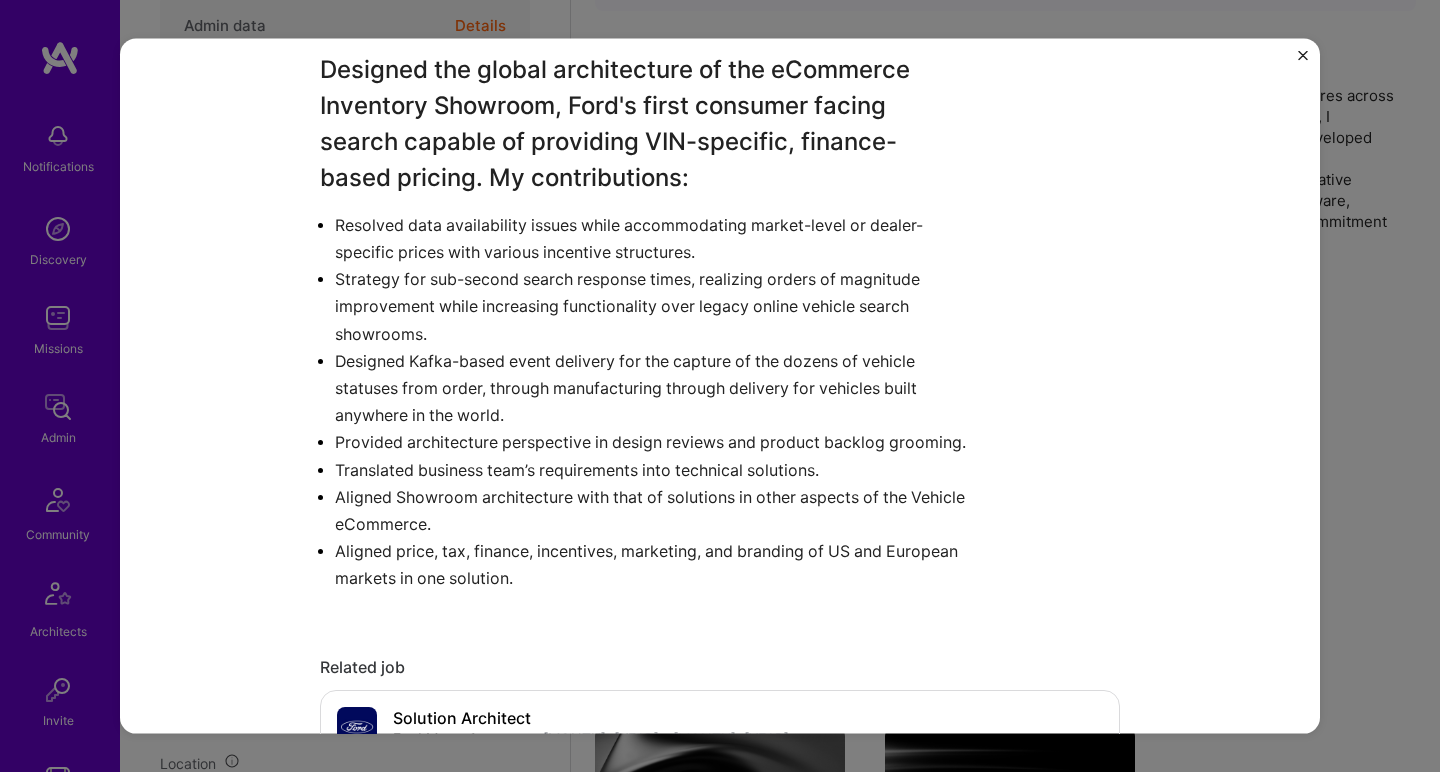 click on "Aligned price, tax, finance, incentives, marketing, and branding of US and European markets in one solution." at bounding box center (652, 565) 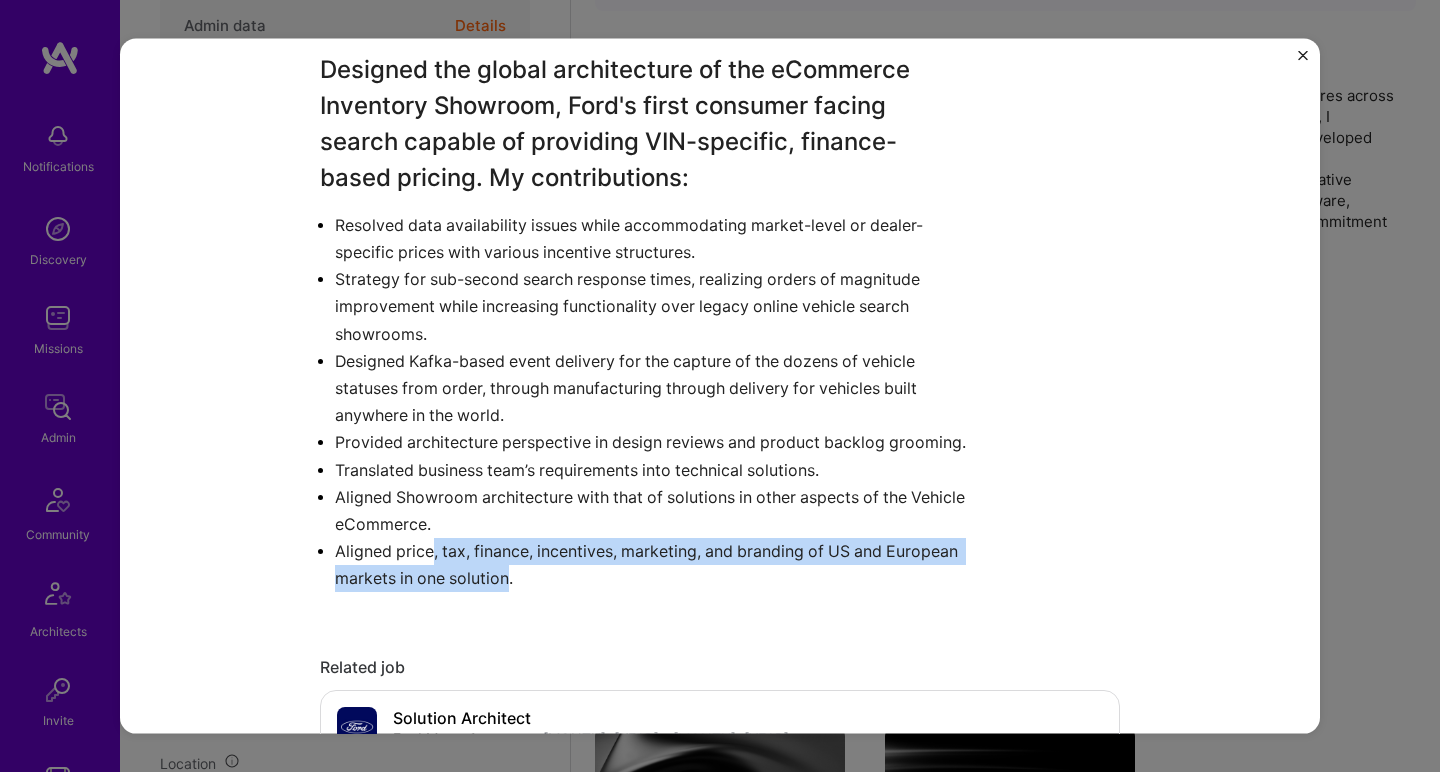 drag, startPoint x: 444, startPoint y: 575, endPoint x: 422, endPoint y: 552, distance: 31.827662 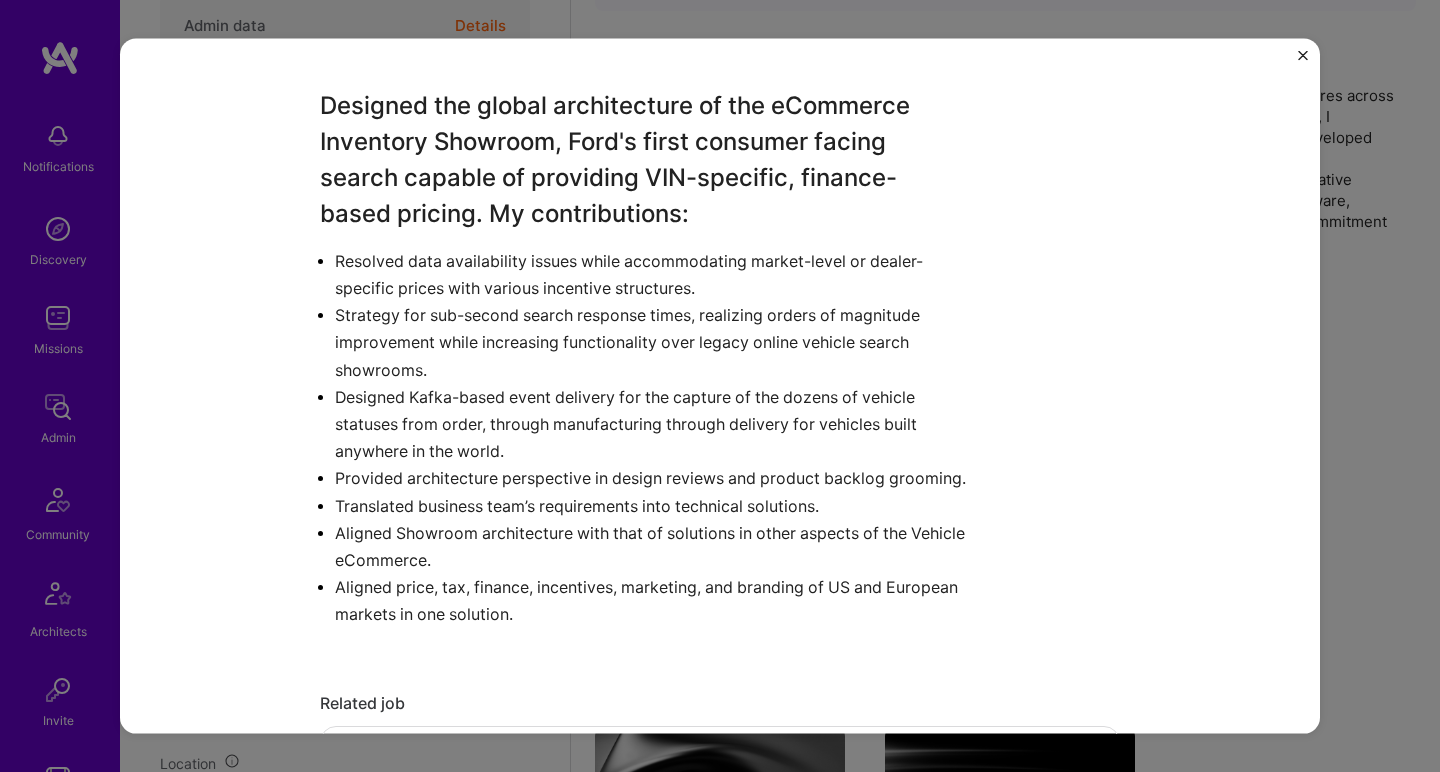scroll, scrollTop: 1084, scrollLeft: 0, axis: vertical 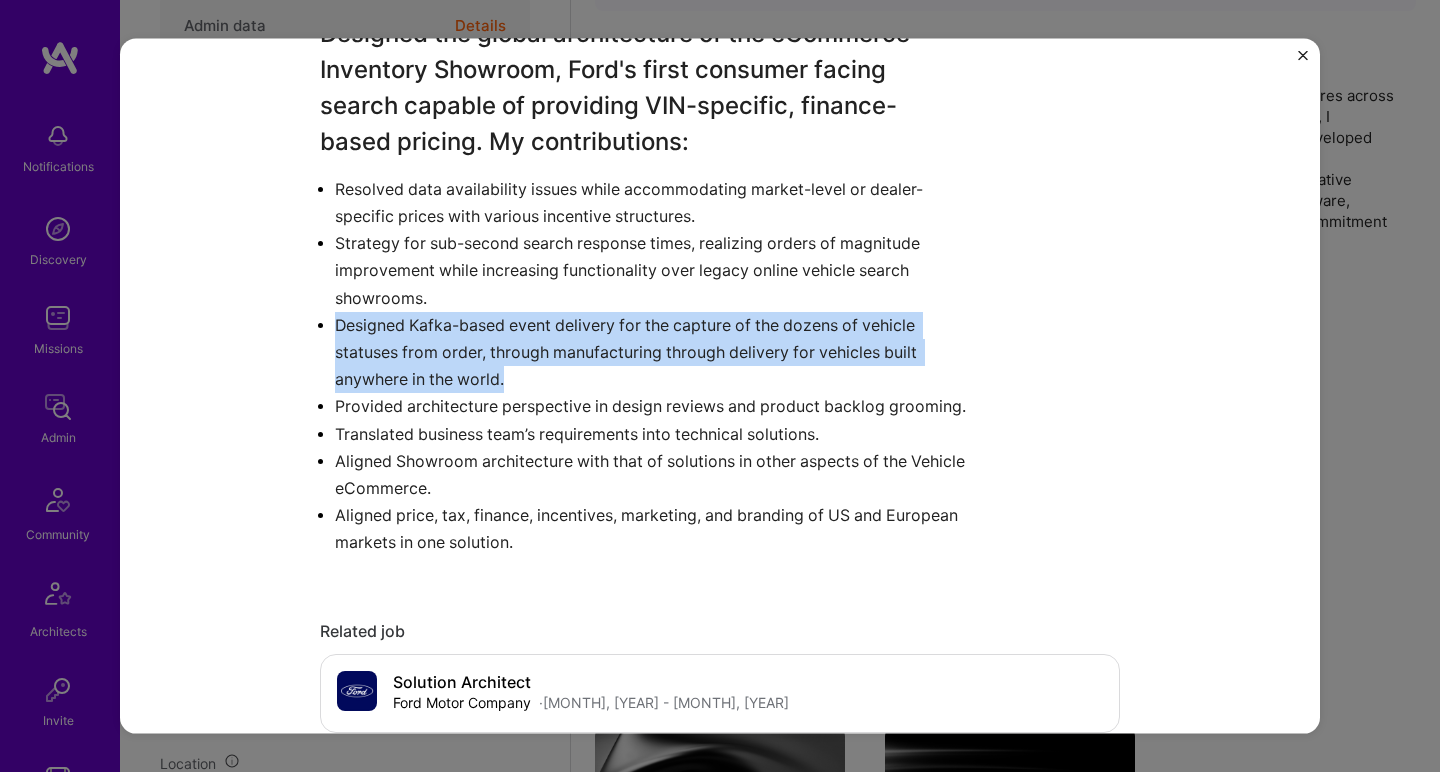 drag, startPoint x: 430, startPoint y: 307, endPoint x: 538, endPoint y: 368, distance: 124.036285 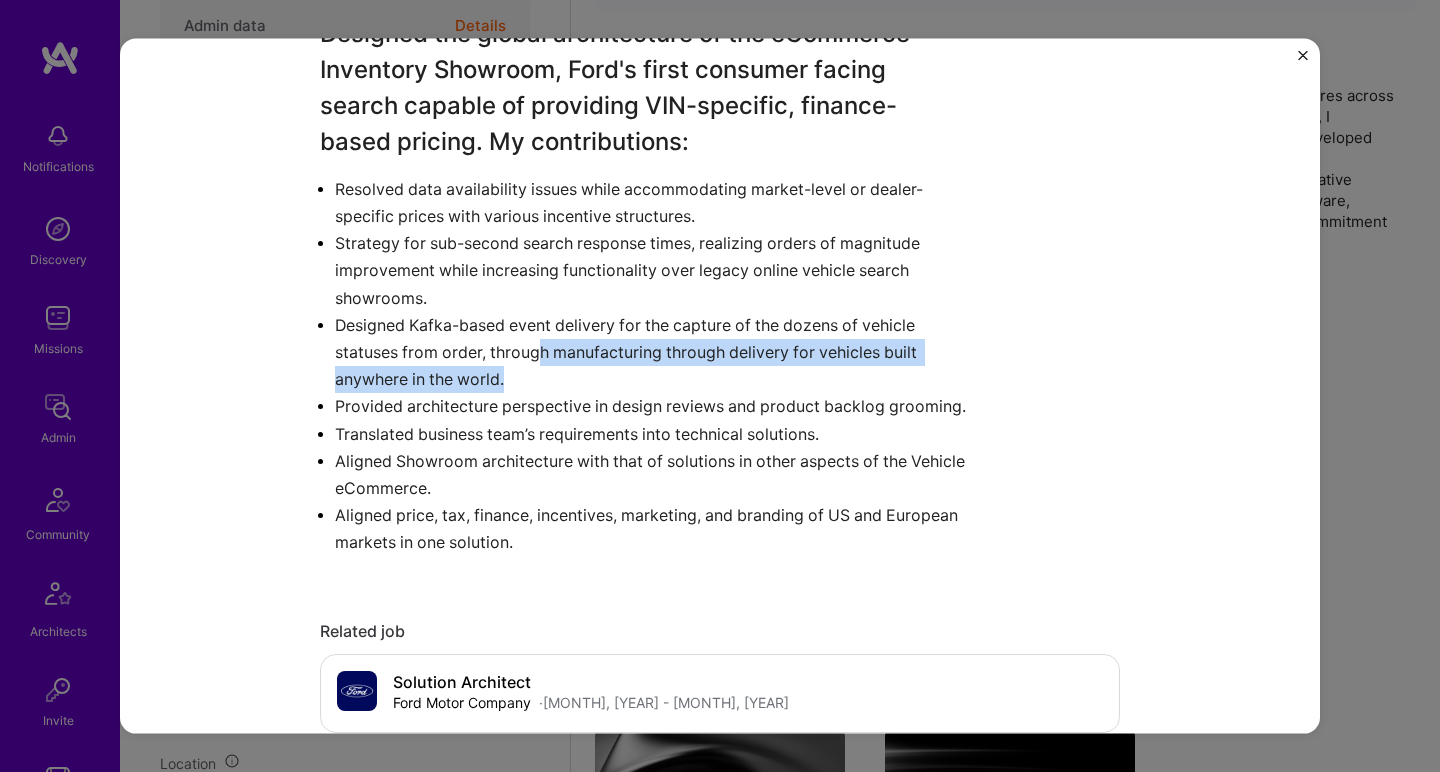 drag, startPoint x: 538, startPoint y: 368, endPoint x: 530, endPoint y: 337, distance: 32.01562 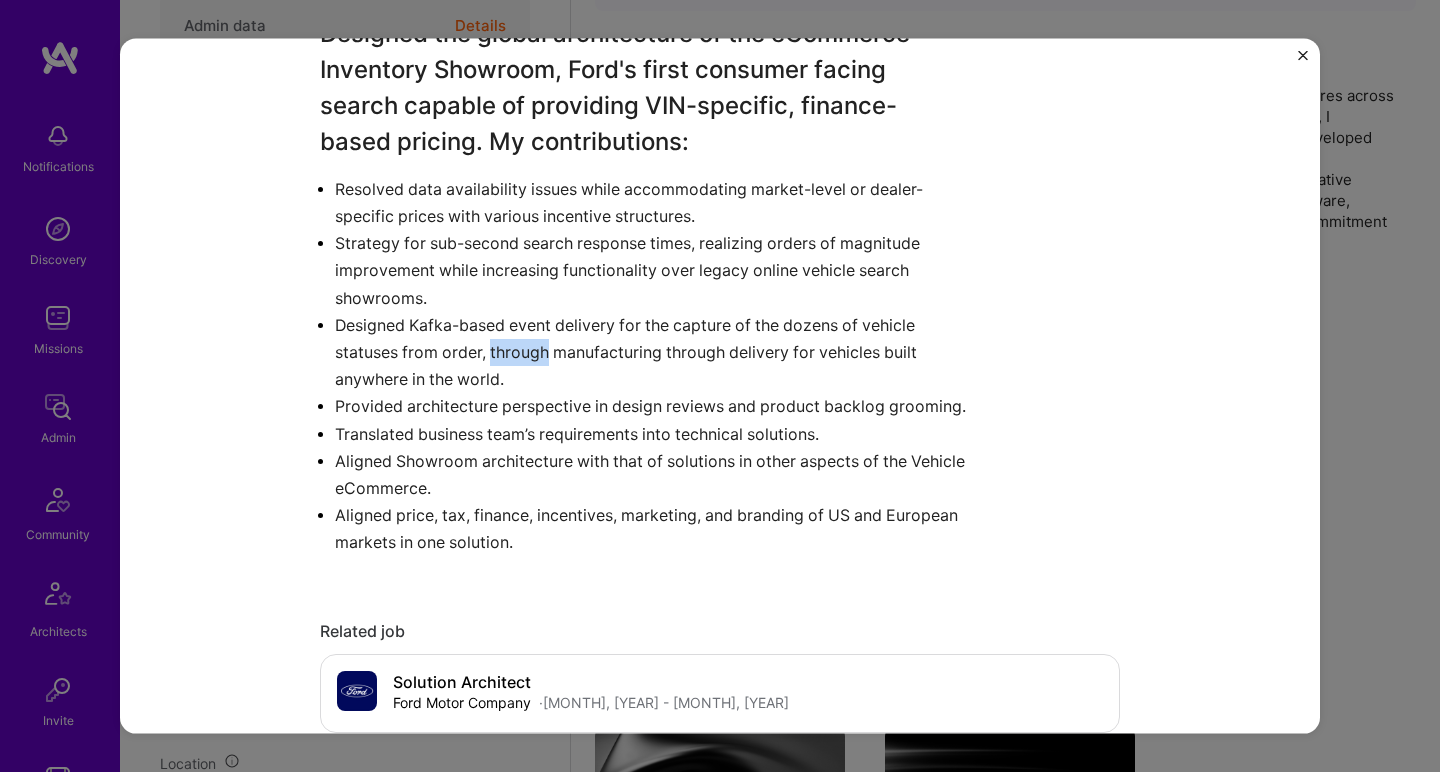 click on "Designed Kafka-based event delivery for the capture of the dozens of vehicle statuses from order, through manufacturing through delivery for vehicles built anywhere in the world." at bounding box center [652, 352] 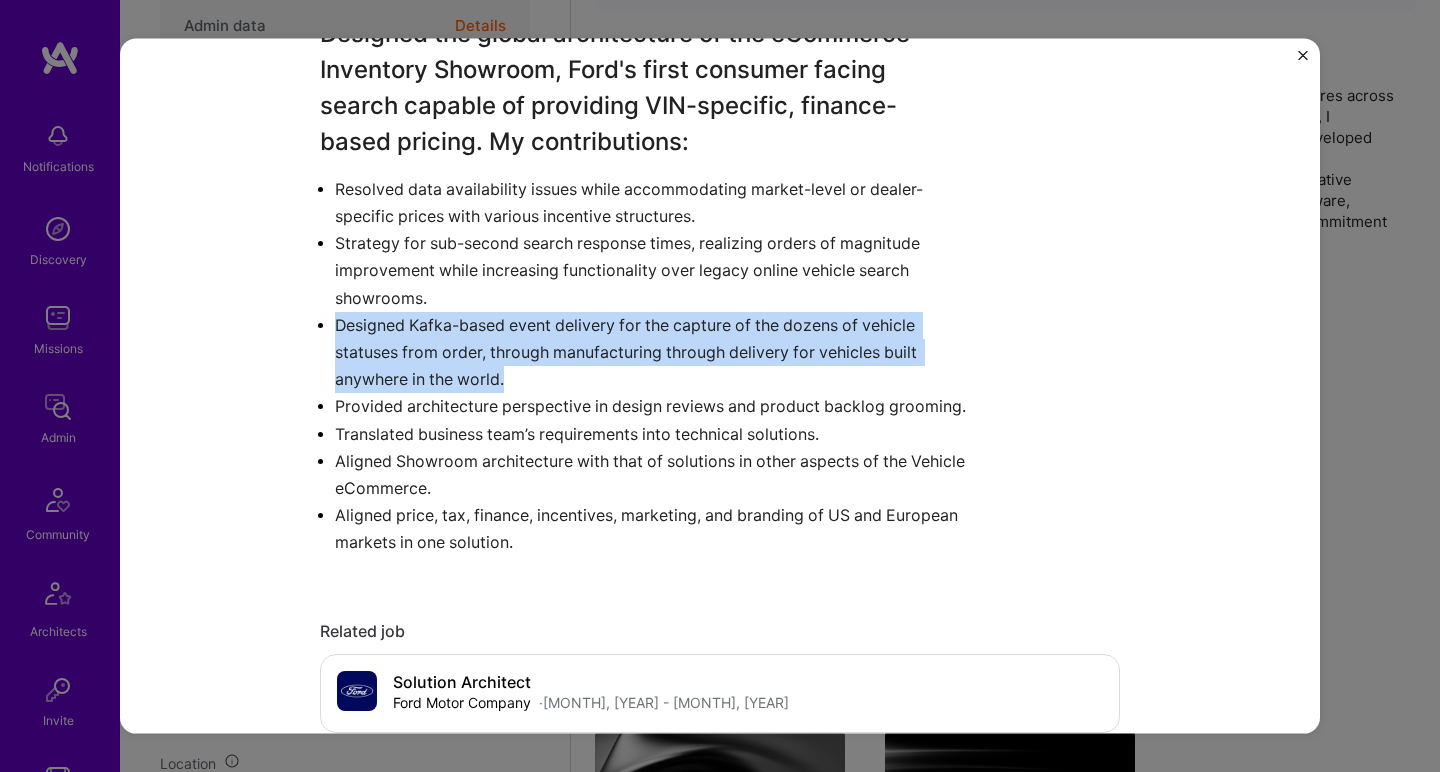 drag, startPoint x: 530, startPoint y: 337, endPoint x: 491, endPoint y: 399, distance: 73.24616 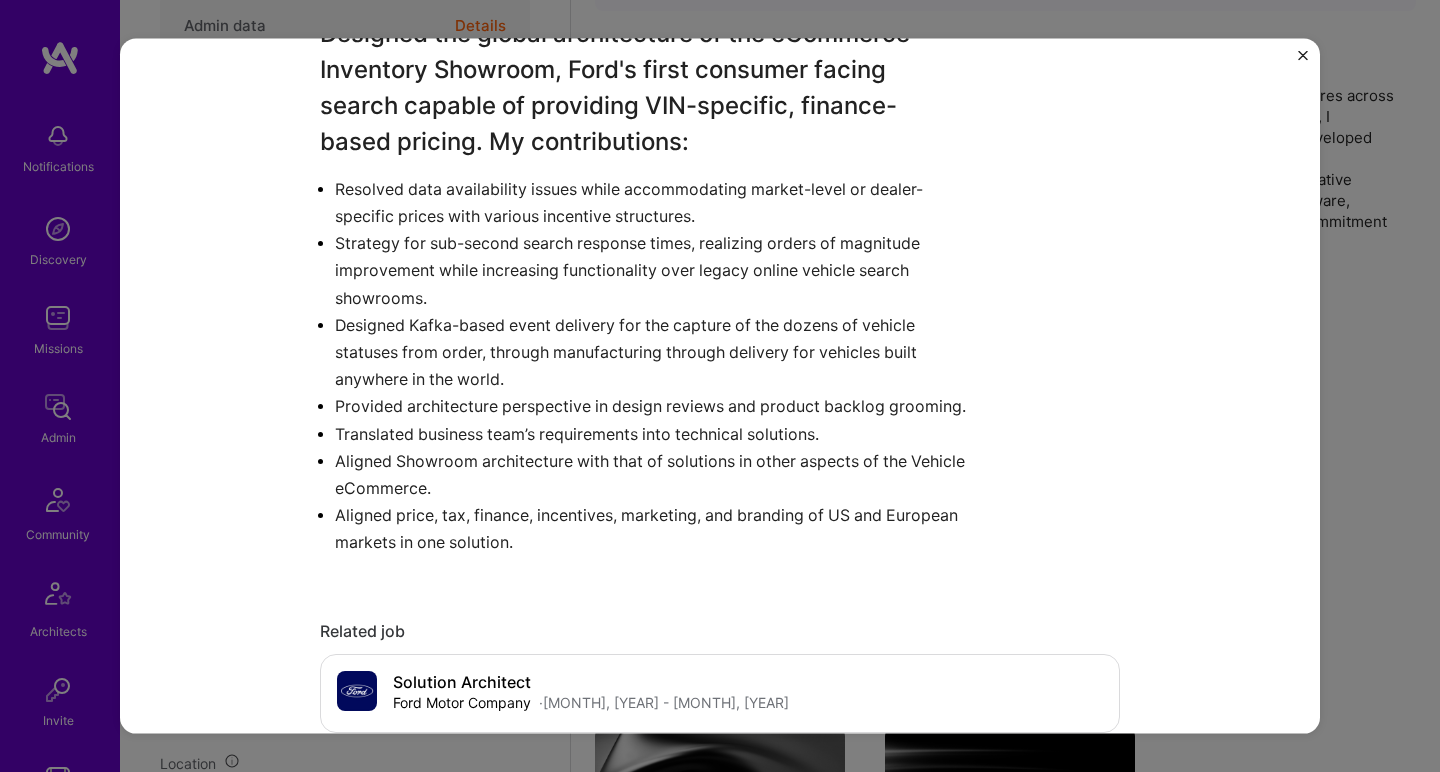 click on "Provided architecture perspective in design reviews and product backlog grooming." at bounding box center [652, 406] 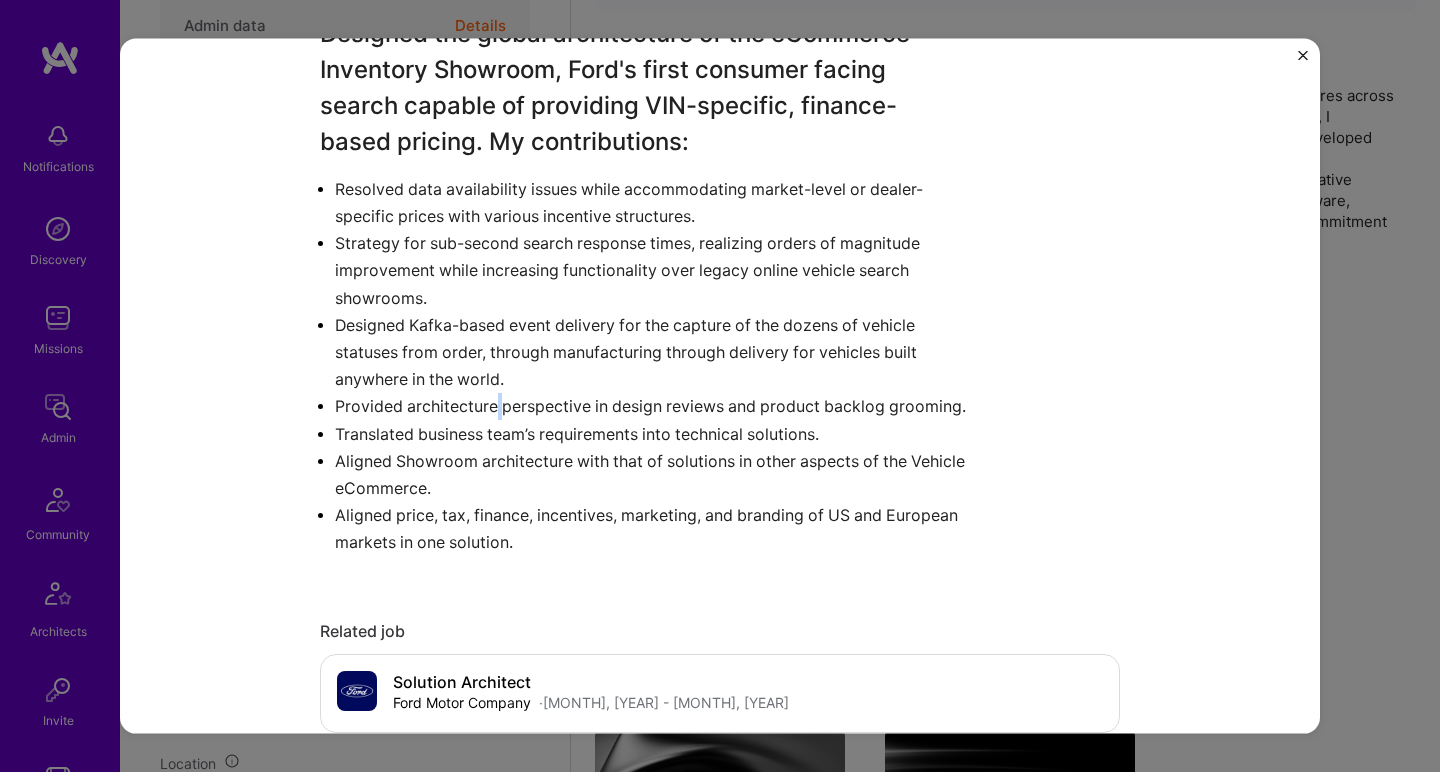 click on "Provided architecture perspective in design reviews and product backlog grooming." at bounding box center [652, 406] 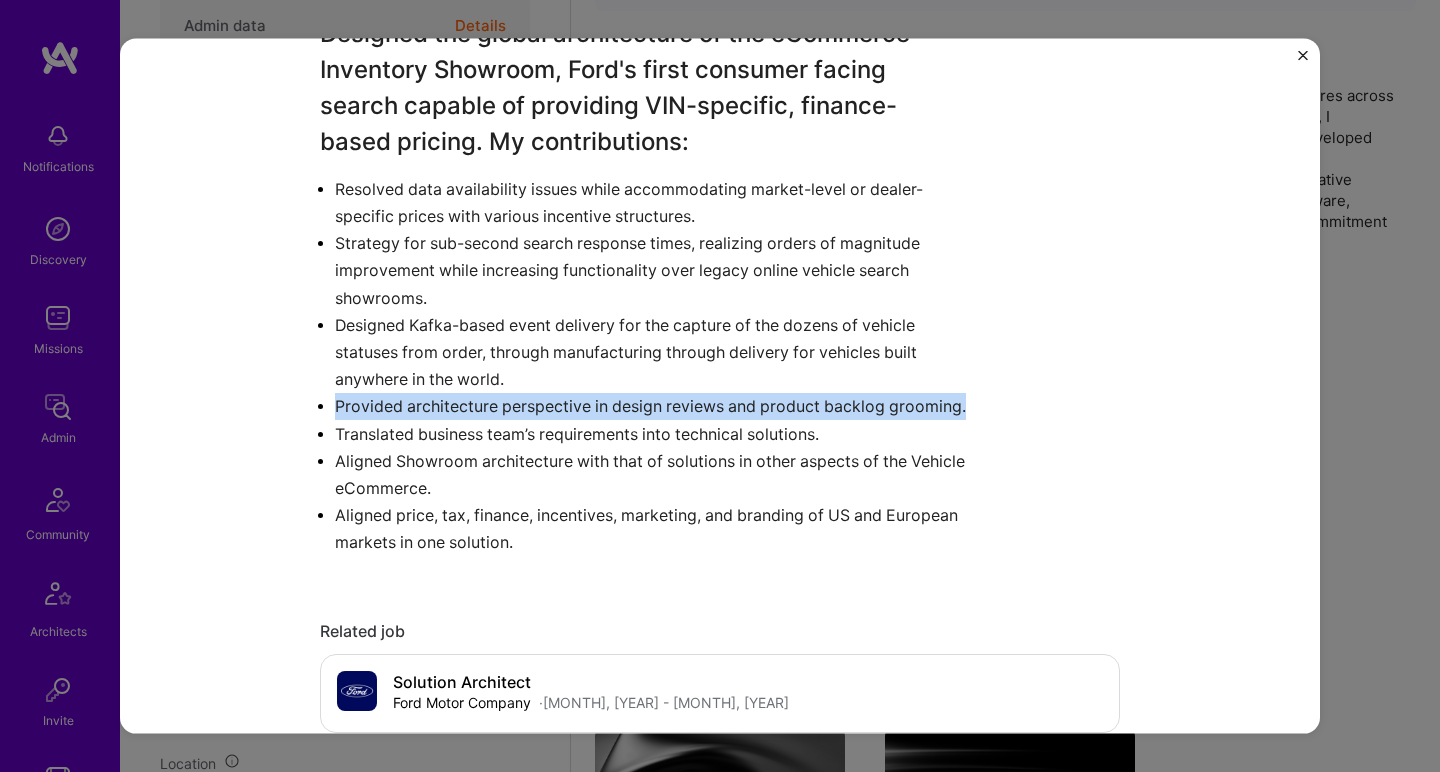 drag, startPoint x: 491, startPoint y: 399, endPoint x: 466, endPoint y: 441, distance: 48.8774 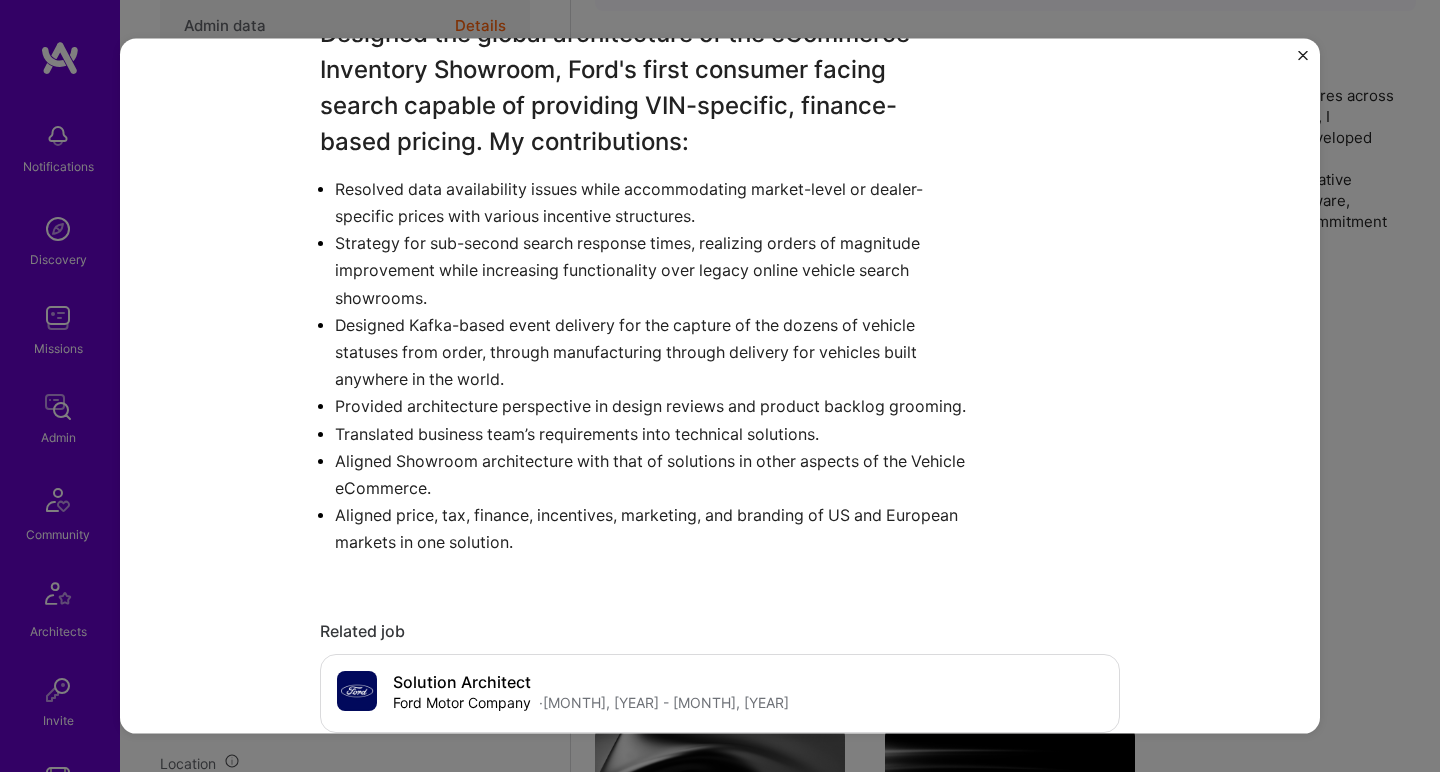 click on "Translated business team’s requirements into technical solutions." at bounding box center (652, 433) 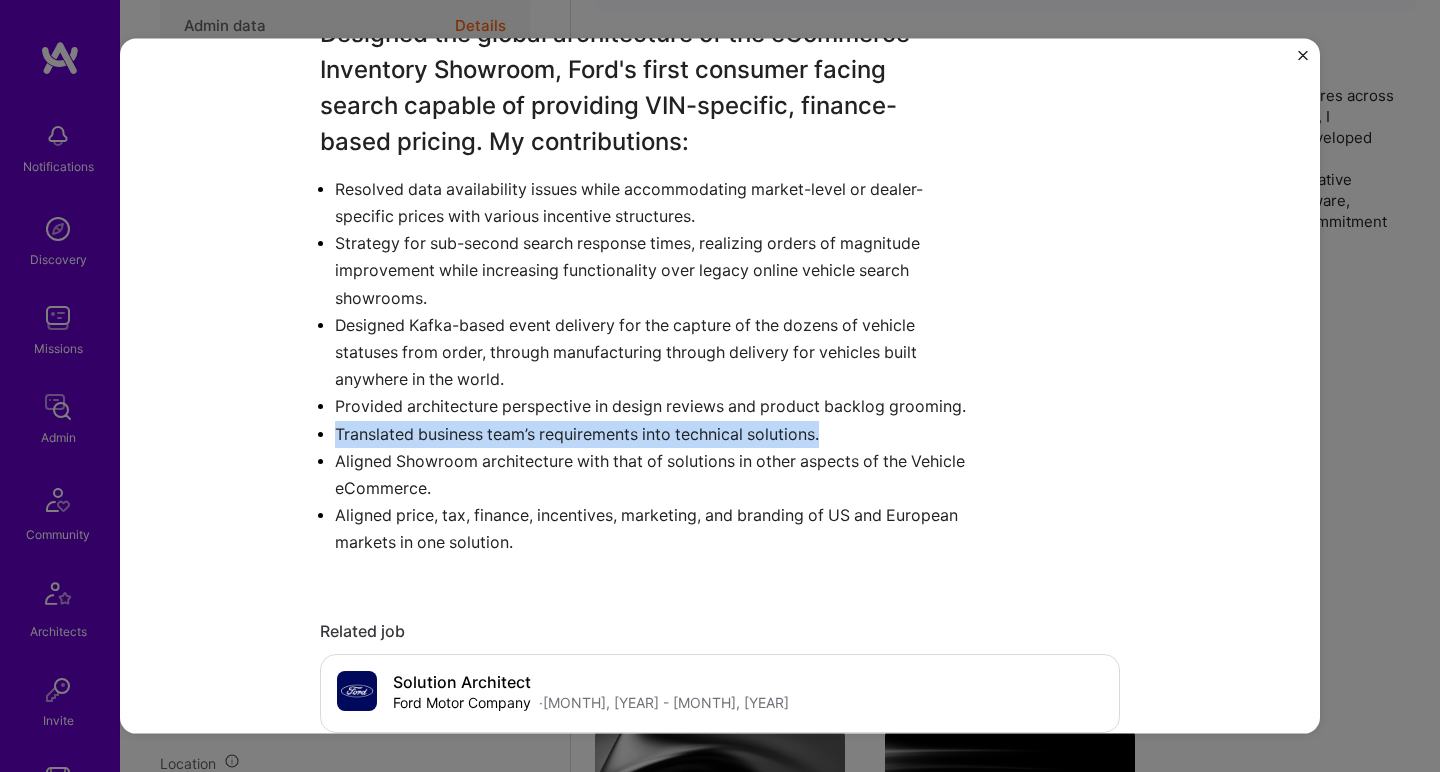 drag, startPoint x: 466, startPoint y: 441, endPoint x: 473, endPoint y: 400, distance: 41.59327 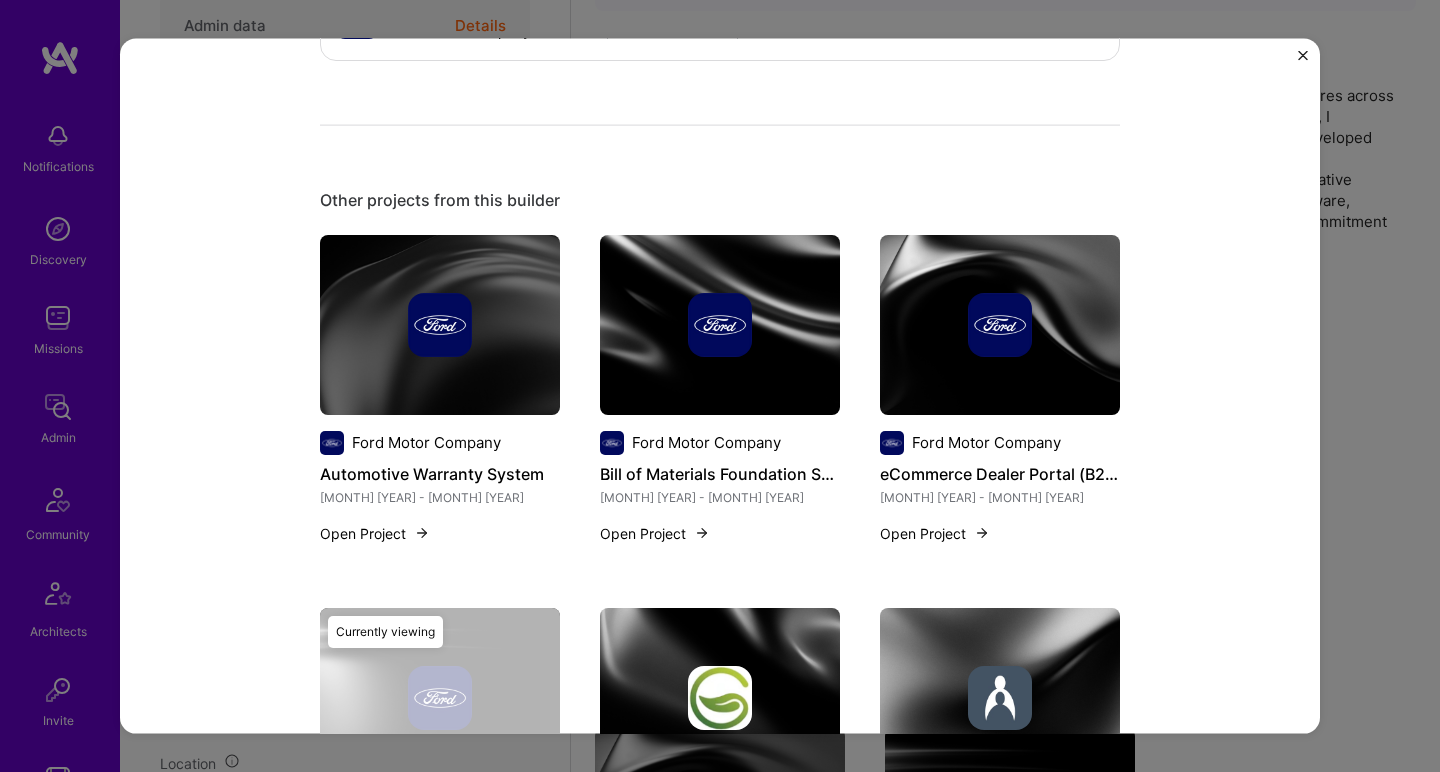 scroll, scrollTop: 1976, scrollLeft: 0, axis: vertical 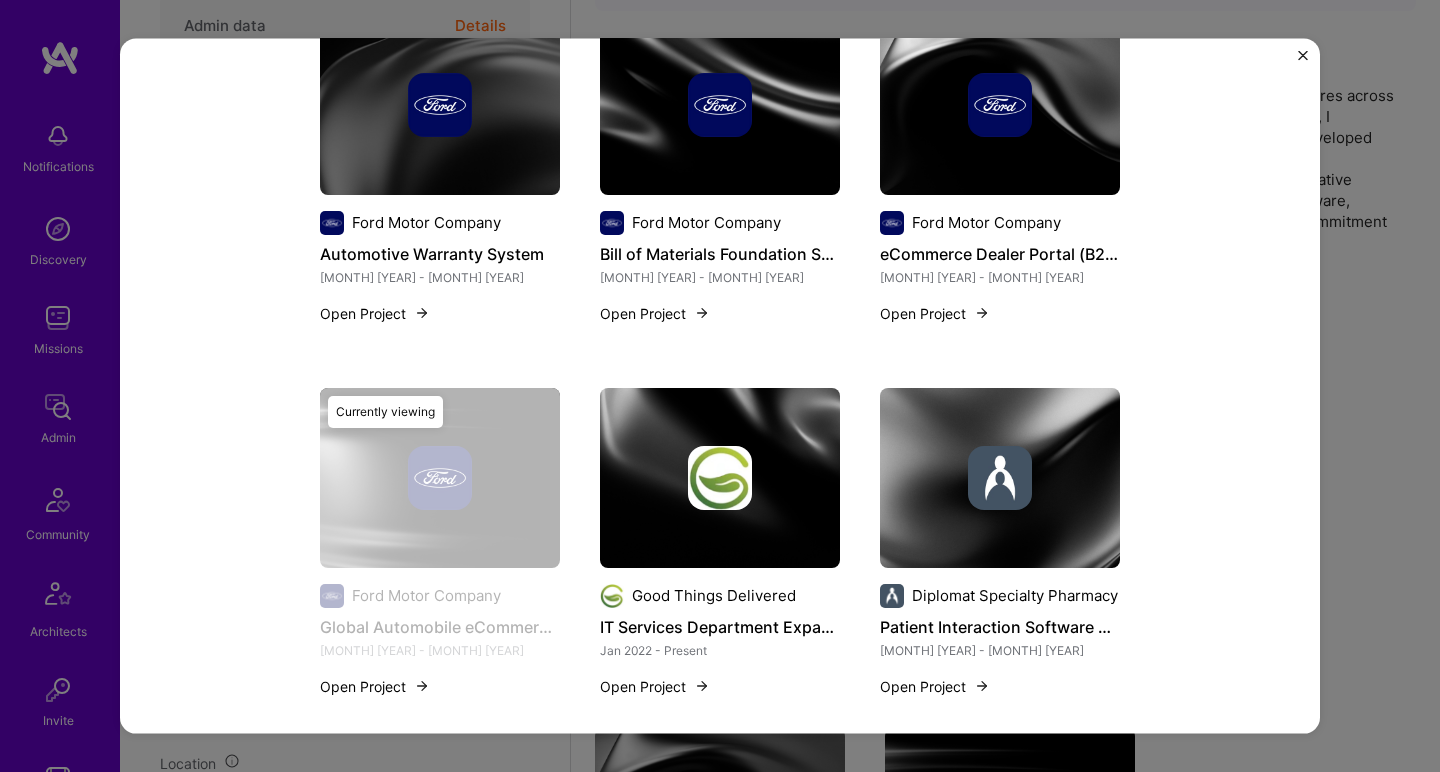 click at bounding box center [720, 477] 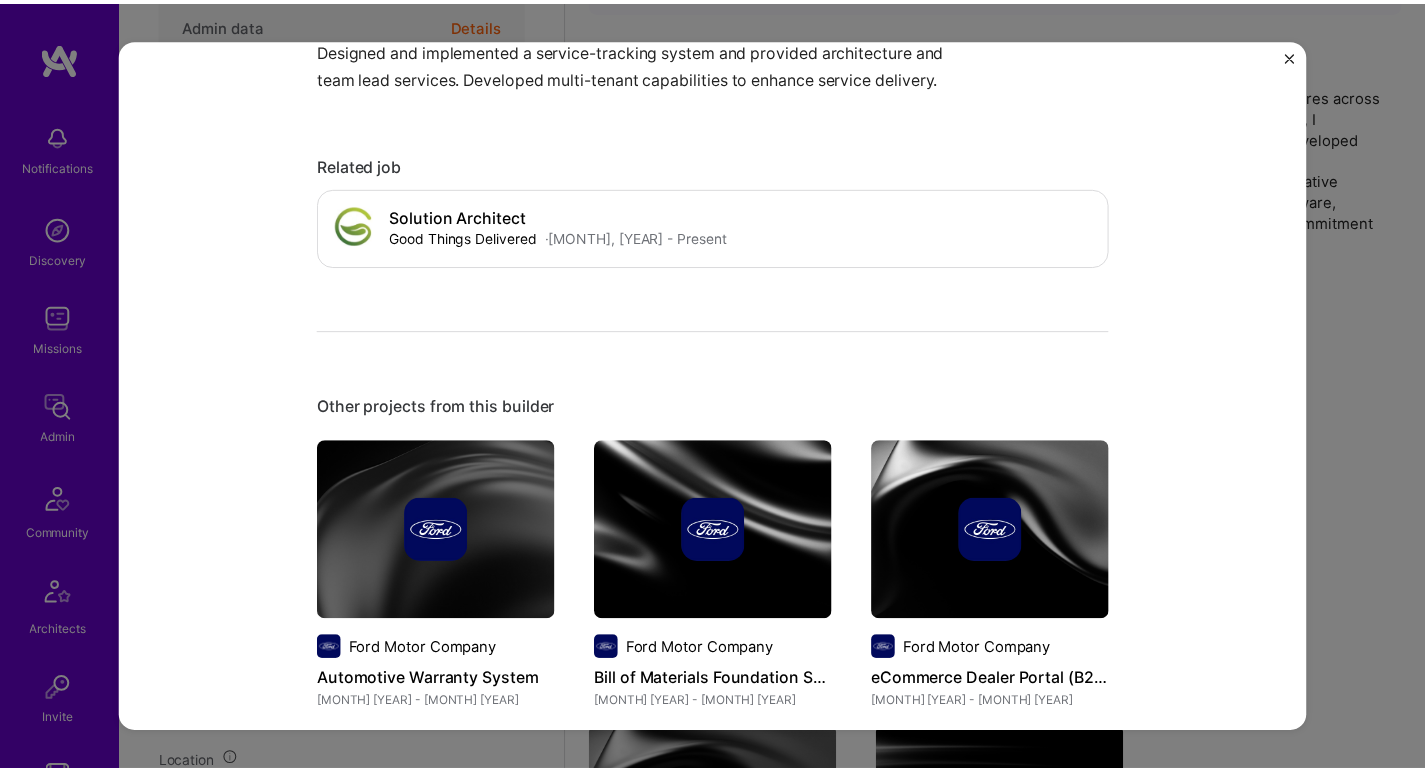 scroll, scrollTop: 0, scrollLeft: 0, axis: both 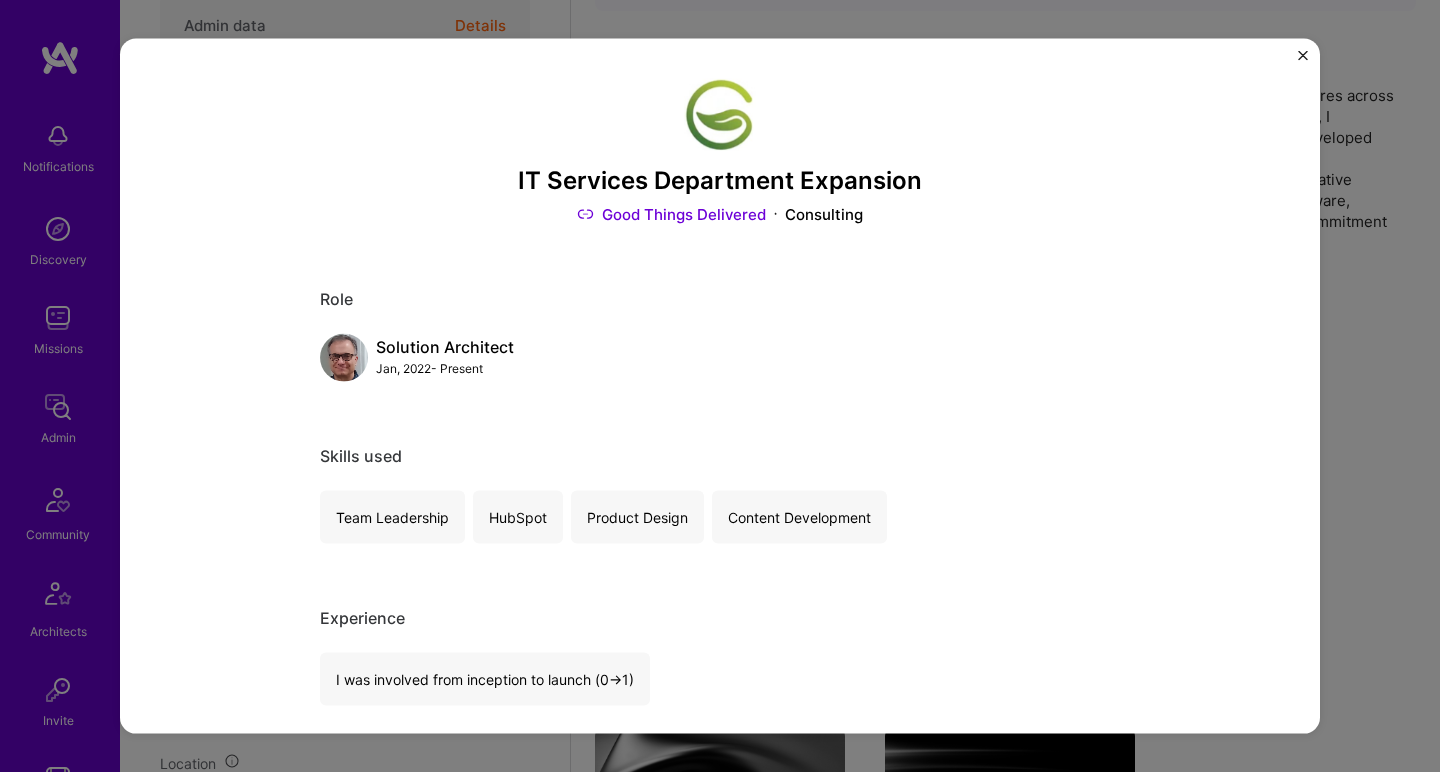 click on "IT Services Department Expansion   Good Things Delivered Consulting Role Solution Architect Jan, 2022  -   Present Skills used Team Leadership HubSpot Product Design Content Development Experience I was involved from inception to launch (0  ->  1) IT Services Expansion Led the creation of a new IT Services Department for Good Things Dlivered. In addition to soliciting contracts for IT Services, I IT-enabled existing Organizational Development and Training departments at Good Things Delivered. Contracts include OptioRx Patient Portal, Glow-Brick ERP Implementation, RoadReady Telematics Modernization, and TeamUp Academy Student Enrollment Service. Designed and implemented a service-tracking system and provided architecture and team lead services. Developed multi-tenant capabilities to enhance service delivery. Related job Solution Architect Good Things Delivered  ·  Jan, 2022 - Present Open Other projects from this builder Ford Motor Company Automotive Warranty System Aug 2009 - Feb 2010 Open Project" at bounding box center [720, 386] 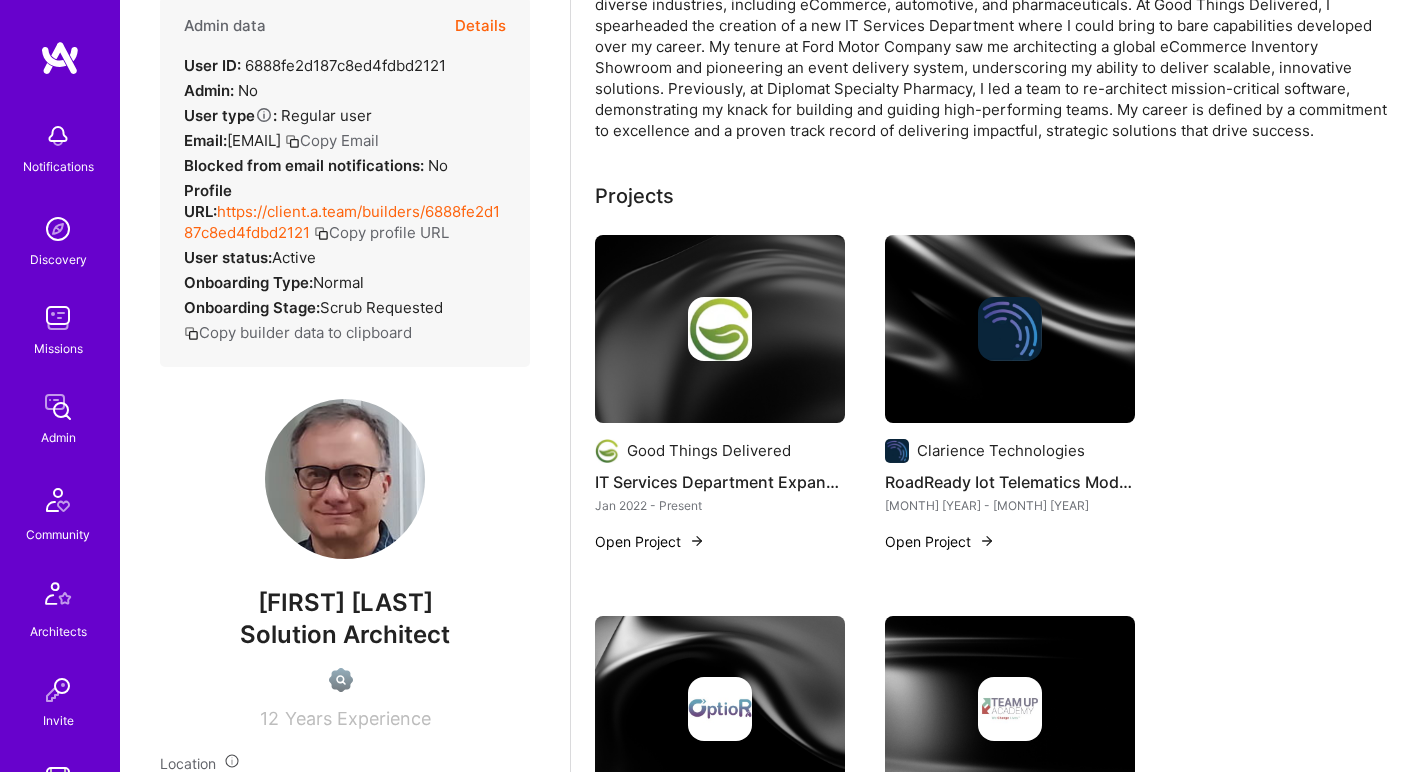 scroll, scrollTop: 0, scrollLeft: 0, axis: both 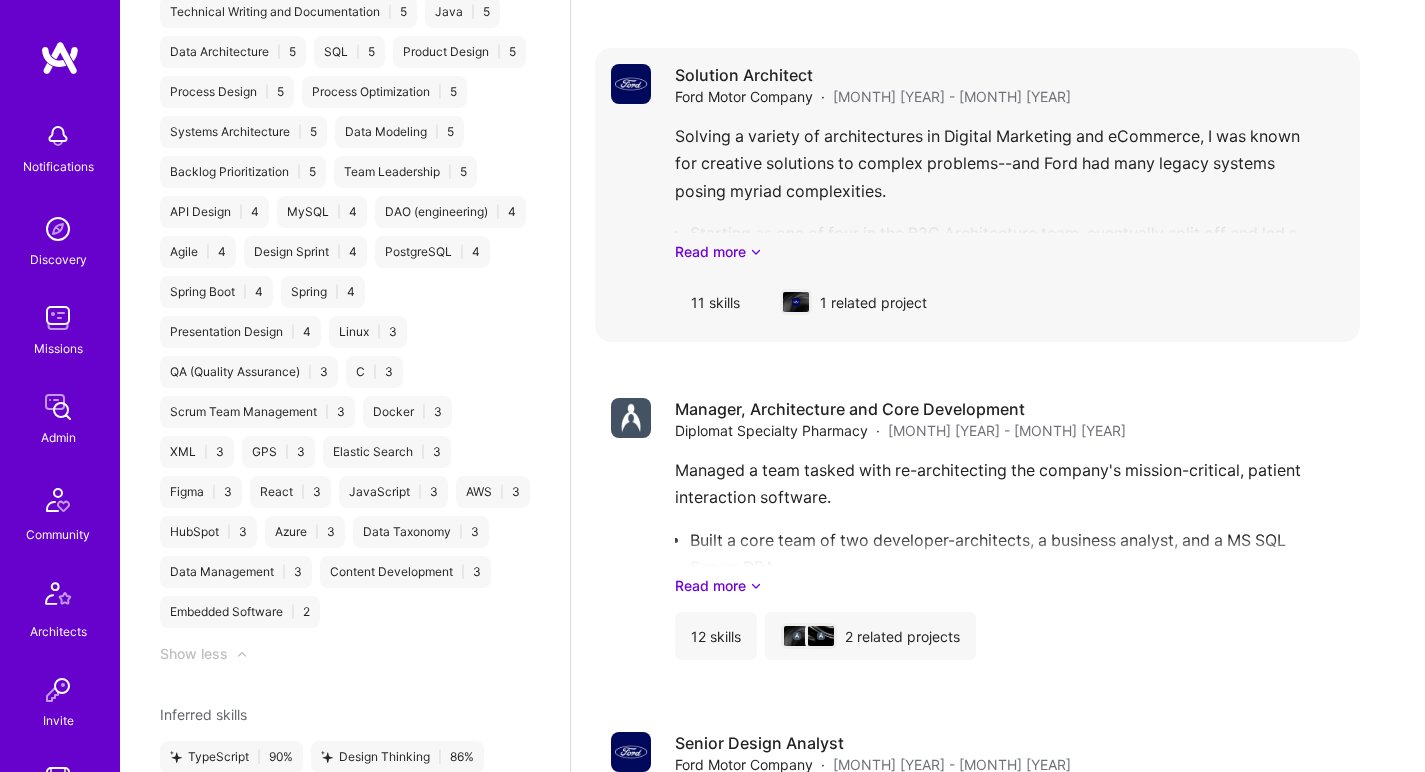 click on "Solving a variety of architectures in Digital Marketing and eCommerce, I was known for creative solutions to complex problems--and Ford had many legacy systems posing myriad complexities. Starting as one of four in the B2C Architecture team, eventually split off and led a team of six architects in the Office of the CIO serving the Digital Marketing Department. I instilled in my 6-architect team the notion that together we could accomplish far more together than we could individually. We each had our strengths and I matched them to the challenges at hand. Together, we all grew, and Ford Digital Marketing capabilities grew as well. Mentoring the younger ones, I groomed one to take the helm when I moved on the eCommerce team. Read more" at bounding box center [1009, 192] 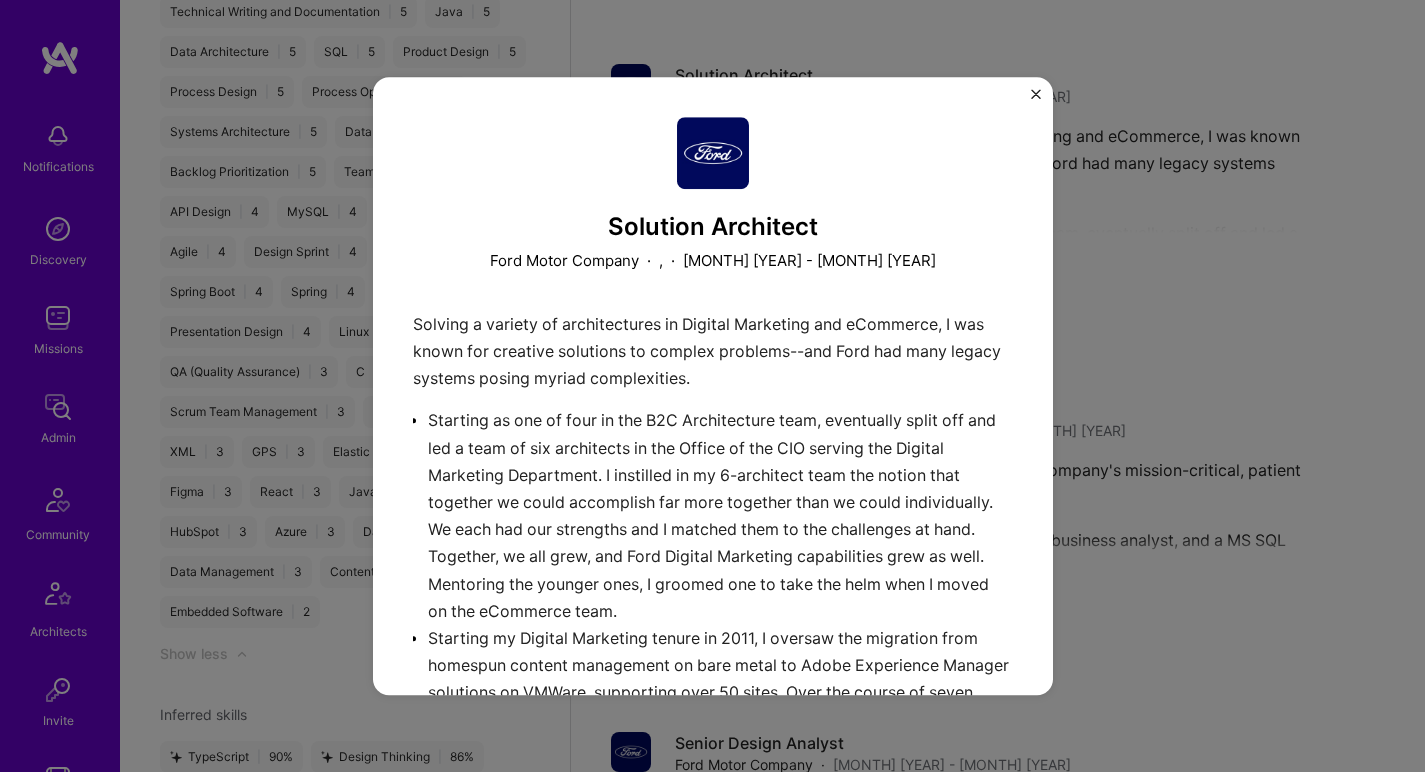 scroll, scrollTop: 973, scrollLeft: 0, axis: vertical 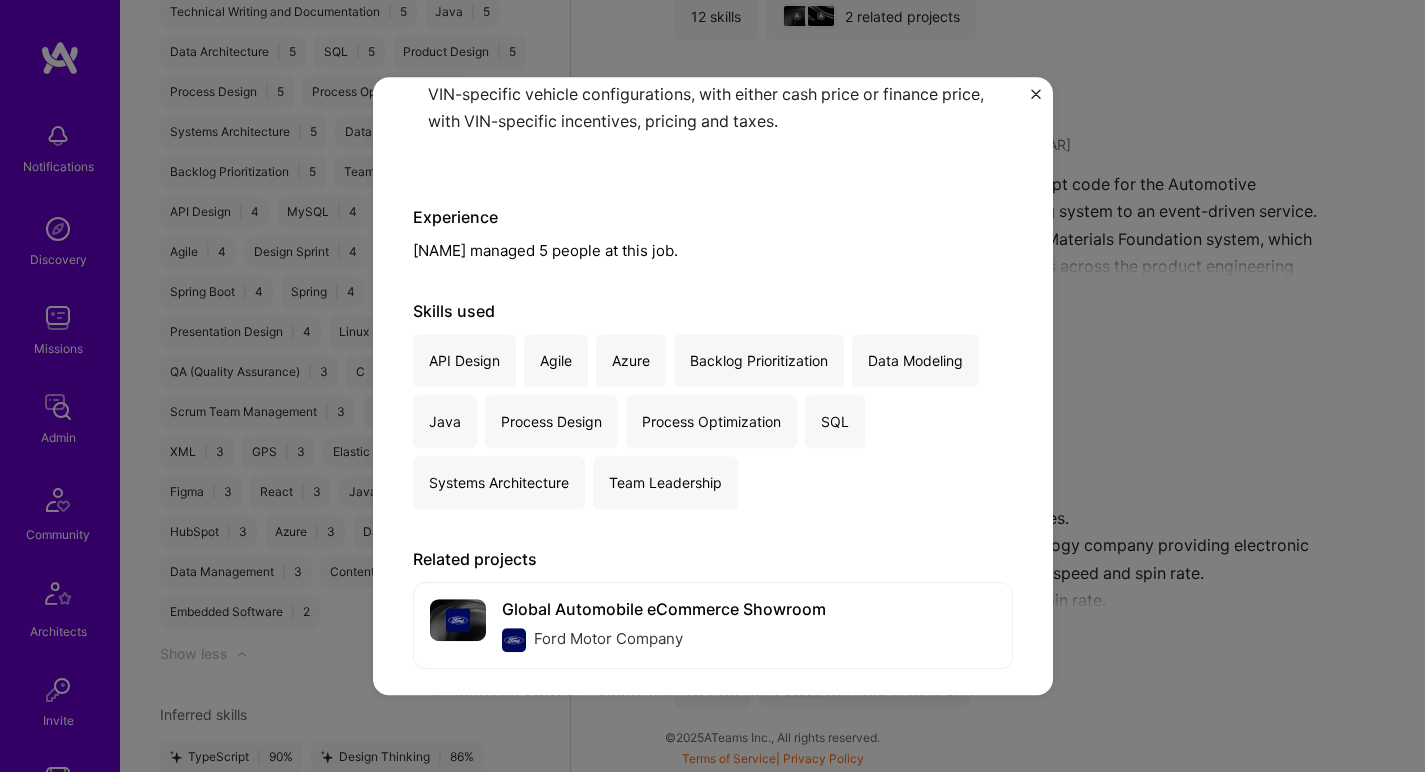 click on "Solution Architect Ford Motor Company   ·     Automotive, Manufacturing     ·   April 2011 - November 2021   Solving a variety of architectures in Digital Marketing and eCommerce, I was known for creative solutions to complex problems--and Ford had many legacy systems posing myriad complexities. Starting as one of four in the B2C Architecture team, eventually split off and led a team of six architects in the Office of the CIO serving the Digital Marketing Department. I instilled in my 6-architect team the notion that together we could accomplish far more together than we could individually. We each had our strengths and I matched them to the challenges at hand. Together, we all grew, and Ford Digital Marketing capabilities grew as well. Mentoring the younger ones, I groomed one to take the helm when I moved on the eCommerce team. Experience Gregg managed 5 people at this job. Skills used API Design Agile Azure Backlog Prioritization Data Modeling Java Process Design Process Optimization SQL Team Leadership" at bounding box center [712, 386] 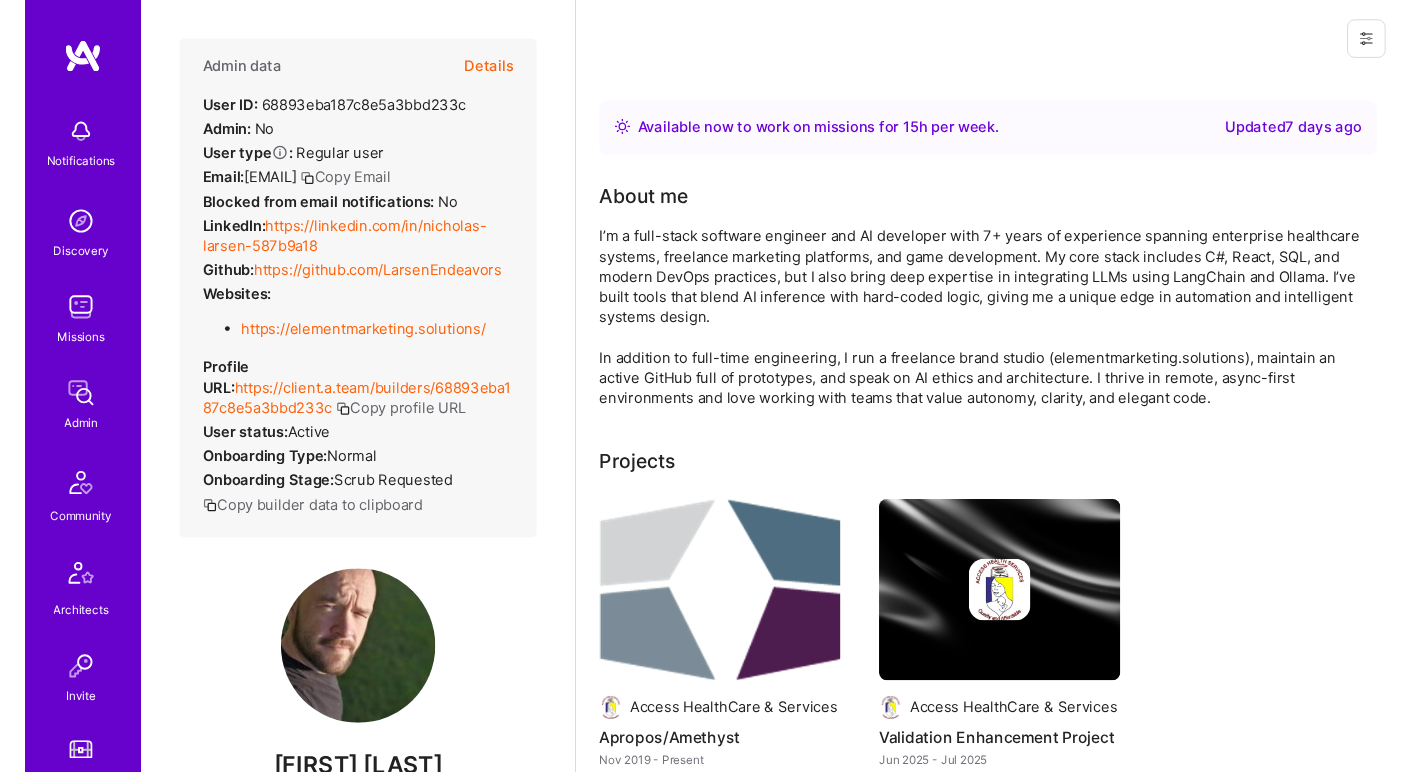 scroll, scrollTop: 0, scrollLeft: 0, axis: both 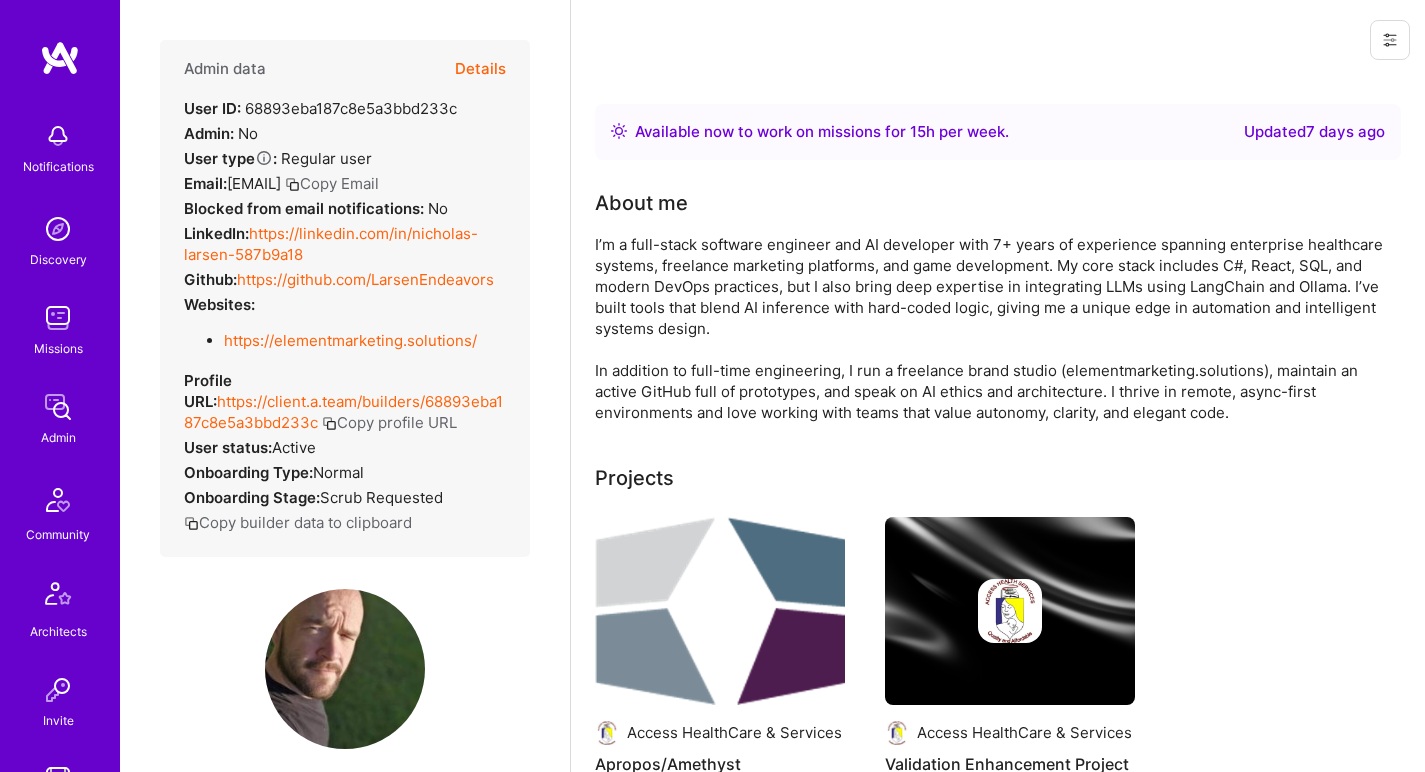 click on "https://linkedin.com/in/nicholas-larsen-587b9a18" at bounding box center (331, 244) 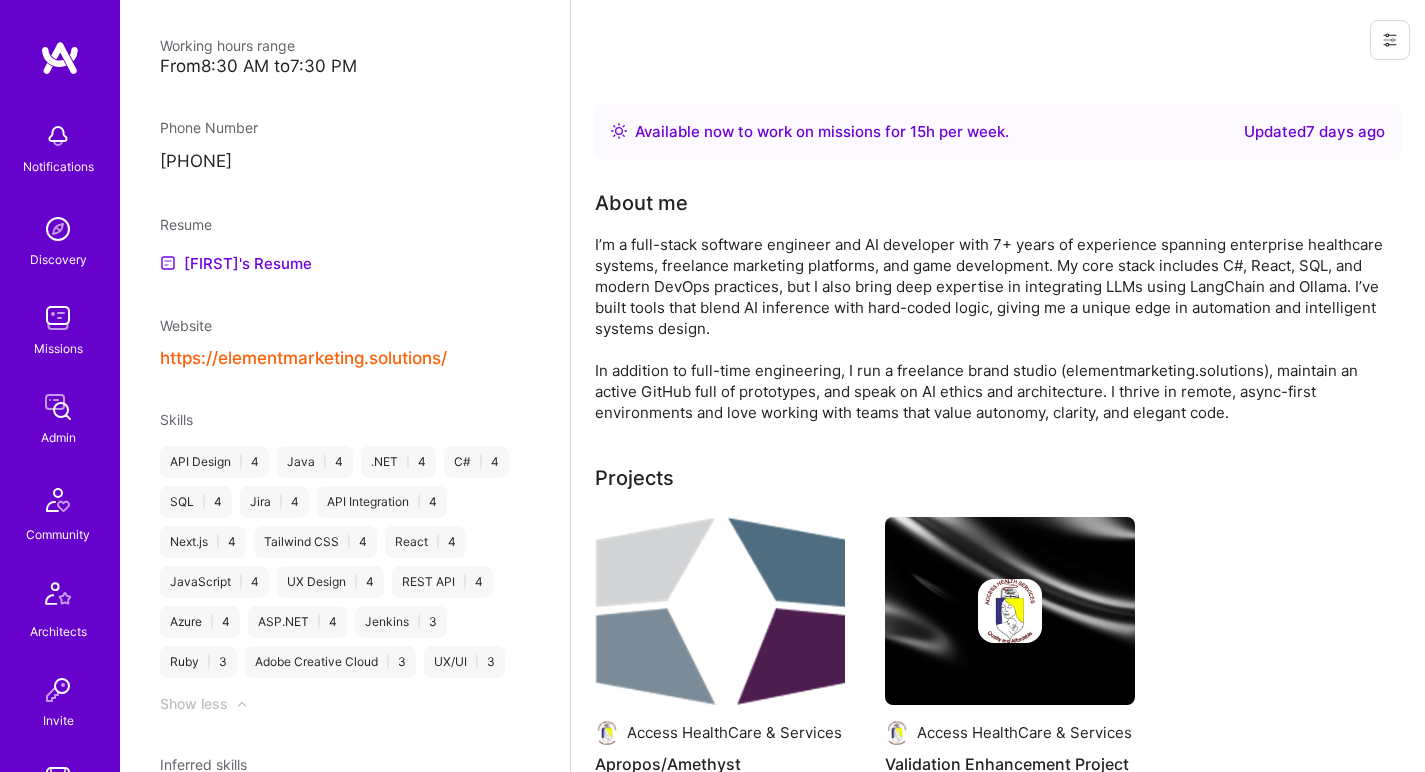 scroll, scrollTop: 1000, scrollLeft: 0, axis: vertical 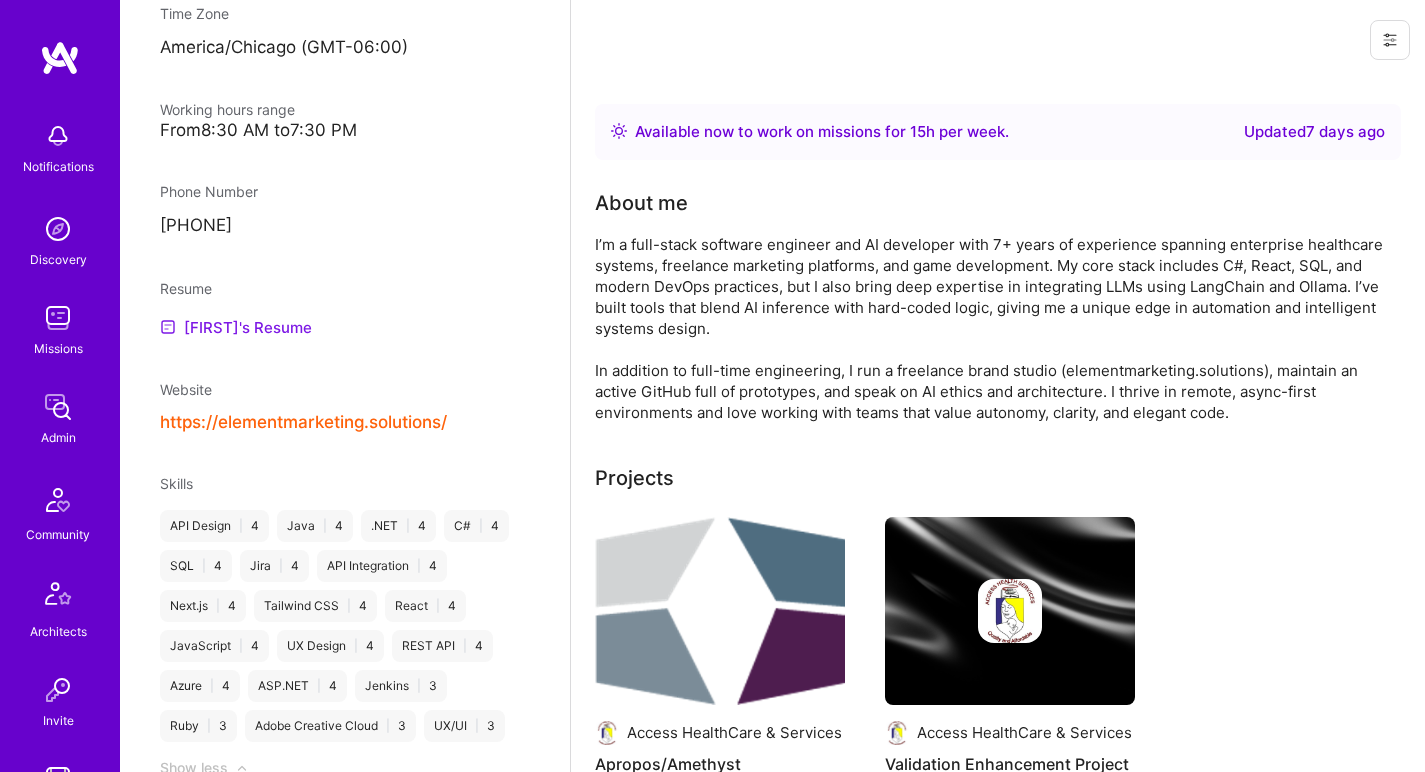 click on "Nicholas's Resume" at bounding box center (236, 327) 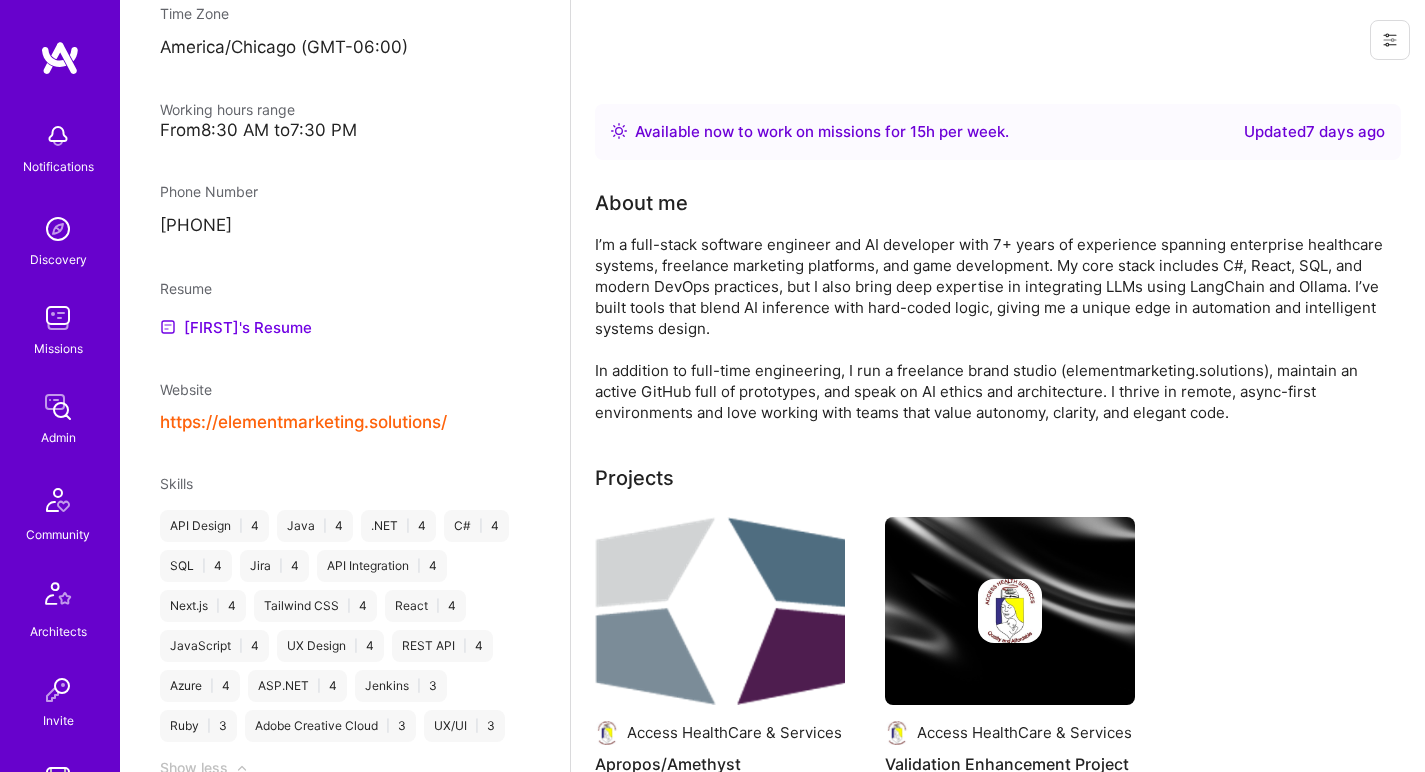 click on "I’m a full-stack software engineer and AI developer with 7+ years of experience spanning enterprise healthcare systems, freelance marketing platforms, and game development. My core stack includes C#, React, SQL, and modern DevOps practices, but I also bring deep expertise in integrating LLMs using LangChain and Ollama. I’ve built tools that blend AI inference with hard-coded logic, giving me a unique edge in automation and intelligent systems design.
In addition to full-time engineering, I run a freelance brand studio (elementmarketing.solutions), maintain an active GitHub full of prototypes, and speak on AI ethics and architecture. I thrive in remote, async-first environments and love working with teams that value autonomy, clarity, and elegant code." at bounding box center (995, 328) 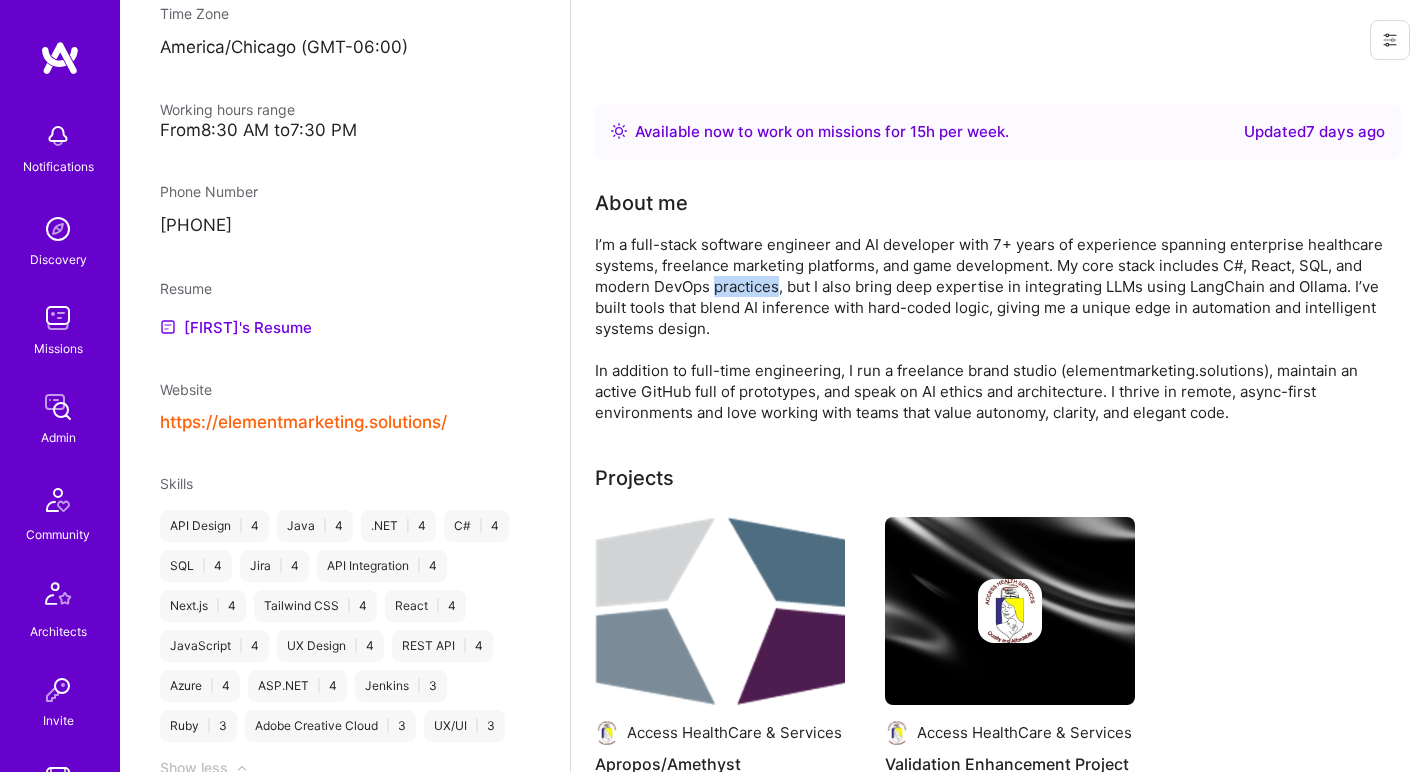 click on "I’m a full-stack software engineer and AI developer with 7+ years of experience spanning enterprise healthcare systems, freelance marketing platforms, and game development. My core stack includes C#, React, SQL, and modern DevOps practices, but I also bring deep expertise in integrating LLMs using LangChain and Ollama. I’ve built tools that blend AI inference with hard-coded logic, giving me a unique edge in automation and intelligent systems design.
In addition to full-time engineering, I run a freelance brand studio (elementmarketing.solutions), maintain an active GitHub full of prototypes, and speak on AI ethics and architecture. I thrive in remote, async-first environments and love working with teams that value autonomy, clarity, and elegant code." at bounding box center (995, 328) 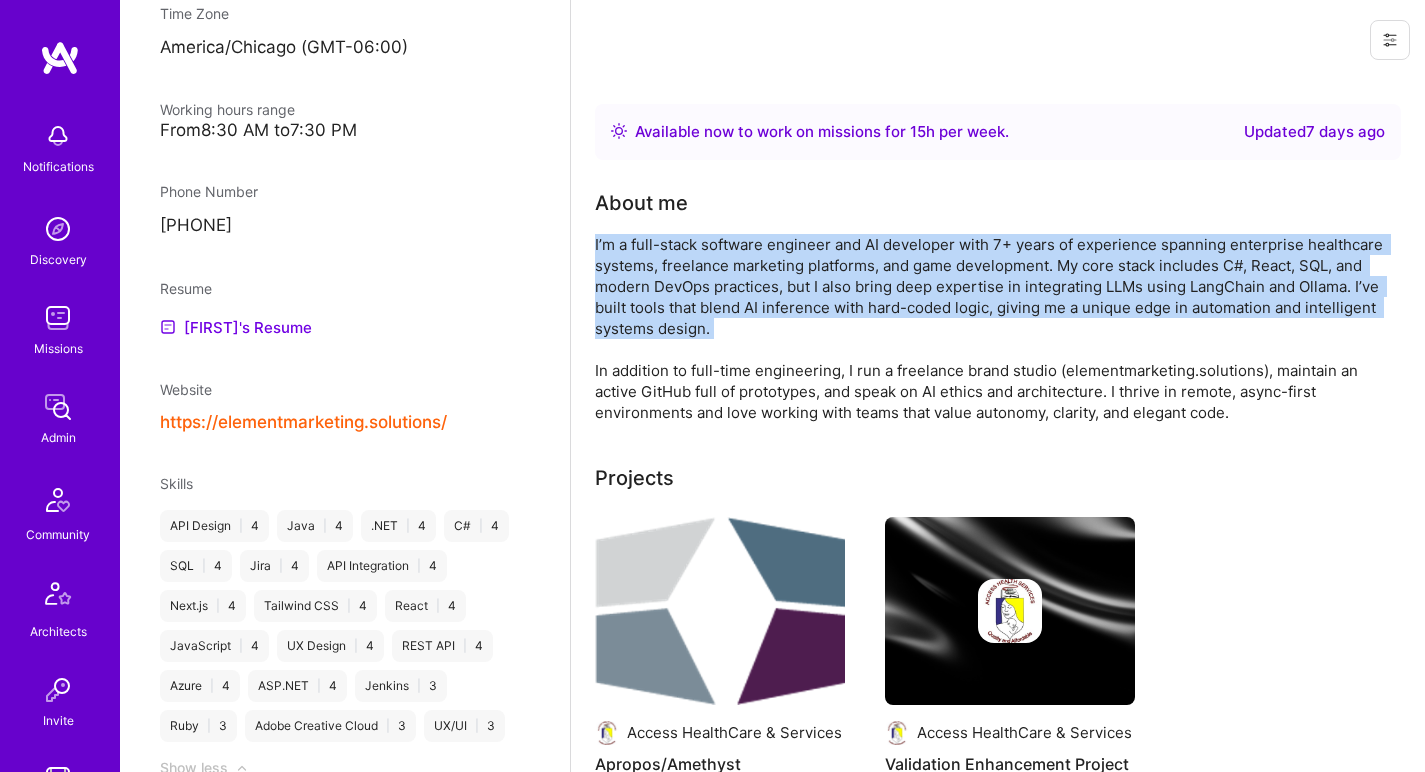 click on "I’m a full-stack software engineer and AI developer with 7+ years of experience spanning enterprise healthcare systems, freelance marketing platforms, and game development. My core stack includes C#, React, SQL, and modern DevOps practices, but I also bring deep expertise in integrating LLMs using LangChain and Ollama. I’ve built tools that blend AI inference with hard-coded logic, giving me a unique edge in automation and intelligent systems design.
In addition to full-time engineering, I run a freelance brand studio (elementmarketing.solutions), maintain an active GitHub full of prototypes, and speak on AI ethics and architecture. I thrive in remote, async-first environments and love working with teams that value autonomy, clarity, and elegant code." at bounding box center (995, 328) 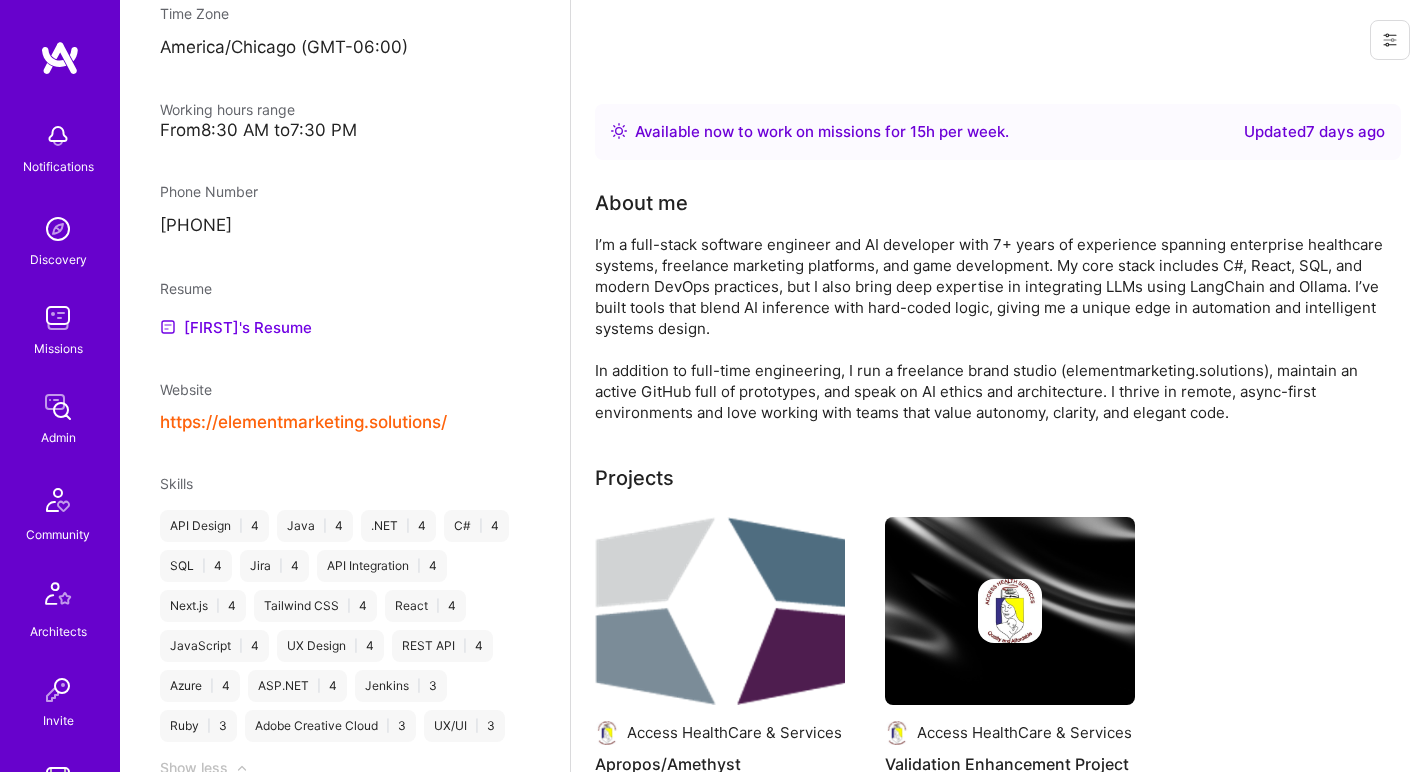 click on "I’m a full-stack software engineer and AI developer with 7+ years of experience spanning enterprise healthcare systems, freelance marketing platforms, and game development. My core stack includes C#, React, SQL, and modern DevOps practices, but I also bring deep expertise in integrating LLMs using LangChain and Ollama. I’ve built tools that blend AI inference with hard-coded logic, giving me a unique edge in automation and intelligent systems design.
In addition to full-time engineering, I run a freelance brand studio (elementmarketing.solutions), maintain an active GitHub full of prototypes, and speak on AI ethics and architecture. I thrive in remote, async-first environments and love working with teams that value autonomy, clarity, and elegant code." at bounding box center [995, 328] 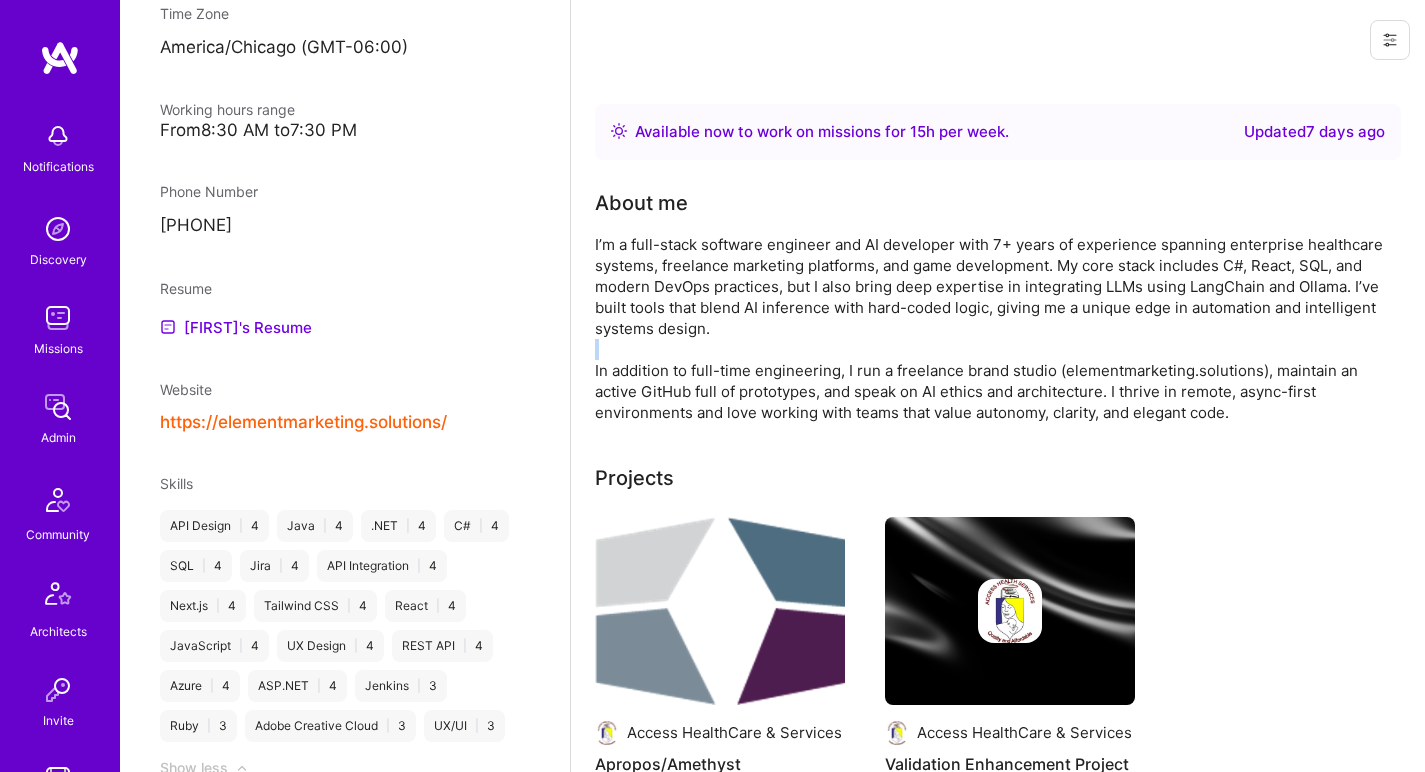 click on "I’m a full-stack software engineer and AI developer with 7+ years of experience spanning enterprise healthcare systems, freelance marketing platforms, and game development. My core stack includes C#, React, SQL, and modern DevOps practices, but I also bring deep expertise in integrating LLMs using LangChain and Ollama. I’ve built tools that blend AI inference with hard-coded logic, giving me a unique edge in automation and intelligent systems design.
In addition to full-time engineering, I run a freelance brand studio (elementmarketing.solutions), maintain an active GitHub full of prototypes, and speak on AI ethics and architecture. I thrive in remote, async-first environments and love working with teams that value autonomy, clarity, and elegant code." at bounding box center (995, 328) 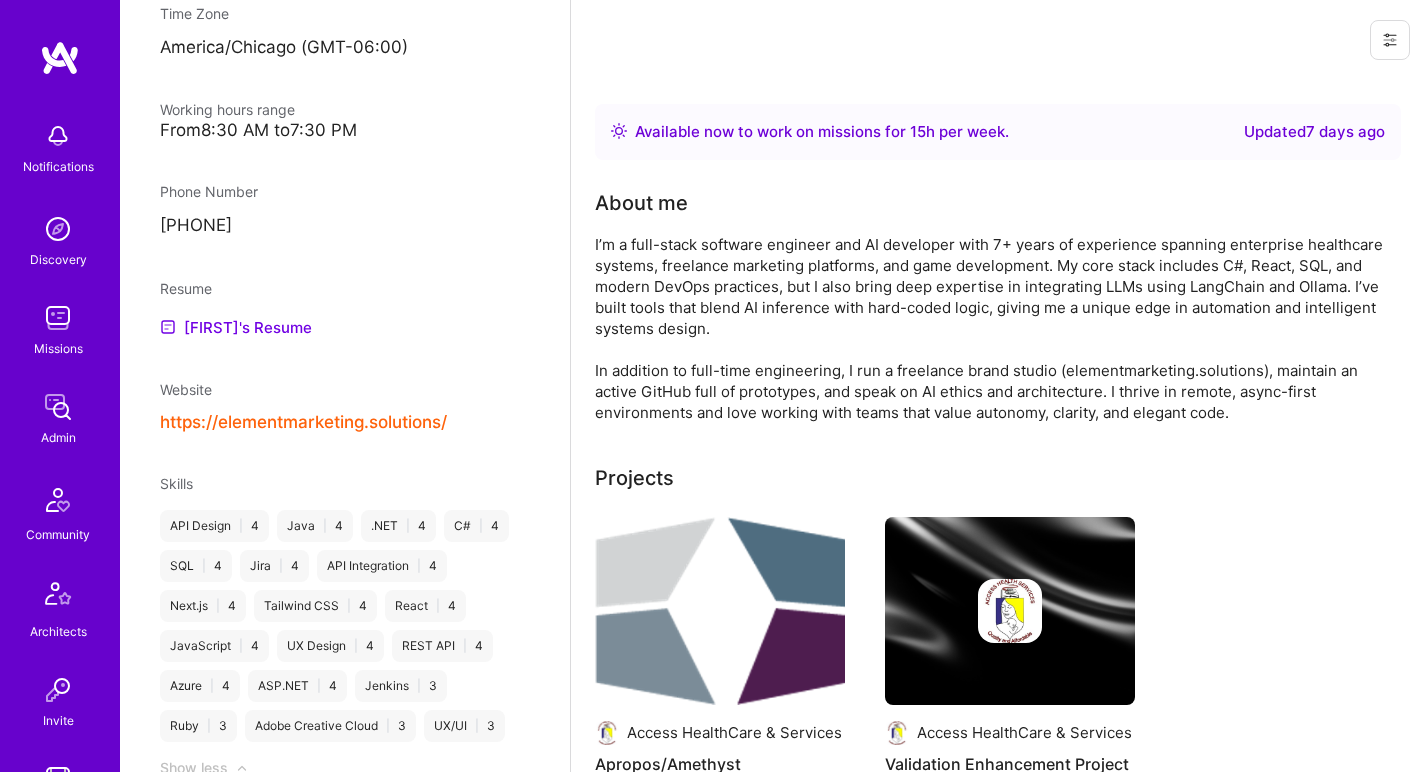 click on "I’m a full-stack software engineer and AI developer with 7+ years of experience spanning enterprise healthcare systems, freelance marketing platforms, and game development. My core stack includes C#, React, SQL, and modern DevOps practices, but I also bring deep expertise in integrating LLMs using LangChain and Ollama. I’ve built tools that blend AI inference with hard-coded logic, giving me a unique edge in automation and intelligent systems design.
In addition to full-time engineering, I run a freelance brand studio (elementmarketing.solutions), maintain an active GitHub full of prototypes, and speak on AI ethics and architecture. I thrive in remote, async-first environments and love working with teams that value autonomy, clarity, and elegant code." at bounding box center (995, 328) 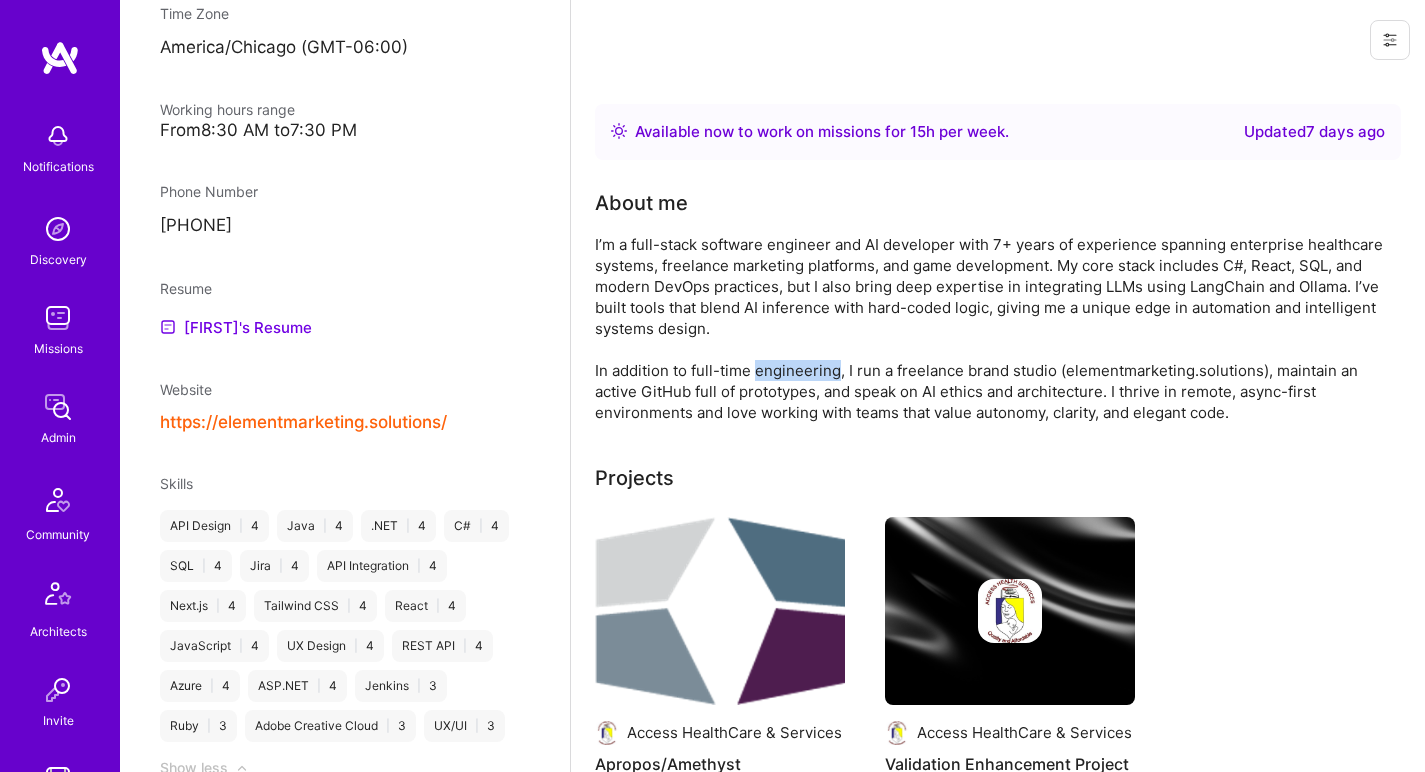 click on "I’m a full-stack software engineer and AI developer with 7+ years of experience spanning enterprise healthcare systems, freelance marketing platforms, and game development. My core stack includes C#, React, SQL, and modern DevOps practices, but I also bring deep expertise in integrating LLMs using LangChain and Ollama. I’ve built tools that blend AI inference with hard-coded logic, giving me a unique edge in automation and intelligent systems design.
In addition to full-time engineering, I run a freelance brand studio (elementmarketing.solutions), maintain an active GitHub full of prototypes, and speak on AI ethics and architecture. I thrive in remote, async-first environments and love working with teams that value autonomy, clarity, and elegant code." at bounding box center (995, 328) 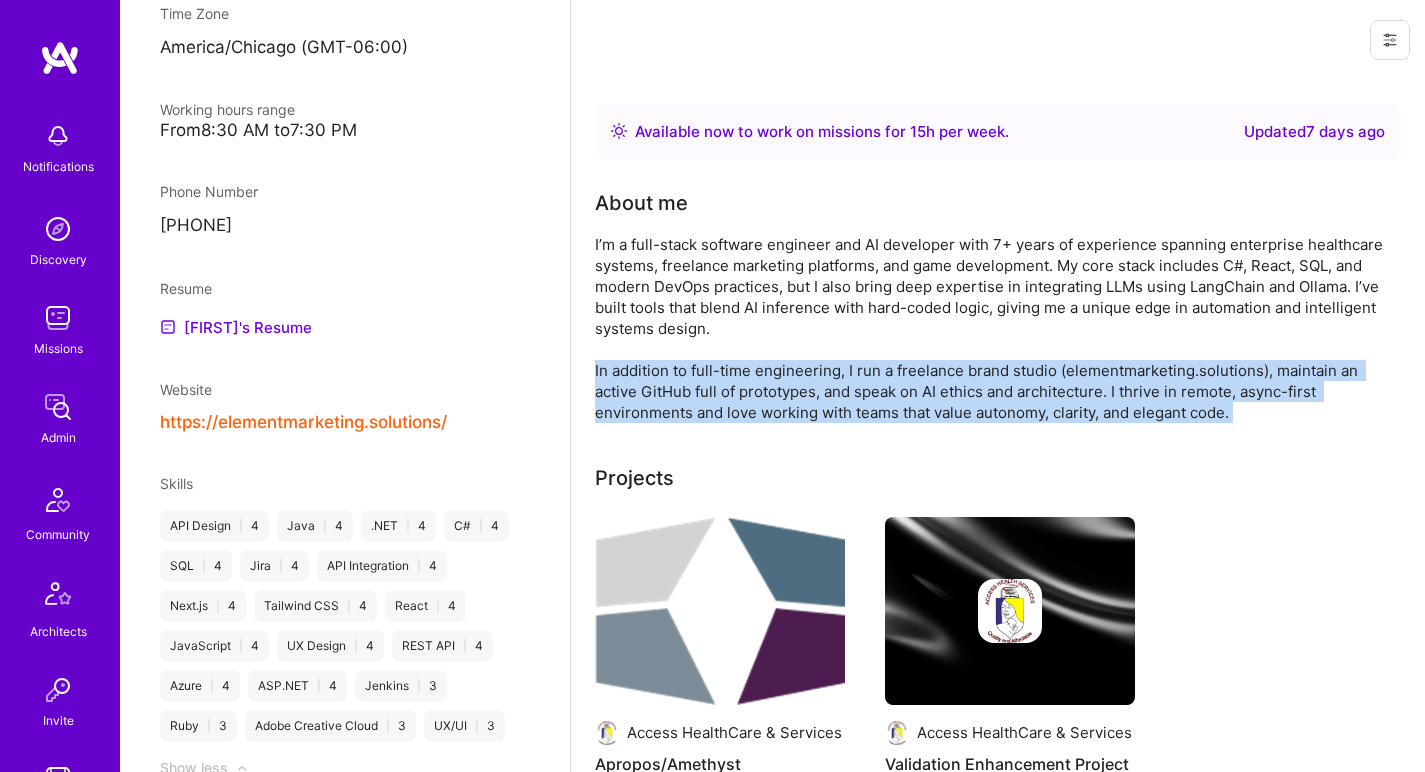 click on "I’m a full-stack software engineer and AI developer with 7+ years of experience spanning enterprise healthcare systems, freelance marketing platforms, and game development. My core stack includes C#, React, SQL, and modern DevOps practices, but I also bring deep expertise in integrating LLMs using LangChain and Ollama. I’ve built tools that blend AI inference with hard-coded logic, giving me a unique edge in automation and intelligent systems design.
In addition to full-time engineering, I run a freelance brand studio (elementmarketing.solutions), maintain an active GitHub full of prototypes, and speak on AI ethics and architecture. I thrive in remote, async-first environments and love working with teams that value autonomy, clarity, and elegant code." at bounding box center [995, 328] 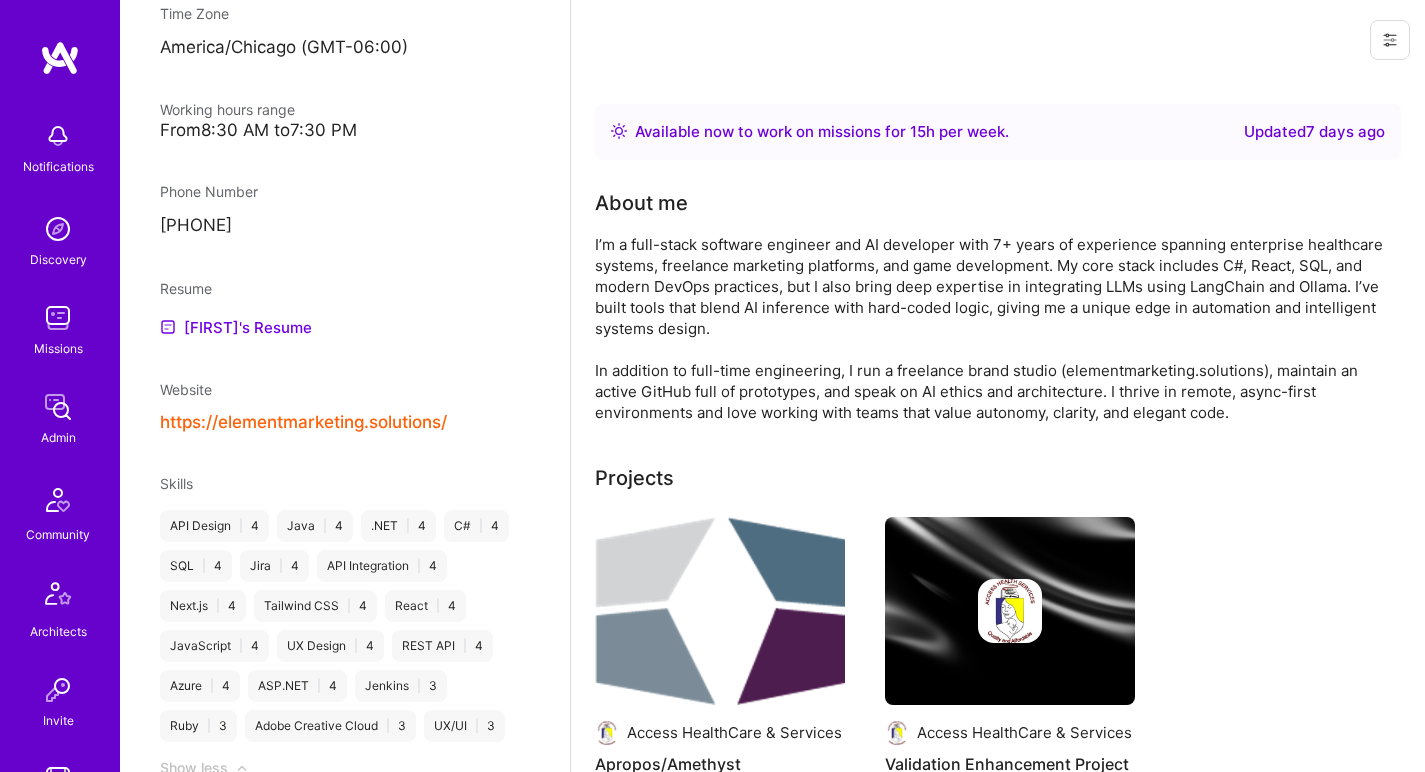 click on "I’m a full-stack software engineer and AI developer with 7+ years of experience spanning enterprise healthcare systems, freelance marketing platforms, and game development. My core stack includes C#, React, SQL, and modern DevOps practices, but I also bring deep expertise in integrating LLMs using LangChain and Ollama. I’ve built tools that blend AI inference with hard-coded logic, giving me a unique edge in automation and intelligent systems design.
In addition to full-time engineering, I run a freelance brand studio (elementmarketing.solutions), maintain an active GitHub full of prototypes, and speak on AI ethics and architecture. I thrive in remote, async-first environments and love working with teams that value autonomy, clarity, and elegant code." at bounding box center (995, 328) 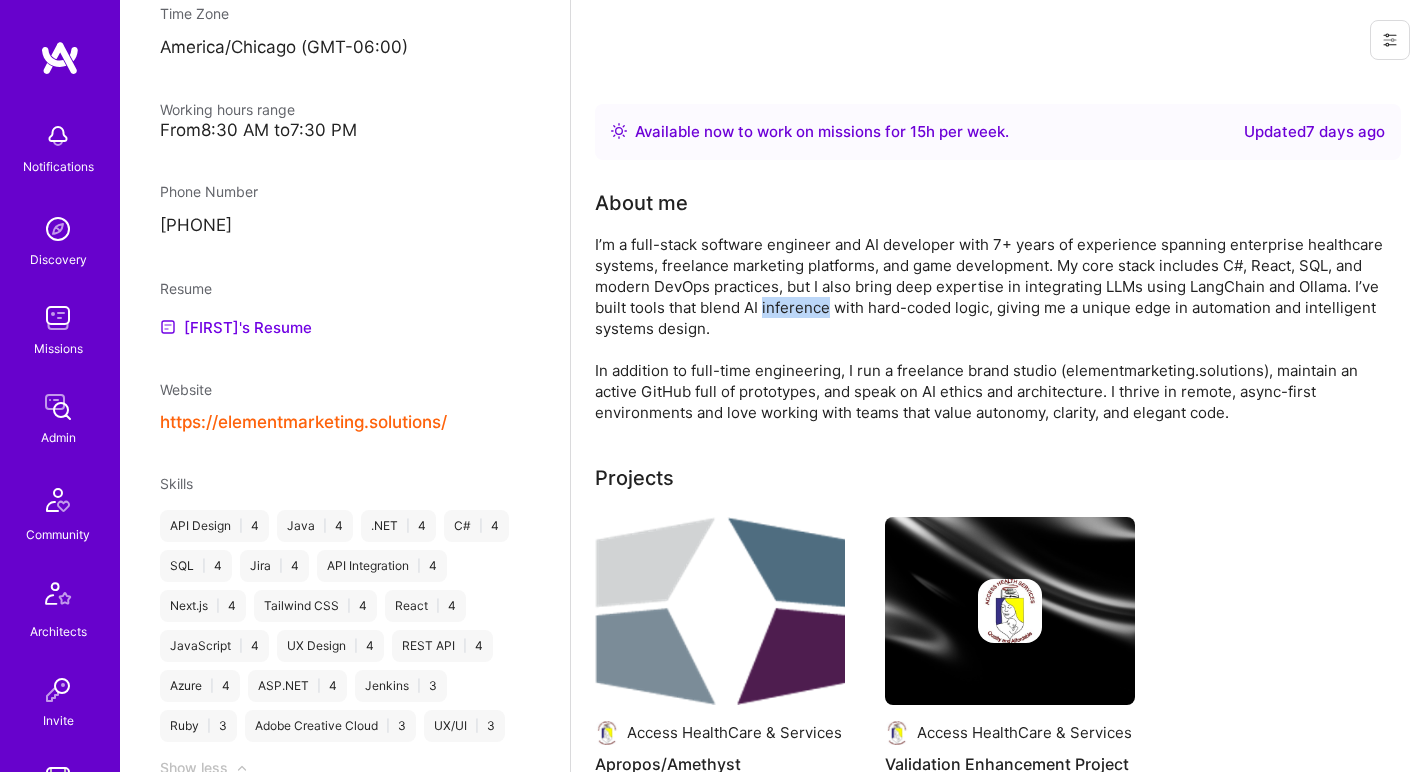 click on "I’m a full-stack software engineer and AI developer with 7+ years of experience spanning enterprise healthcare systems, freelance marketing platforms, and game development. My core stack includes C#, React, SQL, and modern DevOps practices, but I also bring deep expertise in integrating LLMs using LangChain and Ollama. I’ve built tools that blend AI inference with hard-coded logic, giving me a unique edge in automation and intelligent systems design.
In addition to full-time engineering, I run a freelance brand studio (elementmarketing.solutions), maintain an active GitHub full of prototypes, and speak on AI ethics and architecture. I thrive in remote, async-first environments and love working with teams that value autonomy, clarity, and elegant code." at bounding box center [995, 328] 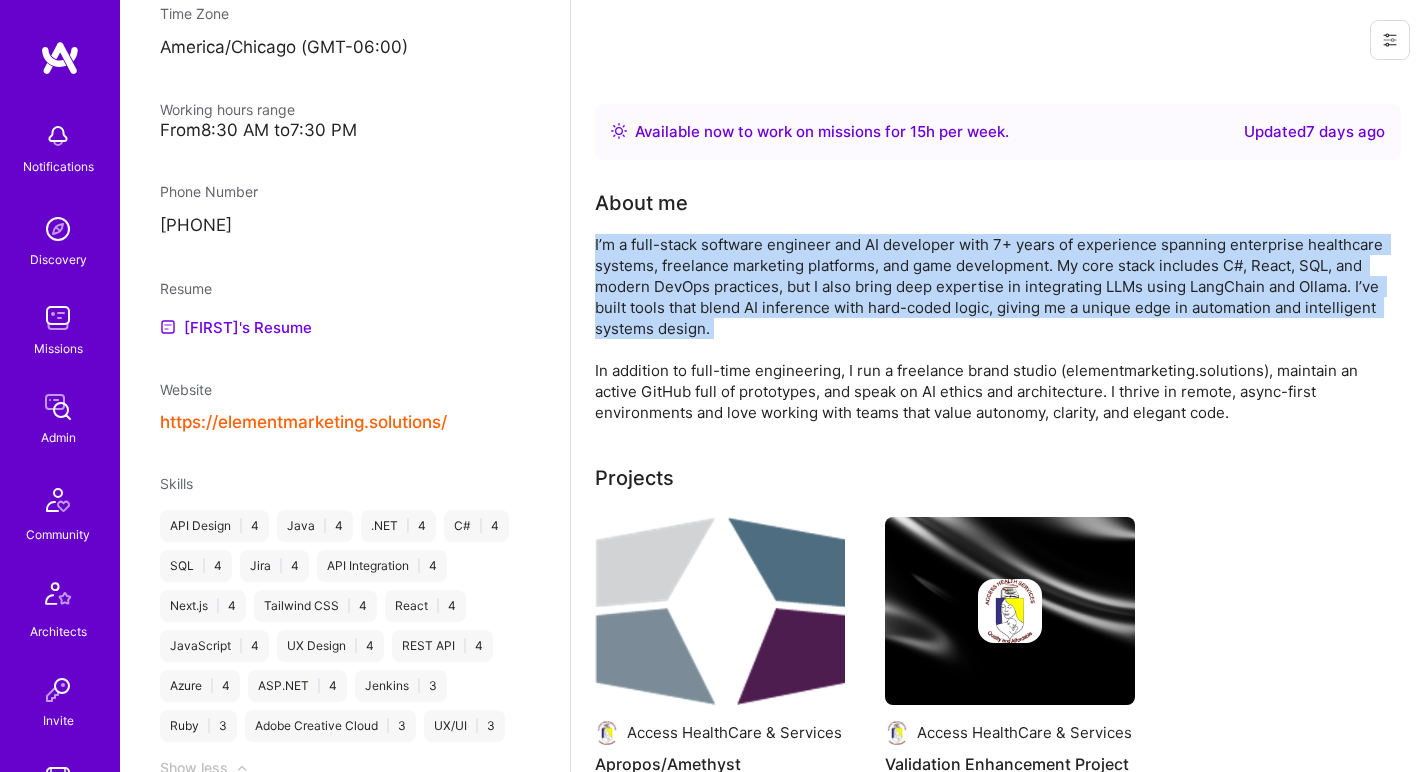 click on "I’m a full-stack software engineer and AI developer with 7+ years of experience spanning enterprise healthcare systems, freelance marketing platforms, and game development. My core stack includes C#, React, SQL, and modern DevOps practices, but I also bring deep expertise in integrating LLMs using LangChain and Ollama. I’ve built tools that blend AI inference with hard-coded logic, giving me a unique edge in automation and intelligent systems design.
In addition to full-time engineering, I run a freelance brand studio (elementmarketing.solutions), maintain an active GitHub full of prototypes, and speak on AI ethics and architecture. I thrive in remote, async-first environments and love working with teams that value autonomy, clarity, and elegant code." at bounding box center [995, 328] 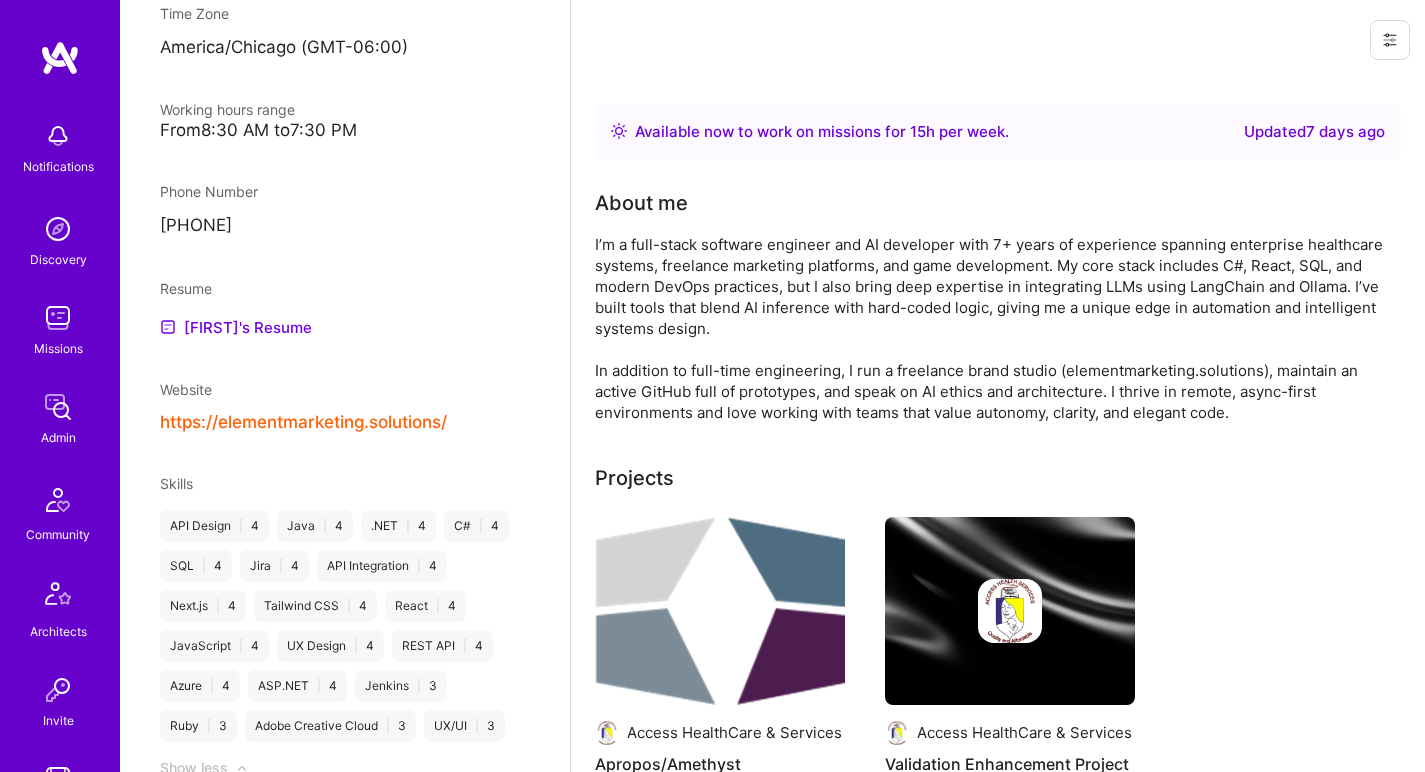 click on "I’m a full-stack software engineer and AI developer with 7+ years of experience spanning enterprise healthcare systems, freelance marketing platforms, and game development. My core stack includes C#, React, SQL, and modern DevOps practices, but I also bring deep expertise in integrating LLMs using LangChain and Ollama. I’ve built tools that blend AI inference with hard-coded logic, giving me a unique edge in automation and intelligent systems design.
In addition to full-time engineering, I run a freelance brand studio (elementmarketing.solutions), maintain an active GitHub full of prototypes, and speak on AI ethics and architecture. I thrive in remote, async-first environments and love working with teams that value autonomy, clarity, and elegant code." at bounding box center [995, 328] 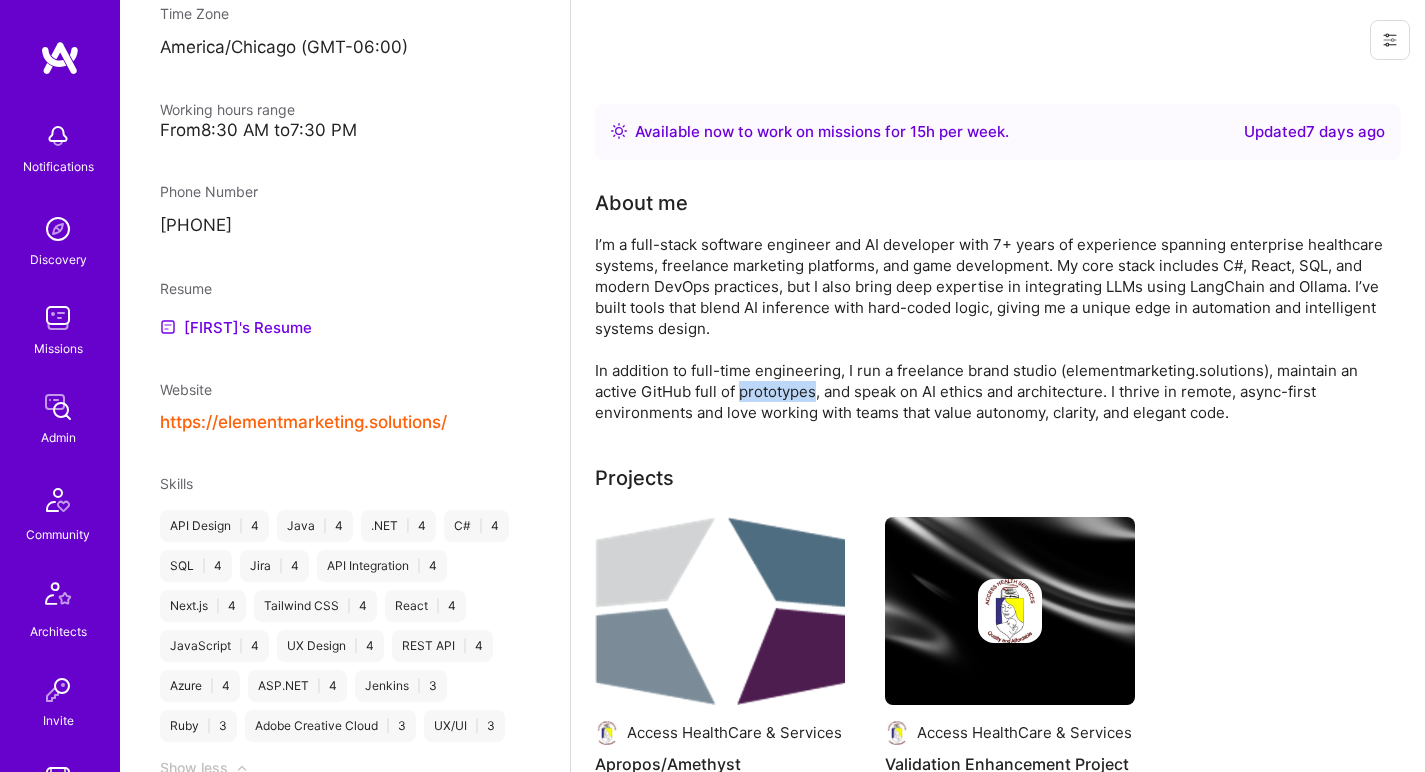 click on "I’m a full-stack software engineer and AI developer with 7+ years of experience spanning enterprise healthcare systems, freelance marketing platforms, and game development. My core stack includes C#, React, SQL, and modern DevOps practices, but I also bring deep expertise in integrating LLMs using LangChain and Ollama. I’ve built tools that blend AI inference with hard-coded logic, giving me a unique edge in automation and intelligent systems design.
In addition to full-time engineering, I run a freelance brand studio (elementmarketing.solutions), maintain an active GitHub full of prototypes, and speak on AI ethics and architecture. I thrive in remote, async-first environments and love working with teams that value autonomy, clarity, and elegant code." at bounding box center (995, 328) 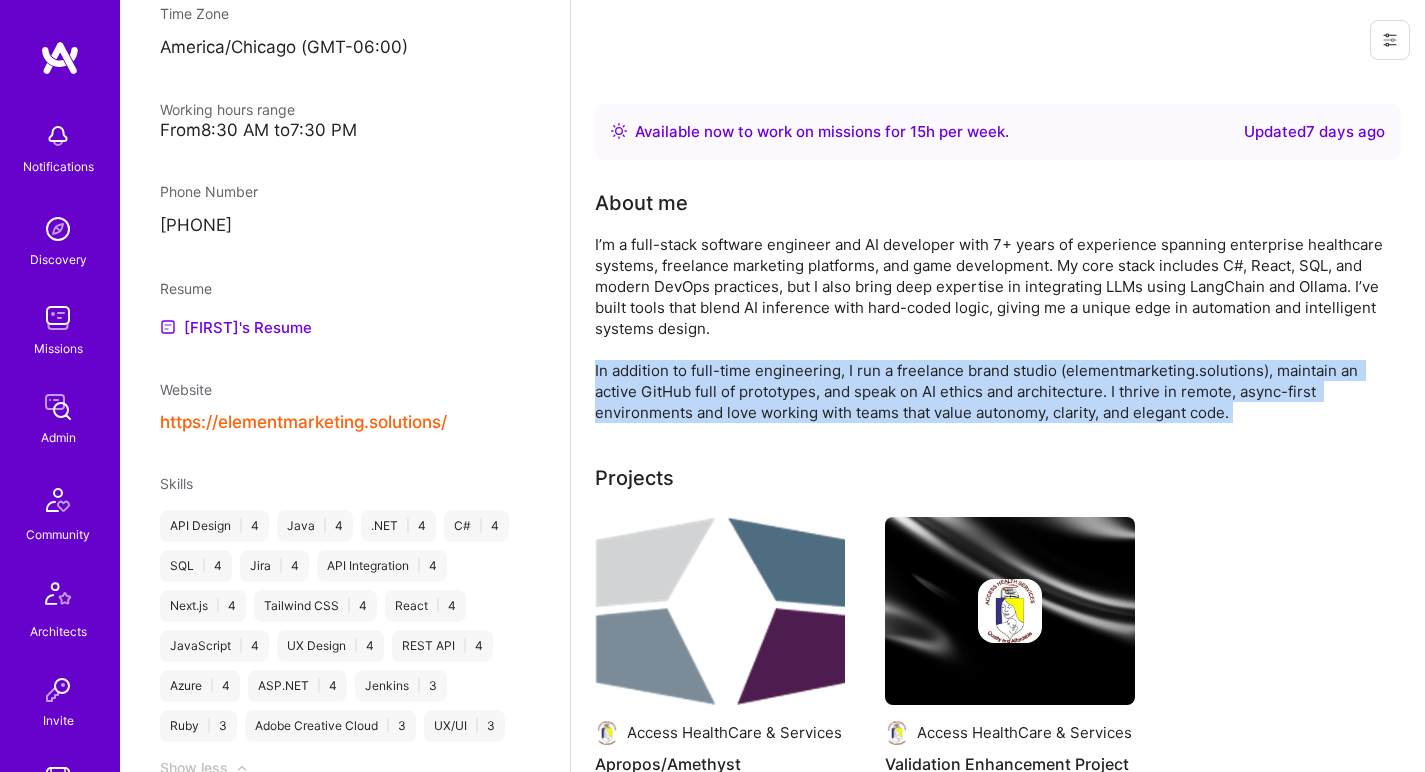 click on "I’m a full-stack software engineer and AI developer with 7+ years of experience spanning enterprise healthcare systems, freelance marketing platforms, and game development. My core stack includes C#, React, SQL, and modern DevOps practices, but I also bring deep expertise in integrating LLMs using LangChain and Ollama. I’ve built tools that blend AI inference with hard-coded logic, giving me a unique edge in automation and intelligent systems design.
In addition to full-time engineering, I run a freelance brand studio (elementmarketing.solutions), maintain an active GitHub full of prototypes, and speak on AI ethics and architecture. I thrive in remote, async-first environments and love working with teams that value autonomy, clarity, and elegant code." at bounding box center [995, 328] 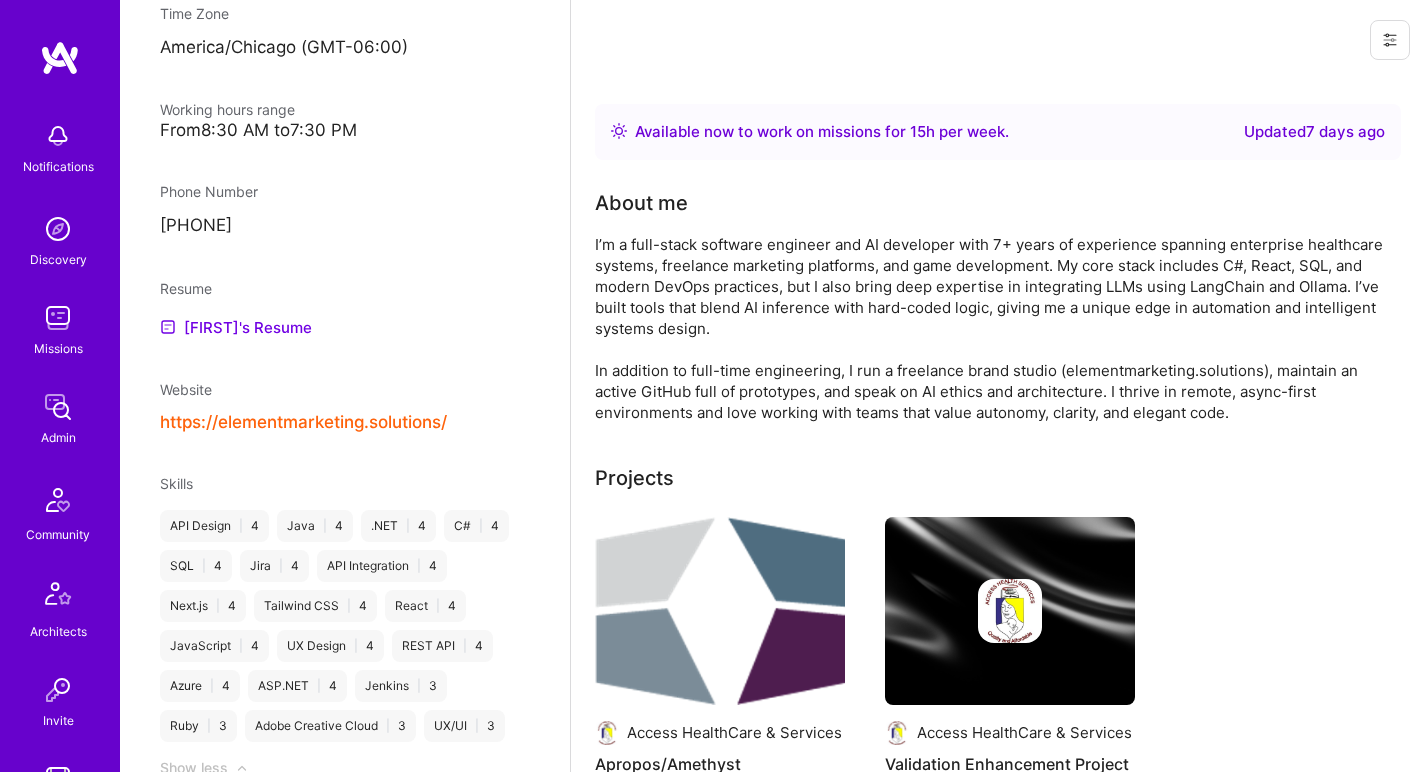 click on "I’m a full-stack software engineer and AI developer with 7+ years of experience spanning enterprise healthcare systems, freelance marketing platforms, and game development. My core stack includes C#, React, SQL, and modern DevOps practices, but I also bring deep expertise in integrating LLMs using LangChain and Ollama. I’ve built tools that blend AI inference with hard-coded logic, giving me a unique edge in automation and intelligent systems design.
In addition to full-time engineering, I run a freelance brand studio (elementmarketing.solutions), maintain an active GitHub full of prototypes, and speak on AI ethics and architecture. I thrive in remote, async-first environments and love working with teams that value autonomy, clarity, and elegant code." at bounding box center [995, 328] 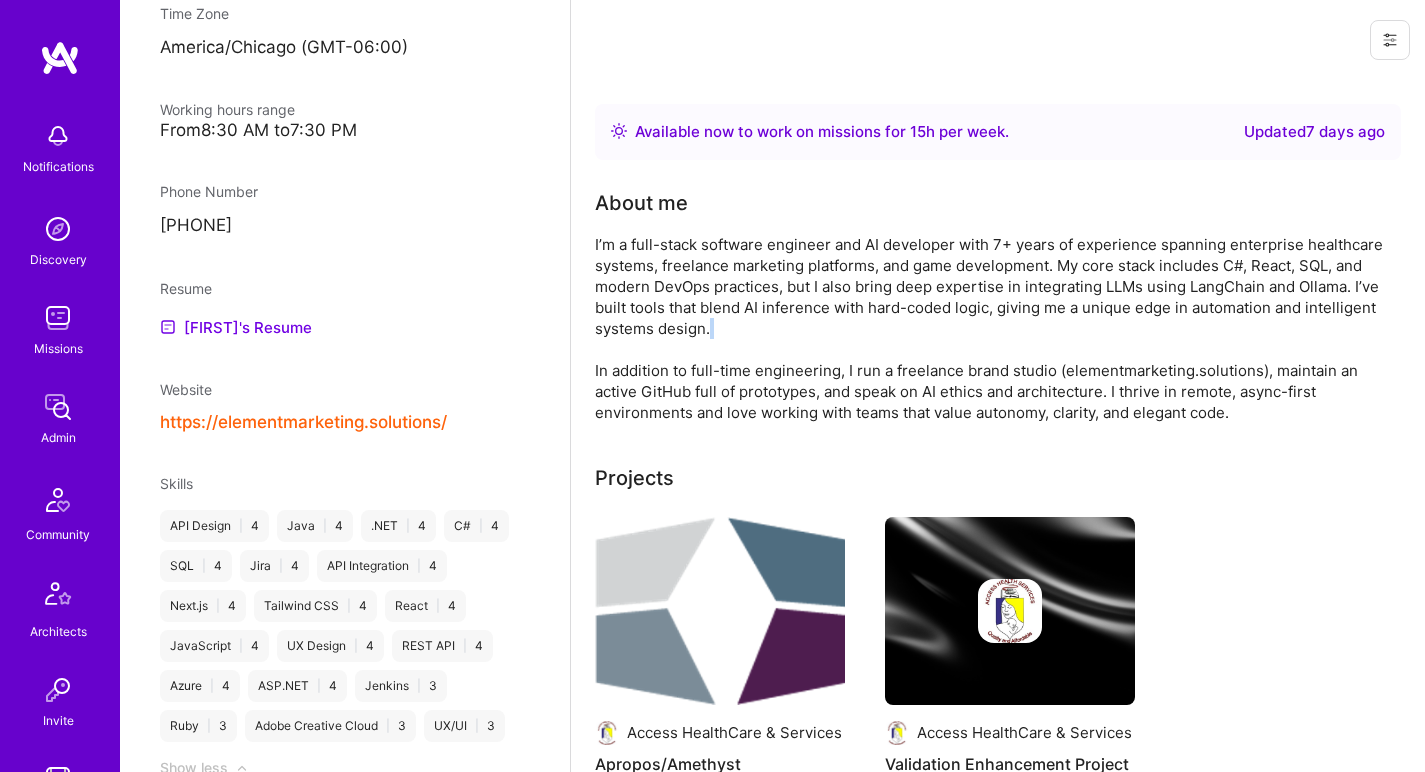 click on "I’m a full-stack software engineer and AI developer with 7+ years of experience spanning enterprise healthcare systems, freelance marketing platforms, and game development. My core stack includes C#, React, SQL, and modern DevOps practices, but I also bring deep expertise in integrating LLMs using LangChain and Ollama. I’ve built tools that blend AI inference with hard-coded logic, giving me a unique edge in automation and intelligent systems design.
In addition to full-time engineering, I run a freelance brand studio (elementmarketing.solutions), maintain an active GitHub full of prototypes, and speak on AI ethics and architecture. I thrive in remote, async-first environments and love working with teams that value autonomy, clarity, and elegant code." at bounding box center [995, 328] 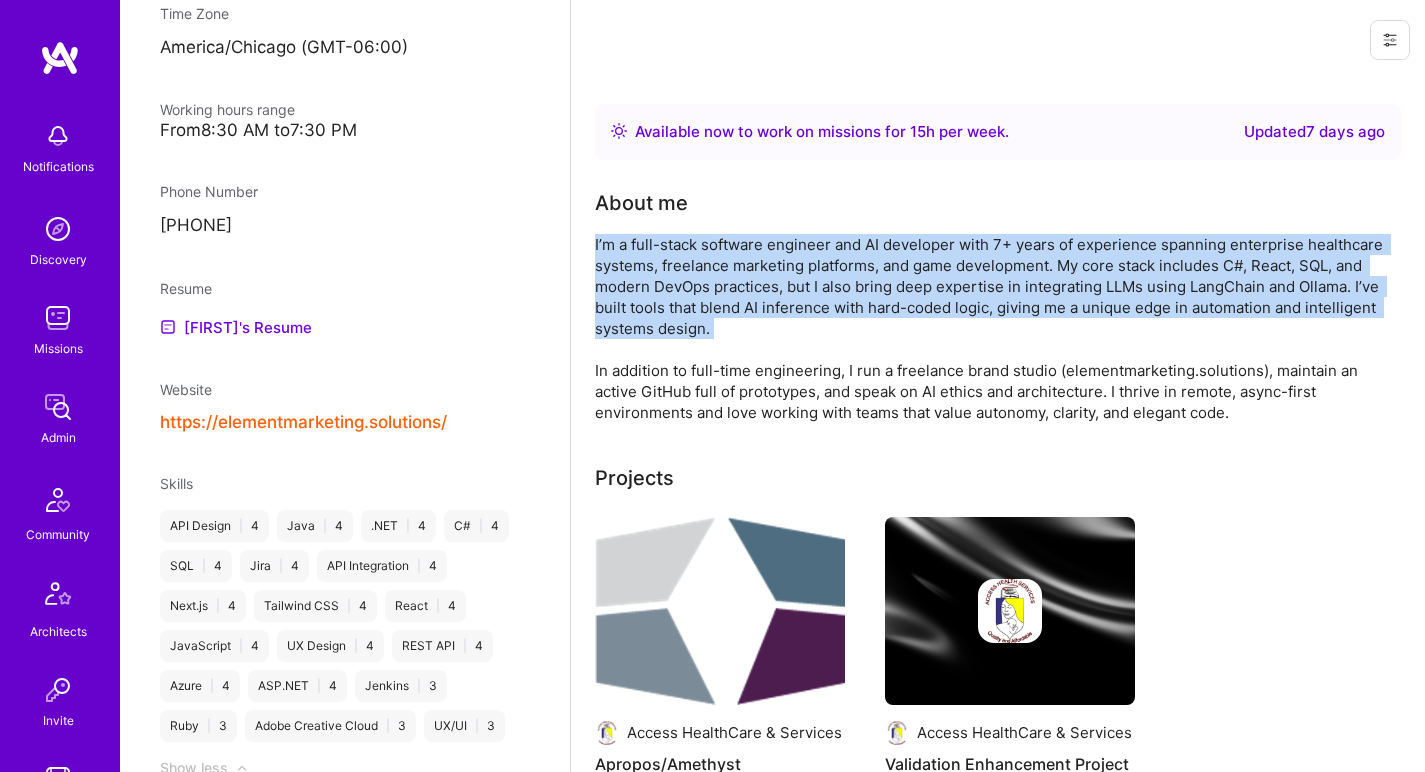 click on "I’m a full-stack software engineer and AI developer with 7+ years of experience spanning enterprise healthcare systems, freelance marketing platforms, and game development. My core stack includes C#, React, SQL, and modern DevOps practices, but I also bring deep expertise in integrating LLMs using LangChain and Ollama. I’ve built tools that blend AI inference with hard-coded logic, giving me a unique edge in automation and intelligent systems design.
In addition to full-time engineering, I run a freelance brand studio (elementmarketing.solutions), maintain an active GitHub full of prototypes, and speak on AI ethics and architecture. I thrive in remote, async-first environments and love working with teams that value autonomy, clarity, and elegant code." at bounding box center [995, 328] 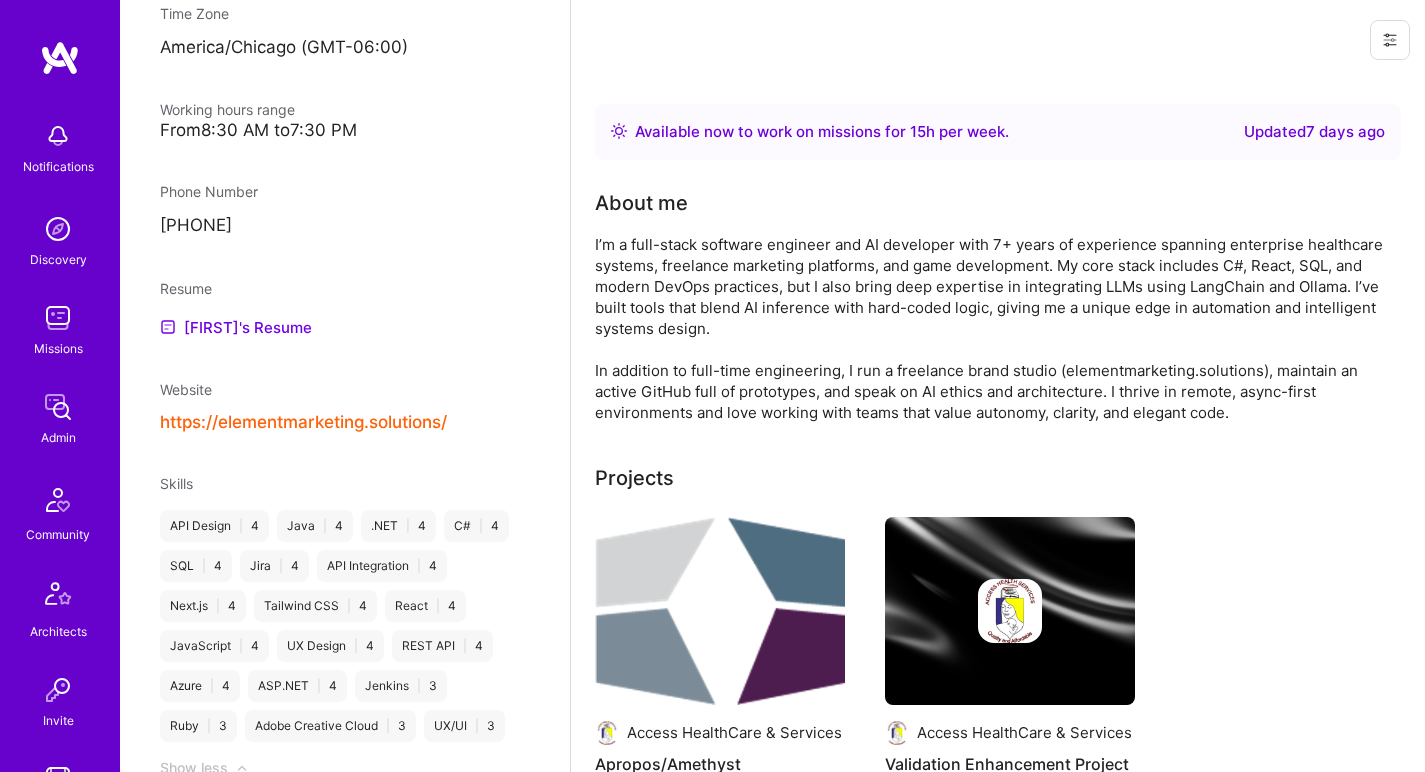 click on "I’m a full-stack software engineer and AI developer with 7+ years of experience spanning enterprise healthcare systems, freelance marketing platforms, and game development. My core stack includes C#, React, SQL, and modern DevOps practices, but I also bring deep expertise in integrating LLMs using LangChain and Ollama. I’ve built tools that blend AI inference with hard-coded logic, giving me a unique edge in automation and intelligent systems design.
In addition to full-time engineering, I run a freelance brand studio (elementmarketing.solutions), maintain an active GitHub full of prototypes, and speak on AI ethics and architecture. I thrive in remote, async-first environments and love working with teams that value autonomy, clarity, and elegant code." at bounding box center (995, 328) 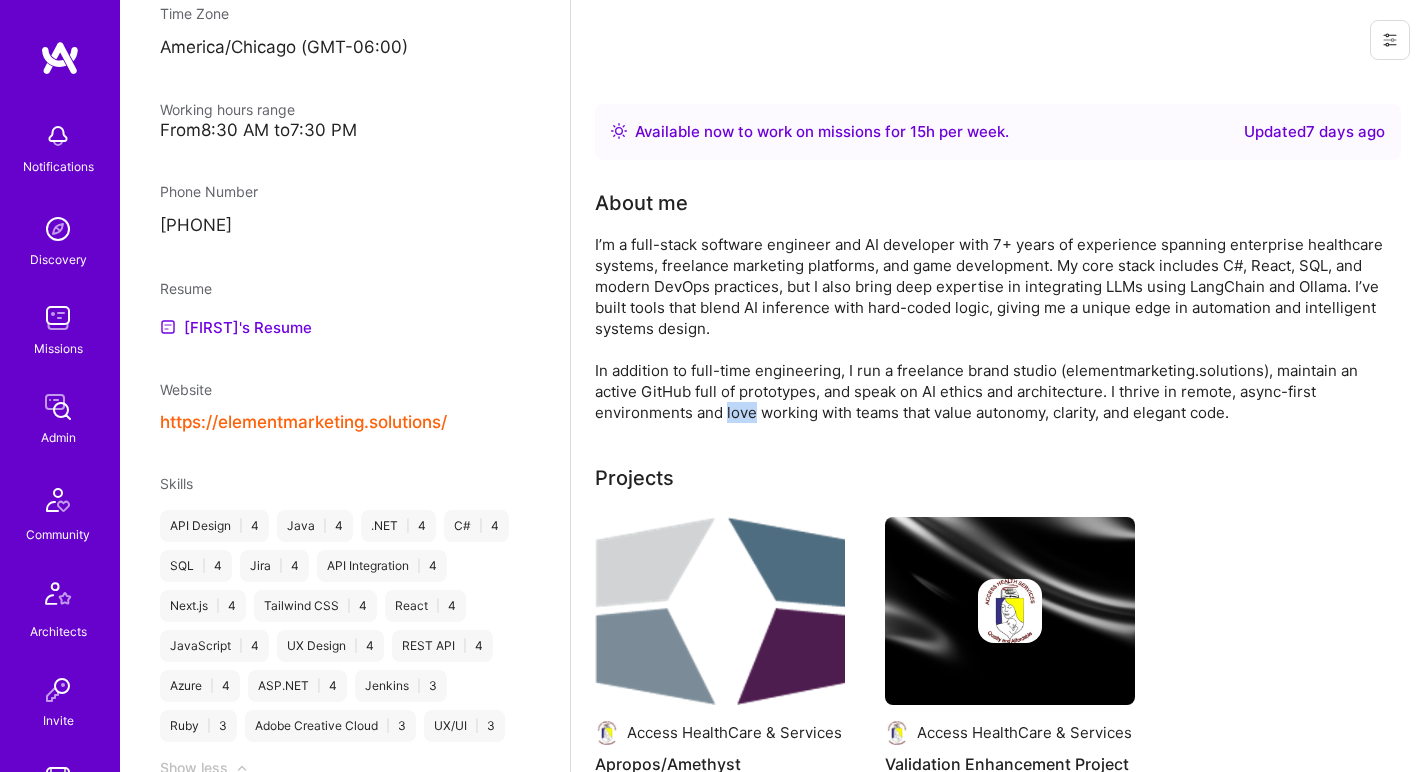 click on "I’m a full-stack software engineer and AI developer with 7+ years of experience spanning enterprise healthcare systems, freelance marketing platforms, and game development. My core stack includes C#, React, SQL, and modern DevOps practices, but I also bring deep expertise in integrating LLMs using LangChain and Ollama. I’ve built tools that blend AI inference with hard-coded logic, giving me a unique edge in automation and intelligent systems design.
In addition to full-time engineering, I run a freelance brand studio (elementmarketing.solutions), maintain an active GitHub full of prototypes, and speak on AI ethics and architecture. I thrive in remote, async-first environments and love working with teams that value autonomy, clarity, and elegant code." at bounding box center (995, 328) 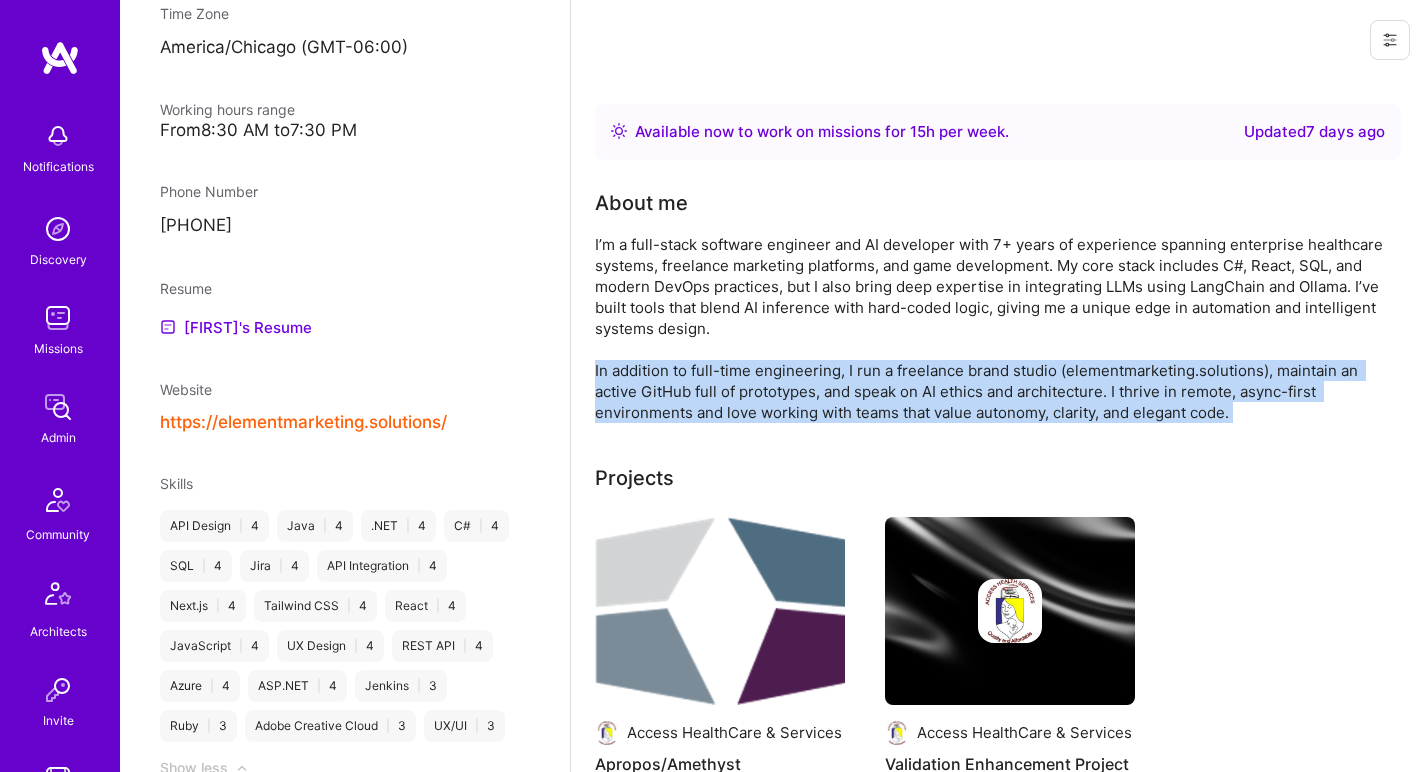 click on "I’m a full-stack software engineer and AI developer with 7+ years of experience spanning enterprise healthcare systems, freelance marketing platforms, and game development. My core stack includes C#, React, SQL, and modern DevOps practices, but I also bring deep expertise in integrating LLMs using LangChain and Ollama. I’ve built tools that blend AI inference with hard-coded logic, giving me a unique edge in automation and intelligent systems design.
In addition to full-time engineering, I run a freelance brand studio (elementmarketing.solutions), maintain an active GitHub full of prototypes, and speak on AI ethics and architecture. I thrive in remote, async-first environments and love working with teams that value autonomy, clarity, and elegant code." at bounding box center [995, 328] 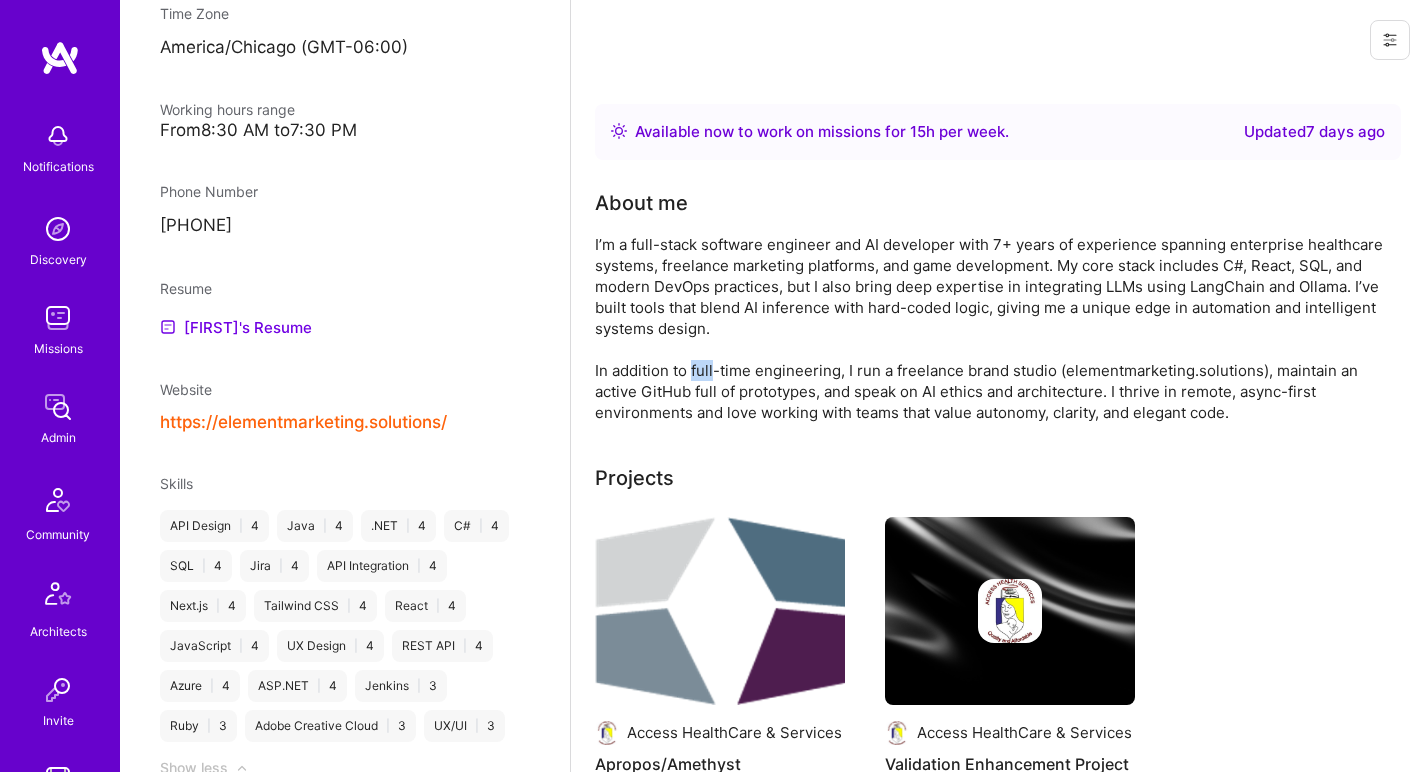 click on "I’m a full-stack software engineer and AI developer with 7+ years of experience spanning enterprise healthcare systems, freelance marketing platforms, and game development. My core stack includes C#, React, SQL, and modern DevOps practices, but I also bring deep expertise in integrating LLMs using LangChain and Ollama. I’ve built tools that blend AI inference with hard-coded logic, giving me a unique edge in automation and intelligent systems design.
In addition to full-time engineering, I run a freelance brand studio (elementmarketing.solutions), maintain an active GitHub full of prototypes, and speak on AI ethics and architecture. I thrive in remote, async-first environments and love working with teams that value autonomy, clarity, and elegant code." at bounding box center [995, 328] 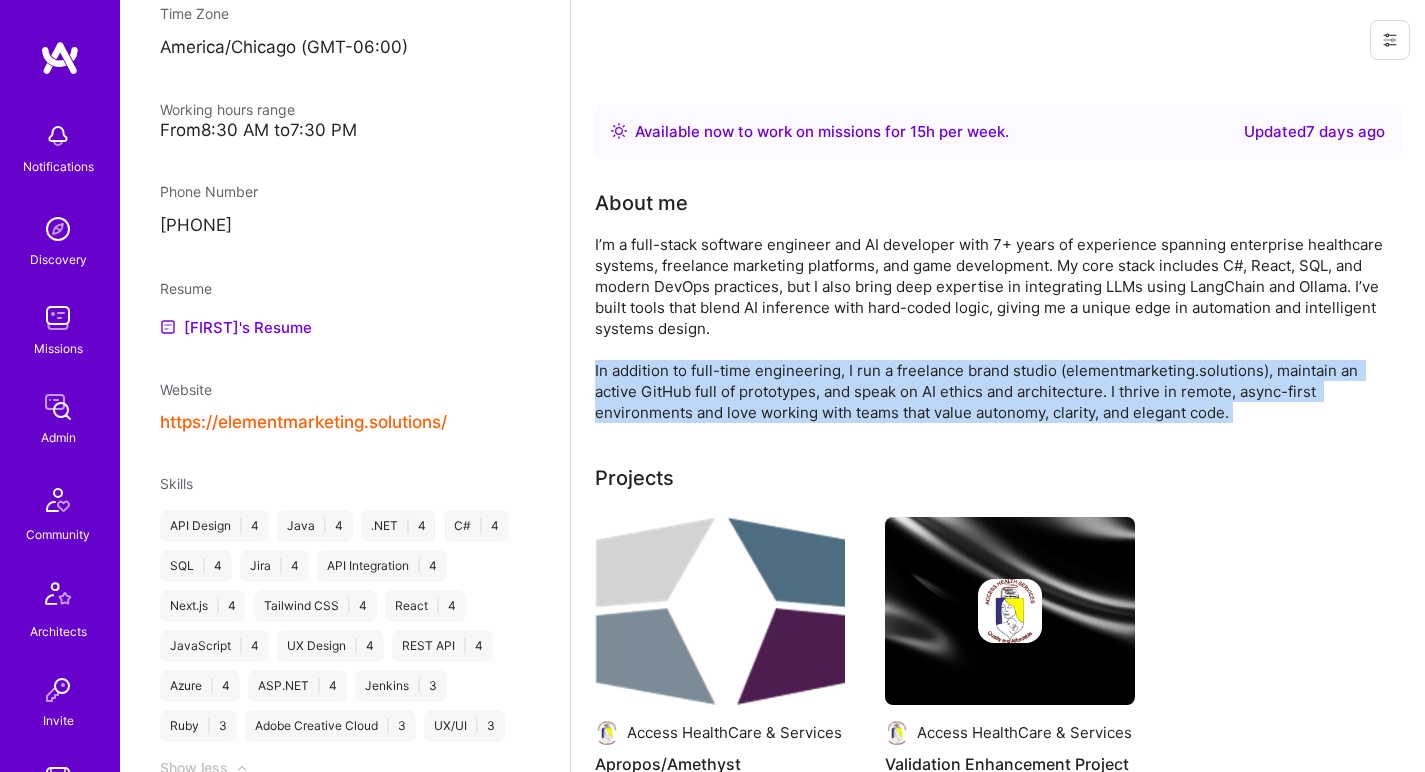 click on "I’m a full-stack software engineer and AI developer with 7+ years of experience spanning enterprise healthcare systems, freelance marketing platforms, and game development. My core stack includes C#, React, SQL, and modern DevOps practices, but I also bring deep expertise in integrating LLMs using LangChain and Ollama. I’ve built tools that blend AI inference with hard-coded logic, giving me a unique edge in automation and intelligent systems design.
In addition to full-time engineering, I run a freelance brand studio (elementmarketing.solutions), maintain an active GitHub full of prototypes, and speak on AI ethics and architecture. I thrive in remote, async-first environments and love working with teams that value autonomy, clarity, and elegant code." at bounding box center [995, 328] 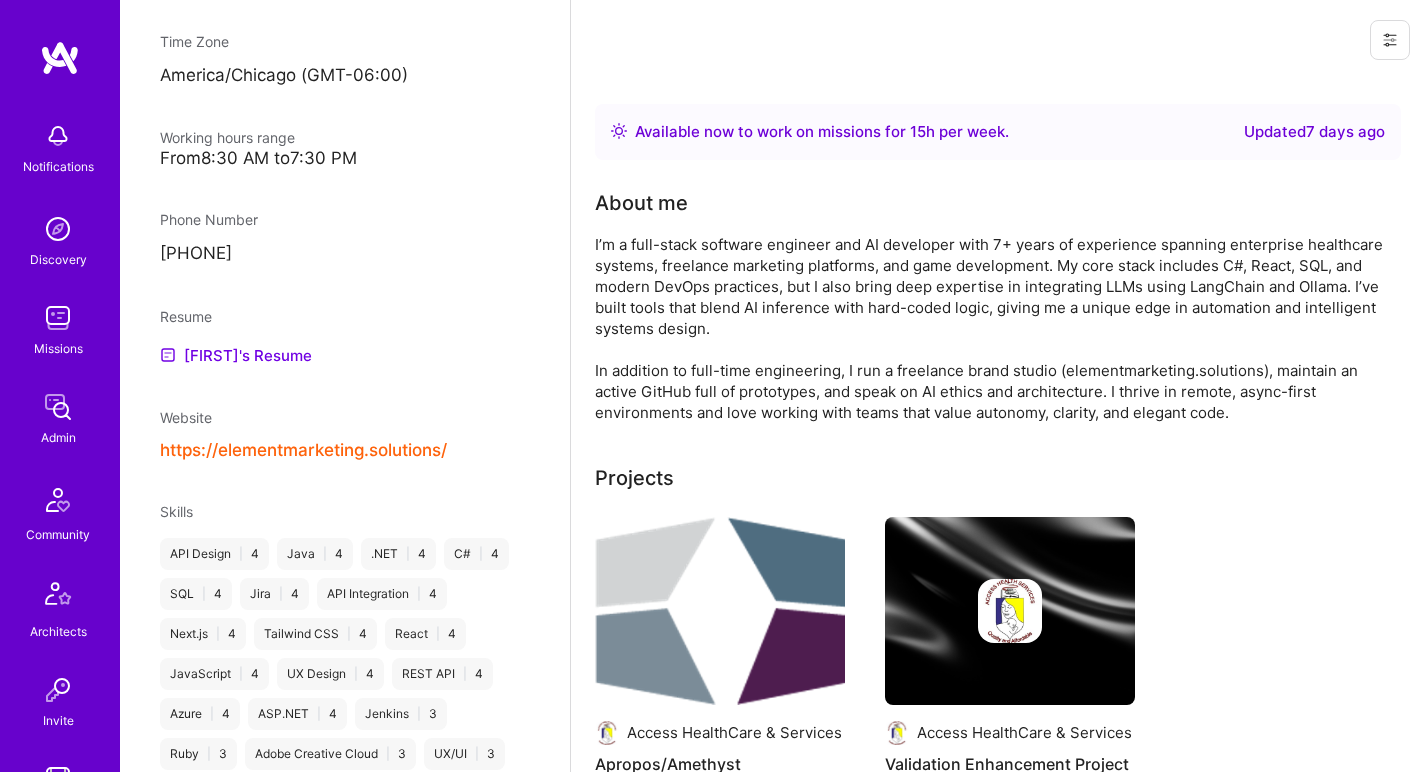 scroll, scrollTop: 1475, scrollLeft: 0, axis: vertical 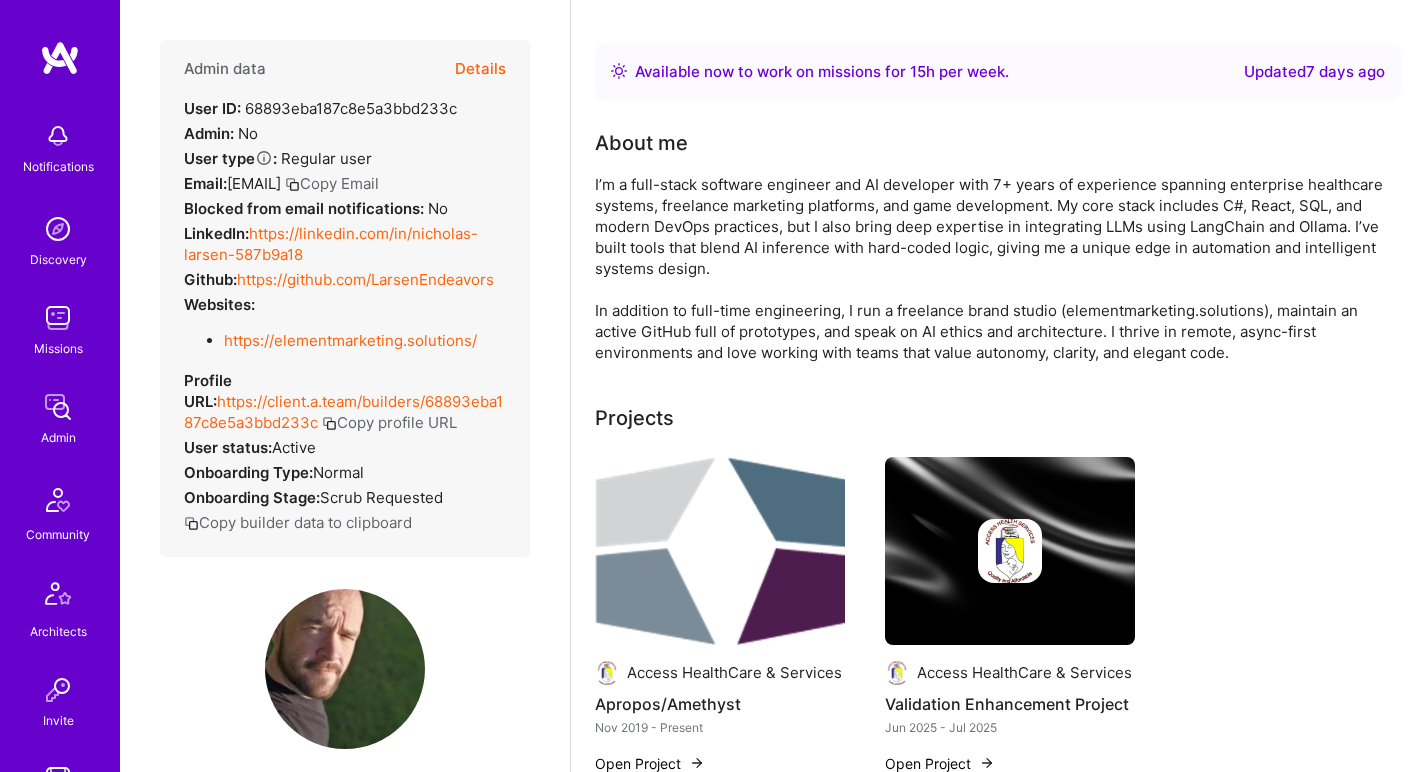 click on "I’m a full-stack software engineer and AI developer with 7+ years of experience spanning enterprise healthcare systems, freelance marketing platforms, and game development. My core stack includes C#, React, SQL, and modern DevOps practices, but I also bring deep expertise in integrating LLMs using LangChain and Ollama. I’ve built tools that blend AI inference with hard-coded logic, giving me a unique edge in automation and intelligent systems design.
In addition to full-time engineering, I run a freelance brand studio (elementmarketing.solutions), maintain an active GitHub full of prototypes, and speak on AI ethics and architecture. I thrive in remote, async-first environments and love working with teams that value autonomy, clarity, and elegant code." at bounding box center [995, 268] 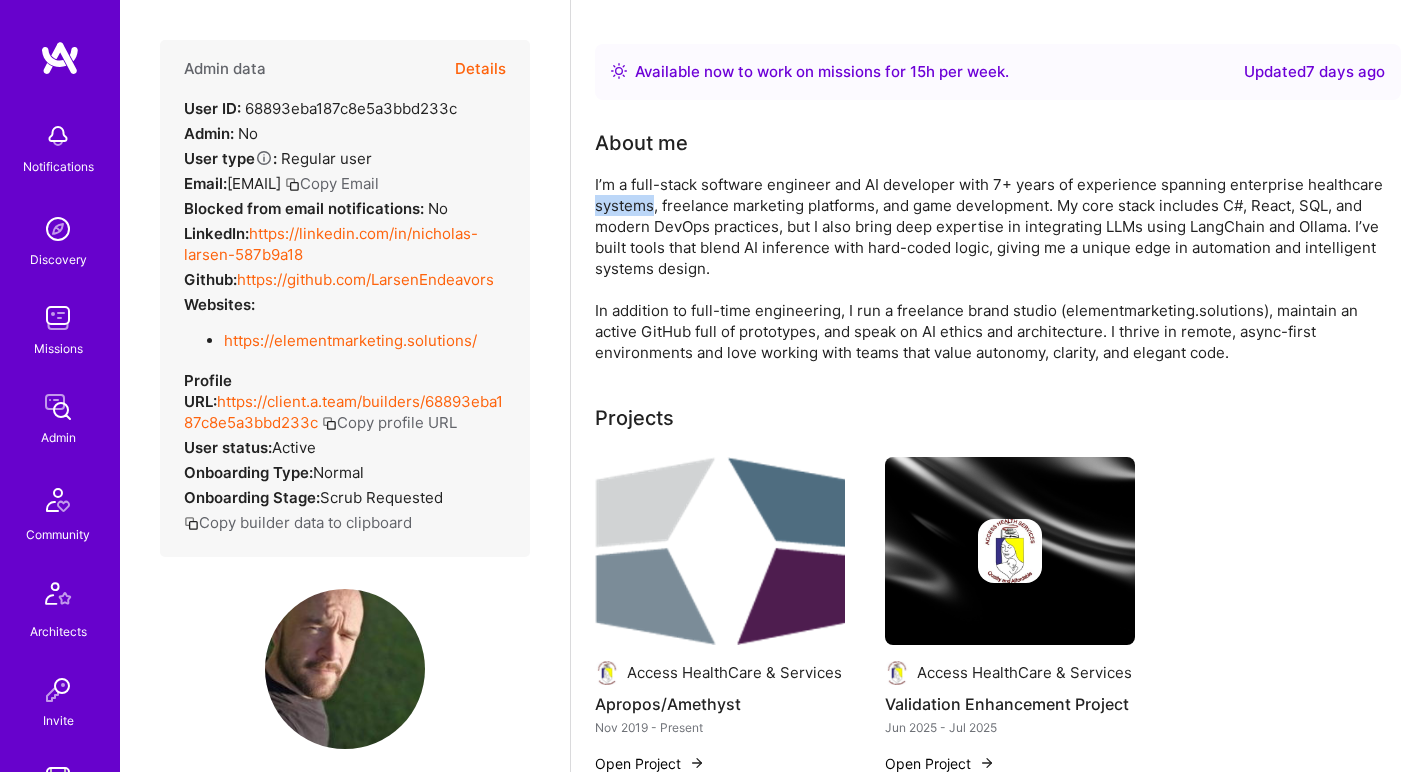 click on "I’m a full-stack software engineer and AI developer with 7+ years of experience spanning enterprise healthcare systems, freelance marketing platforms, and game development. My core stack includes C#, React, SQL, and modern DevOps practices, but I also bring deep expertise in integrating LLMs using LangChain and Ollama. I’ve built tools that blend AI inference with hard-coded logic, giving me a unique edge in automation and intelligent systems design.
In addition to full-time engineering, I run a freelance brand studio (elementmarketing.solutions), maintain an active GitHub full of prototypes, and speak on AI ethics and architecture. I thrive in remote, async-first environments and love working with teams that value autonomy, clarity, and elegant code." at bounding box center [995, 268] 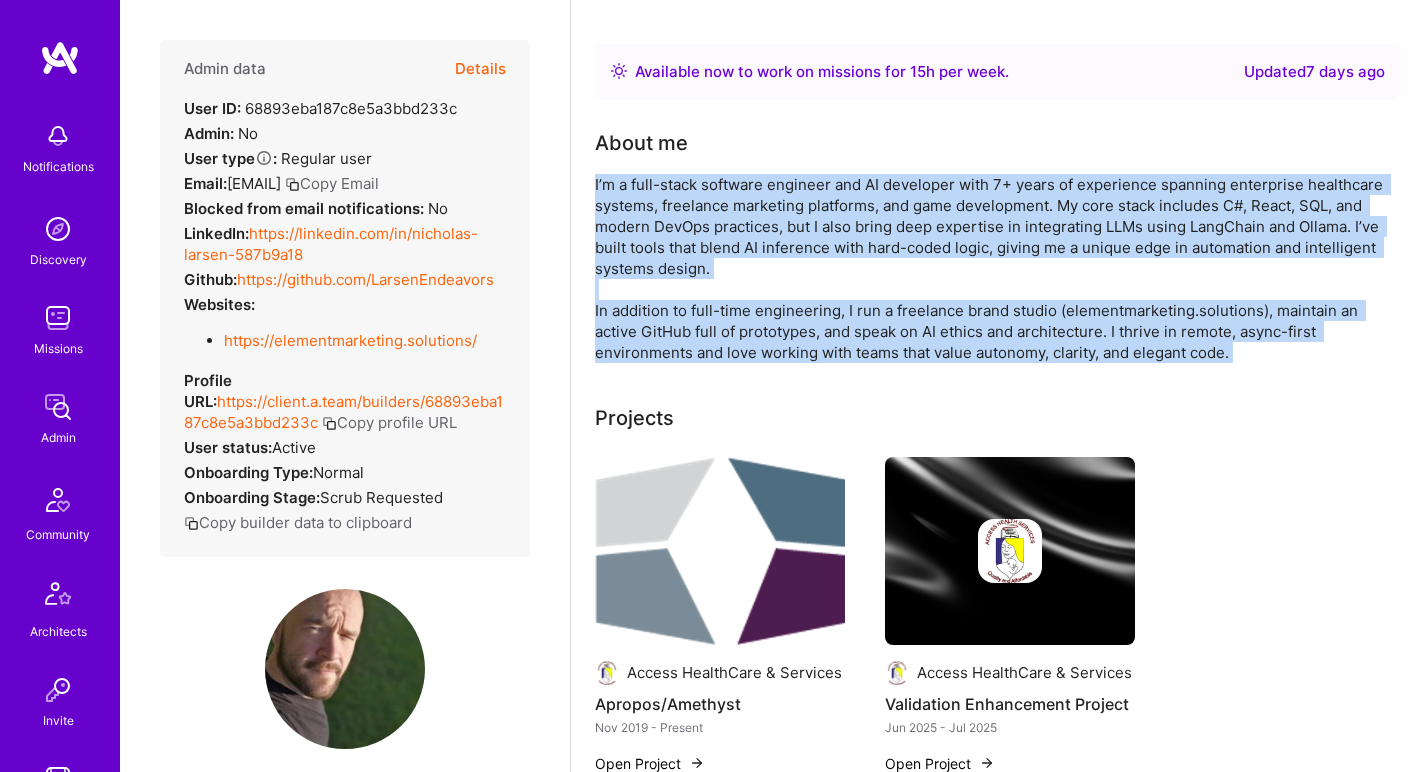 drag, startPoint x: 640, startPoint y: 201, endPoint x: 623, endPoint y: 315, distance: 115.260574 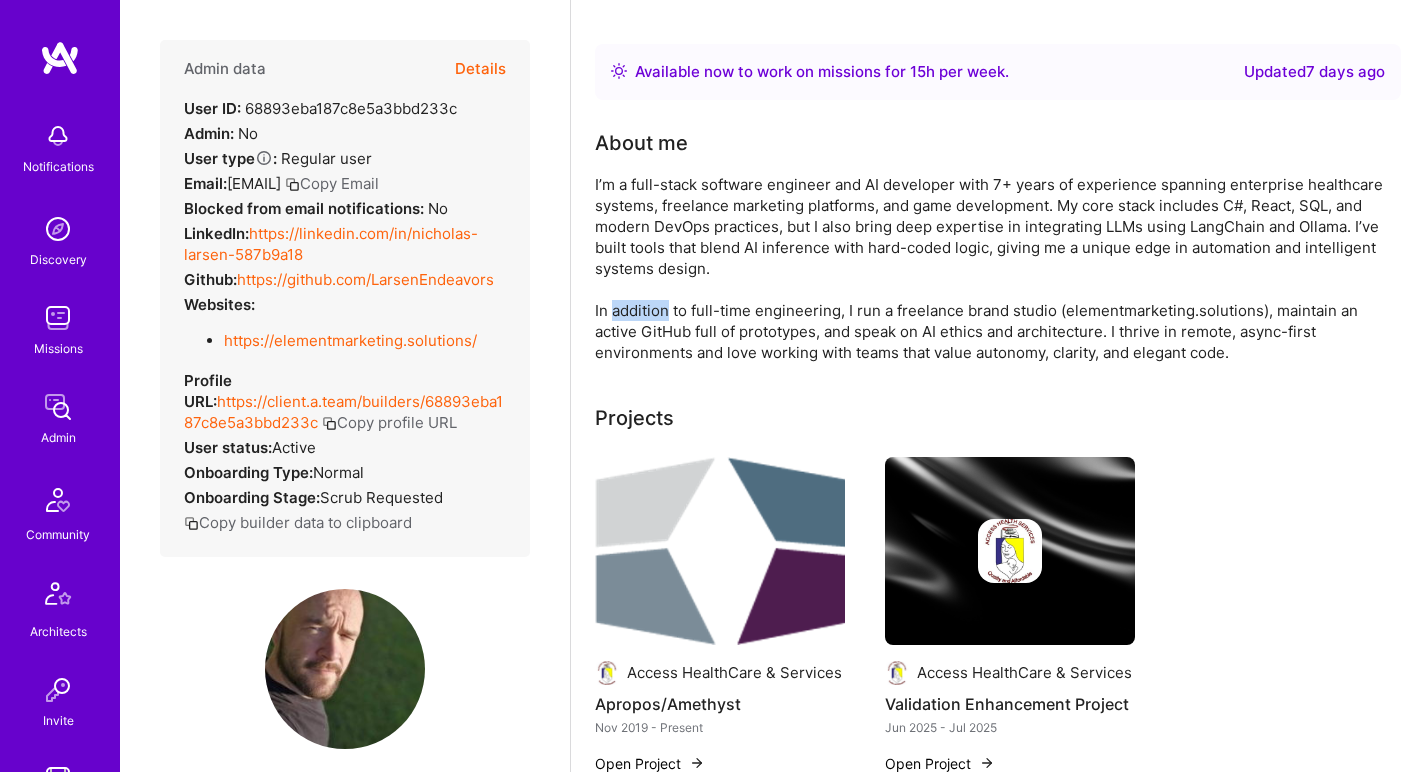 click on "I’m a full-stack software engineer and AI developer with 7+ years of experience spanning enterprise healthcare systems, freelance marketing platforms, and game development. My core stack includes C#, React, SQL, and modern DevOps practices, but I also bring deep expertise in integrating LLMs using LangChain and Ollama. I’ve built tools that blend AI inference with hard-coded logic, giving me a unique edge in automation and intelligent systems design.
In addition to full-time engineering, I run a freelance brand studio (elementmarketing.solutions), maintain an active GitHub full of prototypes, and speak on AI ethics and architecture. I thrive in remote, async-first environments and love working with teams that value autonomy, clarity, and elegant code." at bounding box center (995, 268) 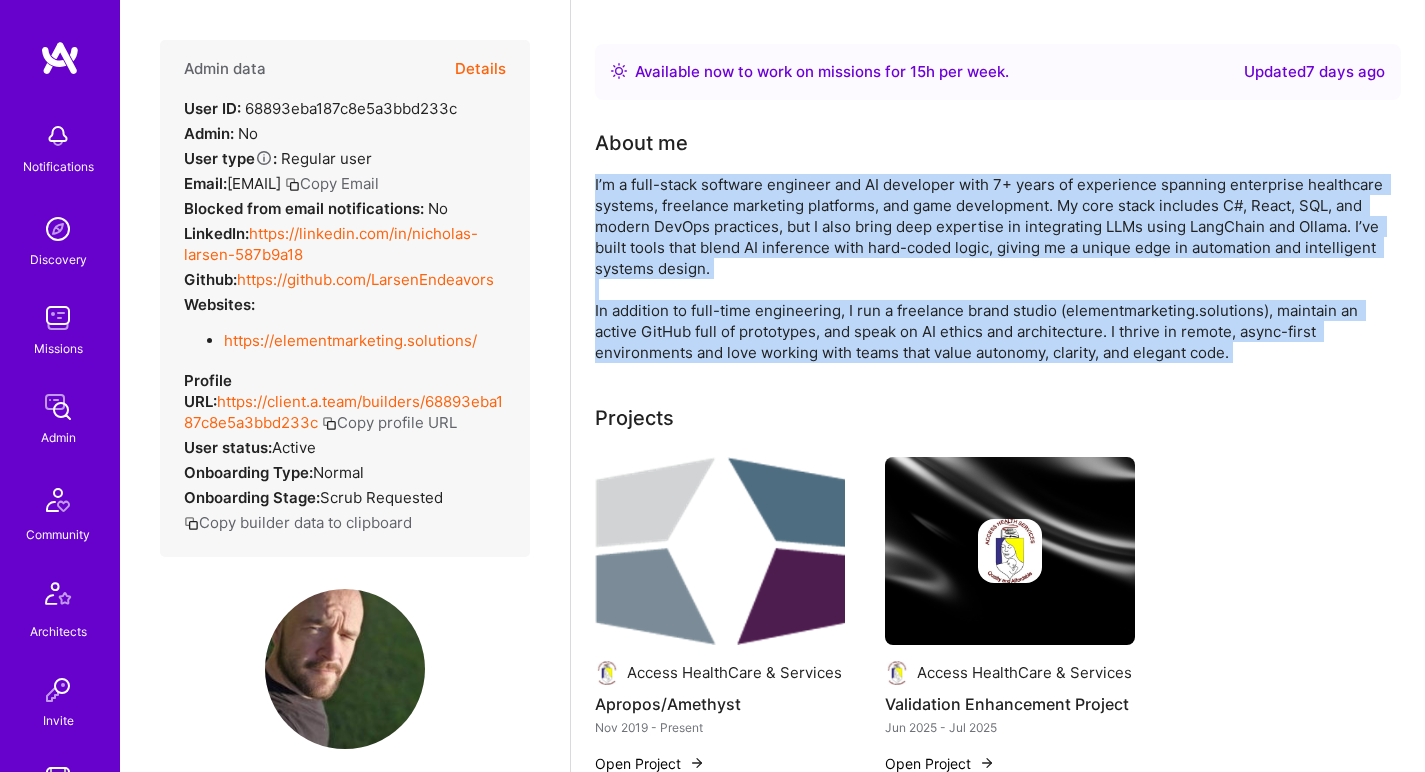 drag, startPoint x: 623, startPoint y: 315, endPoint x: 636, endPoint y: 225, distance: 90.934044 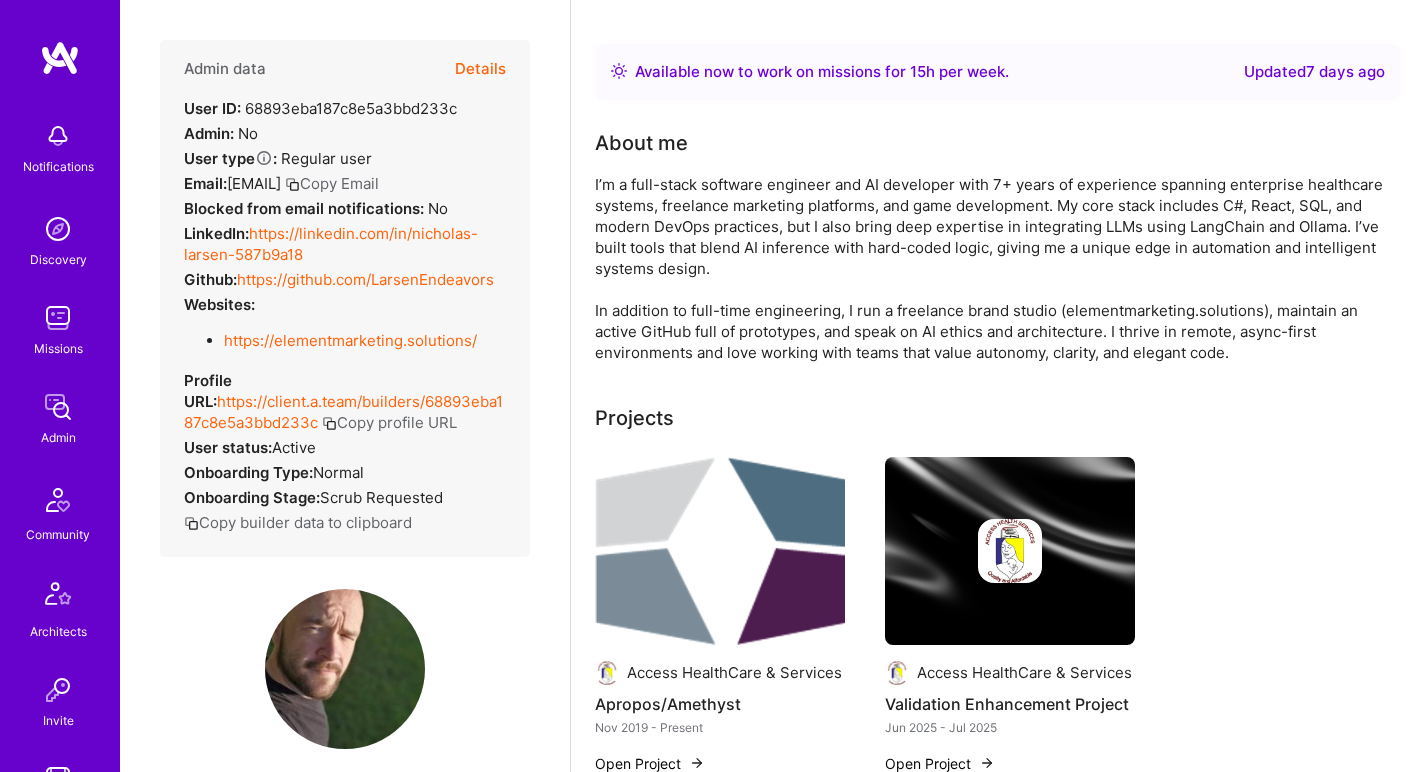 click on "I’m a full-stack software engineer and AI developer with 7+ years of experience spanning enterprise healthcare systems, freelance marketing platforms, and game development. My core stack includes C#, React, SQL, and modern DevOps practices, but I also bring deep expertise in integrating LLMs using LangChain and Ollama. I’ve built tools that blend AI inference with hard-coded logic, giving me a unique edge in automation and intelligent systems design.
In addition to full-time engineering, I run a freelance brand studio (elementmarketing.solutions), maintain an active GitHub full of prototypes, and speak on AI ethics and architecture. I thrive in remote, async-first environments and love working with teams that value autonomy, clarity, and elegant code." at bounding box center (995, 268) 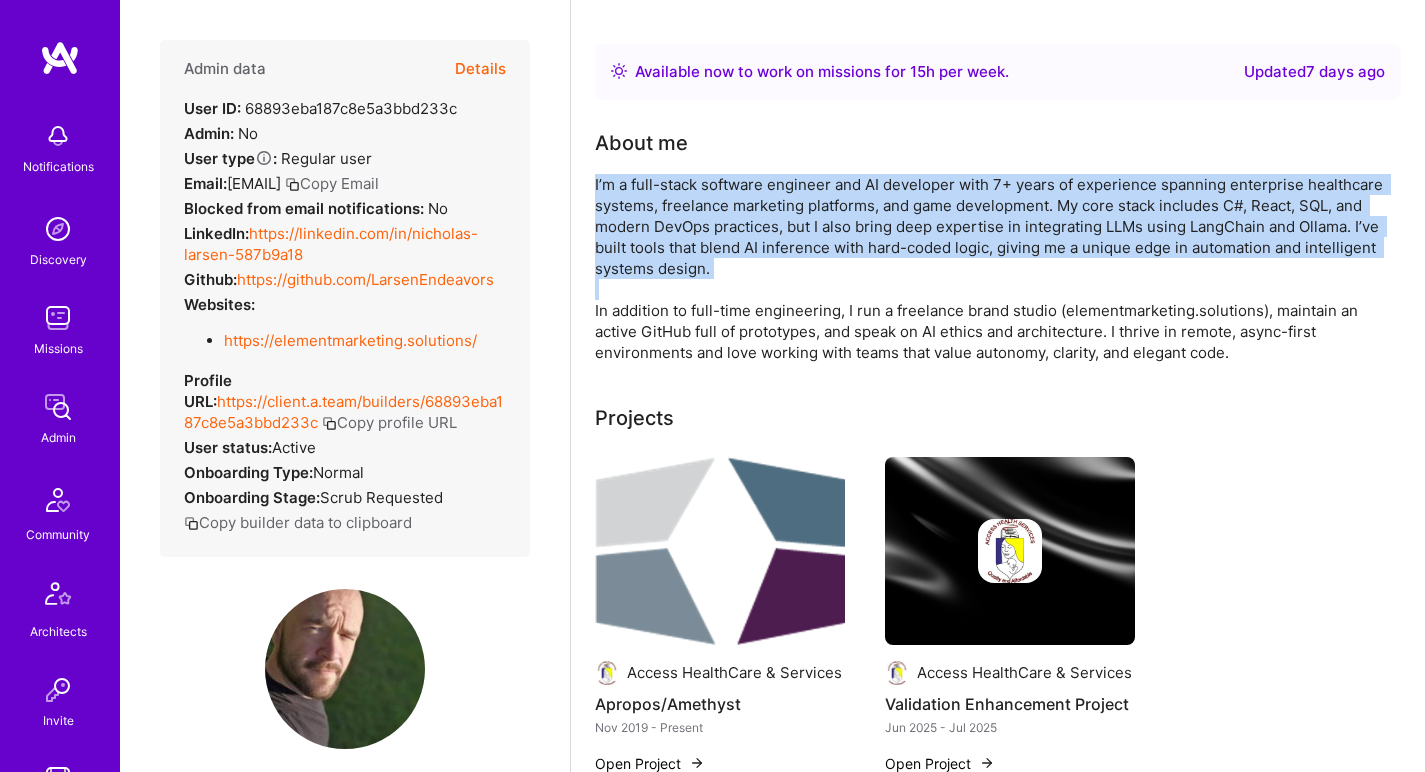 drag, startPoint x: 636, startPoint y: 225, endPoint x: 616, endPoint y: 295, distance: 72.8011 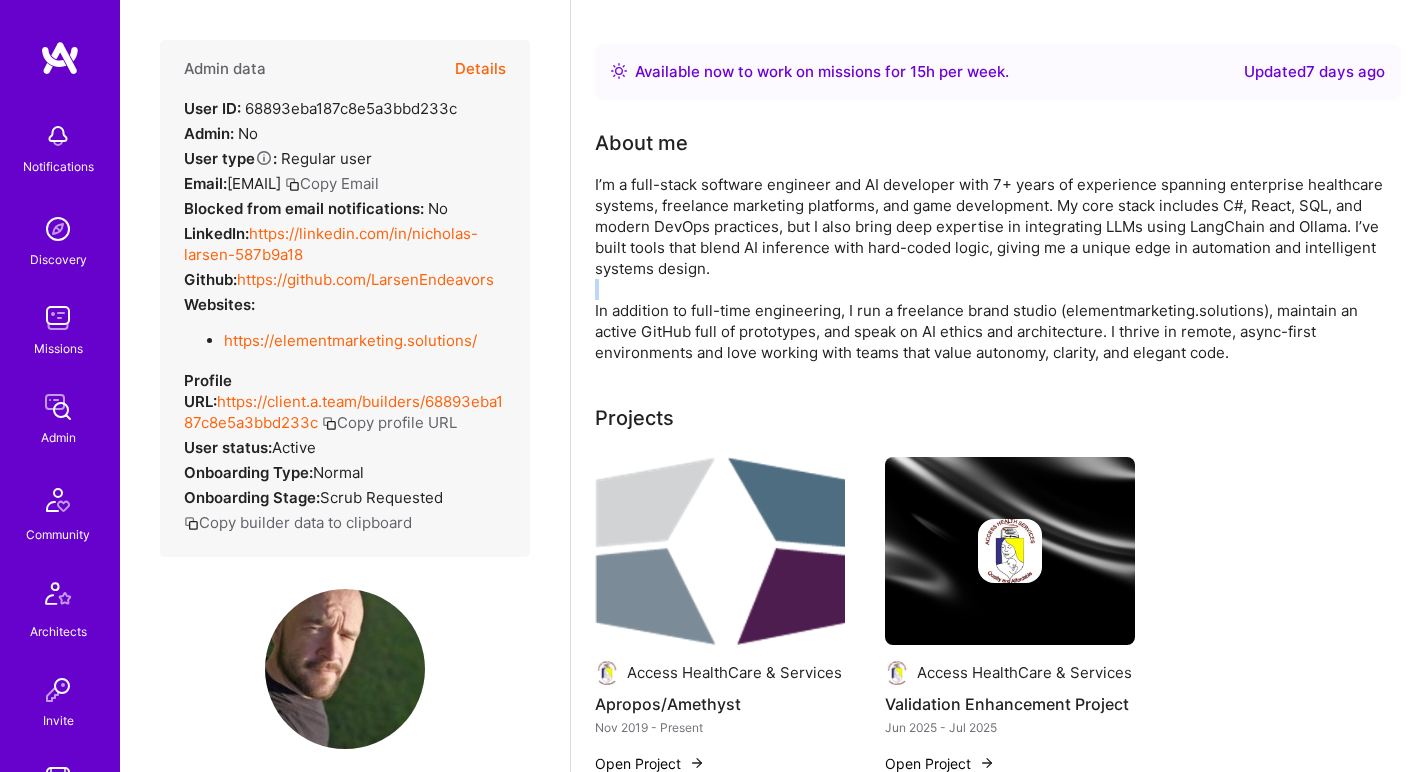 click on "I’m a full-stack software engineer and AI developer with 7+ years of experience spanning enterprise healthcare systems, freelance marketing platforms, and game development. My core stack includes C#, React, SQL, and modern DevOps practices, but I also bring deep expertise in integrating LLMs using LangChain and Ollama. I’ve built tools that blend AI inference with hard-coded logic, giving me a unique edge in automation and intelligent systems design.
In addition to full-time engineering, I run a freelance brand studio (elementmarketing.solutions), maintain an active GitHub full of prototypes, and speak on AI ethics and architecture. I thrive in remote, async-first environments and love working with teams that value autonomy, clarity, and elegant code." at bounding box center [995, 268] 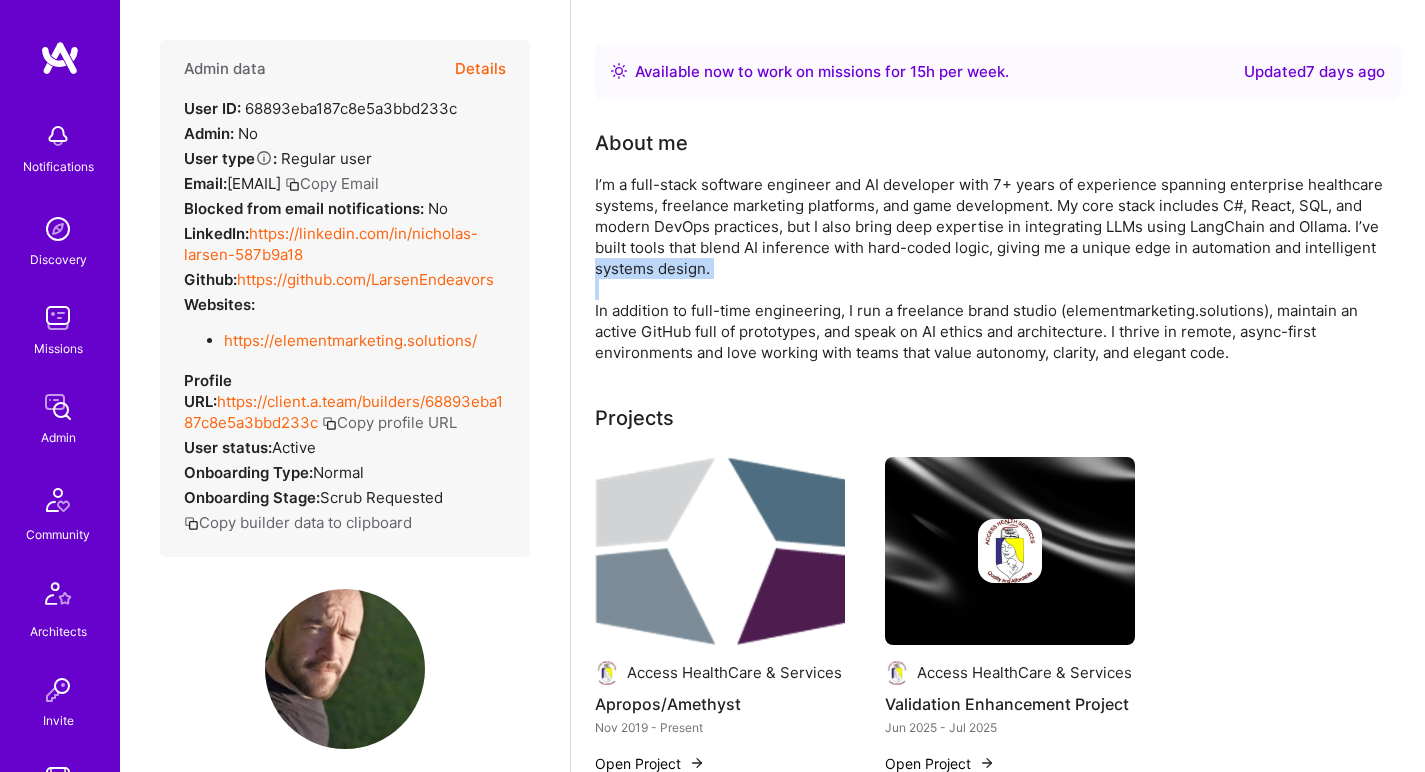 drag, startPoint x: 616, startPoint y: 295, endPoint x: 620, endPoint y: 258, distance: 37.215588 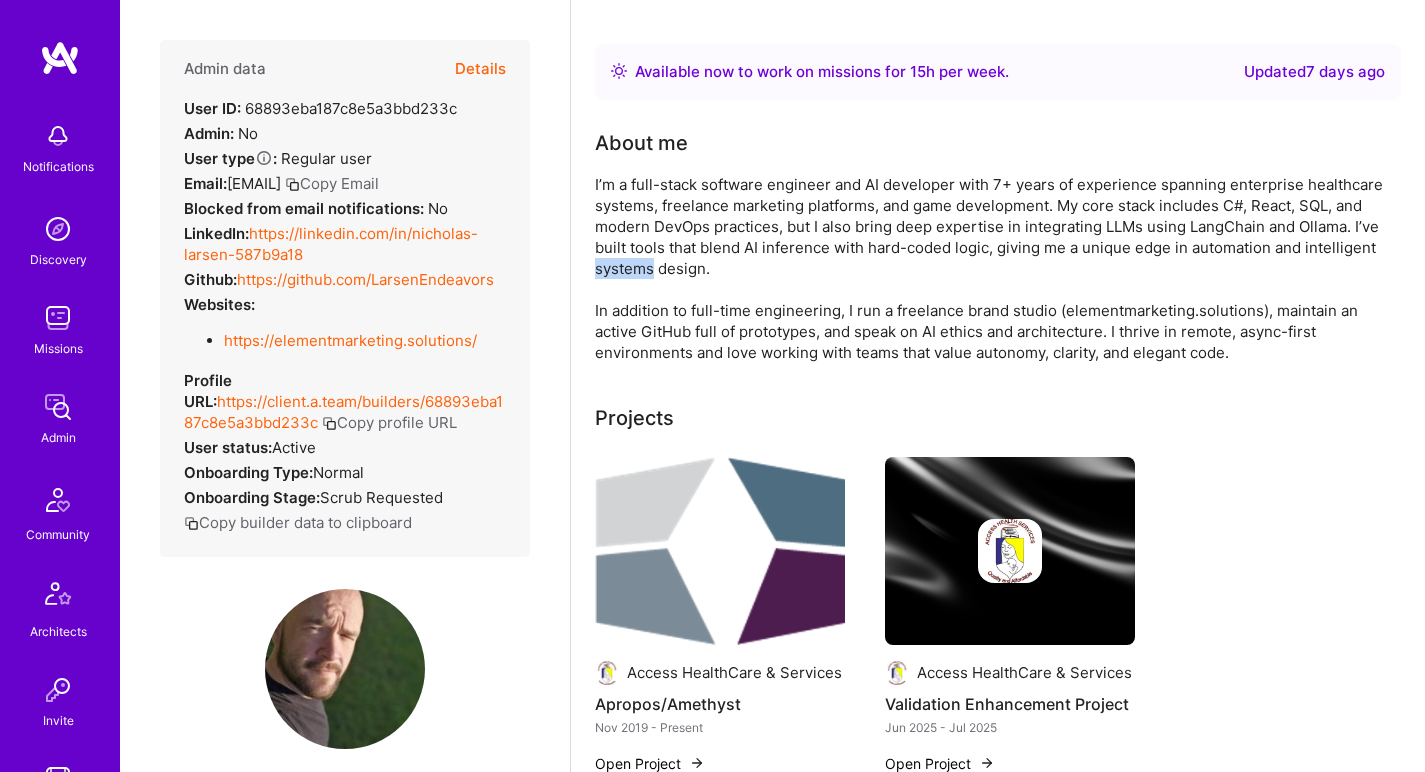 click on "I’m a full-stack software engineer and AI developer with 7+ years of experience spanning enterprise healthcare systems, freelance marketing platforms, and game development. My core stack includes C#, React, SQL, and modern DevOps practices, but I also bring deep expertise in integrating LLMs using LangChain and Ollama. I’ve built tools that blend AI inference with hard-coded logic, giving me a unique edge in automation and intelligent systems design.
In addition to full-time engineering, I run a freelance brand studio (elementmarketing.solutions), maintain an active GitHub full of prototypes, and speak on AI ethics and architecture. I thrive in remote, async-first environments and love working with teams that value autonomy, clarity, and elegant code." at bounding box center [995, 268] 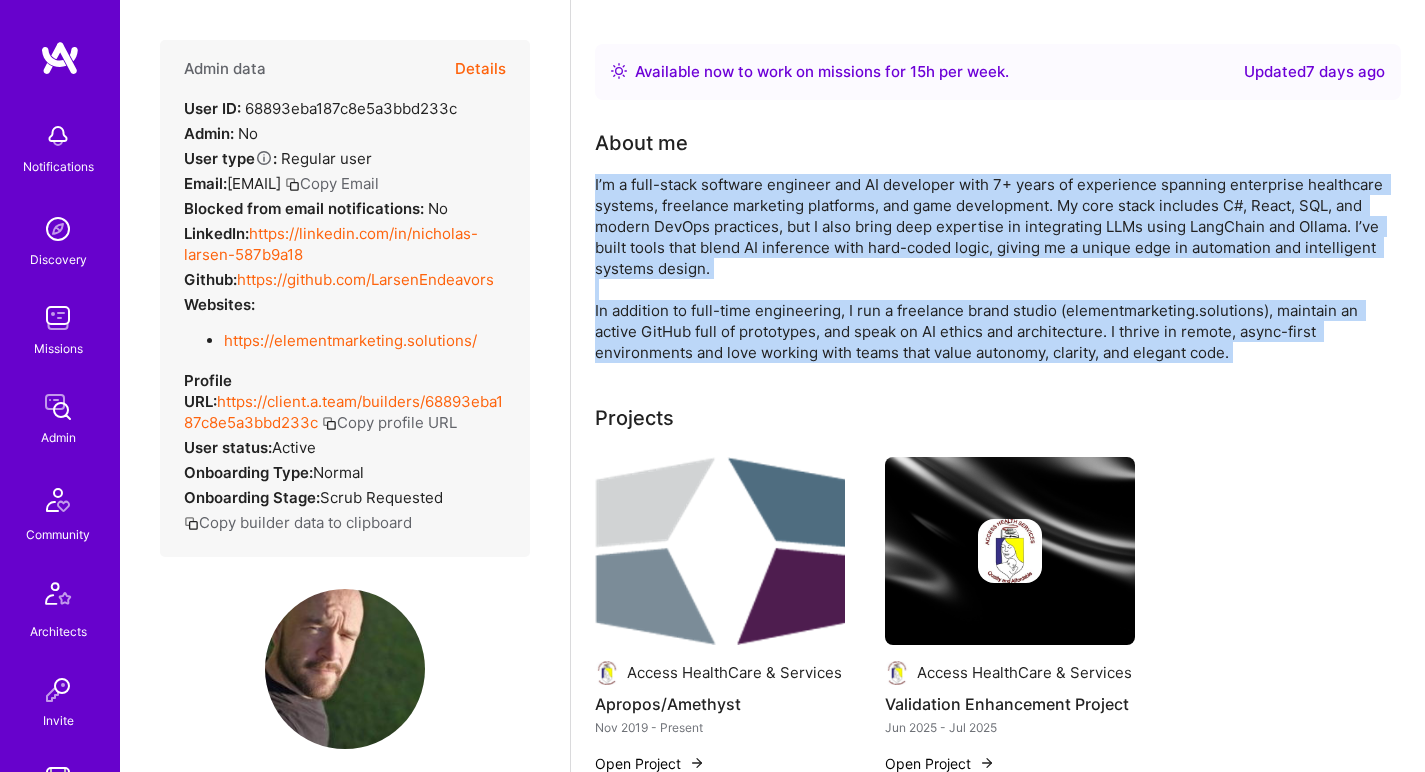 drag, startPoint x: 620, startPoint y: 258, endPoint x: 605, endPoint y: 319, distance: 62.817196 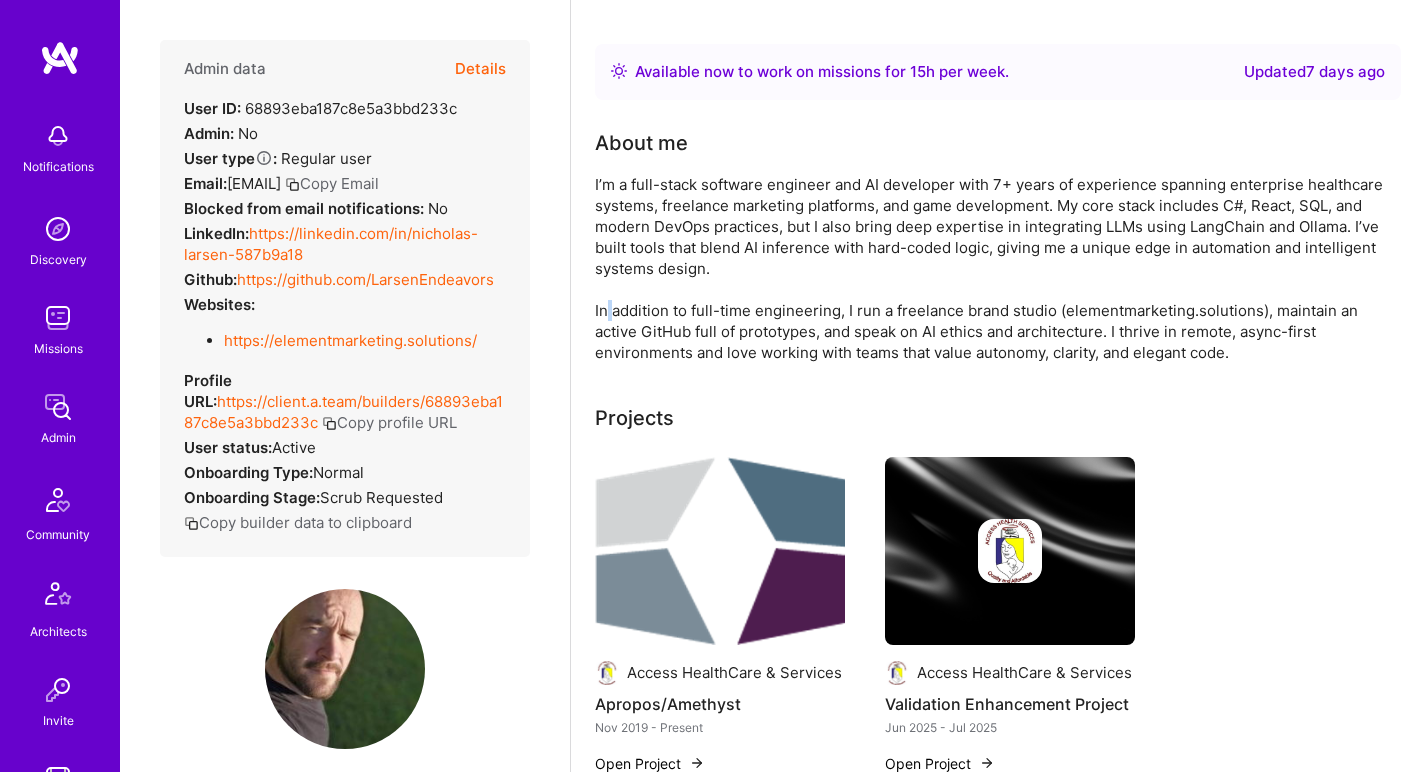 click on "I’m a full-stack software engineer and AI developer with 7+ years of experience spanning enterprise healthcare systems, freelance marketing platforms, and game development. My core stack includes C#, React, SQL, and modern DevOps practices, but I also bring deep expertise in integrating LLMs using LangChain and Ollama. I’ve built tools that blend AI inference with hard-coded logic, giving me a unique edge in automation and intelligent systems design.
In addition to full-time engineering, I run a freelance brand studio (elementmarketing.solutions), maintain an active GitHub full of prototypes, and speak on AI ethics and architecture. I thrive in remote, async-first environments and love working with teams that value autonomy, clarity, and elegant code." at bounding box center (995, 268) 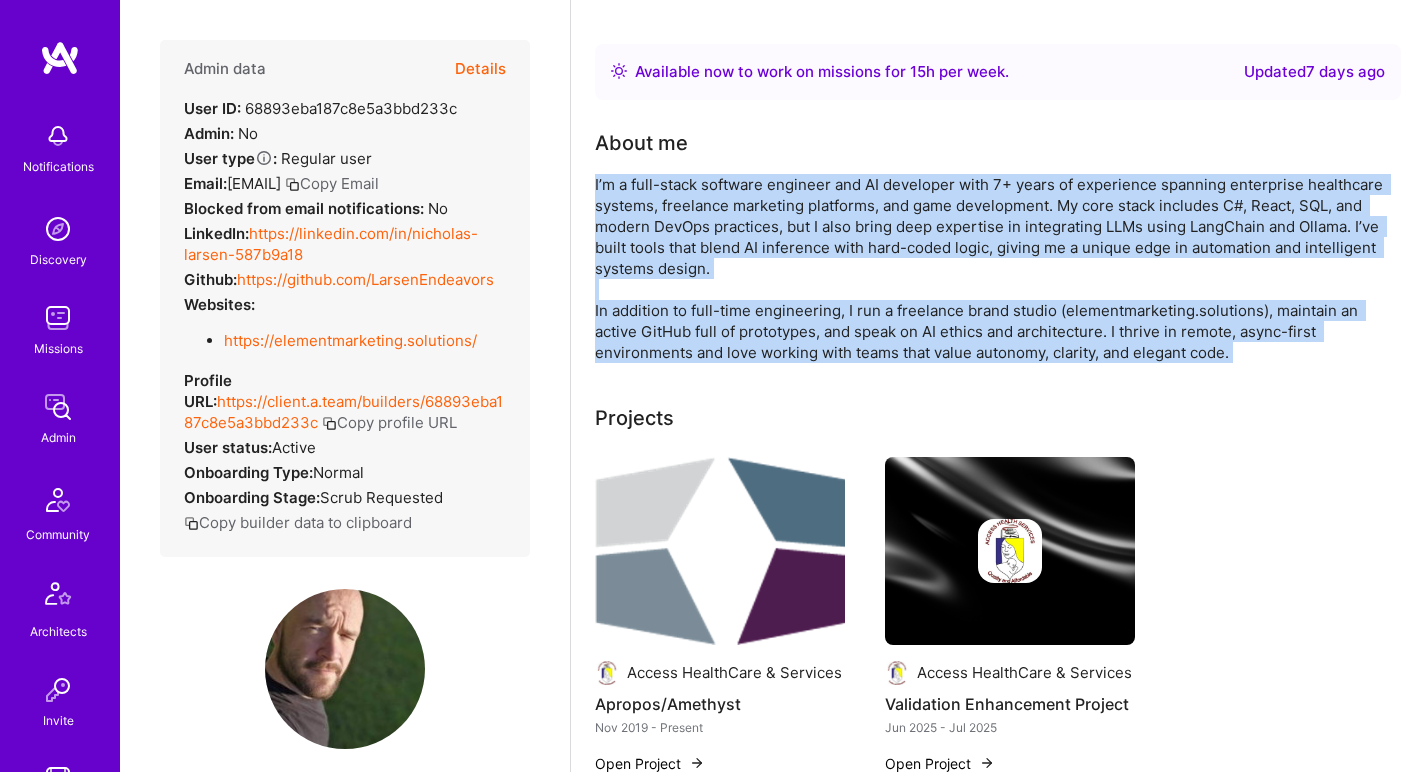 drag, startPoint x: 605, startPoint y: 319, endPoint x: 610, endPoint y: 248, distance: 71.17584 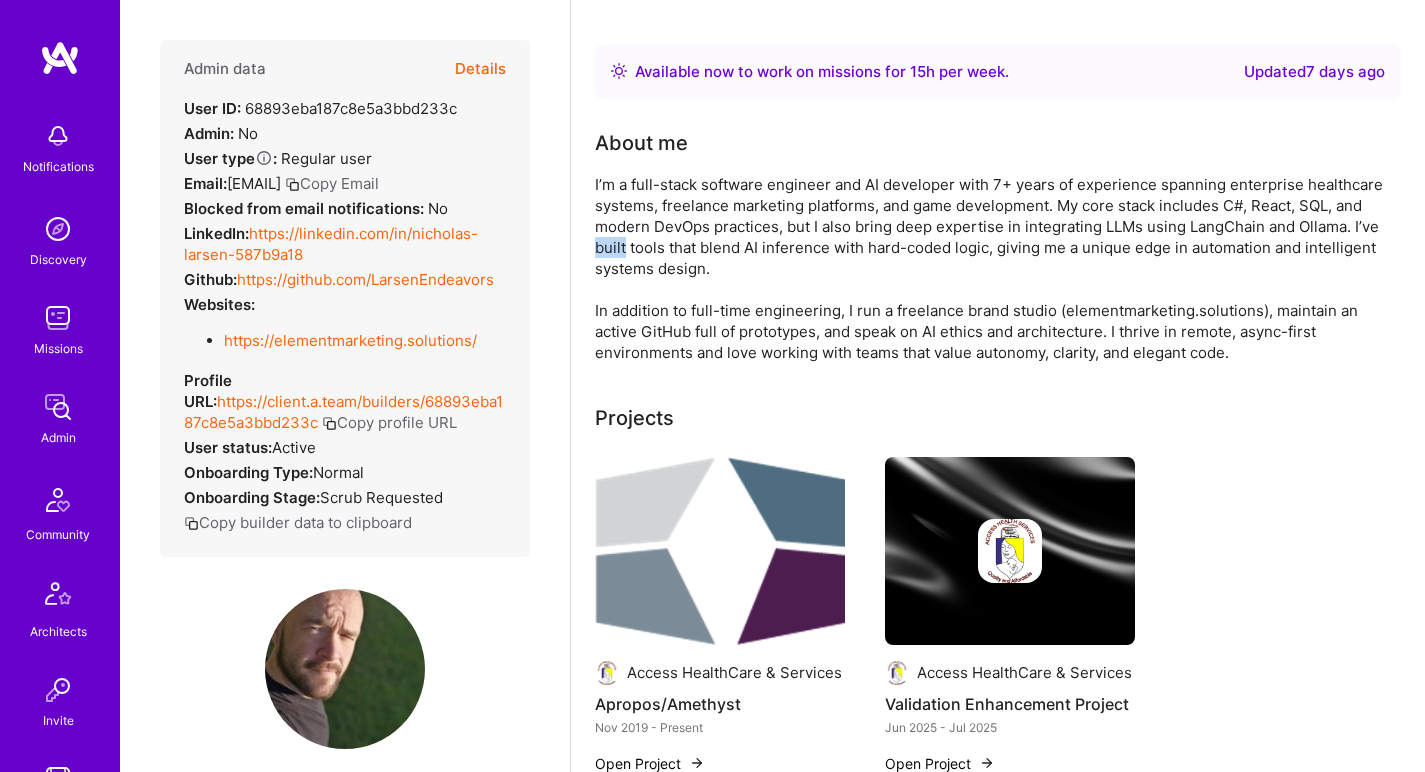 click on "I’m a full-stack software engineer and AI developer with 7+ years of experience spanning enterprise healthcare systems, freelance marketing platforms, and game development. My core stack includes C#, React, SQL, and modern DevOps practices, but I also bring deep expertise in integrating LLMs using LangChain and Ollama. I’ve built tools that blend AI inference with hard-coded logic, giving me a unique edge in automation and intelligent systems design.
In addition to full-time engineering, I run a freelance brand studio (elementmarketing.solutions), maintain an active GitHub full of prototypes, and speak on AI ethics and architecture. I thrive in remote, async-first environments and love working with teams that value autonomy, clarity, and elegant code." at bounding box center [995, 268] 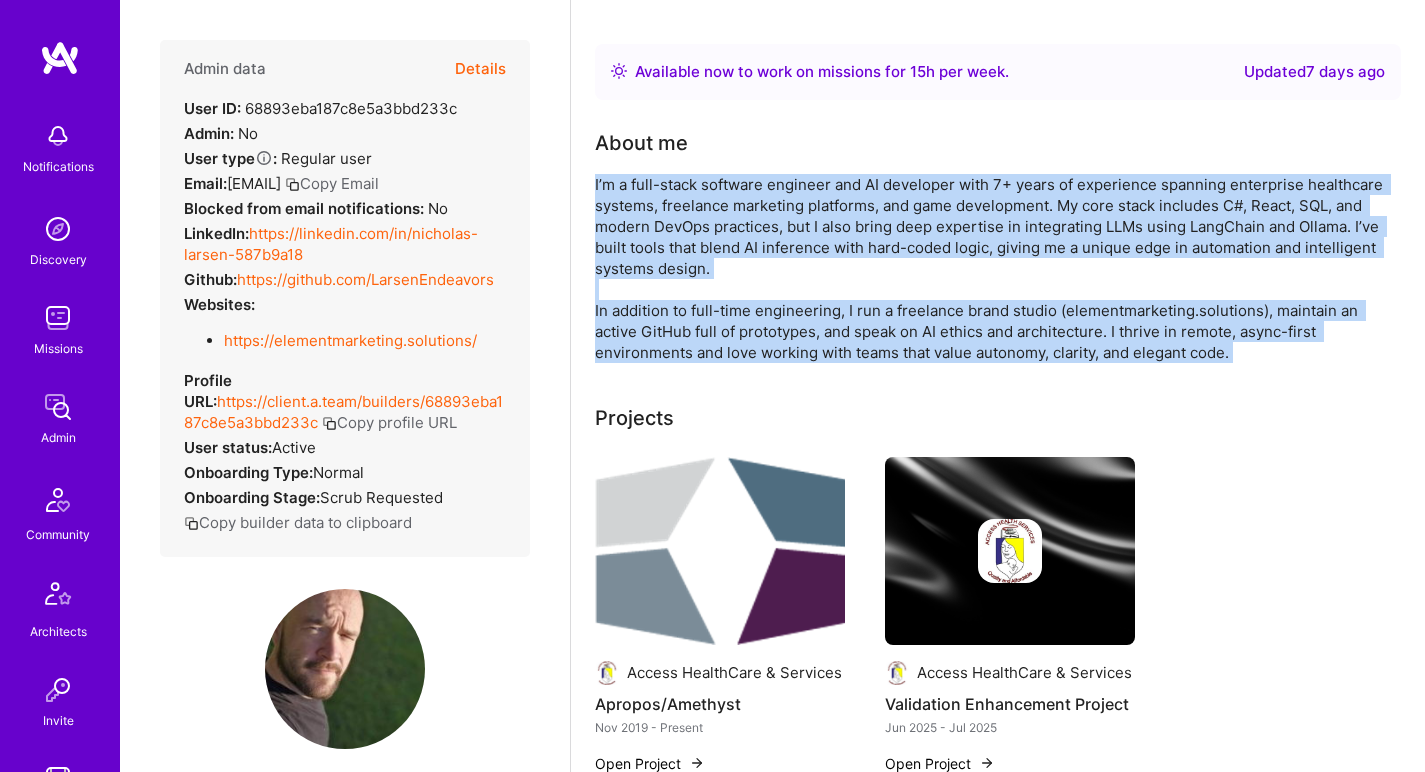drag, startPoint x: 610, startPoint y: 248, endPoint x: 608, endPoint y: 319, distance: 71.02816 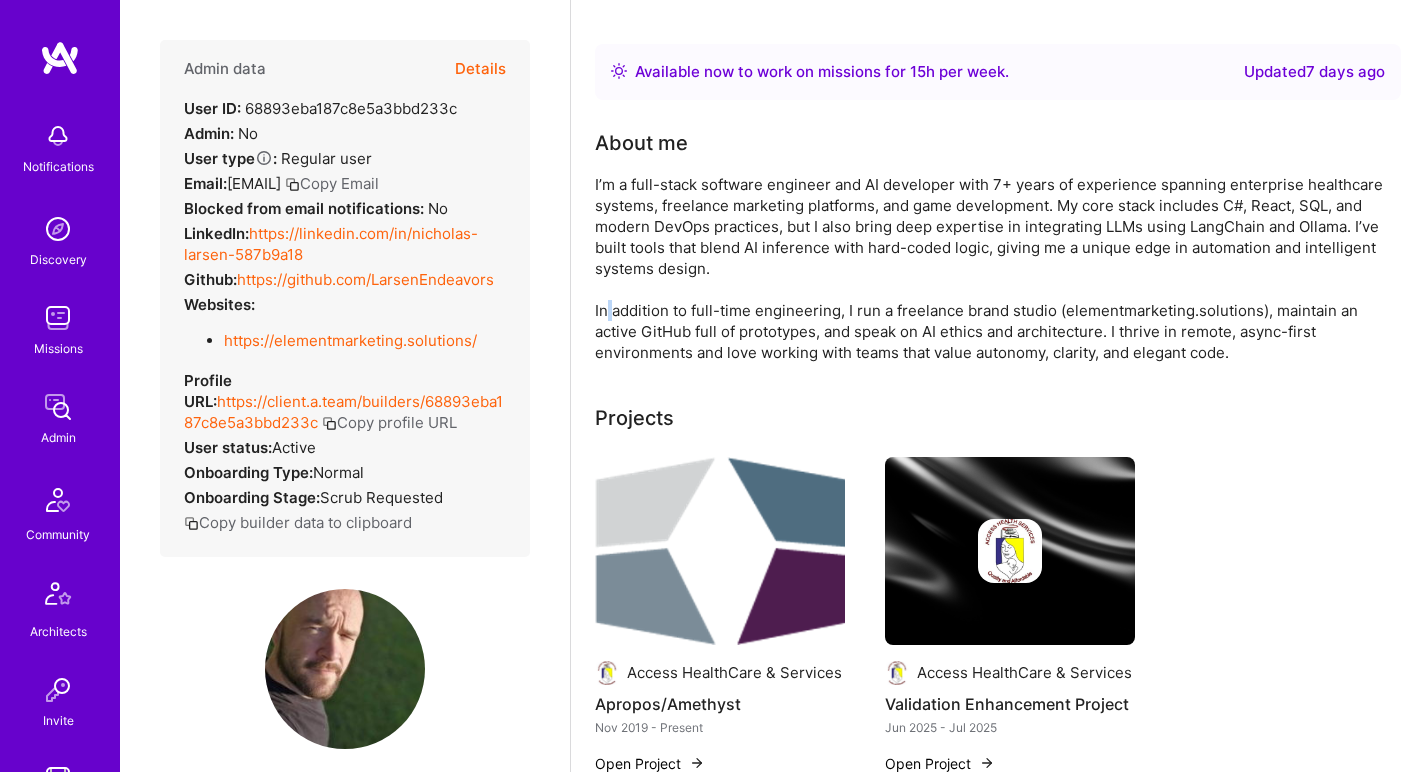 click on "I’m a full-stack software engineer and AI developer with 7+ years of experience spanning enterprise healthcare systems, freelance marketing platforms, and game development. My core stack includes C#, React, SQL, and modern DevOps practices, but I also bring deep expertise in integrating LLMs using LangChain and Ollama. I’ve built tools that blend AI inference with hard-coded logic, giving me a unique edge in automation and intelligent systems design.
In addition to full-time engineering, I run a freelance brand studio (elementmarketing.solutions), maintain an active GitHub full of prototypes, and speak on AI ethics and architecture. I thrive in remote, async-first environments and love working with teams that value autonomy, clarity, and elegant code." at bounding box center [995, 268] 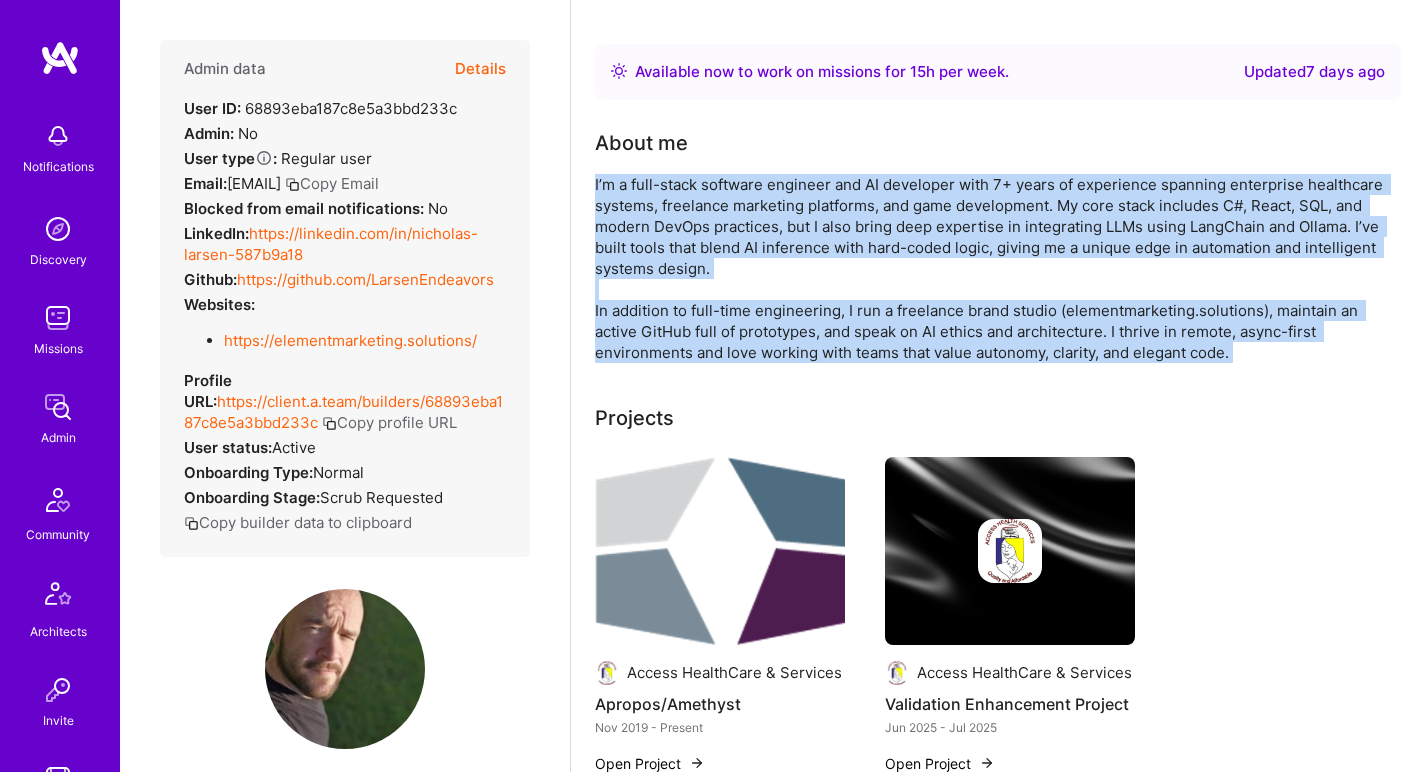 drag, startPoint x: 608, startPoint y: 319, endPoint x: 616, endPoint y: 254, distance: 65.490456 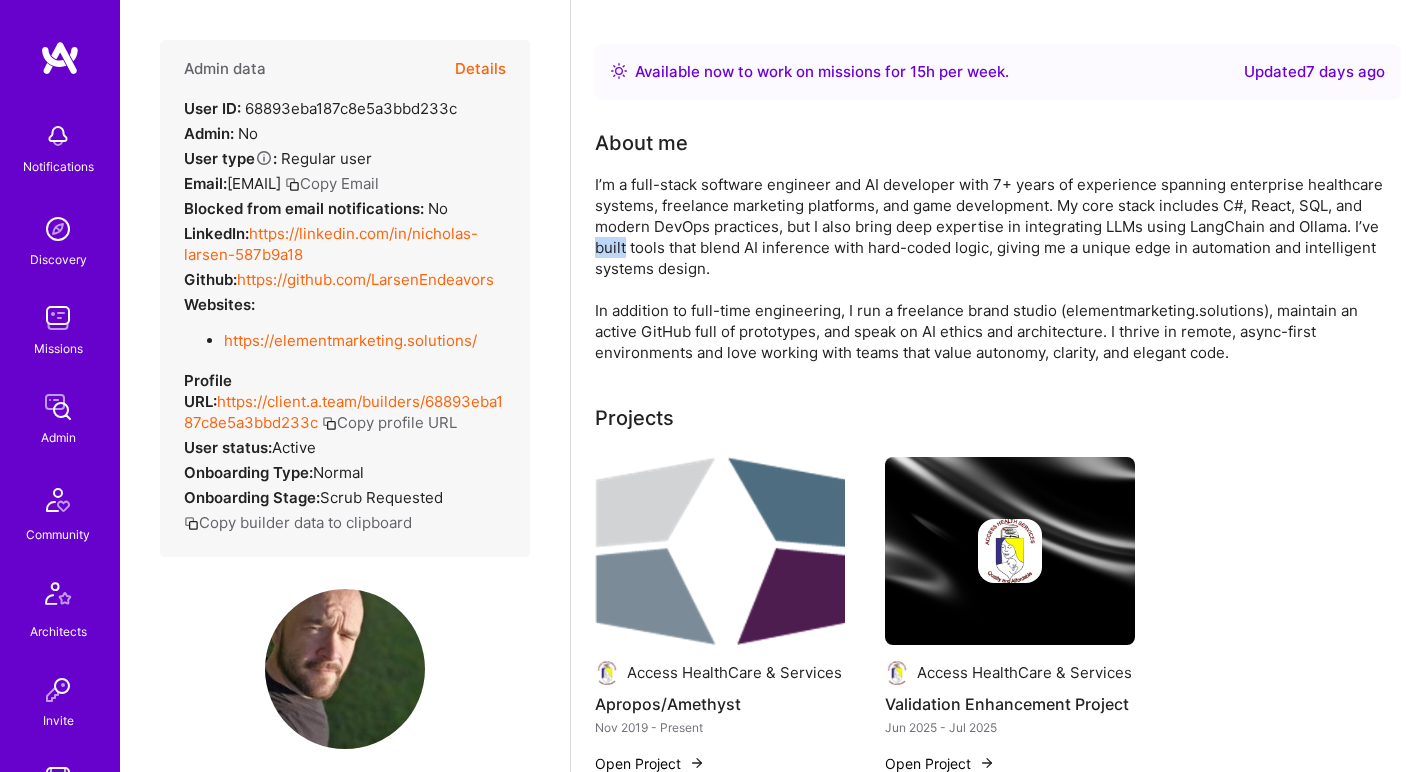 click on "I’m a full-stack software engineer and AI developer with 7+ years of experience spanning enterprise healthcare systems, freelance marketing platforms, and game development. My core stack includes C#, React, SQL, and modern DevOps practices, but I also bring deep expertise in integrating LLMs using LangChain and Ollama. I’ve built tools that blend AI inference with hard-coded logic, giving me a unique edge in automation and intelligent systems design.
In addition to full-time engineering, I run a freelance brand studio (elementmarketing.solutions), maintain an active GitHub full of prototypes, and speak on AI ethics and architecture. I thrive in remote, async-first environments and love working with teams that value autonomy, clarity, and elegant code." at bounding box center [995, 268] 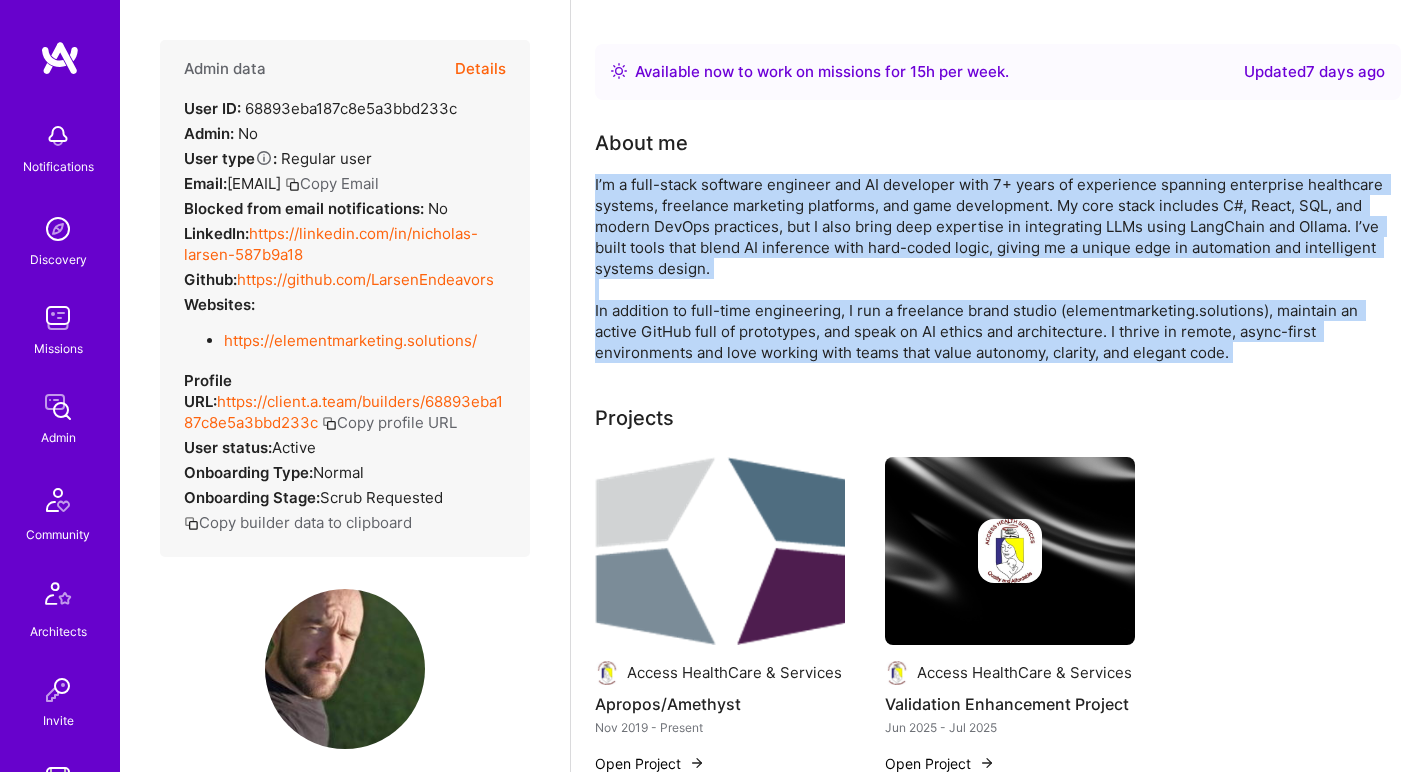 drag, startPoint x: 616, startPoint y: 254, endPoint x: 614, endPoint y: 327, distance: 73.02739 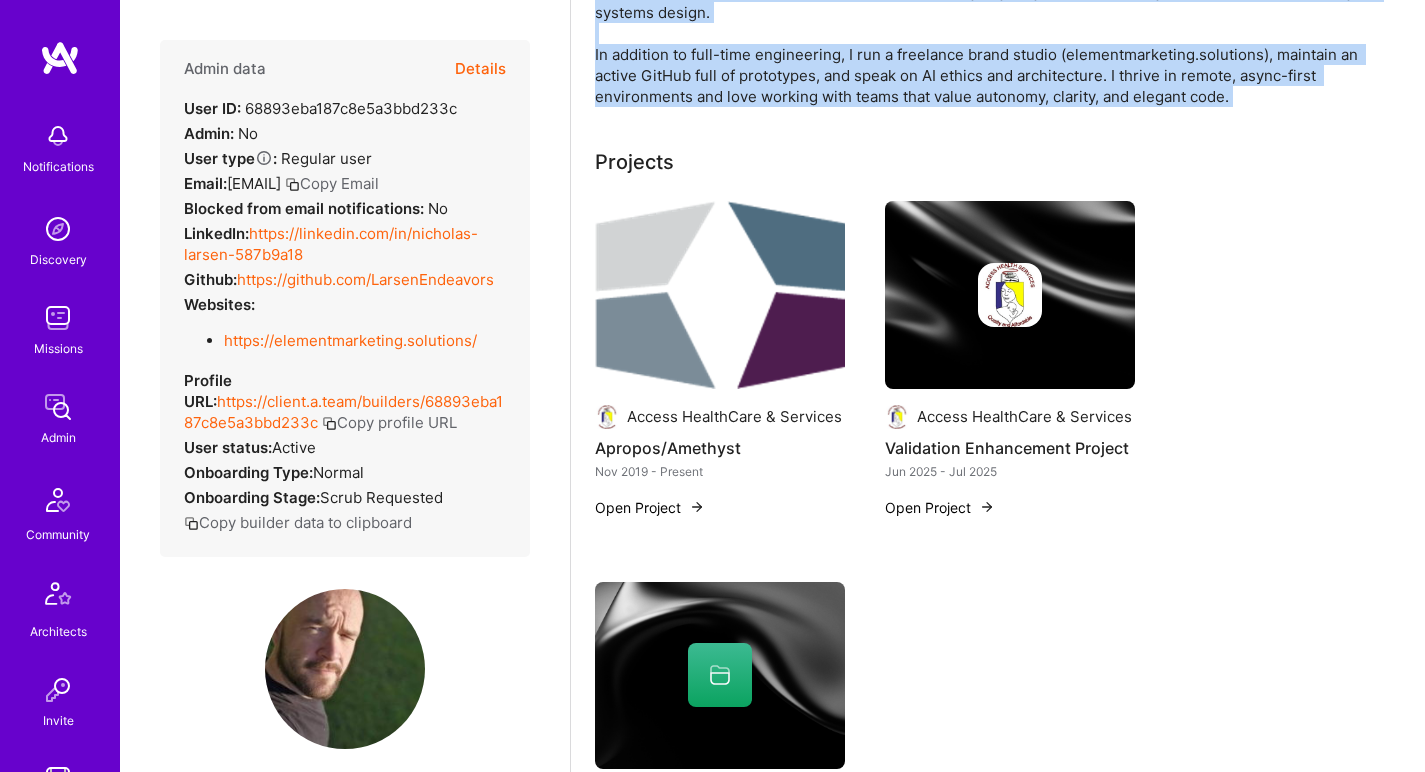 scroll, scrollTop: 0, scrollLeft: 0, axis: both 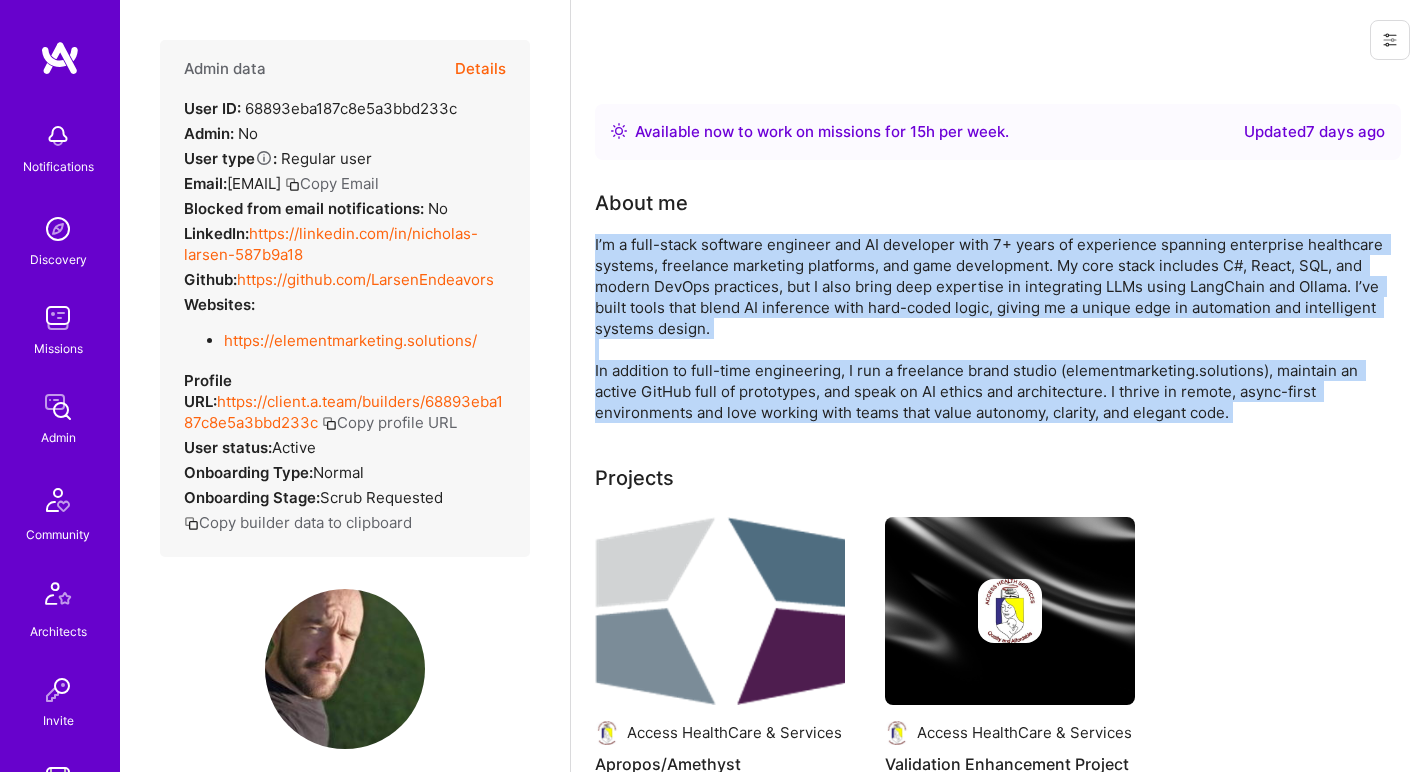 click on "I’m a full-stack software engineer and AI developer with 7+ years of experience spanning enterprise healthcare systems, freelance marketing platforms, and game development. My core stack includes C#, React, SQL, and modern DevOps practices, but I also bring deep expertise in integrating LLMs using LangChain and Ollama. I’ve built tools that blend AI inference with hard-coded logic, giving me a unique edge in automation and intelligent systems design.
In addition to full-time engineering, I run a freelance brand studio (elementmarketing.solutions), maintain an active GitHub full of prototypes, and speak on AI ethics and architecture. I thrive in remote, async-first environments and love working with teams that value autonomy, clarity, and elegant code." at bounding box center [995, 328] 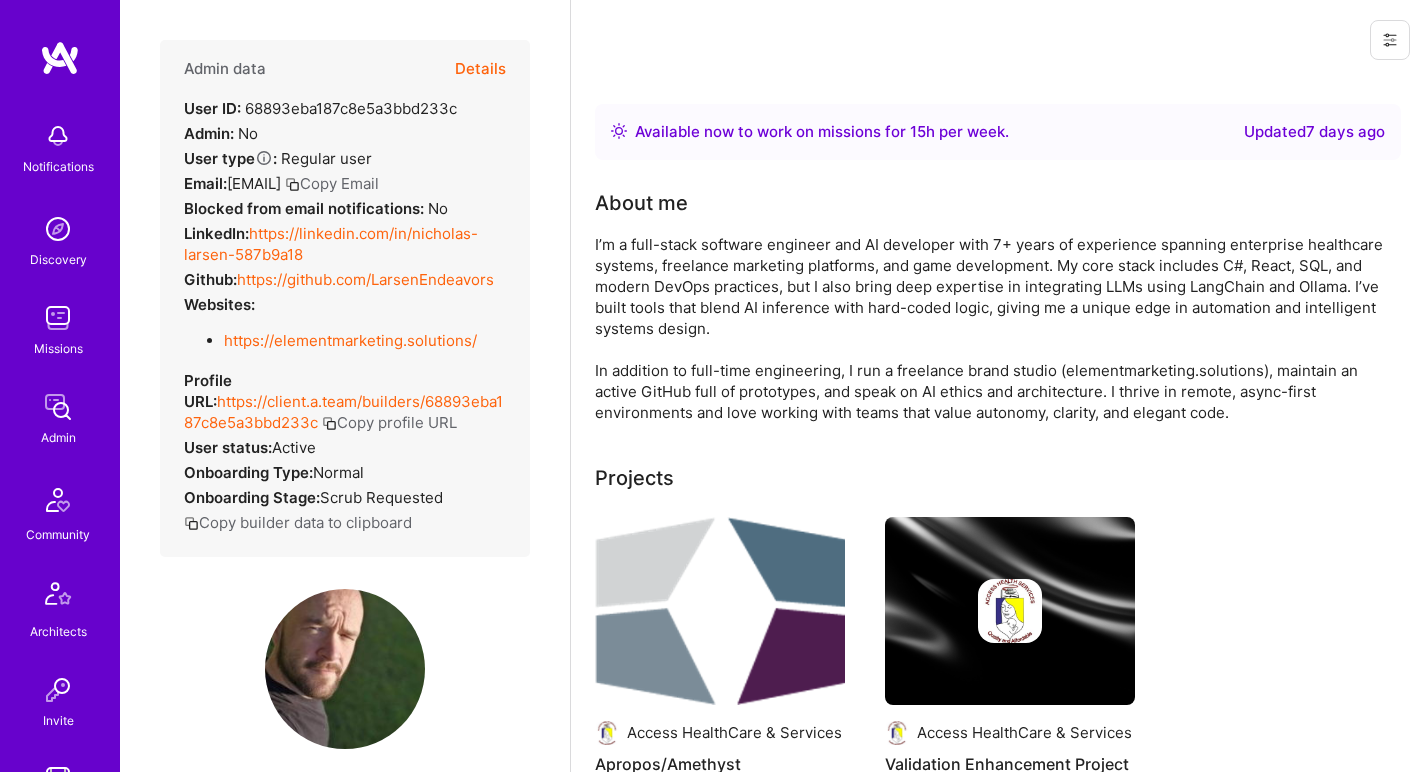 click on "I’m a full-stack software engineer and AI developer with 7+ years of experience spanning enterprise healthcare systems, freelance marketing platforms, and game development. My core stack includes C#, React, SQL, and modern DevOps practices, but I also bring deep expertise in integrating LLMs using LangChain and Ollama. I’ve built tools that blend AI inference with hard-coded logic, giving me a unique edge in automation and intelligent systems design.
In addition to full-time engineering, I run a freelance brand studio (elementmarketing.solutions), maintain an active GitHub full of prototypes, and speak on AI ethics and architecture. I thrive in remote, async-first environments and love working with teams that value autonomy, clarity, and elegant code." at bounding box center (995, 328) 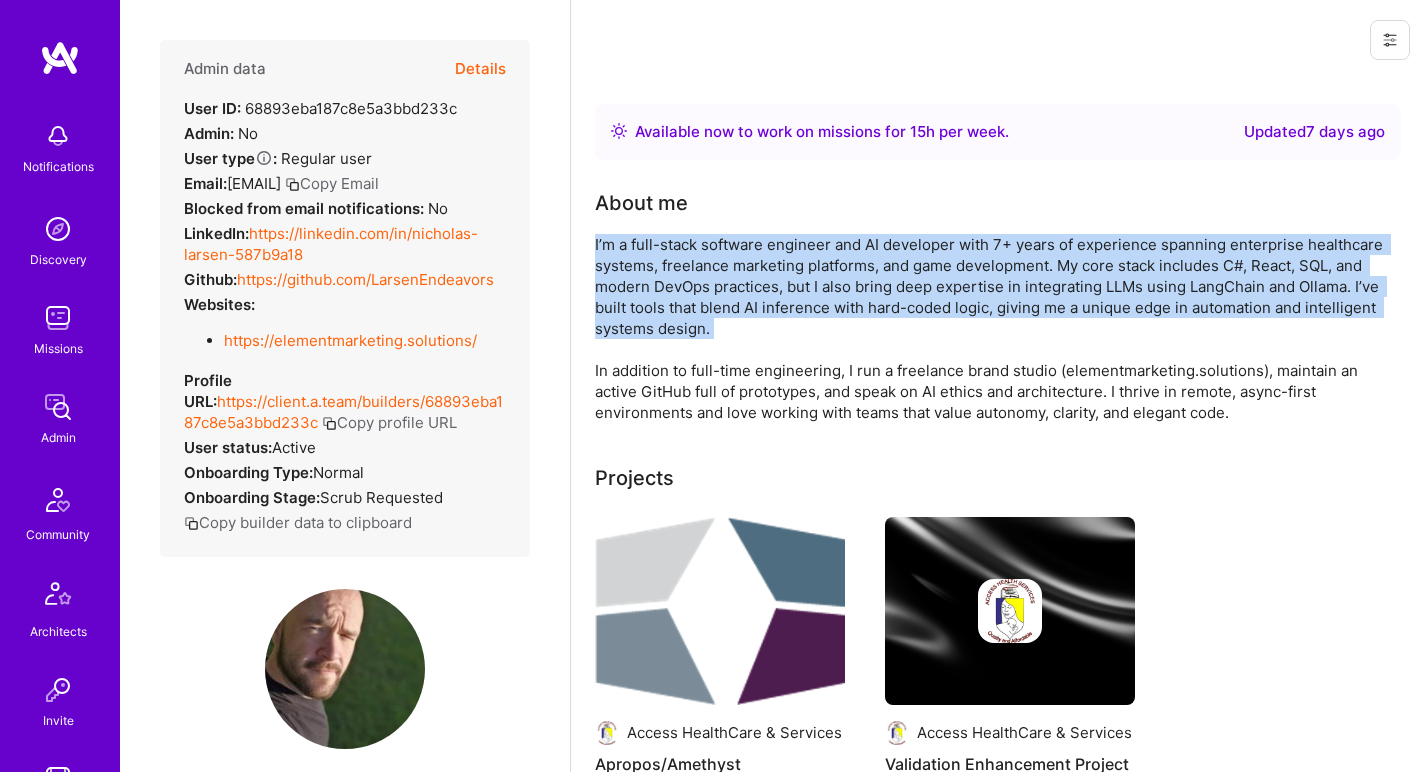 click on "I’m a full-stack software engineer and AI developer with 7+ years of experience spanning enterprise healthcare systems, freelance marketing platforms, and game development. My core stack includes C#, React, SQL, and modern DevOps practices, but I also bring deep expertise in integrating LLMs using LangChain and Ollama. I’ve built tools that blend AI inference with hard-coded logic, giving me a unique edge in automation and intelligent systems design.
In addition to full-time engineering, I run a freelance brand studio (elementmarketing.solutions), maintain an active GitHub full of prototypes, and speak on AI ethics and architecture. I thrive in remote, async-first environments and love working with teams that value autonomy, clarity, and elegant code." at bounding box center (995, 328) 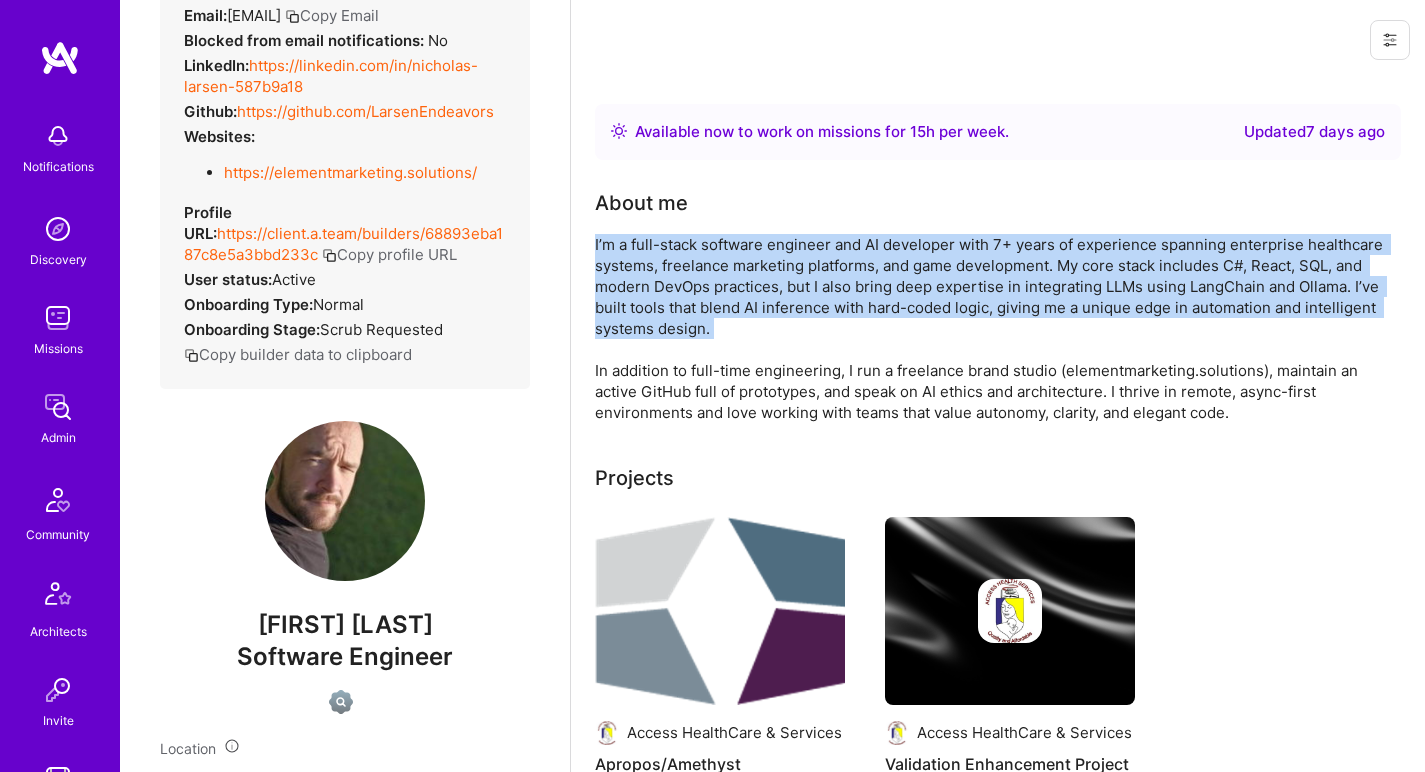 scroll, scrollTop: 340, scrollLeft: 0, axis: vertical 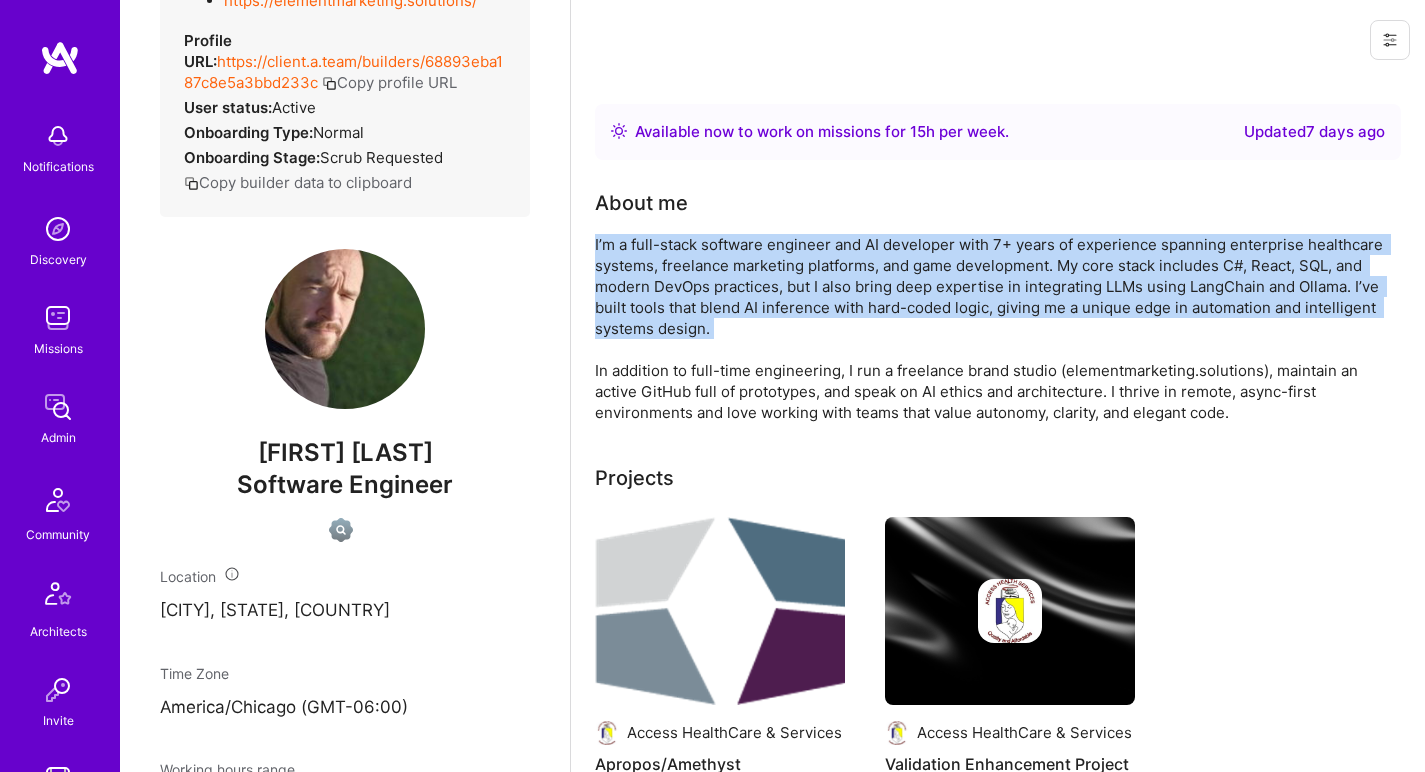click on "I’m a full-stack software engineer and AI developer with 7+ years of experience spanning enterprise healthcare systems, freelance marketing platforms, and game development. My core stack includes C#, React, SQL, and modern DevOps practices, but I also bring deep expertise in integrating LLMs using LangChain and Ollama. I’ve built tools that blend AI inference with hard-coded logic, giving me a unique edge in automation and intelligent systems design.
In addition to full-time engineering, I run a freelance brand studio (elementmarketing.solutions), maintain an active GitHub full of prototypes, and speak on AI ethics and architecture. I thrive in remote, async-first environments and love working with teams that value autonomy, clarity, and elegant code." at bounding box center [995, 328] 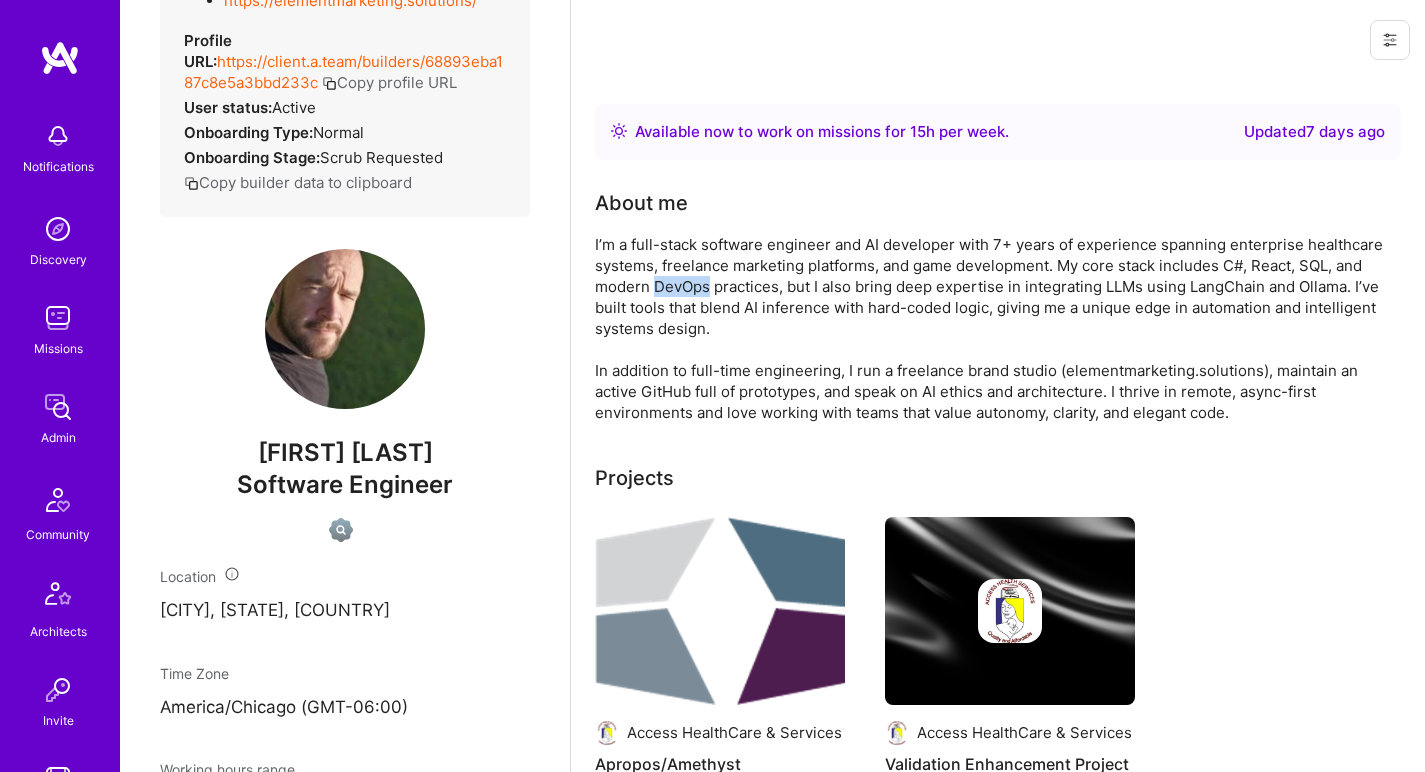 click on "I’m a full-stack software engineer and AI developer with 7+ years of experience spanning enterprise healthcare systems, freelance marketing platforms, and game development. My core stack includes C#, React, SQL, and modern DevOps practices, but I also bring deep expertise in integrating LLMs using LangChain and Ollama. I’ve built tools that blend AI inference with hard-coded logic, giving me a unique edge in automation and intelligent systems design.
In addition to full-time engineering, I run a freelance brand studio (elementmarketing.solutions), maintain an active GitHub full of prototypes, and speak on AI ethics and architecture. I thrive in remote, async-first environments and love working with teams that value autonomy, clarity, and elegant code." at bounding box center [995, 328] 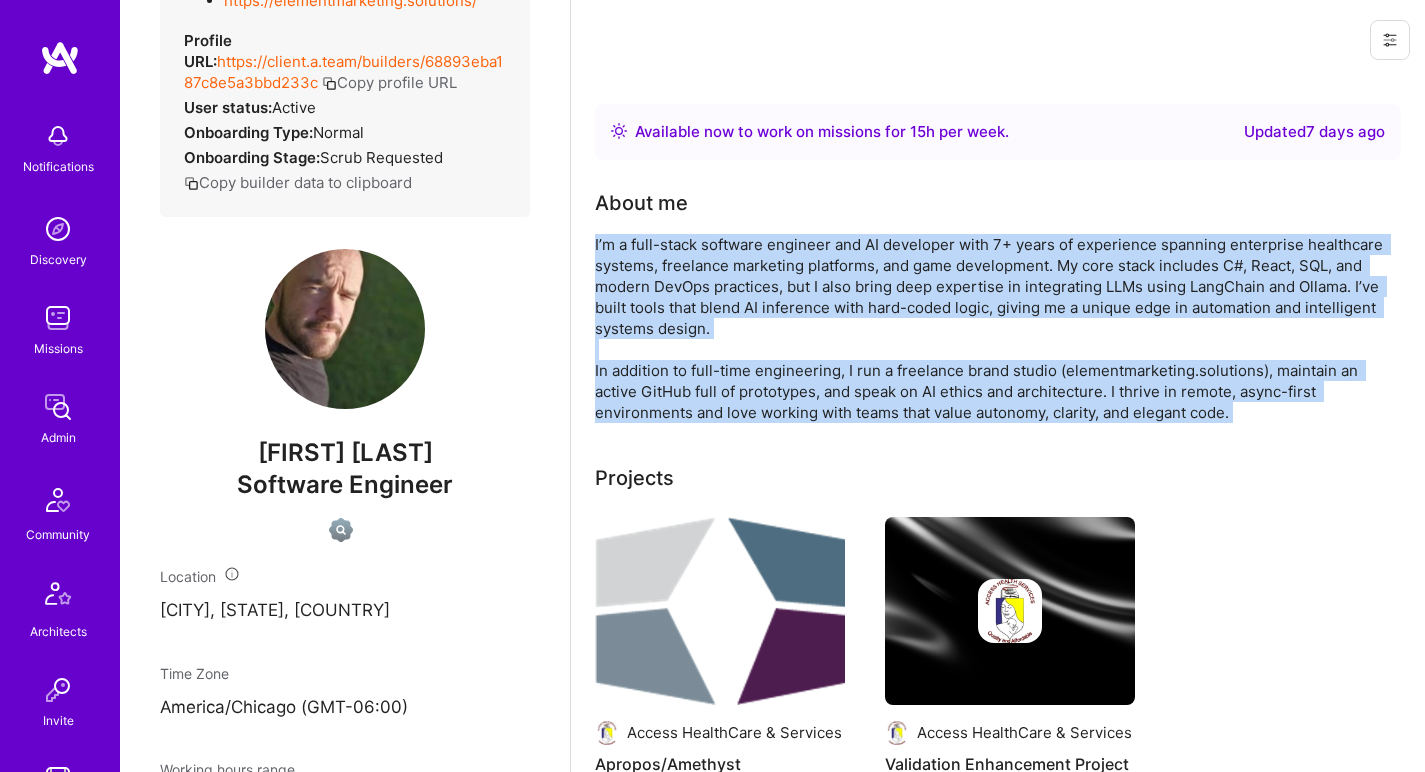 drag, startPoint x: 696, startPoint y: 289, endPoint x: 655, endPoint y: 394, distance: 112.720894 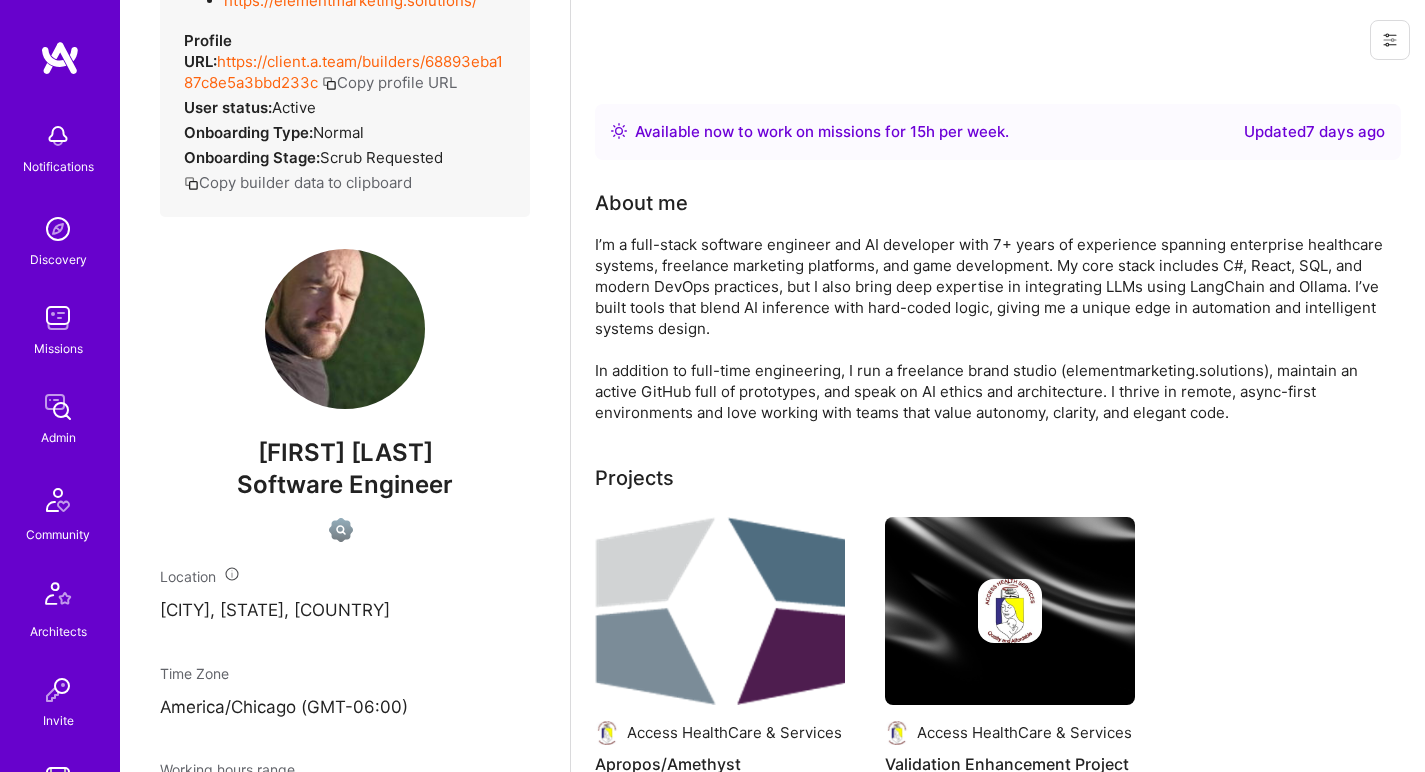 click on "I’m a full-stack software engineer and AI developer with 7+ years of experience spanning enterprise healthcare systems, freelance marketing platforms, and game development. My core stack includes C#, React, SQL, and modern DevOps practices, but I also bring deep expertise in integrating LLMs using LangChain and Ollama. I’ve built tools that blend AI inference with hard-coded logic, giving me a unique edge in automation and intelligent systems design.
In addition to full-time engineering, I run a freelance brand studio (elementmarketing.solutions), maintain an active GitHub full of prototypes, and speak on AI ethics and architecture. I thrive in remote, async-first environments and love working with teams that value autonomy, clarity, and elegant code." at bounding box center [995, 328] 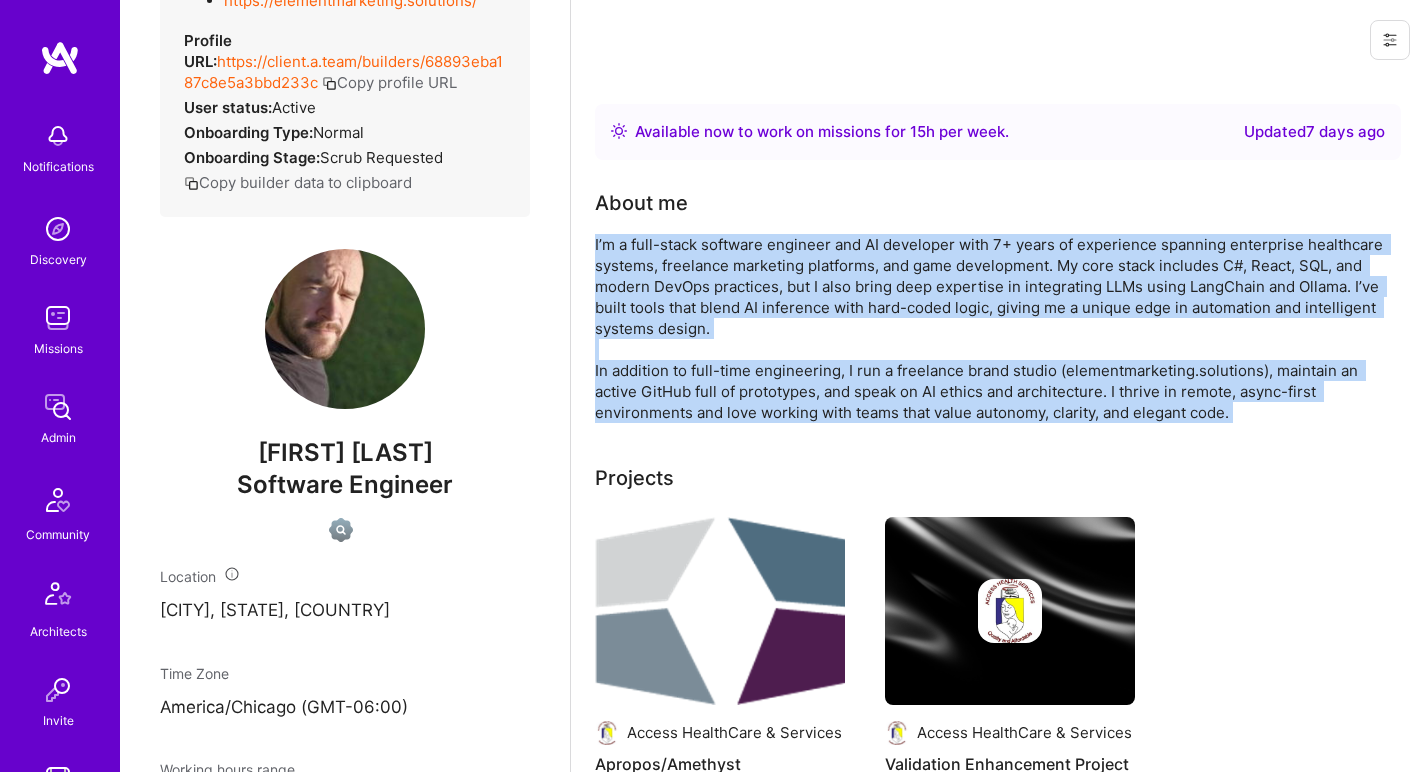 drag, startPoint x: 655, startPoint y: 394, endPoint x: 663, endPoint y: 307, distance: 87.36704 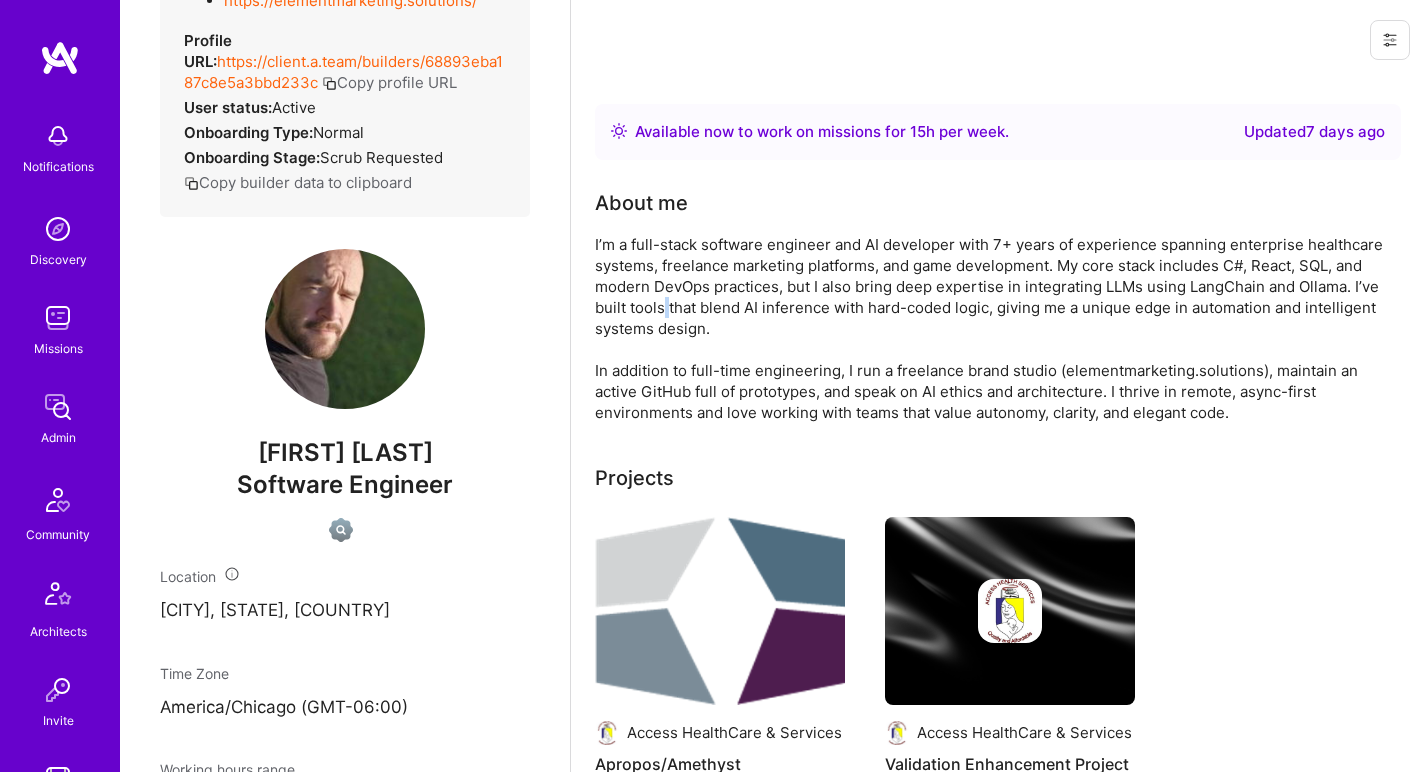 click on "I’m a full-stack software engineer and AI developer with 7+ years of experience spanning enterprise healthcare systems, freelance marketing platforms, and game development. My core stack includes C#, React, SQL, and modern DevOps practices, but I also bring deep expertise in integrating LLMs using LangChain and Ollama. I’ve built tools that blend AI inference with hard-coded logic, giving me a unique edge in automation and intelligent systems design.
In addition to full-time engineering, I run a freelance brand studio (elementmarketing.solutions), maintain an active GitHub full of prototypes, and speak on AI ethics and architecture. I thrive in remote, async-first environments and love working with teams that value autonomy, clarity, and elegant code." at bounding box center (995, 328) 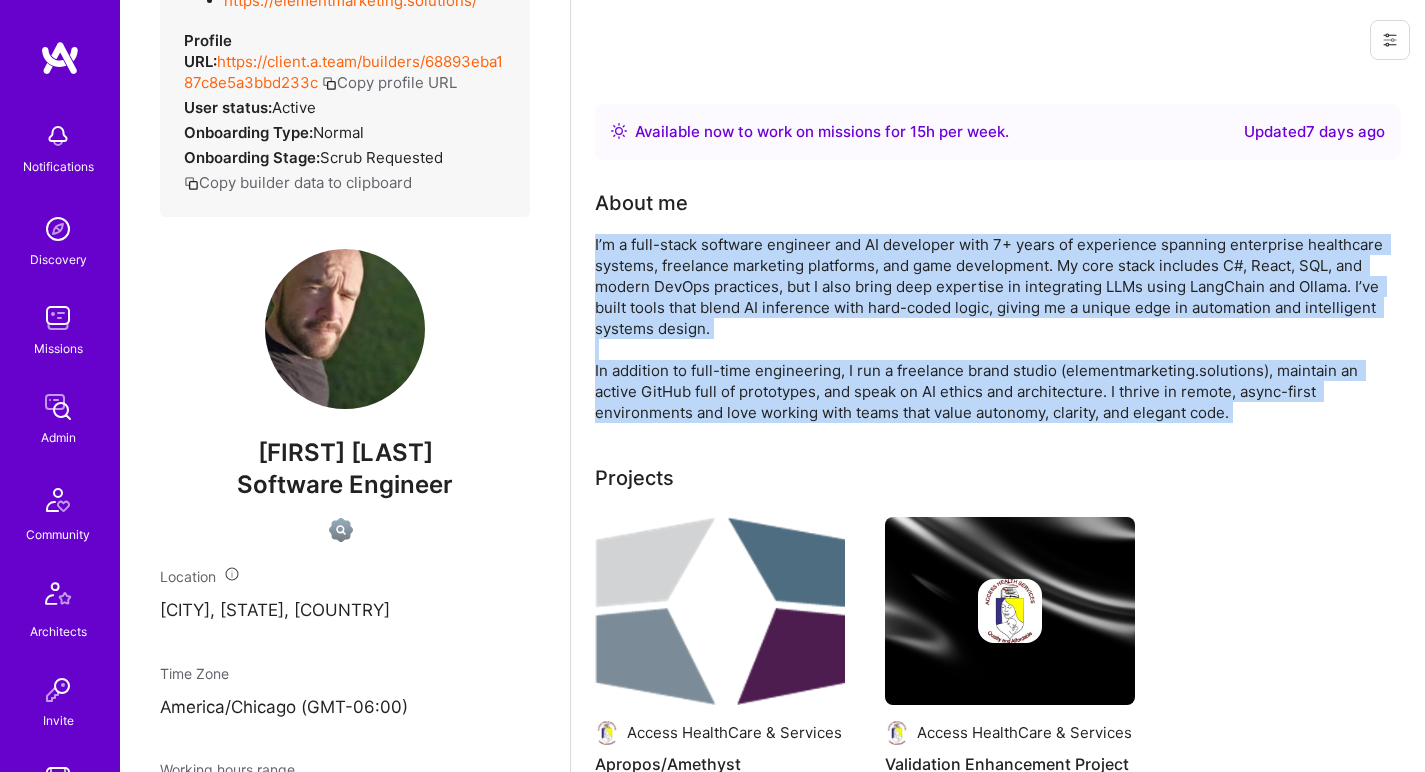 drag, startPoint x: 663, startPoint y: 307, endPoint x: 650, endPoint y: 386, distance: 80.06248 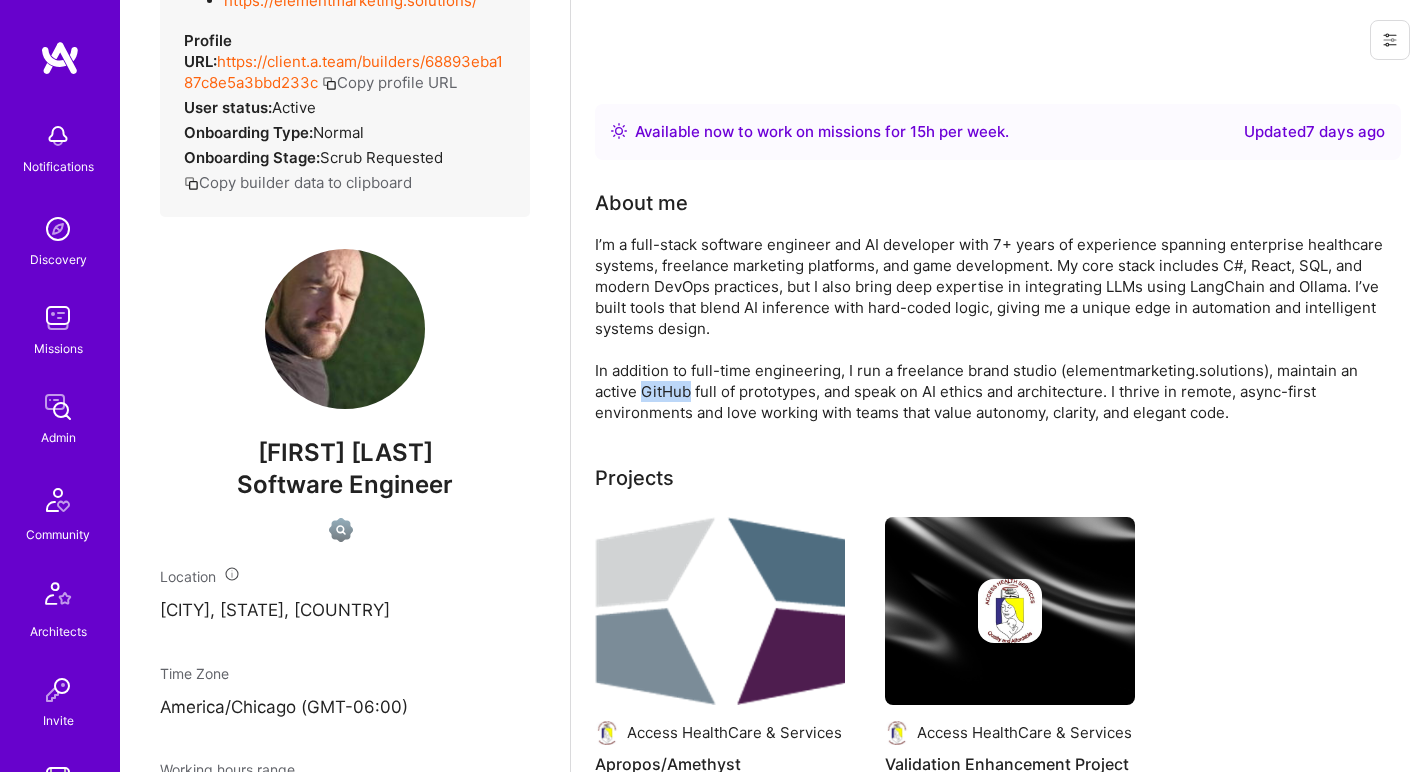 click on "I’m a full-stack software engineer and AI developer with 7+ years of experience spanning enterprise healthcare systems, freelance marketing platforms, and game development. My core stack includes C#, React, SQL, and modern DevOps practices, but I also bring deep expertise in integrating LLMs using LangChain and Ollama. I’ve built tools that blend AI inference with hard-coded logic, giving me a unique edge in automation and intelligent systems design.
In addition to full-time engineering, I run a freelance brand studio (elementmarketing.solutions), maintain an active GitHub full of prototypes, and speak on AI ethics and architecture. I thrive in remote, async-first environments and love working with teams that value autonomy, clarity, and elegant code." at bounding box center [995, 328] 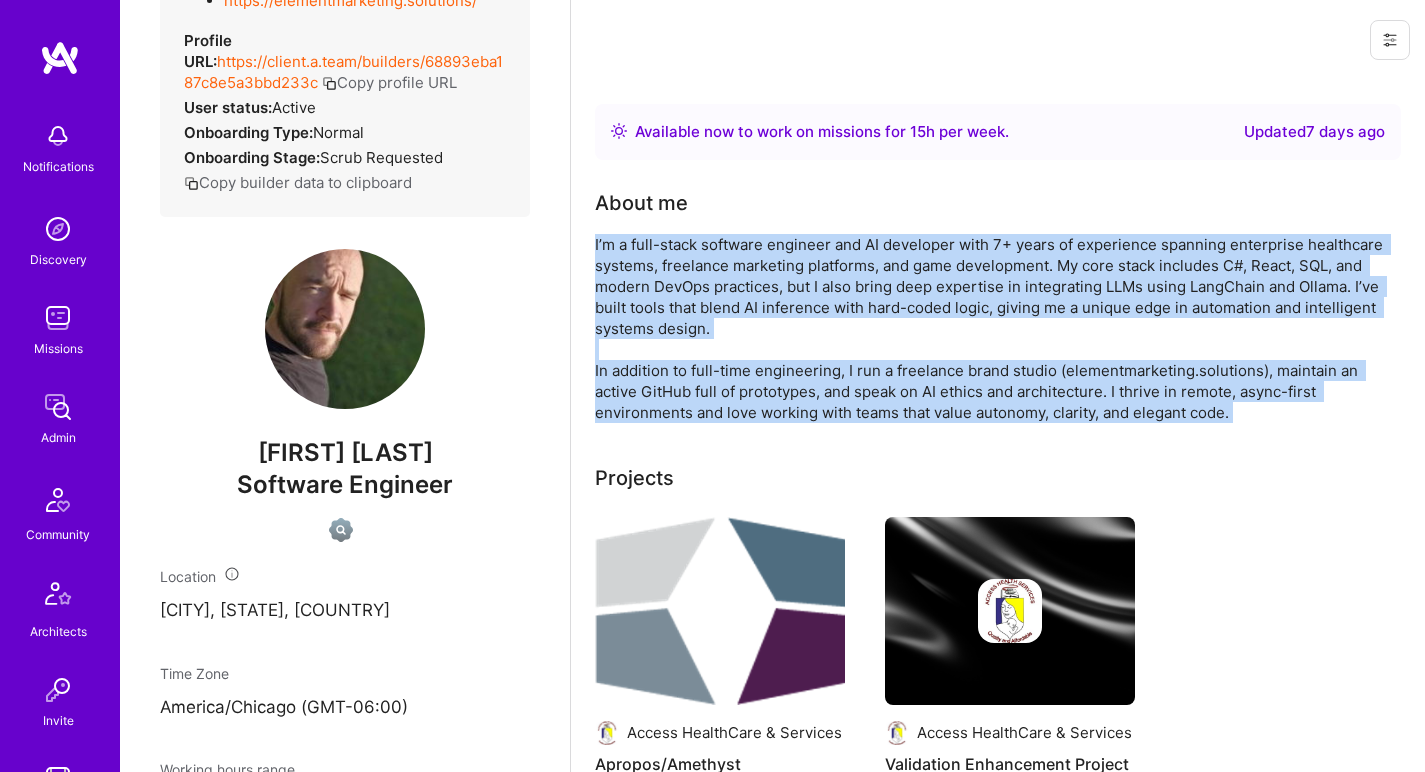 drag, startPoint x: 650, startPoint y: 386, endPoint x: 663, endPoint y: 312, distance: 75.13322 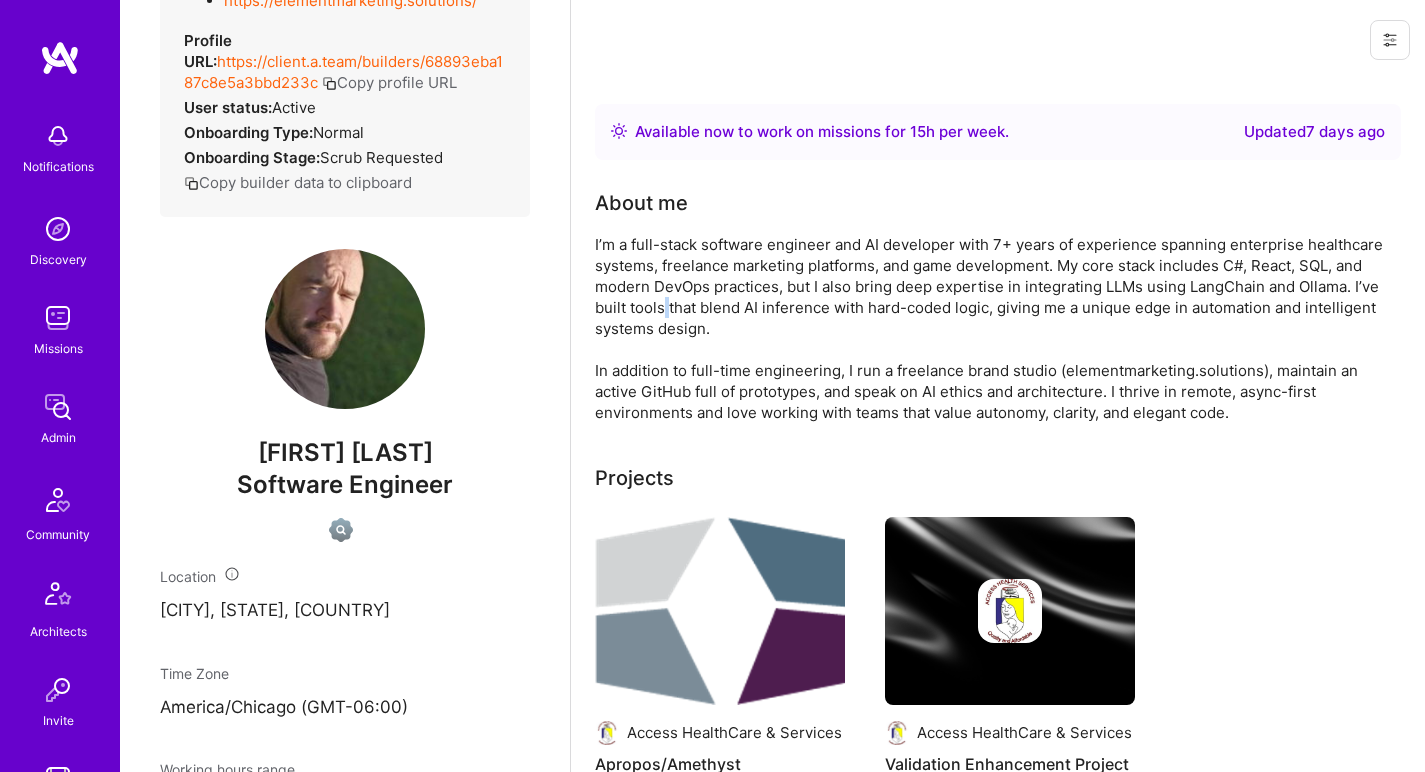 click on "I’m a full-stack software engineer and AI developer with 7+ years of experience spanning enterprise healthcare systems, freelance marketing platforms, and game development. My core stack includes C#, React, SQL, and modern DevOps practices, but I also bring deep expertise in integrating LLMs using LangChain and Ollama. I’ve built tools that blend AI inference with hard-coded logic, giving me a unique edge in automation and intelligent systems design.
In addition to full-time engineering, I run a freelance brand studio (elementmarketing.solutions), maintain an active GitHub full of prototypes, and speak on AI ethics and architecture. I thrive in remote, async-first environments and love working with teams that value autonomy, clarity, and elegant code." at bounding box center (995, 328) 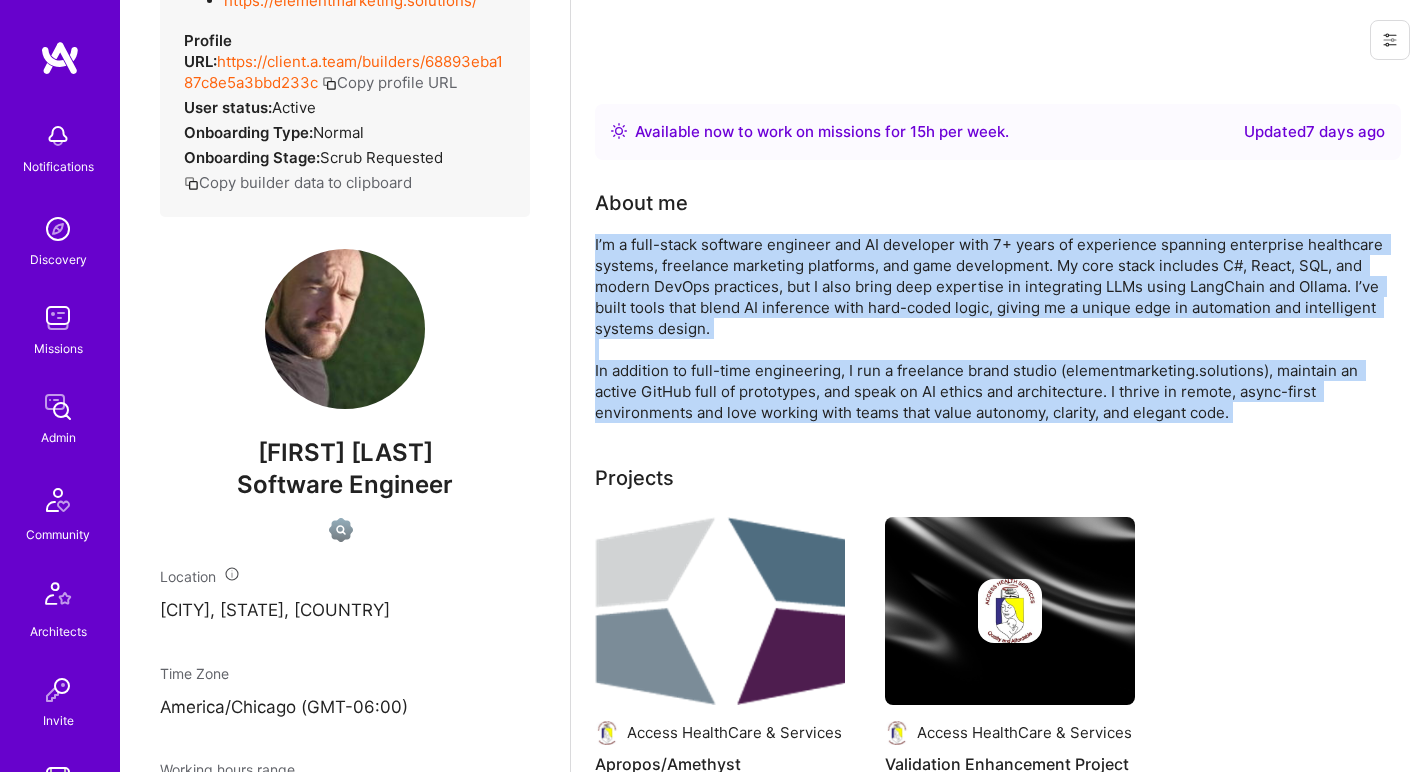 drag, startPoint x: 663, startPoint y: 312, endPoint x: 656, endPoint y: 369, distance: 57.428215 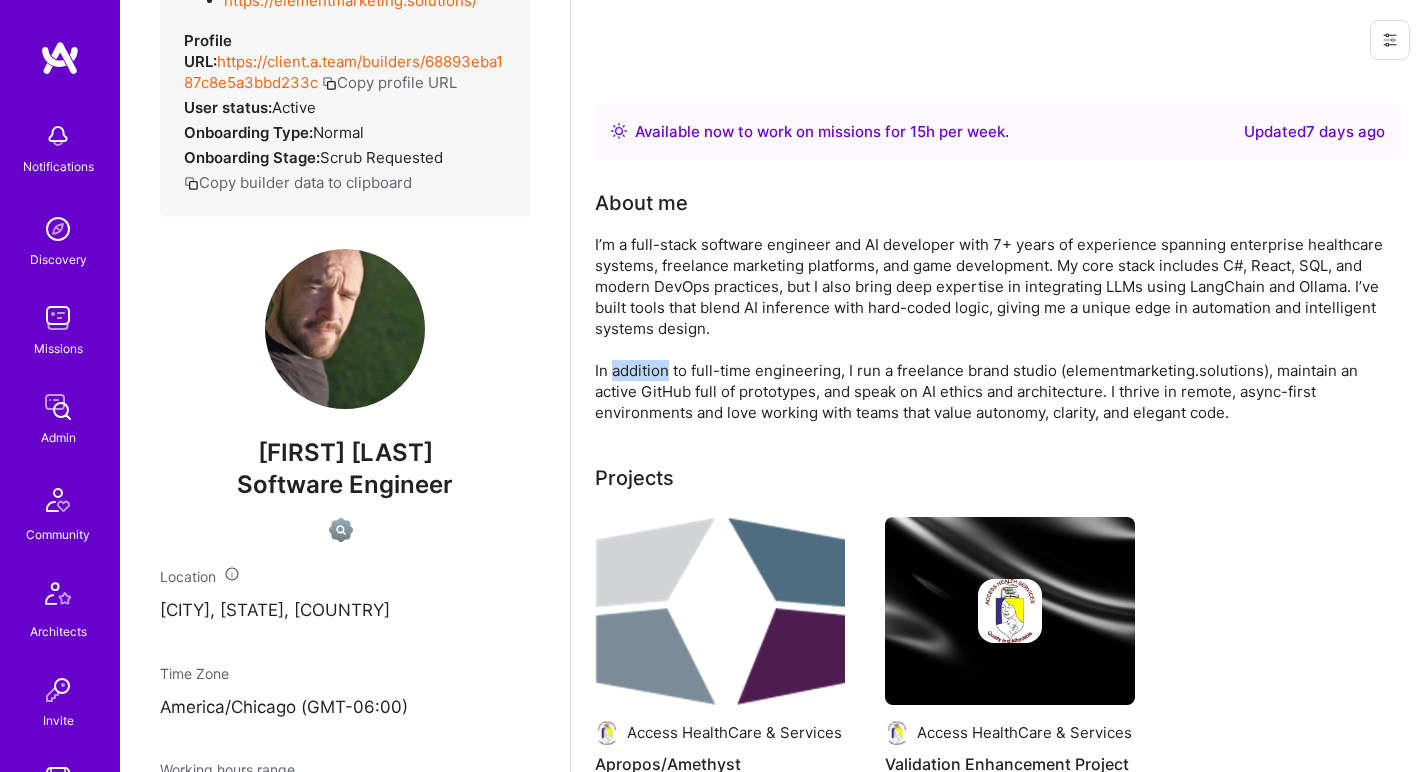 click on "I’m a full-stack software engineer and AI developer with 7+ years of experience spanning enterprise healthcare systems, freelance marketing platforms, and game development. My core stack includes C#, React, SQL, and modern DevOps practices, but I also bring deep expertise in integrating LLMs using LangChain and Ollama. I’ve built tools that blend AI inference with hard-coded logic, giving me a unique edge in automation and intelligent systems design.
In addition to full-time engineering, I run a freelance brand studio (elementmarketing.solutions), maintain an active GitHub full of prototypes, and speak on AI ethics and architecture. I thrive in remote, async-first environments and love working with teams that value autonomy, clarity, and elegant code." at bounding box center [995, 328] 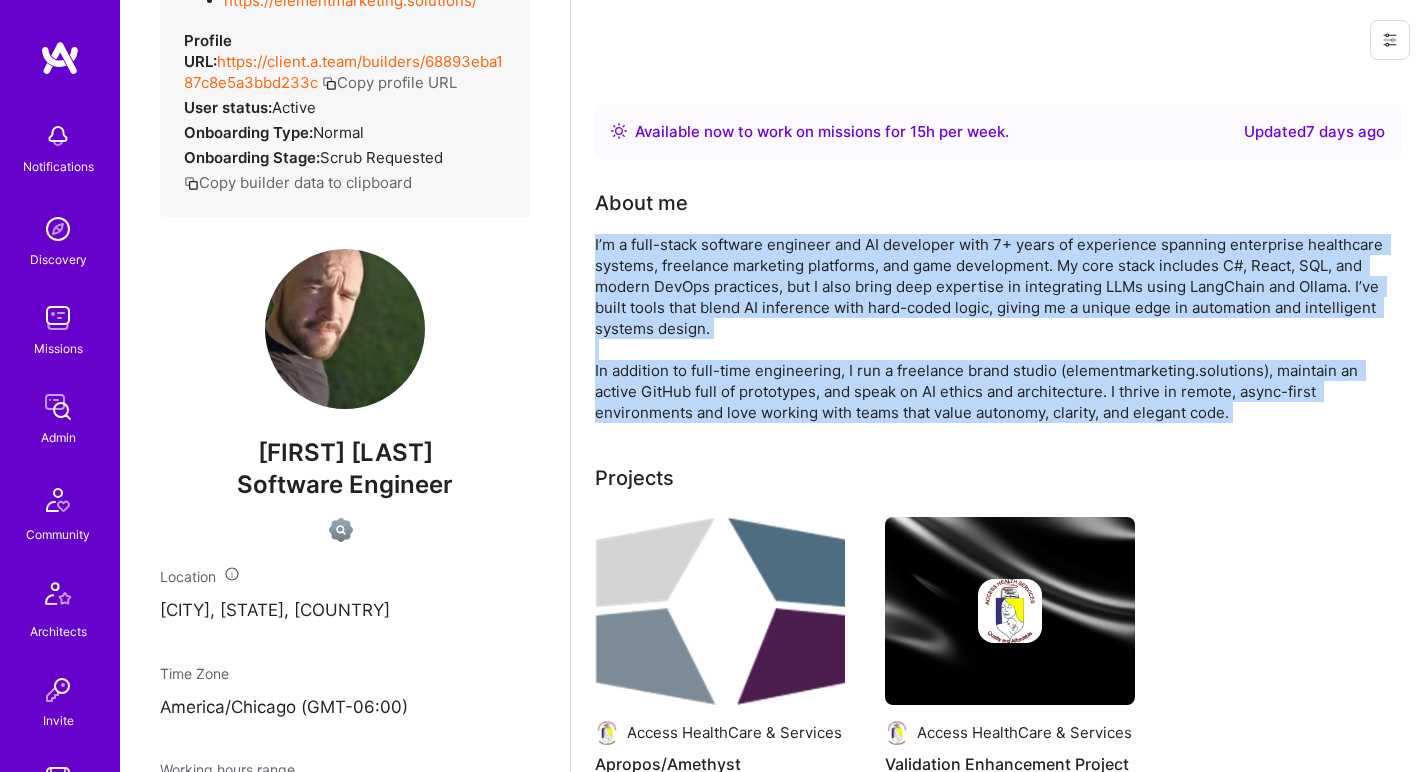 drag, startPoint x: 656, startPoint y: 369, endPoint x: 666, endPoint y: 305, distance: 64.77654 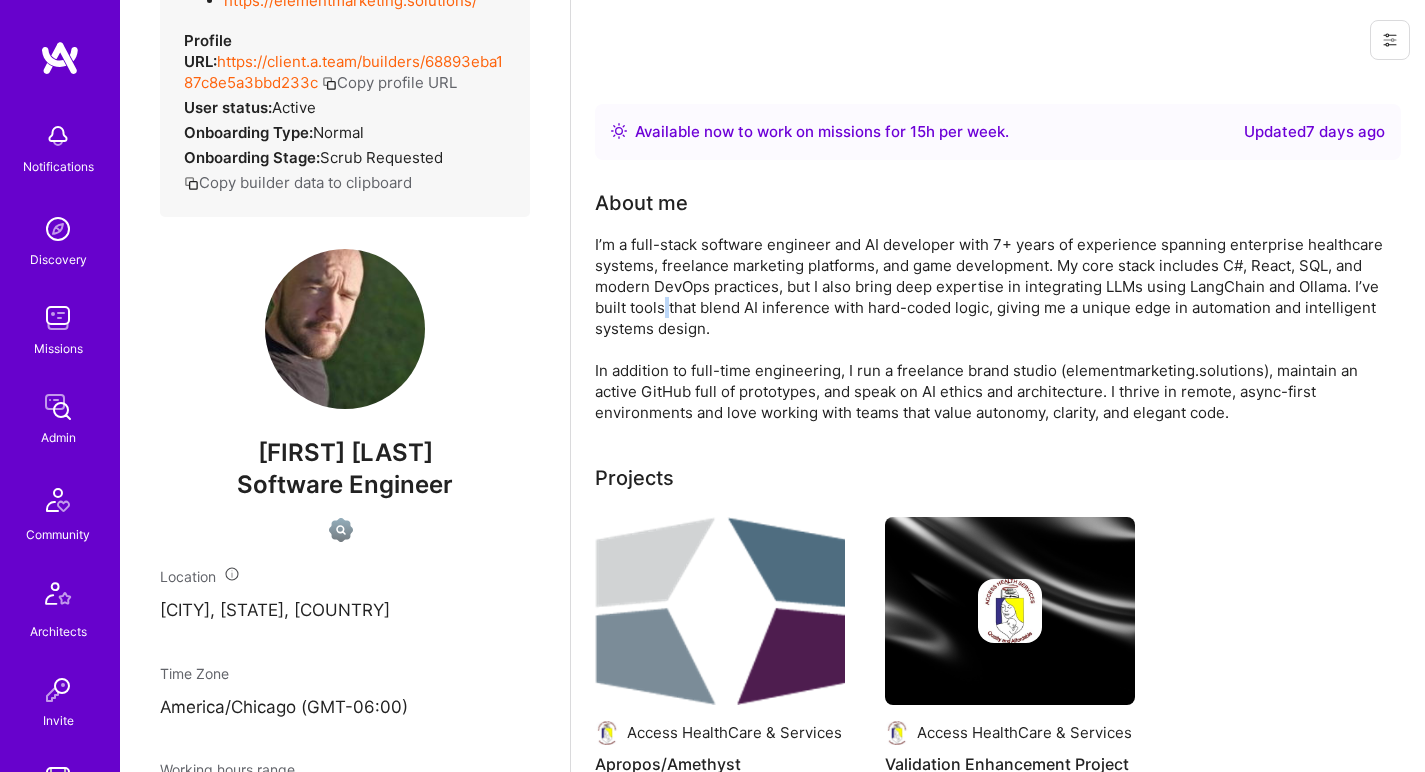 click on "I’m a full-stack software engineer and AI developer with 7+ years of experience spanning enterprise healthcare systems, freelance marketing platforms, and game development. My core stack includes C#, React, SQL, and modern DevOps practices, but I also bring deep expertise in integrating LLMs using LangChain and Ollama. I’ve built tools that blend AI inference with hard-coded logic, giving me a unique edge in automation and intelligent systems design.
In addition to full-time engineering, I run a freelance brand studio (elementmarketing.solutions), maintain an active GitHub full of prototypes, and speak on AI ethics and architecture. I thrive in remote, async-first environments and love working with teams that value autonomy, clarity, and elegant code." at bounding box center [995, 328] 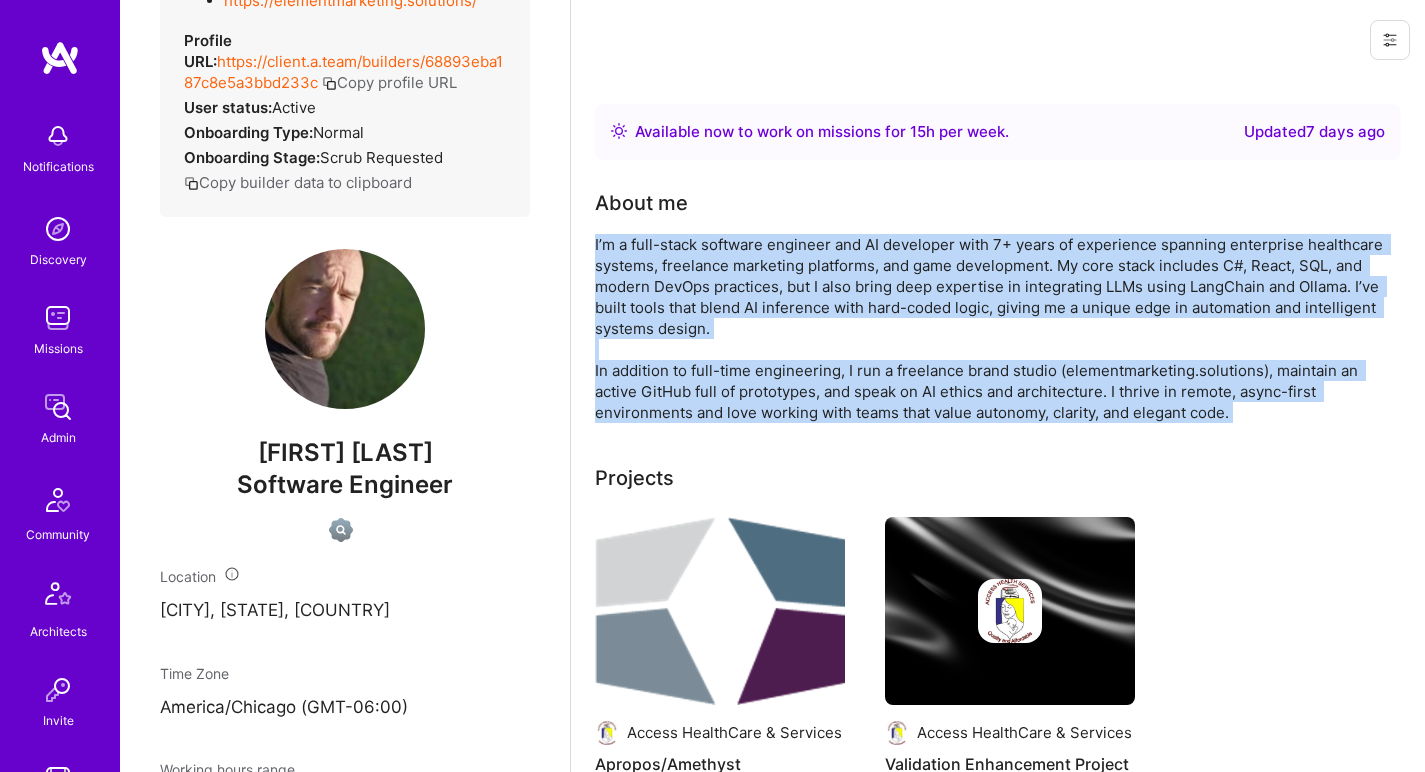 drag, startPoint x: 666, startPoint y: 305, endPoint x: 655, endPoint y: 359, distance: 55.108982 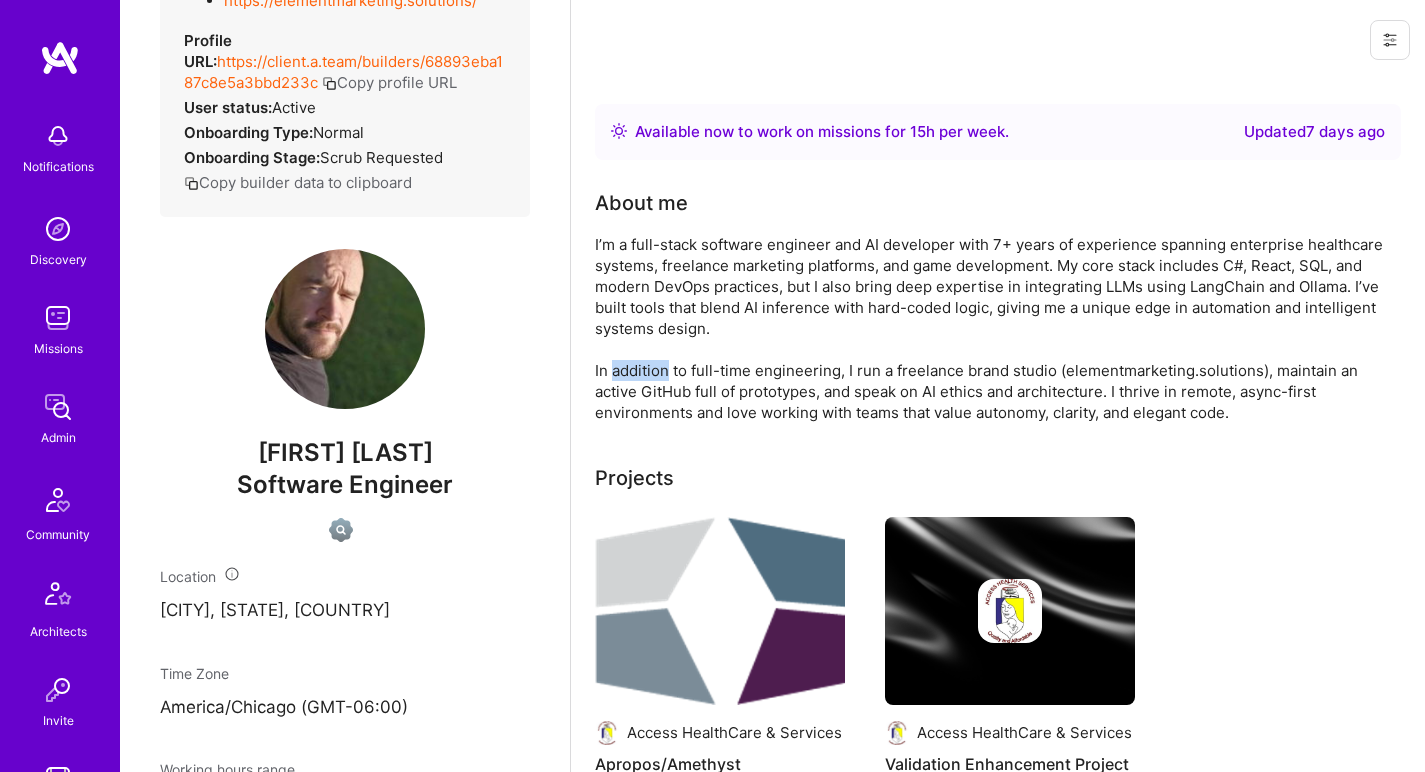 click on "I’m a full-stack software engineer and AI developer with 7+ years of experience spanning enterprise healthcare systems, freelance marketing platforms, and game development. My core stack includes C#, React, SQL, and modern DevOps practices, but I also bring deep expertise in integrating LLMs using LangChain and Ollama. I’ve built tools that blend AI inference with hard-coded logic, giving me a unique edge in automation and intelligent systems design.
In addition to full-time engineering, I run a freelance brand studio (elementmarketing.solutions), maintain an active GitHub full of prototypes, and speak on AI ethics and architecture. I thrive in remote, async-first environments and love working with teams that value autonomy, clarity, and elegant code." at bounding box center (995, 328) 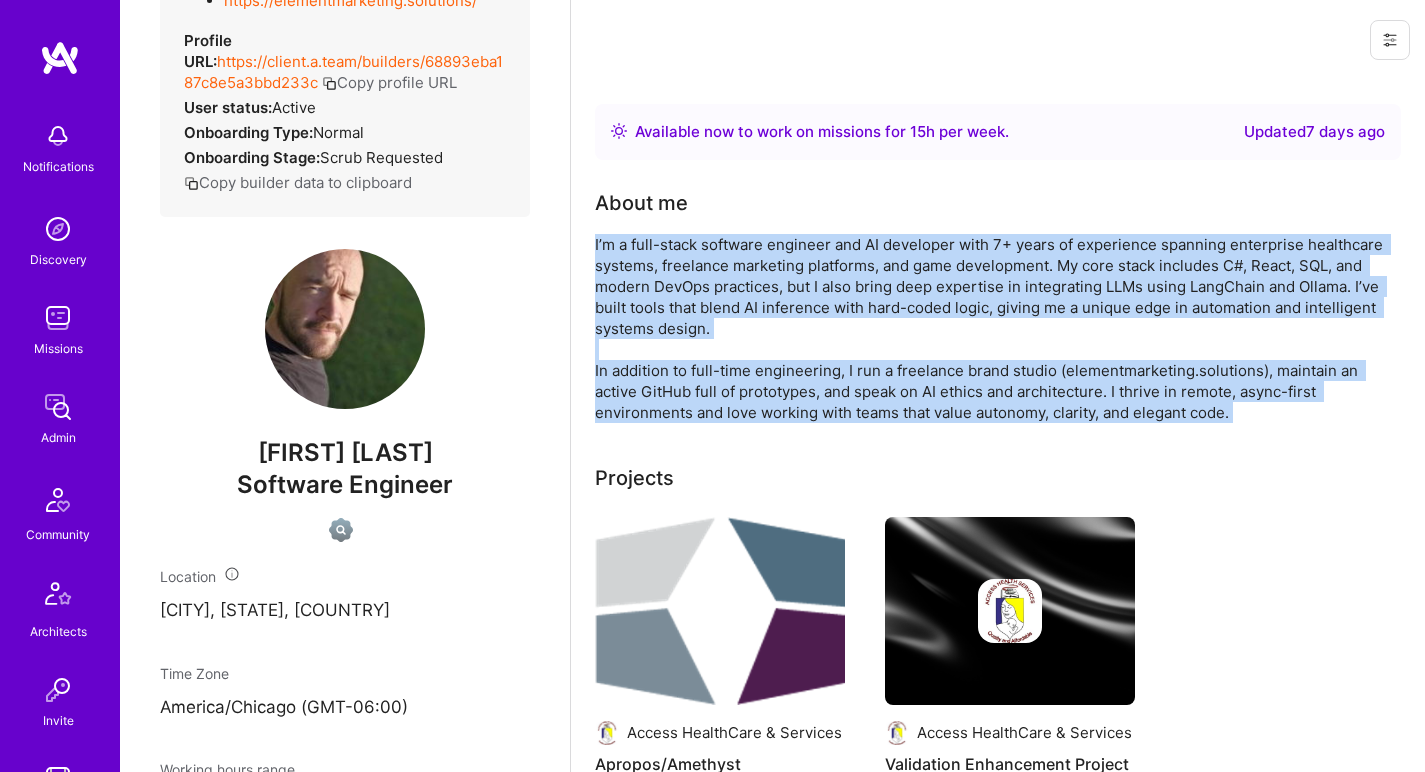 drag, startPoint x: 655, startPoint y: 359, endPoint x: 662, endPoint y: 311, distance: 48.507732 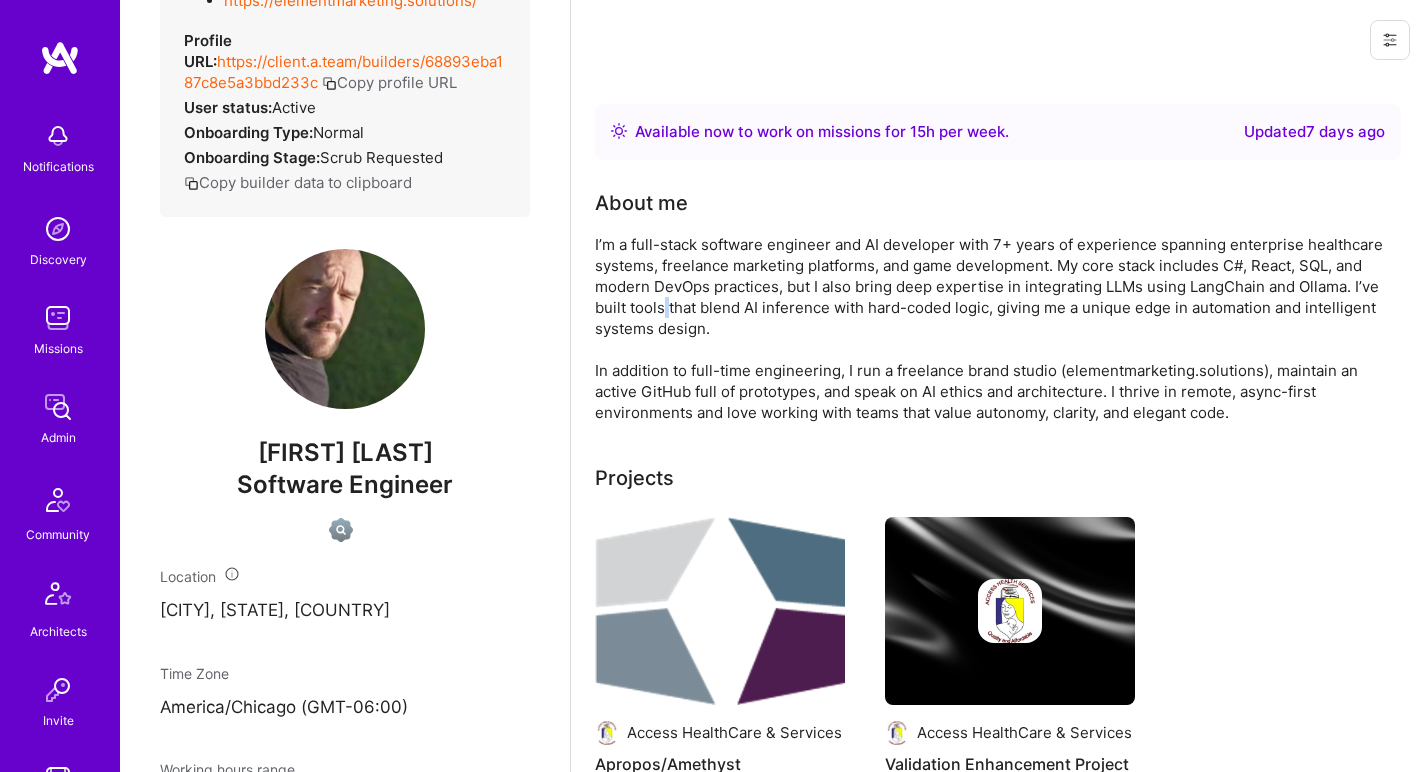 click on "I’m a full-stack software engineer and AI developer with 7+ years of experience spanning enterprise healthcare systems, freelance marketing platforms, and game development. My core stack includes C#, React, SQL, and modern DevOps practices, but I also bring deep expertise in integrating LLMs using LangChain and Ollama. I’ve built tools that blend AI inference with hard-coded logic, giving me a unique edge in automation and intelligent systems design.
In addition to full-time engineering, I run a freelance brand studio (elementmarketing.solutions), maintain an active GitHub full of prototypes, and speak on AI ethics and architecture. I thrive in remote, async-first environments and love working with teams that value autonomy, clarity, and elegant code." at bounding box center (995, 328) 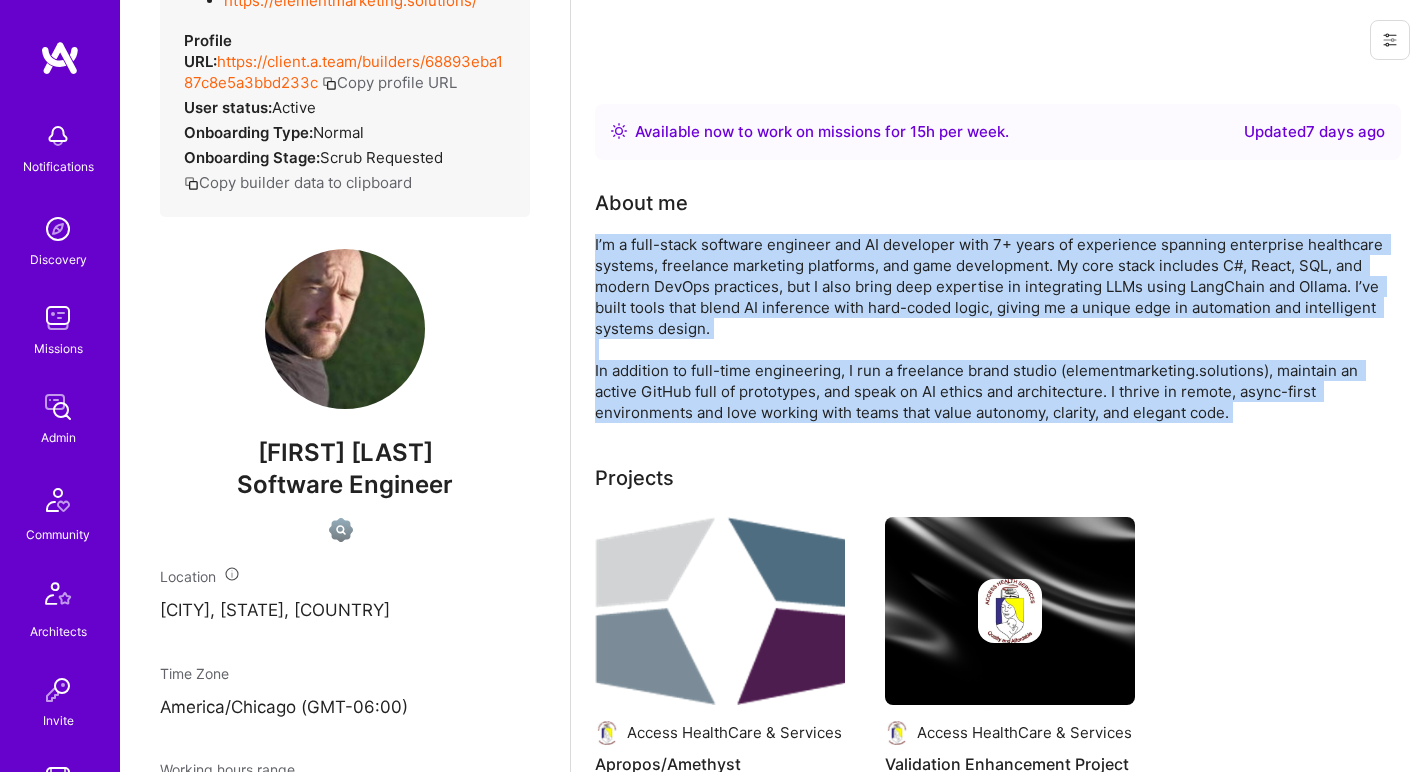 drag, startPoint x: 662, startPoint y: 311, endPoint x: 652, endPoint y: 365, distance: 54.91812 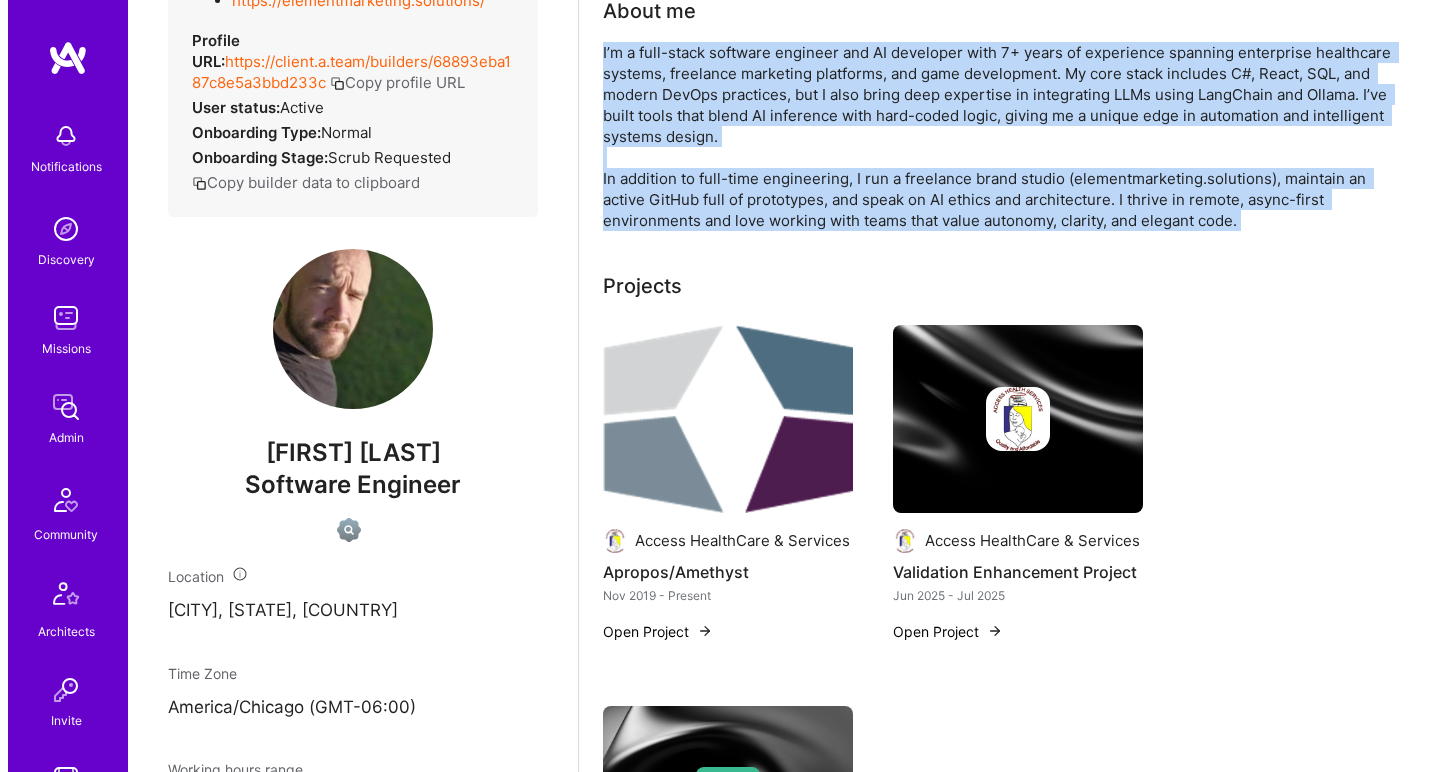 scroll, scrollTop: 276, scrollLeft: 0, axis: vertical 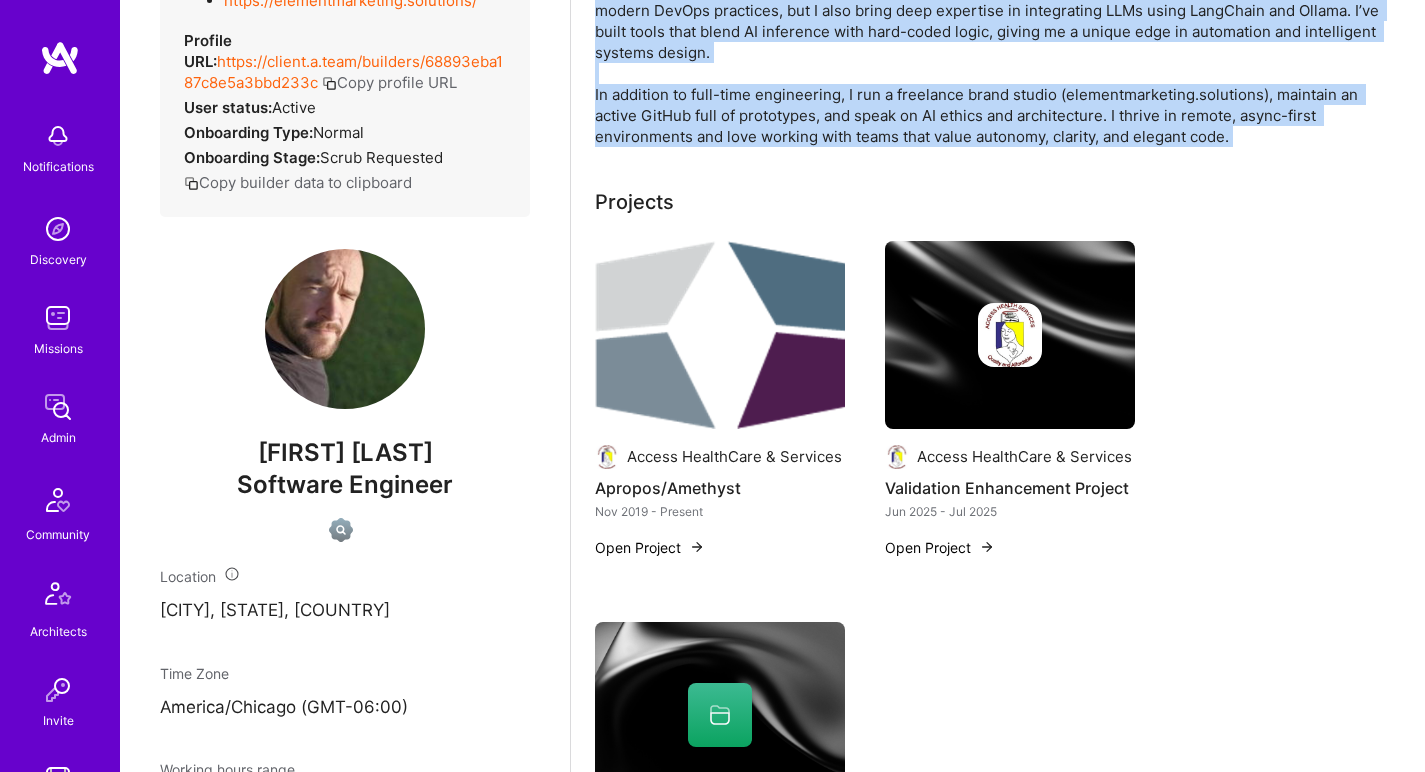 click at bounding box center [720, 335] 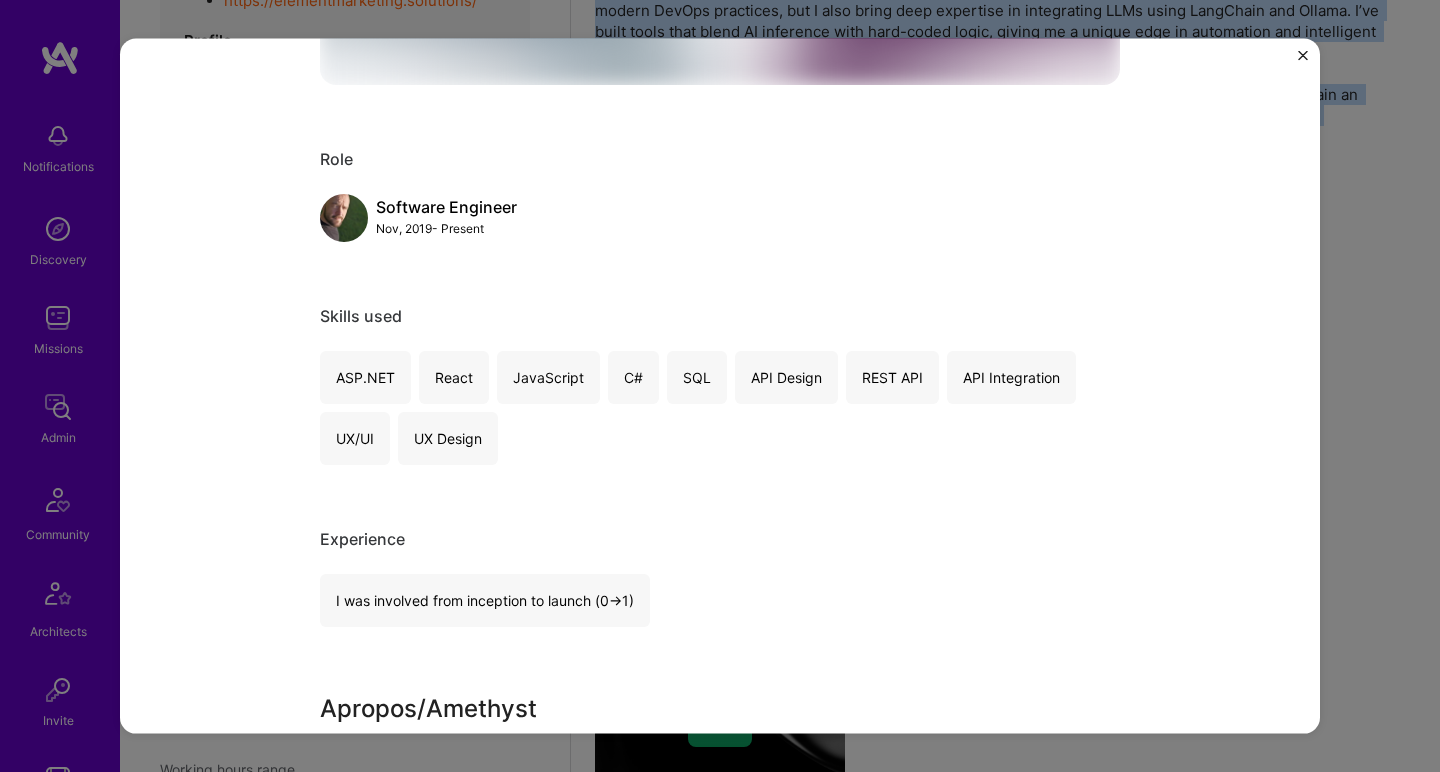 scroll, scrollTop: 1583, scrollLeft: 0, axis: vertical 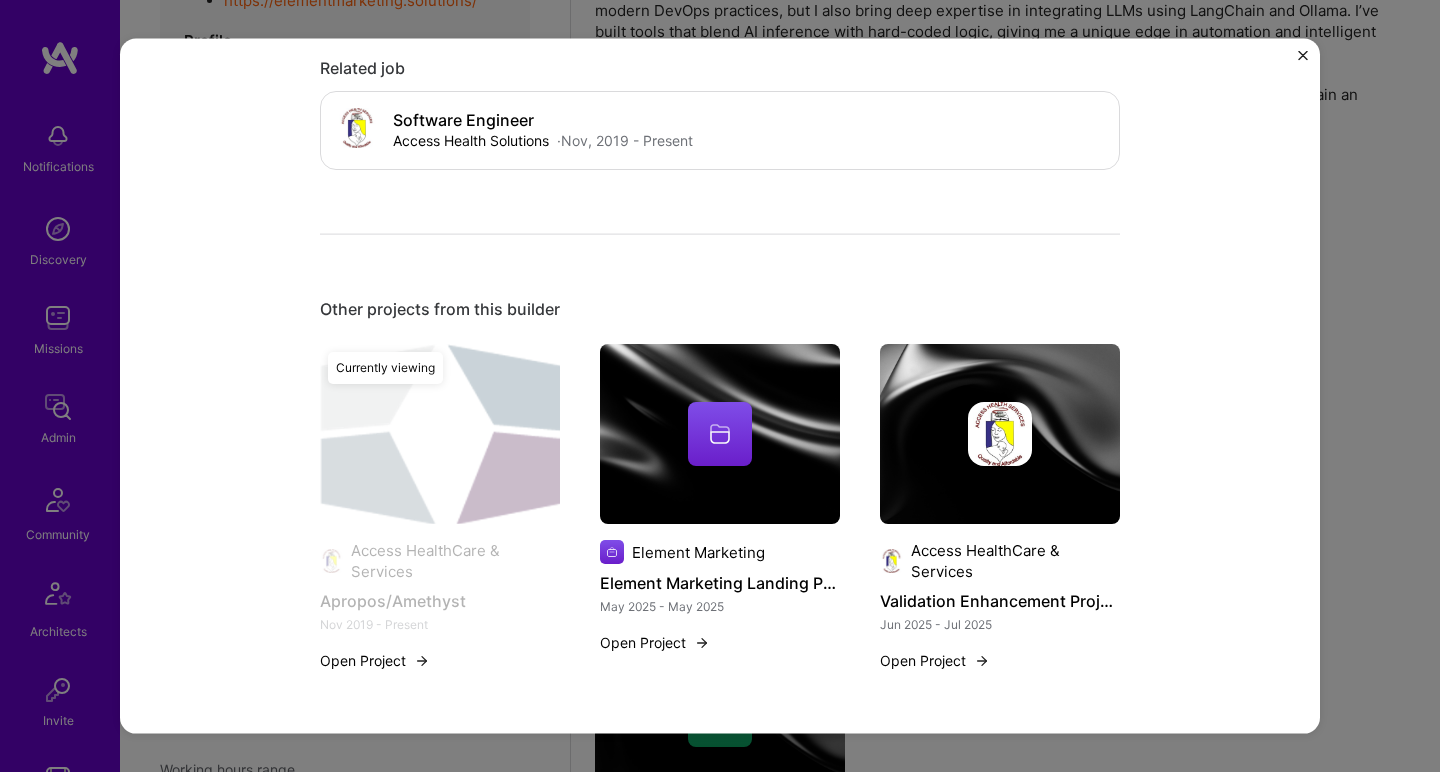 click at bounding box center [720, 434] 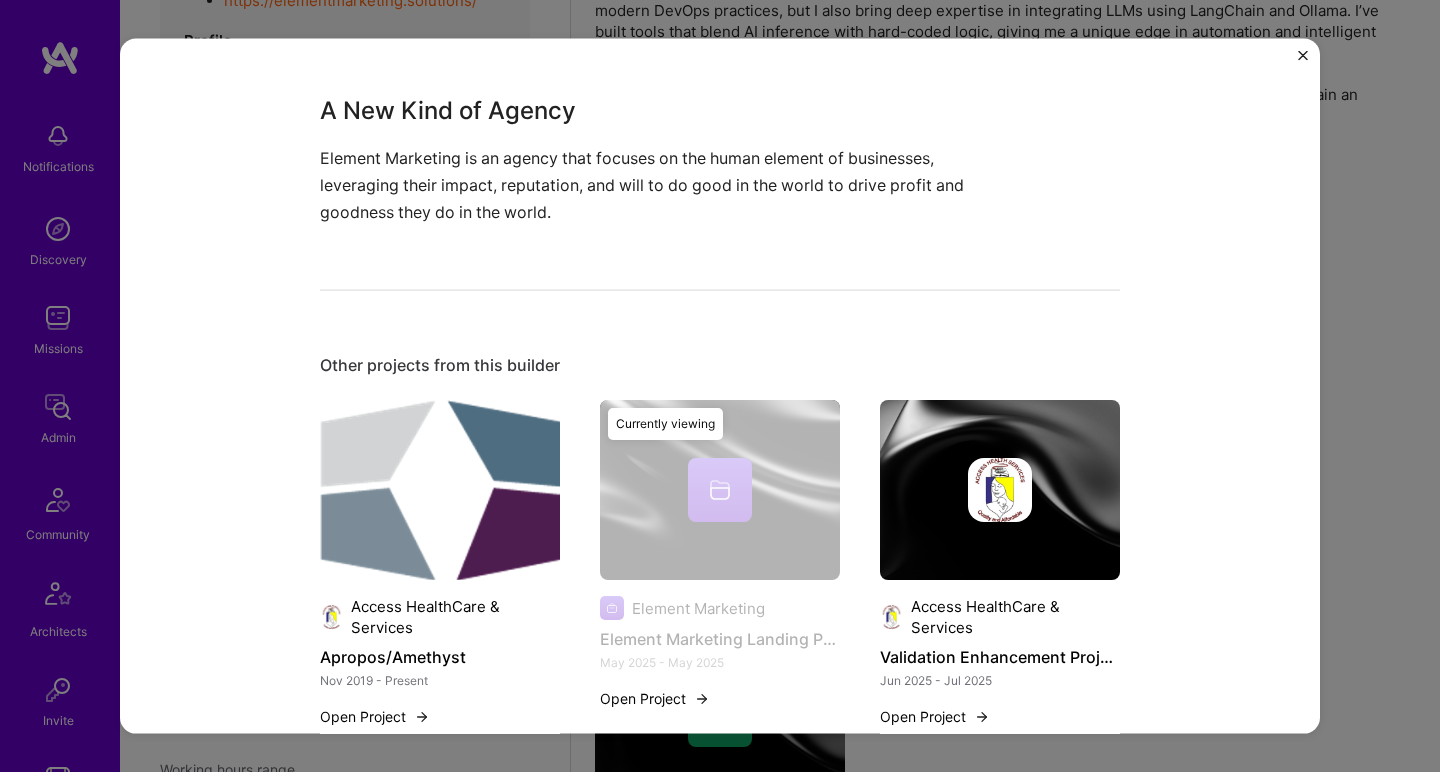 scroll, scrollTop: 485, scrollLeft: 0, axis: vertical 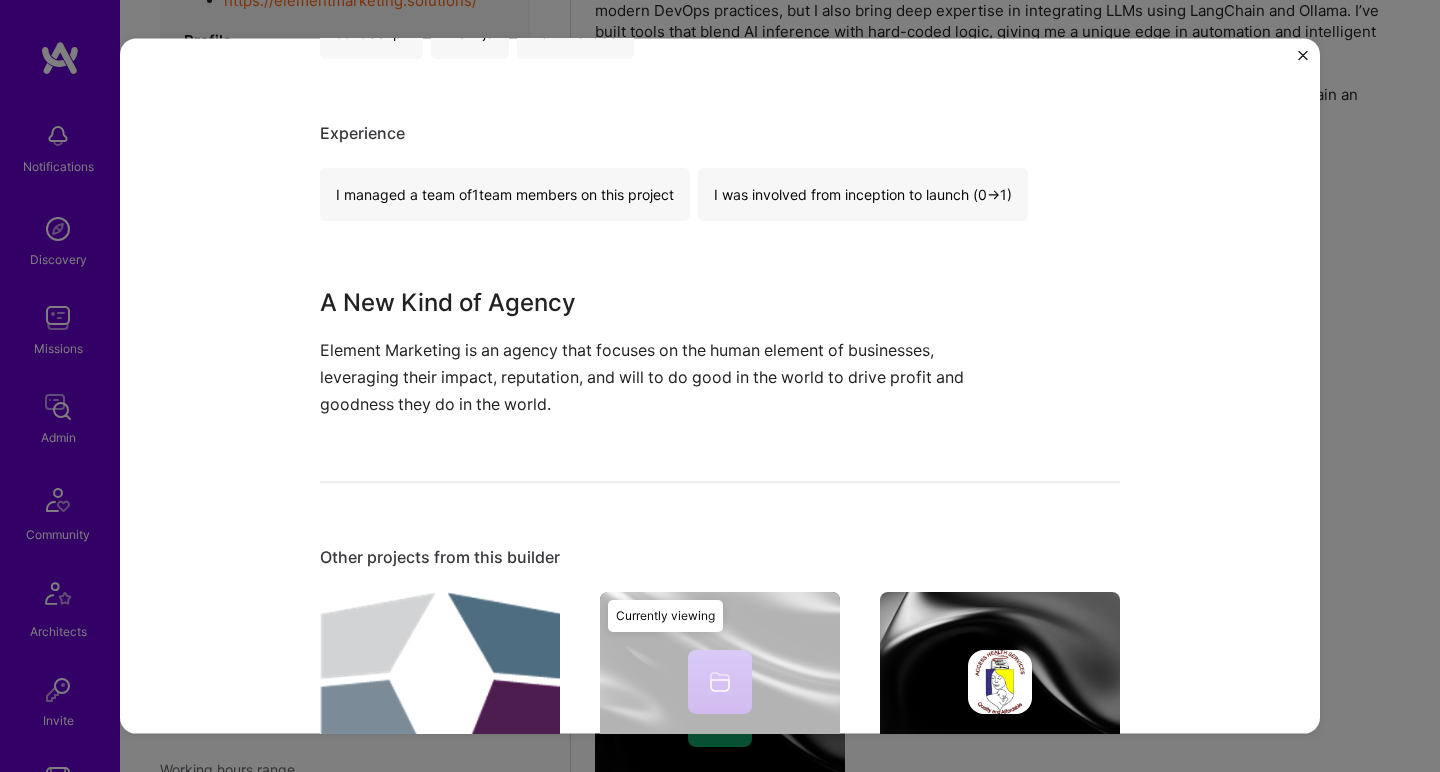 click at bounding box center [1000, 682] 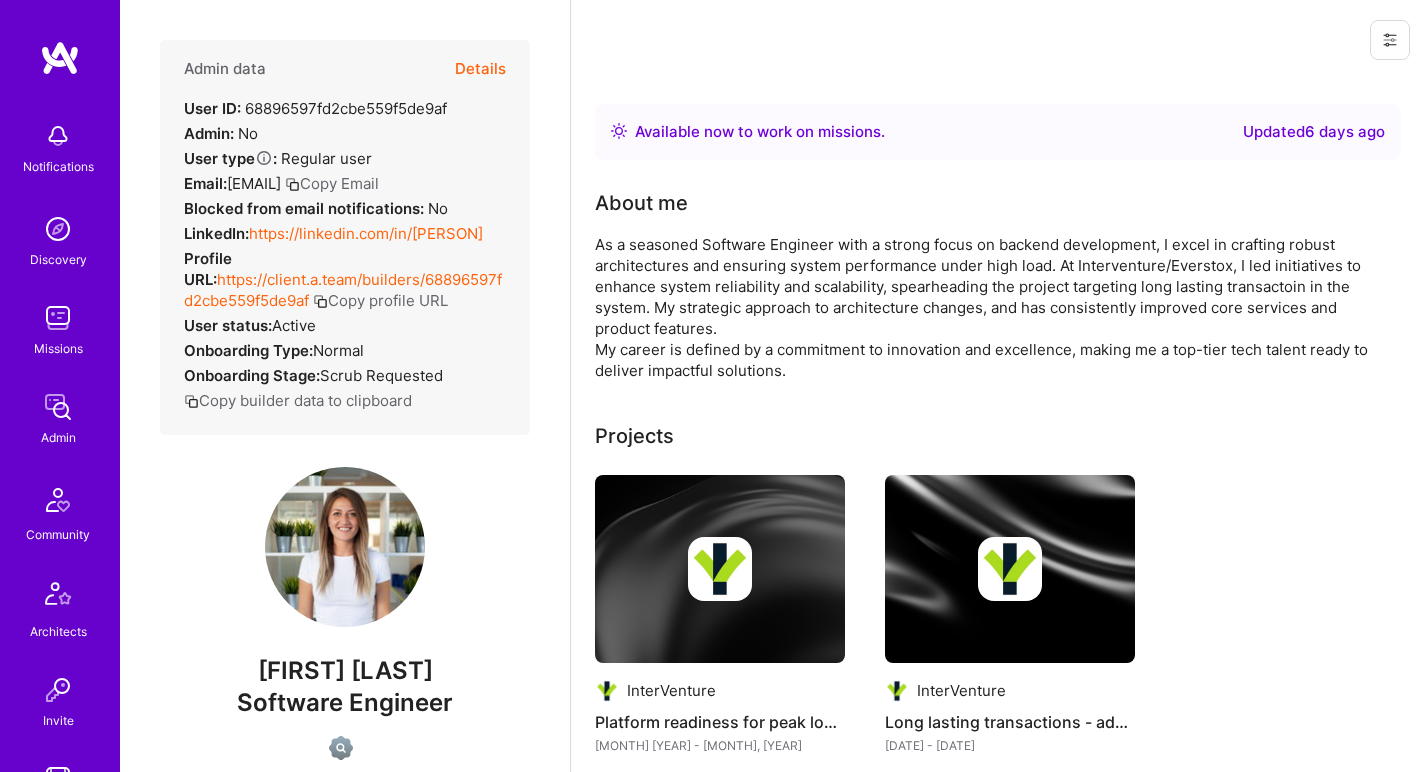 scroll, scrollTop: 0, scrollLeft: 0, axis: both 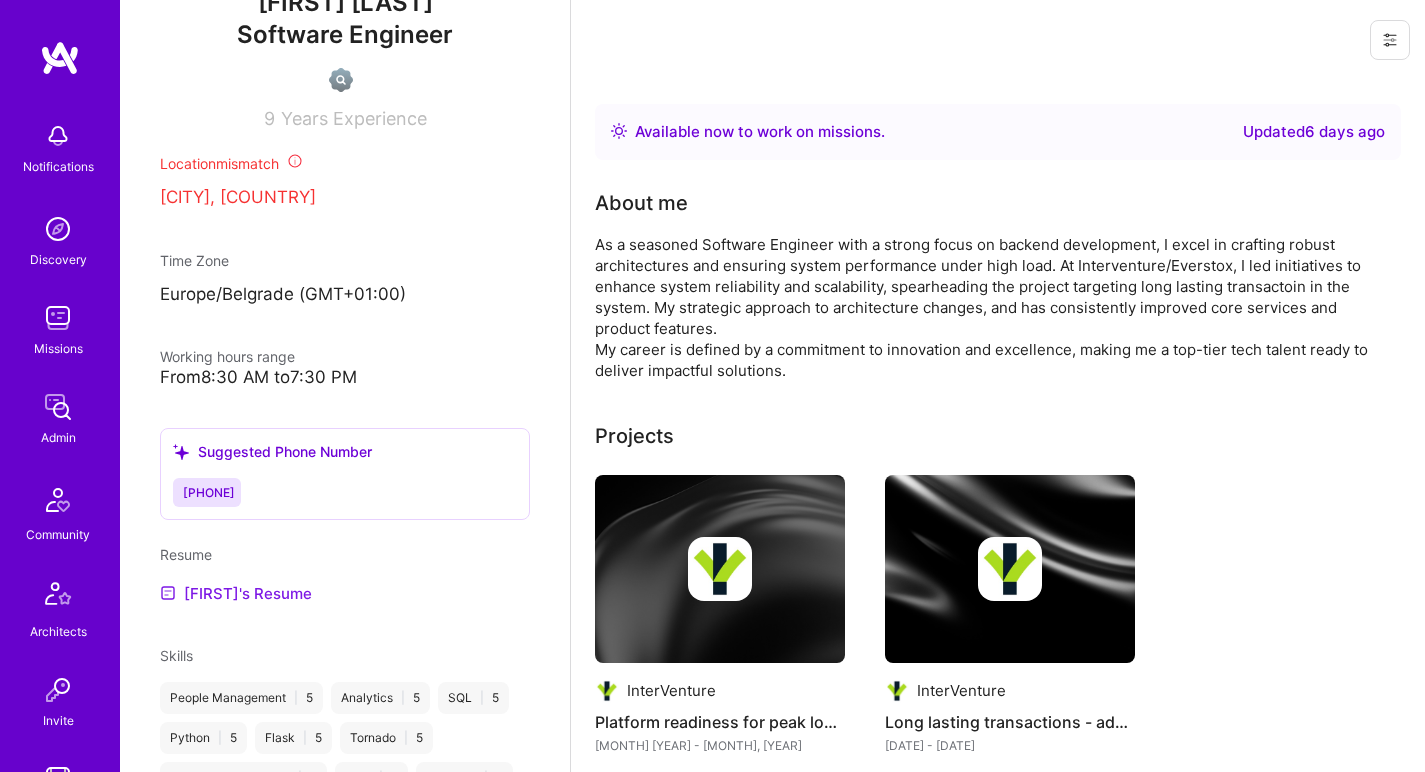 click on "[FIRST]'s Resume" at bounding box center (236, 593) 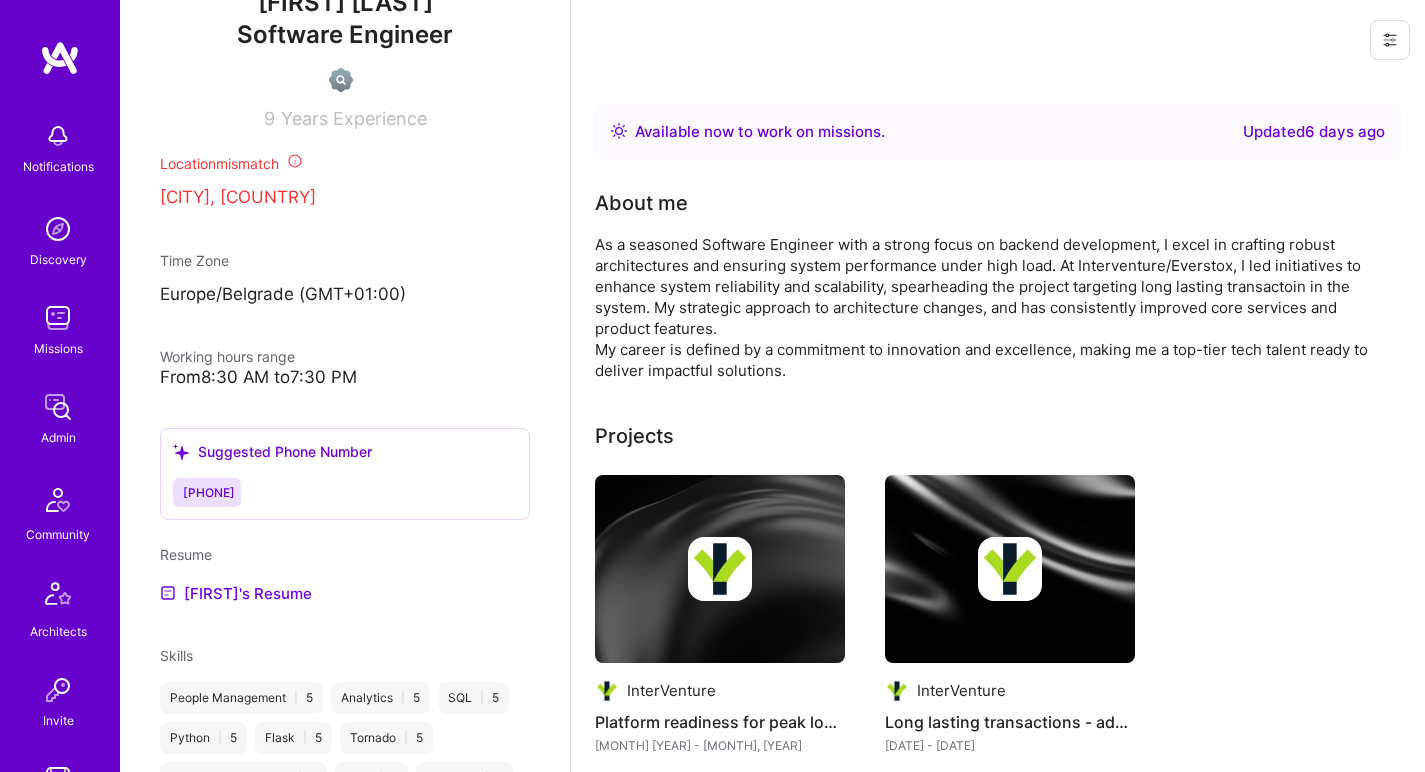 click on "As a seasoned Software Engineer with a strong focus on backend development, I excel in crafting robust architectures and ensuring system performance under high load. At Interventure/Everstox, I led initiatives to enhance system reliability and scalability, spearheading the project targeting long lasting transactoin in the system. My strategic approach to architecture changes, and has consistently improved core services and product features.
My career is defined by a commitment to innovation and excellence, making me a top-tier tech talent ready to deliver impactful solutions." at bounding box center [995, 307] 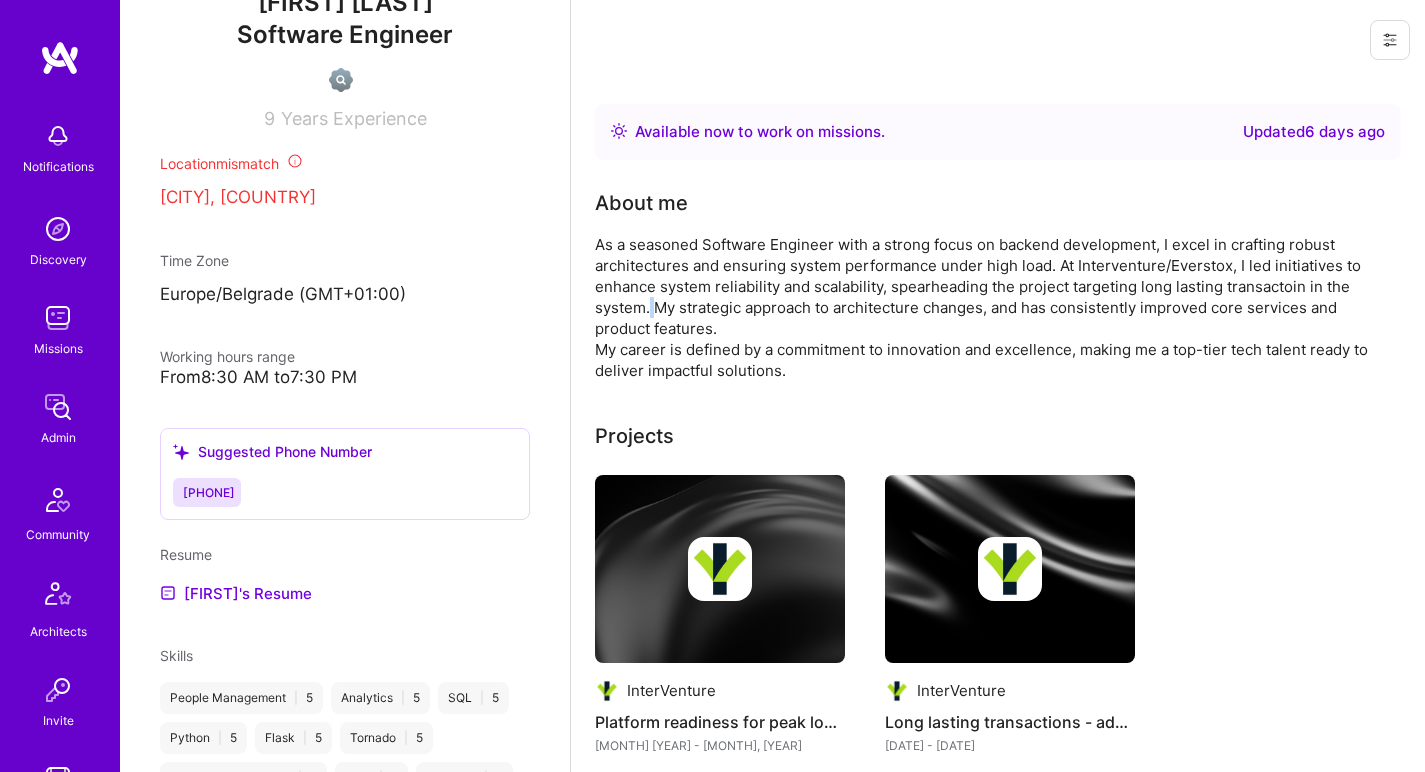 click on "As a seasoned Software Engineer with a strong focus on backend development, I excel in crafting robust architectures and ensuring system performance under high load. At Interventure/Everstox, I led initiatives to enhance system reliability and scalability, spearheading the project targeting long lasting transactoin in the system. My strategic approach to architecture changes, and has consistently improved core services and product features.
My career is defined by a commitment to innovation and excellence, making me a top-tier tech talent ready to deliver impactful solutions." at bounding box center (995, 307) 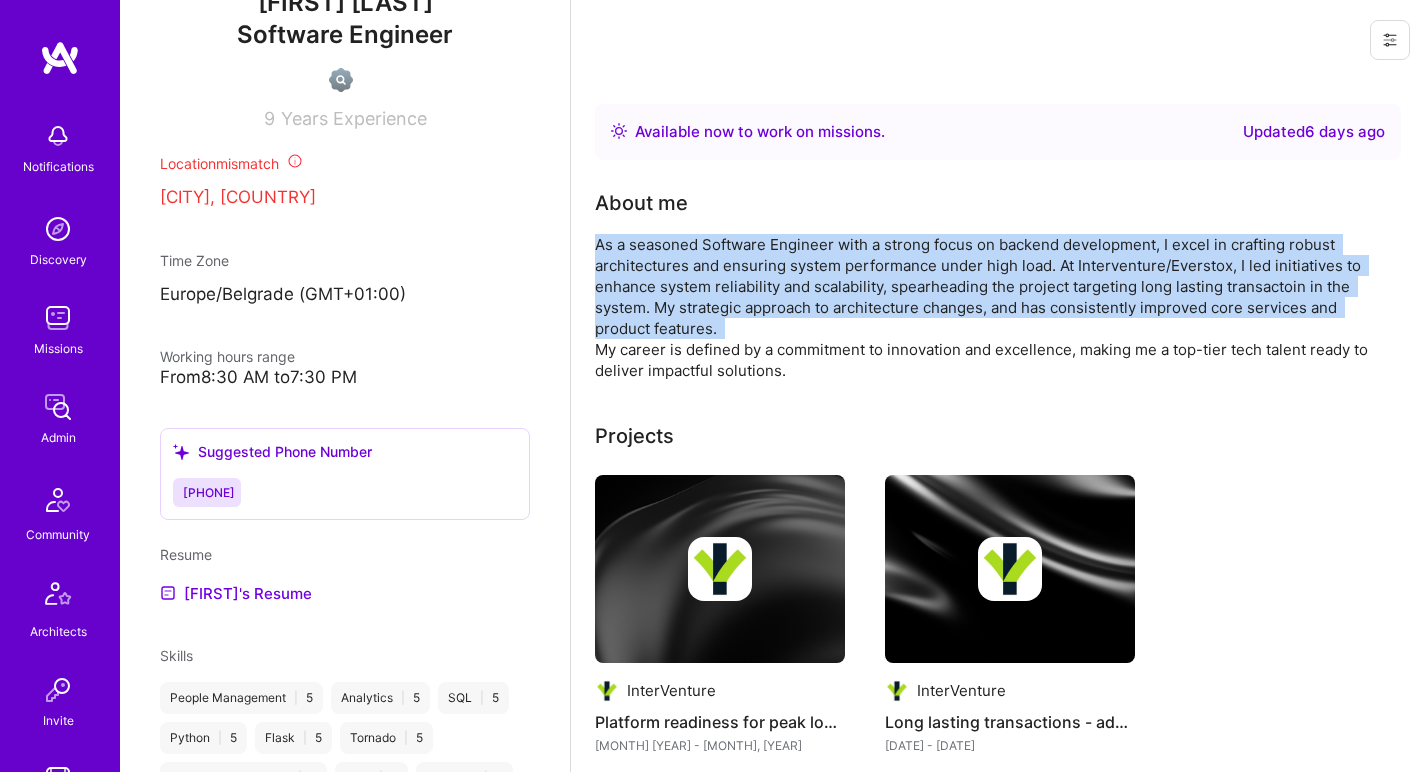 click on "As a seasoned Software Engineer with a strong focus on backend development, I excel in crafting robust architectures and ensuring system performance under high load. At Interventure/Everstox, I led initiatives to enhance system reliability and scalability, spearheading the project targeting long lasting transactoin in the system. My strategic approach to architecture changes, and has consistently improved core services and product features.
My career is defined by a commitment to innovation and excellence, making me a top-tier tech talent ready to deliver impactful solutions." at bounding box center [995, 307] 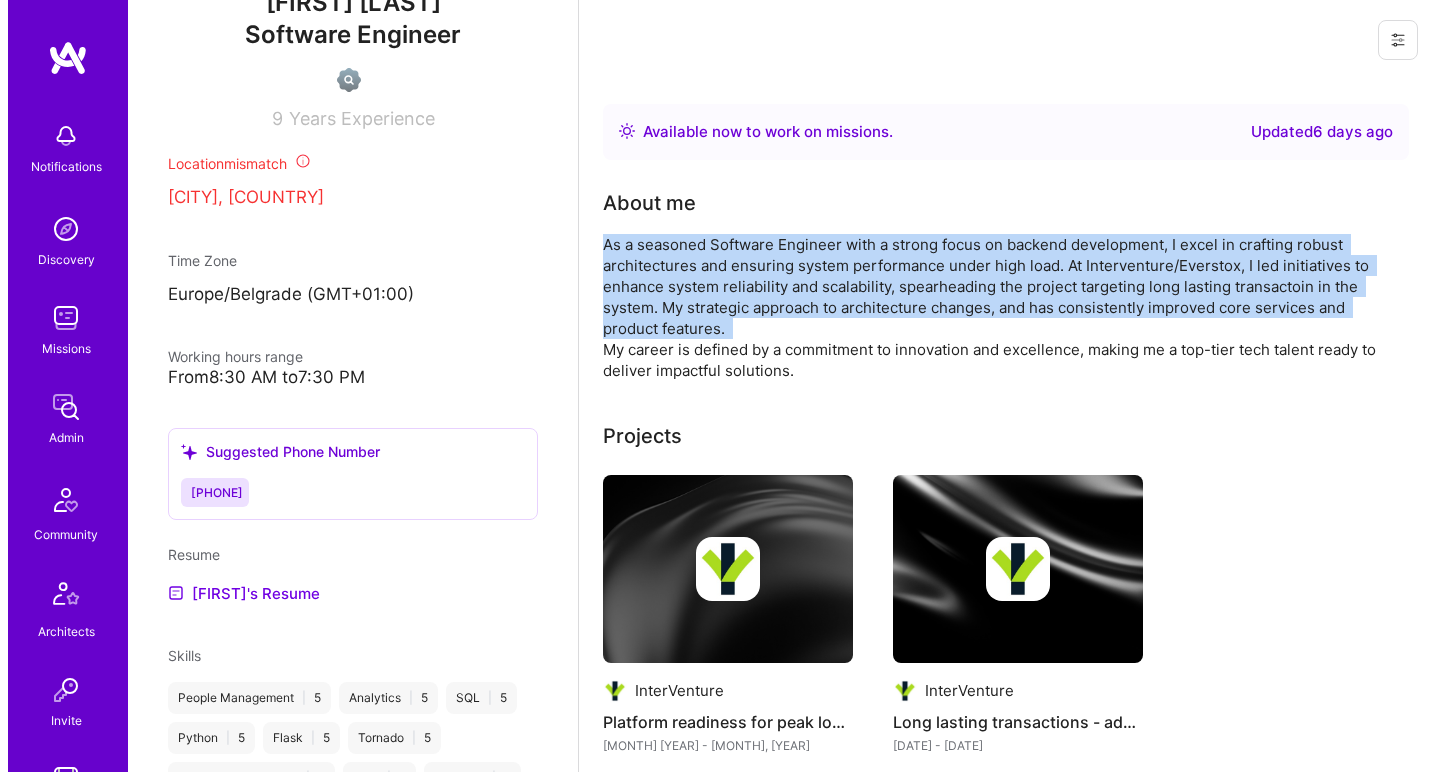 scroll, scrollTop: 216, scrollLeft: 0, axis: vertical 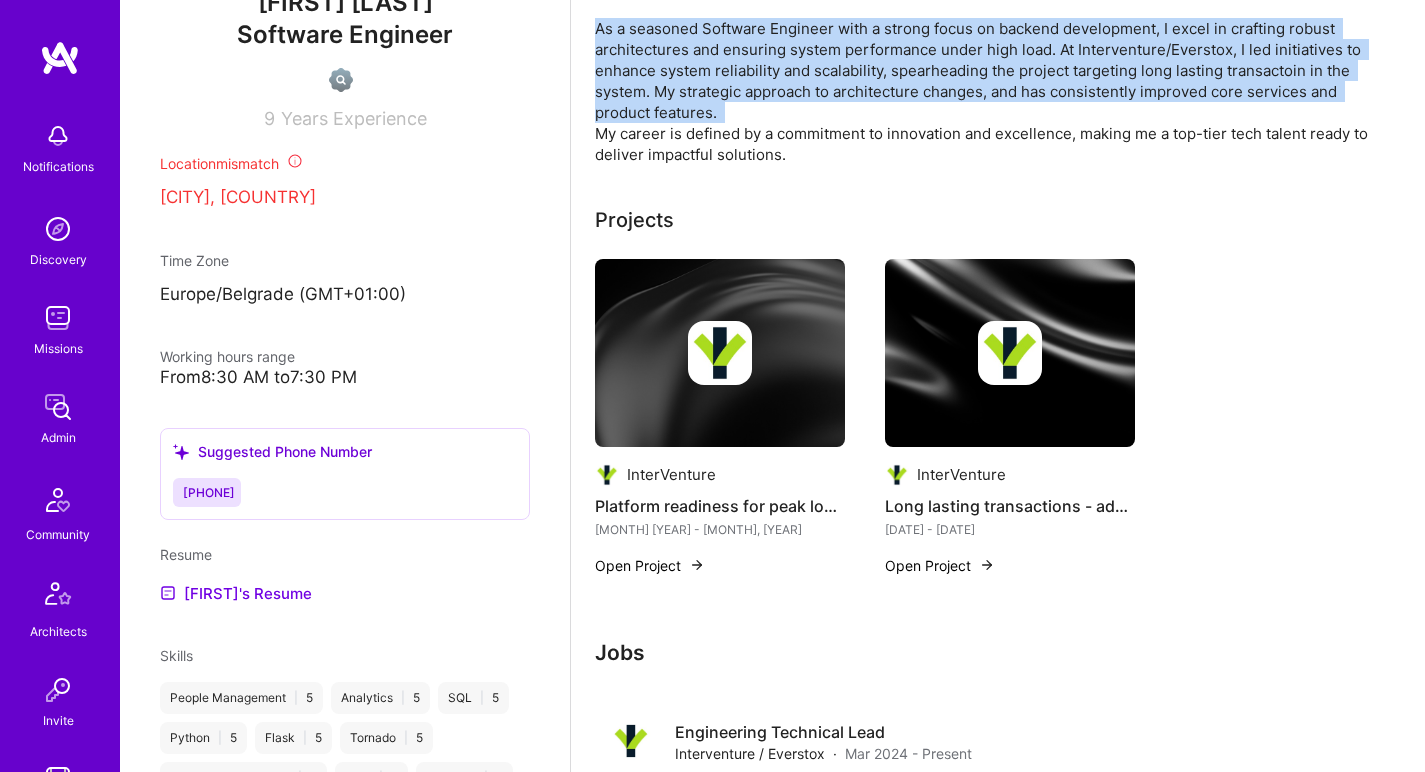 click at bounding box center (720, 353) 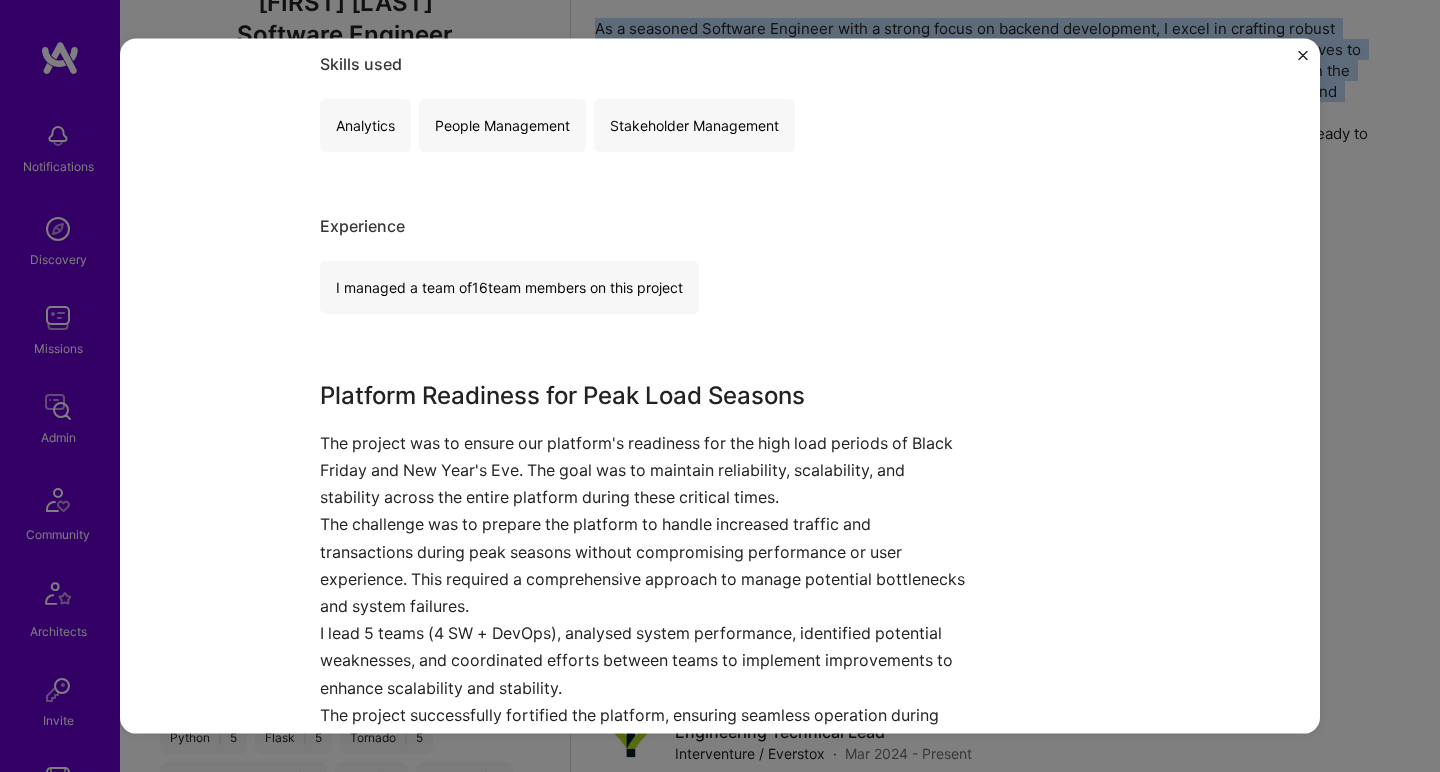 scroll, scrollTop: 448, scrollLeft: 0, axis: vertical 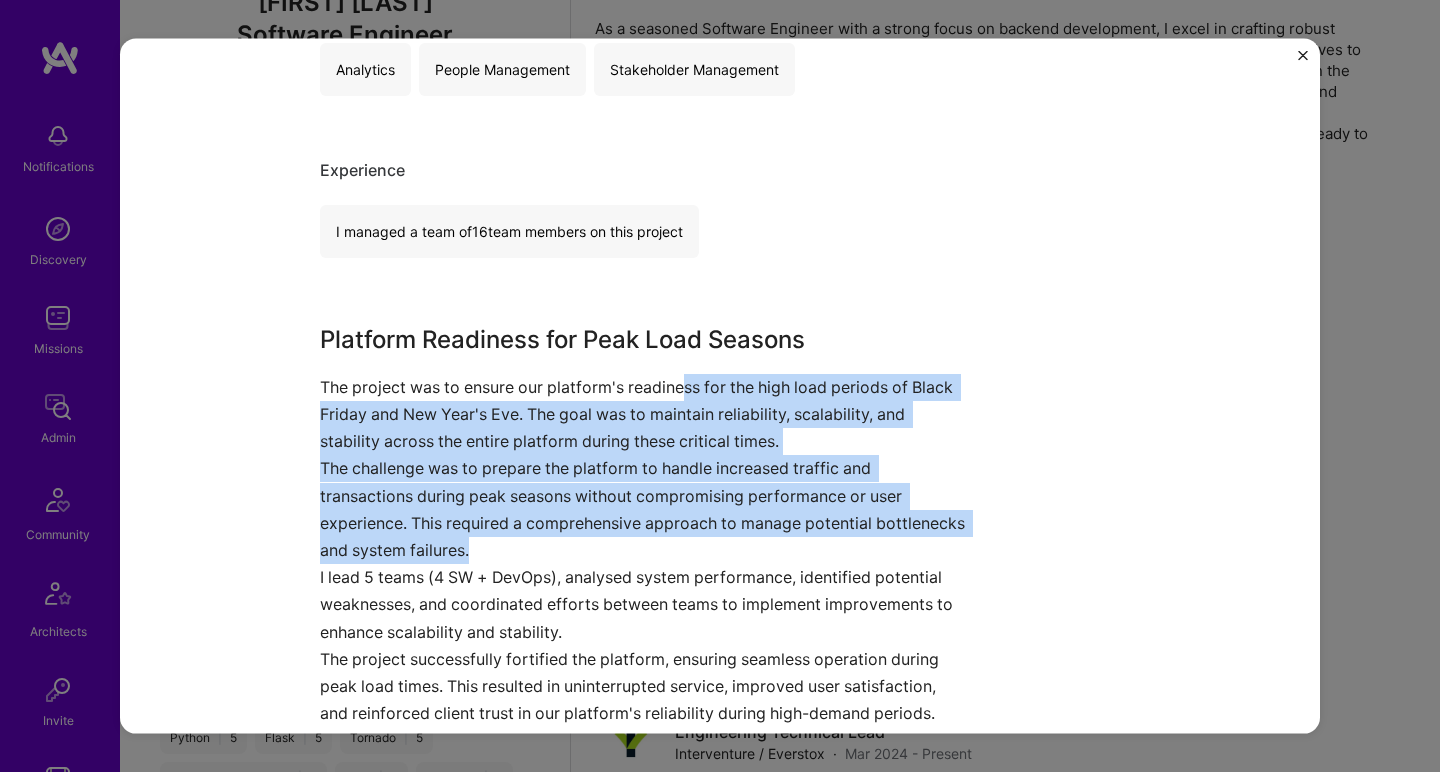 drag, startPoint x: 676, startPoint y: 381, endPoint x: 586, endPoint y: 540, distance: 182.70468 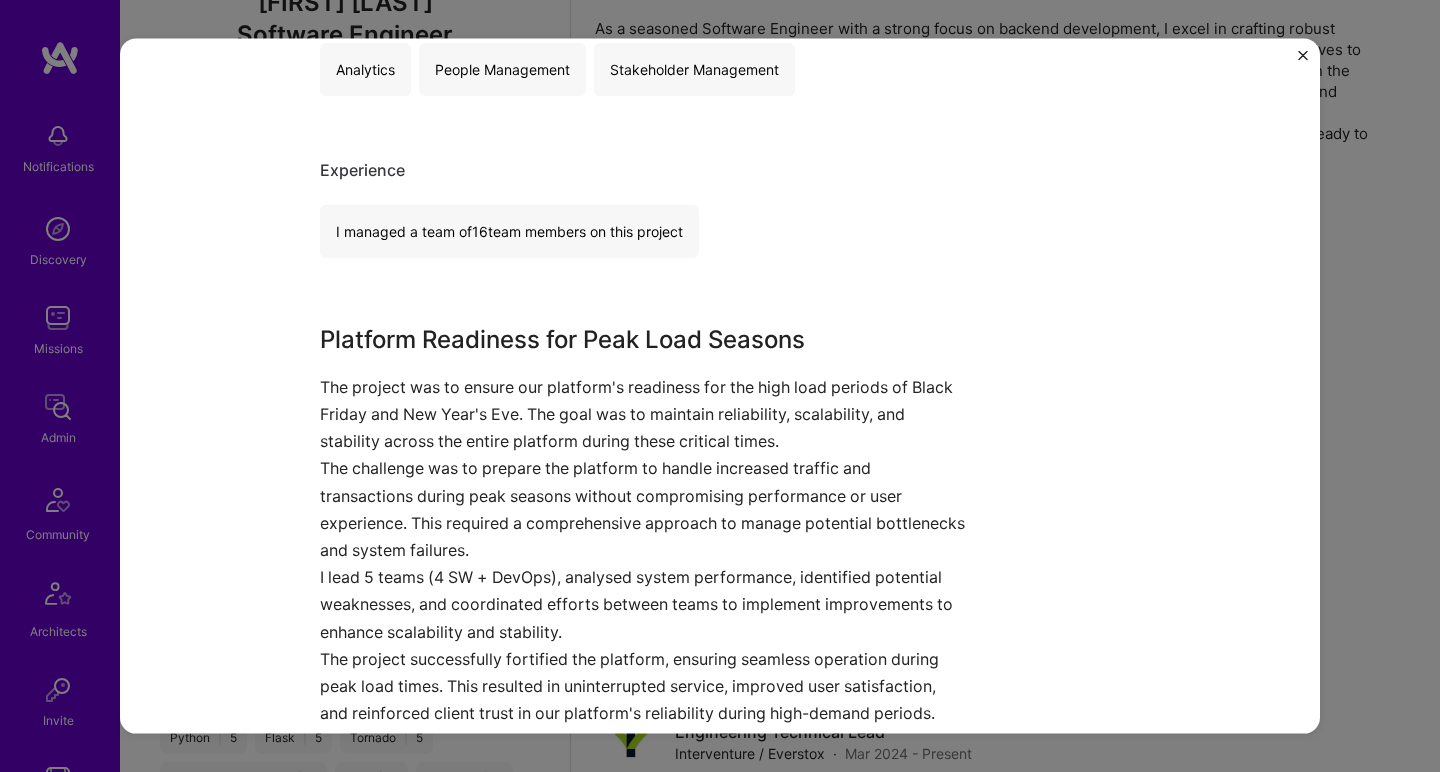 click on "The challenge was to prepare the platform to handle increased traffic and transactions during peak seasons without compromising performance or user experience. This required a comprehensive approach to manage potential bottlenecks and system failures." at bounding box center [645, 509] 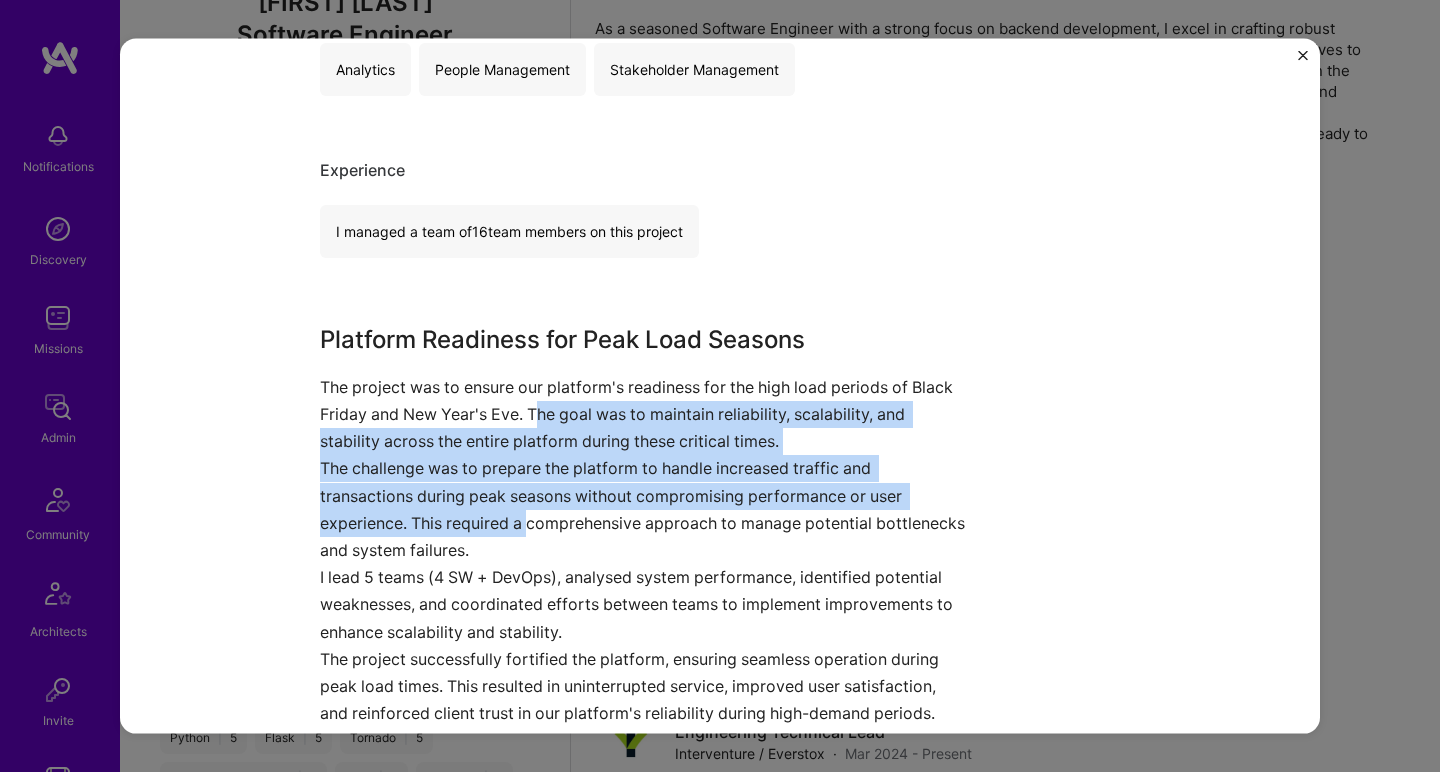 drag, startPoint x: 528, startPoint y: 405, endPoint x: 525, endPoint y: 523, distance: 118.03813 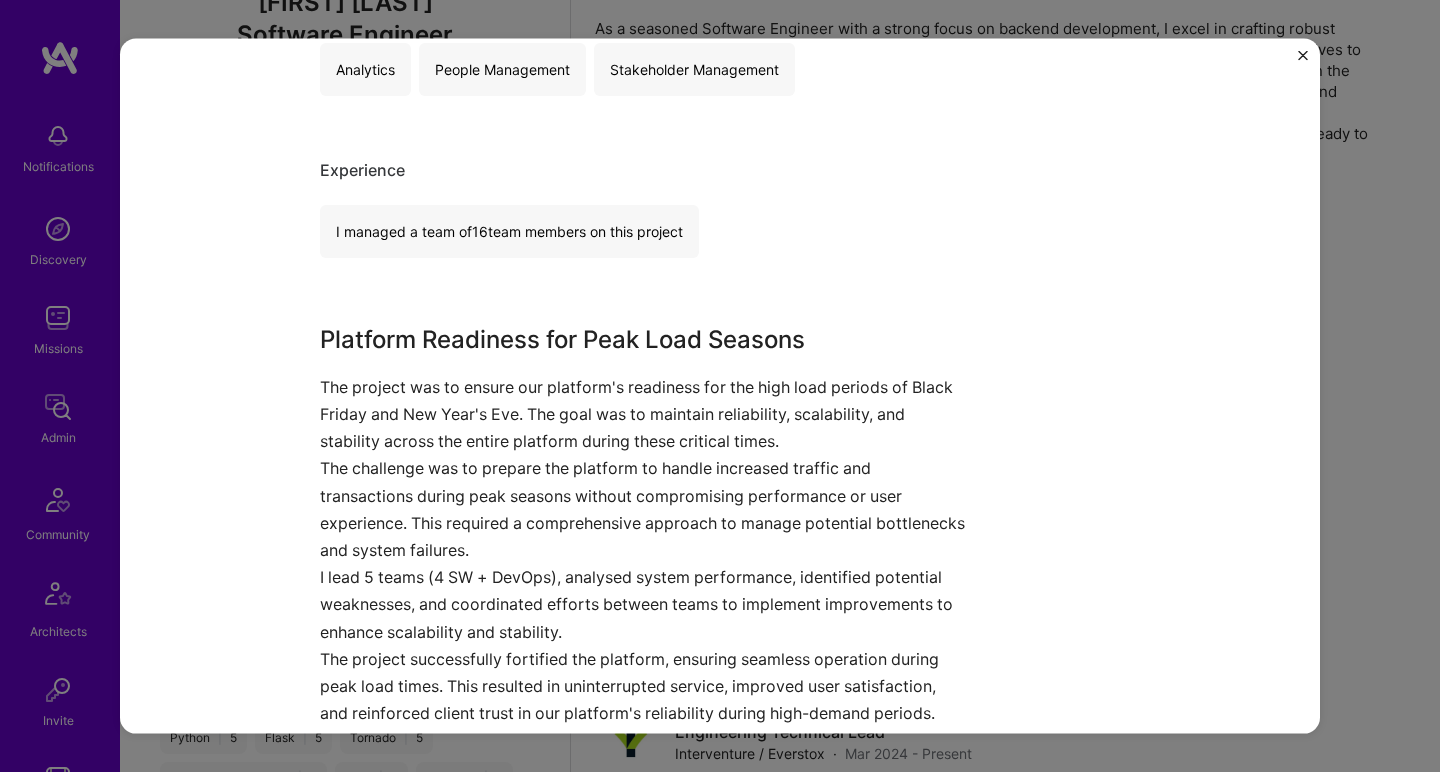 scroll, scrollTop: 504, scrollLeft: 0, axis: vertical 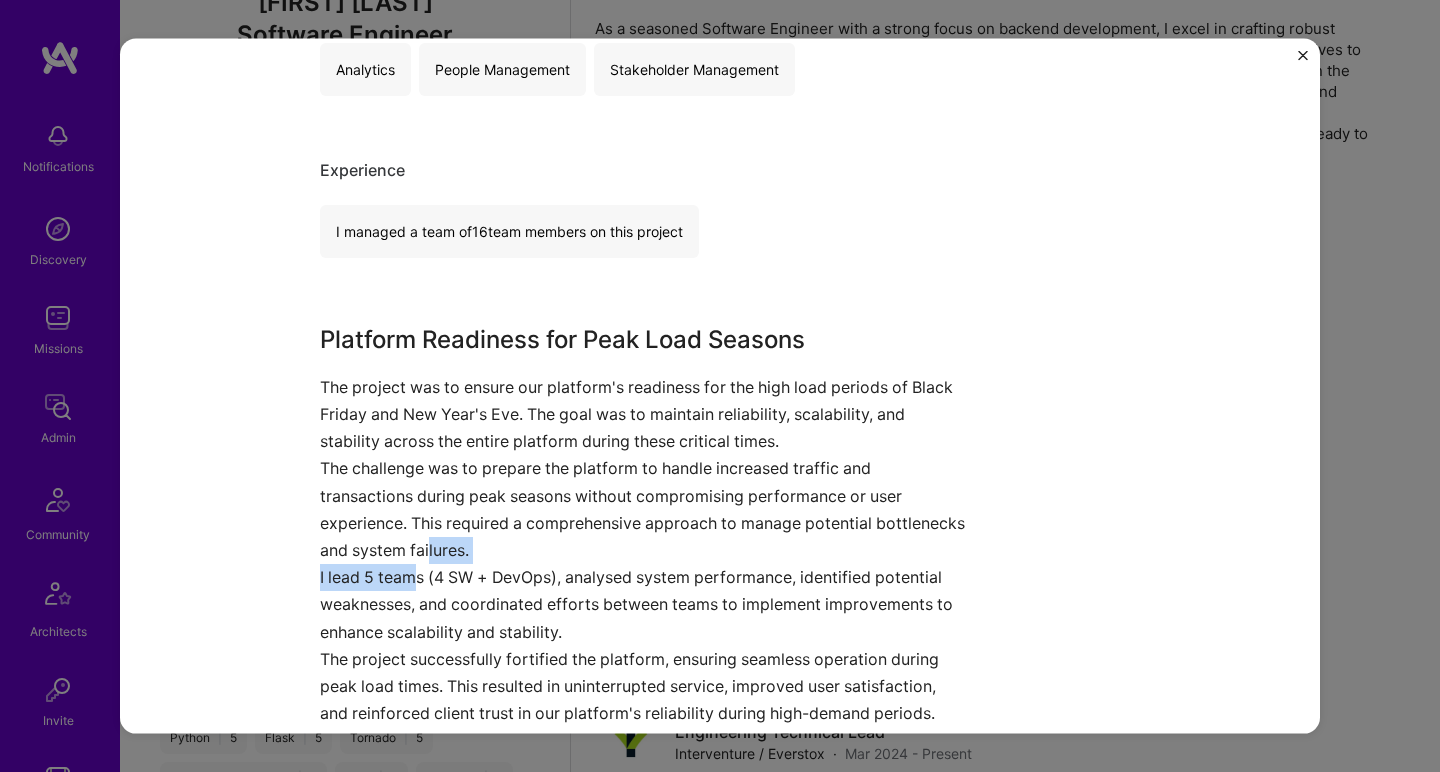 drag, startPoint x: 410, startPoint y: 514, endPoint x: 524, endPoint y: 532, distance: 115.41231 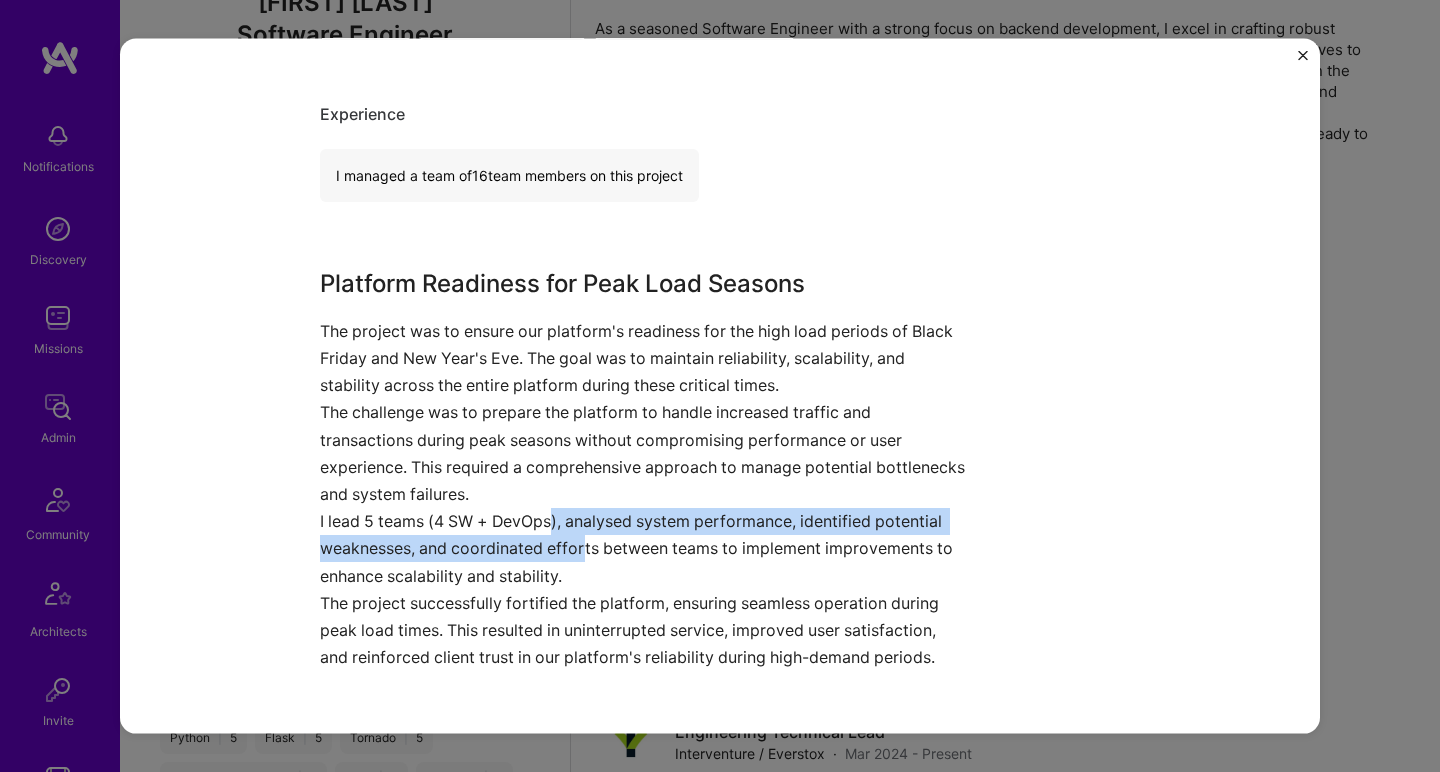drag, startPoint x: 576, startPoint y: 539, endPoint x: 550, endPoint y: 527, distance: 28.635643 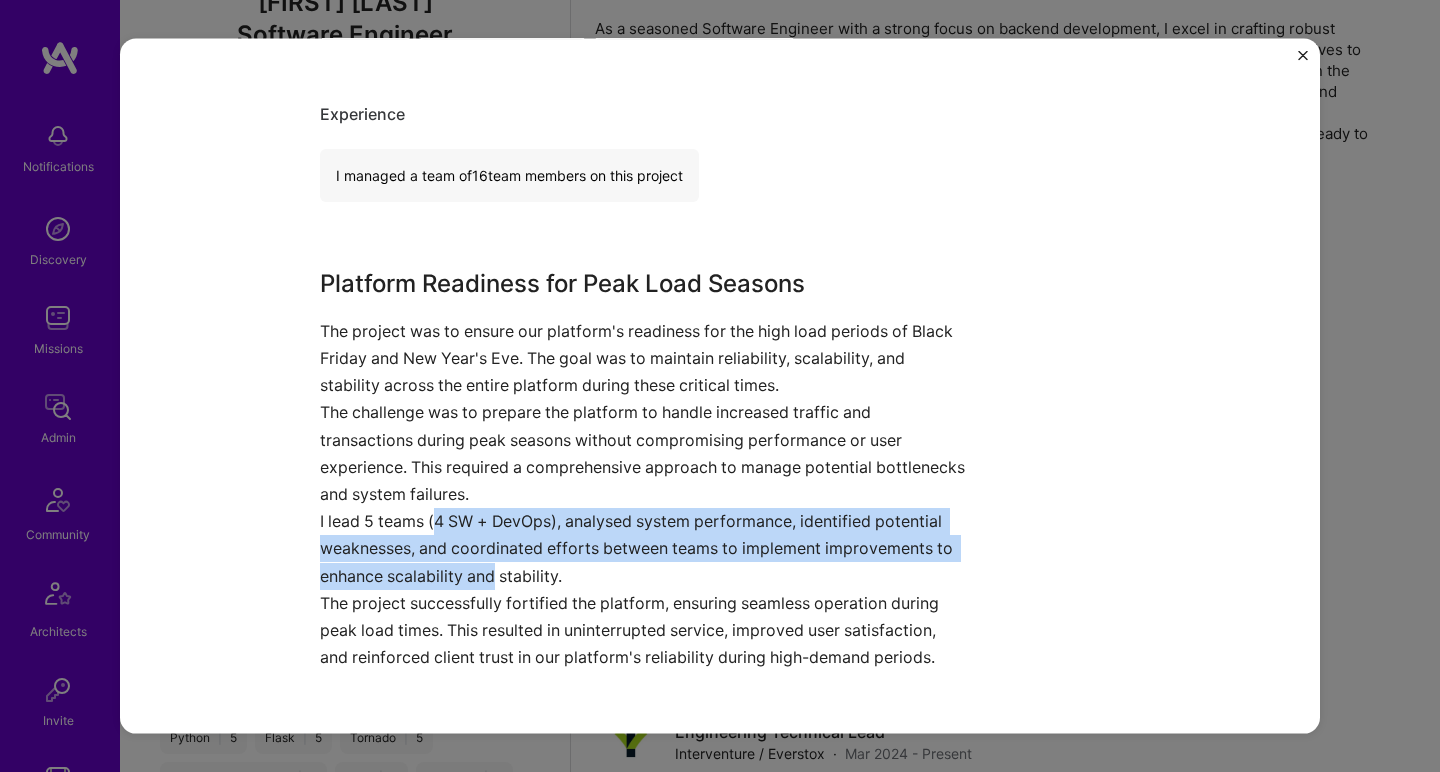 drag, startPoint x: 433, startPoint y: 515, endPoint x: 491, endPoint y: 561, distance: 74.02702 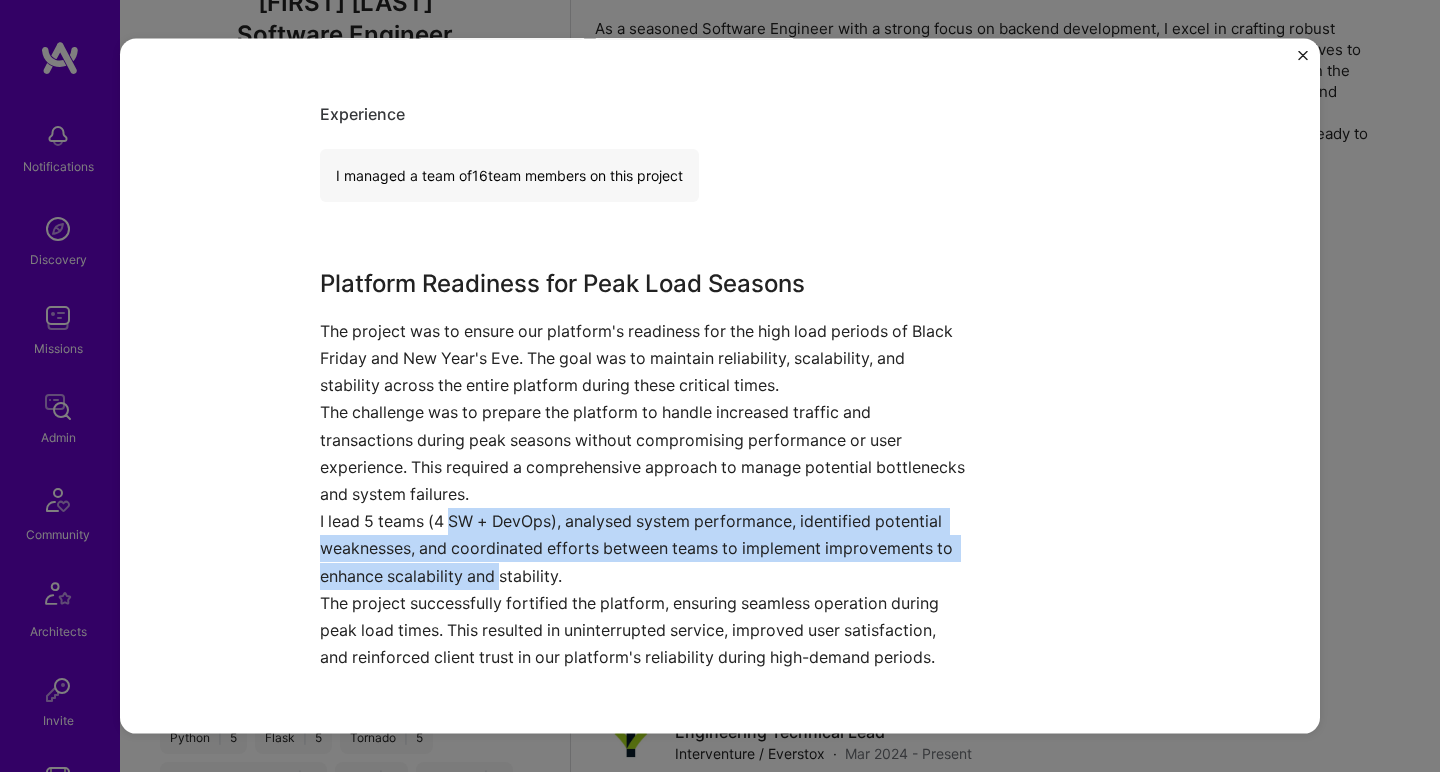 drag, startPoint x: 491, startPoint y: 561, endPoint x: 454, endPoint y: 512, distance: 61.400326 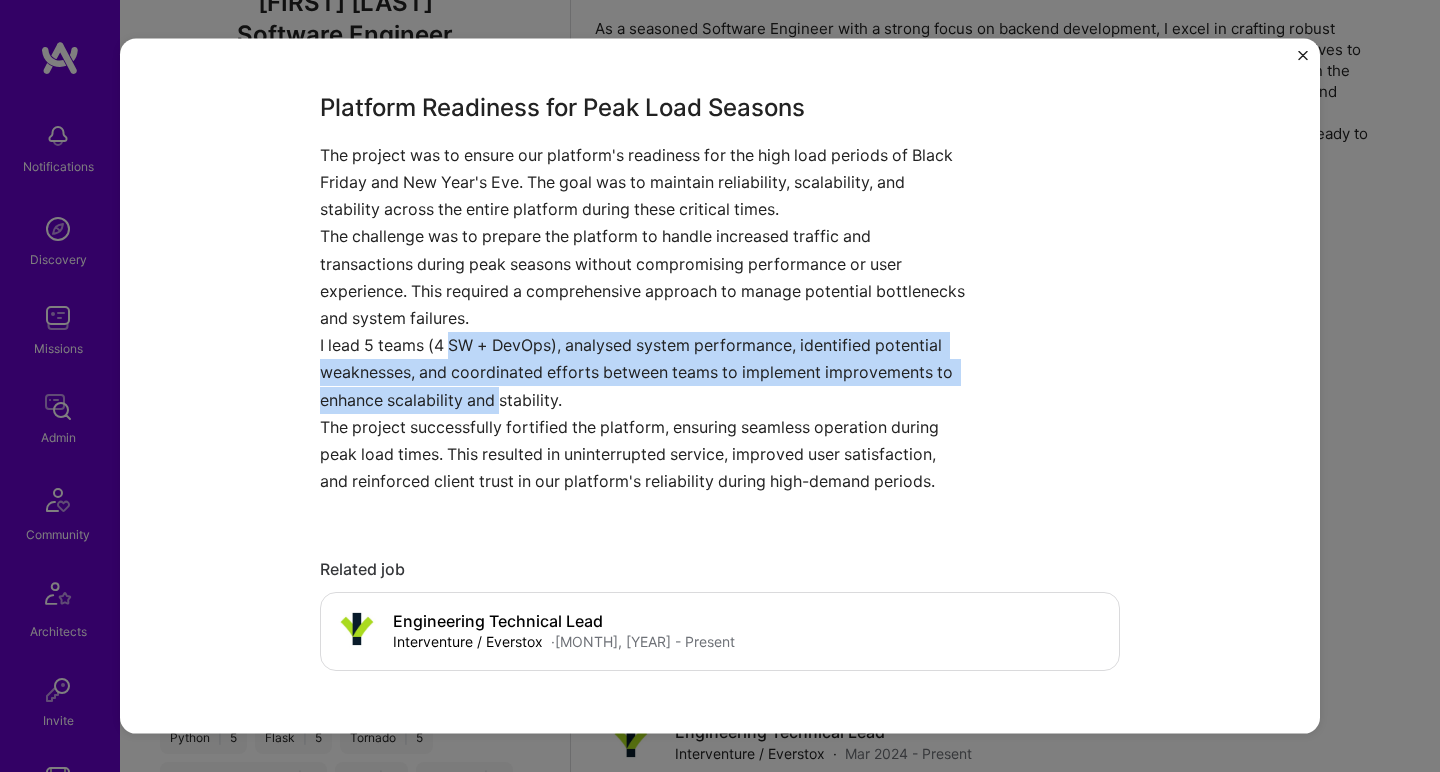 scroll, scrollTop: 1161, scrollLeft: 0, axis: vertical 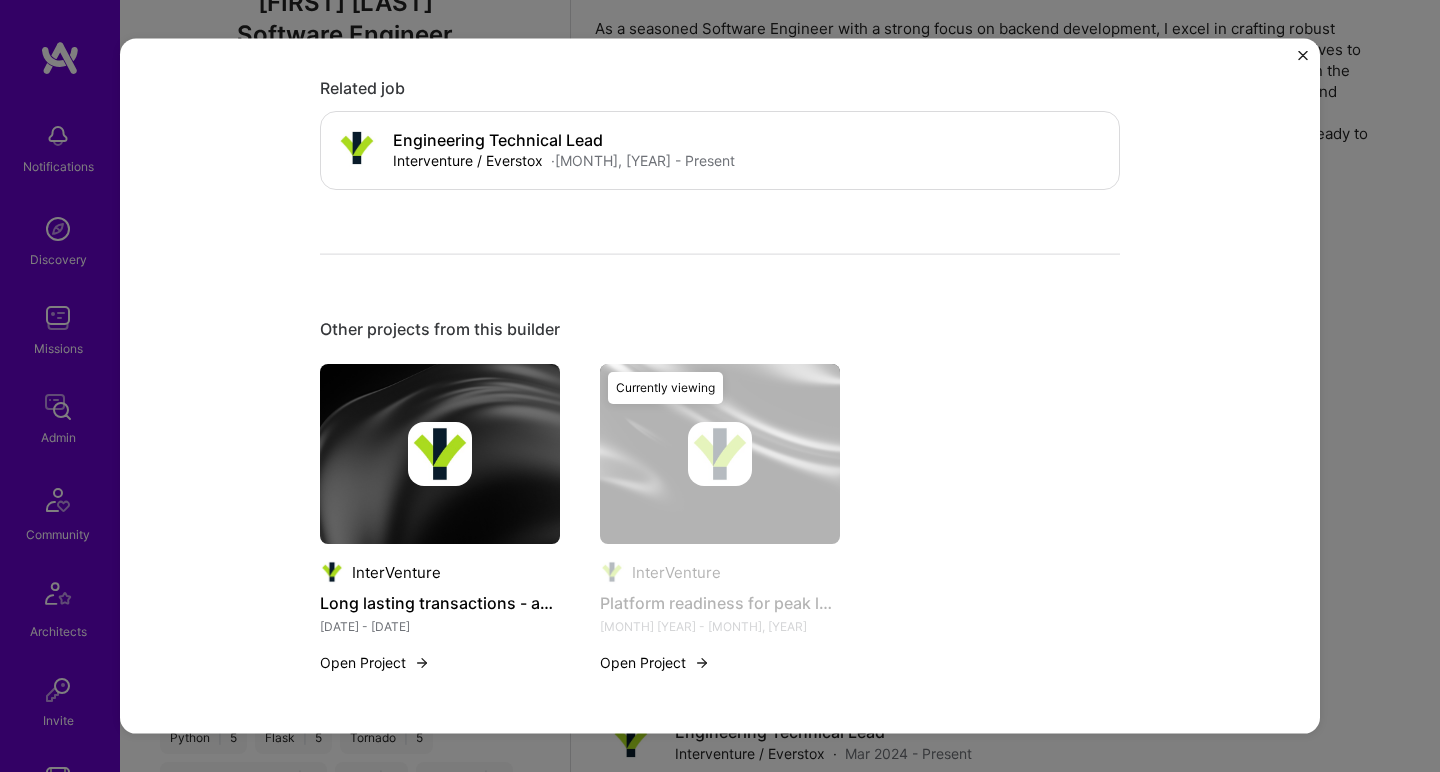 click at bounding box center [440, 454] 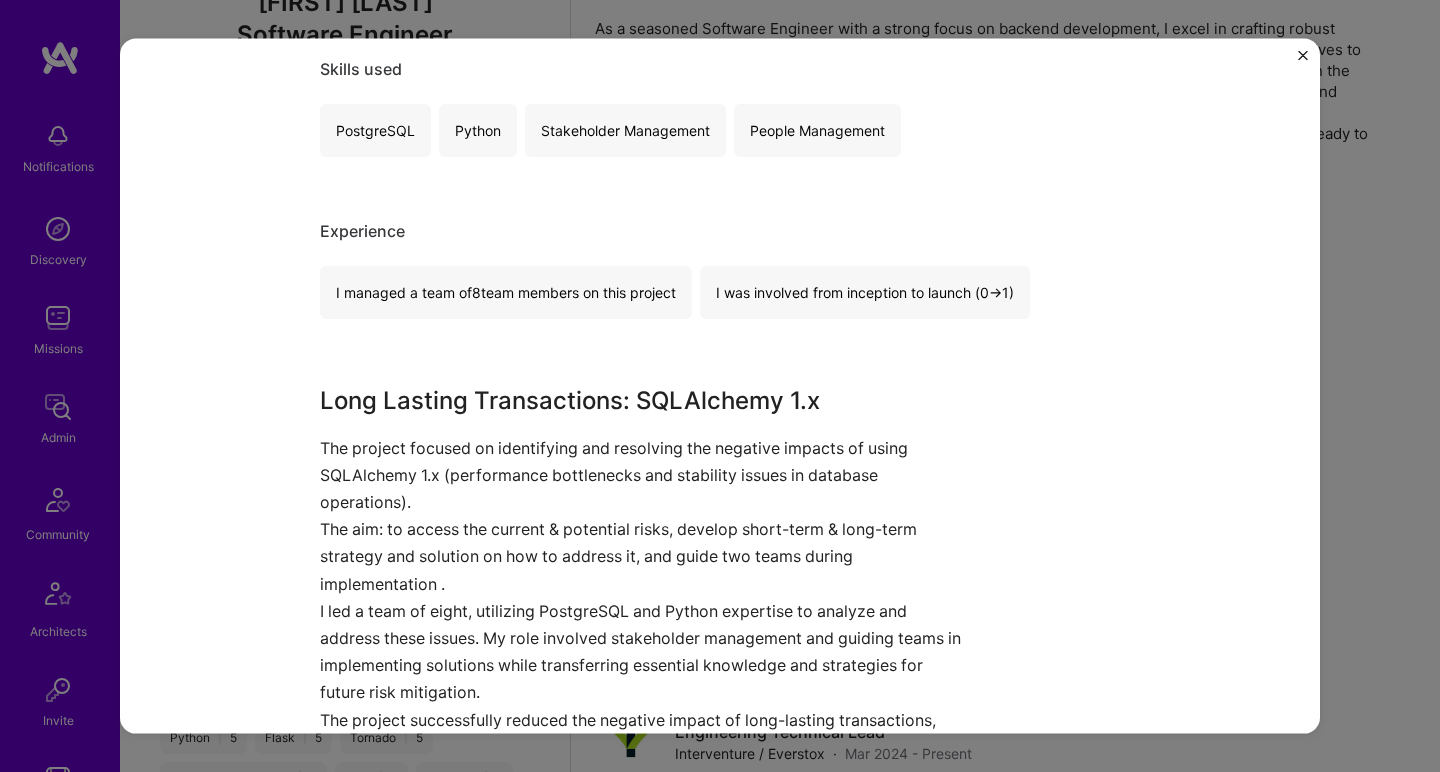 scroll, scrollTop: 604, scrollLeft: 0, axis: vertical 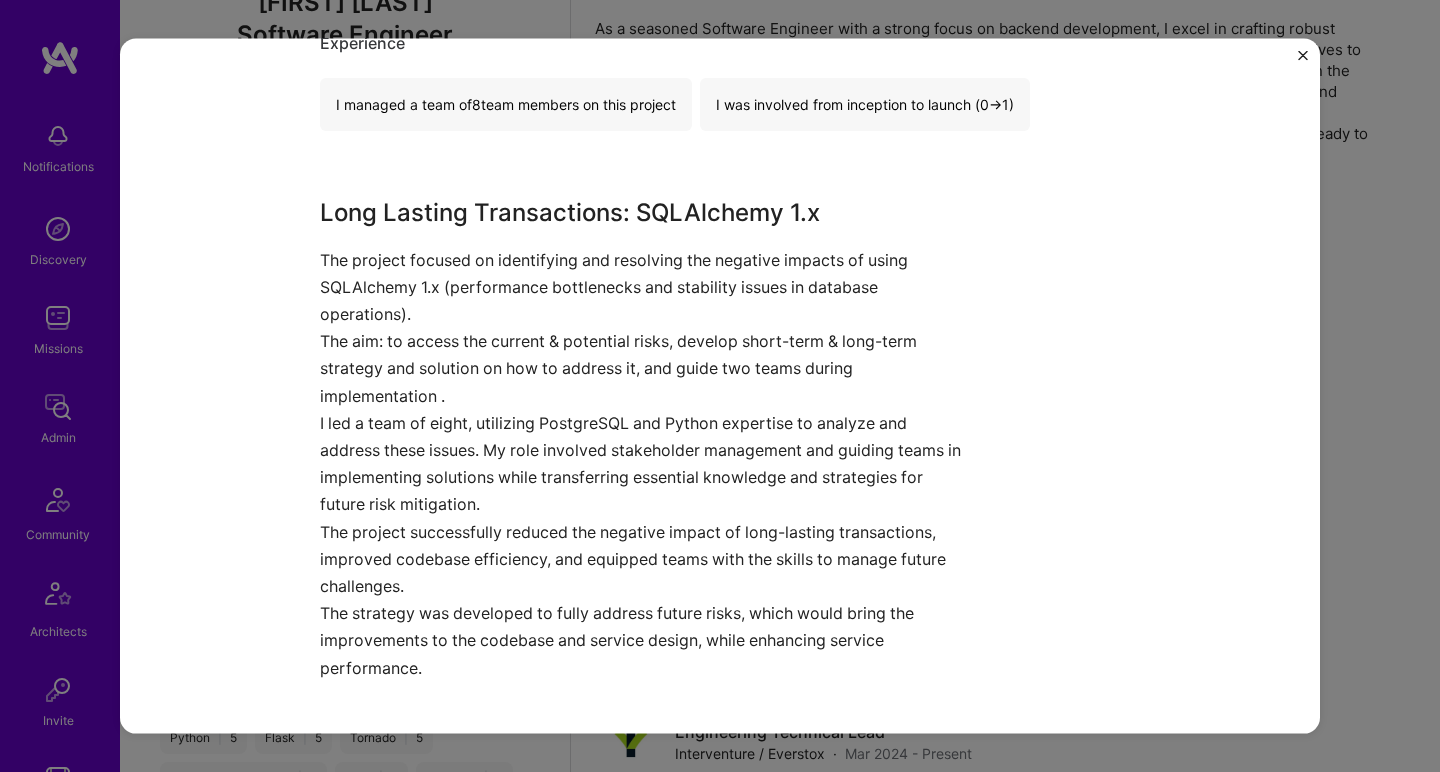 click on "The project focused on identifying and resolving the negative impacts of using SQLAlchemy 1.x (performance bottlenecks and stability issues in database operations)." at bounding box center [645, 287] 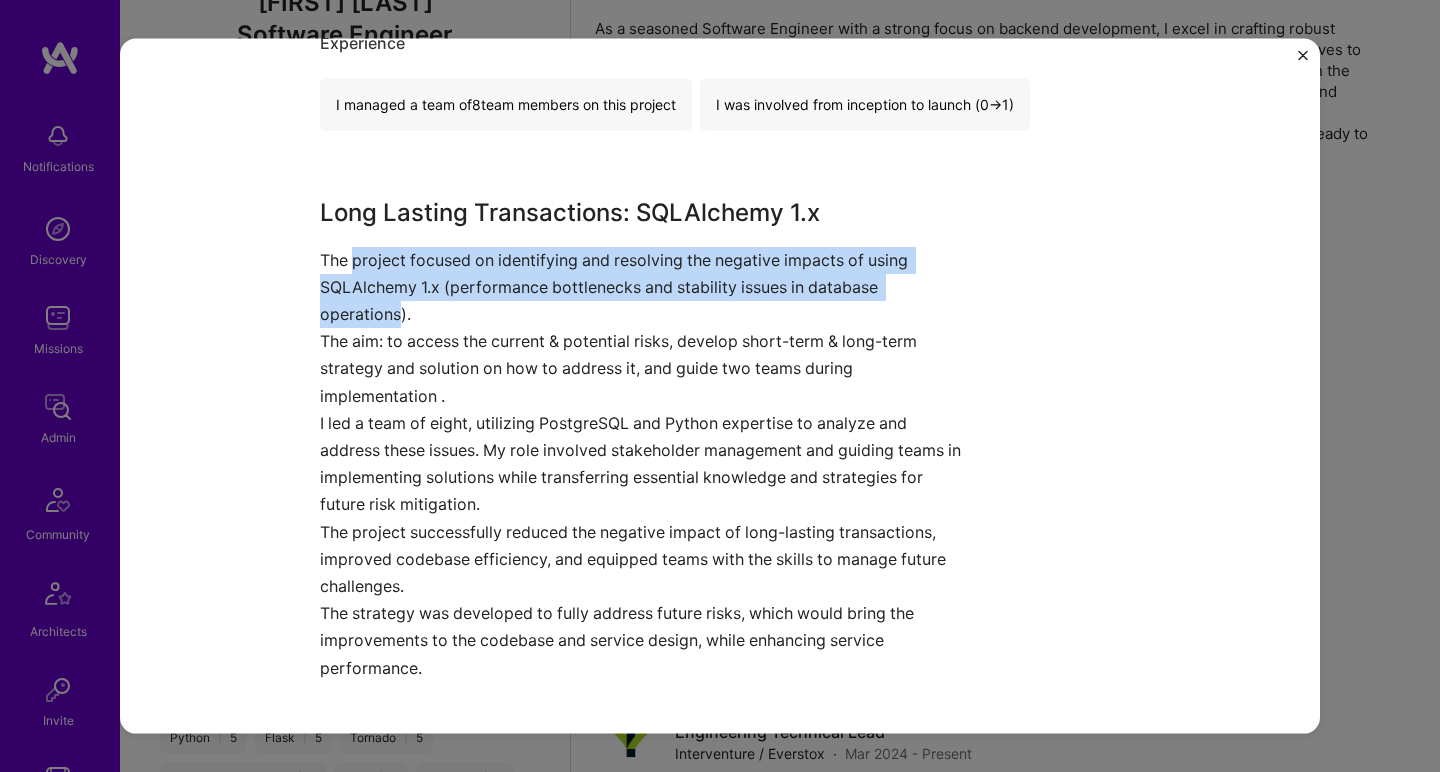 drag, startPoint x: 373, startPoint y: 255, endPoint x: 378, endPoint y: 299, distance: 44.28318 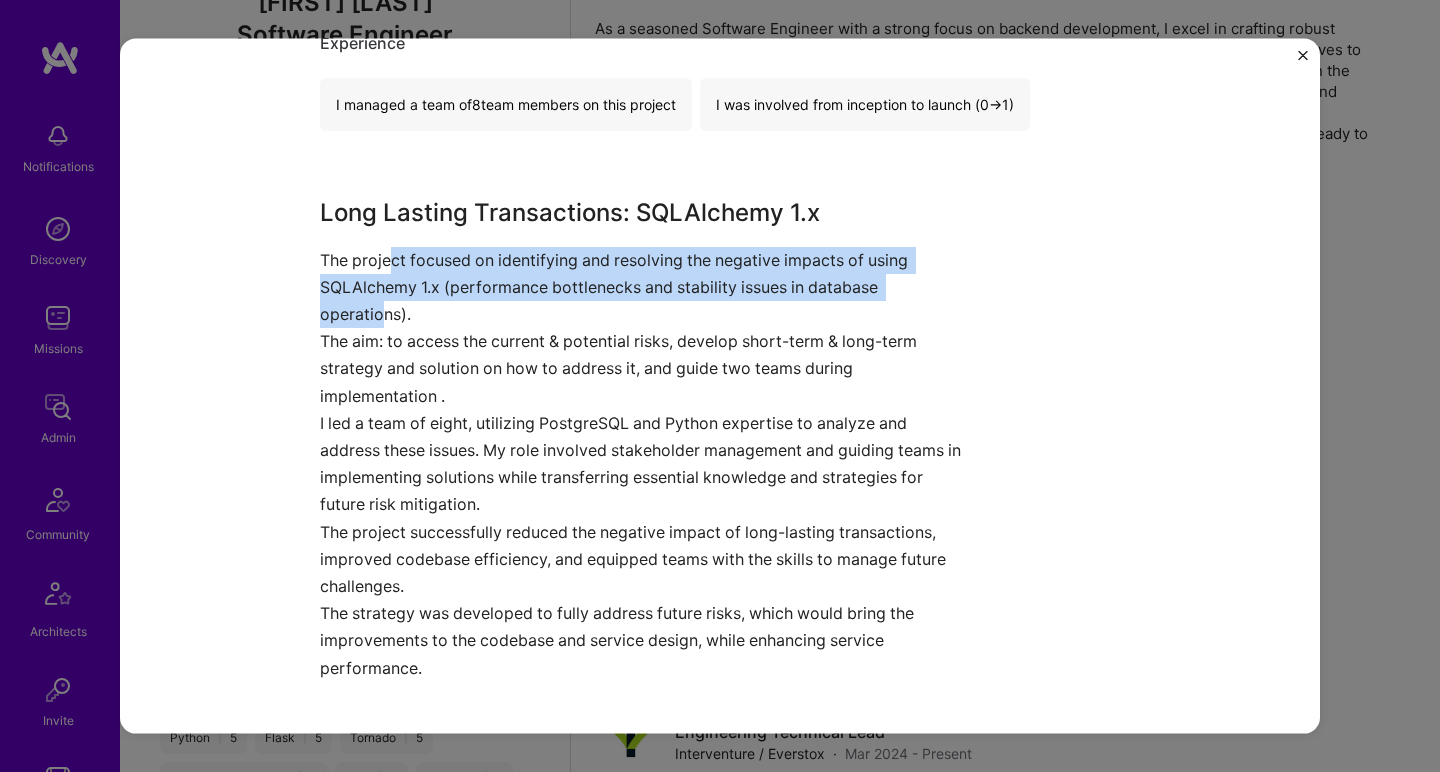 drag, startPoint x: 377, startPoint y: 313, endPoint x: 383, endPoint y: 265, distance: 48.373547 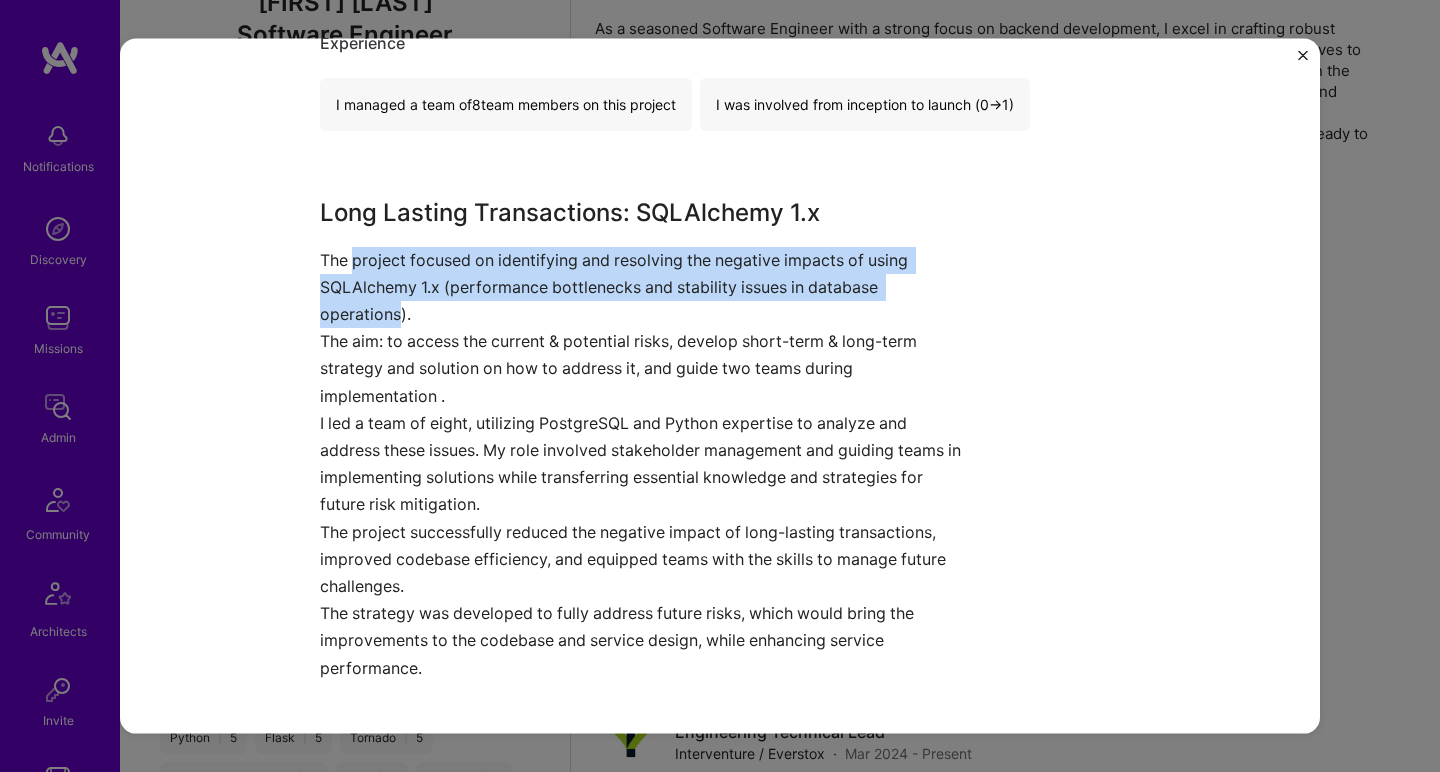 drag, startPoint x: 384, startPoint y: 265, endPoint x: 369, endPoint y: 302, distance: 39.92493 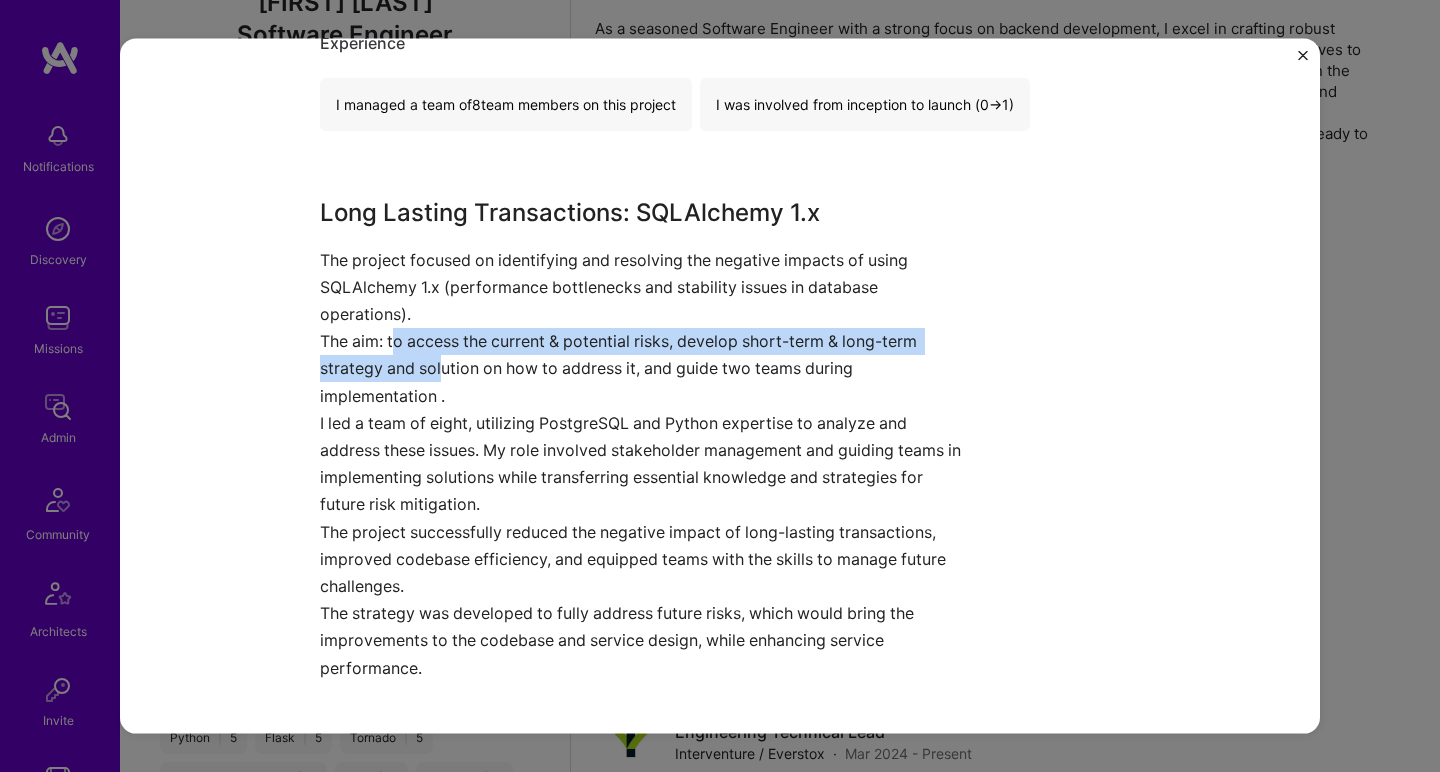 drag, startPoint x: 387, startPoint y: 331, endPoint x: 435, endPoint y: 372, distance: 63.126858 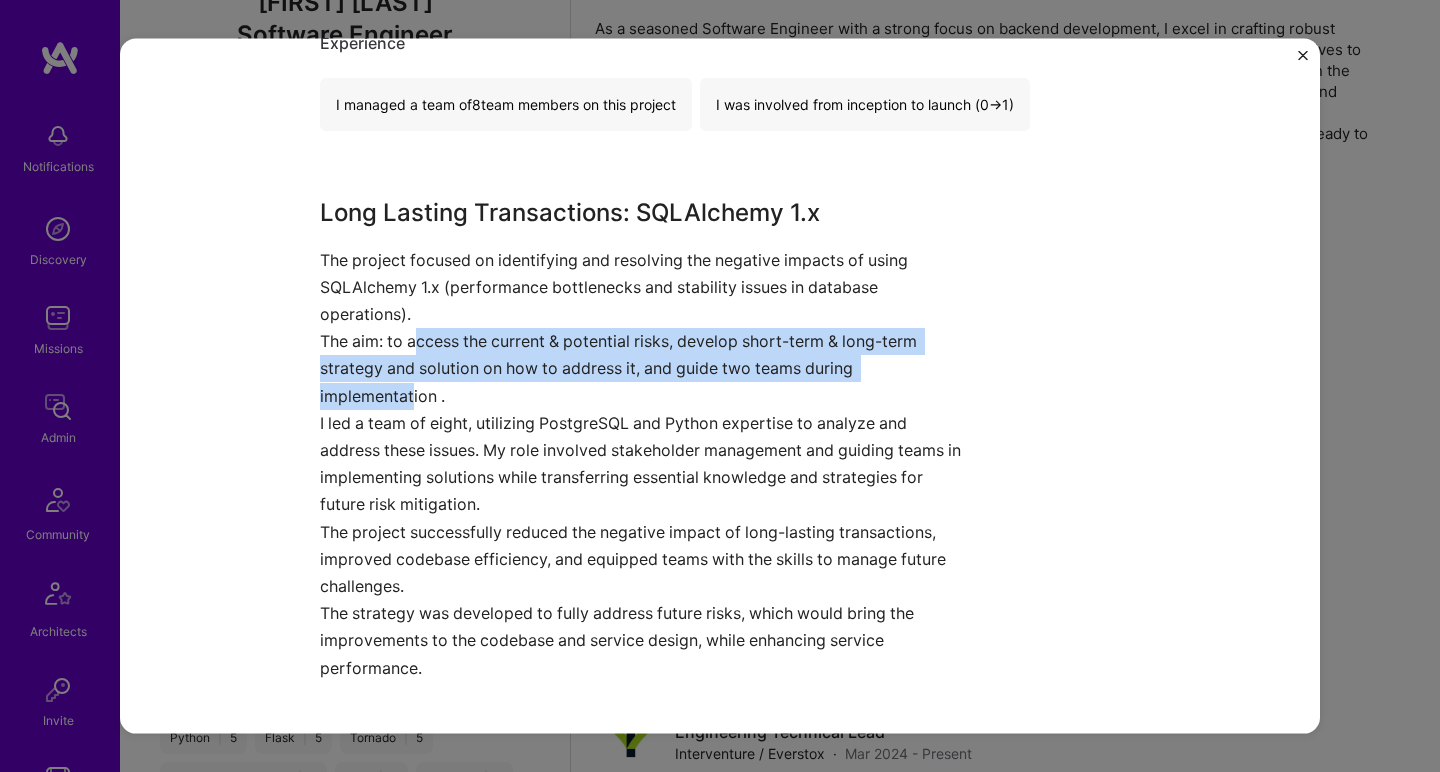 drag, startPoint x: 408, startPoint y: 384, endPoint x: 408, endPoint y: 339, distance: 45 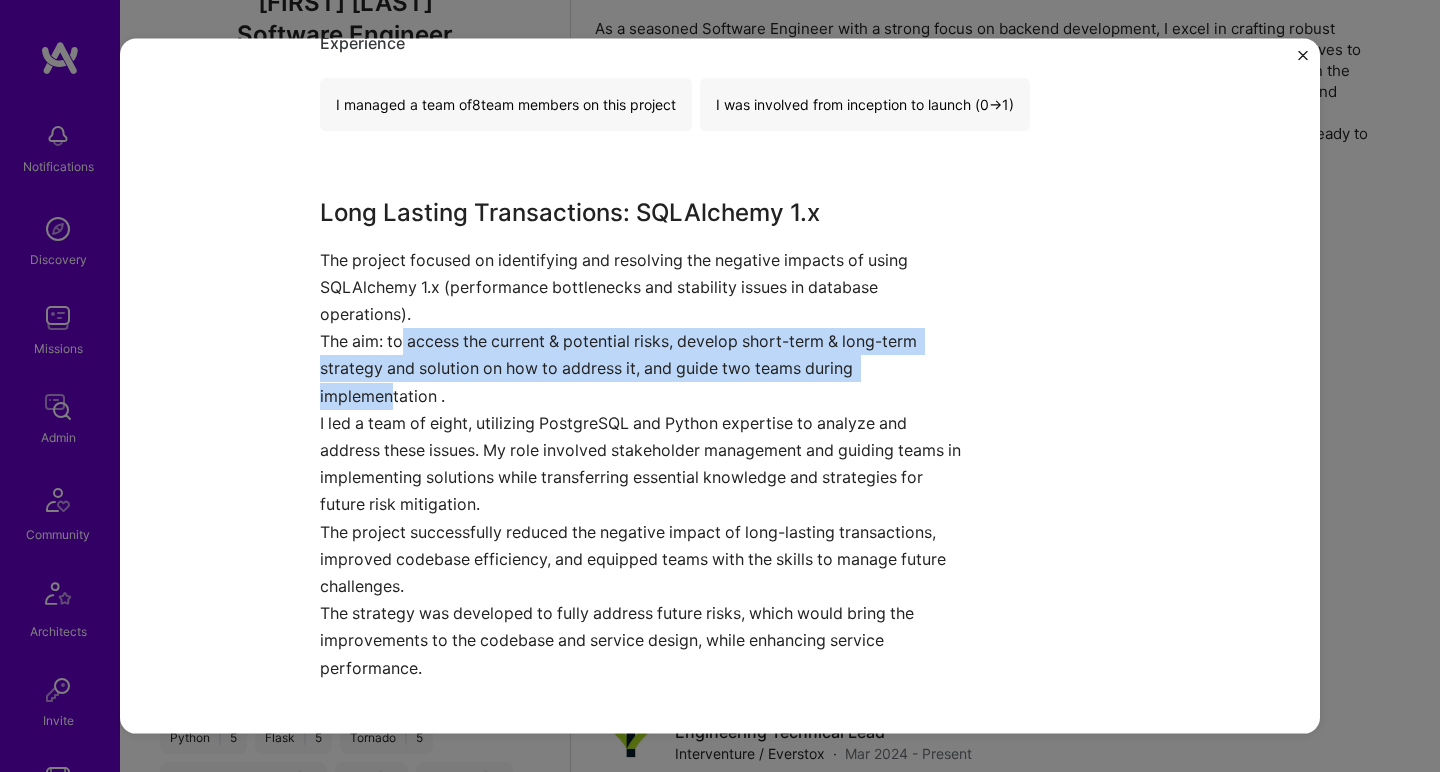 drag, startPoint x: 398, startPoint y: 340, endPoint x: 383, endPoint y: 391, distance: 53.160137 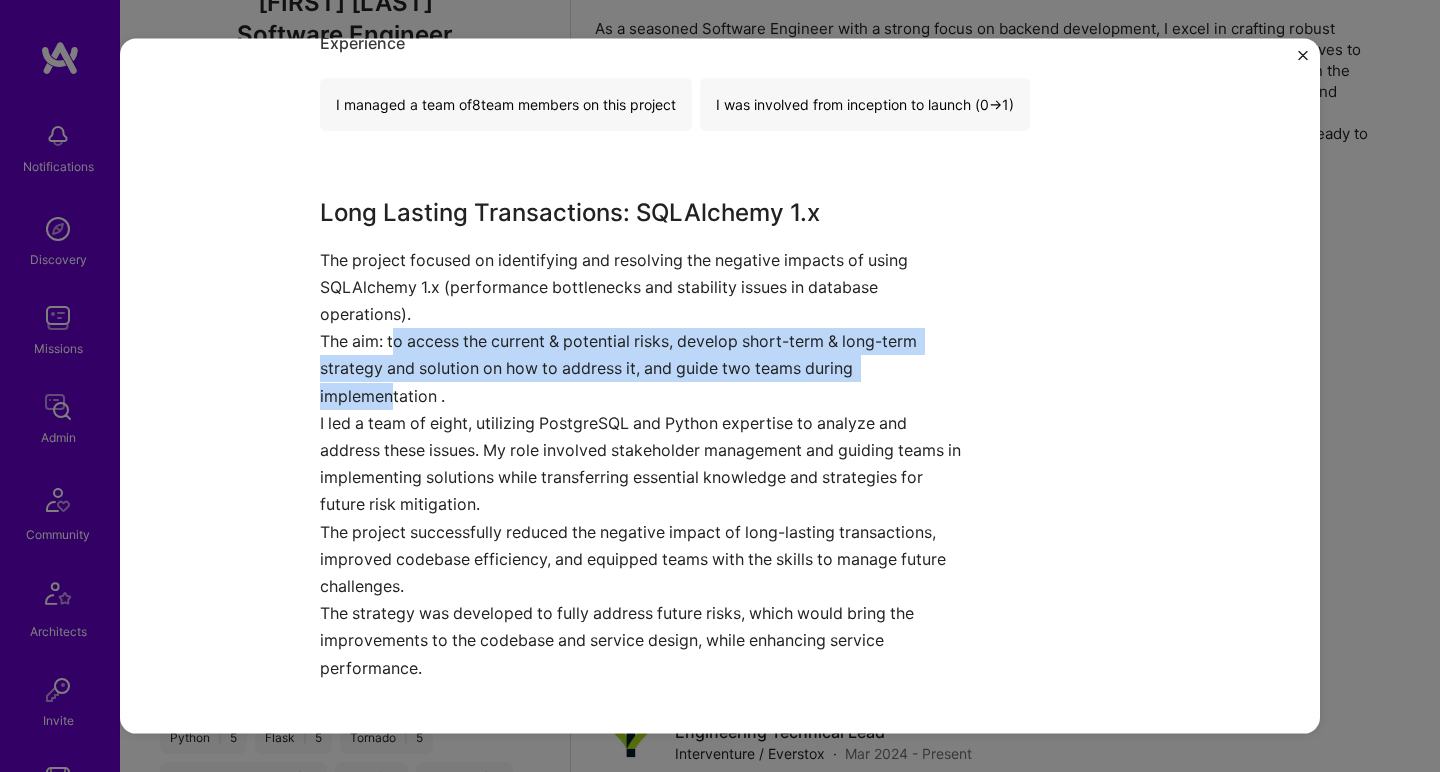 drag, startPoint x: 383, startPoint y: 382, endPoint x: 390, endPoint y: 340, distance: 42.579338 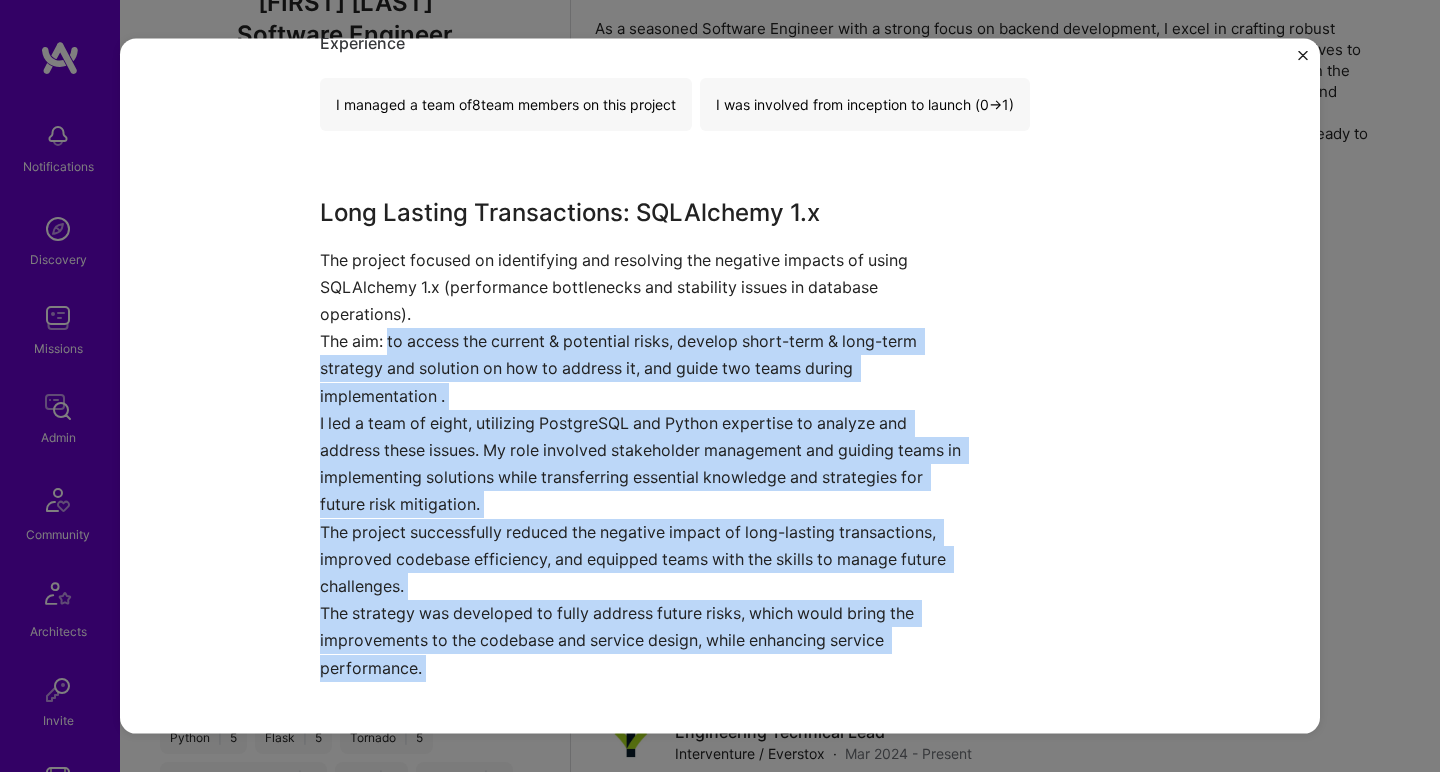 drag, startPoint x: 390, startPoint y: 339, endPoint x: 614, endPoint y: 618, distance: 357.79465 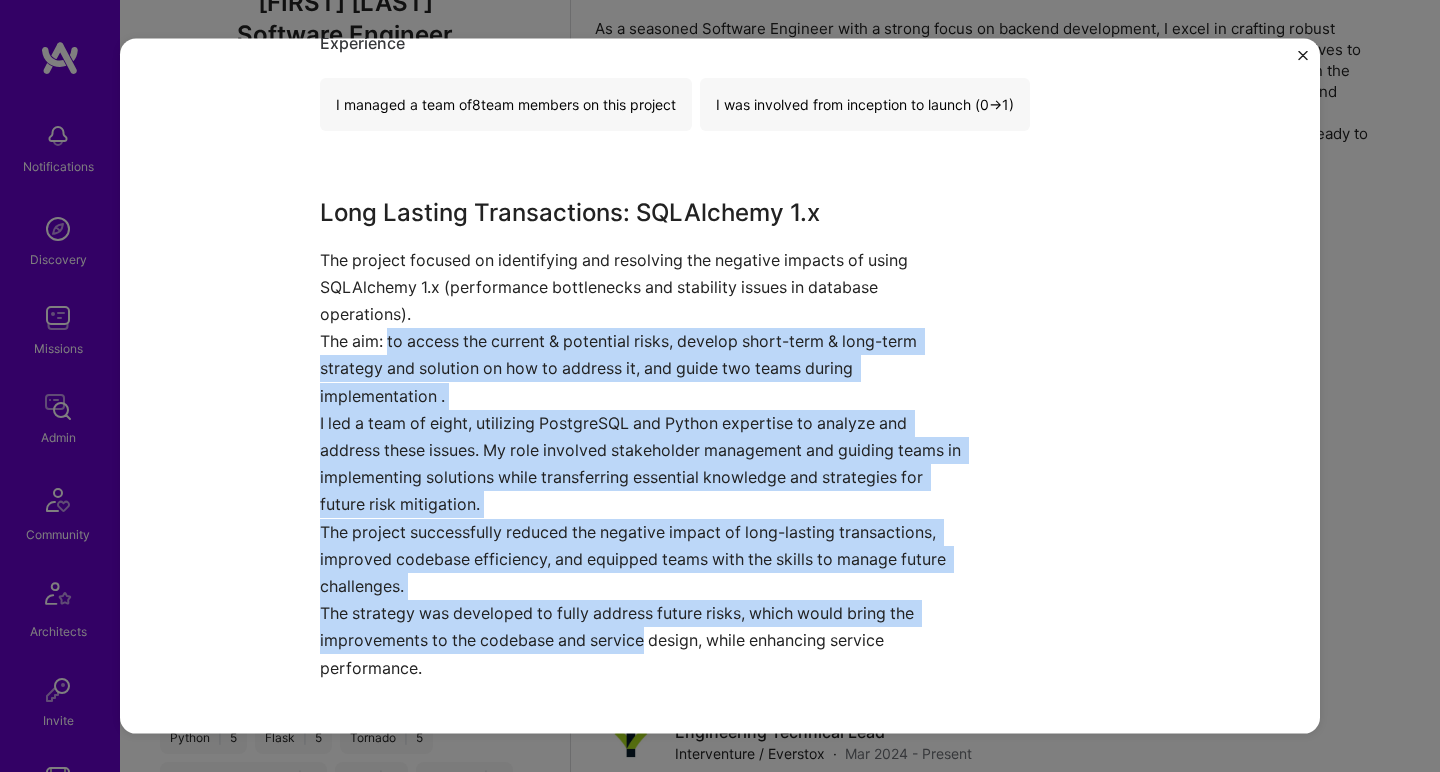 scroll, scrollTop: 1270, scrollLeft: 0, axis: vertical 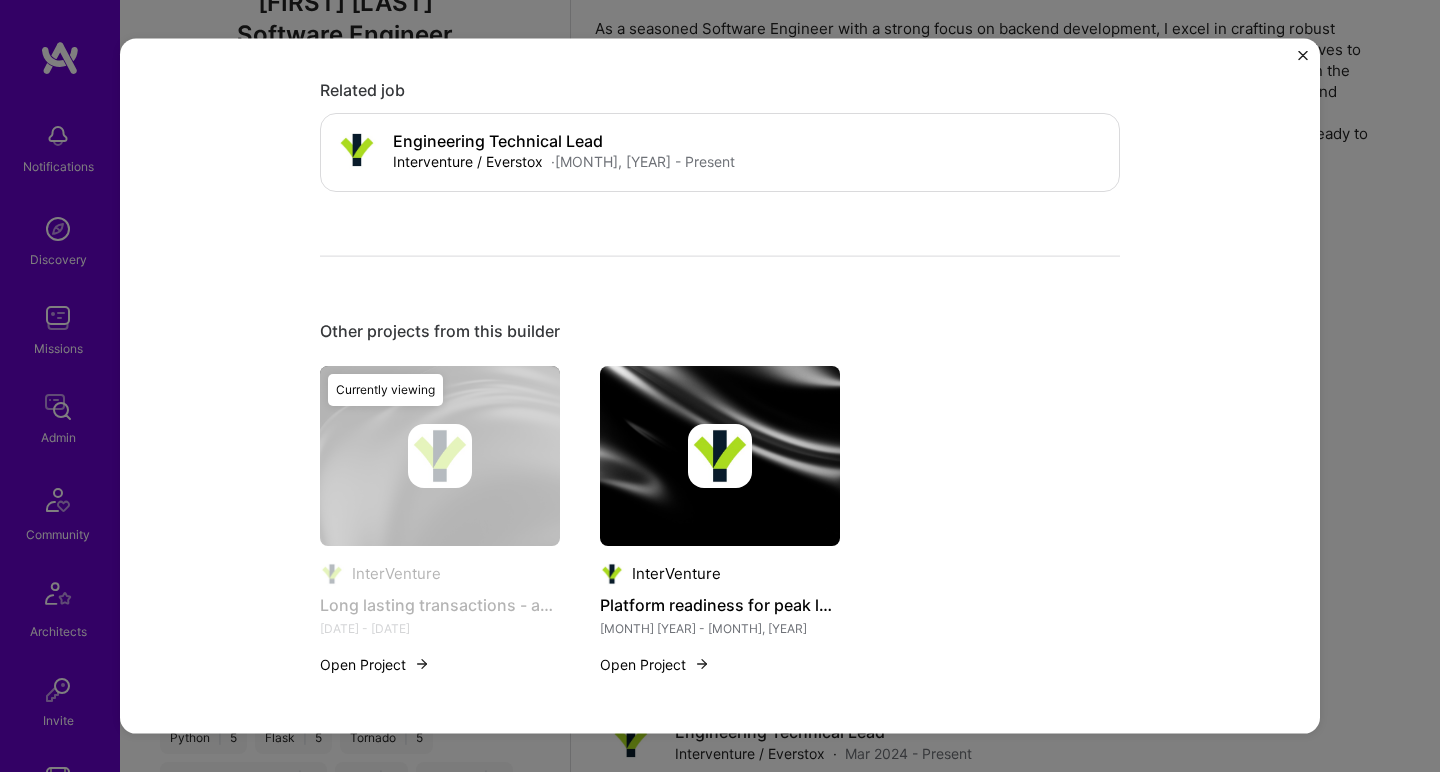 click at bounding box center [720, 455] 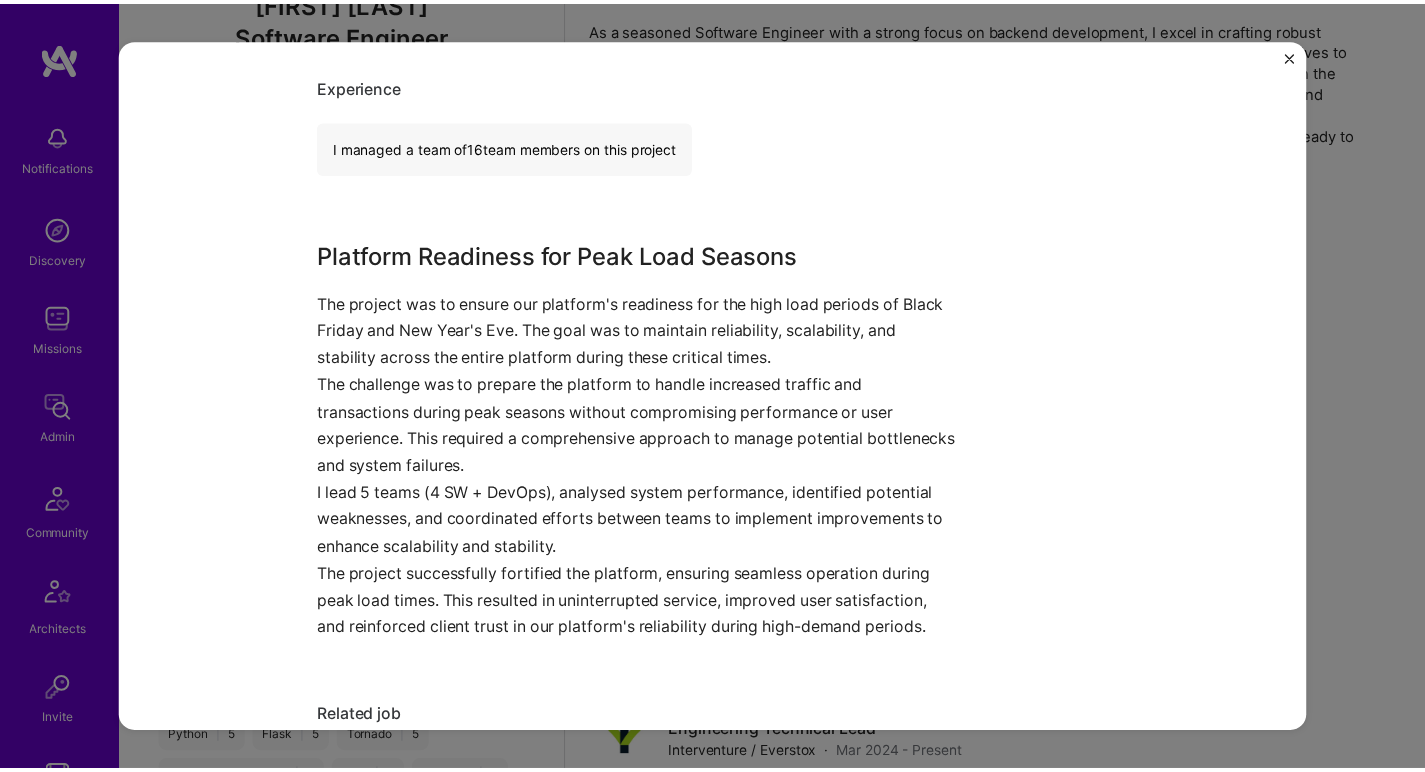 scroll, scrollTop: 724, scrollLeft: 0, axis: vertical 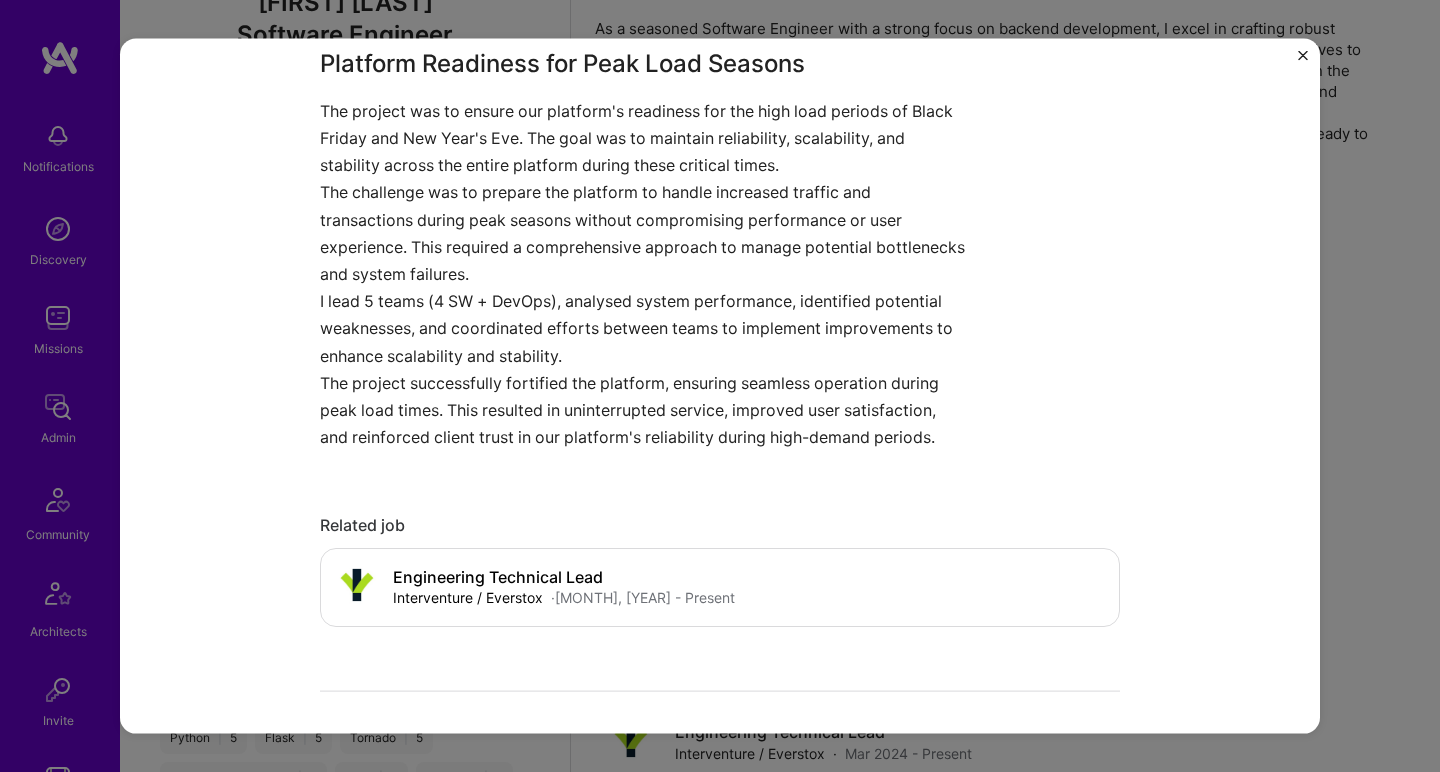 click on "Platform readiness for peak load seasons InterVenture Logistics Role Software Engineer [MONTH], [YEAR] - [MONTH], [YEAR] Skills used Analytics People Management Stakeholder Management Experience I managed a team of 16 team members on this project Platform Readiness for Peak Load Seasons The project was to ensure our platform's readiness for the high load periods of Black Friday and New Year's Eve. The goal was to maintain reliability, scalability, and stability across the entire platform during these critical times. The challenge was to prepare the platform to handle increased traffic and transactions during peak seasons without compromising performance or user experience. This required a comprehensive approach to manage potential bottlenecks and system failures. I lead 5 teams (4 SW + DevOps), analysed system performance, identified potential weaknesses, and coordinated efforts between teams to implement improvements to enhance scalability and stability. Related job Engineering Technical Lead · Open" at bounding box center [720, 386] 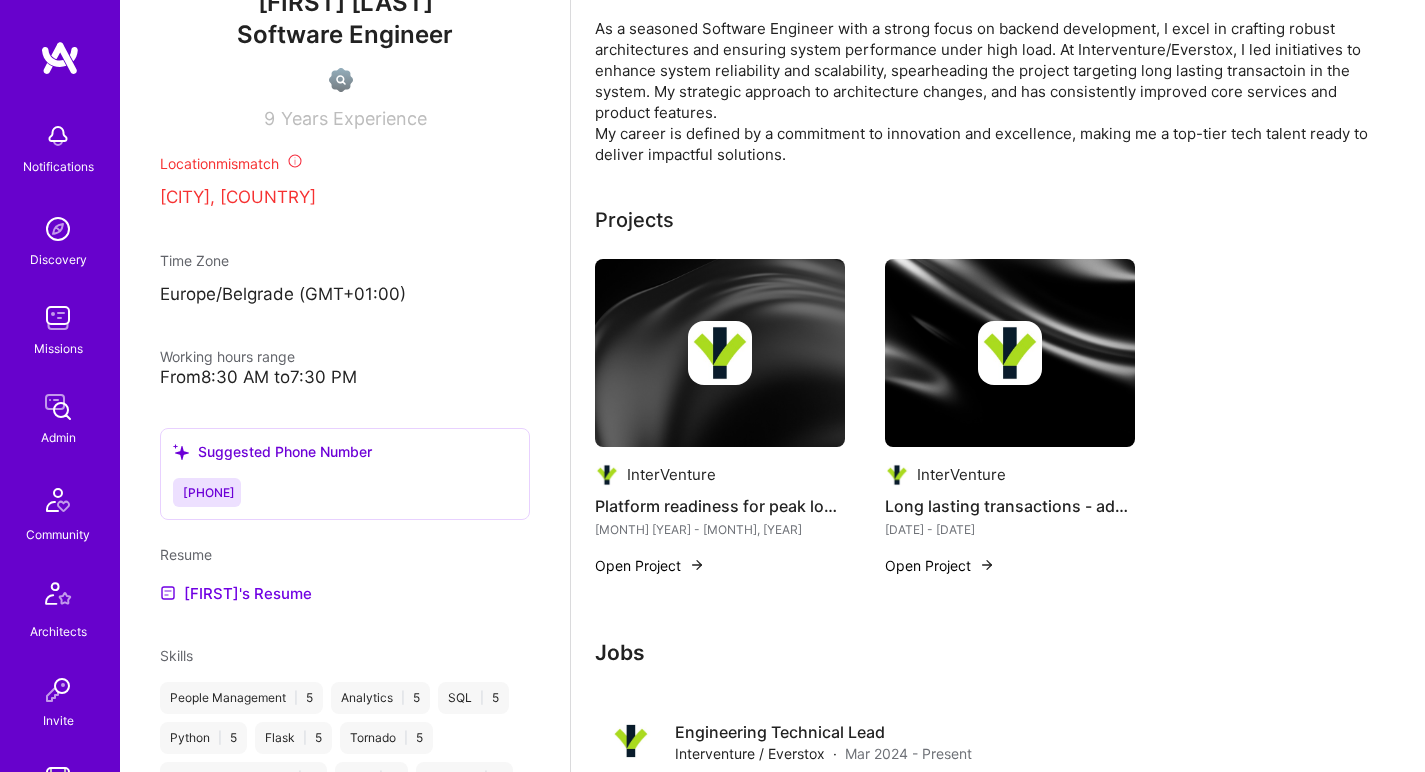 scroll, scrollTop: 0, scrollLeft: 0, axis: both 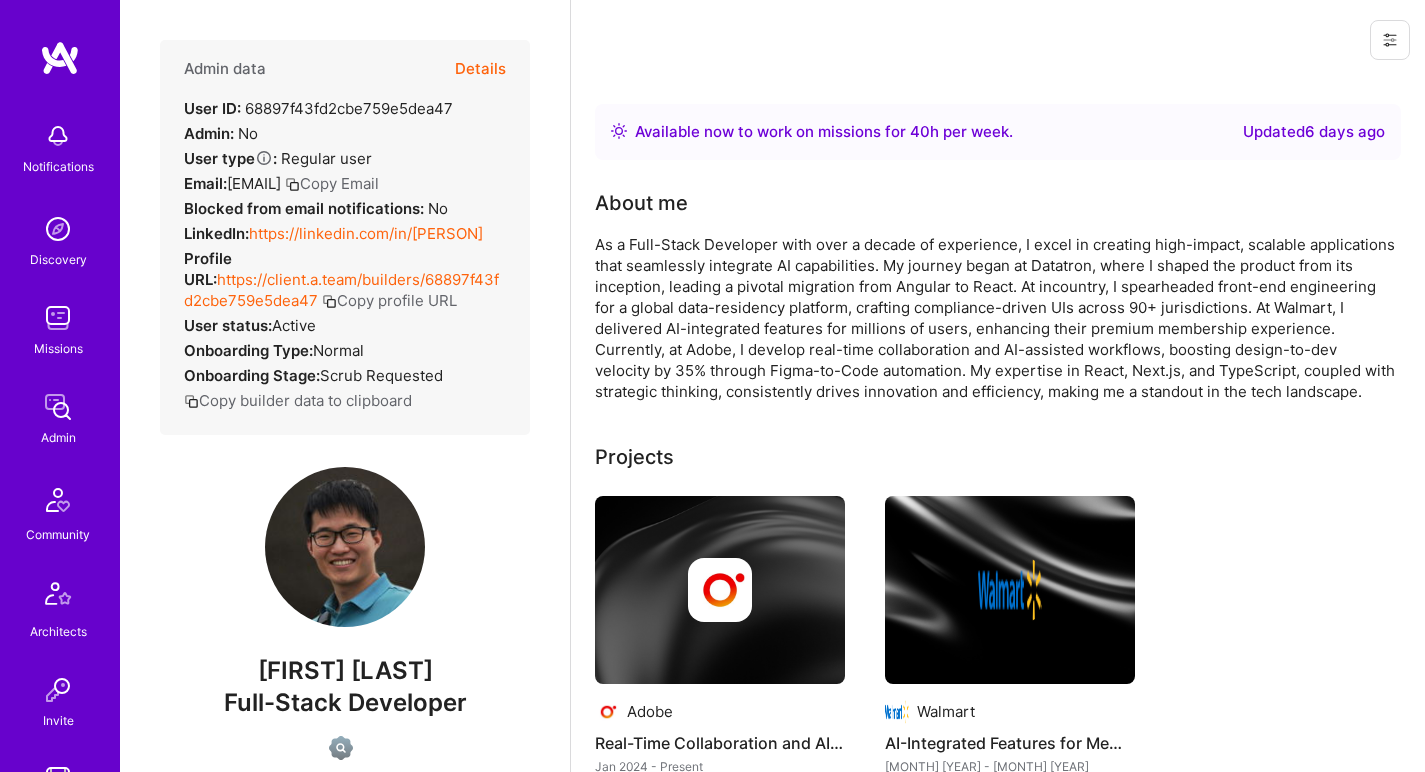 click on "https://linkedin.com/in/[PERSON]" at bounding box center [366, 233] 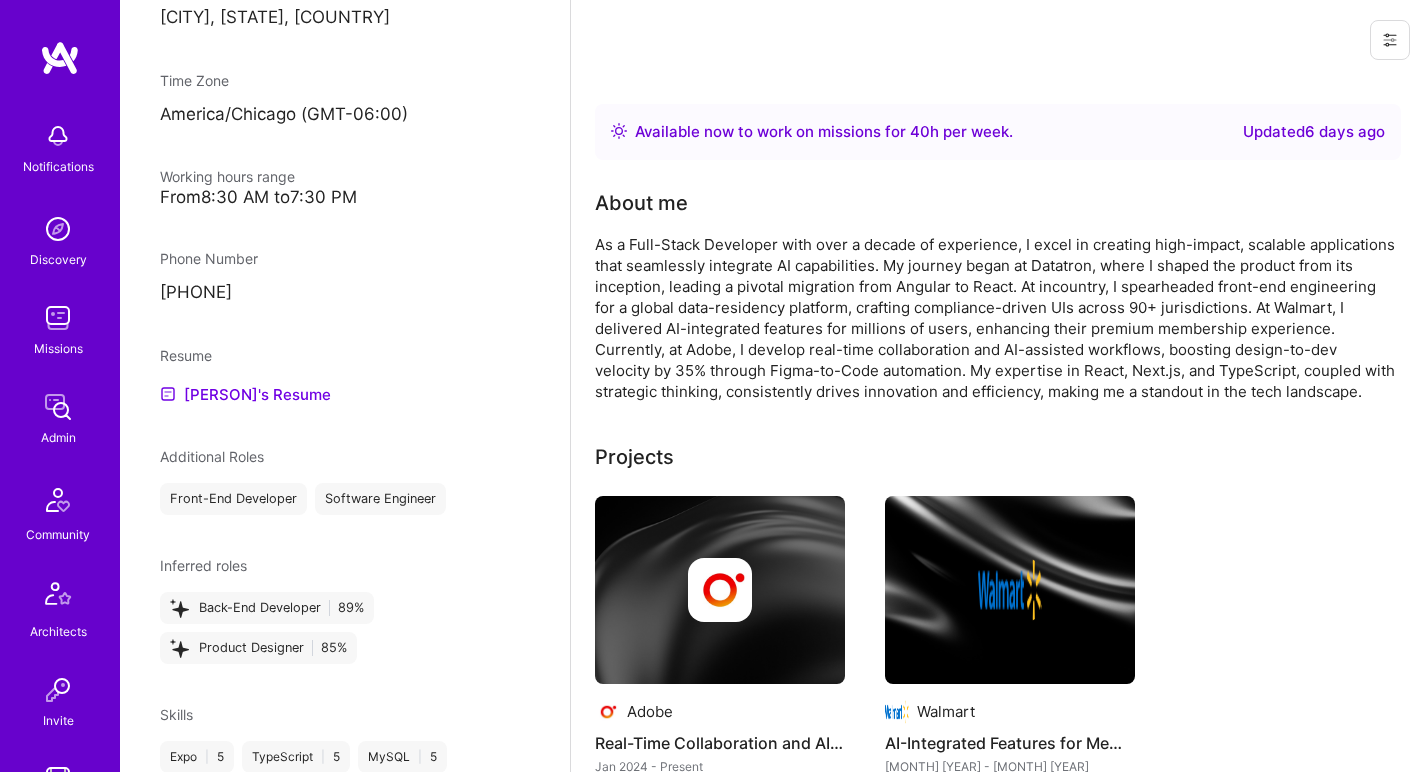 scroll, scrollTop: 940, scrollLeft: 0, axis: vertical 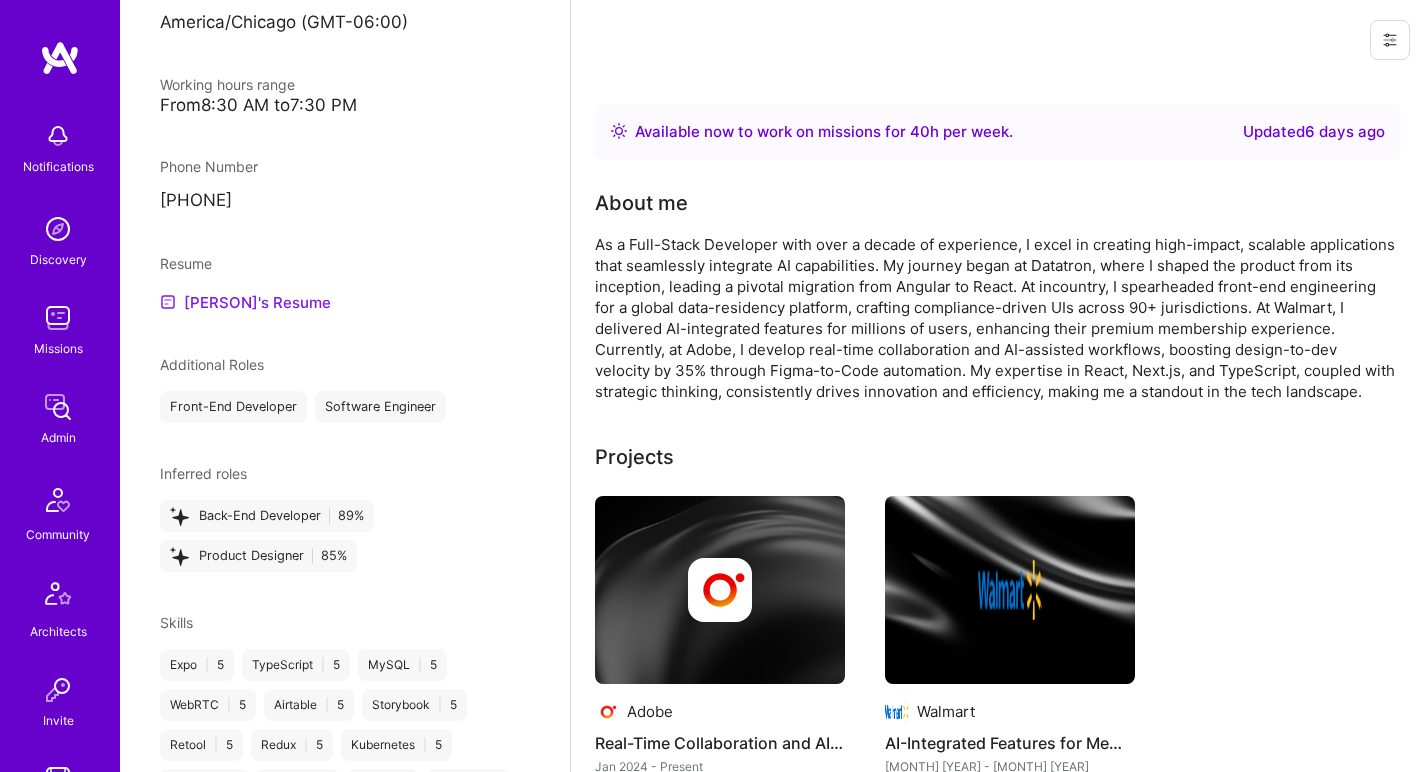click on "[PERSON]'s Resume" at bounding box center [245, 302] 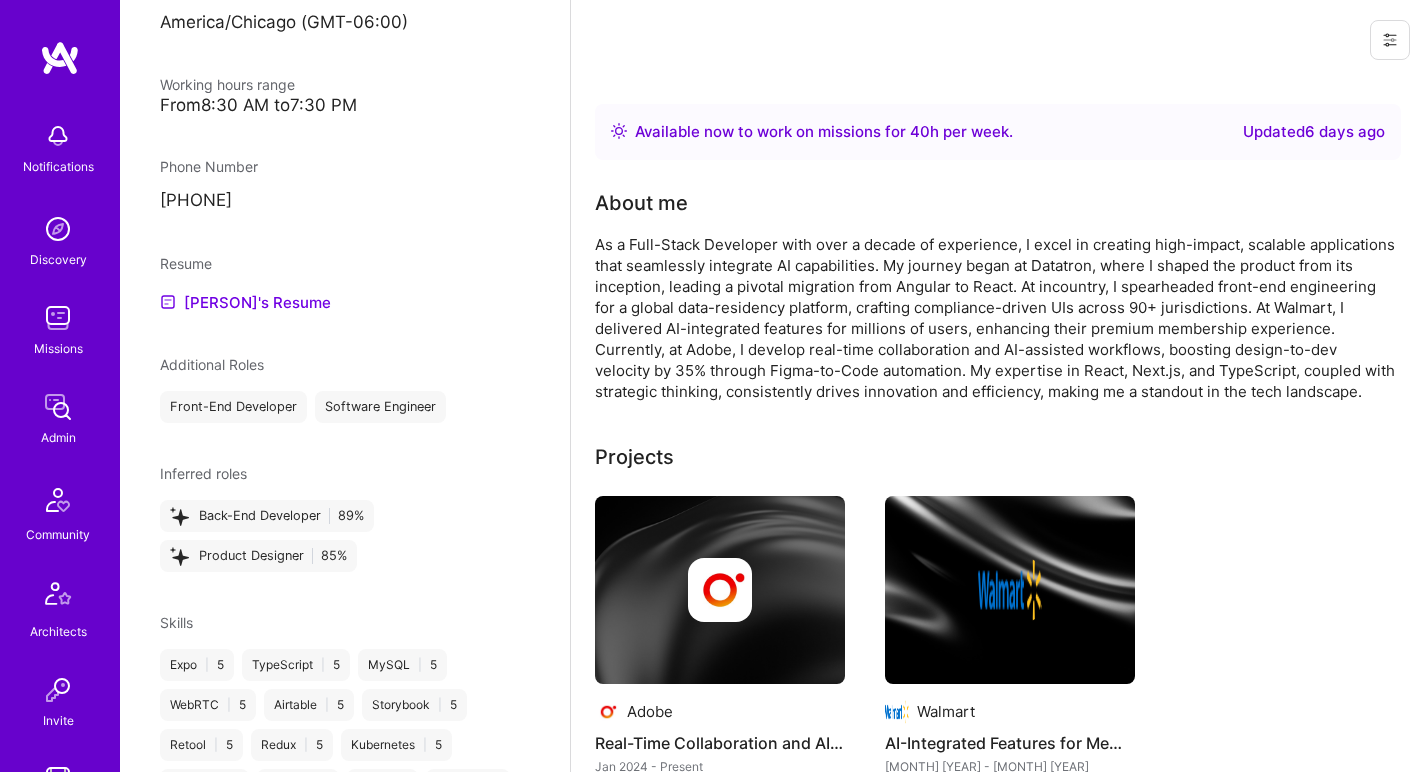 click on "As a Full-Stack Developer with over a decade of experience, I excel in creating high-impact, scalable applications that seamlessly integrate AI capabilities. My journey began at Datatron, where I shaped the product from its inception, leading a pivotal migration from Angular to React. At incountry, I spearheaded front-end engineering for a global data-residency platform, crafting compliance-driven UIs across 90+ jurisdictions. At Walmart, I delivered AI-integrated features for millions of users, enhancing their premium membership experience. Currently, at Adobe, I develop real-time collaboration and AI-assisted workflows, boosting design-to-dev velocity by 35% through Figma-to-Code automation. My expertise in React, Next.js, and TypeScript, coupled with strategic thinking, consistently drives innovation and efficiency, making me a standout in the tech landscape." at bounding box center [995, 318] 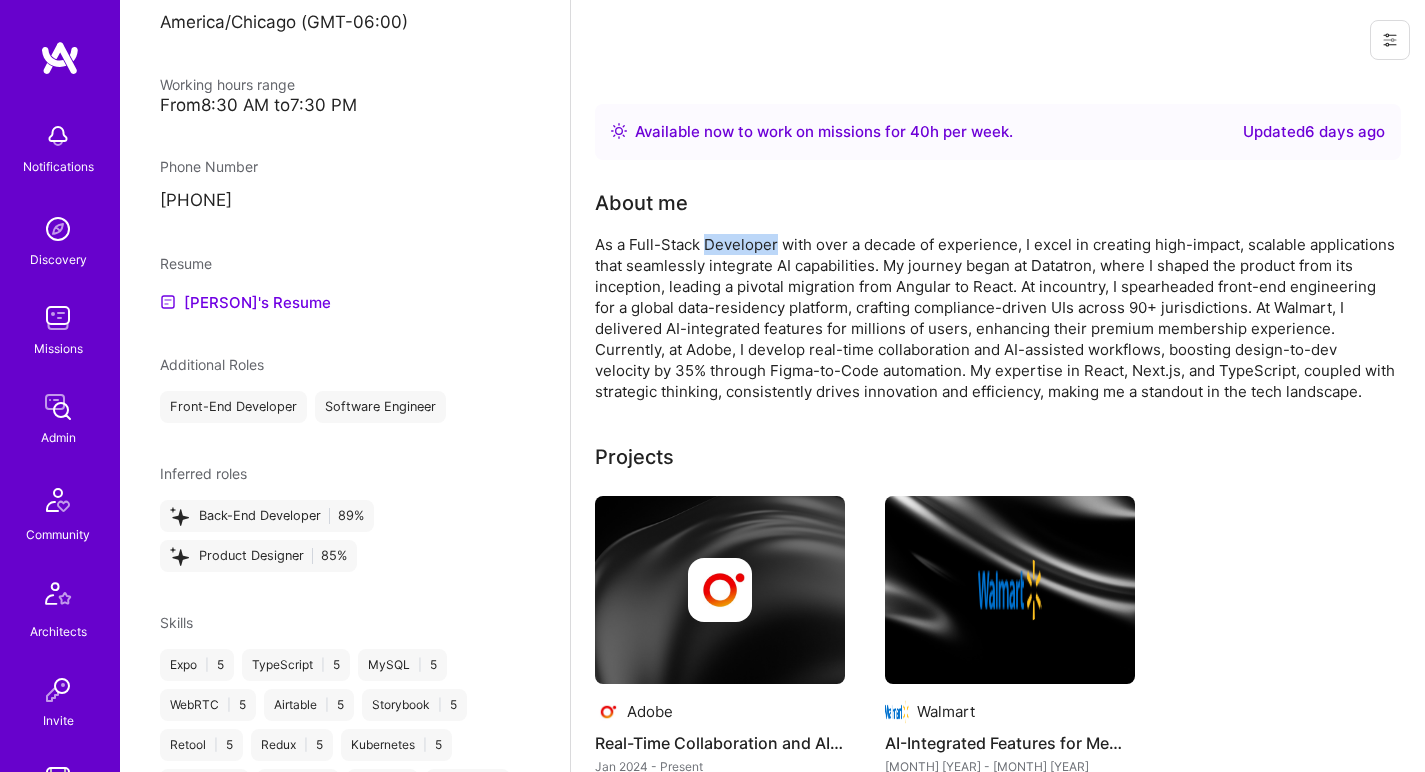 click on "As a Full-Stack Developer with over a decade of experience, I excel in creating high-impact, scalable applications that seamlessly integrate AI capabilities. My journey began at Datatron, where I shaped the product from its inception, leading a pivotal migration from Angular to React. At incountry, I spearheaded front-end engineering for a global data-residency platform, crafting compliance-driven UIs across 90+ jurisdictions. At Walmart, I delivered AI-integrated features for millions of users, enhancing their premium membership experience. Currently, at Adobe, I develop real-time collaboration and AI-assisted workflows, boosting design-to-dev velocity by 35% through Figma-to-Code automation. My expertise in React, Next.js, and TypeScript, coupled with strategic thinking, consistently drives innovation and efficiency, making me a standout in the tech landscape." at bounding box center [995, 318] 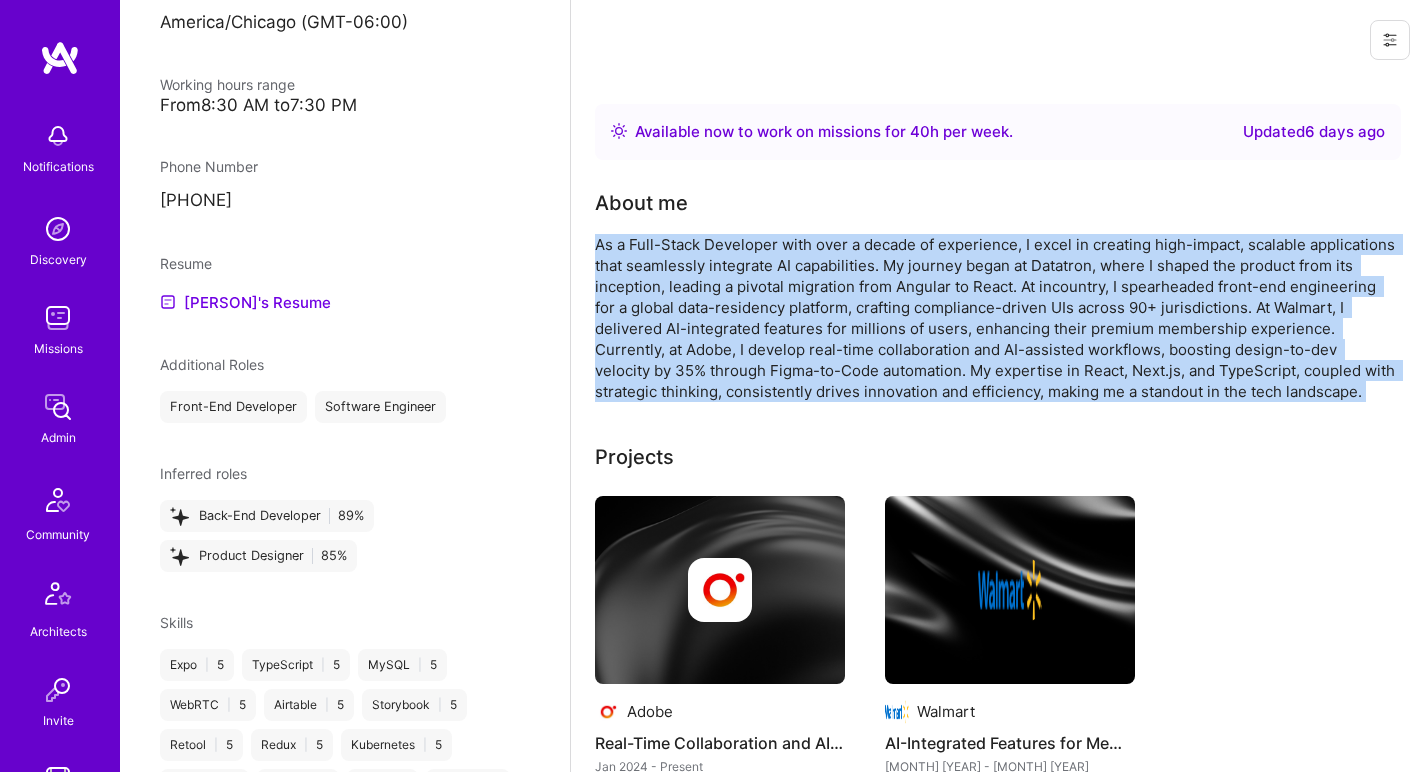 click on "As a Full-Stack Developer with over a decade of experience, I excel in creating high-impact, scalable applications that seamlessly integrate AI capabilities. My journey began at Datatron, where I shaped the product from its inception, leading a pivotal migration from Angular to React. At incountry, I spearheaded front-end engineering for a global data-residency platform, crafting compliance-driven UIs across 90+ jurisdictions. At Walmart, I delivered AI-integrated features for millions of users, enhancing their premium membership experience. Currently, at Adobe, I develop real-time collaboration and AI-assisted workflows, boosting design-to-dev velocity by 35% through Figma-to-Code automation. My expertise in React, Next.js, and TypeScript, coupled with strategic thinking, consistently drives innovation and efficiency, making me a standout in the tech landscape." at bounding box center [995, 318] 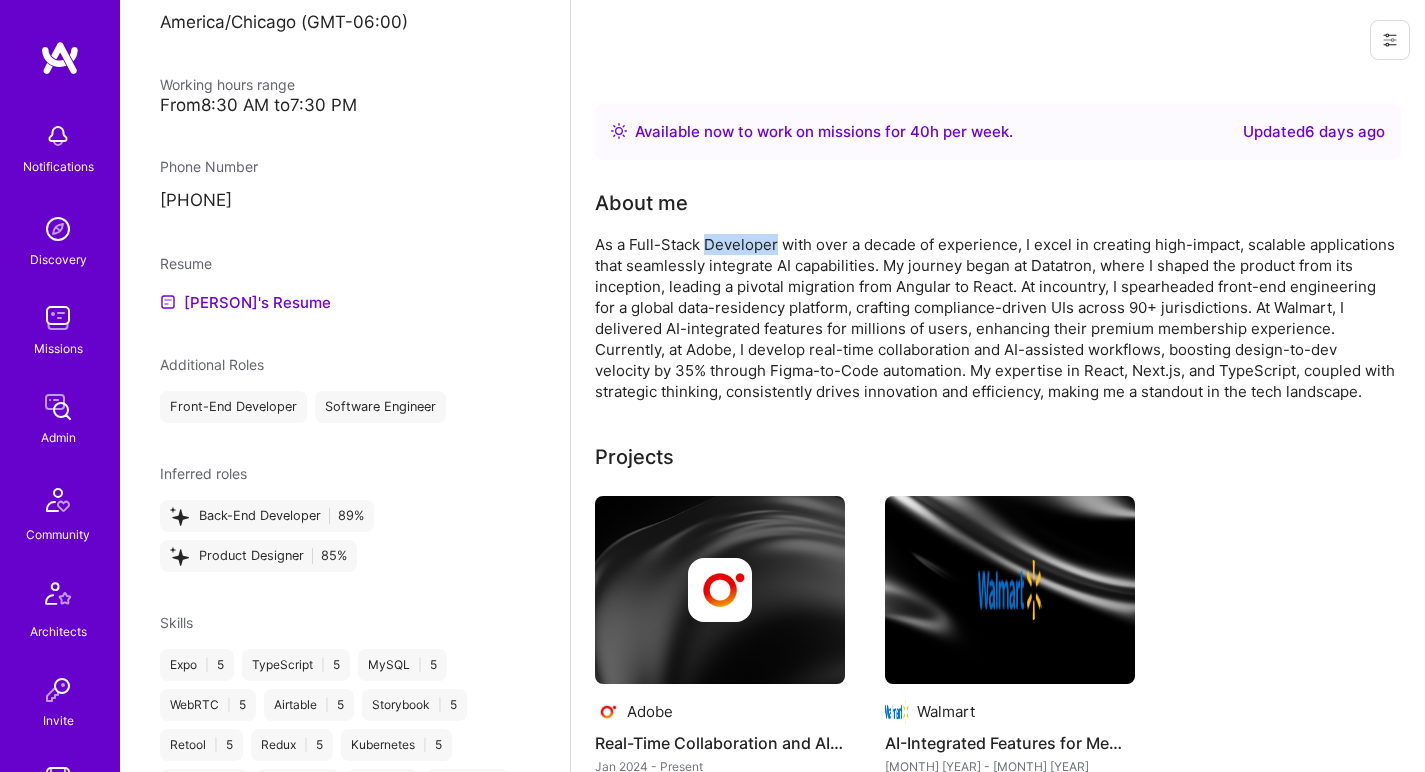 click on "As a Full-Stack Developer with over a decade of experience, I excel in creating high-impact, scalable applications that seamlessly integrate AI capabilities. My journey began at Datatron, where I shaped the product from its inception, leading a pivotal migration from Angular to React. At incountry, I spearheaded front-end engineering for a global data-residency platform, crafting compliance-driven UIs across 90+ jurisdictions. At Walmart, I delivered AI-integrated features for millions of users, enhancing their premium membership experience. Currently, at Adobe, I develop real-time collaboration and AI-assisted workflows, boosting design-to-dev velocity by 35% through Figma-to-Code automation. My expertise in React, Next.js, and TypeScript, coupled with strategic thinking, consistently drives innovation and efficiency, making me a standout in the tech landscape." at bounding box center (995, 318) 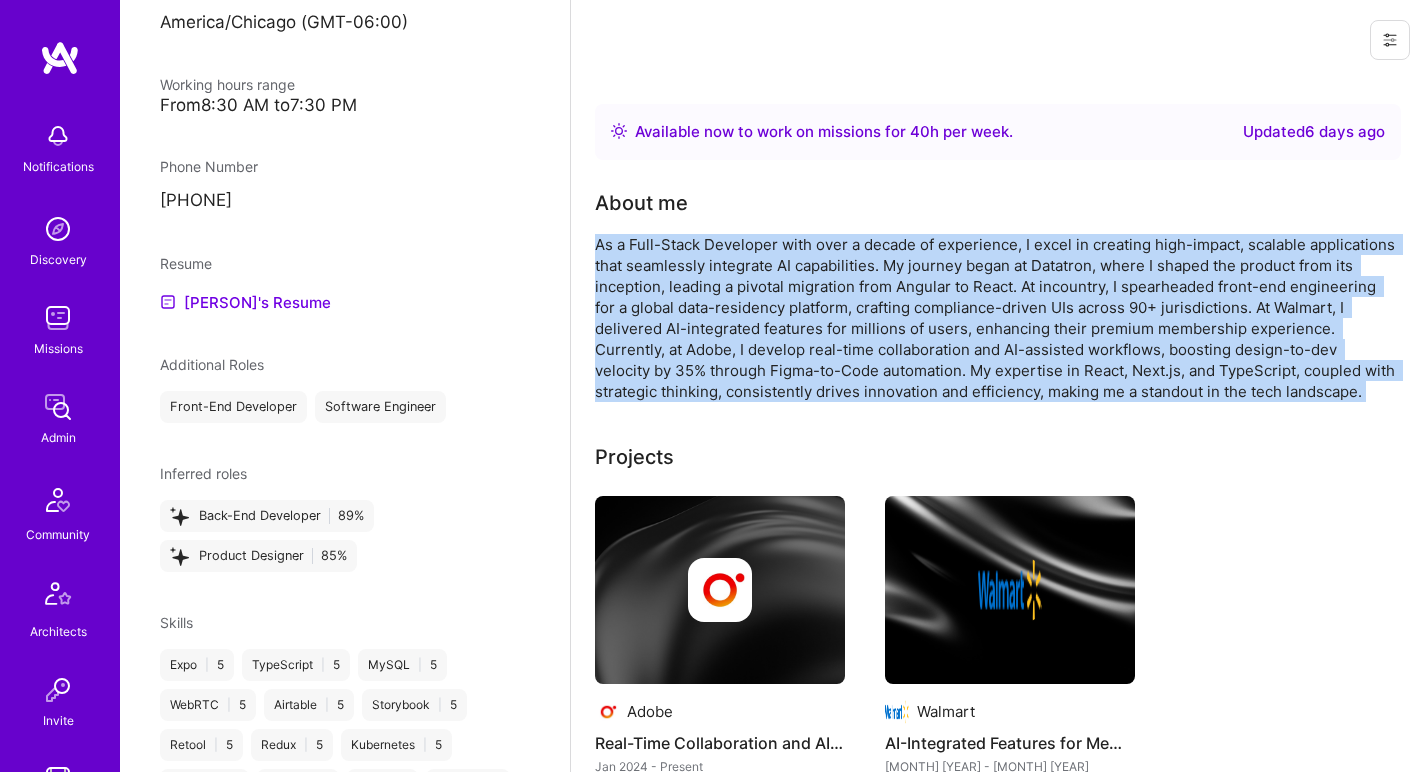 click on "As a Full-Stack Developer with over a decade of experience, I excel in creating high-impact, scalable applications that seamlessly integrate AI capabilities. My journey began at Datatron, where I shaped the product from its inception, leading a pivotal migration from Angular to React. At incountry, I spearheaded front-end engineering for a global data-residency platform, crafting compliance-driven UIs across 90+ jurisdictions. At Walmart, I delivered AI-integrated features for millions of users, enhancing their premium membership experience. Currently, at Adobe, I develop real-time collaboration and AI-assisted workflows, boosting design-to-dev velocity by 35% through Figma-to-Code automation. My expertise in React, Next.js, and TypeScript, coupled with strategic thinking, consistently drives innovation and efficiency, making me a standout in the tech landscape." at bounding box center [995, 318] 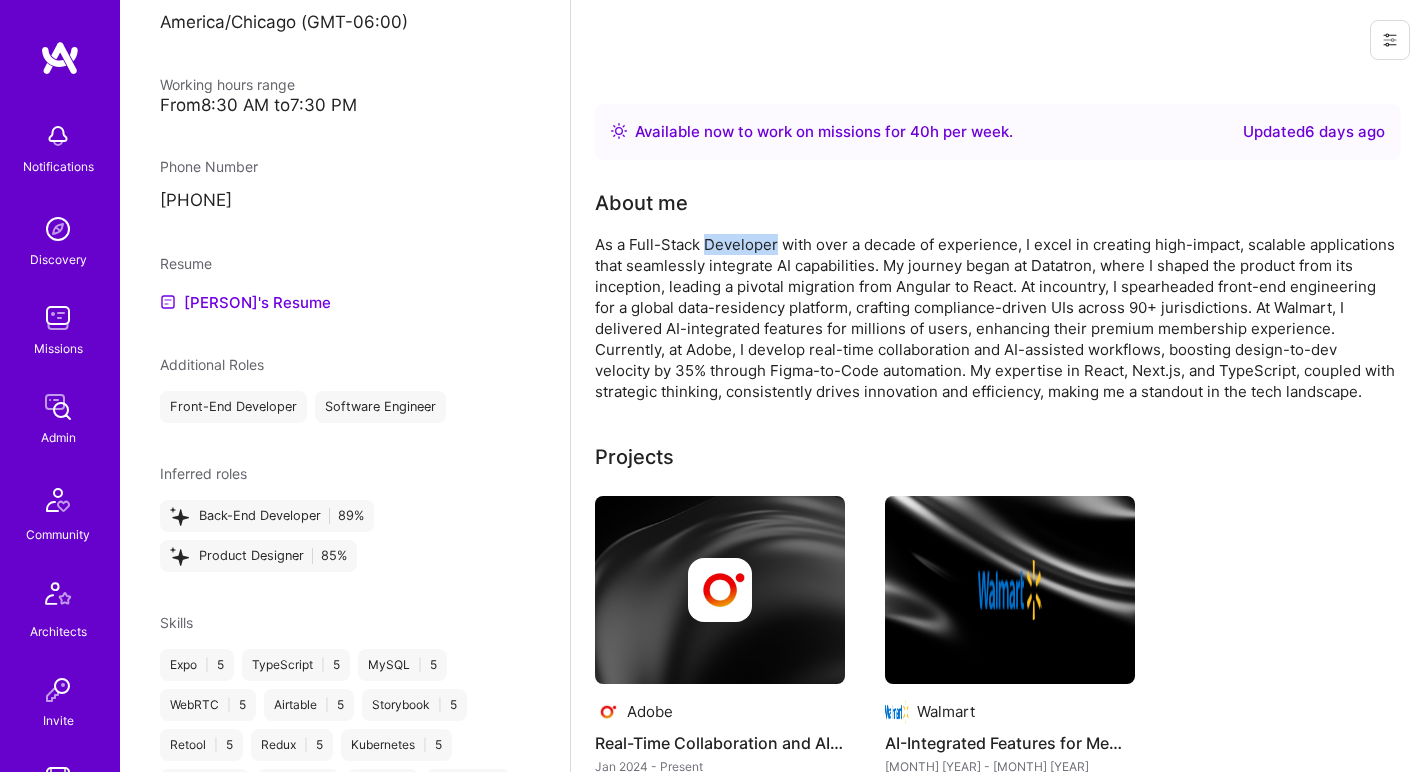 click on "As a Full-Stack Developer with over a decade of experience, I excel in creating high-impact, scalable applications that seamlessly integrate AI capabilities. My journey began at Datatron, where I shaped the product from its inception, leading a pivotal migration from Angular to React. At incountry, I spearheaded front-end engineering for a global data-residency platform, crafting compliance-driven UIs across 90+ jurisdictions. At Walmart, I delivered AI-integrated features for millions of users, enhancing their premium membership experience. Currently, at Adobe, I develop real-time collaboration and AI-assisted workflows, boosting design-to-dev velocity by 35% through Figma-to-Code automation. My expertise in React, Next.js, and TypeScript, coupled with strategic thinking, consistently drives innovation and efficiency, making me a standout in the tech landscape." at bounding box center (995, 318) 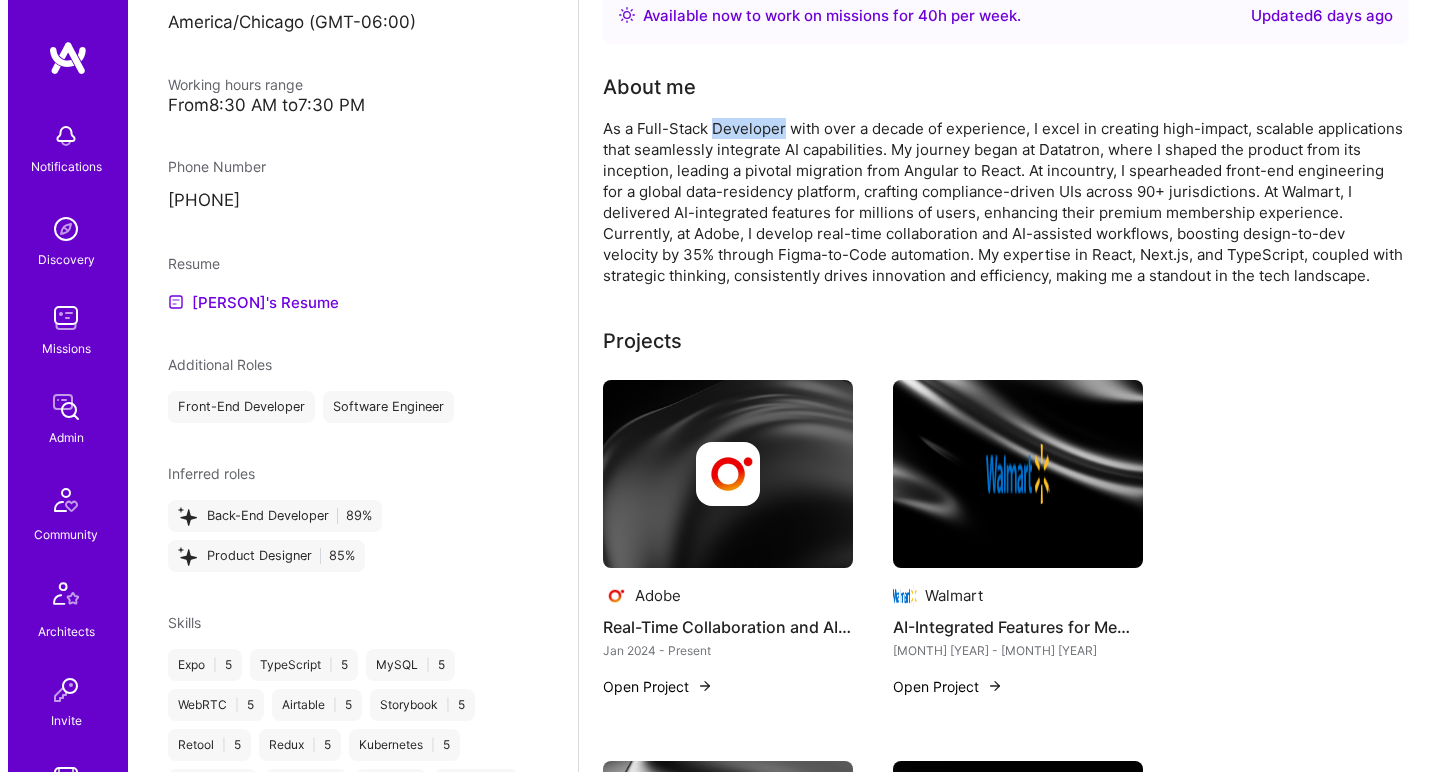scroll, scrollTop: 352, scrollLeft: 0, axis: vertical 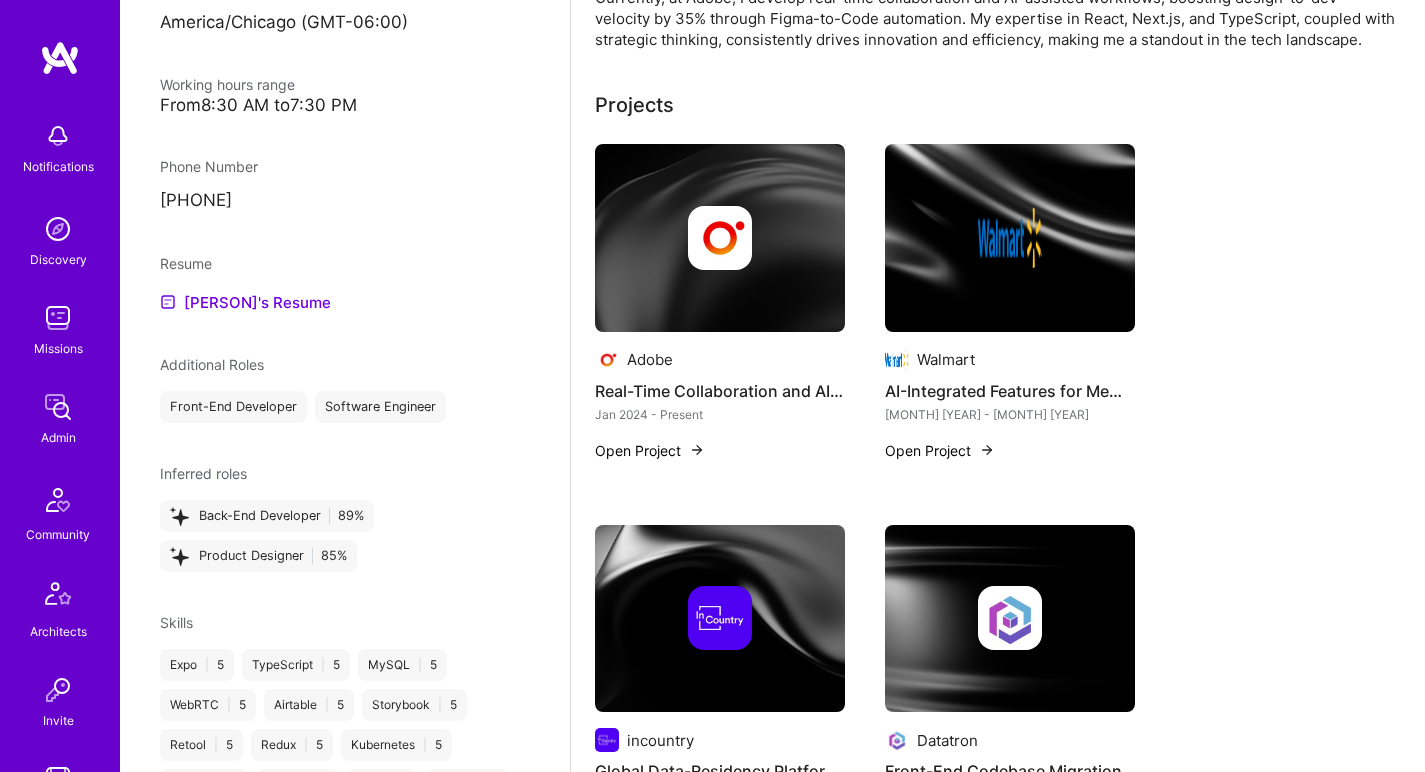 click at bounding box center [720, 238] 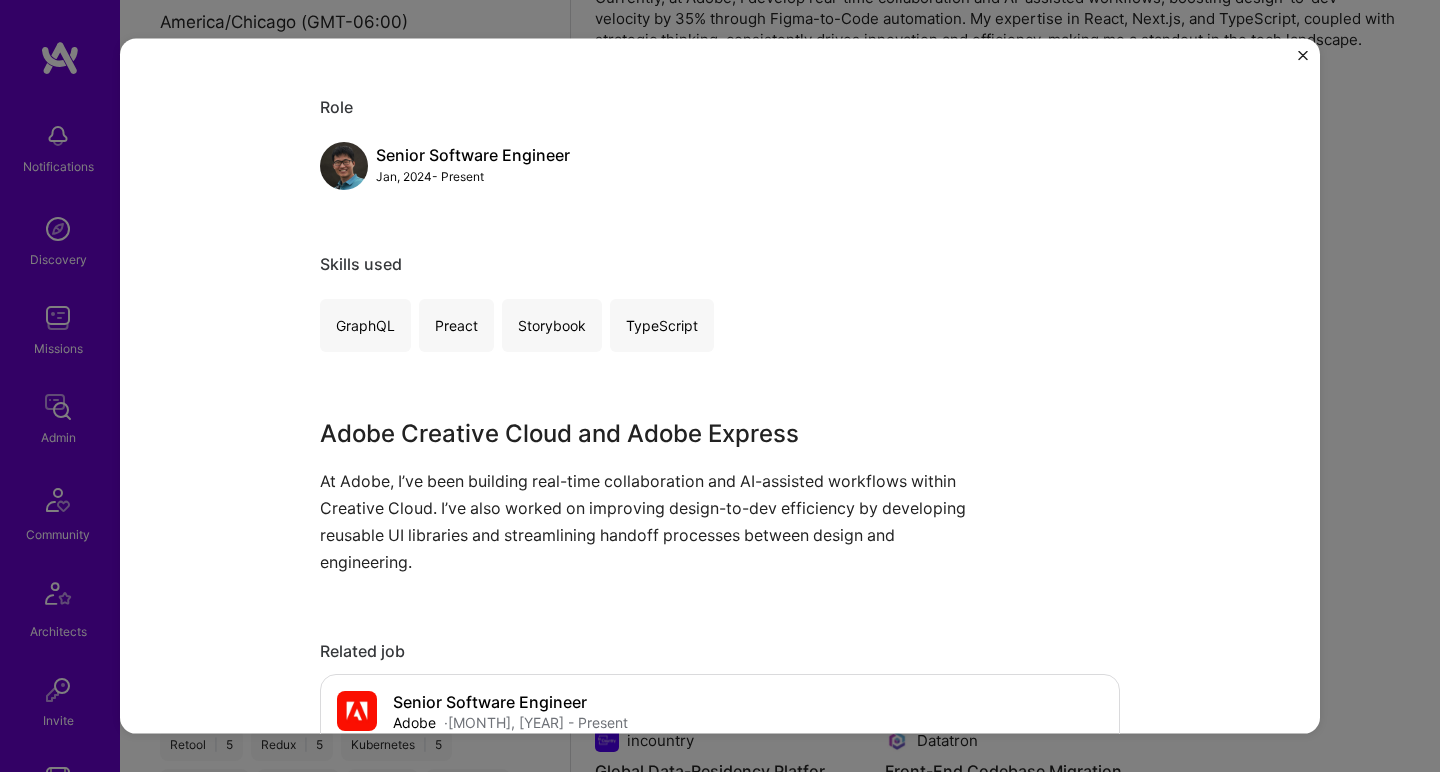 scroll, scrollTop: 272, scrollLeft: 0, axis: vertical 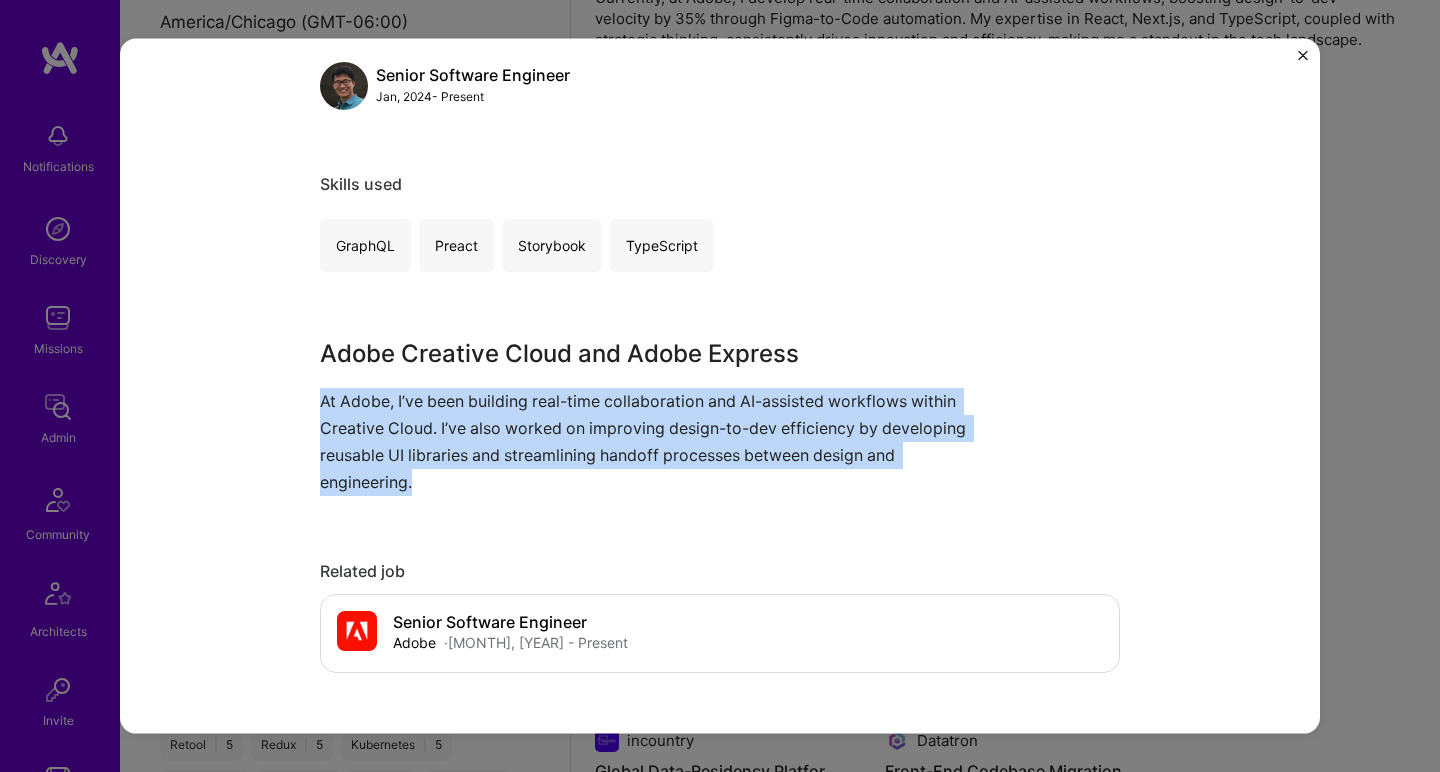 drag, startPoint x: 385, startPoint y: 382, endPoint x: 484, endPoint y: 483, distance: 141.42842 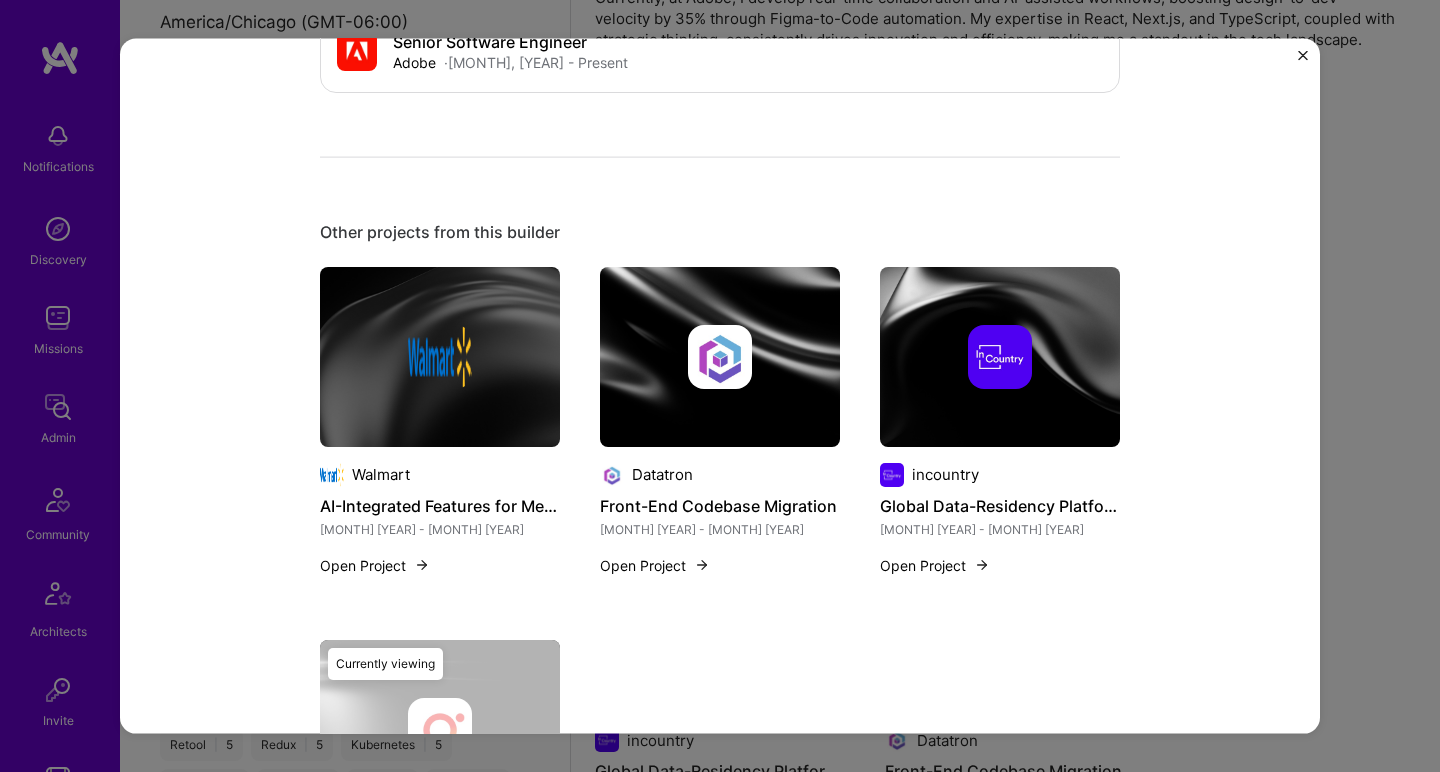 scroll, scrollTop: 1129, scrollLeft: 0, axis: vertical 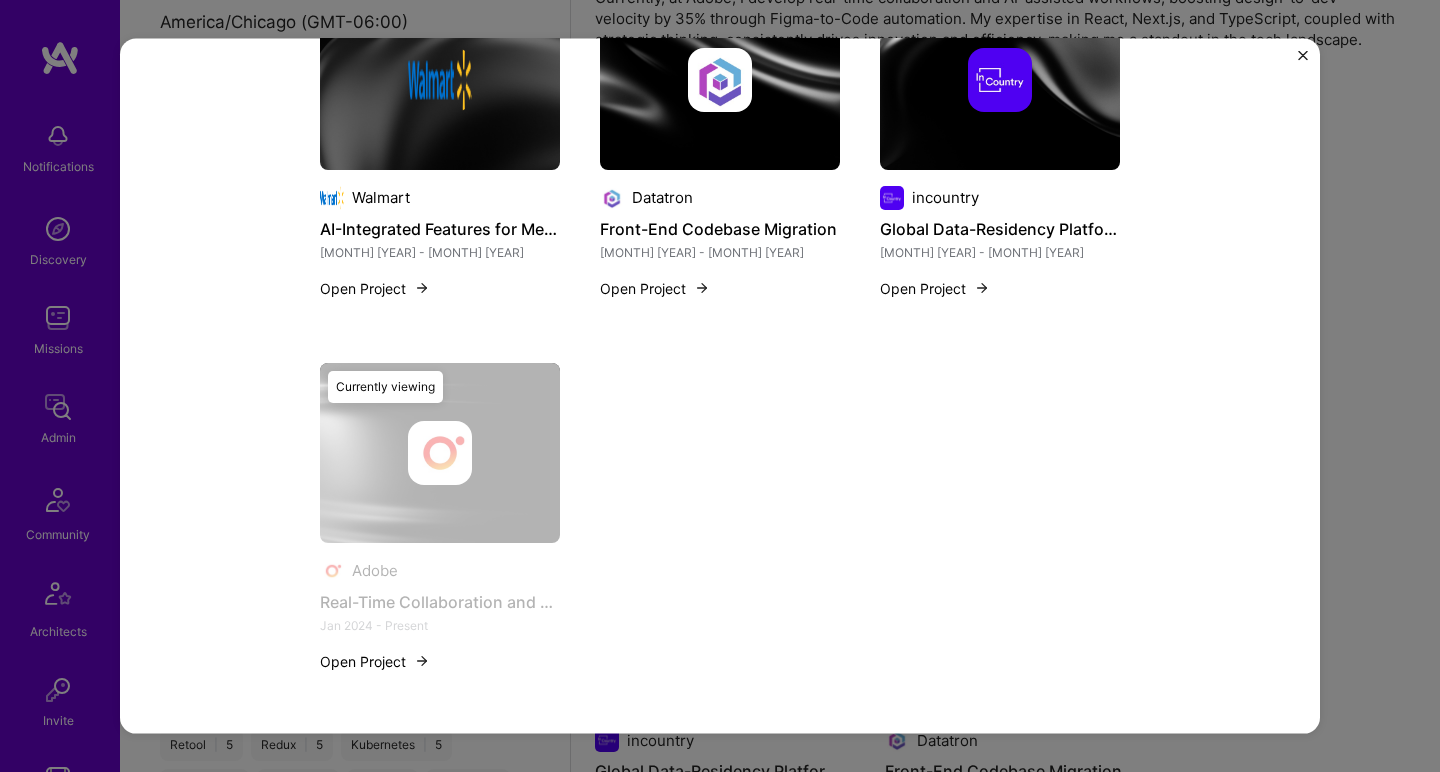 click at bounding box center [440, 79] 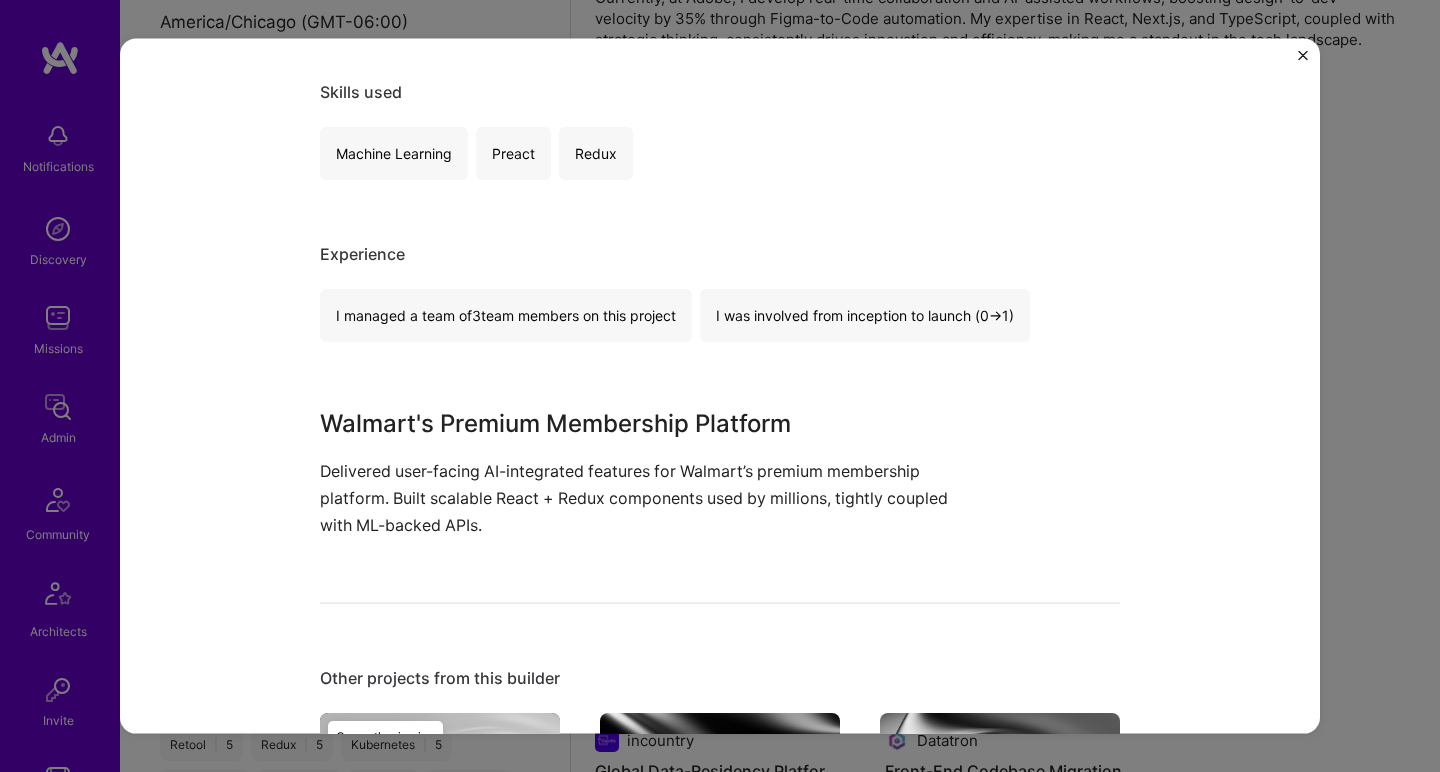 scroll, scrollTop: 440, scrollLeft: 0, axis: vertical 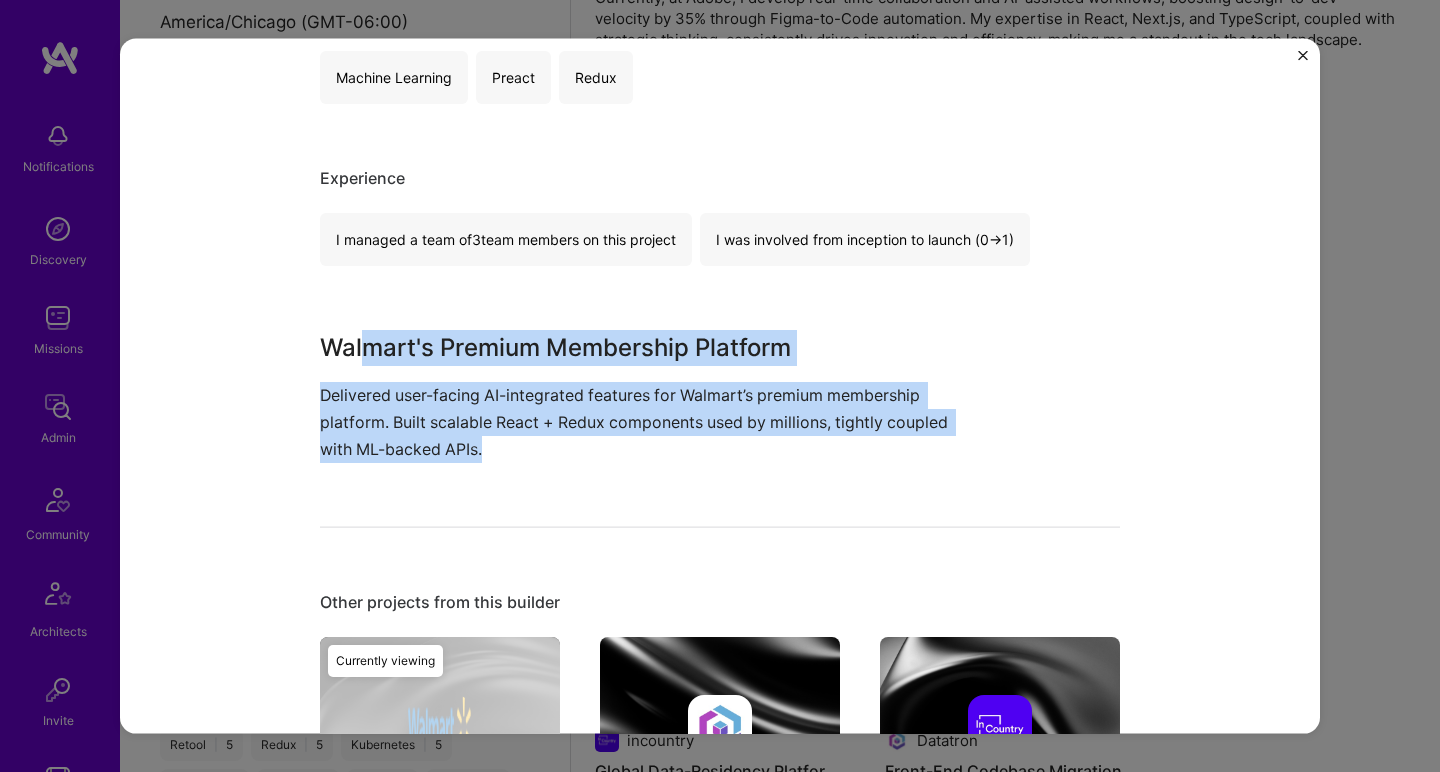 drag, startPoint x: 358, startPoint y: 345, endPoint x: 532, endPoint y: 449, distance: 202.71162 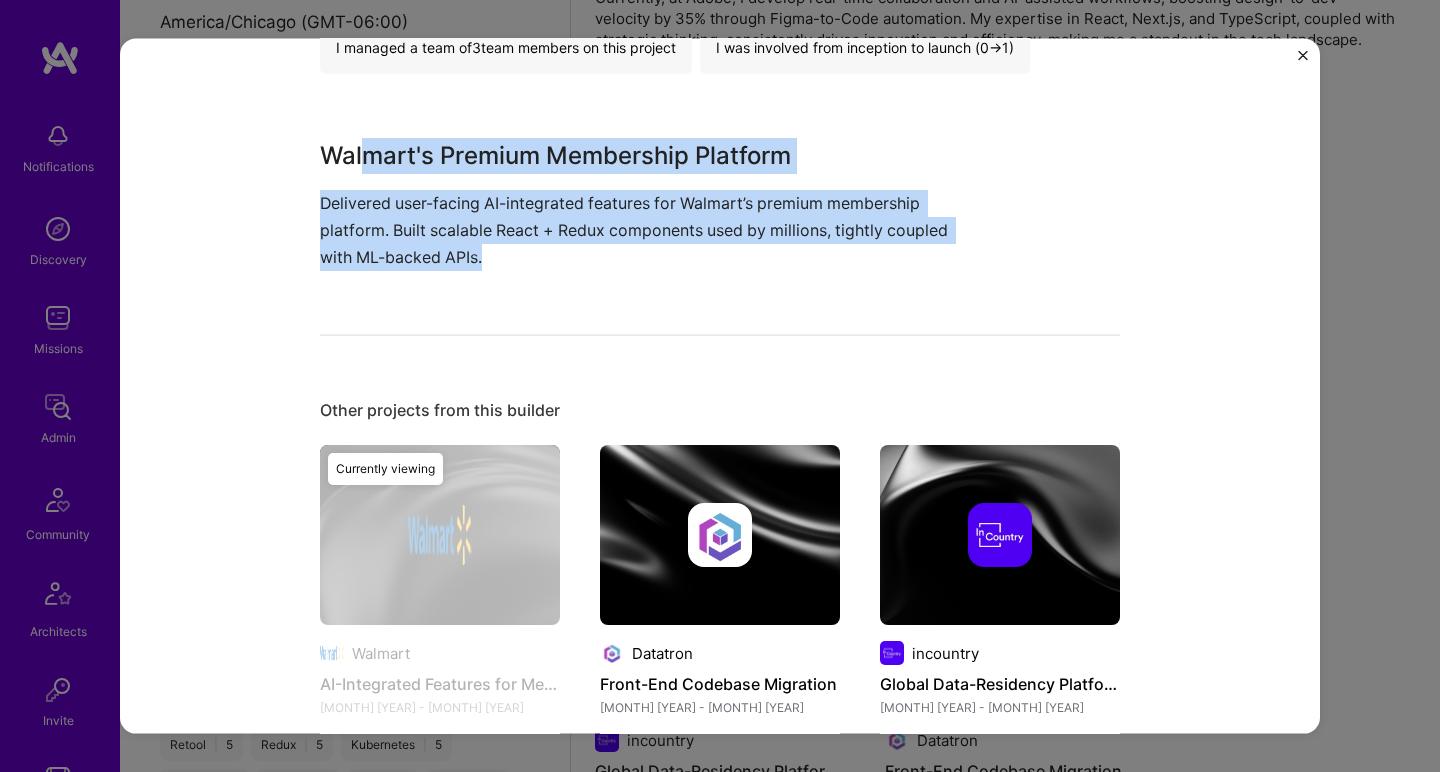 click at bounding box center (720, 535) 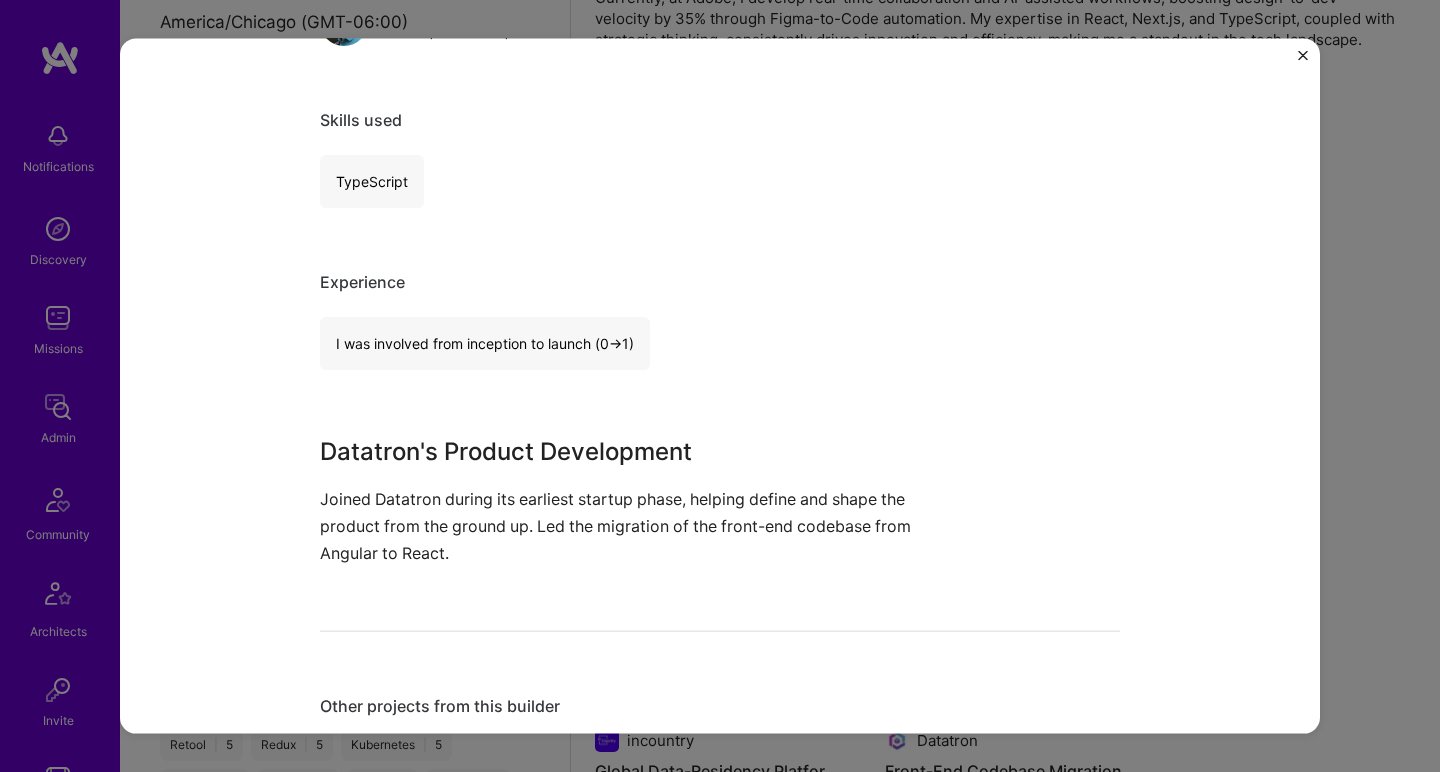 scroll, scrollTop: 416, scrollLeft: 0, axis: vertical 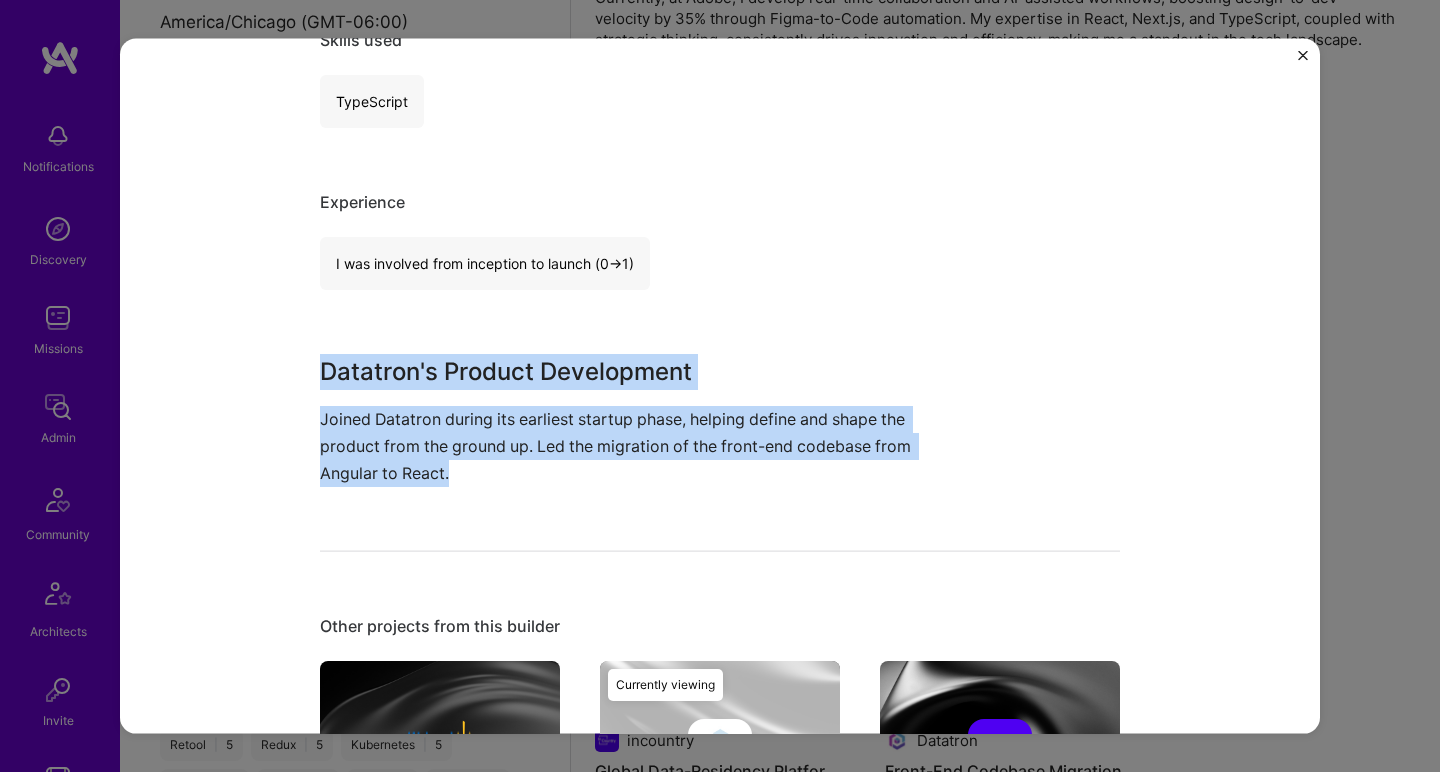 drag, startPoint x: 373, startPoint y: 352, endPoint x: 505, endPoint y: 460, distance: 170.55205 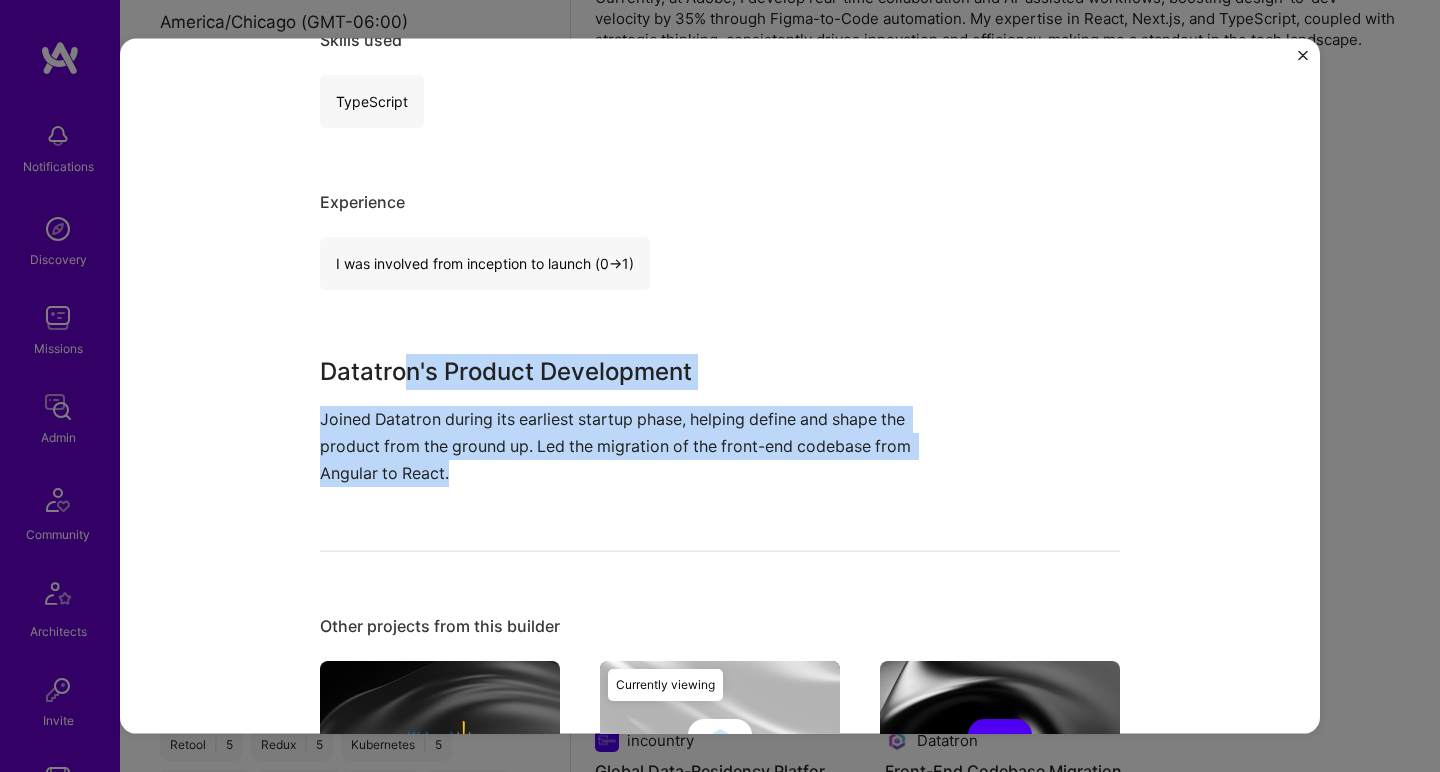 drag, startPoint x: 505, startPoint y: 460, endPoint x: 403, endPoint y: 354, distance: 147.10541 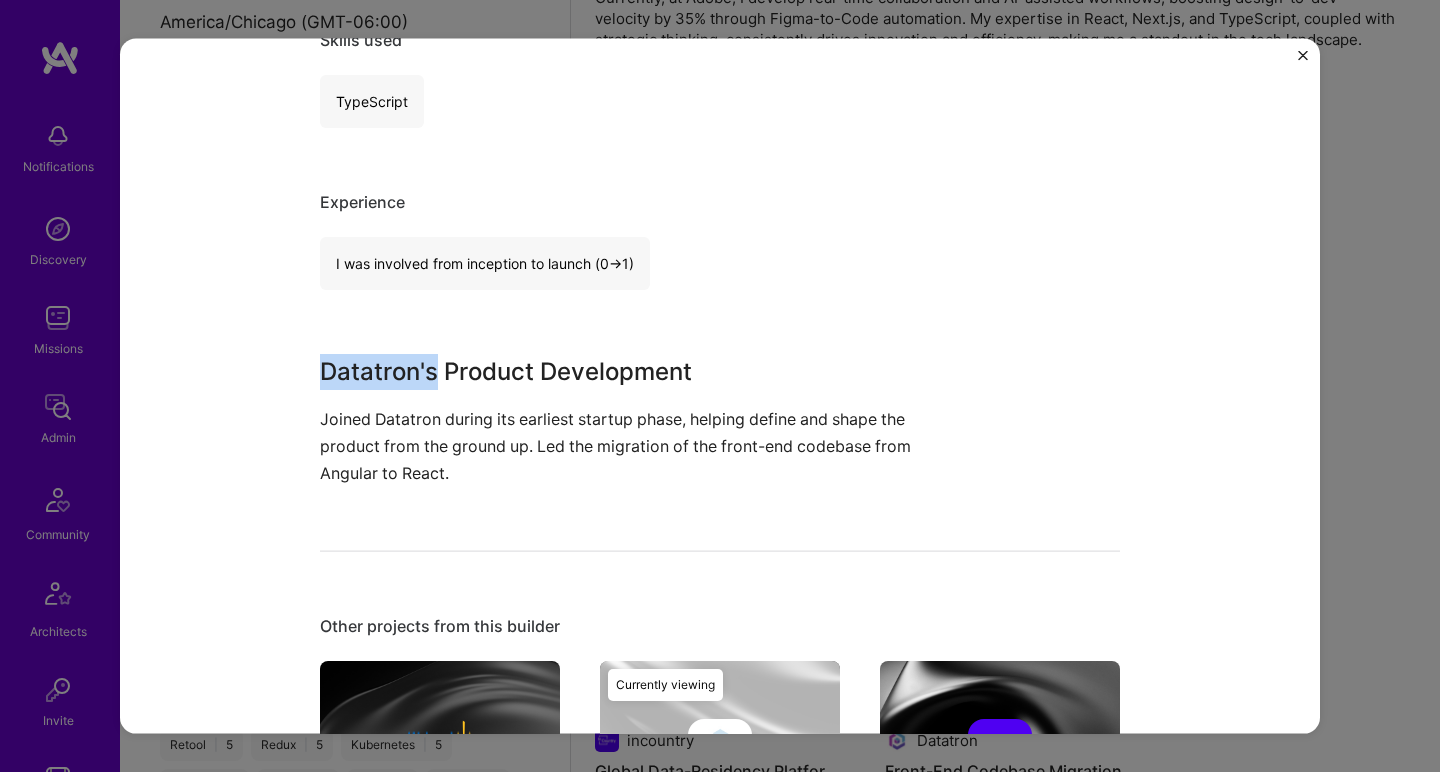 click on "Datatron's Product Development" at bounding box center [645, 371] 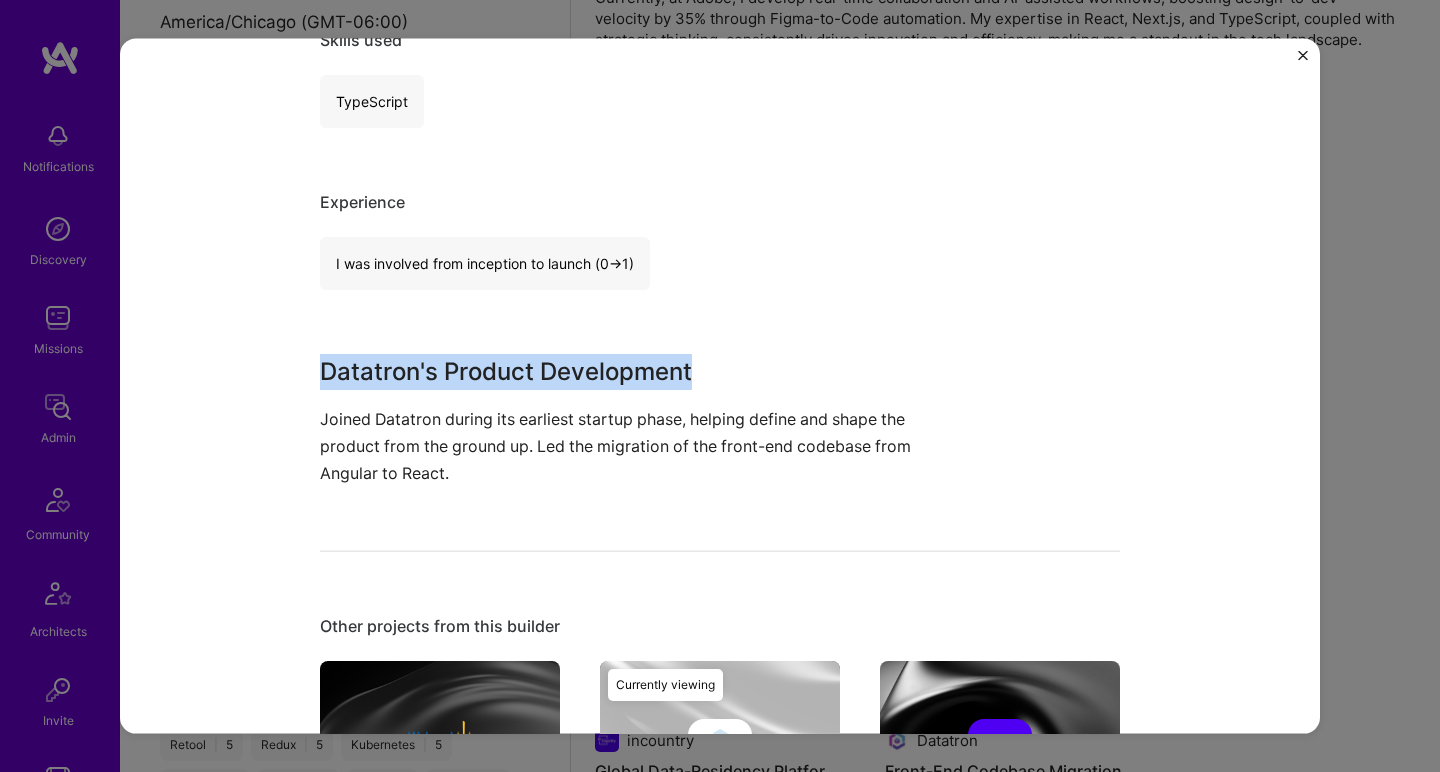 drag, startPoint x: 403, startPoint y: 354, endPoint x: 406, endPoint y: 443, distance: 89.050545 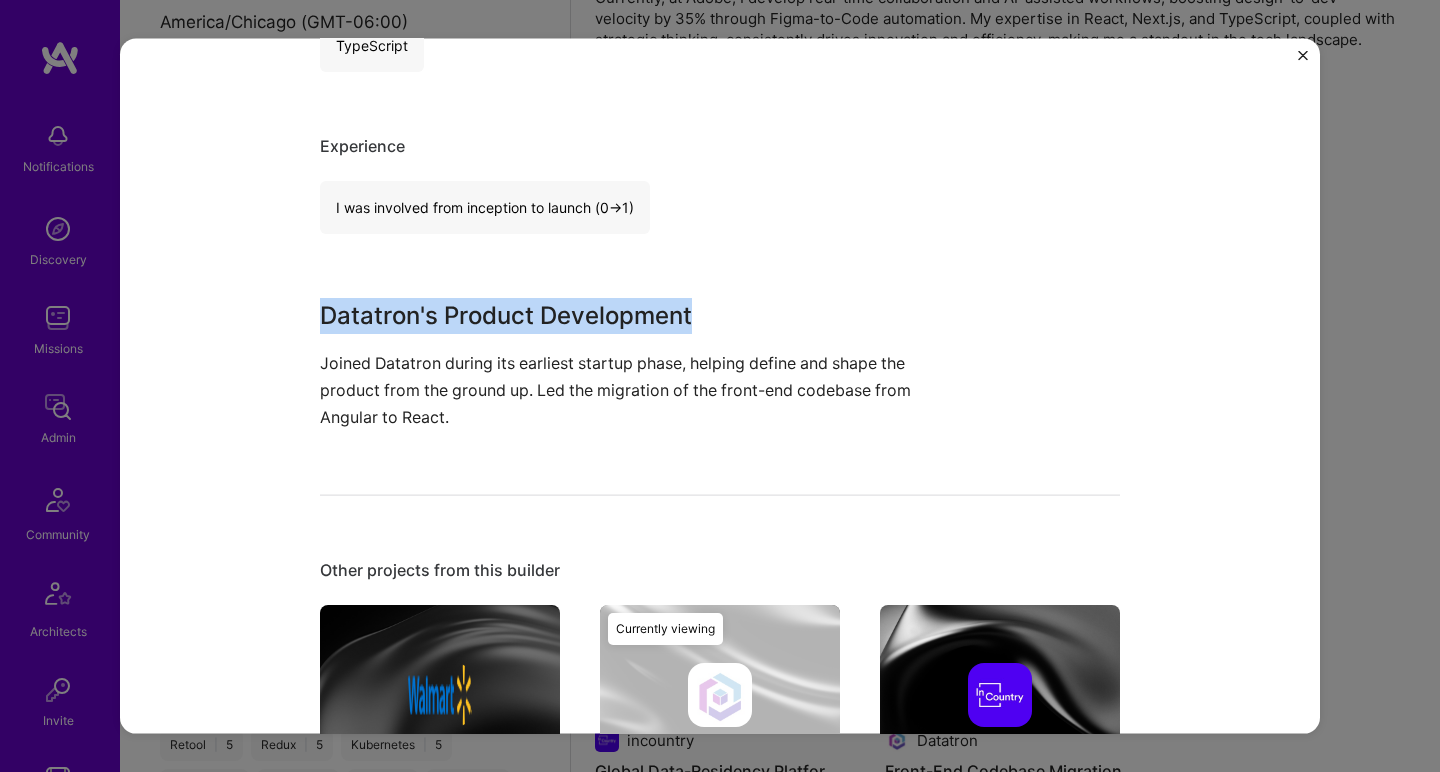 scroll, scrollTop: 528, scrollLeft: 0, axis: vertical 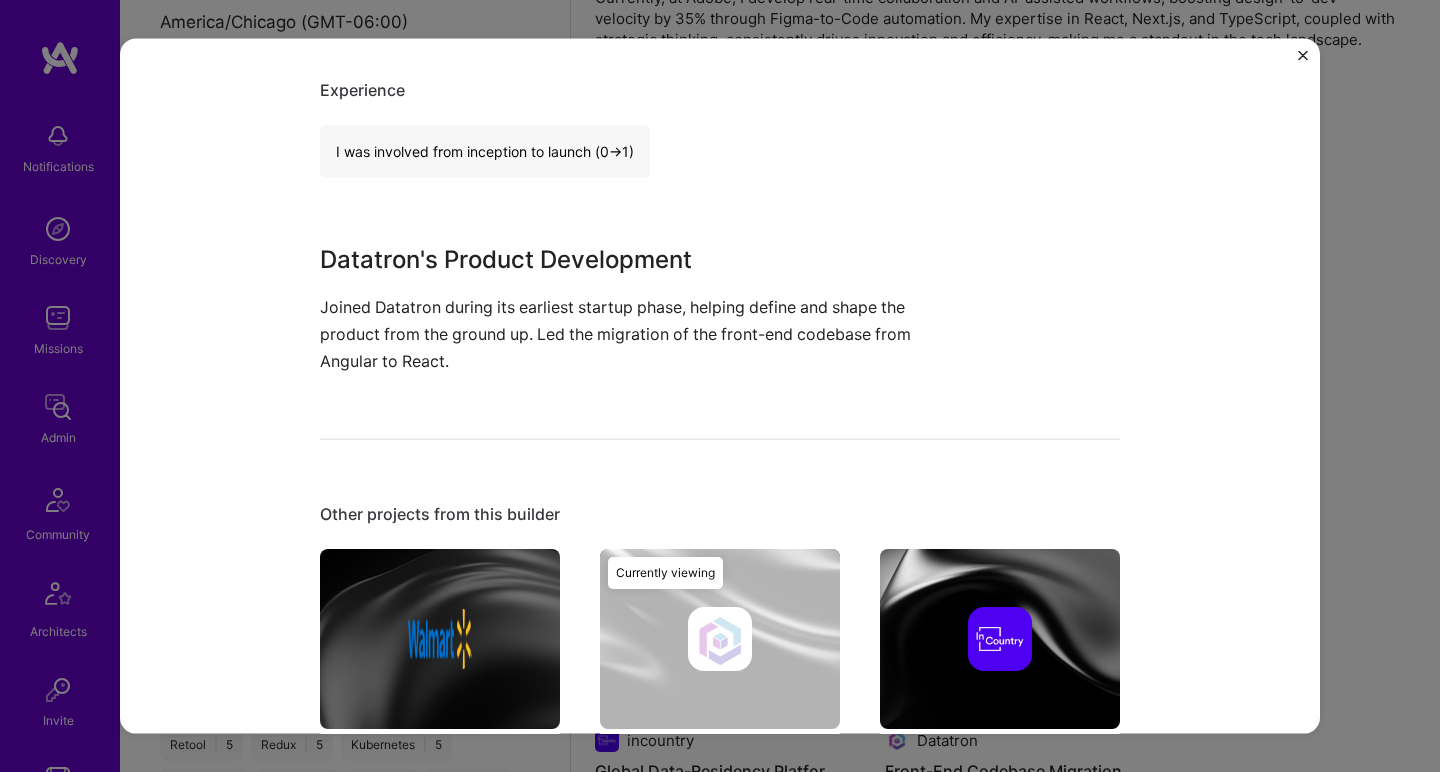 click on "Joined Datatron during its earliest startup phase, helping define and shape the product from the ground up. Led the migration of the front-end codebase from Angular to React." at bounding box center (645, 334) 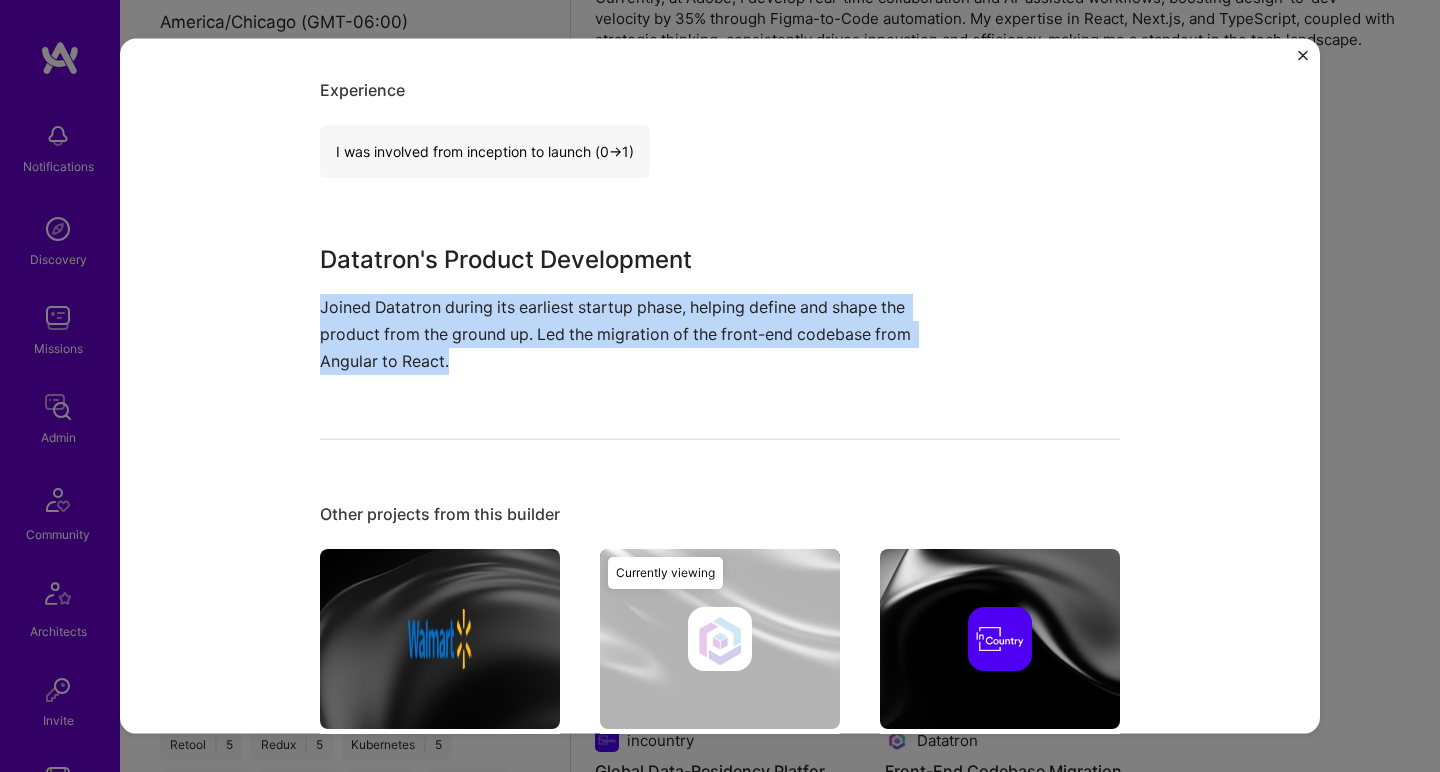 drag, startPoint x: 458, startPoint y: 367, endPoint x: 463, endPoint y: 252, distance: 115.10864 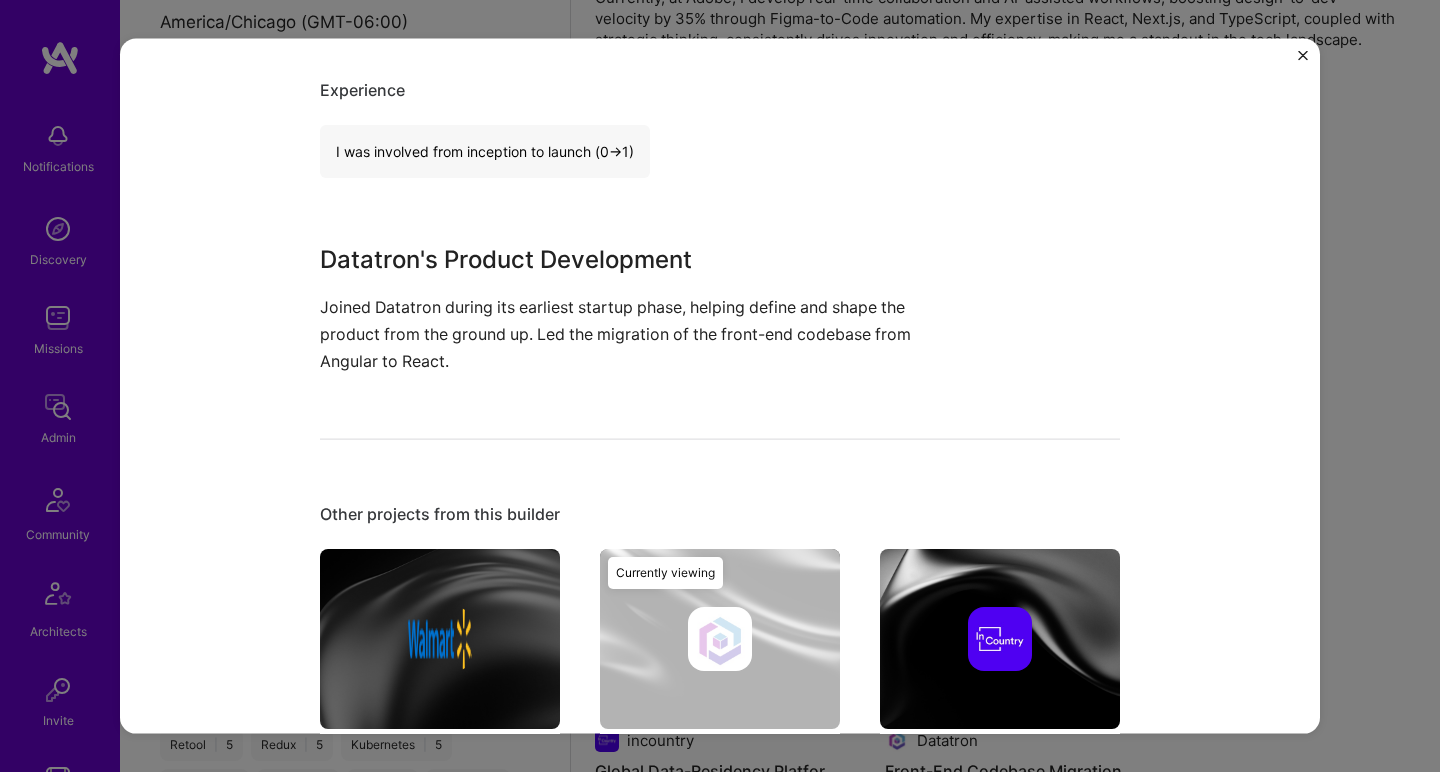 click on "Datatron's Product Development" at bounding box center [645, 259] 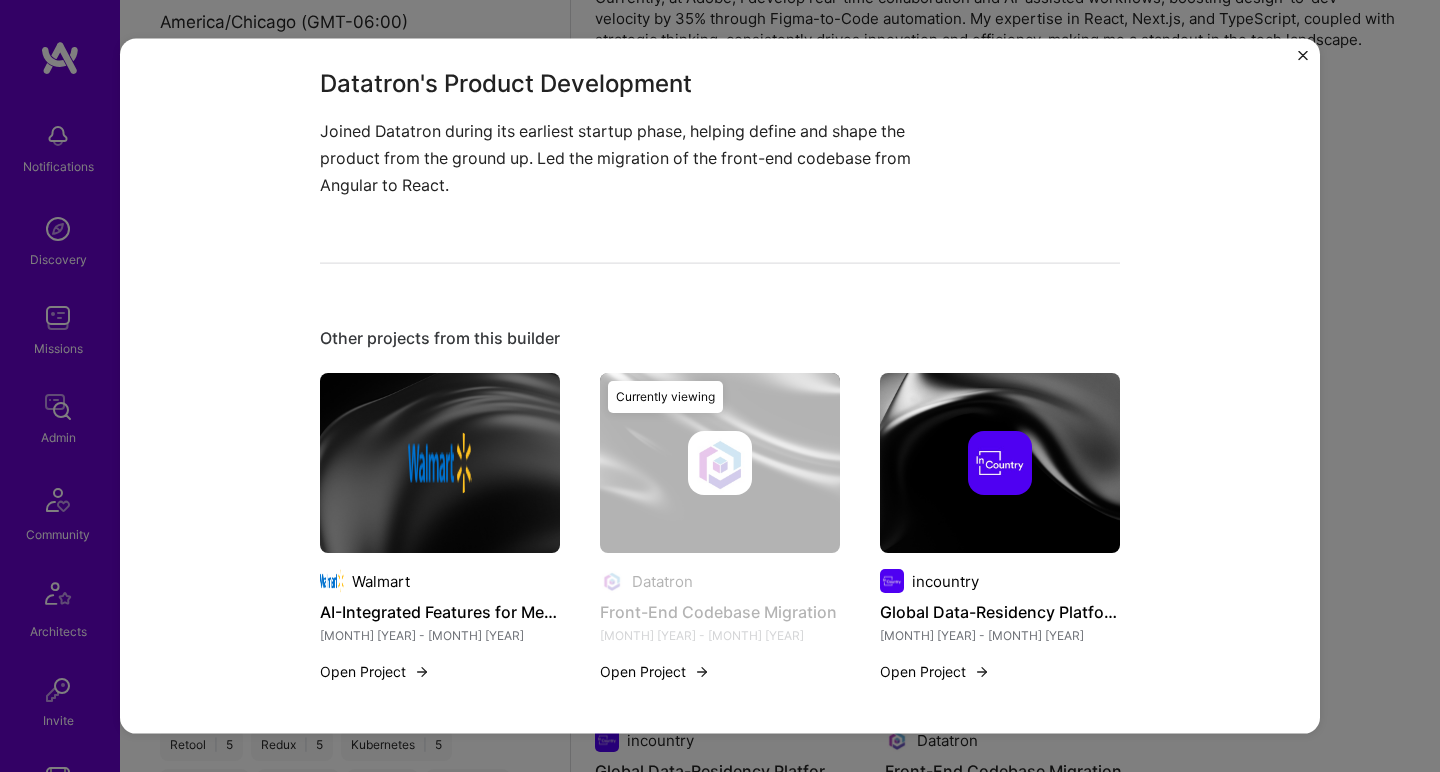 scroll, scrollTop: 772, scrollLeft: 0, axis: vertical 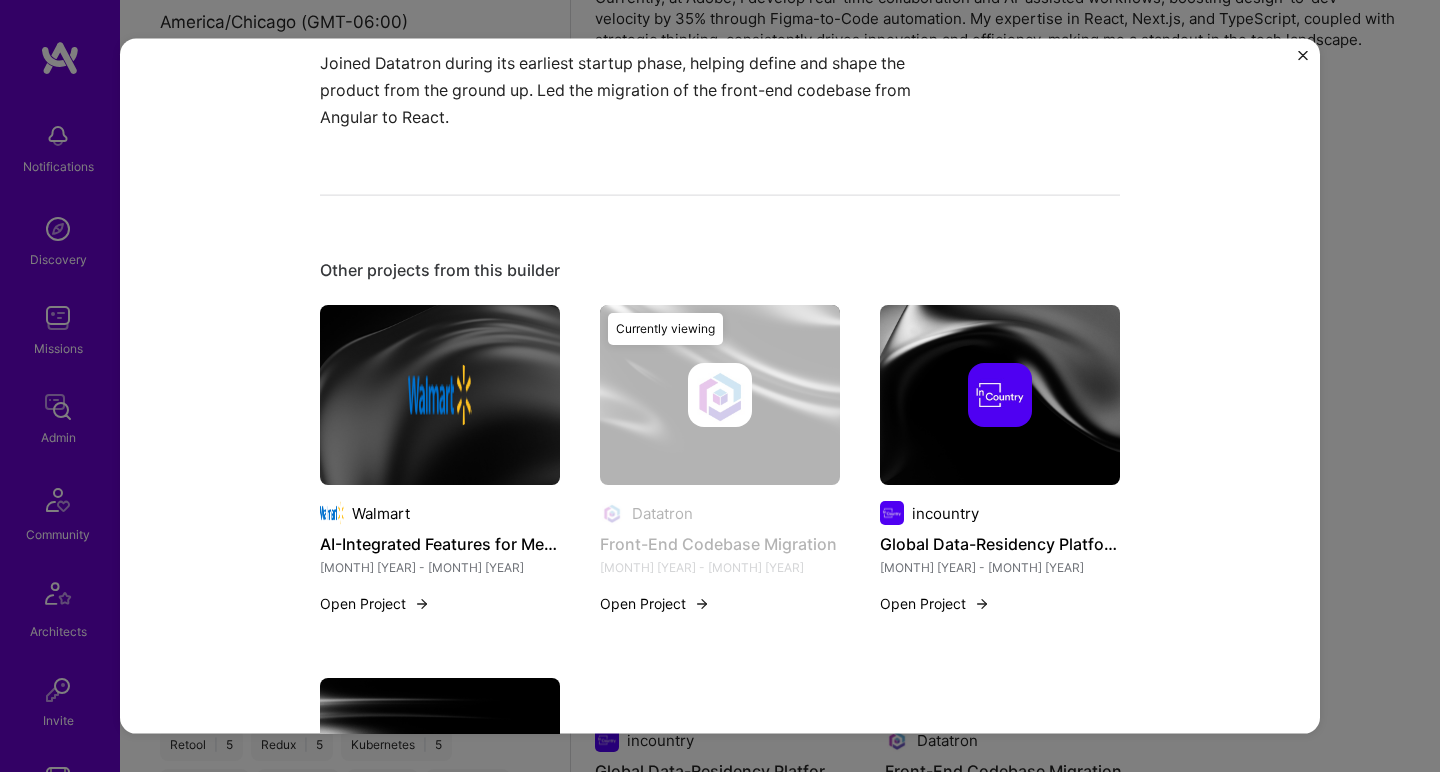 click at bounding box center (1000, 395) 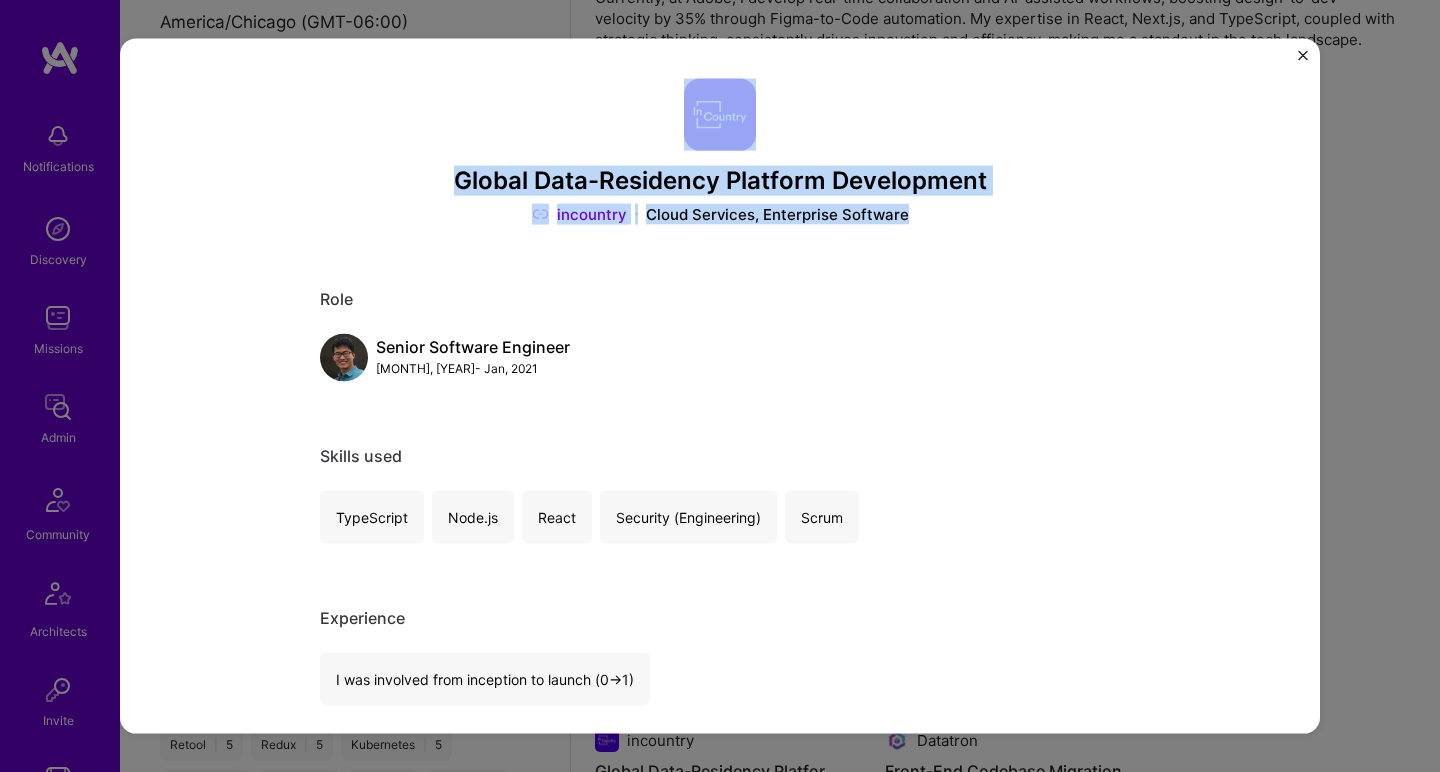 drag, startPoint x: 424, startPoint y: 148, endPoint x: 721, endPoint y: 273, distance: 322.23285 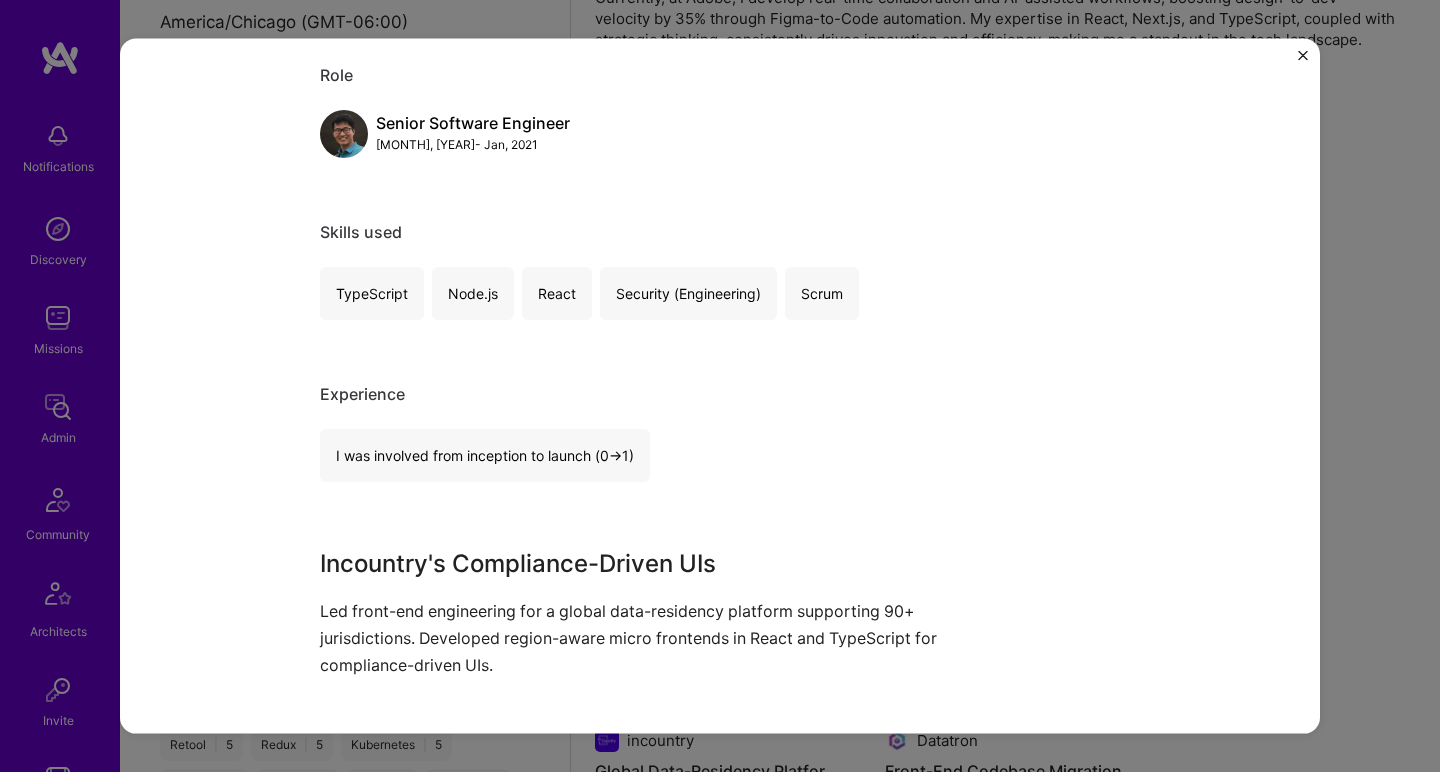 scroll, scrollTop: 340, scrollLeft: 0, axis: vertical 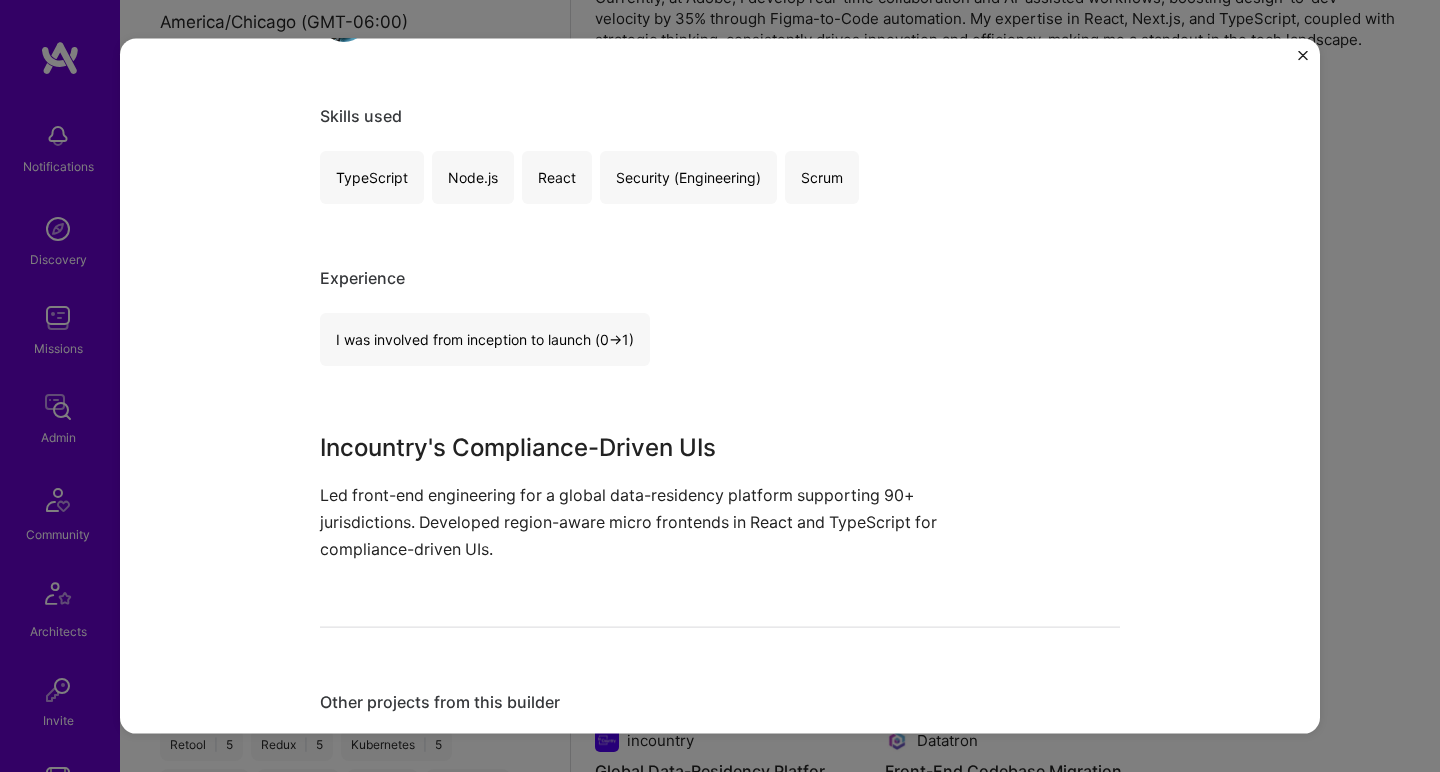 click on "Global Data-Residency Platform Development   incountry Cloud Services, Enterprise Software Role Senior Software Engineer Feb, 2018  -   Jan, 2021 Skills used TypeScript Node.js React Security (Engineering) Scrum Experience I was involved from inception to launch (0  ->  1) Incountry's Compliance-Driven UIs Led front-end engineering for a global data-residency platform supporting 90+ jurisdictions. Developed region-aware micro frontends in React and TypeScript for compliance-driven UIs. Other projects from this builder Walmart AI-Integrated Features for Membership Platform Jan 2021 - Jan 2024 Open Project   Datatron Front-End Codebase Migration Feb 2014 - Jan 2018 Open Project   incountry Global Data-Residency Platform Development Feb 2018 - Jan 2021 Open Project   Currently viewing Adobe Real-Time Collaboration and AI Workflows Jan 2024 - Present Open Project" at bounding box center [720, 591] 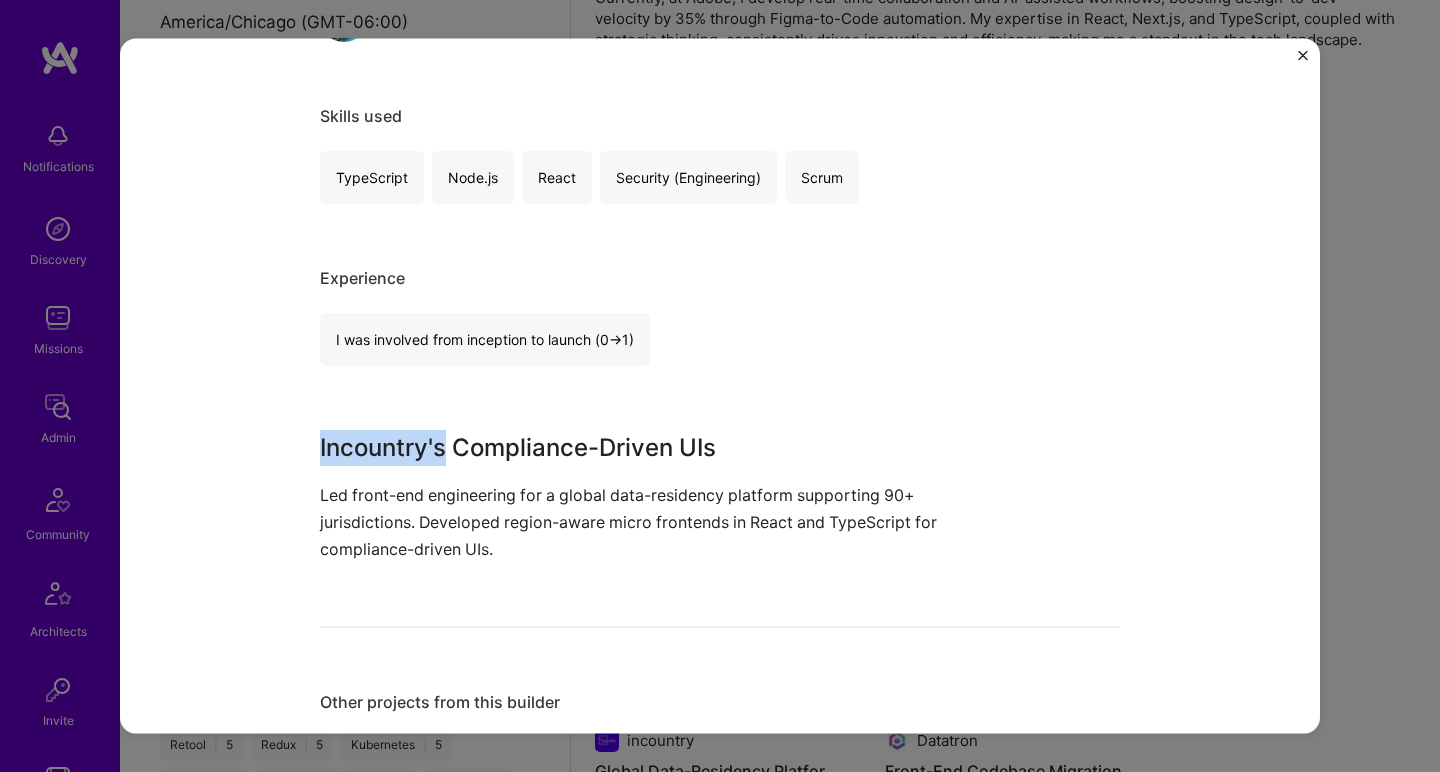 click on "Global Data-Residency Platform Development   incountry Cloud Services, Enterprise Software Role Senior Software Engineer Feb, 2018  -   Jan, 2021 Skills used TypeScript Node.js React Security (Engineering) Scrum Experience I was involved from inception to launch (0  ->  1) Incountry's Compliance-Driven UIs Led front-end engineering for a global data-residency platform supporting 90+ jurisdictions. Developed region-aware micro frontends in React and TypeScript for compliance-driven UIs. Other projects from this builder Walmart AI-Integrated Features for Membership Platform Jan 2021 - Jan 2024 Open Project   Datatron Front-End Codebase Migration Feb 2014 - Jan 2018 Open Project   incountry Global Data-Residency Platform Development Feb 2018 - Jan 2021 Open Project   Currently viewing Adobe Real-Time Collaboration and AI Workflows Jan 2024 - Present Open Project" at bounding box center (720, 591) 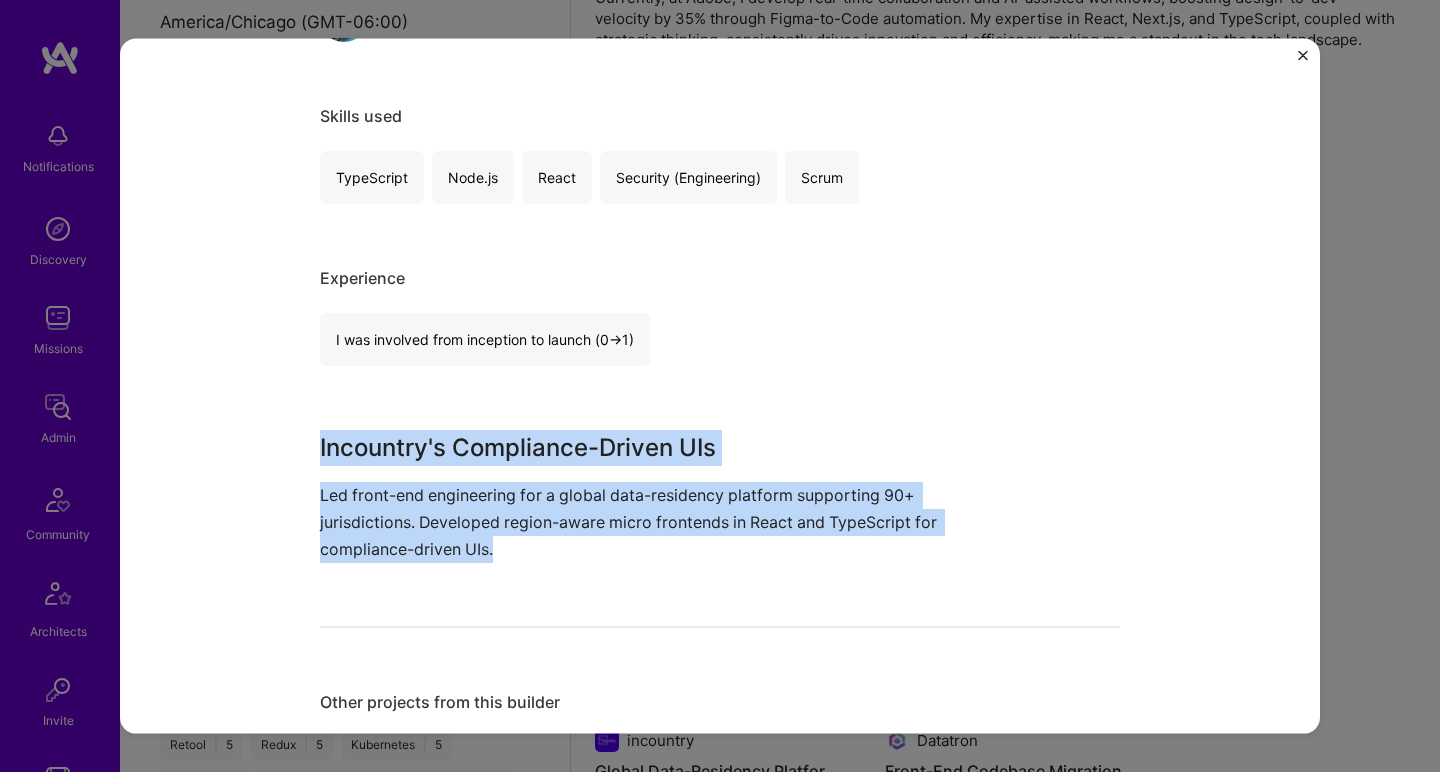 drag, startPoint x: 395, startPoint y: 402, endPoint x: 323, endPoint y: 494, distance: 116.82465 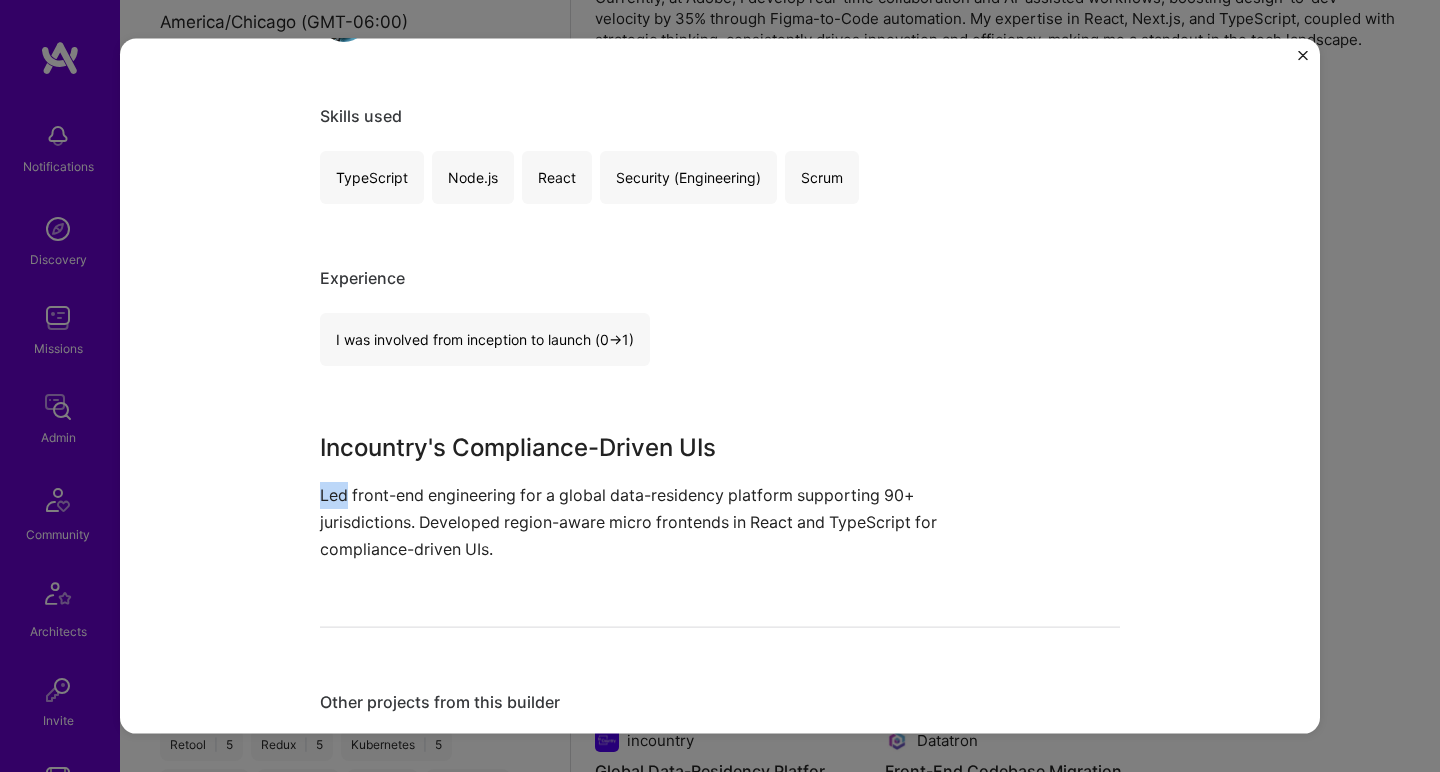 click on "Led front-end engineering for a global data-residency platform supporting 90+ jurisdictions. Developed region-aware micro frontends in React and TypeScript for compliance-driven UIs." at bounding box center [645, 522] 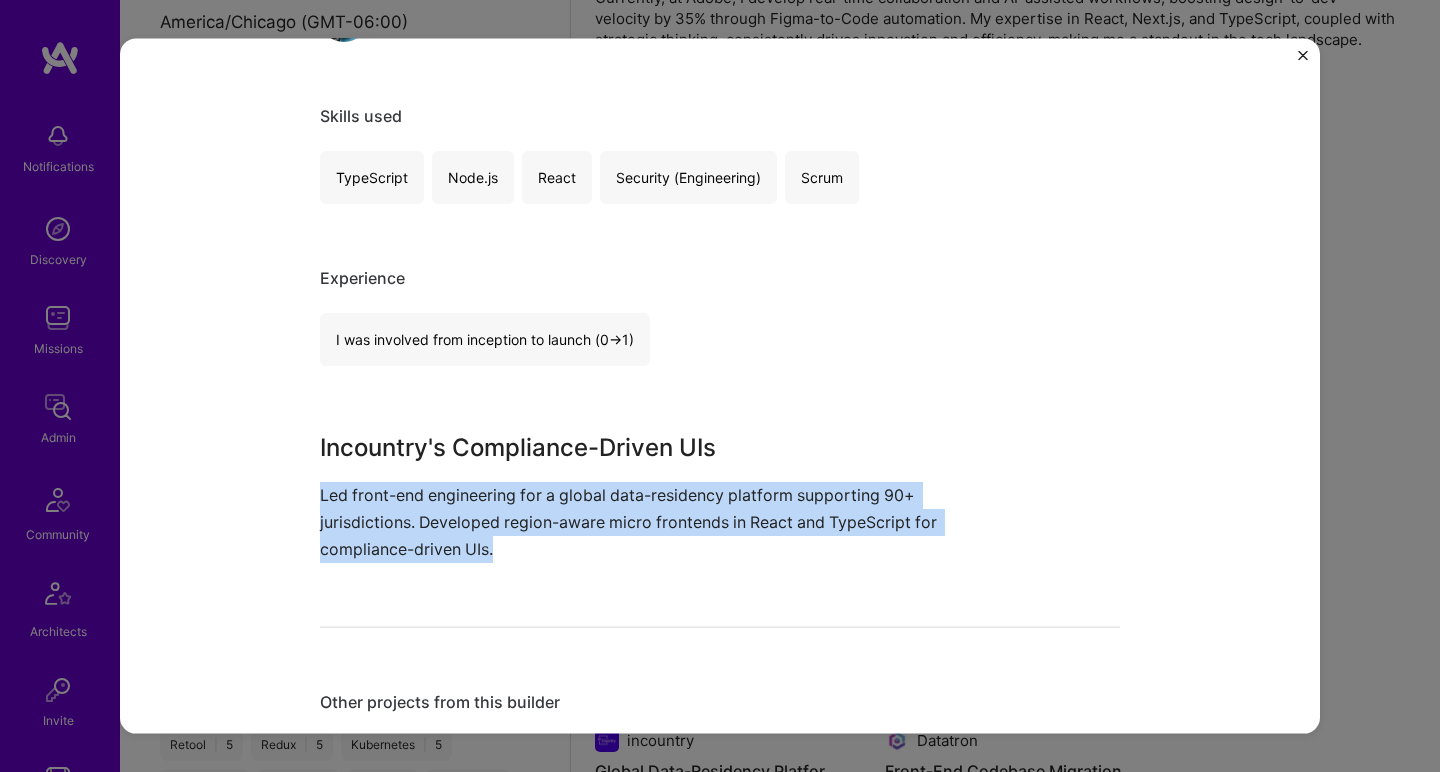 drag, startPoint x: 325, startPoint y: 496, endPoint x: 339, endPoint y: 445, distance: 52.886673 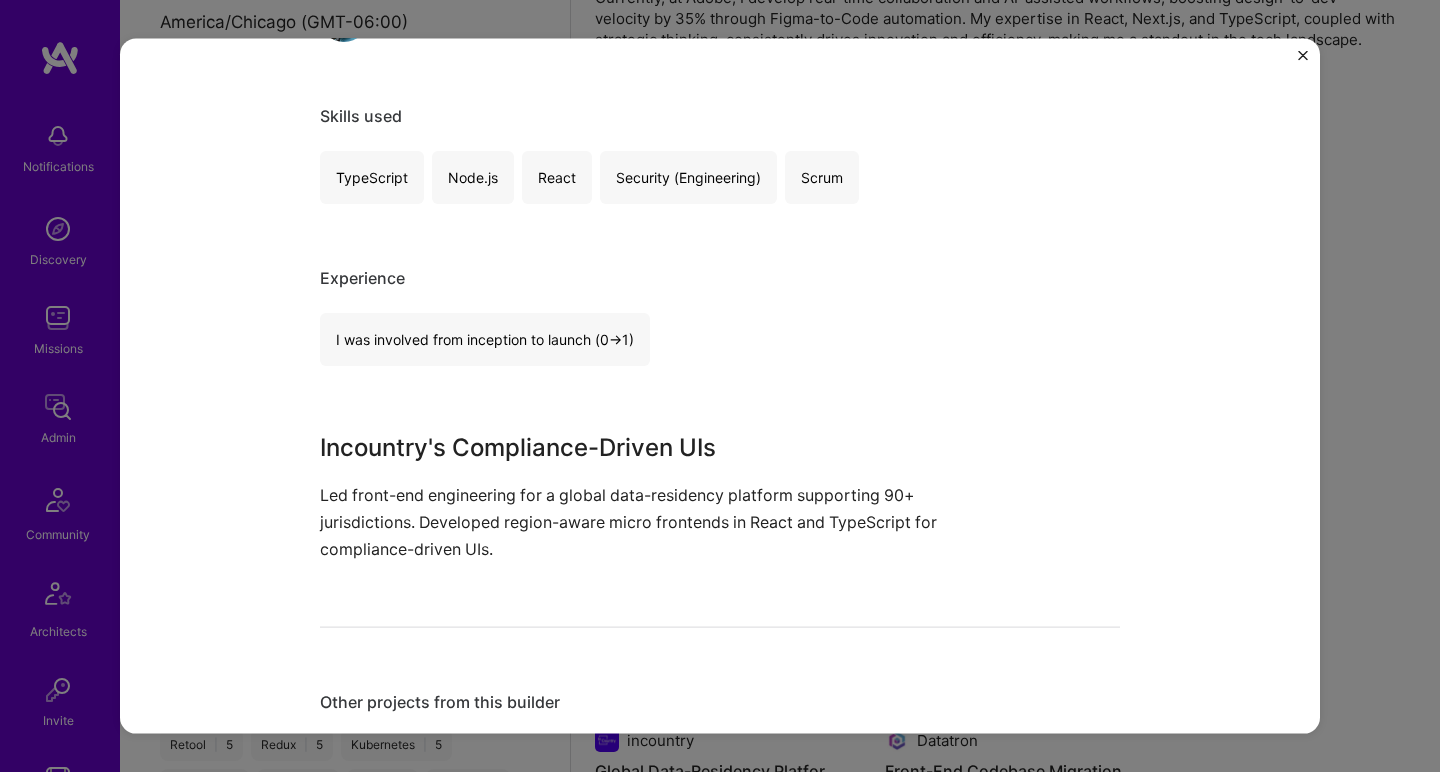 click on "Incountry's Compliance-Driven UIs" at bounding box center (645, 447) 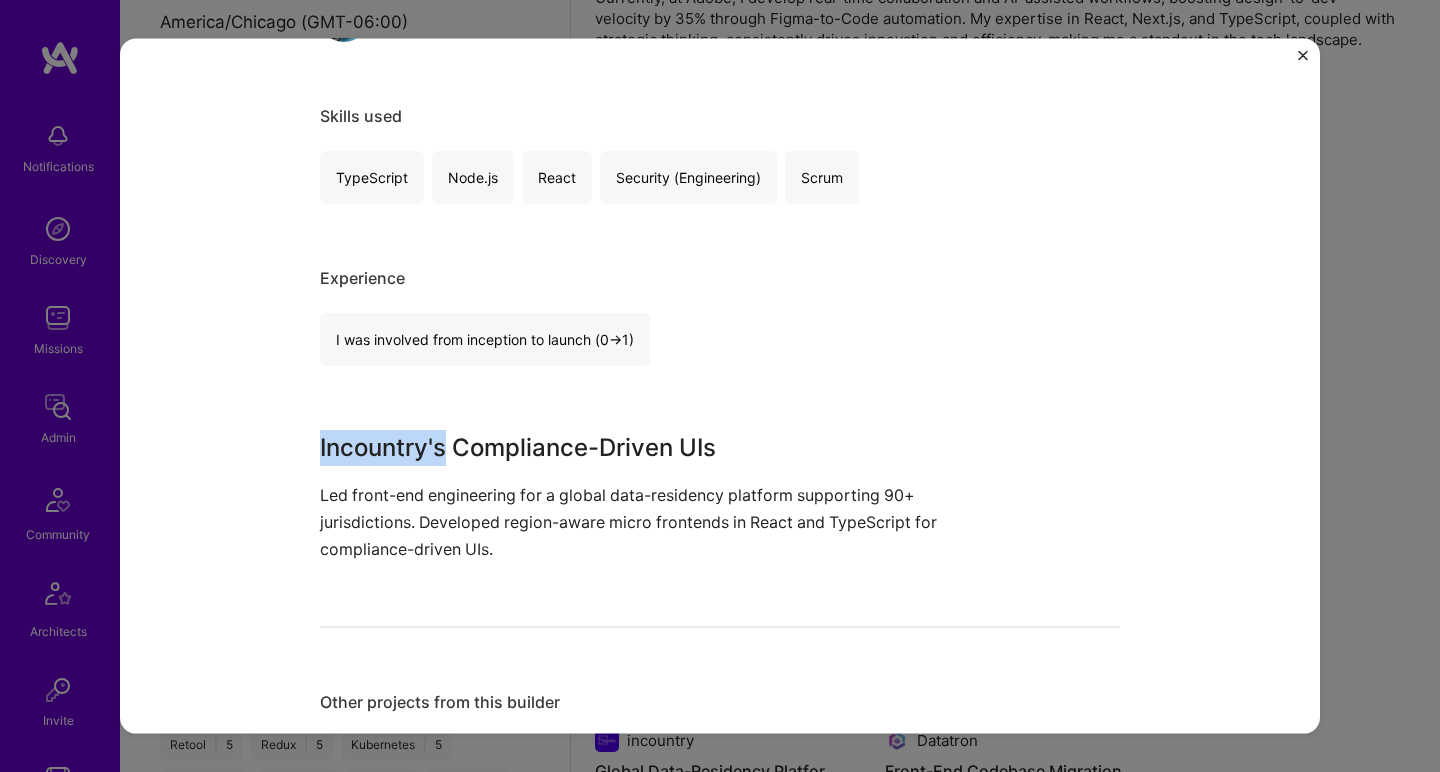 click on "Incountry's Compliance-Driven UIs" at bounding box center [645, 447] 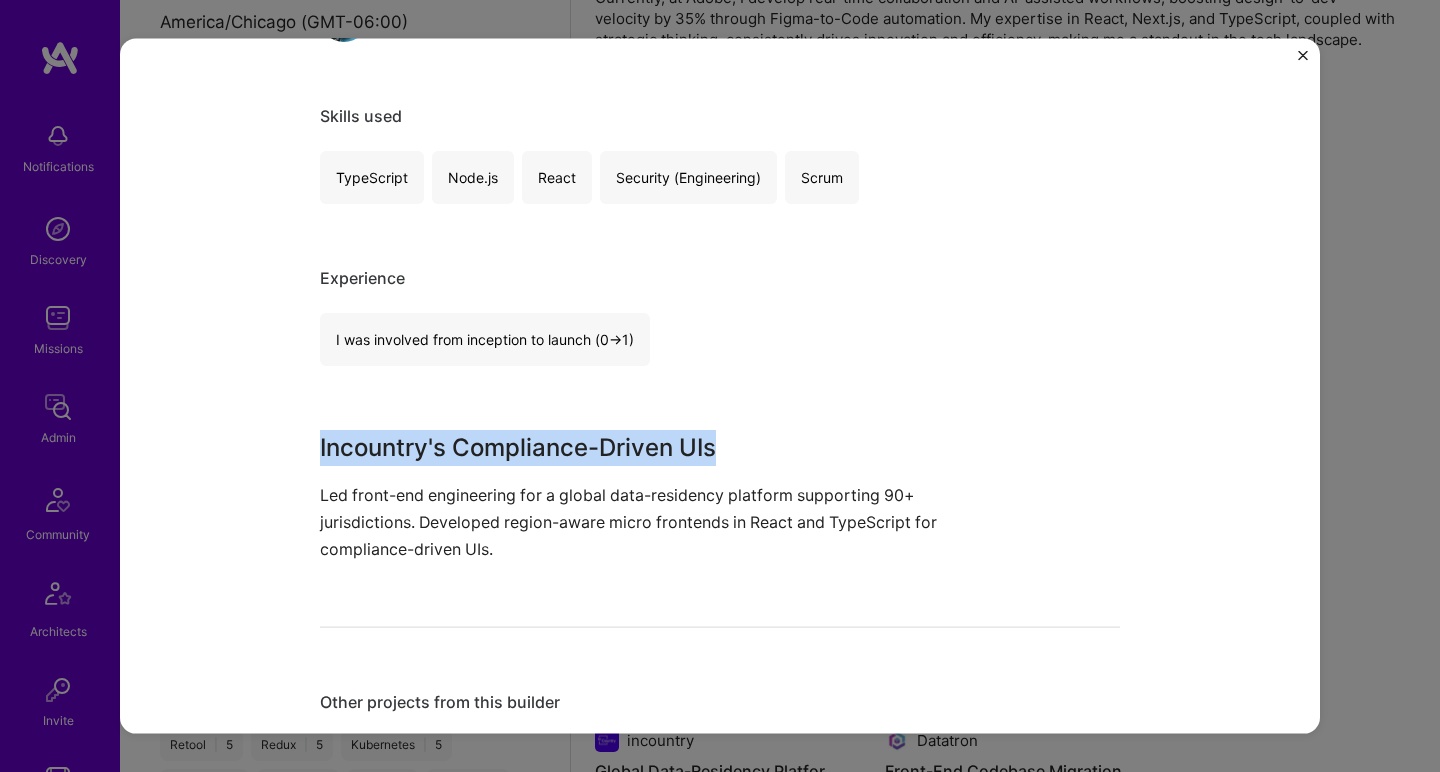drag, startPoint x: 339, startPoint y: 445, endPoint x: 288, endPoint y: 517, distance: 88.23265 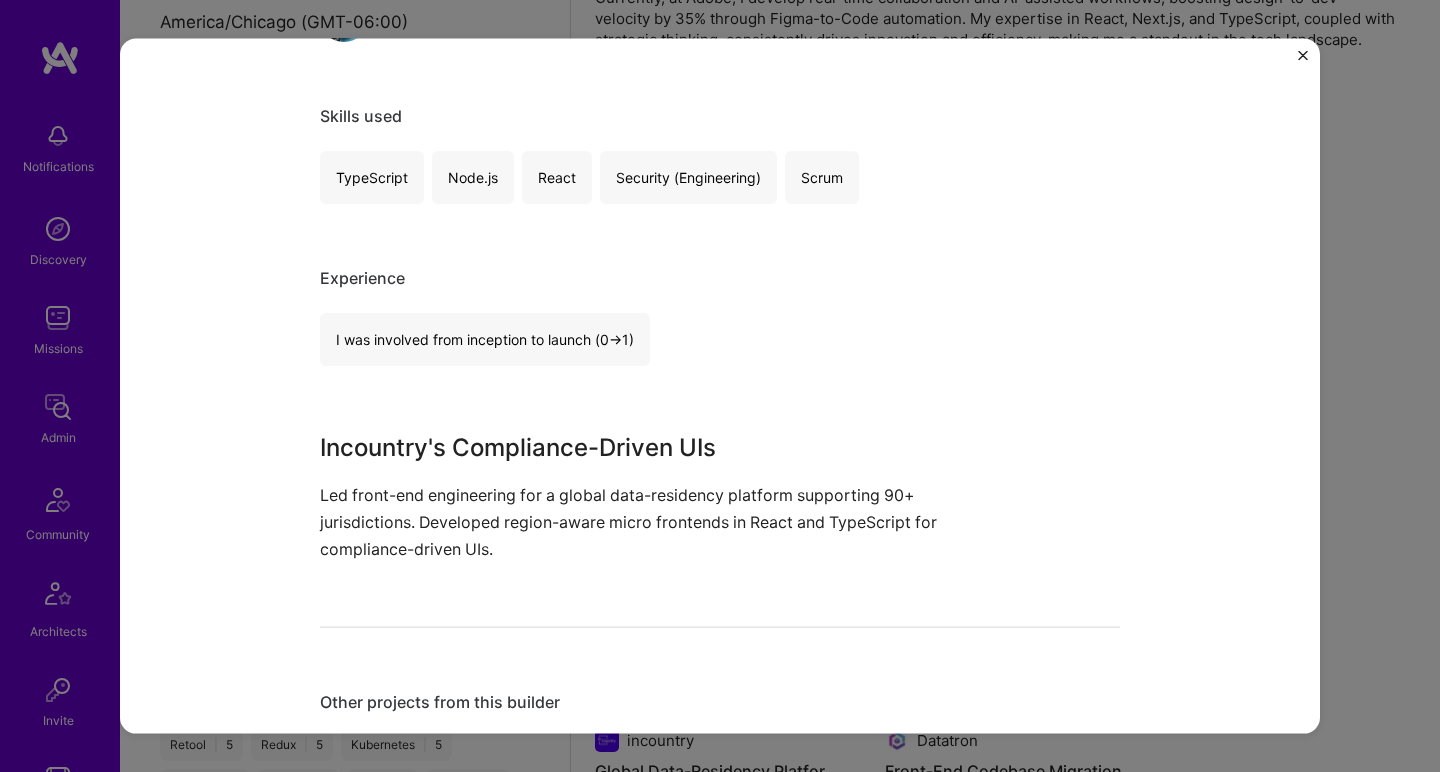 click on "Global Data-Residency Platform Development   incountry Cloud Services, Enterprise Software Role Senior Software Engineer Feb, 2018  -   Jan, 2021 Skills used TypeScript Node.js React Security (Engineering) Scrum Experience I was involved from inception to launch (0  ->  1) Incountry's Compliance-Driven UIs Led front-end engineering for a global data-residency platform supporting 90+ jurisdictions. Developed region-aware micro frontends in React and TypeScript for compliance-driven UIs. Other projects from this builder Walmart AI-Integrated Features for Membership Platform Jan 2021 - Jan 2024 Open Project   Datatron Front-End Codebase Migration Feb 2014 - Jan 2018 Open Project   incountry Global Data-Residency Platform Development Feb 2018 - Jan 2021 Open Project   Currently viewing Adobe Real-Time Collaboration and AI Workflows Jan 2024 - Present Open Project" at bounding box center (720, 386) 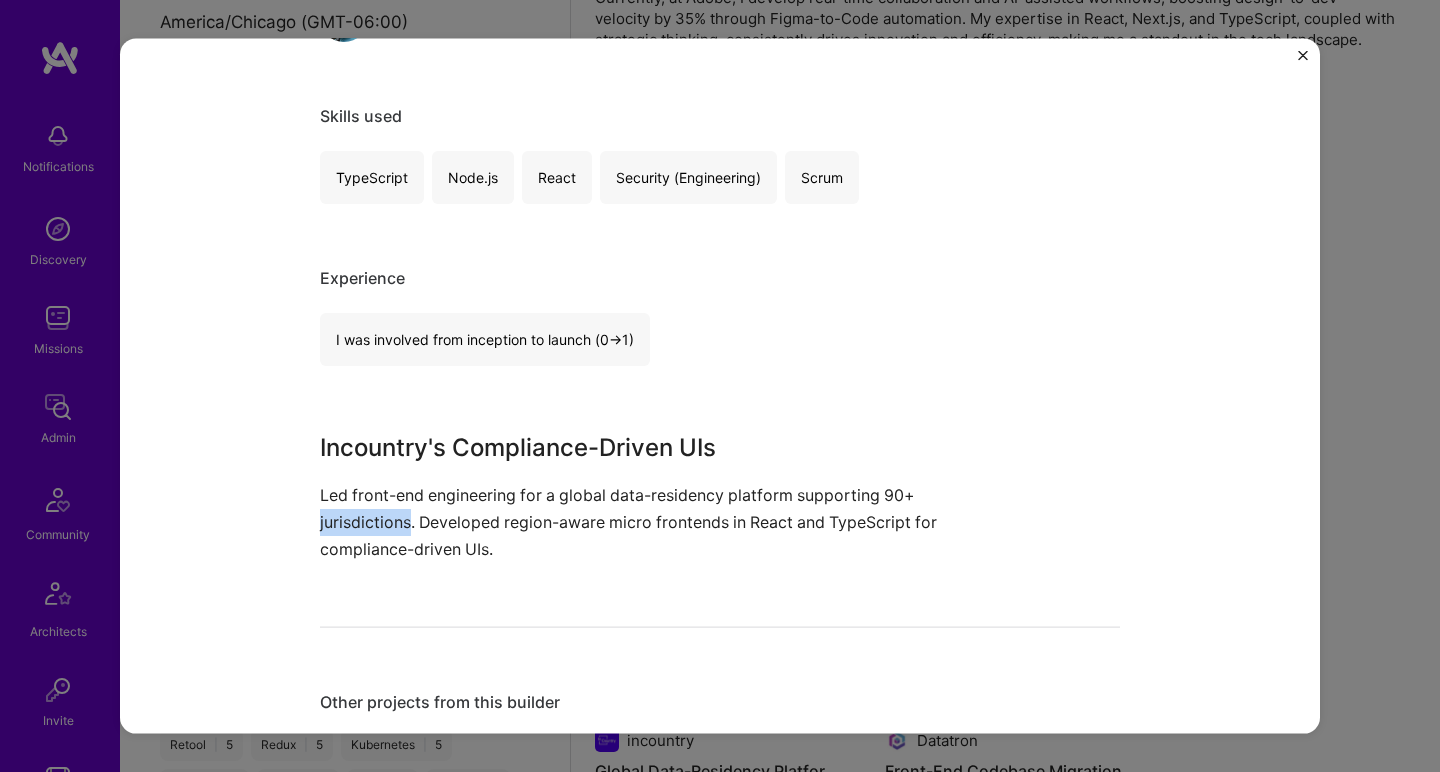 click on "Global Data-Residency Platform Development   incountry Cloud Services, Enterprise Software Role Senior Software Engineer Feb, 2018  -   Jan, 2021 Skills used TypeScript Node.js React Security (Engineering) Scrum Experience I was involved from inception to launch (0  ->  1) Incountry's Compliance-Driven UIs Led front-end engineering for a global data-residency platform supporting 90+ jurisdictions. Developed region-aware micro frontends in React and TypeScript for compliance-driven UIs. Other projects from this builder Walmart AI-Integrated Features for Membership Platform Jan 2021 - Jan 2024 Open Project   Datatron Front-End Codebase Migration Feb 2014 - Jan 2018 Open Project   incountry Global Data-Residency Platform Development Feb 2018 - Jan 2021 Open Project   Currently viewing Adobe Real-Time Collaboration and AI Workflows Jan 2024 - Present Open Project" at bounding box center (720, 386) 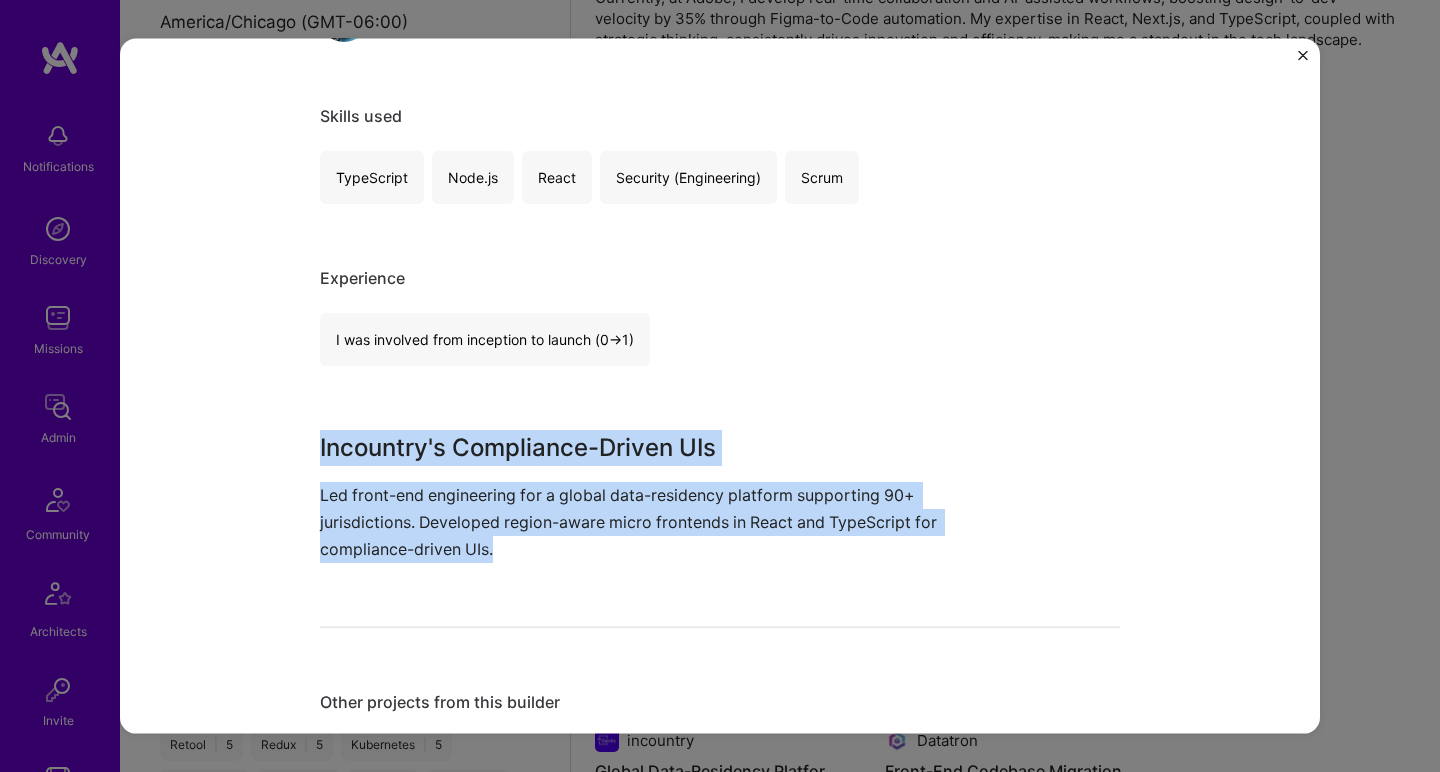 drag, startPoint x: 288, startPoint y: 517, endPoint x: 313, endPoint y: 446, distance: 75.272835 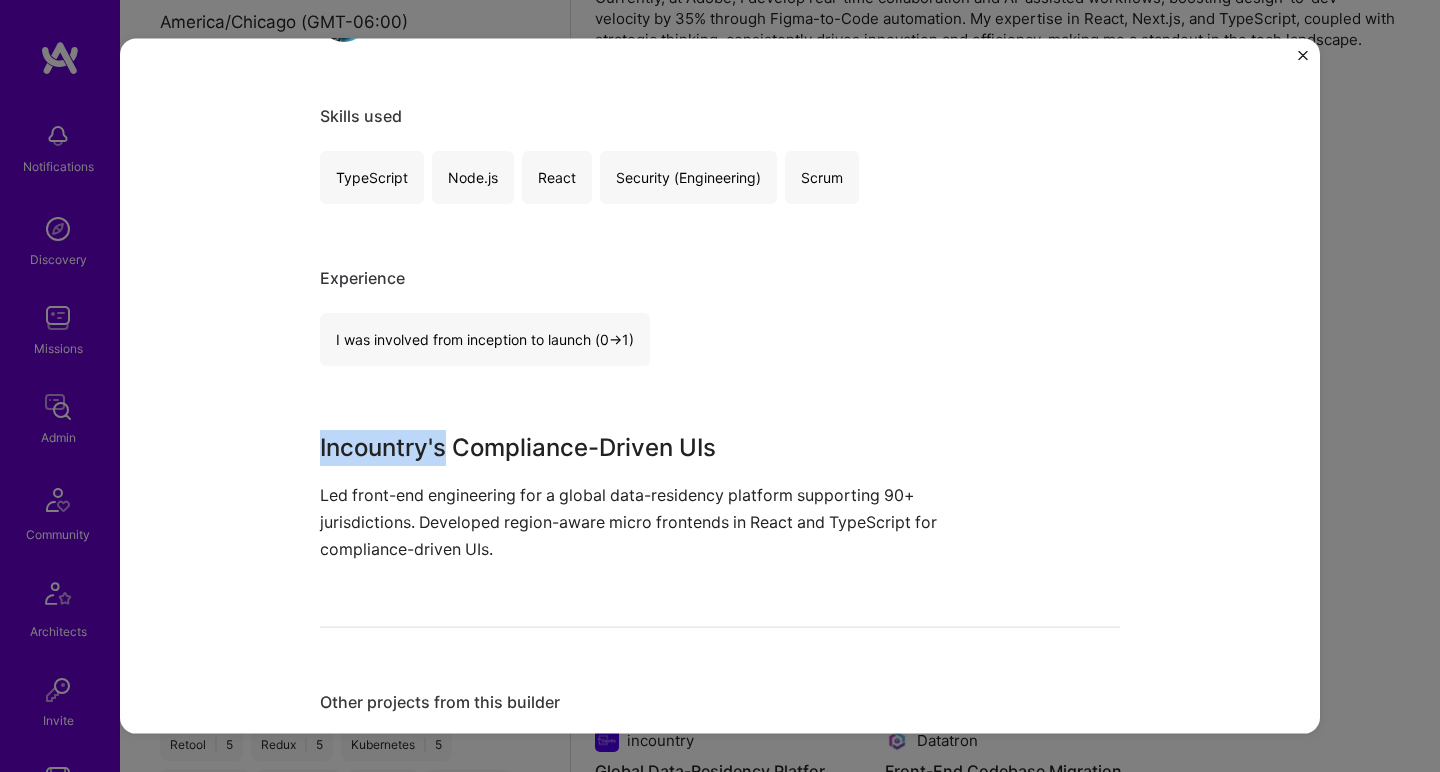 click on "Incountry's Compliance-Driven UIs" at bounding box center [645, 447] 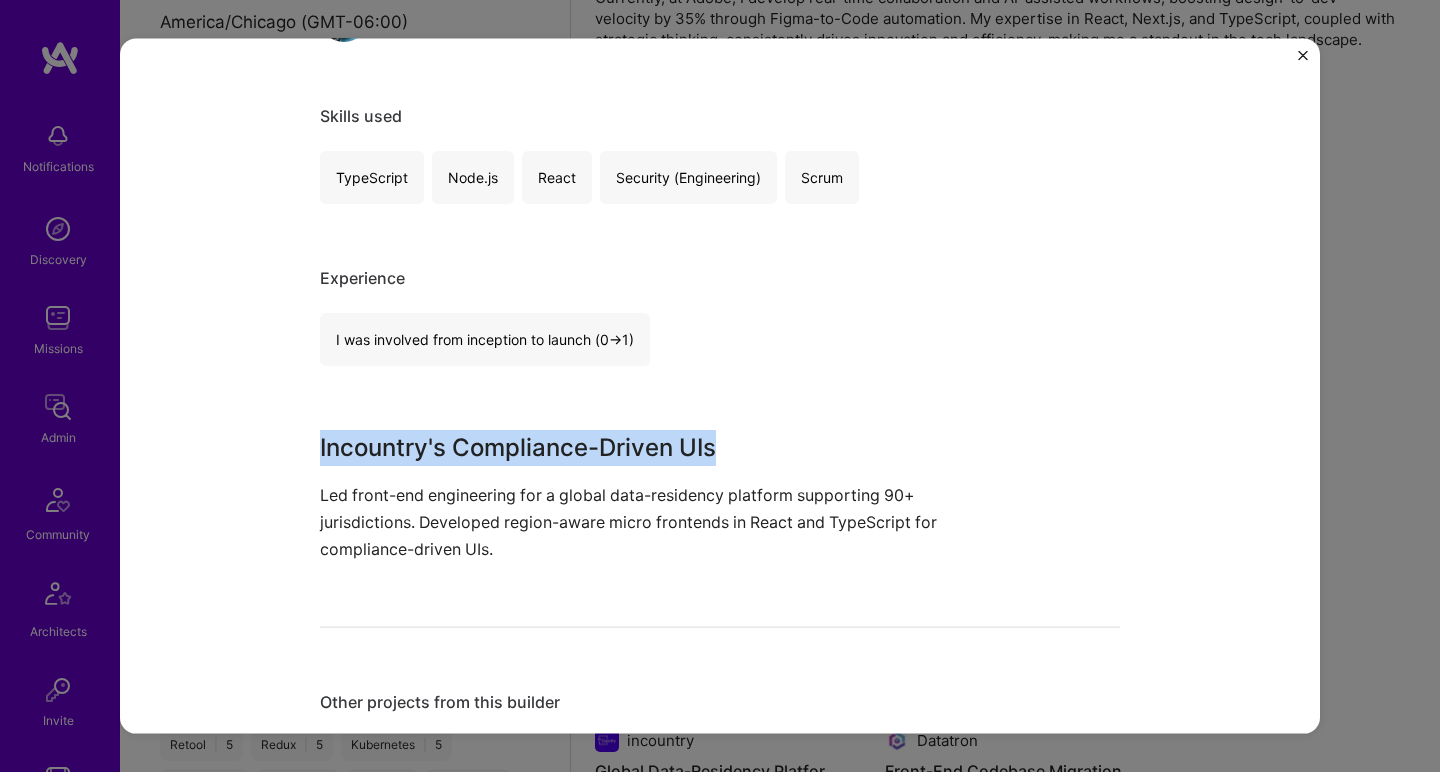 click on "Incountry's Compliance-Driven UIs" at bounding box center [645, 447] 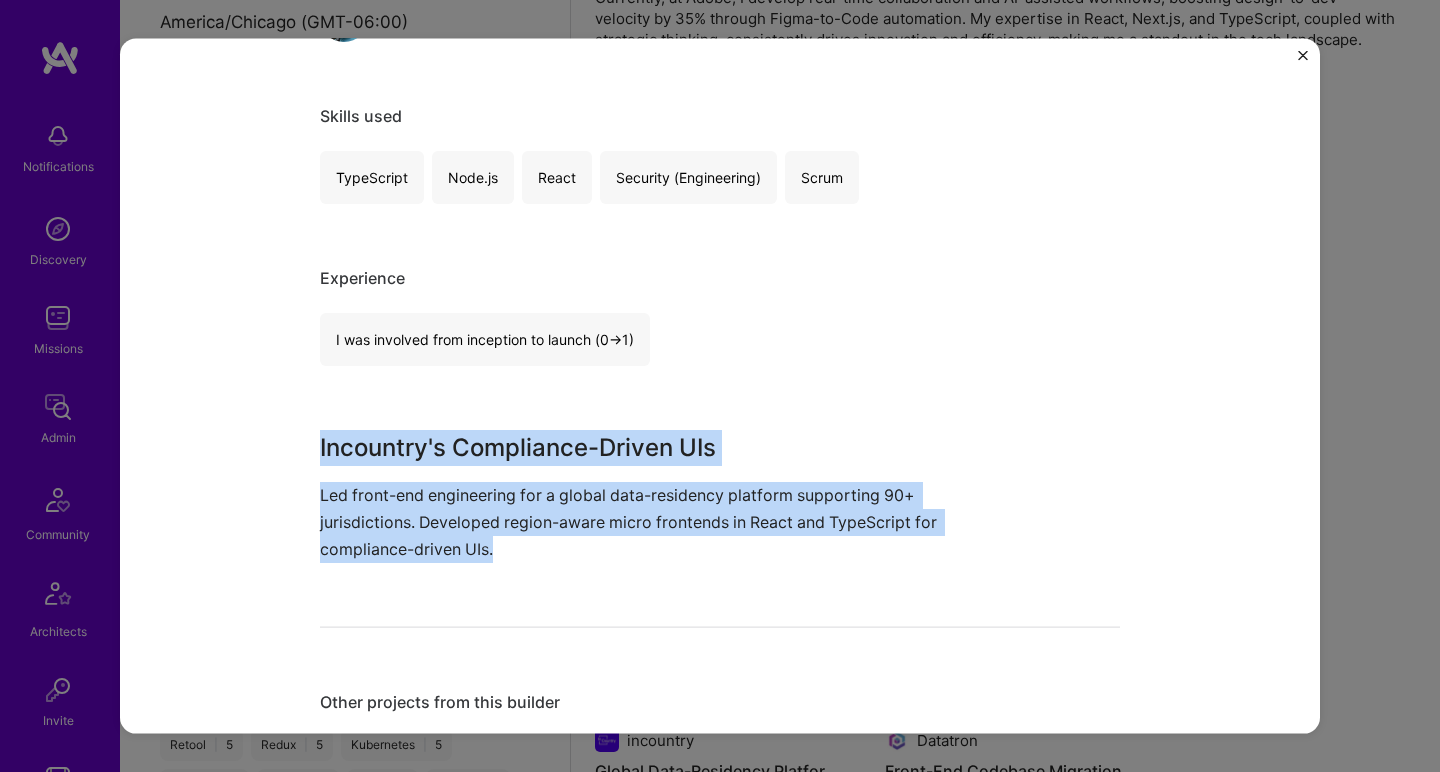 drag, startPoint x: 313, startPoint y: 446, endPoint x: 311, endPoint y: 512, distance: 66.0303 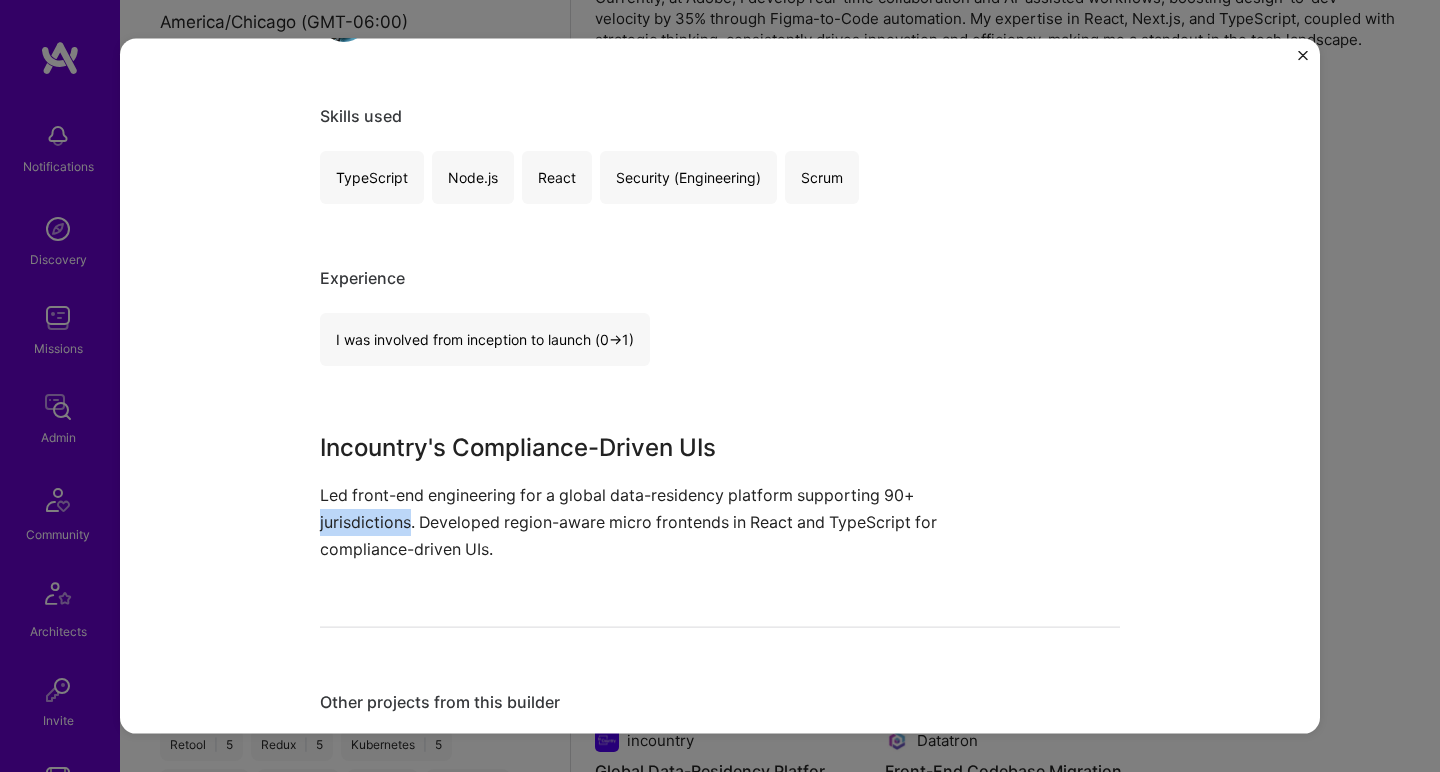 click on "Global Data-Residency Platform Development   incountry Cloud Services, Enterprise Software Role Senior Software Engineer Feb, 2018  -   Jan, 2021 Skills used TypeScript Node.js React Security (Engineering) Scrum Experience I was involved from inception to launch (0  ->  1) Incountry's Compliance-Driven UIs Led front-end engineering for a global data-residency platform supporting 90+ jurisdictions. Developed region-aware micro frontends in React and TypeScript for compliance-driven UIs. Other projects from this builder Walmart AI-Integrated Features for Membership Platform Jan 2021 - Jan 2024 Open Project   Datatron Front-End Codebase Migration Feb 2014 - Jan 2018 Open Project   incountry Global Data-Residency Platform Development Feb 2018 - Jan 2021 Open Project   Currently viewing Adobe Real-Time Collaboration and AI Workflows Jan 2024 - Present Open Project" at bounding box center [720, 386] 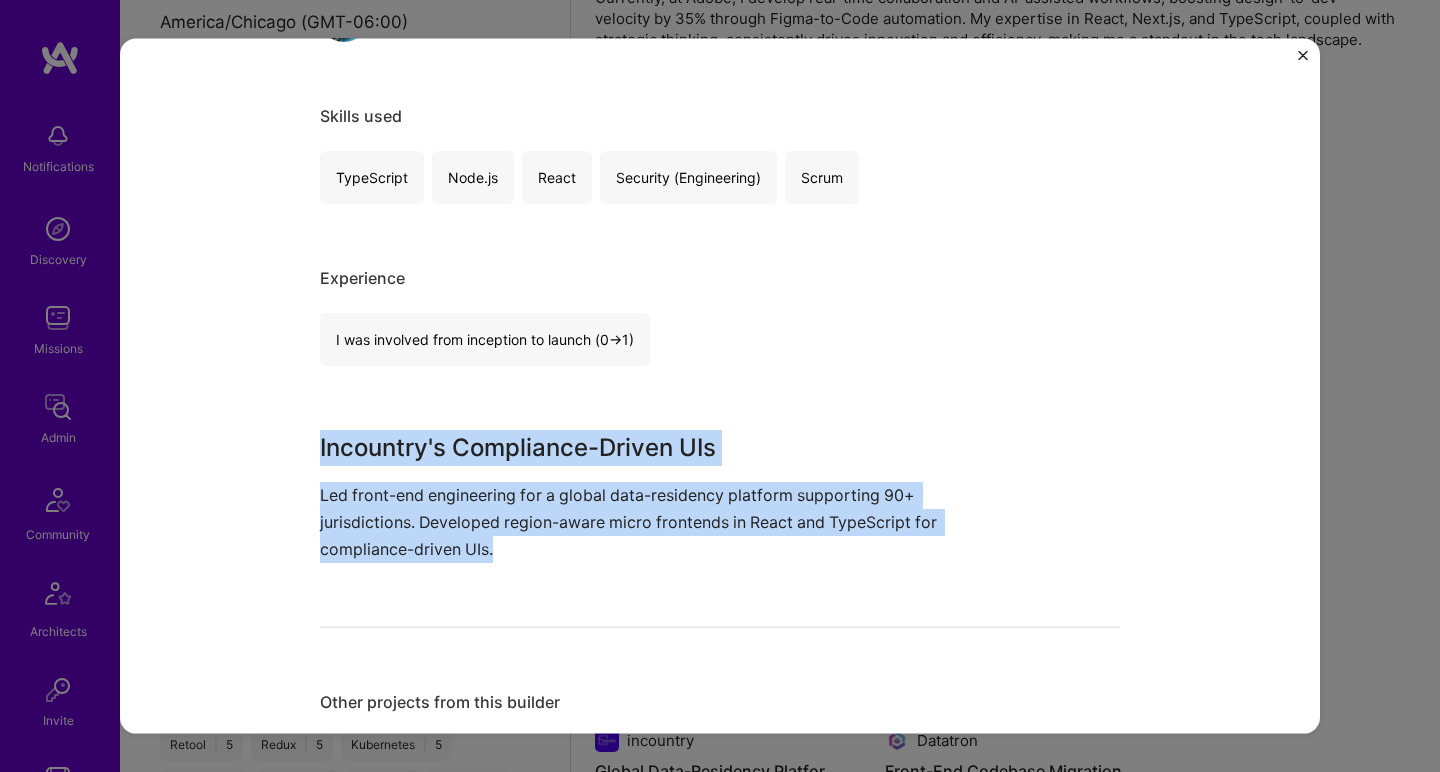 drag, startPoint x: 311, startPoint y: 512, endPoint x: 323, endPoint y: 453, distance: 60.207973 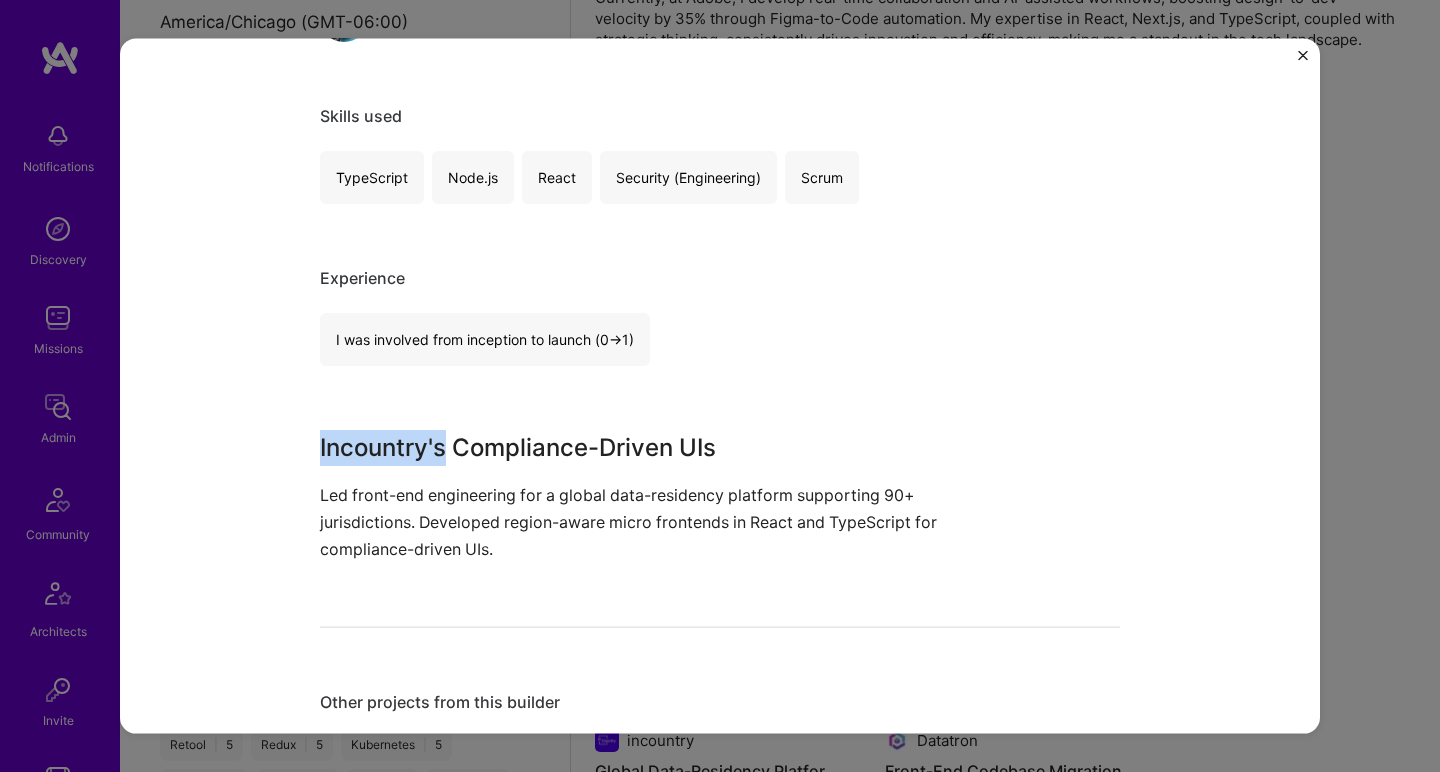click on "Incountry's Compliance-Driven UIs" at bounding box center (645, 447) 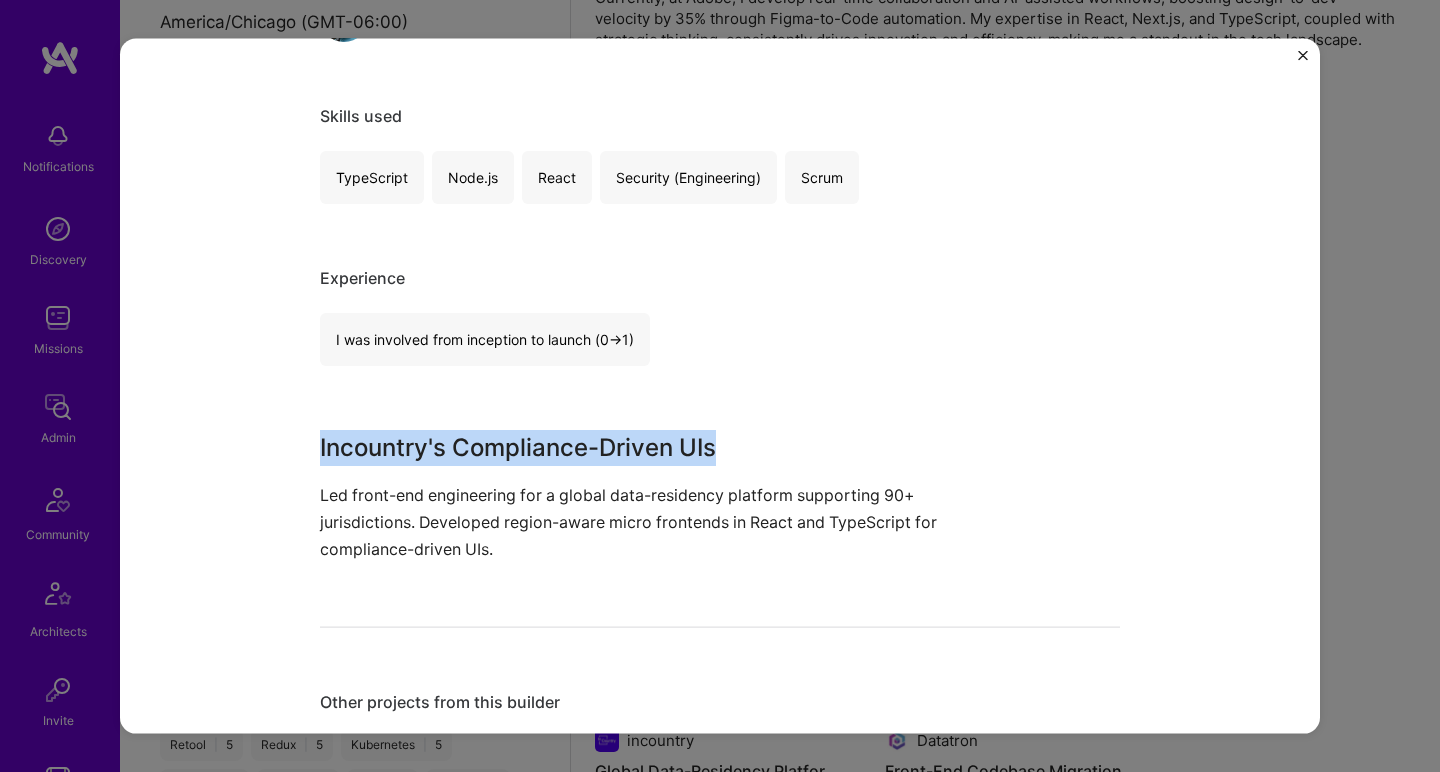 drag, startPoint x: 323, startPoint y: 453, endPoint x: 317, endPoint y: 525, distance: 72.249565 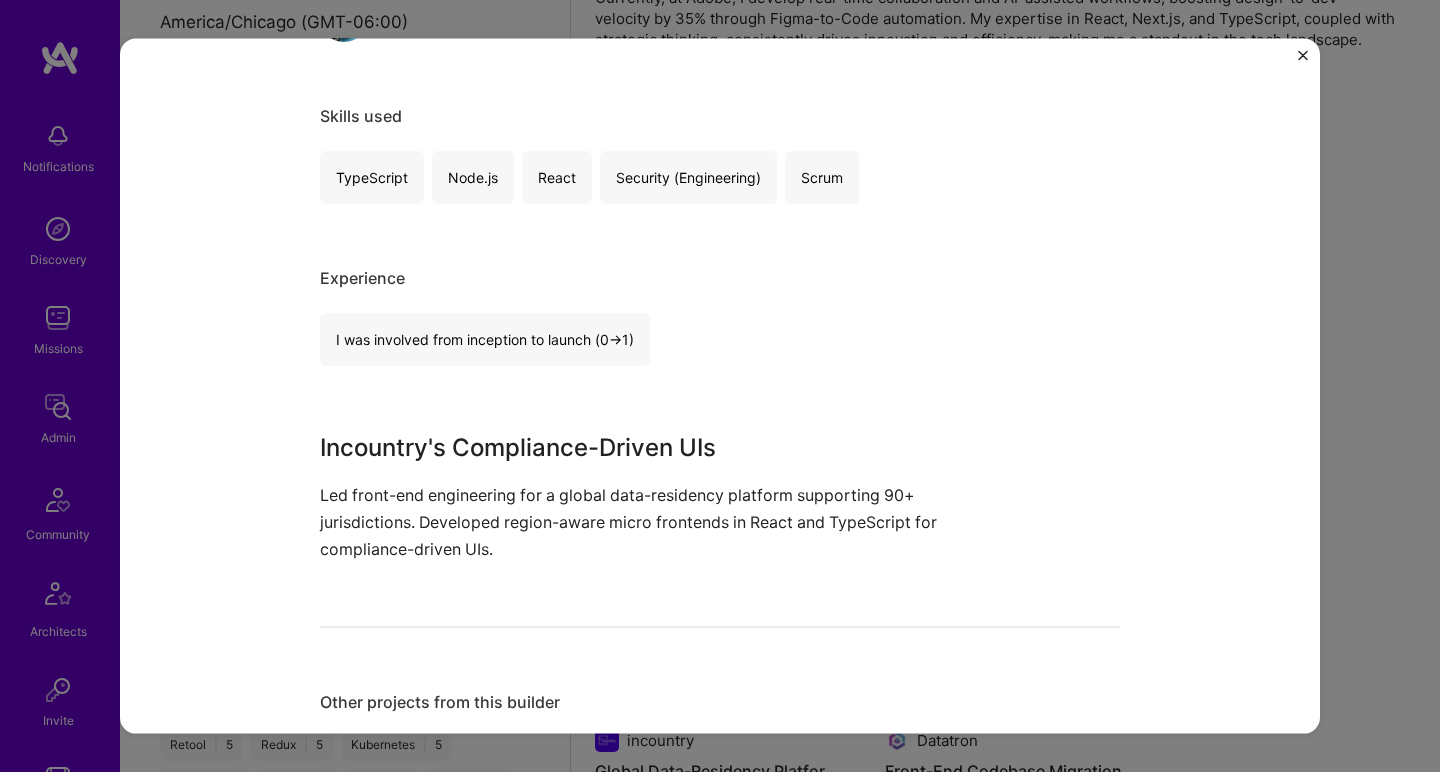 click on "Led front-end engineering for a global data-residency platform supporting 90+ jurisdictions. Developed region-aware micro frontends in React and TypeScript for compliance-driven UIs." at bounding box center [645, 522] 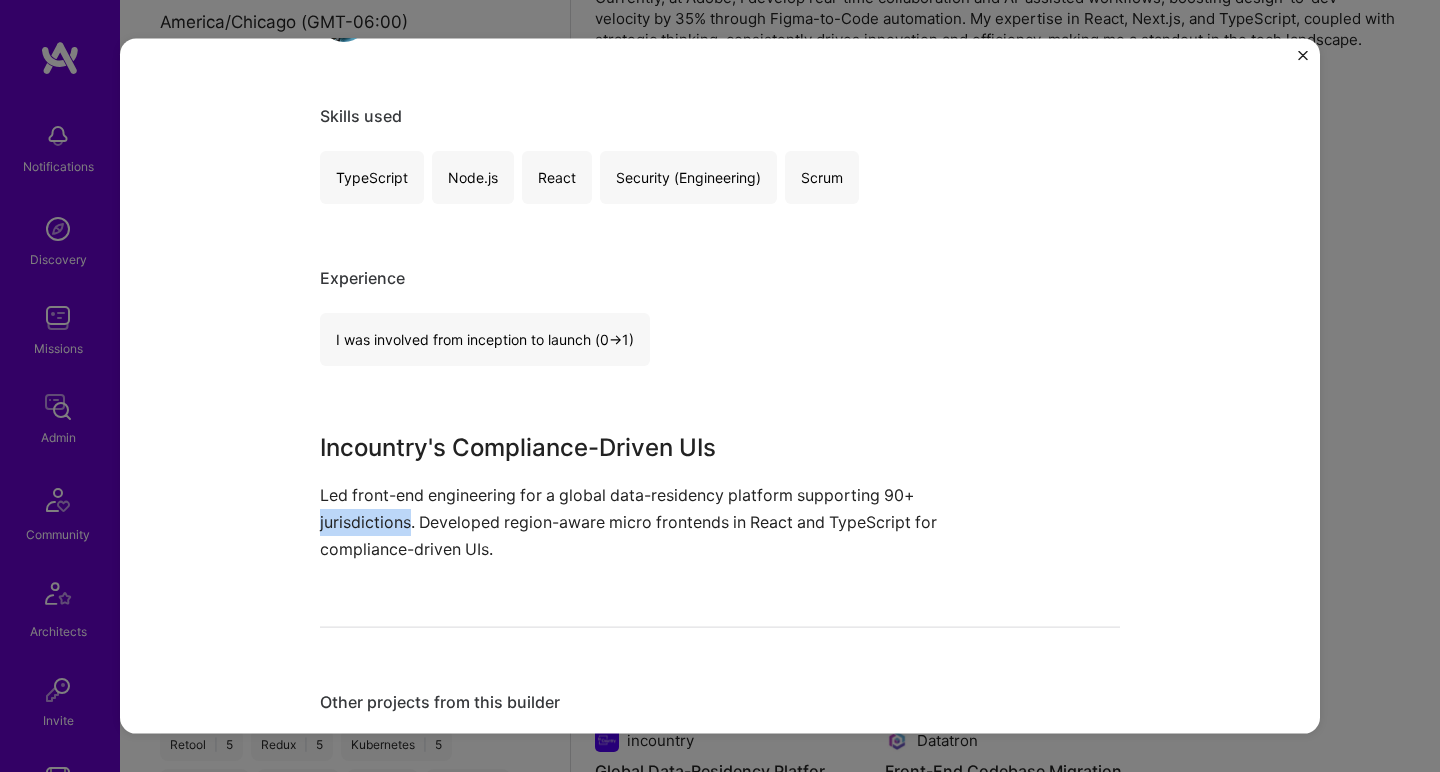 click on "Led front-end engineering for a global data-residency platform supporting 90+ jurisdictions. Developed region-aware micro frontends in React and TypeScript for compliance-driven UIs." at bounding box center (645, 522) 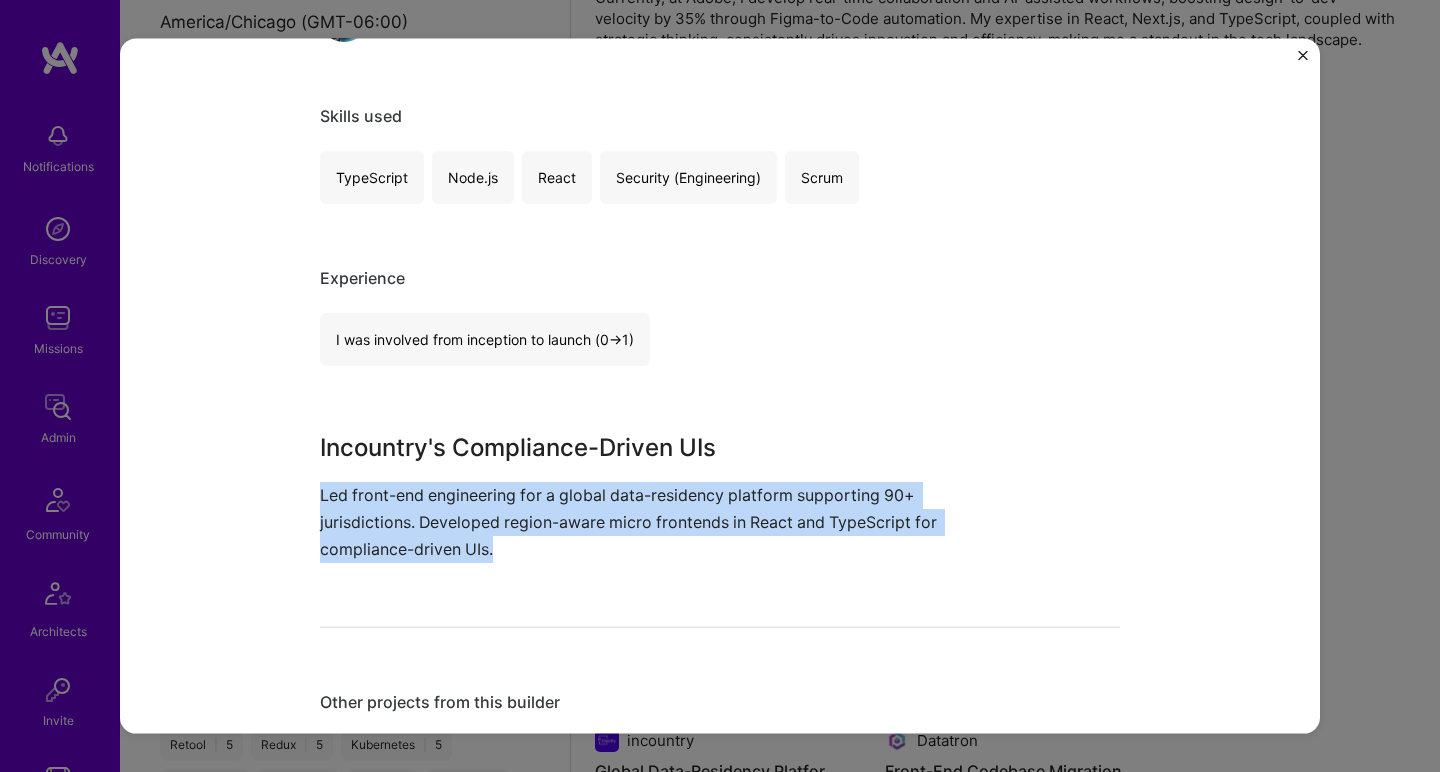 drag, startPoint x: 317, startPoint y: 525, endPoint x: 325, endPoint y: 461, distance: 64.49806 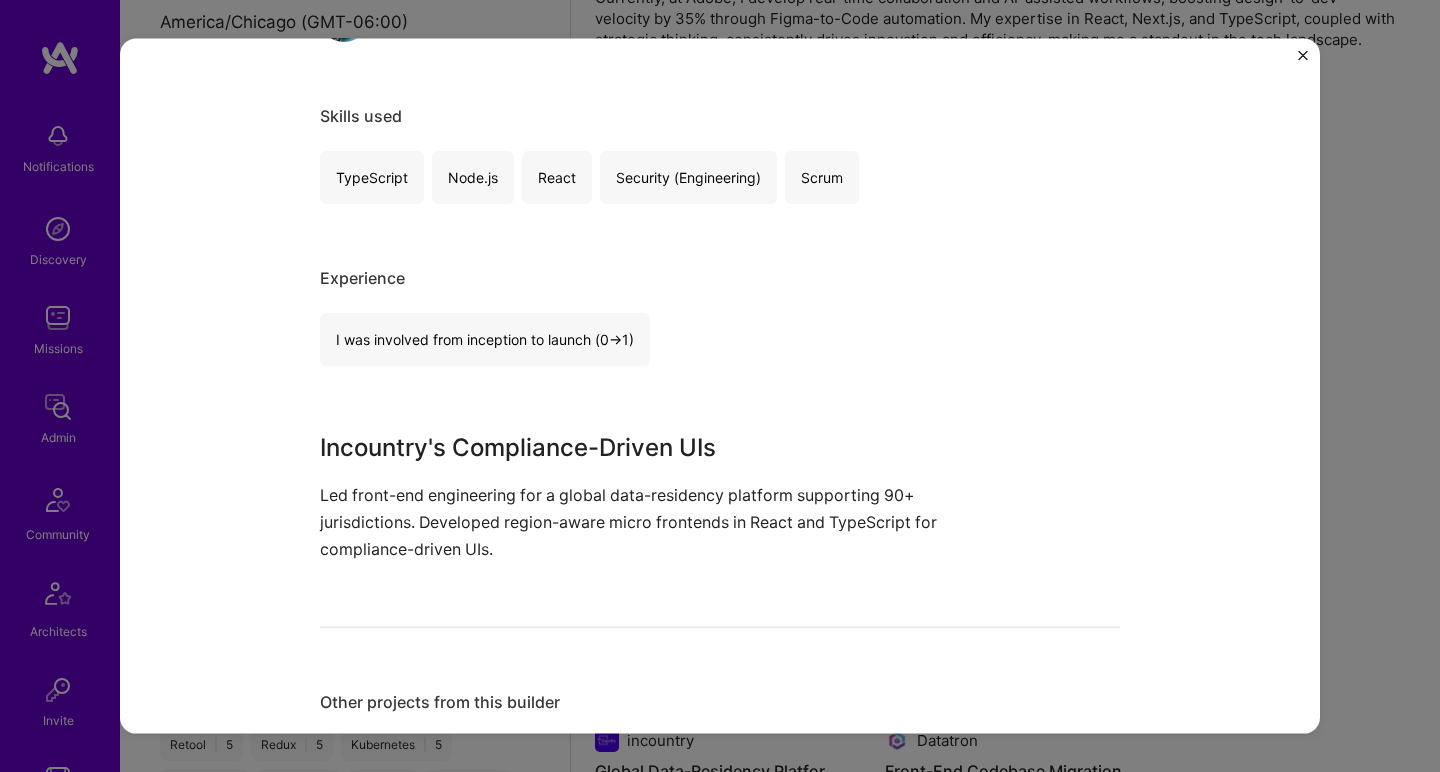 click on "Incountry's Compliance-Driven UIs" at bounding box center [645, 447] 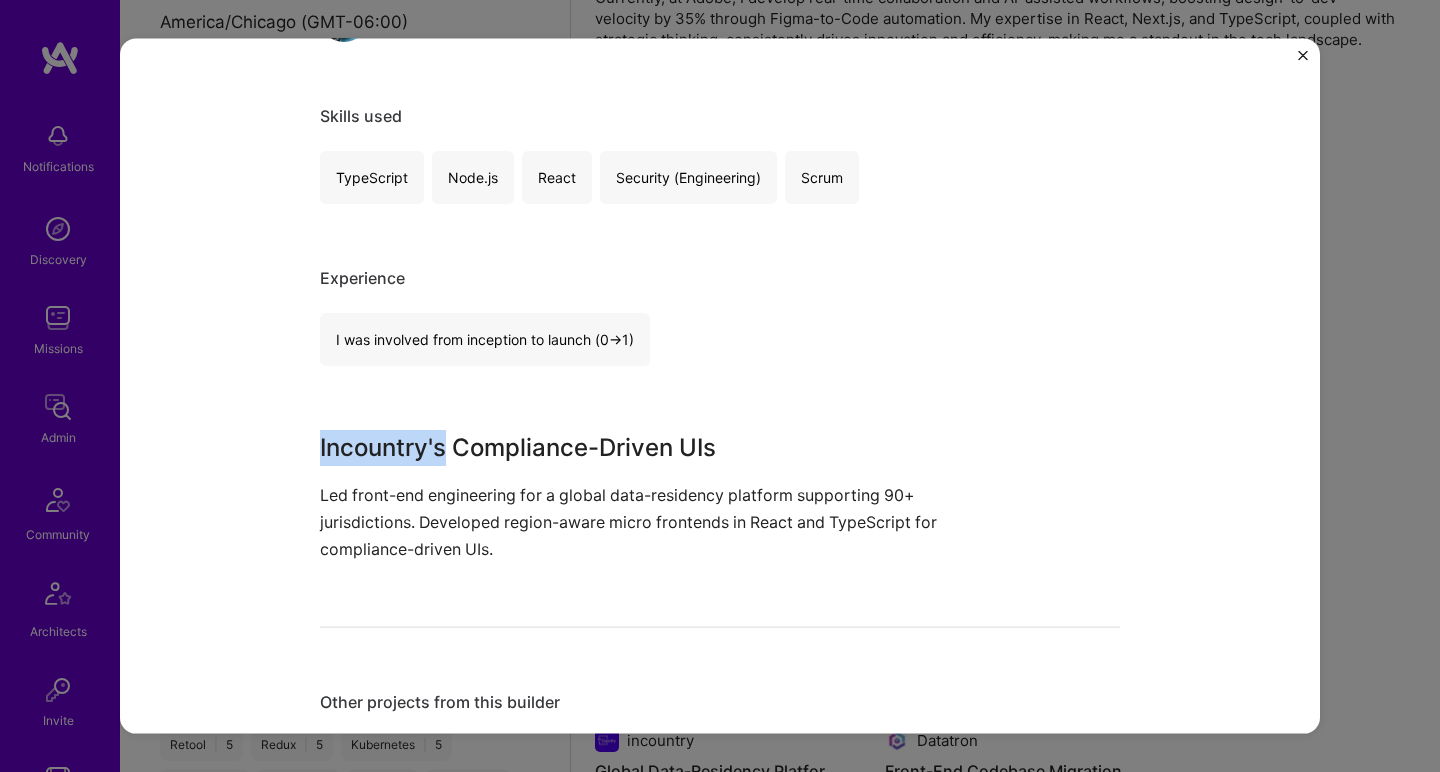 click on "Incountry's Compliance-Driven UIs" at bounding box center [645, 447] 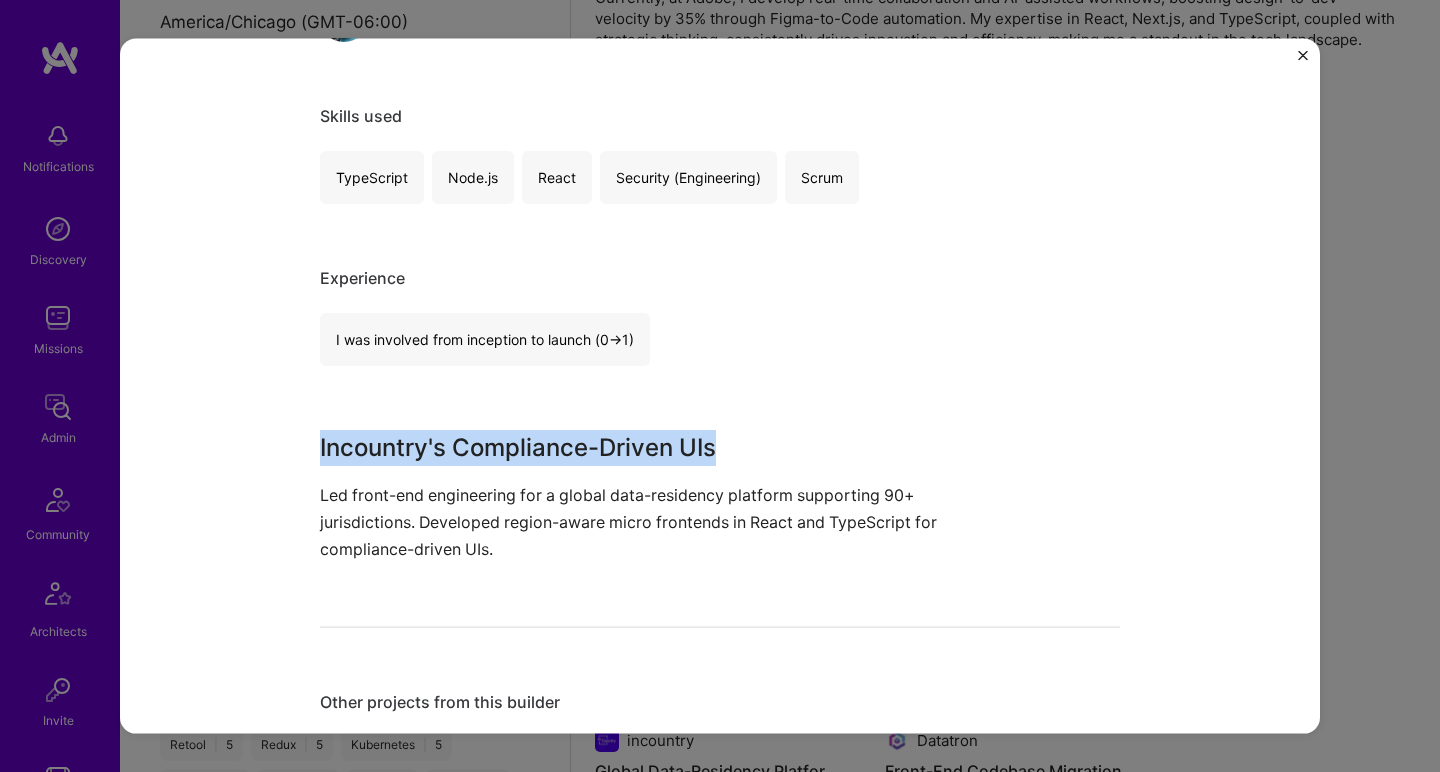 drag, startPoint x: 328, startPoint y: 450, endPoint x: 324, endPoint y: 491, distance: 41.19466 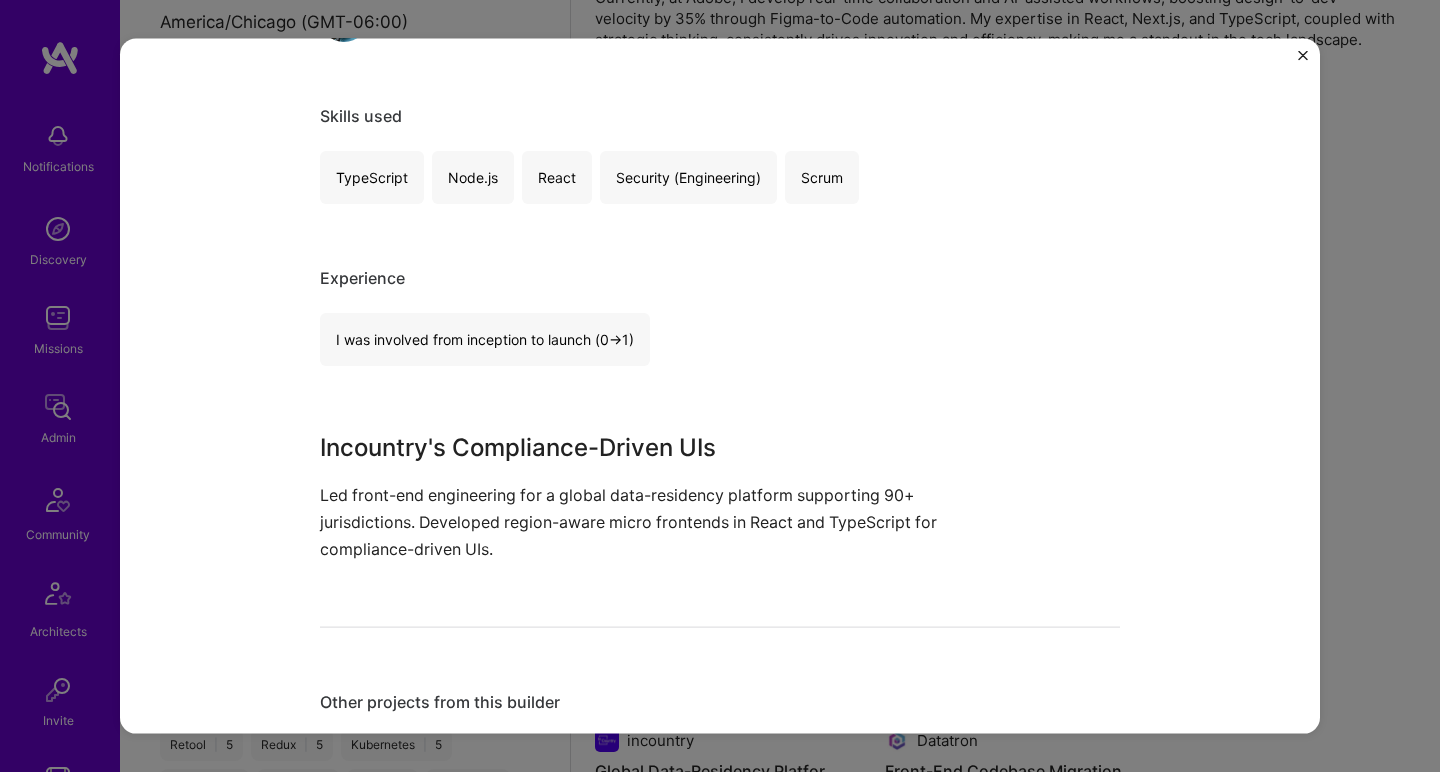 click on "Led front-end engineering for a global data-residency platform supporting 90+ jurisdictions. Developed region-aware micro frontends in React and TypeScript for compliance-driven UIs." at bounding box center (645, 522) 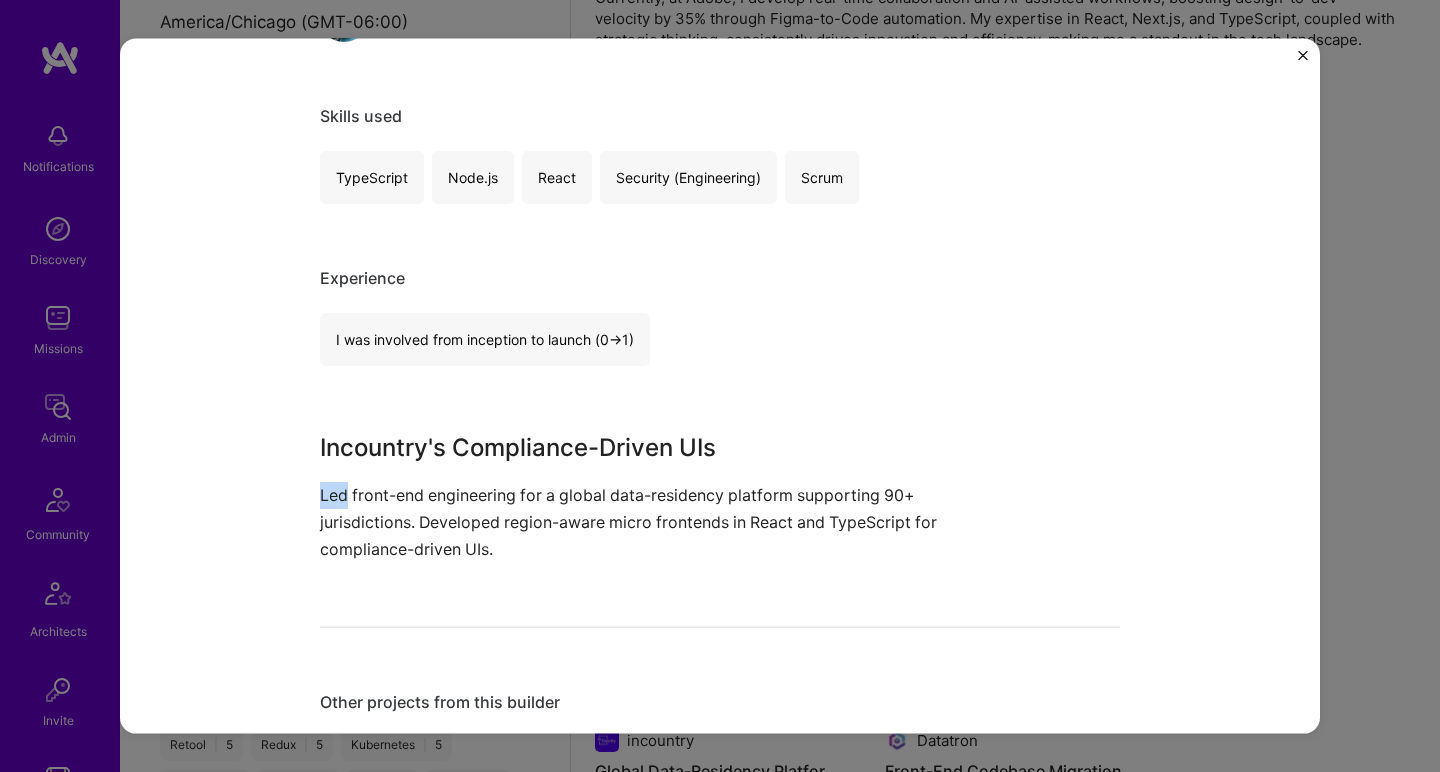 click on "Led front-end engineering for a global data-residency platform supporting 90+ jurisdictions. Developed region-aware micro frontends in React and TypeScript for compliance-driven UIs." at bounding box center (645, 522) 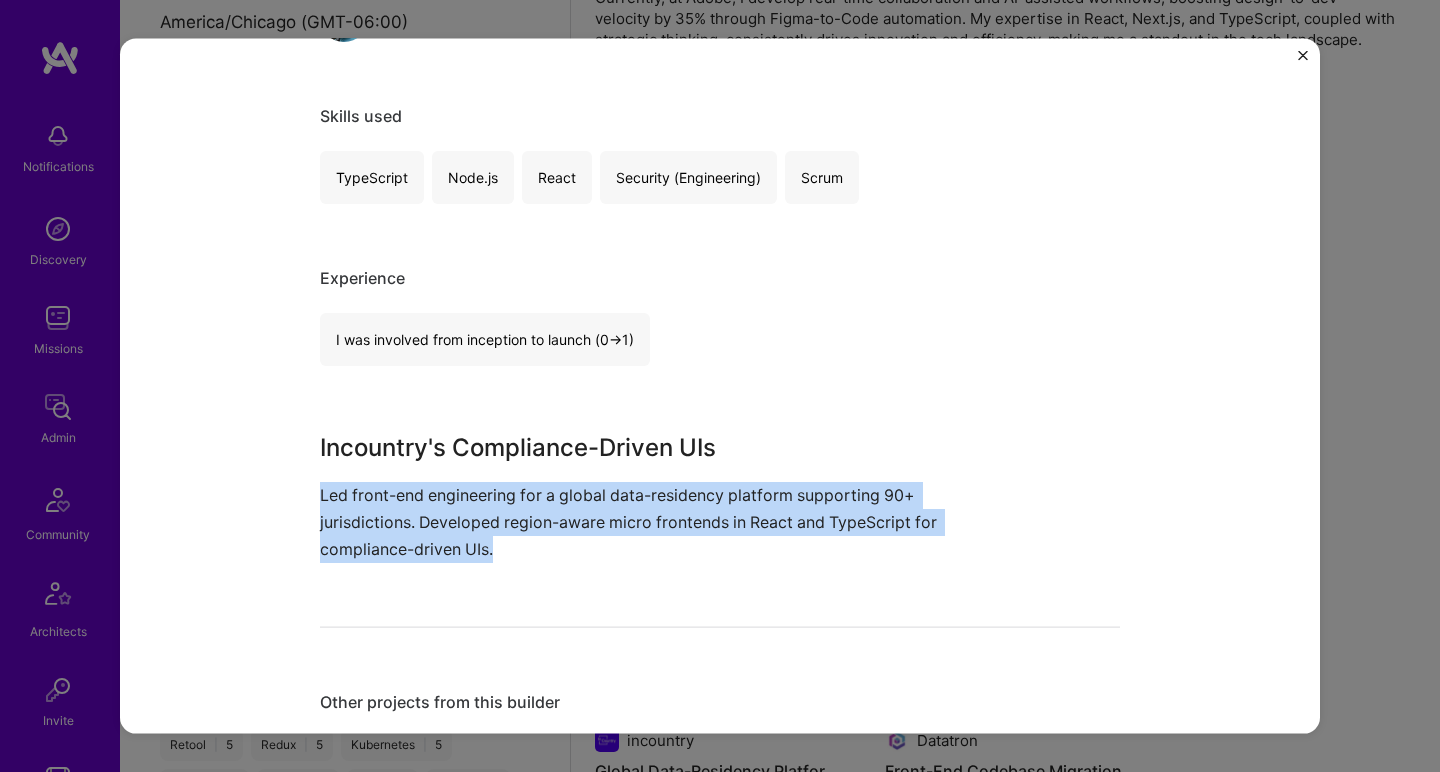 drag, startPoint x: 324, startPoint y: 491, endPoint x: 326, endPoint y: 455, distance: 36.05551 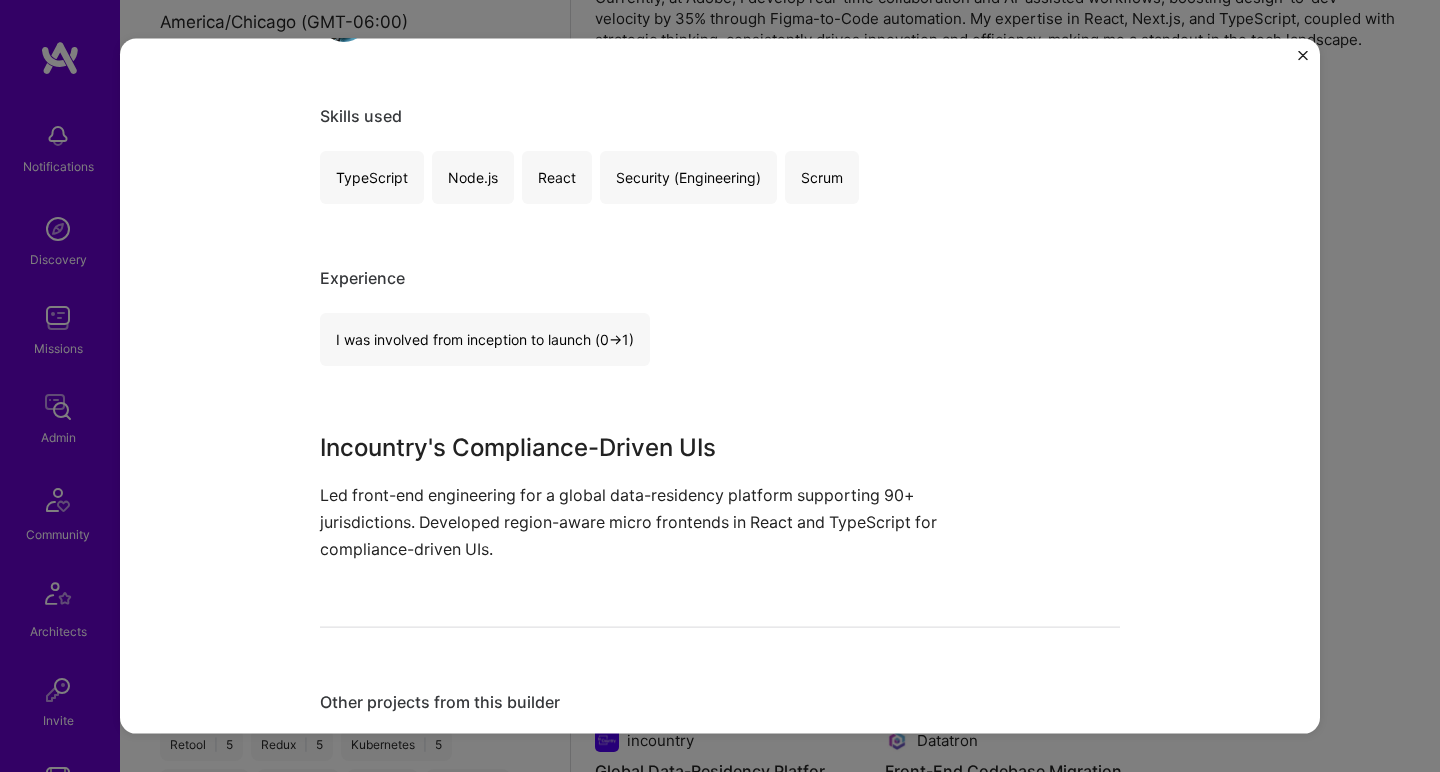 click on "Incountry's Compliance-Driven UIs" at bounding box center (645, 447) 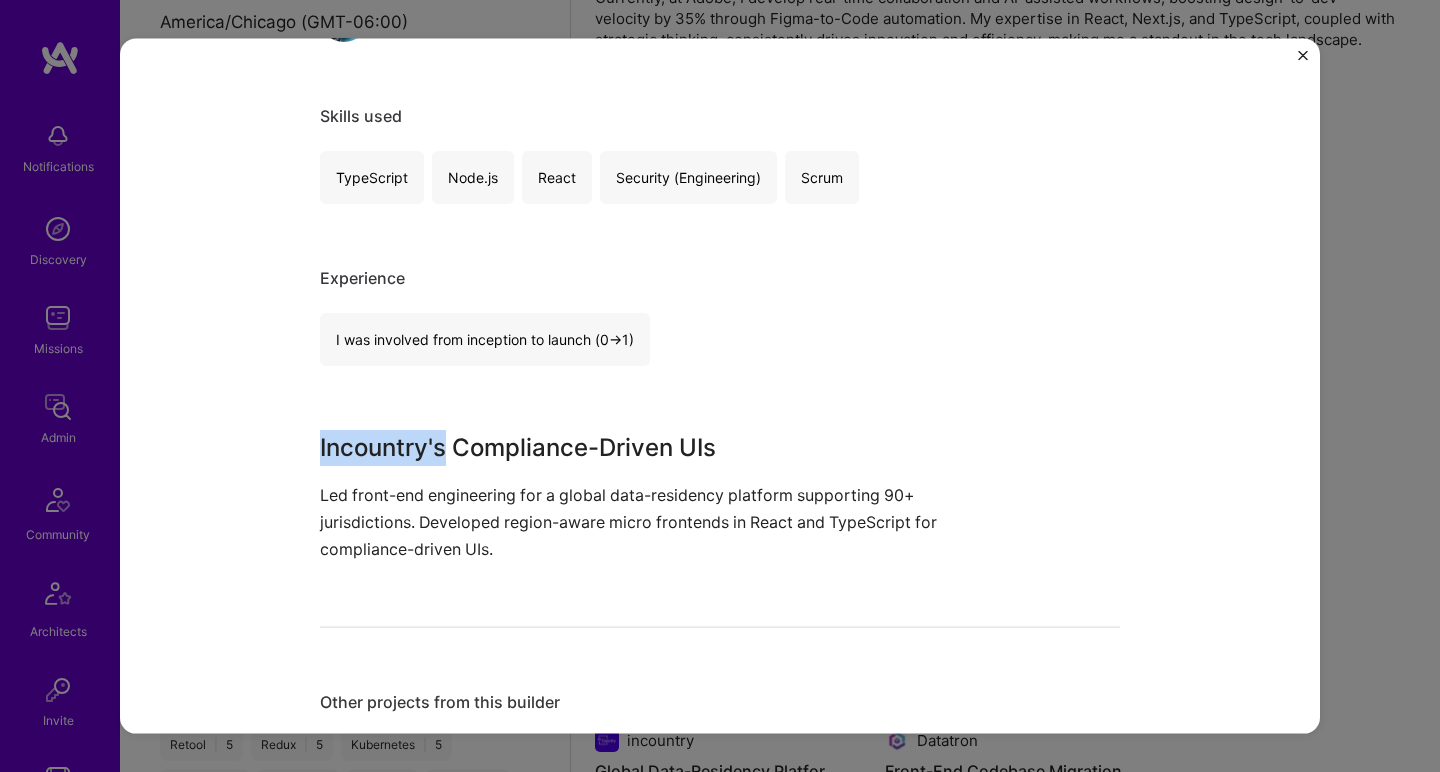 click on "Incountry's Compliance-Driven UIs" at bounding box center [645, 447] 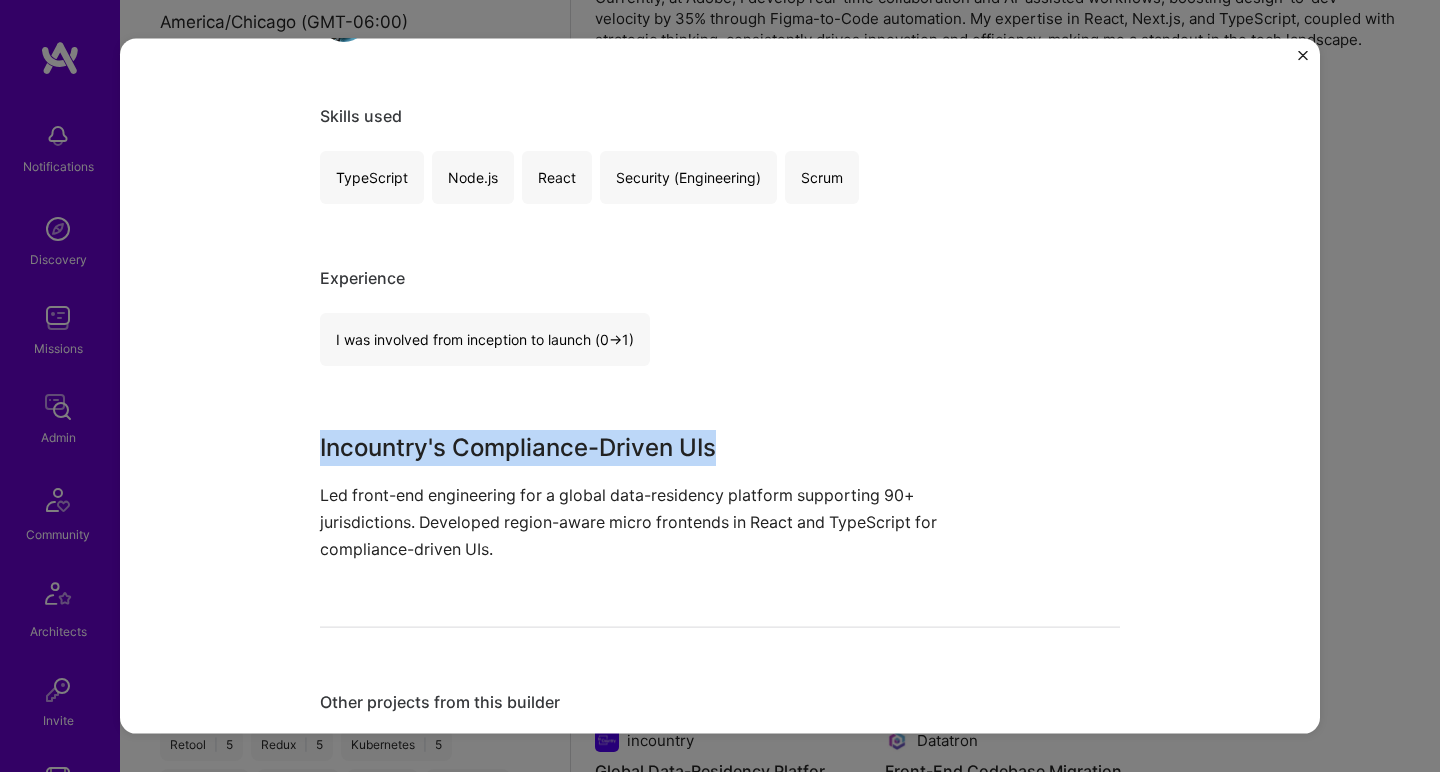drag, startPoint x: 326, startPoint y: 454, endPoint x: 316, endPoint y: 516, distance: 62.801273 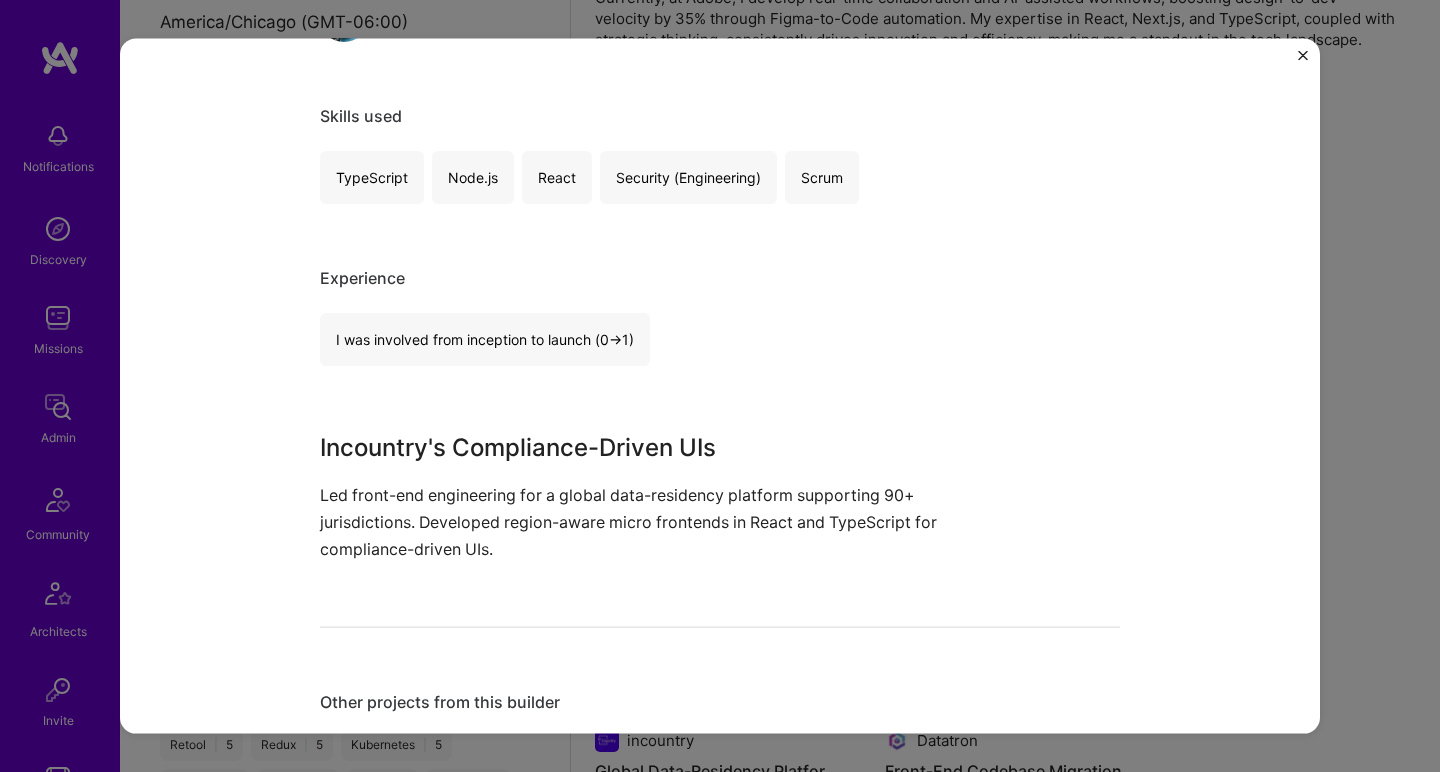 click on "Led front-end engineering for a global data-residency platform supporting 90+ jurisdictions. Developed region-aware micro frontends in React and TypeScript for compliance-driven UIs." at bounding box center [645, 522] 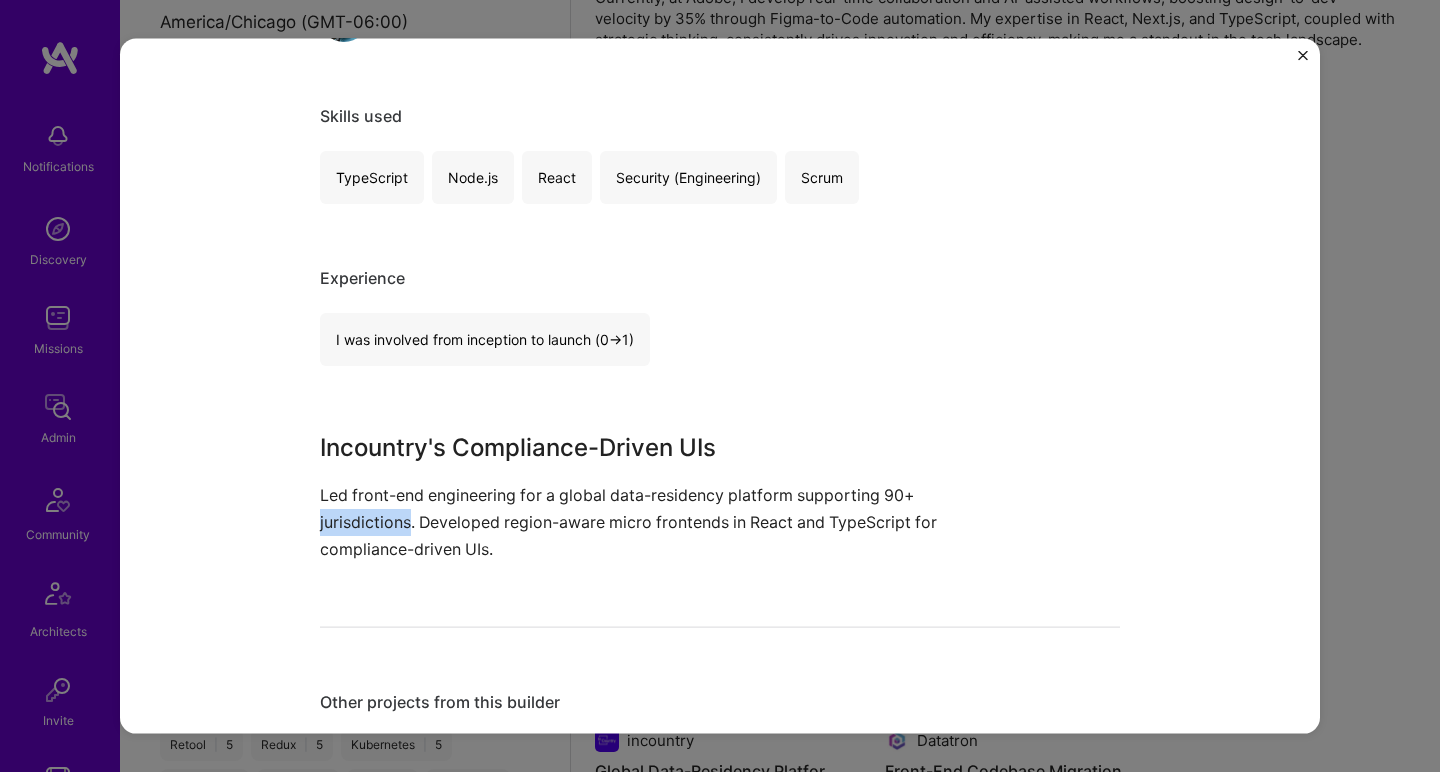 click on "Led front-end engineering for a global data-residency platform supporting 90+ jurisdictions. Developed region-aware micro frontends in React and TypeScript for compliance-driven UIs." at bounding box center [645, 522] 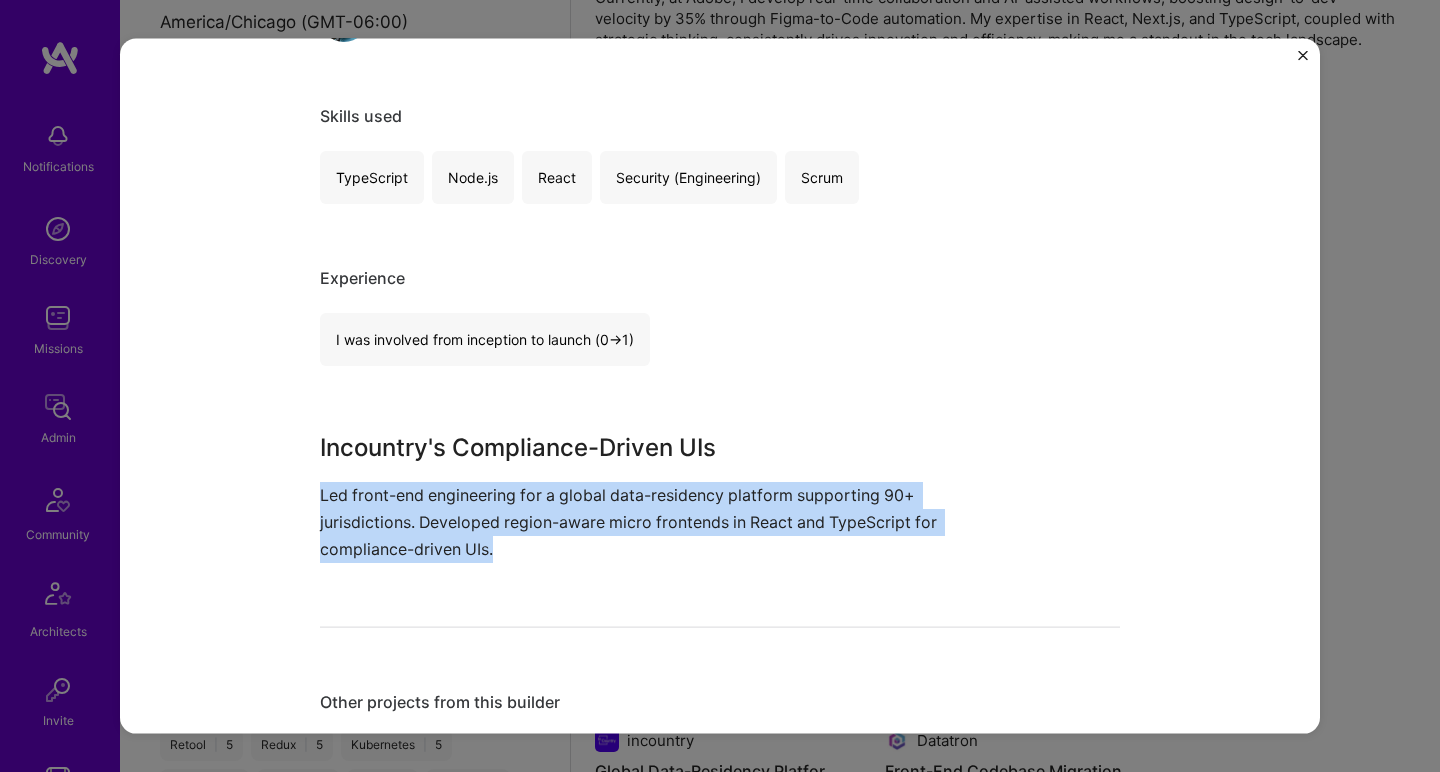 drag, startPoint x: 316, startPoint y: 516, endPoint x: 333, endPoint y: 439, distance: 78.854294 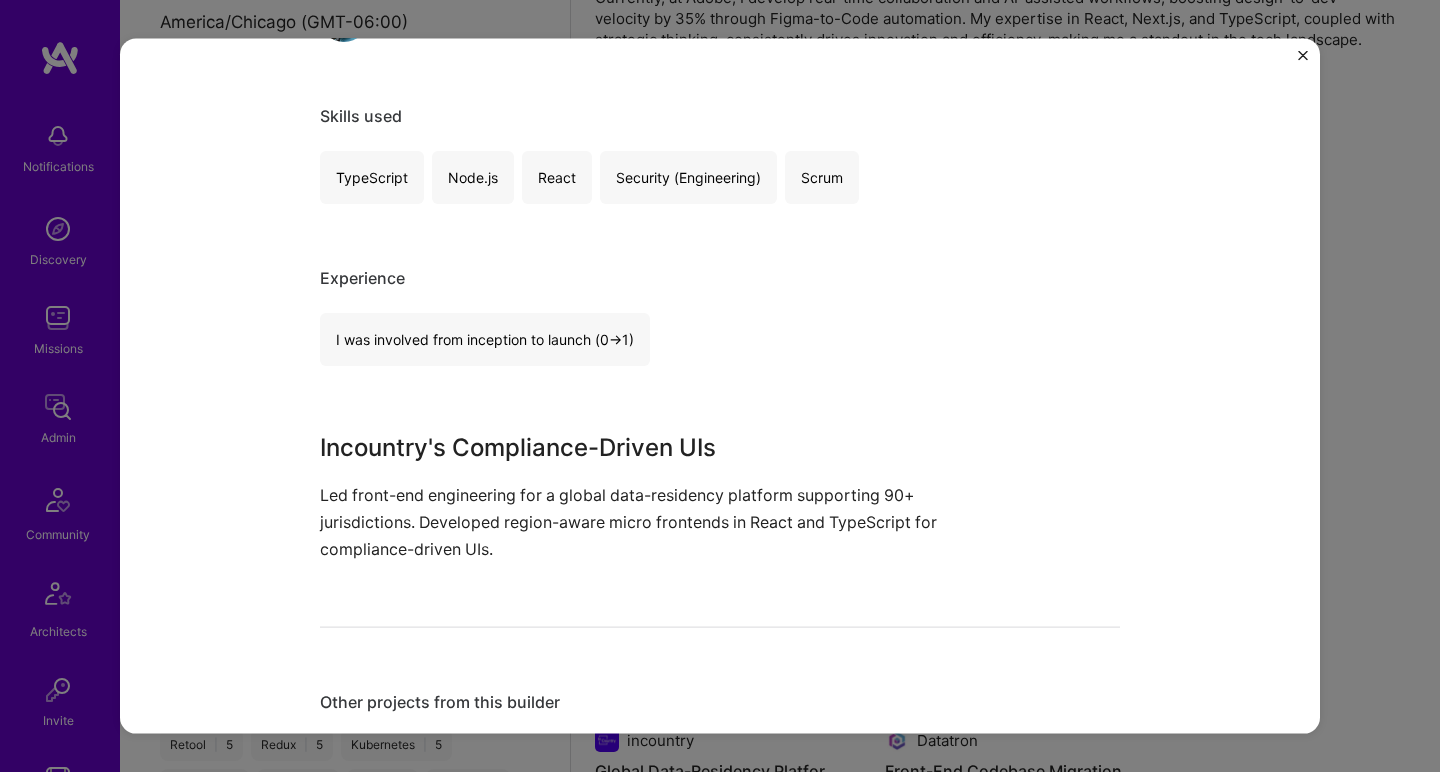 click on "Incountry's Compliance-Driven UIs" at bounding box center (645, 447) 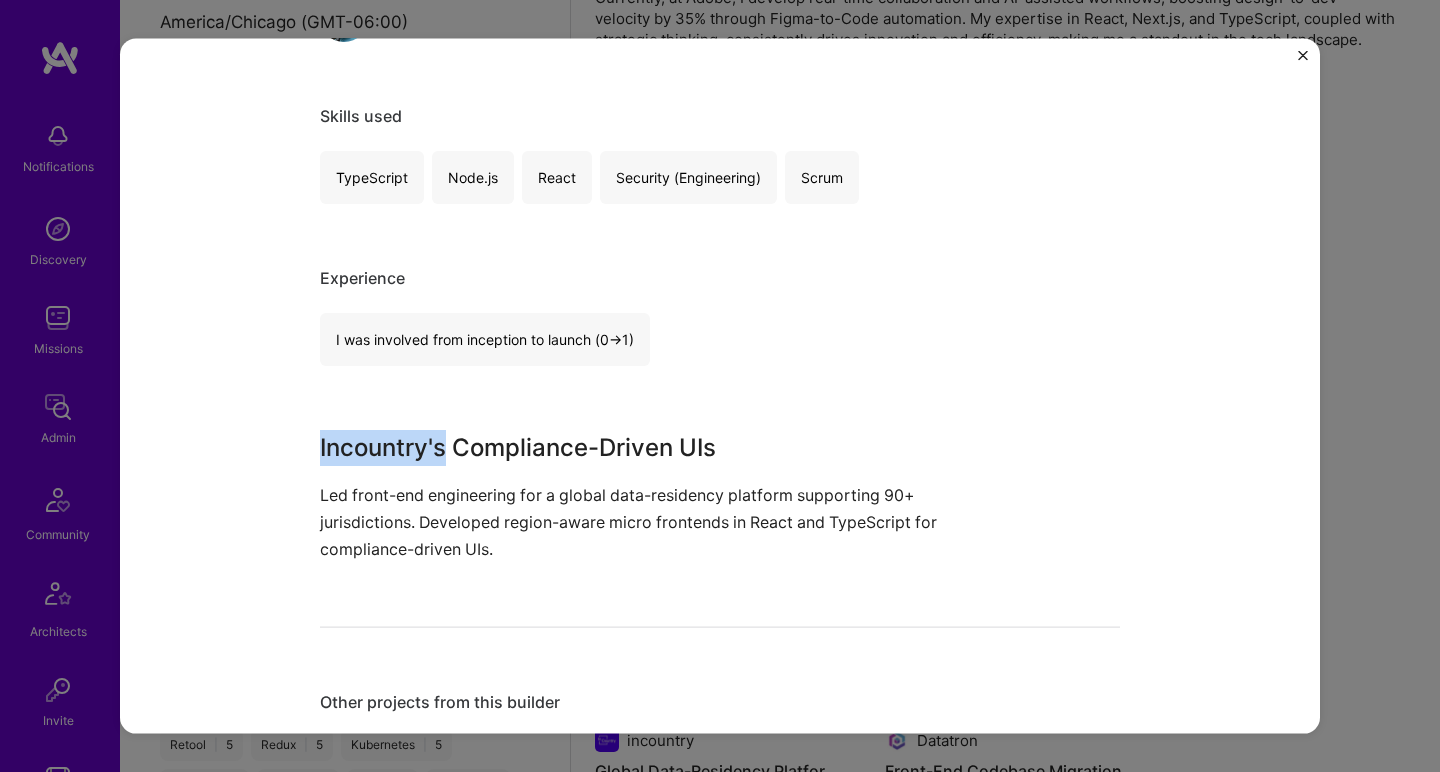 click on "Incountry's Compliance-Driven UIs" at bounding box center (645, 447) 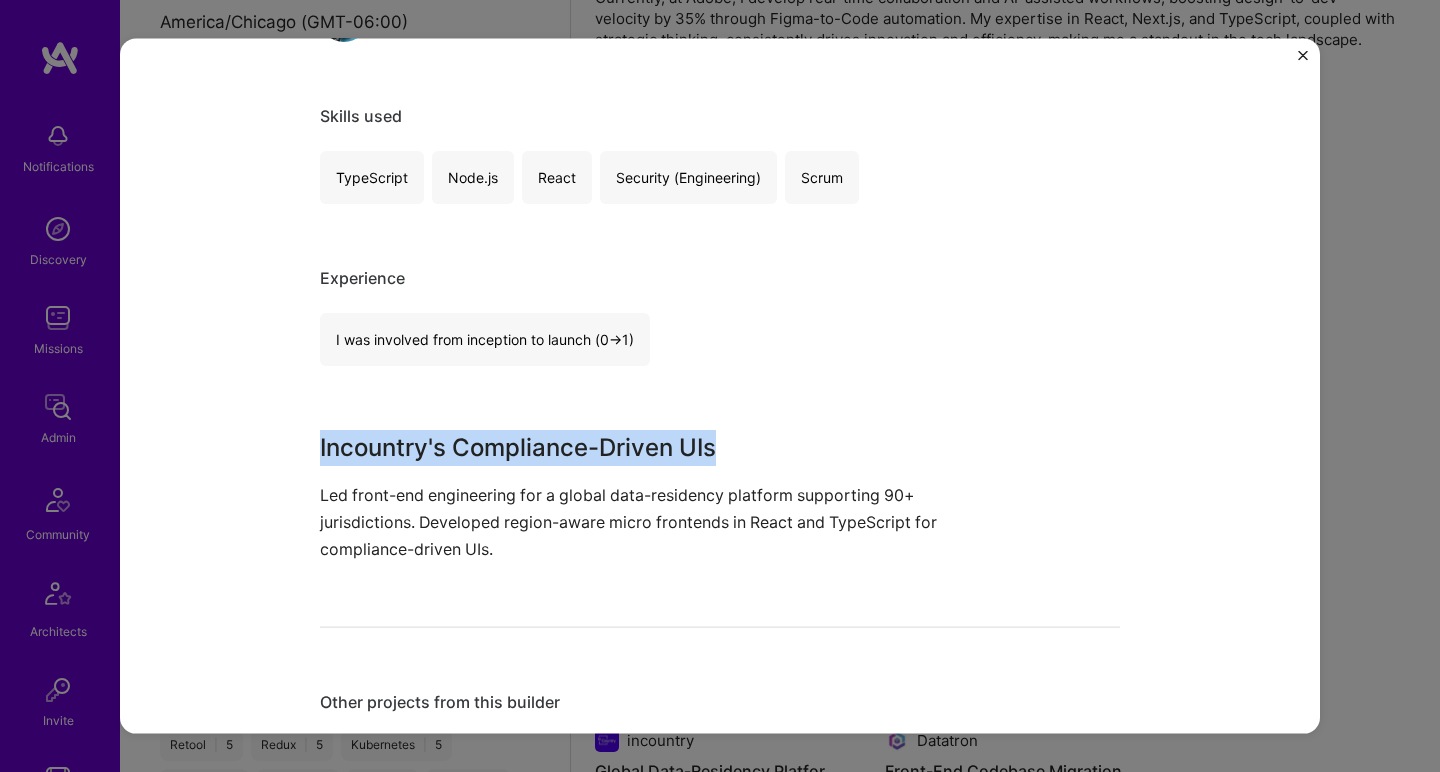 drag, startPoint x: 333, startPoint y: 439, endPoint x: 325, endPoint y: 493, distance: 54.589375 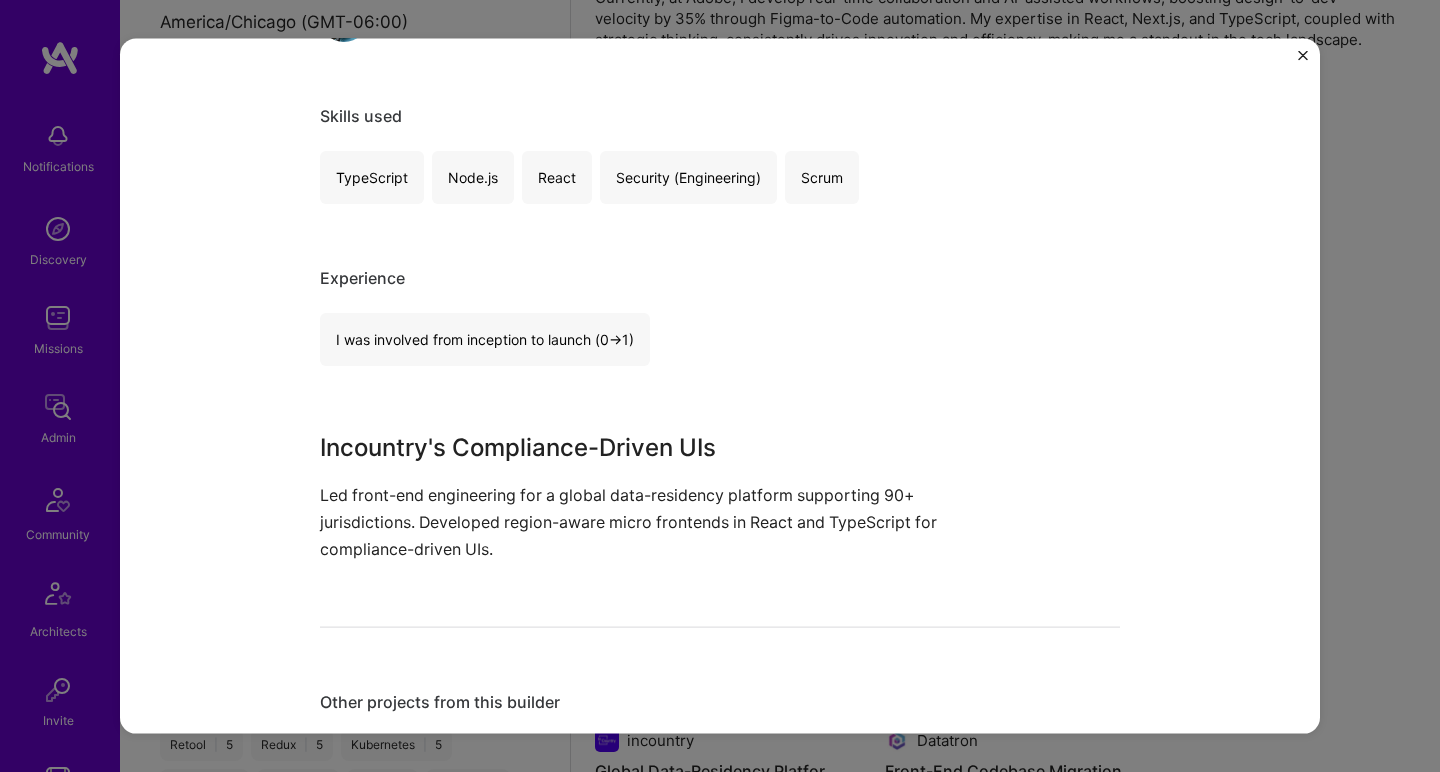 click on "Led front-end engineering for a global data-residency platform supporting 90+ jurisdictions. Developed region-aware micro frontends in React and TypeScript for compliance-driven UIs." at bounding box center (645, 522) 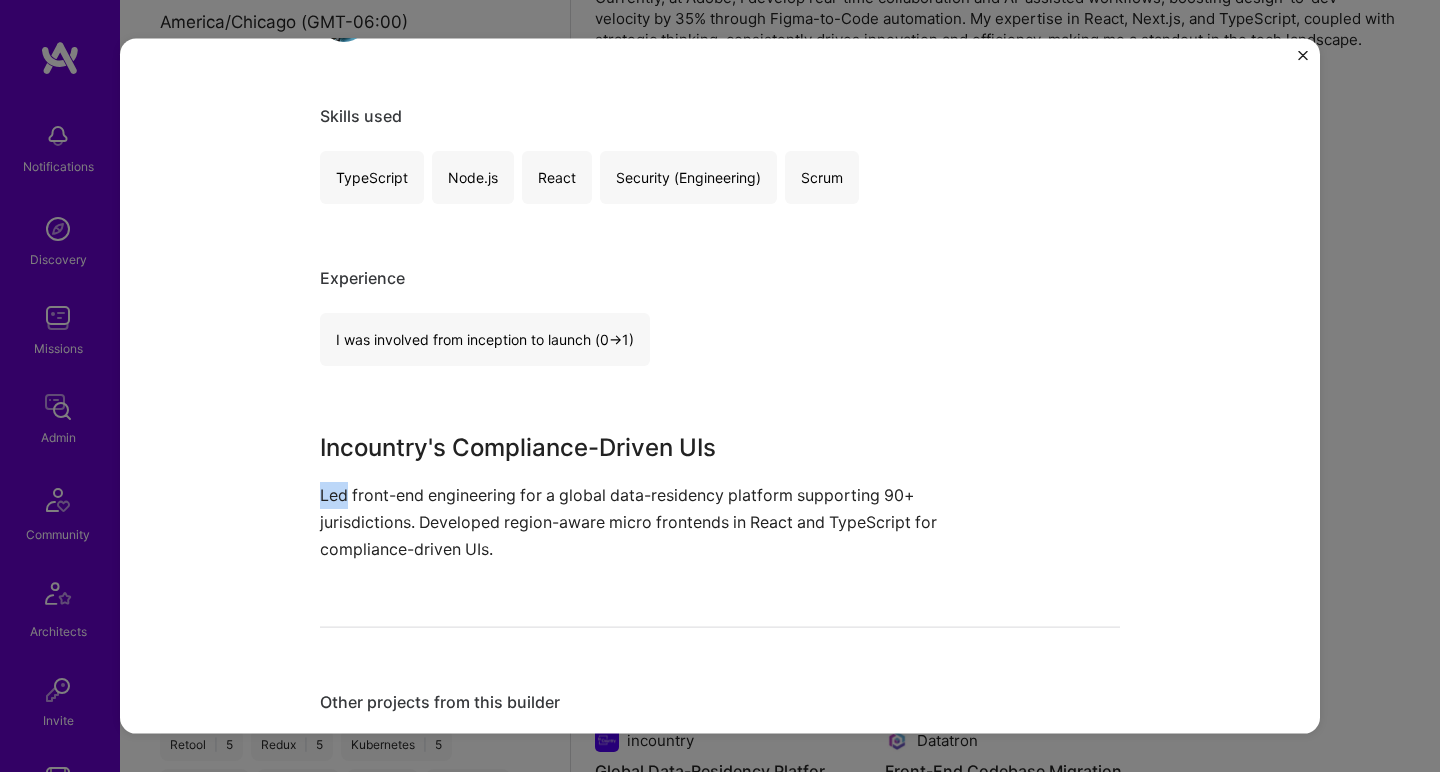 click on "Led front-end engineering for a global data-residency platform supporting 90+ jurisdictions. Developed region-aware micro frontends in React and TypeScript for compliance-driven UIs." at bounding box center [645, 522] 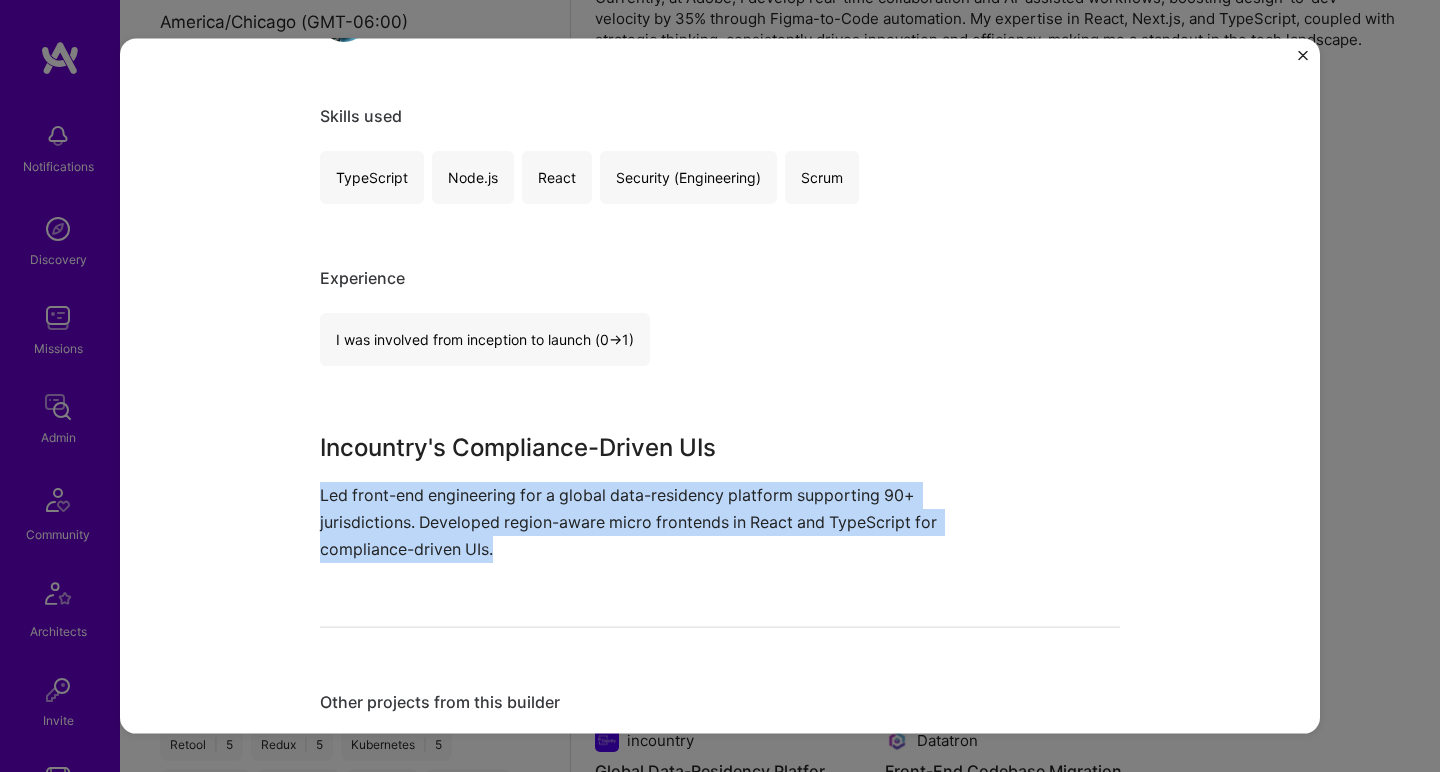 click on "Led front-end engineering for a global data-residency platform supporting 90+ jurisdictions. Developed region-aware micro frontends in React and TypeScript for compliance-driven UIs." at bounding box center [645, 522] 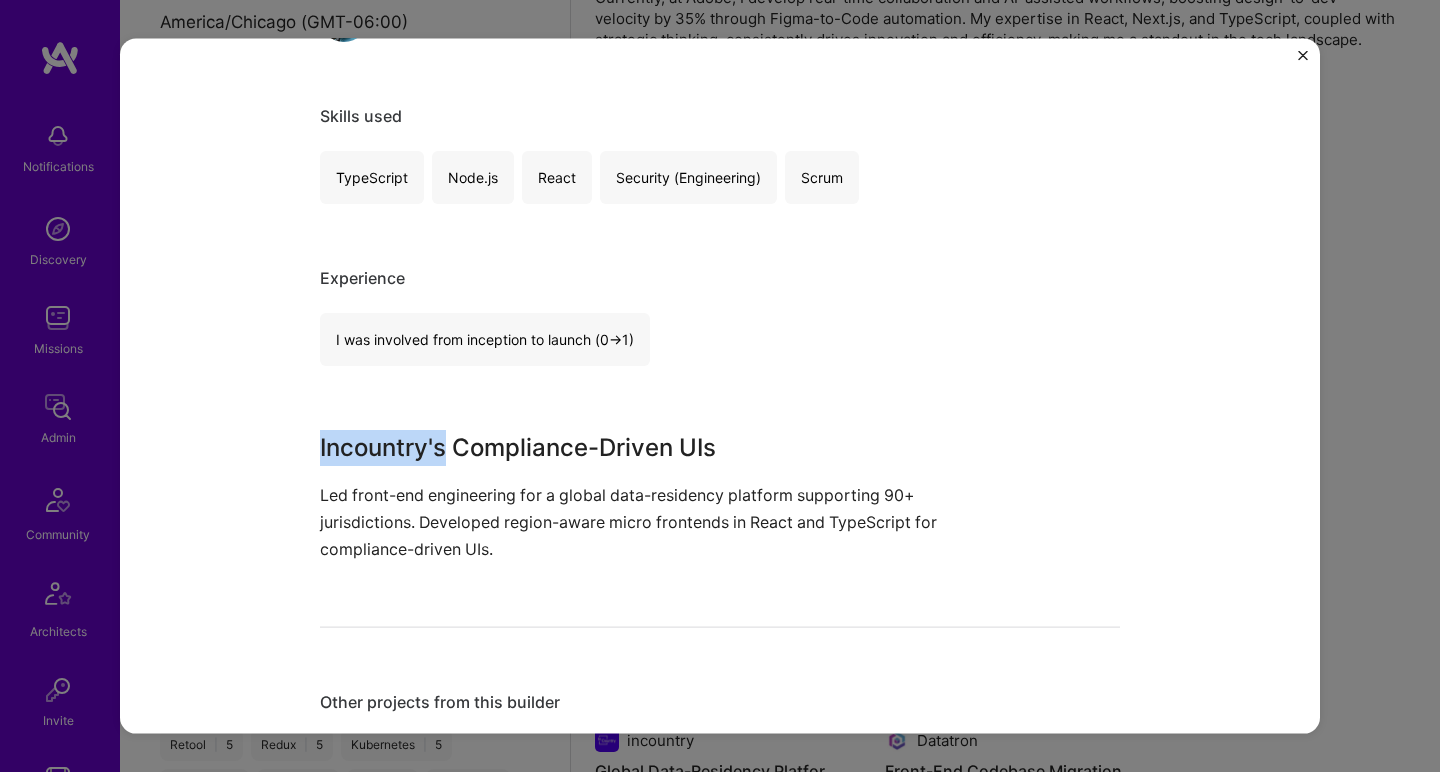 click on "Incountry's Compliance-Driven UIs" at bounding box center [645, 447] 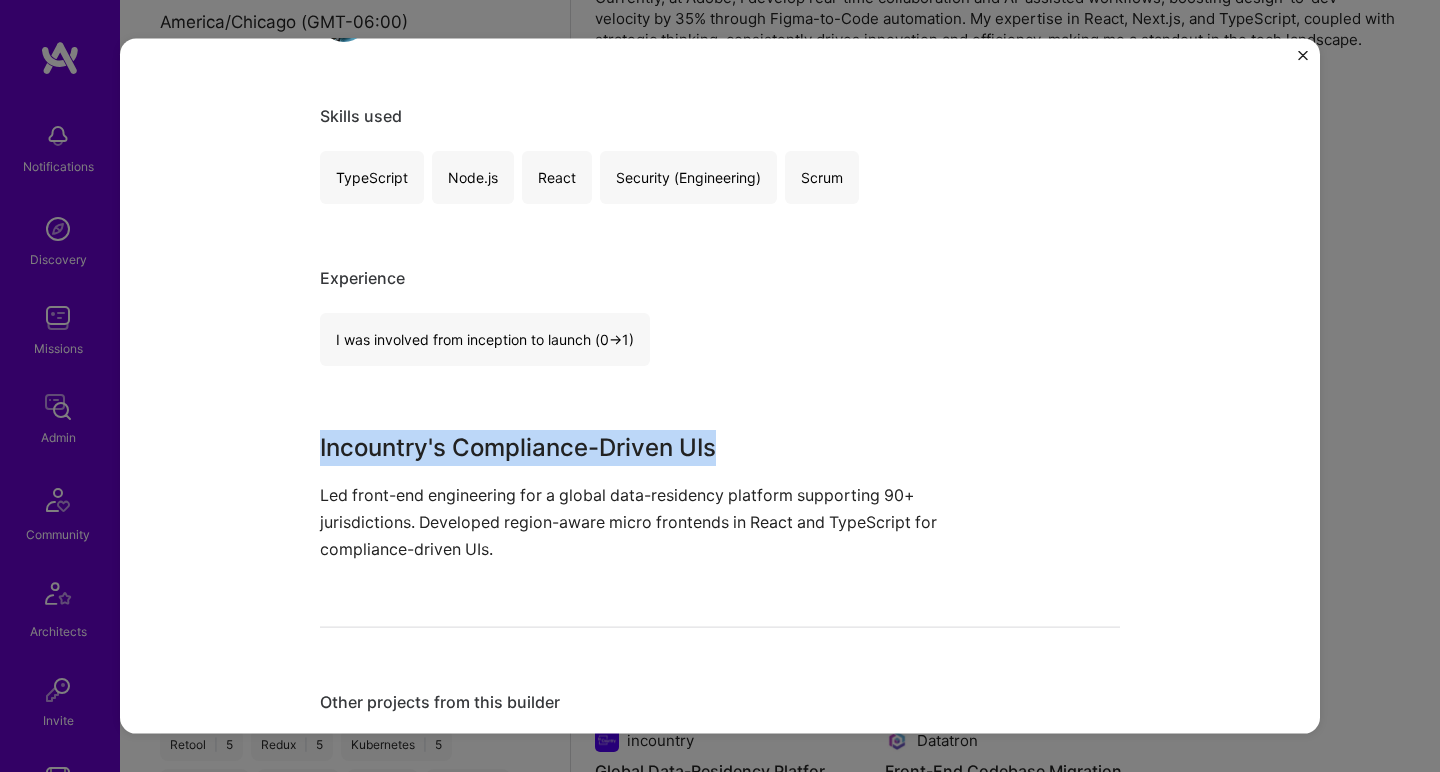 click on "Incountry's Compliance-Driven UIs" at bounding box center [645, 447] 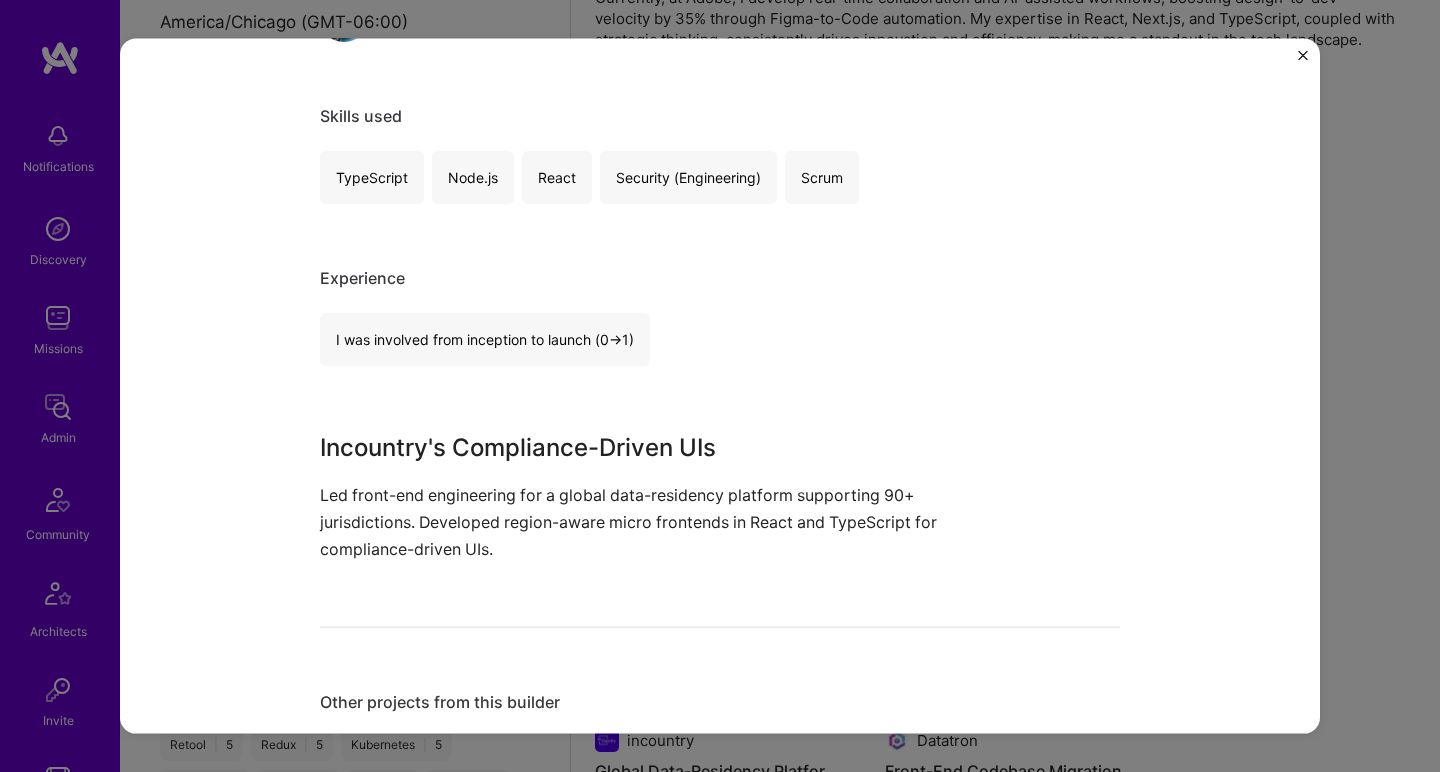 click on "Led front-end engineering for a global data-residency platform supporting 90+ jurisdictions. Developed region-aware micro frontends in React and TypeScript for compliance-driven UIs." at bounding box center [645, 522] 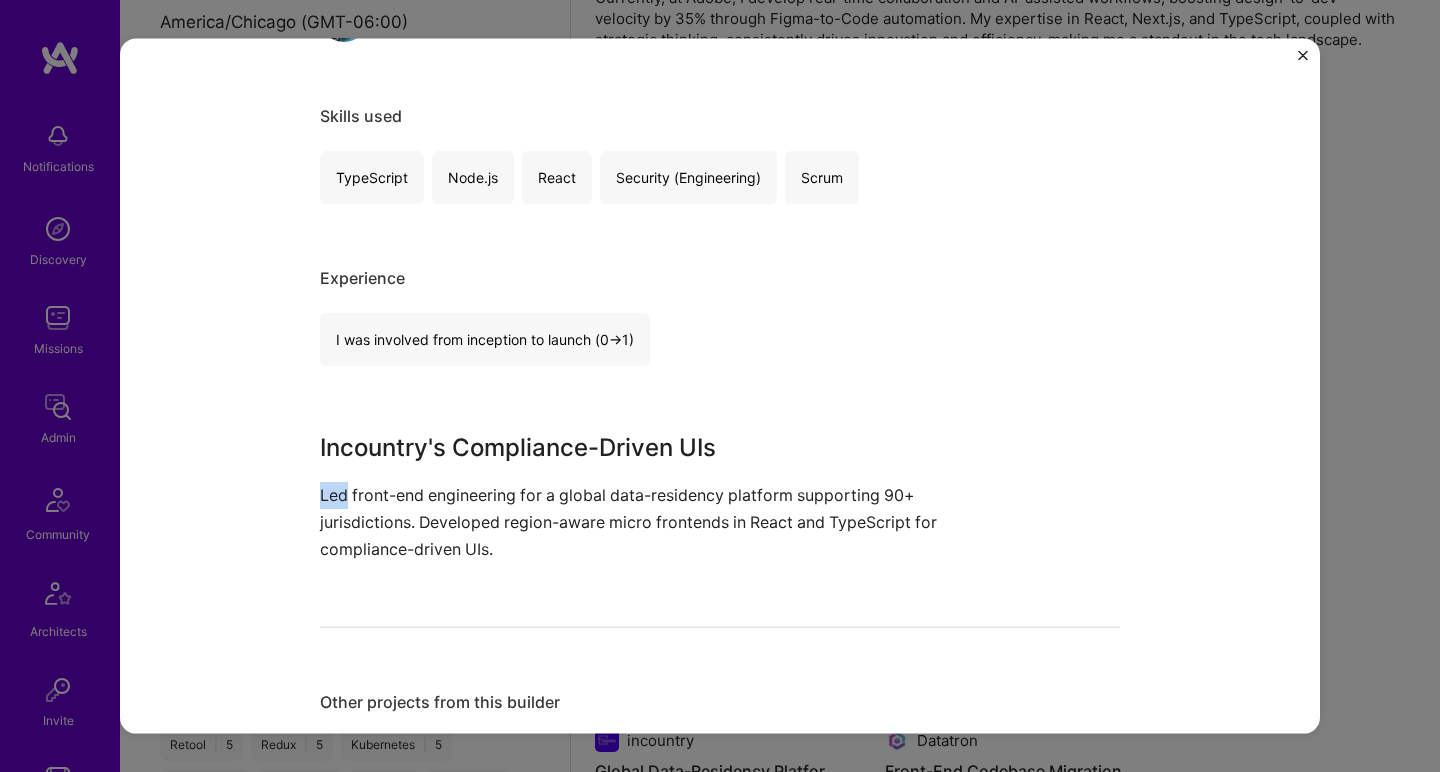 click on "Led front-end engineering for a global data-residency platform supporting 90+ jurisdictions. Developed region-aware micro frontends in React and TypeScript for compliance-driven UIs." at bounding box center (645, 522) 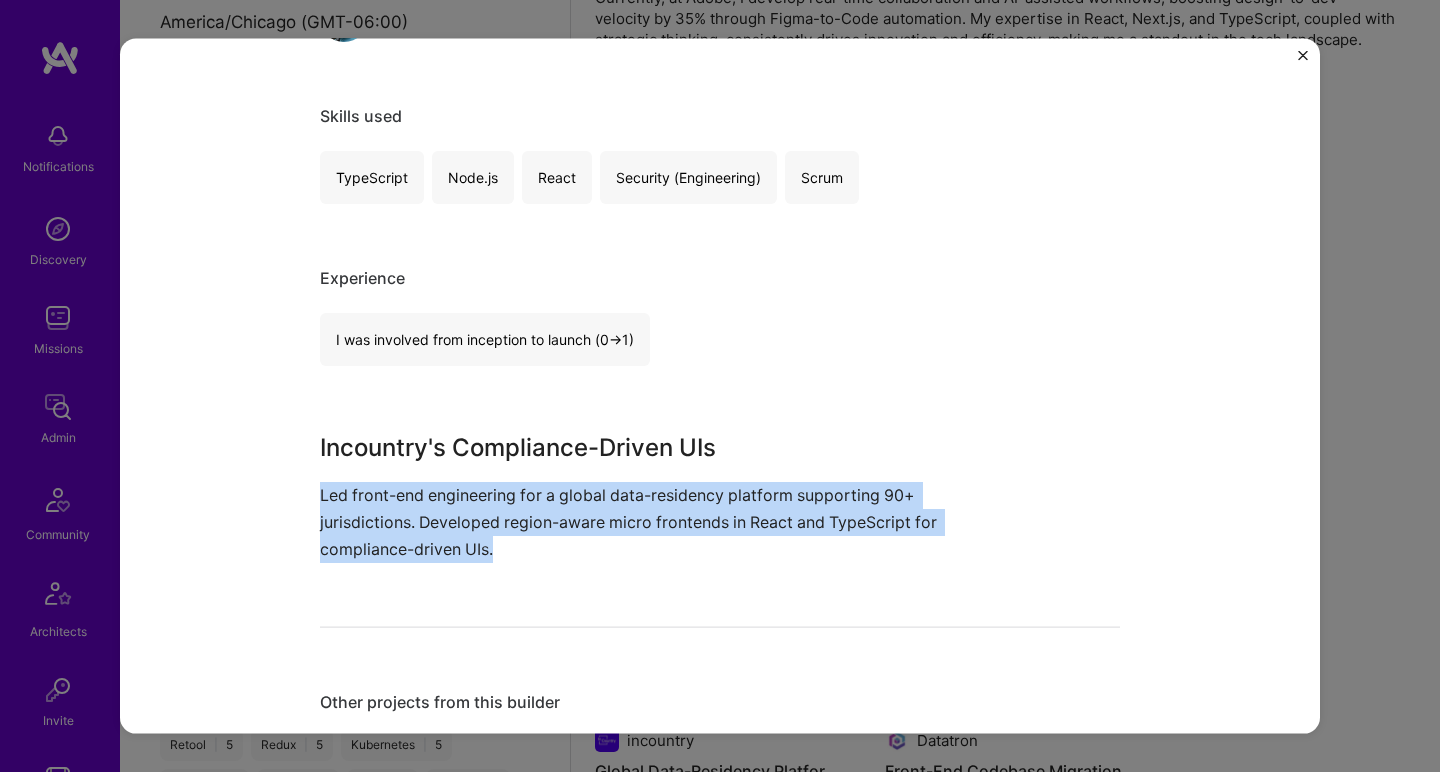 drag, startPoint x: 334, startPoint y: 483, endPoint x: 337, endPoint y: 456, distance: 27.166155 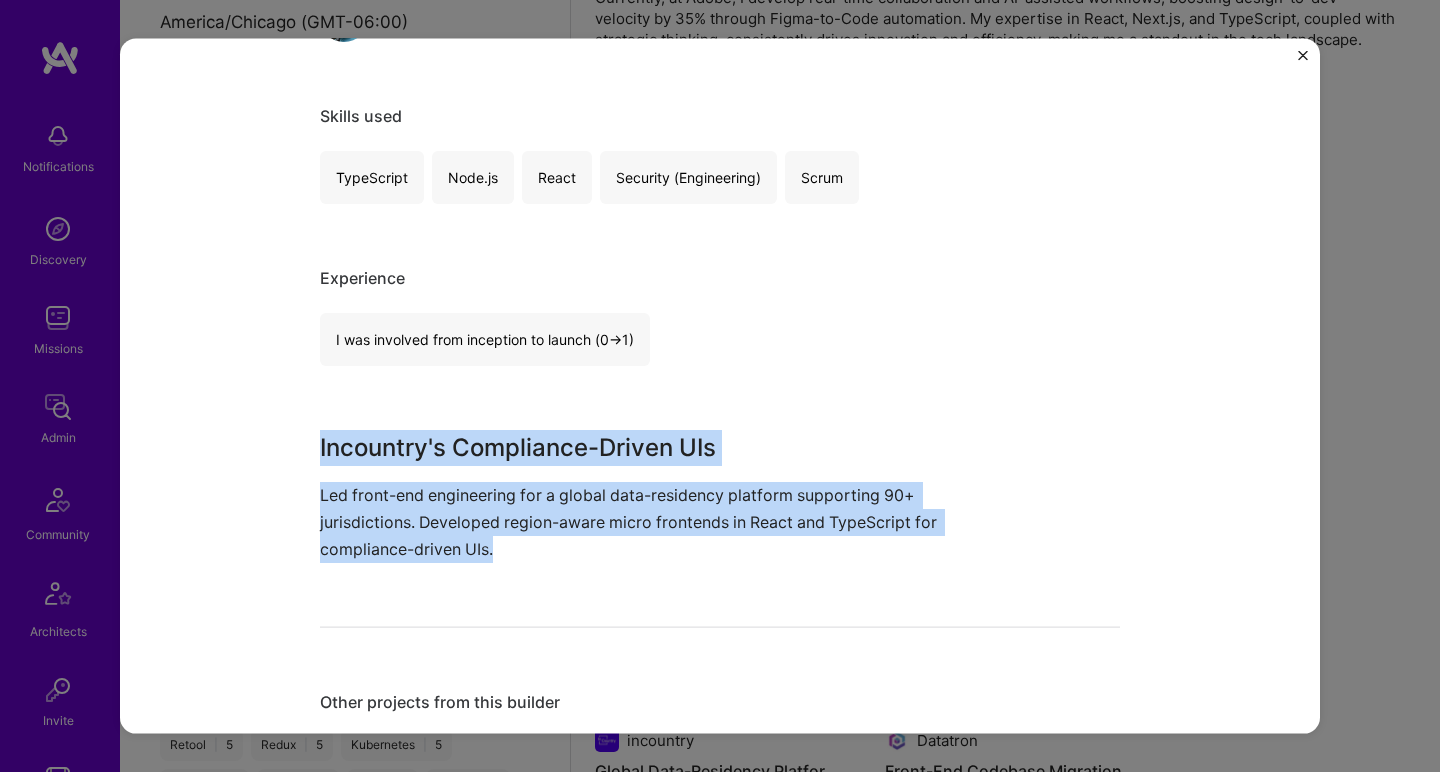 drag, startPoint x: 300, startPoint y: 424, endPoint x: 490, endPoint y: 539, distance: 222.09232 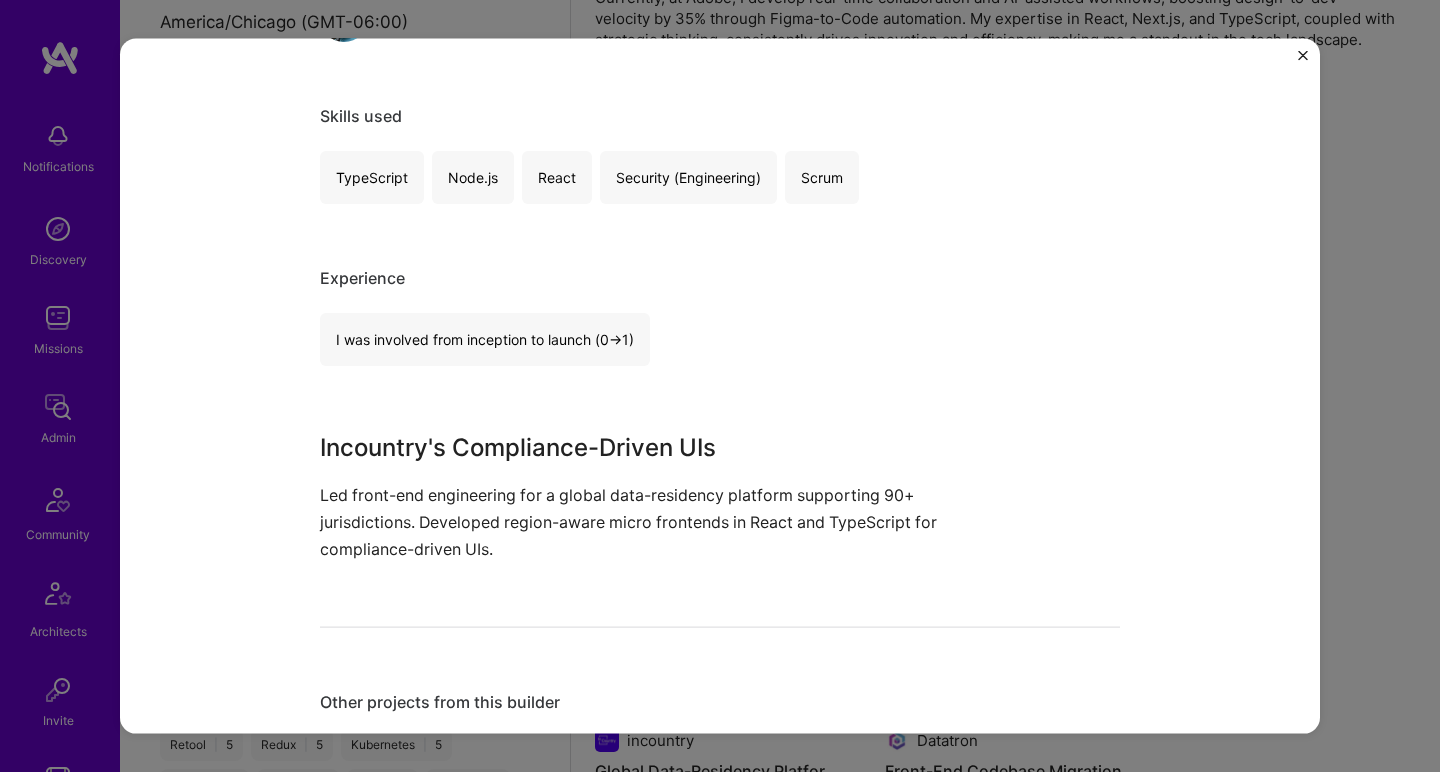 click on "Led front-end engineering for a global data-residency platform supporting 90+ jurisdictions. Developed region-aware micro frontends in React and TypeScript for compliance-driven UIs." at bounding box center (645, 522) 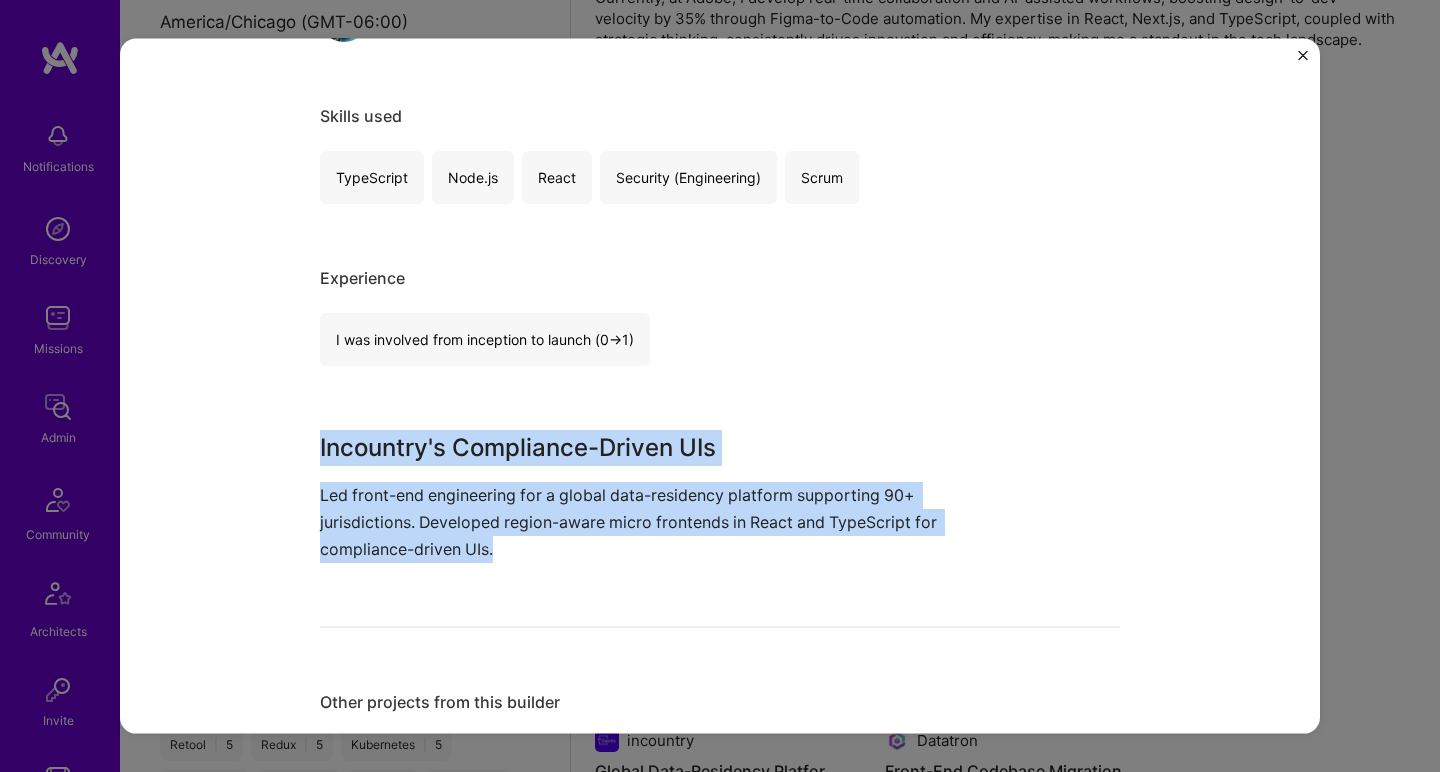 drag, startPoint x: 490, startPoint y: 539, endPoint x: 487, endPoint y: 445, distance: 94.04786 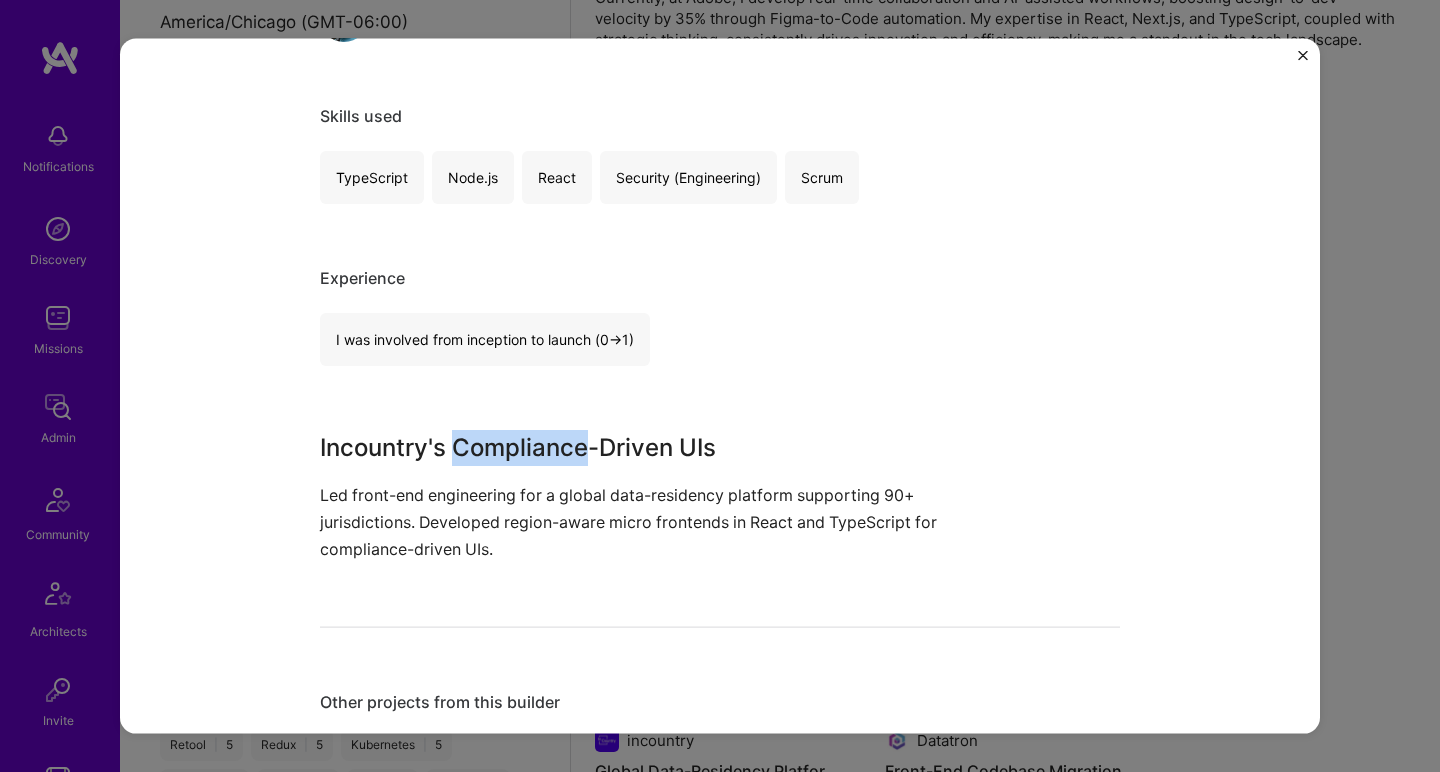 click on "Incountry's Compliance-Driven UIs" at bounding box center [645, 447] 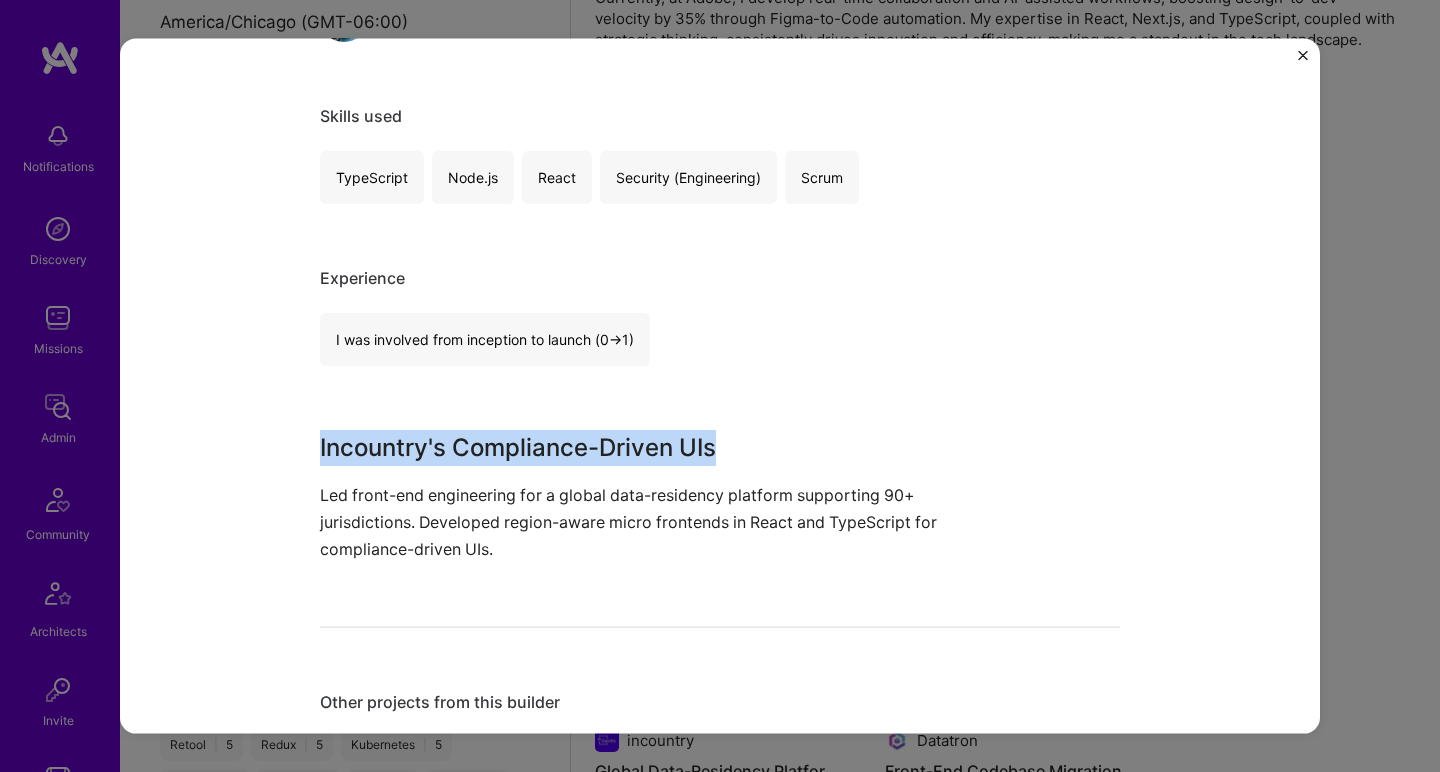 click on "Incountry's Compliance-Driven UIs" at bounding box center (645, 447) 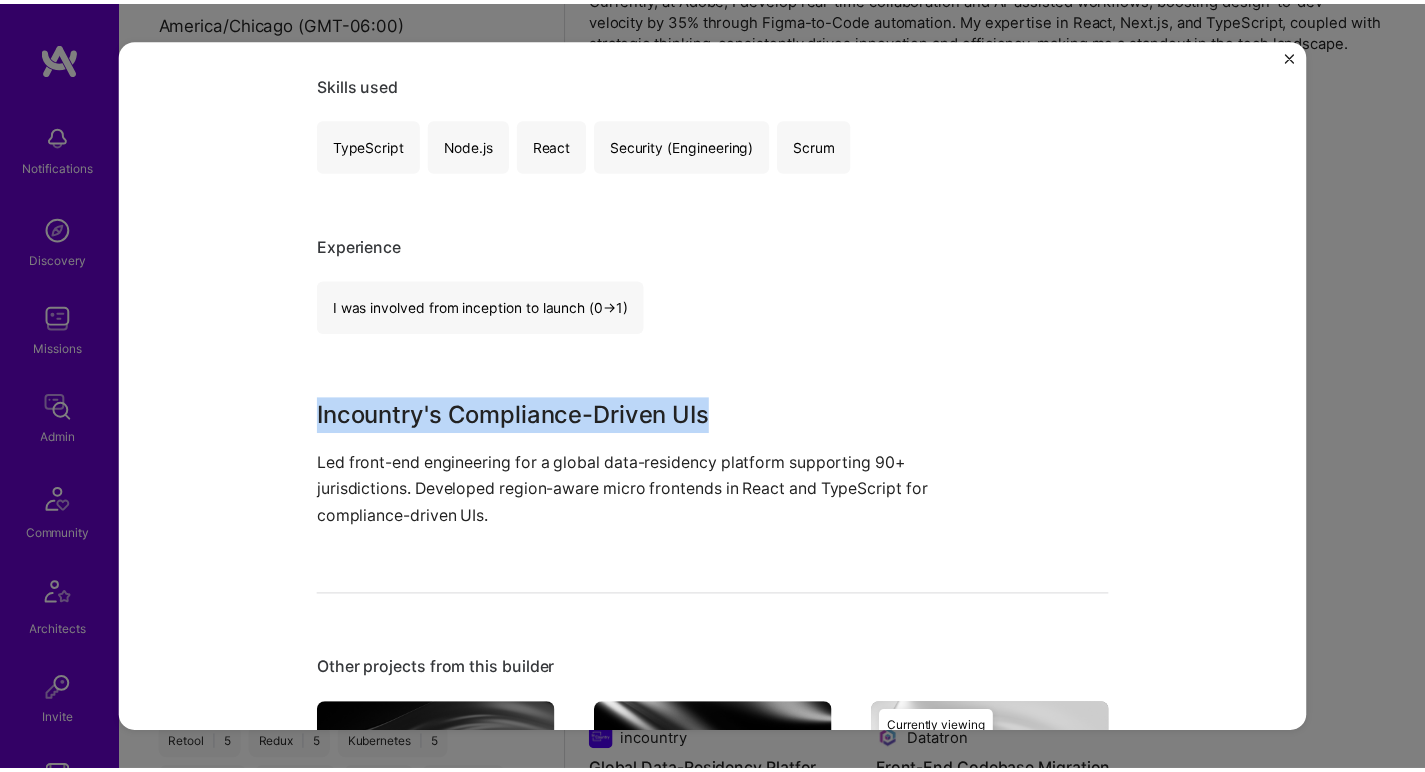 scroll, scrollTop: 0, scrollLeft: 0, axis: both 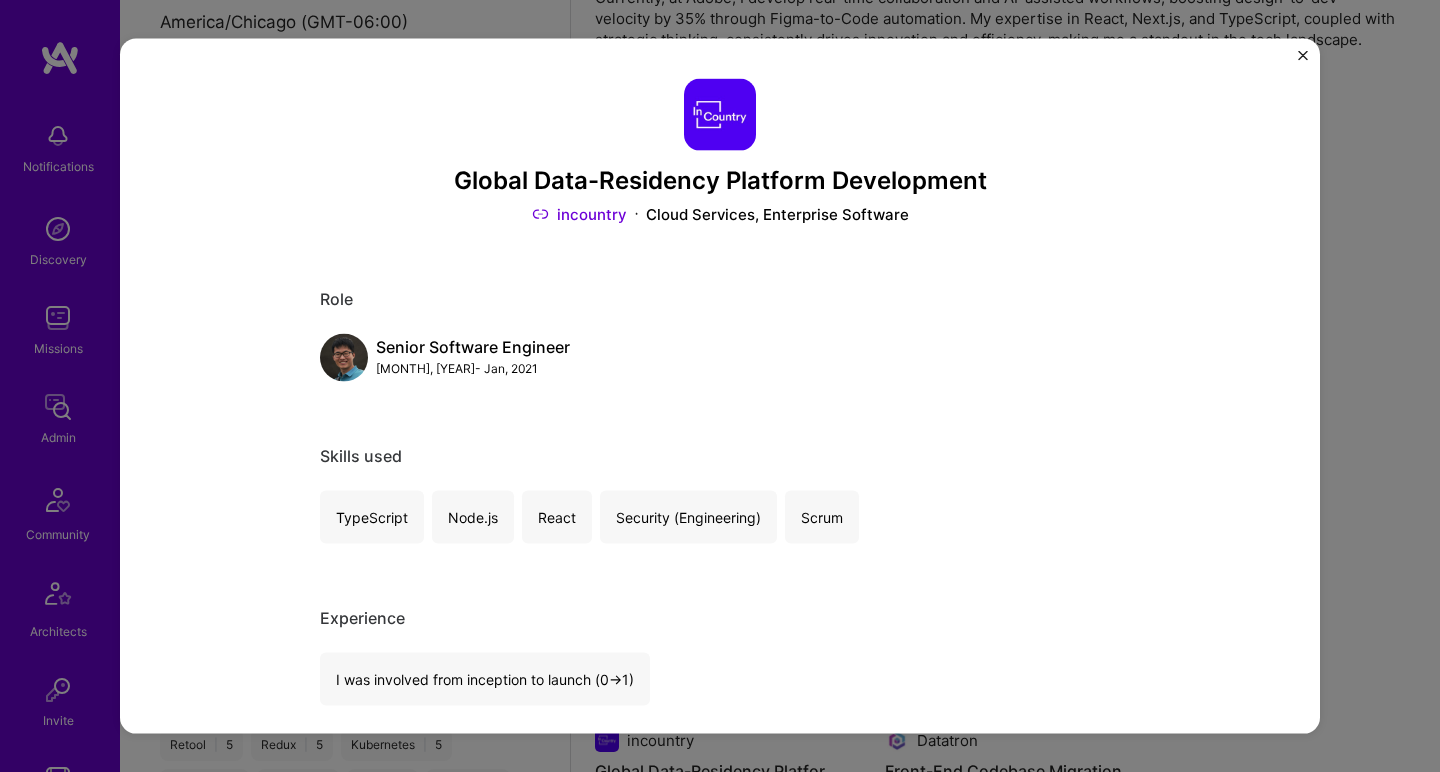 click on "Global Data-Residency Platform Development   incountry Cloud Services, Enterprise Software Role Senior Software Engineer Feb, 2018  -   Jan, 2021 Skills used TypeScript Node.js React Security (Engineering) Scrum Experience I was involved from inception to launch (0  ->  1) Incountry's Compliance-Driven UIs Led front-end engineering for a global data-residency platform supporting 90+ jurisdictions. Developed region-aware micro frontends in React and TypeScript for compliance-driven UIs. Other projects from this builder Walmart AI-Integrated Features for Membership Platform Jan 2021 - Jan 2024 Open Project   Datatron Front-End Codebase Migration Feb 2014 - Jan 2018 Open Project   incountry Global Data-Residency Platform Development Feb 2018 - Jan 2021 Open Project   Currently viewing Adobe Real-Time Collaboration and AI Workflows Jan 2024 - Present Open Project" at bounding box center [720, 386] 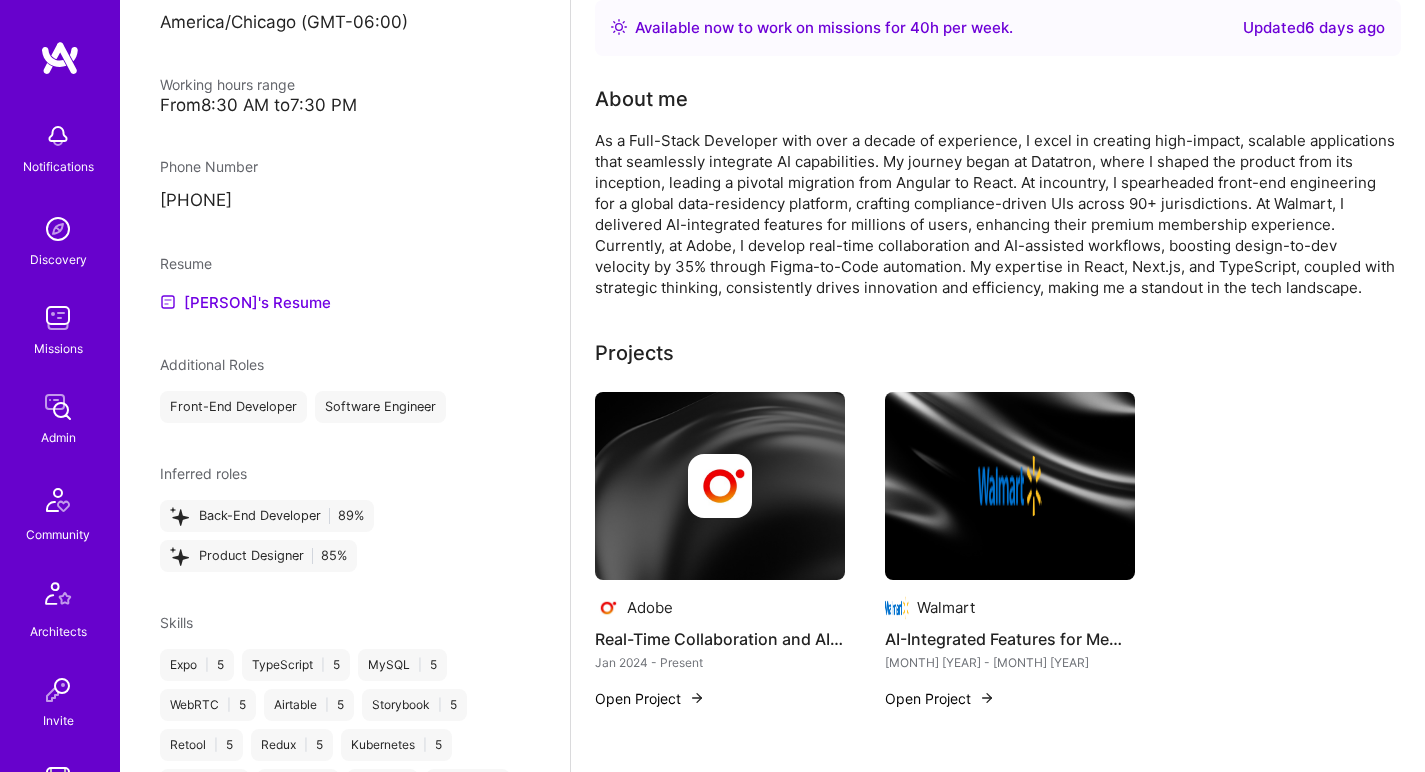 scroll, scrollTop: 32, scrollLeft: 0, axis: vertical 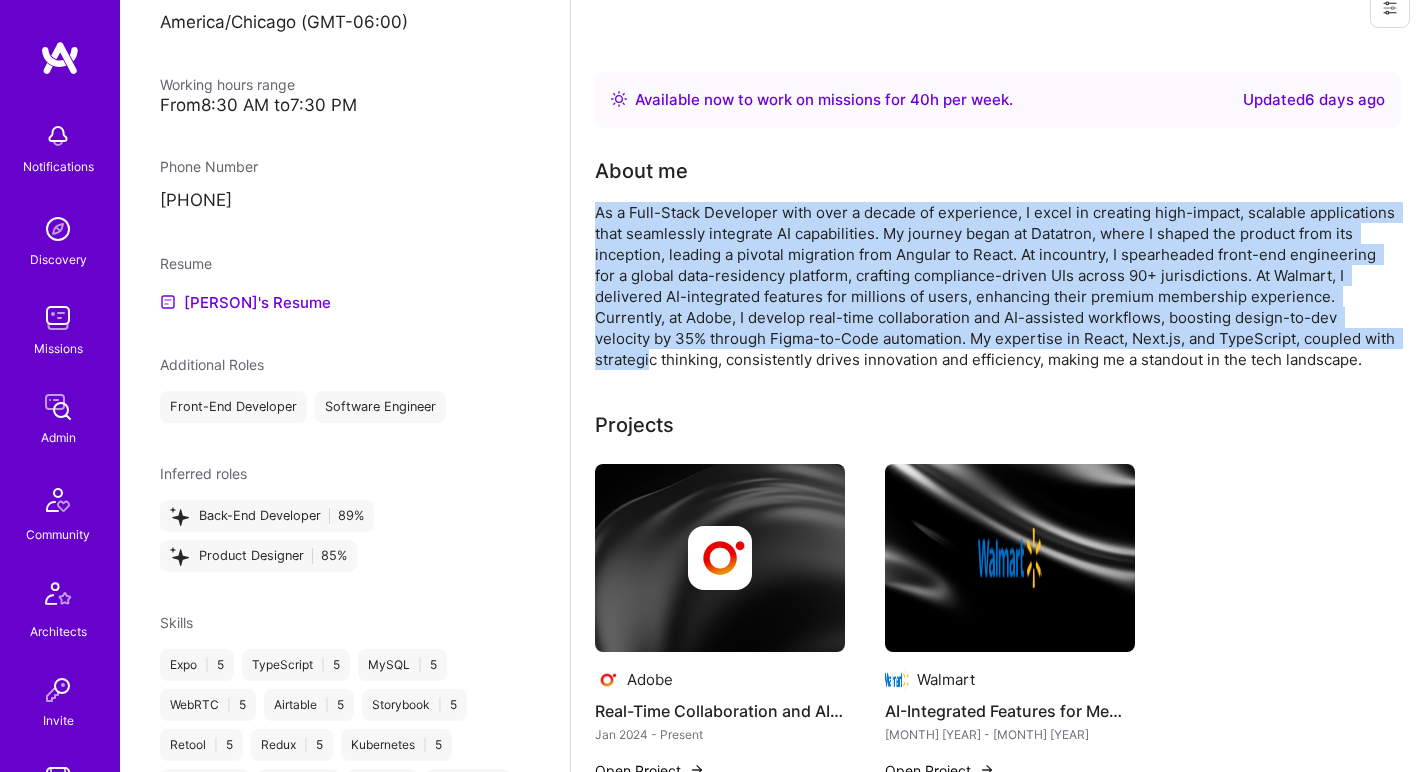 drag, startPoint x: 739, startPoint y: 197, endPoint x: 748, endPoint y: 365, distance: 168.2409 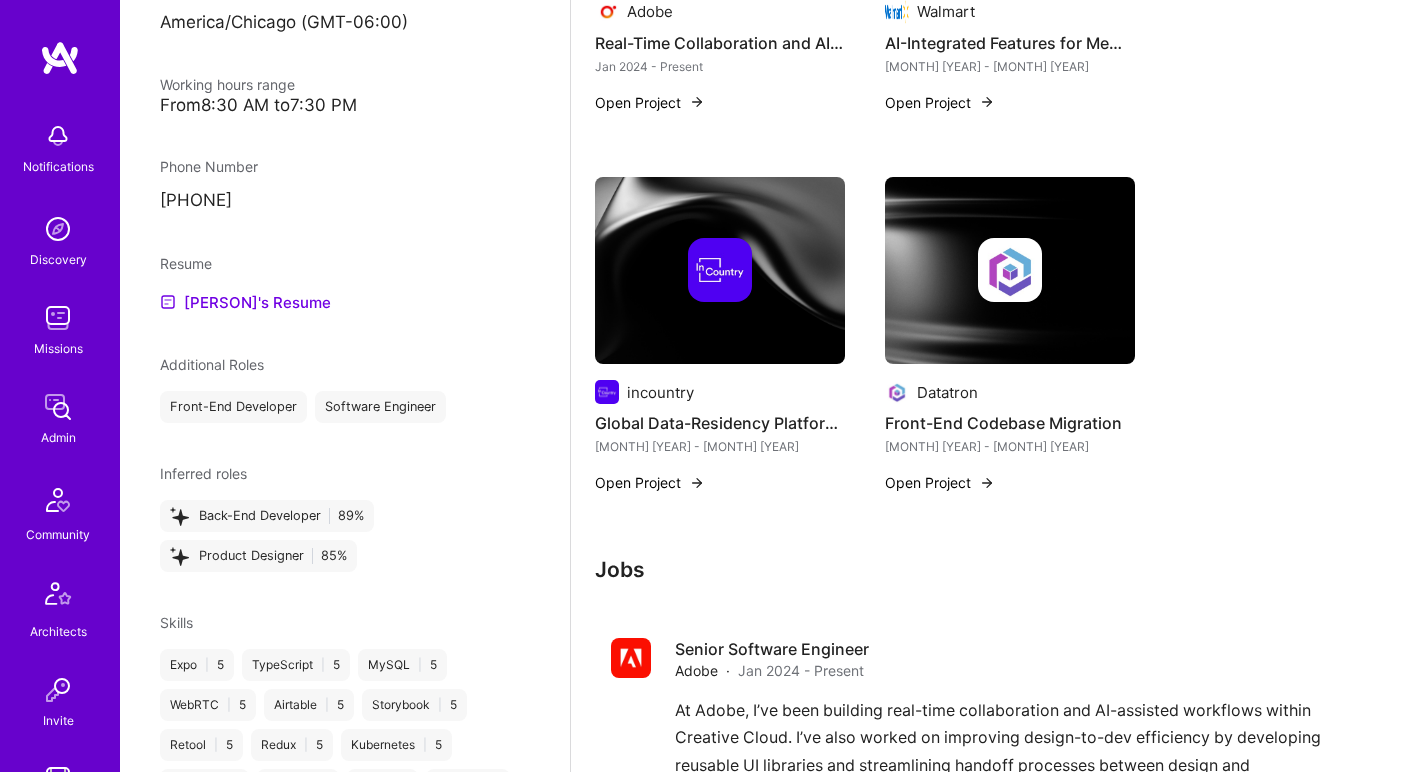 scroll, scrollTop: 1184, scrollLeft: 0, axis: vertical 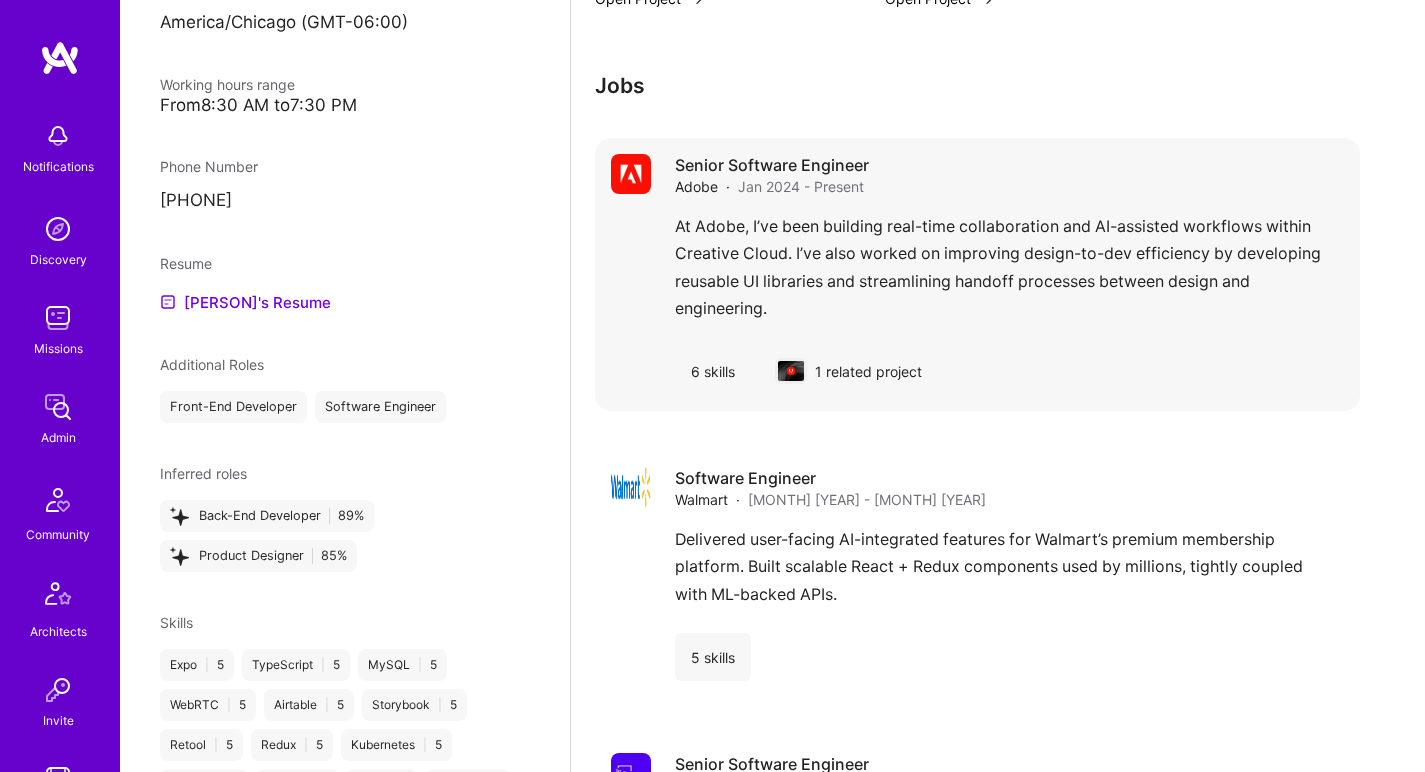 click on "At Adobe, I’ve been building real-time collaboration and AI-assisted workflows within Creative Cloud. I’ve also worked on improving design-to-dev efficiency by developing reusable UI libraries and streamlining handoff processes between design and engineering." at bounding box center (1009, 272) 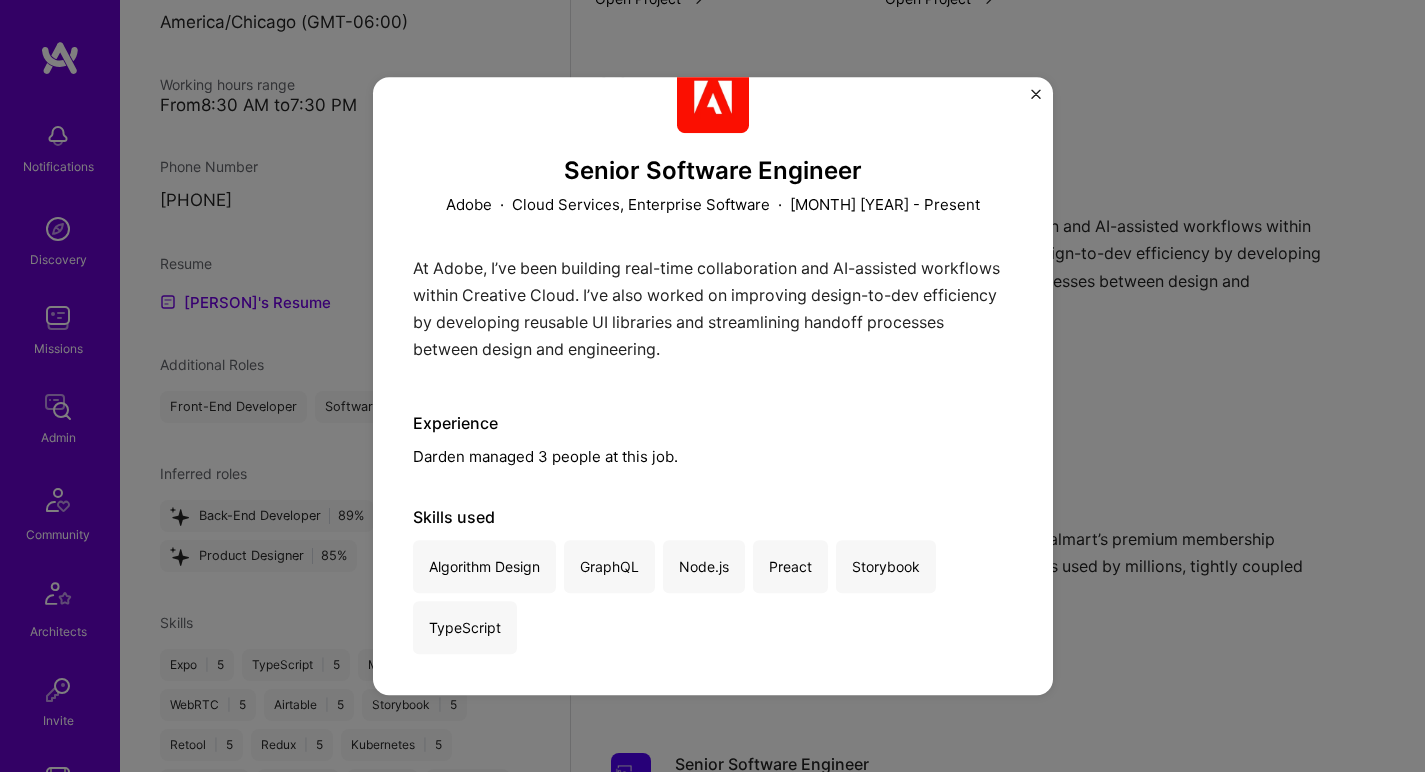 scroll, scrollTop: 112, scrollLeft: 0, axis: vertical 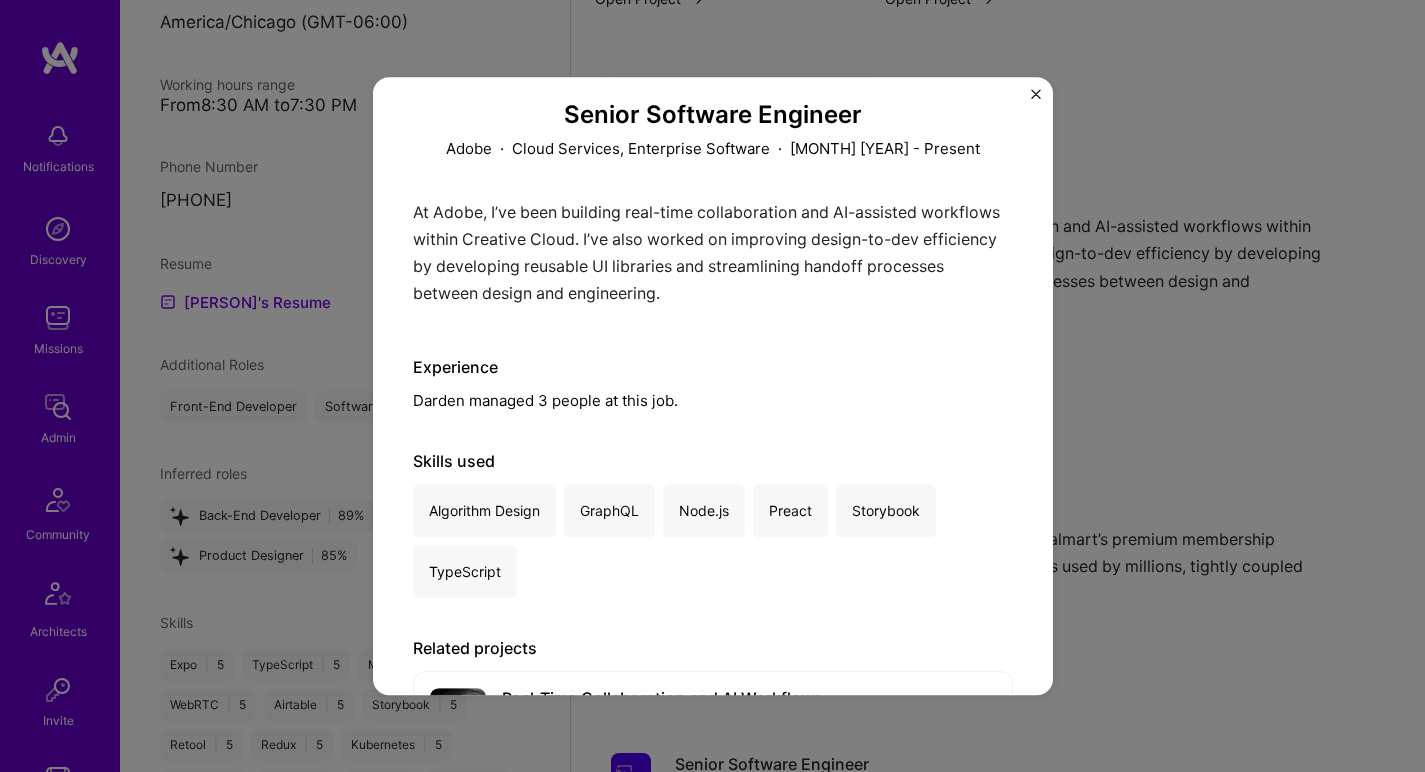 click on "Senior Software Engineer Adobe   ·     Cloud Services, Enterprise Software     ·   January 2024 - Present   At Adobe, I’ve been building real-time collaboration and AI-assisted workflows within Creative Cloud. I’ve also worked on improving design-to-dev efficiency by developing reusable UI libraries and streamlining handoff processes between design and engineering. Experience Darden managed 3 people at this job. Skills used Algorithm Design GraphQL Node.js Preact Storybook TypeScript Related projects Real-Time Collaboration and AI Workflows Adobe Open" at bounding box center (712, 386) 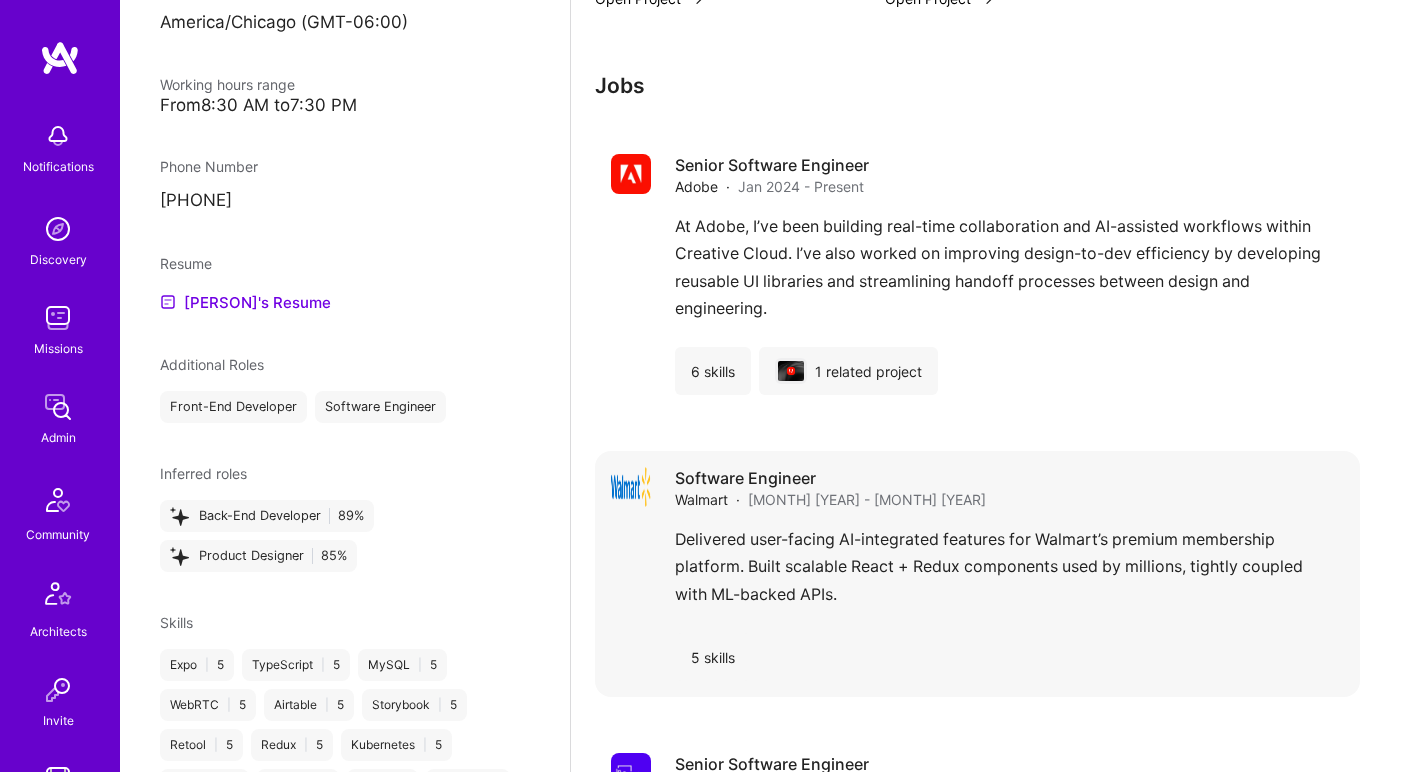 click on "Jan 2021 - Jan 2024" at bounding box center [867, 499] 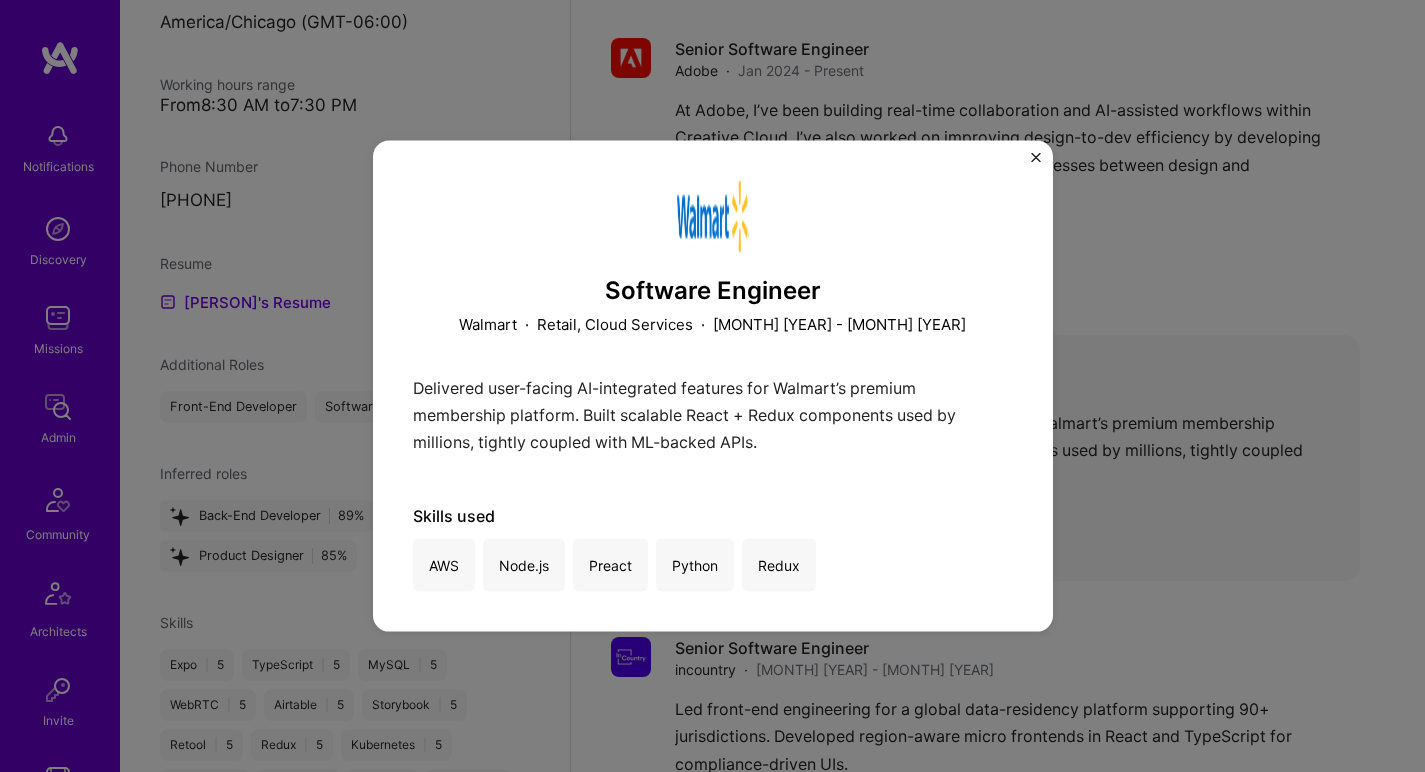 click on "Software Engineer Walmart   ·     Retail, Cloud Services     ·   January 2021 - January 2024   Delivered user-facing AI-integrated features for Walmart’s premium membership platform. Built scalable React + Redux components used by millions, tightly coupled with ML-backed APIs. Skills used AWS Node.js Preact Python Redux" at bounding box center [712, 386] 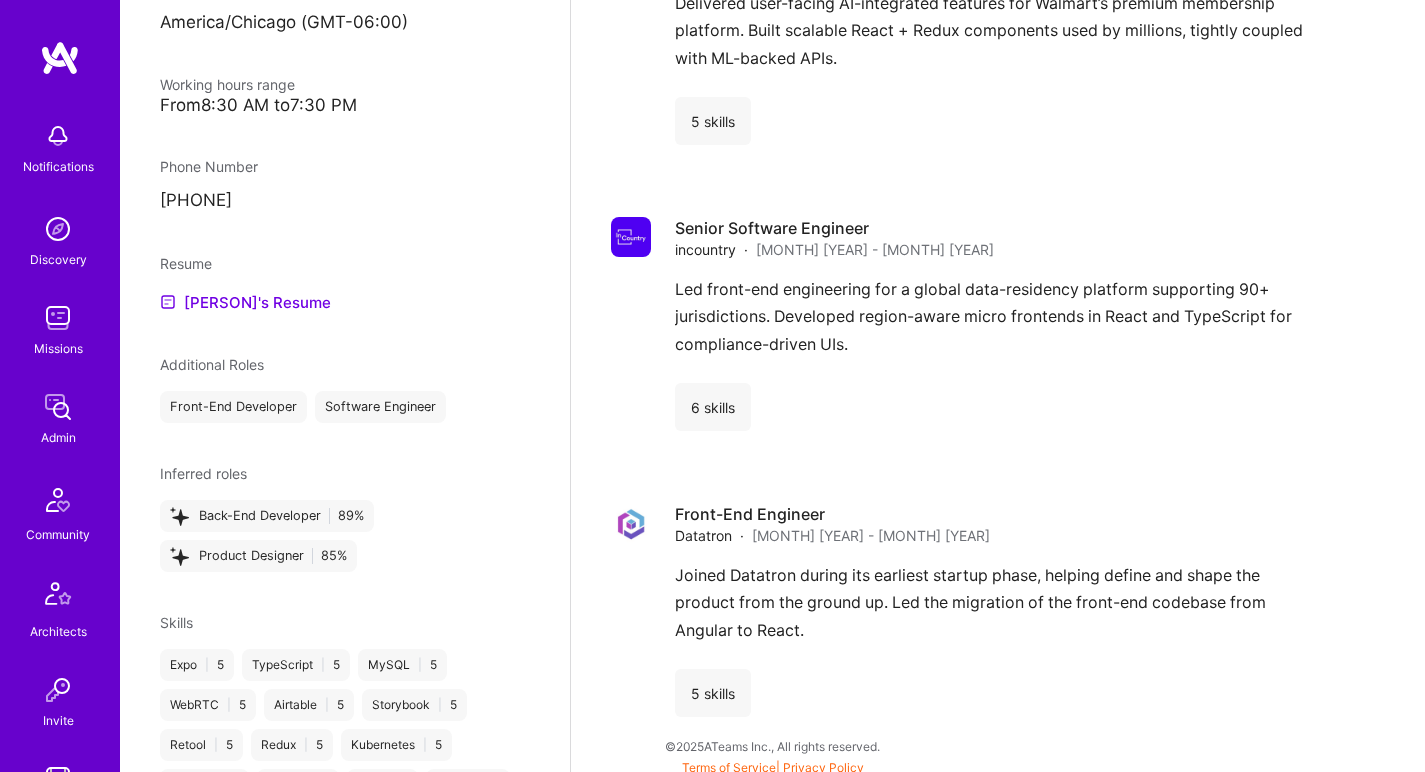 scroll, scrollTop: 1750, scrollLeft: 0, axis: vertical 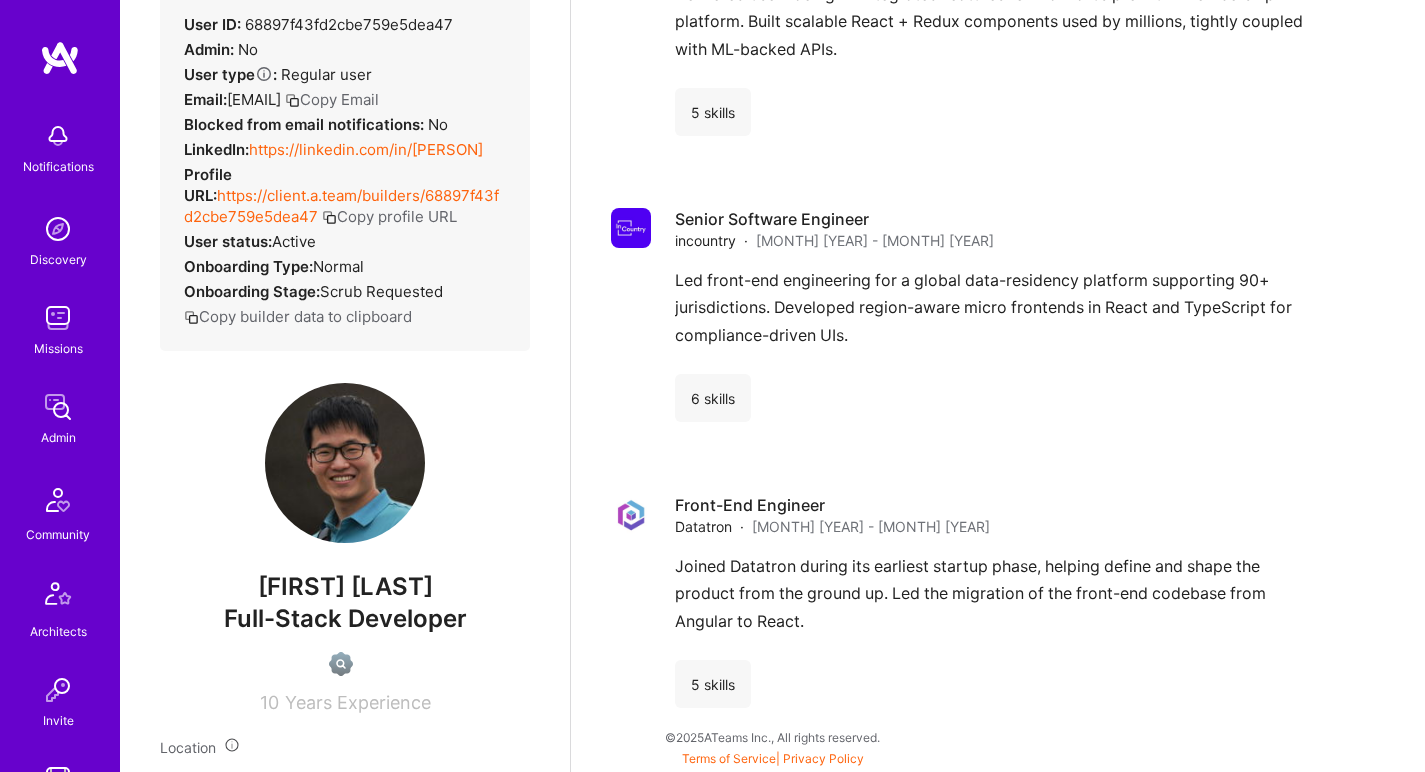 click on "https://linkedin.com/in/darden-anth" at bounding box center [366, 149] 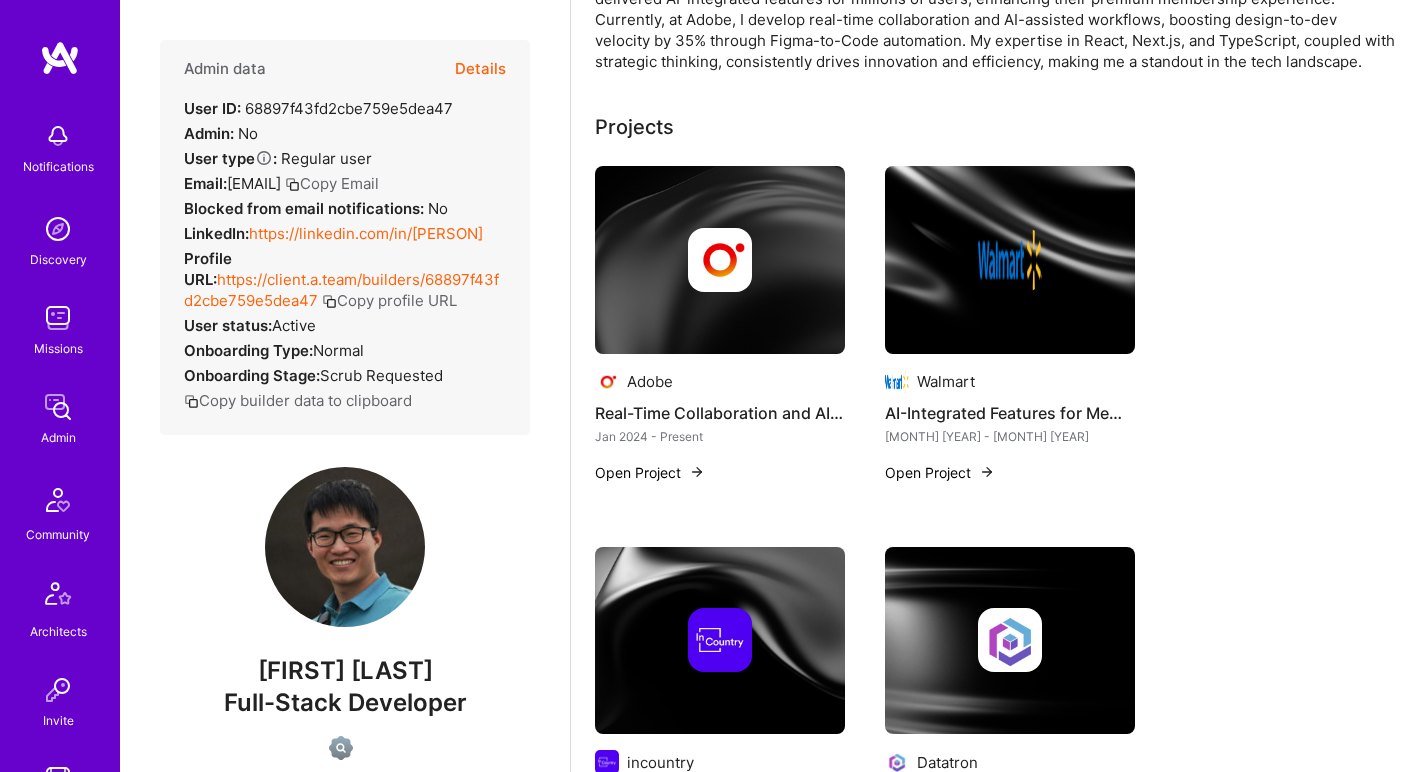 scroll, scrollTop: 0, scrollLeft: 0, axis: both 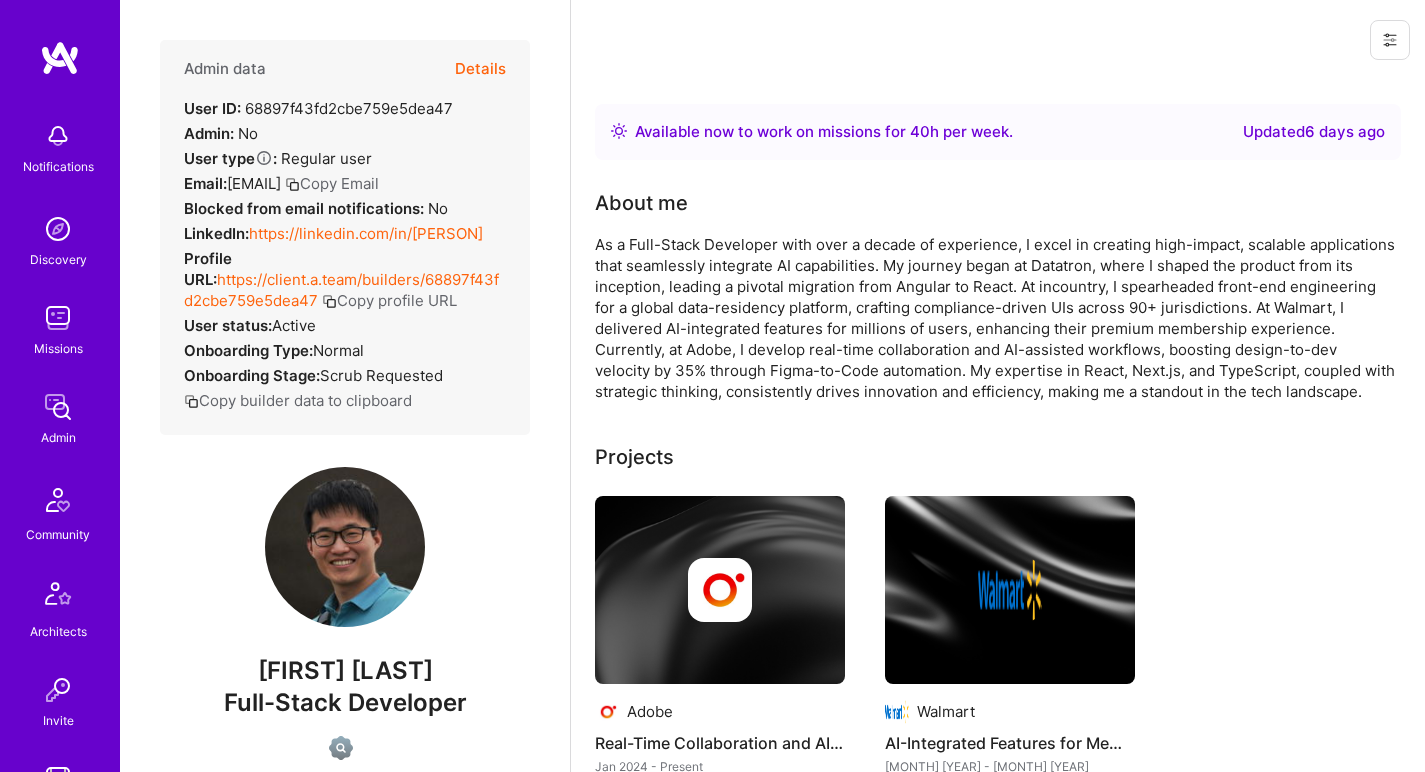 click on "Darden Anthony" at bounding box center [345, 671] 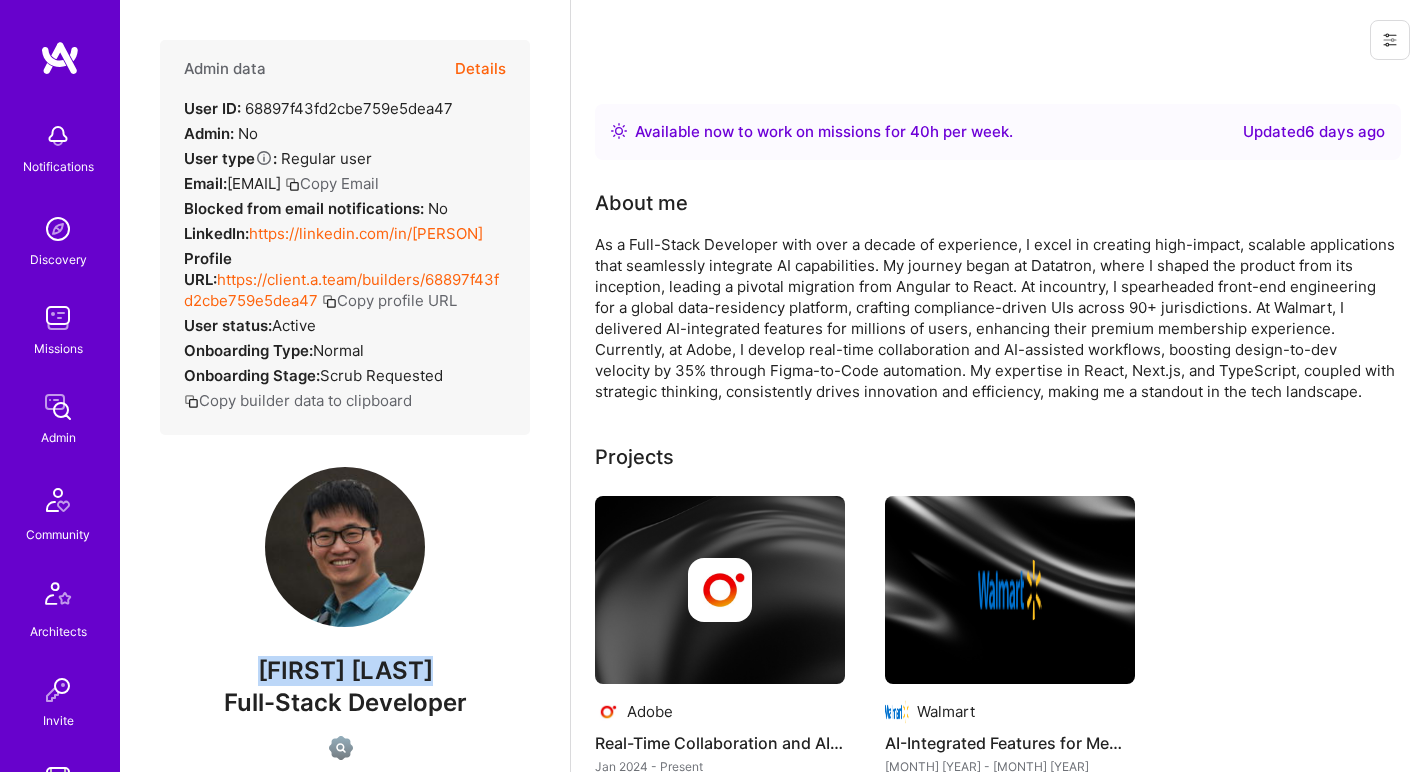 drag, startPoint x: 293, startPoint y: 704, endPoint x: 369, endPoint y: 707, distance: 76.05919 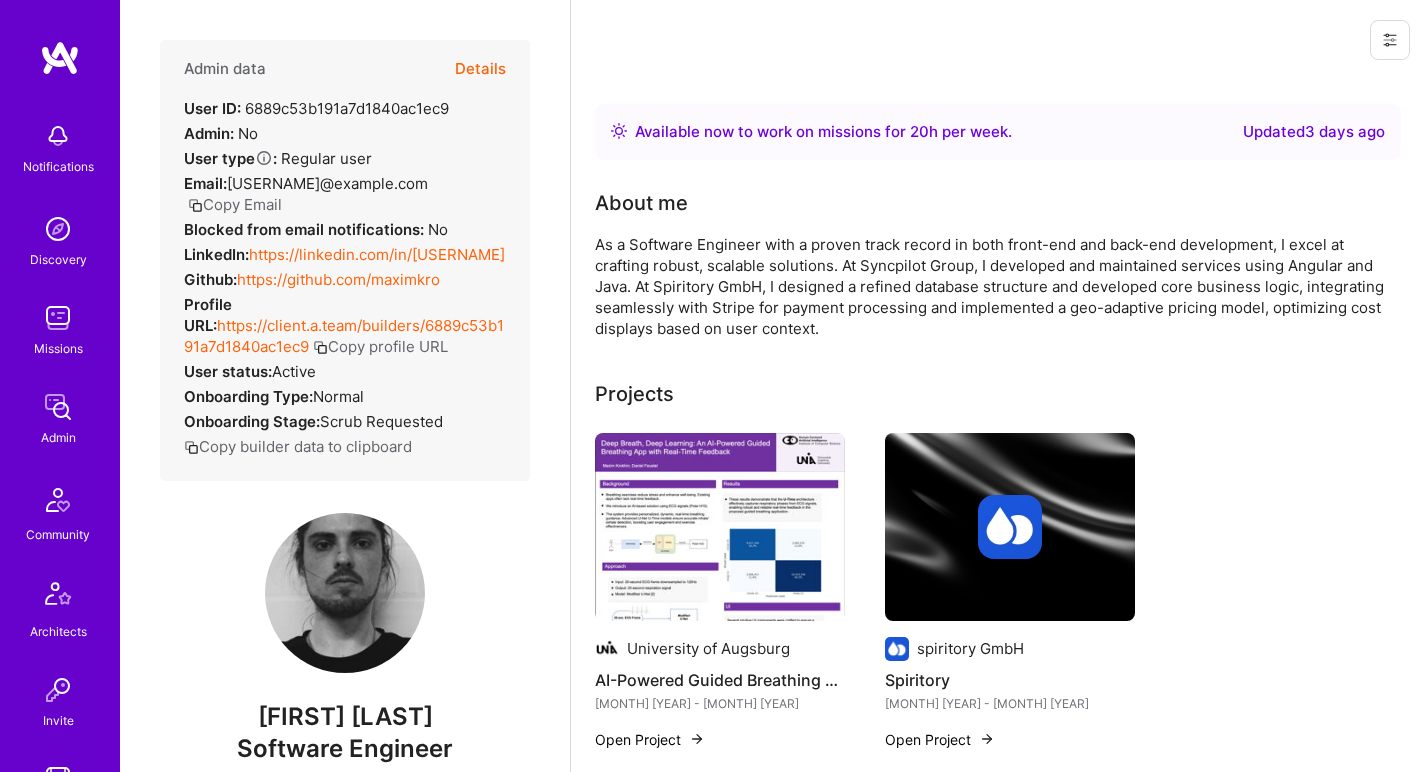 scroll, scrollTop: 0, scrollLeft: 0, axis: both 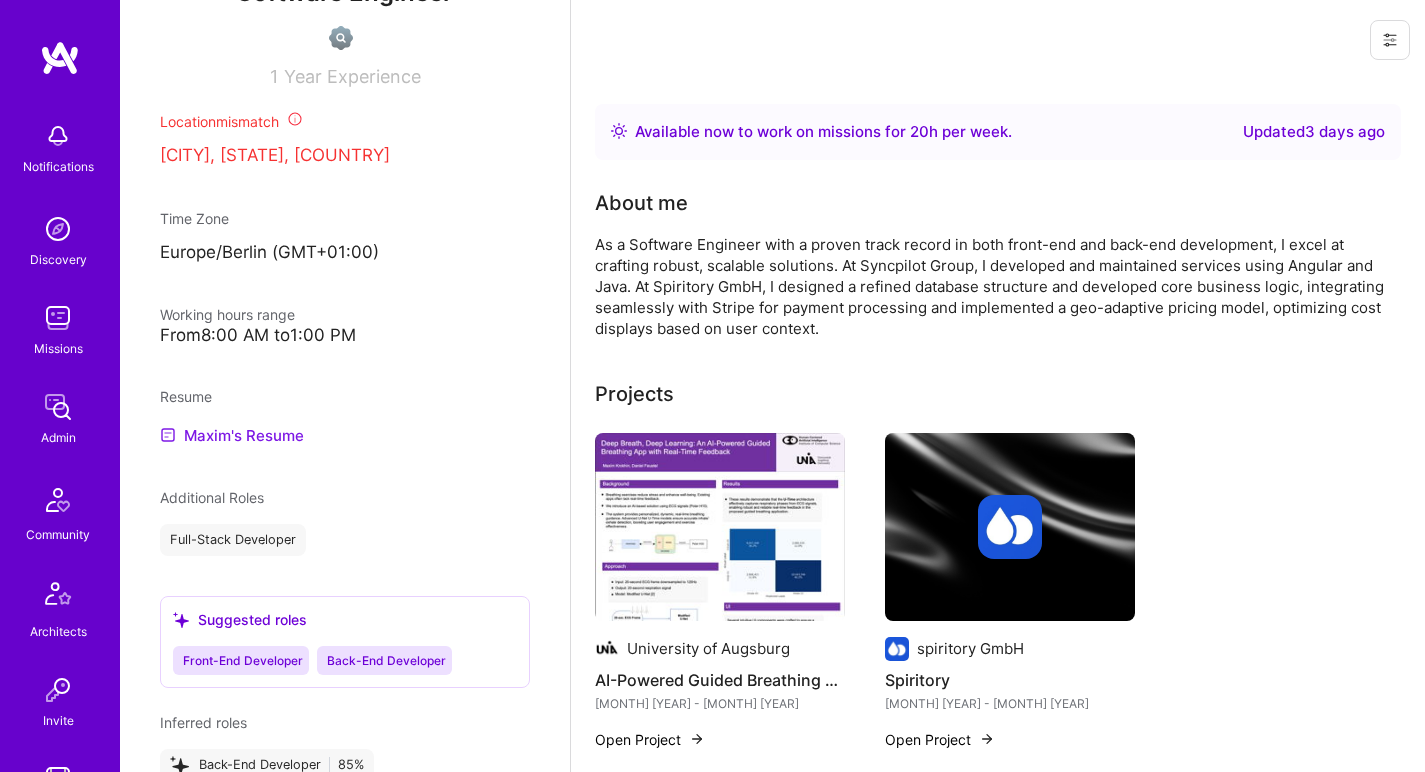 click on "Maxim's Resume" at bounding box center [232, 435] 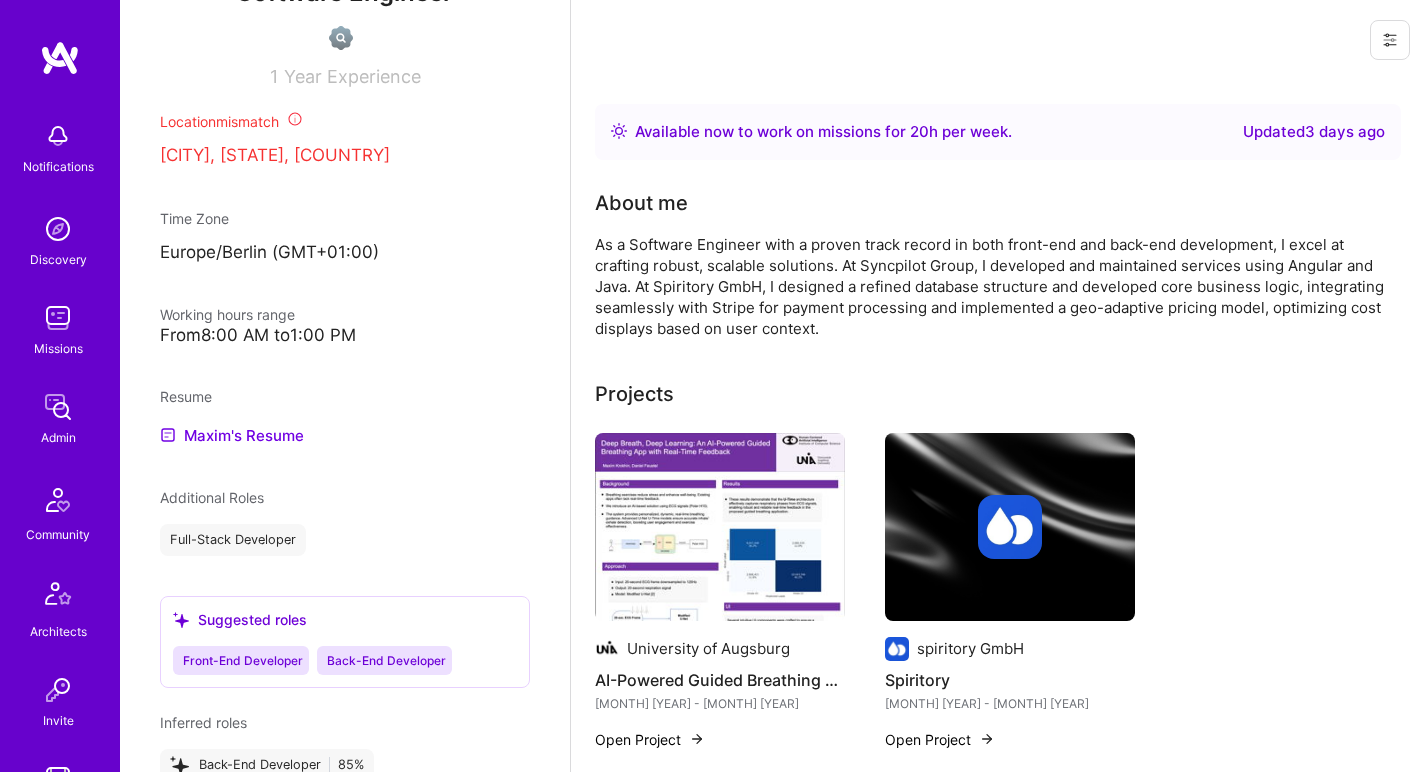 click on "As a Software Engineer with a proven track record in both front-end and back-end development, I excel at crafting robust, scalable solutions. At Syncpilot Group, I developed and maintained services using Angular and Java. At Spiritory GmbH, I designed a refined database structure and developed core business logic, integrating seamlessly with Stripe for payment processing and implemented a geo-adaptive pricing model, optimizing cost displays based on user context." at bounding box center [995, 286] 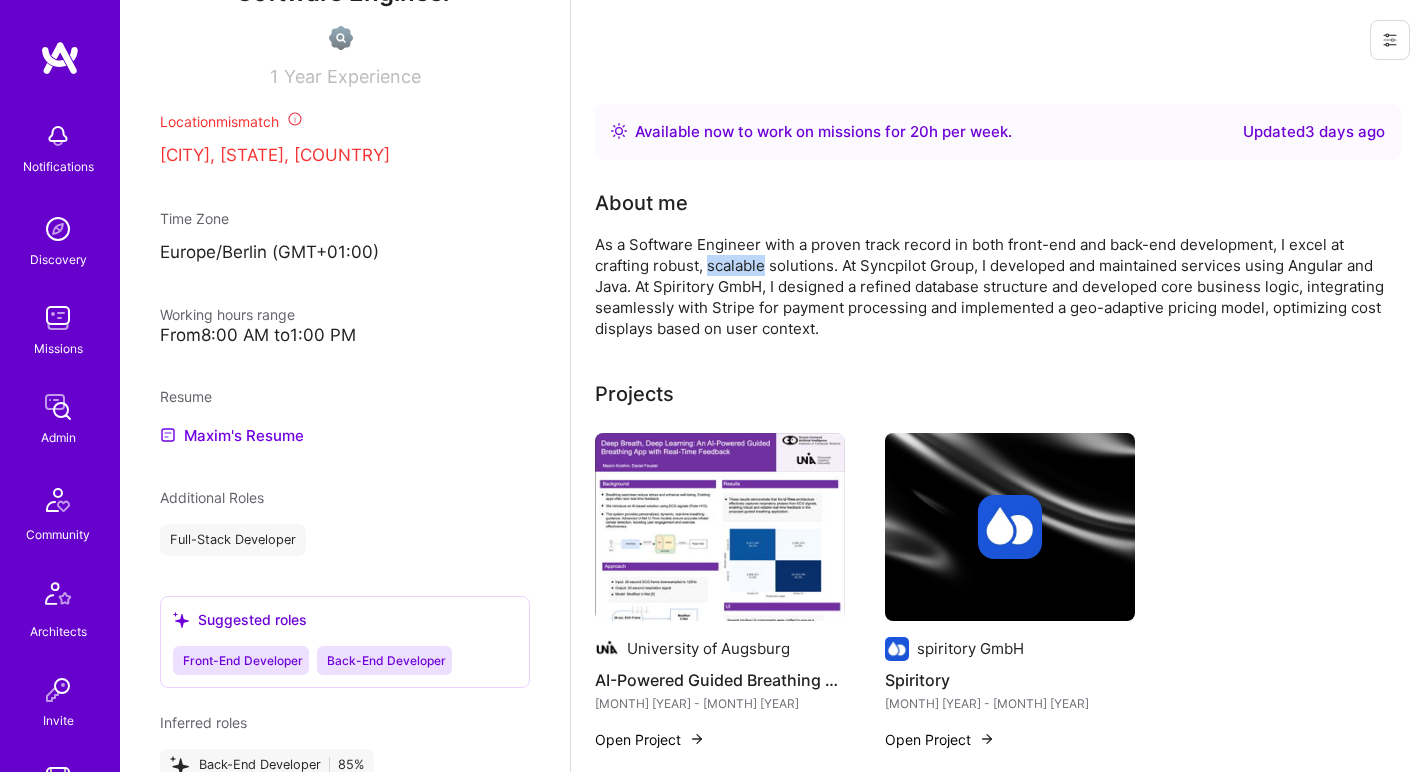 click on "As a Software Engineer with a proven track record in both front-end and back-end development, I excel at crafting robust, scalable solutions. At Syncpilot Group, I developed and maintained services using Angular and Java. At Spiritory GmbH, I designed a refined database structure and developed core business logic, integrating seamlessly with Stripe for payment processing and implemented a geo-adaptive pricing model, optimizing cost displays based on user context." at bounding box center (995, 286) 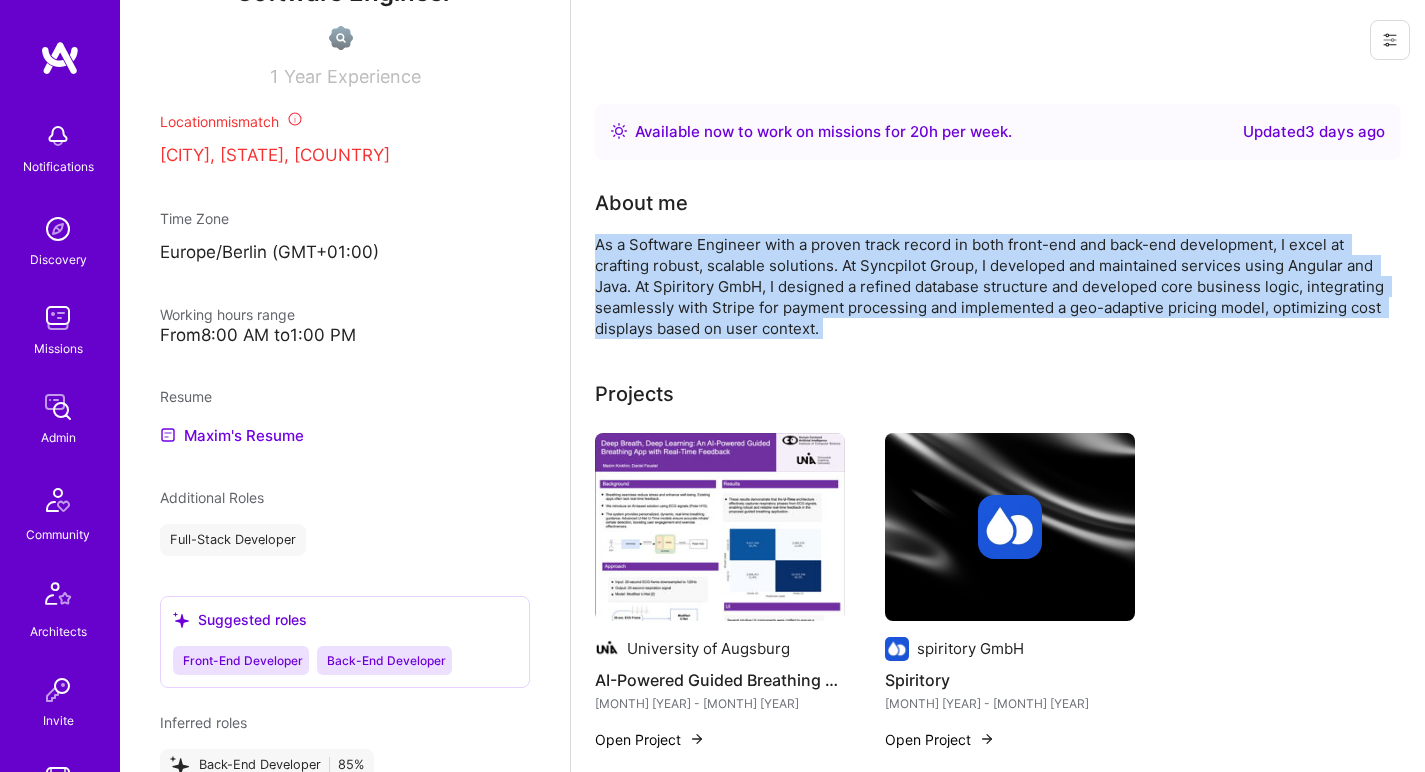 click on "As a Software Engineer with a proven track record in both front-end and back-end development, I excel at crafting robust, scalable solutions. At Syncpilot Group, I developed and maintained services using Angular and Java. At Spiritory GmbH, I designed a refined database structure and developed core business logic, integrating seamlessly with Stripe for payment processing and implemented a geo-adaptive pricing model, optimizing cost displays based on user context." at bounding box center (995, 286) 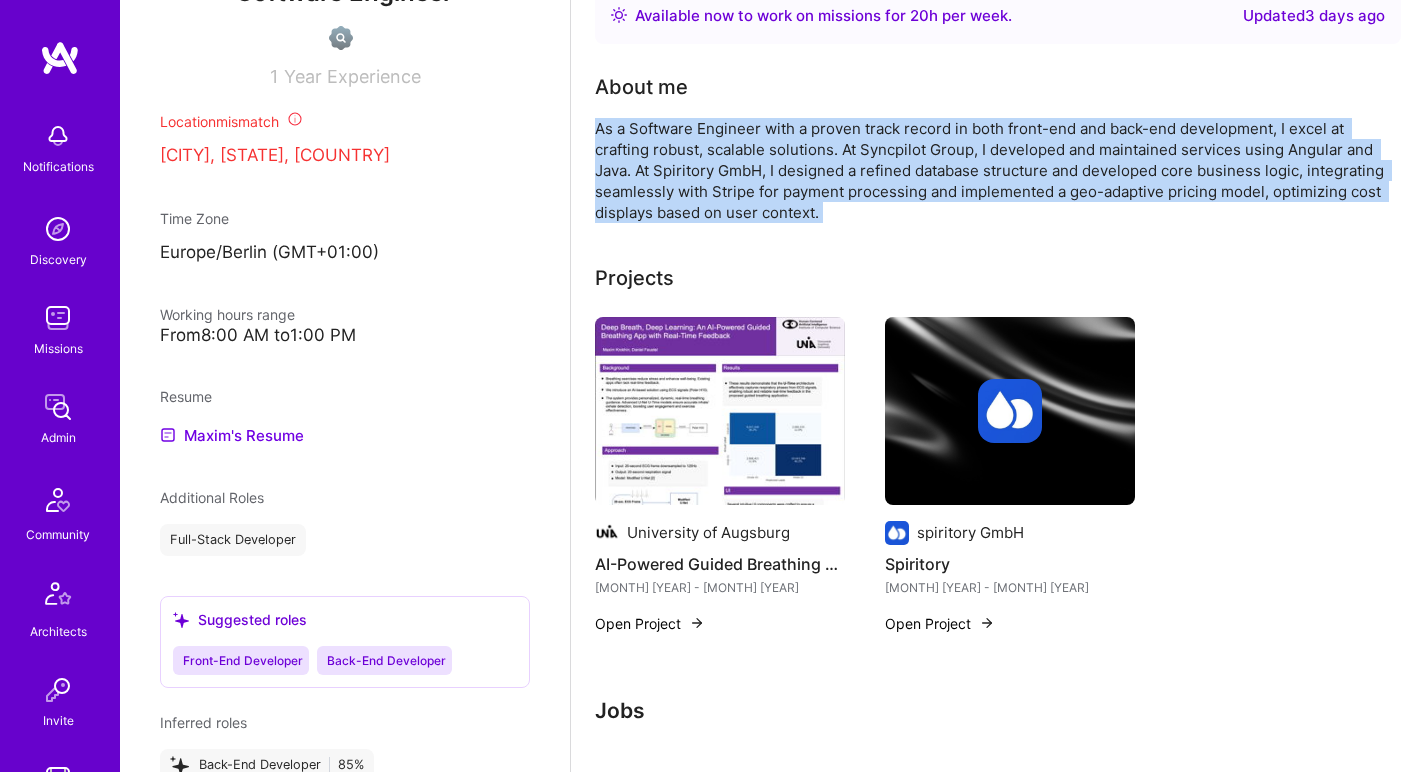 scroll, scrollTop: 188, scrollLeft: 0, axis: vertical 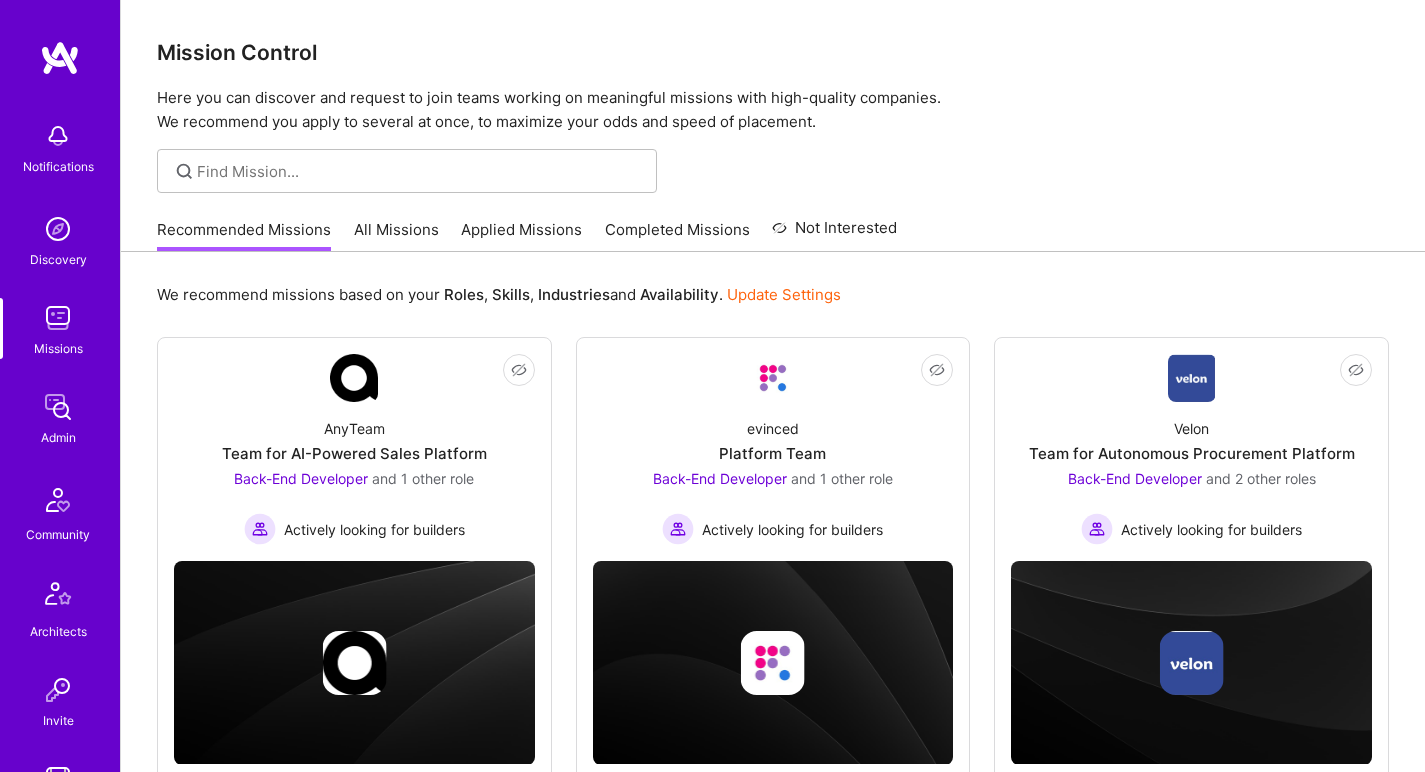 click on "Admin" at bounding box center (58, 437) 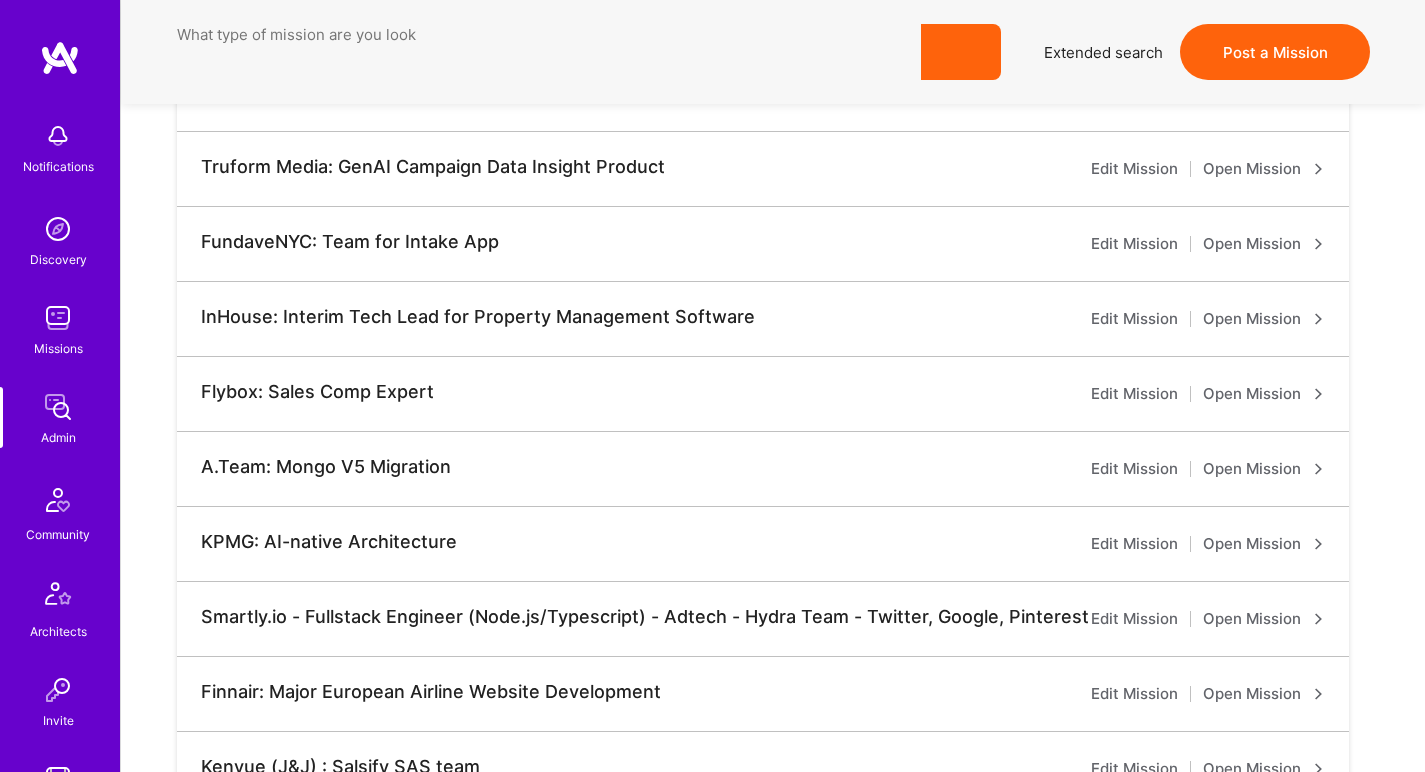 scroll, scrollTop: 0, scrollLeft: 0, axis: both 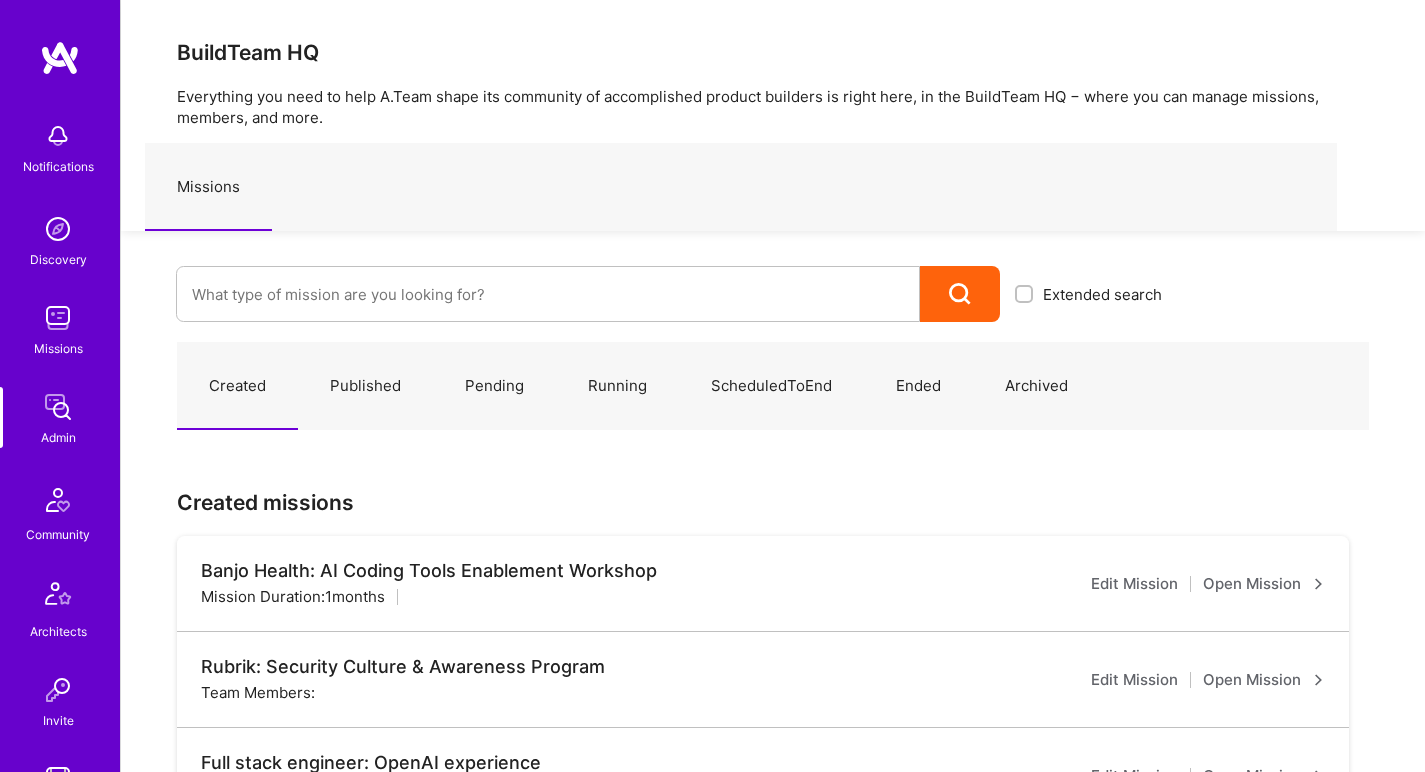 click at bounding box center [58, 500] 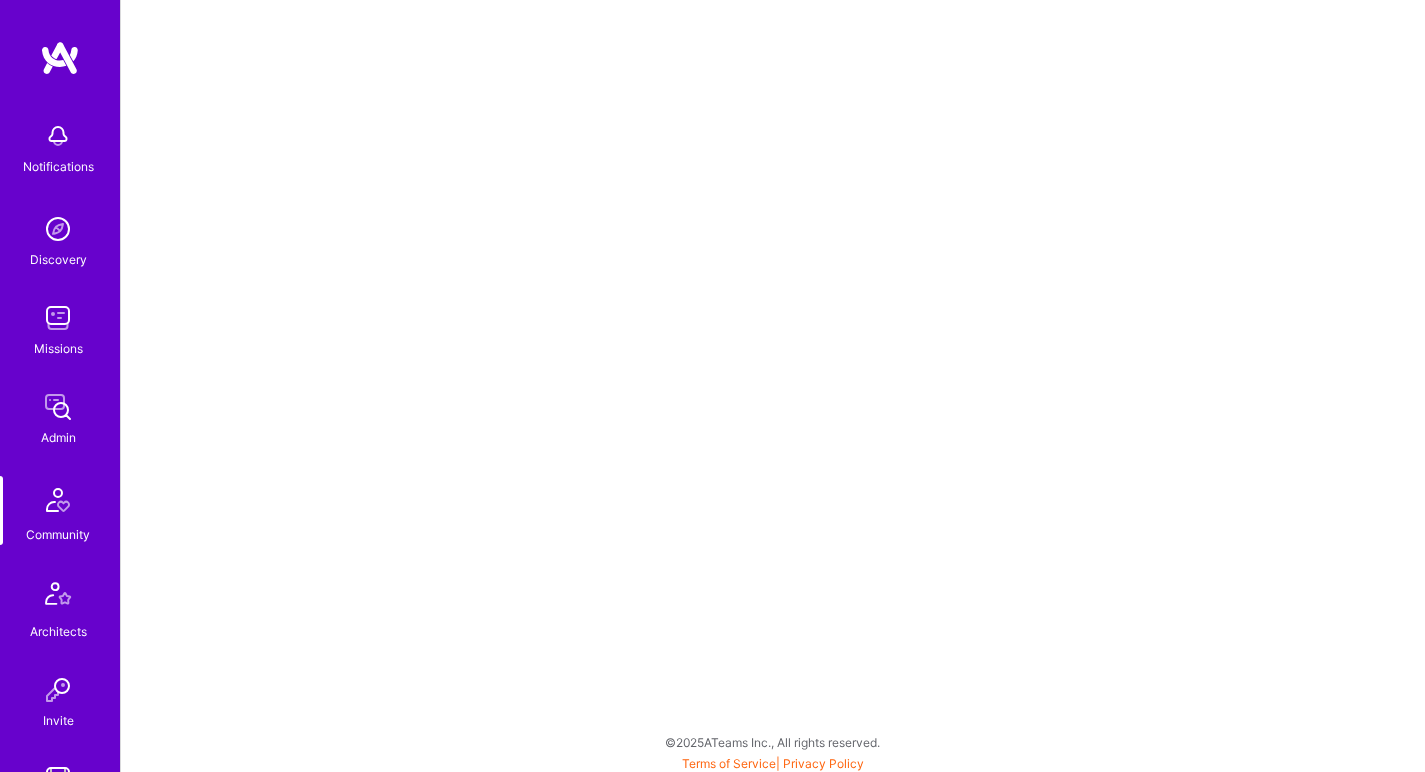 scroll, scrollTop: 5, scrollLeft: 0, axis: vertical 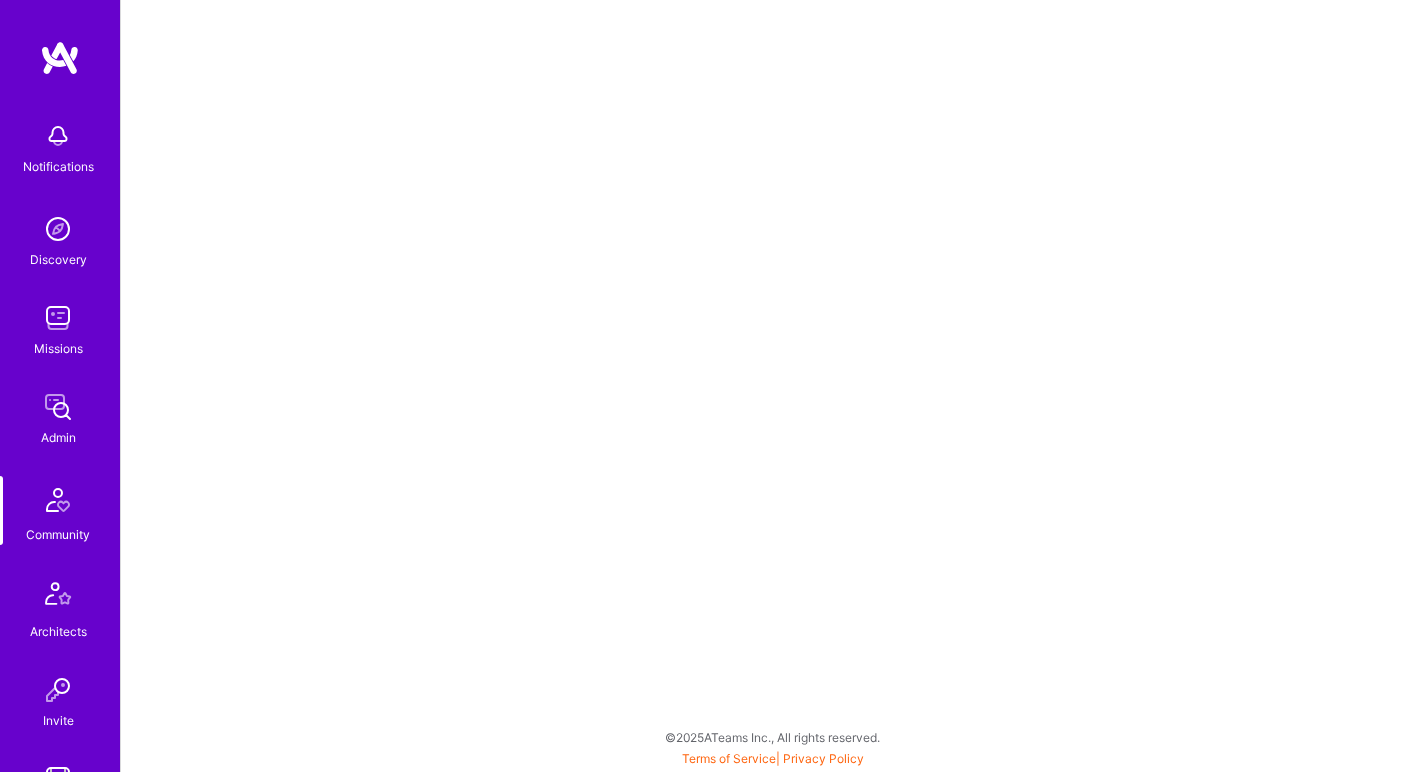click at bounding box center (58, 597) 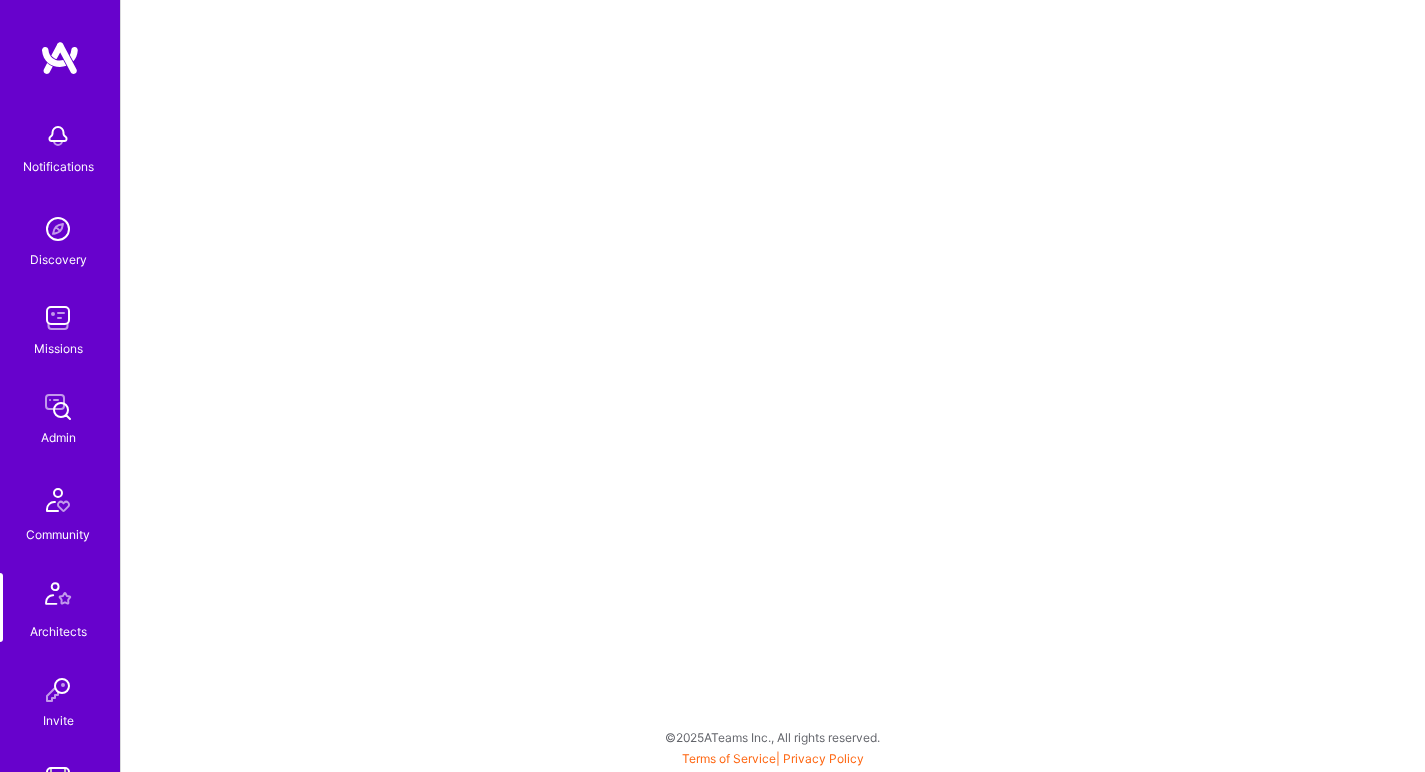 scroll, scrollTop: 0, scrollLeft: 0, axis: both 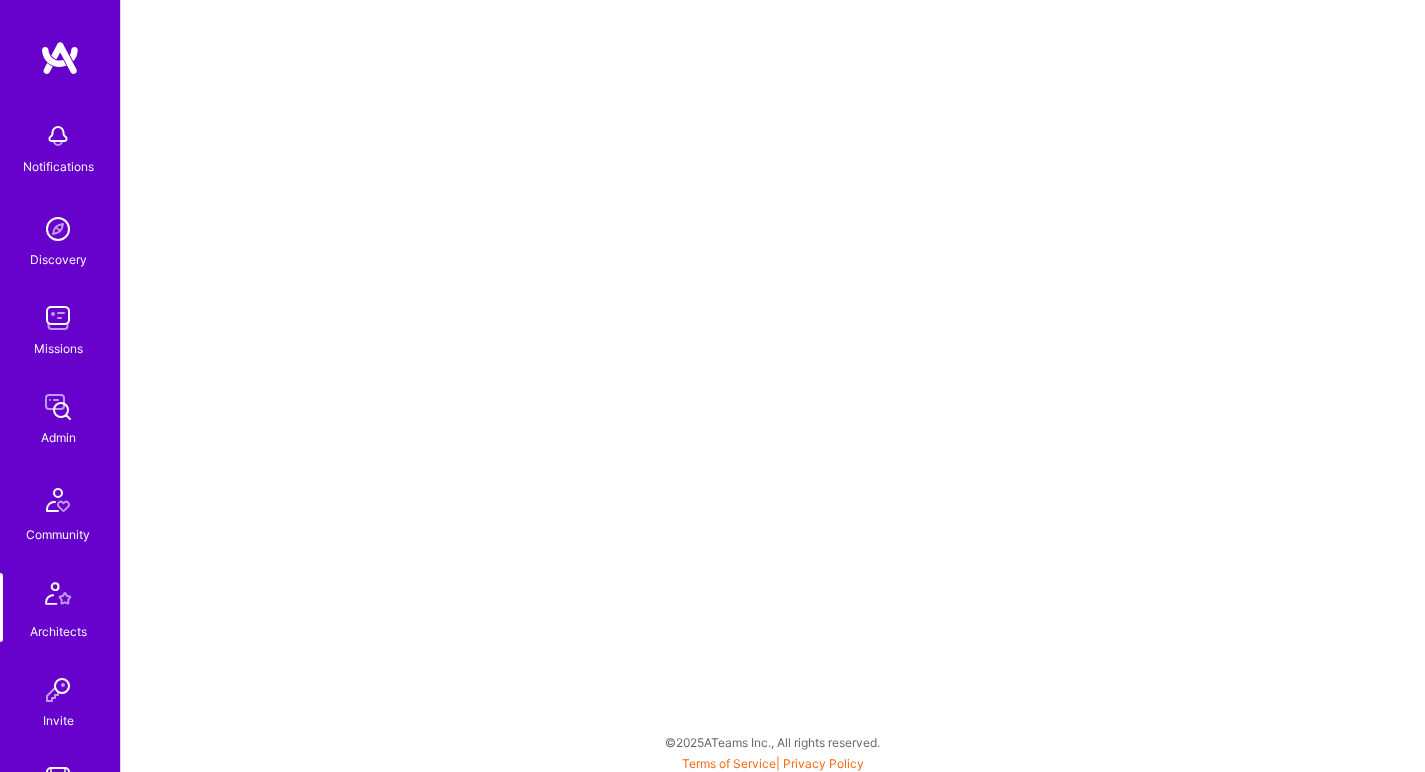 click at bounding box center (58, 229) 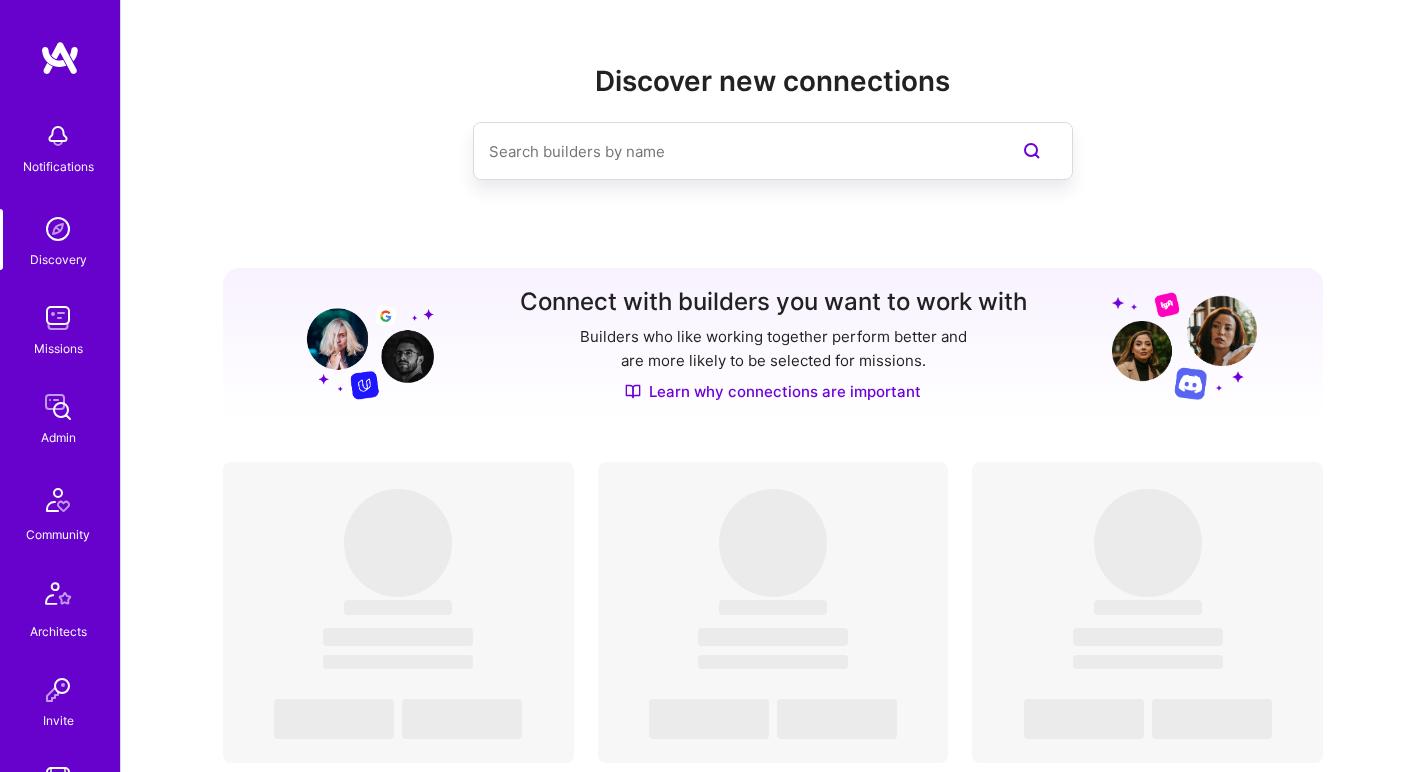 click at bounding box center (733, 151) 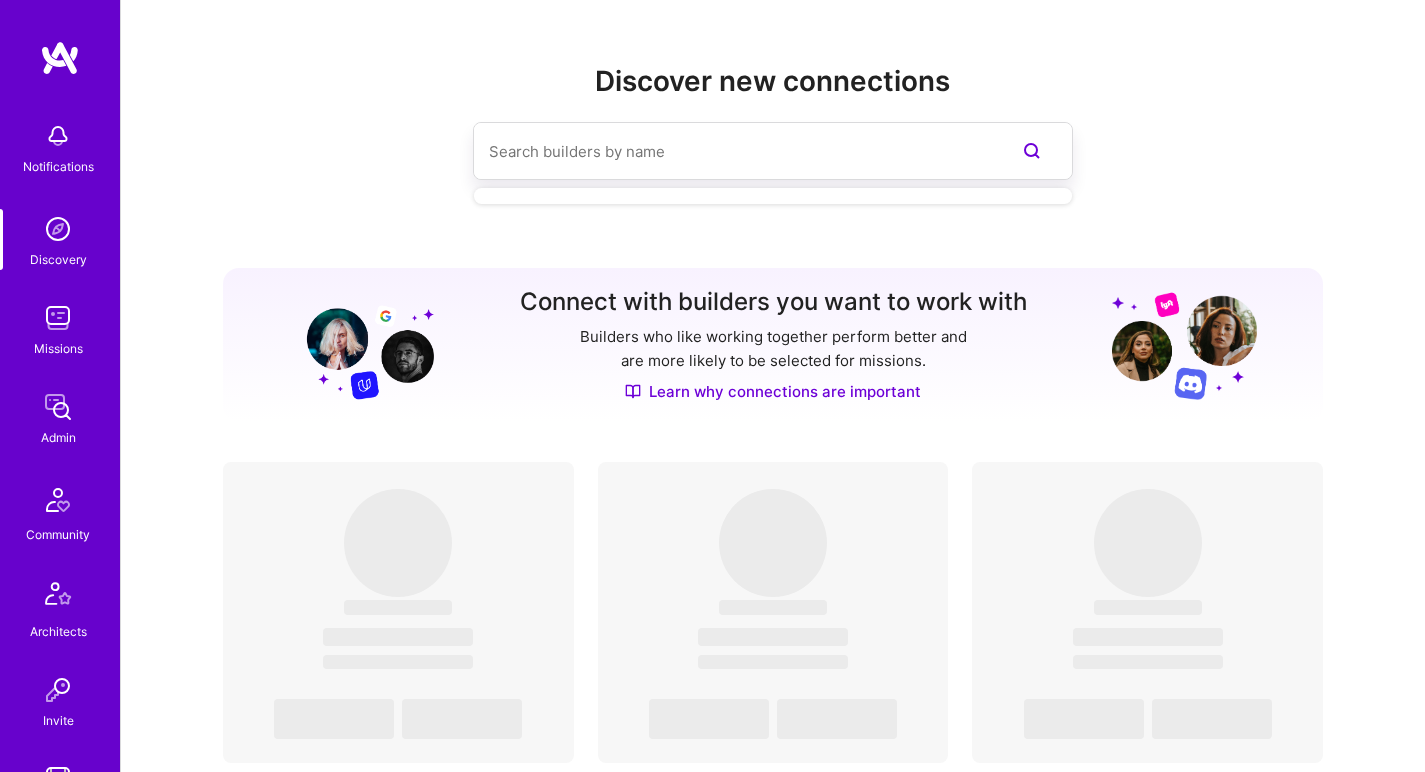 paste on "Jelena Dedović" 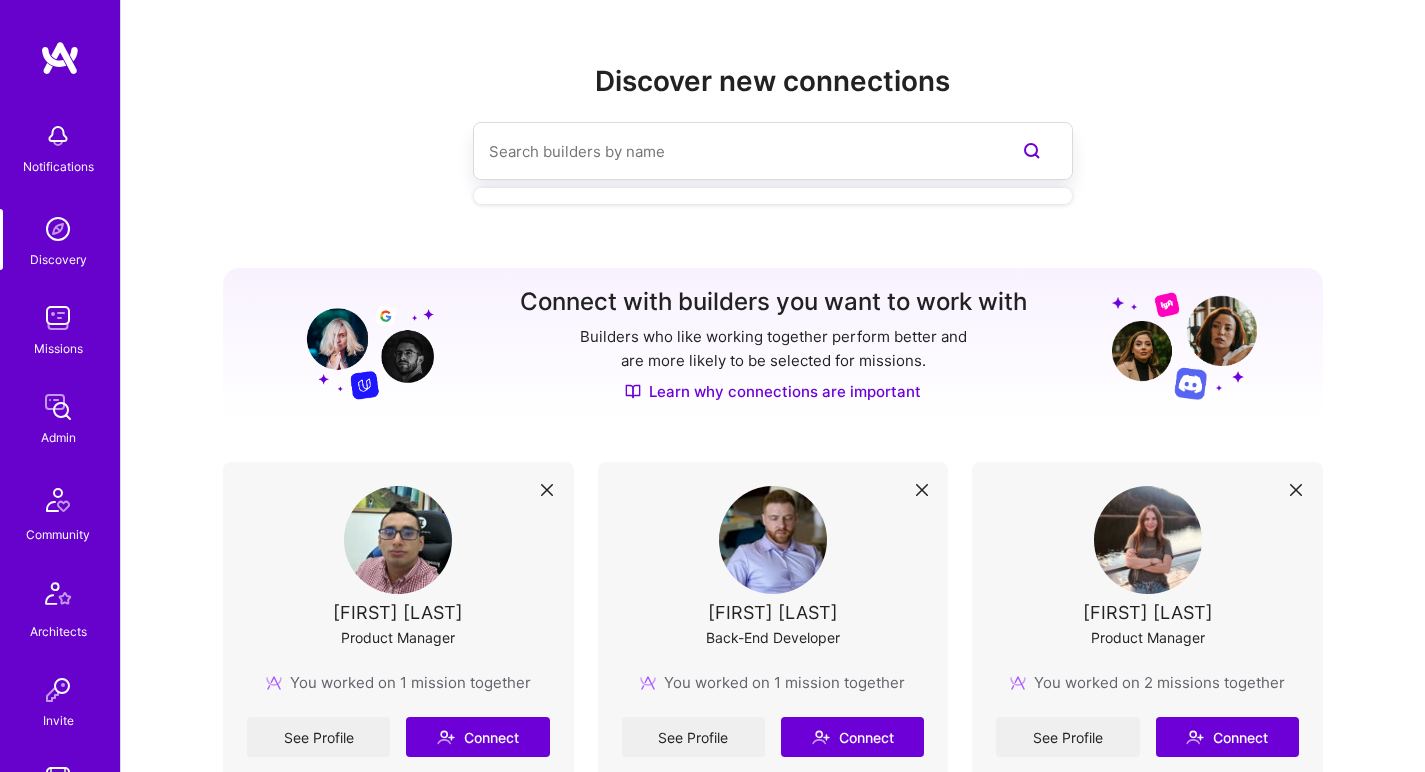 paste on "Petromil Pavlov" 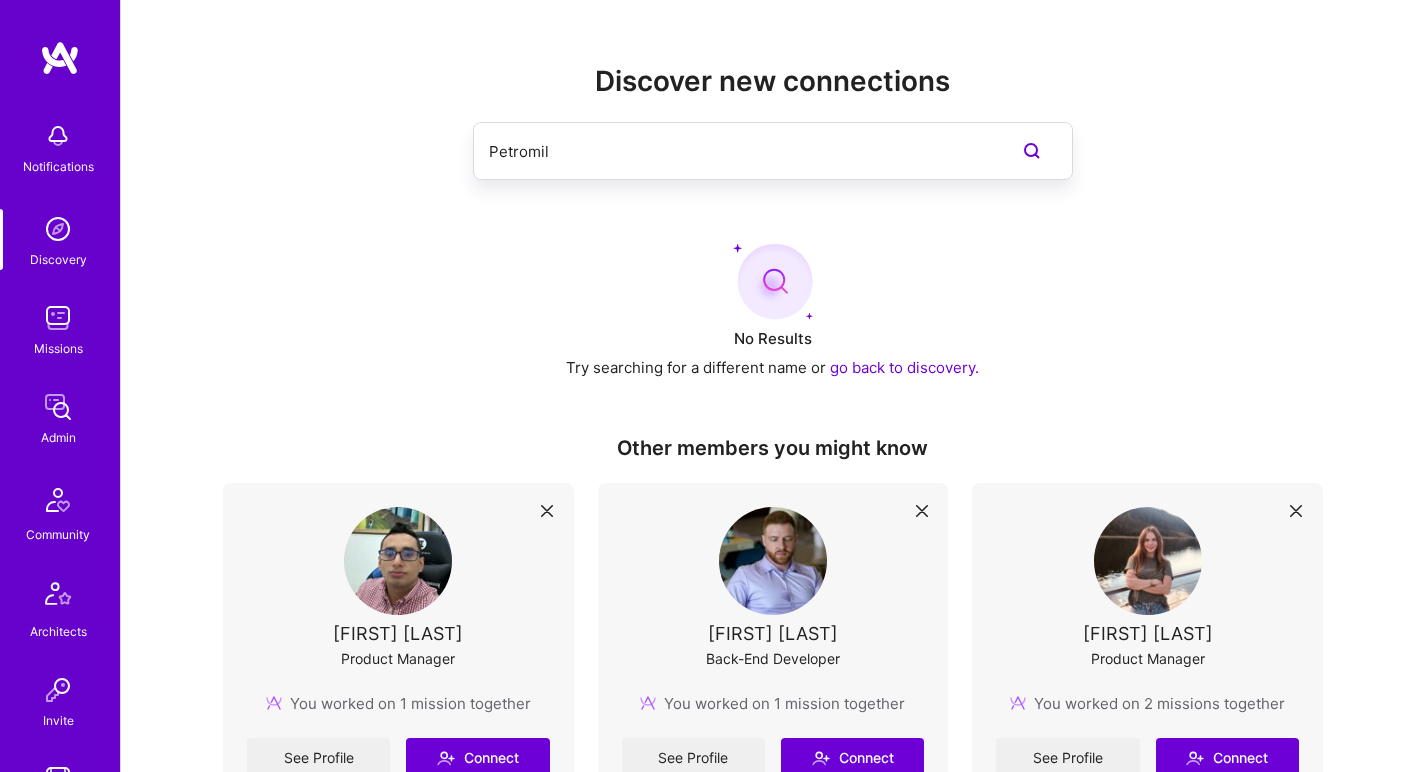 click on "Petromil" at bounding box center [733, 151] 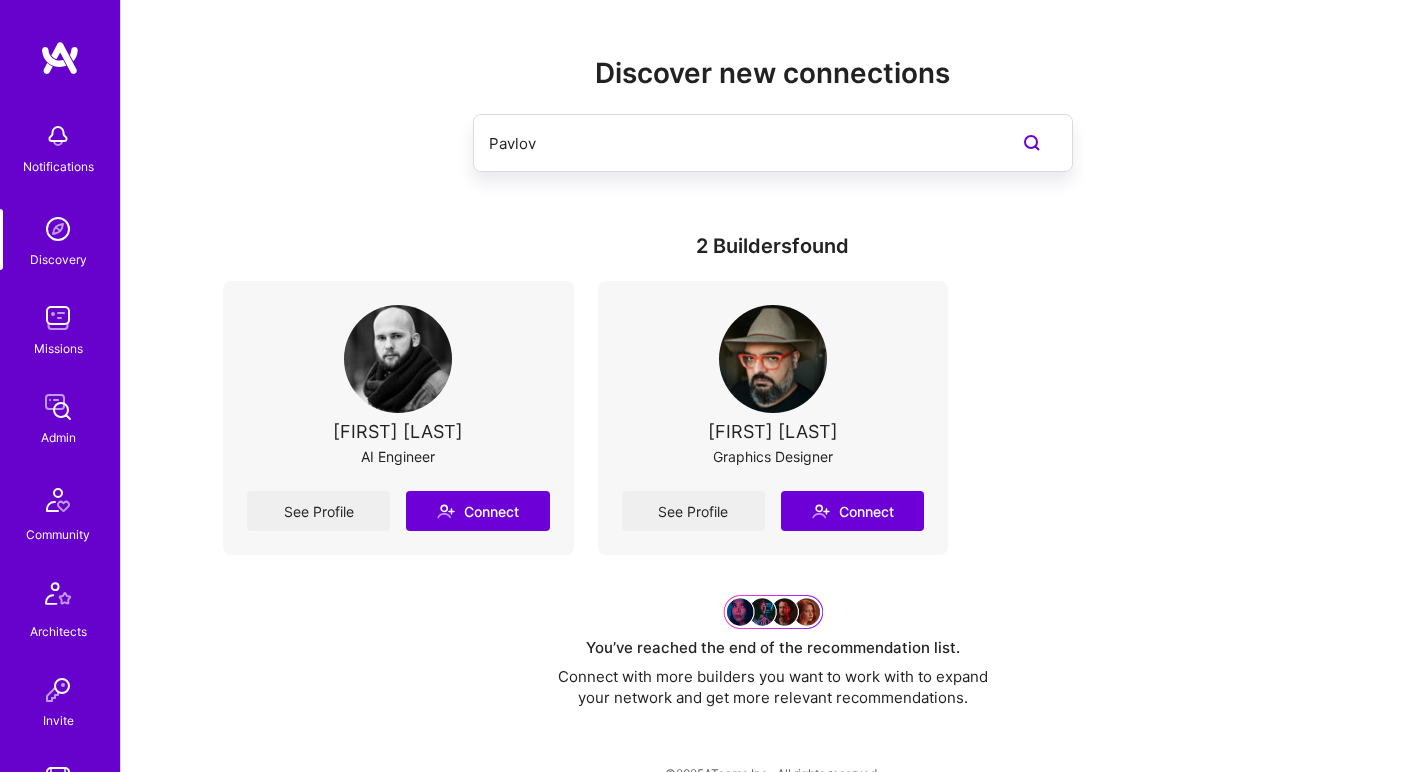 scroll, scrollTop: 8, scrollLeft: 0, axis: vertical 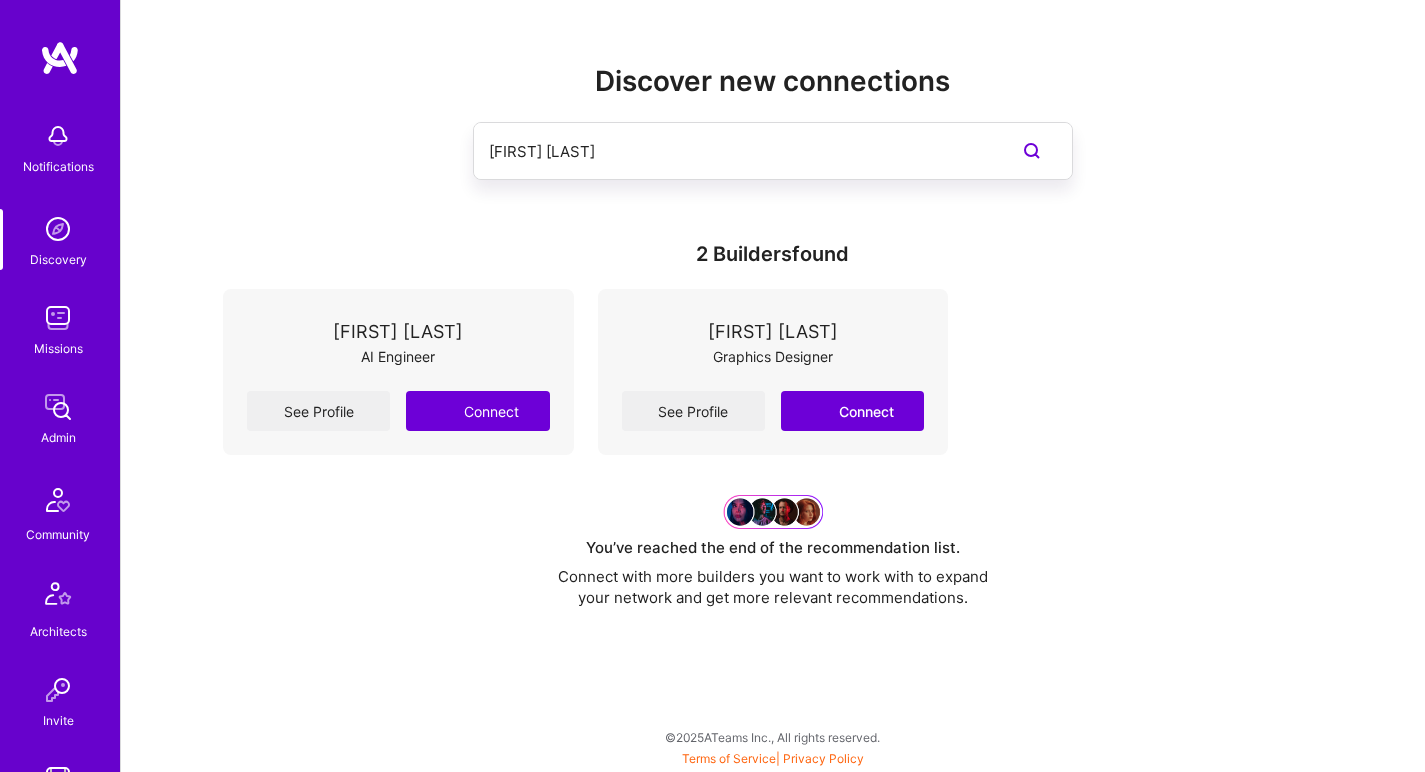 type on "Jelena Dedović" 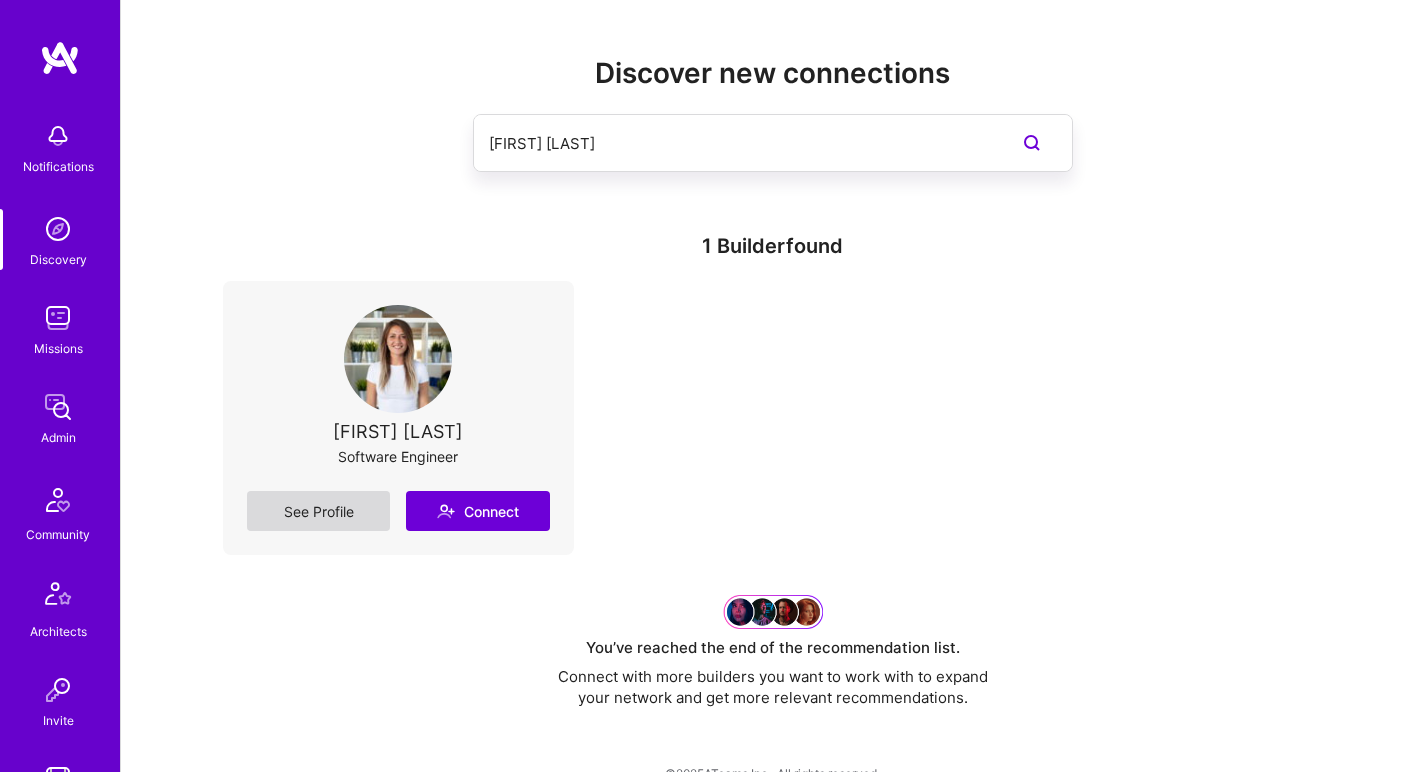 click on "See Profile" at bounding box center (318, 511) 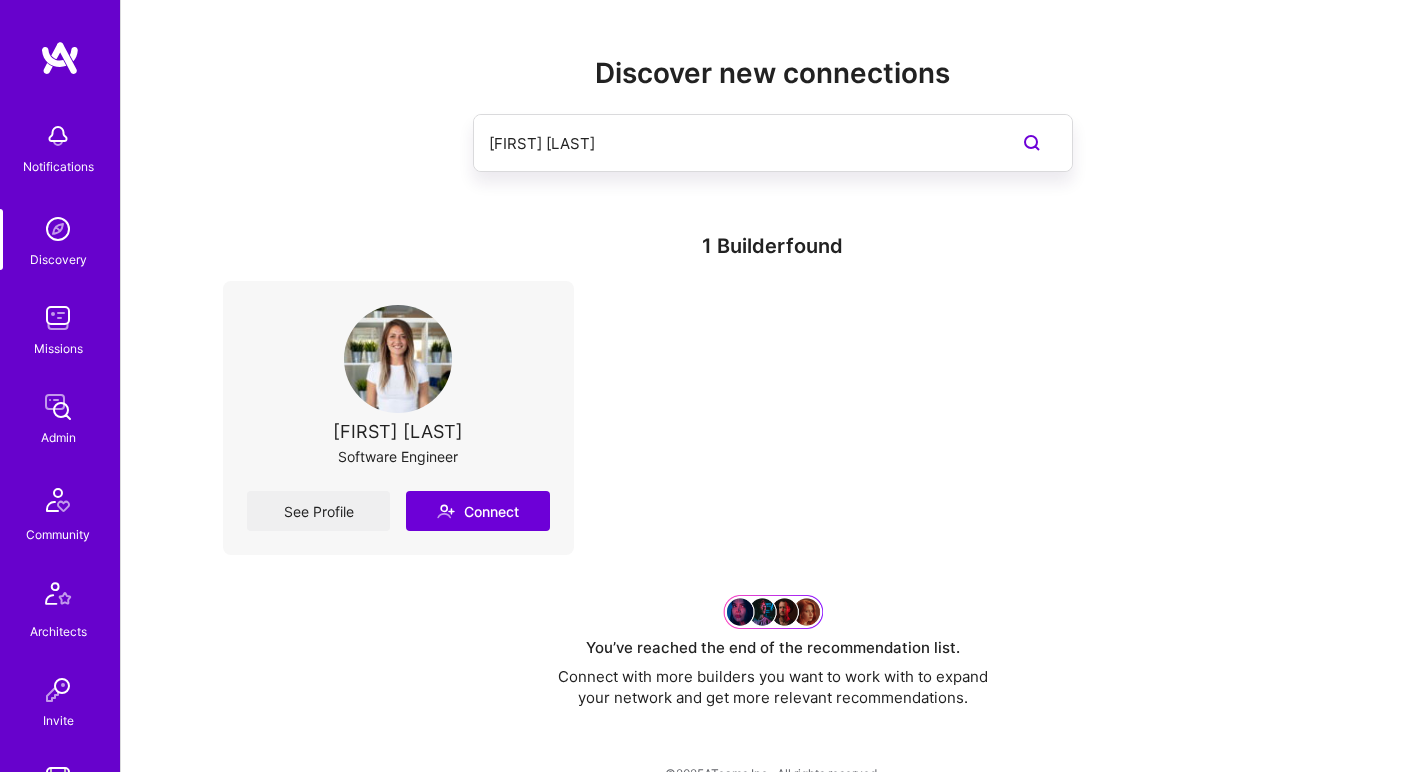 click on "Jelena Dedović" at bounding box center (733, 143) 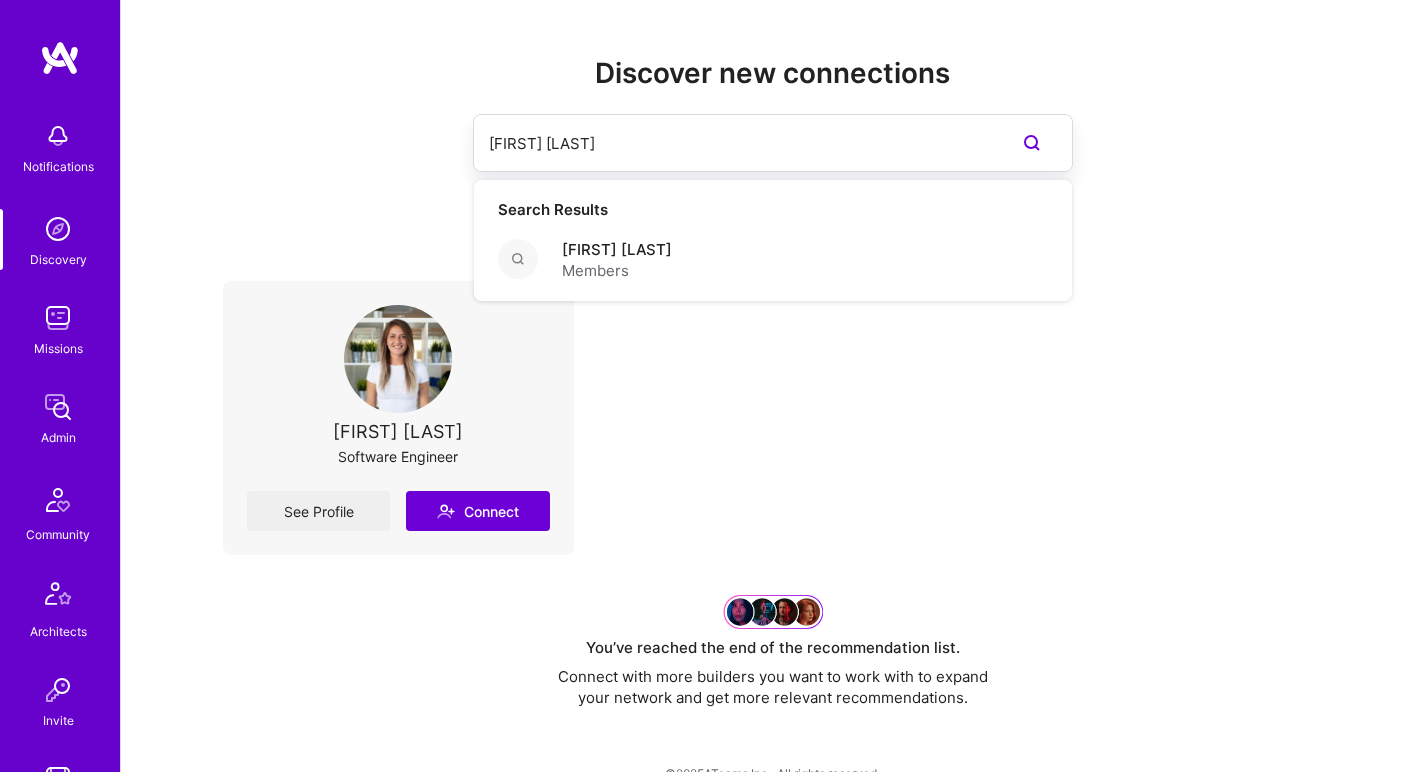 click on "Jelena Dedović" at bounding box center (733, 143) 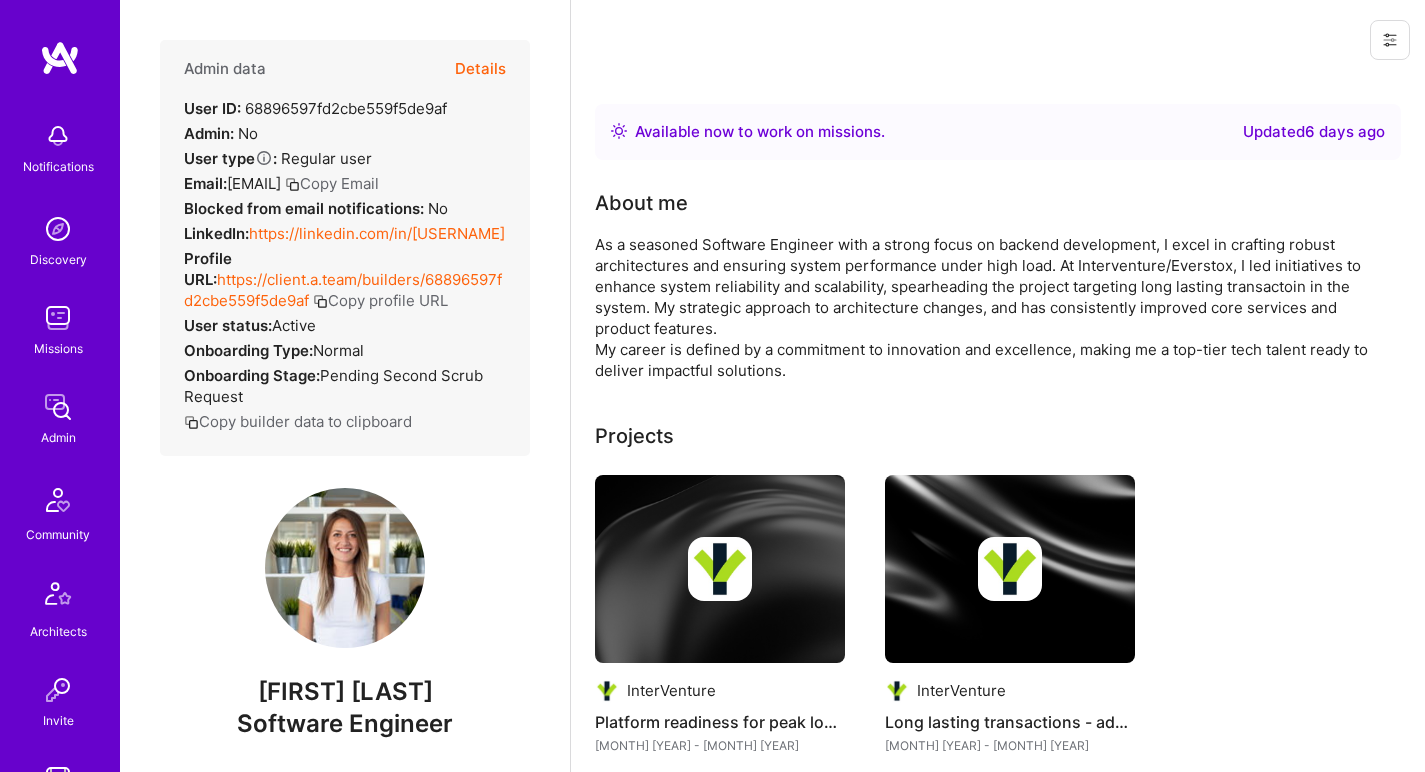 scroll, scrollTop: 0, scrollLeft: 0, axis: both 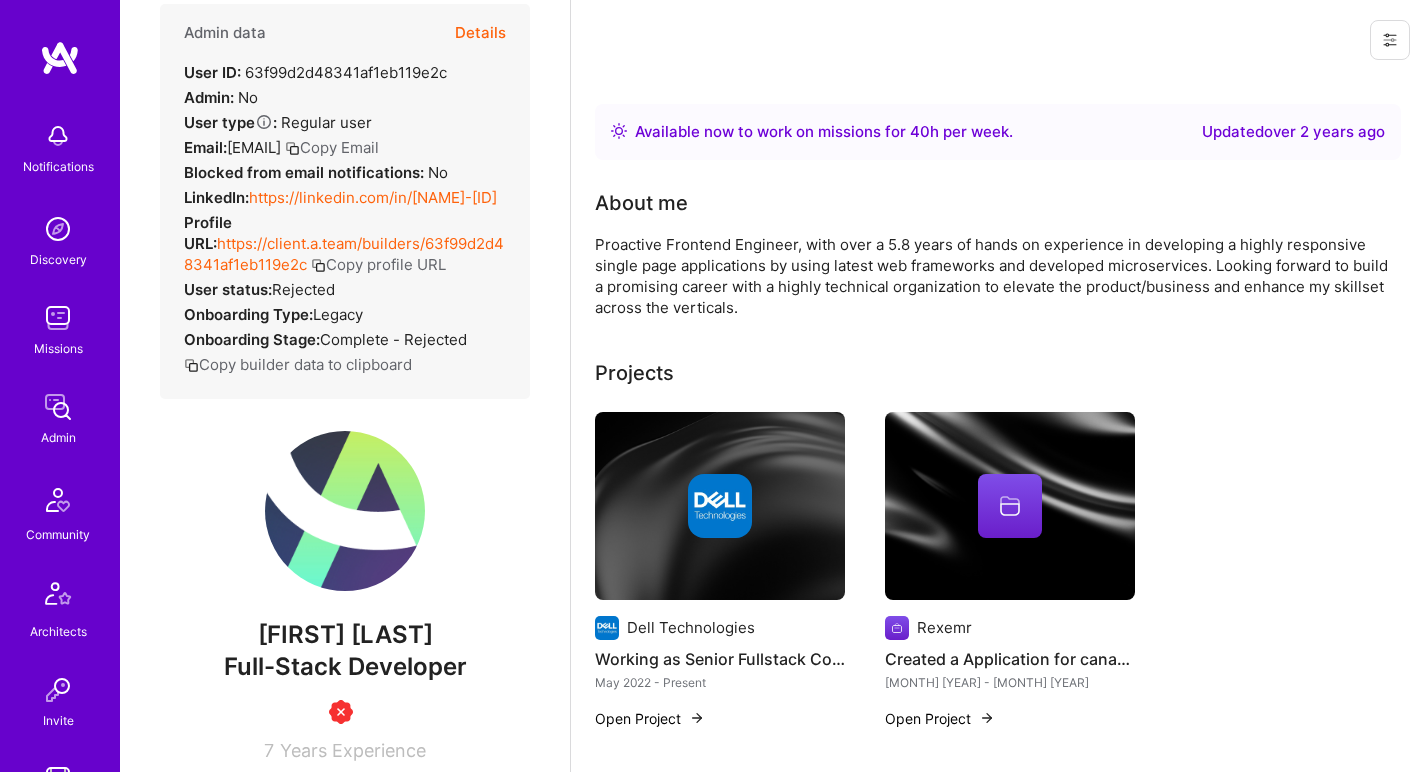 click on "https://linkedin.com/in/pragash-venkat-72483bb2?lipi=urn%3Ali%3Apage%3Ad_flagship3_profile_view_base_contact_details%3BSKY%2F4h0RRDOuWRv%2F%2FOtp4w%3D%3D" at bounding box center [373, 197] 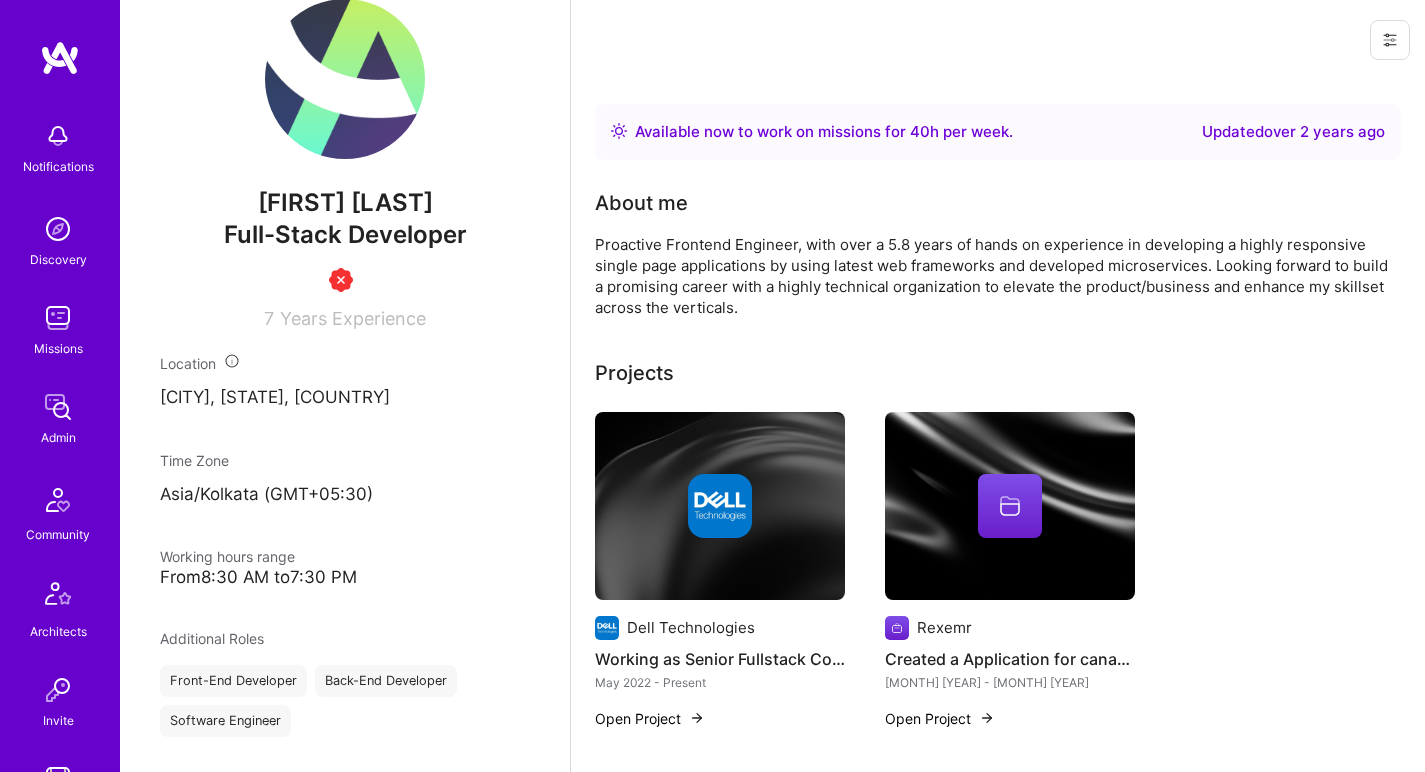 scroll, scrollTop: 548, scrollLeft: 0, axis: vertical 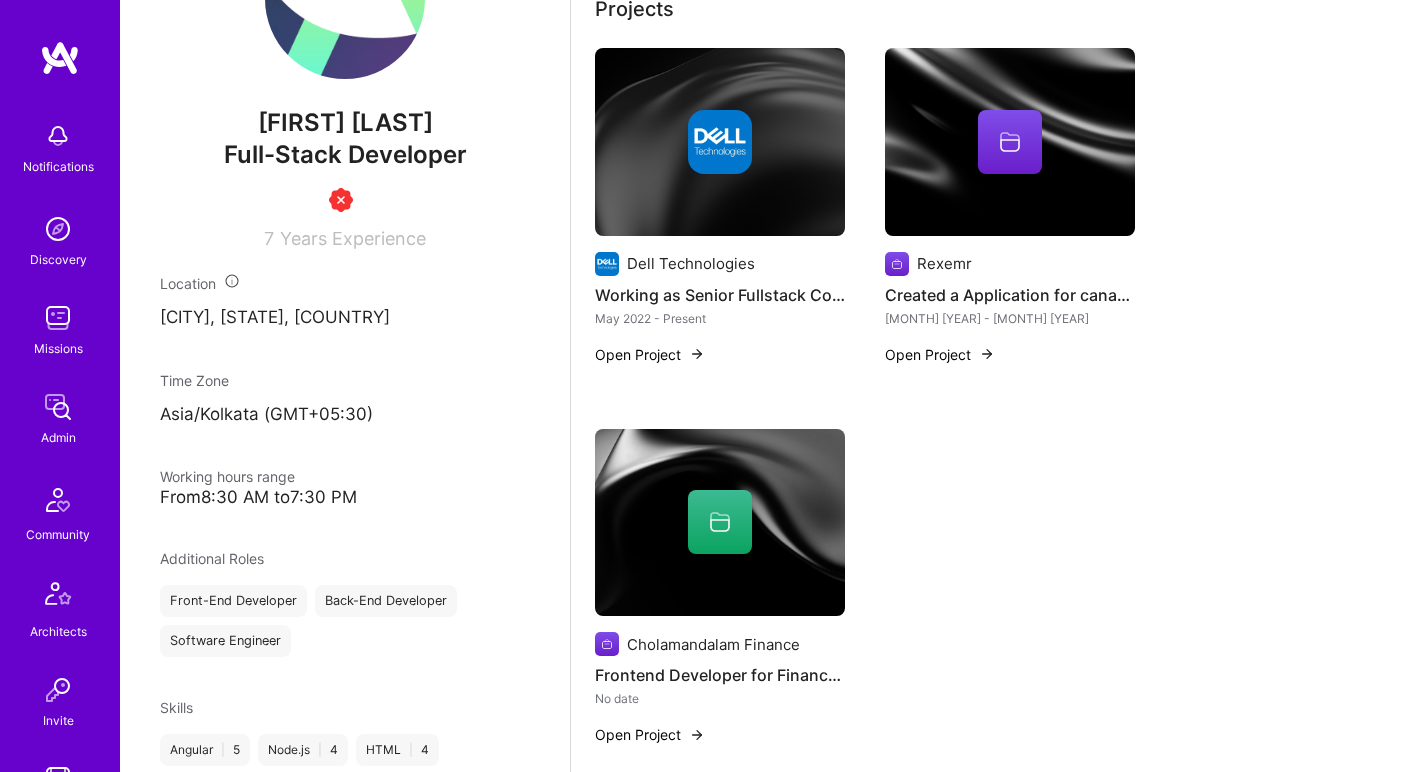 click at bounding box center [720, 142] 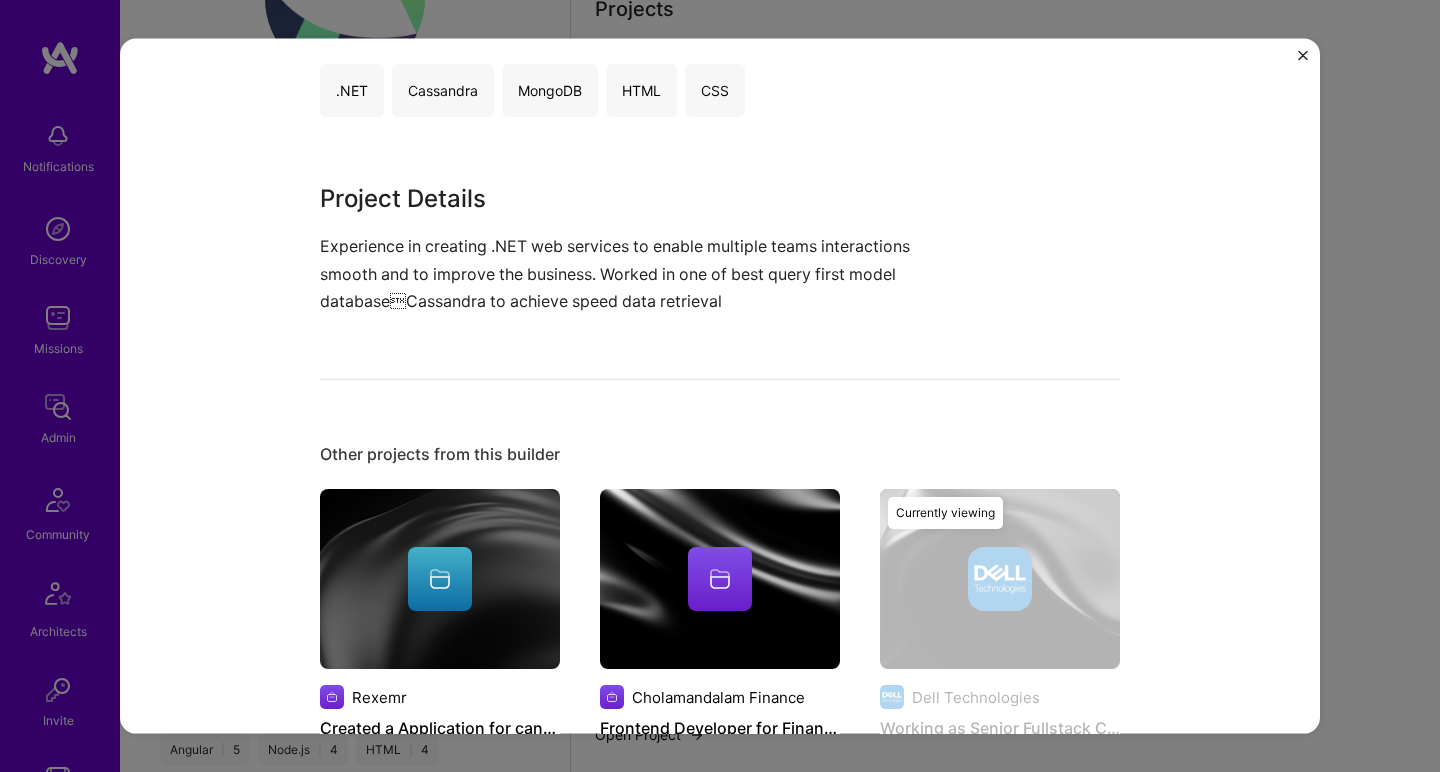 scroll, scrollTop: 609, scrollLeft: 0, axis: vertical 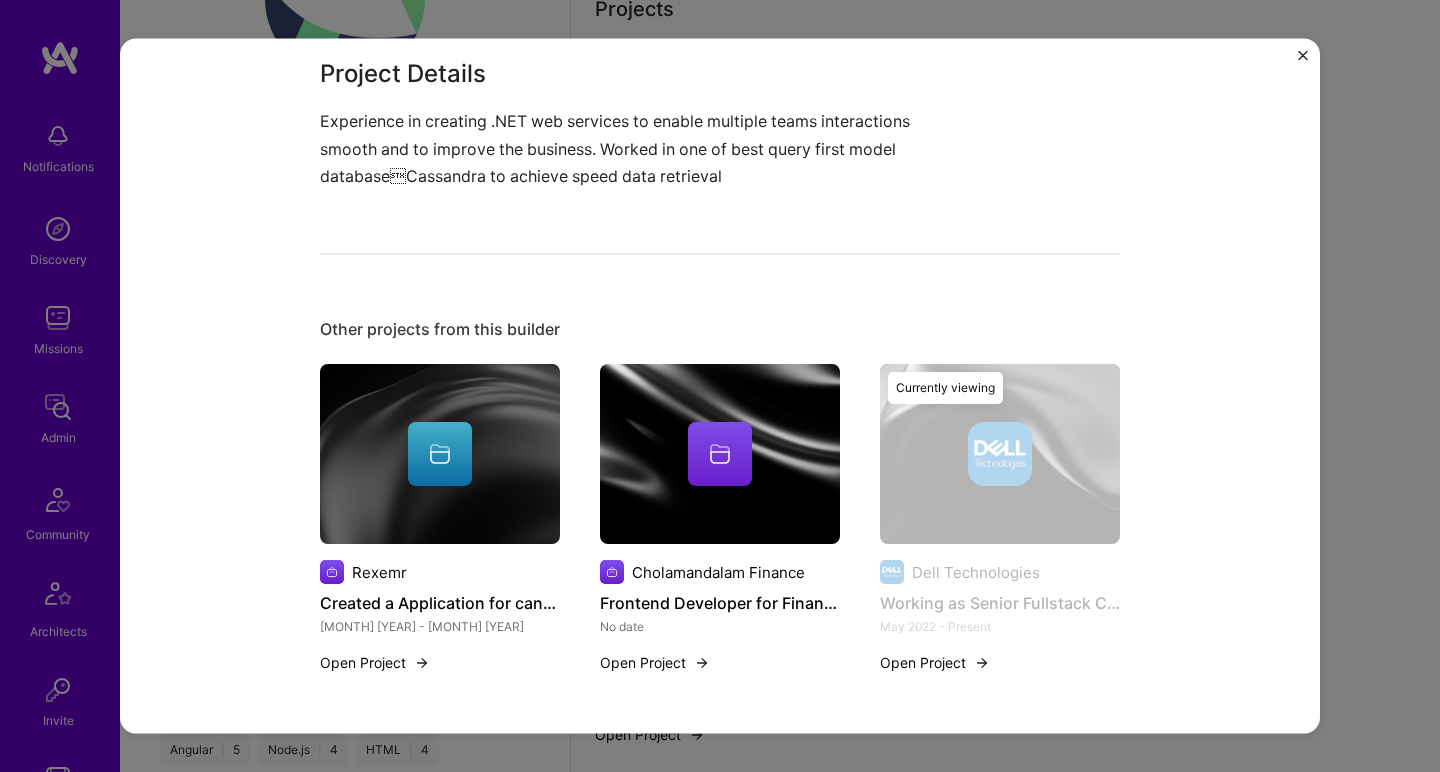 click at bounding box center [720, 454] 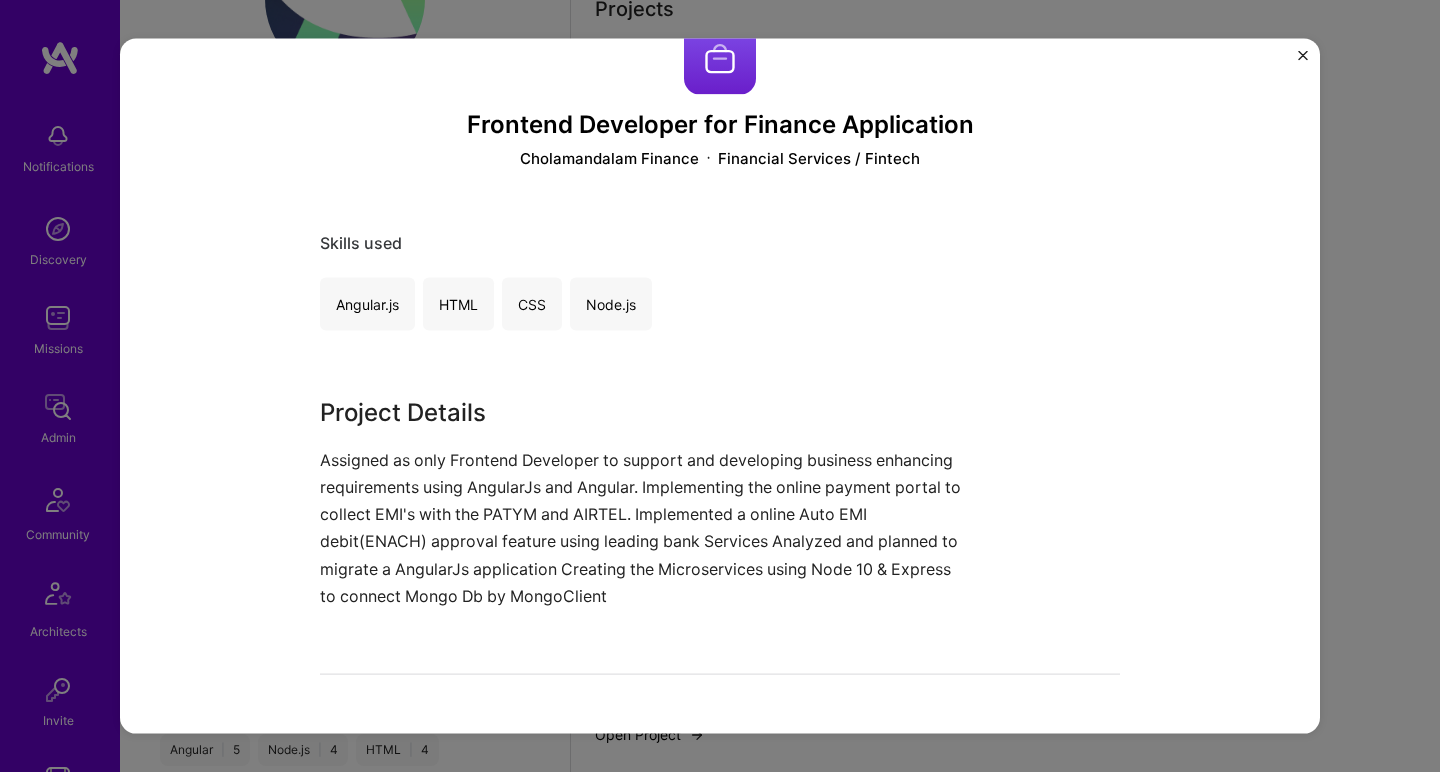 scroll, scrollTop: 477, scrollLeft: 0, axis: vertical 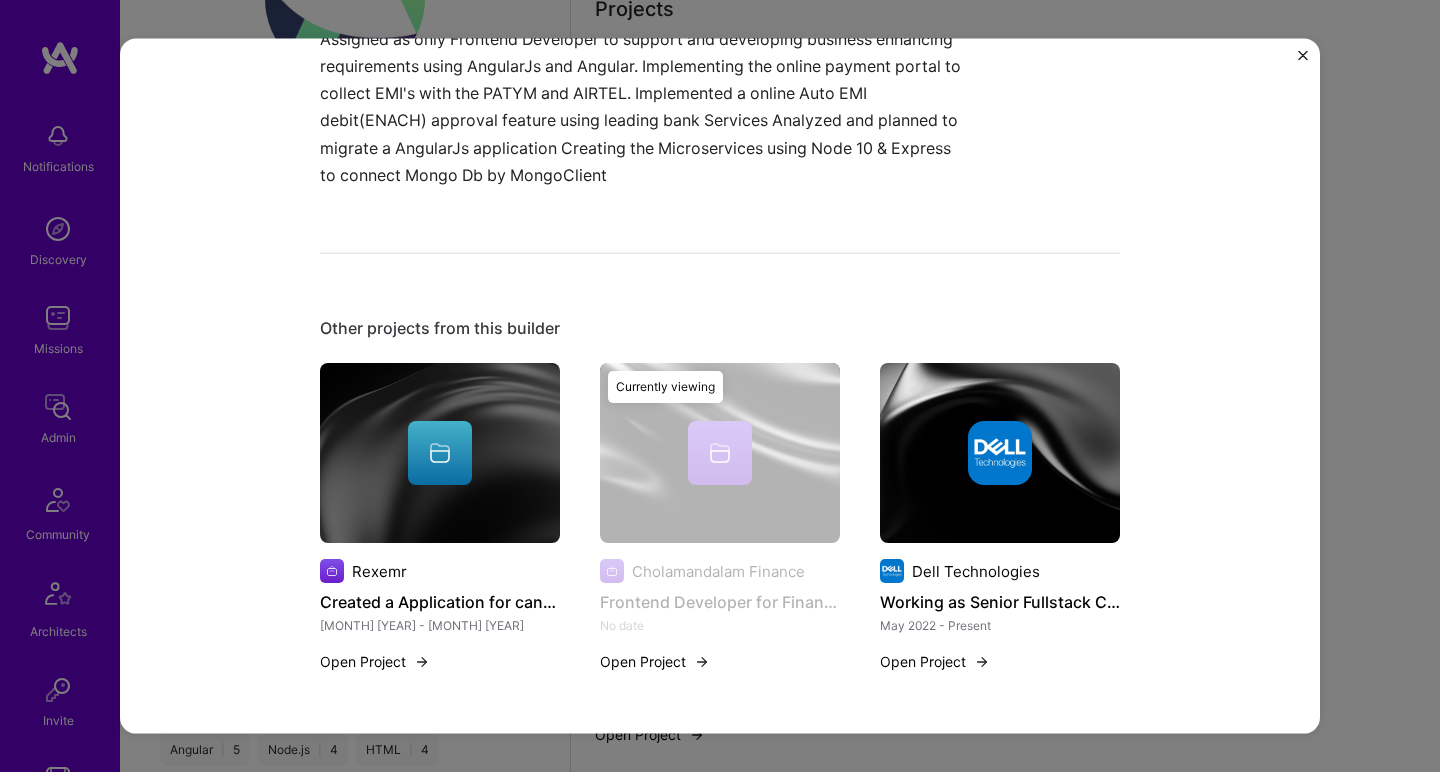 click at bounding box center (440, 453) 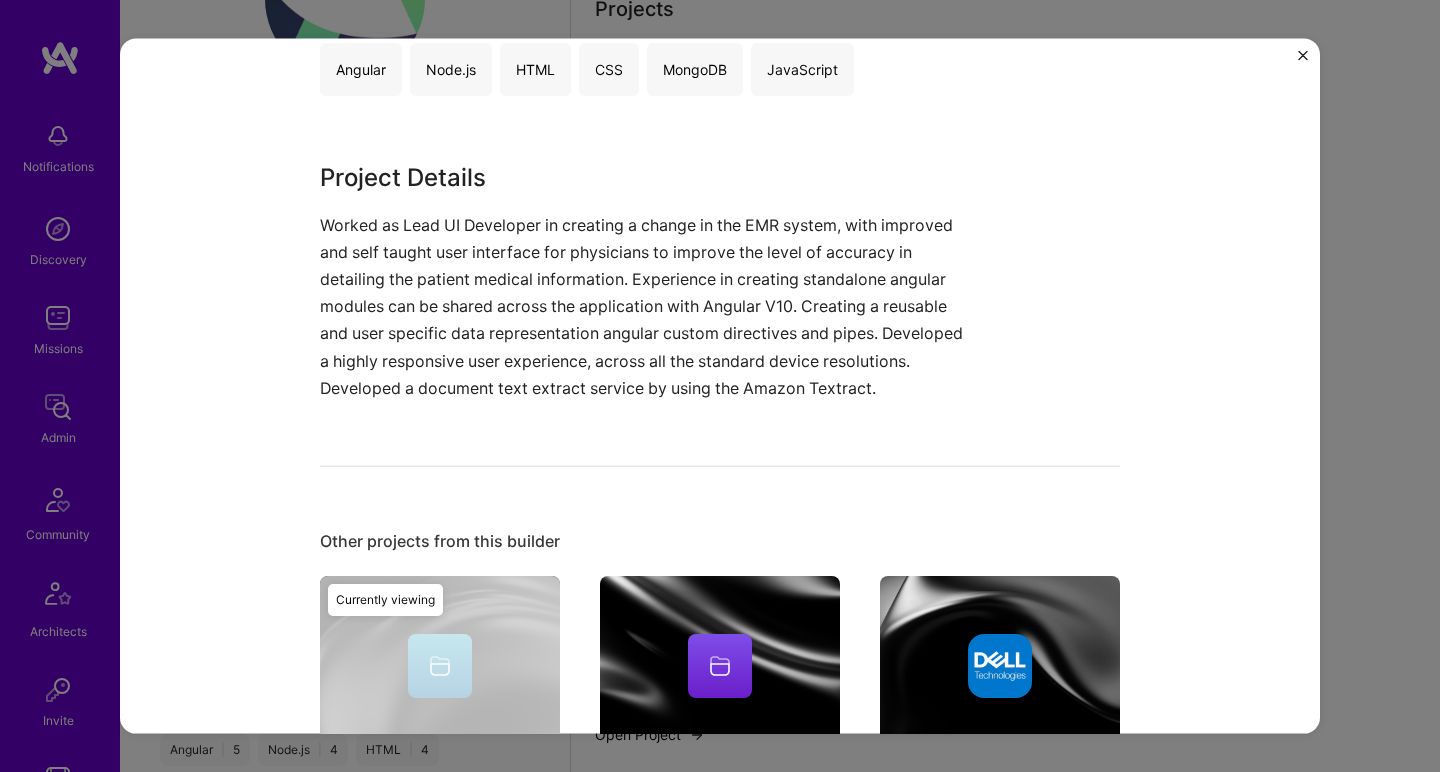 scroll, scrollTop: 0, scrollLeft: 0, axis: both 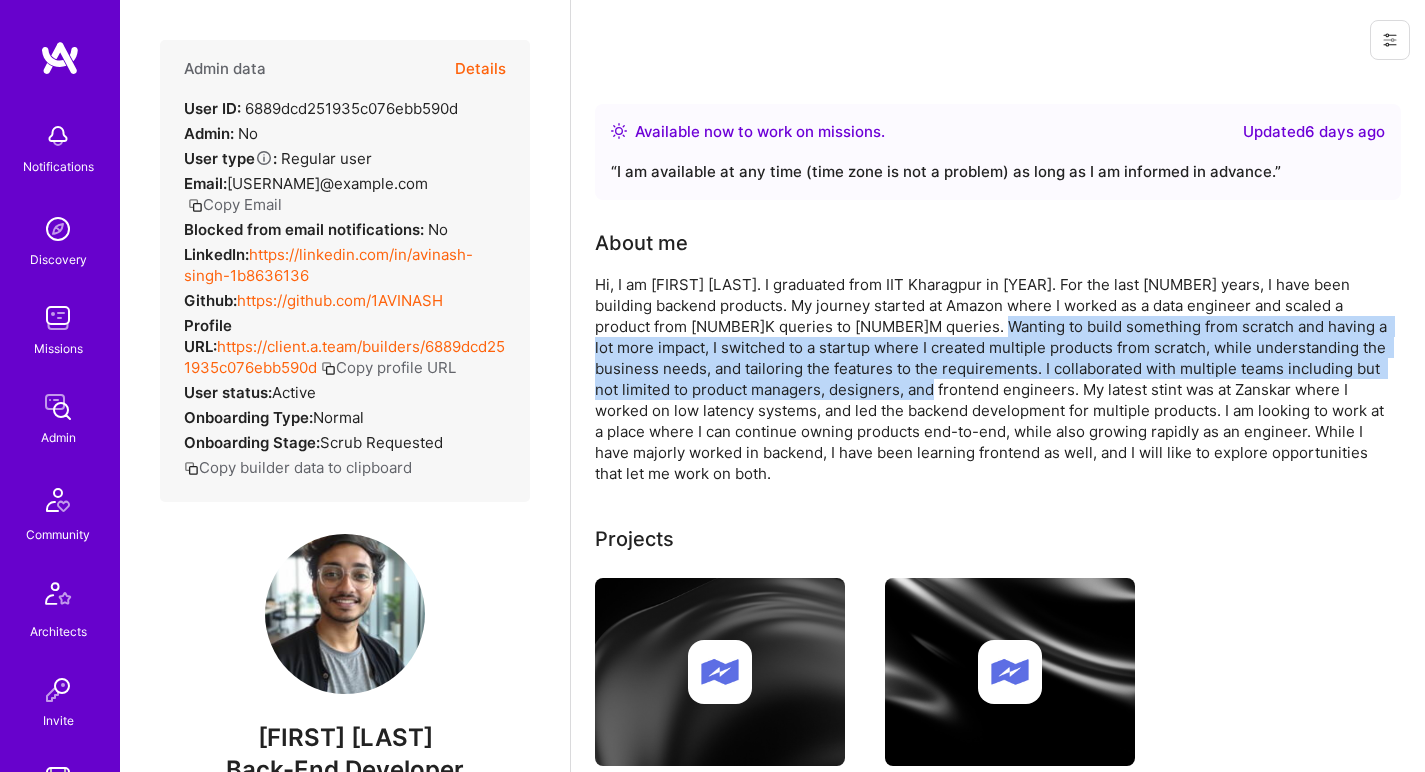 drag, startPoint x: 930, startPoint y: 329, endPoint x: 936, endPoint y: 394, distance: 65.27634 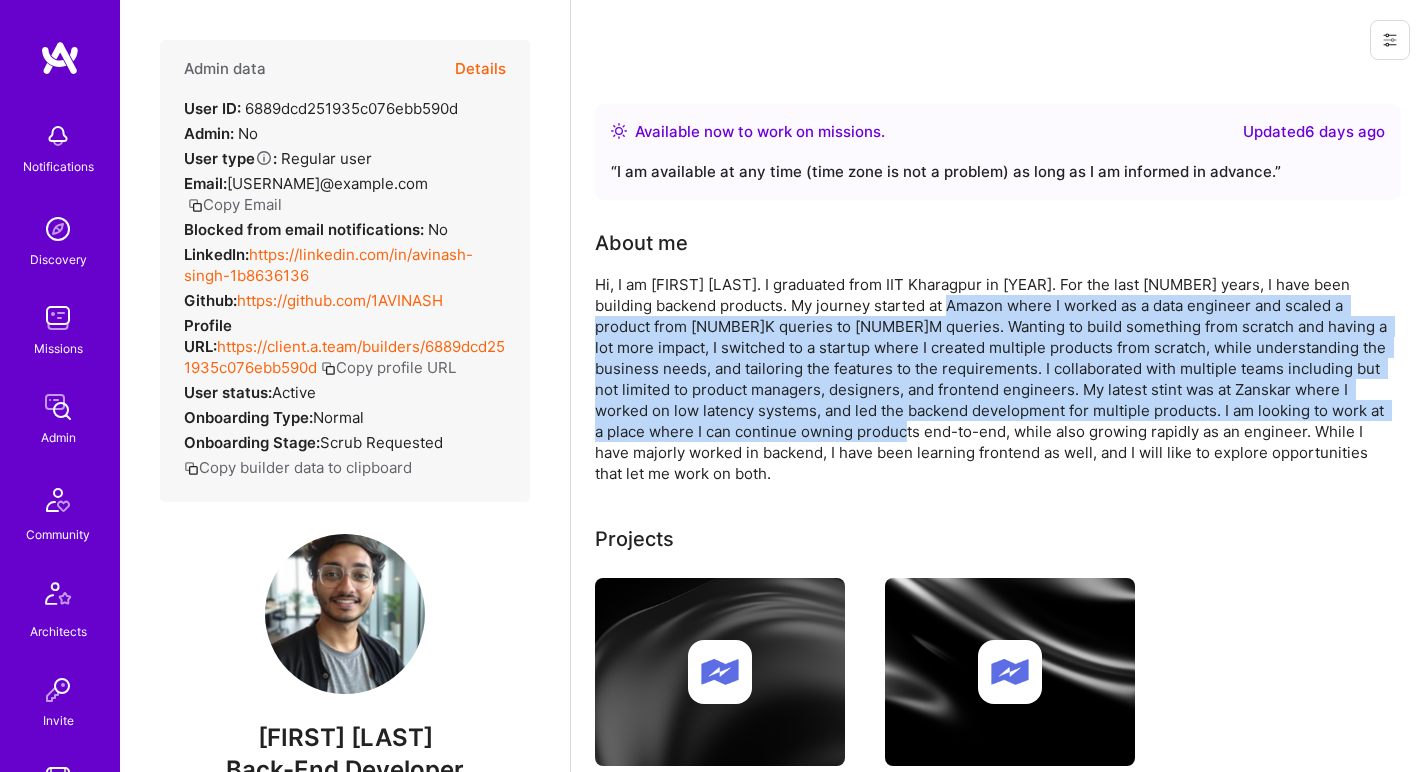 drag, startPoint x: 920, startPoint y: 374, endPoint x: 921, endPoint y: 309, distance: 65.00769 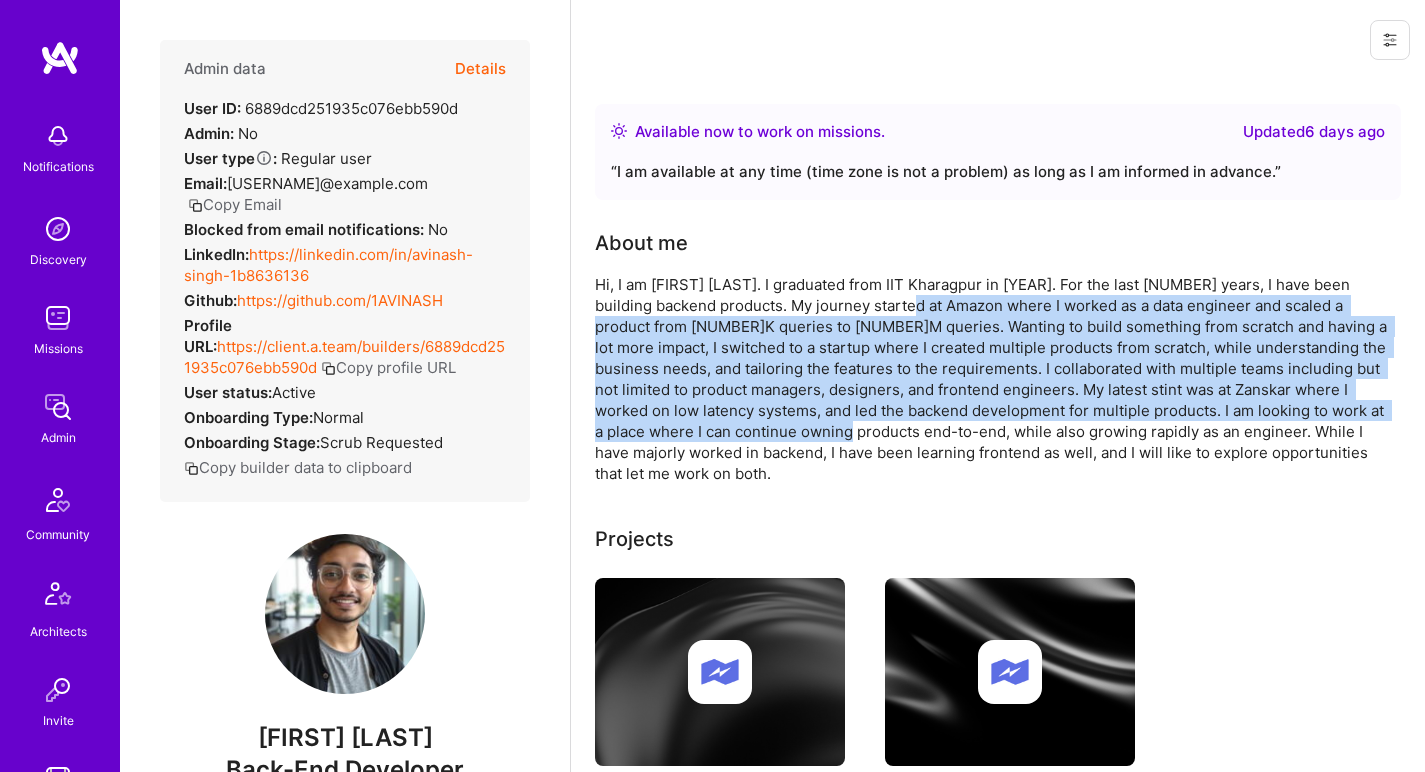 drag, startPoint x: 880, startPoint y: 304, endPoint x: 873, endPoint y: 421, distance: 117.20921 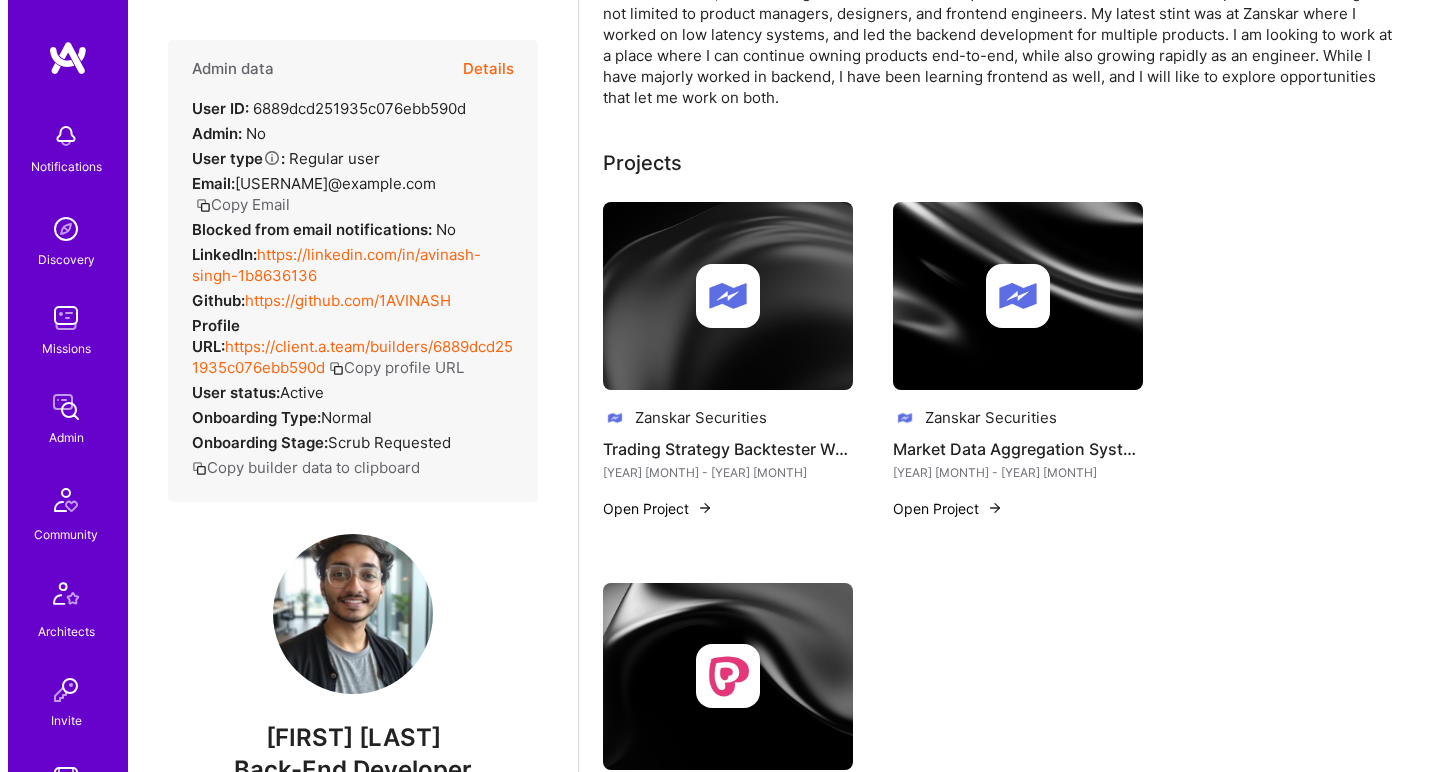 scroll, scrollTop: 468, scrollLeft: 0, axis: vertical 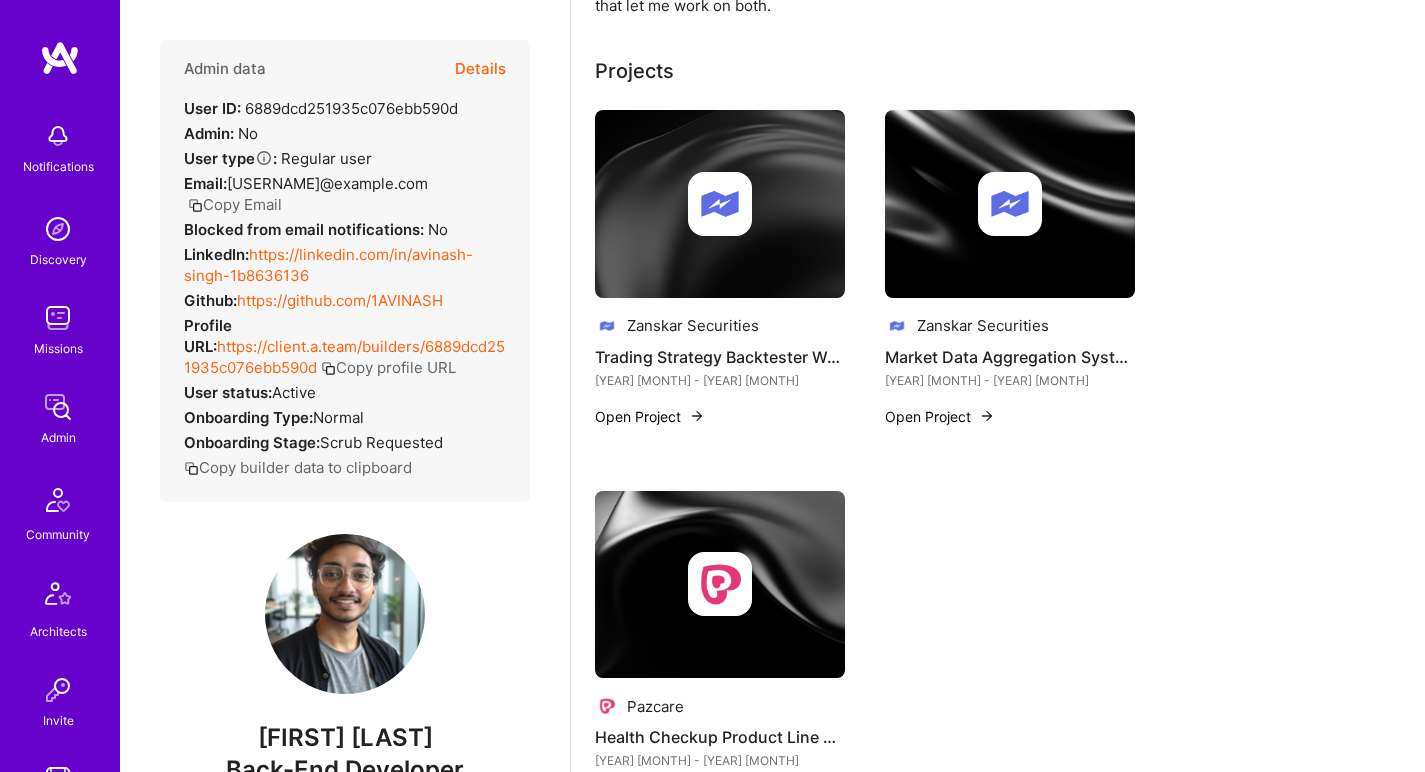 click at bounding box center [720, 204] 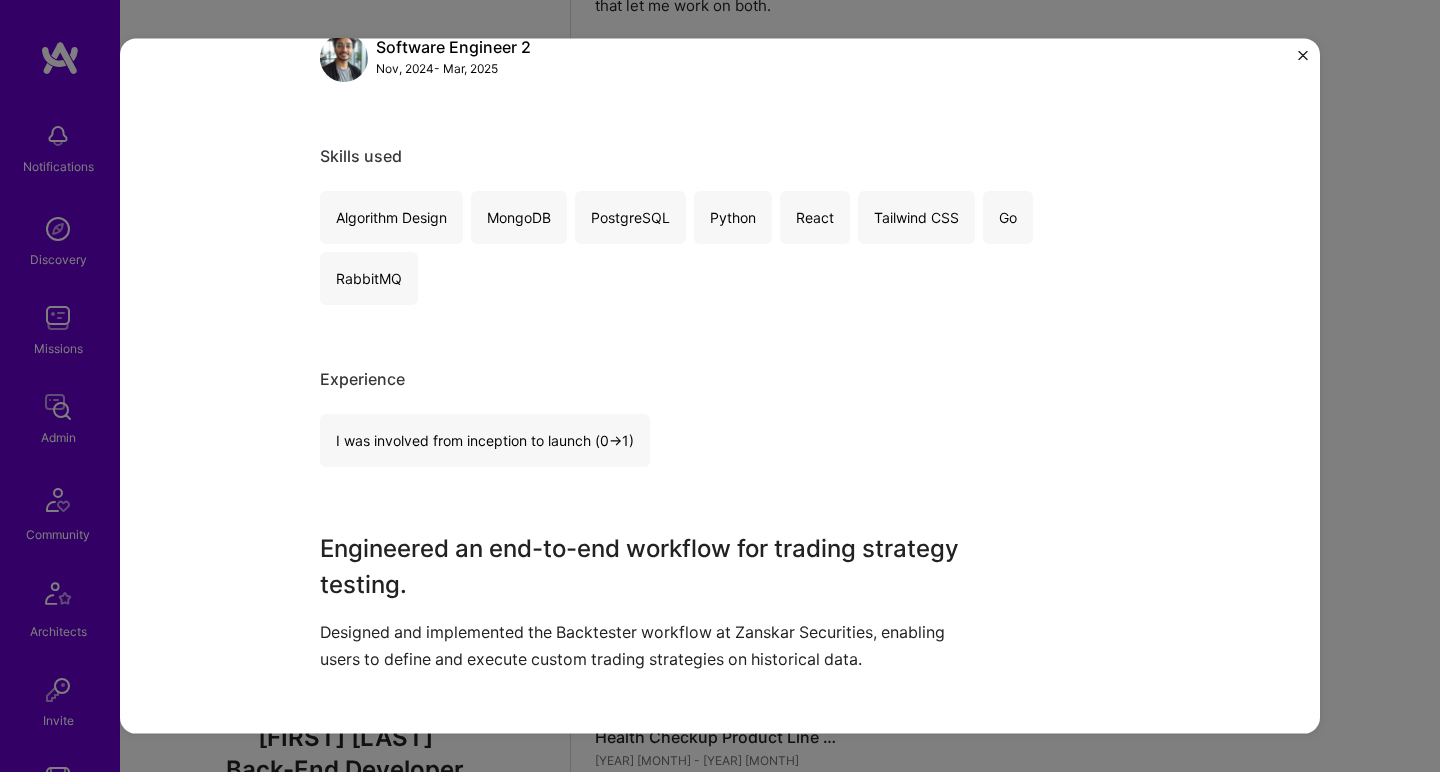 scroll, scrollTop: 412, scrollLeft: 0, axis: vertical 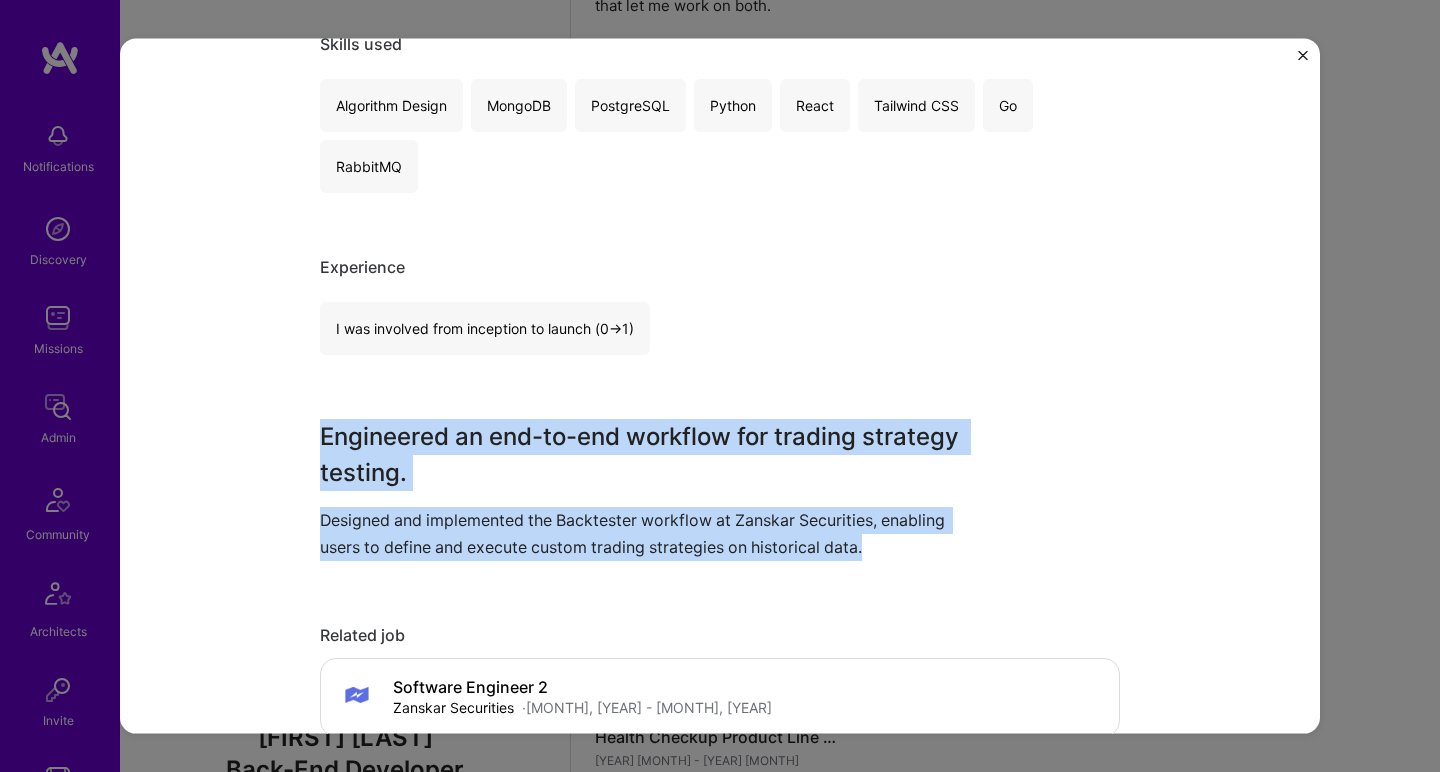 drag, startPoint x: 787, startPoint y: 410, endPoint x: 927, endPoint y: 536, distance: 188.35074 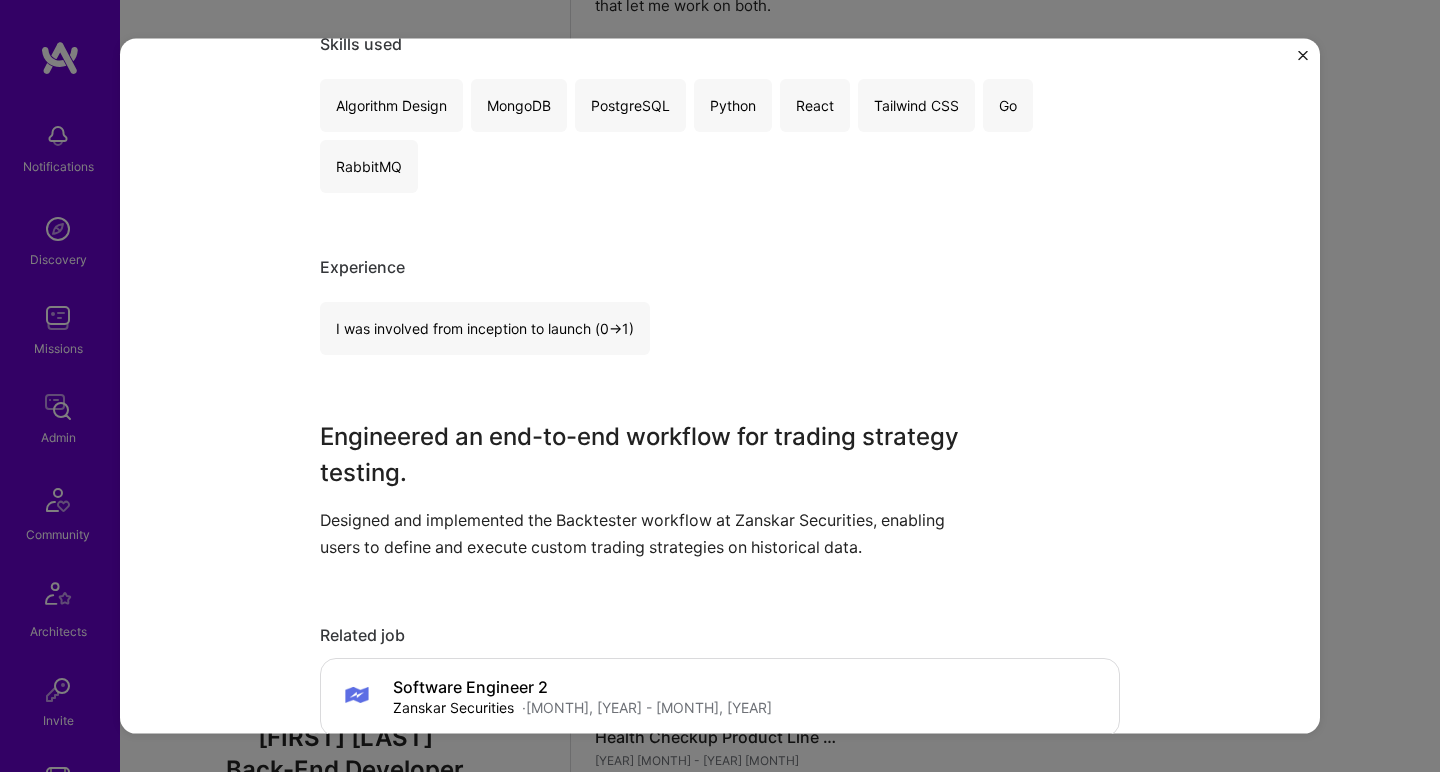 click on "Designed and implemented the Backtester workflow at Zanskar Securities, enabling users to define and execute custom trading strategies on historical data." at bounding box center (645, 533) 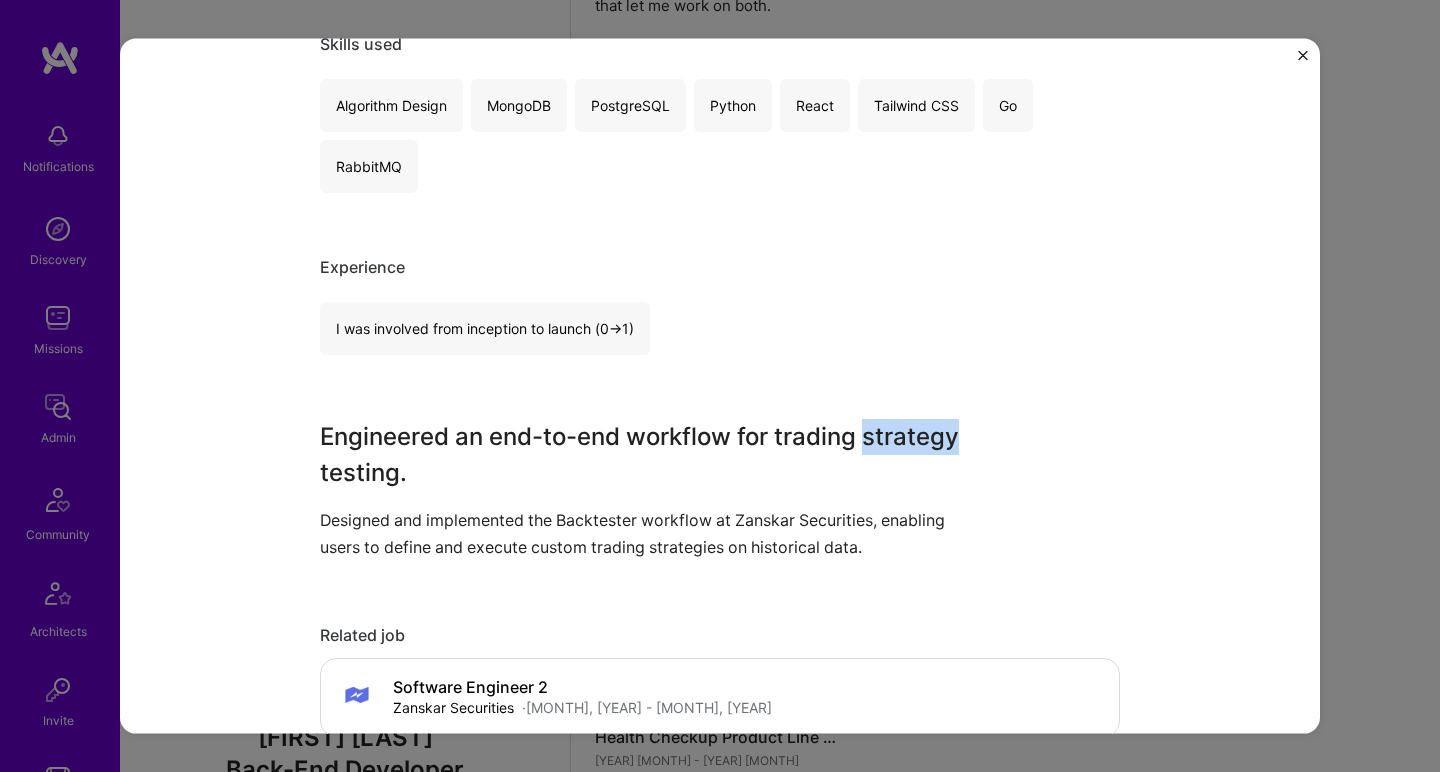 click on "Engineered an end-to-end workflow for trading strategy testing." at bounding box center (645, 454) 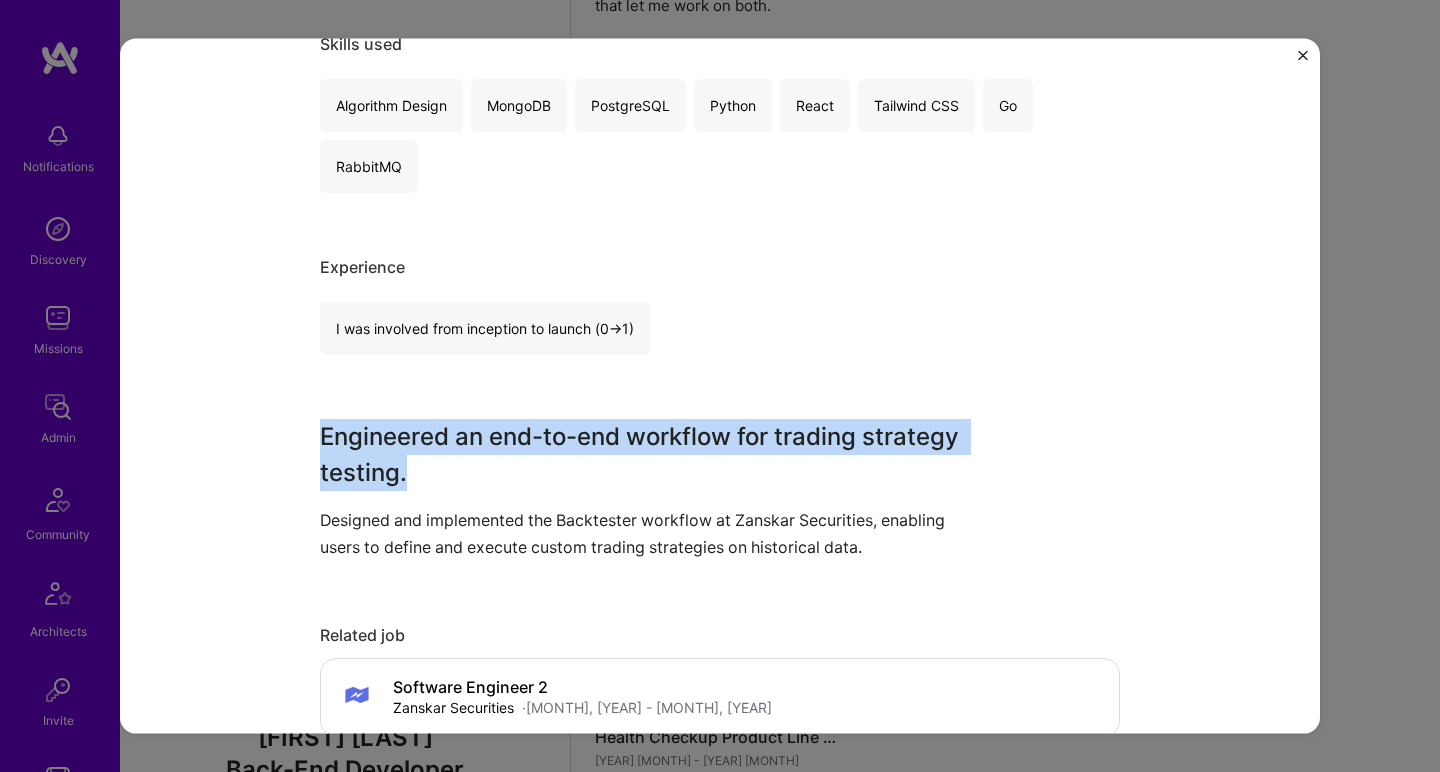 drag, startPoint x: 911, startPoint y: 425, endPoint x: 856, endPoint y: 525, distance: 114.12712 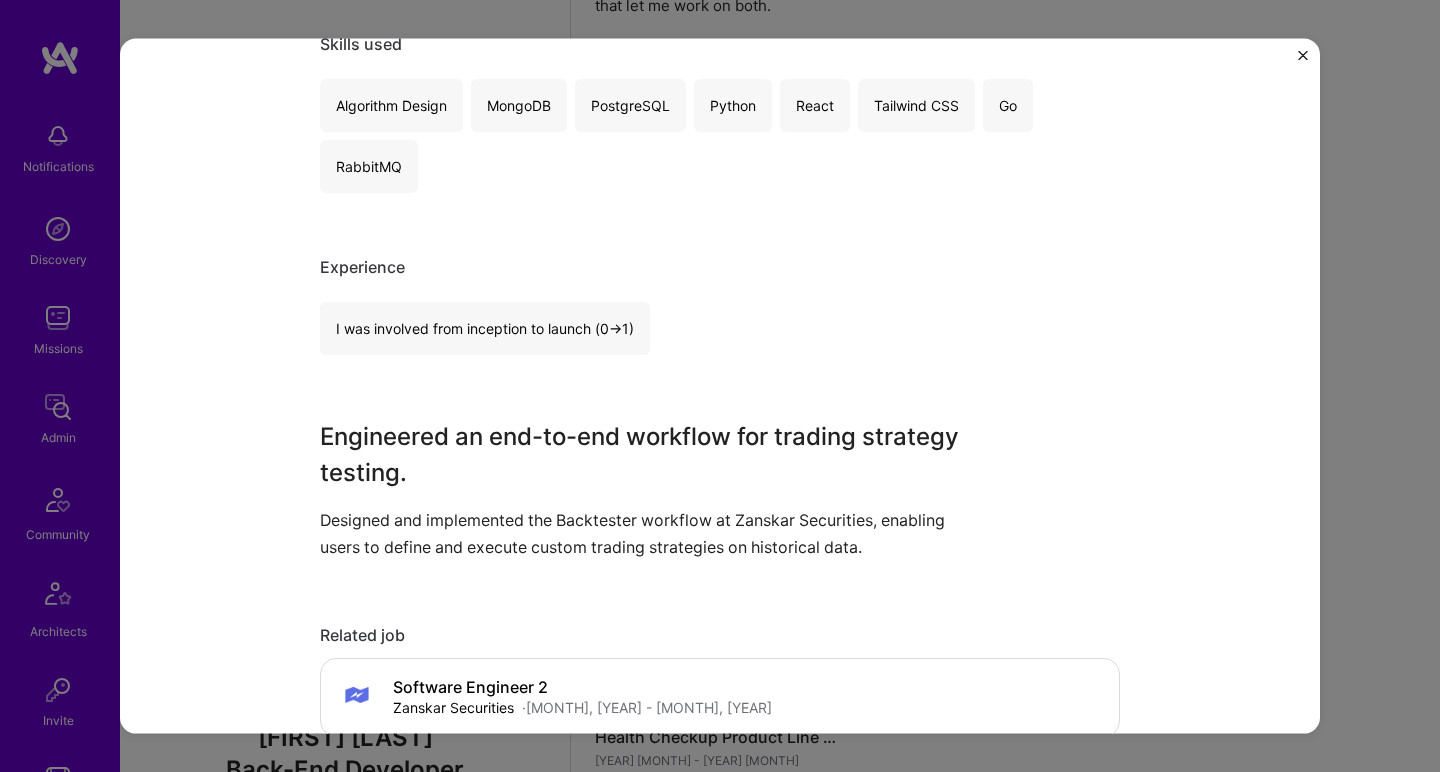 click on "Designed and implemented the Backtester workflow at Zanskar Securities, enabling users to define and execute custom trading strategies on historical data." at bounding box center (645, 533) 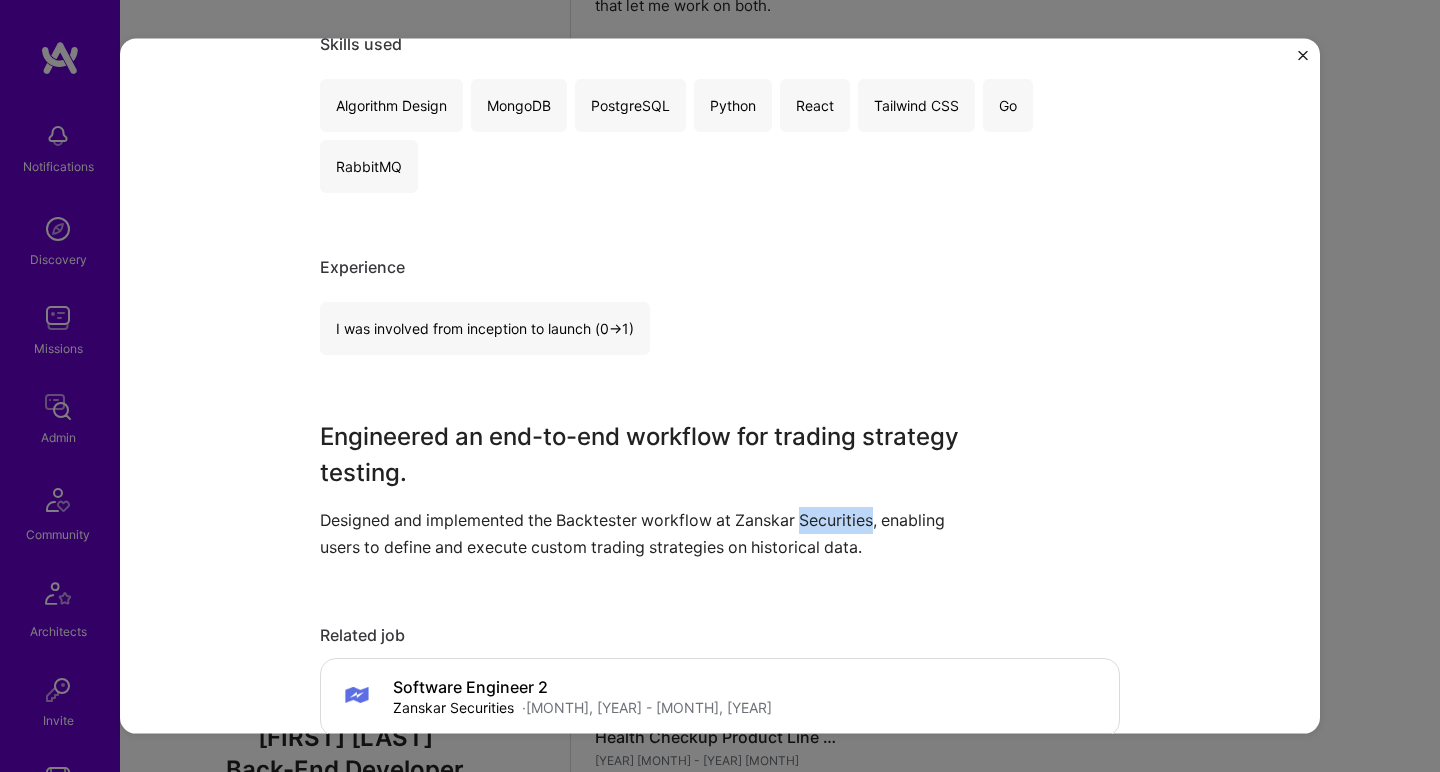 click on "Designed and implemented the Backtester workflow at Zanskar Securities, enabling users to define and execute custom trading strategies on historical data." at bounding box center [645, 533] 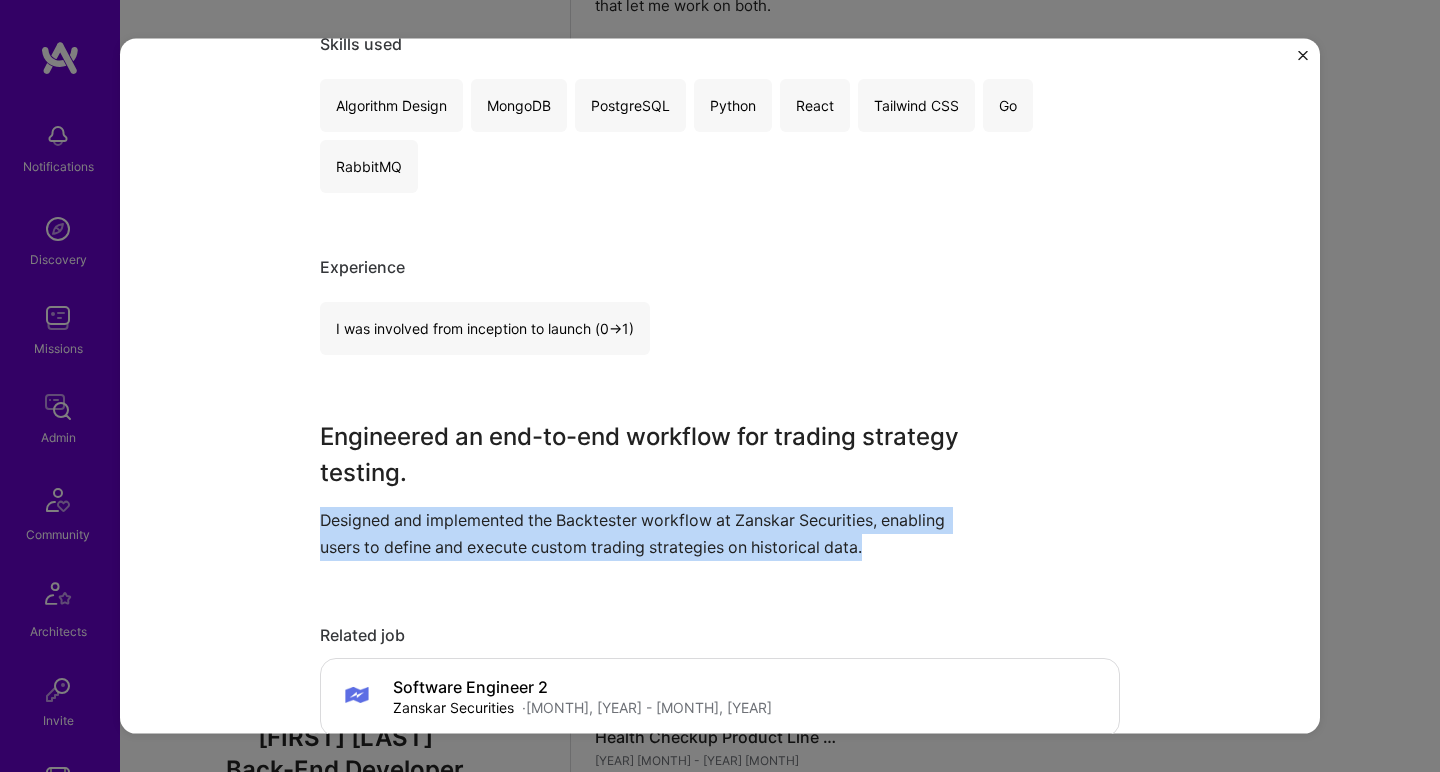click on "Designed and implemented the Backtester workflow at Zanskar Securities, enabling users to define and execute custom trading strategies on historical data." at bounding box center [645, 533] 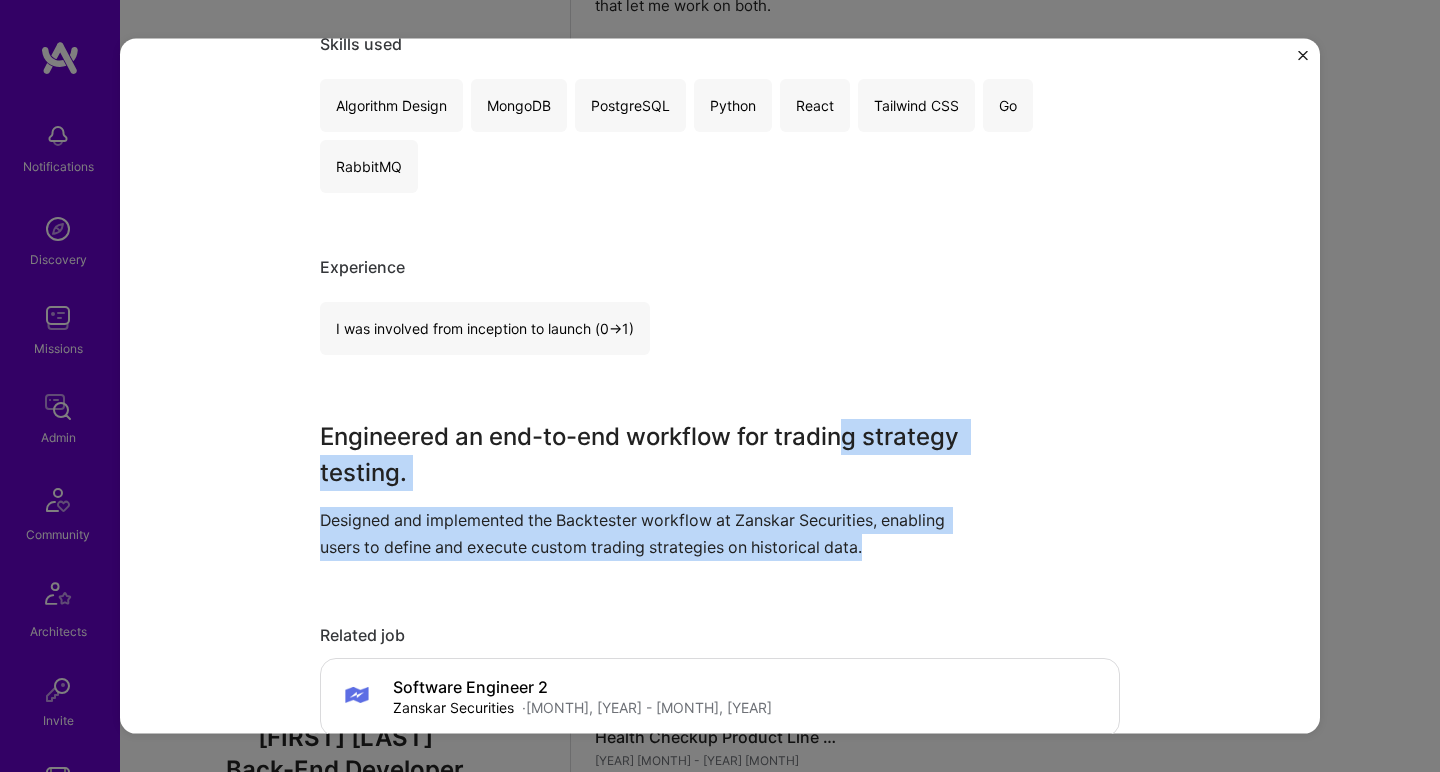 click on "Engineered an end-to-end workflow for trading strategy testing." at bounding box center (645, 454) 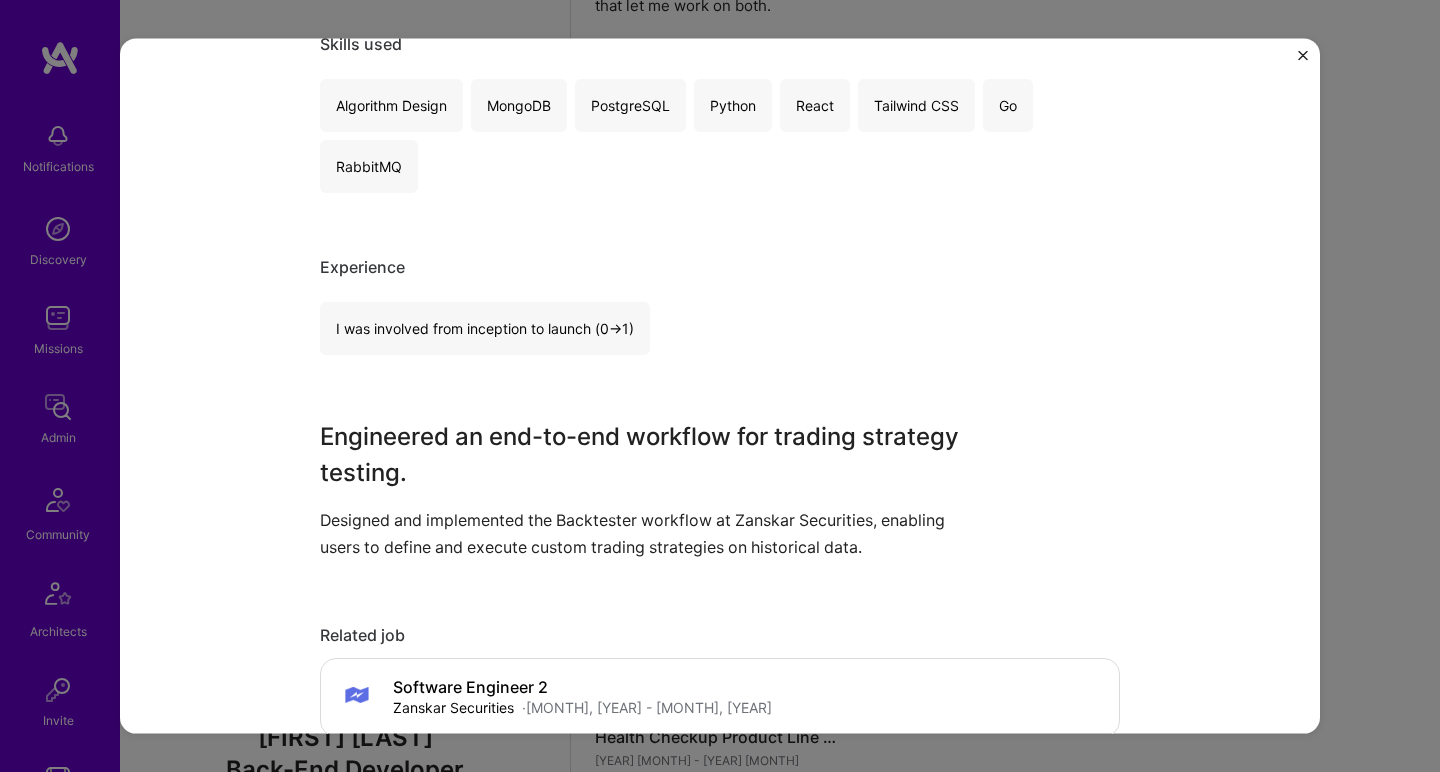 click on "Engineered an end-to-end workflow for trading strategy testing." at bounding box center (645, 454) 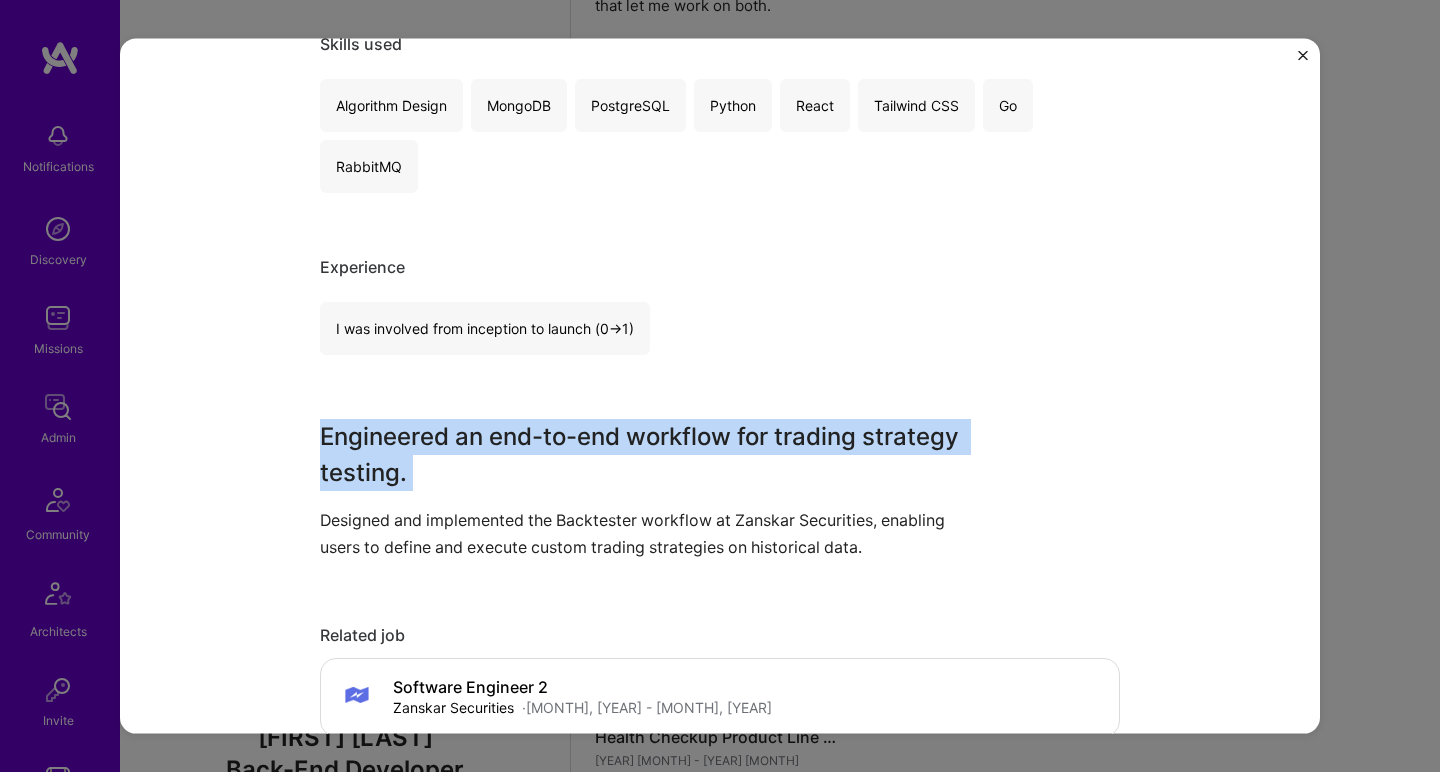 click on "Engineered an end-to-end workflow for trading strategy testing." at bounding box center [645, 454] 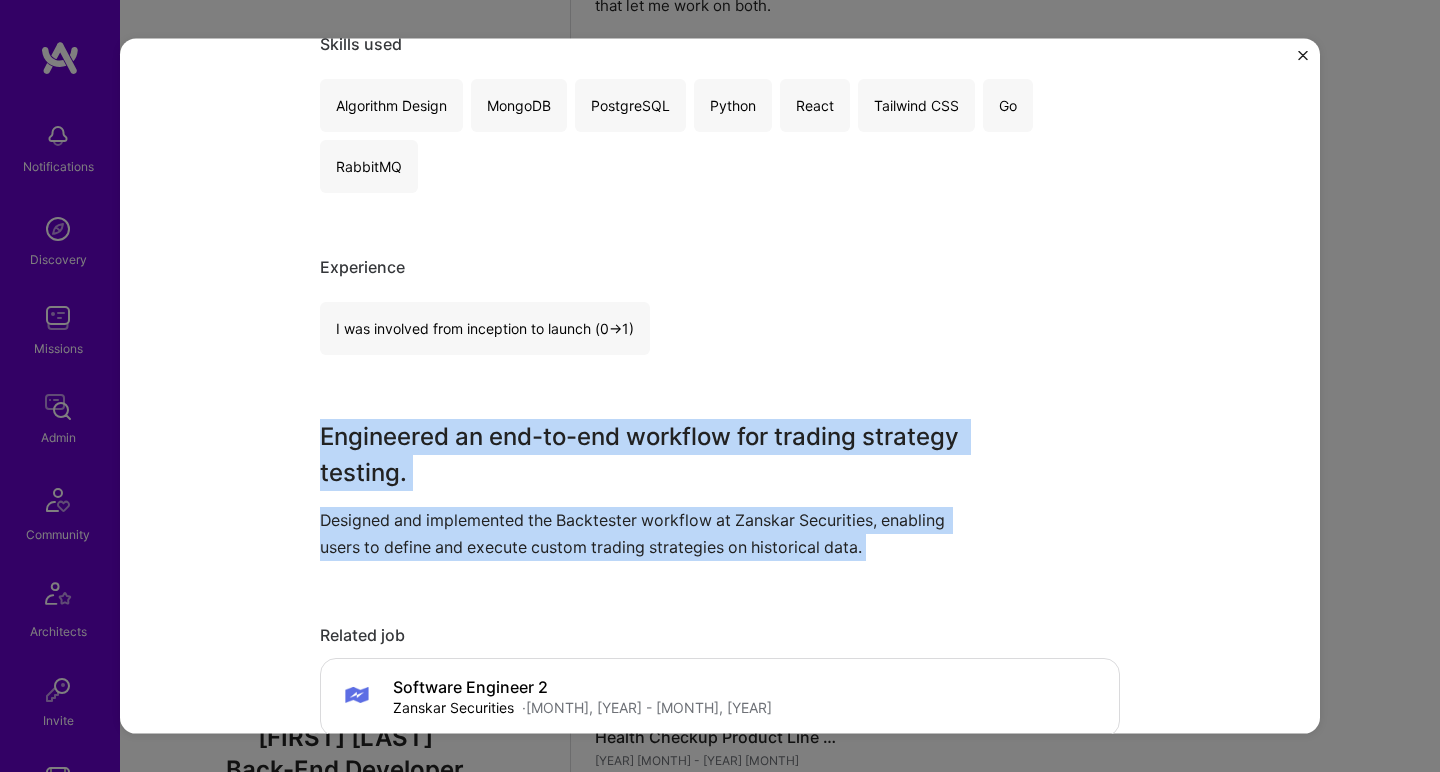 click on "Designed and implemented the Backtester workflow at Zanskar Securities, enabling users to define and execute custom trading strategies on historical data." at bounding box center (645, 533) 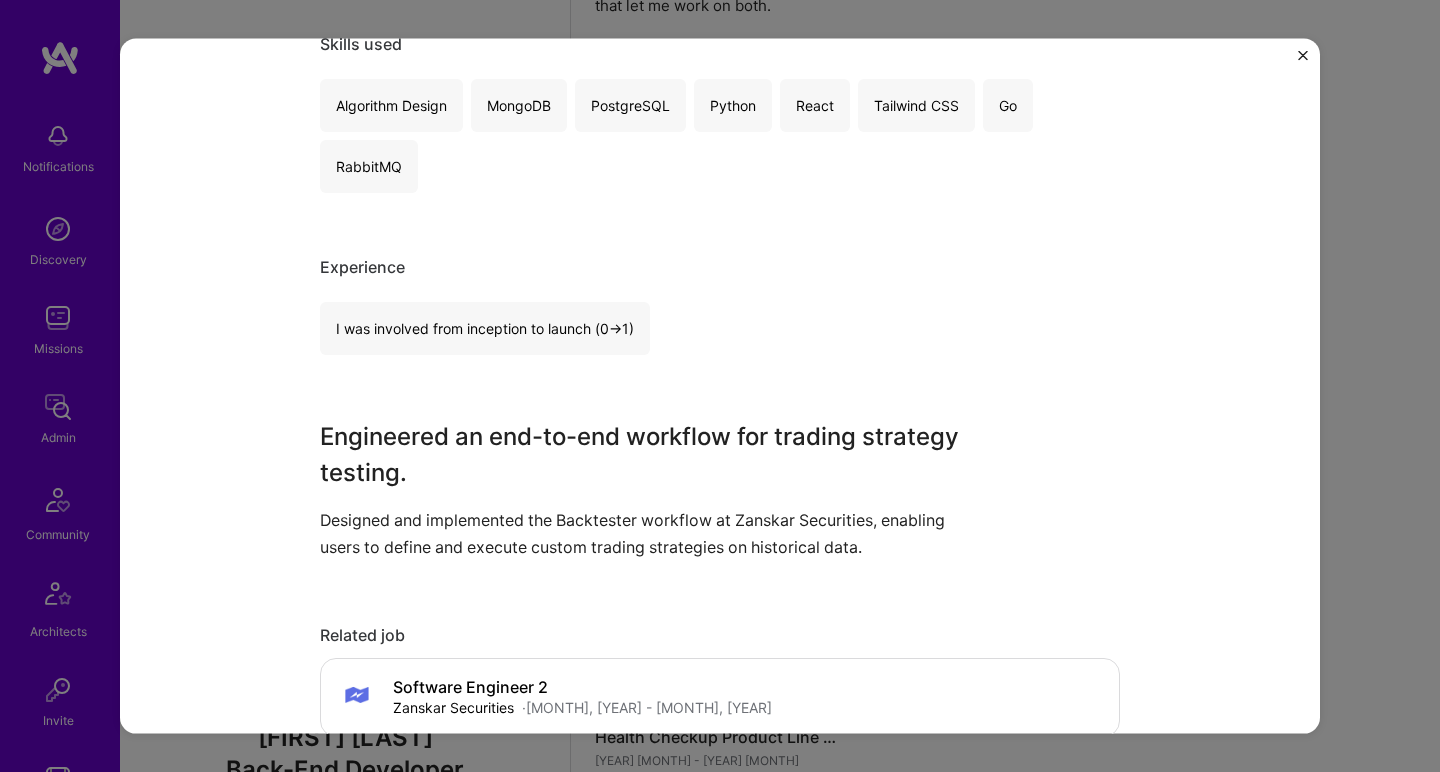 click on "Designed and implemented the Backtester workflow at Zanskar Securities, enabling users to define and execute custom trading strategies on historical data." at bounding box center [645, 533] 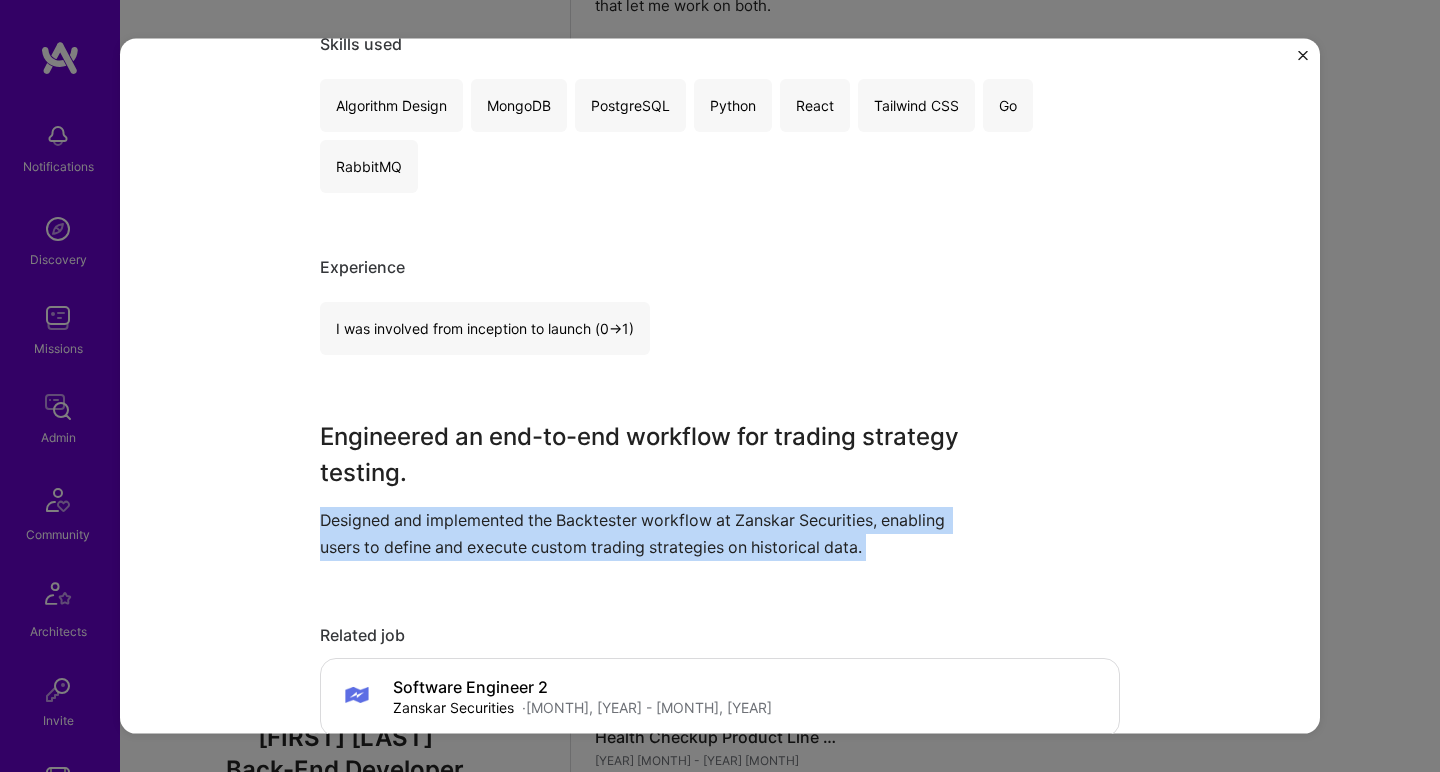 click on "Designed and implemented the Backtester workflow at Zanskar Securities, enabling users to define and execute custom trading strategies on historical data." at bounding box center (645, 533) 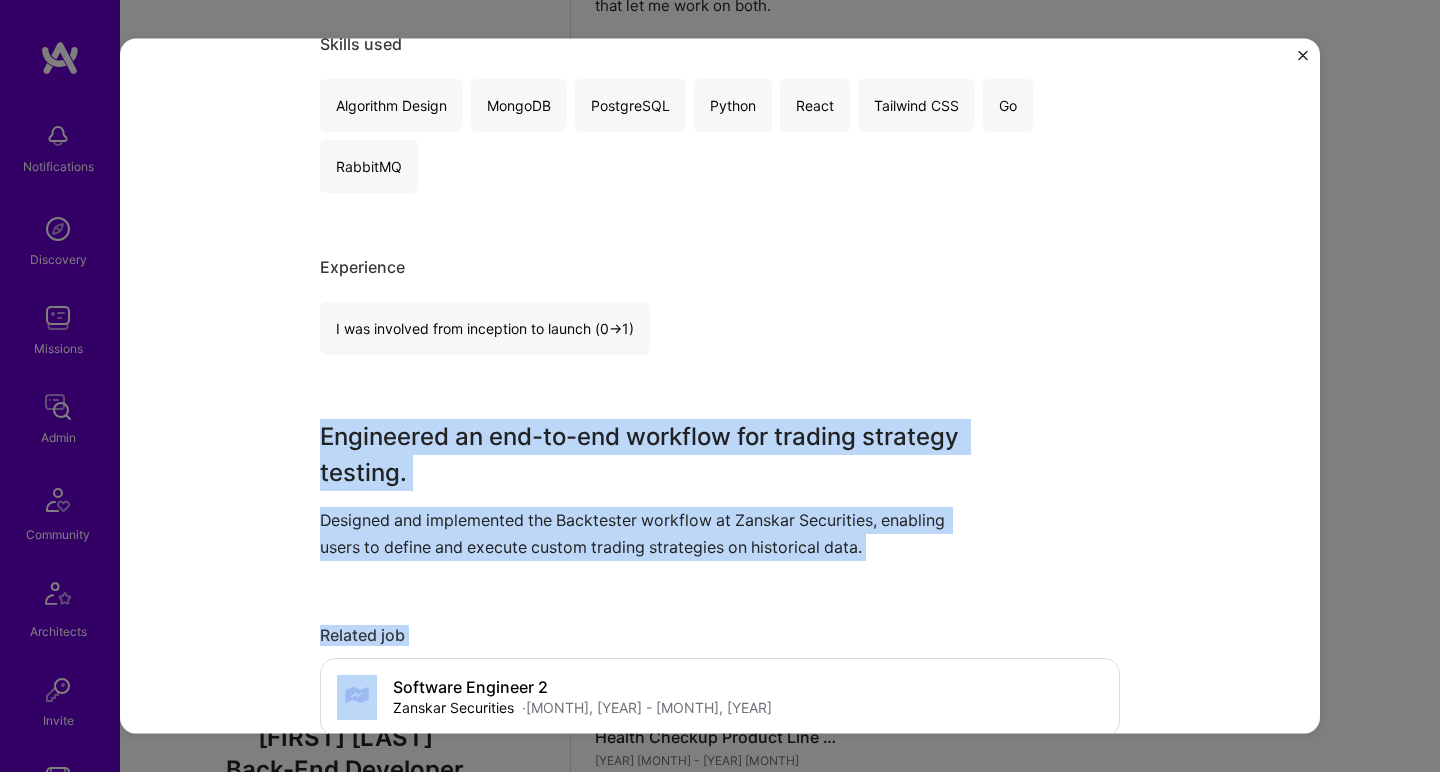 click on "Engineered an end-to-end workflow for trading strategy testing." at bounding box center [645, 454] 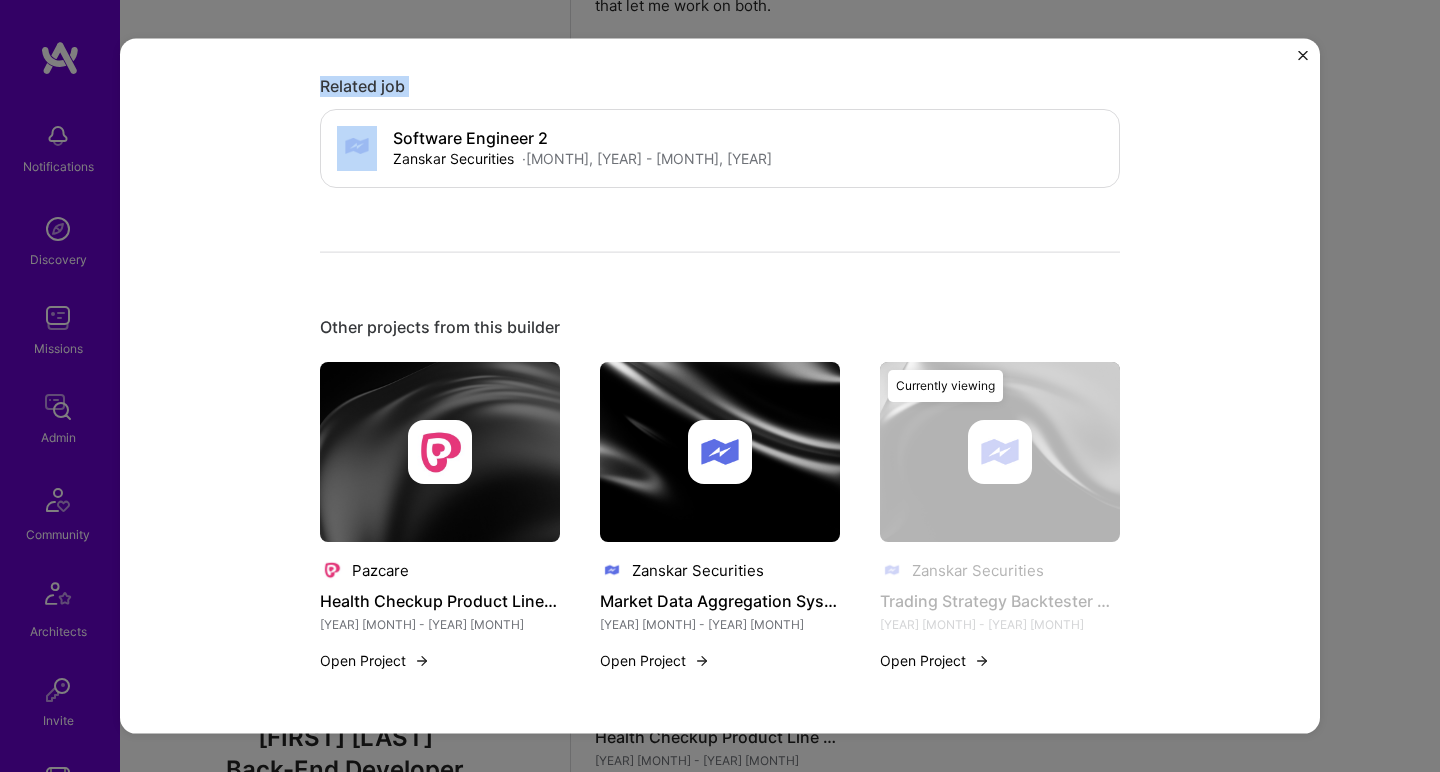 click on "Pazcare Health Checkup Product Line Development Jan 2024 - Mar 2024 Open Project   Zanskar Securities Market Data Aggregation System Oct 2024 - Nov 2024 Open Project   Zanskar Securities Trading Strategy Backtester Workflow Nov 2024 - Mar 2025 Open Project   Currently viewing" at bounding box center (720, 528) 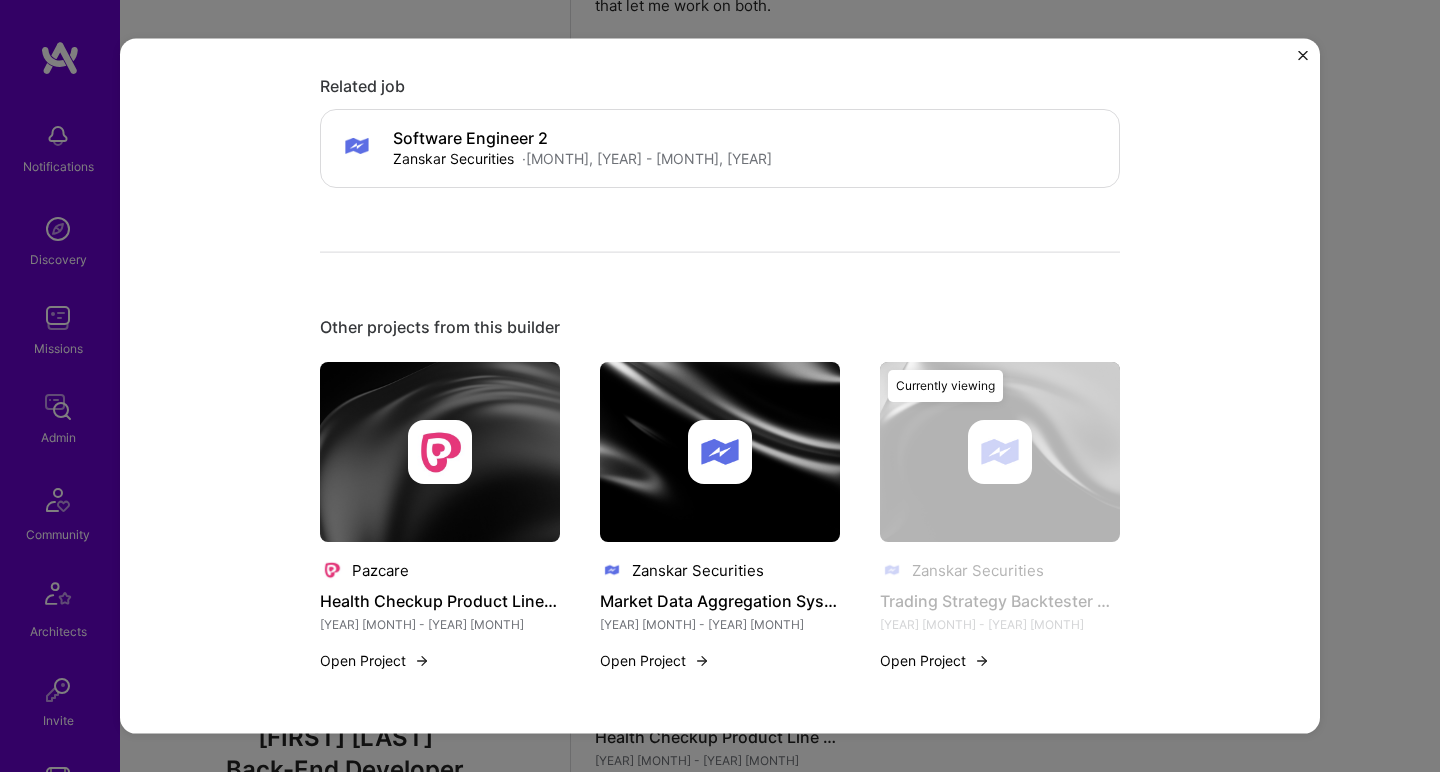 click at bounding box center [720, 452] 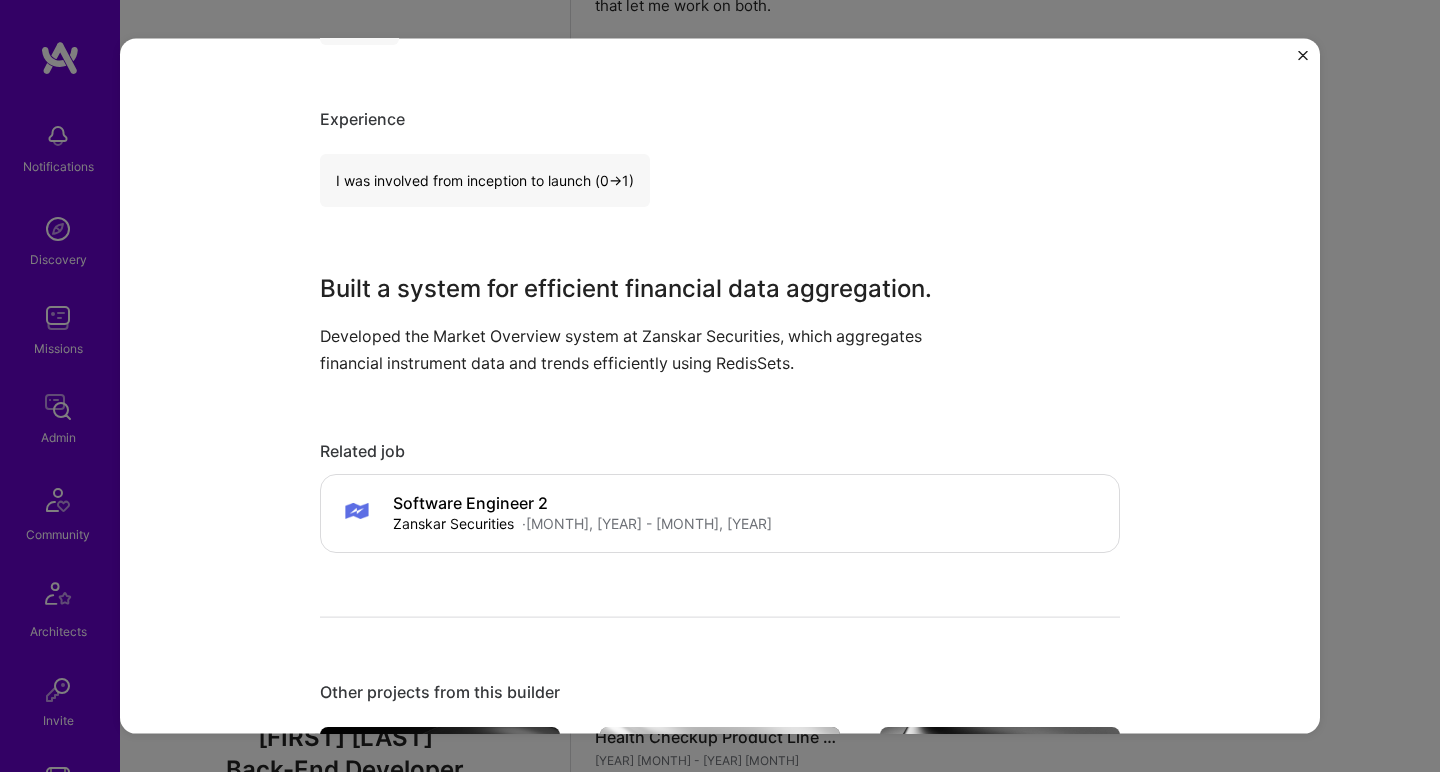 scroll, scrollTop: 880, scrollLeft: 0, axis: vertical 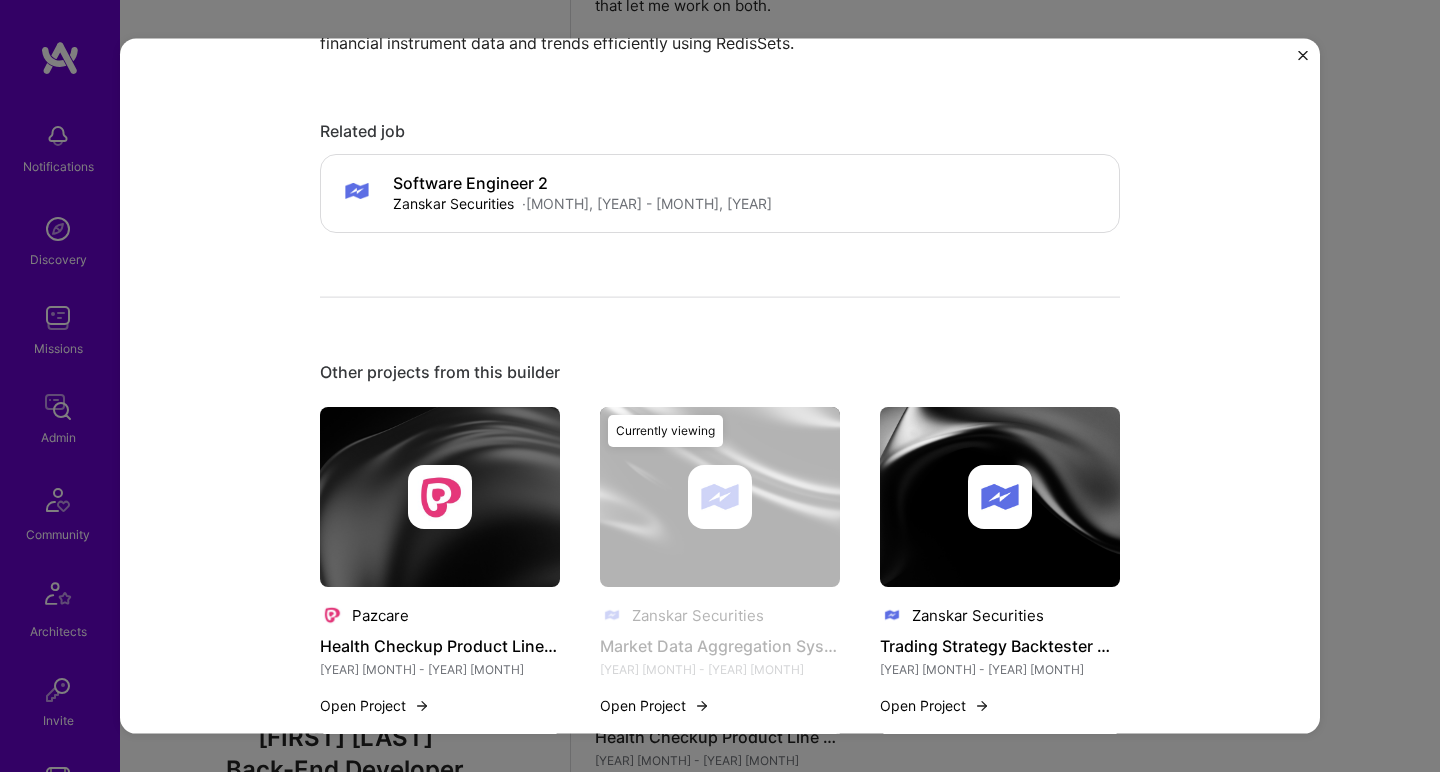 click at bounding box center (440, 497) 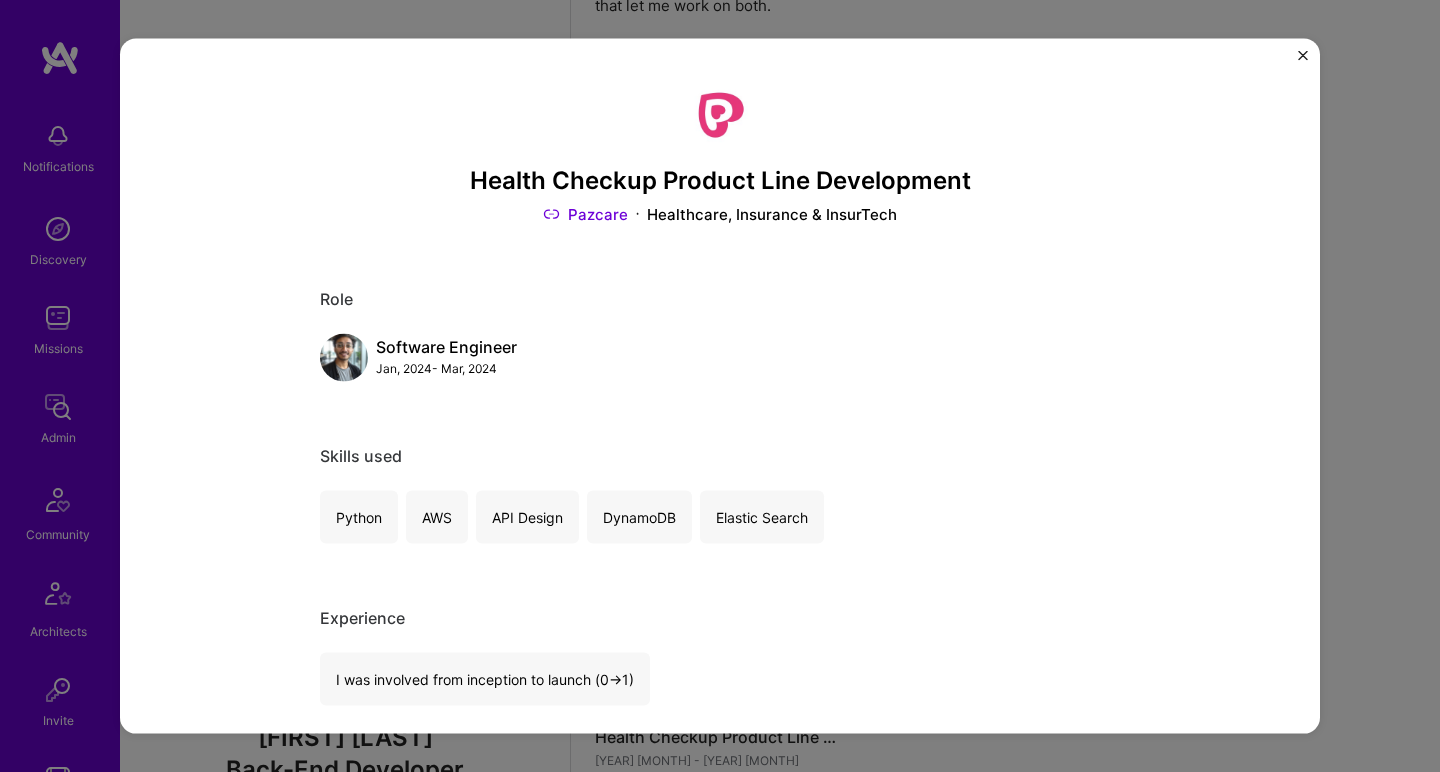 scroll, scrollTop: 364, scrollLeft: 0, axis: vertical 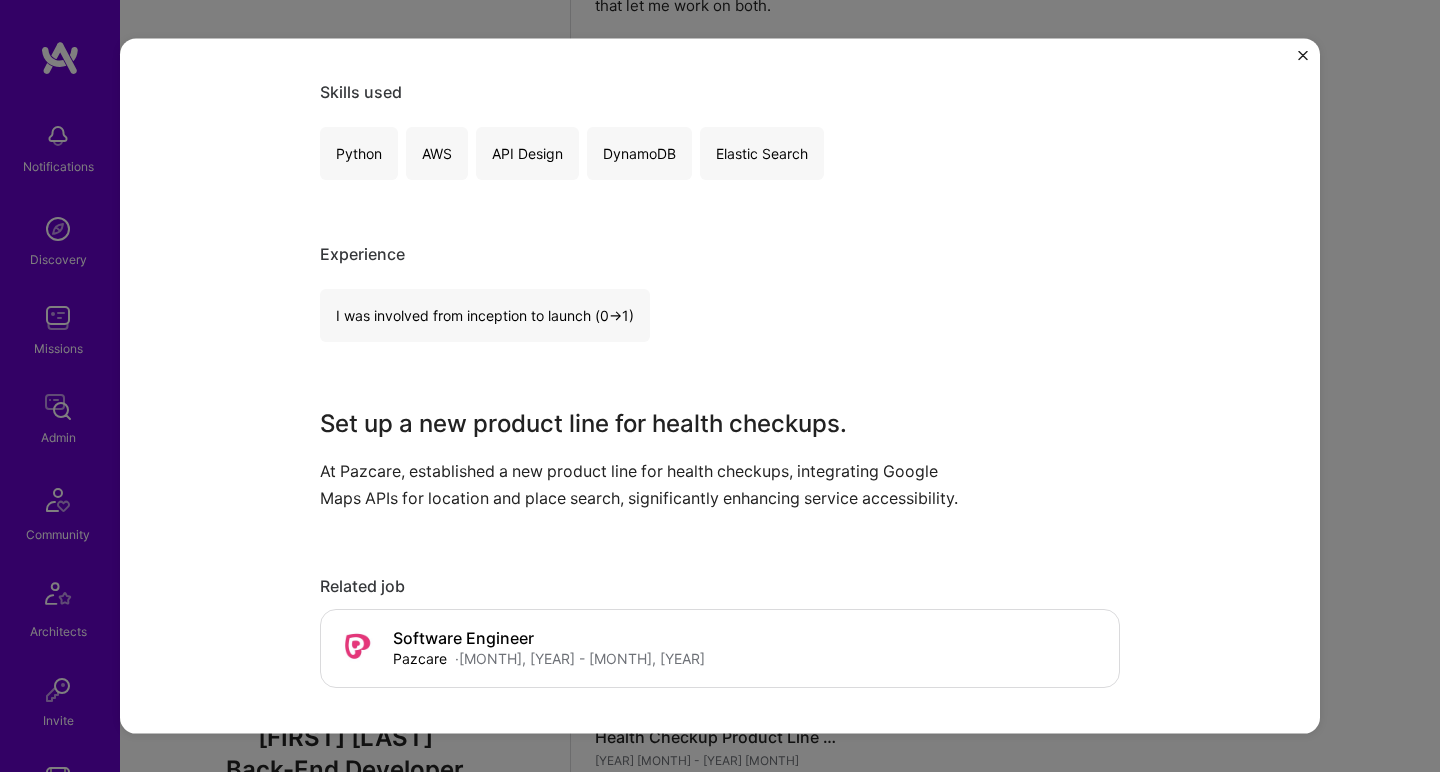 click on "Set up a new product line for health checkups." at bounding box center (645, 423) 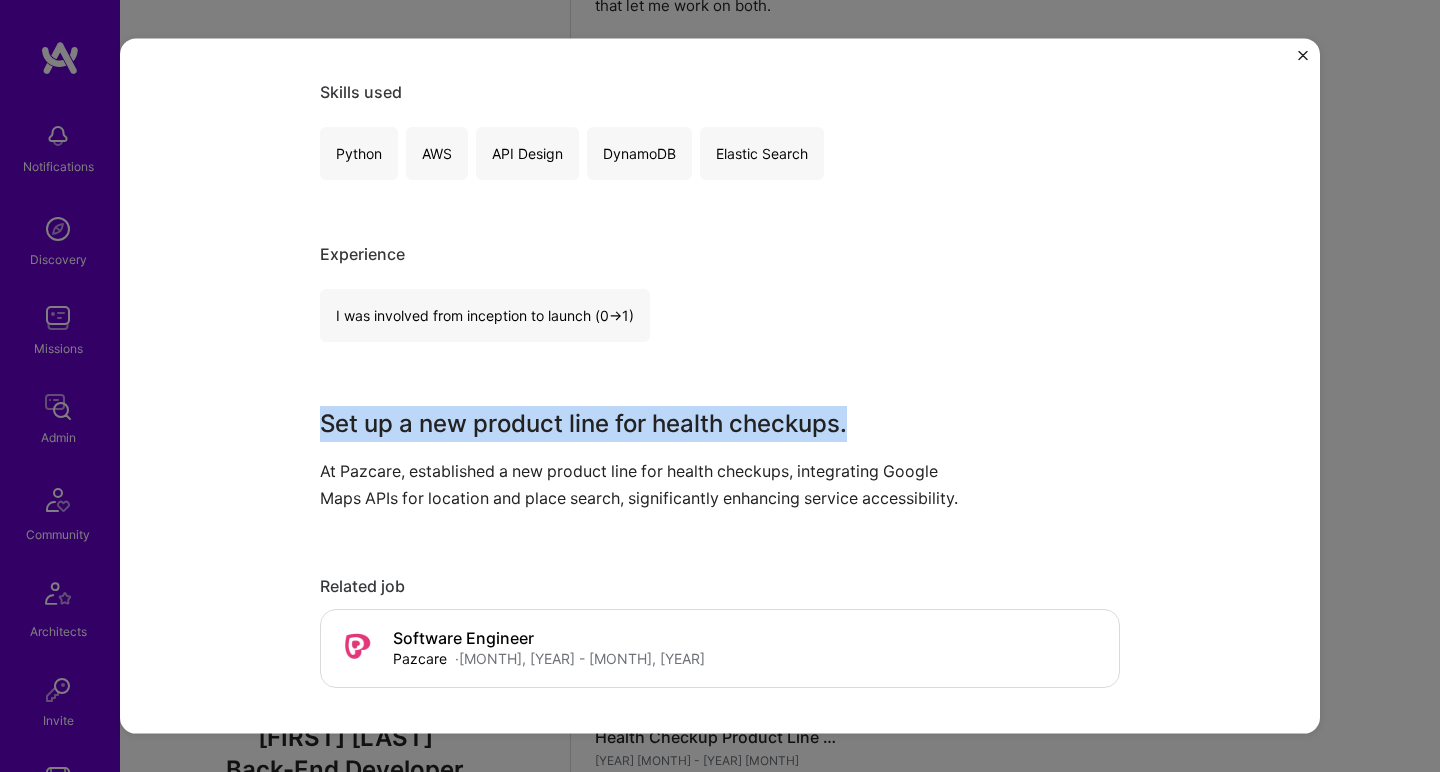 click on "Set up a new product line for health checkups." at bounding box center [645, 423] 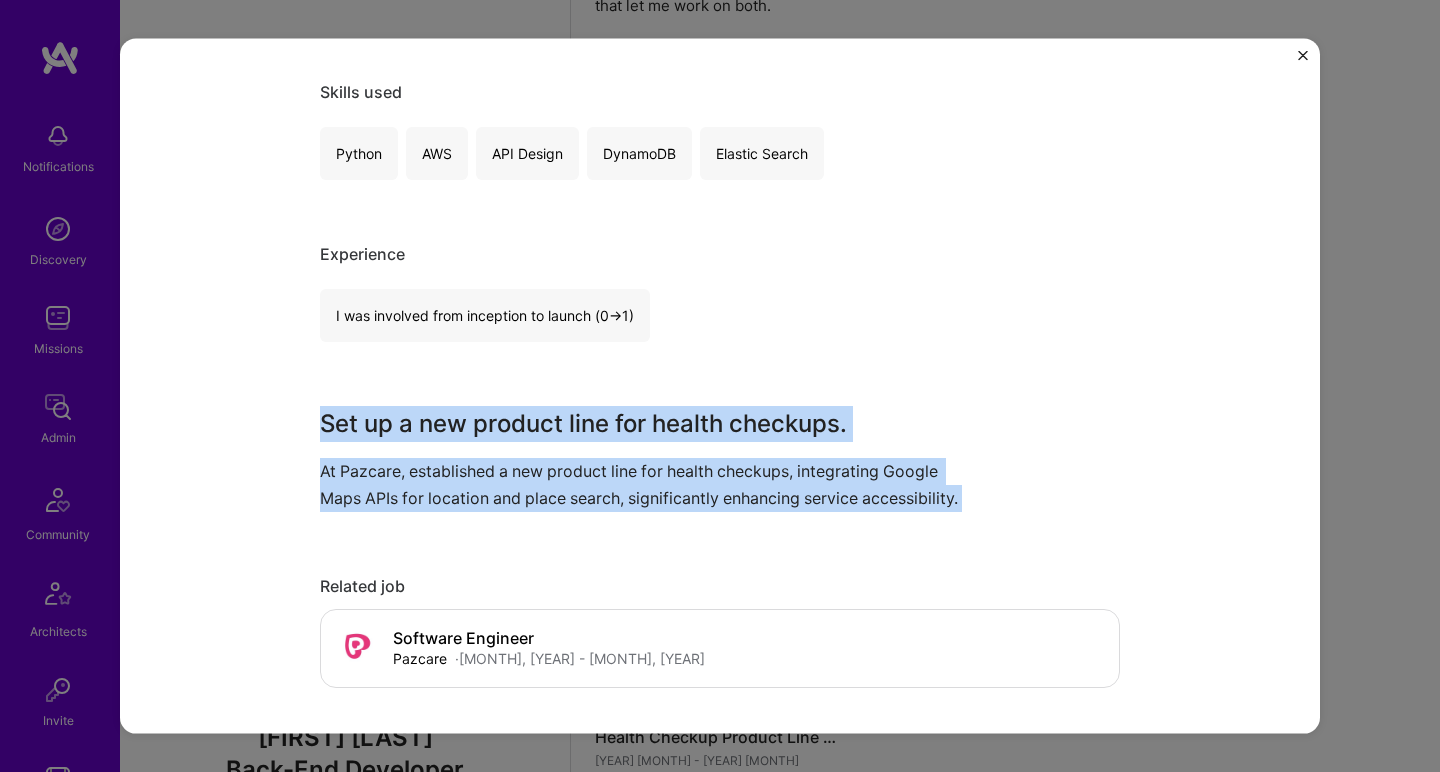 drag, startPoint x: 599, startPoint y: 420, endPoint x: 571, endPoint y: 475, distance: 61.7171 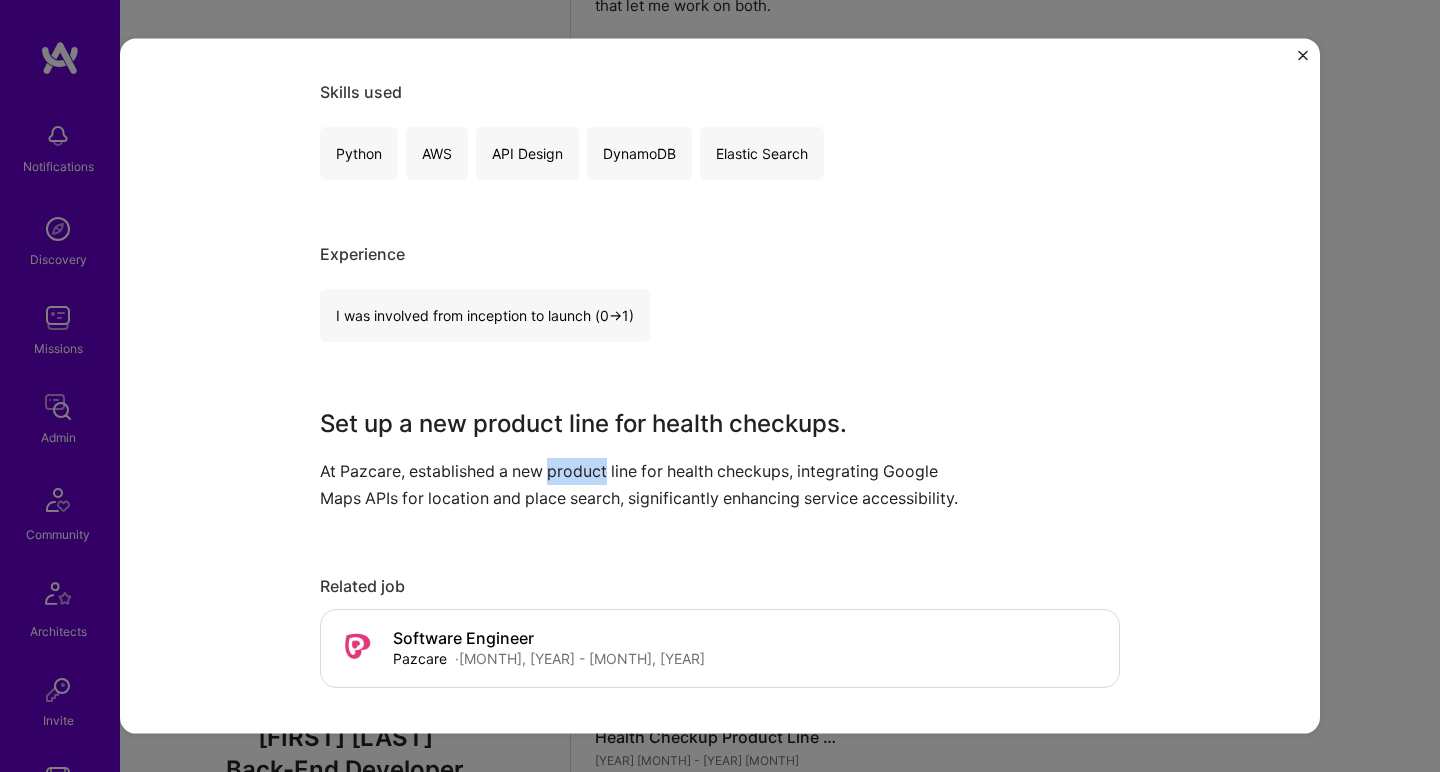 click on "At Pazcare, established a new product line for health checkups, integrating Google Maps APIs for location and place search, significantly enhancing service accessibility." at bounding box center [645, 484] 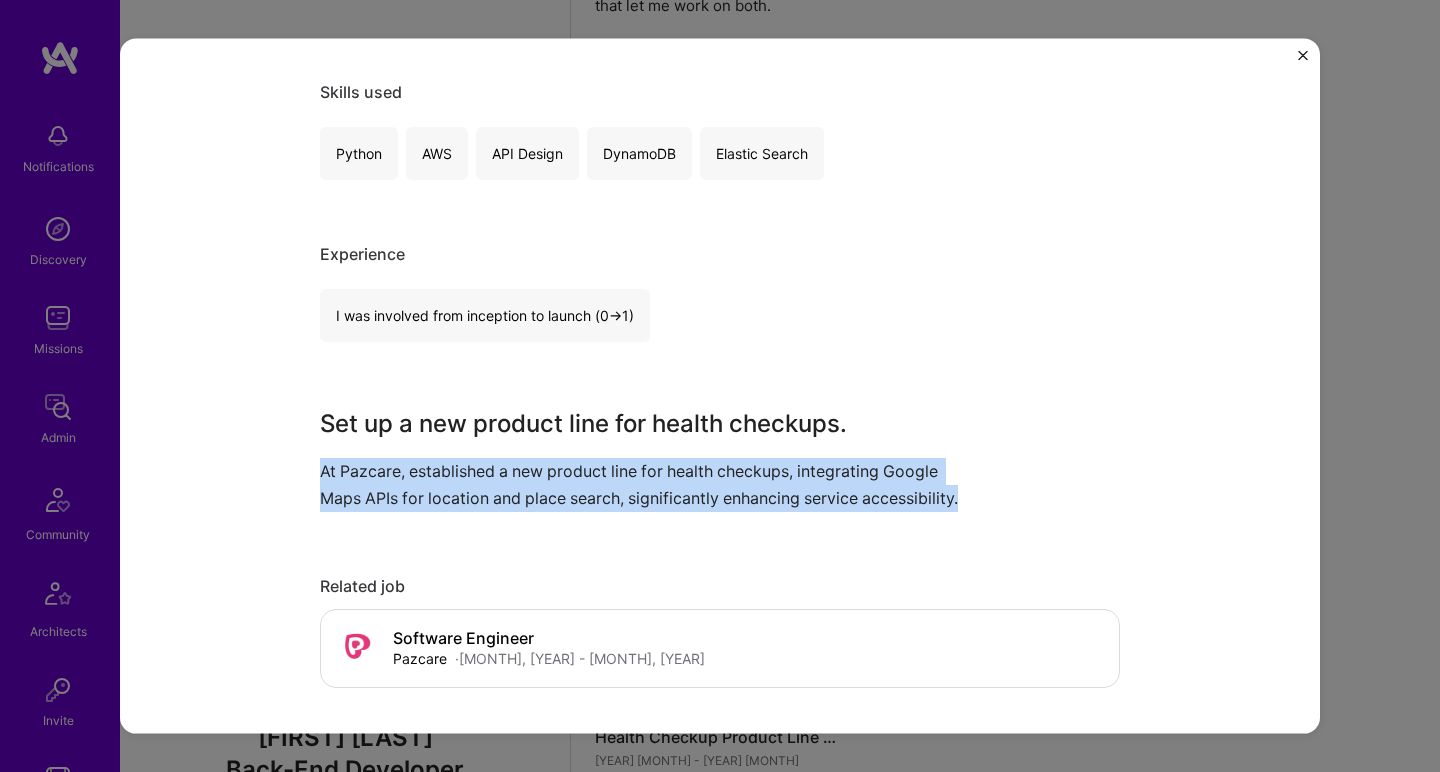 drag, startPoint x: 571, startPoint y: 475, endPoint x: 578, endPoint y: 444, distance: 31.780497 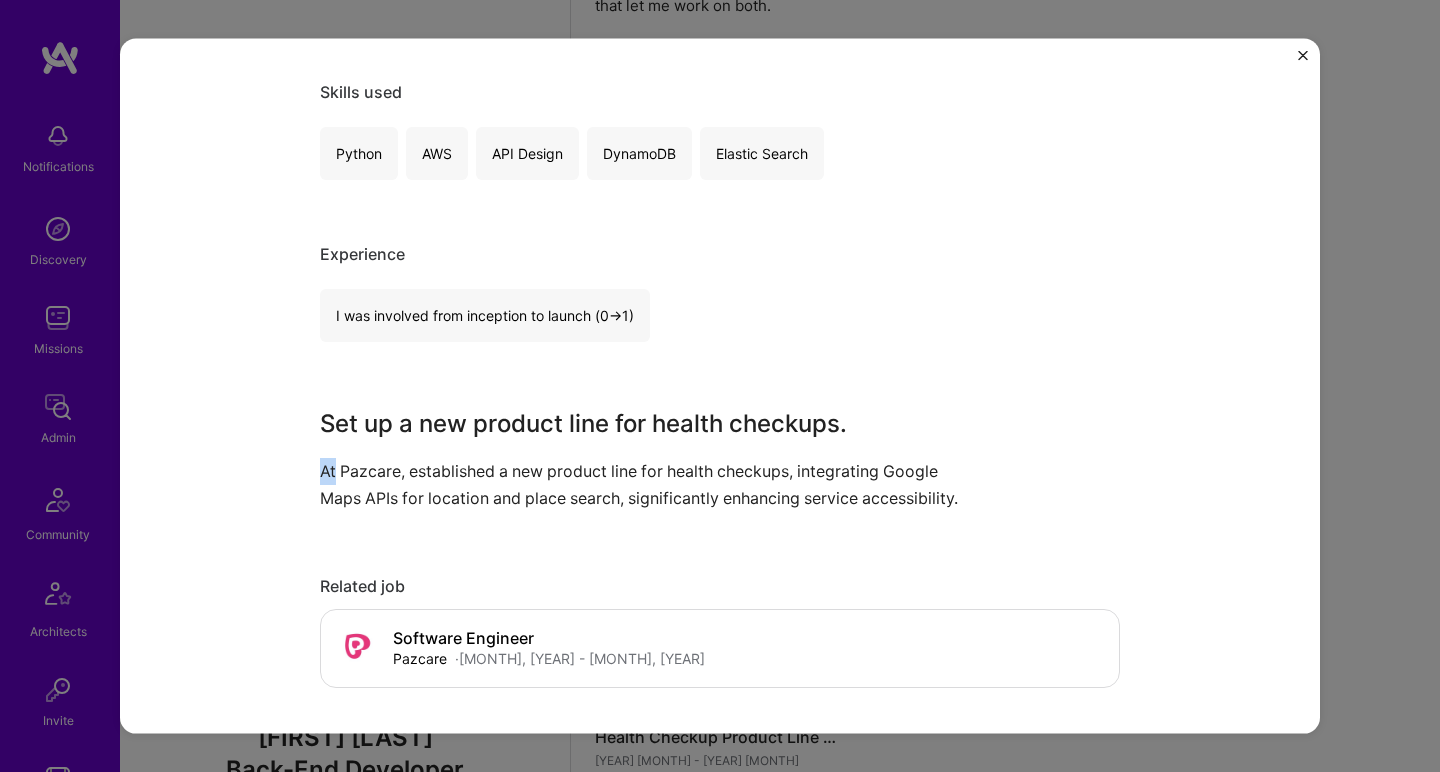 click on "Set up a new product line for health checkups. At Pazcare, established a new product line for health checkups, integrating Google Maps APIs for location and place search, significantly enhancing service accessibility." at bounding box center [645, 458] 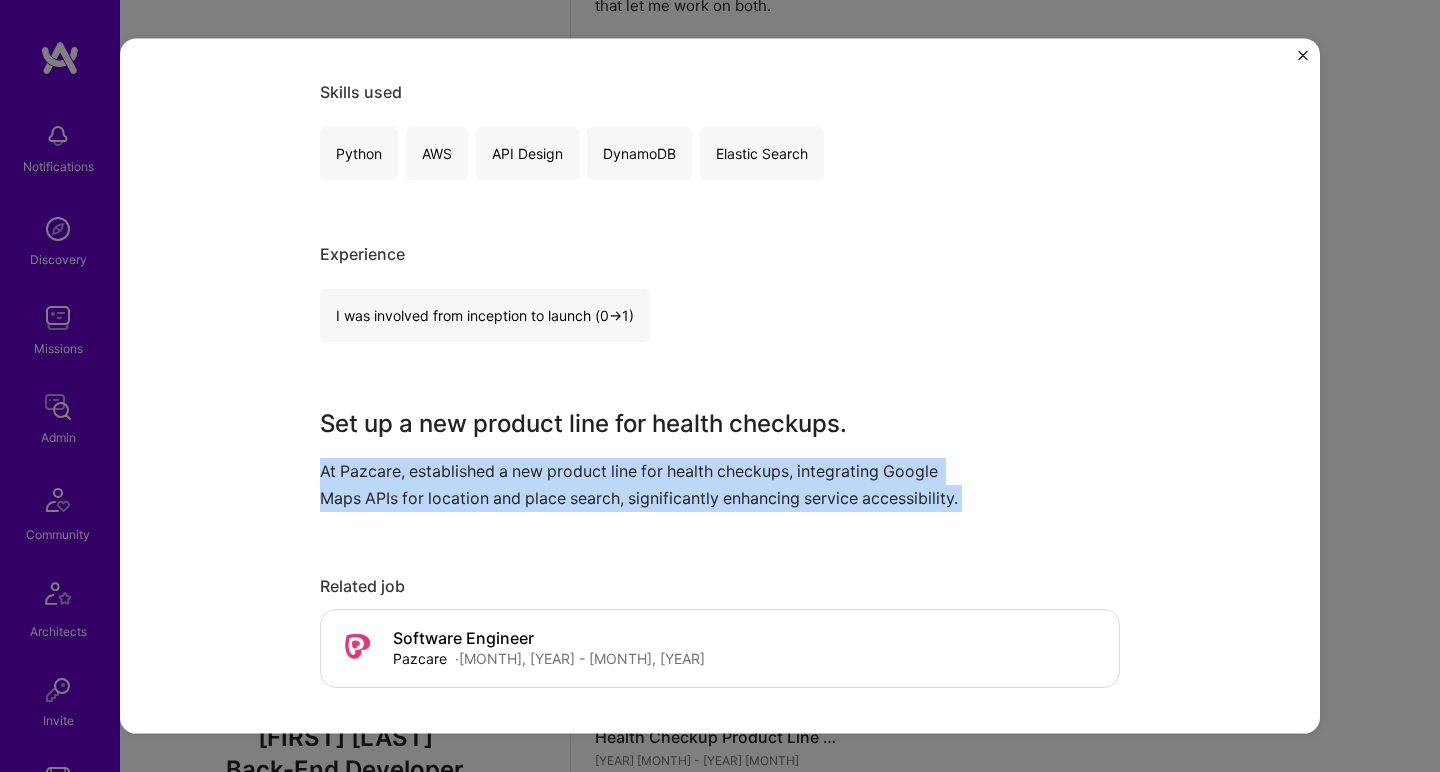 click on "Set up a new product line for health checkups. At Pazcare, established a new product line for health checkups, integrating Google Maps APIs for location and place search, significantly enhancing service accessibility." at bounding box center [645, 458] 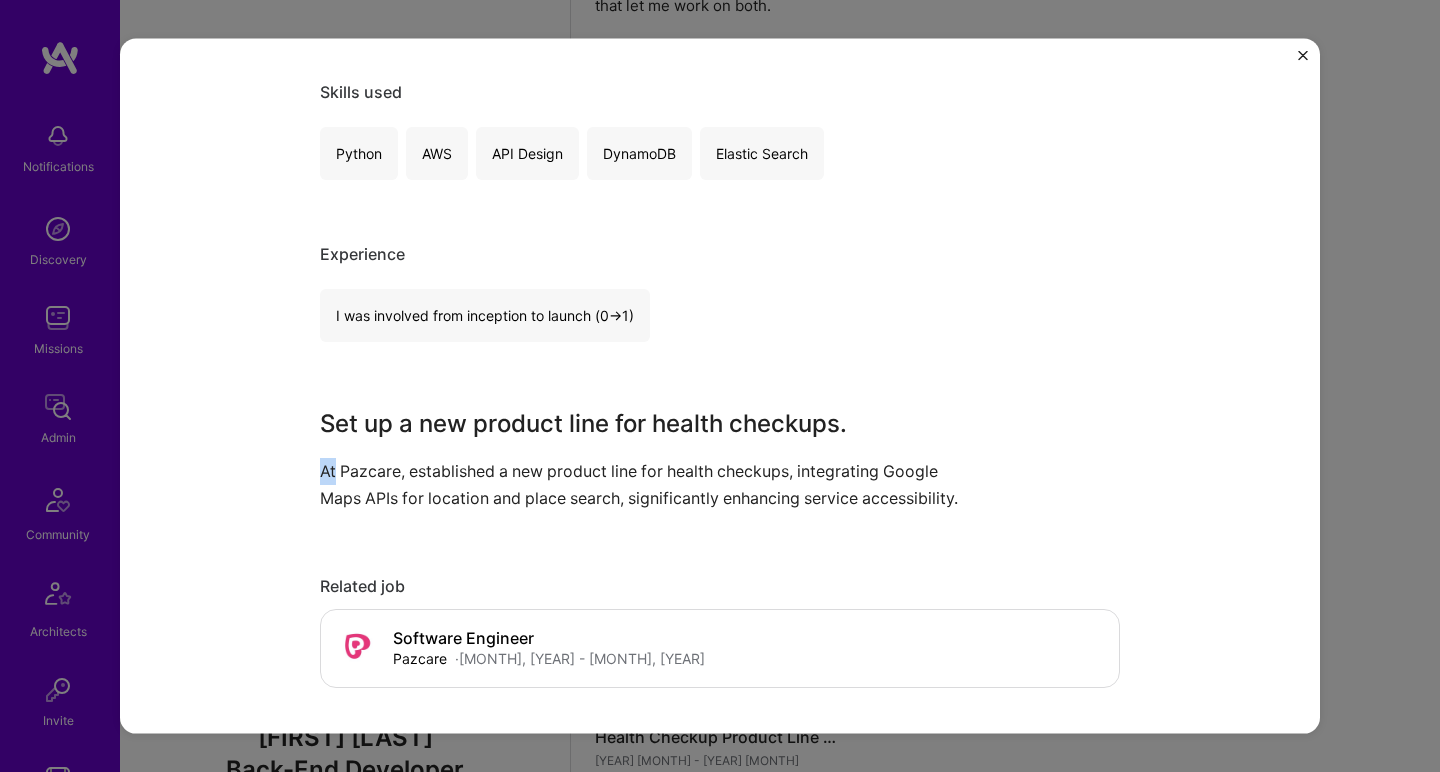 click on "Set up a new product line for health checkups. At Pazcare, established a new product line for health checkups, integrating Google Maps APIs for location and place search, significantly enhancing service accessibility." at bounding box center (645, 458) 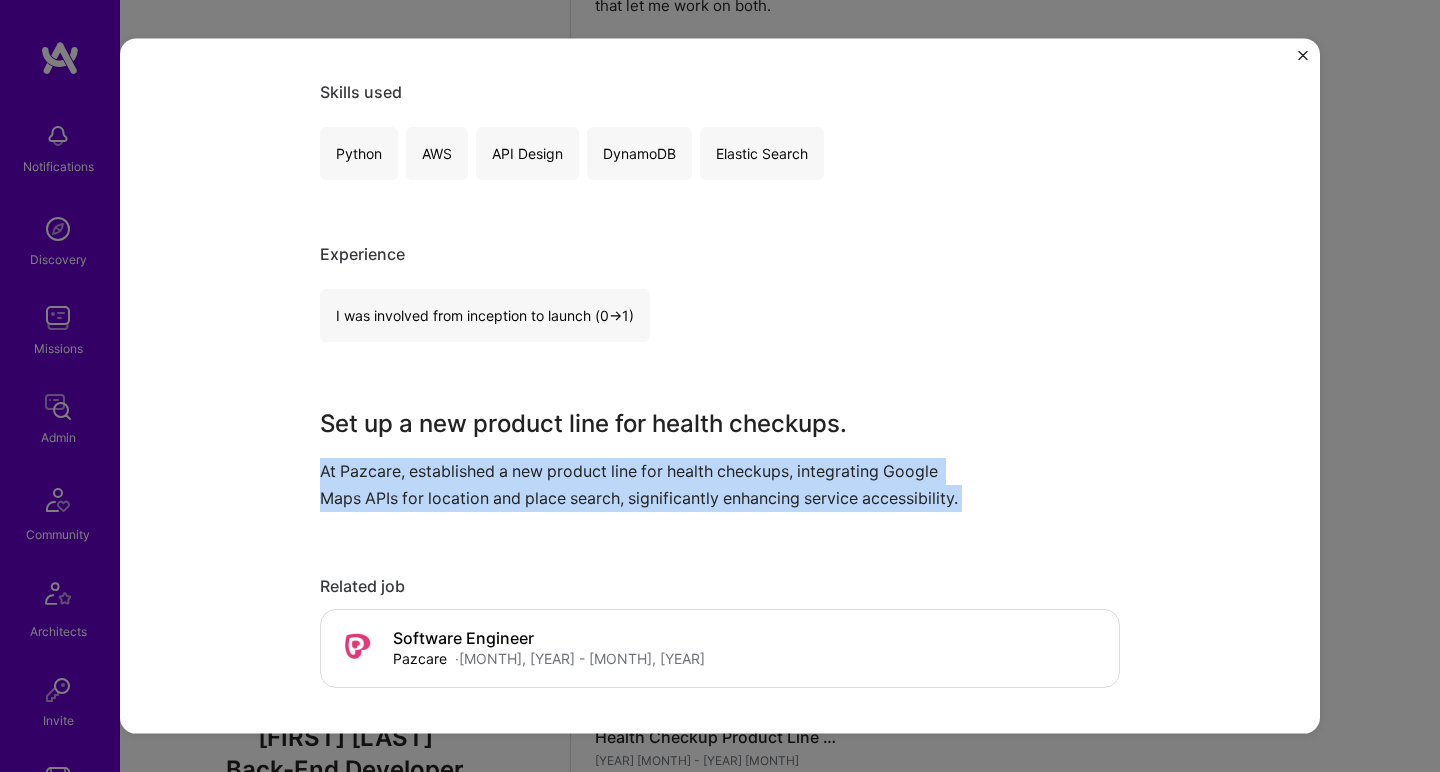 click on "Set up a new product line for health checkups. At Pazcare, established a new product line for health checkups, integrating Google Maps APIs for location and place search, significantly enhancing service accessibility." at bounding box center (645, 458) 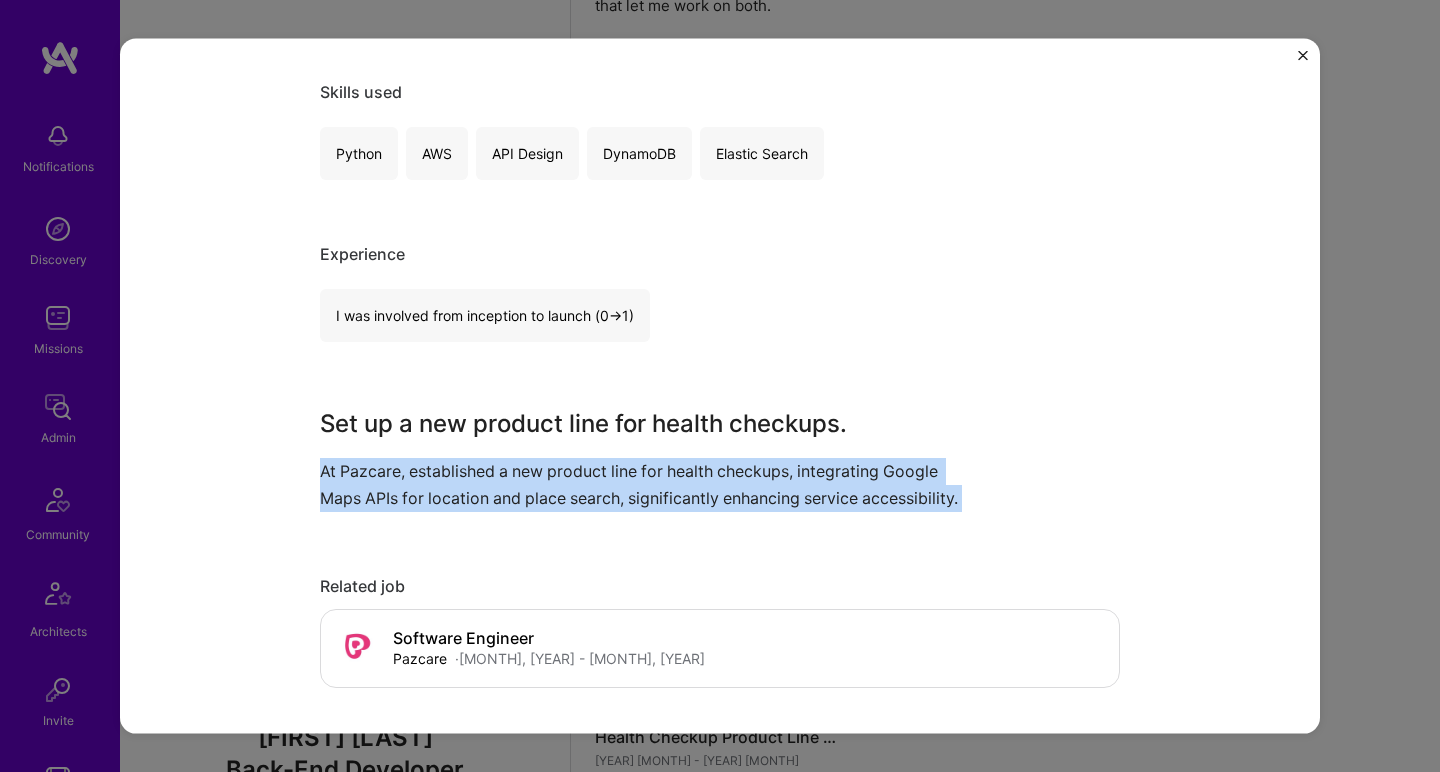drag, startPoint x: 578, startPoint y: 444, endPoint x: 570, endPoint y: 491, distance: 47.67599 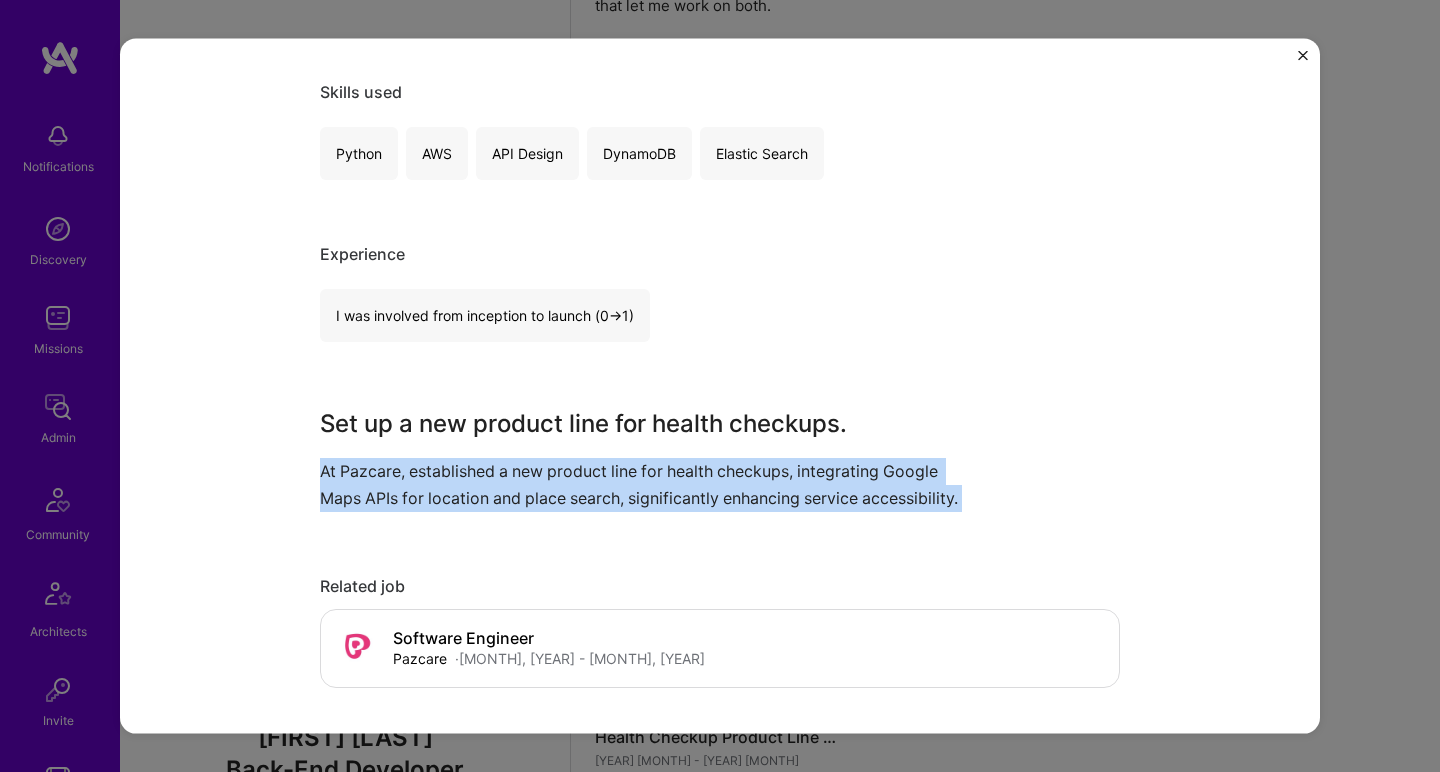 click on "At Pazcare, established a new product line for health checkups, integrating Google Maps APIs for location and place search, significantly enhancing service accessibility." at bounding box center [645, 484] 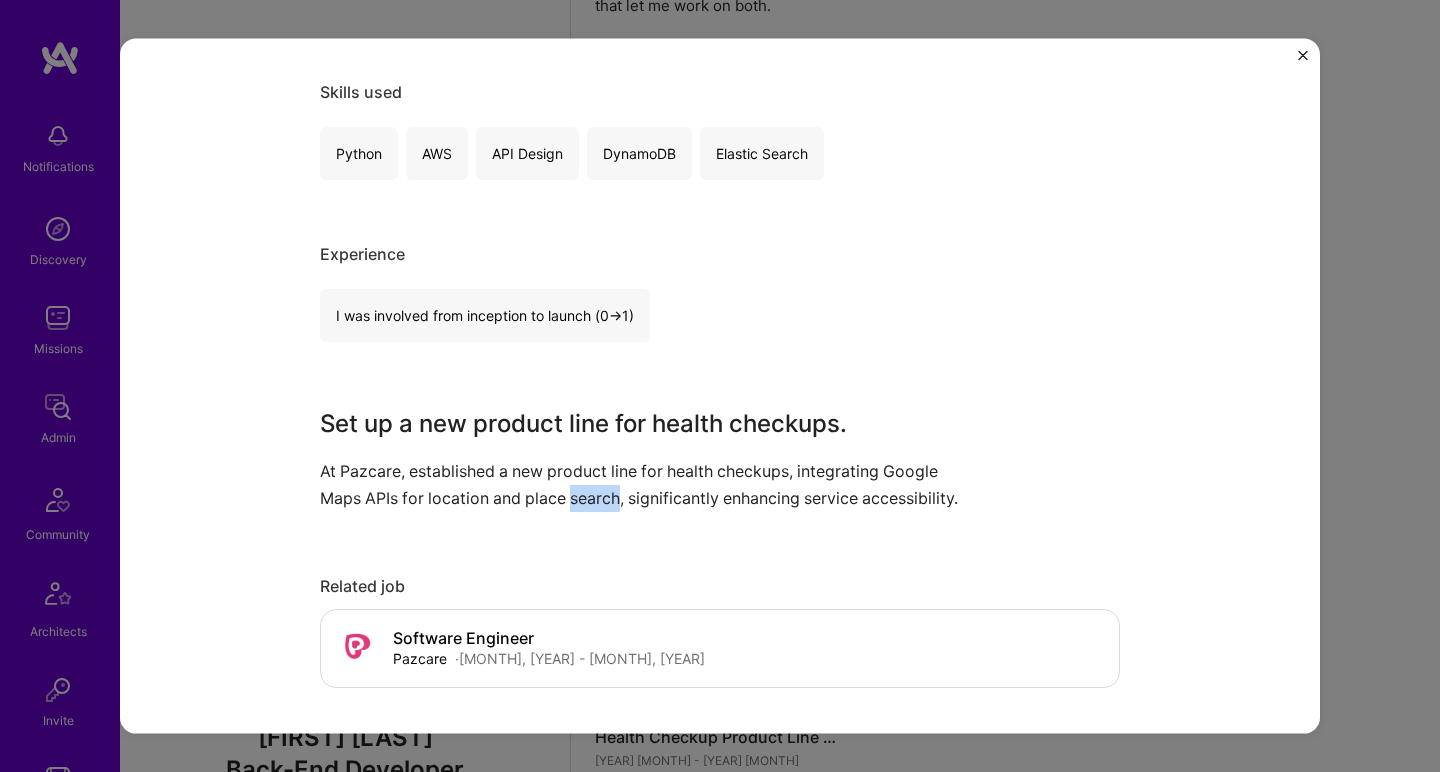 click on "At Pazcare, established a new product line for health checkups, integrating Google Maps APIs for location and place search, significantly enhancing service accessibility." at bounding box center [645, 484] 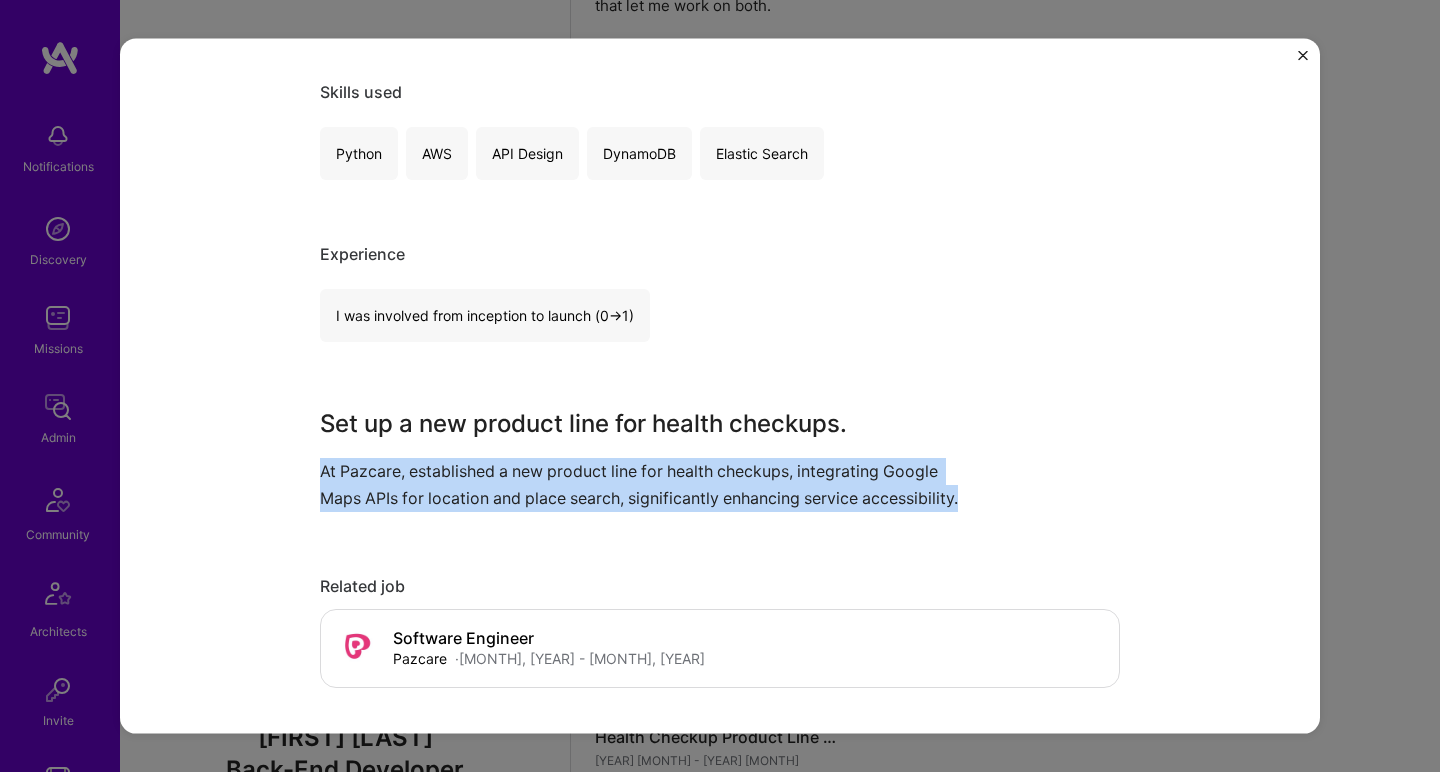 drag, startPoint x: 570, startPoint y: 491, endPoint x: 588, endPoint y: 417, distance: 76.15773 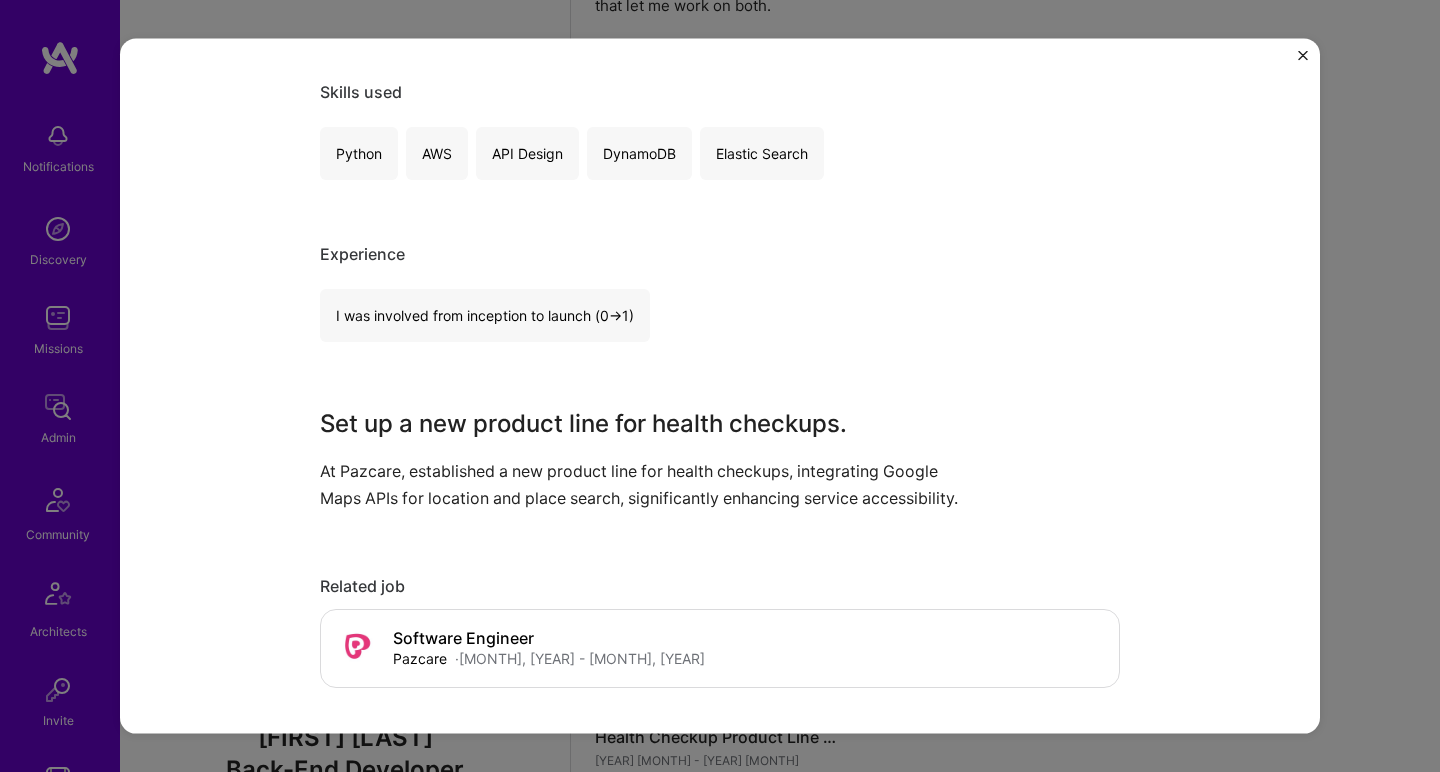 click on "Set up a new product line for health checkups." at bounding box center (645, 423) 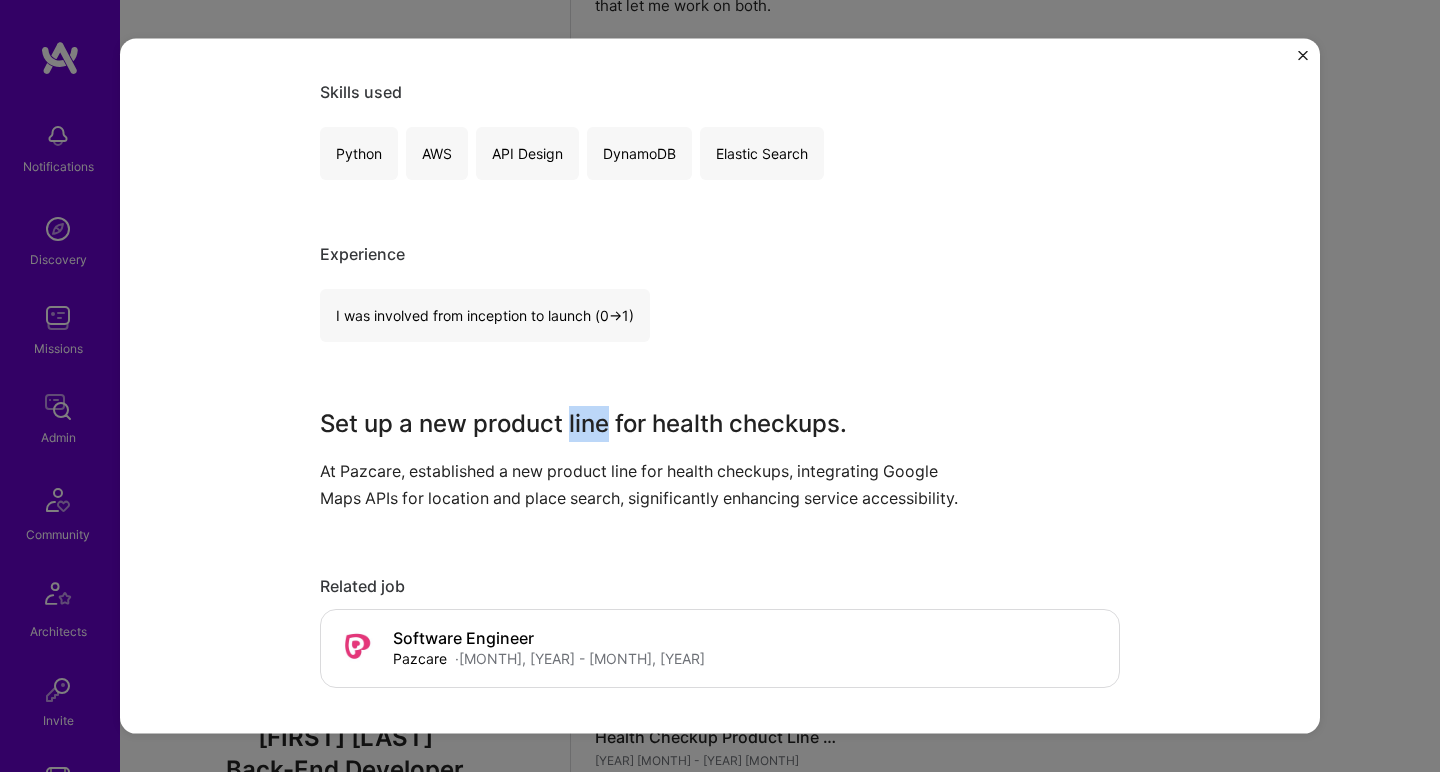 click on "Set up a new product line for health checkups." at bounding box center [645, 423] 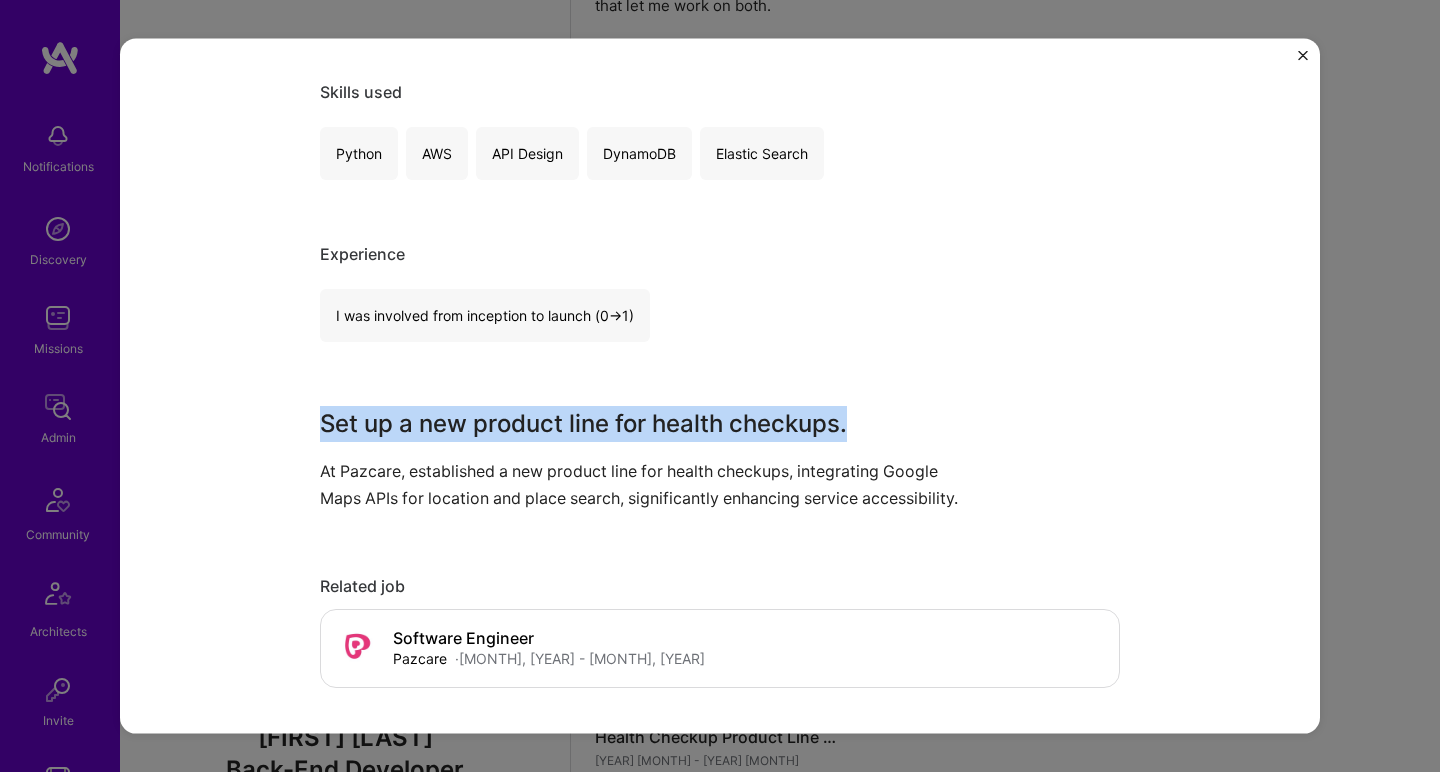 click on "Set up a new product line for health checkups." at bounding box center (645, 423) 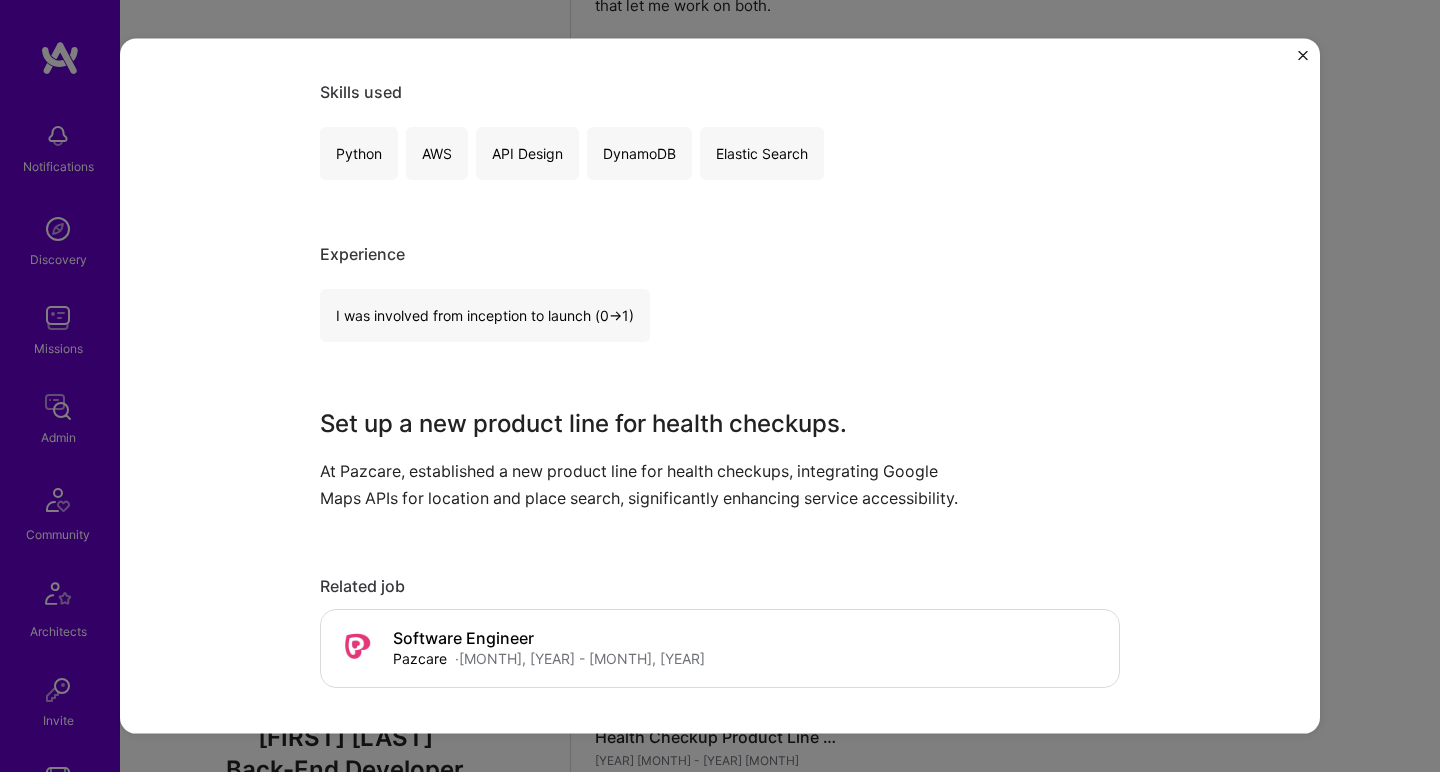 click on "Experience" at bounding box center (720, 253) 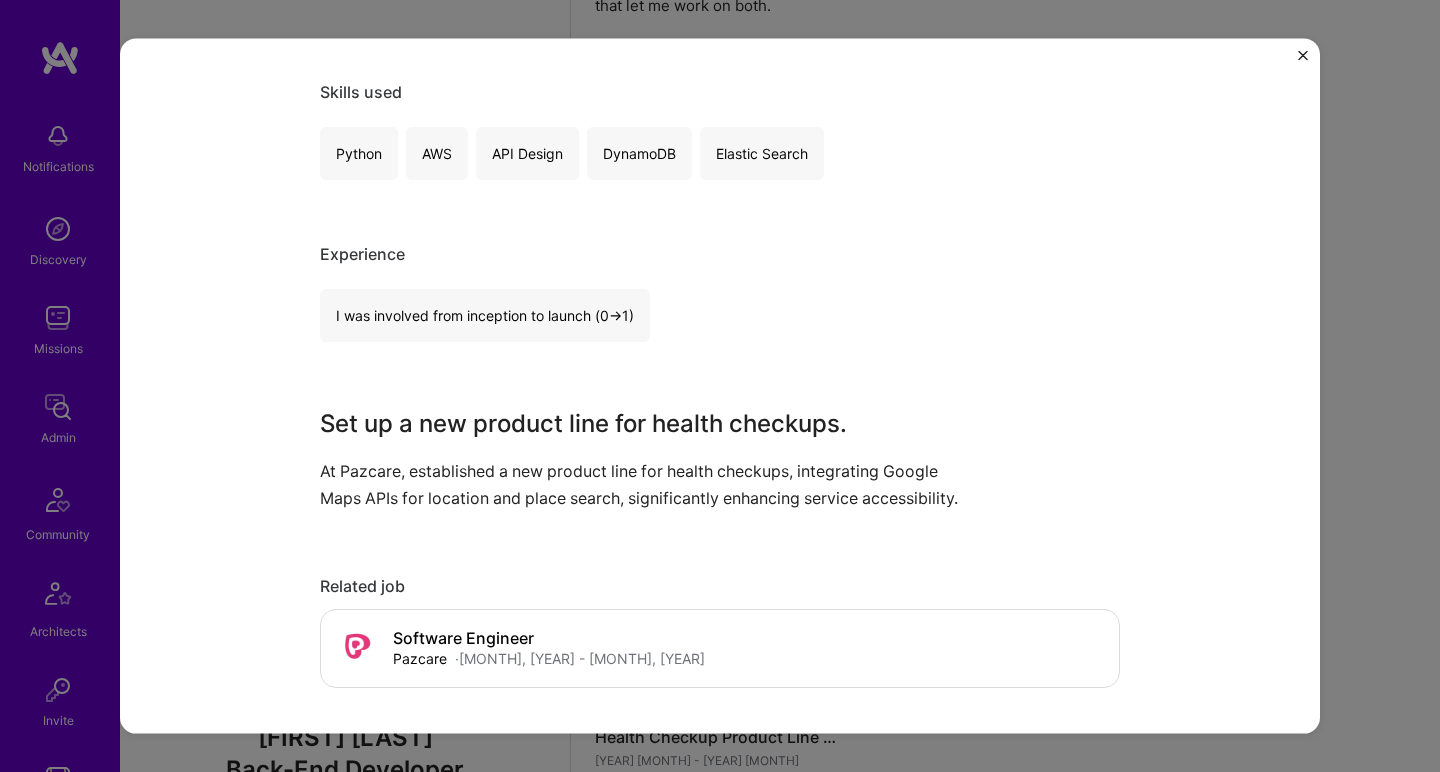 click on "Set up a new product line for health checkups." at bounding box center (645, 423) 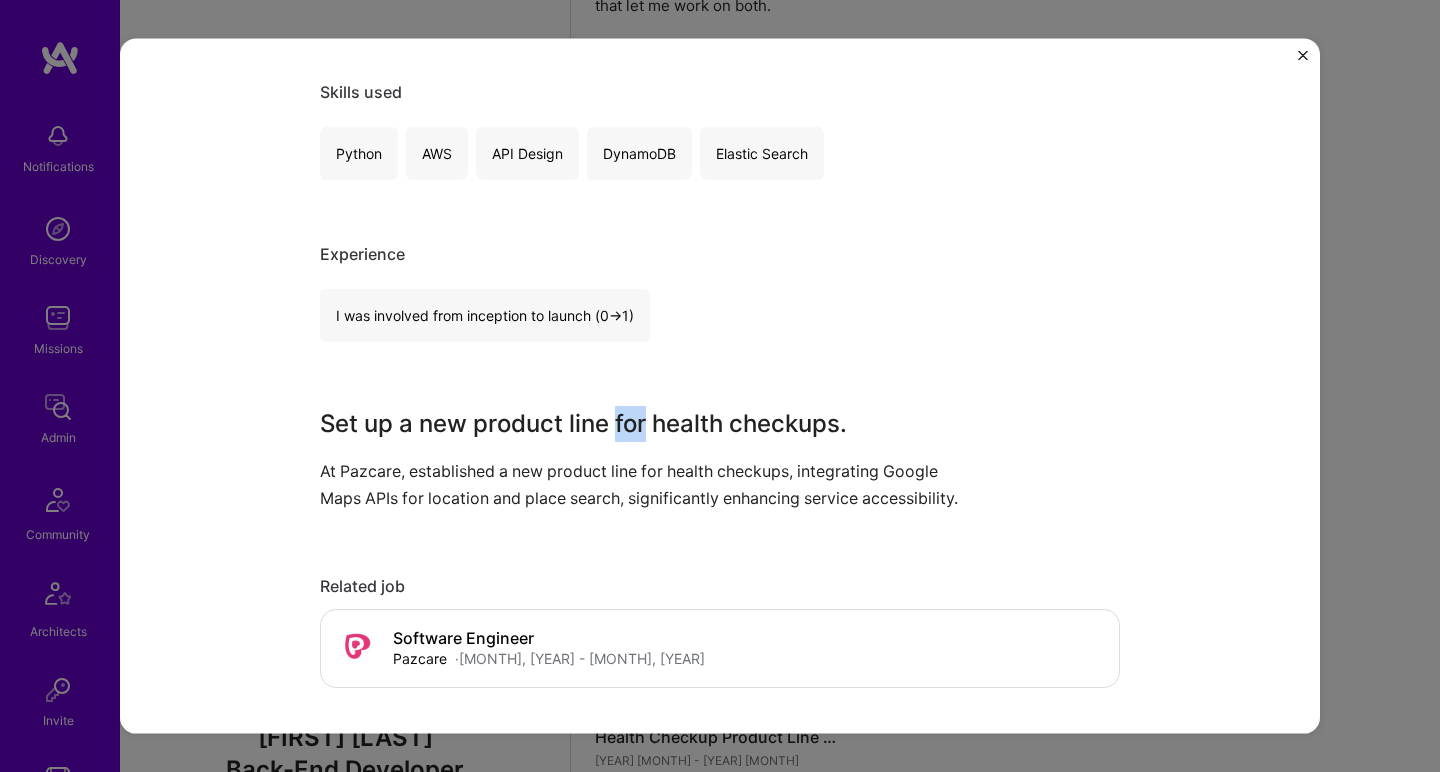 click on "Set up a new product line for health checkups." at bounding box center (645, 423) 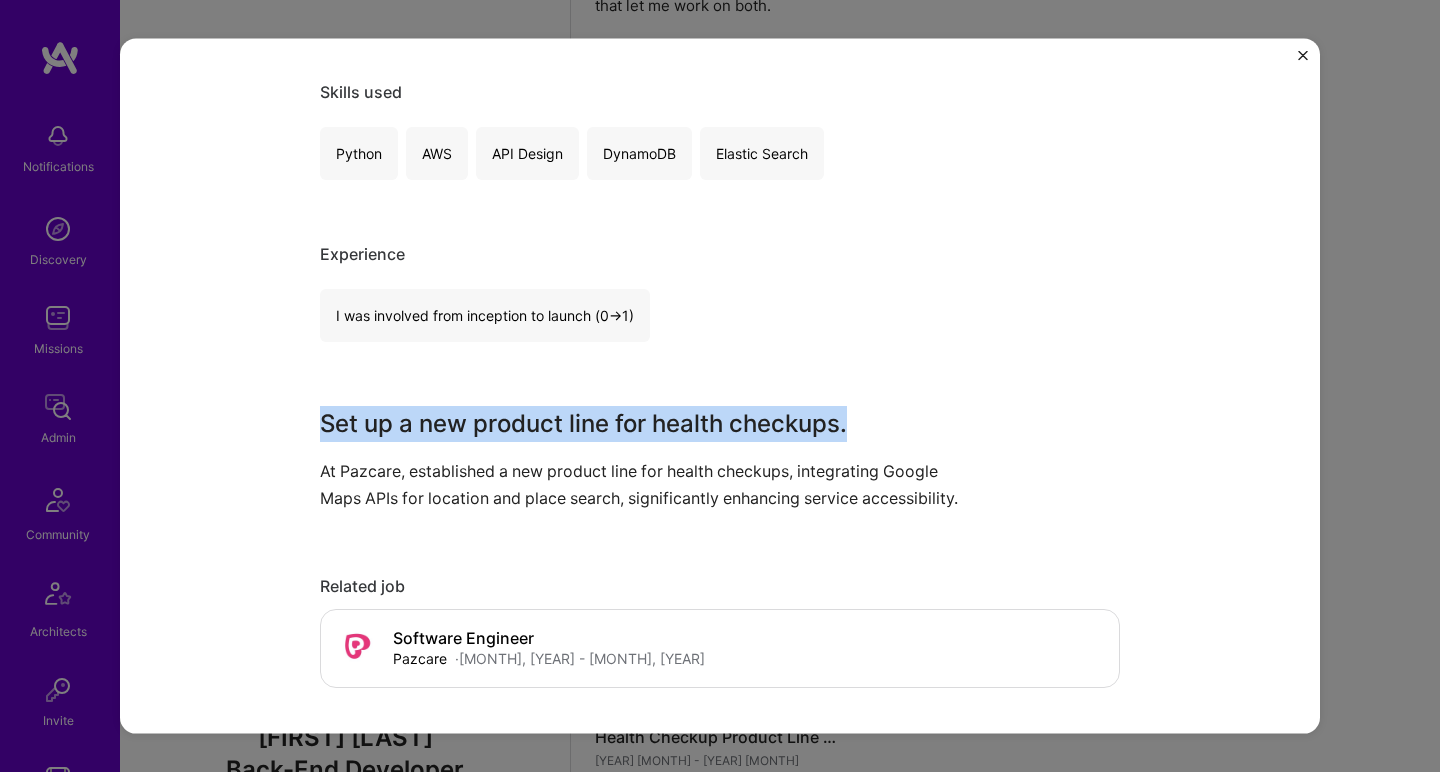 drag, startPoint x: 619, startPoint y: 410, endPoint x: 610, endPoint y: 476, distance: 66.61081 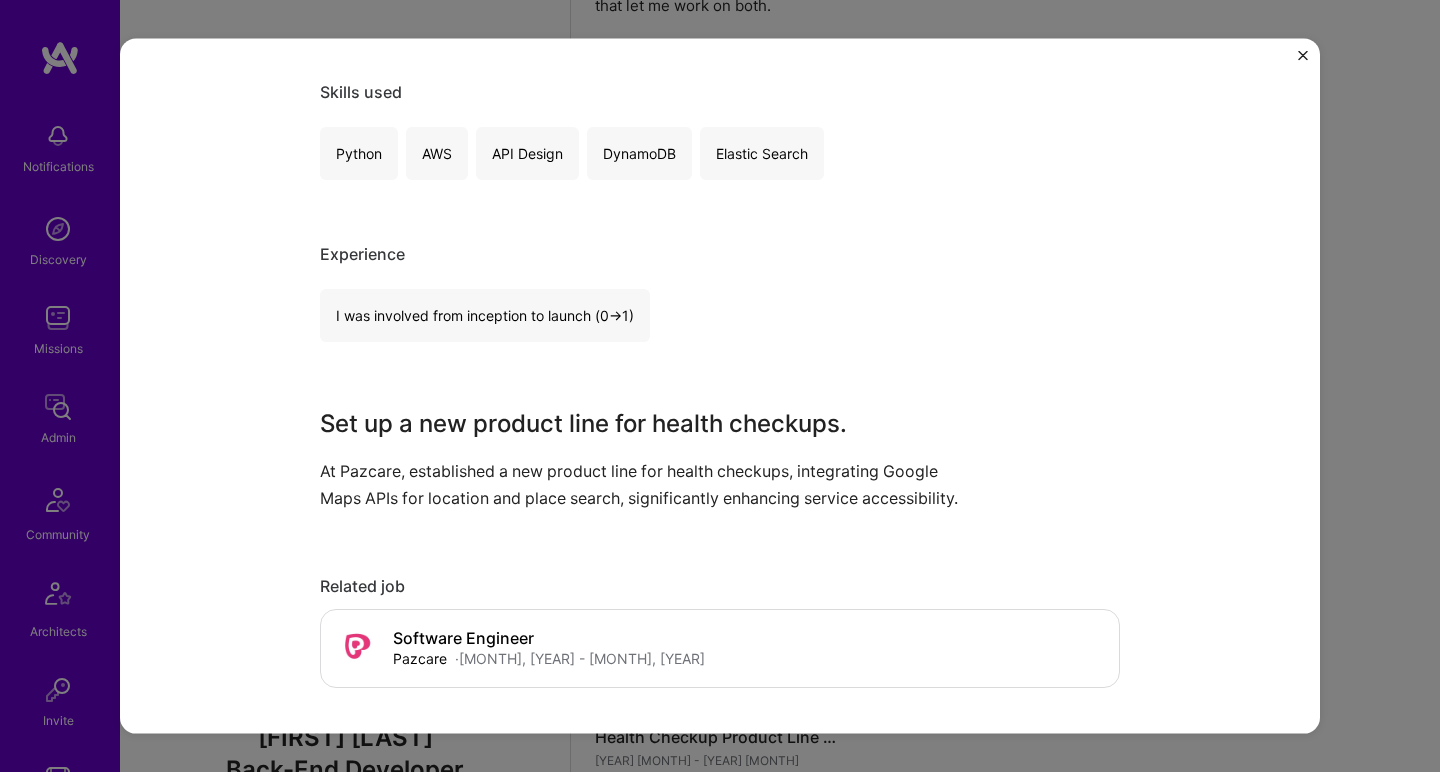 click on "At Pazcare, established a new product line for health checkups, integrating Google Maps APIs for location and place search, significantly enhancing service accessibility." at bounding box center [645, 484] 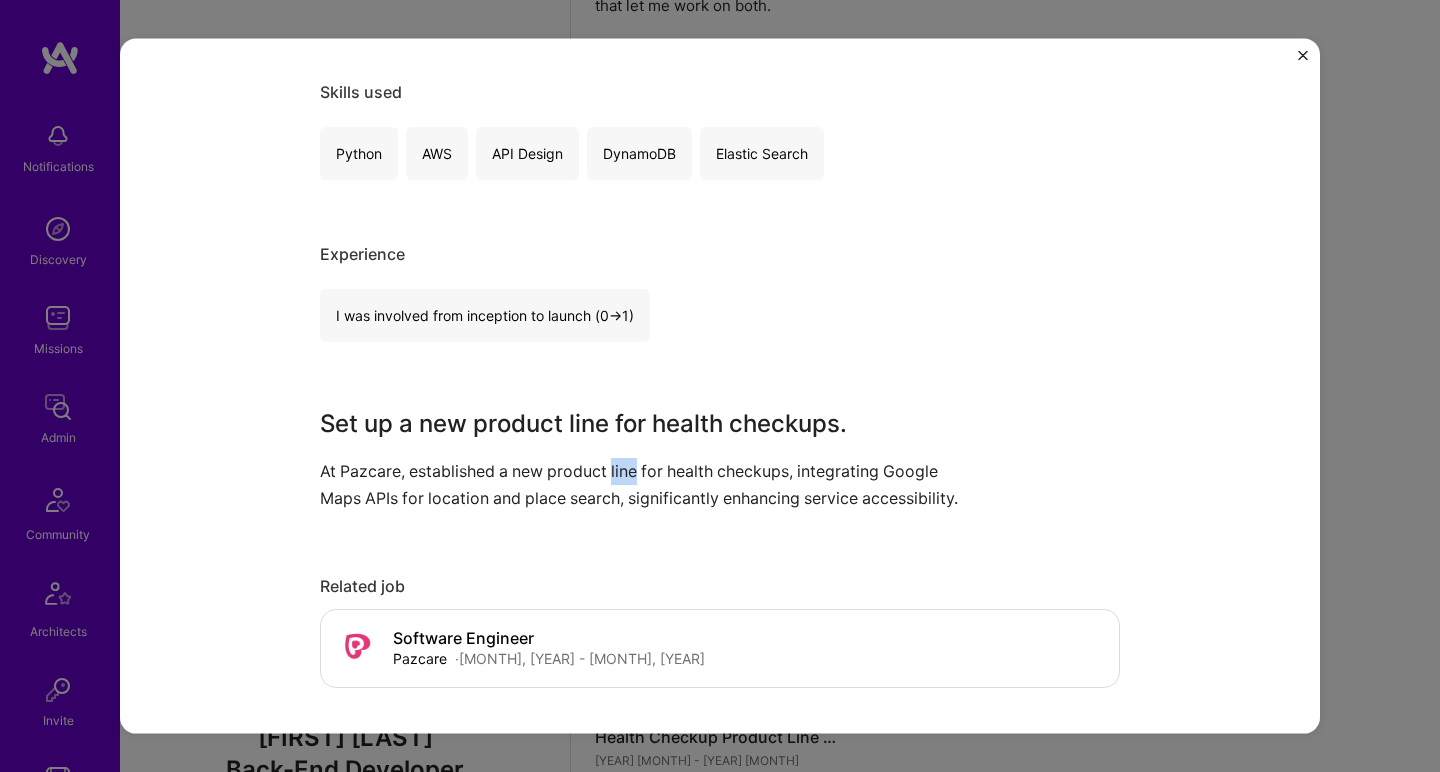click on "At Pazcare, established a new product line for health checkups, integrating Google Maps APIs for location and place search, significantly enhancing service accessibility." at bounding box center [645, 484] 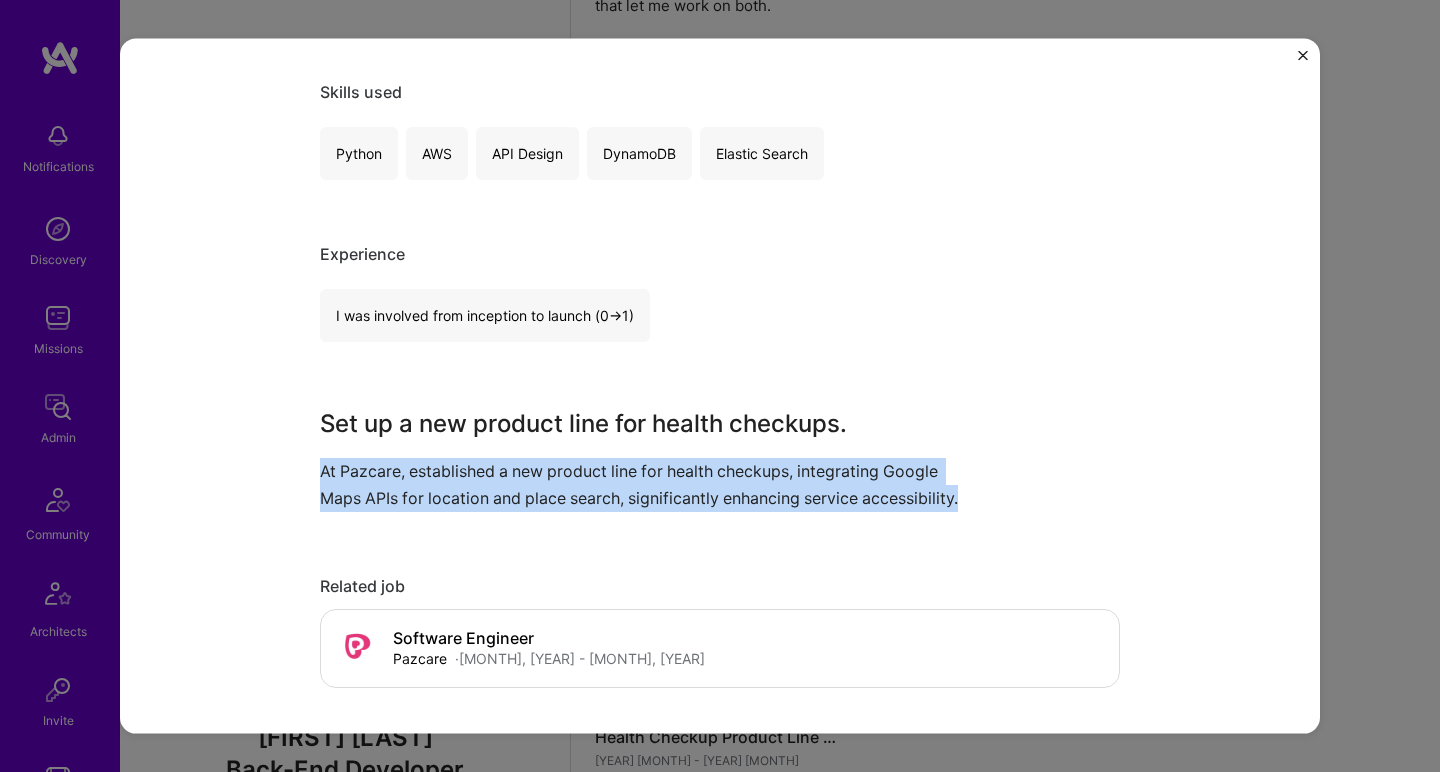 drag, startPoint x: 610, startPoint y: 478, endPoint x: 612, endPoint y: 430, distance: 48.04165 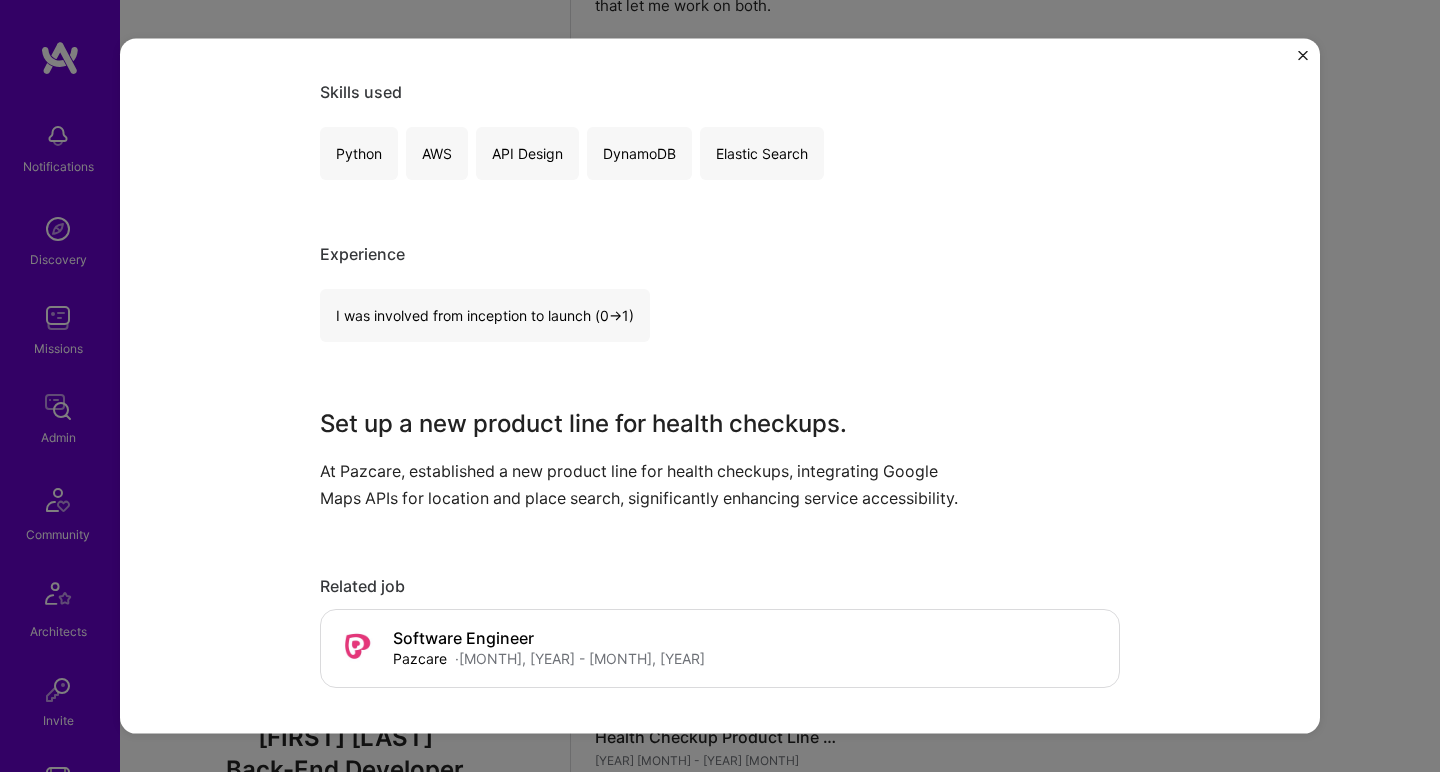click on "Set up a new product line for health checkups." at bounding box center (645, 423) 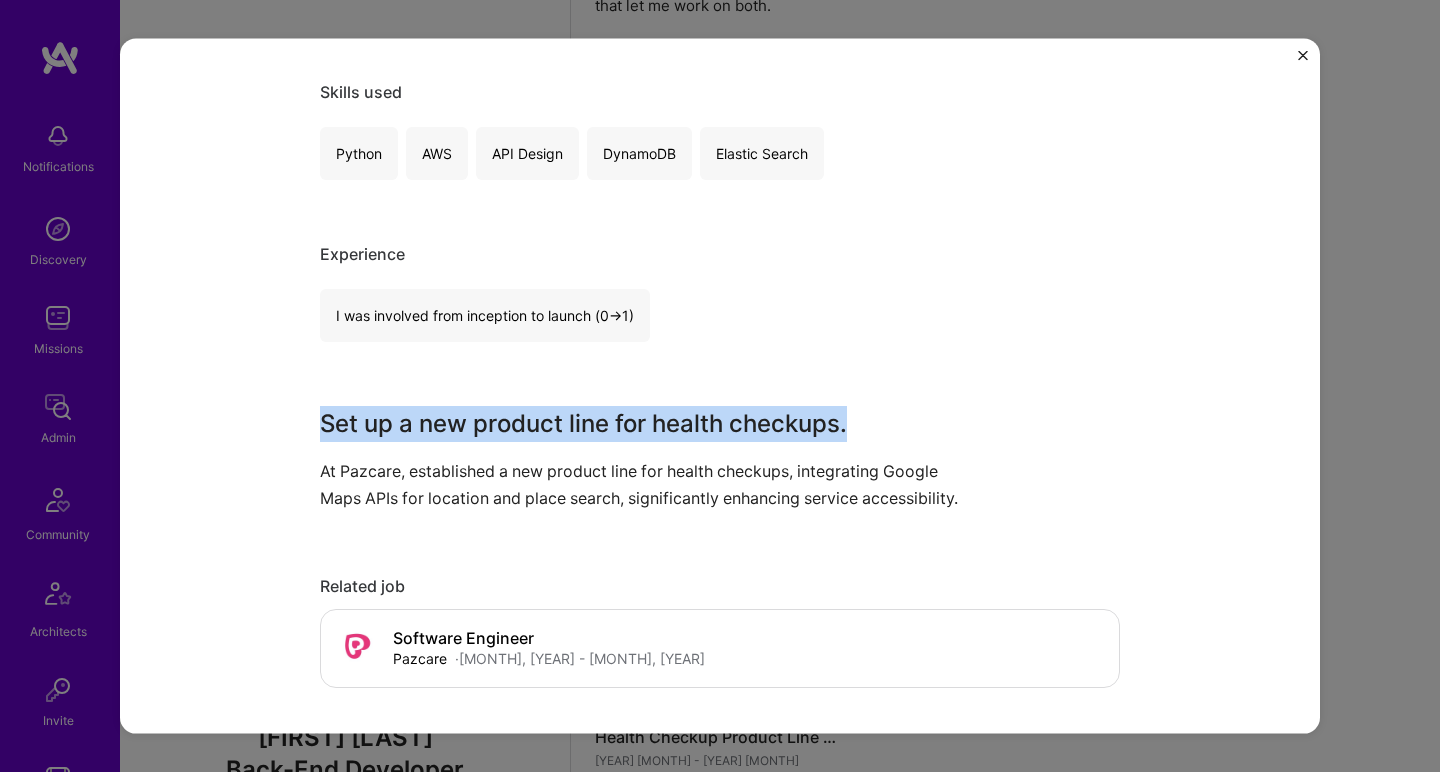 drag, startPoint x: 612, startPoint y: 430, endPoint x: 612, endPoint y: 482, distance: 52 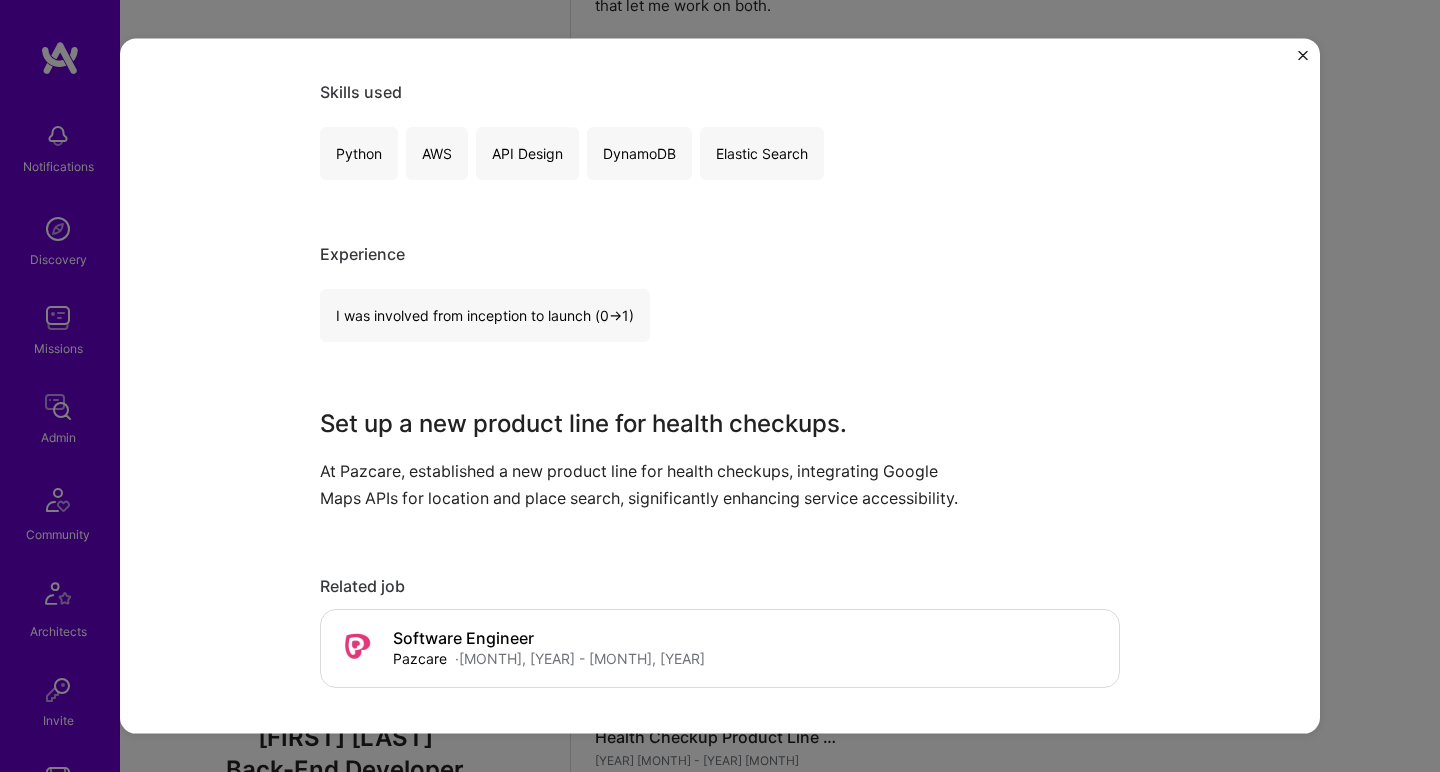 click on "At Pazcare, established a new product line for health checkups, integrating Google Maps APIs for location and place search, significantly enhancing service accessibility." at bounding box center (645, 484) 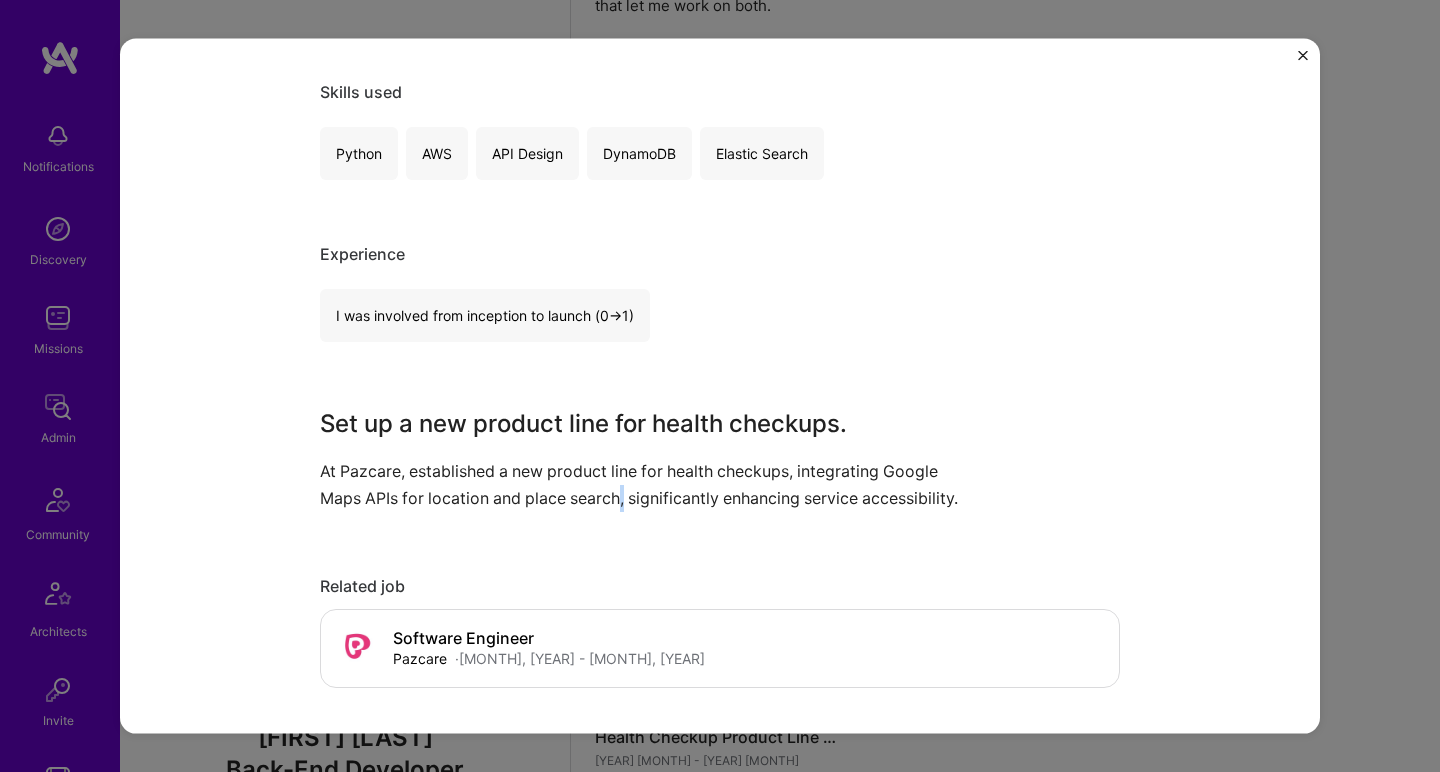 click on "At Pazcare, established a new product line for health checkups, integrating Google Maps APIs for location and place search, significantly enhancing service accessibility." at bounding box center [645, 484] 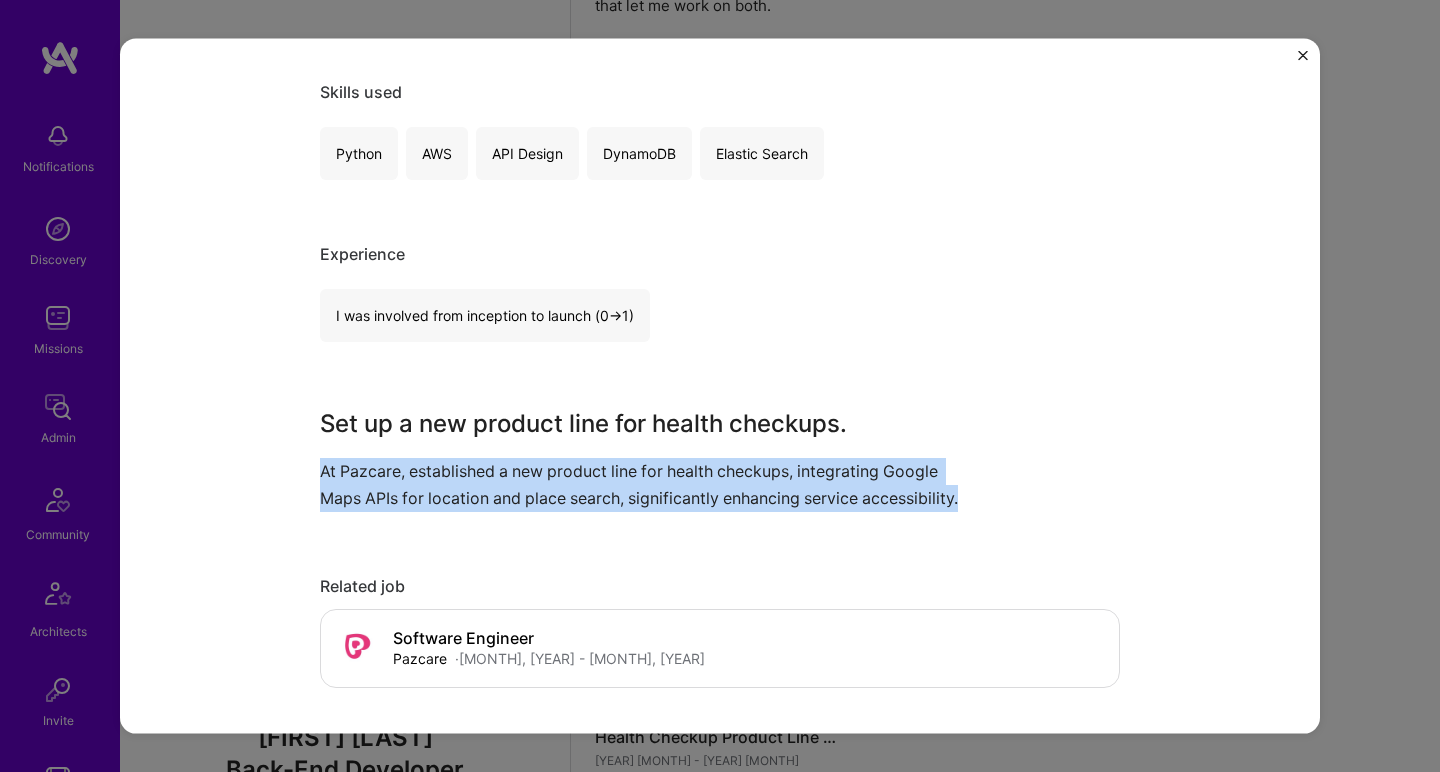 click on "At Pazcare, established a new product line for health checkups, integrating Google Maps APIs for location and place search, significantly enhancing service accessibility." at bounding box center (645, 484) 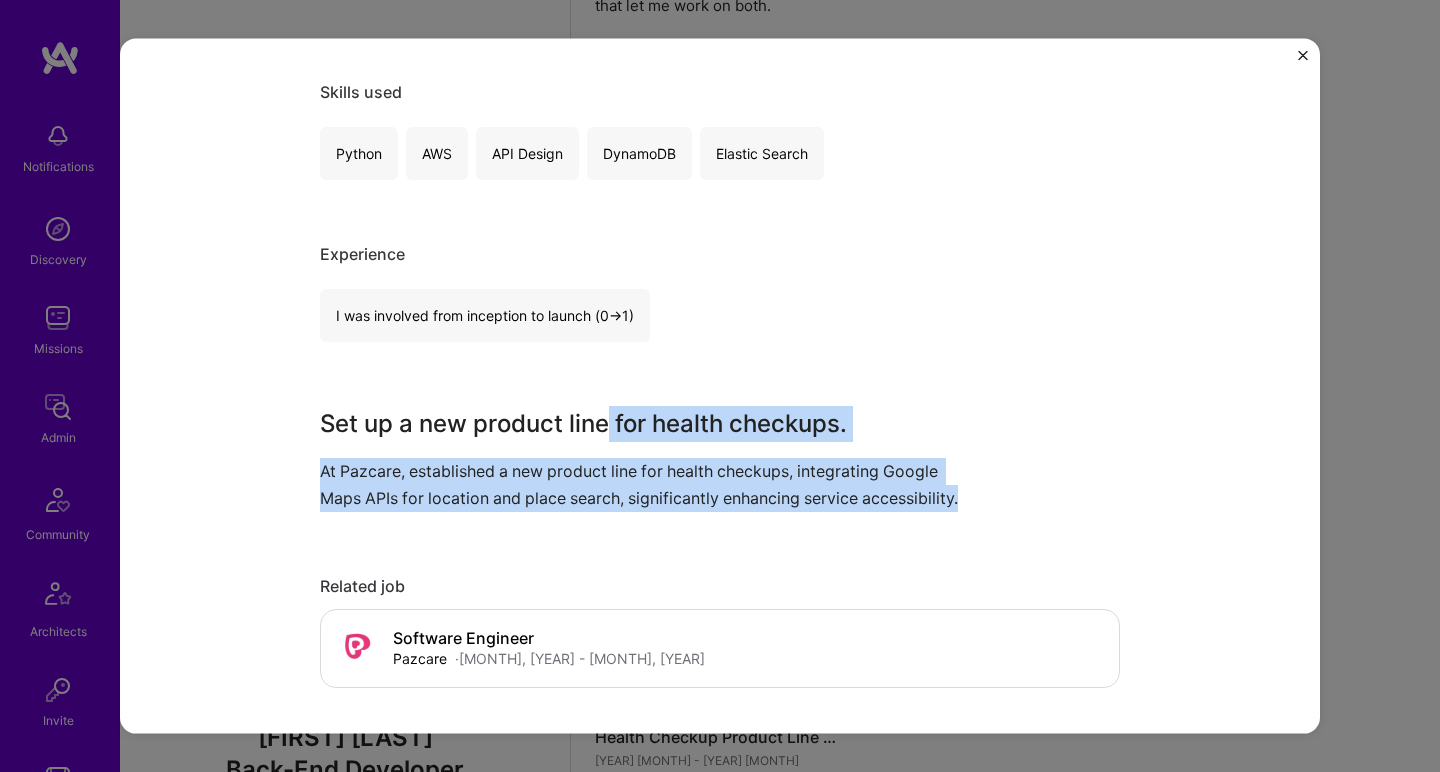 click on "Set up a new product line for health checkups." at bounding box center (645, 423) 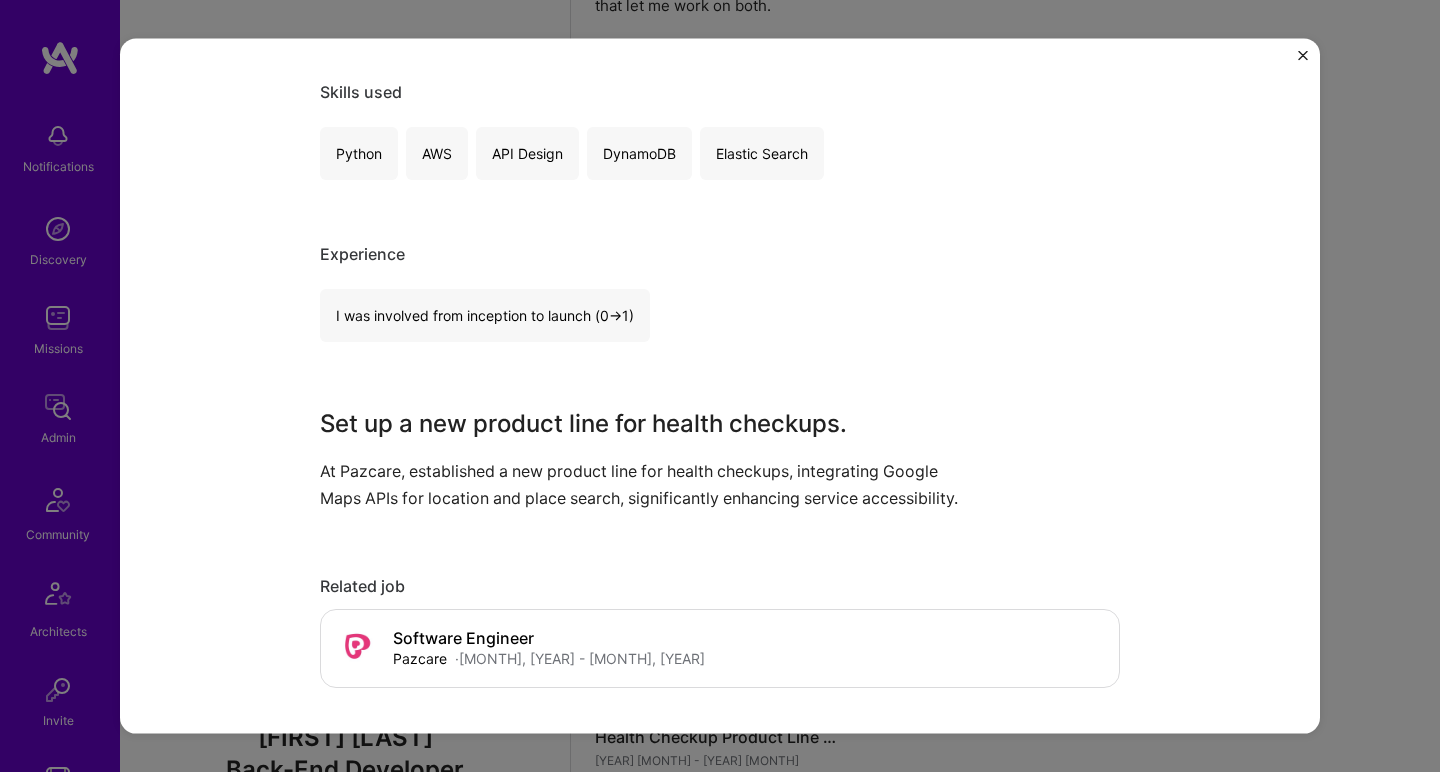 click on "Set up a new product line for health checkups." at bounding box center [645, 423] 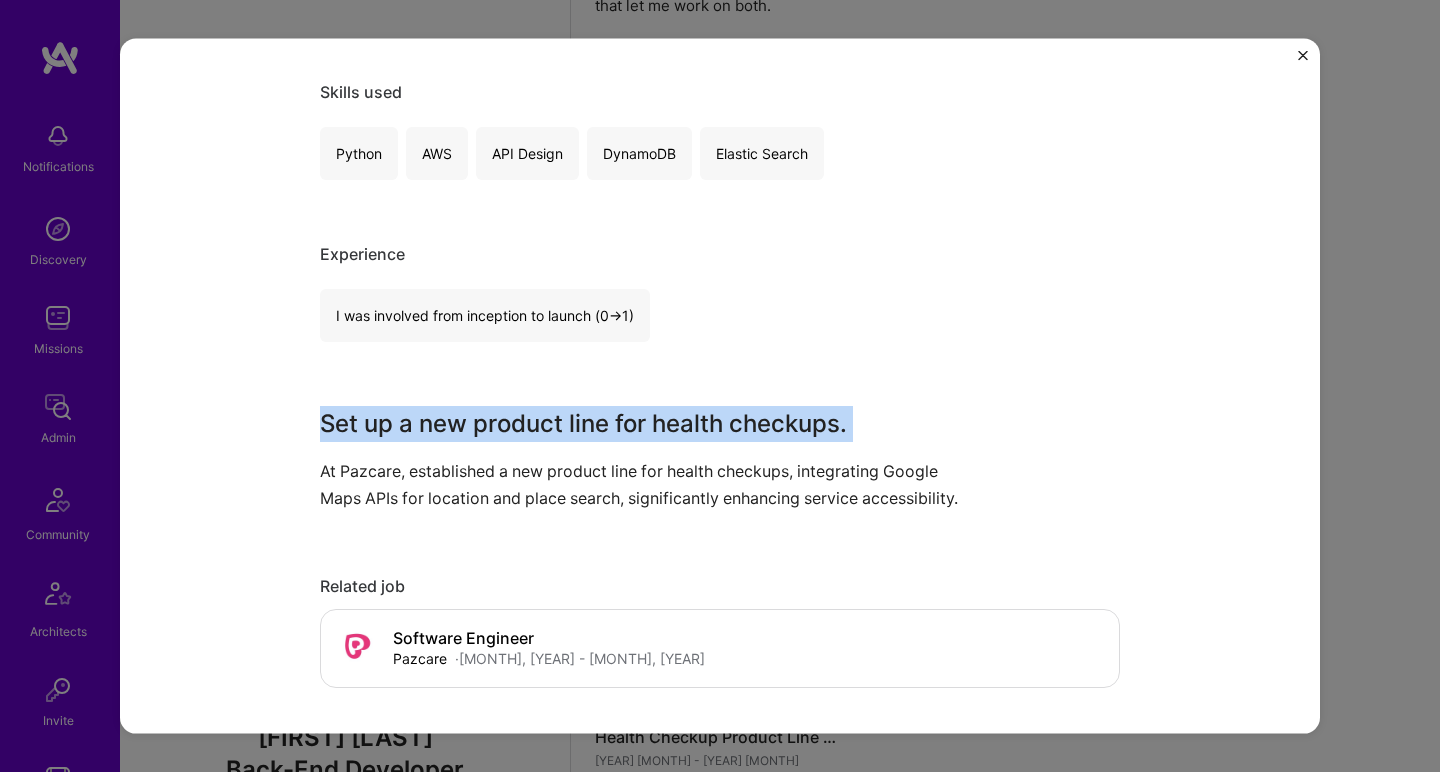 click on "Set up a new product line for health checkups." at bounding box center [645, 423] 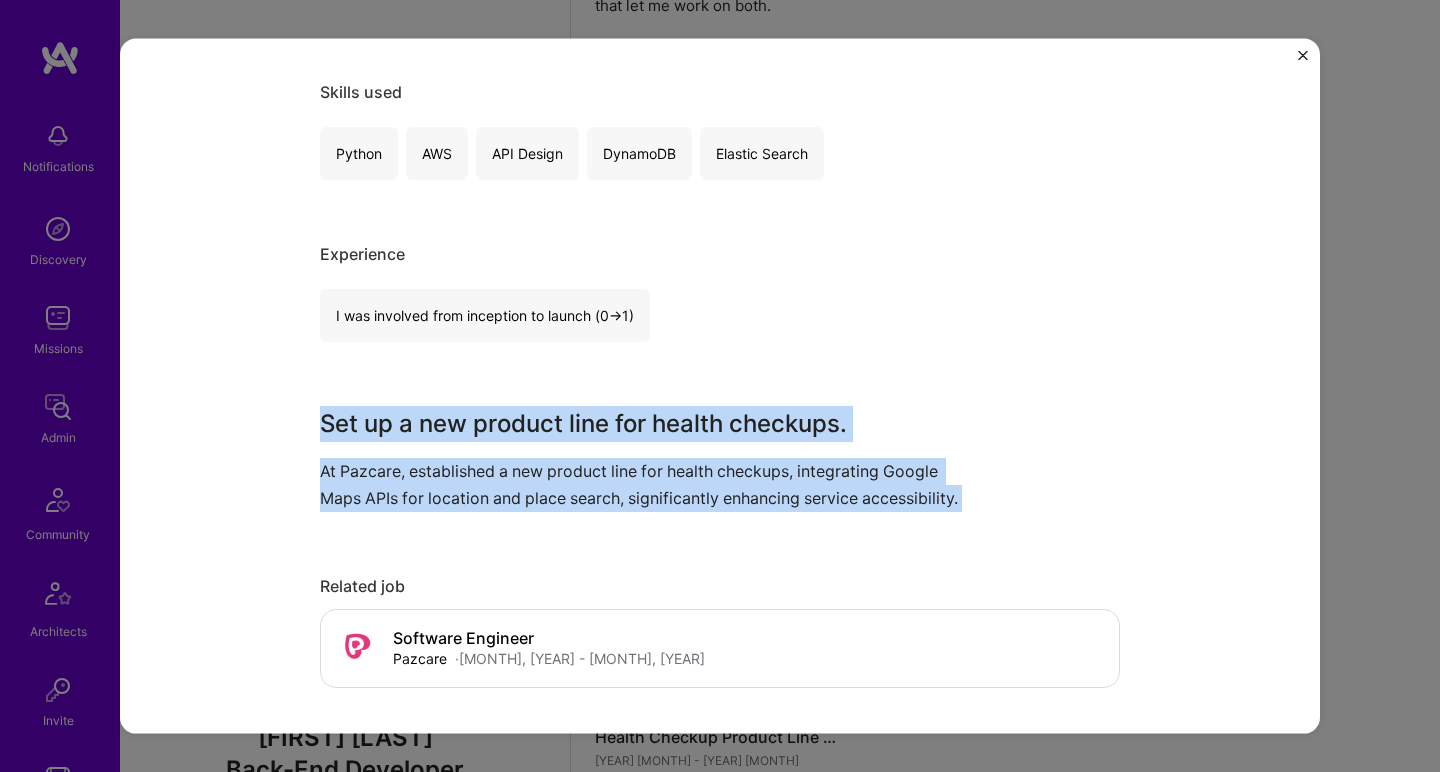 click on "At Pazcare, established a new product line for health checkups, integrating Google Maps APIs for location and place search, significantly enhancing service accessibility." at bounding box center (645, 484) 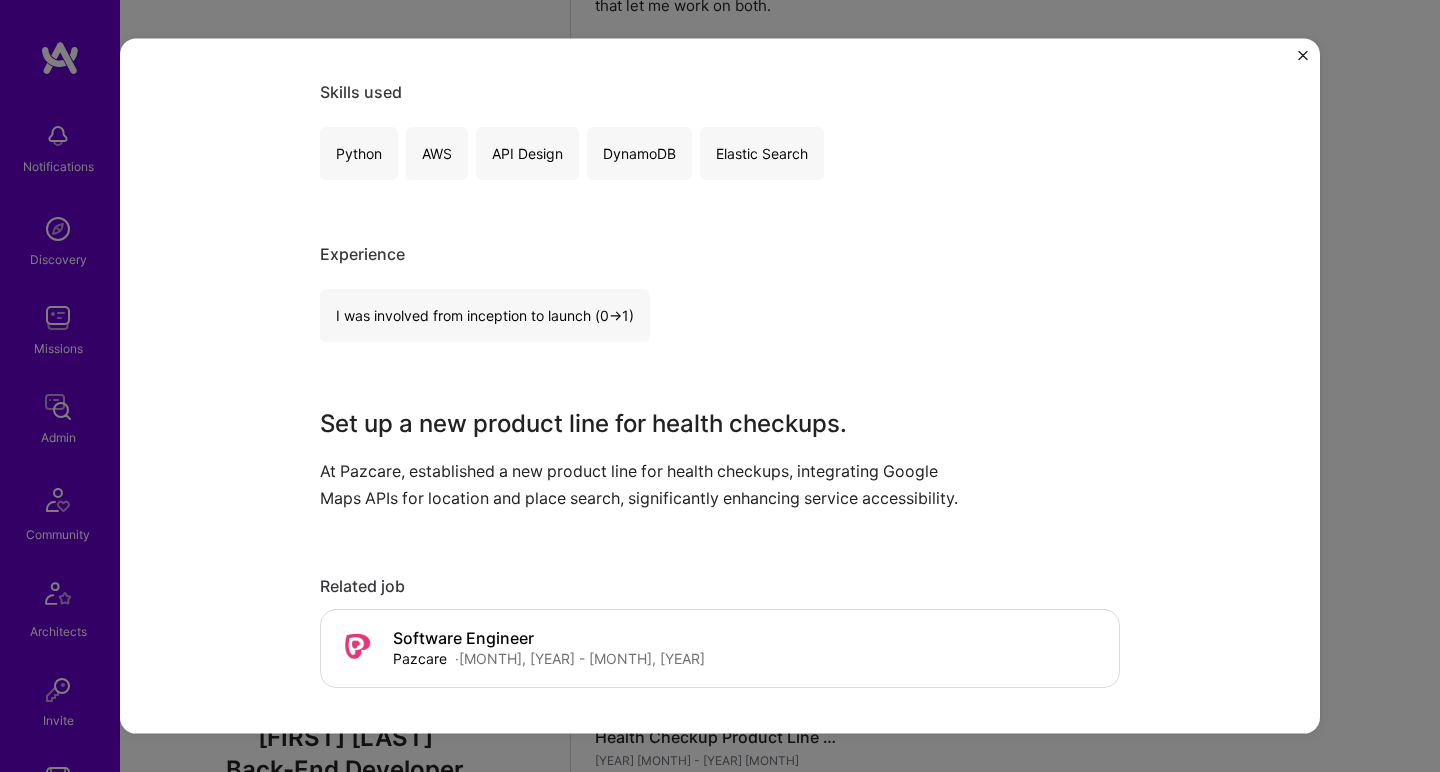 click on "At Pazcare, established a new product line for health checkups, integrating Google Maps APIs for location and place search, significantly enhancing service accessibility." at bounding box center [645, 484] 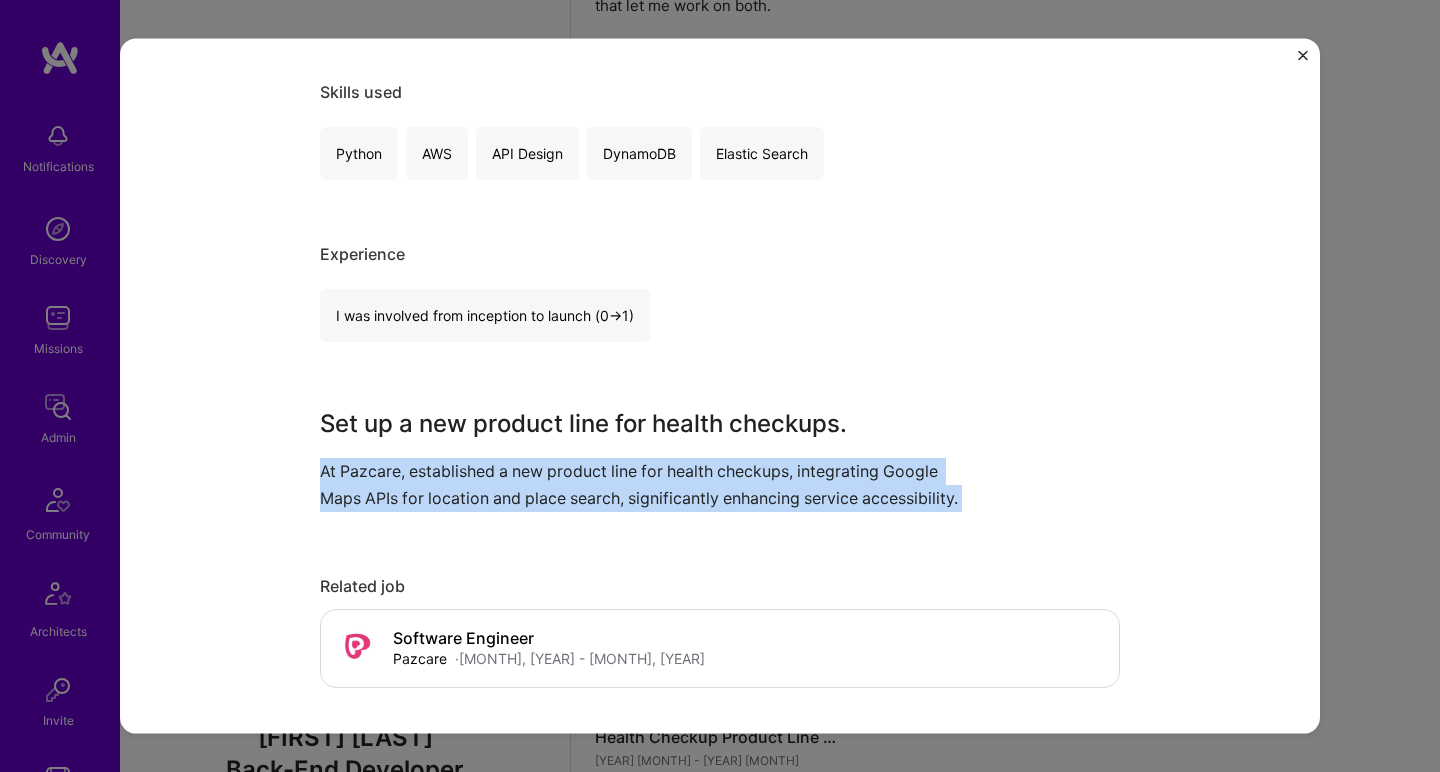 click on "At Pazcare, established a new product line for health checkups, integrating Google Maps APIs for location and place search, significantly enhancing service accessibility." at bounding box center [645, 484] 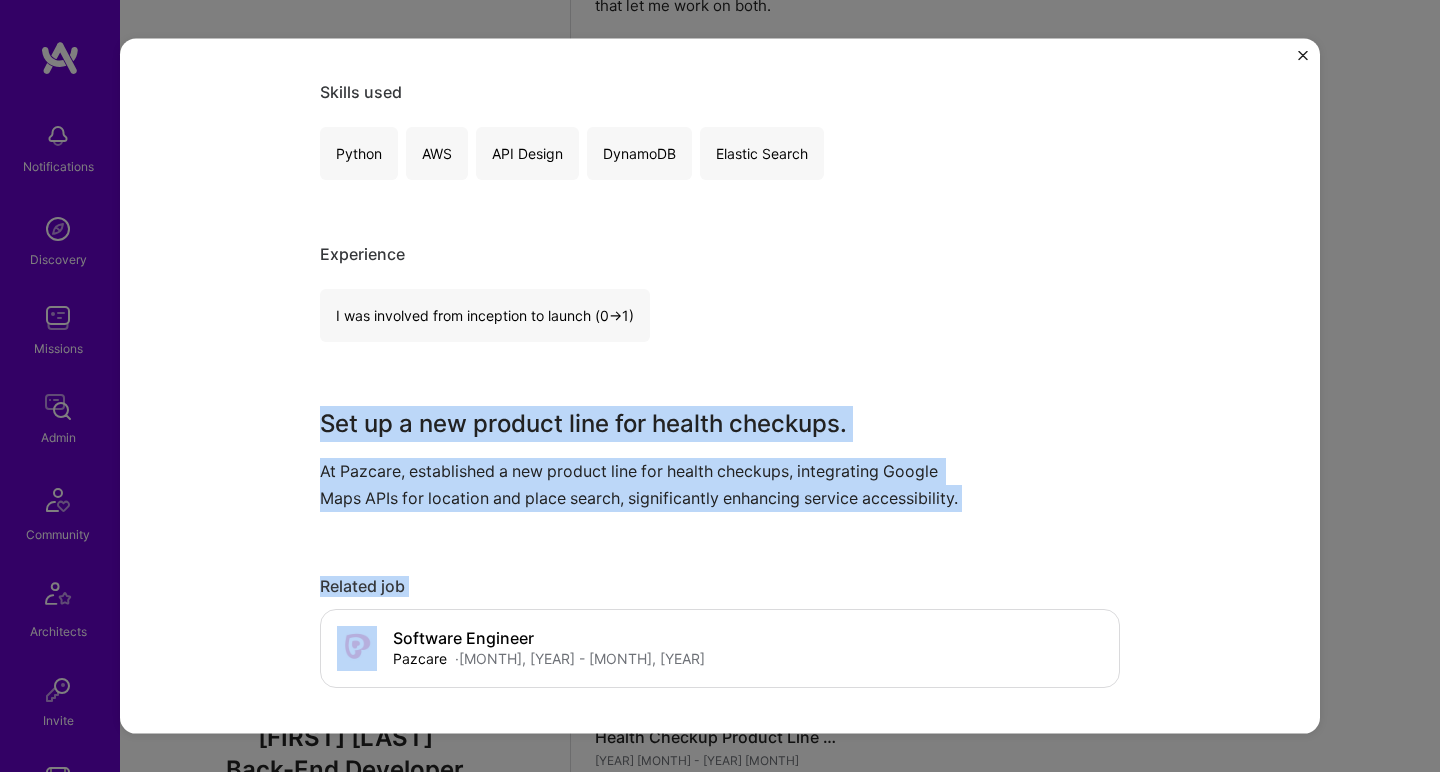 click on "Set up a new product line for health checkups." at bounding box center [645, 423] 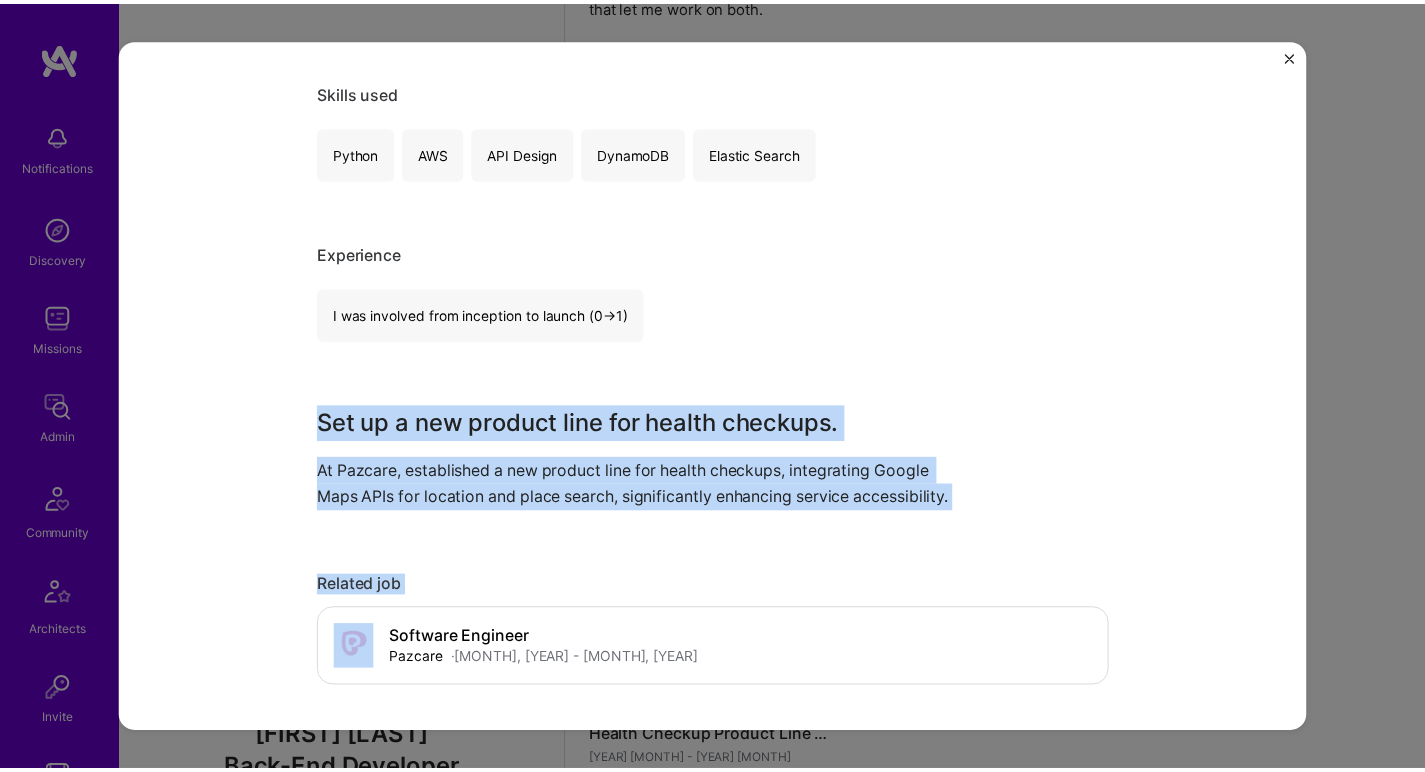 scroll, scrollTop: 0, scrollLeft: 0, axis: both 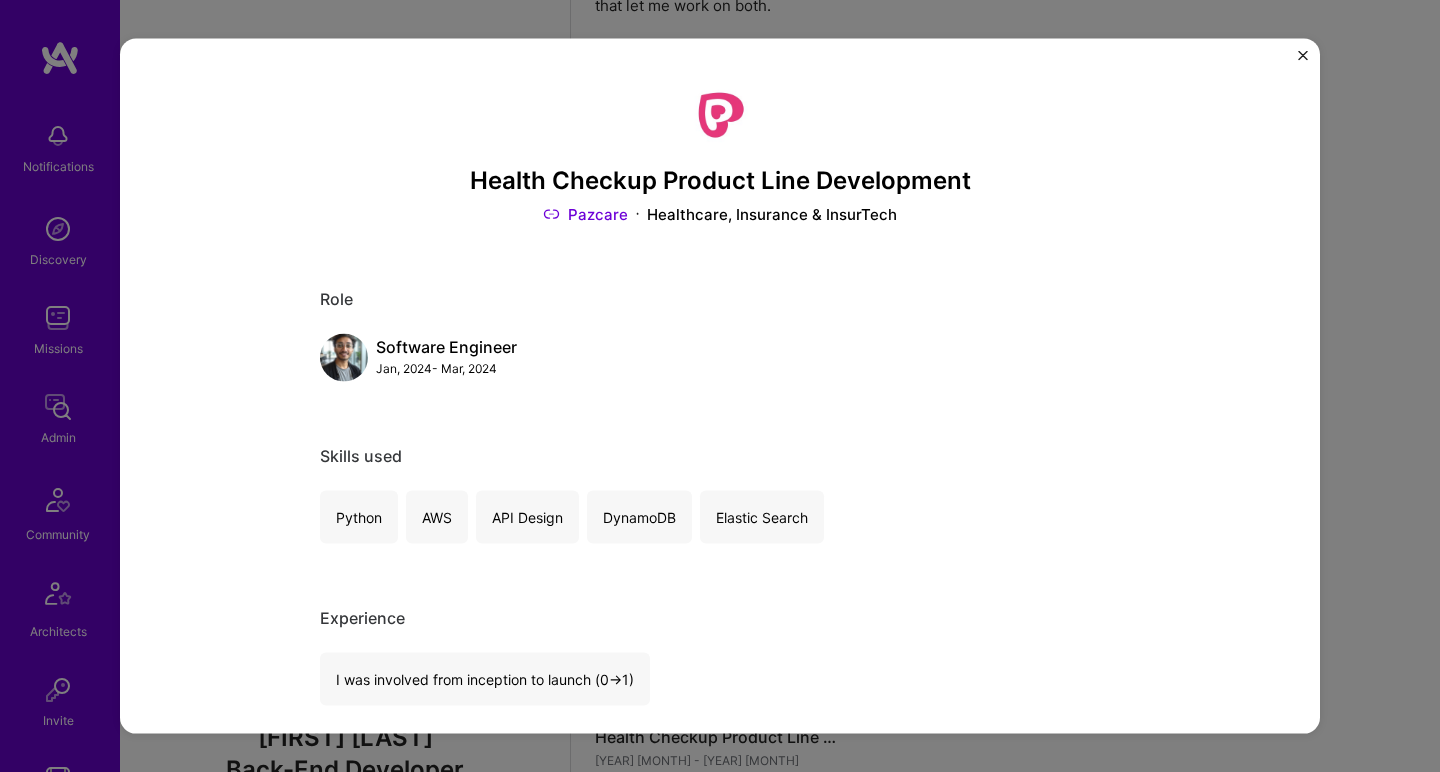 click on "Health Checkup Product Line Development   Pazcare Healthcare, Insurance & InsurTech Role Software Engineer Jan, 2024  -   Mar, 2024 Skills used Python AWS API Design DynamoDB Elastic Search Experience I was involved from inception to launch (0  ->  1) Set up a new product line for health checkups. At Pazcare, established a new product line for health checkups, integrating Google Maps APIs for location and place search, significantly enhancing service accessibility. Related job Software Engineer Pazcare  ·  May, 2022 - Oct, 2024 Open Other projects from this builder Pazcare Health Checkup Product Line Development Jan 2024 - Mar 2024 Open Project   Currently viewing Zanskar Securities Market Data Aggregation System Oct 2024 - Nov 2024 Open Project   Zanskar Securities Trading Strategy Backtester Workflow Nov 2024 - Mar 2025 Open Project" at bounding box center [720, 386] 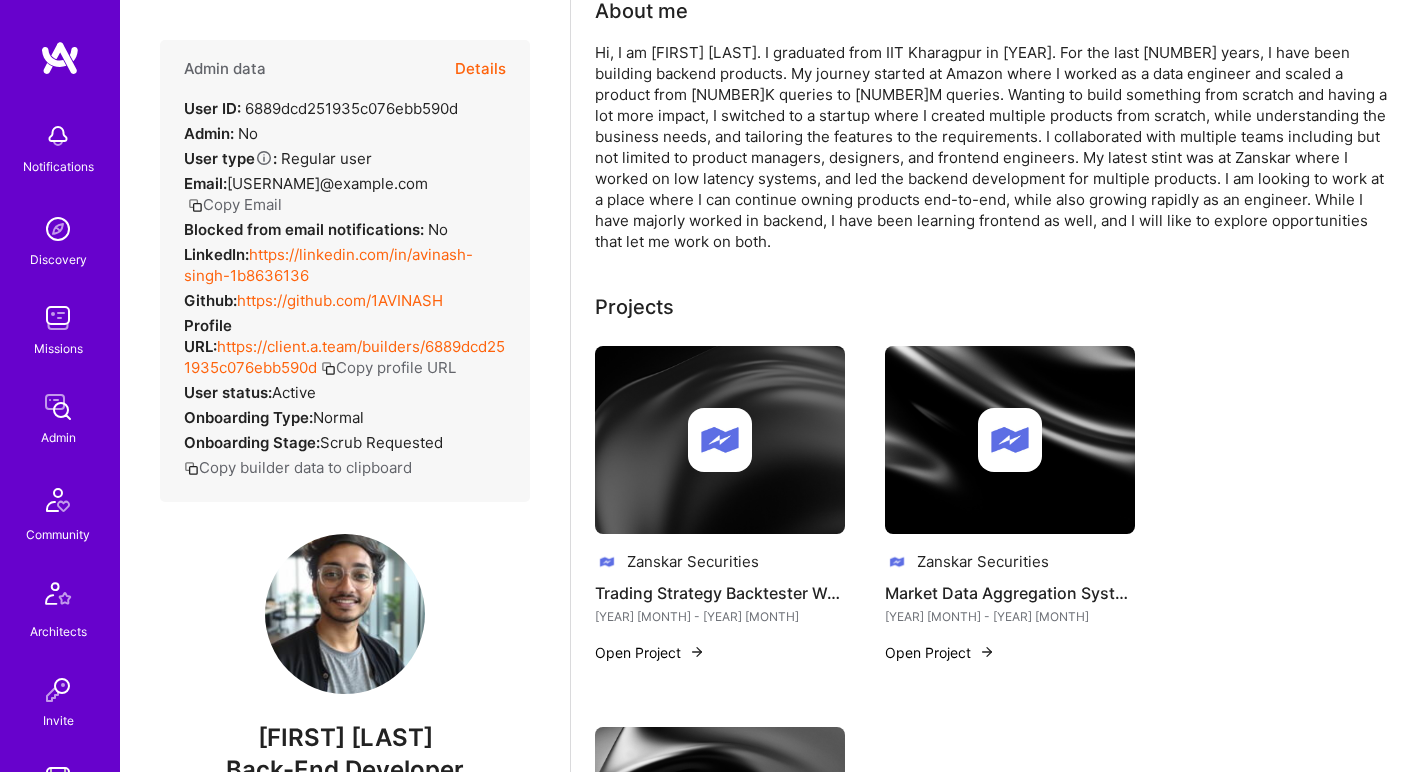 scroll, scrollTop: 0, scrollLeft: 0, axis: both 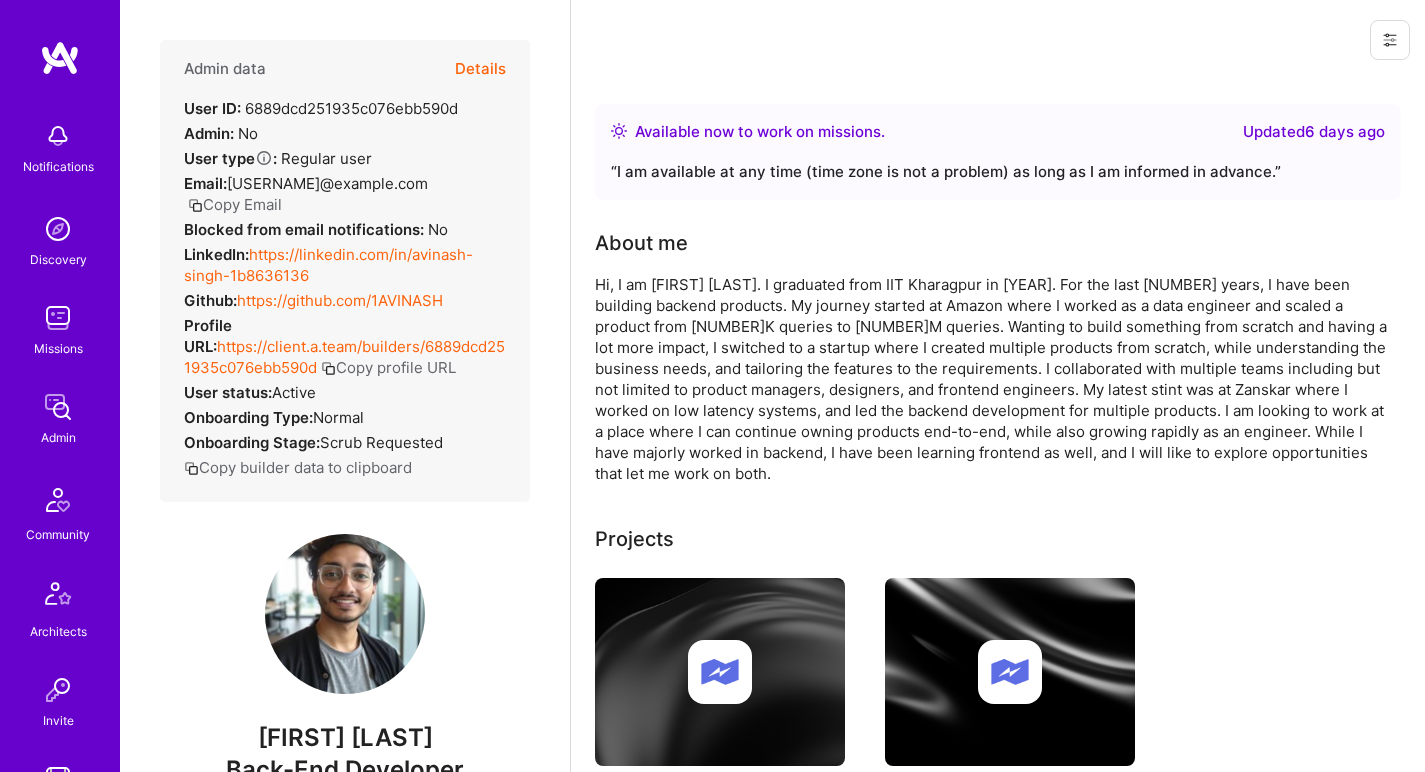 click on "https://linkedin.com/in/avinash-singh-1b8636136" at bounding box center [328, 265] 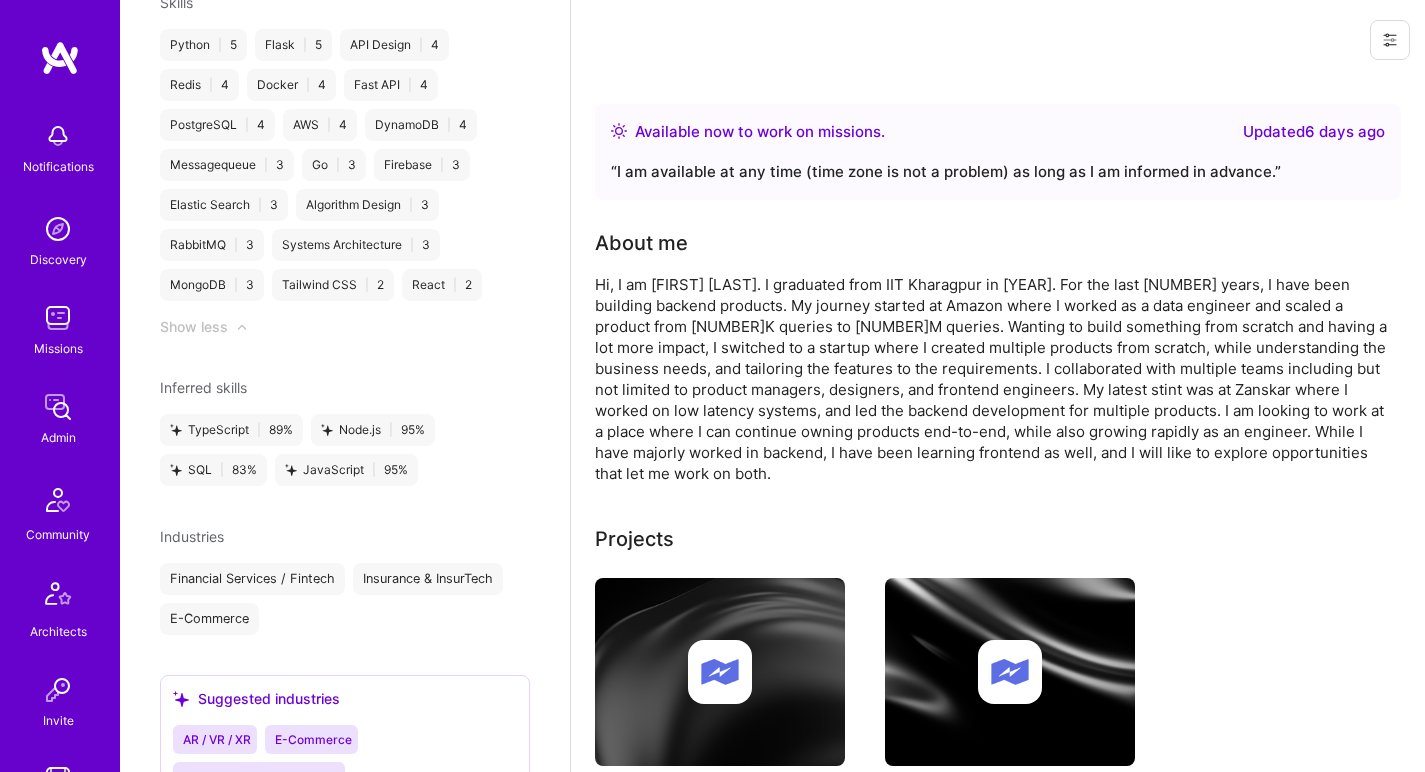 scroll, scrollTop: 1020, scrollLeft: 0, axis: vertical 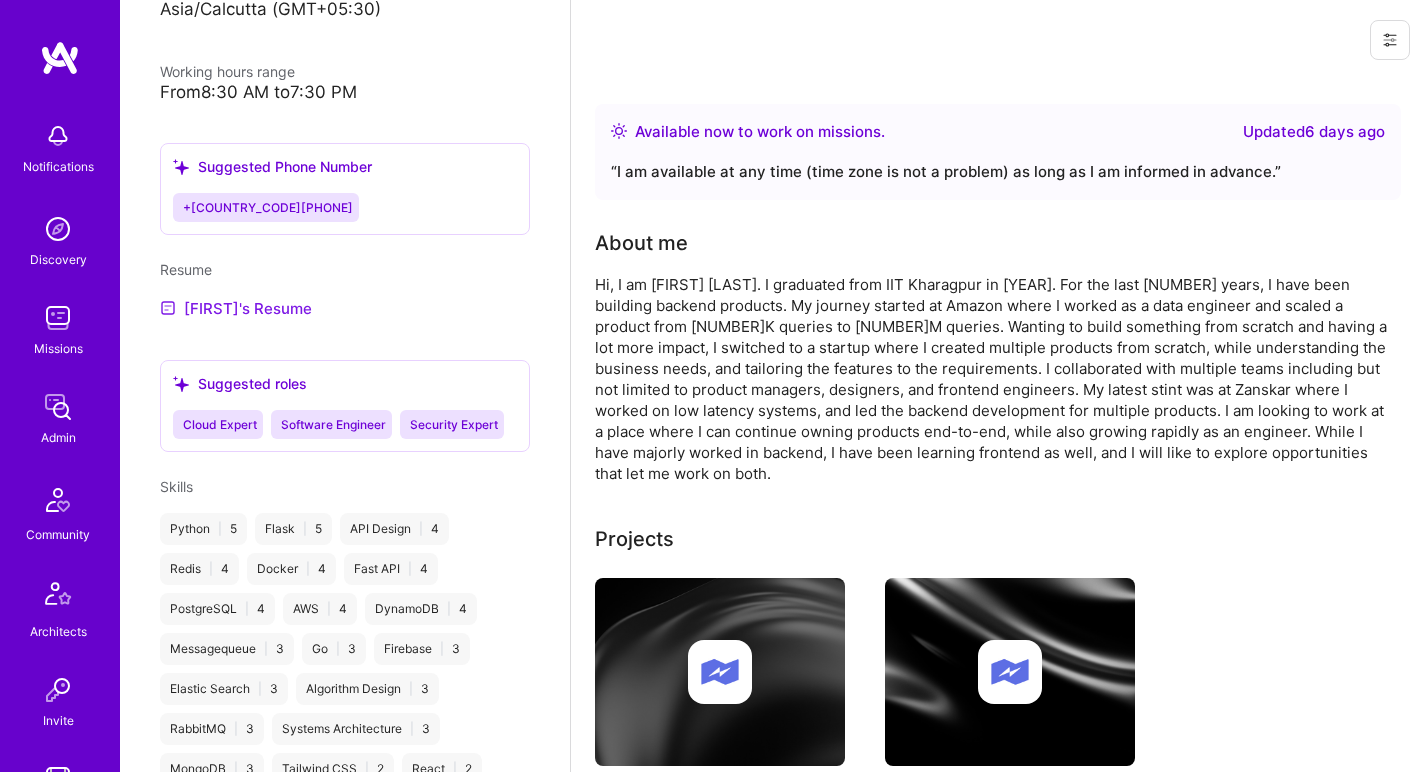 click on "Avinash's Resume" at bounding box center (236, 308) 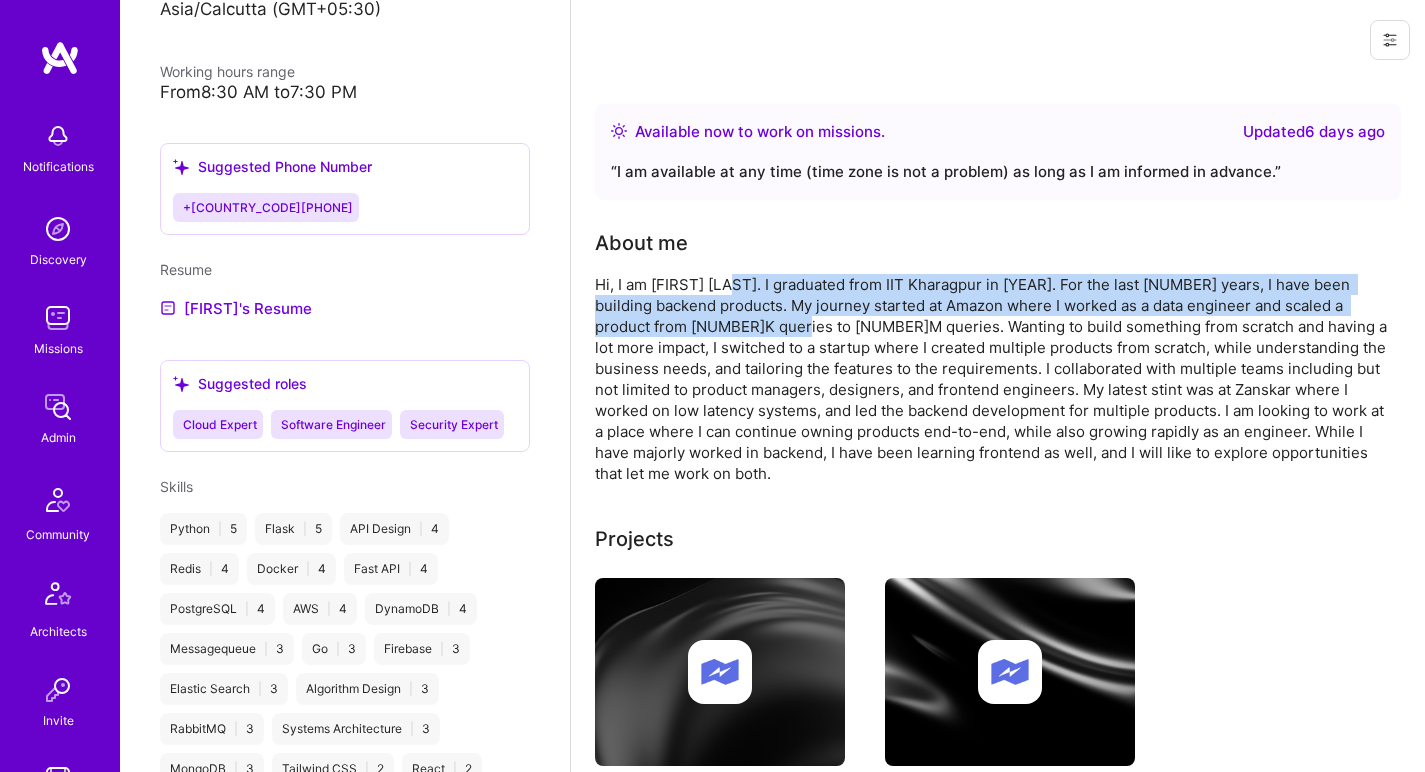 drag, startPoint x: 736, startPoint y: 291, endPoint x: 743, endPoint y: 323, distance: 32.75668 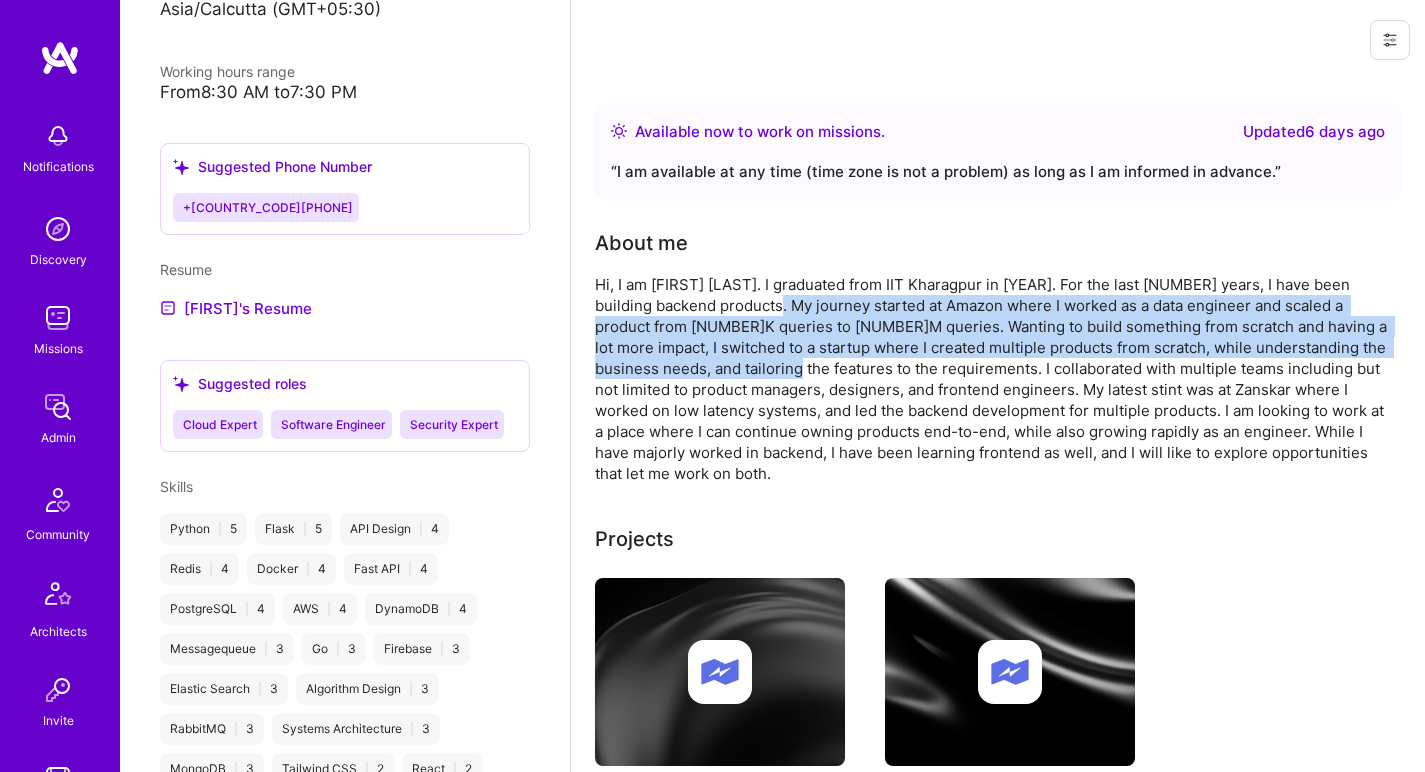 drag, startPoint x: 735, startPoint y: 361, endPoint x: 735, endPoint y: 299, distance: 62 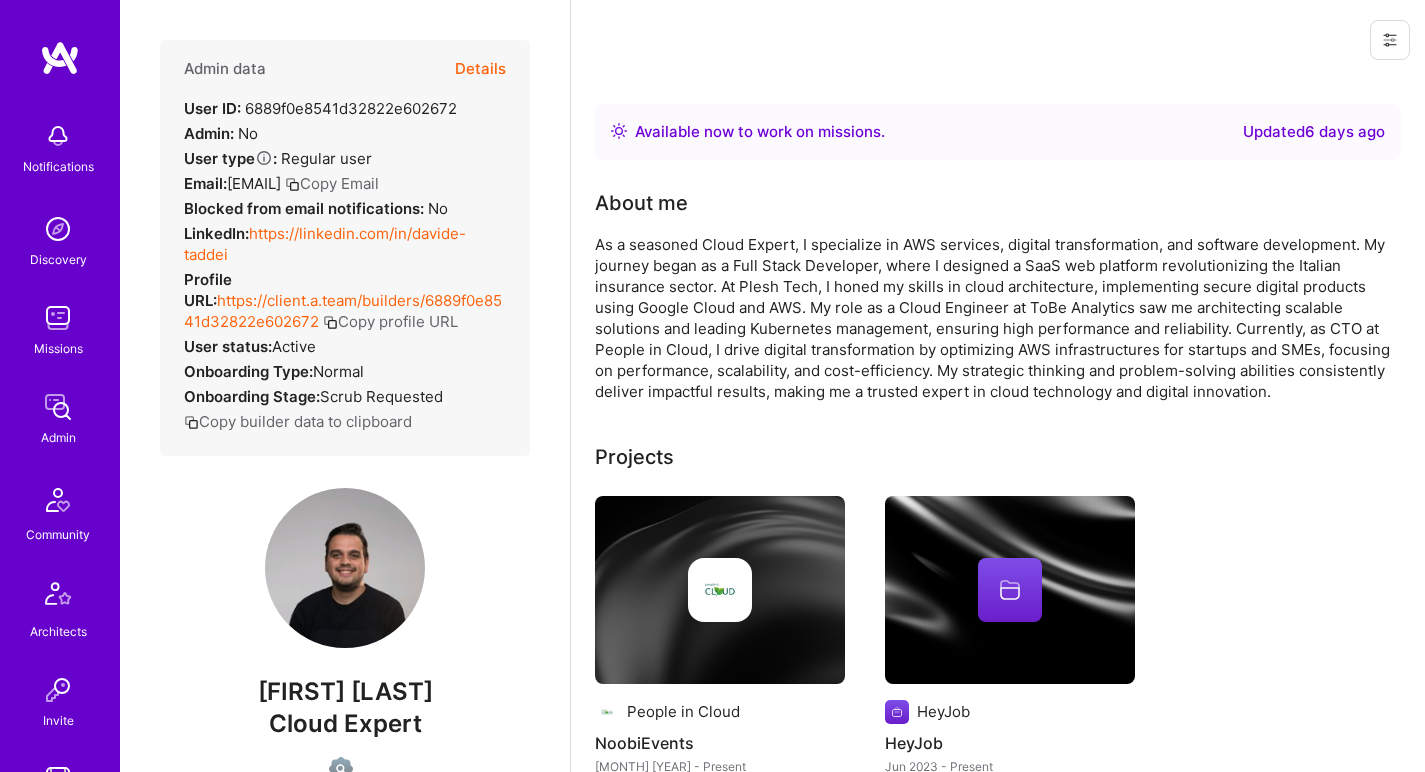 scroll, scrollTop: 0, scrollLeft: 0, axis: both 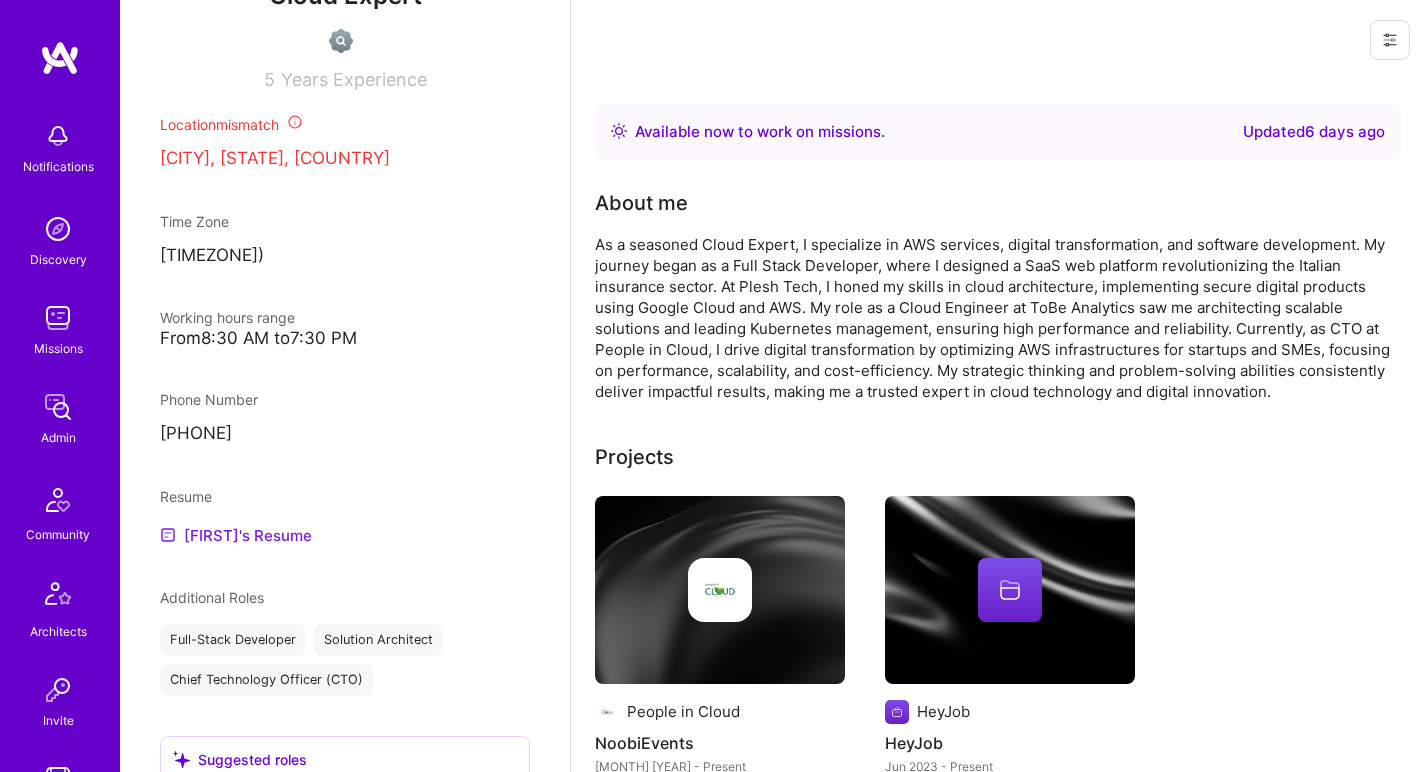 click on "[FIRST]'s Resume" at bounding box center [236, 535] 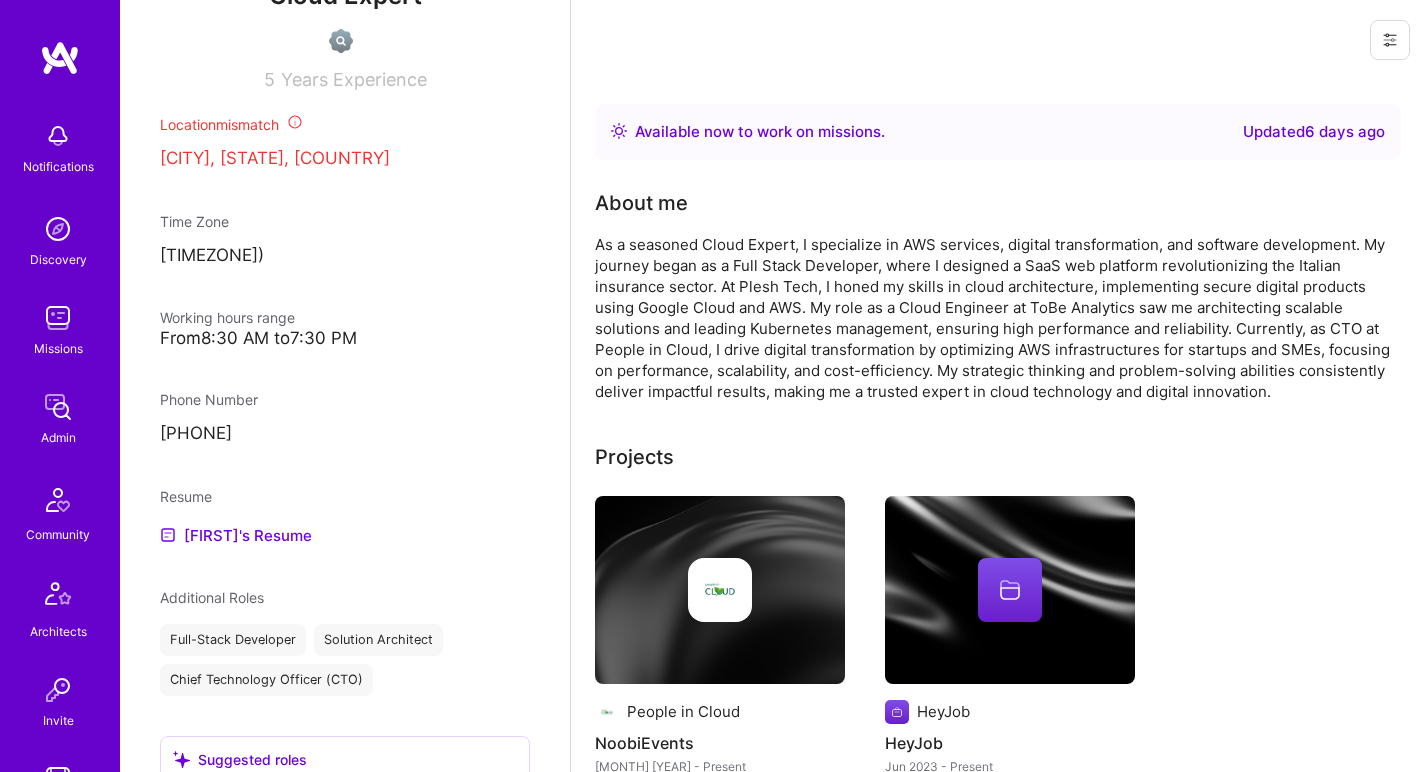 click on "As a seasoned Cloud Expert, I specialize in AWS services, digital transformation, and software development. My journey began as a Full Stack Developer, where I designed a SaaS web platform revolutionizing the Italian insurance sector. At Plesh Tech, I honed my skills in cloud architecture, implementing secure digital products using Google Cloud and AWS. My role as a Cloud Engineer at ToBe Analytics saw me architecting scalable solutions and leading Kubernetes management, ensuring high performance and reliability. Currently, as CTO at People in Cloud, I drive digital transformation by optimizing AWS infrastructures for startups and SMEs, focusing on performance, scalability, and cost-efficiency. My strategic thinking and problem-solving abilities consistently deliver impactful results, making me a trusted expert in cloud technology and digital innovation." at bounding box center (995, 318) 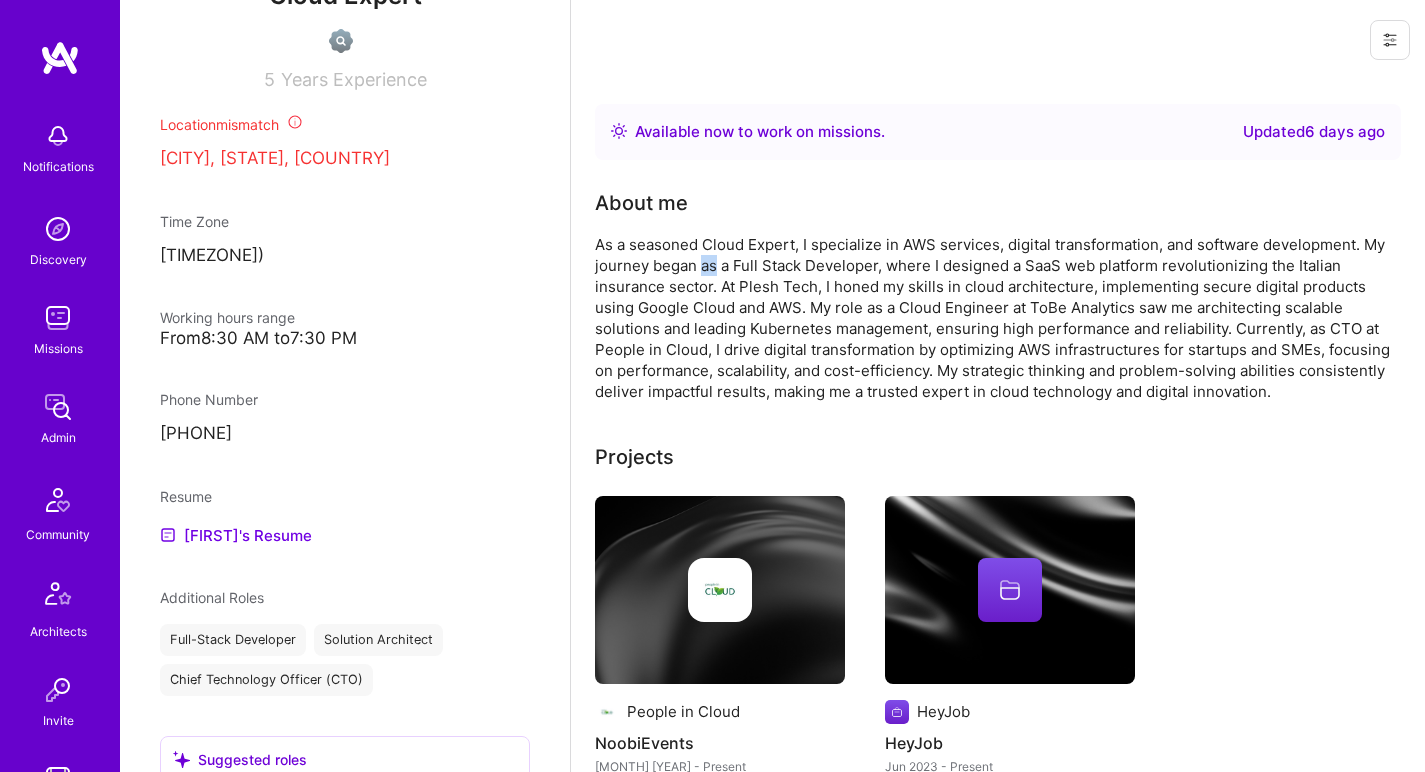 click on "As a seasoned Cloud Expert, I specialize in AWS services, digital transformation, and software development. My journey began as a Full Stack Developer, where I designed a SaaS web platform revolutionizing the Italian insurance sector. At Plesh Tech, I honed my skills in cloud architecture, implementing secure digital products using Google Cloud and AWS. My role as a Cloud Engineer at ToBe Analytics saw me architecting scalable solutions and leading Kubernetes management, ensuring high performance and reliability. Currently, as CTO at People in Cloud, I drive digital transformation by optimizing AWS infrastructures for startups and SMEs, focusing on performance, scalability, and cost-efficiency. My strategic thinking and problem-solving abilities consistently deliver impactful results, making me a trusted expert in cloud technology and digital innovation." at bounding box center (995, 318) 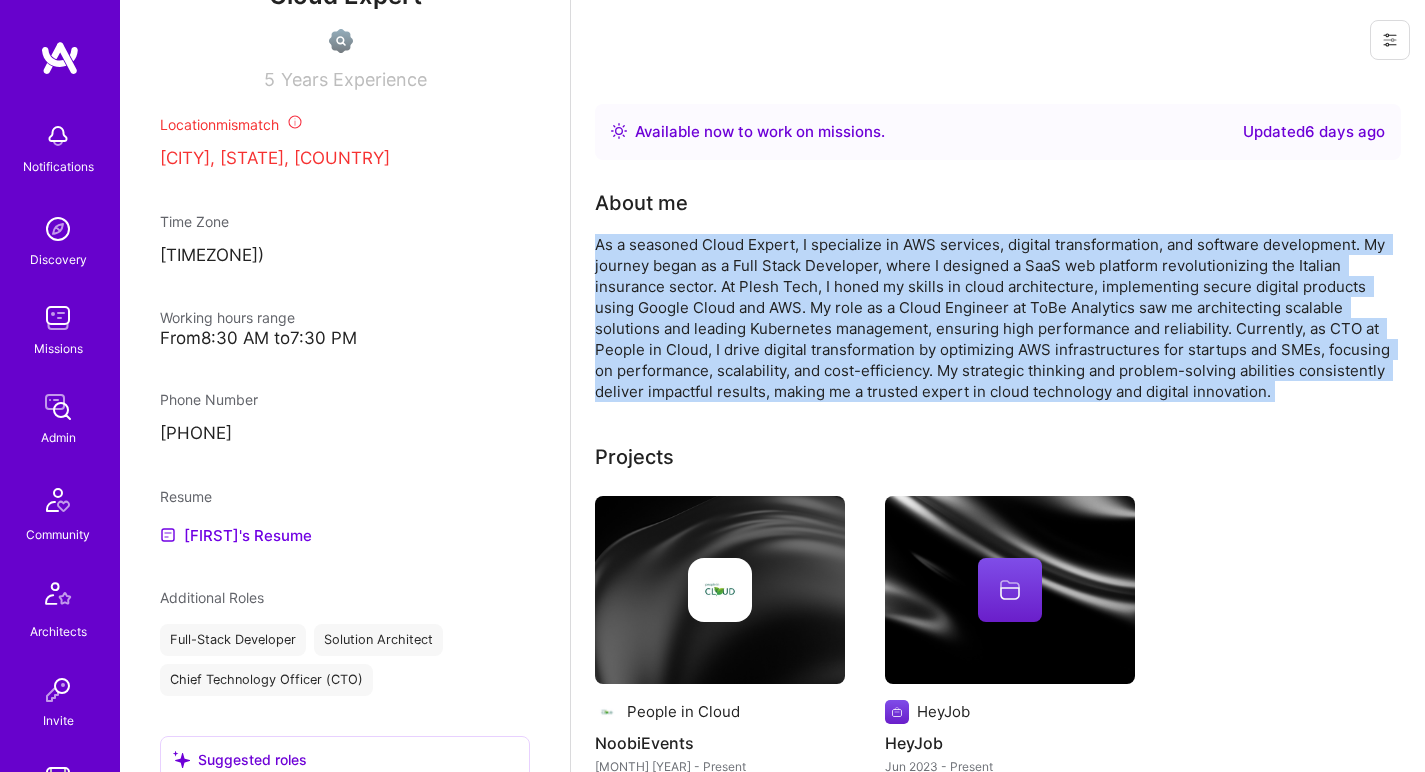 click on "As a seasoned Cloud Expert, I specialize in AWS services, digital transformation, and software development. My journey began as a Full Stack Developer, where I designed a SaaS web platform revolutionizing the Italian insurance sector. At Plesh Tech, I honed my skills in cloud architecture, implementing secure digital products using Google Cloud and AWS. My role as a Cloud Engineer at ToBe Analytics saw me architecting scalable solutions and leading Kubernetes management, ensuring high performance and reliability. Currently, as CTO at People in Cloud, I drive digital transformation by optimizing AWS infrastructures for startups and SMEs, focusing on performance, scalability, and cost-efficiency. My strategic thinking and problem-solving abilities consistently deliver impactful results, making me a trusted expert in cloud technology and digital innovation." at bounding box center [995, 318] 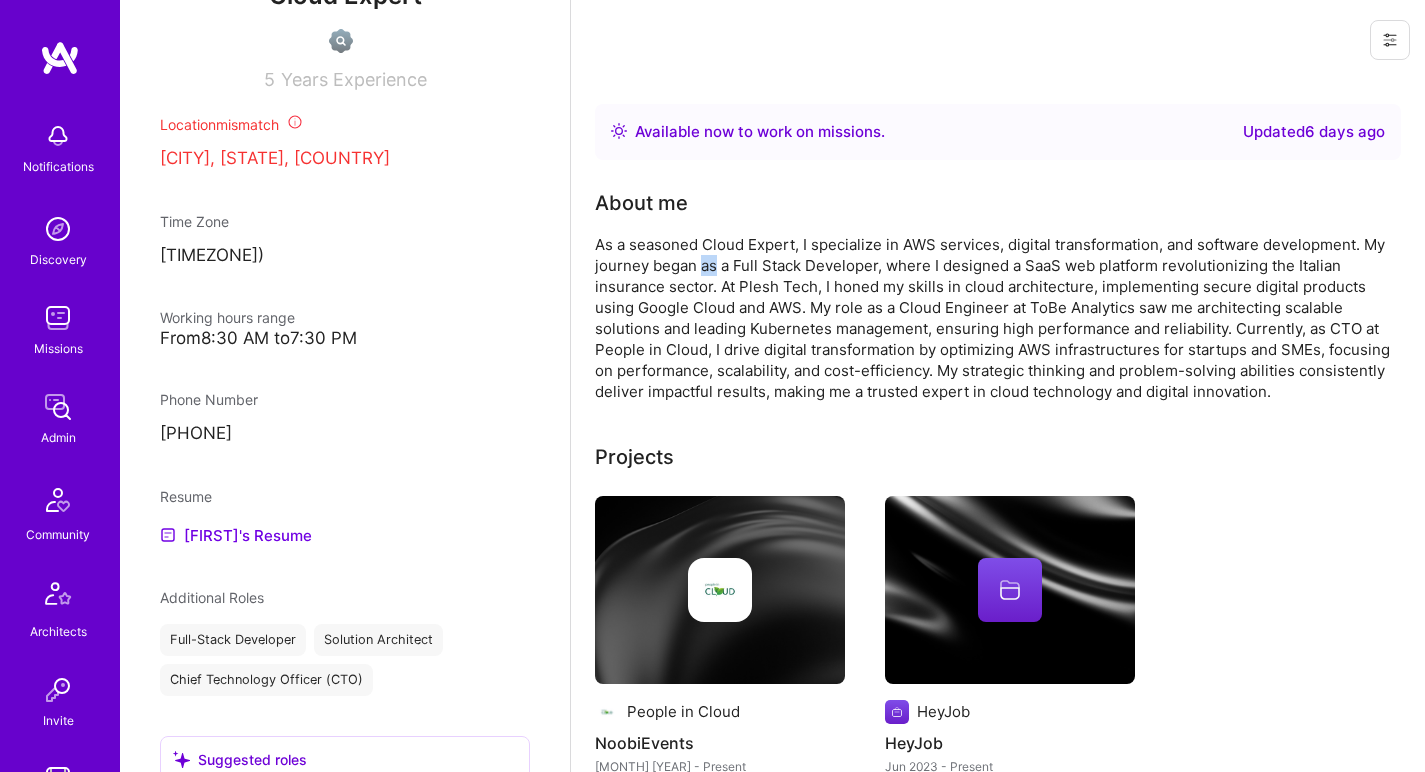 click on "As a seasoned Cloud Expert, I specialize in AWS services, digital transformation, and software development. My journey began as a Full Stack Developer, where I designed a SaaS web platform revolutionizing the Italian insurance sector. At Plesh Tech, I honed my skills in cloud architecture, implementing secure digital products using Google Cloud and AWS. My role as a Cloud Engineer at ToBe Analytics saw me architecting scalable solutions and leading Kubernetes management, ensuring high performance and reliability. Currently, as CTO at People in Cloud, I drive digital transformation by optimizing AWS infrastructures for startups and SMEs, focusing on performance, scalability, and cost-efficiency. My strategic thinking and problem-solving abilities consistently deliver impactful results, making me a trusted expert in cloud technology and digital innovation." at bounding box center (995, 318) 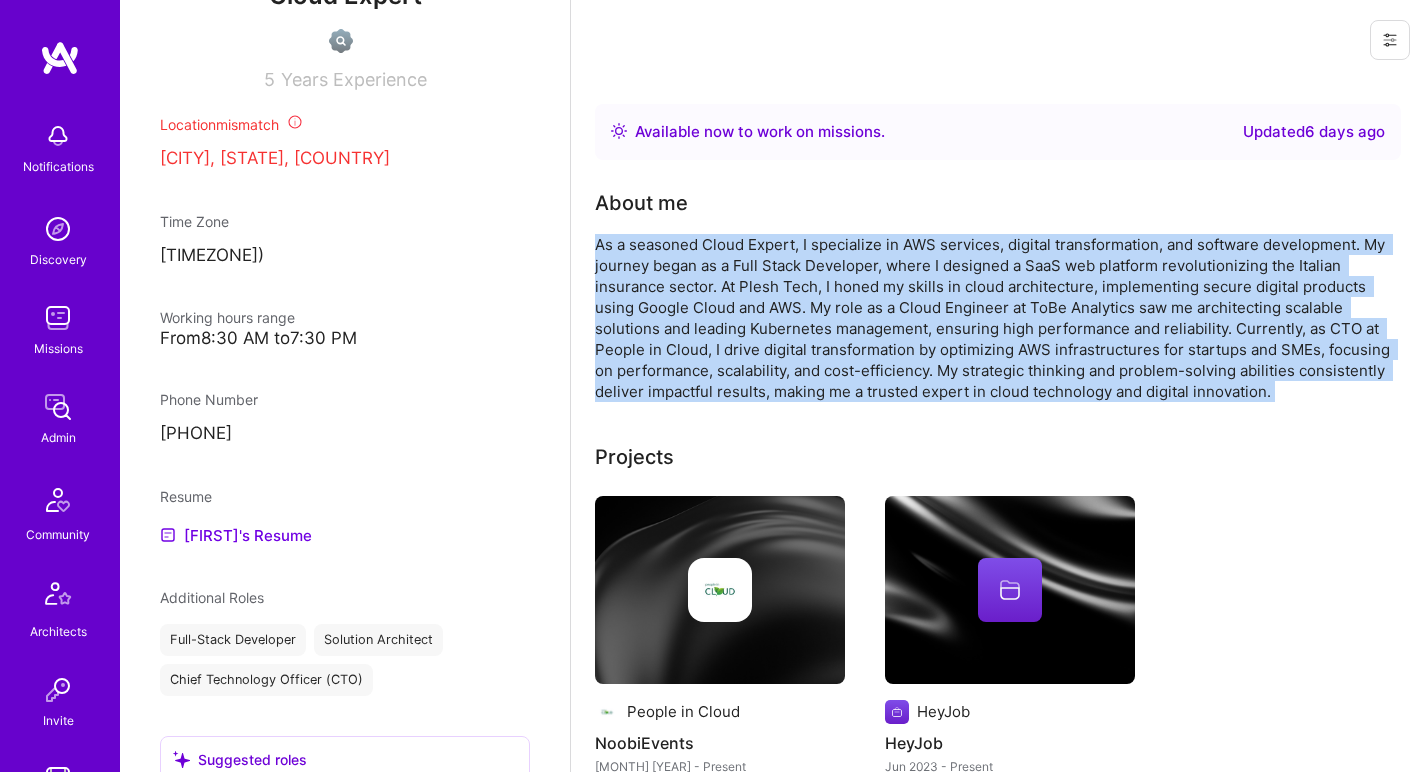 click on "As a seasoned Cloud Expert, I specialize in AWS services, digital transformation, and software development. My journey began as a Full Stack Developer, where I designed a SaaS web platform revolutionizing the Italian insurance sector. At Plesh Tech, I honed my skills in cloud architecture, implementing secure digital products using Google Cloud and AWS. My role as a Cloud Engineer at ToBe Analytics saw me architecting scalable solutions and leading Kubernetes management, ensuring high performance and reliability. Currently, as CTO at People in Cloud, I drive digital transformation by optimizing AWS infrastructures for startups and SMEs, focusing on performance, scalability, and cost-efficiency. My strategic thinking and problem-solving abilities consistently deliver impactful results, making me a trusted expert in cloud technology and digital innovation." at bounding box center (995, 318) 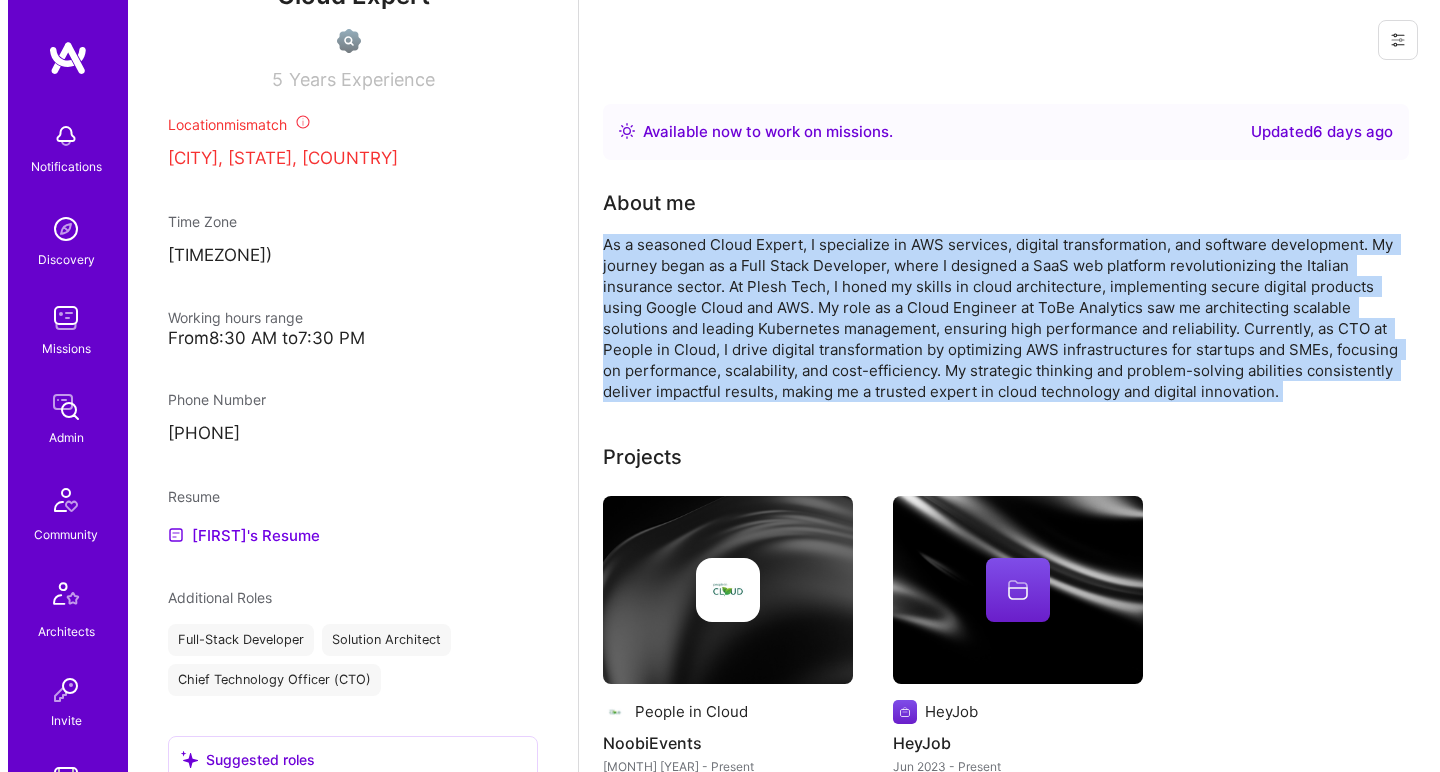 scroll, scrollTop: 112, scrollLeft: 0, axis: vertical 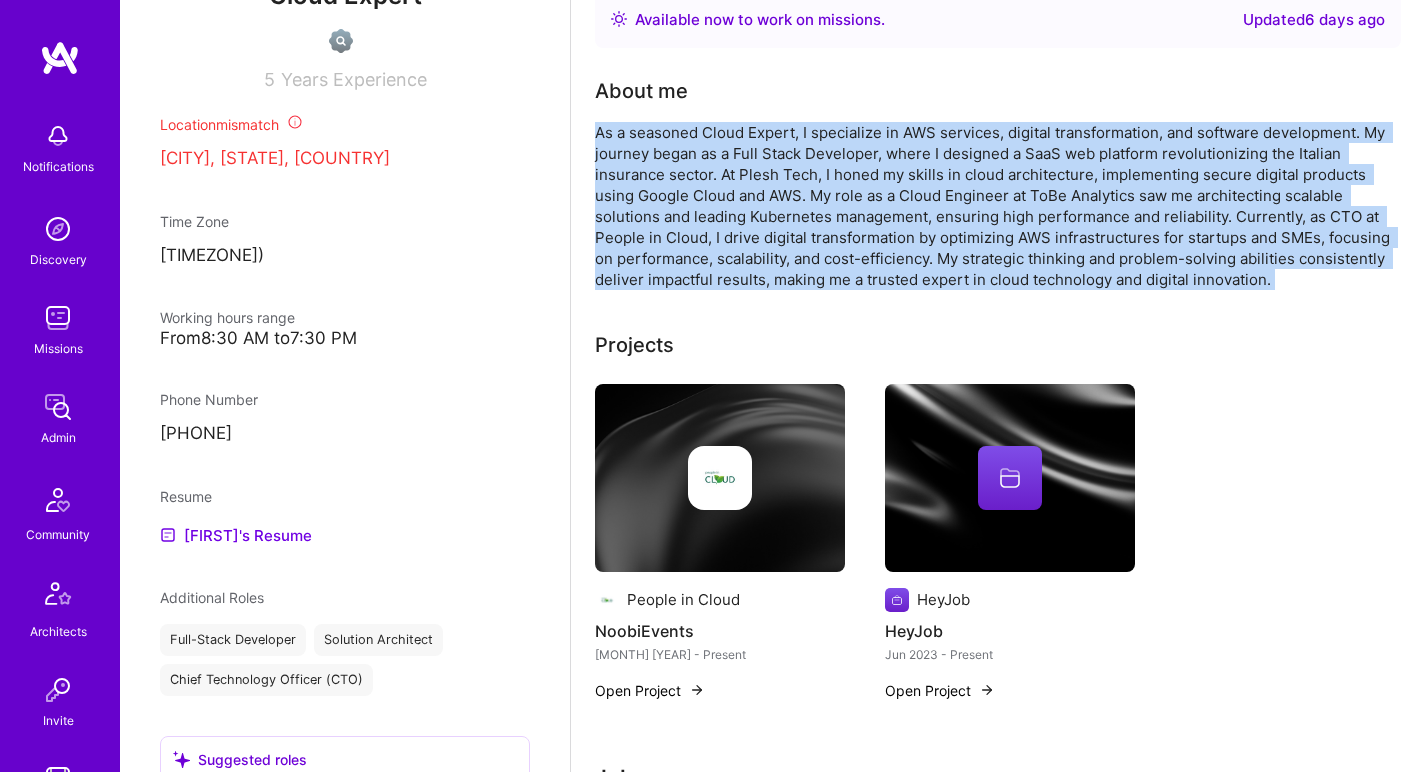 click on "As a seasoned Cloud Expert, I specialize in AWS services, digital transformation, and software development. My journey began as a Full Stack Developer, where I designed a SaaS web platform revolutionizing the Italian insurance sector. At Plesh Tech, I honed my skills in cloud architecture, implementing secure digital products using Google Cloud and AWS. My role as a Cloud Engineer at ToBe Analytics saw me architecting scalable solutions and leading Kubernetes management, ensuring high performance and reliability. Currently, as CTO at People in Cloud, I drive digital transformation by optimizing AWS infrastructures for startups and SMEs, focusing on performance, scalability, and cost-efficiency. My strategic thinking and problem-solving abilities consistently deliver impactful results, making me a trusted expert in cloud technology and digital innovation." at bounding box center [995, 206] 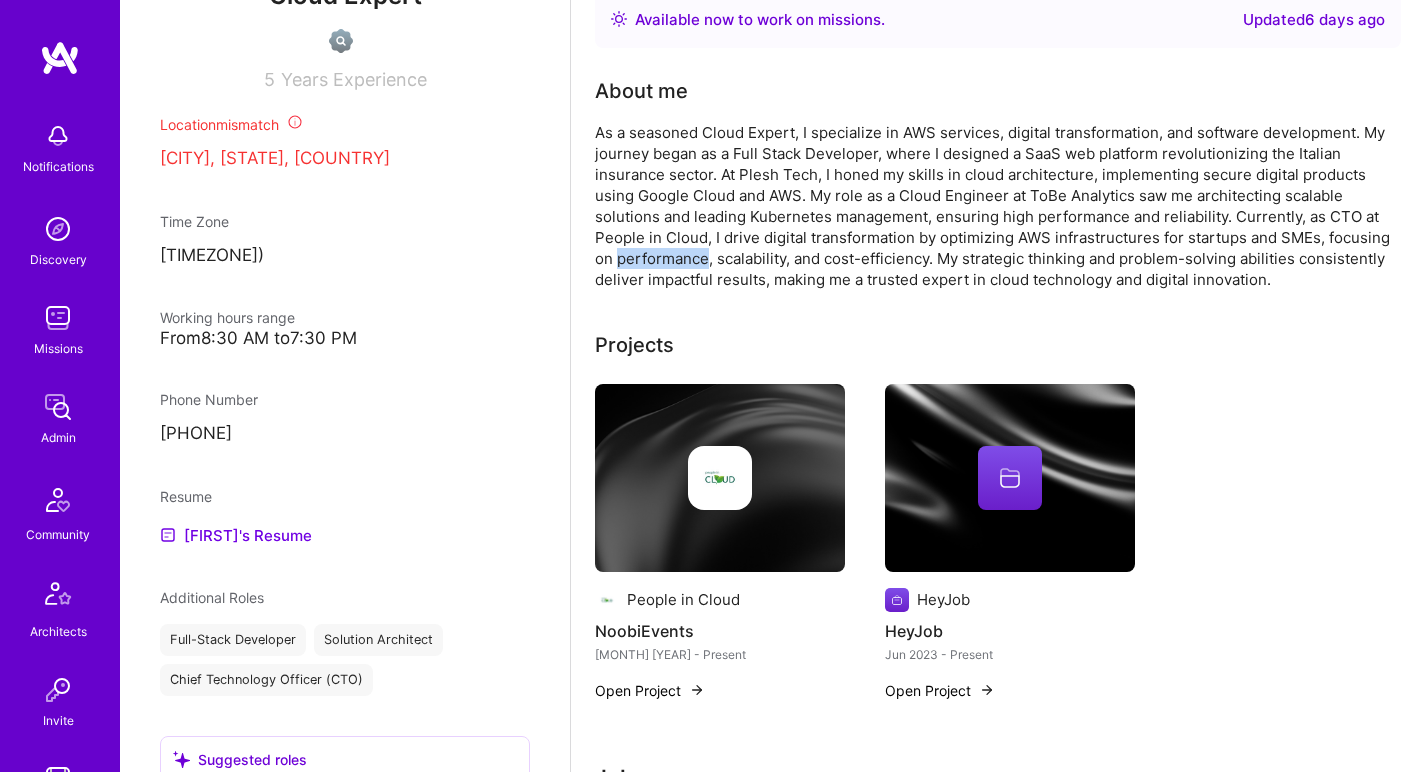 click on "As a seasoned Cloud Expert, I specialize in AWS services, digital transformation, and software development. My journey began as a Full Stack Developer, where I designed a SaaS web platform revolutionizing the Italian insurance sector. At Plesh Tech, I honed my skills in cloud architecture, implementing secure digital products using Google Cloud and AWS. My role as a Cloud Engineer at ToBe Analytics saw me architecting scalable solutions and leading Kubernetes management, ensuring high performance and reliability. Currently, as CTO at People in Cloud, I drive digital transformation by optimizing AWS infrastructures for startups and SMEs, focusing on performance, scalability, and cost-efficiency. My strategic thinking and problem-solving abilities consistently deliver impactful results, making me a trusted expert in cloud technology and digital innovation." at bounding box center (995, 206) 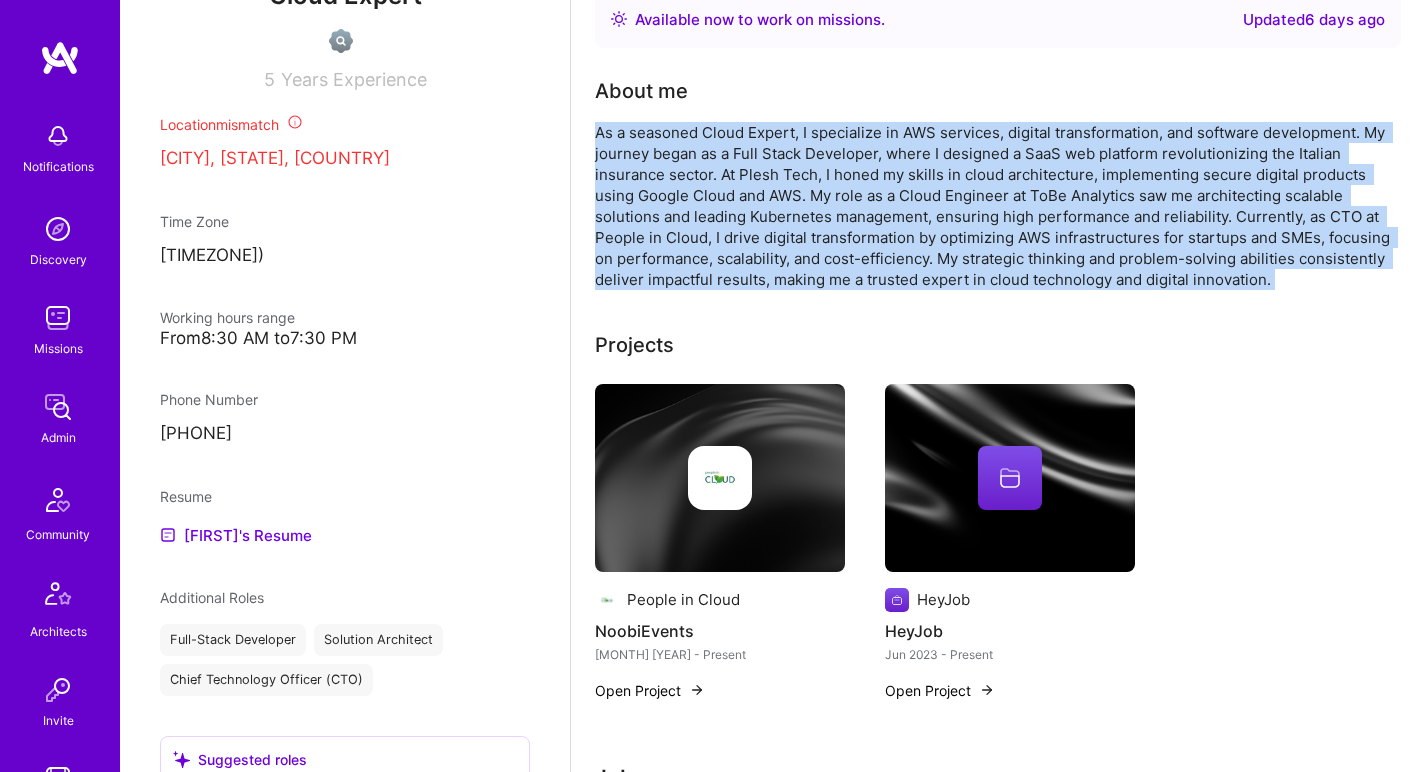 click on "As a seasoned Cloud Expert, I specialize in AWS services, digital transformation, and software development. My journey began as a Full Stack Developer, where I designed a SaaS web platform revolutionizing the Italian insurance sector. At Plesh Tech, I honed my skills in cloud architecture, implementing secure digital products using Google Cloud and AWS. My role as a Cloud Engineer at ToBe Analytics saw me architecting scalable solutions and leading Kubernetes management, ensuring high performance and reliability. Currently, as CTO at People in Cloud, I drive digital transformation by optimizing AWS infrastructures for startups and SMEs, focusing on performance, scalability, and cost-efficiency. My strategic thinking and problem-solving abilities consistently deliver impactful results, making me a trusted expert in cloud technology and digital innovation." at bounding box center [995, 206] 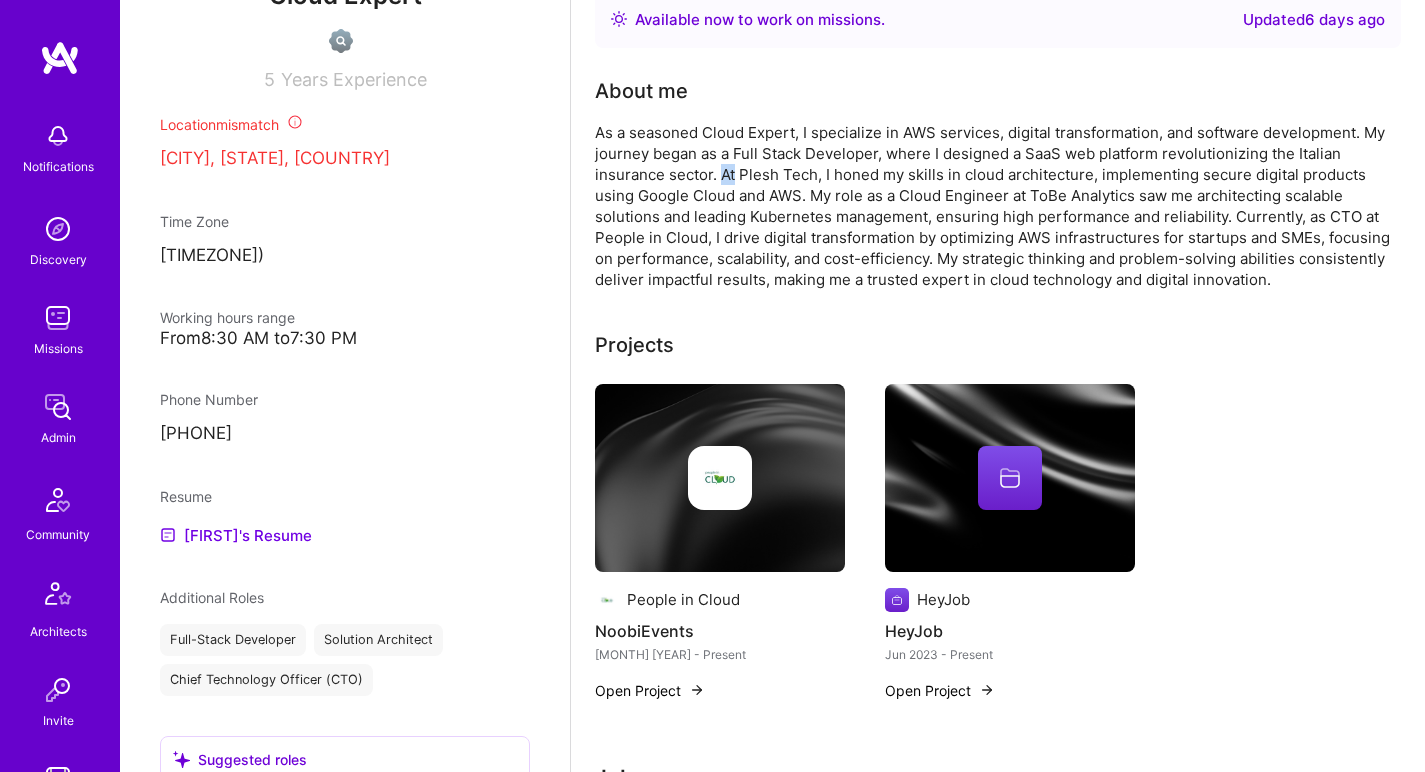 click on "As a seasoned Cloud Expert, I specialize in AWS services, digital transformation, and software development. My journey began as a Full Stack Developer, where I designed a SaaS web platform revolutionizing the Italian insurance sector. At Plesh Tech, I honed my skills in cloud architecture, implementing secure digital products using Google Cloud and AWS. My role as a Cloud Engineer at ToBe Analytics saw me architecting scalable solutions and leading Kubernetes management, ensuring high performance and reliability. Currently, as CTO at People in Cloud, I drive digital transformation by optimizing AWS infrastructures for startups and SMEs, focusing on performance, scalability, and cost-efficiency. My strategic thinking and problem-solving abilities consistently deliver impactful results, making me a trusted expert in cloud technology and digital innovation." at bounding box center [995, 206] 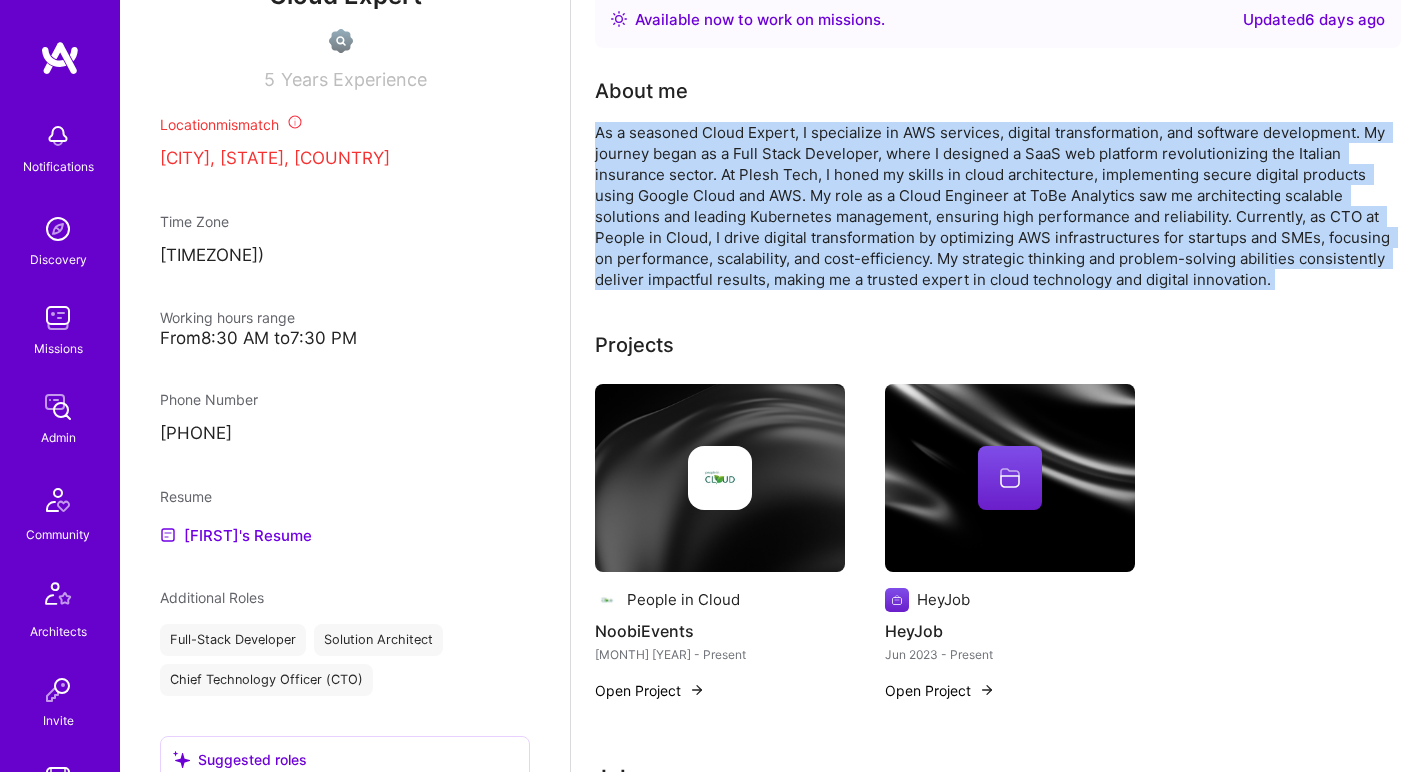 click on "As a seasoned Cloud Expert, I specialize in AWS services, digital transformation, and software development. My journey began as a Full Stack Developer, where I designed a SaaS web platform revolutionizing the Italian insurance sector. At Plesh Tech, I honed my skills in cloud architecture, implementing secure digital products using Google Cloud and AWS. My role as a Cloud Engineer at ToBe Analytics saw me architecting scalable solutions and leading Kubernetes management, ensuring high performance and reliability. Currently, as CTO at People in Cloud, I drive digital transformation by optimizing AWS infrastructures for startups and SMEs, focusing on performance, scalability, and cost-efficiency. My strategic thinking and problem-solving abilities consistently deliver impactful results, making me a trusted expert in cloud technology and digital innovation." at bounding box center [995, 206] 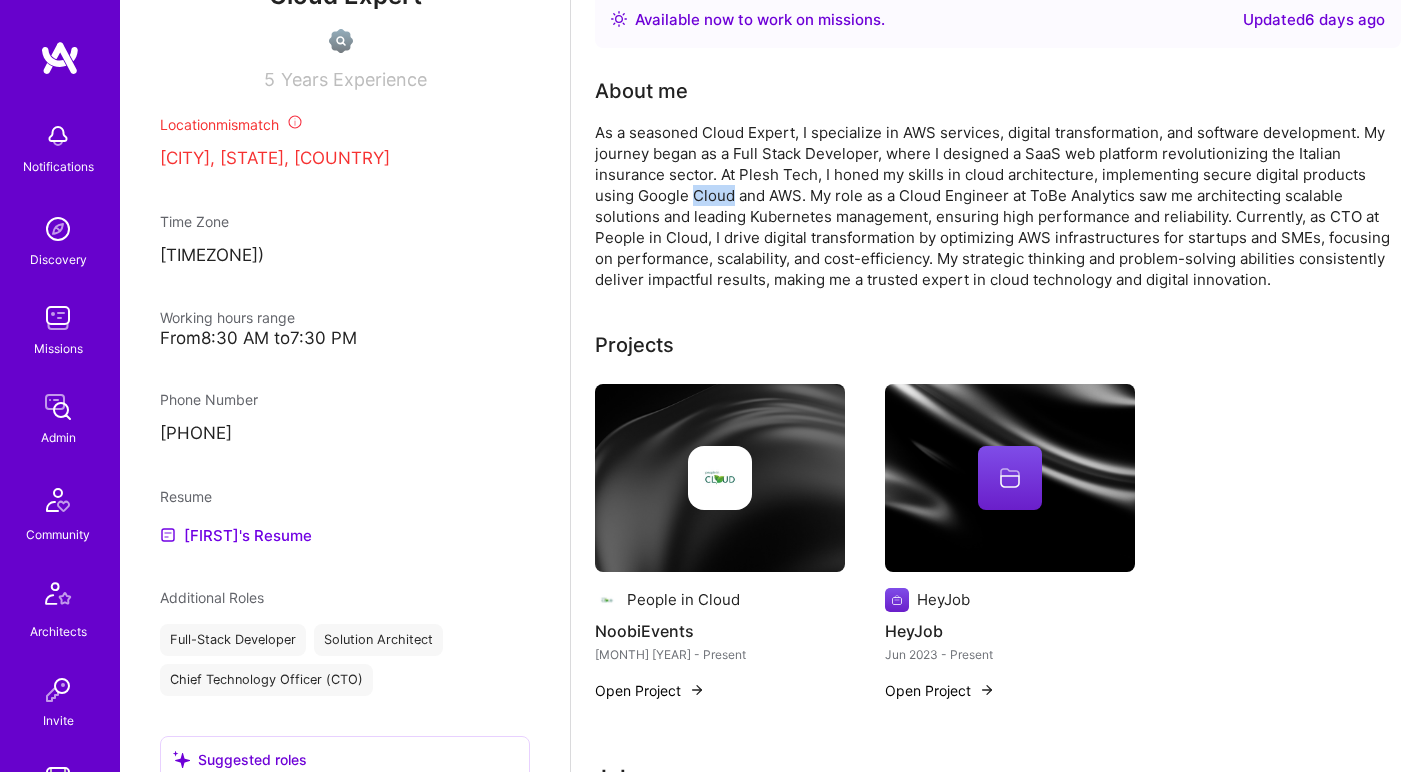 click on "As a seasoned Cloud Expert, I specialize in AWS services, digital transformation, and software development. My journey began as a Full Stack Developer, where I designed a SaaS web platform revolutionizing the Italian insurance sector. At Plesh Tech, I honed my skills in cloud architecture, implementing secure digital products using Google Cloud and AWS. My role as a Cloud Engineer at ToBe Analytics saw me architecting scalable solutions and leading Kubernetes management, ensuring high performance and reliability. Currently, as CTO at People in Cloud, I drive digital transformation by optimizing AWS infrastructures for startups and SMEs, focusing on performance, scalability, and cost-efficiency. My strategic thinking and problem-solving abilities consistently deliver impactful results, making me a trusted expert in cloud technology and digital innovation." at bounding box center [995, 206] 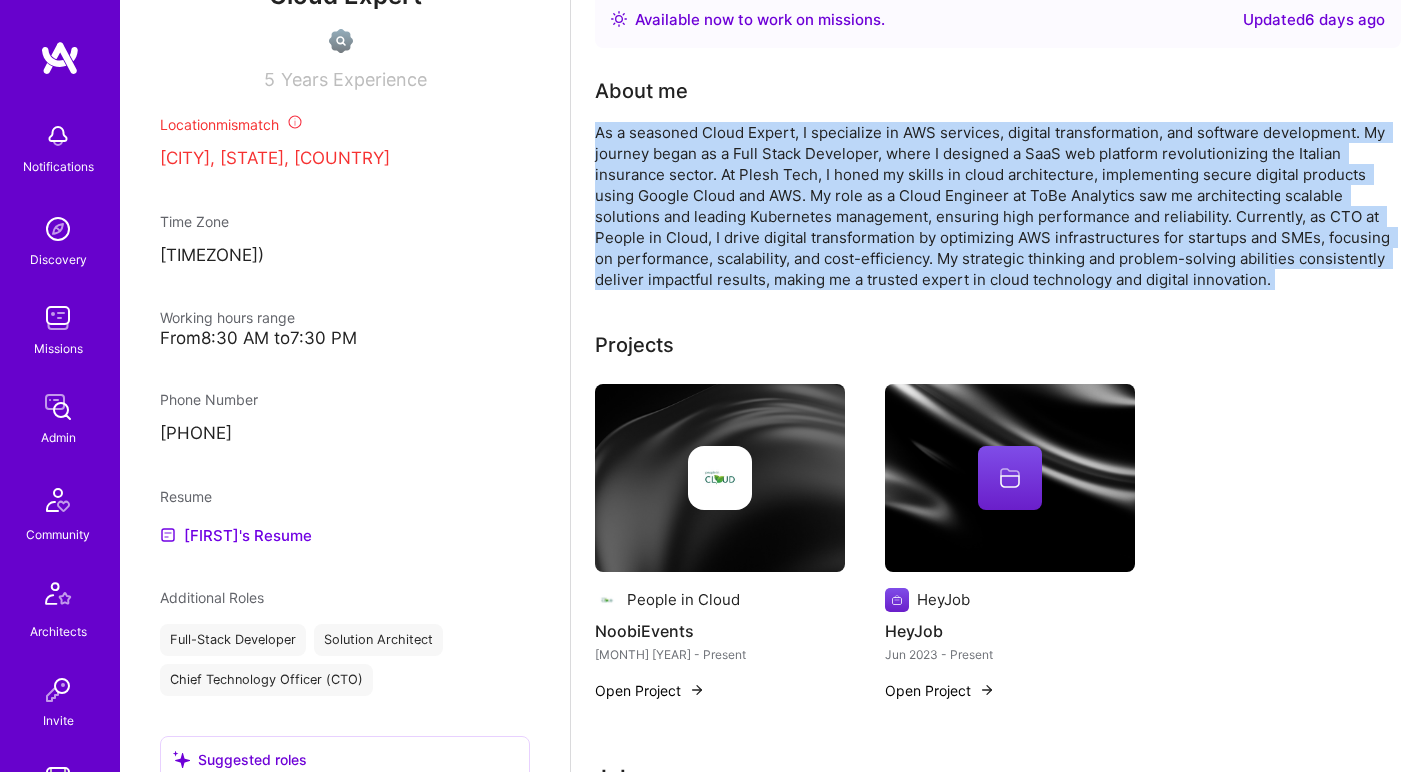 click on "As a seasoned Cloud Expert, I specialize in AWS services, digital transformation, and software development. My journey began as a Full Stack Developer, where I designed a SaaS web platform revolutionizing the Italian insurance sector. At Plesh Tech, I honed my skills in cloud architecture, implementing secure digital products using Google Cloud and AWS. My role as a Cloud Engineer at ToBe Analytics saw me architecting scalable solutions and leading Kubernetes management, ensuring high performance and reliability. Currently, as CTO at People in Cloud, I drive digital transformation by optimizing AWS infrastructures for startups and SMEs, focusing on performance, scalability, and cost-efficiency. My strategic thinking and problem-solving abilities consistently deliver impactful results, making me a trusted expert in cloud technology and digital innovation." at bounding box center (995, 206) 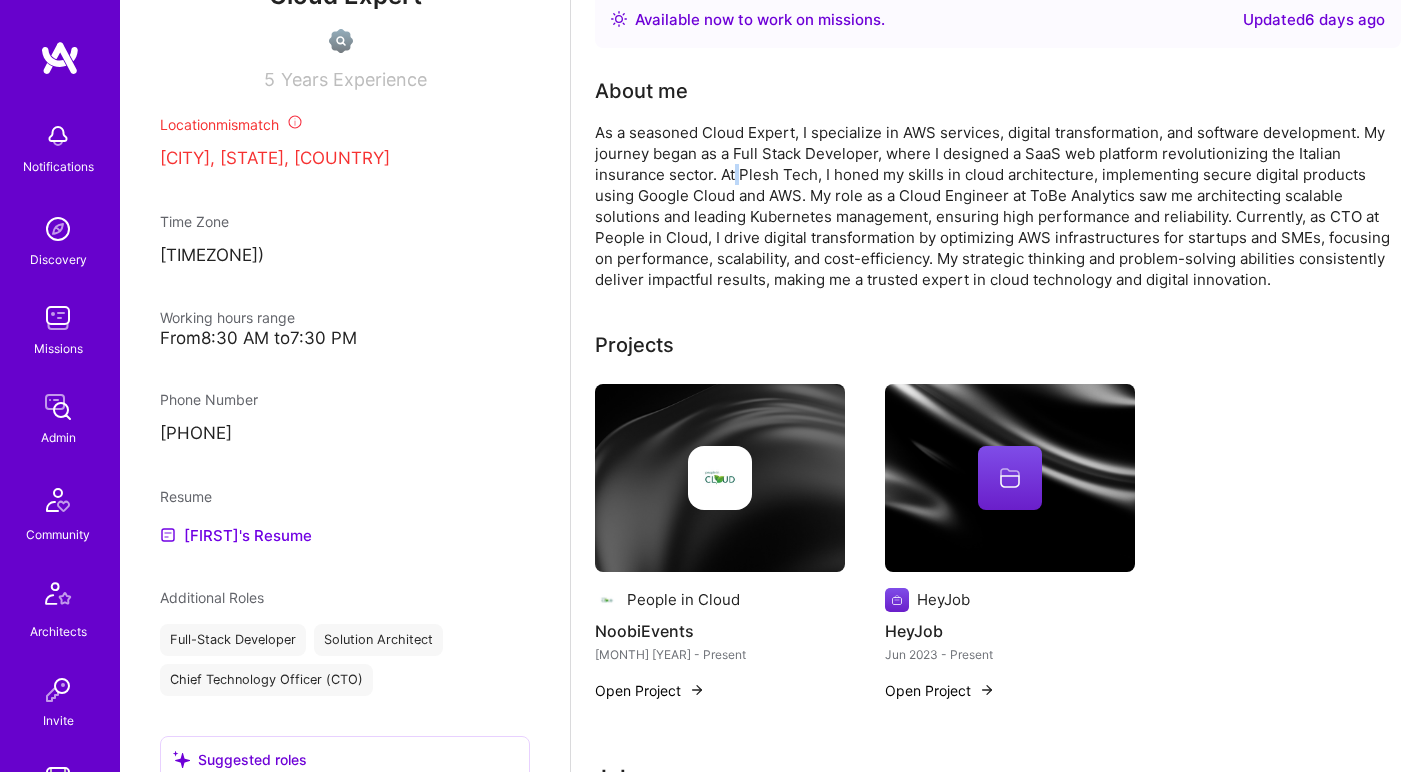 click on "As a seasoned Cloud Expert, I specialize in AWS services, digital transformation, and software development. My journey began as a Full Stack Developer, where I designed a SaaS web platform revolutionizing the Italian insurance sector. At Plesh Tech, I honed my skills in cloud architecture, implementing secure digital products using Google Cloud and AWS. My role as a Cloud Engineer at ToBe Analytics saw me architecting scalable solutions and leading Kubernetes management, ensuring high performance and reliability. Currently, as CTO at People in Cloud, I drive digital transformation by optimizing AWS infrastructures for startups and SMEs, focusing on performance, scalability, and cost-efficiency. My strategic thinking and problem-solving abilities consistently deliver impactful results, making me a trusted expert in cloud technology and digital innovation." at bounding box center [995, 206] 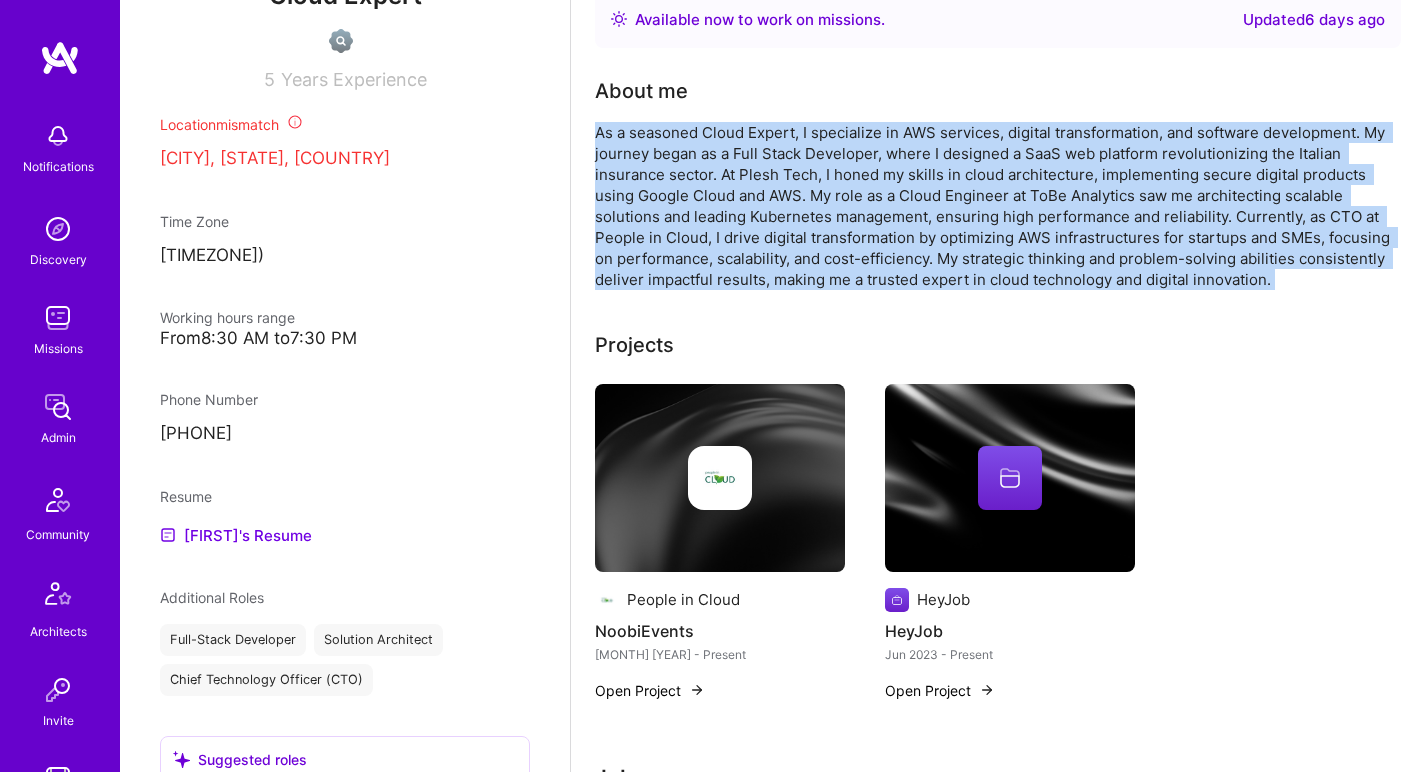 click on "As a seasoned Cloud Expert, I specialize in AWS services, digital transformation, and software development. My journey began as a Full Stack Developer, where I designed a SaaS web platform revolutionizing the Italian insurance sector. At Plesh Tech, I honed my skills in cloud architecture, implementing secure digital products using Google Cloud and AWS. My role as a Cloud Engineer at ToBe Analytics saw me architecting scalable solutions and leading Kubernetes management, ensuring high performance and reliability. Currently, as CTO at People in Cloud, I drive digital transformation by optimizing AWS infrastructures for startups and SMEs, focusing on performance, scalability, and cost-efficiency. My strategic thinking and problem-solving abilities consistently deliver impactful results, making me a trusted expert in cloud technology and digital innovation." at bounding box center (995, 206) 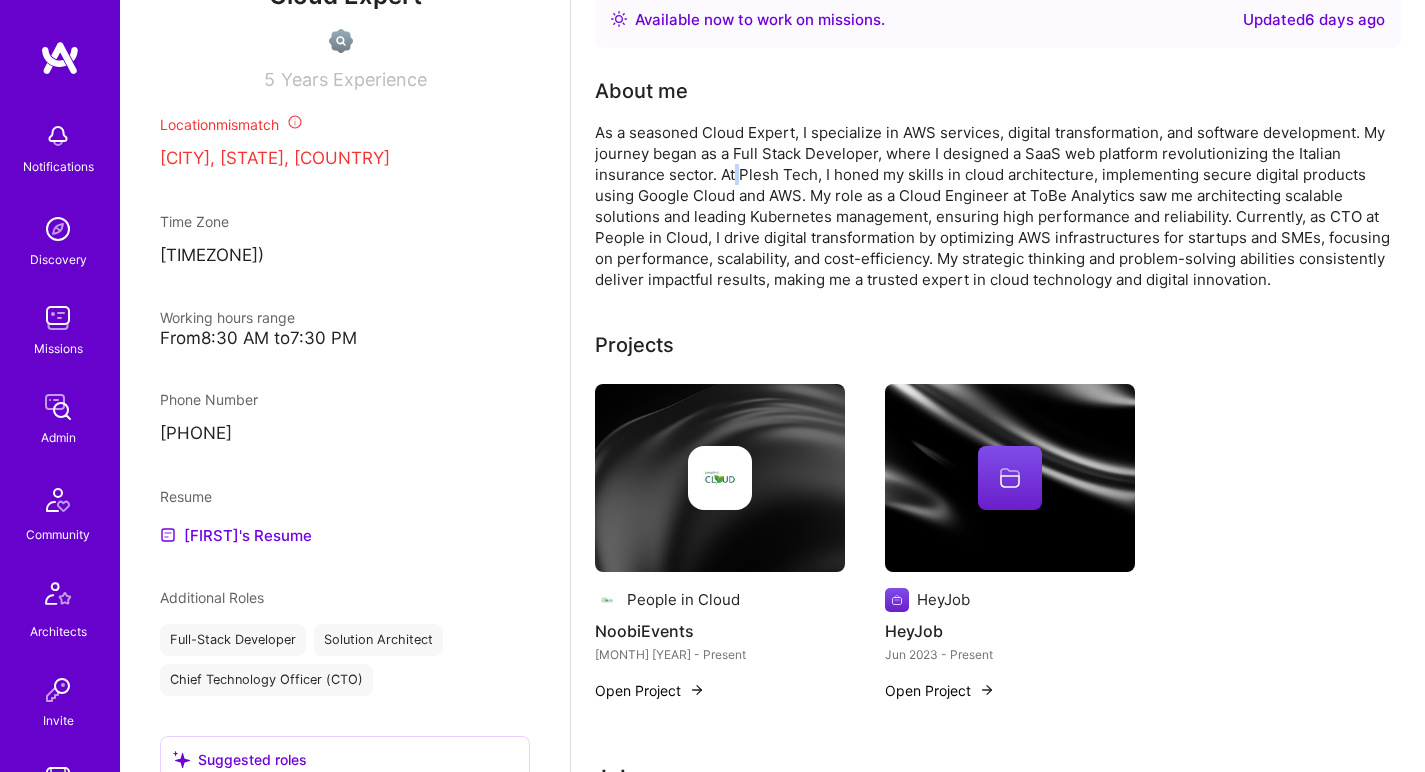 click on "As a seasoned Cloud Expert, I specialize in AWS services, digital transformation, and software development. My journey began as a Full Stack Developer, where I designed a SaaS web platform revolutionizing the Italian insurance sector. At Plesh Tech, I honed my skills in cloud architecture, implementing secure digital products using Google Cloud and AWS. My role as a Cloud Engineer at ToBe Analytics saw me architecting scalable solutions and leading Kubernetes management, ensuring high performance and reliability. Currently, as CTO at People in Cloud, I drive digital transformation by optimizing AWS infrastructures for startups and SMEs, focusing on performance, scalability, and cost-efficiency. My strategic thinking and problem-solving abilities consistently deliver impactful results, making me a trusted expert in cloud technology and digital innovation." at bounding box center [995, 206] 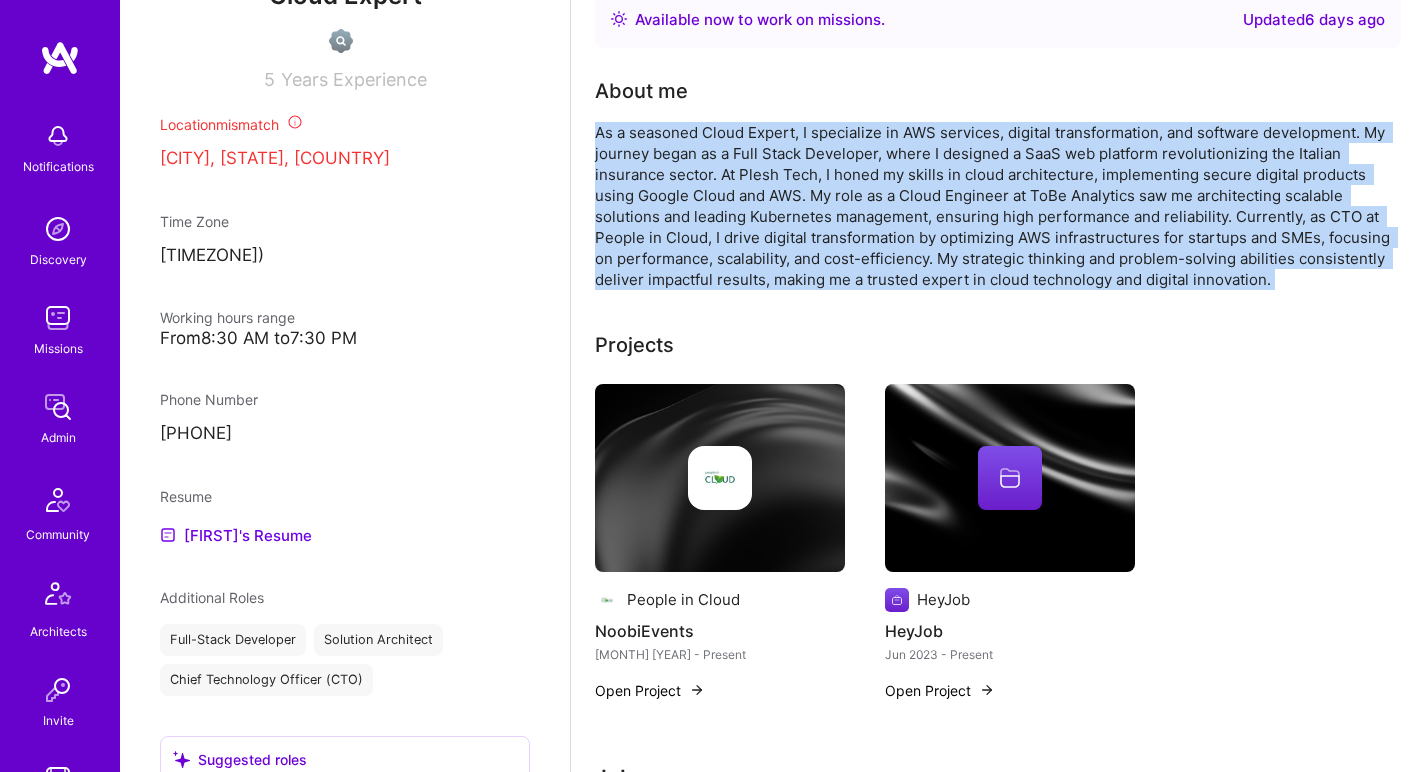 click on "As a seasoned Cloud Expert, I specialize in AWS services, digital transformation, and software development. My journey began as a Full Stack Developer, where I designed a SaaS web platform revolutionizing the Italian insurance sector. At Plesh Tech, I honed my skills in cloud architecture, implementing secure digital products using Google Cloud and AWS. My role as a Cloud Engineer at ToBe Analytics saw me architecting scalable solutions and leading Kubernetes management, ensuring high performance and reliability. Currently, as CTO at People in Cloud, I drive digital transformation by optimizing AWS infrastructures for startups and SMEs, focusing on performance, scalability, and cost-efficiency. My strategic thinking and problem-solving abilities consistently deliver impactful results, making me a trusted expert in cloud technology and digital innovation." at bounding box center [995, 206] 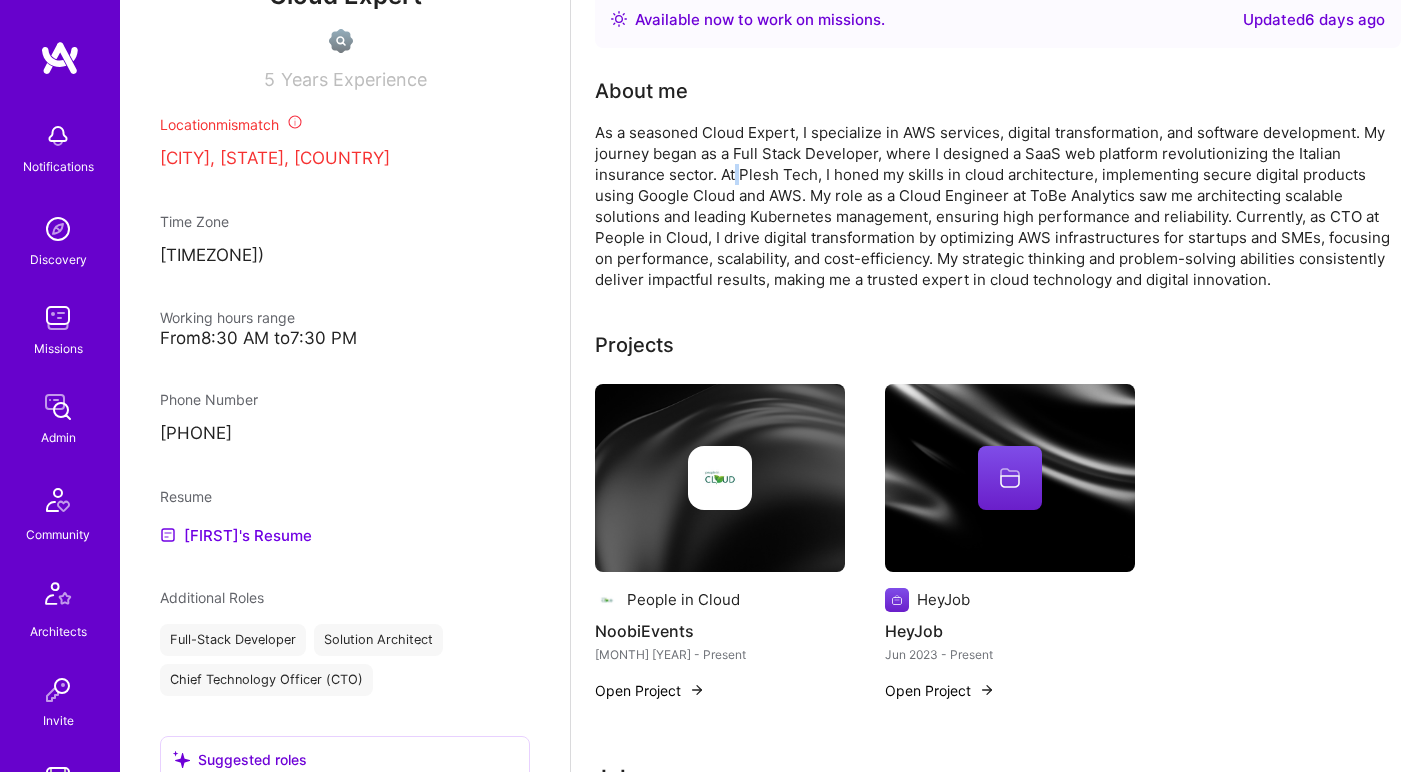 click on "As a seasoned Cloud Expert, I specialize in AWS services, digital transformation, and software development. My journey began as a Full Stack Developer, where I designed a SaaS web platform revolutionizing the Italian insurance sector. At Plesh Tech, I honed my skills in cloud architecture, implementing secure digital products using Google Cloud and AWS. My role as a Cloud Engineer at ToBe Analytics saw me architecting scalable solutions and leading Kubernetes management, ensuring high performance and reliability. Currently, as CTO at People in Cloud, I drive digital transformation by optimizing AWS infrastructures for startups and SMEs, focusing on performance, scalability, and cost-efficiency. My strategic thinking and problem-solving abilities consistently deliver impactful results, making me a trusted expert in cloud technology and digital innovation." at bounding box center [995, 206] 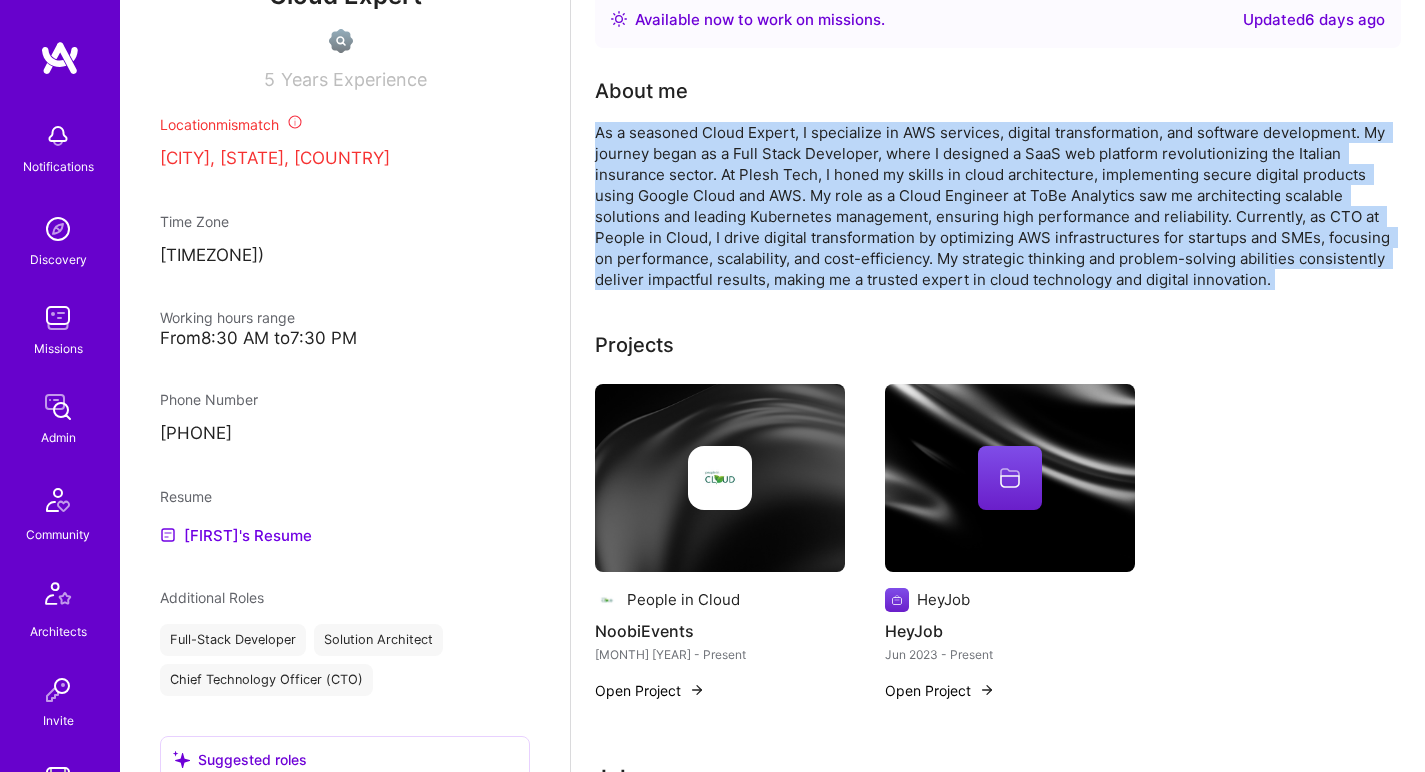 click on "As a seasoned Cloud Expert, I specialize in AWS services, digital transformation, and software development. My journey began as a Full Stack Developer, where I designed a SaaS web platform revolutionizing the Italian insurance sector. At Plesh Tech, I honed my skills in cloud architecture, implementing secure digital products using Google Cloud and AWS. My role as a Cloud Engineer at ToBe Analytics saw me architecting scalable solutions and leading Kubernetes management, ensuring high performance and reliability. Currently, as CTO at People in Cloud, I drive digital transformation by optimizing AWS infrastructures for startups and SMEs, focusing on performance, scalability, and cost-efficiency. My strategic thinking and problem-solving abilities consistently deliver impactful results, making me a trusted expert in cloud technology and digital innovation." at bounding box center [995, 206] 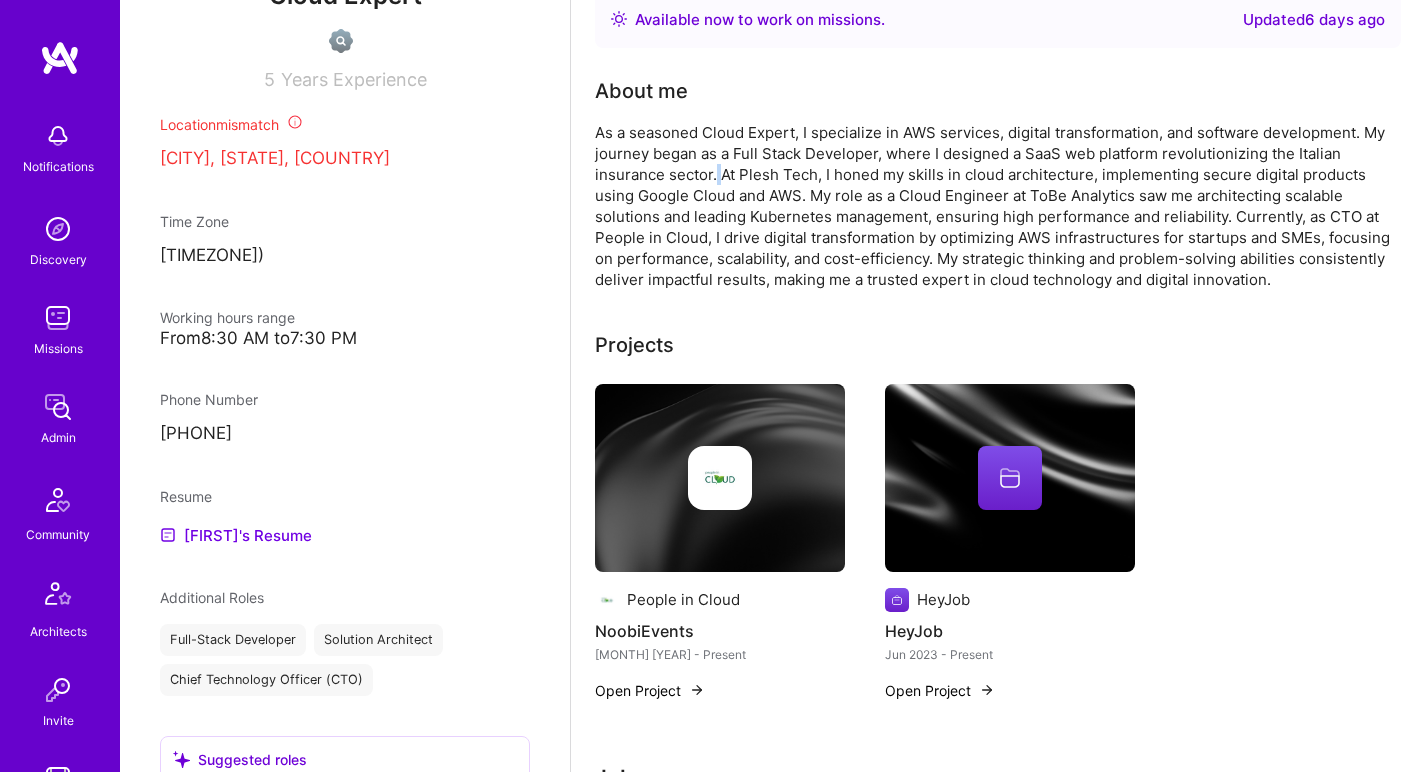 click on "As a seasoned Cloud Expert, I specialize in AWS services, digital transformation, and software development. My journey began as a Full Stack Developer, where I designed a SaaS web platform revolutionizing the Italian insurance sector. At Plesh Tech, I honed my skills in cloud architecture, implementing secure digital products using Google Cloud and AWS. My role as a Cloud Engineer at ToBe Analytics saw me architecting scalable solutions and leading Kubernetes management, ensuring high performance and reliability. Currently, as CTO at People in Cloud, I drive digital transformation by optimizing AWS infrastructures for startups and SMEs, focusing on performance, scalability, and cost-efficiency. My strategic thinking and problem-solving abilities consistently deliver impactful results, making me a trusted expert in cloud technology and digital innovation." at bounding box center (995, 206) 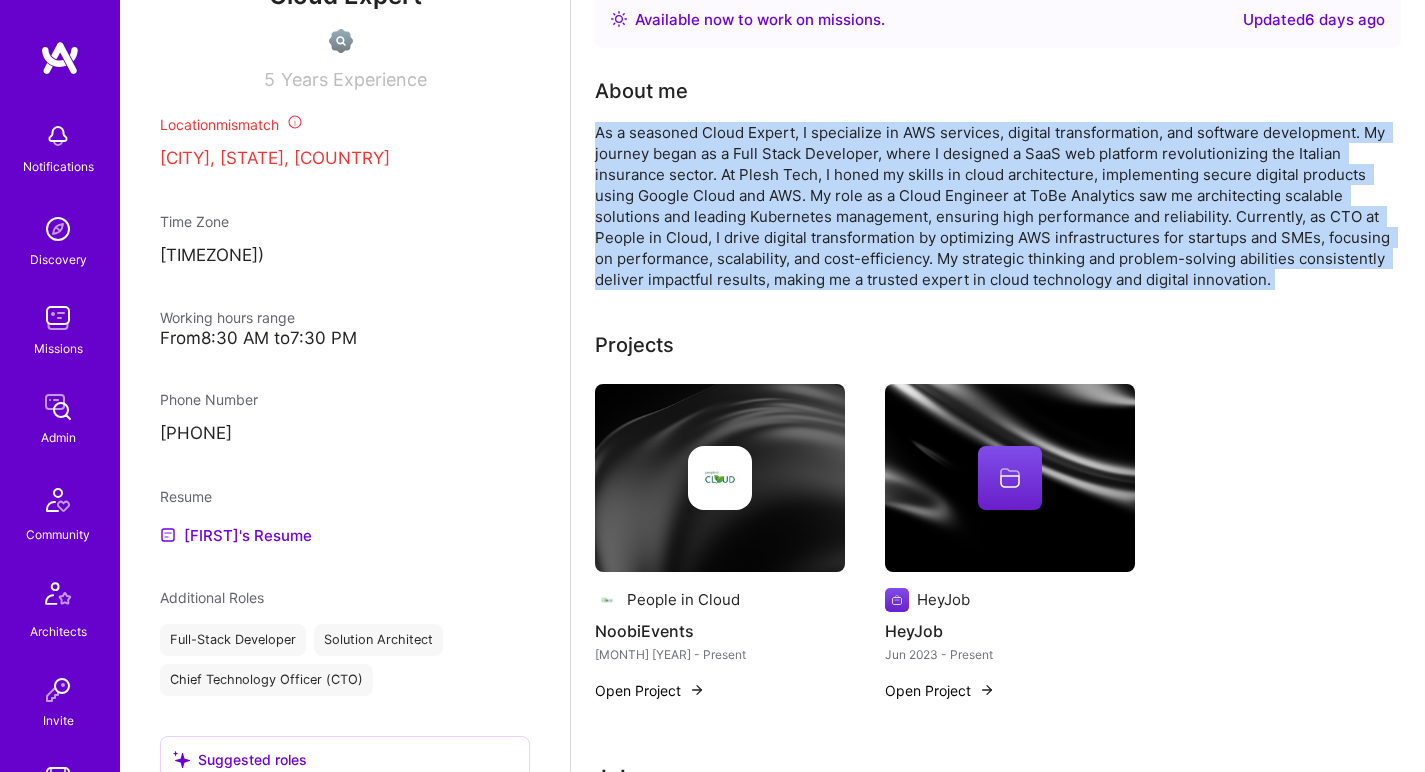 click on "As a seasoned Cloud Expert, I specialize in AWS services, digital transformation, and software development. My journey began as a Full Stack Developer, where I designed a SaaS web platform revolutionizing the Italian insurance sector. At Plesh Tech, I honed my skills in cloud architecture, implementing secure digital products using Google Cloud and AWS. My role as a Cloud Engineer at ToBe Analytics saw me architecting scalable solutions and leading Kubernetes management, ensuring high performance and reliability. Currently, as CTO at People in Cloud, I drive digital transformation by optimizing AWS infrastructures for startups and SMEs, focusing on performance, scalability, and cost-efficiency. My strategic thinking and problem-solving abilities consistently deliver impactful results, making me a trusted expert in cloud technology and digital innovation." at bounding box center [995, 206] 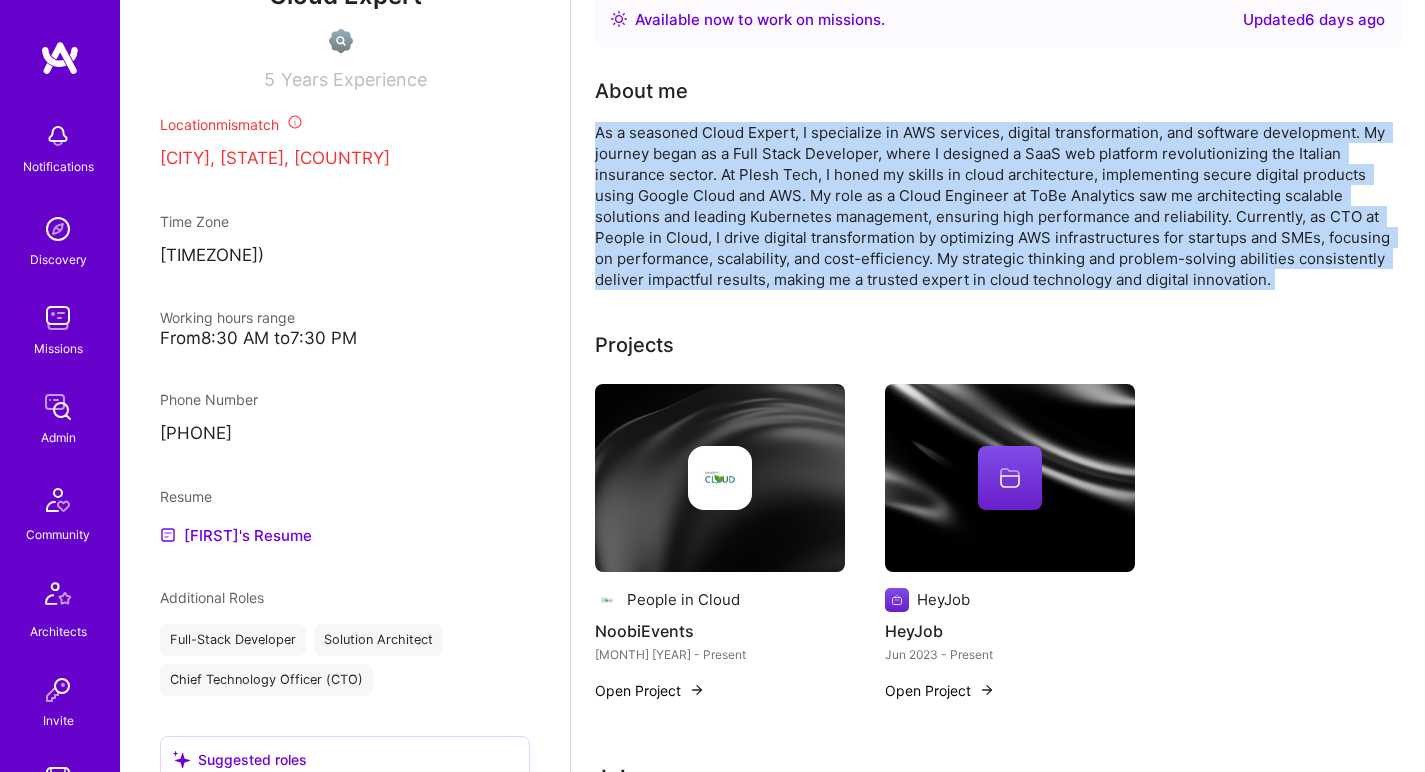 click on "As a seasoned Cloud Expert, I specialize in AWS services, digital transformation, and software development. My journey began as a Full Stack Developer, where I designed a SaaS web platform revolutionizing the Italian insurance sector. At Plesh Tech, I honed my skills in cloud architecture, implementing secure digital products using Google Cloud and AWS. My role as a Cloud Engineer at ToBe Analytics saw me architecting scalable solutions and leading Kubernetes management, ensuring high performance and reliability. Currently, as CTO at People in Cloud, I drive digital transformation by optimizing AWS infrastructures for startups and SMEs, focusing on performance, scalability, and cost-efficiency. My strategic thinking and problem-solving abilities consistently deliver impactful results, making me a trusted expert in cloud technology and digital innovation." at bounding box center (995, 206) 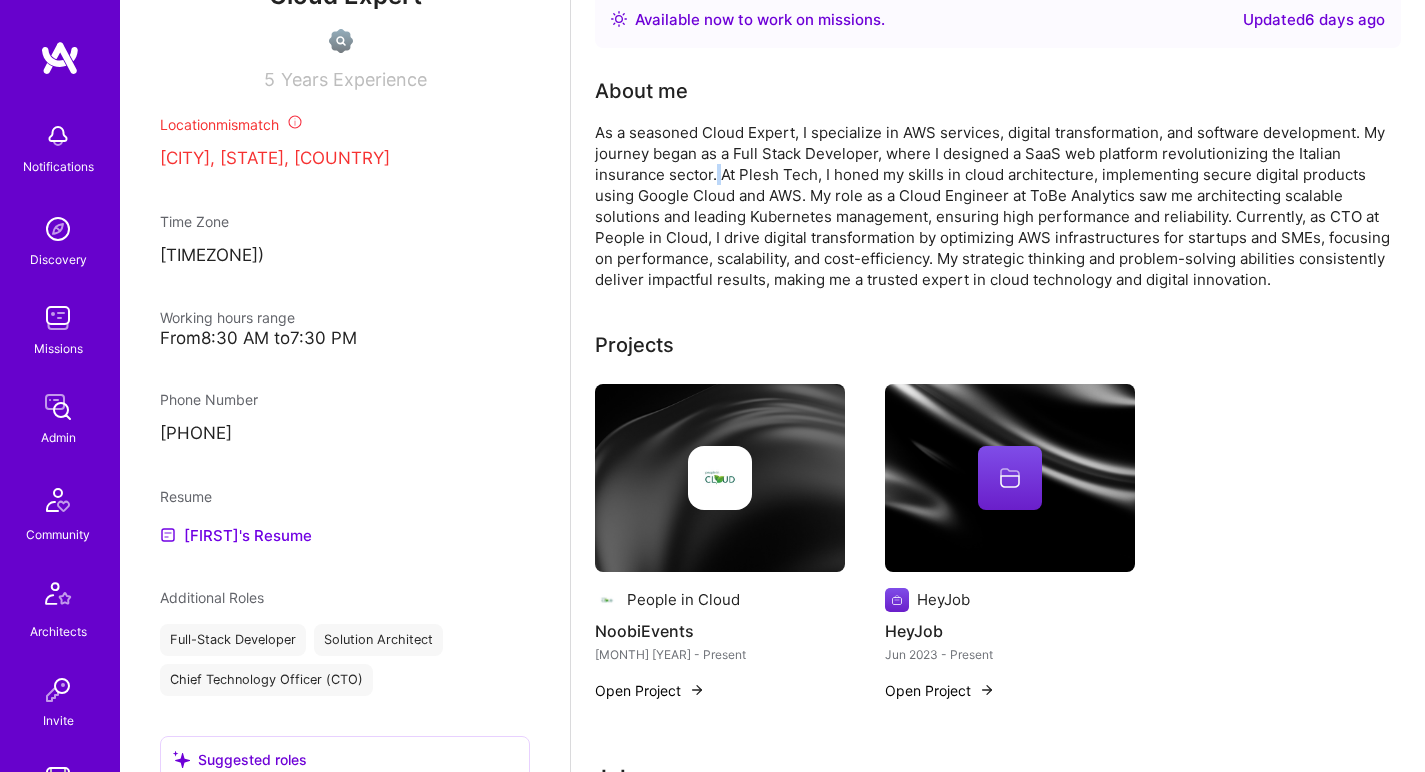 click on "As a seasoned Cloud Expert, I specialize in AWS services, digital transformation, and software development. My journey began as a Full Stack Developer, where I designed a SaaS web platform revolutionizing the Italian insurance sector. At Plesh Tech, I honed my skills in cloud architecture, implementing secure digital products using Google Cloud and AWS. My role as a Cloud Engineer at ToBe Analytics saw me architecting scalable solutions and leading Kubernetes management, ensuring high performance and reliability. Currently, as CTO at People in Cloud, I drive digital transformation by optimizing AWS infrastructures for startups and SMEs, focusing on performance, scalability, and cost-efficiency. My strategic thinking and problem-solving abilities consistently deliver impactful results, making me a trusted expert in cloud technology and digital innovation." at bounding box center (995, 206) 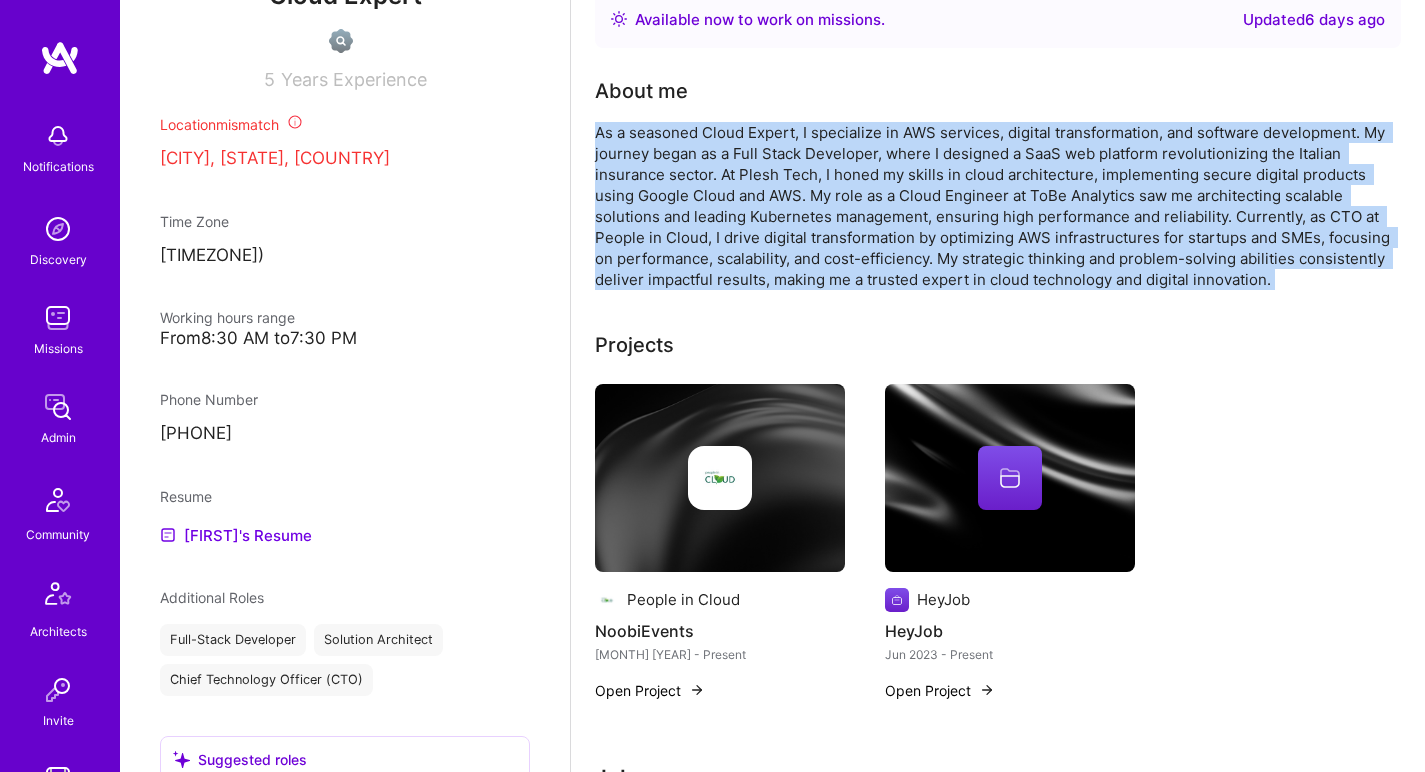 click on "As a seasoned Cloud Expert, I specialize in AWS services, digital transformation, and software development. My journey began as a Full Stack Developer, where I designed a SaaS web platform revolutionizing the Italian insurance sector. At Plesh Tech, I honed my skills in cloud architecture, implementing secure digital products using Google Cloud and AWS. My role as a Cloud Engineer at ToBe Analytics saw me architecting scalable solutions and leading Kubernetes management, ensuring high performance and reliability. Currently, as CTO at People in Cloud, I drive digital transformation by optimizing AWS infrastructures for startups and SMEs, focusing on performance, scalability, and cost-efficiency. My strategic thinking and problem-solving abilities consistently deliver impactful results, making me a trusted expert in cloud technology and digital innovation." at bounding box center (995, 206) 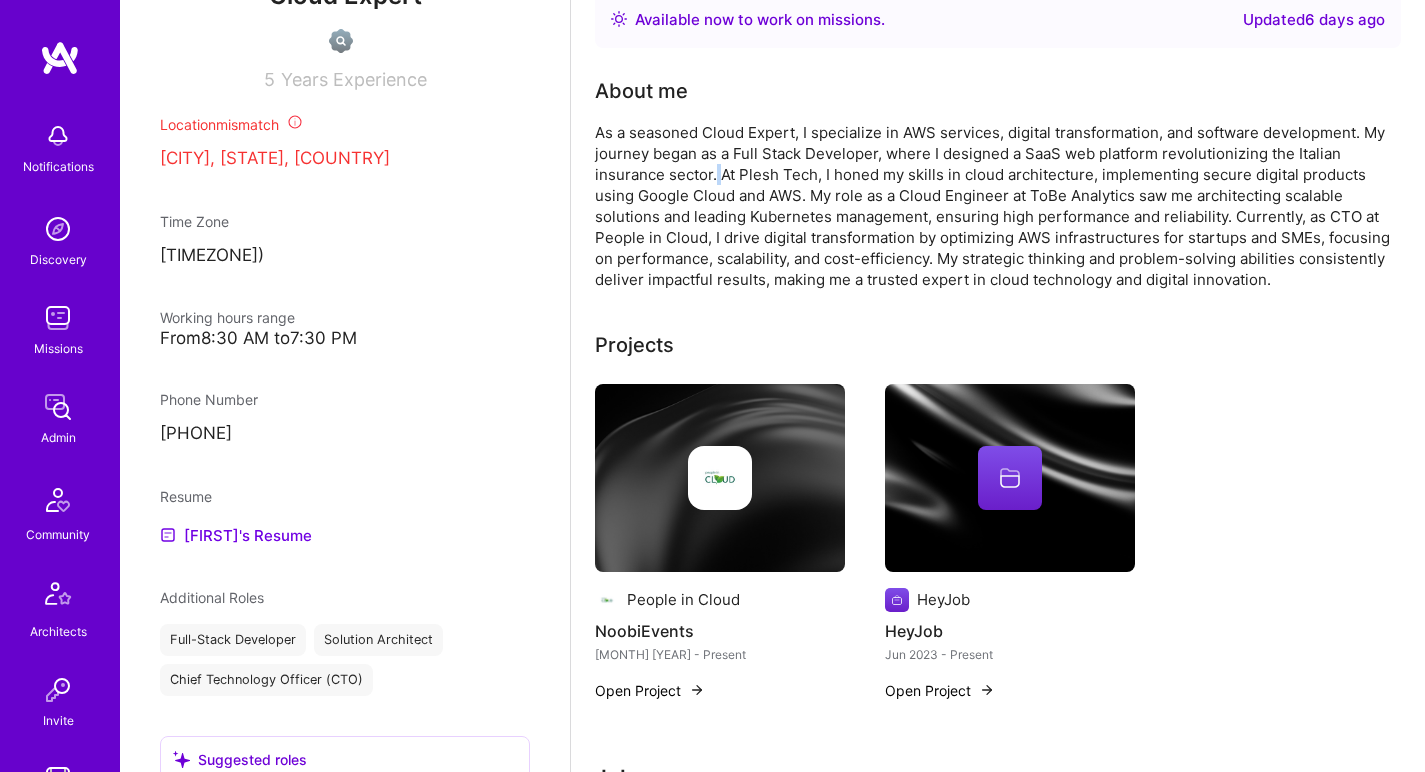 click on "As a seasoned Cloud Expert, I specialize in AWS services, digital transformation, and software development. My journey began as a Full Stack Developer, where I designed a SaaS web platform revolutionizing the Italian insurance sector. At Plesh Tech, I honed my skills in cloud architecture, implementing secure digital products using Google Cloud and AWS. My role as a Cloud Engineer at ToBe Analytics saw me architecting scalable solutions and leading Kubernetes management, ensuring high performance and reliability. Currently, as CTO at People in Cloud, I drive digital transformation by optimizing AWS infrastructures for startups and SMEs, focusing on performance, scalability, and cost-efficiency. My strategic thinking and problem-solving abilities consistently deliver impactful results, making me a trusted expert in cloud technology and digital innovation." at bounding box center (995, 206) 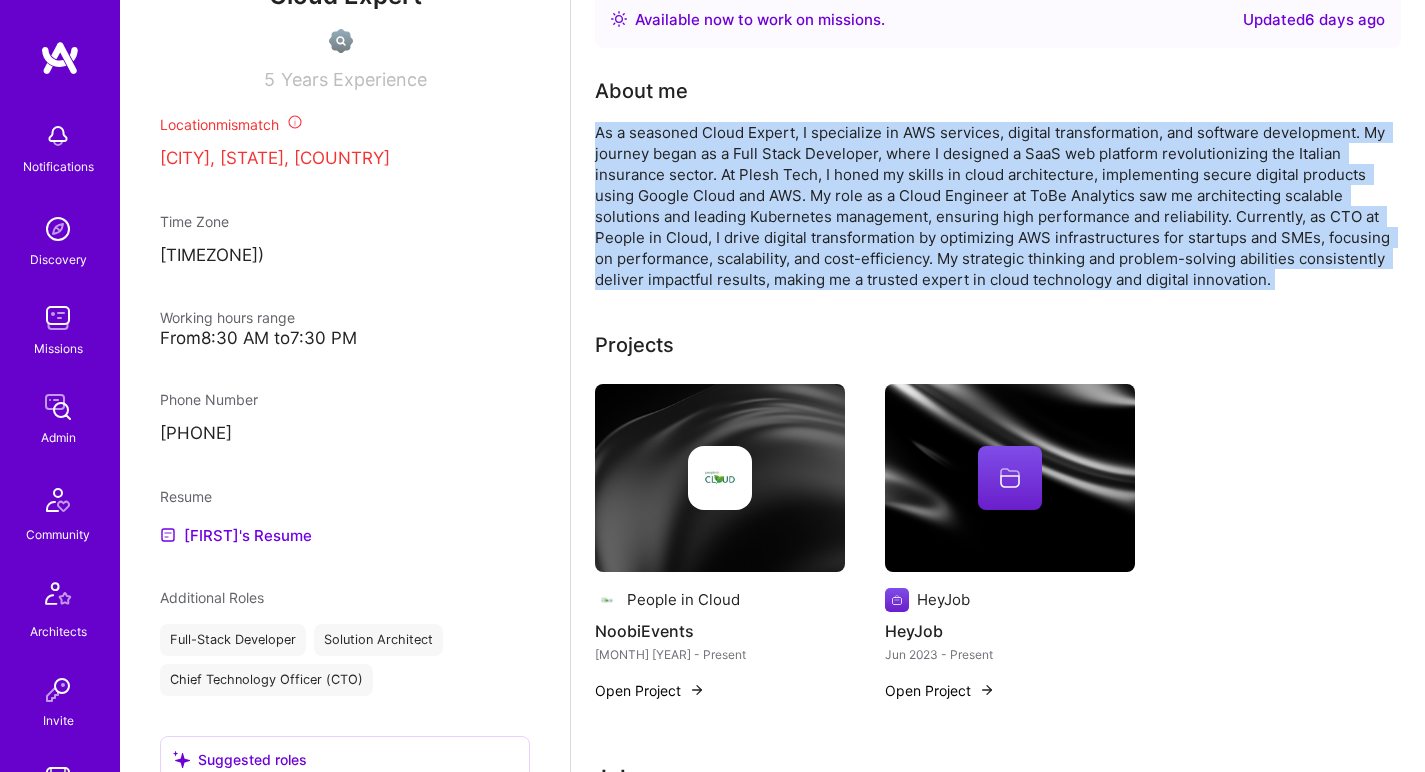 click on "As a seasoned Cloud Expert, I specialize in AWS services, digital transformation, and software development. My journey began as a Full Stack Developer, where I designed a SaaS web platform revolutionizing the Italian insurance sector. At Plesh Tech, I honed my skills in cloud architecture, implementing secure digital products using Google Cloud and AWS. My role as a Cloud Engineer at ToBe Analytics saw me architecting scalable solutions and leading Kubernetes management, ensuring high performance and reliability. Currently, as CTO at People in Cloud, I drive digital transformation by optimizing AWS infrastructures for startups and SMEs, focusing on performance, scalability, and cost-efficiency. My strategic thinking and problem-solving abilities consistently deliver impactful results, making me a trusted expert in cloud technology and digital innovation." at bounding box center (995, 206) 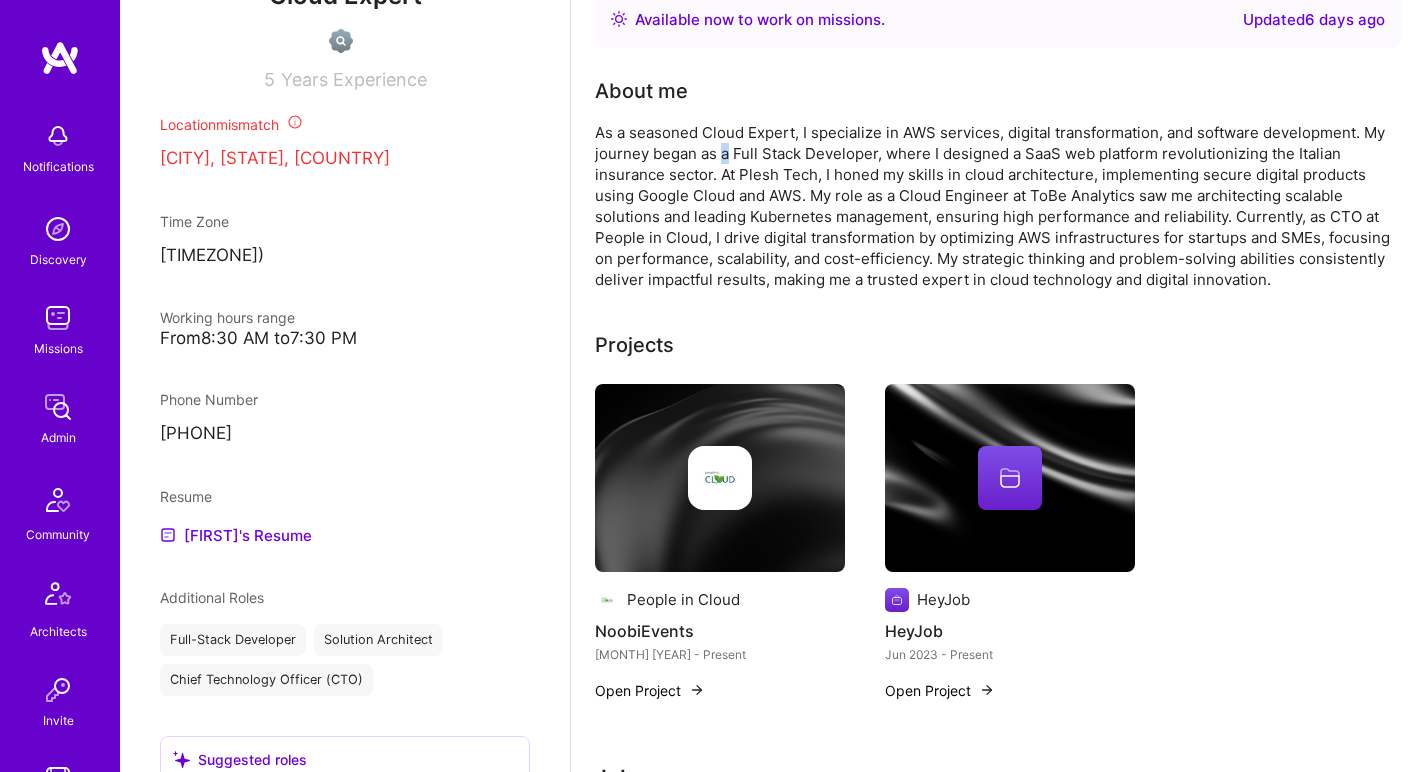 click on "As a seasoned Cloud Expert, I specialize in AWS services, digital transformation, and software development. My journey began as a Full Stack Developer, where I designed a SaaS web platform revolutionizing the Italian insurance sector. At Plesh Tech, I honed my skills in cloud architecture, implementing secure digital products using Google Cloud and AWS. My role as a Cloud Engineer at ToBe Analytics saw me architecting scalable solutions and leading Kubernetes management, ensuring high performance and reliability. Currently, as CTO at People in Cloud, I drive digital transformation by optimizing AWS infrastructures for startups and SMEs, focusing on performance, scalability, and cost-efficiency. My strategic thinking and problem-solving abilities consistently deliver impactful results, making me a trusted expert in cloud technology and digital innovation." at bounding box center [995, 206] 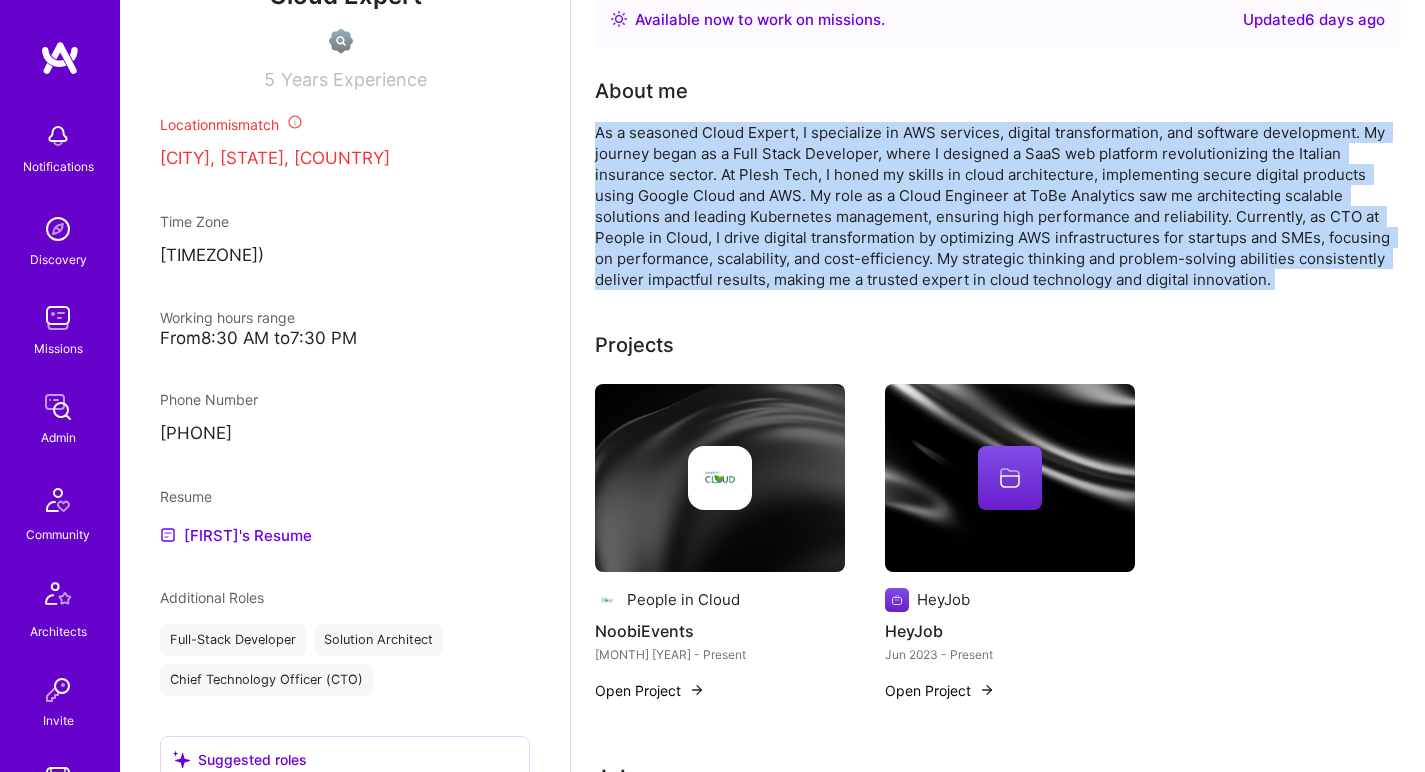 click on "As a seasoned Cloud Expert, I specialize in AWS services, digital transformation, and software development. My journey began as a Full Stack Developer, where I designed a SaaS web platform revolutionizing the Italian insurance sector. At Plesh Tech, I honed my skills in cloud architecture, implementing secure digital products using Google Cloud and AWS. My role as a Cloud Engineer at ToBe Analytics saw me architecting scalable solutions and leading Kubernetes management, ensuring high performance and reliability. Currently, as CTO at People in Cloud, I drive digital transformation by optimizing AWS infrastructures for startups and SMEs, focusing on performance, scalability, and cost-efficiency. My strategic thinking and problem-solving abilities consistently deliver impactful results, making me a trusted expert in cloud technology and digital innovation." at bounding box center [995, 206] 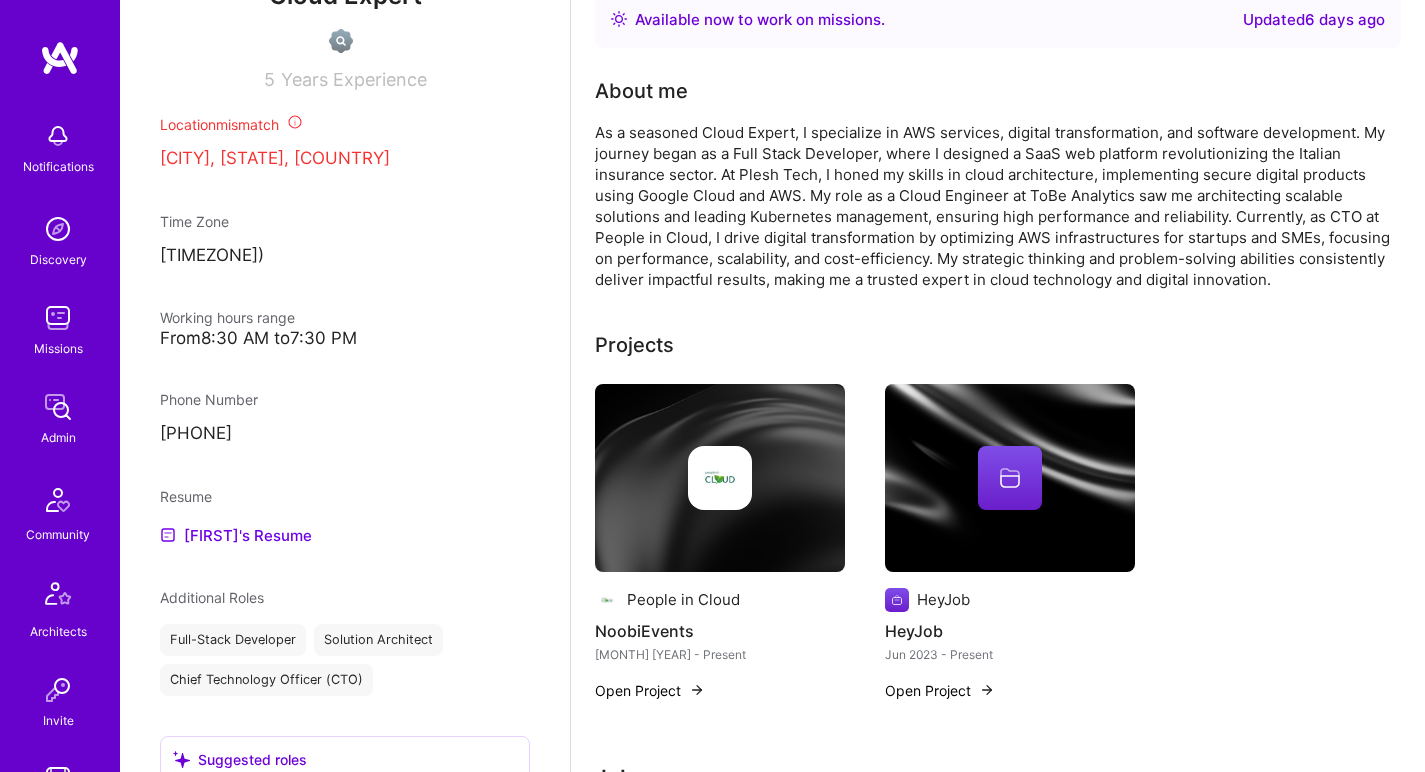 click at bounding box center (720, 478) 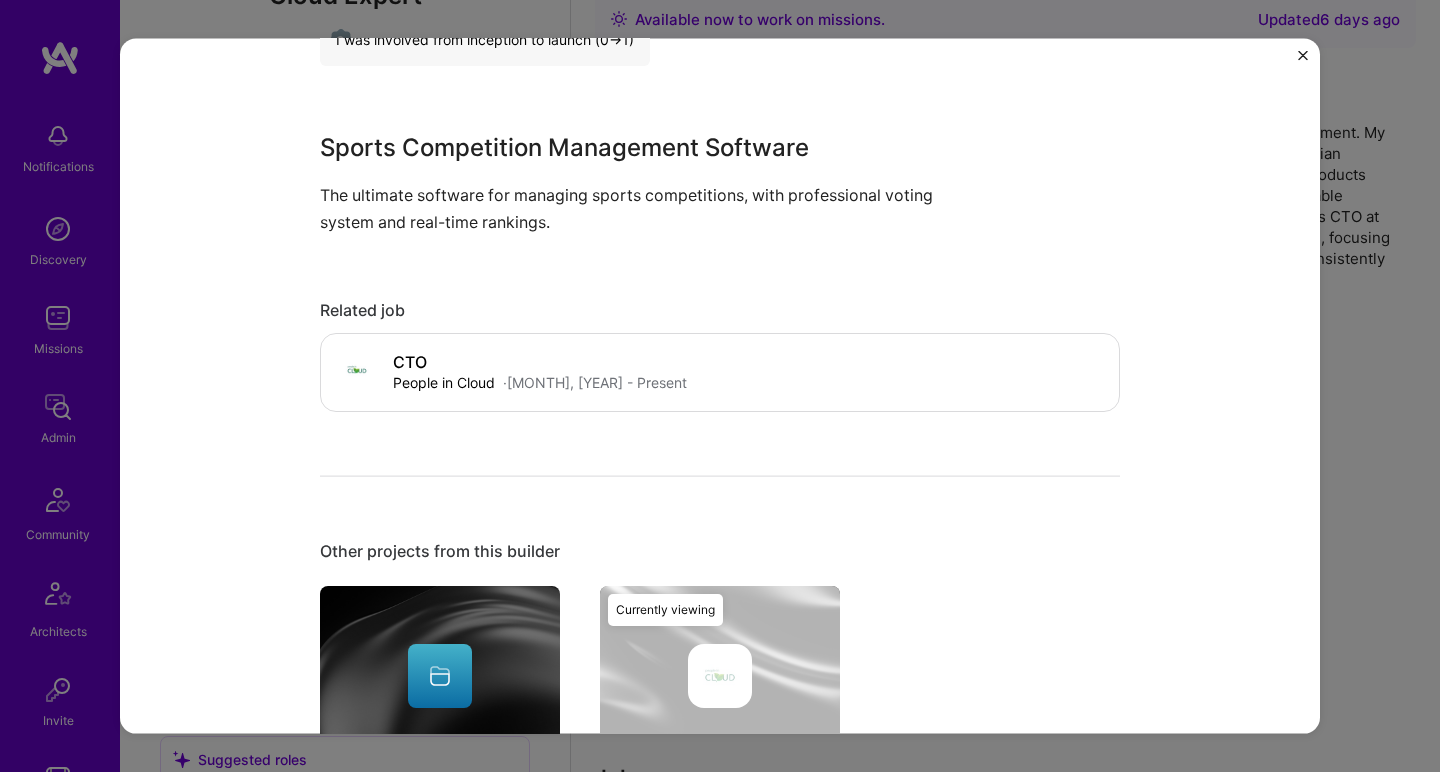 scroll, scrollTop: 696, scrollLeft: 0, axis: vertical 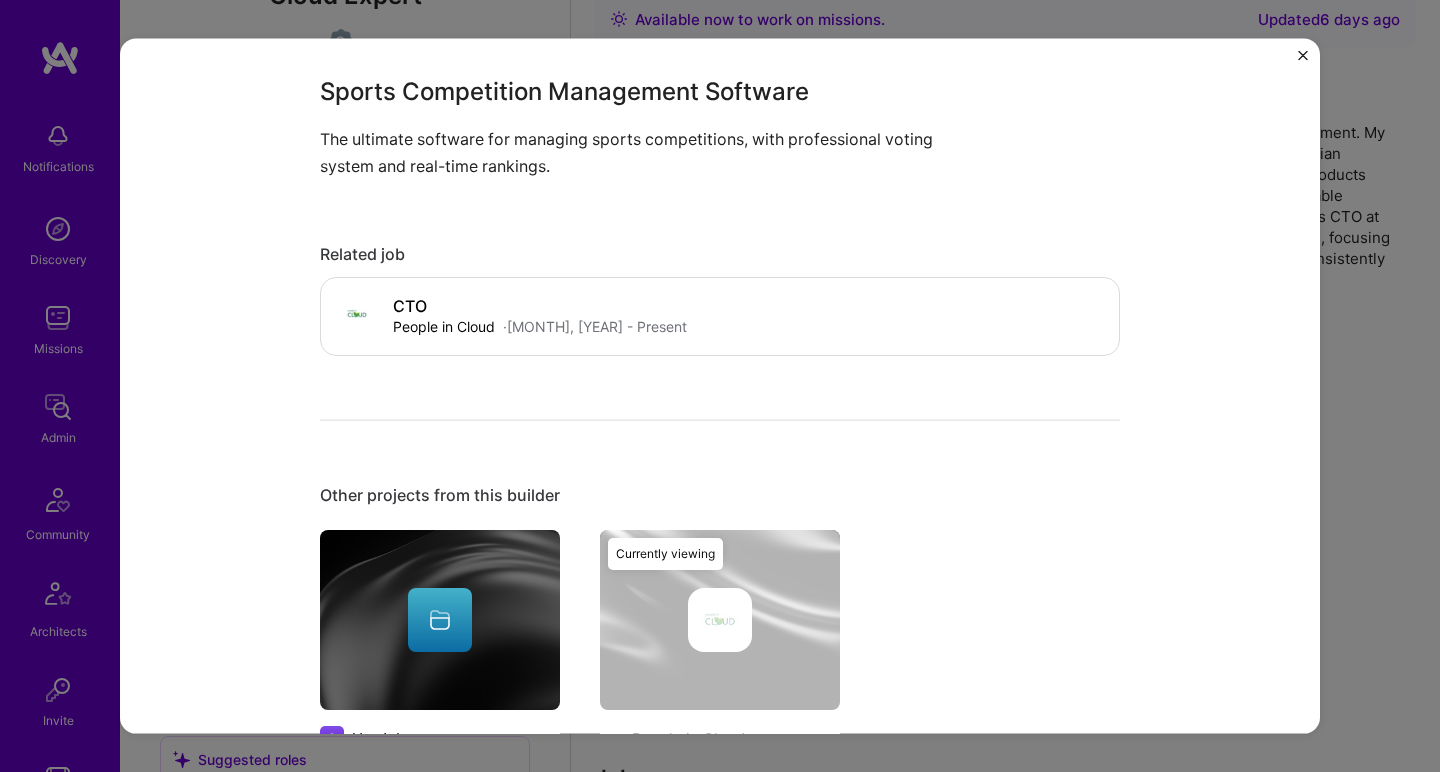 click on "The ultimate software for managing sports competitions, with professional voting system and real-time rankings." at bounding box center [645, 152] 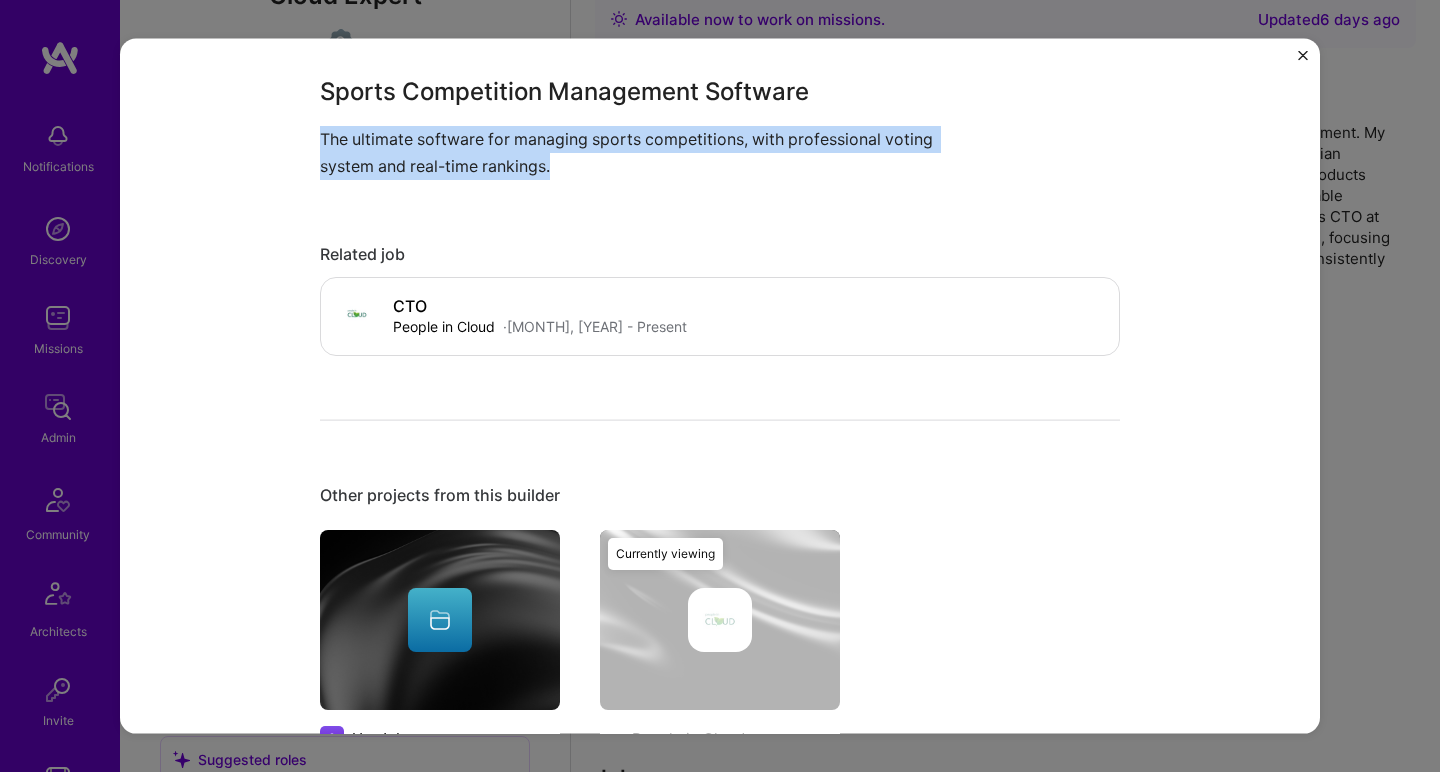 click on "The ultimate software for managing sports competitions, with professional voting system and real-time rankings." at bounding box center [645, 152] 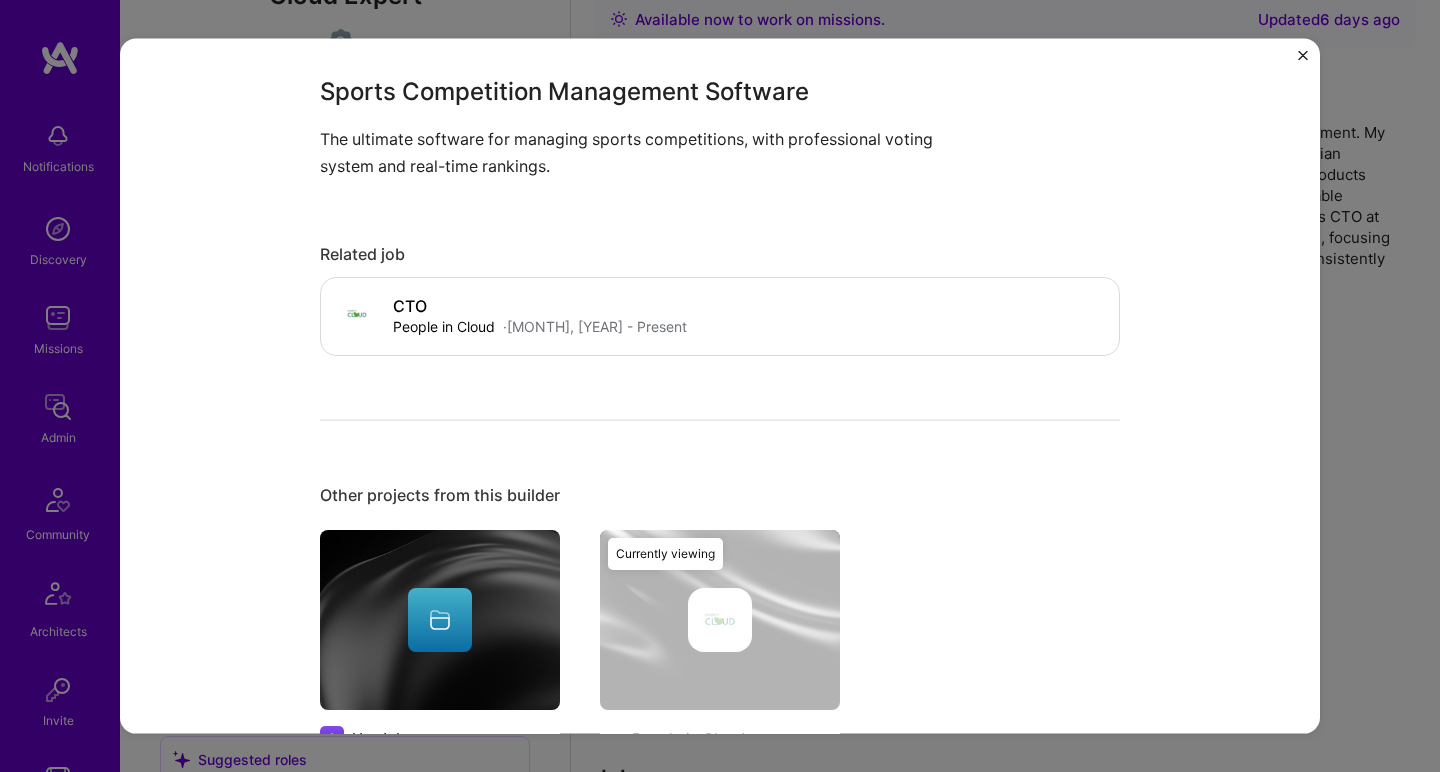 click on "The ultimate software for managing sports competitions, with professional voting system and real-time rankings." at bounding box center [645, 152] 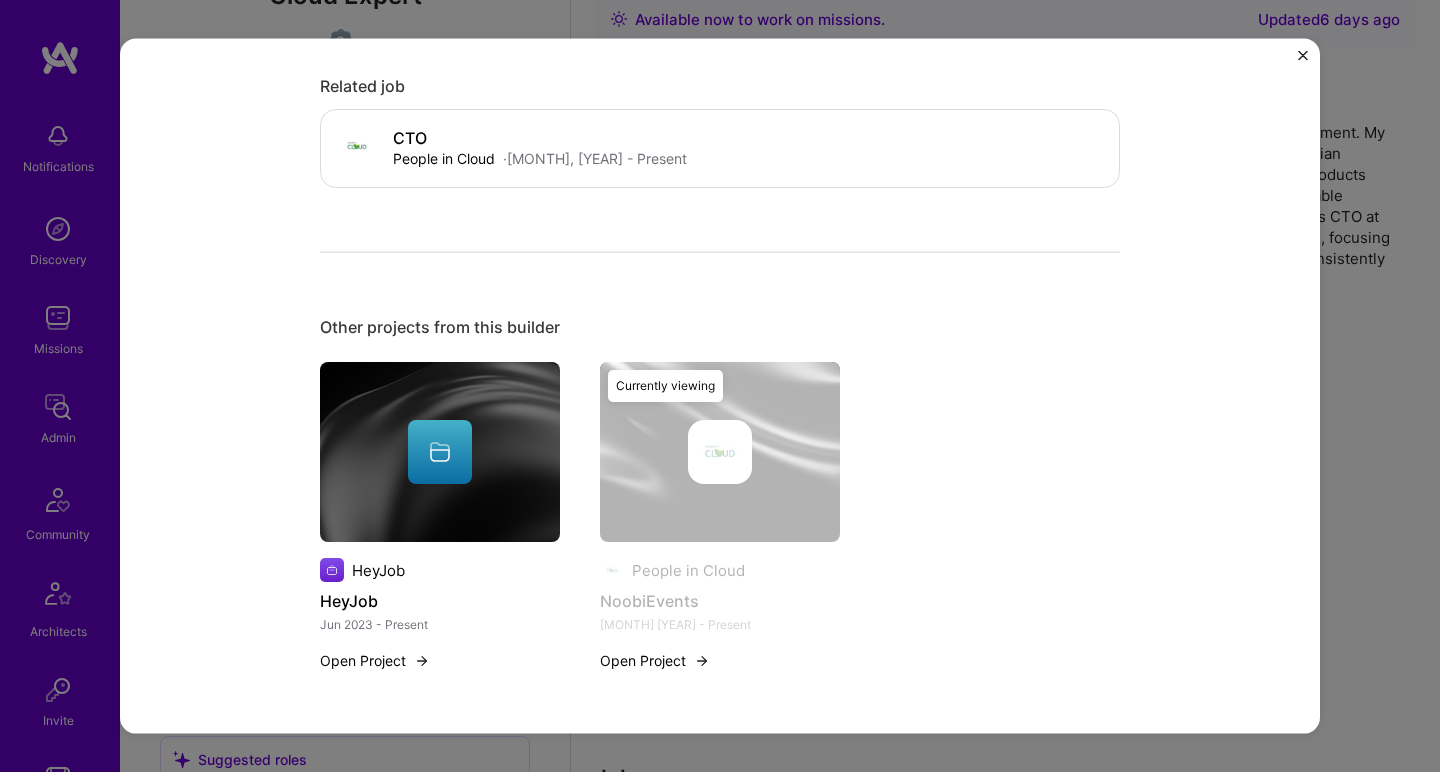 click at bounding box center [440, 452] 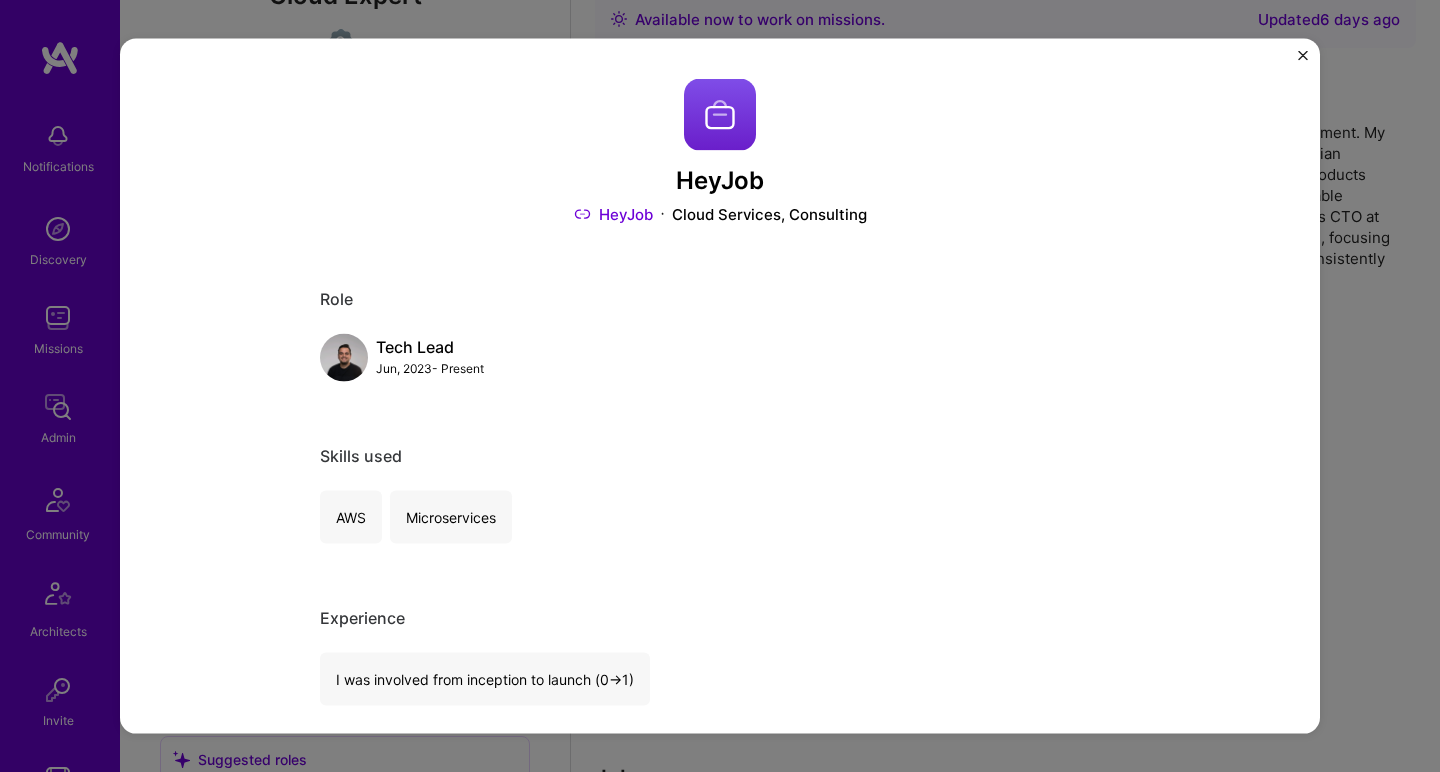 scroll, scrollTop: 588, scrollLeft: 0, axis: vertical 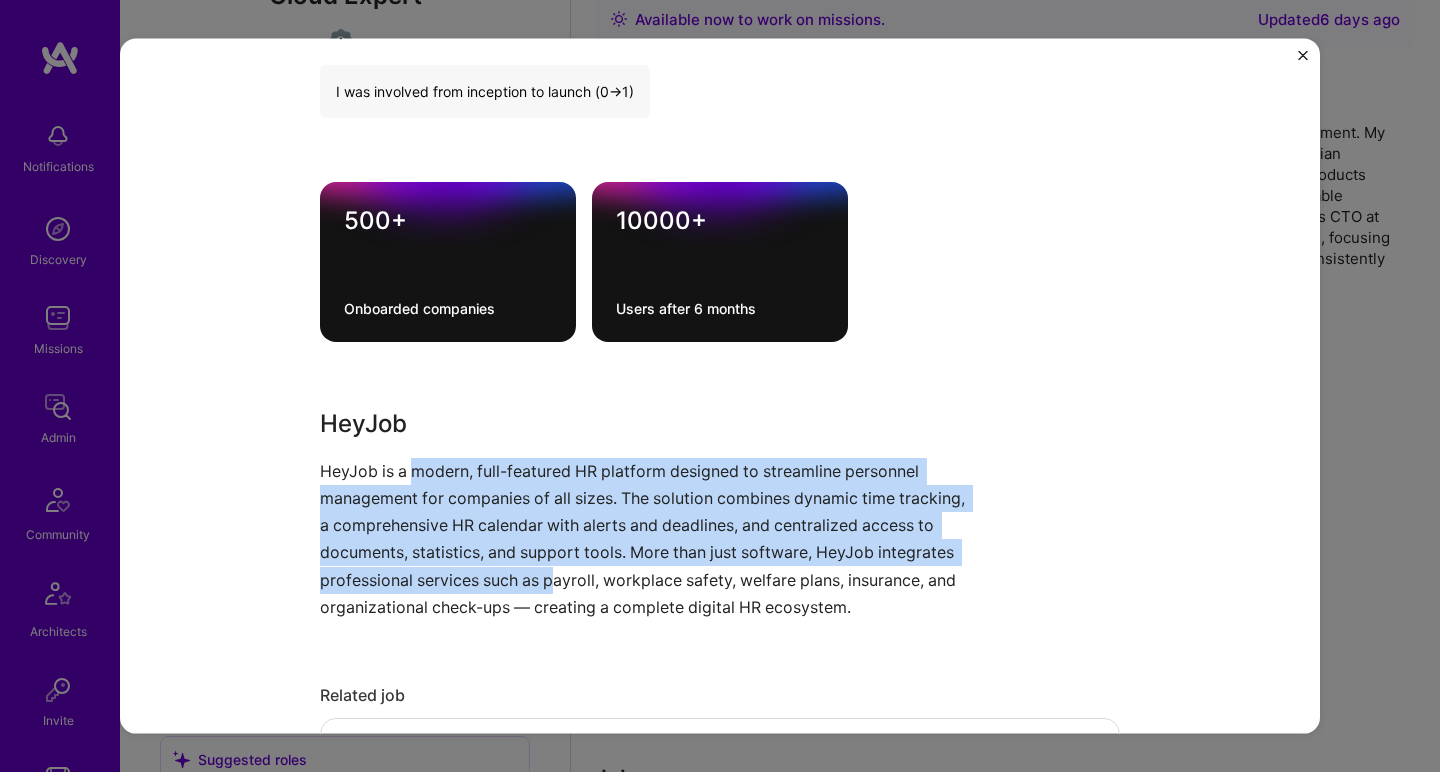 drag, startPoint x: 411, startPoint y: 470, endPoint x: 634, endPoint y: 564, distance: 242.00206 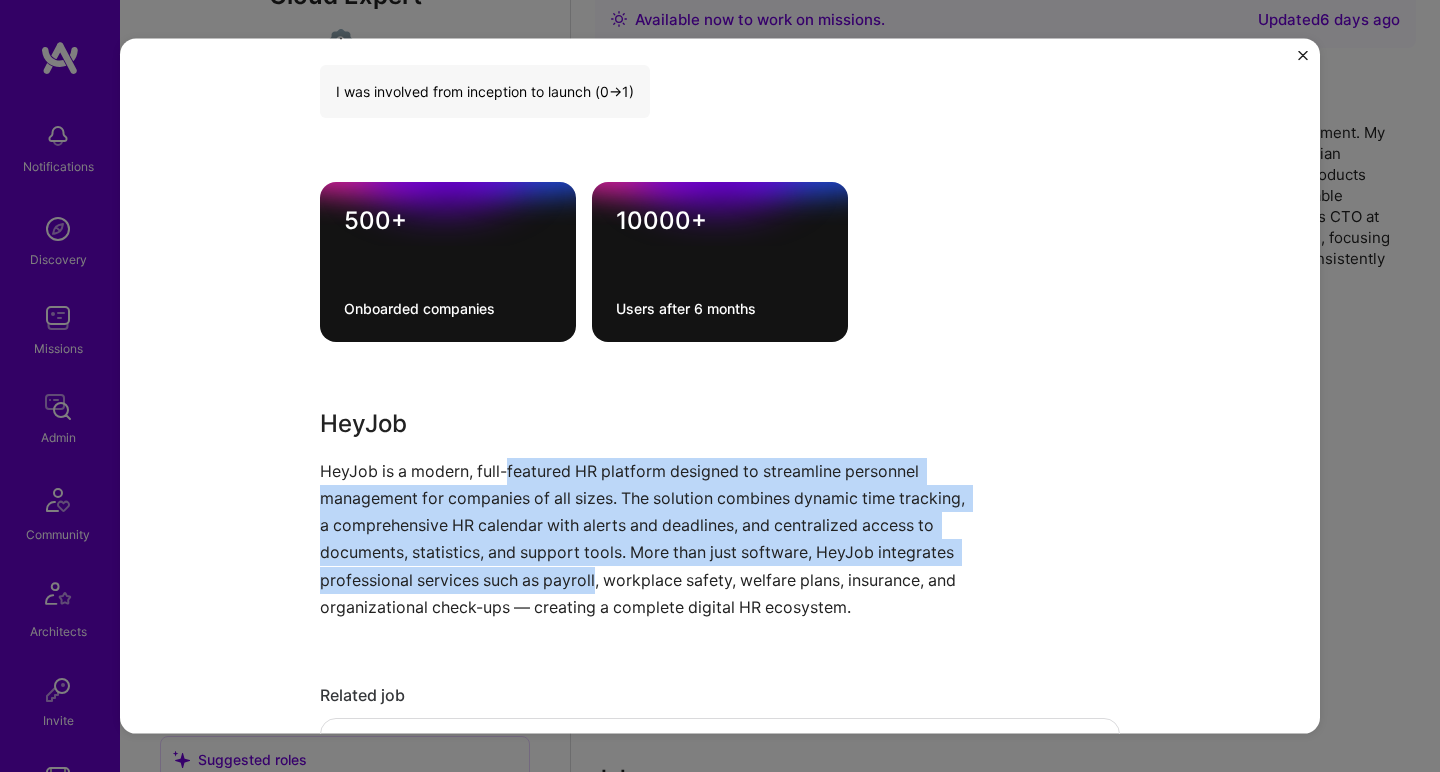 drag, startPoint x: 634, startPoint y: 564, endPoint x: 547, endPoint y: 473, distance: 125.89678 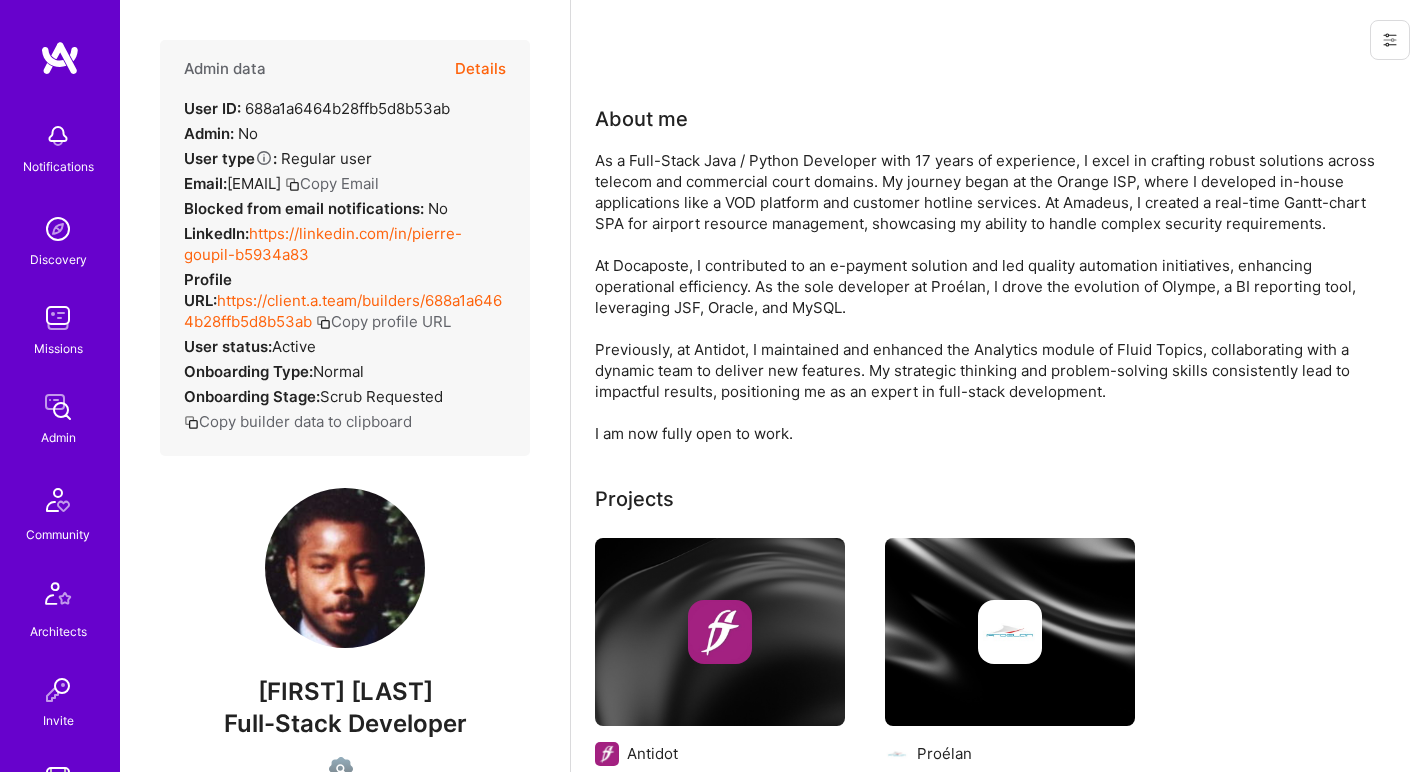scroll, scrollTop: 0, scrollLeft: 0, axis: both 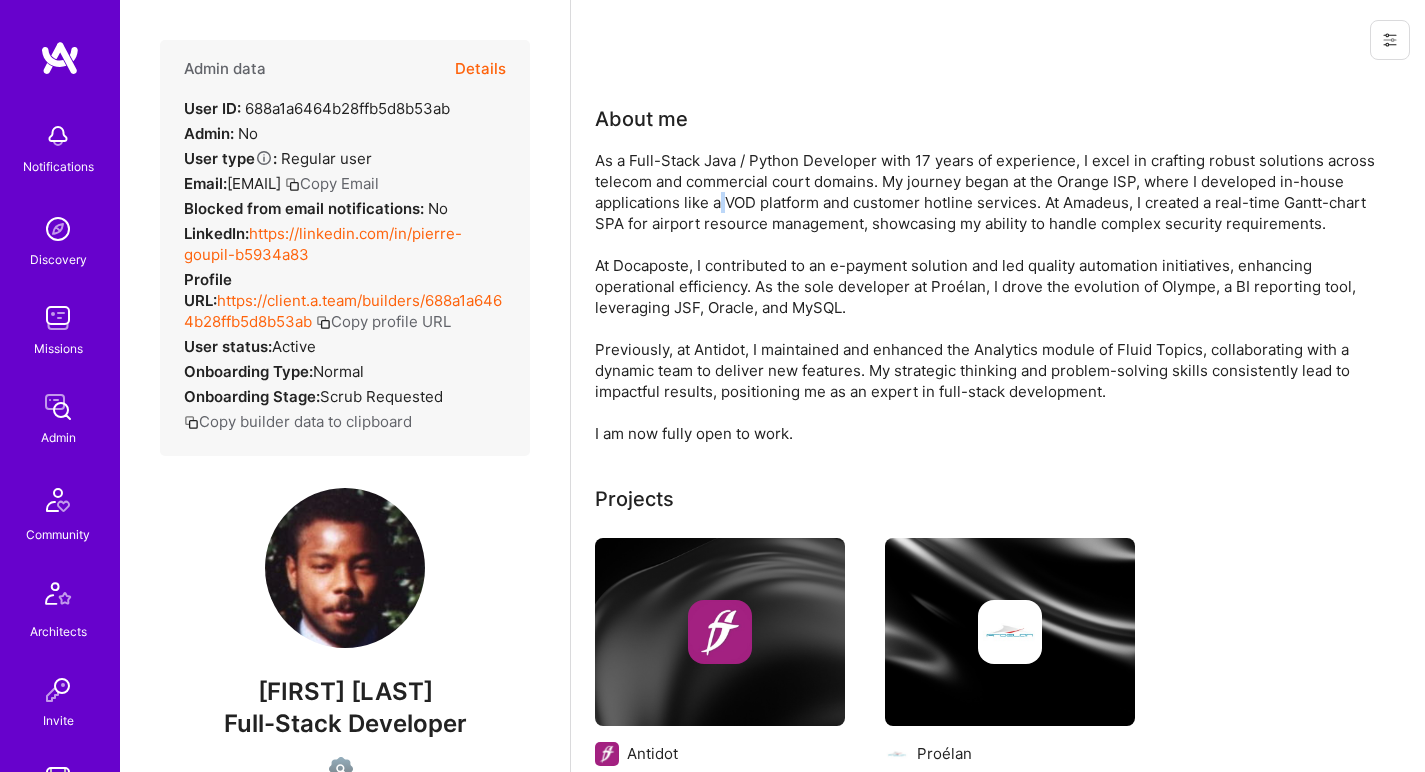click on "As a Full-Stack Java / Python Developer with 17 years of experience, I excel in crafting robust solutions across telecom and commercial court domains. My journey began at the Orange ISP, where I developed in-house applications like a VOD platform and customer hotline services. At Amadeus, I created a real-time Gantt-chart SPA for airport resource management, showcasing my ability to handle complex security requirements.
At Docaposte, I contributed to an e-payment solution and led quality automation initiatives, enhancing operational efficiency. As the sole developer at Proélan, I drove the evolution of Olympe, a BI reporting tool, leveraging JSF, Oracle, and MySQL.
Previously, at Antidot, I maintained and enhanced the Analytics module of Fluid Topics, collaborating with a dynamic team to deliver new features. My strategic thinking and problem-solving skills consistently lead to impactful results, positioning me as an expert in full-stack development.
I am now fully open to work." at bounding box center (995, 297) 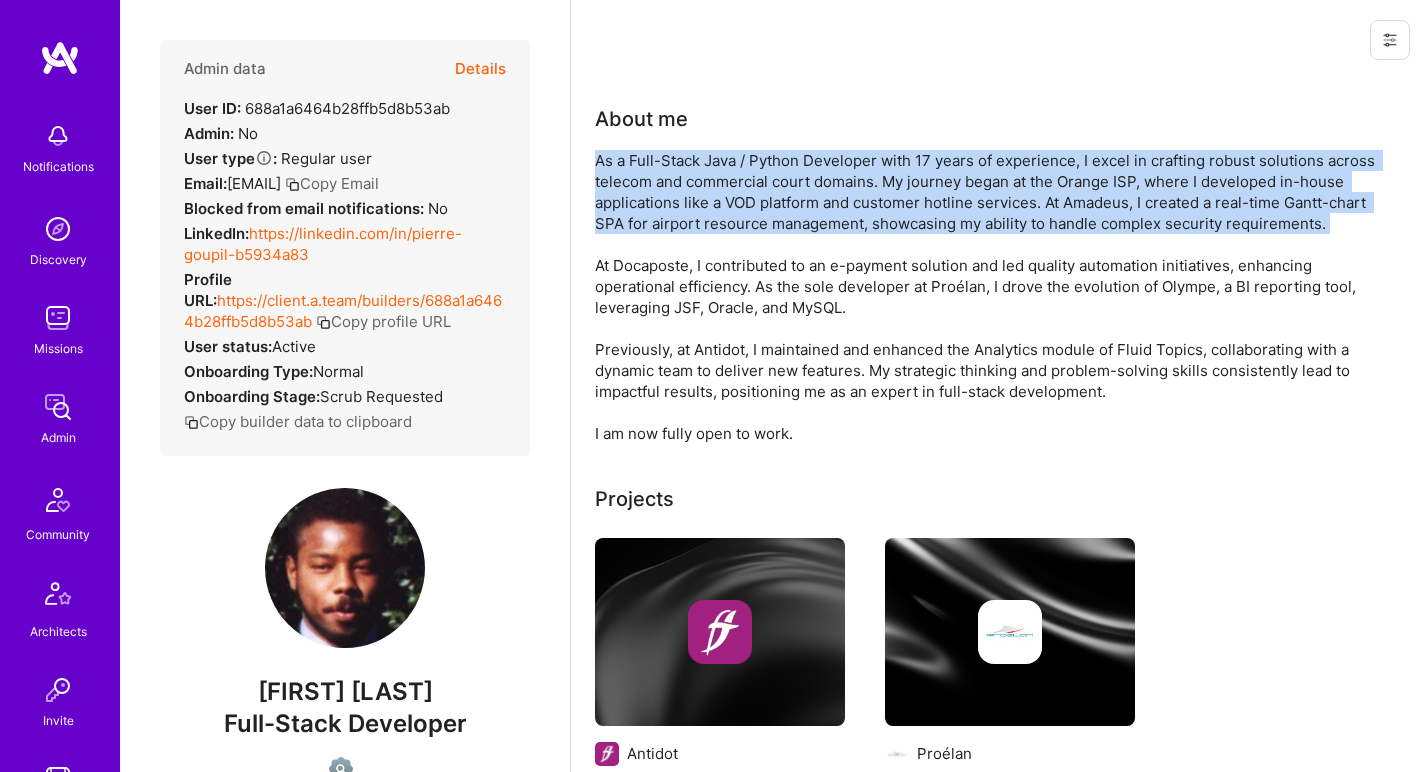click on "As a Full-Stack Java / Python Developer with 17 years of experience, I excel in crafting robust solutions across telecom and commercial court domains. My journey began at the Orange ISP, where I developed in-house applications like a VOD platform and customer hotline services. At Amadeus, I created a real-time Gantt-chart SPA for airport resource management, showcasing my ability to handle complex security requirements.
At Docaposte, I contributed to an e-payment solution and led quality automation initiatives, enhancing operational efficiency. As the sole developer at Proélan, I drove the evolution of Olympe, a BI reporting tool, leveraging JSF, Oracle, and MySQL.
Previously, at Antidot, I maintained and enhanced the Analytics module of Fluid Topics, collaborating with a dynamic team to deliver new features. My strategic thinking and problem-solving skills consistently lead to impactful results, positioning me as an expert in full-stack development.
I am now fully open to work." at bounding box center (995, 297) 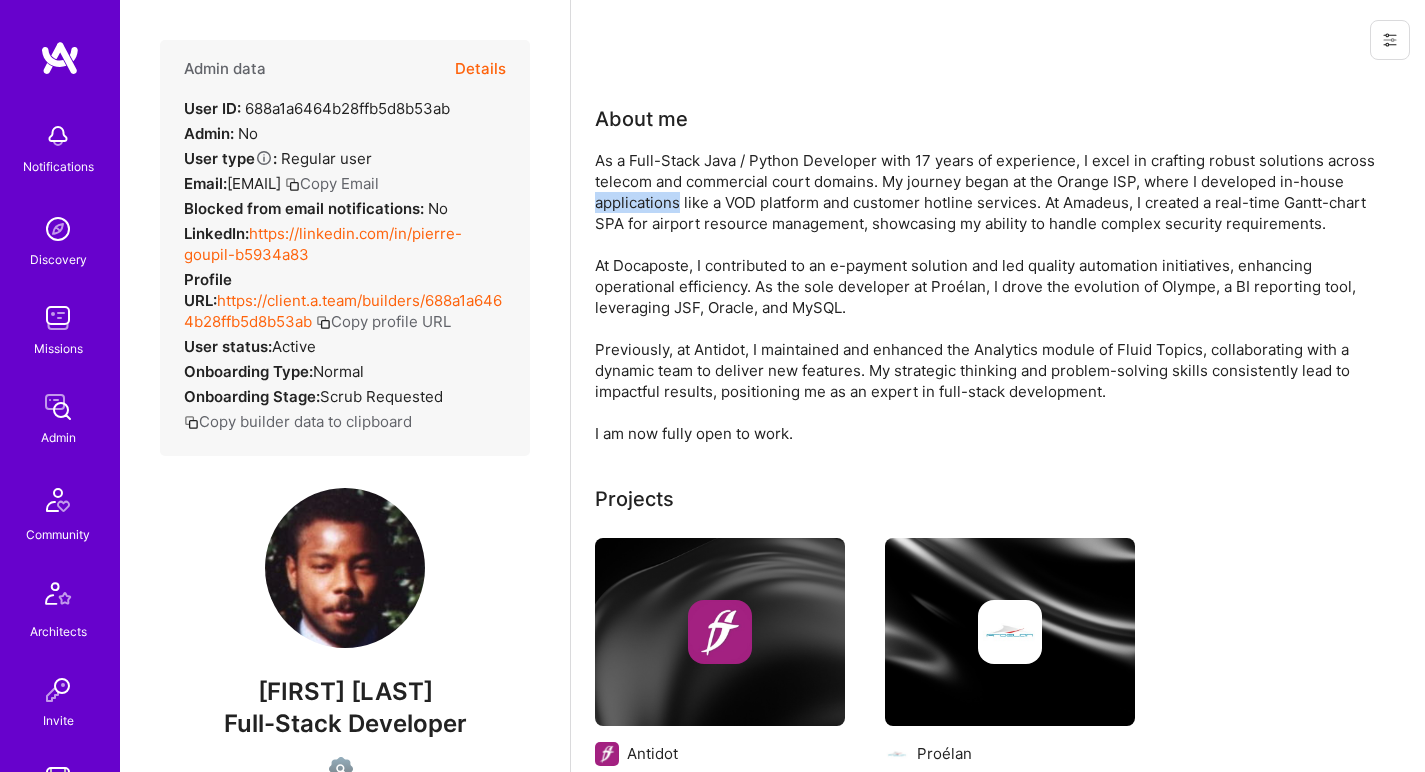 click on "As a Full-Stack Java / Python Developer with 17 years of experience, I excel in crafting robust solutions across telecom and commercial court domains. My journey began at the Orange ISP, where I developed in-house applications like a VOD platform and customer hotline services. At Amadeus, I created a real-time Gantt-chart SPA for airport resource management, showcasing my ability to handle complex security requirements.
At Docaposte, I contributed to an e-payment solution and led quality automation initiatives, enhancing operational efficiency. As the sole developer at Proélan, I drove the evolution of Olympe, a BI reporting tool, leveraging JSF, Oracle, and MySQL.
Previously, at Antidot, I maintained and enhanced the Analytics module of Fluid Topics, collaborating with a dynamic team to deliver new features. My strategic thinking and problem-solving skills consistently lead to impactful results, positioning me as an expert in full-stack development.
I am now fully open to work." at bounding box center (995, 297) 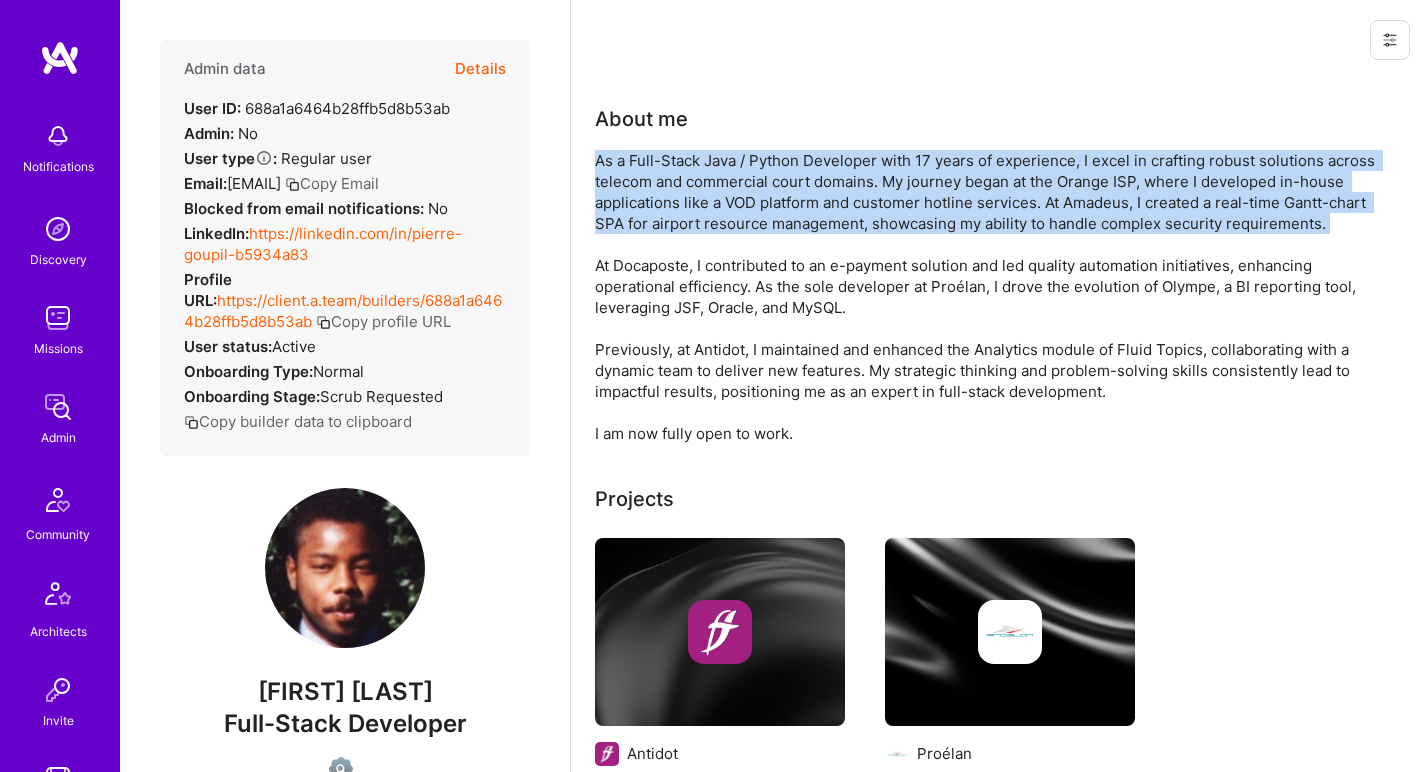 click on "As a Full-Stack Java / Python Developer with 17 years of experience, I excel in crafting robust solutions across telecom and commercial court domains. My journey began at the Orange ISP, where I developed in-house applications like a VOD platform and customer hotline services. At Amadeus, I created a real-time Gantt-chart SPA for airport resource management, showcasing my ability to handle complex security requirements.
At Docaposte, I contributed to an e-payment solution and led quality automation initiatives, enhancing operational efficiency. As the sole developer at Proélan, I drove the evolution of Olympe, a BI reporting tool, leveraging JSF, Oracle, and MySQL.
Previously, at Antidot, I maintained and enhanced the Analytics module of Fluid Topics, collaborating with a dynamic team to deliver new features. My strategic thinking and problem-solving skills consistently lead to impactful results, positioning me as an expert in full-stack development.
I am now fully open to work." at bounding box center [995, 297] 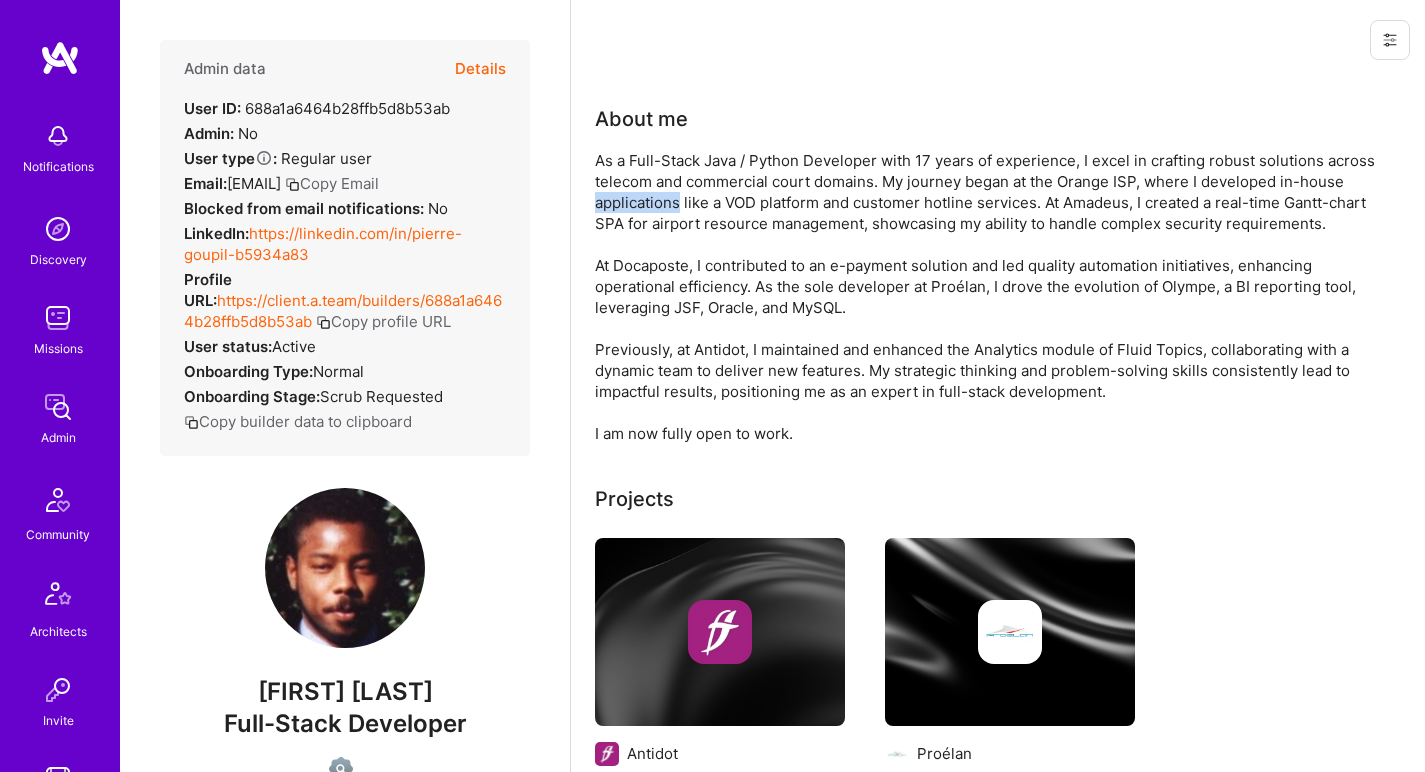click on "As a Full-Stack Java / Python Developer with 17 years of experience, I excel in crafting robust solutions across telecom and commercial court domains. My journey began at the Orange ISP, where I developed in-house applications like a VOD platform and customer hotline services. At Amadeus, I created a real-time Gantt-chart SPA for airport resource management, showcasing my ability to handle complex security requirements.
At Docaposte, I contributed to an e-payment solution and led quality automation initiatives, enhancing operational efficiency. As the sole developer at Proélan, I drove the evolution of Olympe, a BI reporting tool, leveraging JSF, Oracle, and MySQL.
Previously, at Antidot, I maintained and enhanced the Analytics module of Fluid Topics, collaborating with a dynamic team to deliver new features. My strategic thinking and problem-solving skills consistently lead to impactful results, positioning me as an expert in full-stack development.
I am now fully open to work." at bounding box center (995, 297) 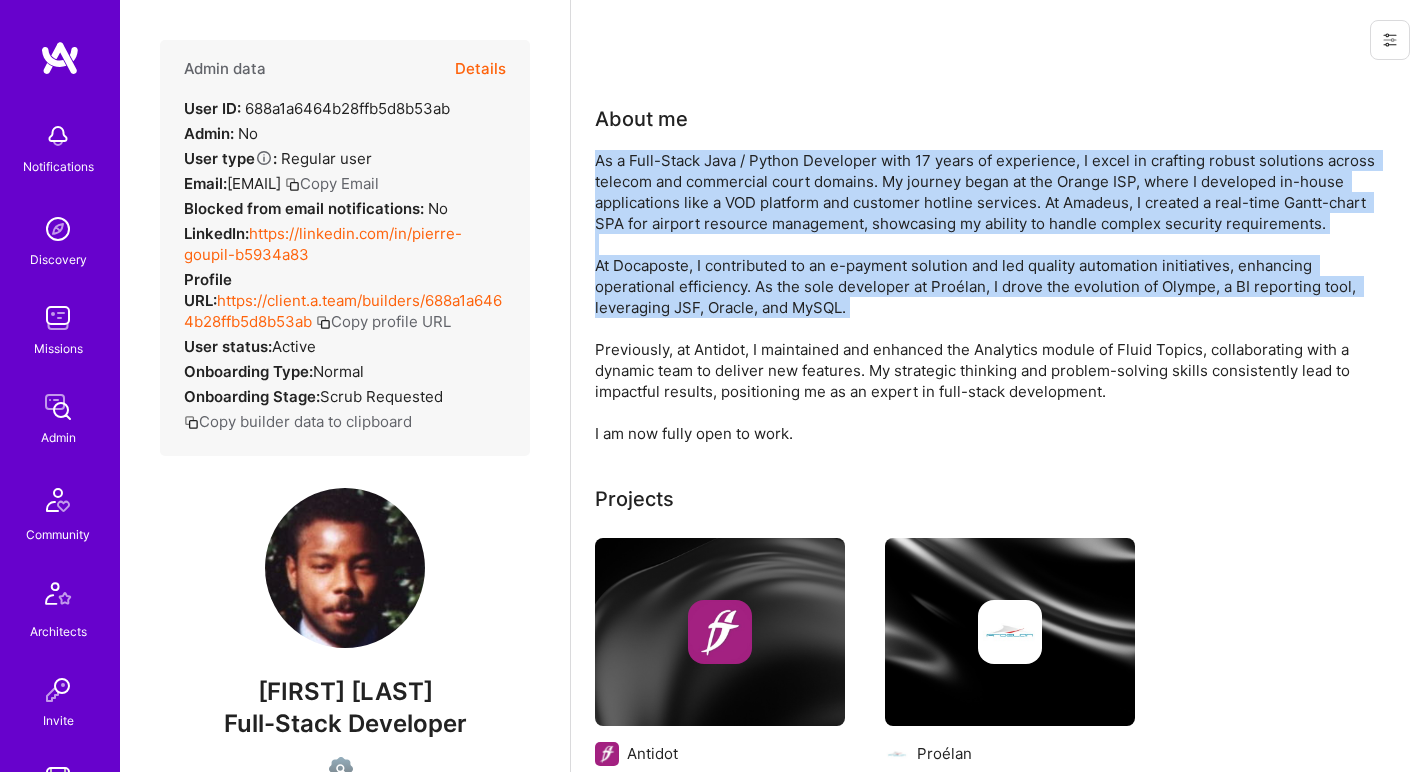 drag, startPoint x: 623, startPoint y: 208, endPoint x: 632, endPoint y: 296, distance: 88.45903 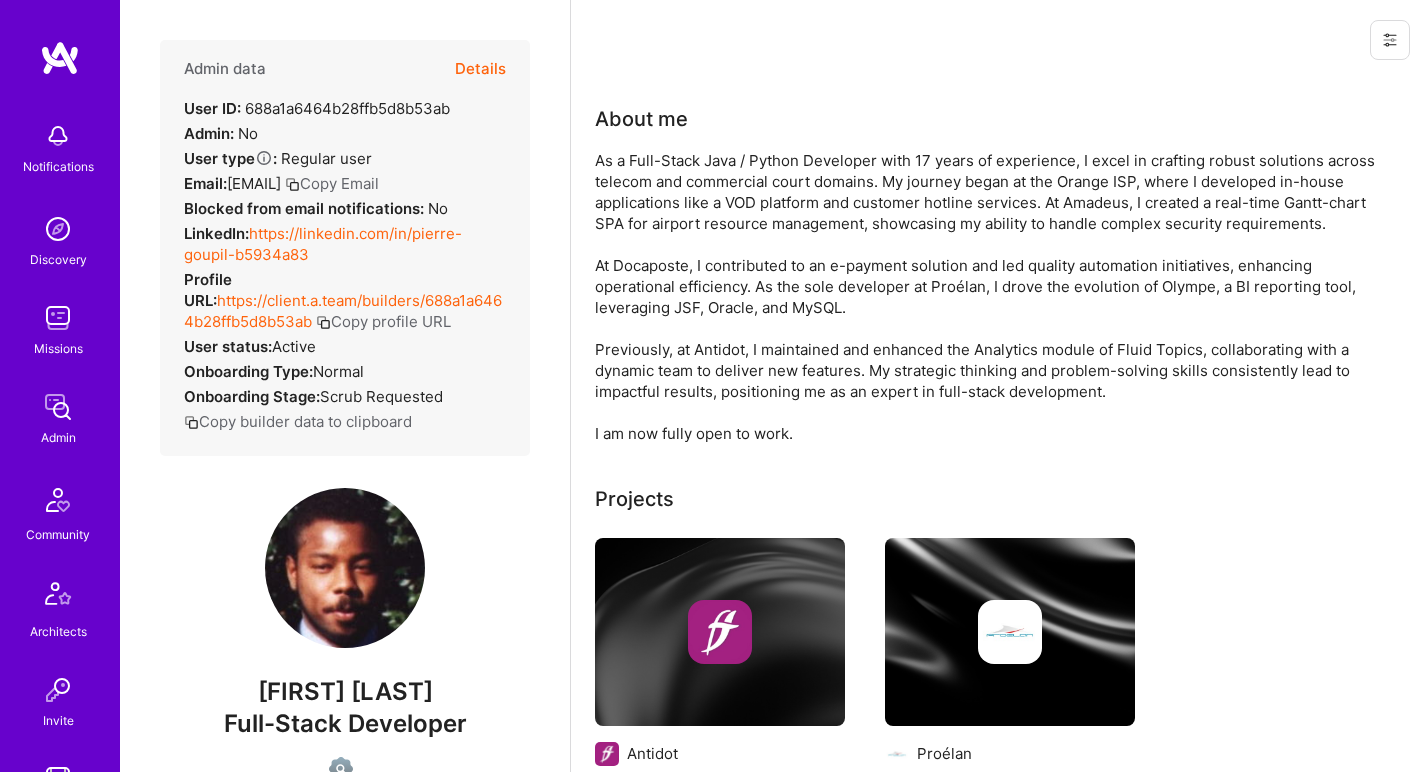 click on "As a Full-Stack Java / Python Developer with 17 years of experience, I excel in crafting robust solutions across telecom and commercial court domains. My journey began at the Orange ISP, where I developed in-house applications like a VOD platform and customer hotline services. At Amadeus, I created a real-time Gantt-chart SPA for airport resource management, showcasing my ability to handle complex security requirements.
At Docaposte, I contributed to an e-payment solution and led quality automation initiatives, enhancing operational efficiency. As the sole developer at Proélan, I drove the evolution of Olympe, a BI reporting tool, leveraging JSF, Oracle, and MySQL.
Previously, at Antidot, I maintained and enhanced the Analytics module of Fluid Topics, collaborating with a dynamic team to deliver new features. My strategic thinking and problem-solving skills consistently lead to impactful results, positioning me as an expert in full-stack development.
I am now fully open to work." at bounding box center [995, 297] 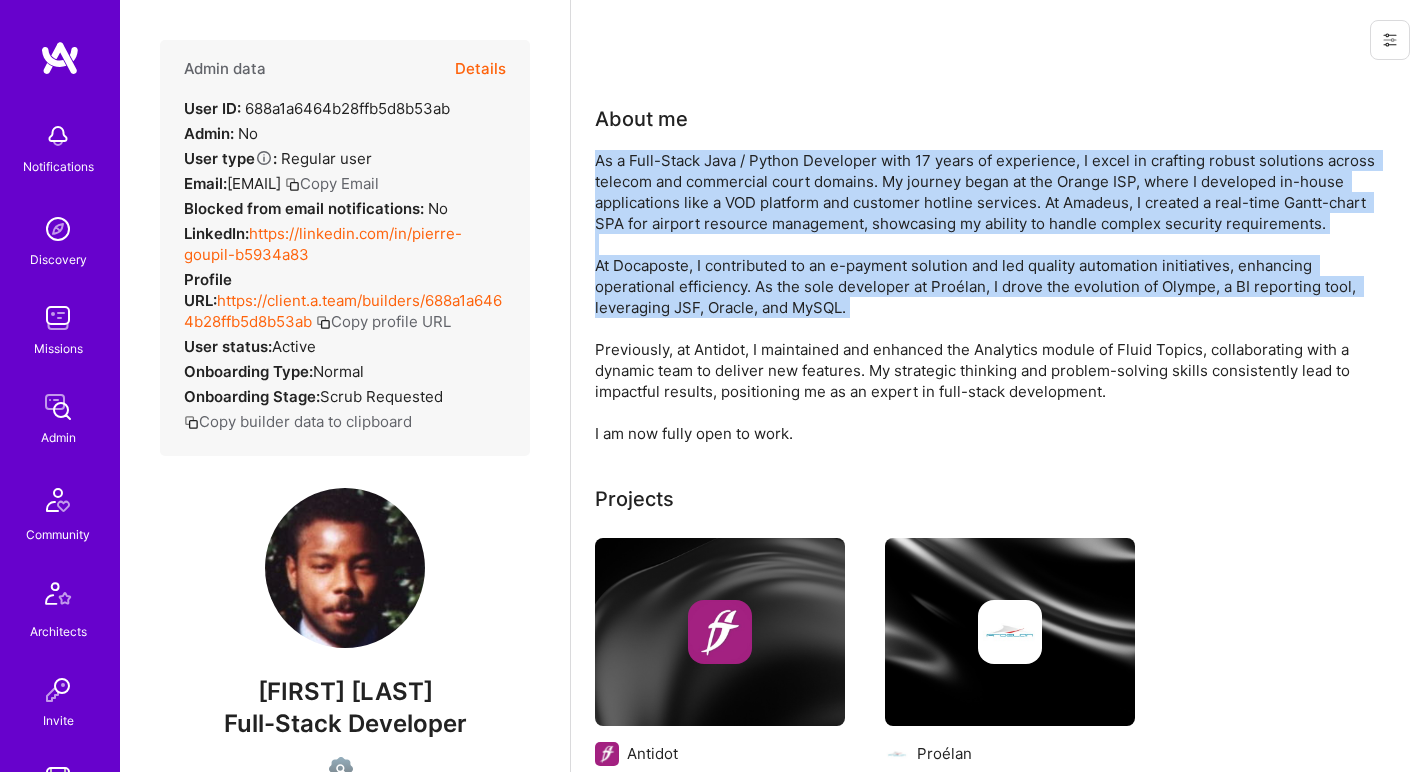 drag, startPoint x: 632, startPoint y: 296, endPoint x: 642, endPoint y: 217, distance: 79.630394 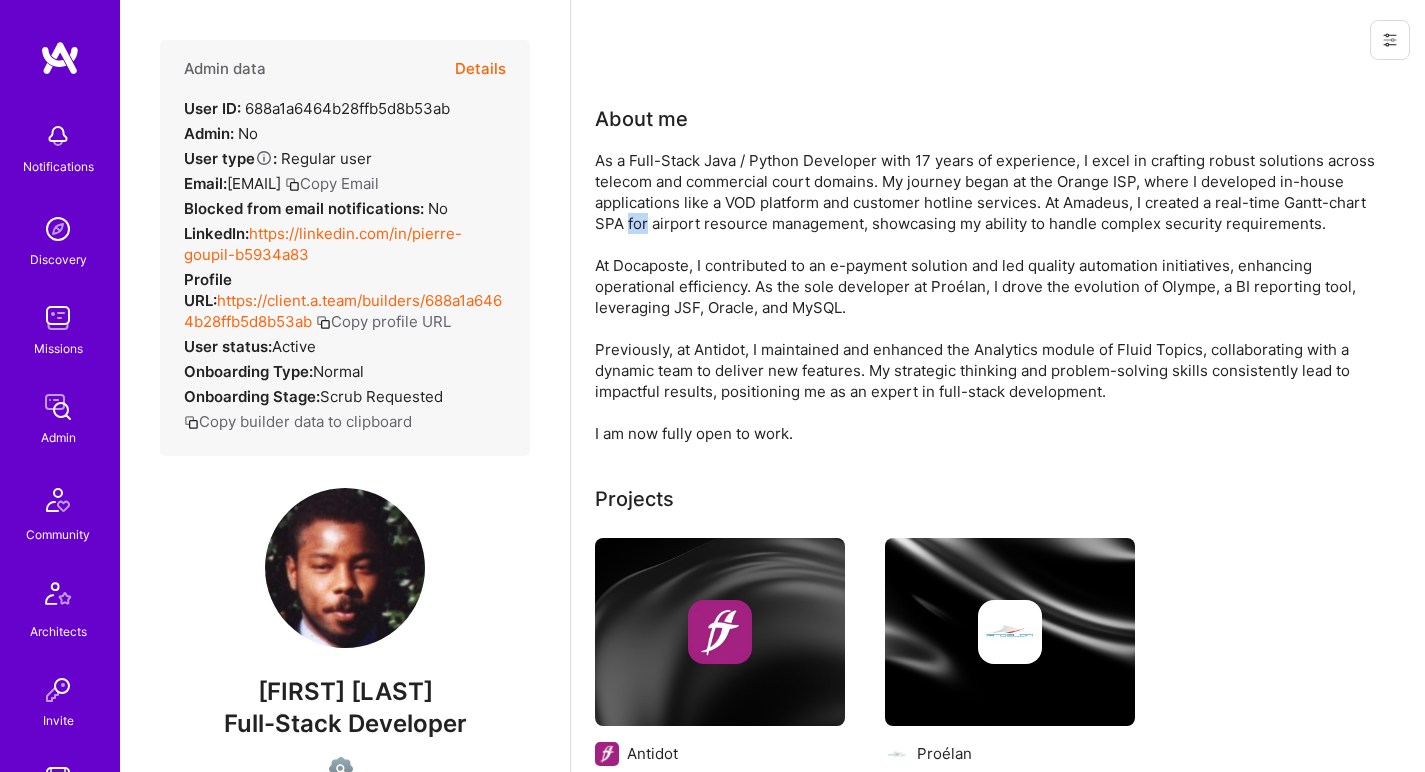 click on "As a Full-Stack Java / Python Developer with 17 years of experience, I excel in crafting robust solutions across telecom and commercial court domains. My journey began at the Orange ISP, where I developed in-house applications like a VOD platform and customer hotline services. At Amadeus, I created a real-time Gantt-chart SPA for airport resource management, showcasing my ability to handle complex security requirements.
At Docaposte, I contributed to an e-payment solution and led quality automation initiatives, enhancing operational efficiency. As the sole developer at Proélan, I drove the evolution of Olympe, a BI reporting tool, leveraging JSF, Oracle, and MySQL.
Previously, at Antidot, I maintained and enhanced the Analytics module of Fluid Topics, collaborating with a dynamic team to deliver new features. My strategic thinking and problem-solving skills consistently lead to impactful results, positioning me as an expert in full-stack development.
I am now fully open to work." at bounding box center [995, 297] 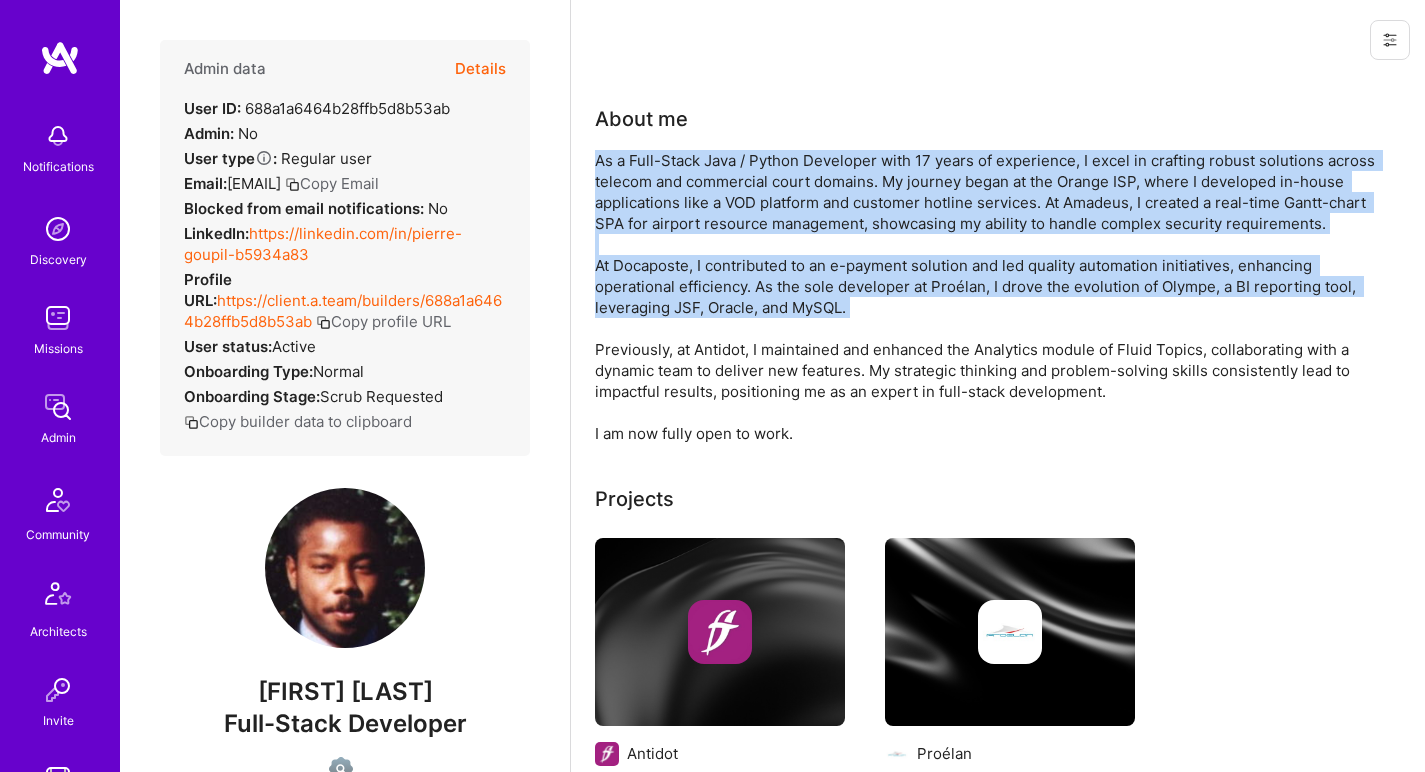 drag, startPoint x: 642, startPoint y: 217, endPoint x: 642, endPoint y: 278, distance: 61 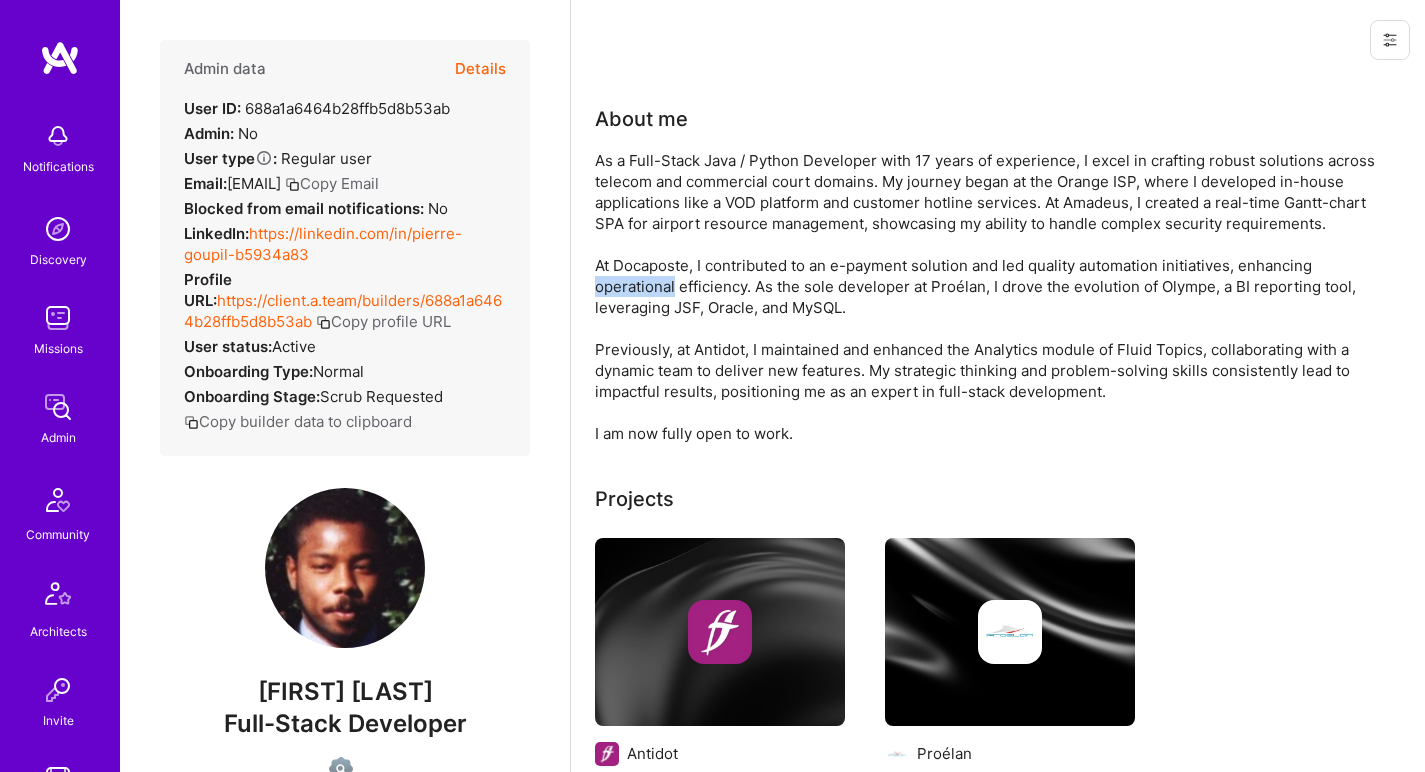 click on "As a Full-Stack Java / Python Developer with 17 years of experience, I excel in crafting robust solutions across telecom and commercial court domains. My journey began at the Orange ISP, where I developed in-house applications like a VOD platform and customer hotline services. At Amadeus, I created a real-time Gantt-chart SPA for airport resource management, showcasing my ability to handle complex security requirements.
At Docaposte, I contributed to an e-payment solution and led quality automation initiatives, enhancing operational efficiency. As the sole developer at Proélan, I drove the evolution of Olympe, a BI reporting tool, leveraging JSF, Oracle, and MySQL.
Previously, at Antidot, I maintained and enhanced the Analytics module of Fluid Topics, collaborating with a dynamic team to deliver new features. My strategic thinking and problem-solving skills consistently lead to impactful results, positioning me as an expert in full-stack development.
I am now fully open to work." at bounding box center (995, 297) 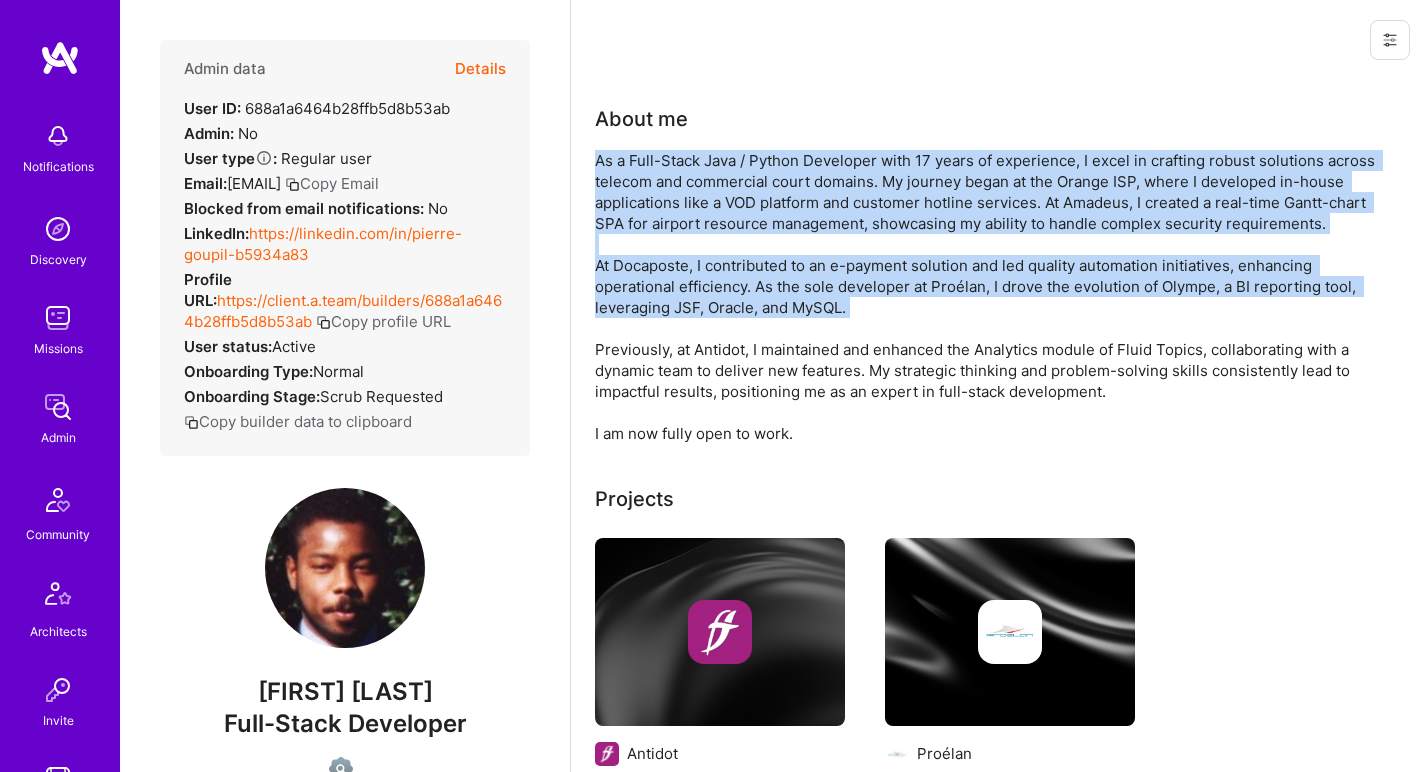 drag, startPoint x: 642, startPoint y: 278, endPoint x: 648, endPoint y: 213, distance: 65.27634 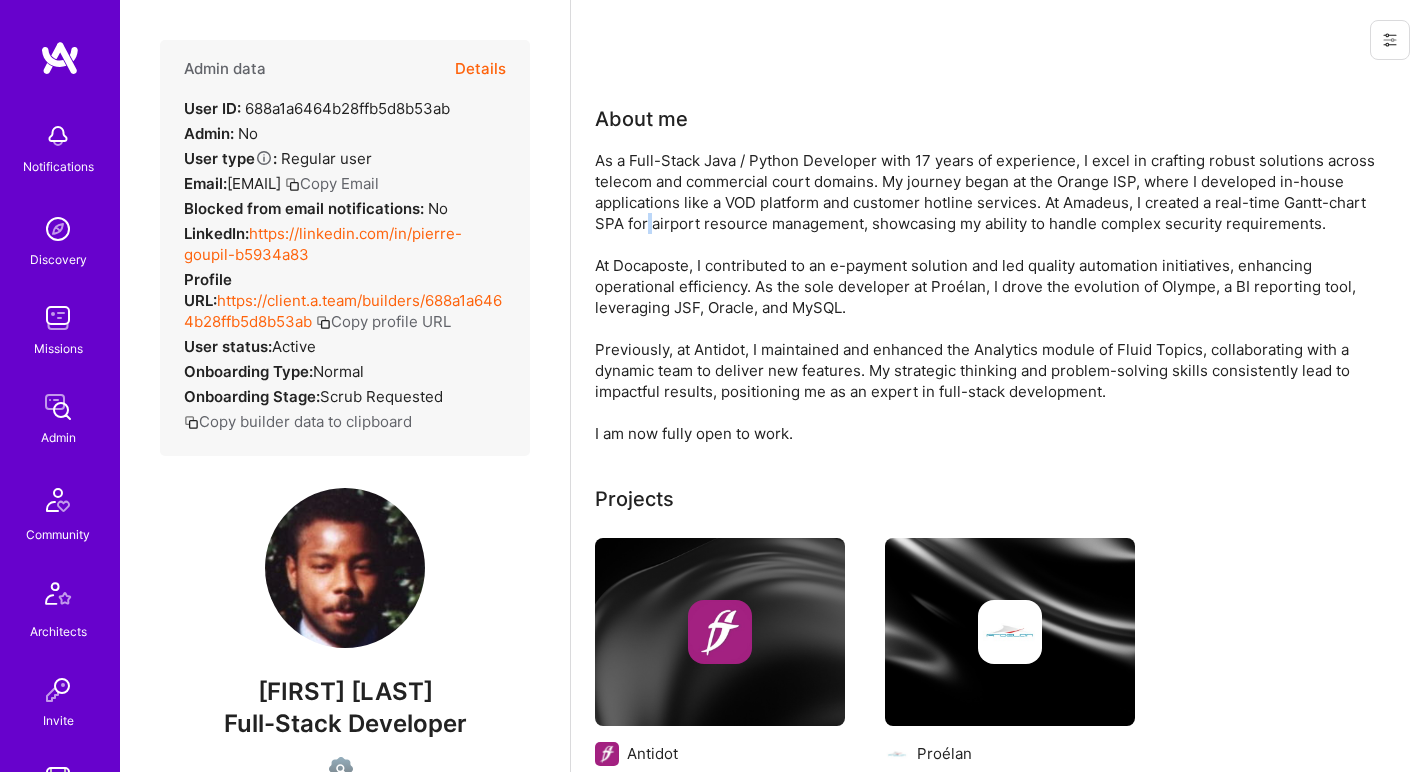 click on "As a Full-Stack Java / Python Developer with 17 years of experience, I excel in crafting robust solutions across telecom and commercial court domains. My journey began at the Orange ISP, where I developed in-house applications like a VOD platform and customer hotline services. At Amadeus, I created a real-time Gantt-chart SPA for airport resource management, showcasing my ability to handle complex security requirements.
At Docaposte, I contributed to an e-payment solution and led quality automation initiatives, enhancing operational efficiency. As the sole developer at Proélan, I drove the evolution of Olympe, a BI reporting tool, leveraging JSF, Oracle, and MySQL.
Previously, at Antidot, I maintained and enhanced the Analytics module of Fluid Topics, collaborating with a dynamic team to deliver new features. My strategic thinking and problem-solving skills consistently lead to impactful results, positioning me as an expert in full-stack development.
I am now fully open to work." at bounding box center (995, 297) 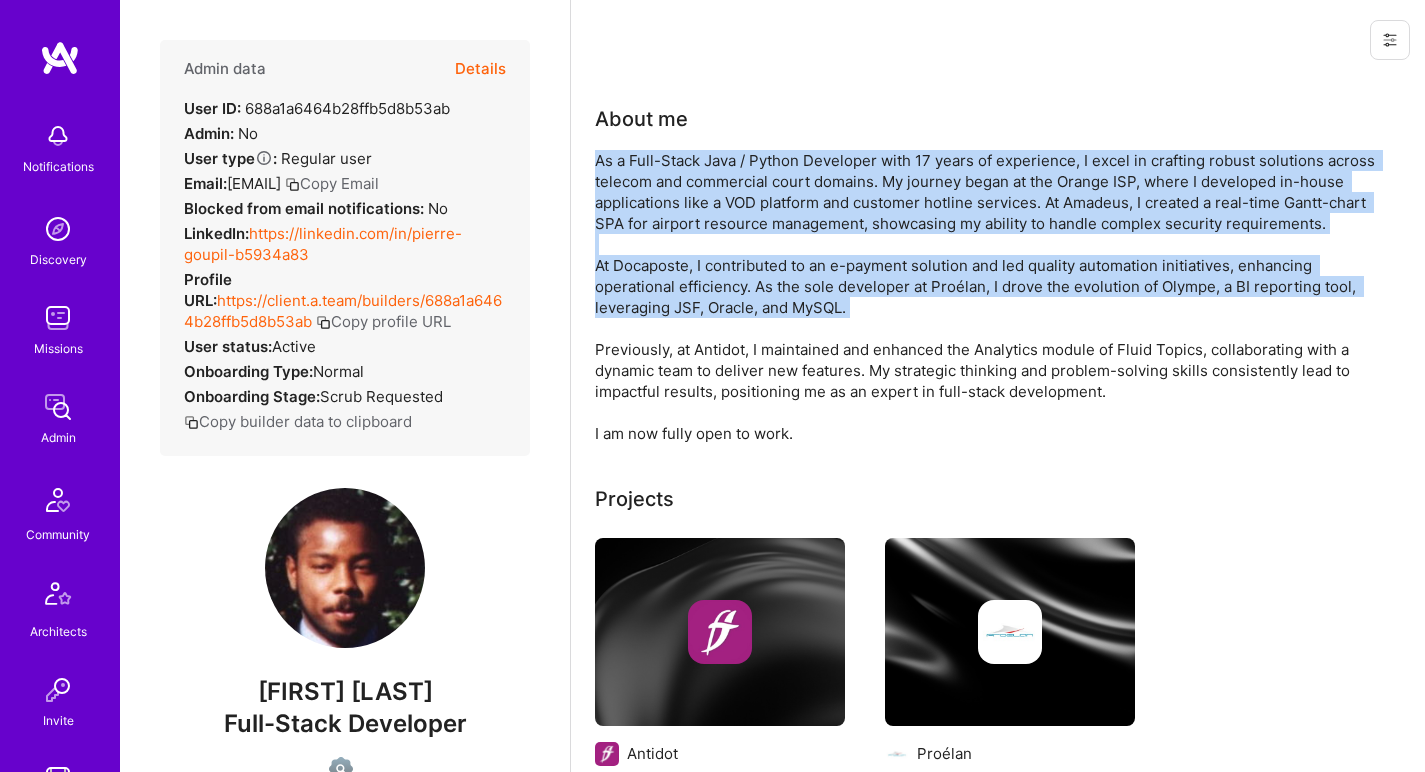 drag, startPoint x: 648, startPoint y: 213, endPoint x: 641, endPoint y: 281, distance: 68.359344 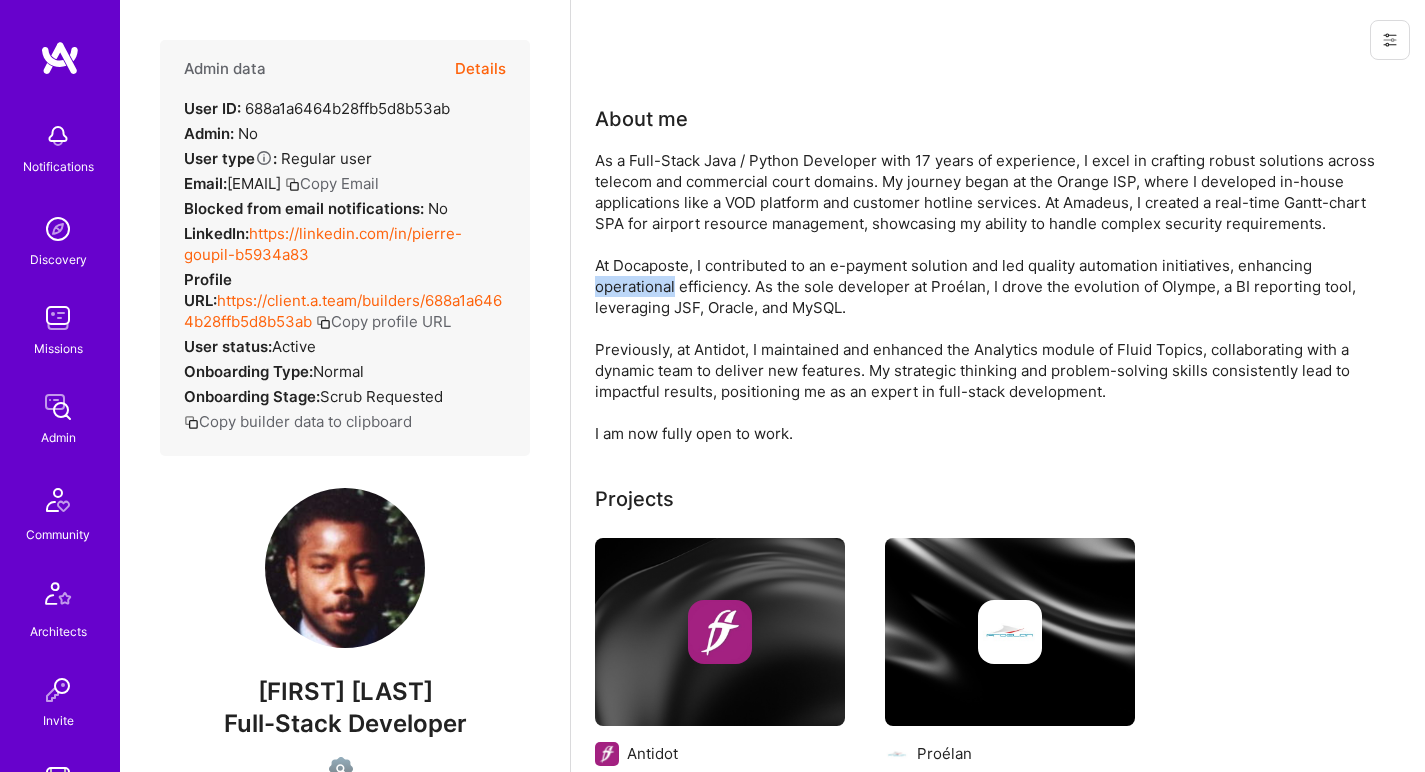 click on "As a Full-Stack Java / Python Developer with 17 years of experience, I excel in crafting robust solutions across telecom and commercial court domains. My journey began at the Orange ISP, where I developed in-house applications like a VOD platform and customer hotline services. At Amadeus, I created a real-time Gantt-chart SPA for airport resource management, showcasing my ability to handle complex security requirements.
At Docaposte, I contributed to an e-payment solution and led quality automation initiatives, enhancing operational efficiency. As the sole developer at Proélan, I drove the evolution of Olympe, a BI reporting tool, leveraging JSF, Oracle, and MySQL.
Previously, at Antidot, I maintained and enhanced the Analytics module of Fluid Topics, collaborating with a dynamic team to deliver new features. My strategic thinking and problem-solving skills consistently lead to impactful results, positioning me as an expert in full-stack development.
I am now fully open to work." at bounding box center (995, 297) 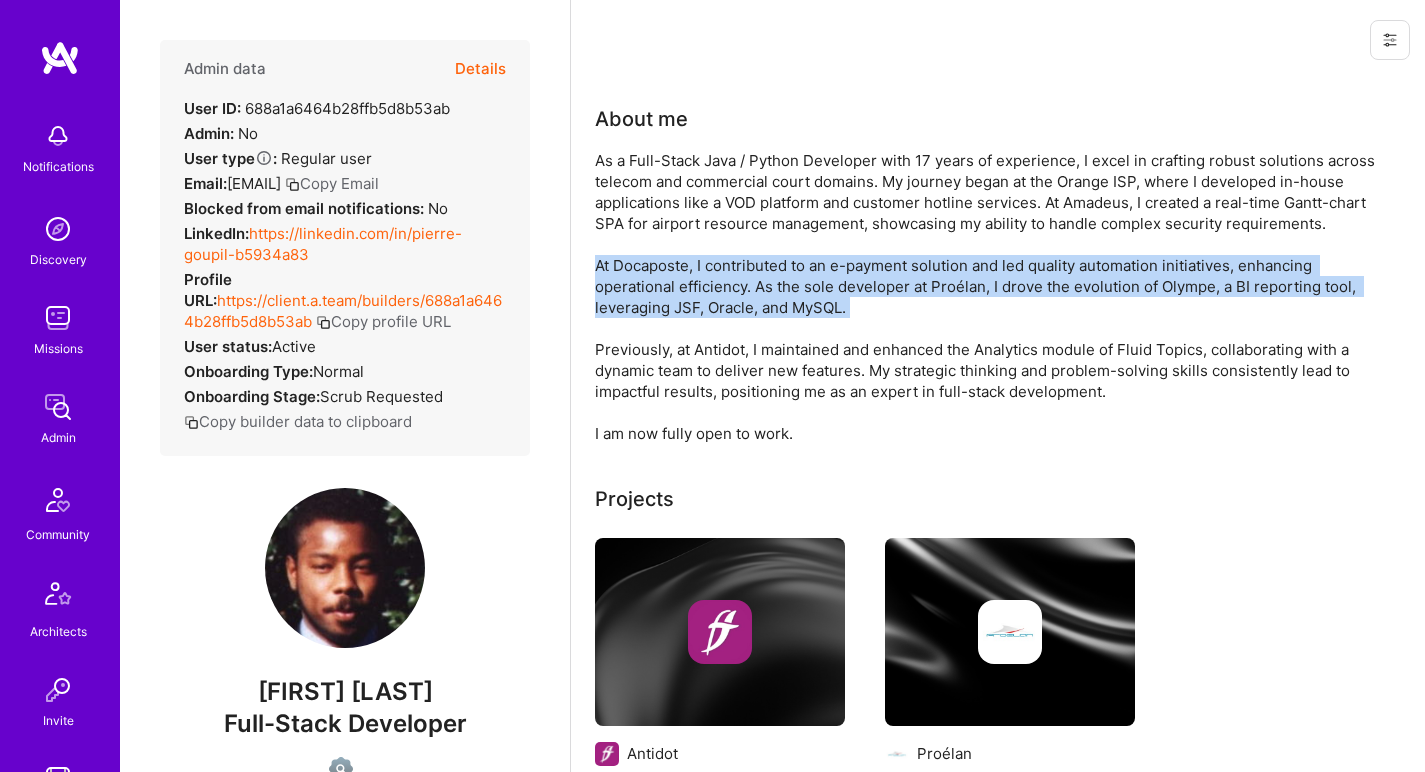 click on "As a Full-Stack Java / Python Developer with 17 years of experience, I excel in crafting robust solutions across telecom and commercial court domains. My journey began at the Orange ISP, where I developed in-house applications like a VOD platform and customer hotline services. At Amadeus, I created a real-time Gantt-chart SPA for airport resource management, showcasing my ability to handle complex security requirements.
At Docaposte, I contributed to an e-payment solution and led quality automation initiatives, enhancing operational efficiency. As the sole developer at Proélan, I drove the evolution of Olympe, a BI reporting tool, leveraging JSF, Oracle, and MySQL.
Previously, at Antidot, I maintained and enhanced the Analytics module of Fluid Topics, collaborating with a dynamic team to deliver new features. My strategic thinking and problem-solving skills consistently lead to impactful results, positioning me as an expert in full-stack development.
I am now fully open to work." at bounding box center (995, 297) 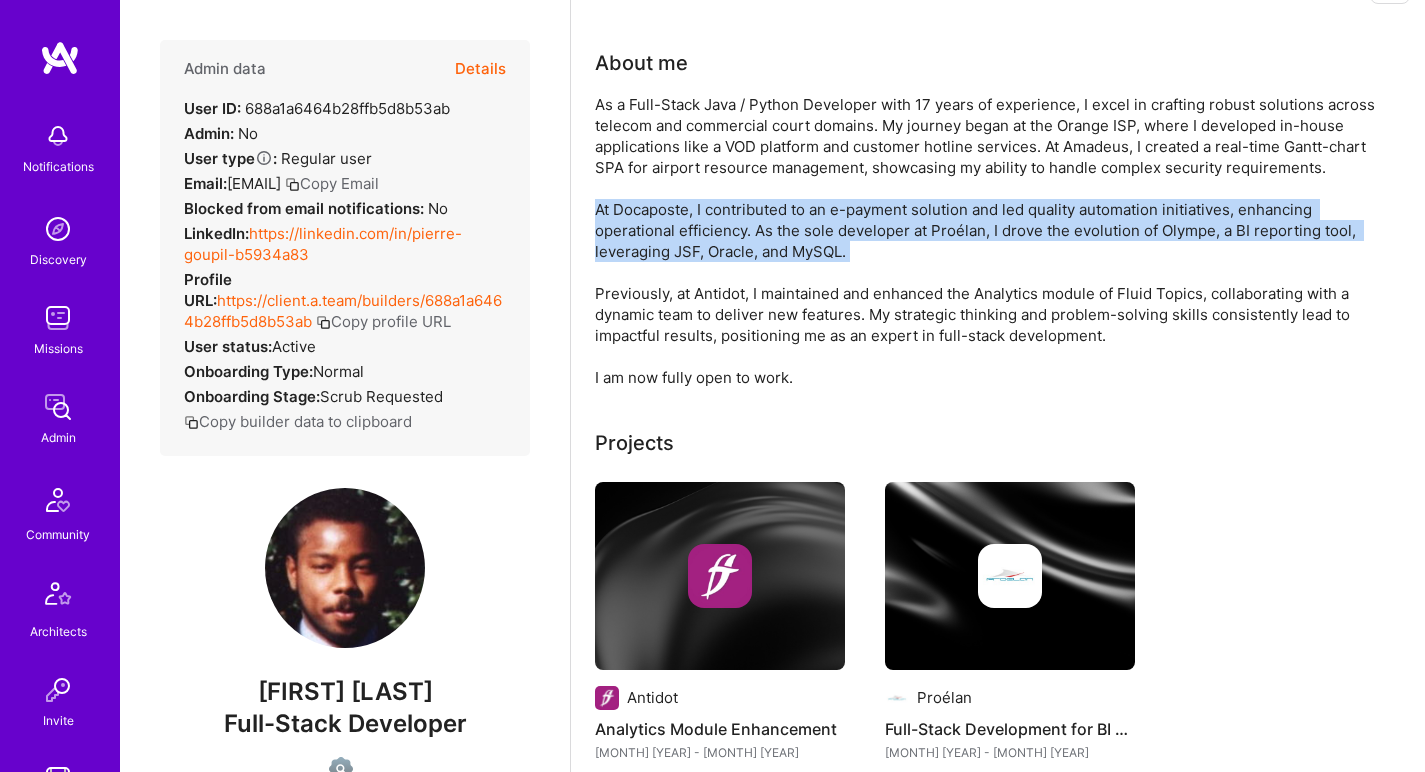 scroll, scrollTop: 0, scrollLeft: 0, axis: both 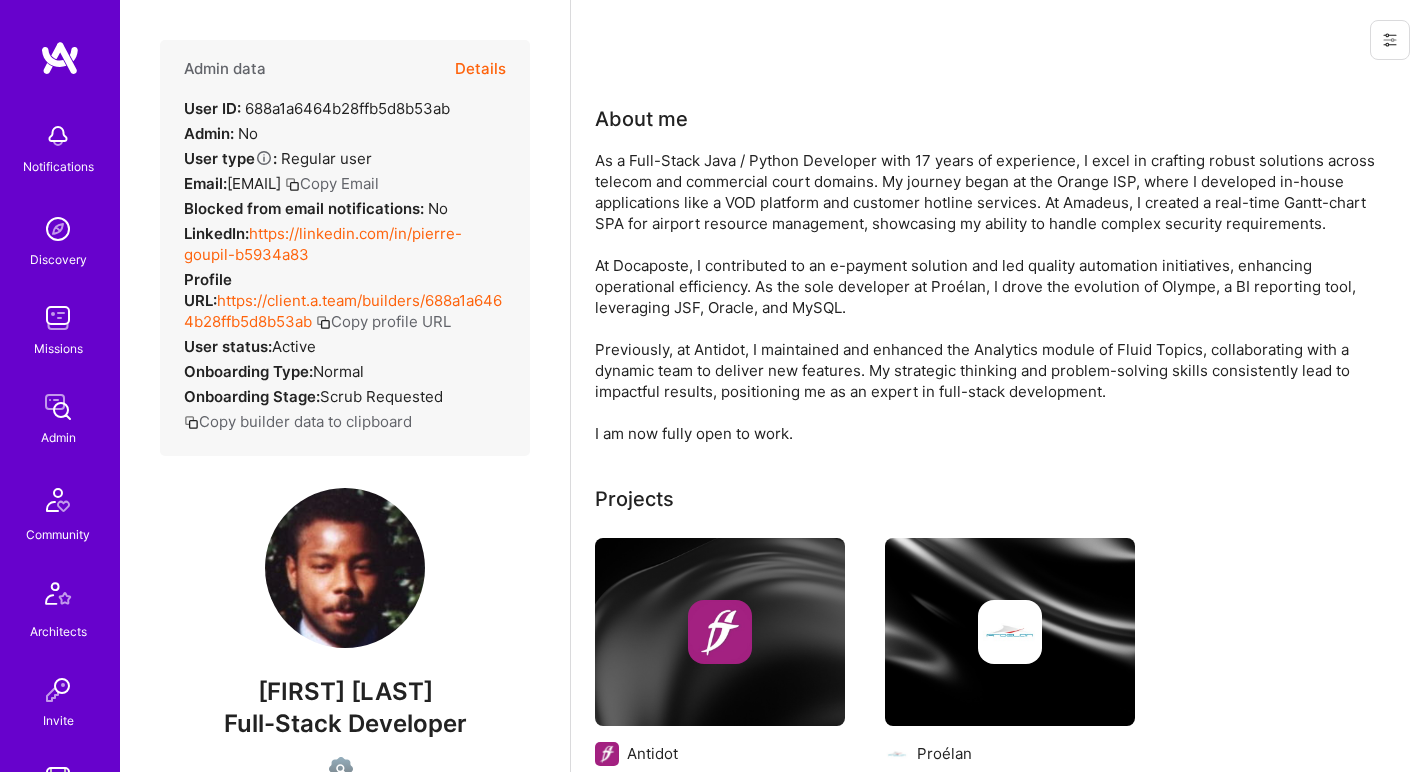 click on "As a Full-Stack Java / Python Developer with 17 years of experience, I excel in crafting robust solutions across telecom and commercial court domains. My journey began at the Orange ISP, where I developed in-house applications like a VOD platform and customer hotline services. At Amadeus, I created a real-time Gantt-chart SPA for airport resource management, showcasing my ability to handle complex security requirements.
At Docaposte, I contributed to an e-payment solution and led quality automation initiatives, enhancing operational efficiency. As the sole developer at Proélan, I drove the evolution of Olympe, a BI reporting tool, leveraging JSF, Oracle, and MySQL.
Previously, at Antidot, I maintained and enhanced the Analytics module of Fluid Topics, collaborating with a dynamic team to deliver new features. My strategic thinking and problem-solving skills consistently lead to impactful results, positioning me as an expert in full-stack development.
I am now fully open to work." at bounding box center [995, 297] 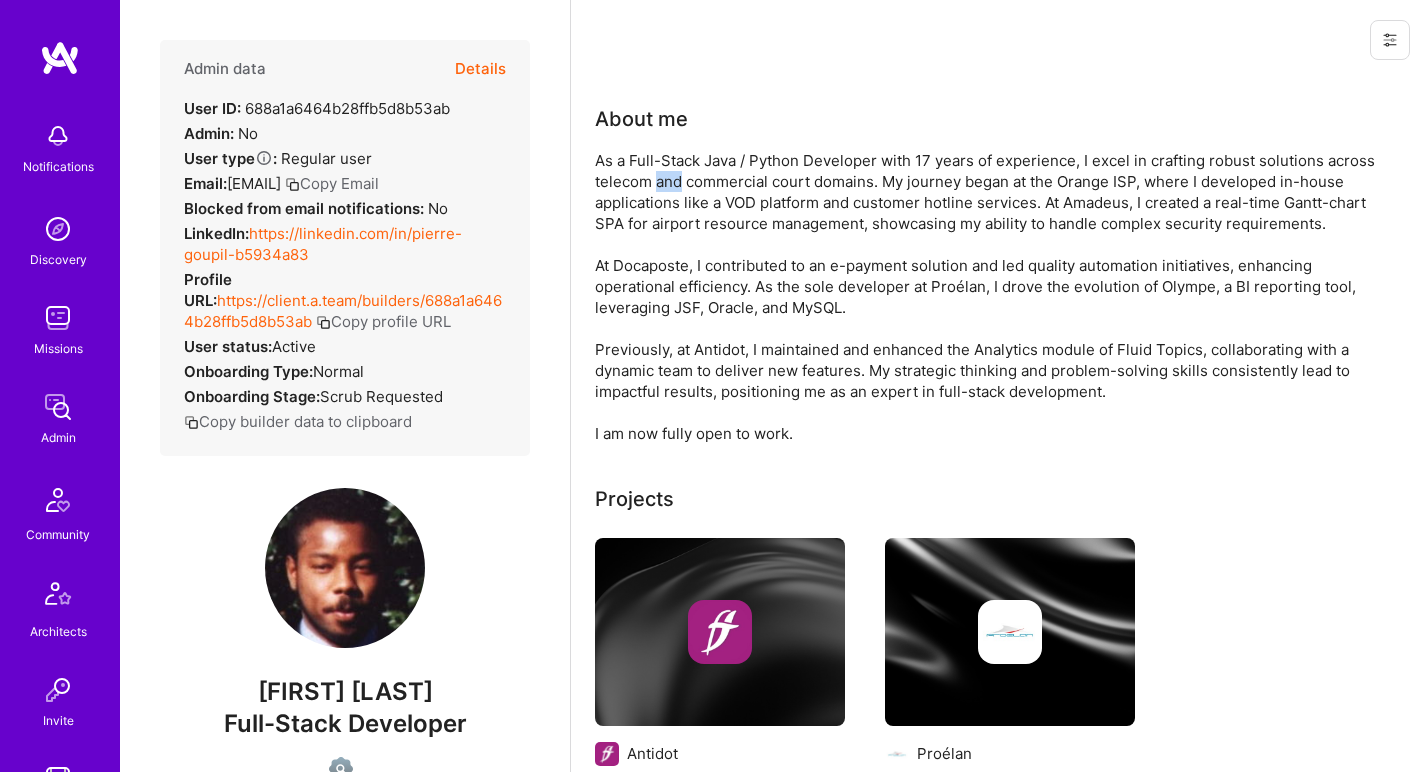 click on "As a Full-Stack Java / Python Developer with 17 years of experience, I excel in crafting robust solutions across telecom and commercial court domains. My journey began at the Orange ISP, where I developed in-house applications like a VOD platform and customer hotline services. At Amadeus, I created a real-time Gantt-chart SPA for airport resource management, showcasing my ability to handle complex security requirements.
At Docaposte, I contributed to an e-payment solution and led quality automation initiatives, enhancing operational efficiency. As the sole developer at Proélan, I drove the evolution of Olympe, a BI reporting tool, leveraging JSF, Oracle, and MySQL.
Previously, at Antidot, I maintained and enhanced the Analytics module of Fluid Topics, collaborating with a dynamic team to deliver new features. My strategic thinking and problem-solving skills consistently lead to impactful results, positioning me as an expert in full-stack development.
I am now fully open to work." at bounding box center (995, 297) 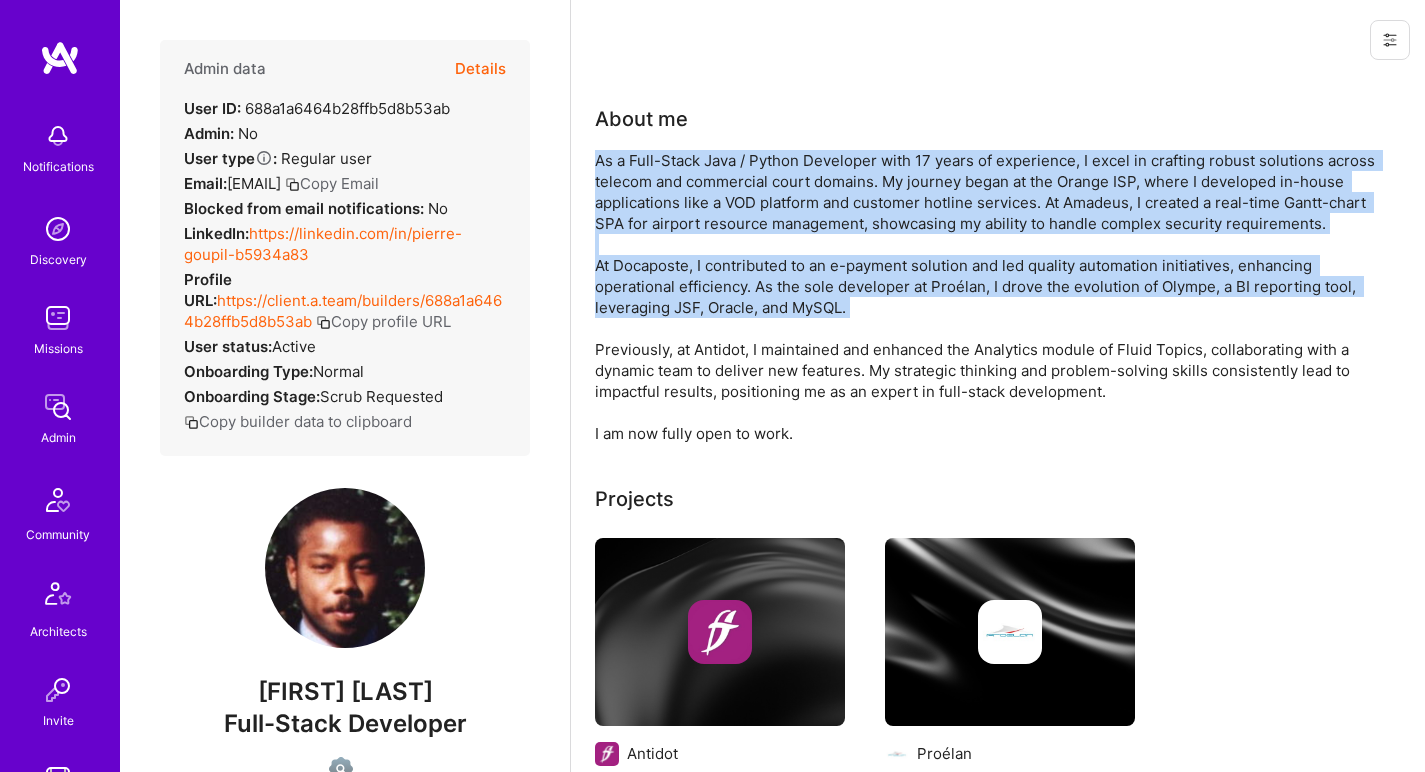 drag, startPoint x: 666, startPoint y: 180, endPoint x: 663, endPoint y: 276, distance: 96.04687 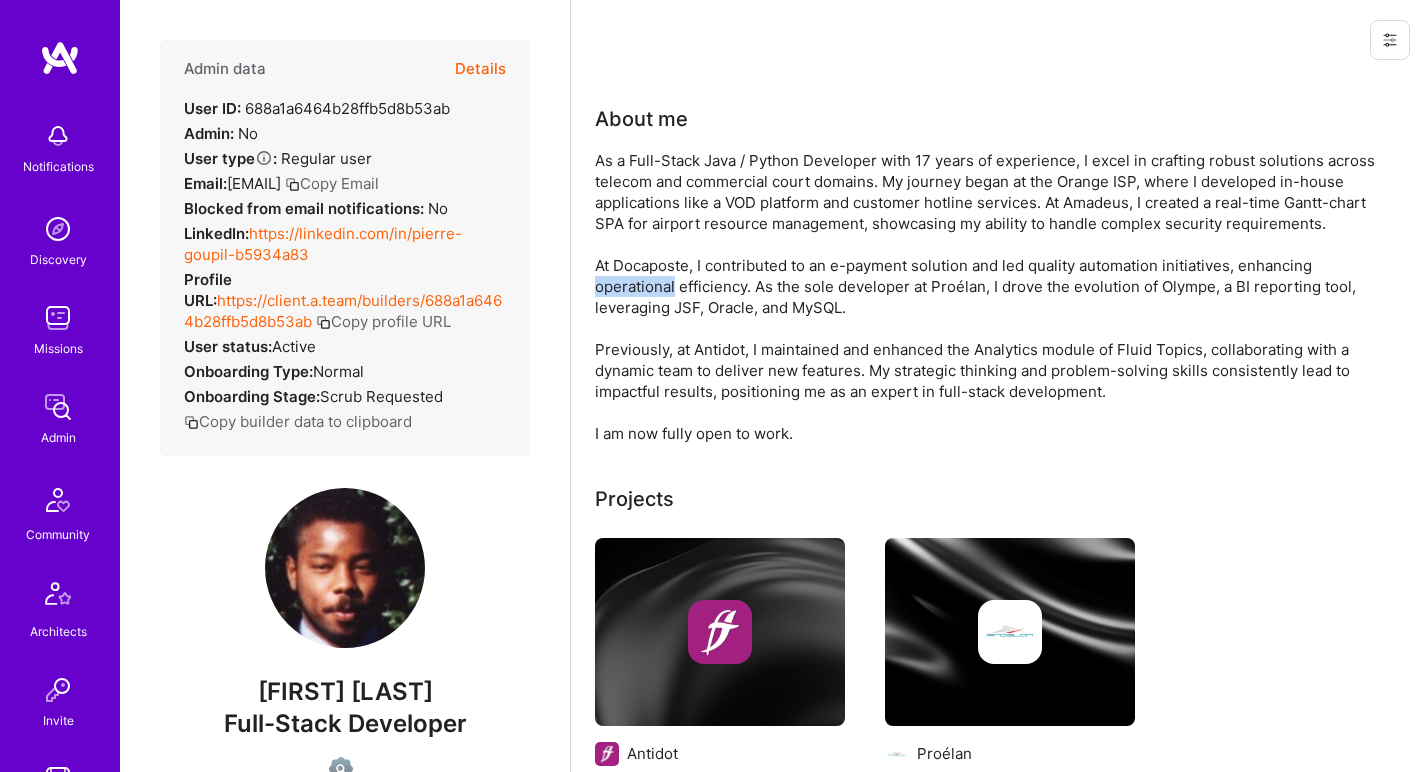 click on "As a Full-Stack Java / Python Developer with 17 years of experience, I excel in crafting robust solutions across telecom and commercial court domains. My journey began at the Orange ISP, where I developed in-house applications like a VOD platform and customer hotline services. At Amadeus, I created a real-time Gantt-chart SPA for airport resource management, showcasing my ability to handle complex security requirements.
At Docaposte, I contributed to an e-payment solution and led quality automation initiatives, enhancing operational efficiency. As the sole developer at Proélan, I drove the evolution of Olympe, a BI reporting tool, leveraging JSF, Oracle, and MySQL.
Previously, at Antidot, I maintained and enhanced the Analytics module of Fluid Topics, collaborating with a dynamic team to deliver new features. My strategic thinking and problem-solving skills consistently lead to impactful results, positioning me as an expert in full-stack development.
I am now fully open to work." at bounding box center [995, 297] 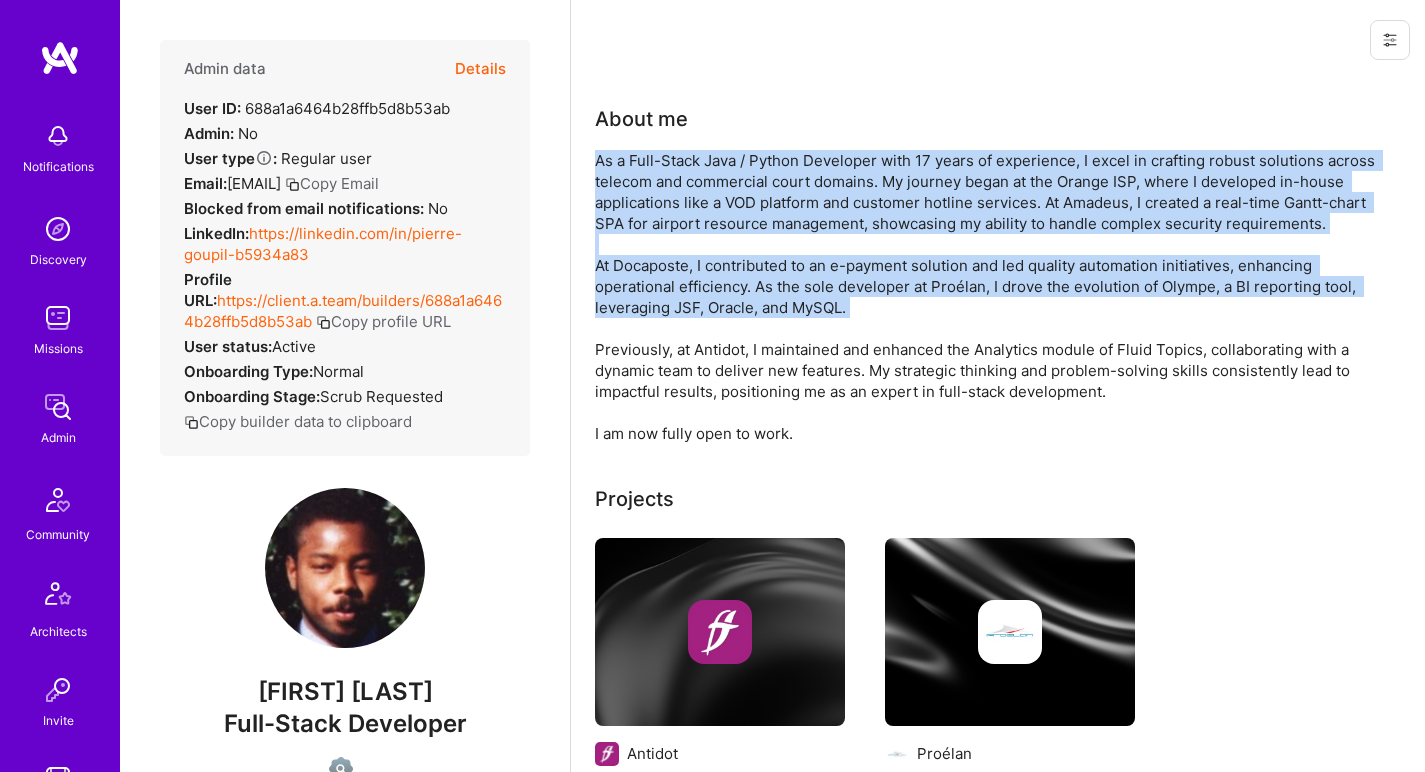 drag, startPoint x: 663, startPoint y: 276, endPoint x: 669, endPoint y: 215, distance: 61.294373 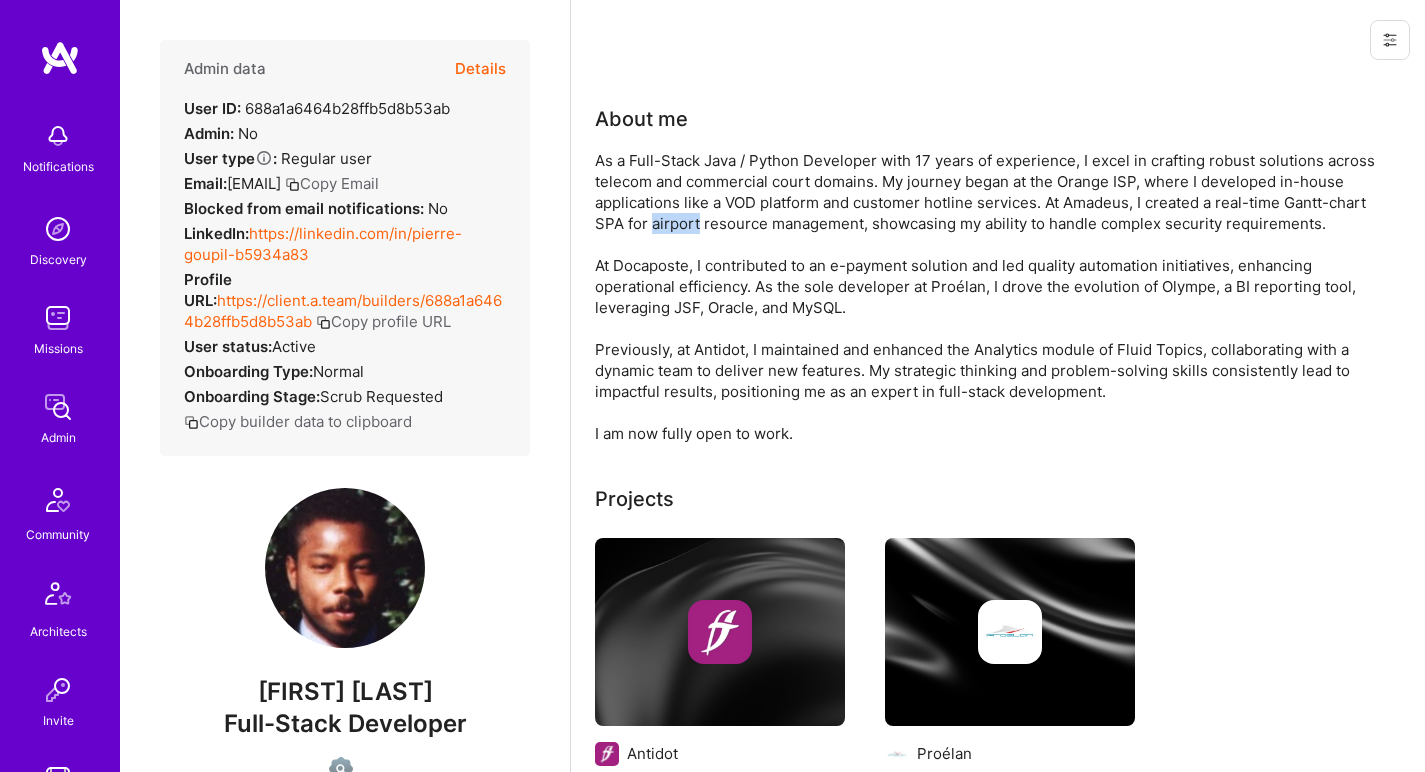 click on "As a Full-Stack Java / Python Developer with 17 years of experience, I excel in crafting robust solutions across telecom and commercial court domains. My journey began at the Orange ISP, where I developed in-house applications like a VOD platform and customer hotline services. At Amadeus, I created a real-time Gantt-chart SPA for airport resource management, showcasing my ability to handle complex security requirements.
At Docaposte, I contributed to an e-payment solution and led quality automation initiatives, enhancing operational efficiency. As the sole developer at Proélan, I drove the evolution of Olympe, a BI reporting tool, leveraging JSF, Oracle, and MySQL.
Previously, at Antidot, I maintained and enhanced the Analytics module of Fluid Topics, collaborating with a dynamic team to deliver new features. My strategic thinking and problem-solving skills consistently lead to impactful results, positioning me as an expert in full-stack development.
I am now fully open to work." at bounding box center [995, 297] 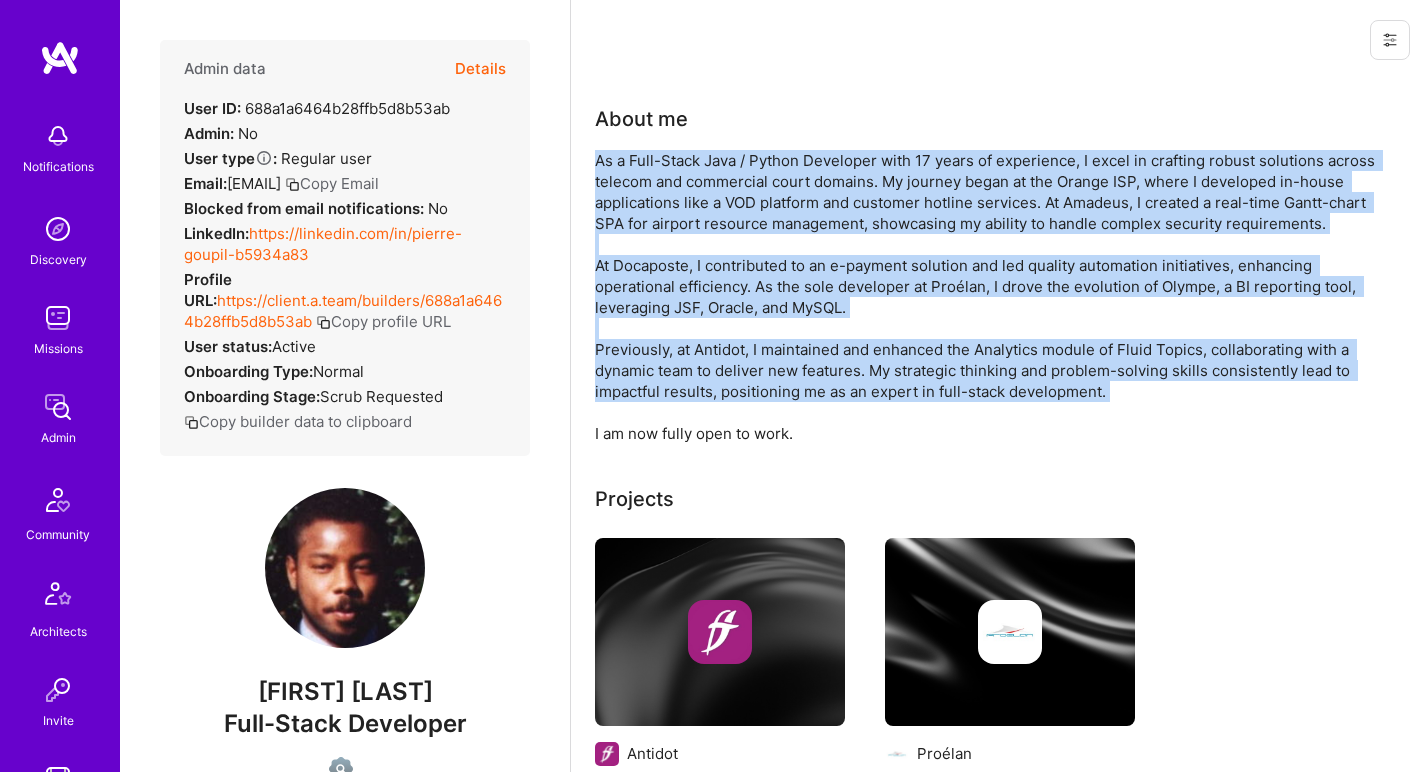 drag, startPoint x: 669, startPoint y: 215, endPoint x: 661, endPoint y: 358, distance: 143.2236 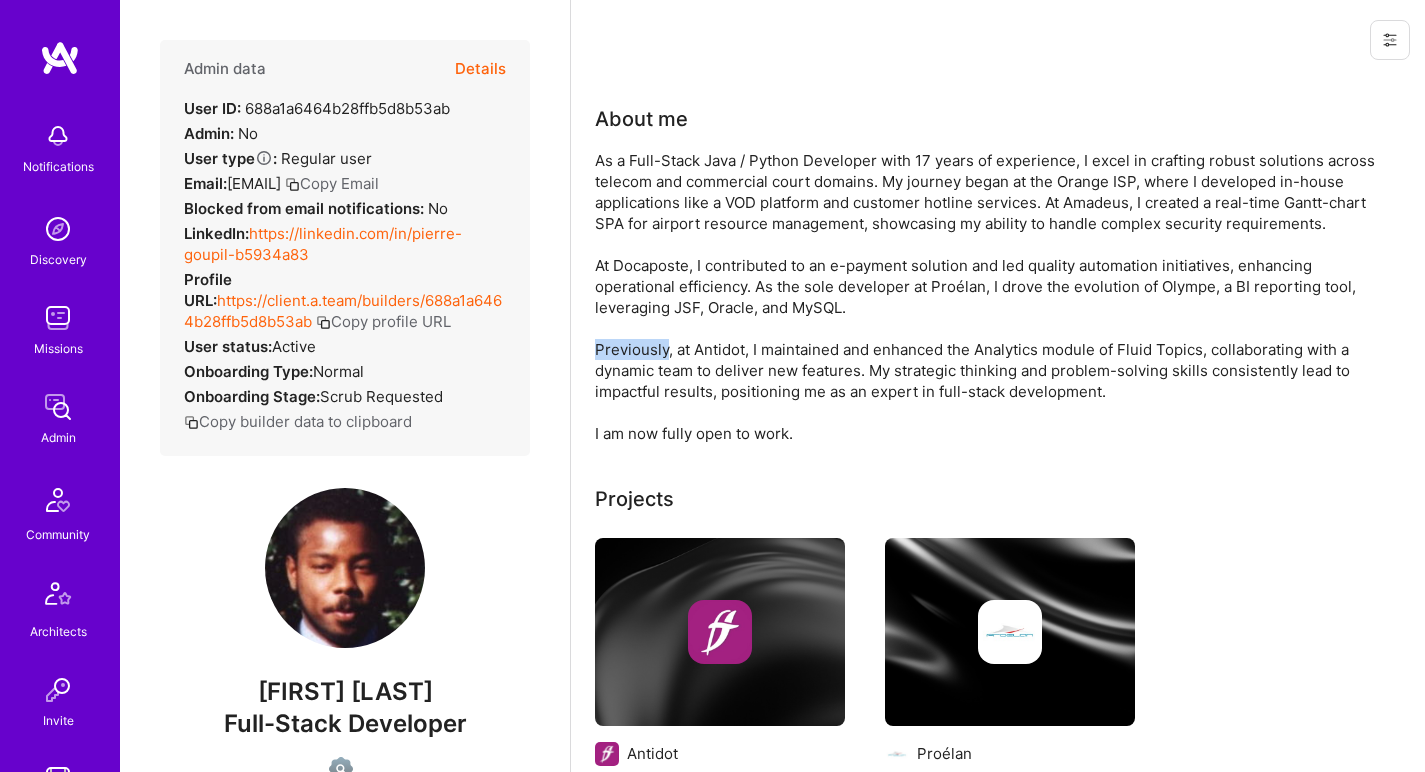 click on "As a Full-Stack Java / Python Developer with 17 years of experience, I excel in crafting robust solutions across telecom and commercial court domains. My journey began at the Orange ISP, where I developed in-house applications like a VOD platform and customer hotline services. At Amadeus, I created a real-time Gantt-chart SPA for airport resource management, showcasing my ability to handle complex security requirements.
At Docaposte, I contributed to an e-payment solution and led quality automation initiatives, enhancing operational efficiency. As the sole developer at Proélan, I drove the evolution of Olympe, a BI reporting tool, leveraging JSF, Oracle, and MySQL.
Previously, at Antidot, I maintained and enhanced the Analytics module of Fluid Topics, collaborating with a dynamic team to deliver new features. My strategic thinking and problem-solving skills consistently lead to impactful results, positioning me as an expert in full-stack development.
I am now fully open to work." at bounding box center (995, 297) 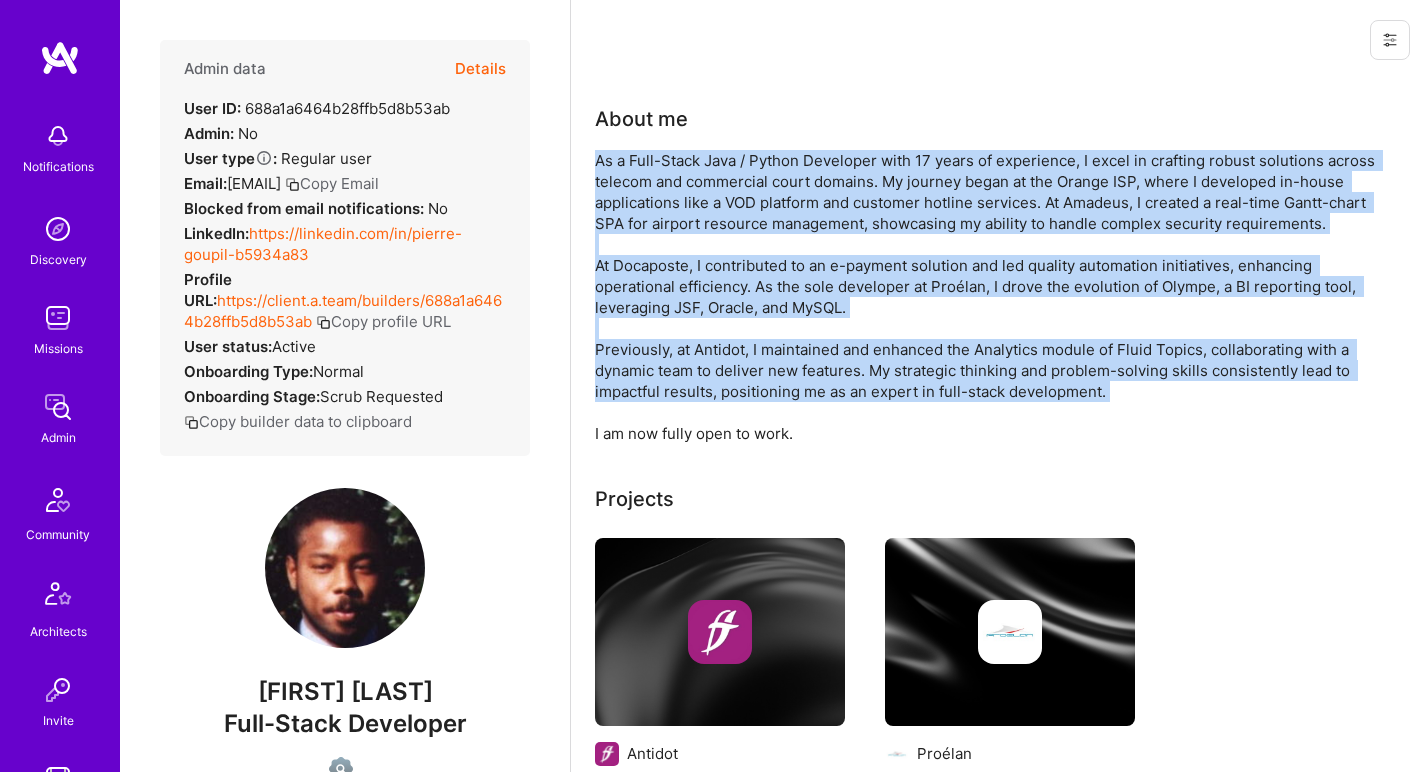 drag, startPoint x: 661, startPoint y: 358, endPoint x: 673, endPoint y: 219, distance: 139.51703 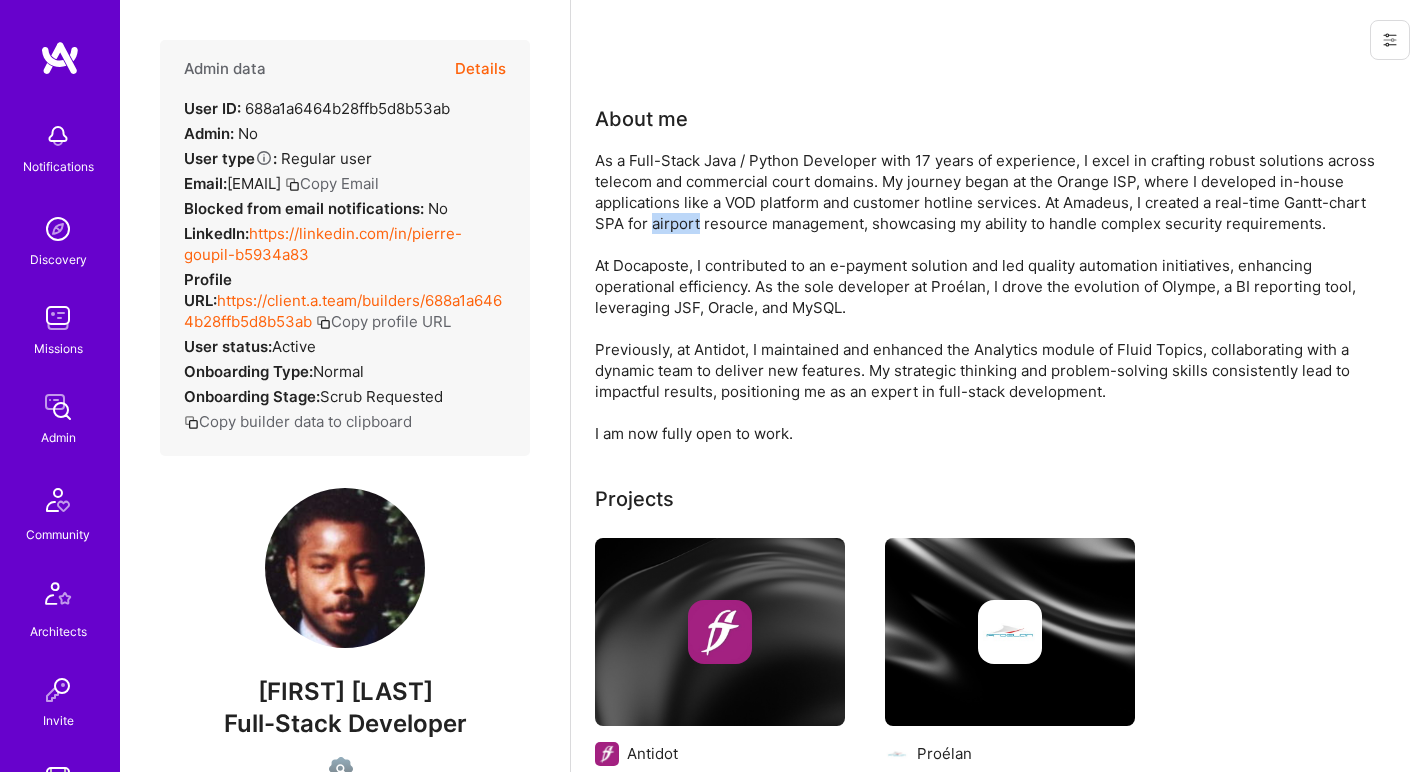 click on "As a Full-Stack Java / Python Developer with 17 years of experience, I excel in crafting robust solutions across telecom and commercial court domains. My journey began at the Orange ISP, where I developed in-house applications like a VOD platform and customer hotline services. At Amadeus, I created a real-time Gantt-chart SPA for airport resource management, showcasing my ability to handle complex security requirements.
At Docaposte, I contributed to an e-payment solution and led quality automation initiatives, enhancing operational efficiency. As the sole developer at Proélan, I drove the evolution of Olympe, a BI reporting tool, leveraging JSF, Oracle, and MySQL.
Previously, at Antidot, I maintained and enhanced the Analytics module of Fluid Topics, collaborating with a dynamic team to deliver new features. My strategic thinking and problem-solving skills consistently lead to impactful results, positioning me as an expert in full-stack development.
I am now fully open to work." at bounding box center (995, 297) 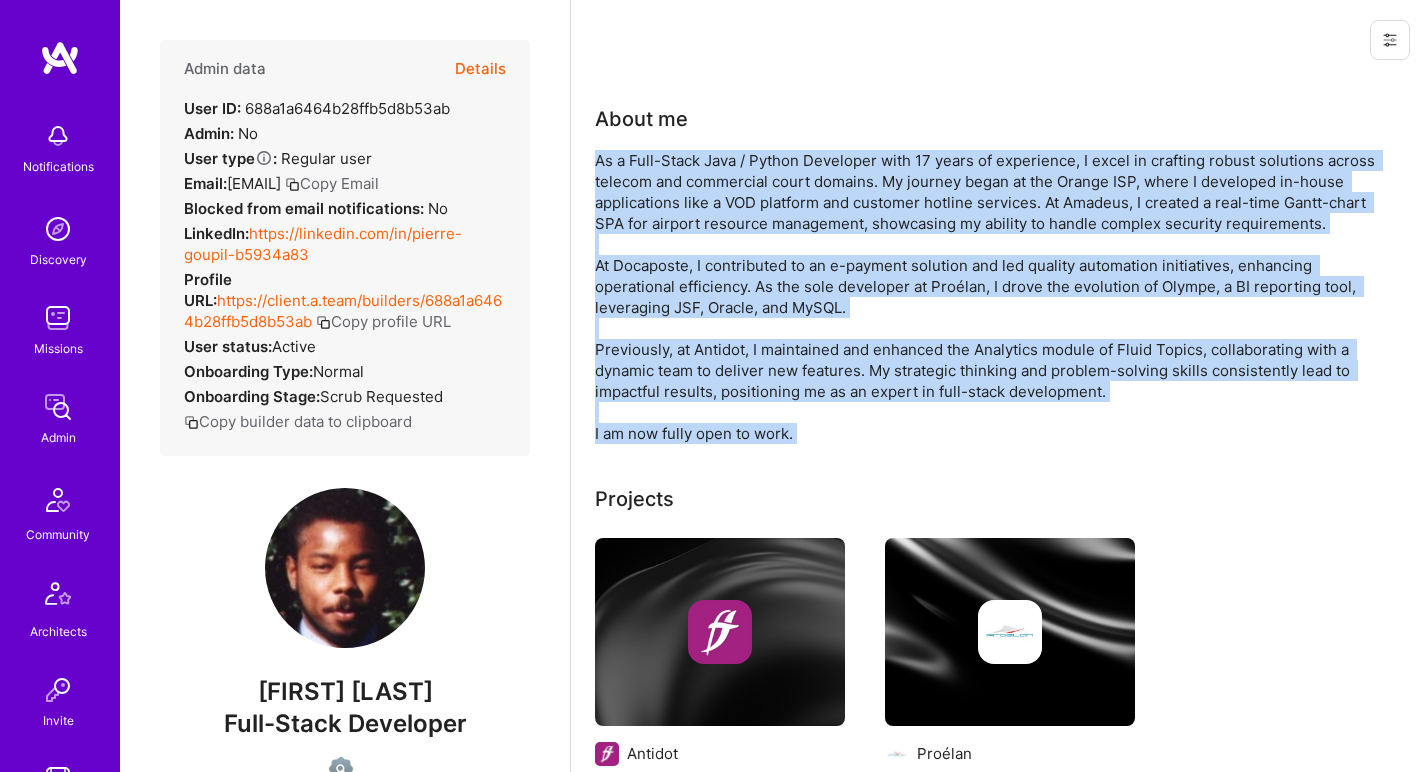 drag, startPoint x: 673, startPoint y: 219, endPoint x: 638, endPoint y: 426, distance: 209.93808 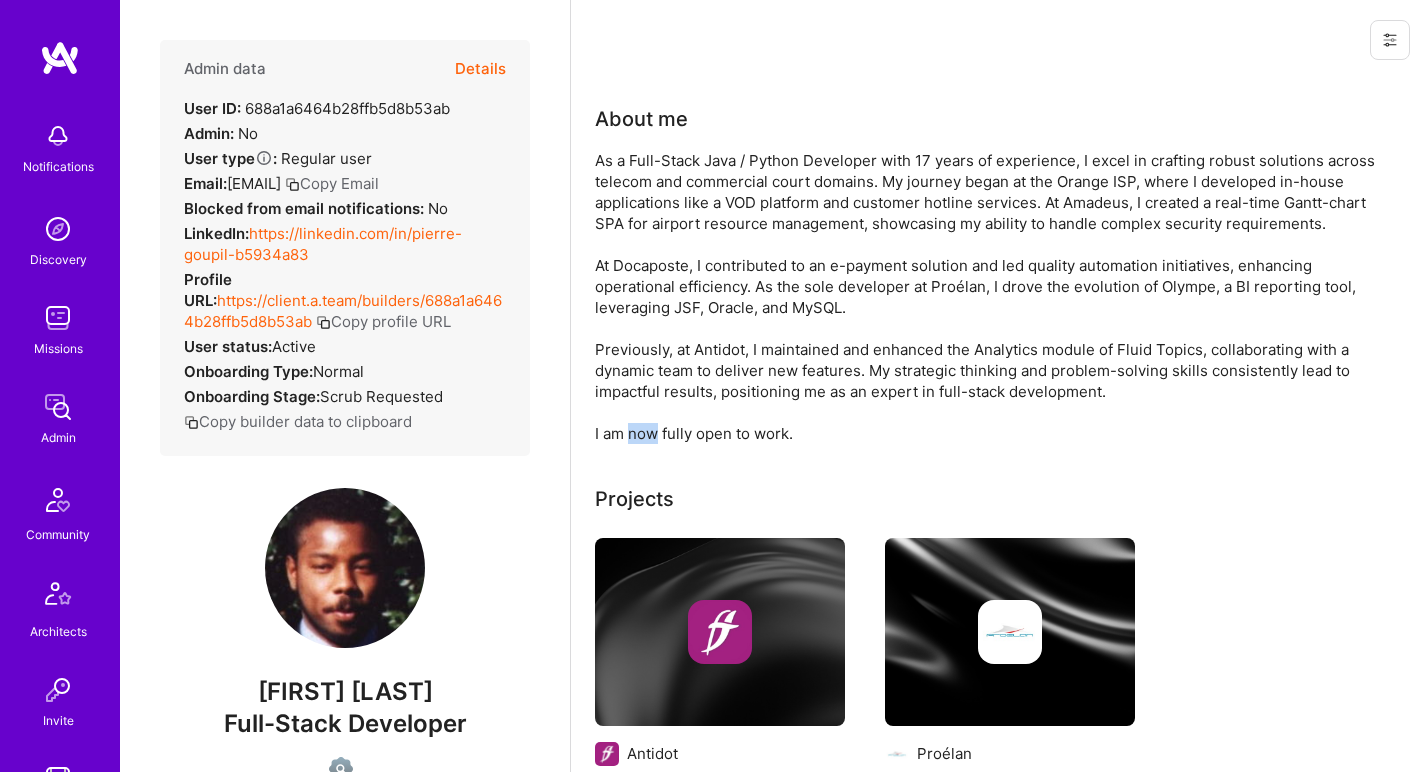 click on "As a Full-Stack Java / Python Developer with 17 years of experience, I excel in crafting robust solutions across telecom and commercial court domains. My journey began at the Orange ISP, where I developed in-house applications like a VOD platform and customer hotline services. At Amadeus, I created a real-time Gantt-chart SPA for airport resource management, showcasing my ability to handle complex security requirements.
At Docaposte, I contributed to an e-payment solution and led quality automation initiatives, enhancing operational efficiency. As the sole developer at Proélan, I drove the evolution of Olympe, a BI reporting tool, leveraging JSF, Oracle, and MySQL.
Previously, at Antidot, I maintained and enhanced the Analytics module of Fluid Topics, collaborating with a dynamic team to deliver new features. My strategic thinking and problem-solving skills consistently lead to impactful results, positioning me as an expert in full-stack development.
I am now fully open to work." at bounding box center [995, 297] 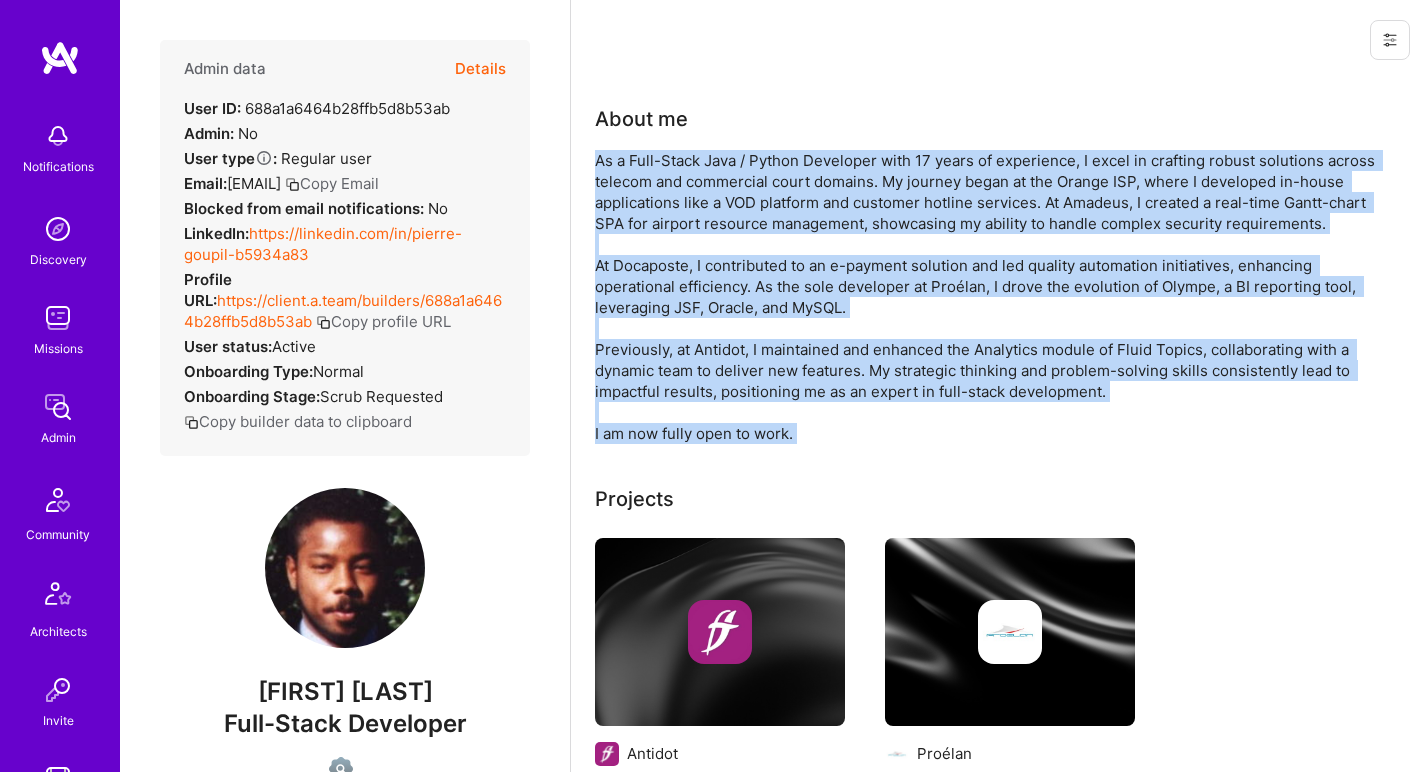drag, startPoint x: 638, startPoint y: 426, endPoint x: 679, endPoint y: 215, distance: 214.9465 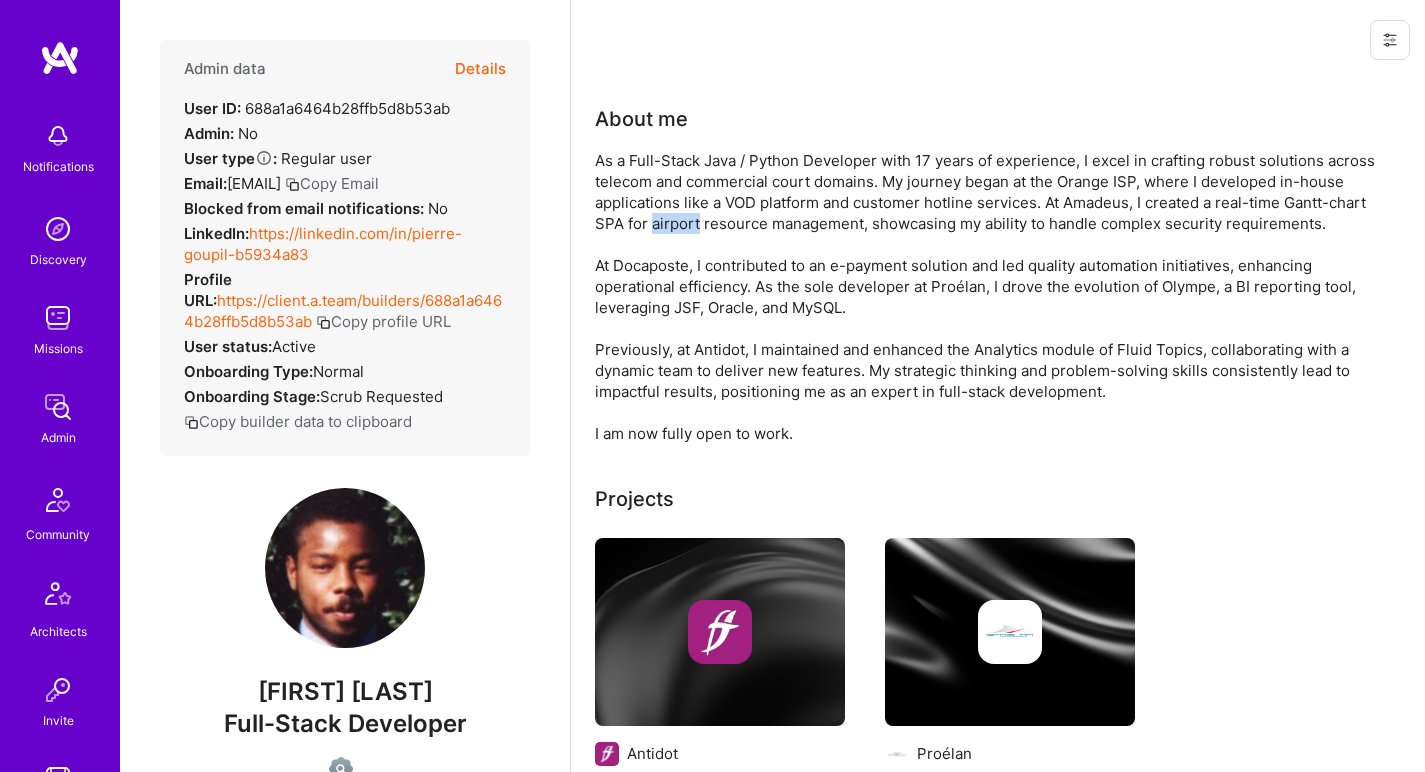 click on "As a Full-Stack Java / Python Developer with 17 years of experience, I excel in crafting robust solutions across telecom and commercial court domains. My journey began at the Orange ISP, where I developed in-house applications like a VOD platform and customer hotline services. At Amadeus, I created a real-time Gantt-chart SPA for airport resource management, showcasing my ability to handle complex security requirements.
At Docaposte, I contributed to an e-payment solution and led quality automation initiatives, enhancing operational efficiency. As the sole developer at Proélan, I drove the evolution of Olympe, a BI reporting tool, leveraging JSF, Oracle, and MySQL.
Previously, at Antidot, I maintained and enhanced the Analytics module of Fluid Topics, collaborating with a dynamic team to deliver new features. My strategic thinking and problem-solving skills consistently lead to impactful results, positioning me as an expert in full-stack development.
I am now fully open to work." at bounding box center (995, 297) 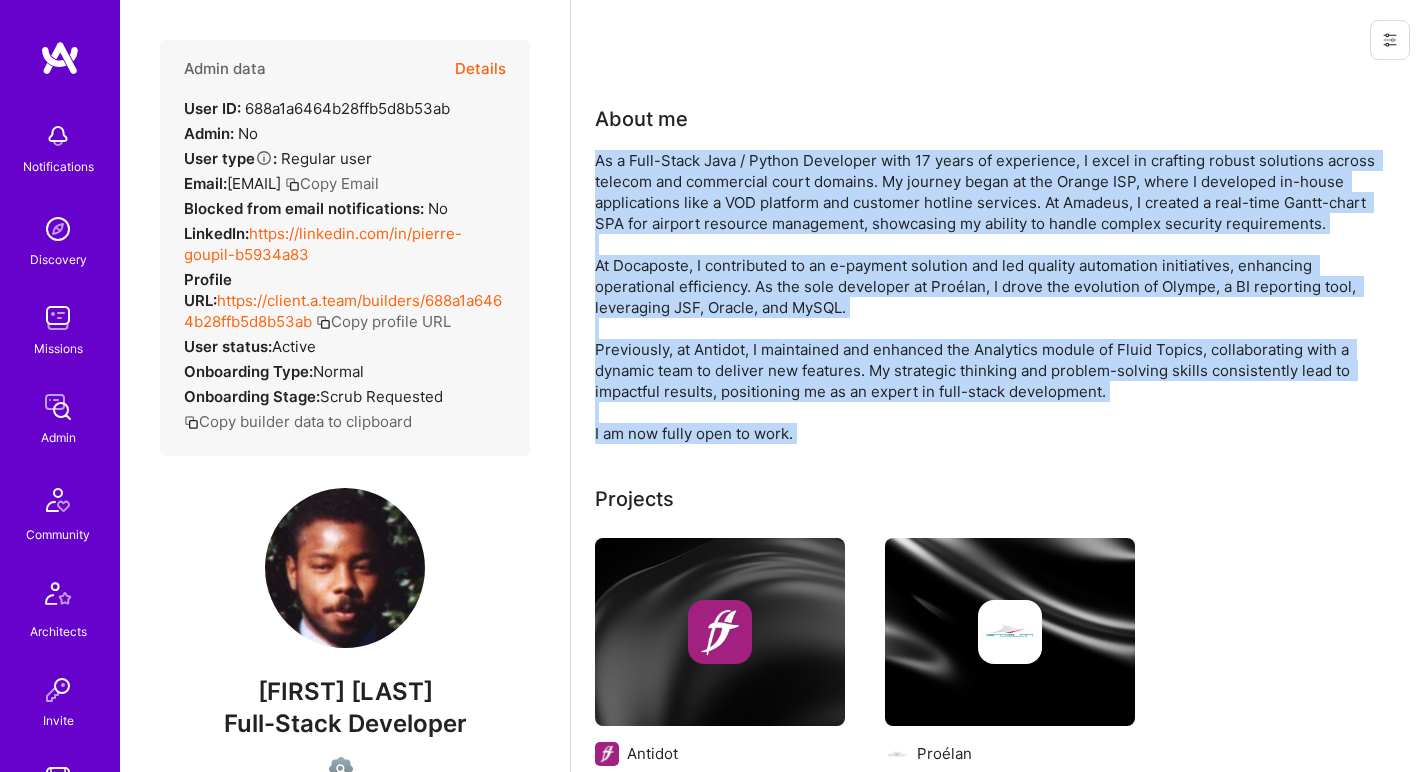 drag, startPoint x: 679, startPoint y: 215, endPoint x: 664, endPoint y: 438, distance: 223.50392 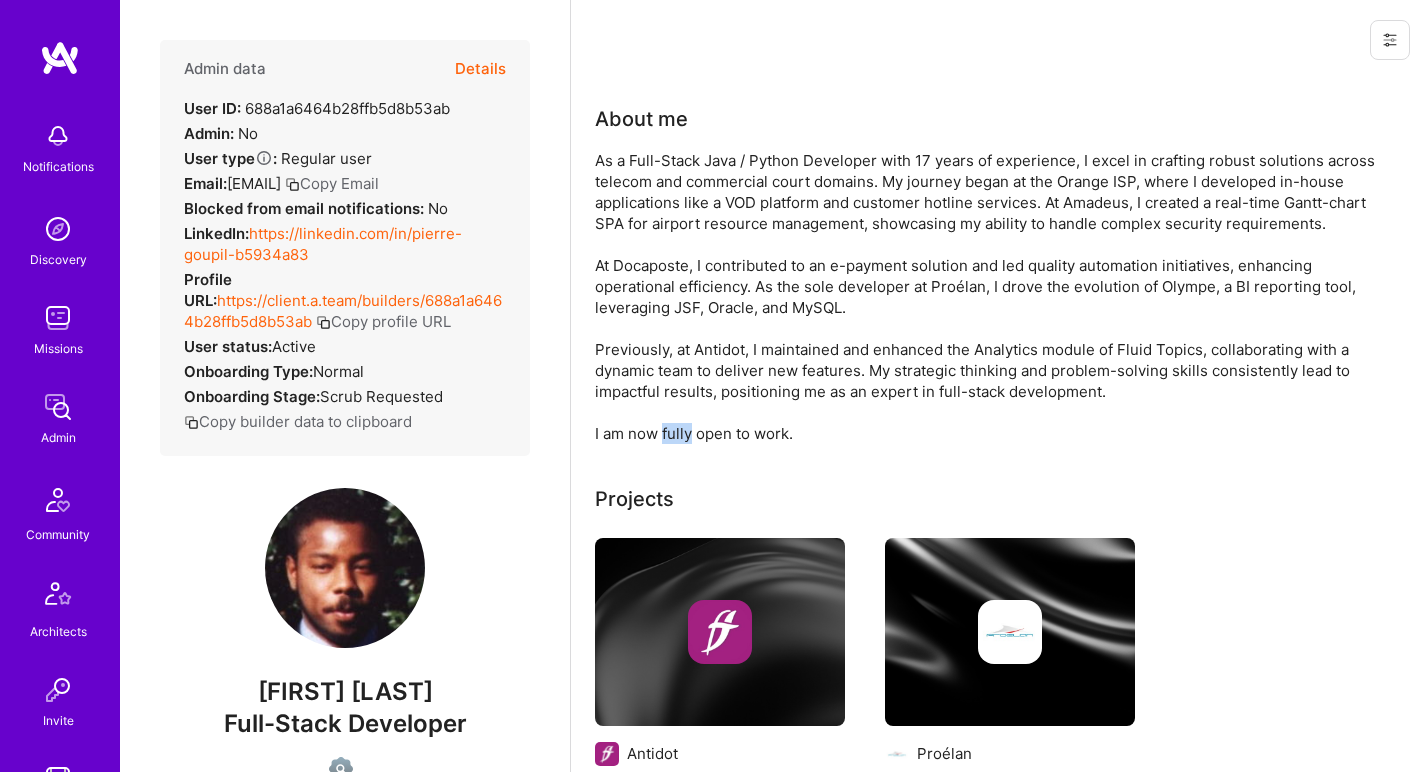click on "As a Full-Stack Java / Python Developer with 17 years of experience, I excel in crafting robust solutions across telecom and commercial court domains. My journey began at the Orange ISP, where I developed in-house applications like a VOD platform and customer hotline services. At Amadeus, I created a real-time Gantt-chart SPA for airport resource management, showcasing my ability to handle complex security requirements.
At Docaposte, I contributed to an e-payment solution and led quality automation initiatives, enhancing operational efficiency. As the sole developer at Proélan, I drove the evolution of Olympe, a BI reporting tool, leveraging JSF, Oracle, and MySQL.
Previously, at Antidot, I maintained and enhanced the Analytics module of Fluid Topics, collaborating with a dynamic team to deliver new features. My strategic thinking and problem-solving skills consistently lead to impactful results, positioning me as an expert in full-stack development.
I am now fully open to work." at bounding box center (995, 297) 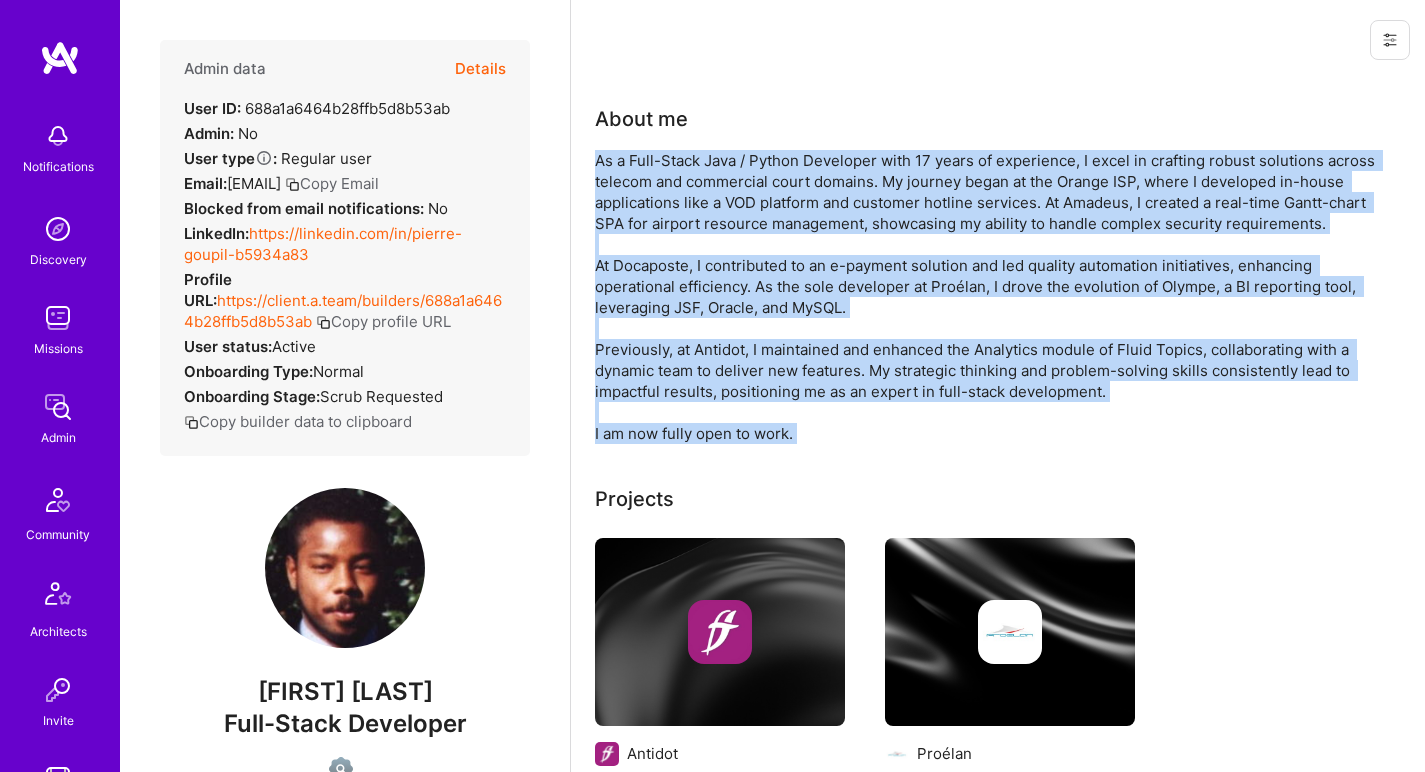 drag, startPoint x: 664, startPoint y: 438, endPoint x: 690, endPoint y: 192, distance: 247.37016 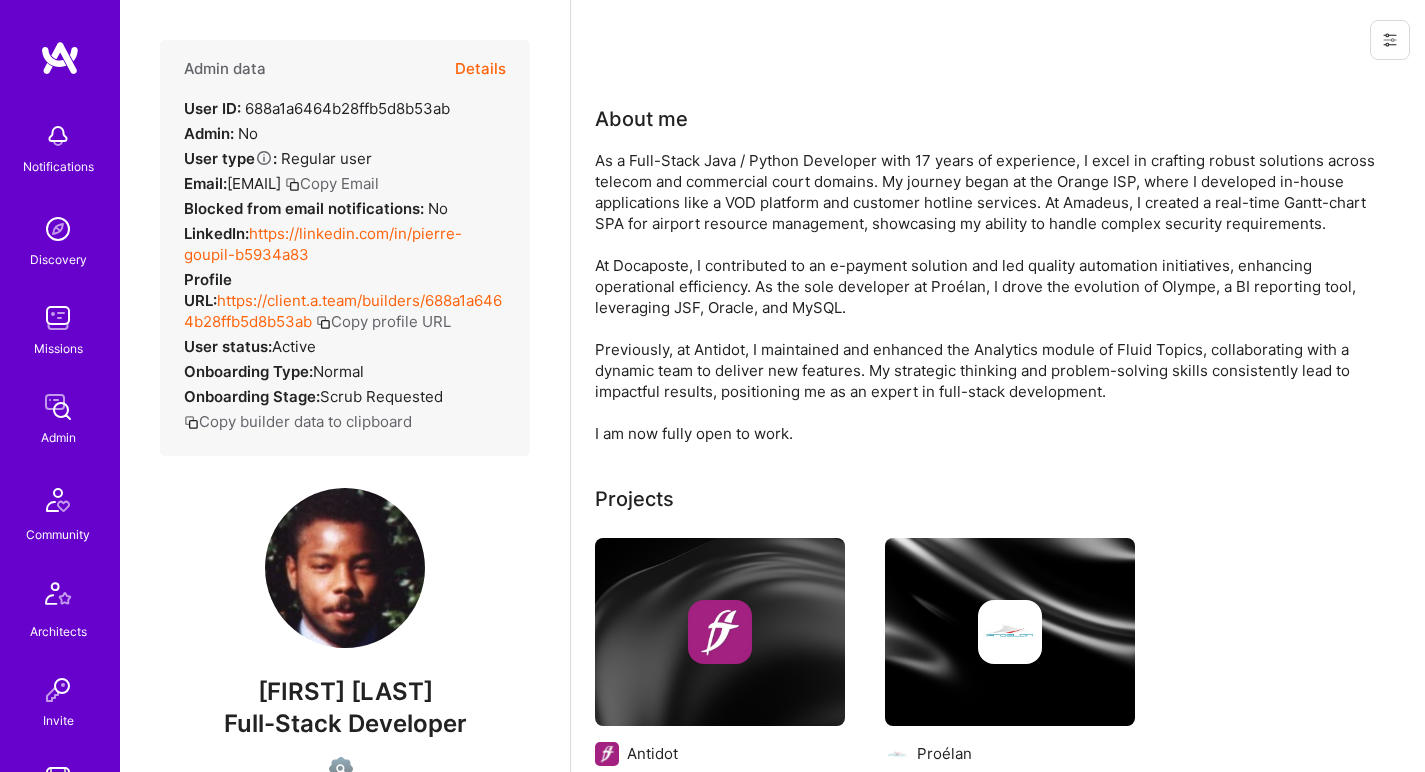 click on "As a Full-Stack Java / Python Developer with 17 years of experience, I excel in crafting robust solutions across telecom and commercial court domains. My journey began at the Orange ISP, where I developed in-house applications like a VOD platform and customer hotline services. At Amadeus, I created a real-time Gantt-chart SPA for airport resource management, showcasing my ability to handle complex security requirements.
At Docaposte, I contributed to an e-payment solution and led quality automation initiatives, enhancing operational efficiency. As the sole developer at Proélan, I drove the evolution of Olympe, a BI reporting tool, leveraging JSF, Oracle, and MySQL.
Previously, at Antidot, I maintained and enhanced the Analytics module of Fluid Topics, collaborating with a dynamic team to deliver new features. My strategic thinking and problem-solving skills consistently lead to impactful results, positioning me as an expert in full-stack development.
I am now fully open to work." at bounding box center (995, 297) 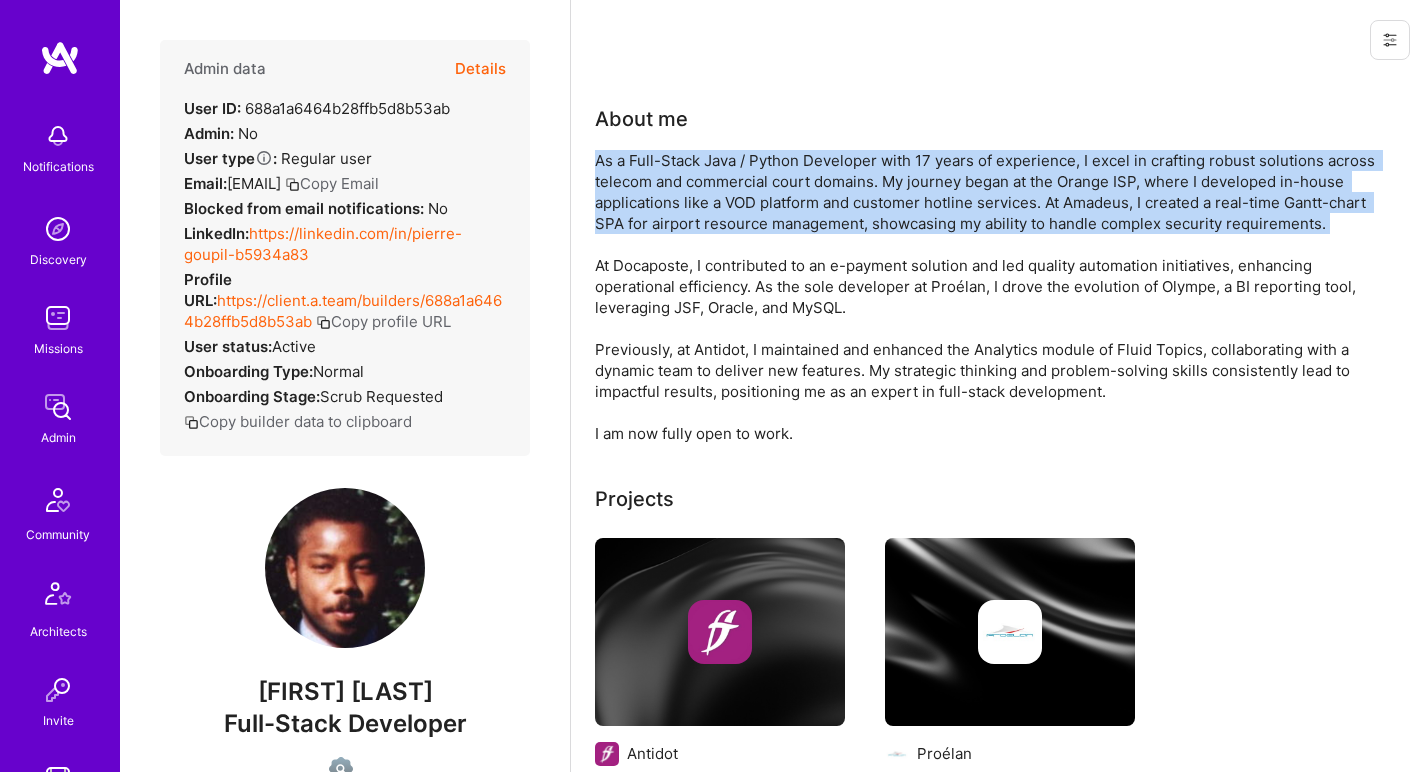 click on "As a Full-Stack Java / Python Developer with 17 years of experience, I excel in crafting robust solutions across telecom and commercial court domains. My journey began at the Orange ISP, where I developed in-house applications like a VOD platform and customer hotline services. At Amadeus, I created a real-time Gantt-chart SPA for airport resource management, showcasing my ability to handle complex security requirements.
At Docaposte, I contributed to an e-payment solution and led quality automation initiatives, enhancing operational efficiency. As the sole developer at Proélan, I drove the evolution of Olympe, a BI reporting tool, leveraging JSF, Oracle, and MySQL.
Previously, at Antidot, I maintained and enhanced the Analytics module of Fluid Topics, collaborating with a dynamic team to deliver new features. My strategic thinking and problem-solving skills consistently lead to impactful results, positioning me as an expert in full-stack development.
I am now fully open to work." at bounding box center (995, 297) 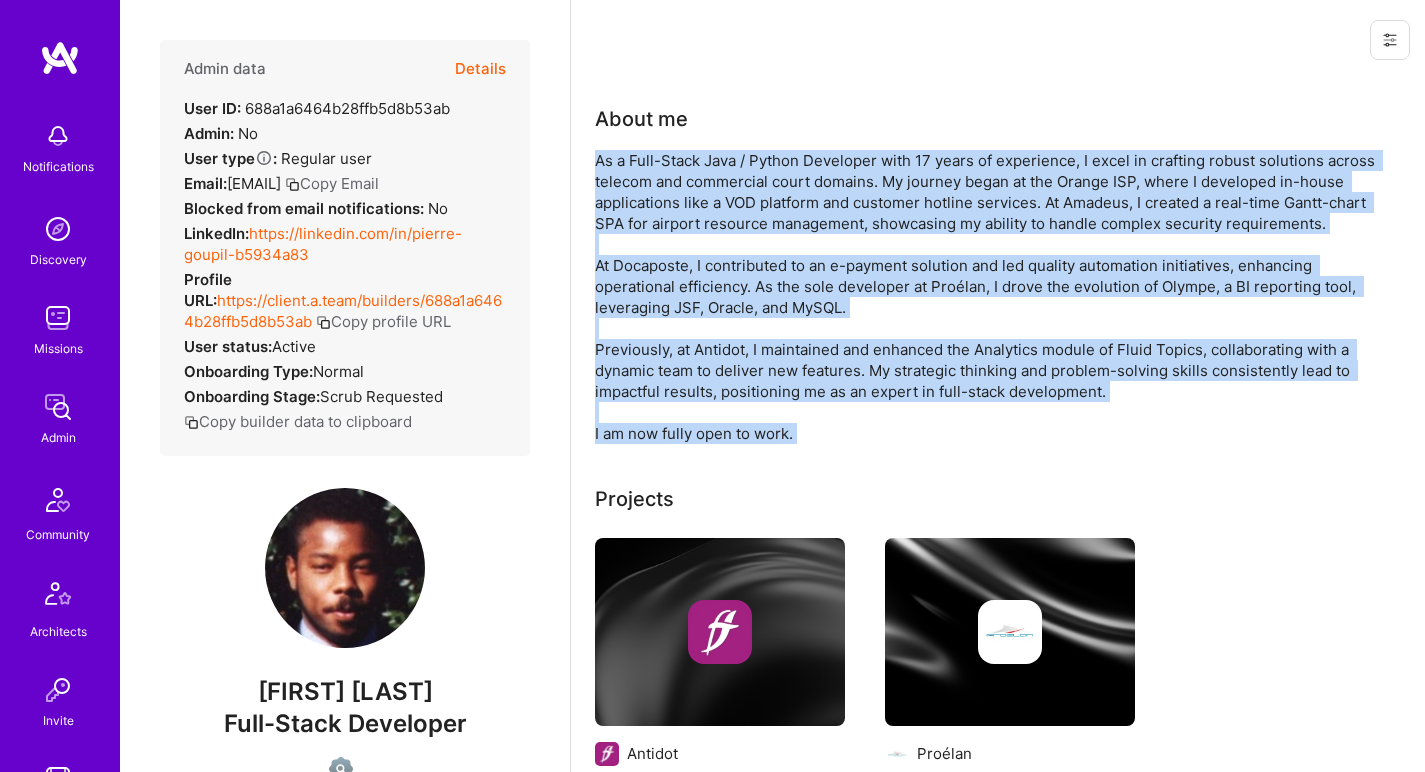 drag, startPoint x: 690, startPoint y: 192, endPoint x: 665, endPoint y: 428, distance: 237.32047 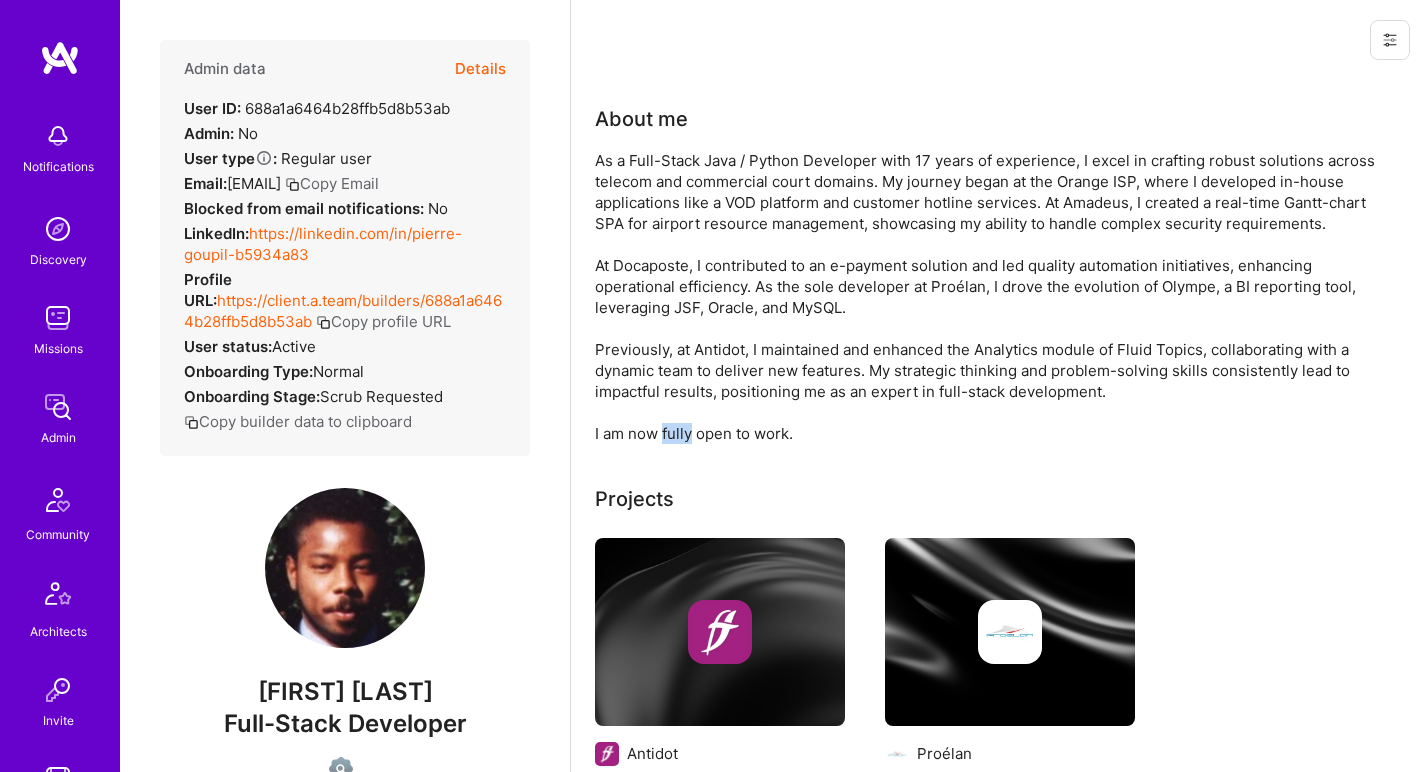 click on "As a Full-Stack Java / Python Developer with 17 years of experience, I excel in crafting robust solutions across telecom and commercial court domains. My journey began at the Orange ISP, where I developed in-house applications like a VOD platform and customer hotline services. At Amadeus, I created a real-time Gantt-chart SPA for airport resource management, showcasing my ability to handle complex security requirements.
At Docaposte, I contributed to an e-payment solution and led quality automation initiatives, enhancing operational efficiency. As the sole developer at Proélan, I drove the evolution of Olympe, a BI reporting tool, leveraging JSF, Oracle, and MySQL.
Previously, at Antidot, I maintained and enhanced the Analytics module of Fluid Topics, collaborating with a dynamic team to deliver new features. My strategic thinking and problem-solving skills consistently lead to impactful results, positioning me as an expert in full-stack development.
I am now fully open to work." at bounding box center [995, 297] 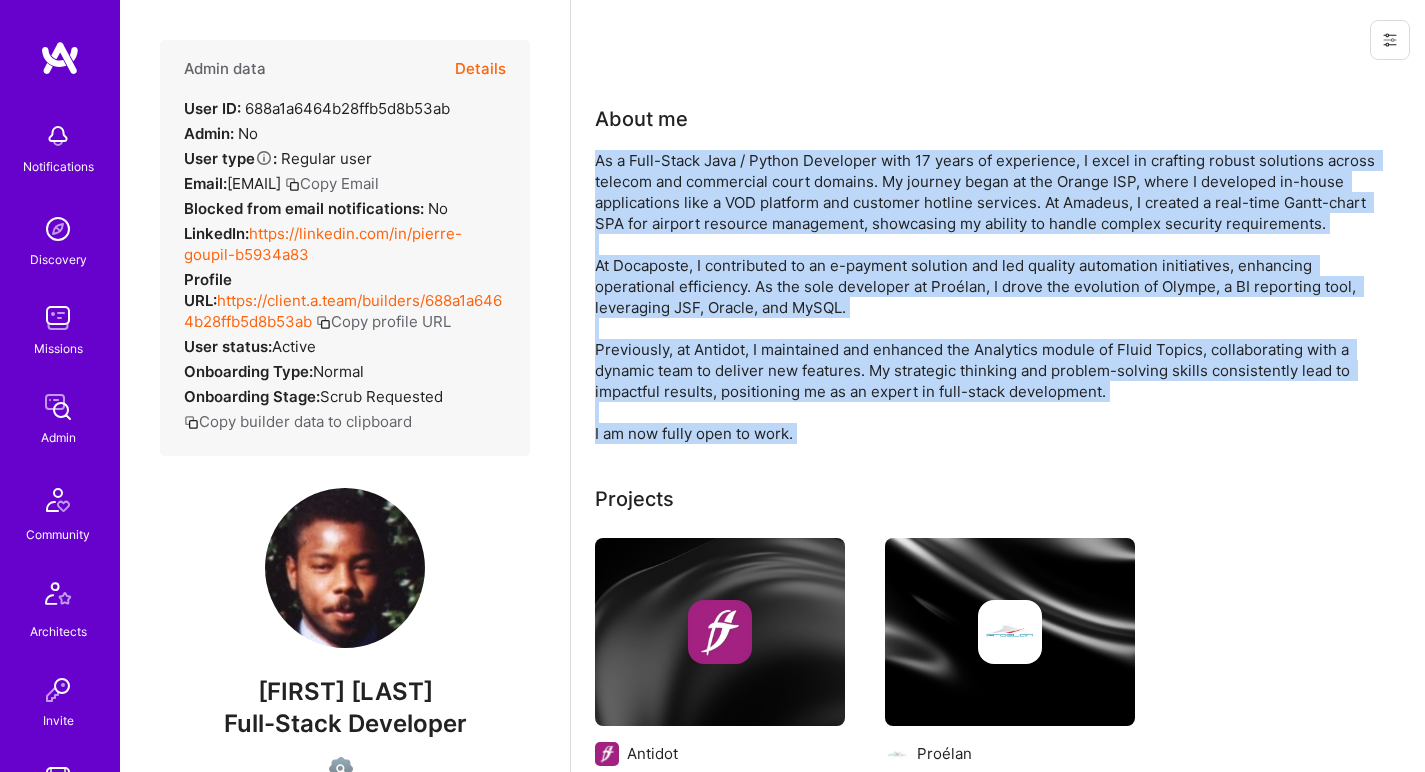 drag, startPoint x: 665, startPoint y: 428, endPoint x: 711, endPoint y: 219, distance: 214.00233 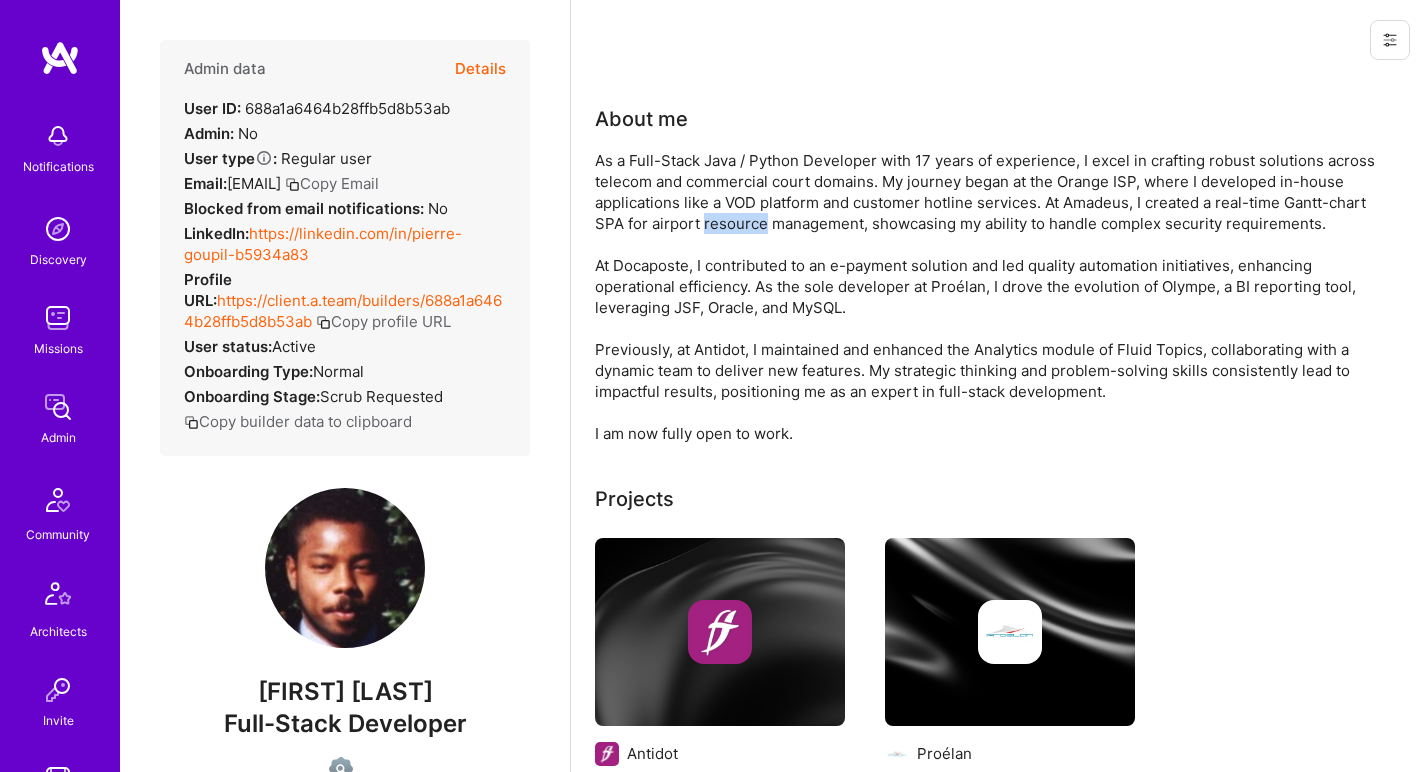 click on "As a Full-Stack Java / Python Developer with 17 years of experience, I excel in crafting robust solutions across telecom and commercial court domains. My journey began at the Orange ISP, where I developed in-house applications like a VOD platform and customer hotline services. At Amadeus, I created a real-time Gantt-chart SPA for airport resource management, showcasing my ability to handle complex security requirements.
At Docaposte, I contributed to an e-payment solution and led quality automation initiatives, enhancing operational efficiency. As the sole developer at Proélan, I drove the evolution of Olympe, a BI reporting tool, leveraging JSF, Oracle, and MySQL.
Previously, at Antidot, I maintained and enhanced the Analytics module of Fluid Topics, collaborating with a dynamic team to deliver new features. My strategic thinking and problem-solving skills consistently lead to impactful results, positioning me as an expert in full-stack development.
I am now fully open to work." at bounding box center [995, 297] 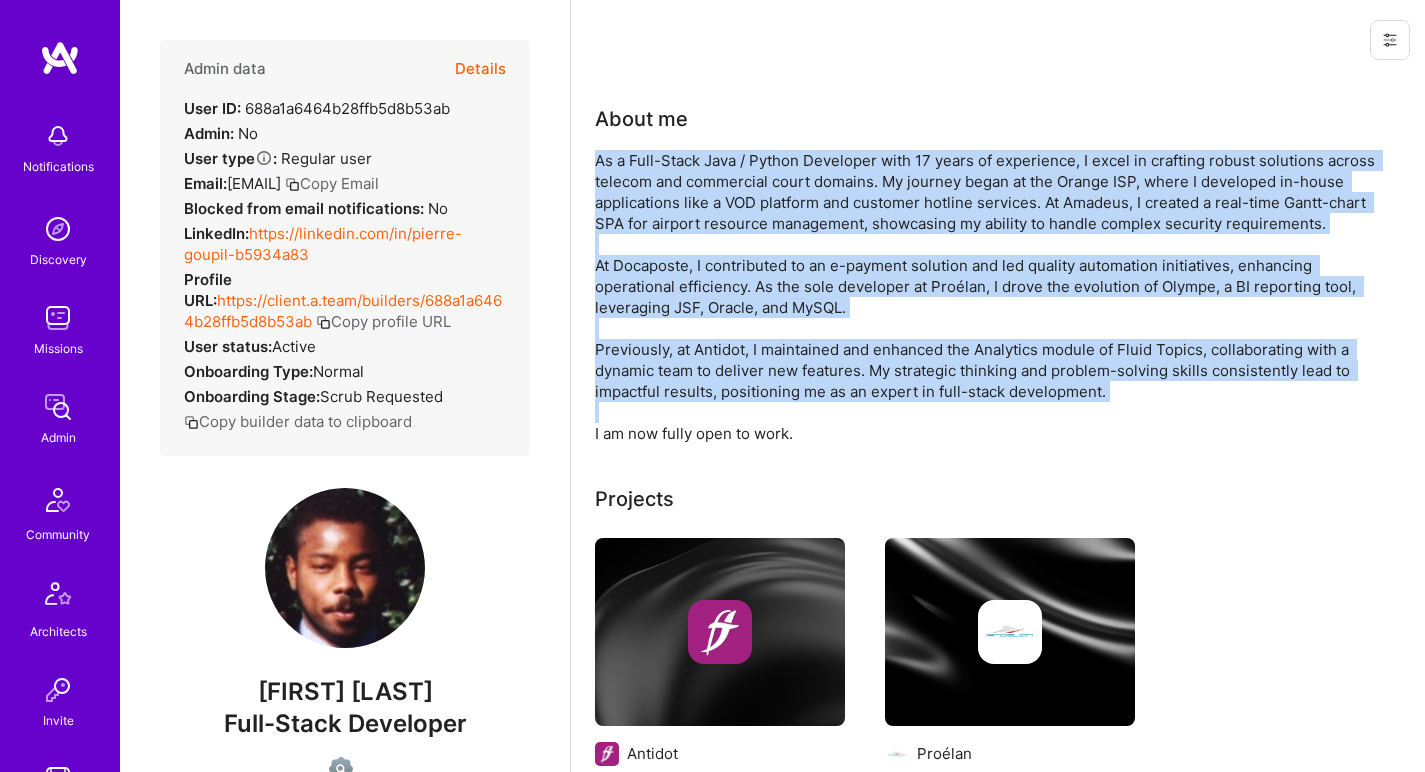 drag, startPoint x: 711, startPoint y: 219, endPoint x: 654, endPoint y: 419, distance: 207.96394 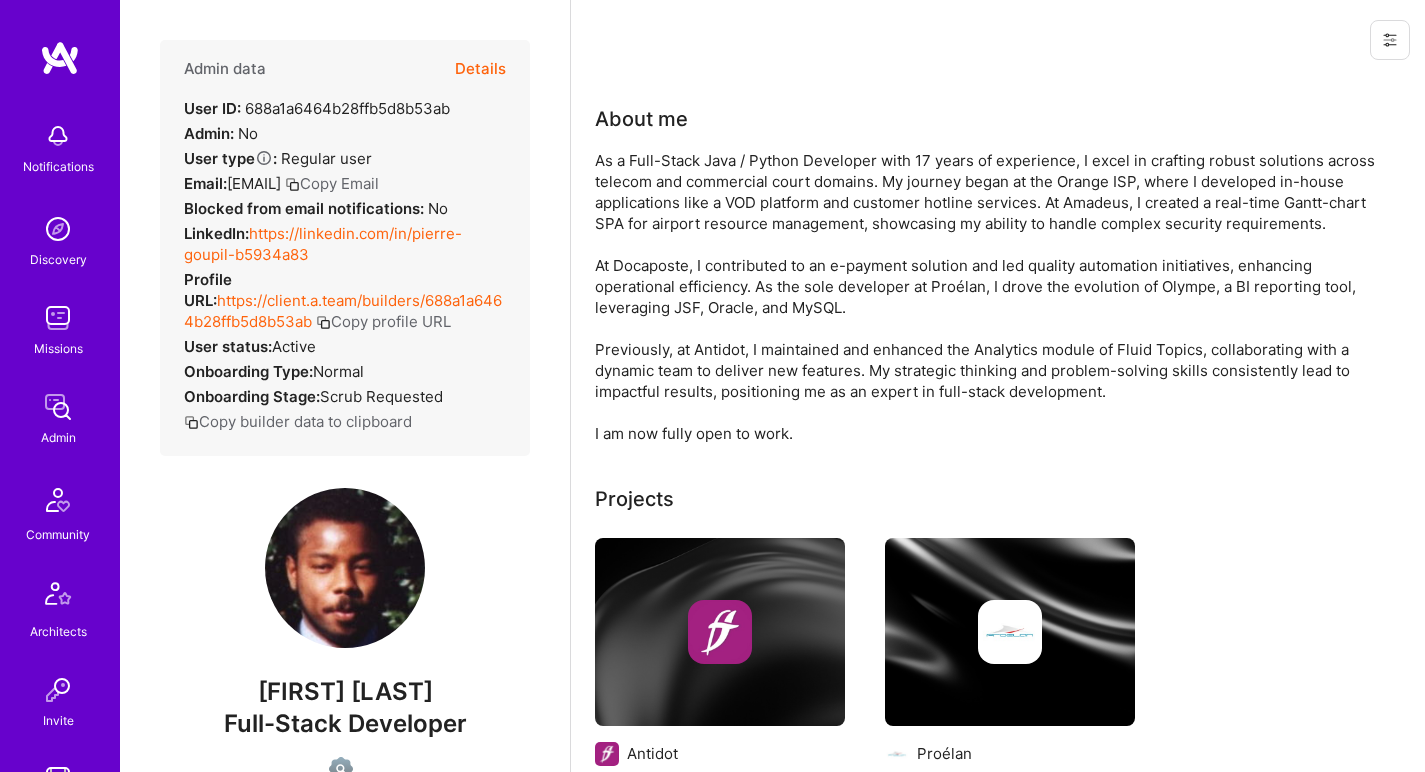 click on "As a Full-Stack Java / Python Developer with 17 years of experience, I excel in crafting robust solutions across telecom and commercial court domains. My journey began at the Orange ISP, where I developed in-house applications like a VOD platform and customer hotline services. At Amadeus, I created a real-time Gantt-chart SPA for airport resource management, showcasing my ability to handle complex security requirements.
At Docaposte, I contributed to an e-payment solution and led quality automation initiatives, enhancing operational efficiency. As the sole developer at Proélan, I drove the evolution of Olympe, a BI reporting tool, leveraging JSF, Oracle, and MySQL.
Previously, at Antidot, I maintained and enhanced the Analytics module of Fluid Topics, collaborating with a dynamic team to deliver new features. My strategic thinking and problem-solving skills consistently lead to impactful results, positioning me as an expert in full-stack development.
I am now fully open to work." at bounding box center [995, 297] 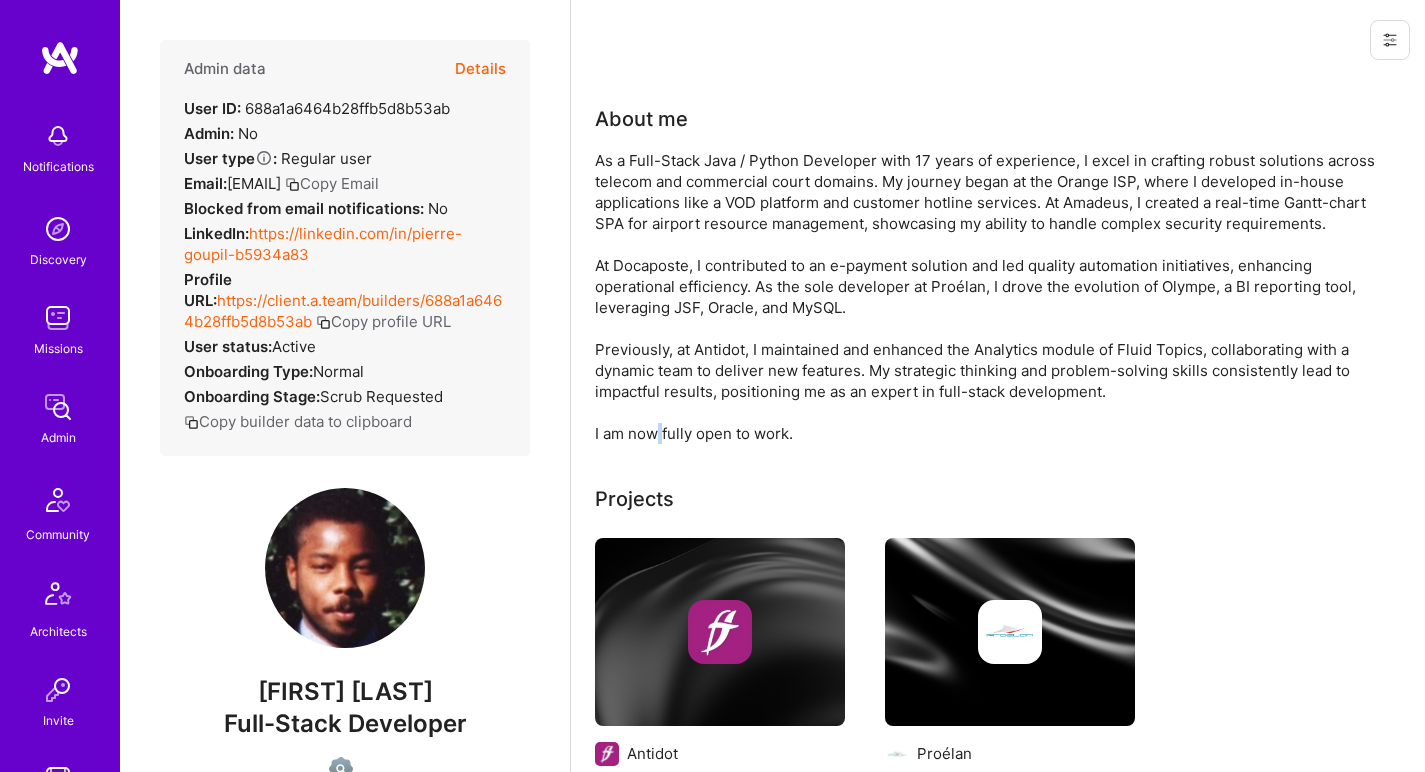 click on "As a Full-Stack Java / Python Developer with 17 years of experience, I excel in crafting robust solutions across telecom and commercial court domains. My journey began at the Orange ISP, where I developed in-house applications like a VOD platform and customer hotline services. At Amadeus, I created a real-time Gantt-chart SPA for airport resource management, showcasing my ability to handle complex security requirements.
At Docaposte, I contributed to an e-payment solution and led quality automation initiatives, enhancing operational efficiency. As the sole developer at Proélan, I drove the evolution of Olympe, a BI reporting tool, leveraging JSF, Oracle, and MySQL.
Previously, at Antidot, I maintained and enhanced the Analytics module of Fluid Topics, collaborating with a dynamic team to deliver new features. My strategic thinking and problem-solving skills consistently lead to impactful results, positioning me as an expert in full-stack development.
I am now fully open to work." at bounding box center [995, 297] 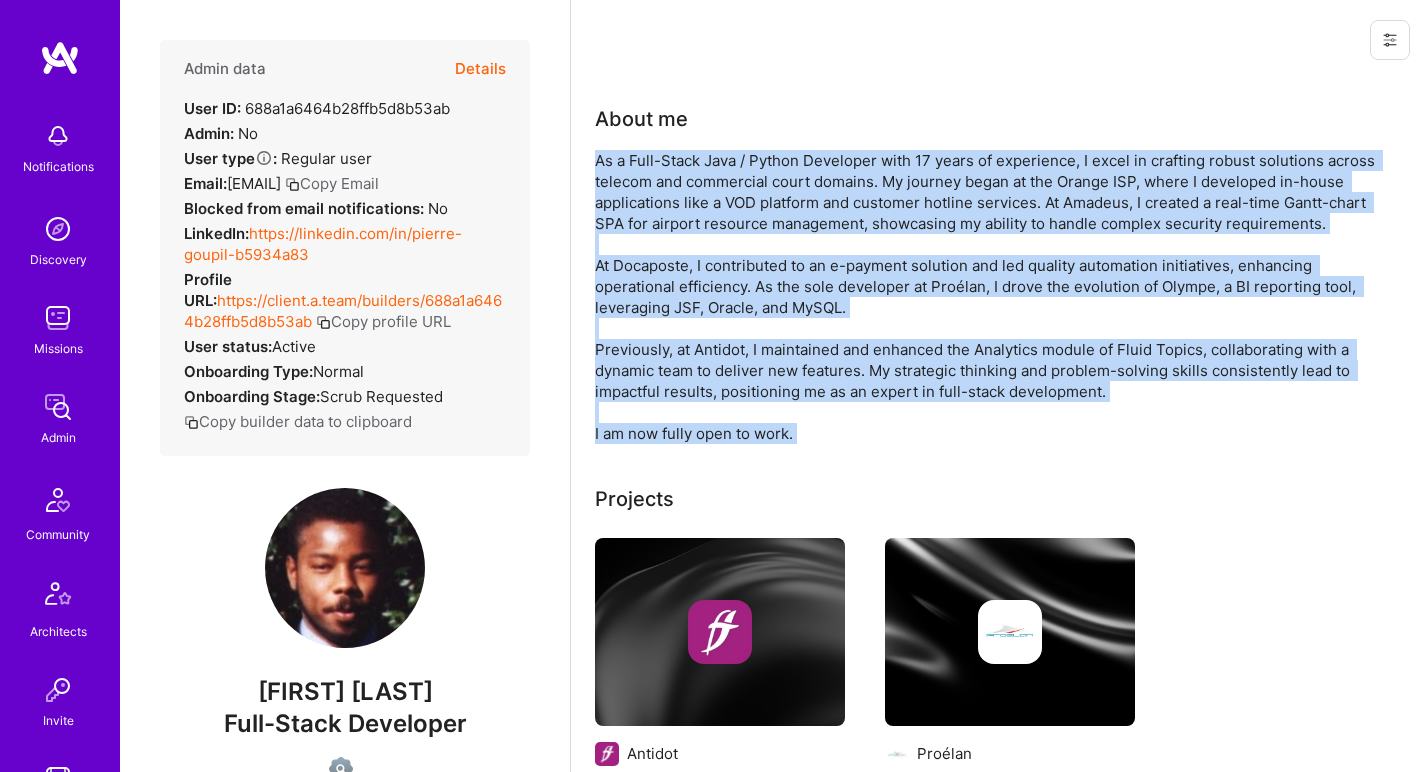 drag, startPoint x: 654, startPoint y: 430, endPoint x: 700, endPoint y: 223, distance: 212.04953 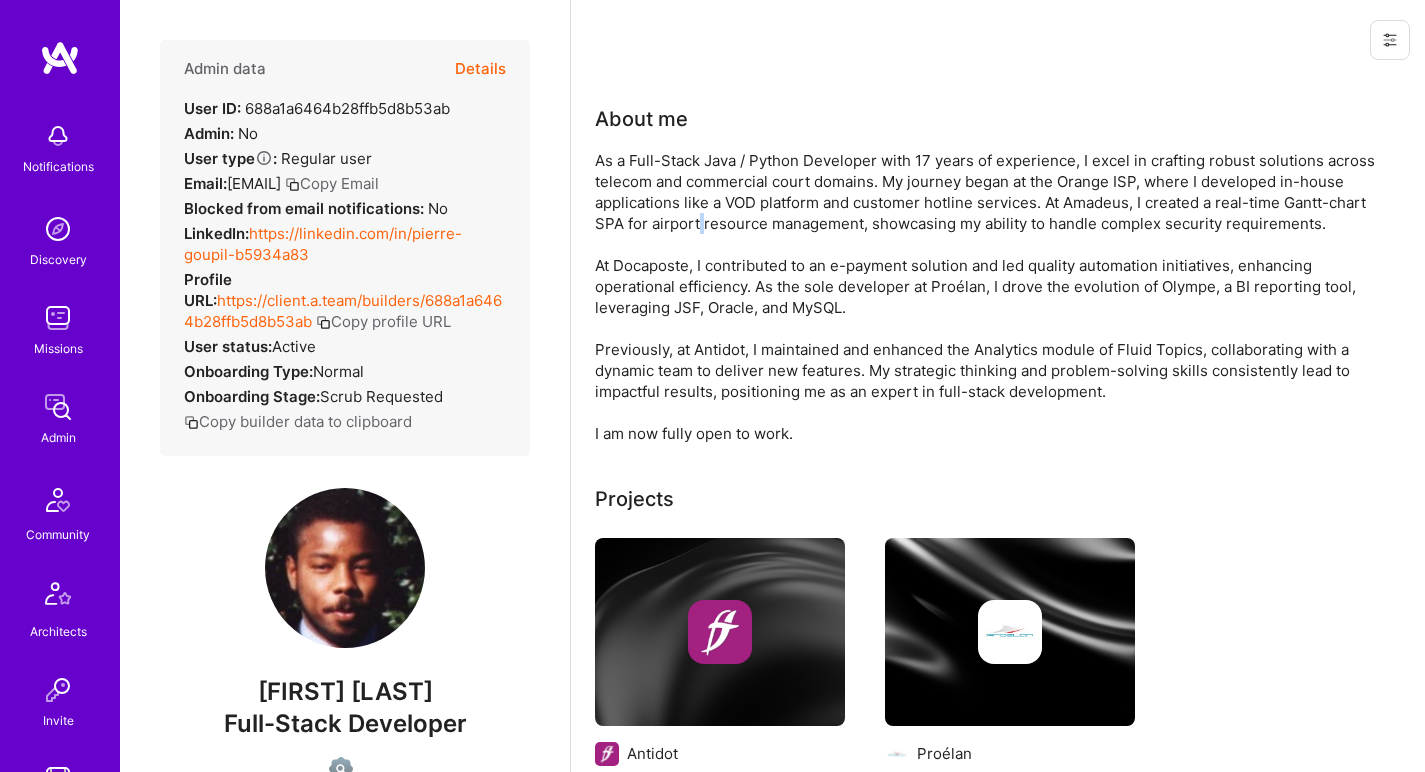 click on "As a Full-Stack Java / Python Developer with 17 years of experience, I excel in crafting robust solutions across telecom and commercial court domains. My journey began at the Orange ISP, where I developed in-house applications like a VOD platform and customer hotline services. At Amadeus, I created a real-time Gantt-chart SPA for airport resource management, showcasing my ability to handle complex security requirements.
At Docaposte, I contributed to an e-payment solution and led quality automation initiatives, enhancing operational efficiency. As the sole developer at Proélan, I drove the evolution of Olympe, a BI reporting tool, leveraging JSF, Oracle, and MySQL.
Previously, at Antidot, I maintained and enhanced the Analytics module of Fluid Topics, collaborating with a dynamic team to deliver new features. My strategic thinking and problem-solving skills consistently lead to impactful results, positioning me as an expert in full-stack development.
I am now fully open to work." at bounding box center (995, 297) 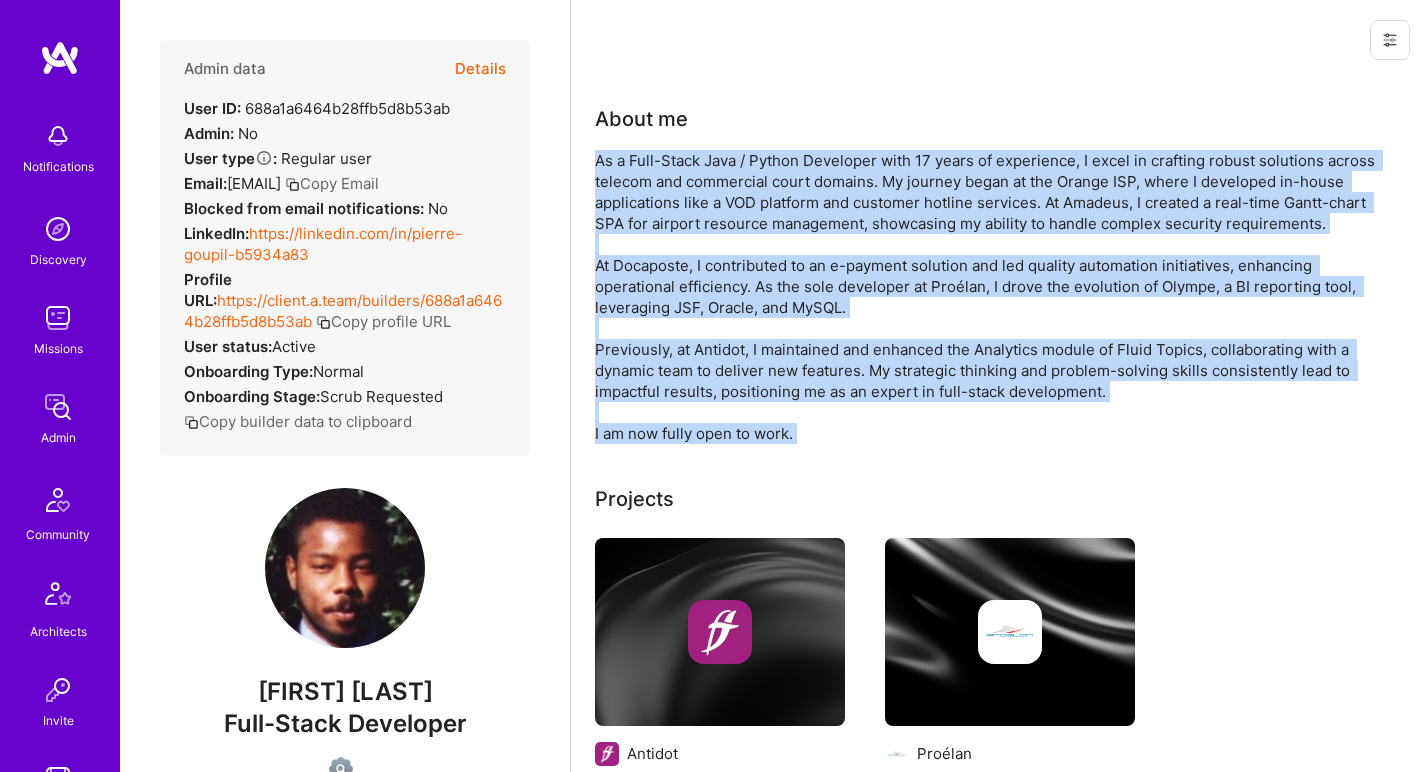 drag, startPoint x: 700, startPoint y: 223, endPoint x: 670, endPoint y: 440, distance: 219.06392 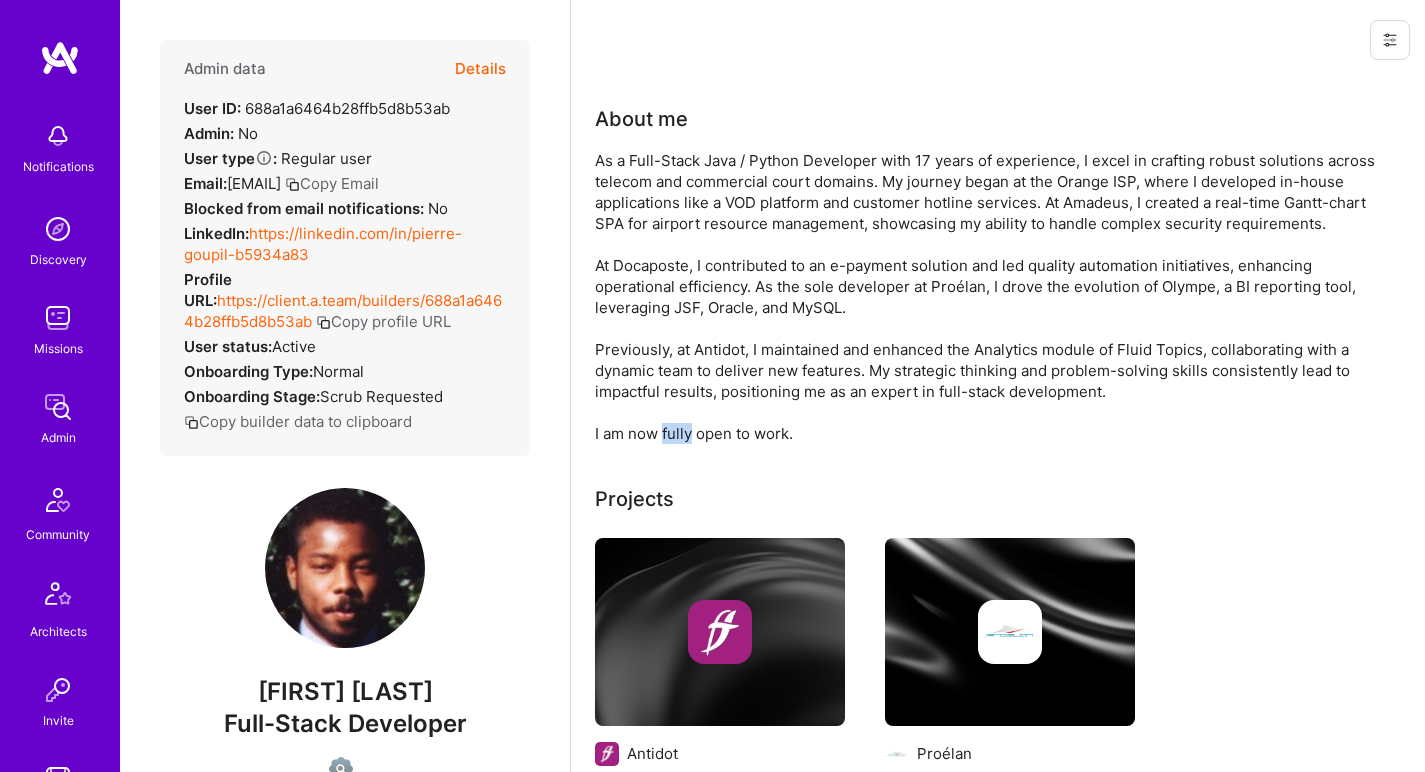 click on "As a Full-Stack Java / Python Developer with 17 years of experience, I excel in crafting robust solutions across telecom and commercial court domains. My journey began at the Orange ISP, where I developed in-house applications like a VOD platform and customer hotline services. At Amadeus, I created a real-time Gantt-chart SPA for airport resource management, showcasing my ability to handle complex security requirements.
At Docaposte, I contributed to an e-payment solution and led quality automation initiatives, enhancing operational efficiency. As the sole developer at Proélan, I drove the evolution of Olympe, a BI reporting tool, leveraging JSF, Oracle, and MySQL.
Previously, at Antidot, I maintained and enhanced the Analytics module of Fluid Topics, collaborating with a dynamic team to deliver new features. My strategic thinking and problem-solving skills consistently lead to impactful results, positioning me as an expert in full-stack development.
I am now fully open to work." at bounding box center [995, 297] 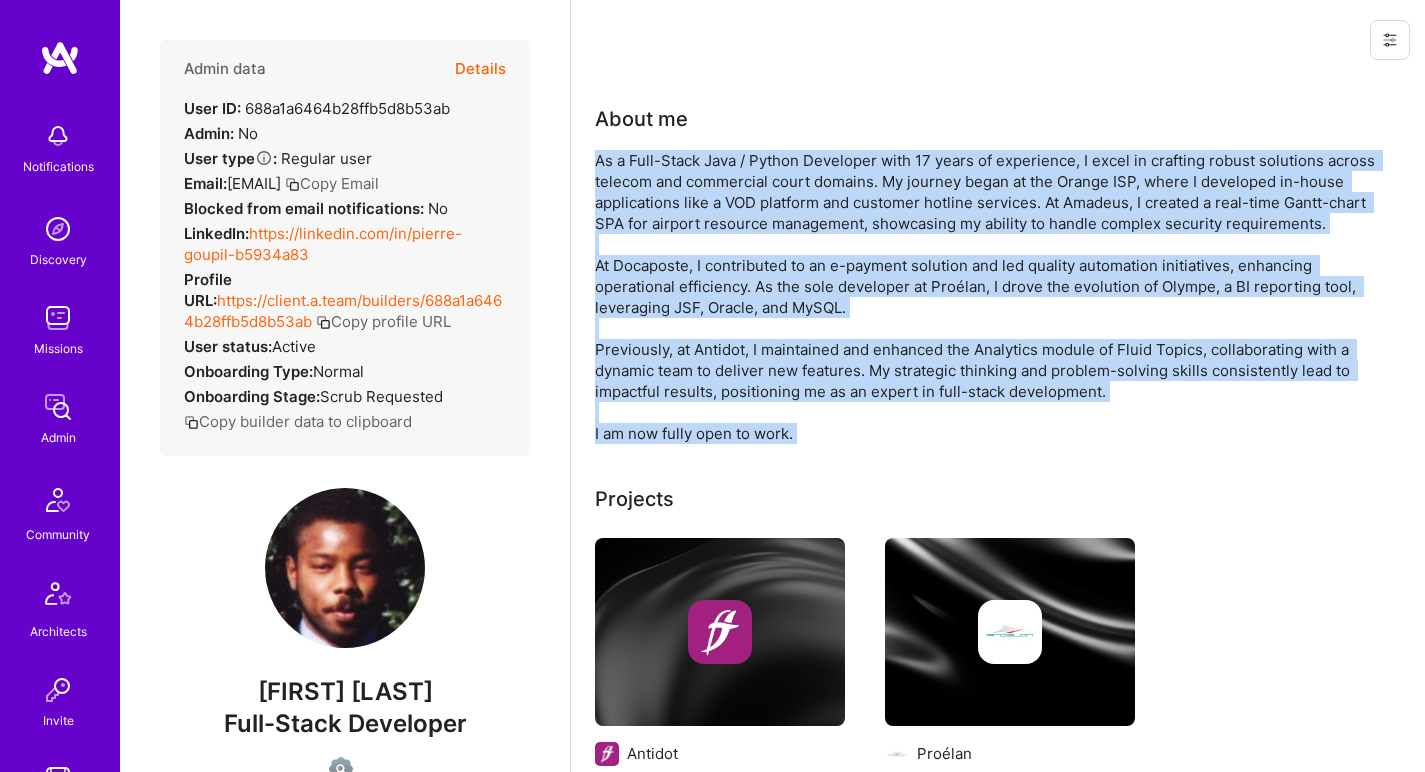 drag, startPoint x: 670, startPoint y: 440, endPoint x: 700, endPoint y: 221, distance: 221.04524 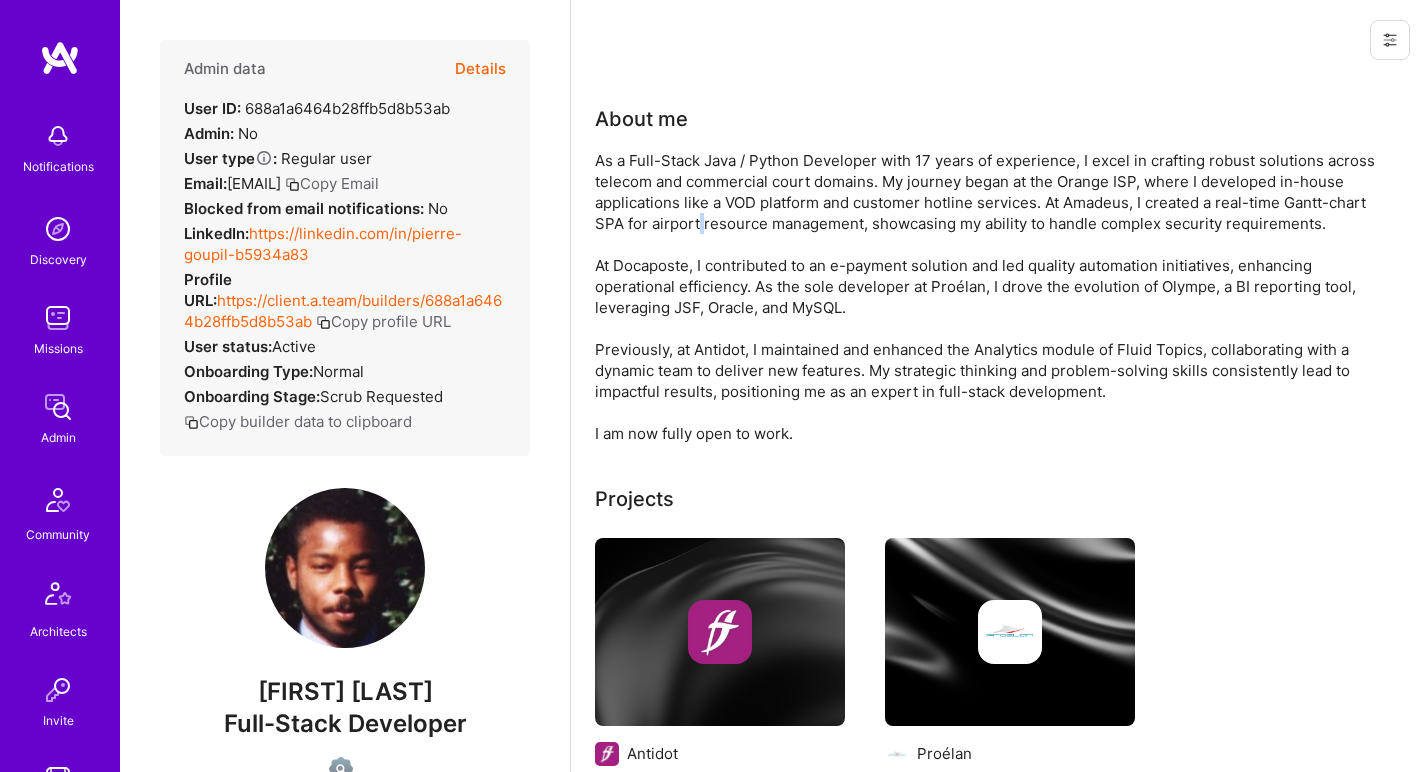click on "As a Full-Stack Java / Python Developer with 17 years of experience, I excel in crafting robust solutions across telecom and commercial court domains. My journey began at the Orange ISP, where I developed in-house applications like a VOD platform and customer hotline services. At Amadeus, I created a real-time Gantt-chart SPA for airport resource management, showcasing my ability to handle complex security requirements.
At Docaposte, I contributed to an e-payment solution and led quality automation initiatives, enhancing operational efficiency. As the sole developer at Proélan, I drove the evolution of Olympe, a BI reporting tool, leveraging JSF, Oracle, and MySQL.
Previously, at Antidot, I maintained and enhanced the Analytics module of Fluid Topics, collaborating with a dynamic team to deliver new features. My strategic thinking and problem-solving skills consistently lead to impactful results, positioning me as an expert in full-stack development.
I am now fully open to work." at bounding box center [995, 297] 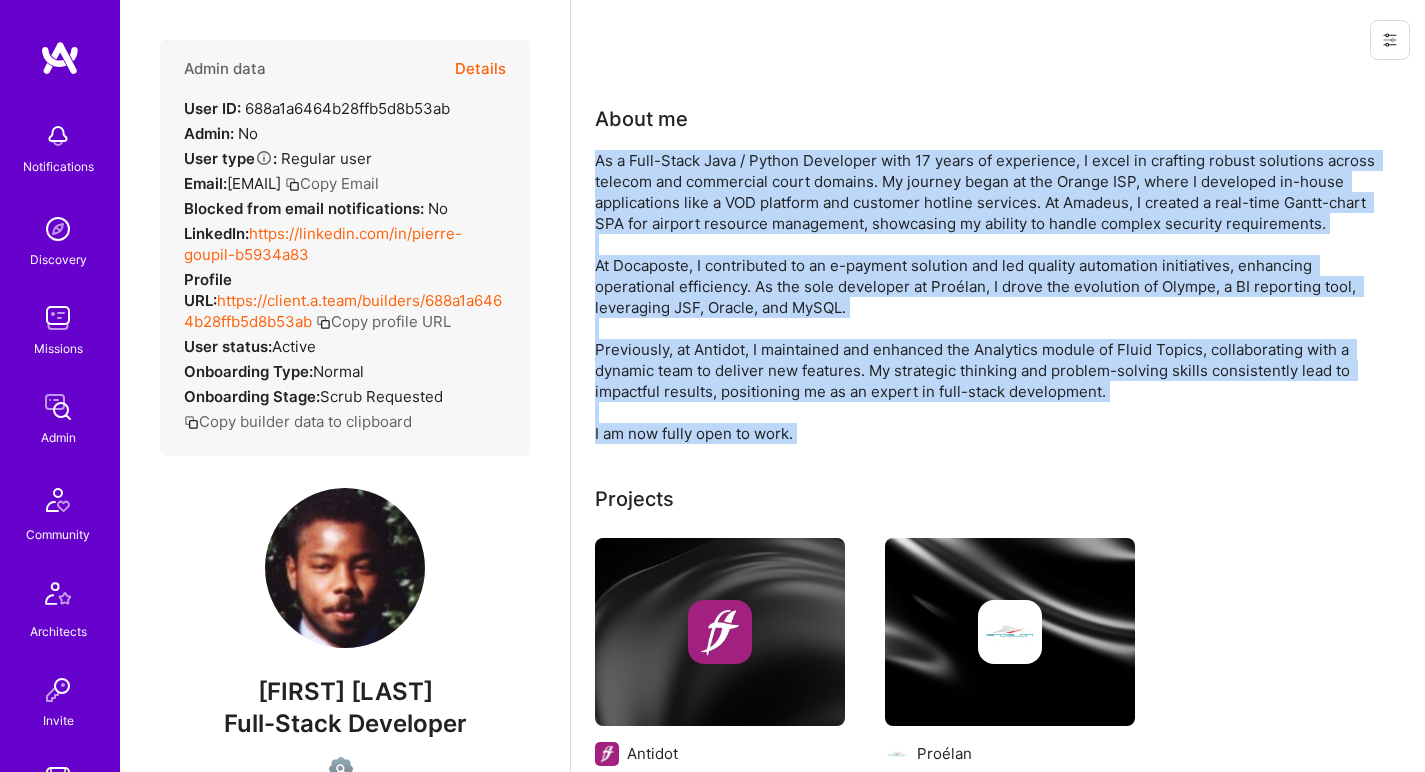 drag, startPoint x: 700, startPoint y: 221, endPoint x: 669, endPoint y: 429, distance: 210.29741 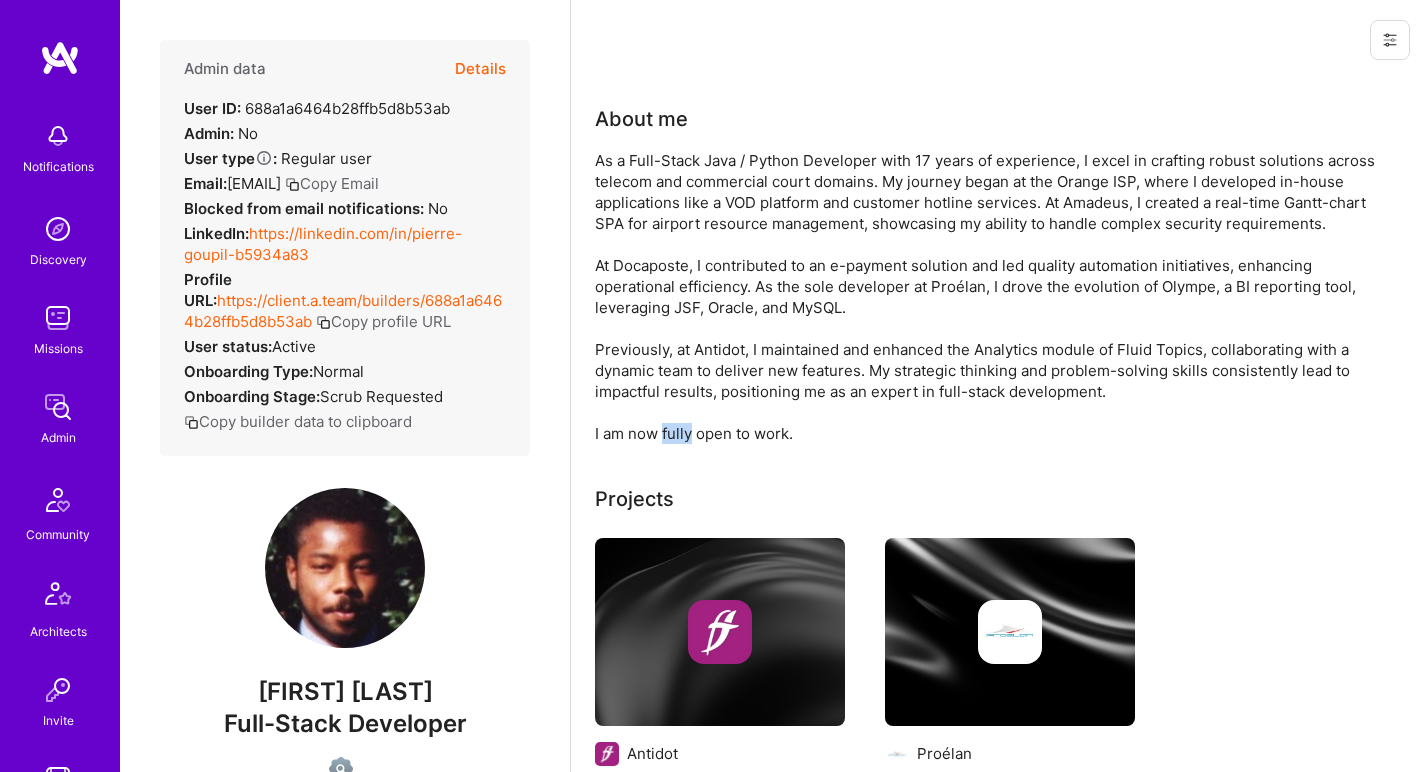click on "As a Full-Stack Java / Python Developer with 17 years of experience, I excel in crafting robust solutions across telecom and commercial court domains. My journey began at the Orange ISP, where I developed in-house applications like a VOD platform and customer hotline services. At Amadeus, I created a real-time Gantt-chart SPA for airport resource management, showcasing my ability to handle complex security requirements.
At Docaposte, I contributed to an e-payment solution and led quality automation initiatives, enhancing operational efficiency. As the sole developer at Proélan, I drove the evolution of Olympe, a BI reporting tool, leveraging JSF, Oracle, and MySQL.
Previously, at Antidot, I maintained and enhanced the Analytics module of Fluid Topics, collaborating with a dynamic team to deliver new features. My strategic thinking and problem-solving skills consistently lead to impactful results, positioning me as an expert in full-stack development.
I am now fully open to work." at bounding box center (995, 297) 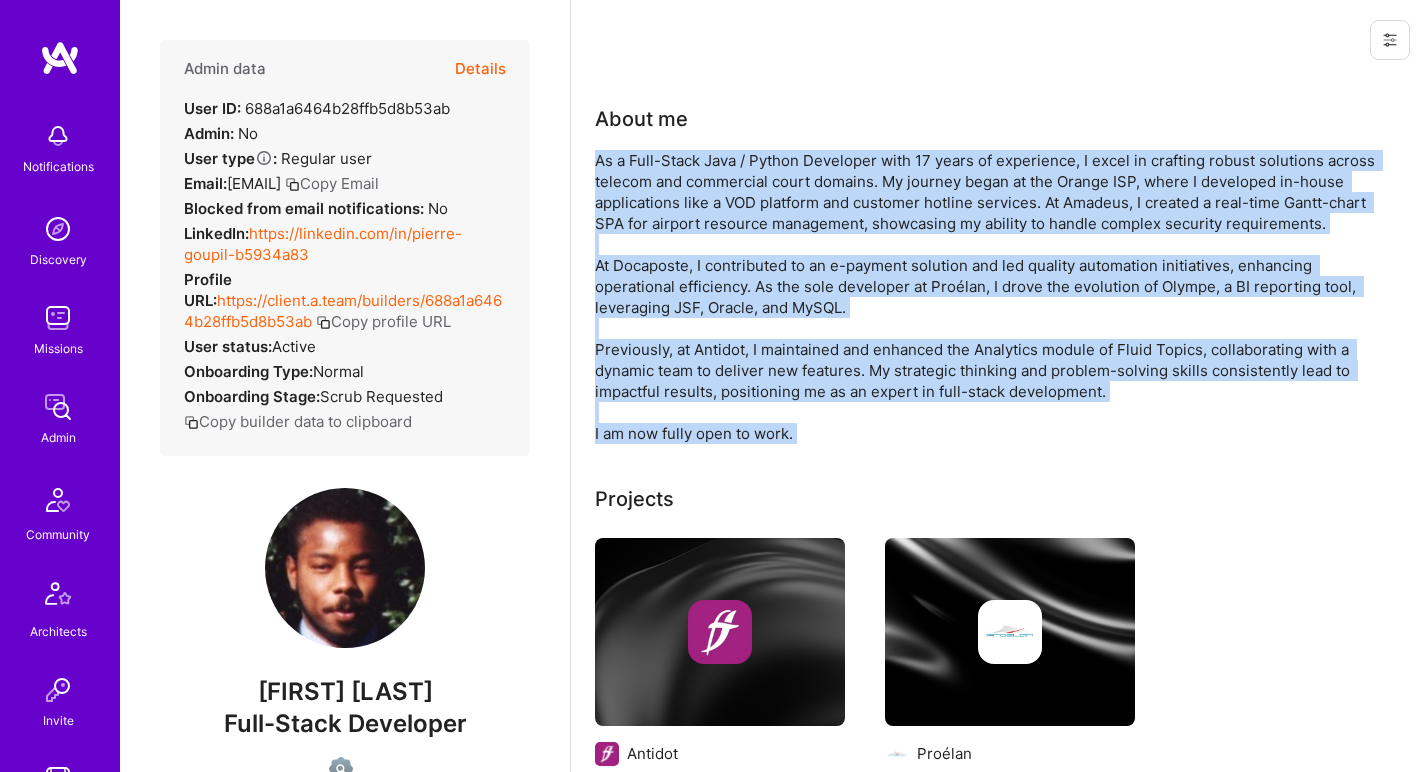 drag, startPoint x: 669, startPoint y: 429, endPoint x: 700, endPoint y: 222, distance: 209.30838 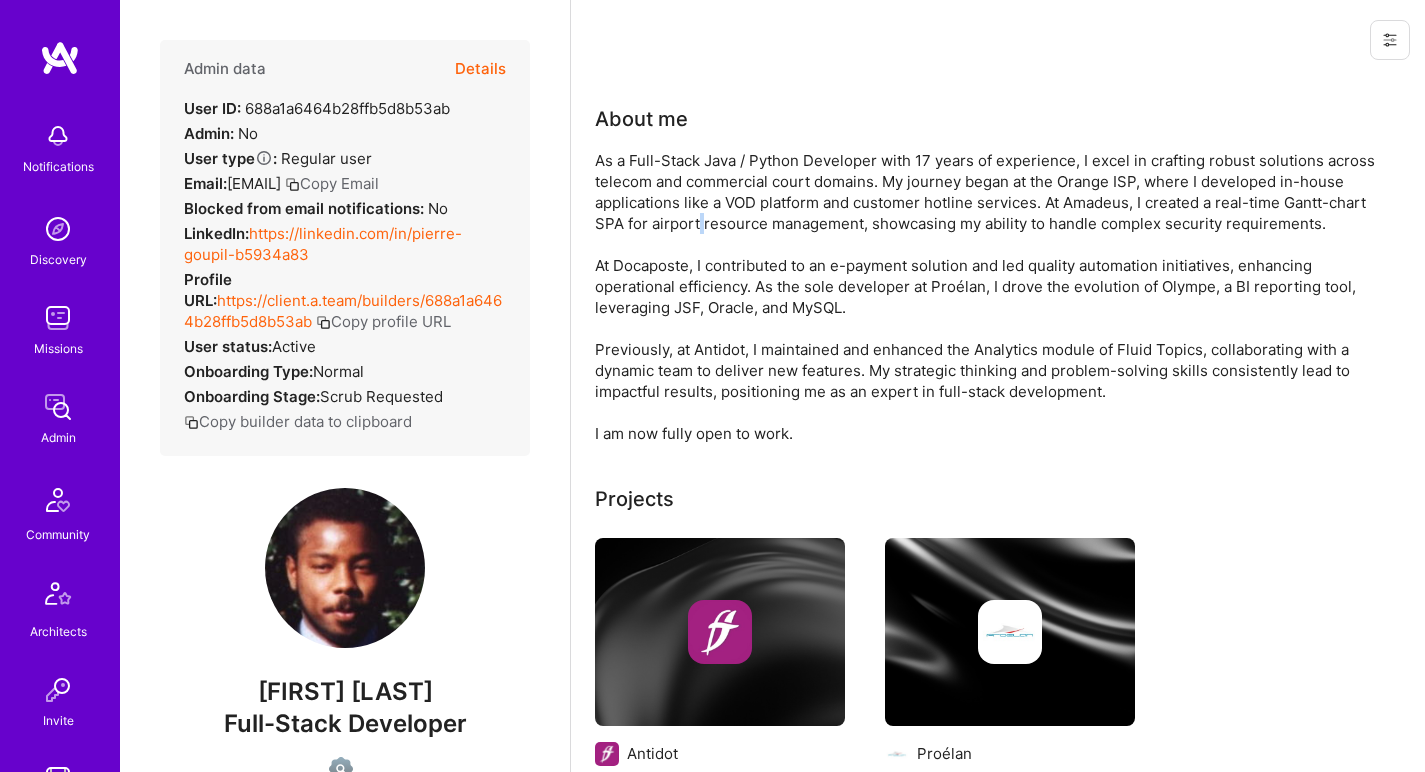 click on "As a Full-Stack Java / Python Developer with 17 years of experience, I excel in crafting robust solutions across telecom and commercial court domains. My journey began at the Orange ISP, where I developed in-house applications like a VOD platform and customer hotline services. At Amadeus, I created a real-time Gantt-chart SPA for airport resource management, showcasing my ability to handle complex security requirements.
At Docaposte, I contributed to an e-payment solution and led quality automation initiatives, enhancing operational efficiency. As the sole developer at Proélan, I drove the evolution of Olympe, a BI reporting tool, leveraging JSF, Oracle, and MySQL.
Previously, at Antidot, I maintained and enhanced the Analytics module of Fluid Topics, collaborating with a dynamic team to deliver new features. My strategic thinking and problem-solving skills consistently lead to impactful results, positioning me as an expert in full-stack development.
I am now fully open to work." at bounding box center [995, 297] 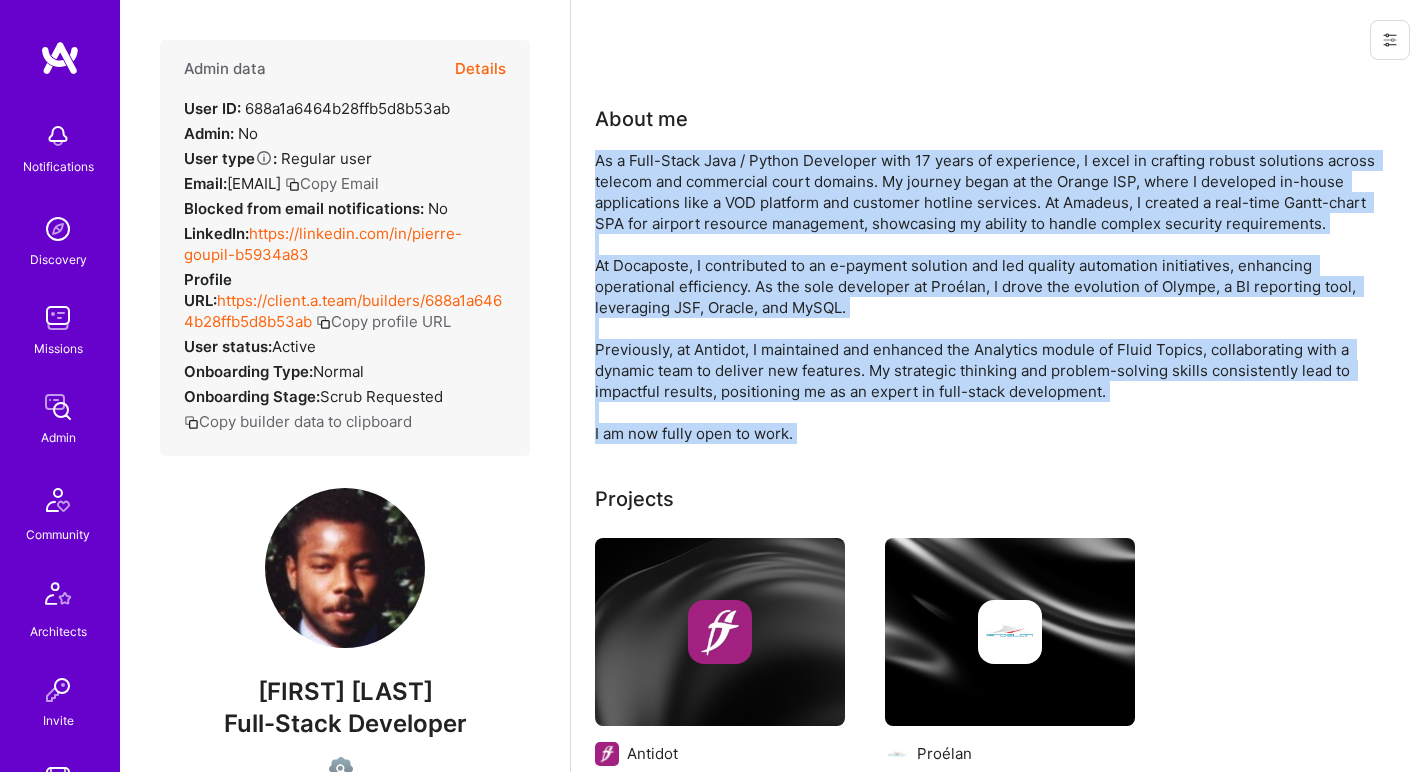 drag, startPoint x: 700, startPoint y: 222, endPoint x: 682, endPoint y: 436, distance: 214.75568 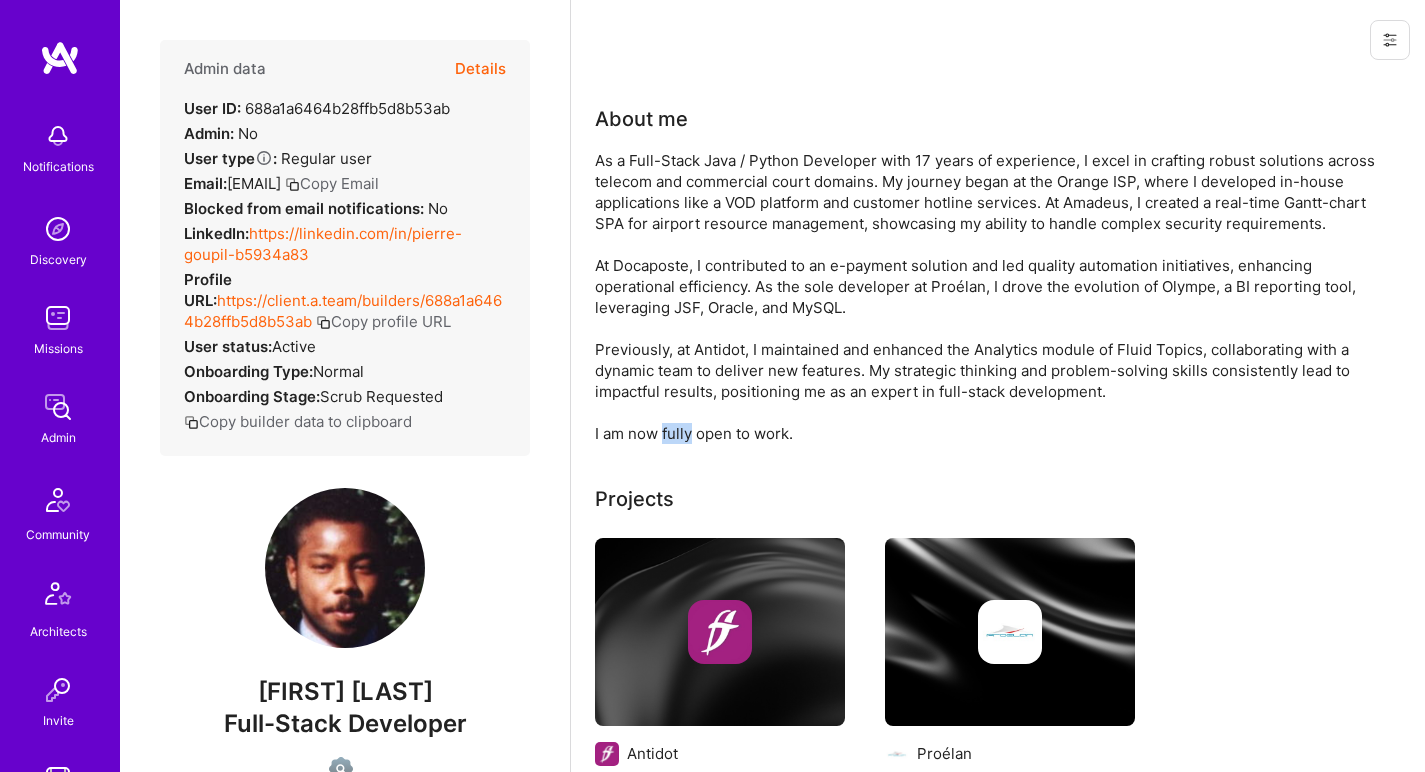 click on "As a Full-Stack Java / Python Developer with 17 years of experience, I excel in crafting robust solutions across telecom and commercial court domains. My journey began at the Orange ISP, where I developed in-house applications like a VOD platform and customer hotline services. At Amadeus, I created a real-time Gantt-chart SPA for airport resource management, showcasing my ability to handle complex security requirements.
At Docaposte, I contributed to an e-payment solution and led quality automation initiatives, enhancing operational efficiency. As the sole developer at Proélan, I drove the evolution of Olympe, a BI reporting tool, leveraging JSF, Oracle, and MySQL.
Previously, at Antidot, I maintained and enhanced the Analytics module of Fluid Topics, collaborating with a dynamic team to deliver new features. My strategic thinking and problem-solving skills consistently lead to impactful results, positioning me as an expert in full-stack development.
I am now fully open to work." at bounding box center [995, 297] 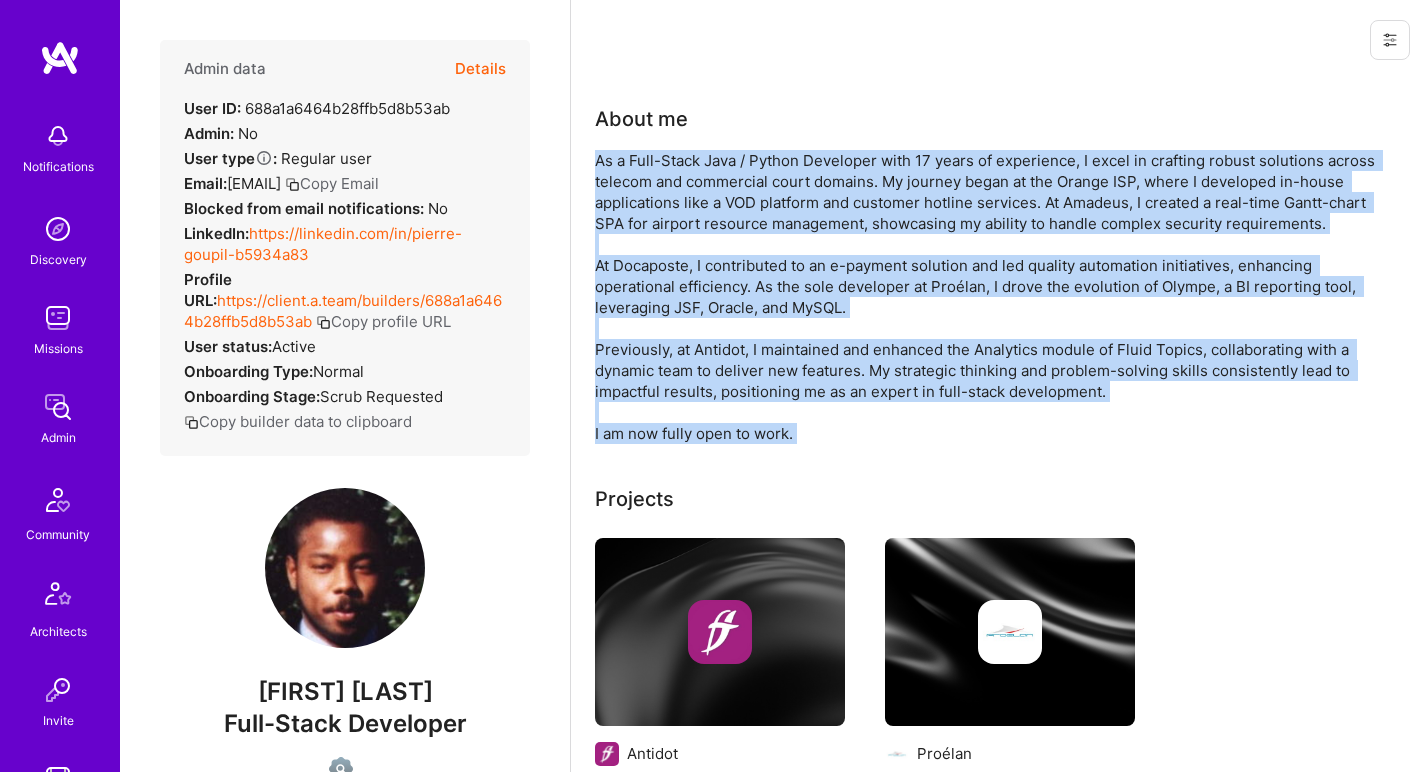 drag, startPoint x: 682, startPoint y: 436, endPoint x: 709, endPoint y: 230, distance: 207.76189 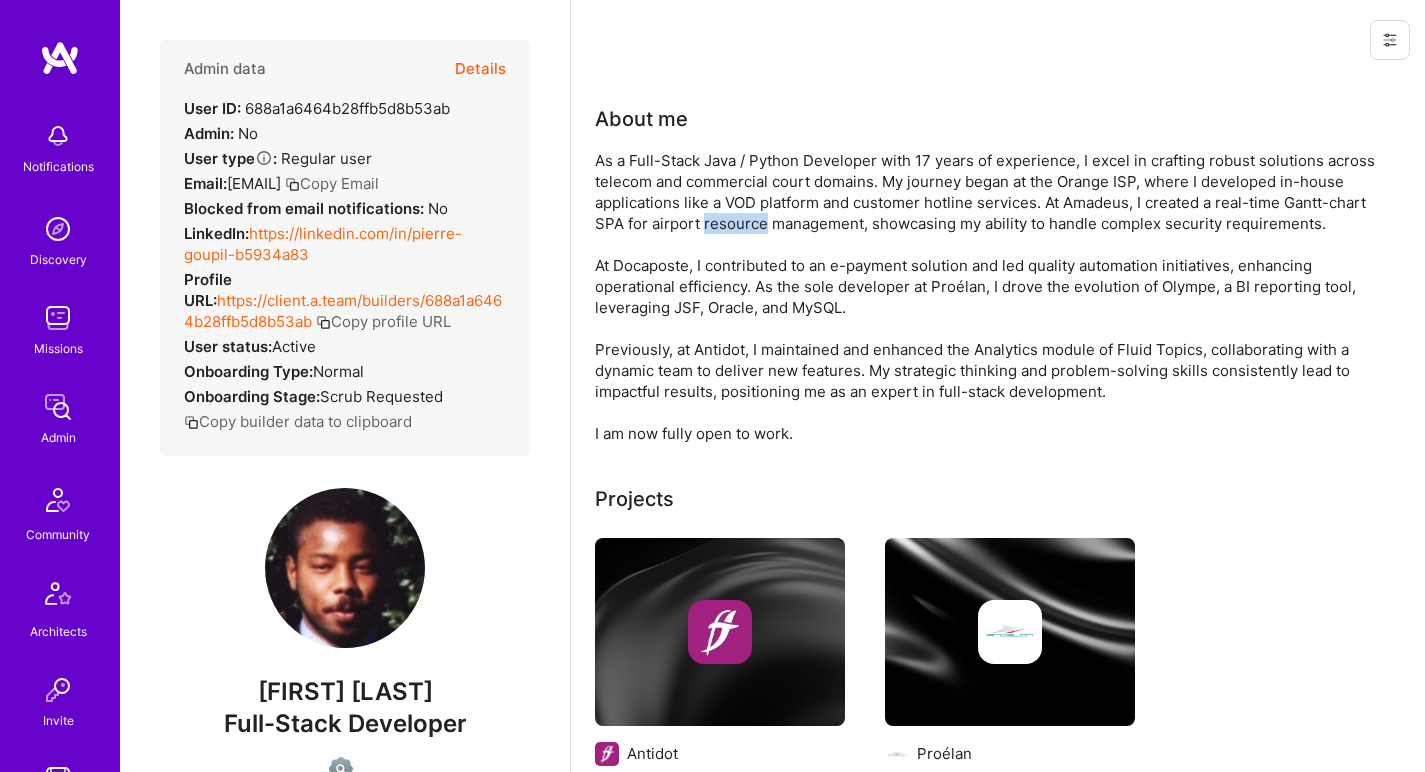 click on "As a Full-Stack Java / Python Developer with 17 years of experience, I excel in crafting robust solutions across telecom and commercial court domains. My journey began at the Orange ISP, where I developed in-house applications like a VOD platform and customer hotline services. At Amadeus, I created a real-time Gantt-chart SPA for airport resource management, showcasing my ability to handle complex security requirements.
At Docaposte, I contributed to an e-payment solution and led quality automation initiatives, enhancing operational efficiency. As the sole developer at Proélan, I drove the evolution of Olympe, a BI reporting tool, leveraging JSF, Oracle, and MySQL.
Previously, at Antidot, I maintained and enhanced the Analytics module of Fluid Topics, collaborating with a dynamic team to deliver new features. My strategic thinking and problem-solving skills consistently lead to impactful results, positioning me as an expert in full-stack development.
I am now fully open to work." at bounding box center (995, 297) 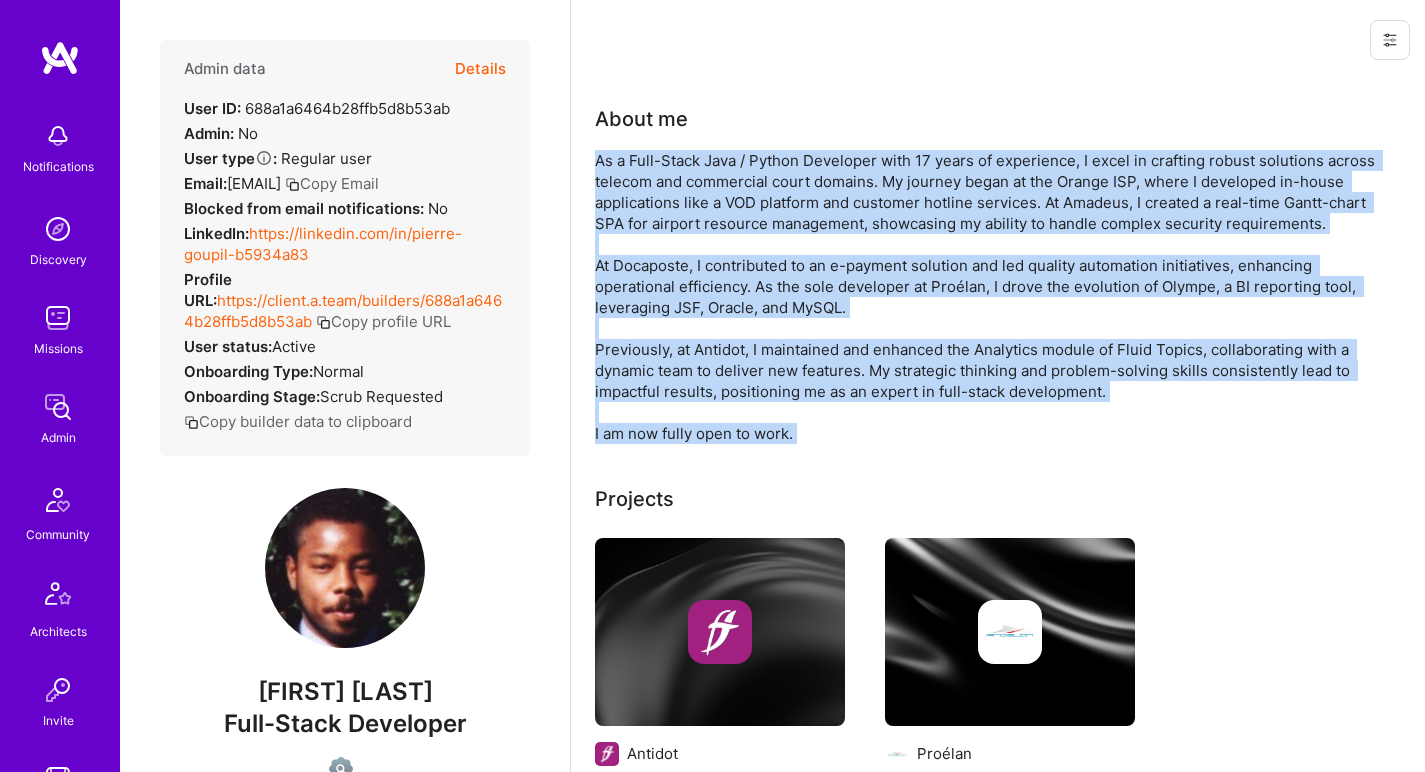 drag, startPoint x: 709, startPoint y: 230, endPoint x: 677, endPoint y: 423, distance: 195.63486 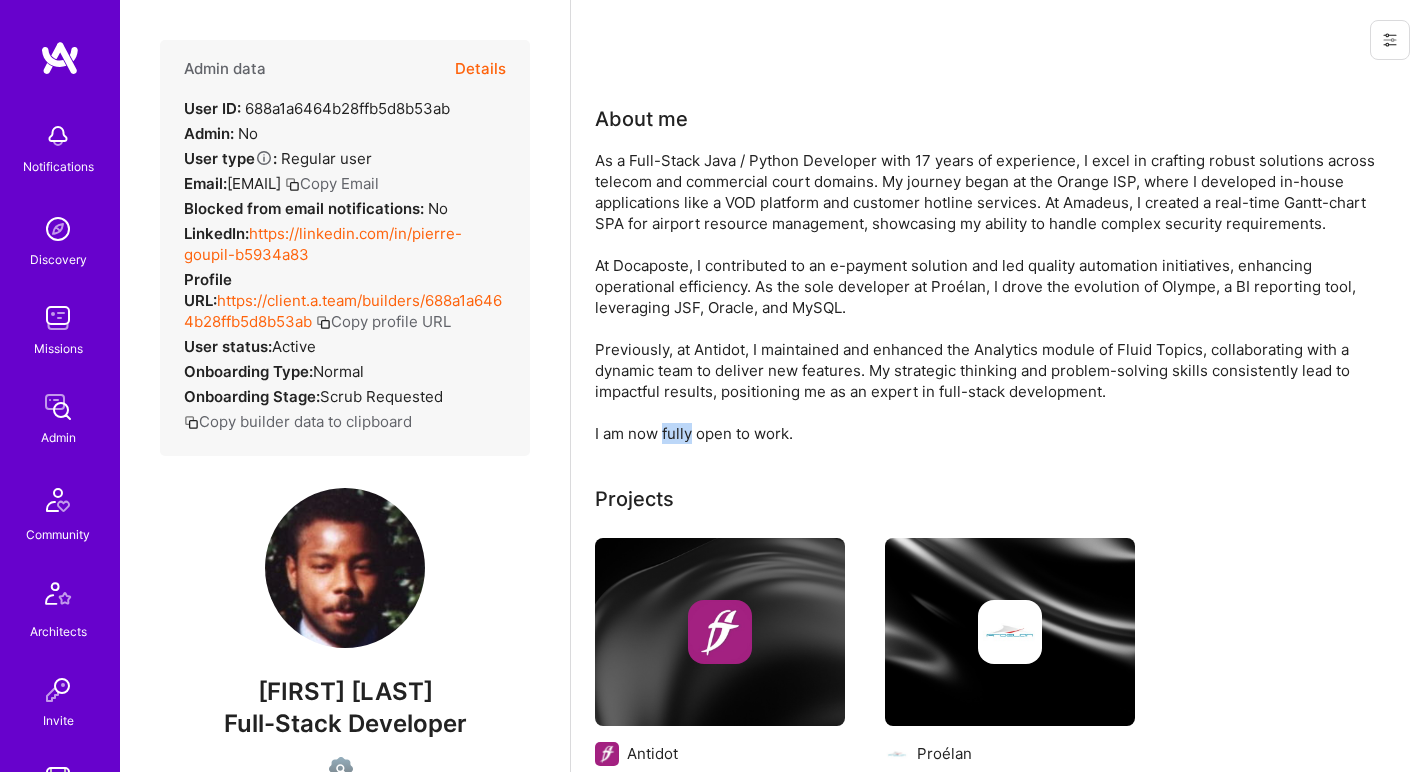 click on "As a Full-Stack Java / Python Developer with 17 years of experience, I excel in crafting robust solutions across telecom and commercial court domains. My journey began at the Orange ISP, where I developed in-house applications like a VOD platform and customer hotline services. At Amadeus, I created a real-time Gantt-chart SPA for airport resource management, showcasing my ability to handle complex security requirements.
At Docaposte, I contributed to an e-payment solution and led quality automation initiatives, enhancing operational efficiency. As the sole developer at Proélan, I drove the evolution of Olympe, a BI reporting tool, leveraging JSF, Oracle, and MySQL.
Previously, at Antidot, I maintained and enhanced the Analytics module of Fluid Topics, collaborating with a dynamic team to deliver new features. My strategic thinking and problem-solving skills consistently lead to impactful results, positioning me as an expert in full-stack development.
I am now fully open to work." at bounding box center [995, 297] 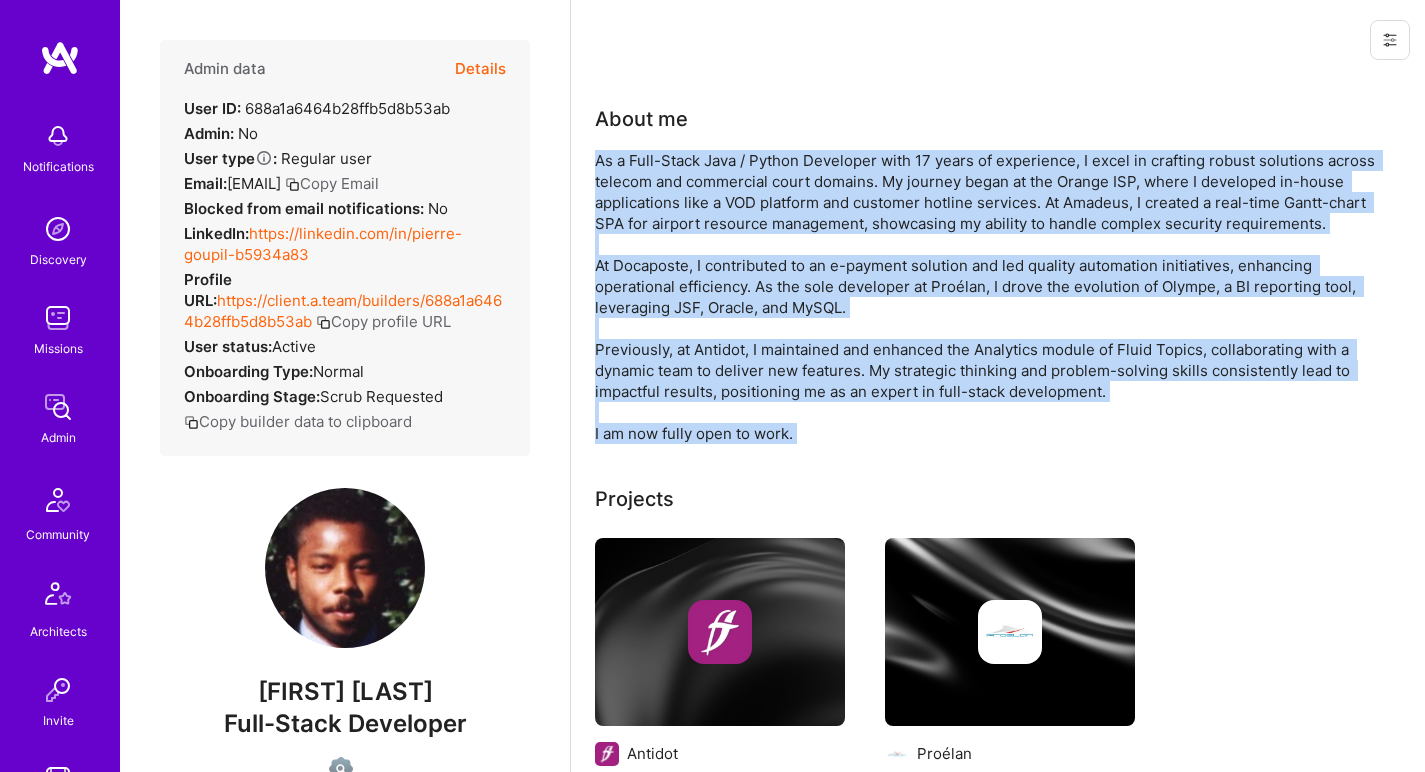 drag, startPoint x: 677, startPoint y: 423, endPoint x: 688, endPoint y: 225, distance: 198.30531 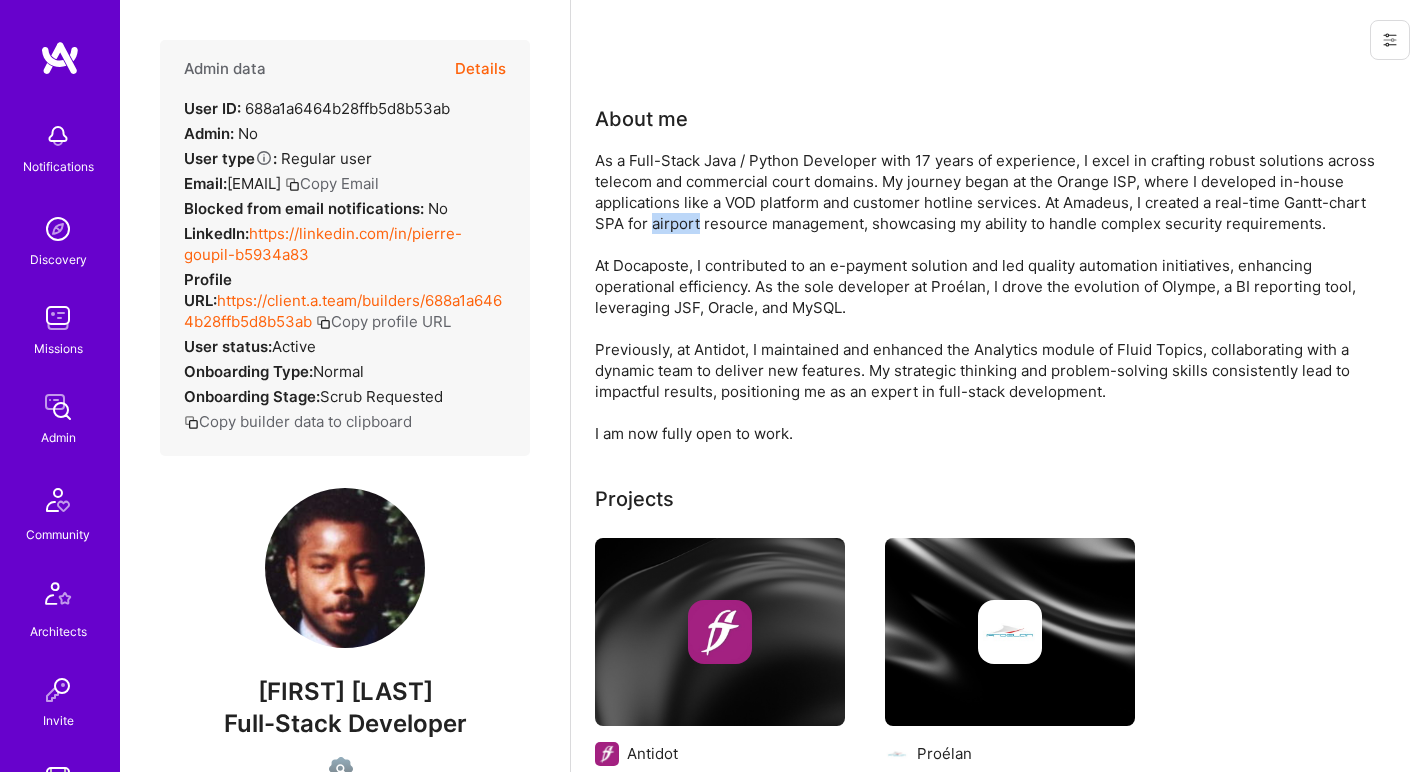 click on "As a Full-Stack Java / Python Developer with 17 years of experience, I excel in crafting robust solutions across telecom and commercial court domains. My journey began at the Orange ISP, where I developed in-house applications like a VOD platform and customer hotline services. At Amadeus, I created a real-time Gantt-chart SPA for airport resource management, showcasing my ability to handle complex security requirements.
At Docaposte, I contributed to an e-payment solution and led quality automation initiatives, enhancing operational efficiency. As the sole developer at Proélan, I drove the evolution of Olympe, a BI reporting tool, leveraging JSF, Oracle, and MySQL.
Previously, at Antidot, I maintained and enhanced the Analytics module of Fluid Topics, collaborating with a dynamic team to deliver new features. My strategic thinking and problem-solving skills consistently lead to impactful results, positioning me as an expert in full-stack development.
I am now fully open to work." at bounding box center [995, 297] 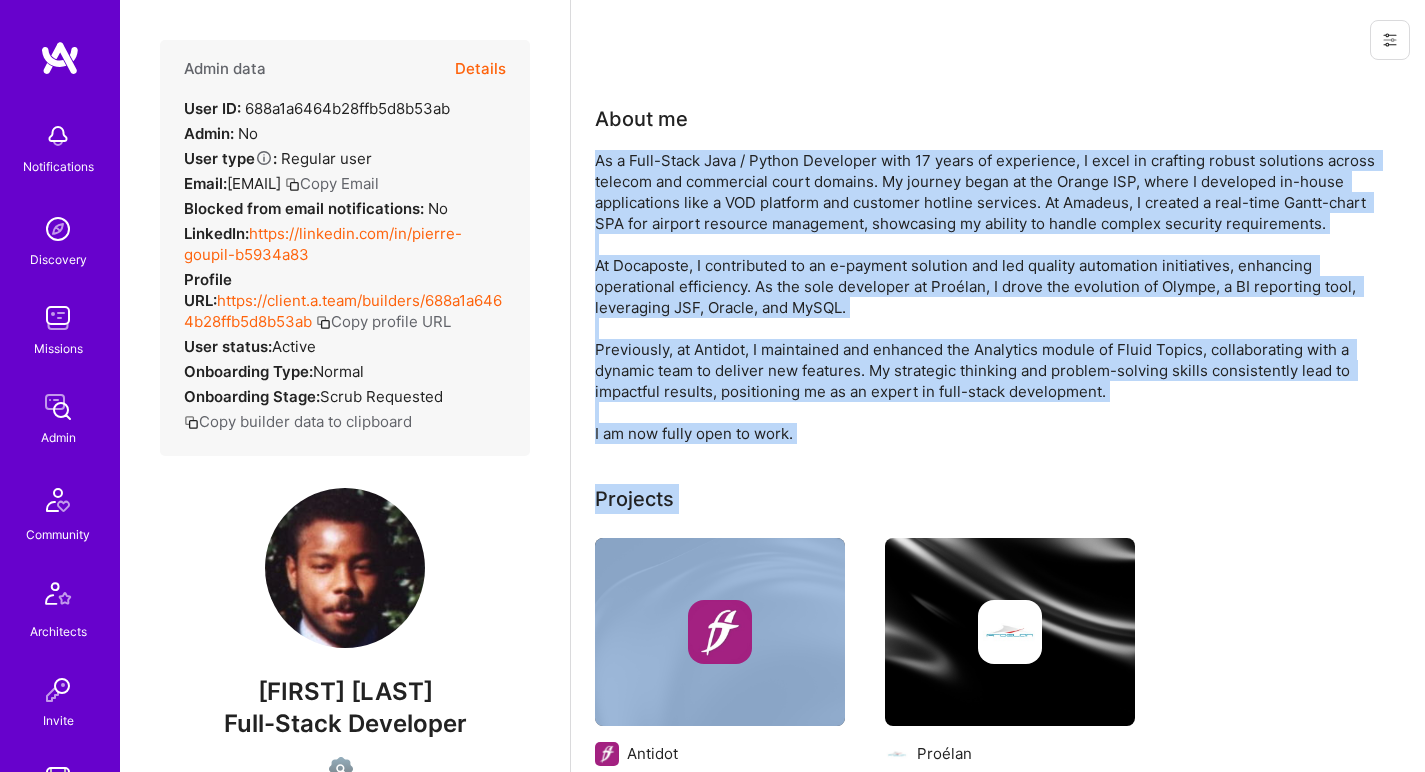 drag, startPoint x: 688, startPoint y: 225, endPoint x: 657, endPoint y: 447, distance: 224.15396 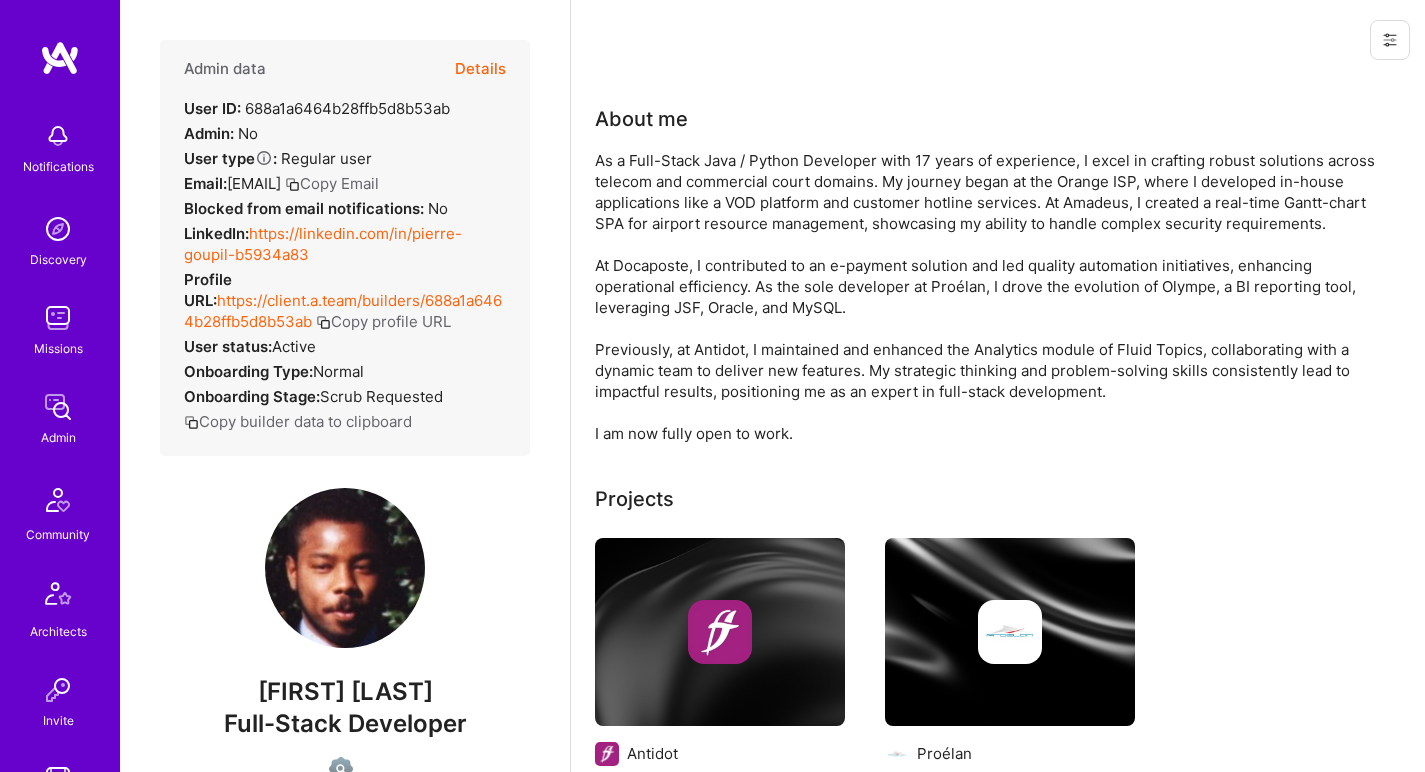 click on "As a Full-Stack Java / Python Developer with 17 years of experience, I excel in crafting robust solutions across telecom and commercial court domains. My journey began at the Orange ISP, where I developed in-house applications like a VOD platform and customer hotline services. At Amadeus, I created a real-time Gantt-chart SPA for airport resource management, showcasing my ability to handle complex security requirements.
At Docaposte, I contributed to an e-payment solution and led quality automation initiatives, enhancing operational efficiency. As the sole developer at Proélan, I drove the evolution of Olympe, a BI reporting tool, leveraging JSF, Oracle, and MySQL.
Previously, at Antidot, I maintained and enhanced the Analytics module of Fluid Topics, collaborating with a dynamic team to deliver new features. My strategic thinking and problem-solving skills consistently lead to impactful results, positioning me as an expert in full-stack development.
I am now fully open to work." at bounding box center [995, 297] 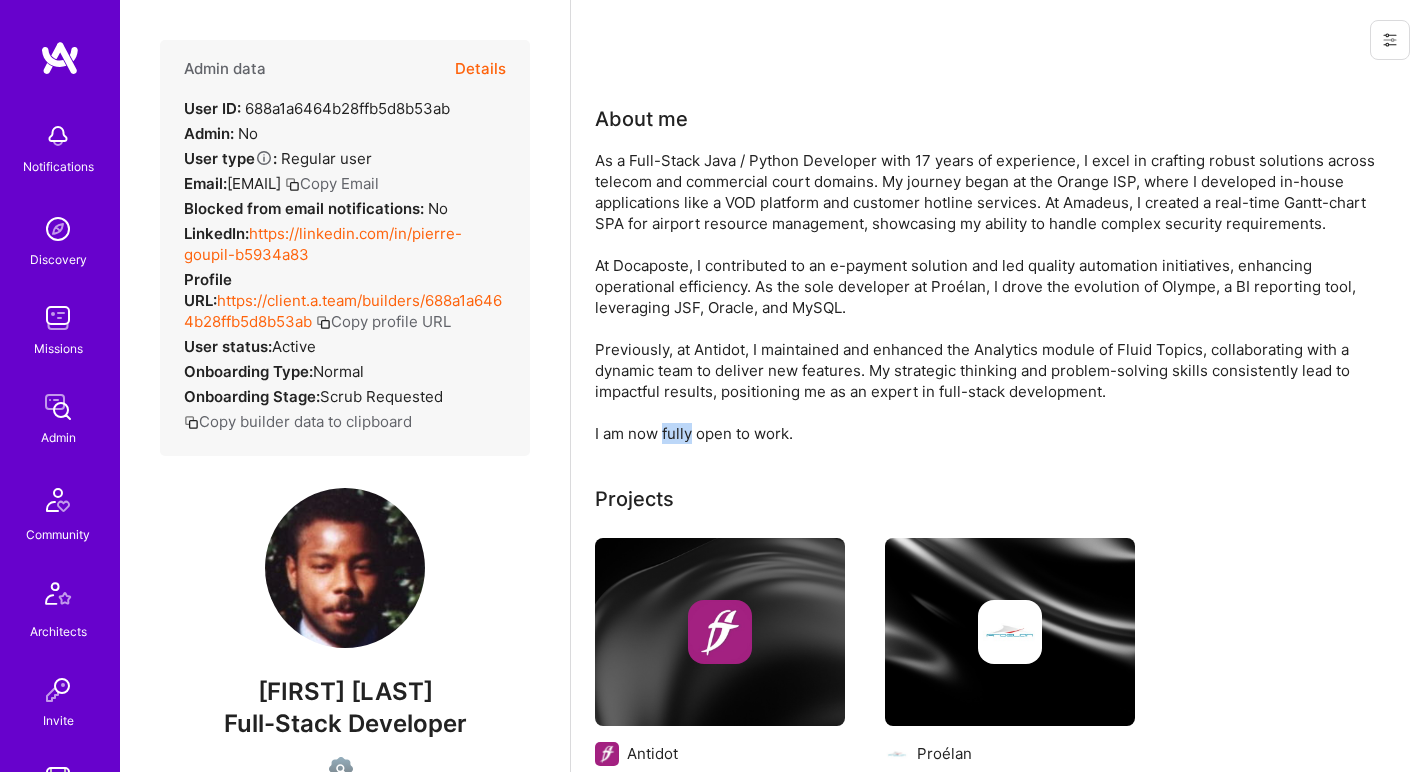 click on "As a Full-Stack Java / Python Developer with 17 years of experience, I excel in crafting robust solutions across telecom and commercial court domains. My journey began at the Orange ISP, where I developed in-house applications like a VOD platform and customer hotline services. At Amadeus, I created a real-time Gantt-chart SPA for airport resource management, showcasing my ability to handle complex security requirements.
At Docaposte, I contributed to an e-payment solution and led quality automation initiatives, enhancing operational efficiency. As the sole developer at Proélan, I drove the evolution of Olympe, a BI reporting tool, leveraging JSF, Oracle, and MySQL.
Previously, at Antidot, I maintained and enhanced the Analytics module of Fluid Topics, collaborating with a dynamic team to deliver new features. My strategic thinking and problem-solving skills consistently lead to impactful results, positioning me as an expert in full-stack development.
I am now fully open to work." at bounding box center (995, 297) 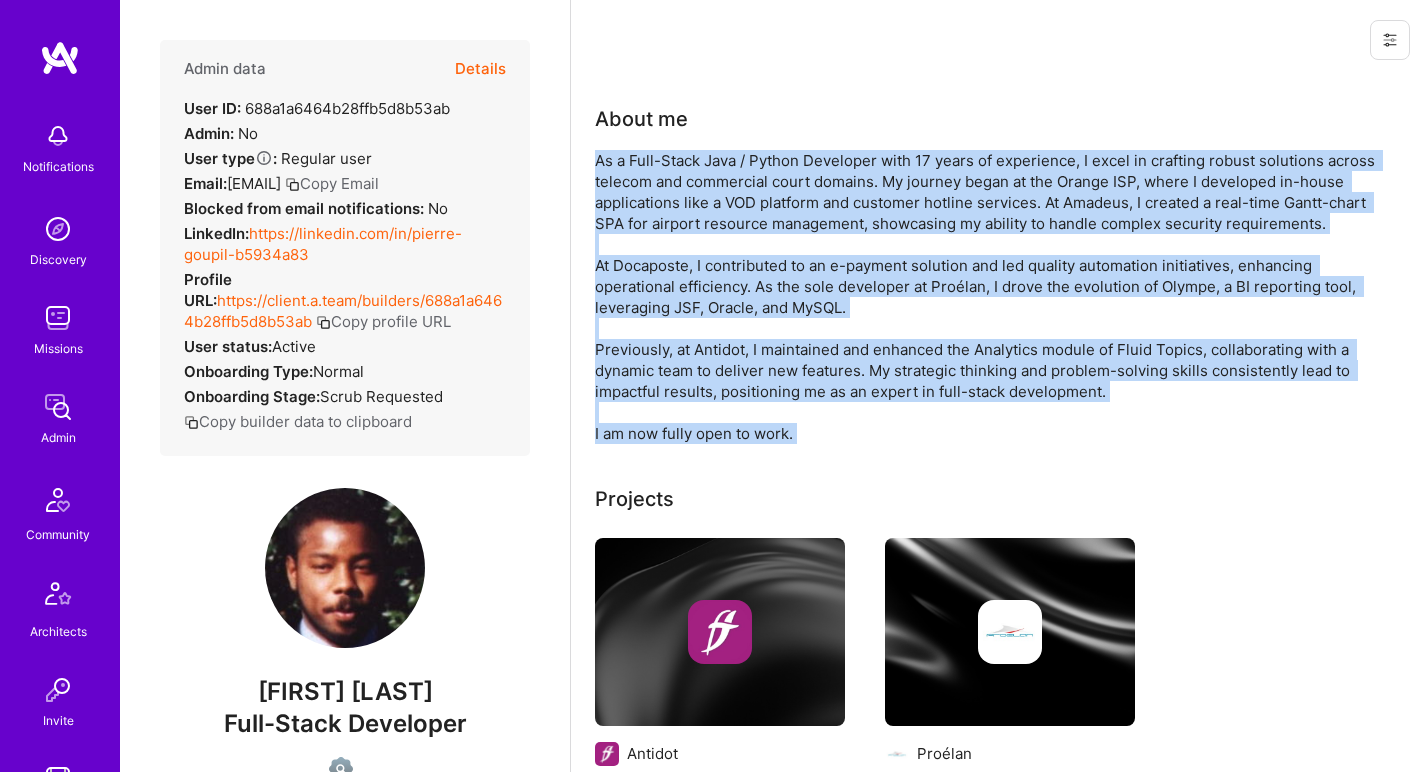drag, startPoint x: 661, startPoint y: 431, endPoint x: 715, endPoint y: 225, distance: 212.96008 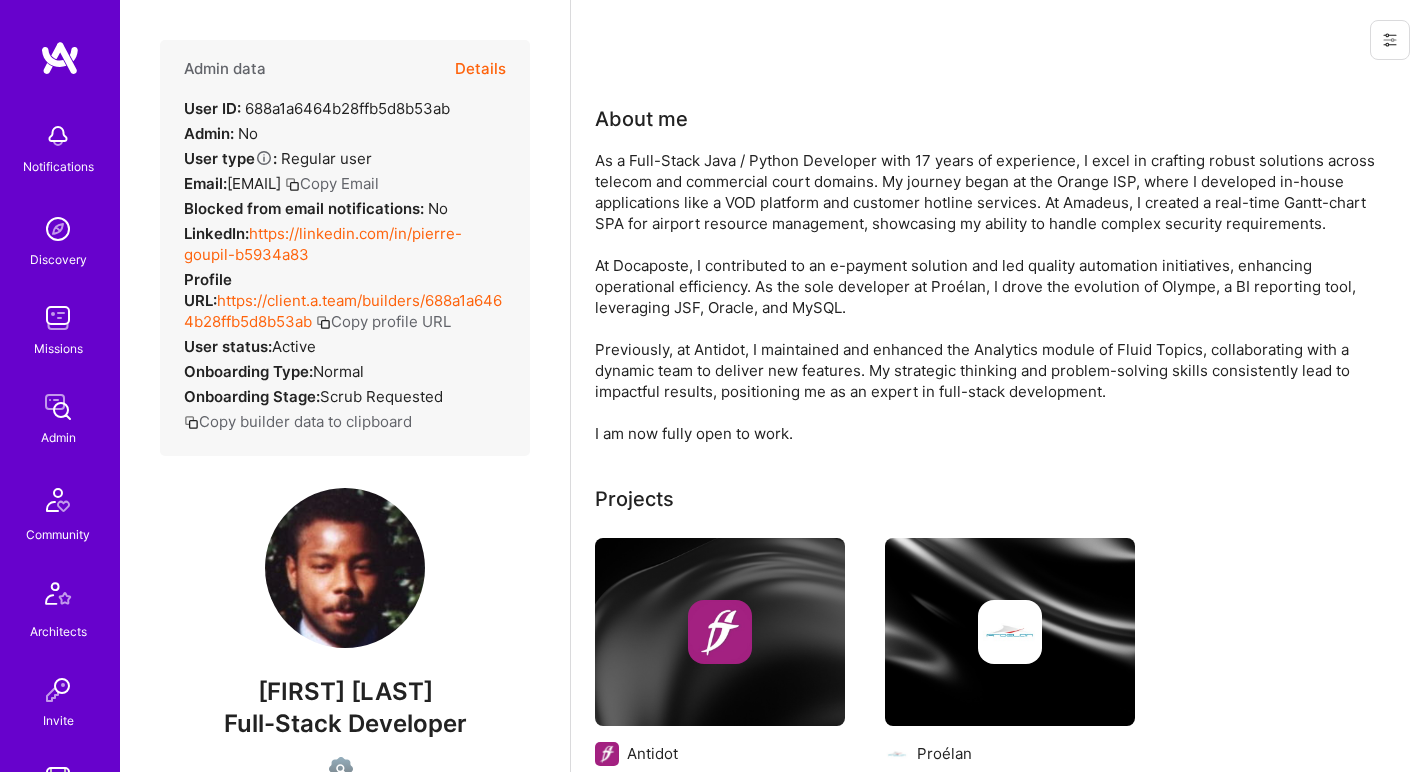 click on "As a Full-Stack Java / Python Developer with 17 years of experience, I excel in crafting robust solutions across telecom and commercial court domains. My journey began at the Orange ISP, where I developed in-house applications like a VOD platform and customer hotline services. At Amadeus, I created a real-time Gantt-chart SPA for airport resource management, showcasing my ability to handle complex security requirements.
At Docaposte, I contributed to an e-payment solution and led quality automation initiatives, enhancing operational efficiency. As the sole developer at Proélan, I drove the evolution of Olympe, a BI reporting tool, leveraging JSF, Oracle, and MySQL.
Previously, at Antidot, I maintained and enhanced the Analytics module of Fluid Topics, collaborating with a dynamic team to deliver new features. My strategic thinking and problem-solving skills consistently lead to impactful results, positioning me as an expert in full-stack development.
I am now fully open to work." at bounding box center [995, 297] 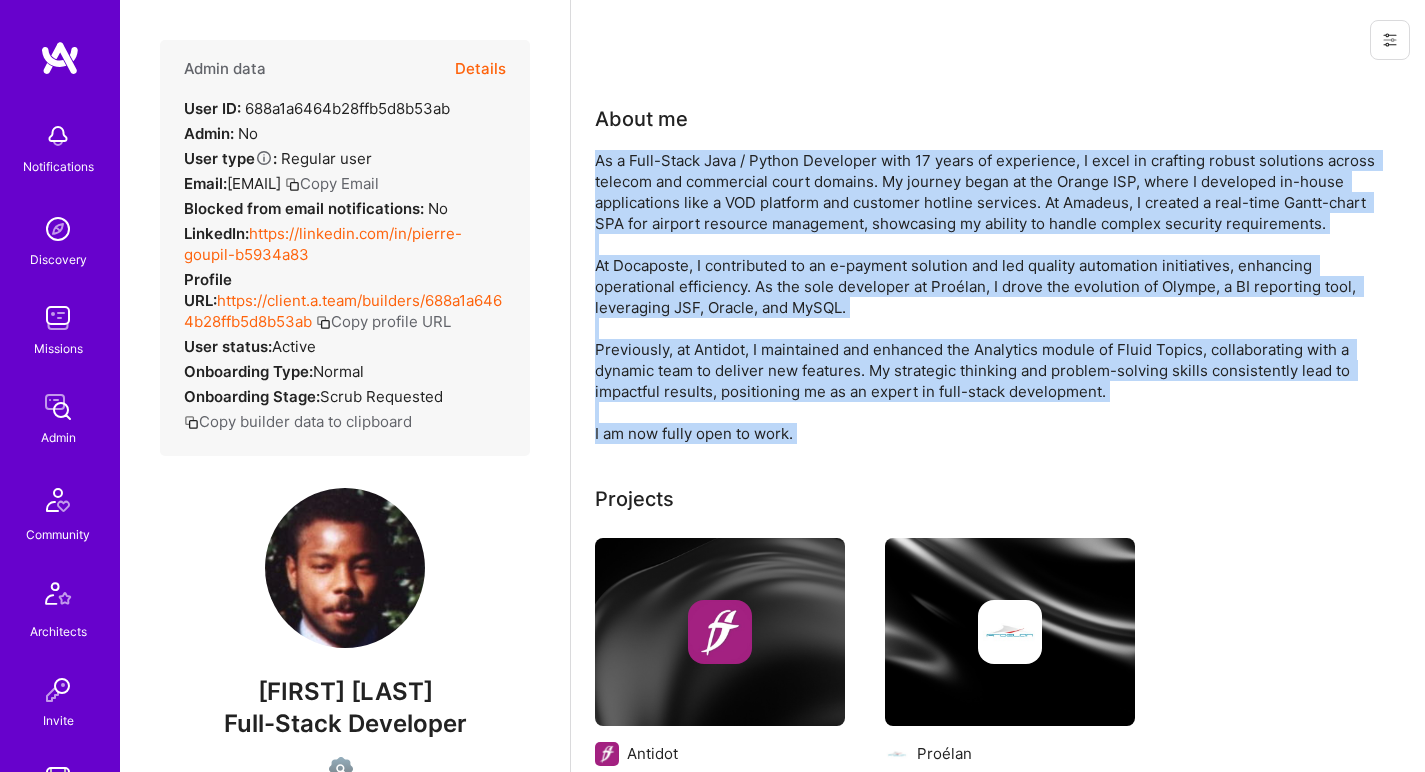 drag, startPoint x: 715, startPoint y: 225, endPoint x: 674, endPoint y: 422, distance: 201.22127 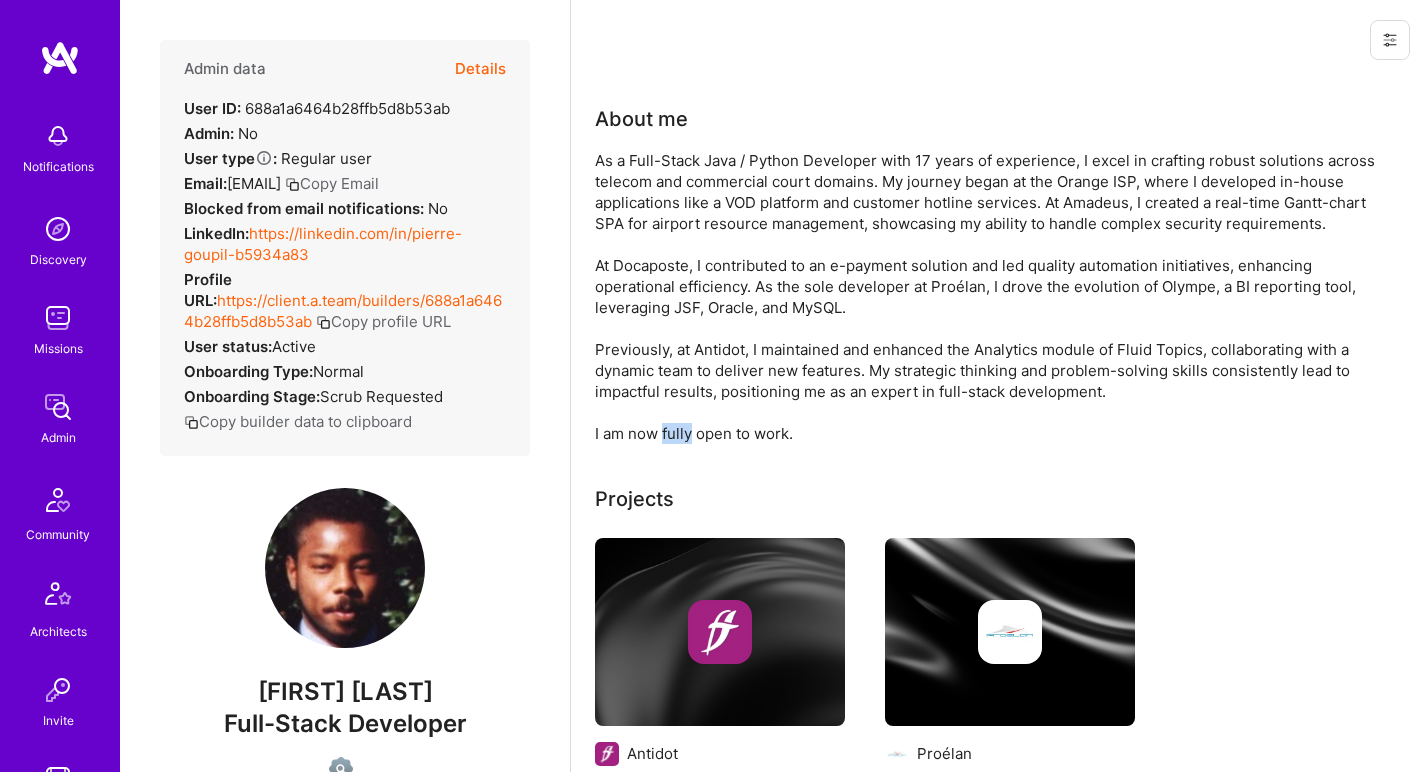 click on "As a Full-Stack Java / Python Developer with 17 years of experience, I excel in crafting robust solutions across telecom and commercial court domains. My journey began at the Orange ISP, where I developed in-house applications like a VOD platform and customer hotline services. At Amadeus, I created a real-time Gantt-chart SPA for airport resource management, showcasing my ability to handle complex security requirements.
At Docaposte, I contributed to an e-payment solution and led quality automation initiatives, enhancing operational efficiency. As the sole developer at Proélan, I drove the evolution of Olympe, a BI reporting tool, leveraging JSF, Oracle, and MySQL.
Previously, at Antidot, I maintained and enhanced the Analytics module of Fluid Topics, collaborating with a dynamic team to deliver new features. My strategic thinking and problem-solving skills consistently lead to impactful results, positioning me as an expert in full-stack development.
I am now fully open to work." at bounding box center [995, 297] 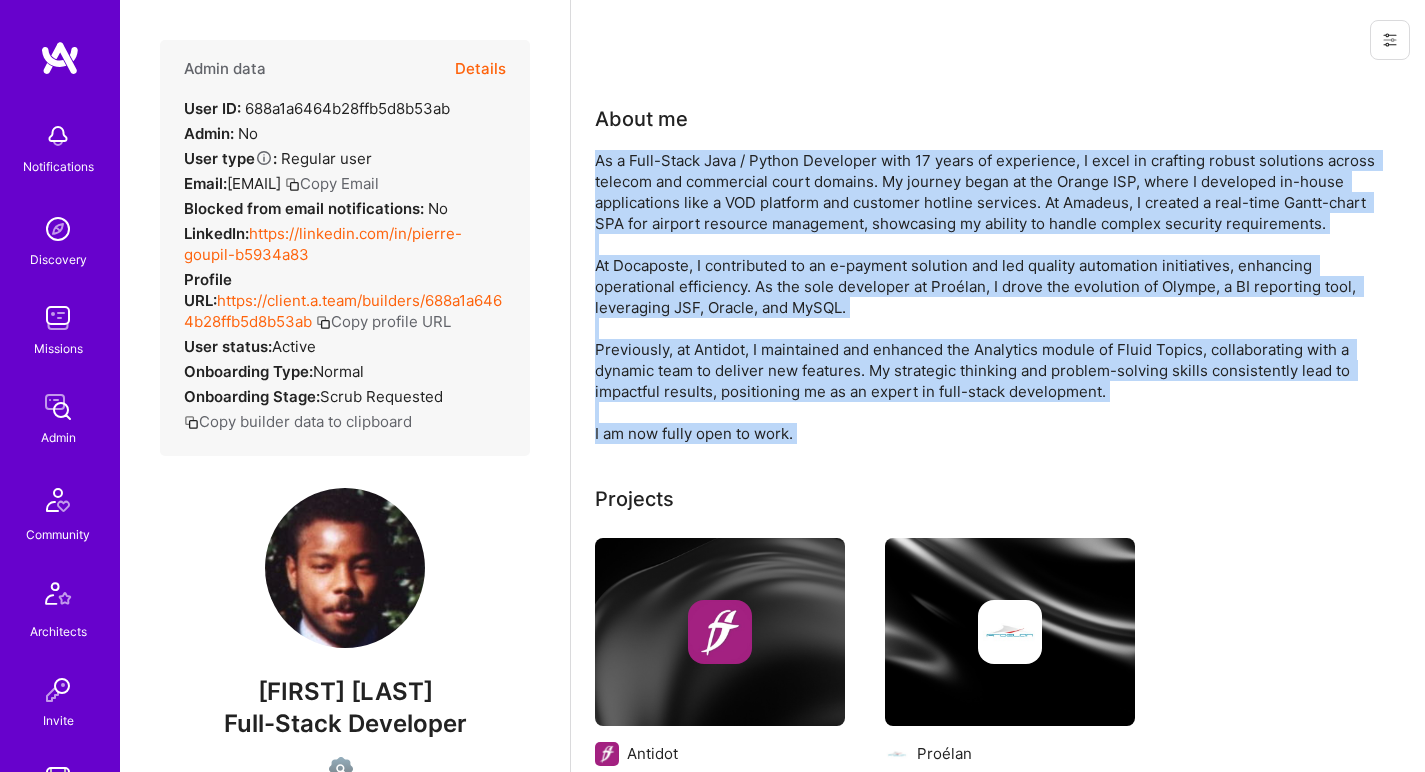 drag, startPoint x: 674, startPoint y: 422, endPoint x: 727, endPoint y: 223, distance: 205.93689 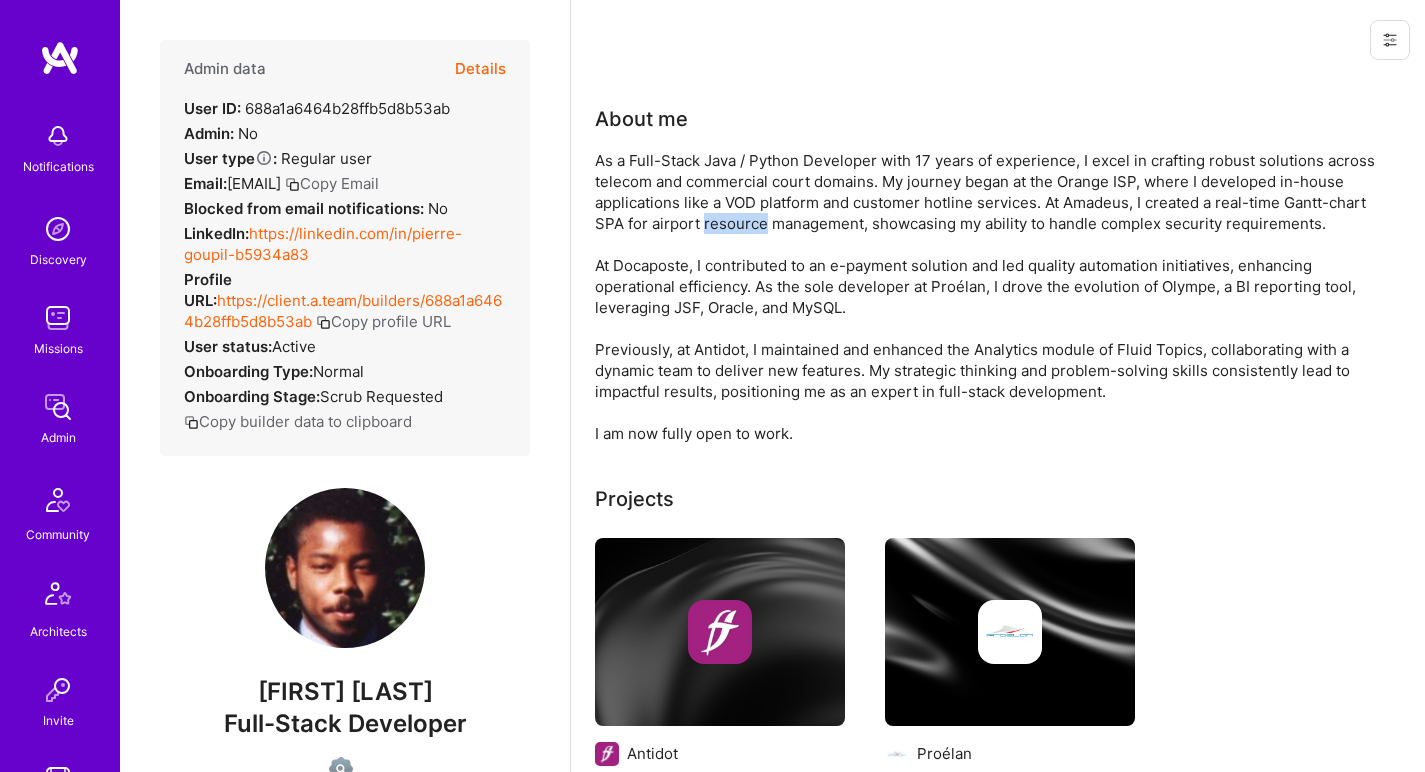 click on "As a Full-Stack Java / Python Developer with 17 years of experience, I excel in crafting robust solutions across telecom and commercial court domains. My journey began at the Orange ISP, where I developed in-house applications like a VOD platform and customer hotline services. At Amadeus, I created a real-time Gantt-chart SPA for airport resource management, showcasing my ability to handle complex security requirements.
At Docaposte, I contributed to an e-payment solution and led quality automation initiatives, enhancing operational efficiency. As the sole developer at Proélan, I drove the evolution of Olympe, a BI reporting tool, leveraging JSF, Oracle, and MySQL.
Previously, at Antidot, I maintained and enhanced the Analytics module of Fluid Topics, collaborating with a dynamic team to deliver new features. My strategic thinking and problem-solving skills consistently lead to impactful results, positioning me as an expert in full-stack development.
I am now fully open to work." at bounding box center [995, 297] 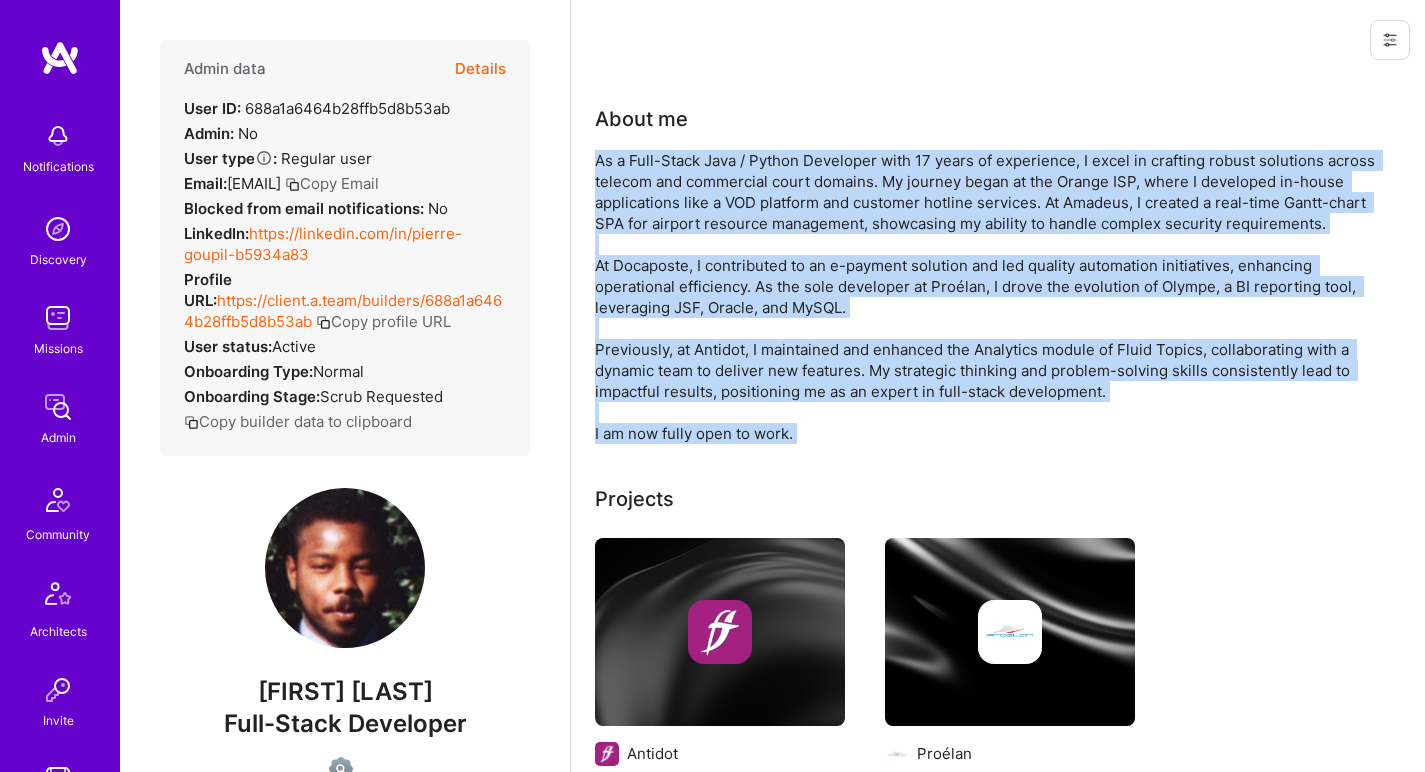 drag, startPoint x: 727, startPoint y: 223, endPoint x: 671, endPoint y: 422, distance: 206.7293 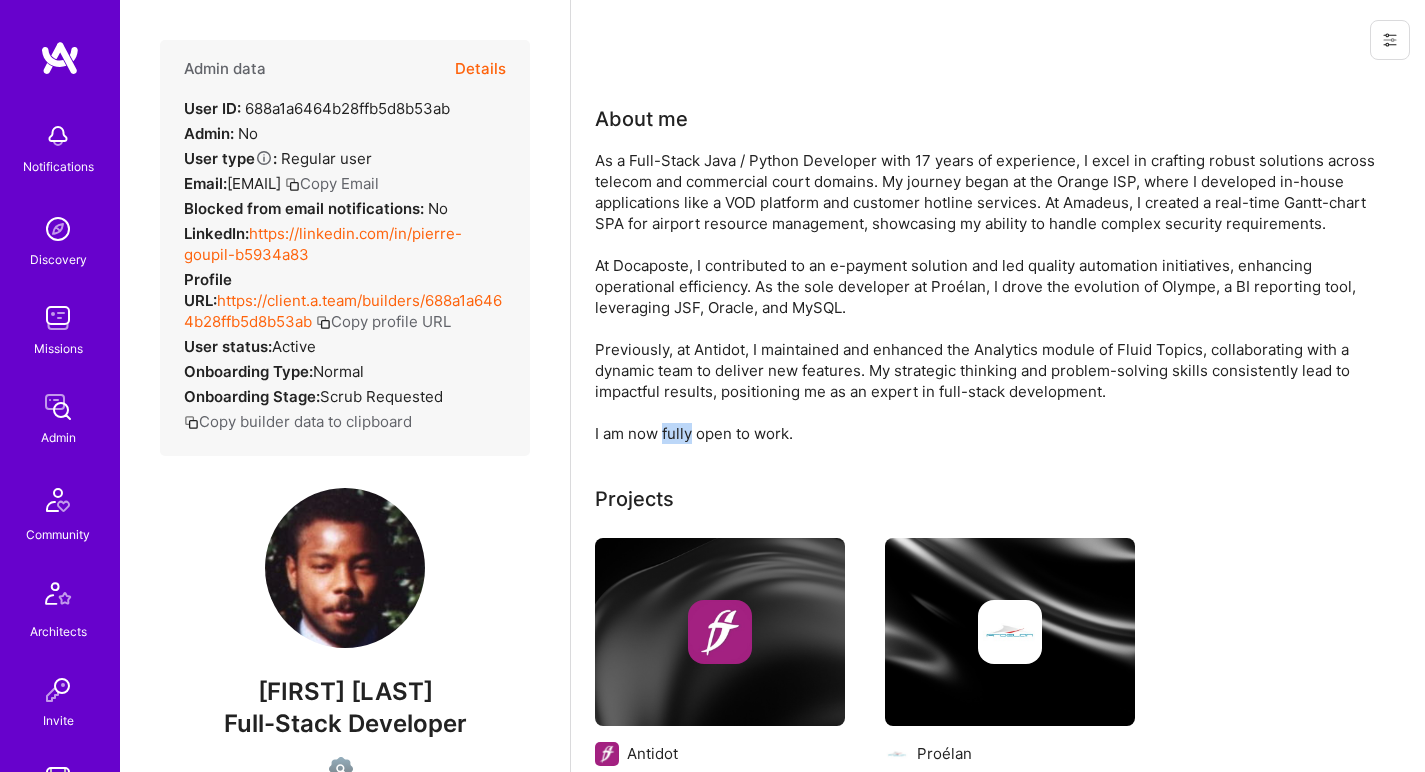 click on "As a Full-Stack Java / Python Developer with 17 years of experience, I excel in crafting robust solutions across telecom and commercial court domains. My journey began at the Orange ISP, where I developed in-house applications like a VOD platform and customer hotline services. At Amadeus, I created a real-time Gantt-chart SPA for airport resource management, showcasing my ability to handle complex security requirements.
At Docaposte, I contributed to an e-payment solution and led quality automation initiatives, enhancing operational efficiency. As the sole developer at Proélan, I drove the evolution of Olympe, a BI reporting tool, leveraging JSF, Oracle, and MySQL.
Previously, at Antidot, I maintained and enhanced the Analytics module of Fluid Topics, collaborating with a dynamic team to deliver new features. My strategic thinking and problem-solving skills consistently lead to impactful results, positioning me as an expert in full-stack development.
I am now fully open to work." at bounding box center (995, 297) 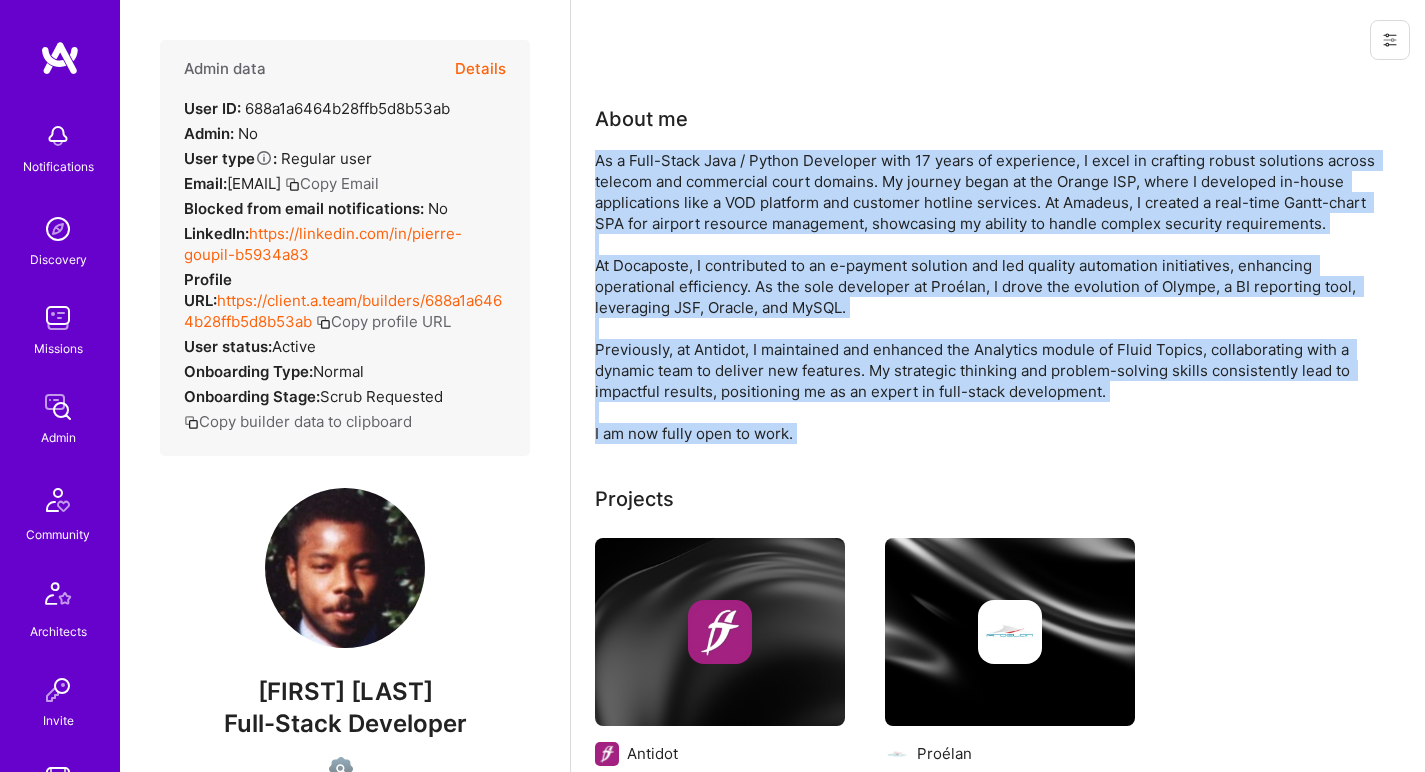 drag, startPoint x: 671, startPoint y: 422, endPoint x: 727, endPoint y: 217, distance: 212.51117 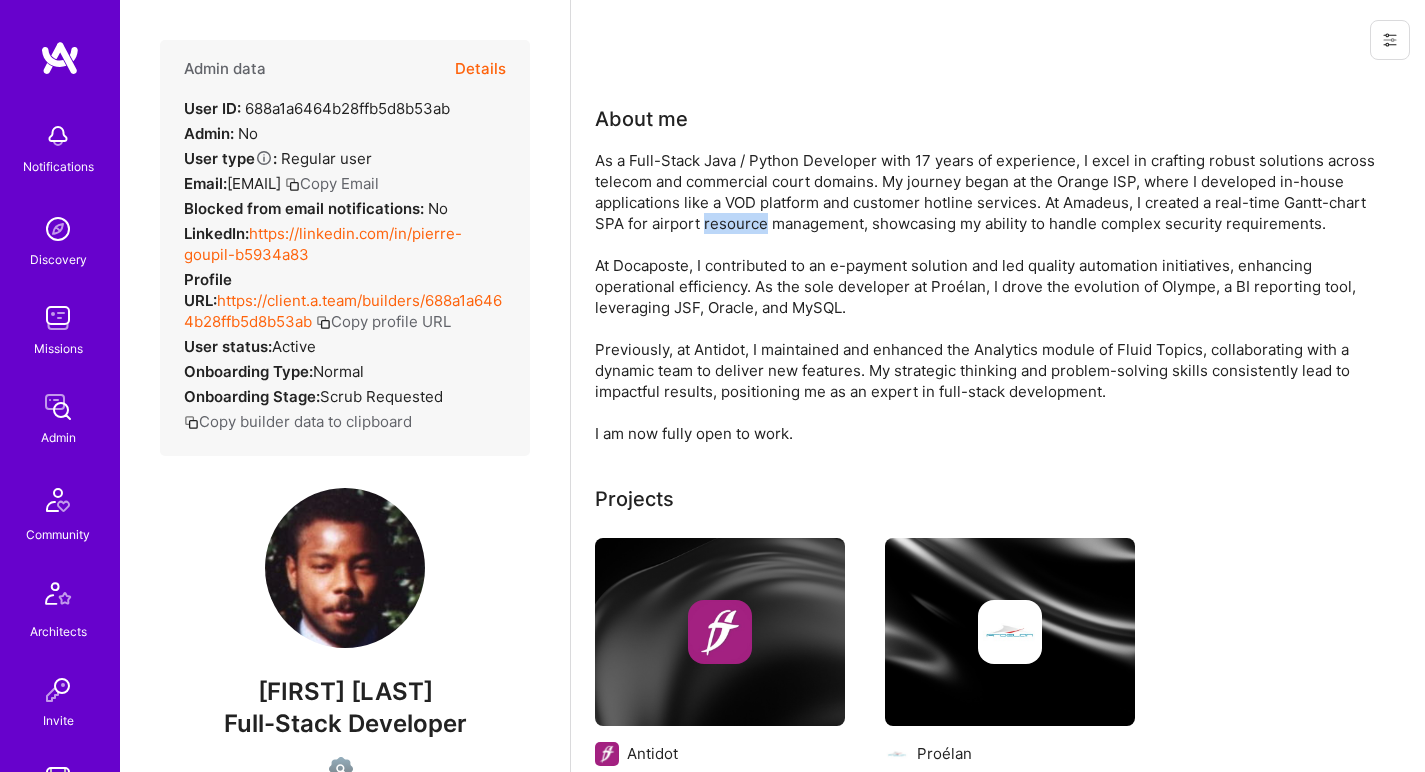 click on "As a Full-Stack Java / Python Developer with 17 years of experience, I excel in crafting robust solutions across telecom and commercial court domains. My journey began at the Orange ISP, where I developed in-house applications like a VOD platform and customer hotline services. At Amadeus, I created a real-time Gantt-chart SPA for airport resource management, showcasing my ability to handle complex security requirements.
At Docaposte, I contributed to an e-payment solution and led quality automation initiatives, enhancing operational efficiency. As the sole developer at Proélan, I drove the evolution of Olympe, a BI reporting tool, leveraging JSF, Oracle, and MySQL.
Previously, at Antidot, I maintained and enhanced the Analytics module of Fluid Topics, collaborating with a dynamic team to deliver new features. My strategic thinking and problem-solving skills consistently lead to impactful results, positioning me as an expert in full-stack development.
I am now fully open to work." at bounding box center (995, 297) 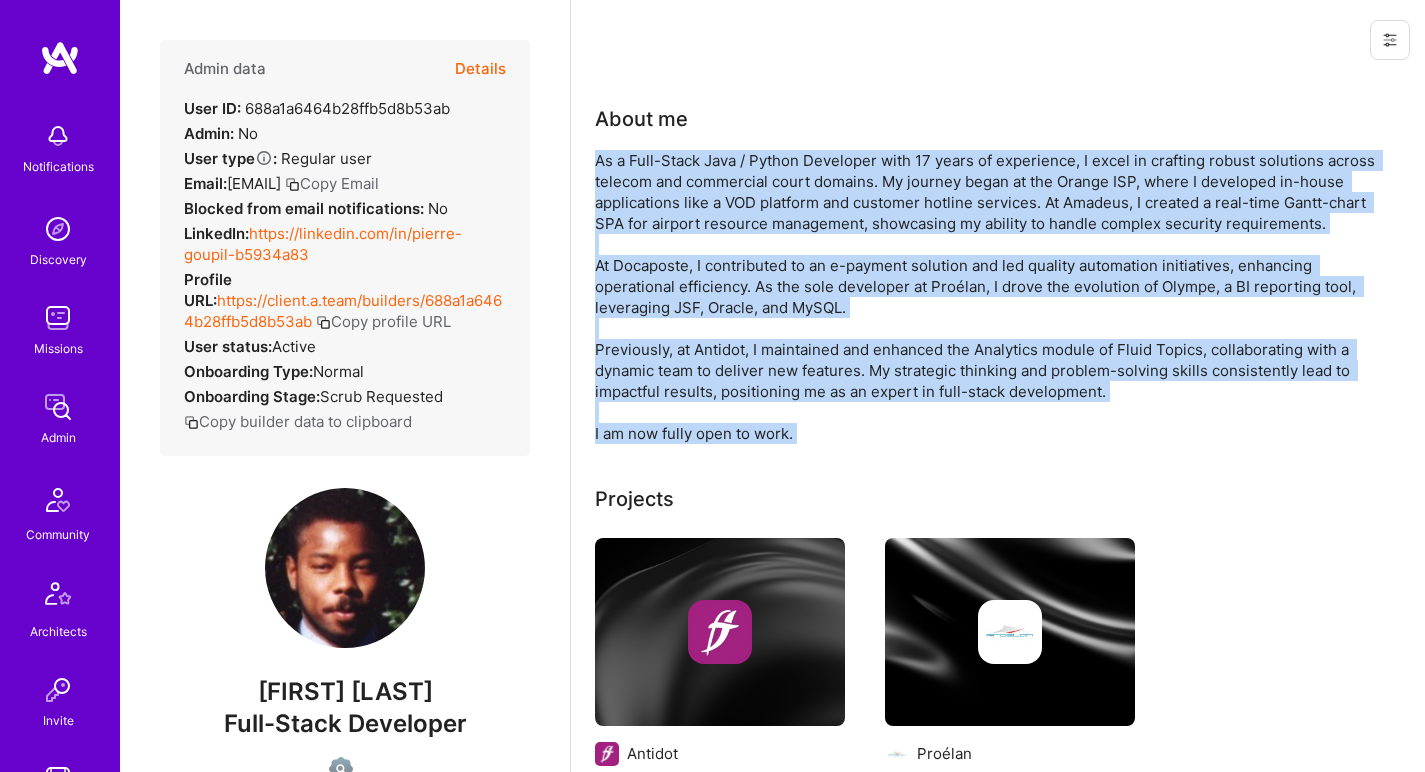 drag, startPoint x: 728, startPoint y: 217, endPoint x: 658, endPoint y: 431, distance: 225.15773 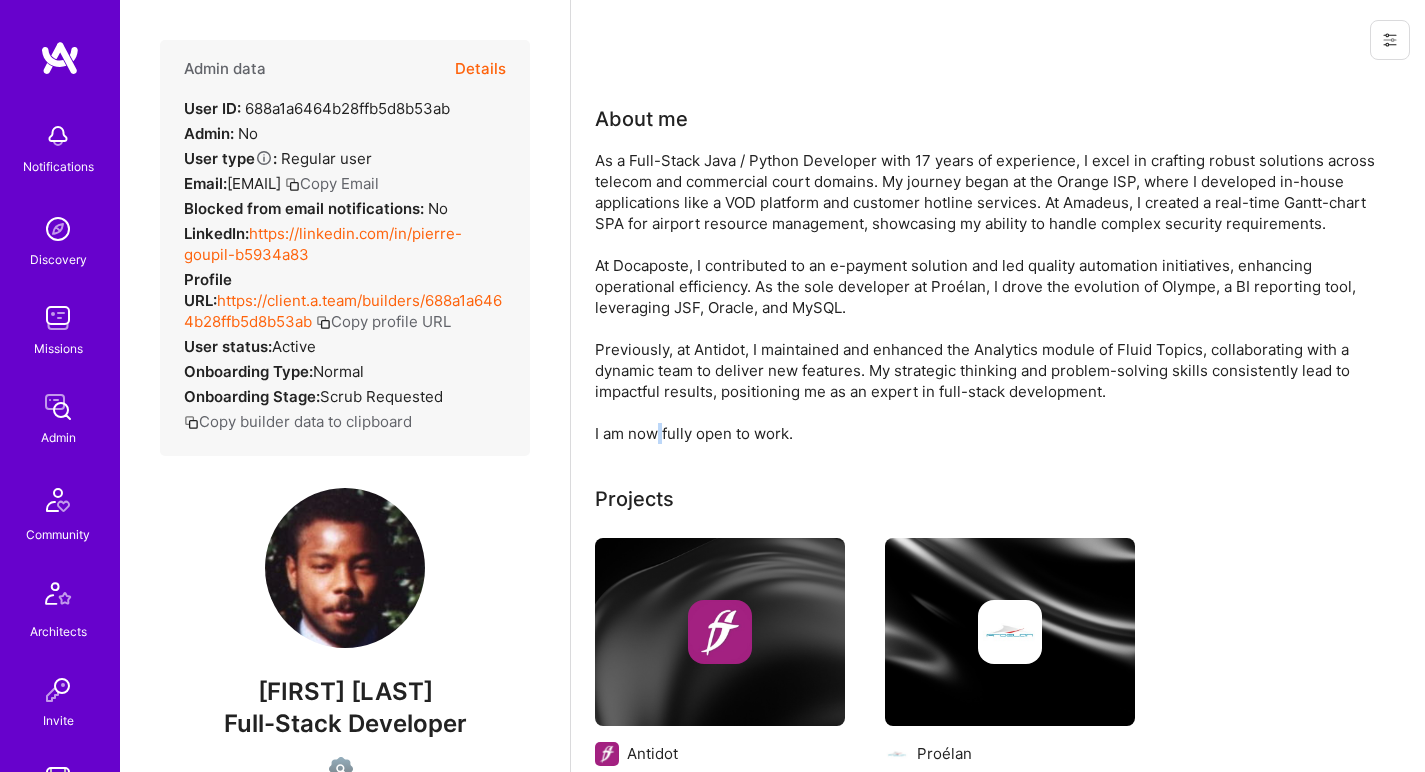 click on "As a Full-Stack Java / Python Developer with 17 years of experience, I excel in crafting robust solutions across telecom and commercial court domains. My journey began at the Orange ISP, where I developed in-house applications like a VOD platform and customer hotline services. At Amadeus, I created a real-time Gantt-chart SPA for airport resource management, showcasing my ability to handle complex security requirements.
At Docaposte, I contributed to an e-payment solution and led quality automation initiatives, enhancing operational efficiency. As the sole developer at Proélan, I drove the evolution of Olympe, a BI reporting tool, leveraging JSF, Oracle, and MySQL.
Previously, at Antidot, I maintained and enhanced the Analytics module of Fluid Topics, collaborating with a dynamic team to deliver new features. My strategic thinking and problem-solving skills consistently lead to impactful results, positioning me as an expert in full-stack development.
I am now fully open to work." at bounding box center (995, 297) 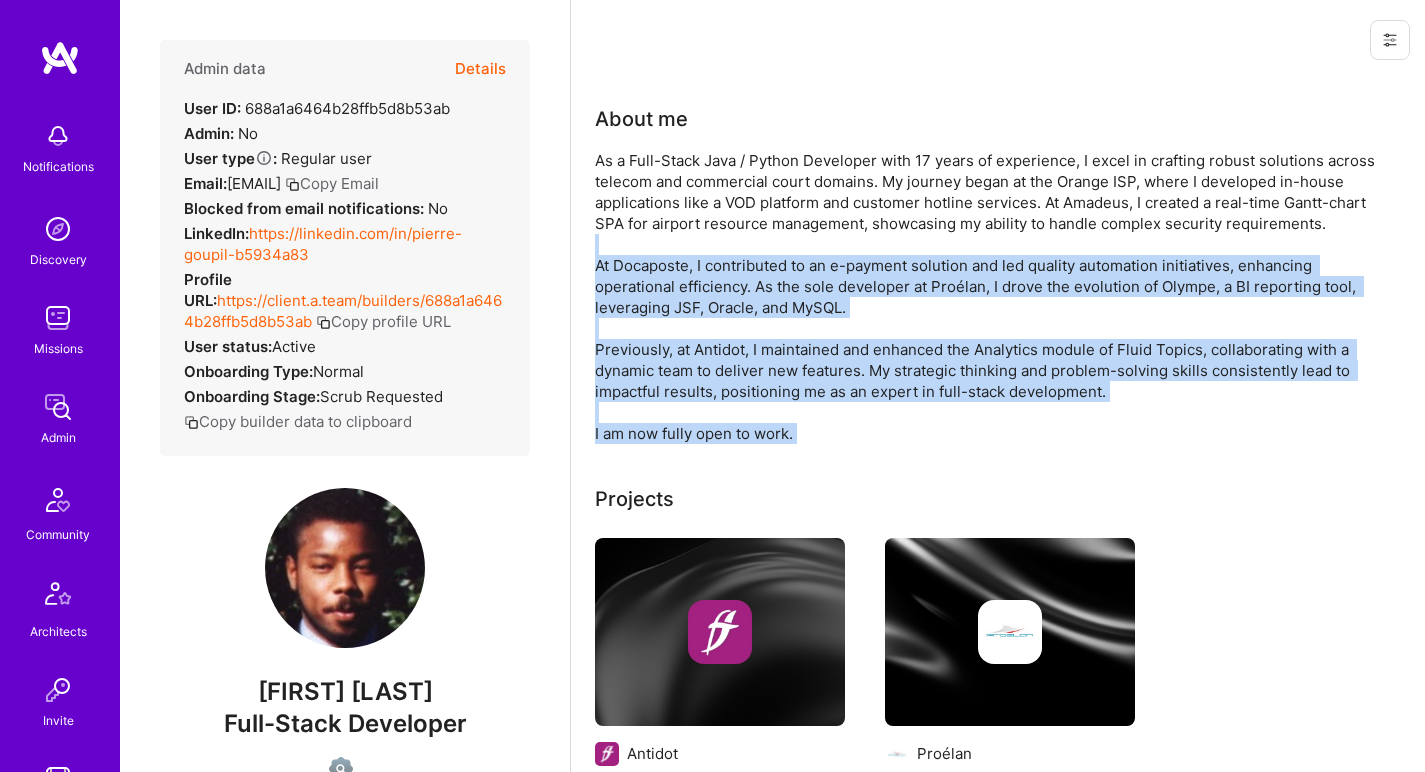 drag, startPoint x: 658, startPoint y: 431, endPoint x: 702, endPoint y: 250, distance: 186.2713 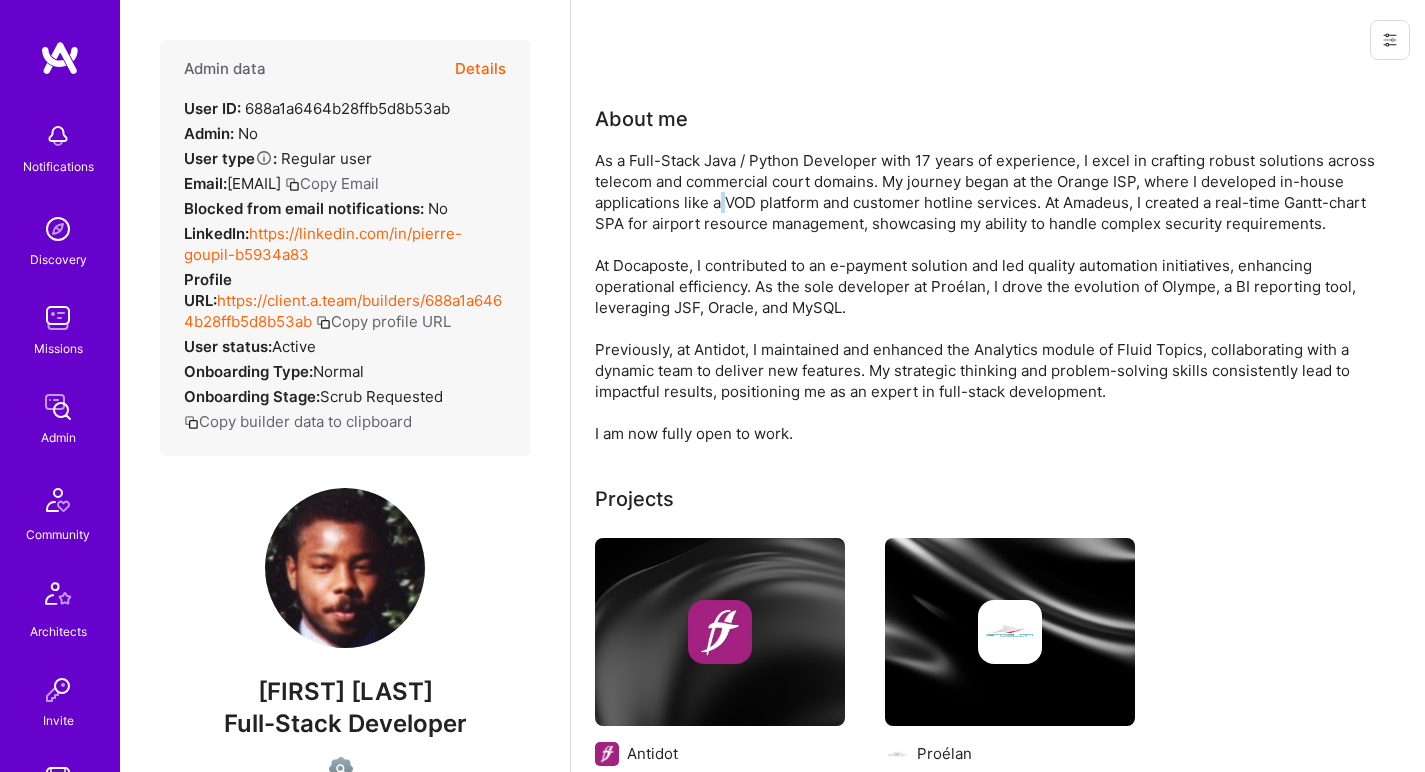 click on "As a Full-Stack Java / Python Developer with 17 years of experience, I excel in crafting robust solutions across telecom and commercial court domains. My journey began at the Orange ISP, where I developed in-house applications like a VOD platform and customer hotline services. At Amadeus, I created a real-time Gantt-chart SPA for airport resource management, showcasing my ability to handle complex security requirements.
At Docaposte, I contributed to an e-payment solution and led quality automation initiatives, enhancing operational efficiency. As the sole developer at Proélan, I drove the evolution of Olympe, a BI reporting tool, leveraging JSF, Oracle, and MySQL.
Previously, at Antidot, I maintained and enhanced the Analytics module of Fluid Topics, collaborating with a dynamic team to deliver new features. My strategic thinking and problem-solving skills consistently lead to impactful results, positioning me as an expert in full-stack development.
I am now fully open to work." at bounding box center (995, 297) 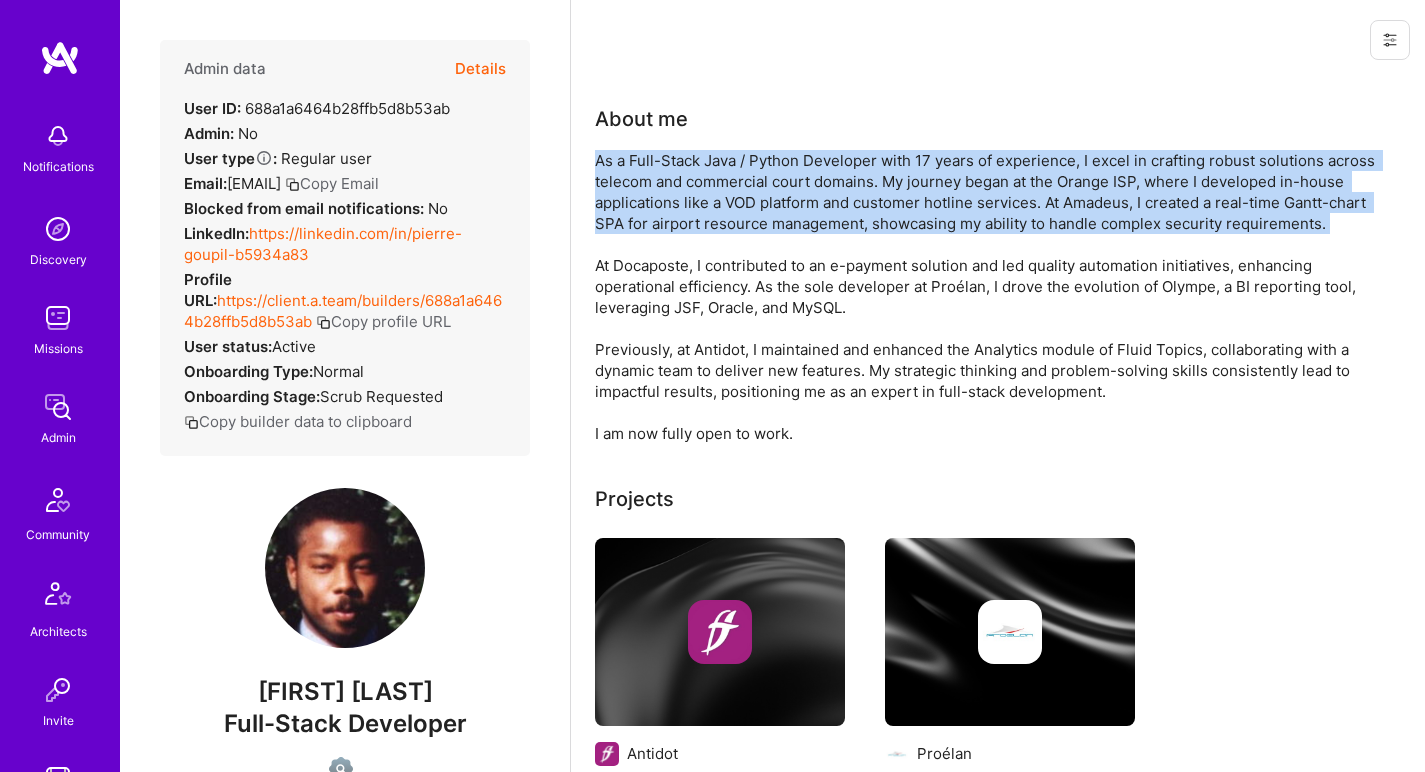 click on "As a Full-Stack Java / Python Developer with 17 years of experience, I excel in crafting robust solutions across telecom and commercial court domains. My journey began at the Orange ISP, where I developed in-house applications like a VOD platform and customer hotline services. At Amadeus, I created a real-time Gantt-chart SPA for airport resource management, showcasing my ability to handle complex security requirements.
At Docaposte, I contributed to an e-payment solution and led quality automation initiatives, enhancing operational efficiency. As the sole developer at Proélan, I drove the evolution of Olympe, a BI reporting tool, leveraging JSF, Oracle, and MySQL.
Previously, at Antidot, I maintained and enhanced the Analytics module of Fluid Topics, collaborating with a dynamic team to deliver new features. My strategic thinking and problem-solving skills consistently lead to impactful results, positioning me as an expert in full-stack development.
I am now fully open to work." at bounding box center [995, 297] 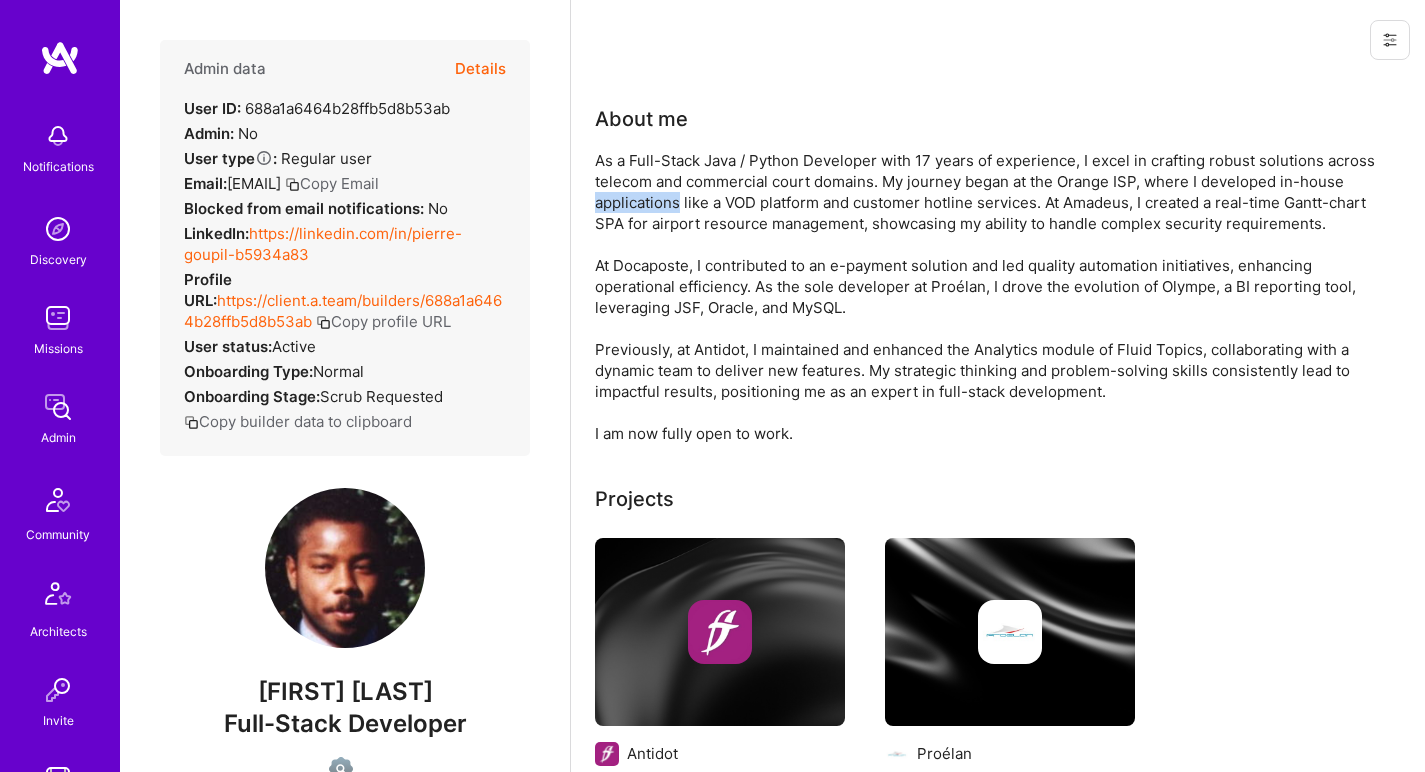 click on "As a Full-Stack Java / Python Developer with 17 years of experience, I excel in crafting robust solutions across telecom and commercial court domains. My journey began at the Orange ISP, where I developed in-house applications like a VOD platform and customer hotline services. At Amadeus, I created a real-time Gantt-chart SPA for airport resource management, showcasing my ability to handle complex security requirements.
At Docaposte, I contributed to an e-payment solution and led quality automation initiatives, enhancing operational efficiency. As the sole developer at Proélan, I drove the evolution of Olympe, a BI reporting tool, leveraging JSF, Oracle, and MySQL.
Previously, at Antidot, I maintained and enhanced the Analytics module of Fluid Topics, collaborating with a dynamic team to deliver new features. My strategic thinking and problem-solving skills consistently lead to impactful results, positioning me as an expert in full-stack development.
I am now fully open to work." at bounding box center (995, 297) 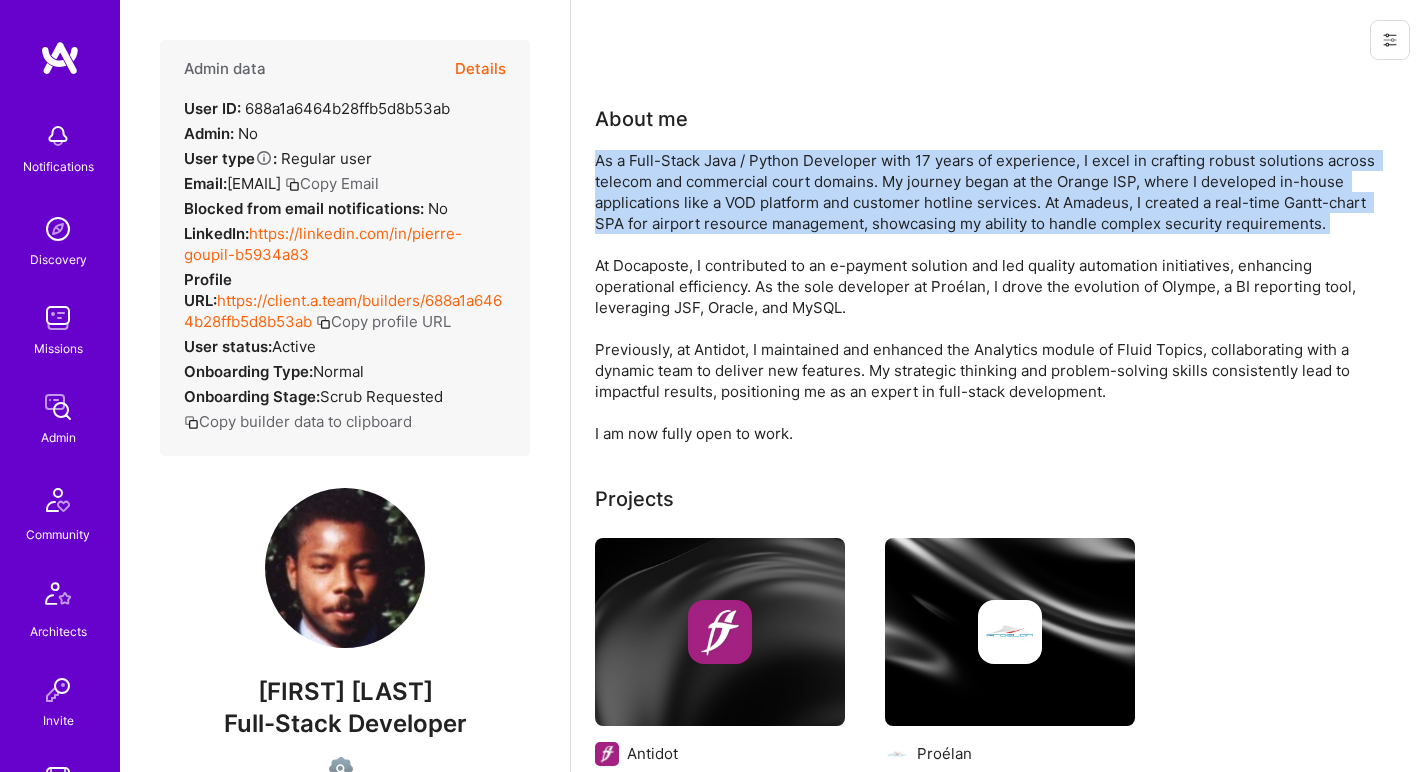 click on "As a Full-Stack Java / Python Developer with 17 years of experience, I excel in crafting robust solutions across telecom and commercial court domains. My journey began at the Orange ISP, where I developed in-house applications like a VOD platform and customer hotline services. At Amadeus, I created a real-time Gantt-chart SPA for airport resource management, showcasing my ability to handle complex security requirements.
At Docaposte, I contributed to an e-payment solution and led quality automation initiatives, enhancing operational efficiency. As the sole developer at Proélan, I drove the evolution of Olympe, a BI reporting tool, leveraging JSF, Oracle, and MySQL.
Previously, at Antidot, I maintained and enhanced the Analytics module of Fluid Topics, collaborating with a dynamic team to deliver new features. My strategic thinking and problem-solving skills consistently lead to impactful results, positioning me as an expert in full-stack development.
I am now fully open to work." at bounding box center (995, 297) 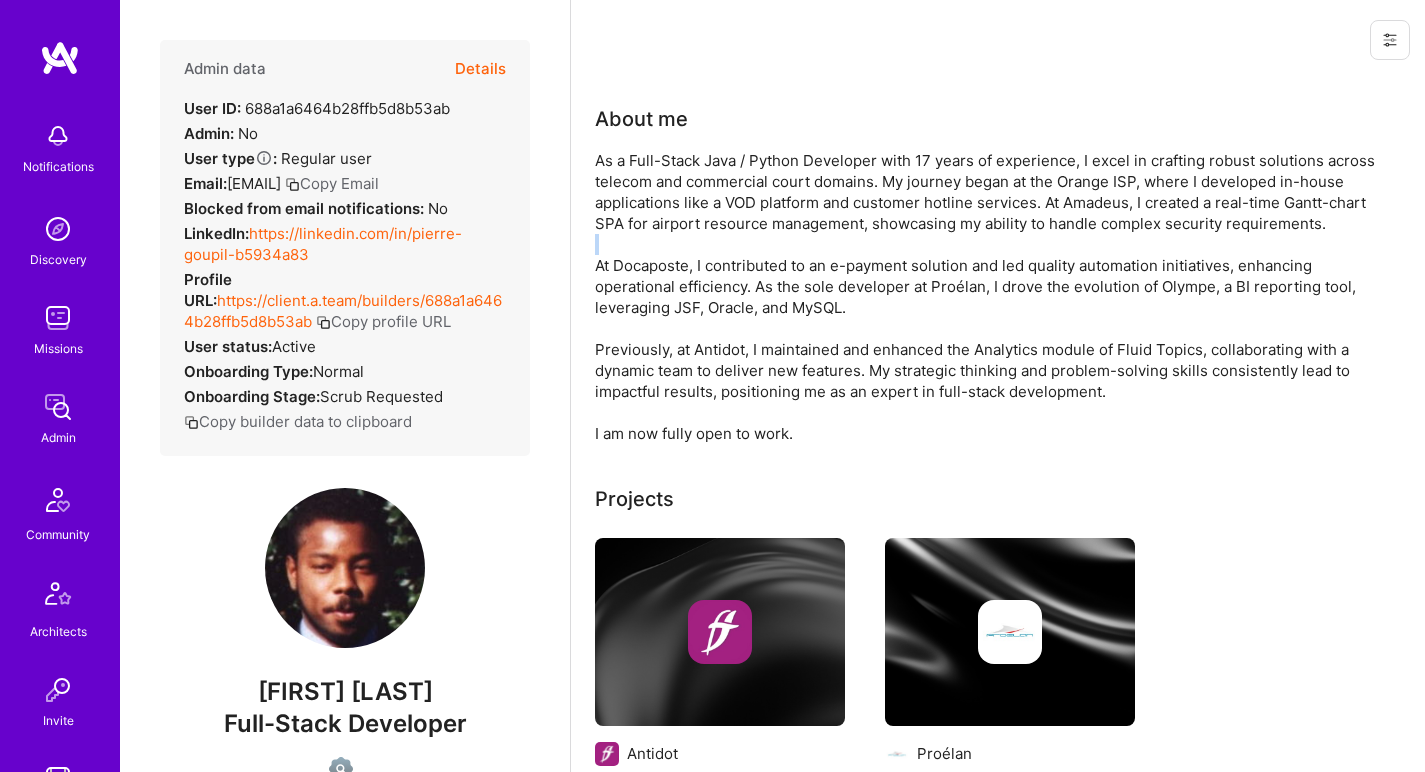 click on "As a Full-Stack Java / Python Developer with 17 years of experience, I excel in crafting robust solutions across telecom and commercial court domains. My journey began at the Orange ISP, where I developed in-house applications like a VOD platform and customer hotline services. At Amadeus, I created a real-time Gantt-chart SPA for airport resource management, showcasing my ability to handle complex security requirements.
At Docaposte, I contributed to an e-payment solution and led quality automation initiatives, enhancing operational efficiency. As the sole developer at Proélan, I drove the evolution of Olympe, a BI reporting tool, leveraging JSF, Oracle, and MySQL.
Previously, at Antidot, I maintained and enhanced the Analytics module of Fluid Topics, collaborating with a dynamic team to deliver new features. My strategic thinking and problem-solving skills consistently lead to impactful results, positioning me as an expert in full-stack development.
I am now fully open to work." at bounding box center (995, 297) 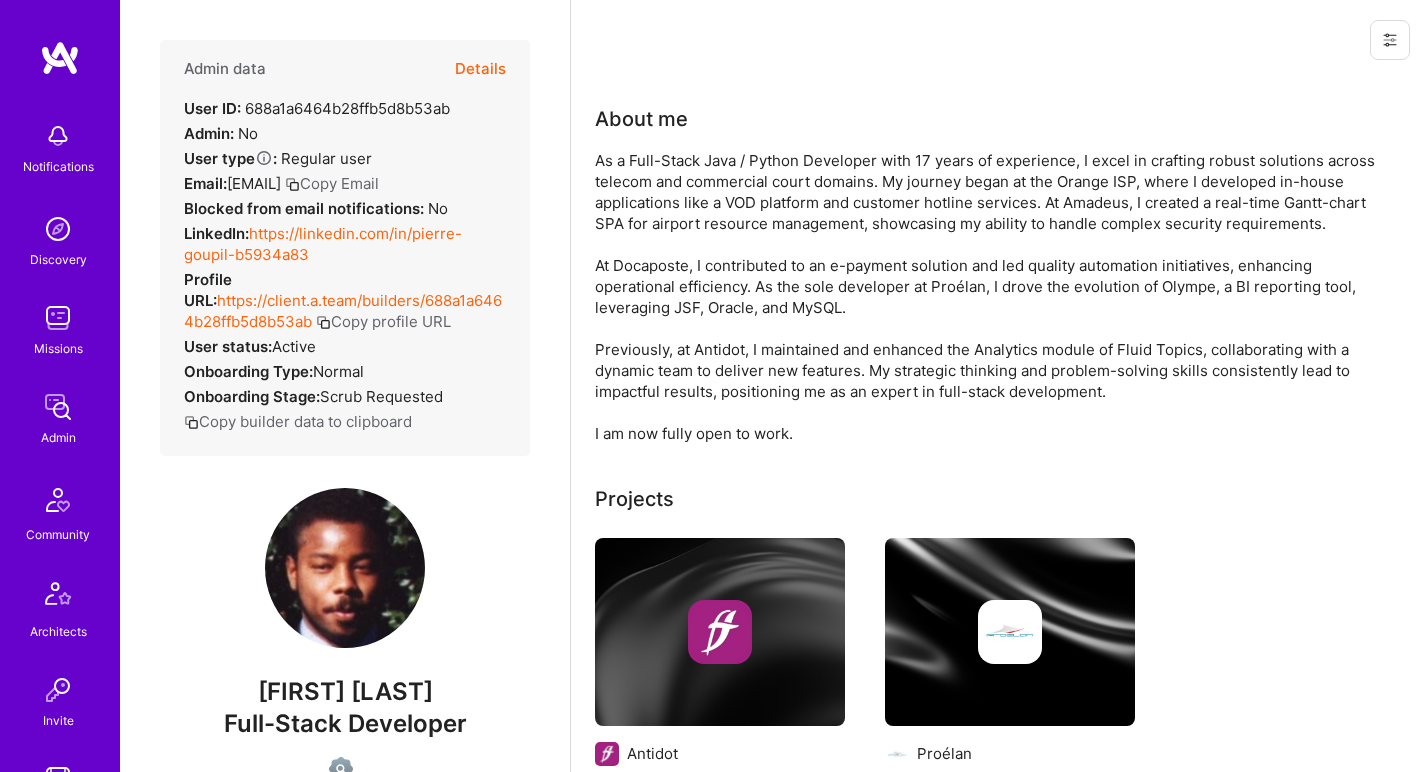 click on "As a Full-Stack Java / Python Developer with 17 years of experience, I excel in crafting robust solutions across telecom and commercial court domains. My journey began at the Orange ISP, where I developed in-house applications like a VOD platform and customer hotline services. At Amadeus, I created a real-time Gantt-chart SPA for airport resource management, showcasing my ability to handle complex security requirements.
At Docaposte, I contributed to an e-payment solution and led quality automation initiatives, enhancing operational efficiency. As the sole developer at Proélan, I drove the evolution of Olympe, a BI reporting tool, leveraging JSF, Oracle, and MySQL.
Previously, at Antidot, I maintained and enhanced the Analytics module of Fluid Topics, collaborating with a dynamic team to deliver new features. My strategic thinking and problem-solving skills consistently lead to impactful results, positioning me as an expert in full-stack development.
I am now fully open to work." at bounding box center [995, 297] 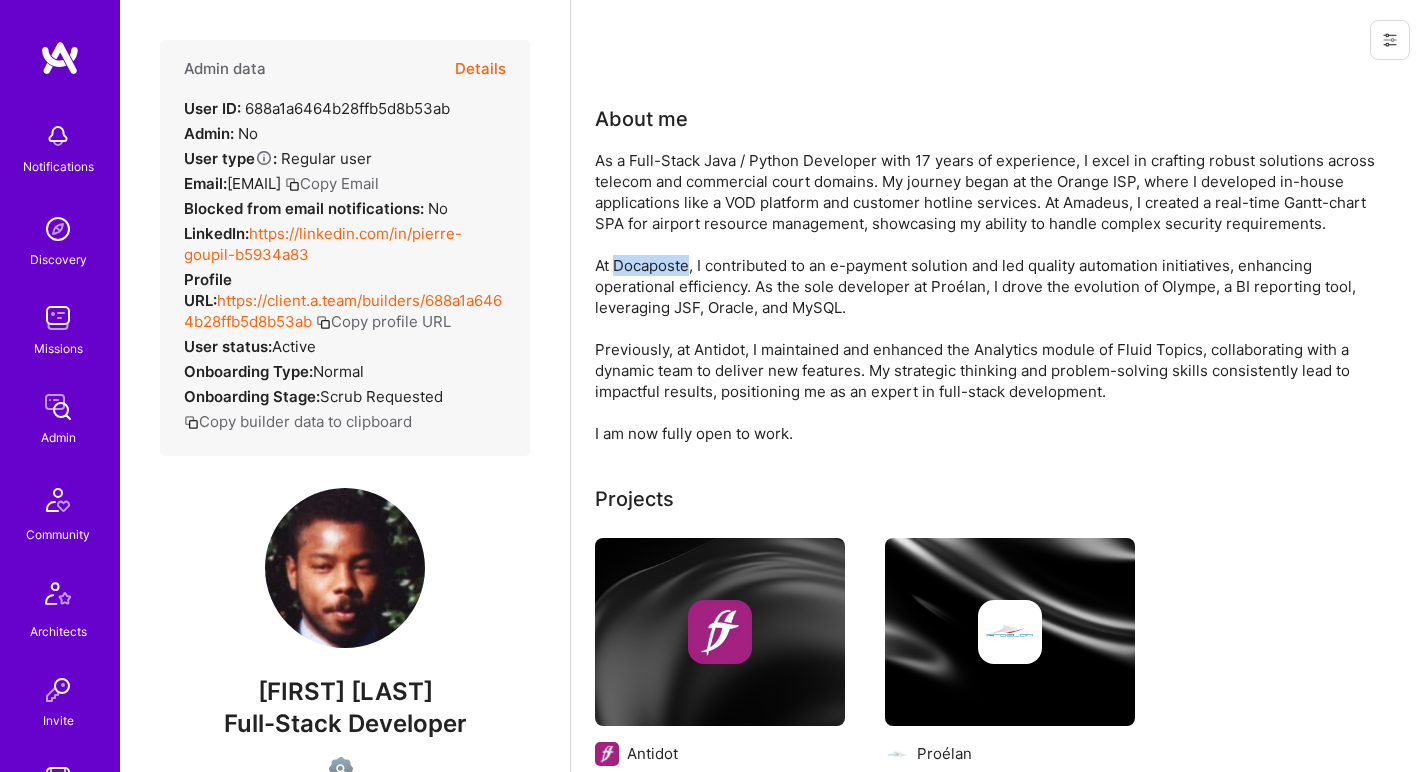 click on "As a Full-Stack Java / Python Developer with 17 years of experience, I excel in crafting robust solutions across telecom and commercial court domains. My journey began at the Orange ISP, where I developed in-house applications like a VOD platform and customer hotline services. At Amadeus, I created a real-time Gantt-chart SPA for airport resource management, showcasing my ability to handle complex security requirements.
At Docaposte, I contributed to an e-payment solution and led quality automation initiatives, enhancing operational efficiency. As the sole developer at Proélan, I drove the evolution of Olympe, a BI reporting tool, leveraging JSF, Oracle, and MySQL.
Previously, at Antidot, I maintained and enhanced the Analytics module of Fluid Topics, collaborating with a dynamic team to deliver new features. My strategic thinking and problem-solving skills consistently lead to impactful results, positioning me as an expert in full-stack development.
I am now fully open to work." at bounding box center [995, 297] 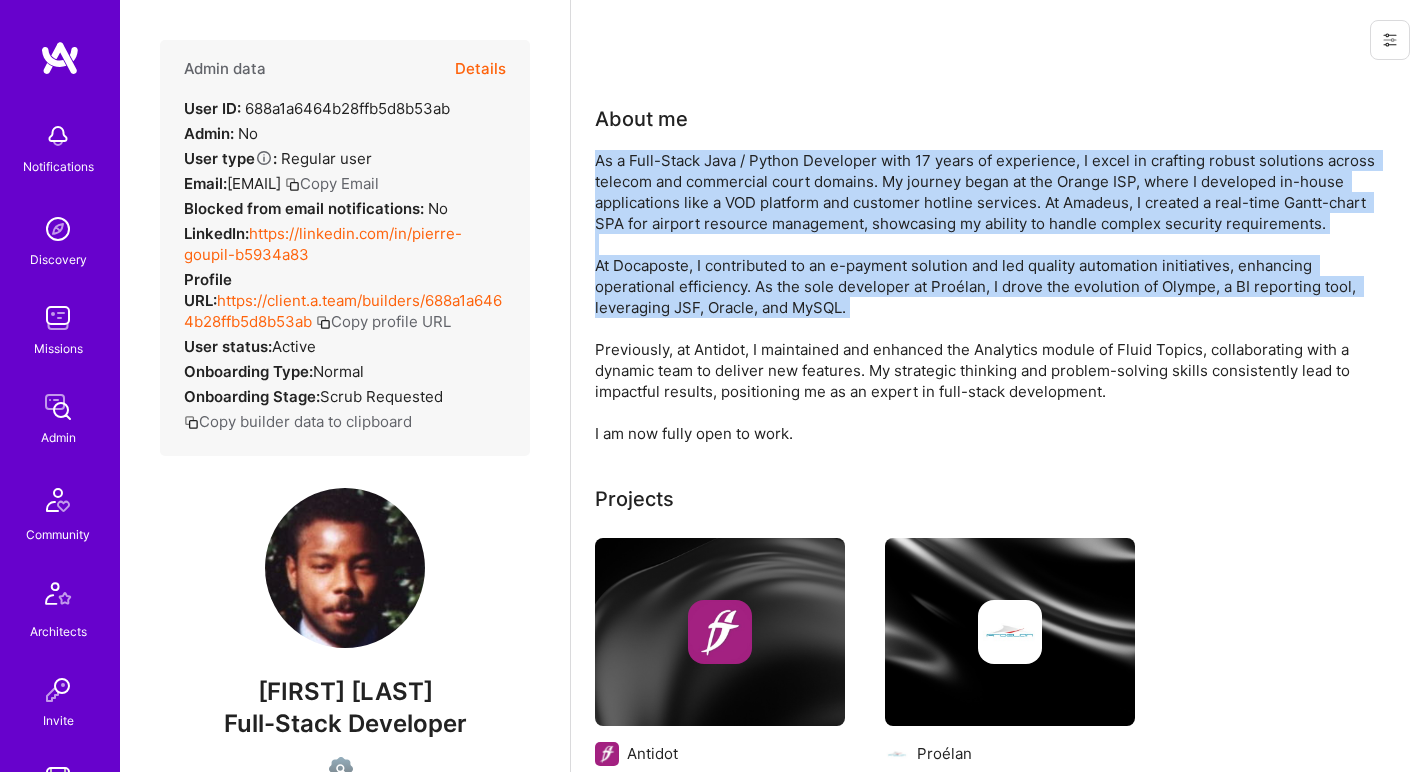 drag, startPoint x: 647, startPoint y: 263, endPoint x: 666, endPoint y: 182, distance: 83.198555 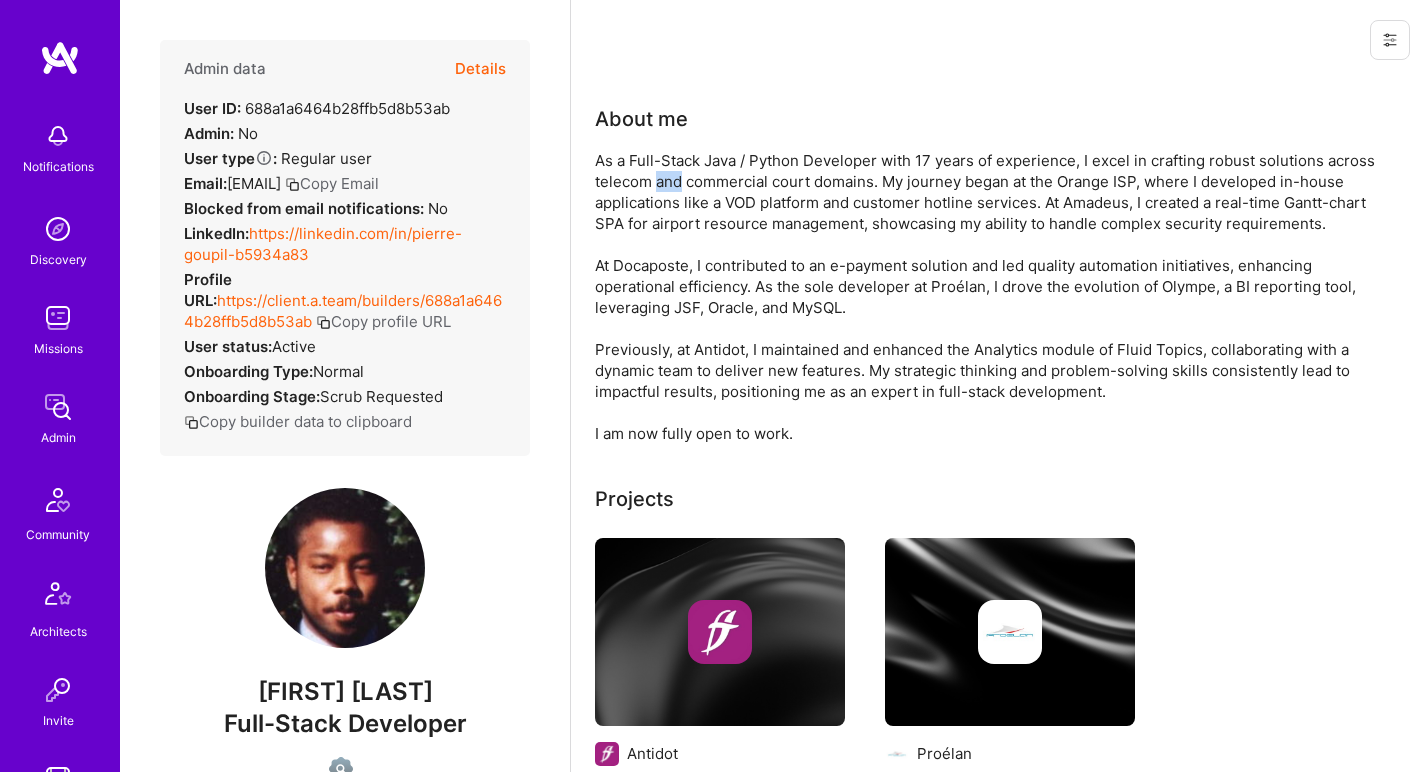 click on "As a Full-Stack Java / Python Developer with 17 years of experience, I excel in crafting robust solutions across telecom and commercial court domains. My journey began at the Orange ISP, where I developed in-house applications like a VOD platform and customer hotline services. At Amadeus, I created a real-time Gantt-chart SPA for airport resource management, showcasing my ability to handle complex security requirements.
At Docaposte, I contributed to an e-payment solution and led quality automation initiatives, enhancing operational efficiency. As the sole developer at Proélan, I drove the evolution of Olympe, a BI reporting tool, leveraging JSF, Oracle, and MySQL.
Previously, at Antidot, I maintained and enhanced the Analytics module of Fluid Topics, collaborating with a dynamic team to deliver new features. My strategic thinking and problem-solving skills consistently lead to impactful results, positioning me as an expert in full-stack development.
I am now fully open to work." at bounding box center (995, 297) 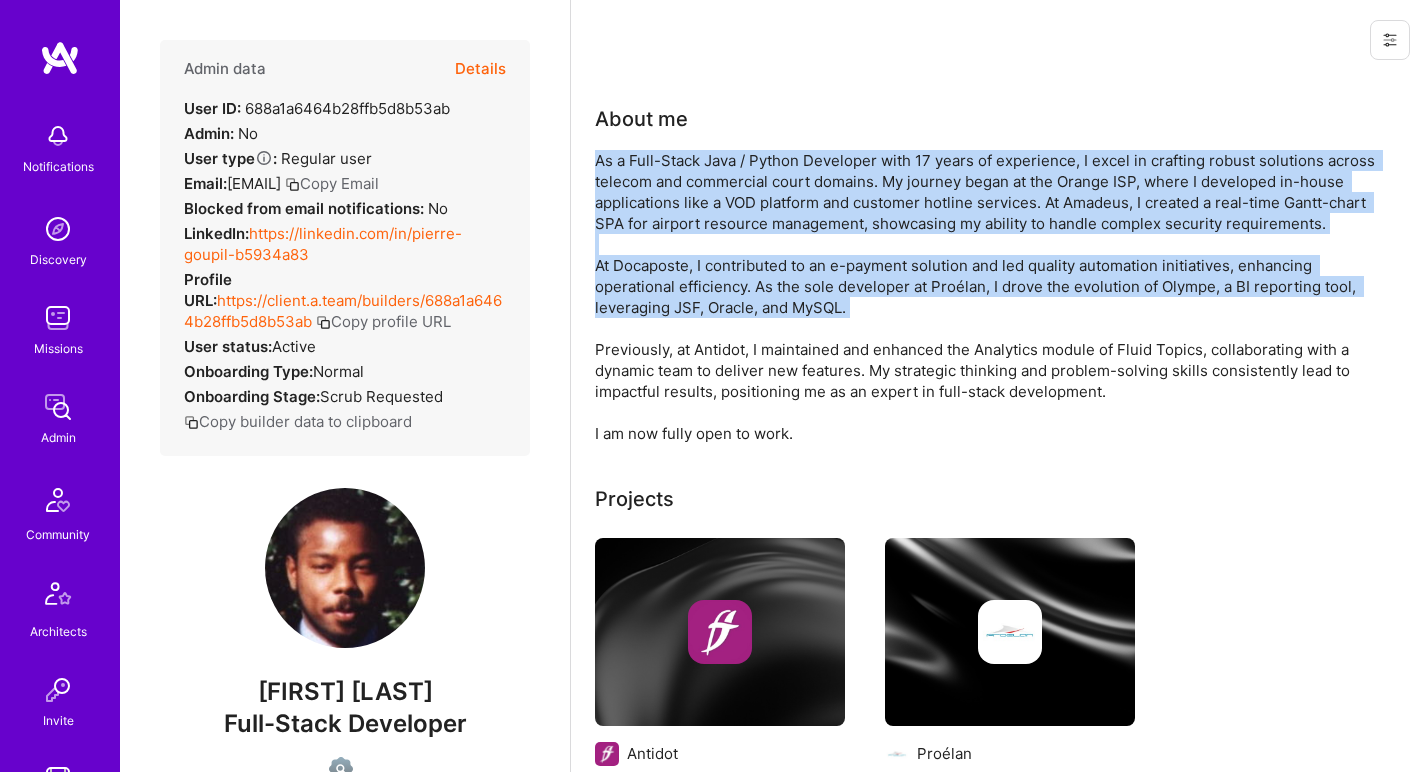 drag, startPoint x: 666, startPoint y: 182, endPoint x: 644, endPoint y: 282, distance: 102.3914 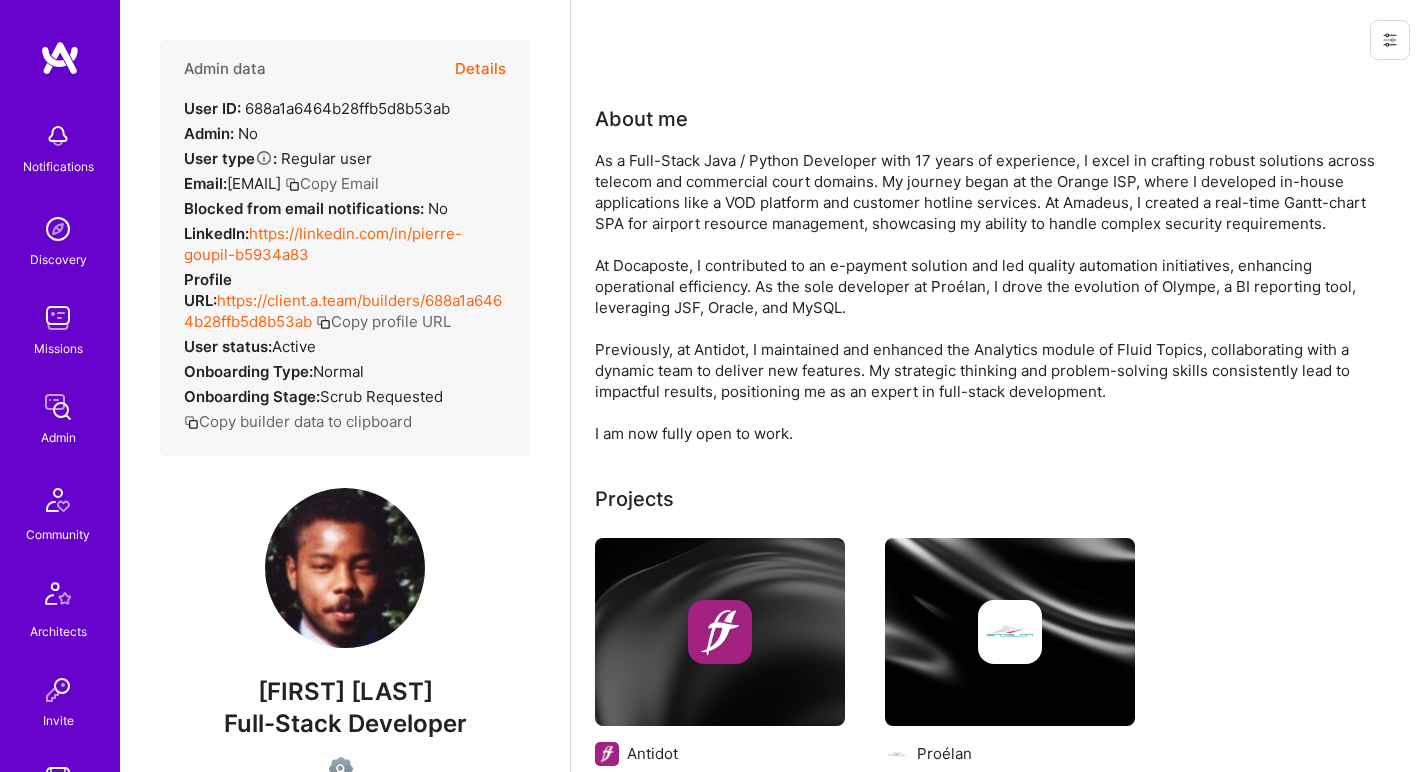click on "As a Full-Stack Java / Python Developer with 17 years of experience, I excel in crafting robust solutions across telecom and commercial court domains. My journey began at the Orange ISP, where I developed in-house applications like a VOD platform and customer hotline services. At Amadeus, I created a real-time Gantt-chart SPA for airport resource management, showcasing my ability to handle complex security requirements.
At Docaposte, I contributed to an e-payment solution and led quality automation initiatives, enhancing operational efficiency. As the sole developer at Proélan, I drove the evolution of Olympe, a BI reporting tool, leveraging JSF, Oracle, and MySQL.
Previously, at Antidot, I maintained and enhanced the Analytics module of Fluid Topics, collaborating with a dynamic team to deliver new features. My strategic thinking and problem-solving skills consistently lead to impactful results, positioning me as an expert in full-stack development.
I am now fully open to work." at bounding box center (995, 297) 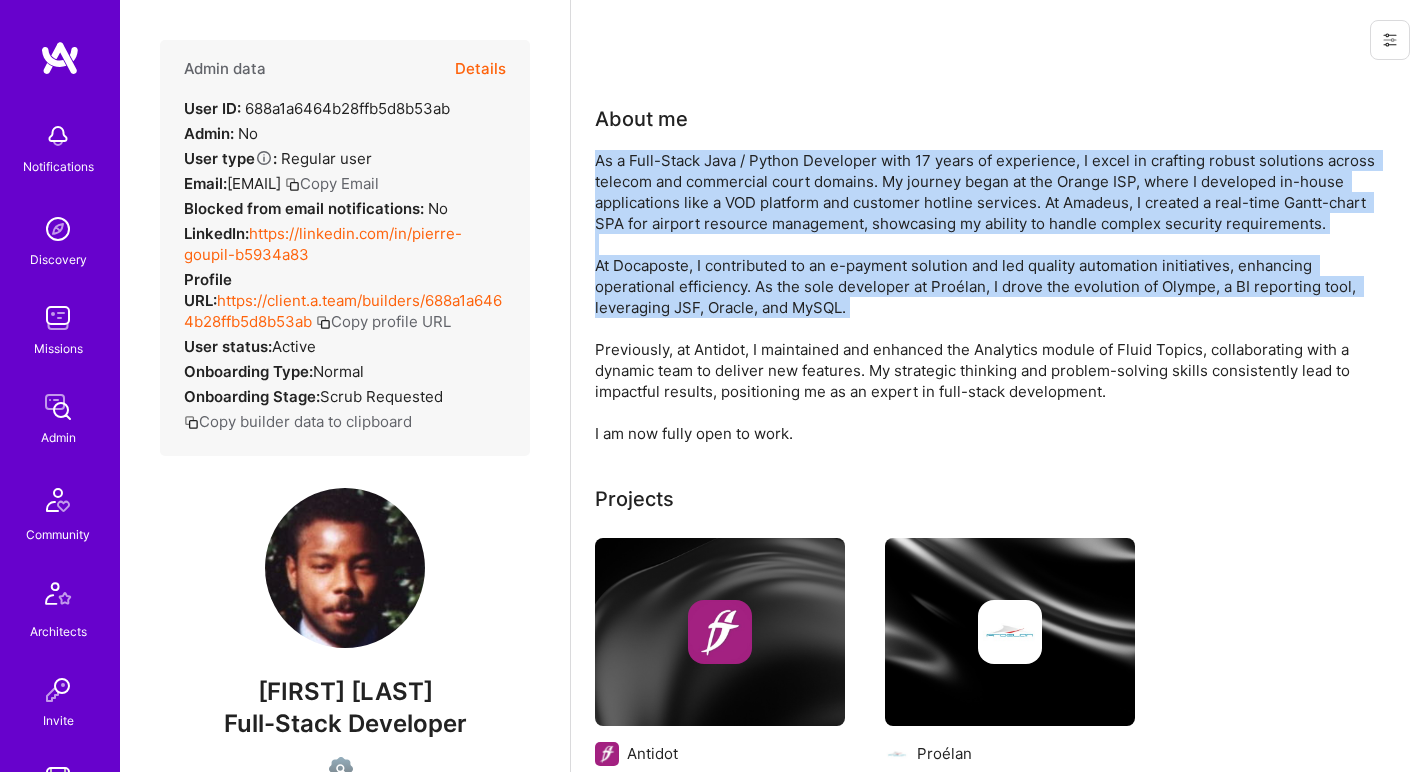 drag, startPoint x: 644, startPoint y: 282, endPoint x: 653, endPoint y: 216, distance: 66.61081 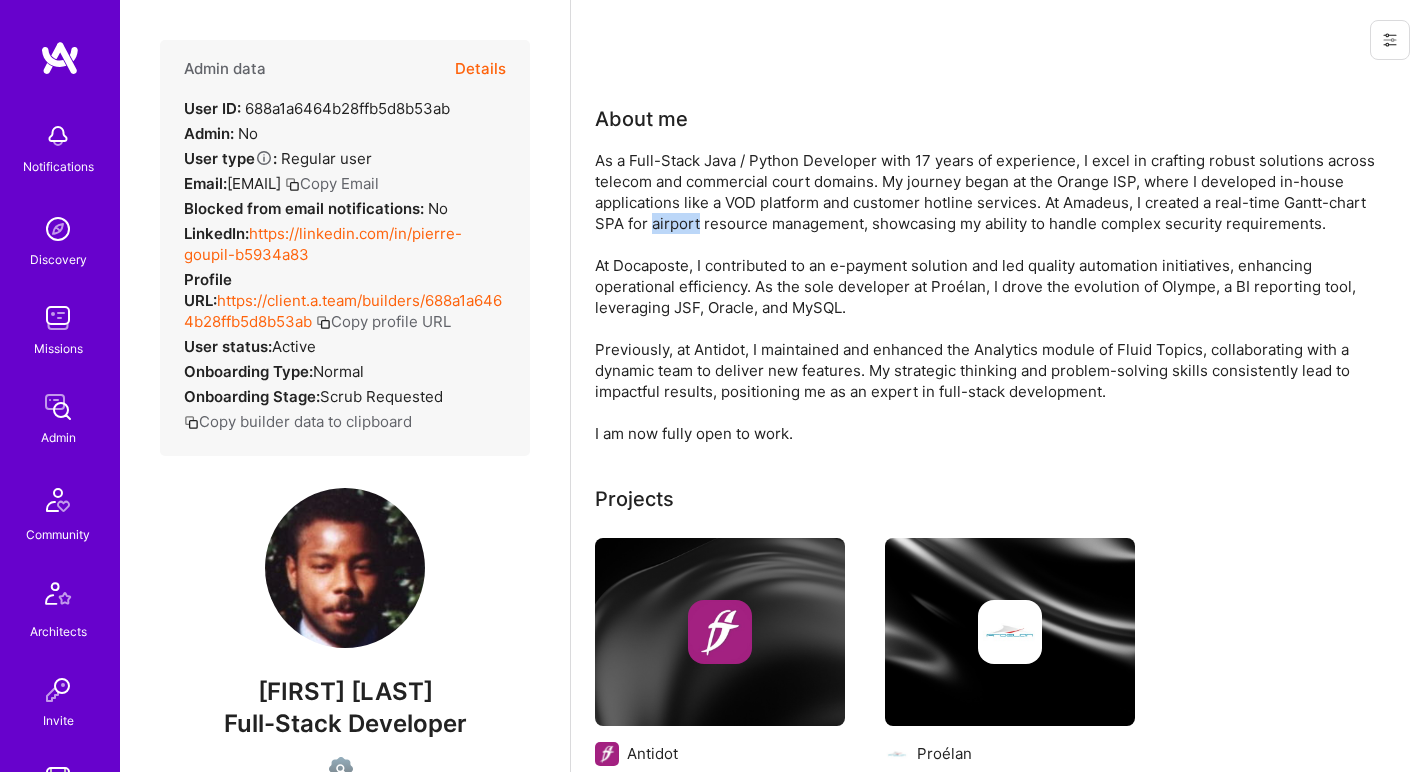 click on "As a Full-Stack Java / Python Developer with 17 years of experience, I excel in crafting robust solutions across telecom and commercial court domains. My journey began at the Orange ISP, where I developed in-house applications like a VOD platform and customer hotline services. At Amadeus, I created a real-time Gantt-chart SPA for airport resource management, showcasing my ability to handle complex security requirements.
At Docaposte, I contributed to an e-payment solution and led quality automation initiatives, enhancing operational efficiency. As the sole developer at Proélan, I drove the evolution of Olympe, a BI reporting tool, leveraging JSF, Oracle, and MySQL.
Previously, at Antidot, I maintained and enhanced the Analytics module of Fluid Topics, collaborating with a dynamic team to deliver new features. My strategic thinking and problem-solving skills consistently lead to impactful results, positioning me as an expert in full-stack development.
I am now fully open to work." at bounding box center (995, 297) 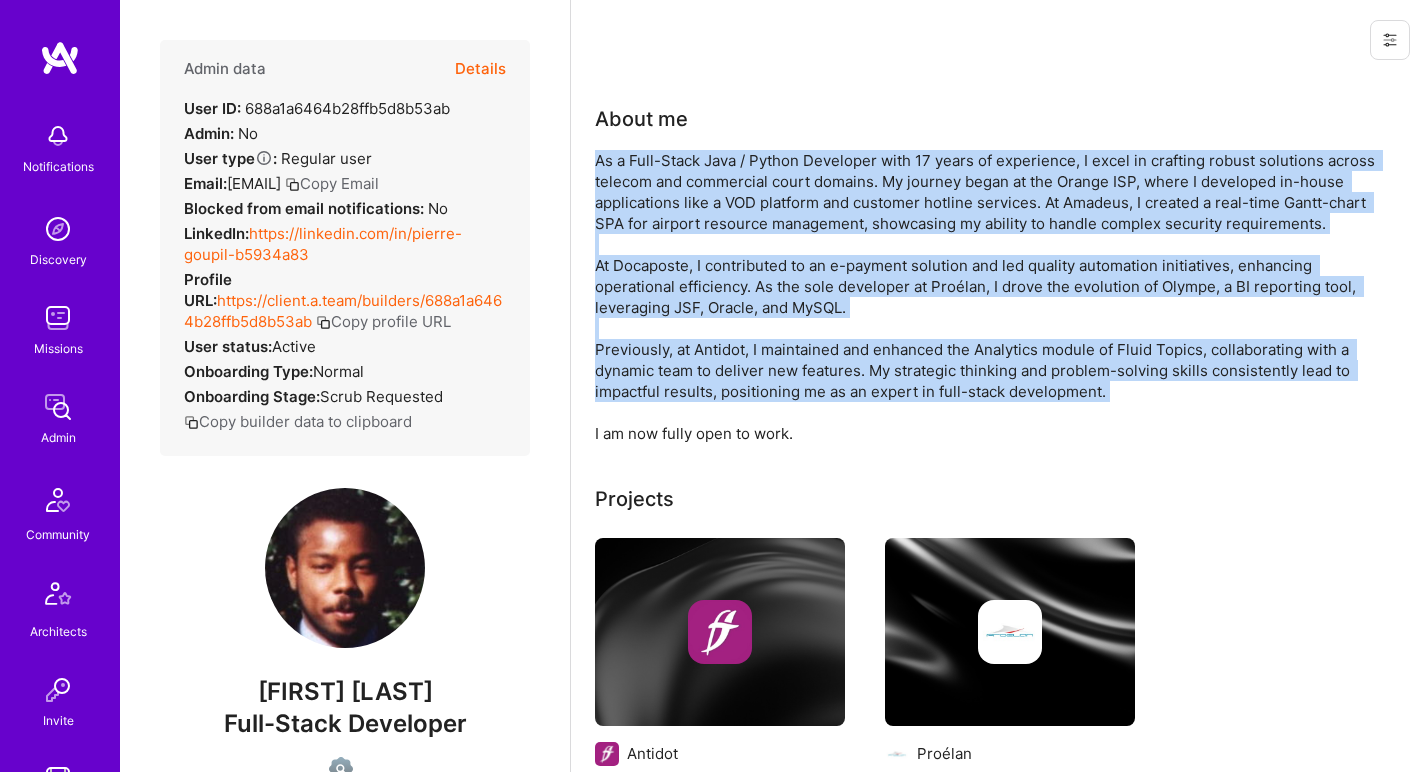 drag, startPoint x: 653, startPoint y: 216, endPoint x: 634, endPoint y: 364, distance: 149.21461 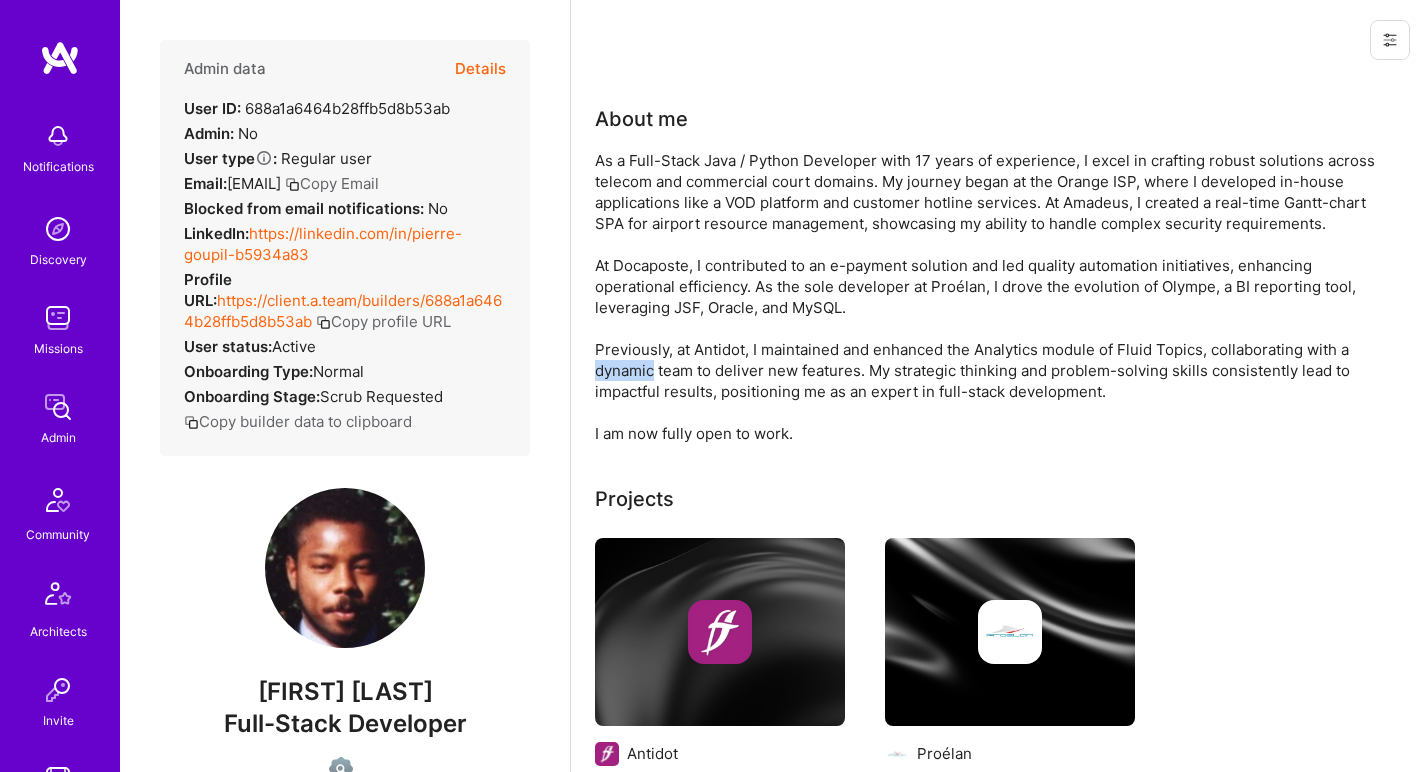 click on "As a Full-Stack Java / Python Developer with 17 years of experience, I excel in crafting robust solutions across telecom and commercial court domains. My journey began at the Orange ISP, where I developed in-house applications like a VOD platform and customer hotline services. At Amadeus, I created a real-time Gantt-chart SPA for airport resource management, showcasing my ability to handle complex security requirements.
At Docaposte, I contributed to an e-payment solution and led quality automation initiatives, enhancing operational efficiency. As the sole developer at Proélan, I drove the evolution of Olympe, a BI reporting tool, leveraging JSF, Oracle, and MySQL.
Previously, at Antidot, I maintained and enhanced the Analytics module of Fluid Topics, collaborating with a dynamic team to deliver new features. My strategic thinking and problem-solving skills consistently lead to impactful results, positioning me as an expert in full-stack development.
I am now fully open to work." at bounding box center [995, 297] 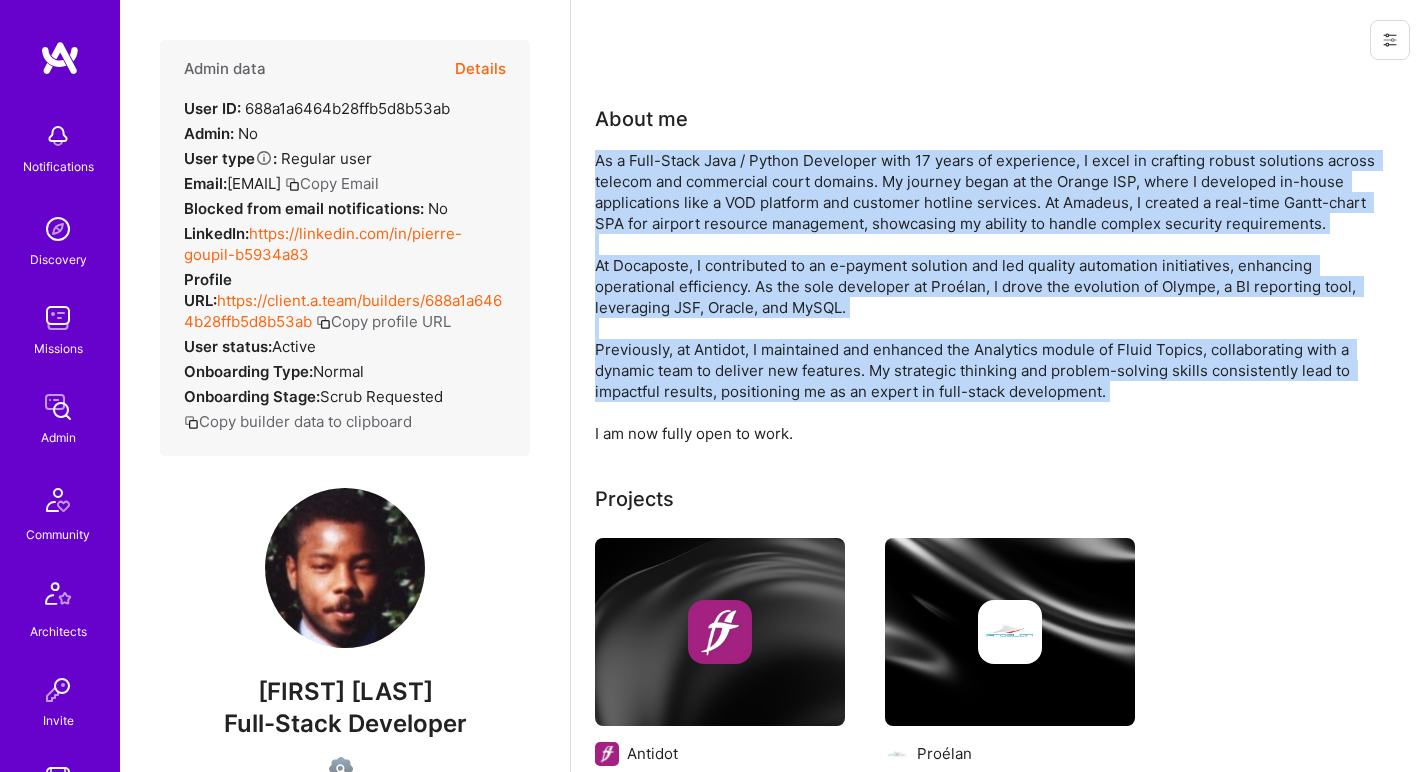 drag, startPoint x: 634, startPoint y: 364, endPoint x: 657, endPoint y: 220, distance: 145.82524 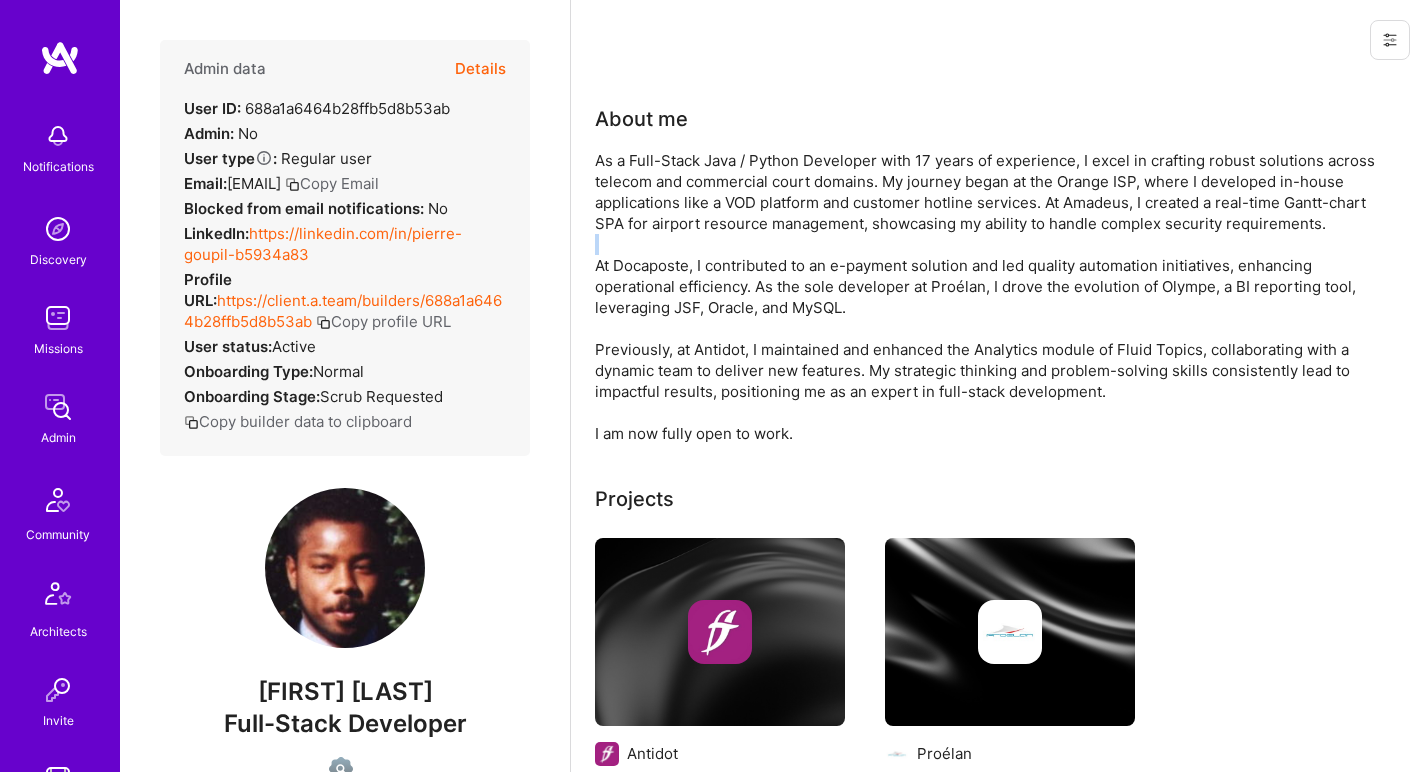 click on "As a Full-Stack Java / Python Developer with 17 years of experience, I excel in crafting robust solutions across telecom and commercial court domains. My journey began at the Orange ISP, where I developed in-house applications like a VOD platform and customer hotline services. At Amadeus, I created a real-time Gantt-chart SPA for airport resource management, showcasing my ability to handle complex security requirements.
At Docaposte, I contributed to an e-payment solution and led quality automation initiatives, enhancing operational efficiency. As the sole developer at Proélan, I drove the evolution of Olympe, a BI reporting tool, leveraging JSF, Oracle, and MySQL.
Previously, at Antidot, I maintained and enhanced the Analytics module of Fluid Topics, collaborating with a dynamic team to deliver new features. My strategic thinking and problem-solving skills consistently lead to impactful results, positioning me as an expert in full-stack development.
I am now fully open to work." at bounding box center (995, 297) 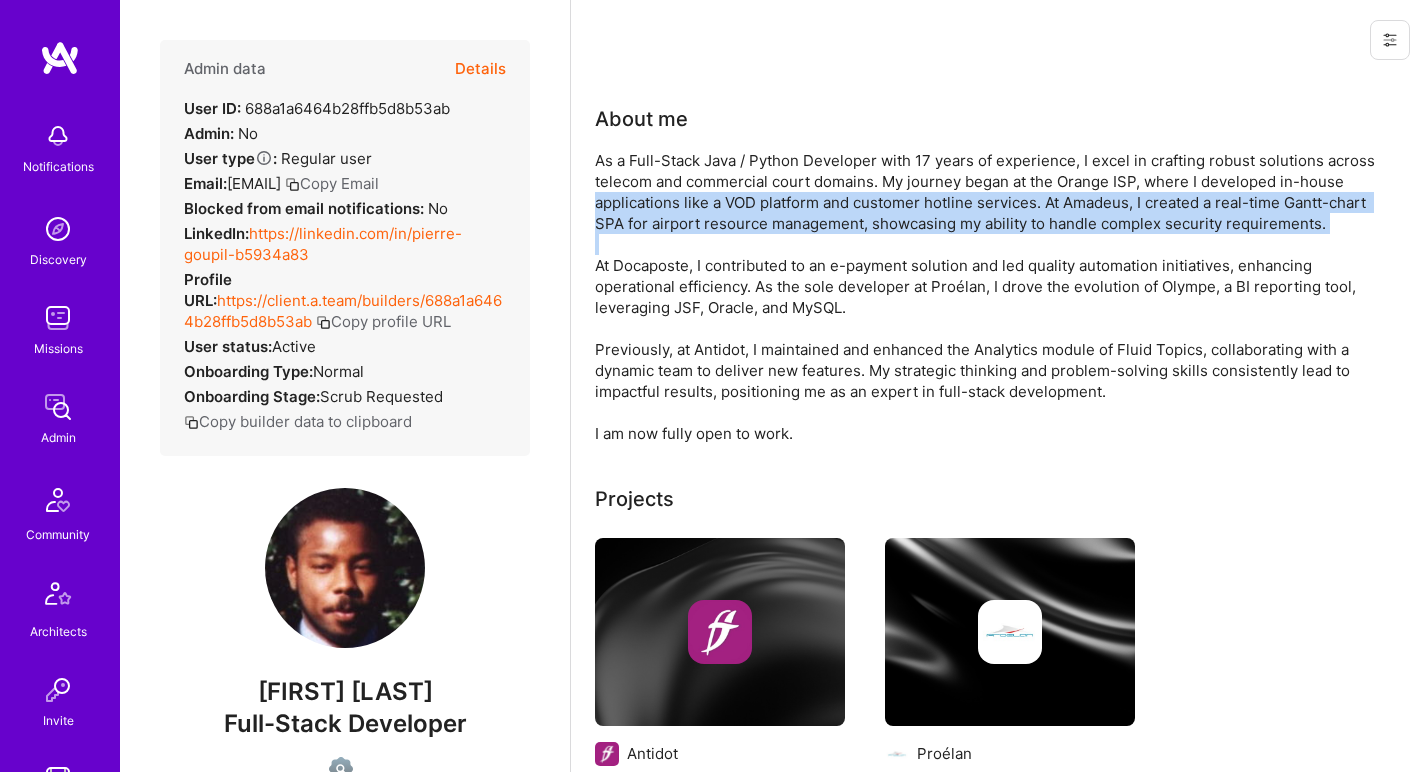 drag, startPoint x: 657, startPoint y: 249, endPoint x: 667, endPoint y: 201, distance: 49.0306 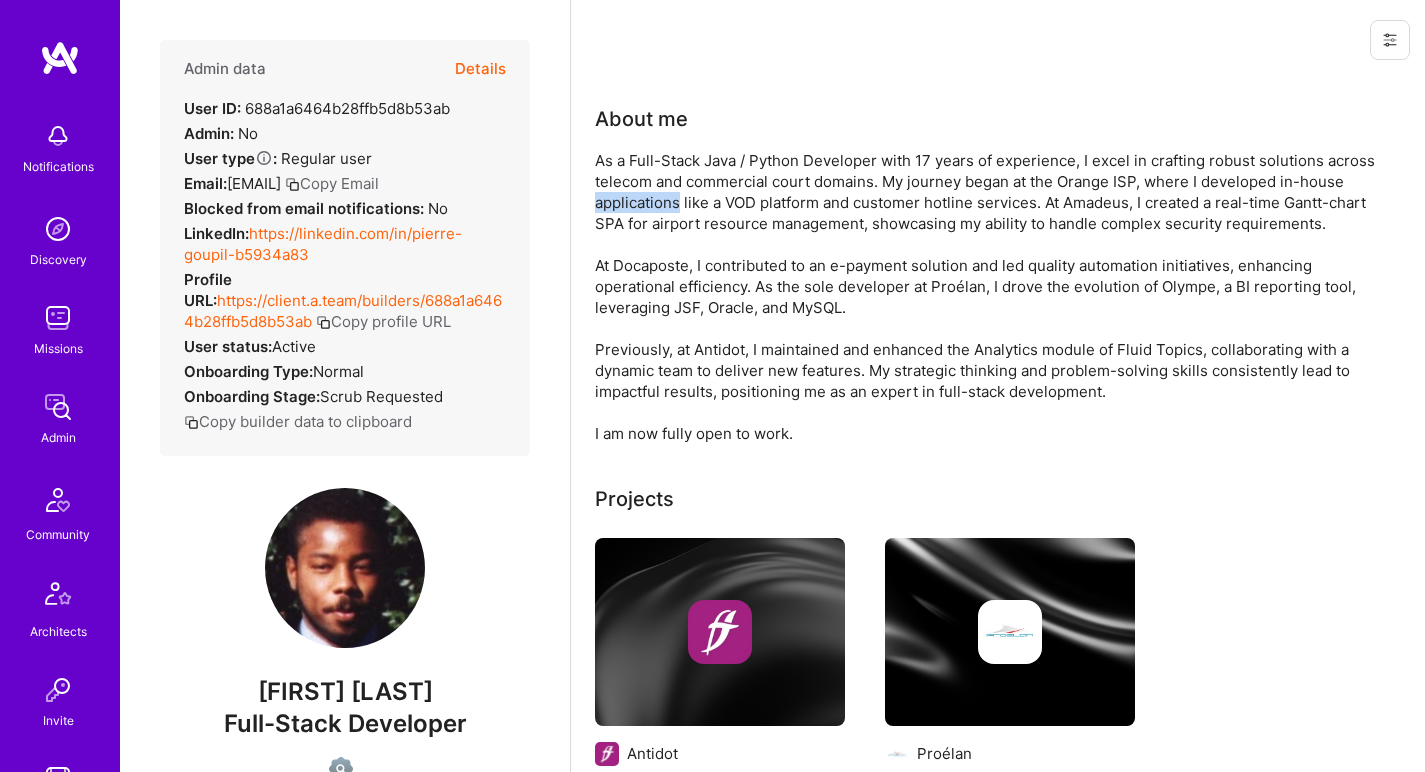 click on "As a Full-Stack Java / Python Developer with 17 years of experience, I excel in crafting robust solutions across telecom and commercial court domains. My journey began at the Orange ISP, where I developed in-house applications like a VOD platform and customer hotline services. At Amadeus, I created a real-time Gantt-chart SPA for airport resource management, showcasing my ability to handle complex security requirements.
At Docaposte, I contributed to an e-payment solution and led quality automation initiatives, enhancing operational efficiency. As the sole developer at Proélan, I drove the evolution of Olympe, a BI reporting tool, leveraging JSF, Oracle, and MySQL.
Previously, at Antidot, I maintained and enhanced the Analytics module of Fluid Topics, collaborating with a dynamic team to deliver new features. My strategic thinking and problem-solving skills consistently lead to impactful results, positioning me as an expert in full-stack development.
I am now fully open to work." at bounding box center [995, 297] 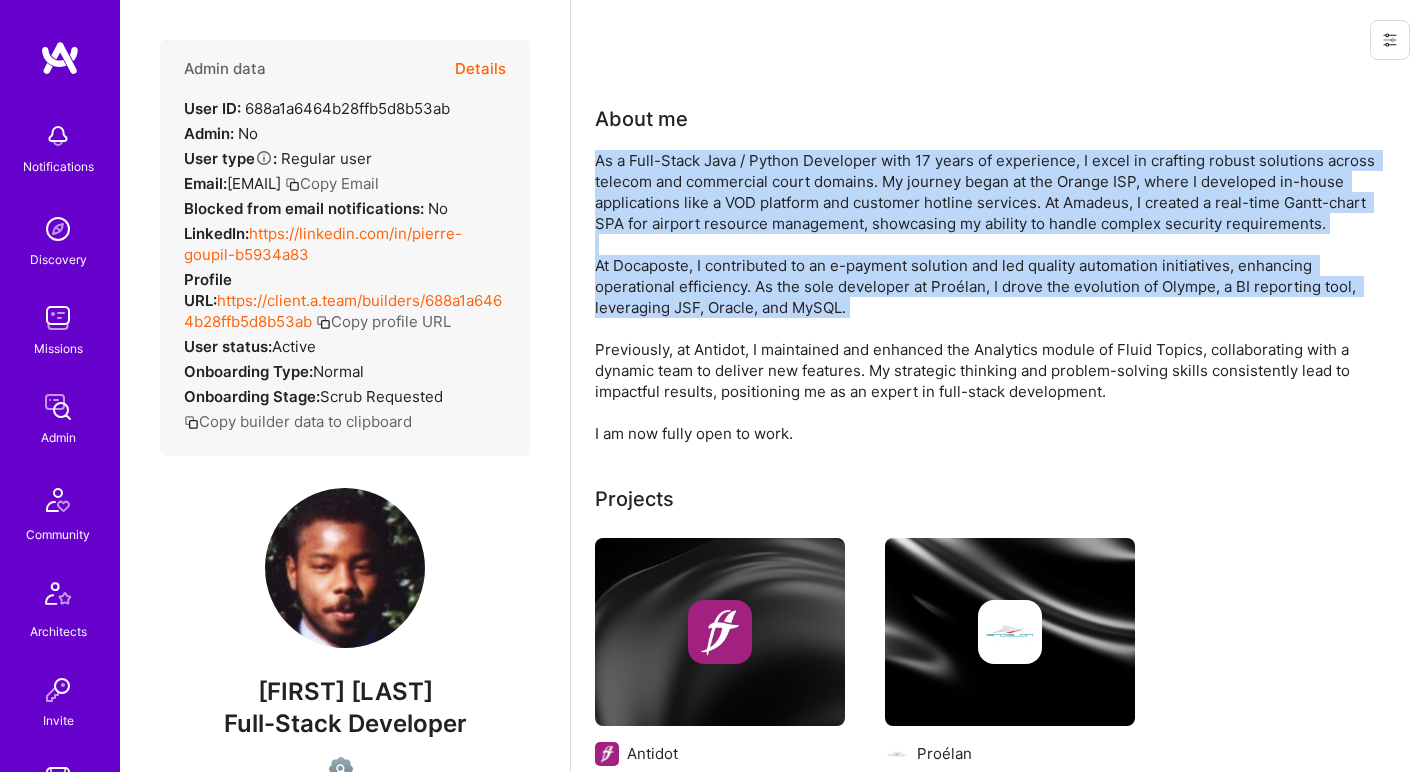 drag, startPoint x: 667, startPoint y: 201, endPoint x: 647, endPoint y: 302, distance: 102.96116 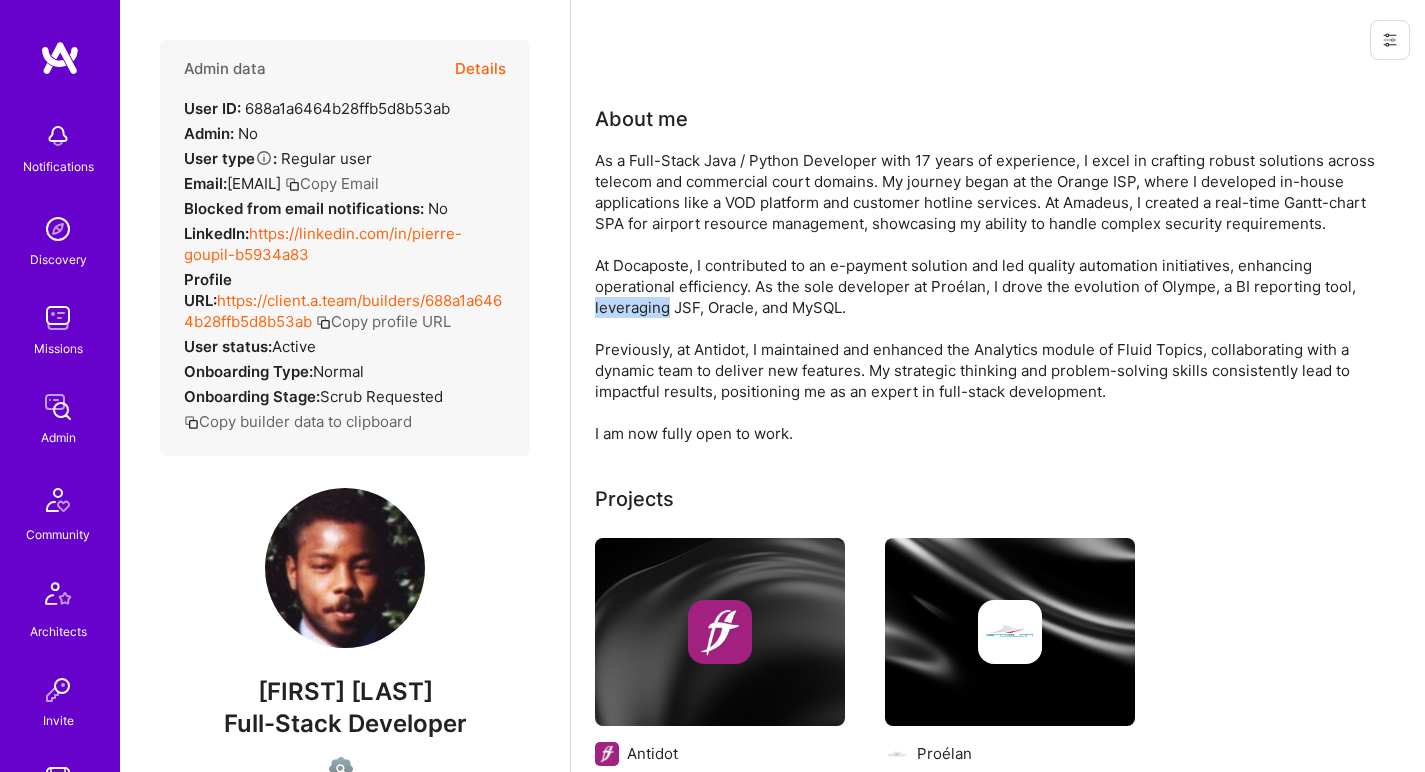 click on "As a Full-Stack Java / Python Developer with 17 years of experience, I excel in crafting robust solutions across telecom and commercial court domains. My journey began at the Orange ISP, where I developed in-house applications like a VOD platform and customer hotline services. At Amadeus, I created a real-time Gantt-chart SPA for airport resource management, showcasing my ability to handle complex security requirements.
At Docaposte, I contributed to an e-payment solution and led quality automation initiatives, enhancing operational efficiency. As the sole developer at Proélan, I drove the evolution of Olympe, a BI reporting tool, leveraging JSF, Oracle, and MySQL.
Previously, at Antidot, I maintained and enhanced the Analytics module of Fluid Topics, collaborating with a dynamic team to deliver new features. My strategic thinking and problem-solving skills consistently lead to impactful results, positioning me as an expert in full-stack development.
I am now fully open to work." at bounding box center [995, 297] 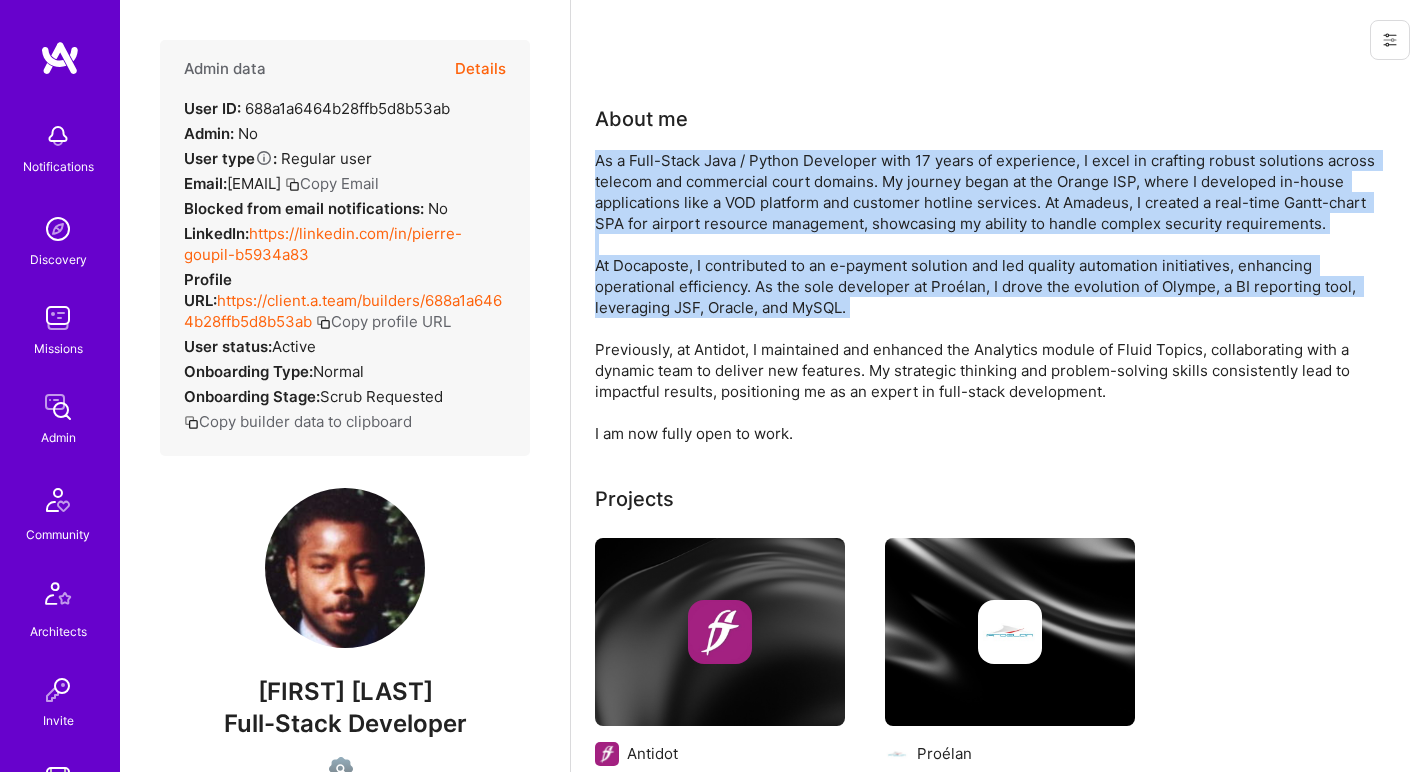 drag, startPoint x: 647, startPoint y: 302, endPoint x: 677, endPoint y: 199, distance: 107.28001 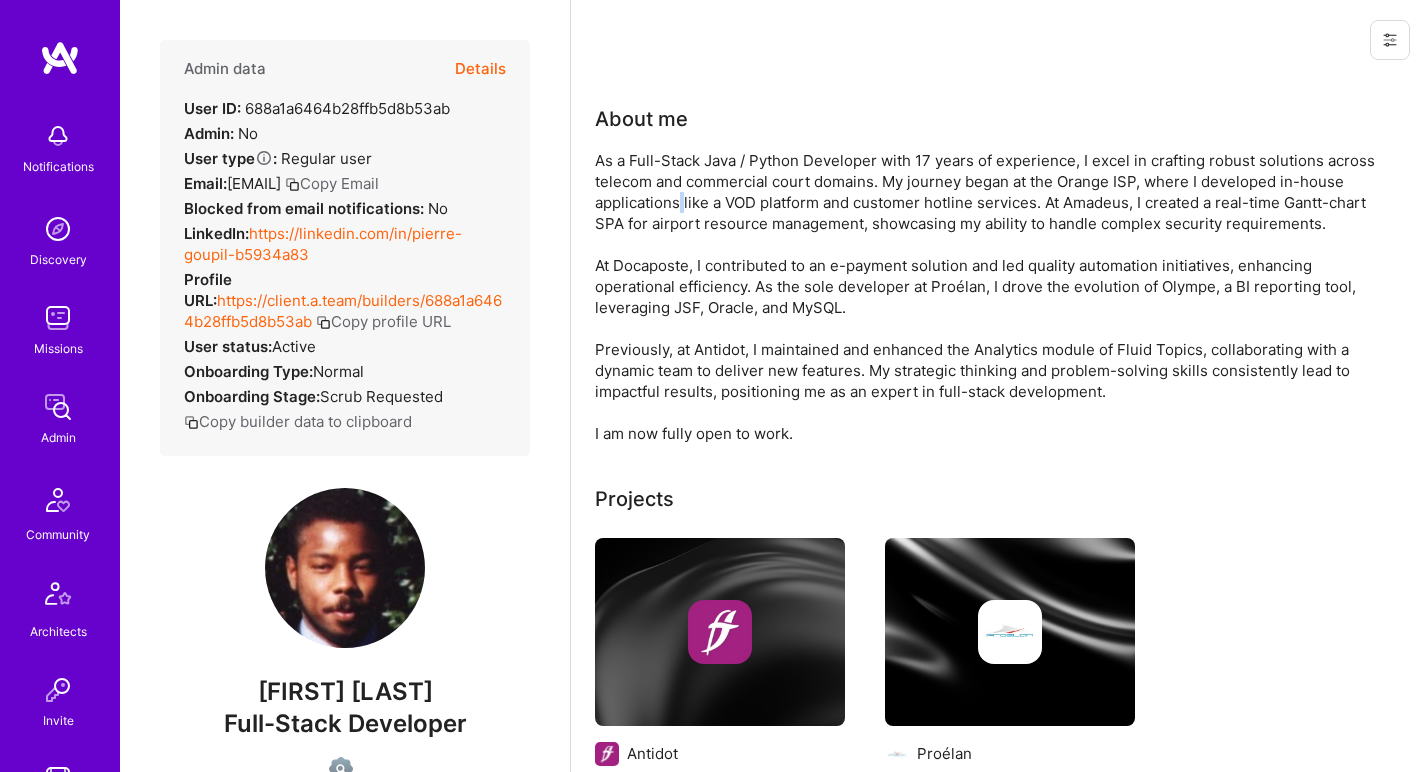 click on "As a Full-Stack Java / Python Developer with 17 years of experience, I excel in crafting robust solutions across telecom and commercial court domains. My journey began at the Orange ISP, where I developed in-house applications like a VOD platform and customer hotline services. At Amadeus, I created a real-time Gantt-chart SPA for airport resource management, showcasing my ability to handle complex security requirements.
At Docaposte, I contributed to an e-payment solution and led quality automation initiatives, enhancing operational efficiency. As the sole developer at Proélan, I drove the evolution of Olympe, a BI reporting tool, leveraging JSF, Oracle, and MySQL.
Previously, at Antidot, I maintained and enhanced the Analytics module of Fluid Topics, collaborating with a dynamic team to deliver new features. My strategic thinking and problem-solving skills consistently lead to impactful results, positioning me as an expert in full-stack development.
I am now fully open to work." at bounding box center [995, 297] 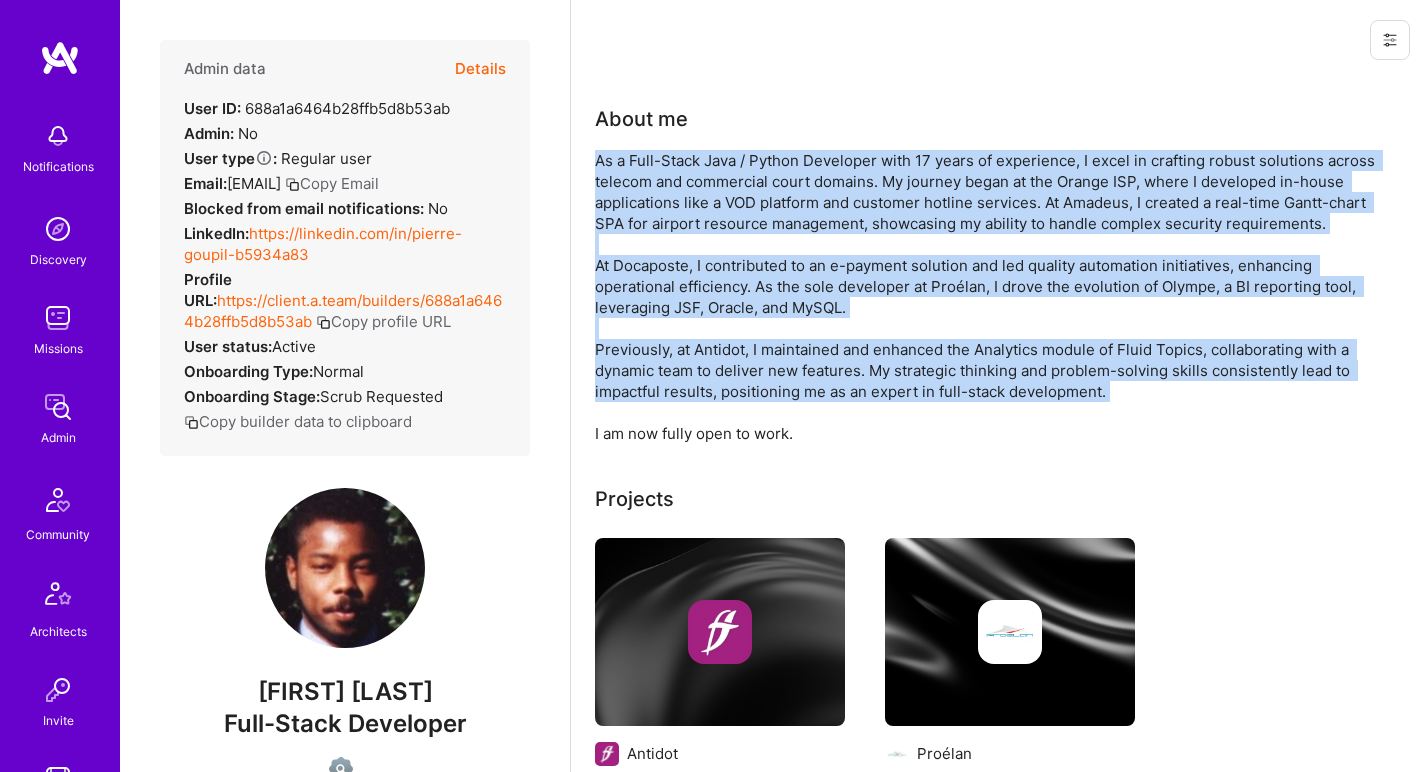 drag, startPoint x: 677, startPoint y: 199, endPoint x: 642, endPoint y: 348, distance: 153.05554 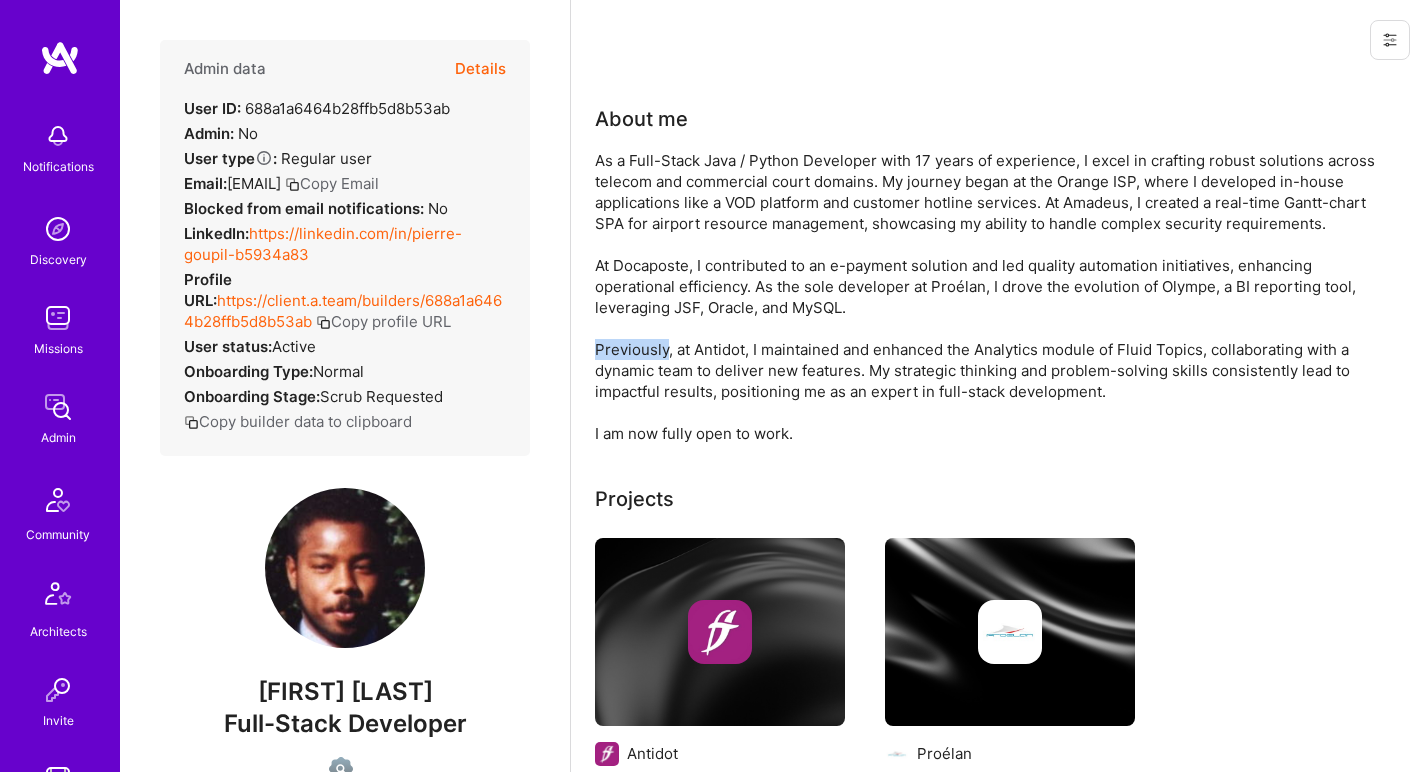 click on "As a Full-Stack Java / Python Developer with 17 years of experience, I excel in crafting robust solutions across telecom and commercial court domains. My journey began at the Orange ISP, where I developed in-house applications like a VOD platform and customer hotline services. At Amadeus, I created a real-time Gantt-chart SPA for airport resource management, showcasing my ability to handle complex security requirements.
At Docaposte, I contributed to an e-payment solution and led quality automation initiatives, enhancing operational efficiency. As the sole developer at Proélan, I drove the evolution of Olympe, a BI reporting tool, leveraging JSF, Oracle, and MySQL.
Previously, at Antidot, I maintained and enhanced the Analytics module of Fluid Topics, collaborating with a dynamic team to deliver new features. My strategic thinking and problem-solving skills consistently lead to impactful results, positioning me as an expert in full-stack development.
I am now fully open to work." at bounding box center (995, 297) 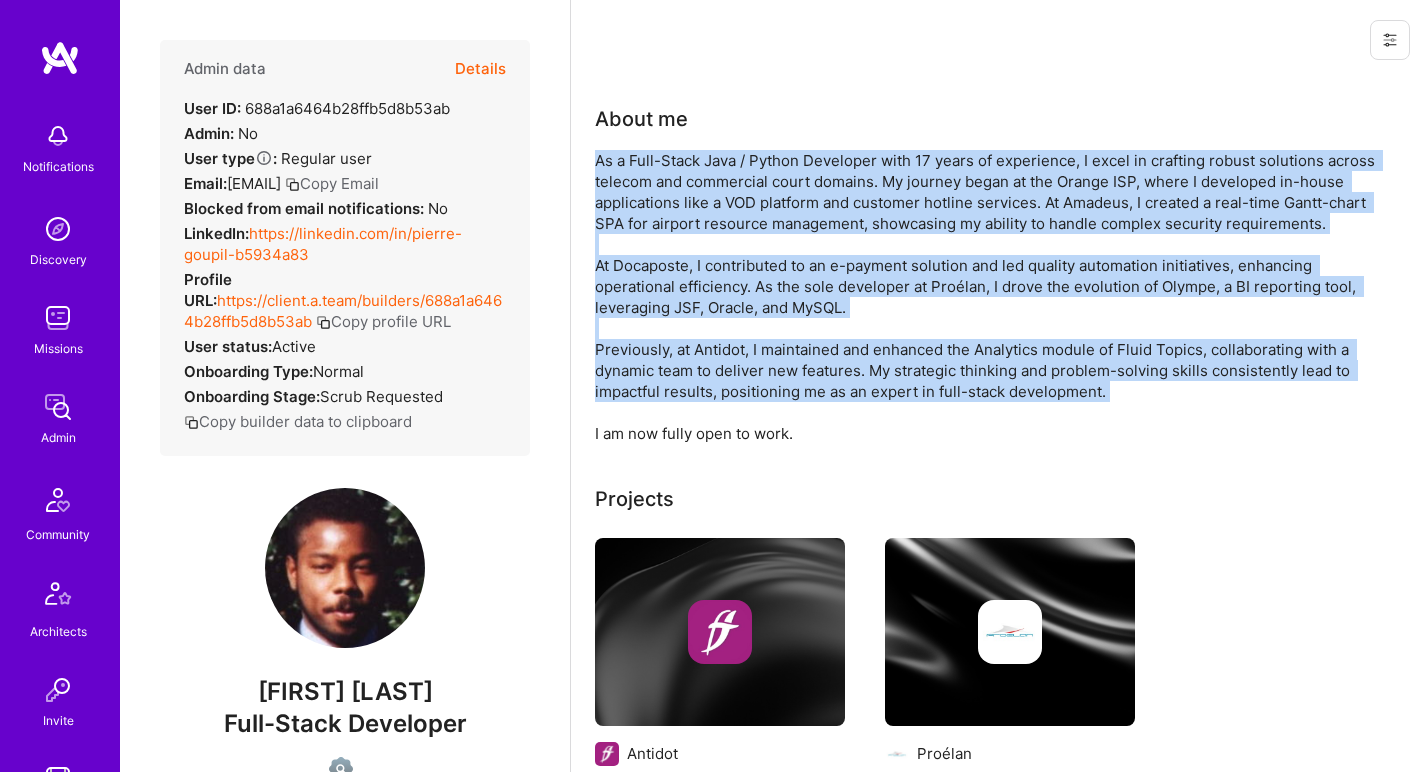drag, startPoint x: 642, startPoint y: 348, endPoint x: 684, endPoint y: 192, distance: 161.55495 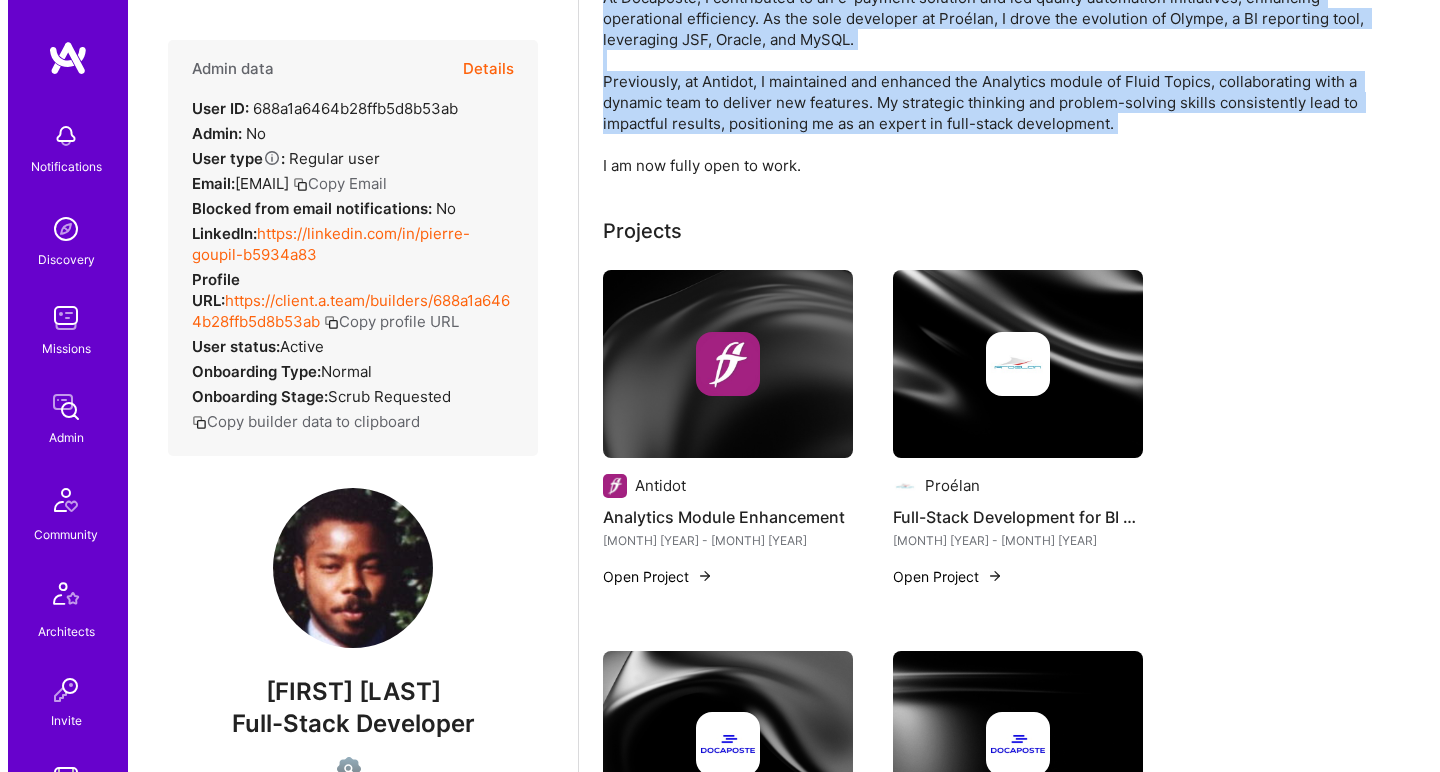 scroll, scrollTop: 384, scrollLeft: 0, axis: vertical 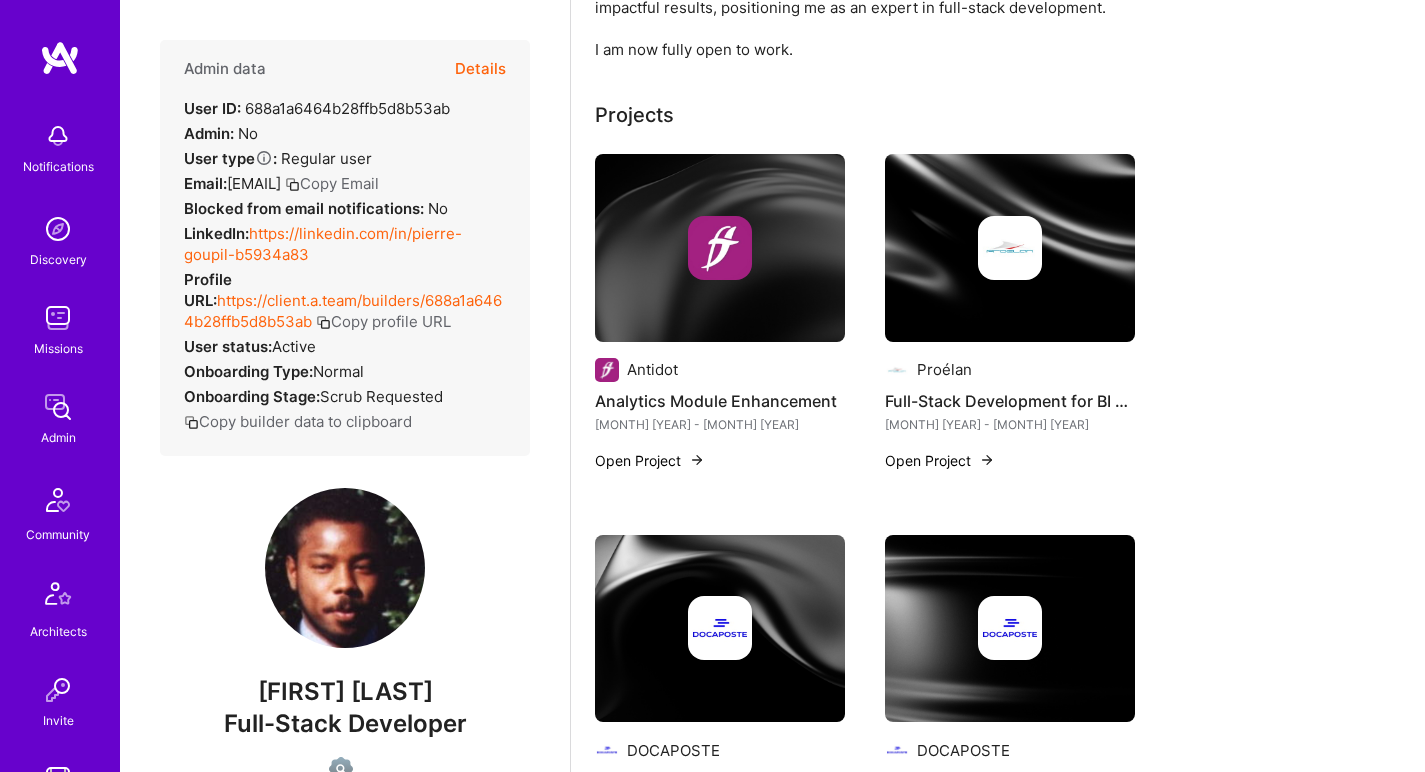 click at bounding box center [720, 248] 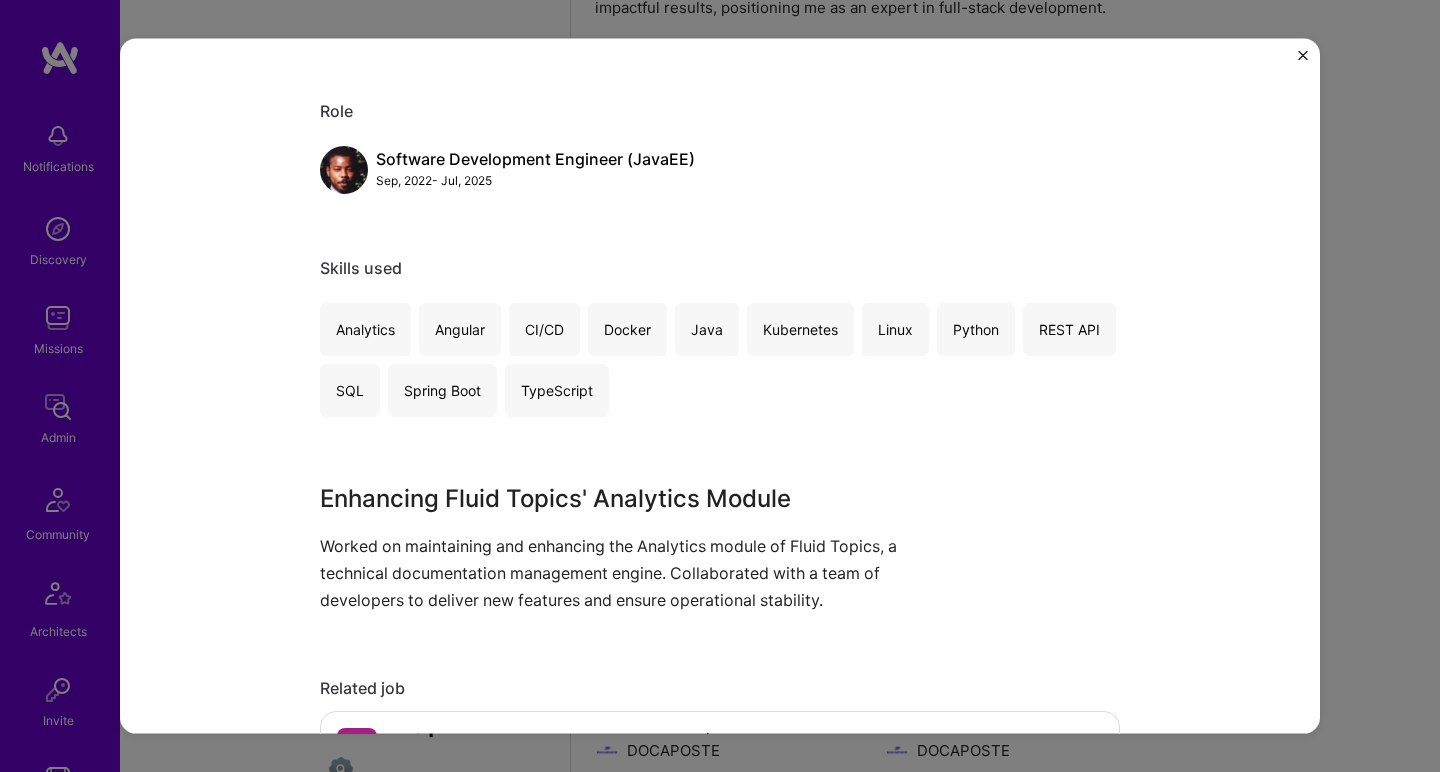 scroll, scrollTop: 256, scrollLeft: 0, axis: vertical 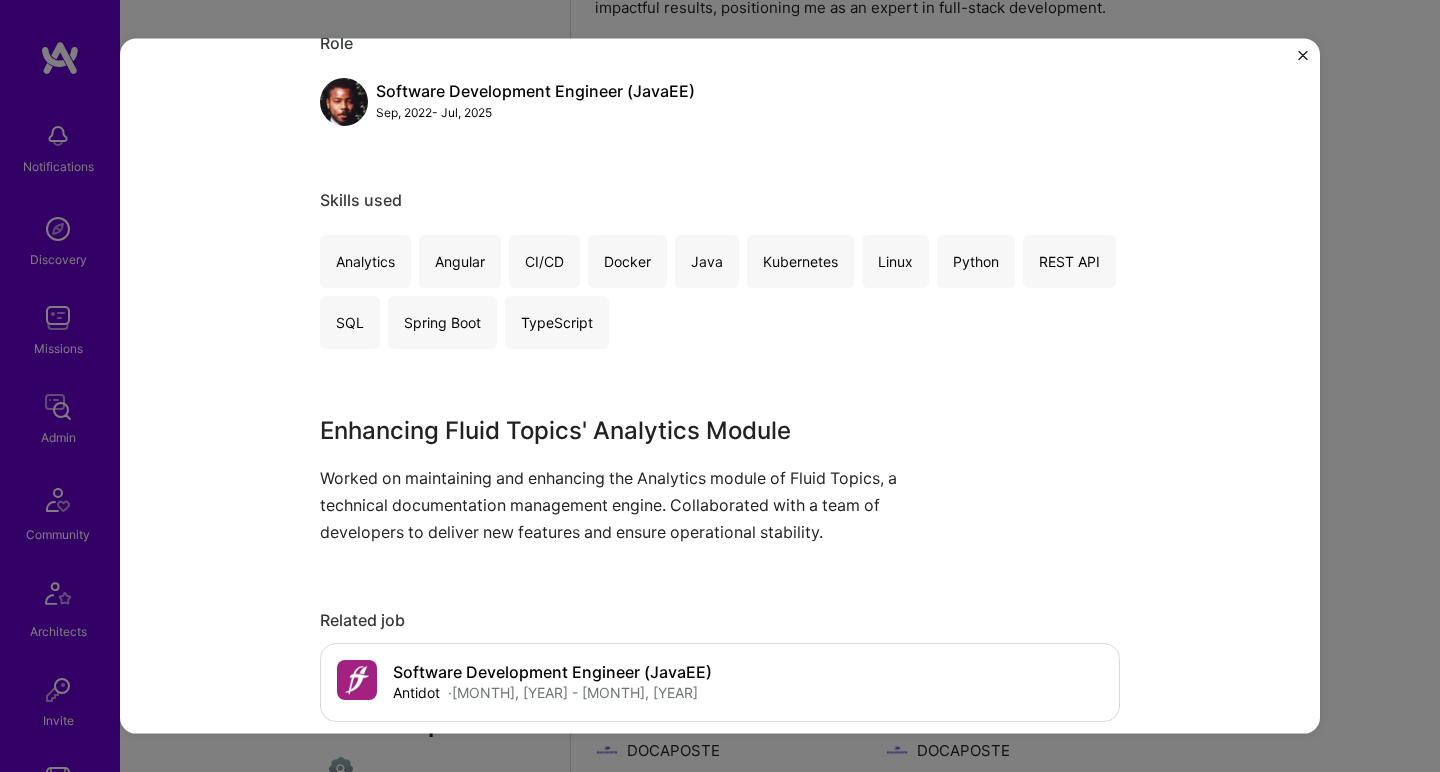 click on "Enhancing Fluid Topics' Analytics Module" at bounding box center (645, 430) 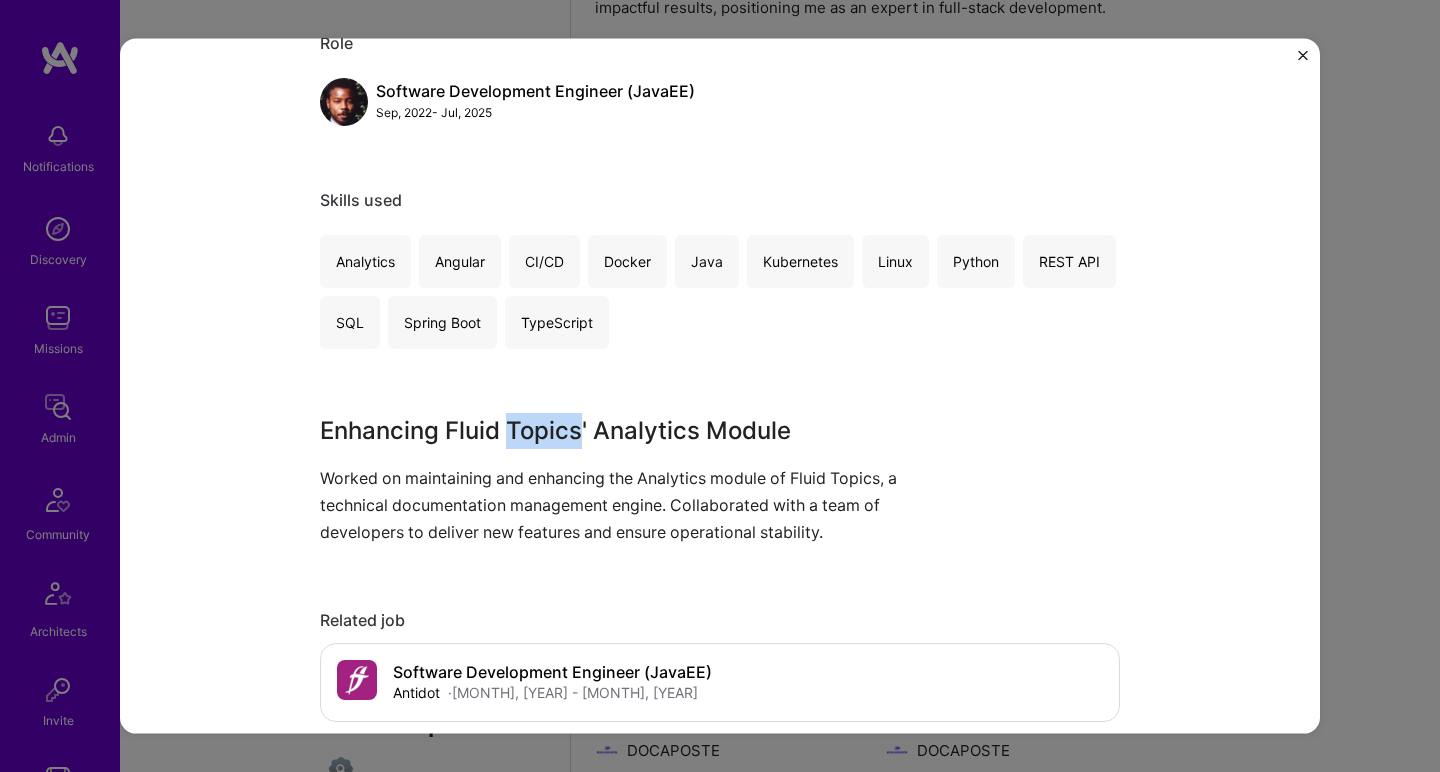 click on "Enhancing Fluid Topics' Analytics Module" at bounding box center (645, 430) 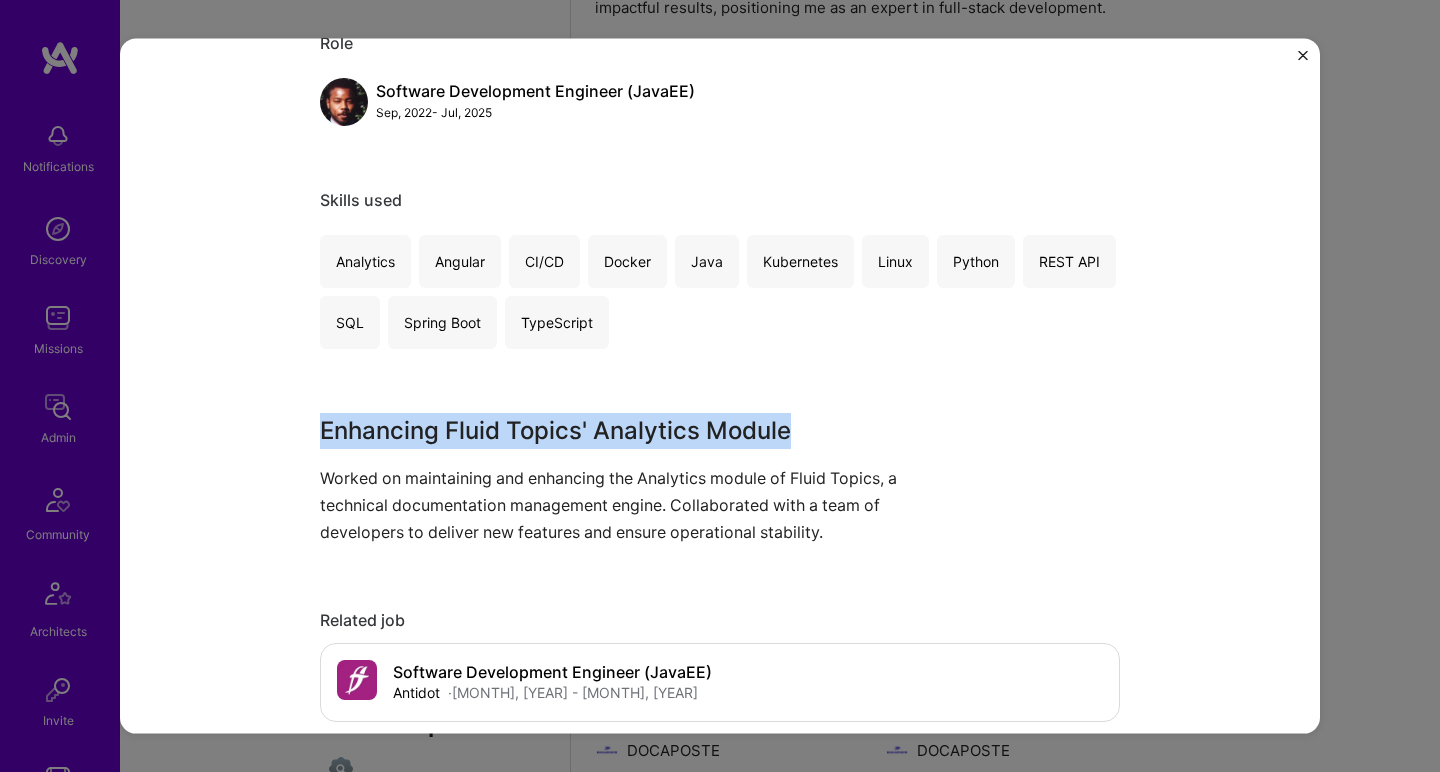 drag, startPoint x: 518, startPoint y: 417, endPoint x: 460, endPoint y: 505, distance: 105.3945 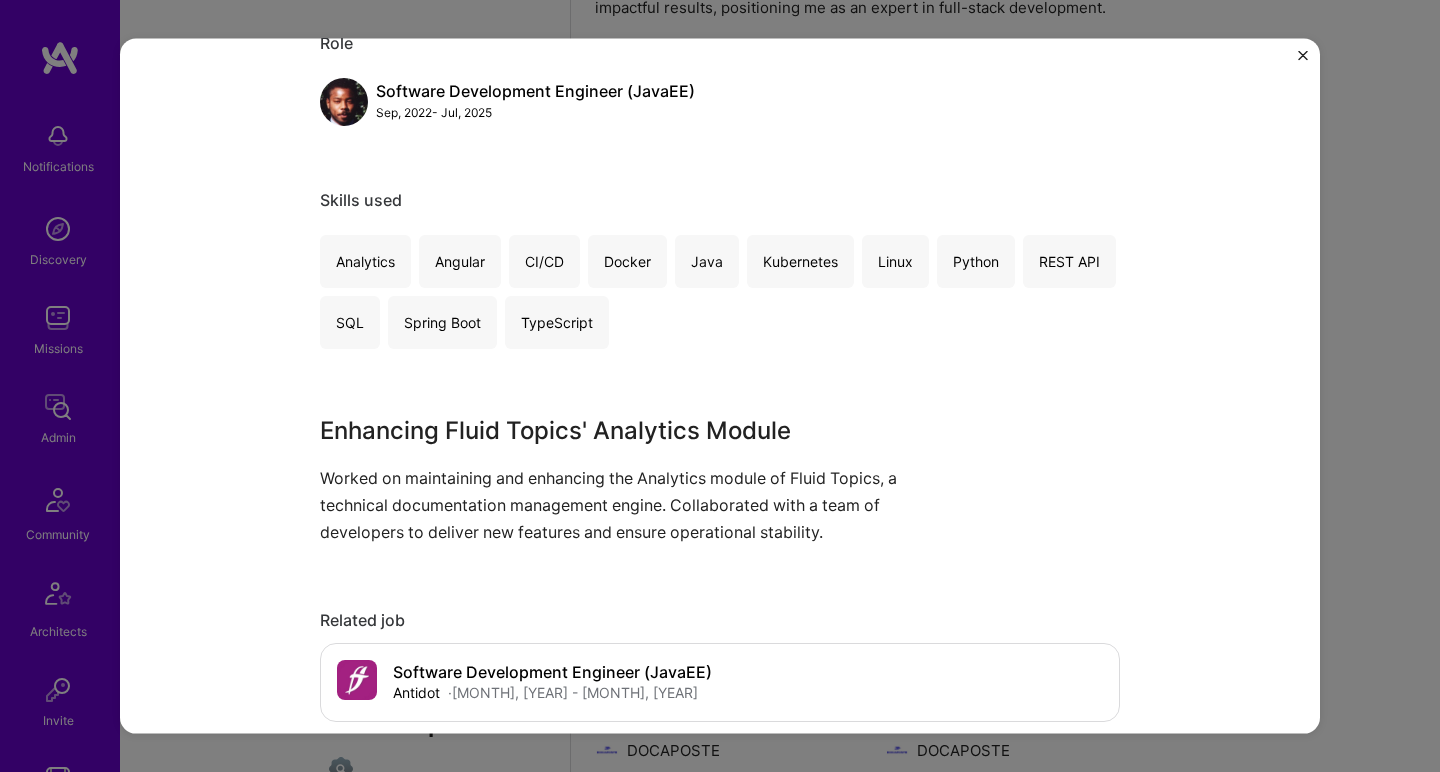 click on "Worked on maintaining and enhancing the Analytics module of Fluid Topics, a technical documentation management engine. Collaborated with a team of developers to deliver new features and ensure operational stability." at bounding box center (645, 505) 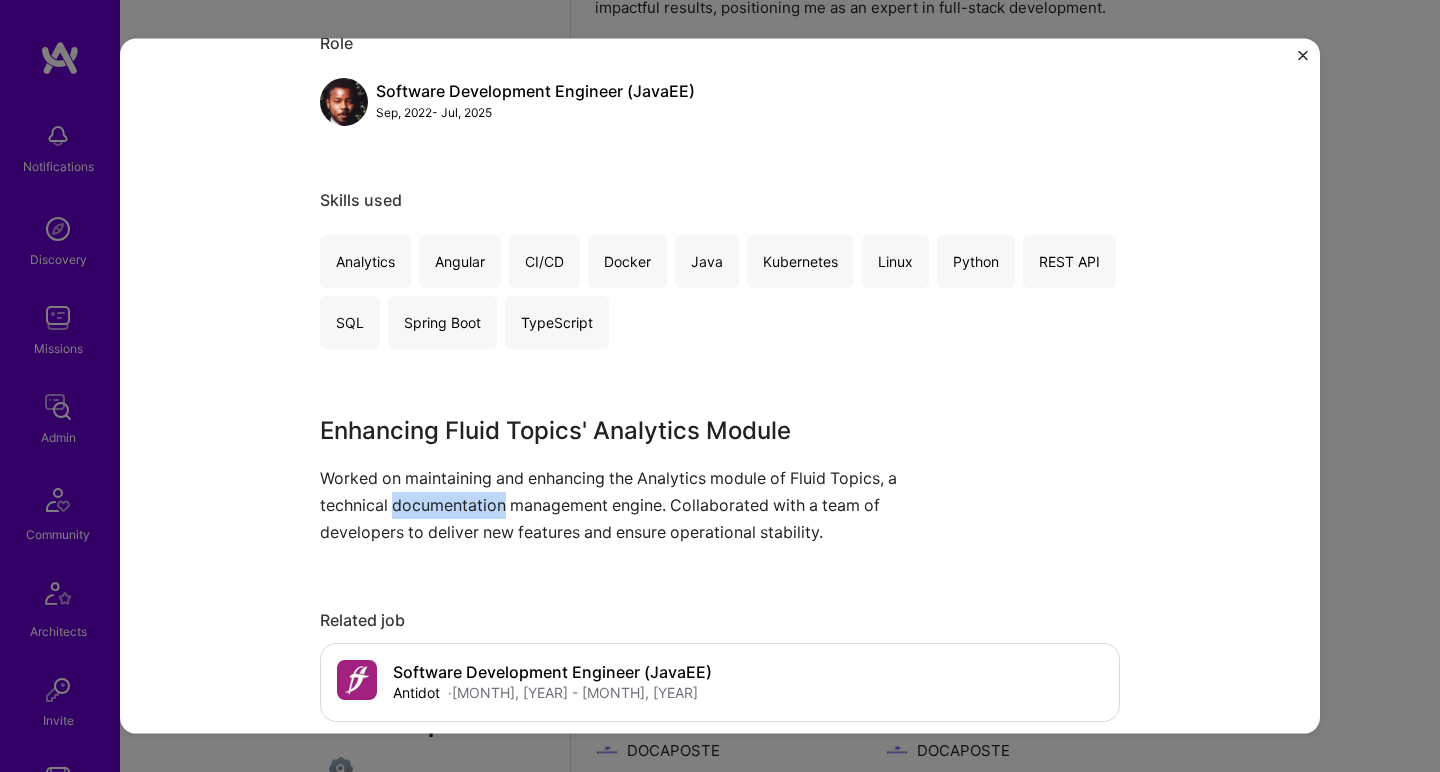 click on "Worked on maintaining and enhancing the Analytics module of Fluid Topics, a technical documentation management engine. Collaborated with a team of developers to deliver new features and ensure operational stability." at bounding box center (645, 505) 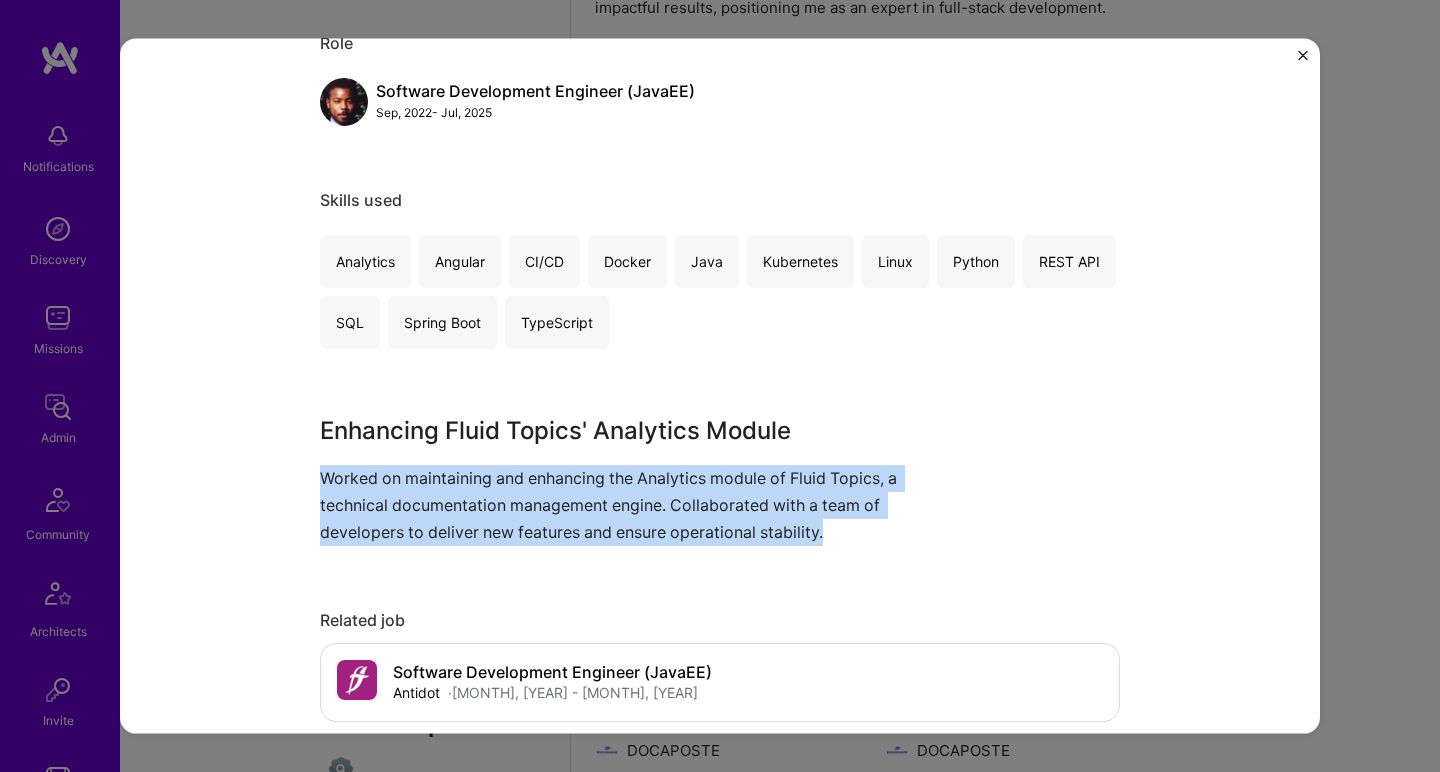 drag, startPoint x: 460, startPoint y: 504, endPoint x: 461, endPoint y: 491, distance: 13.038404 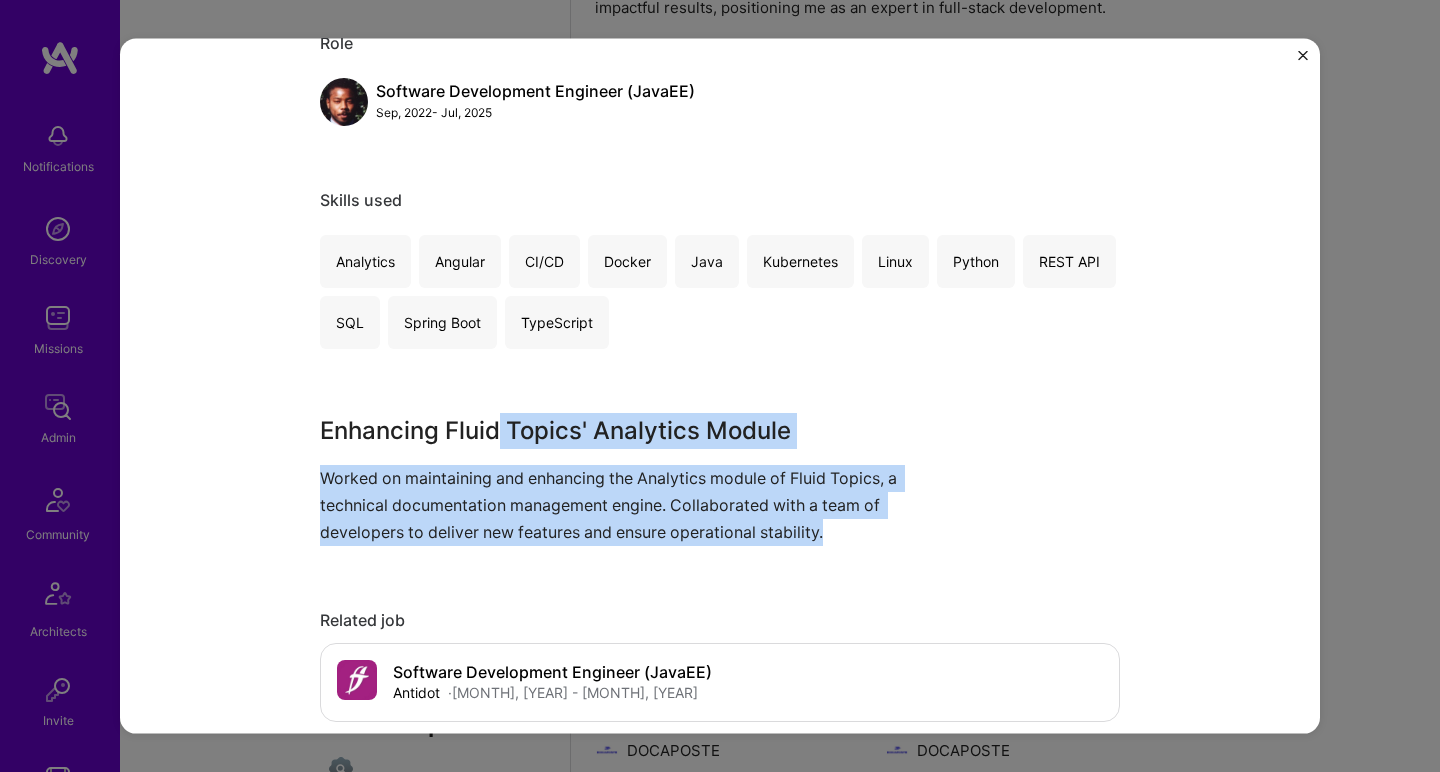 click on "Enhancing Fluid Topics' Analytics Module" at bounding box center (645, 430) 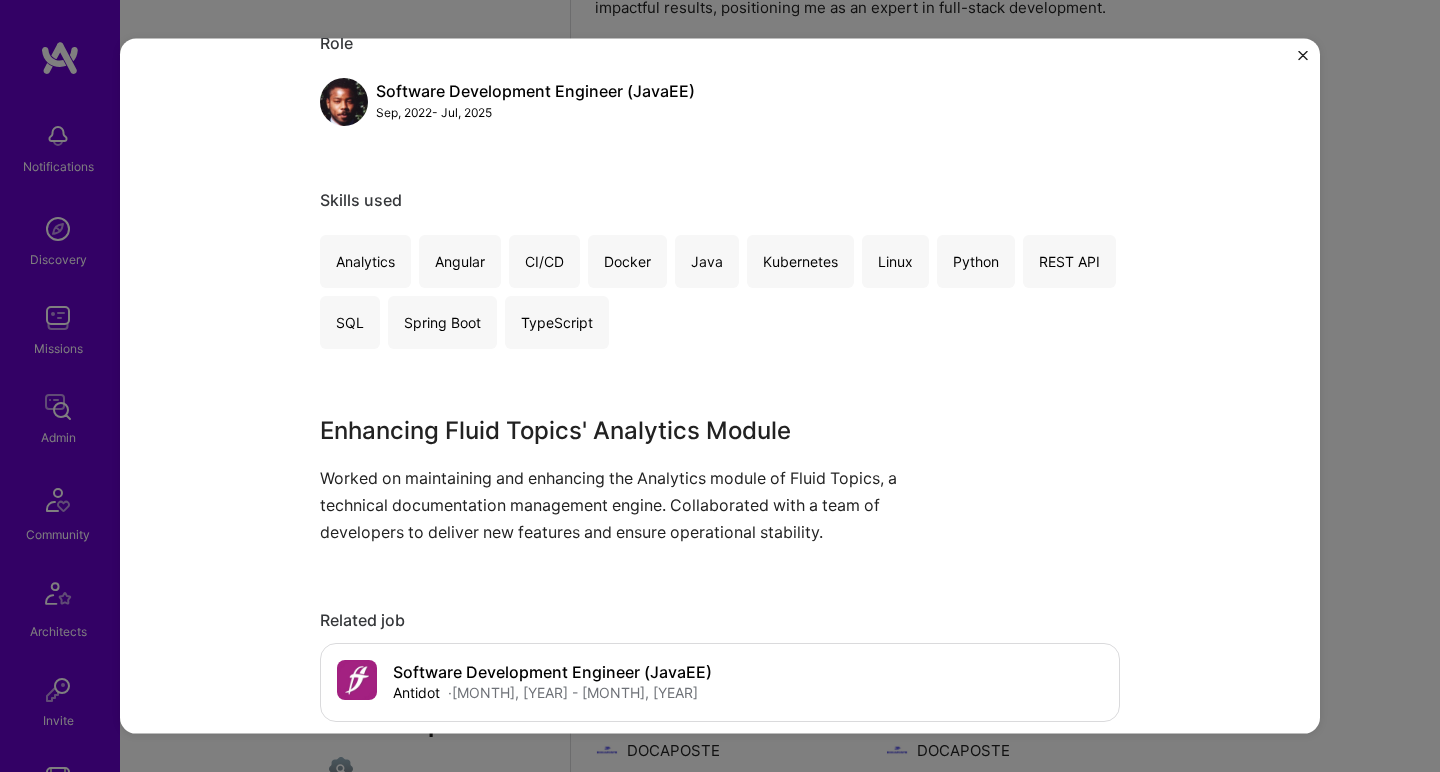 click on "Enhancing Fluid Topics' Analytics Module" at bounding box center (645, 430) 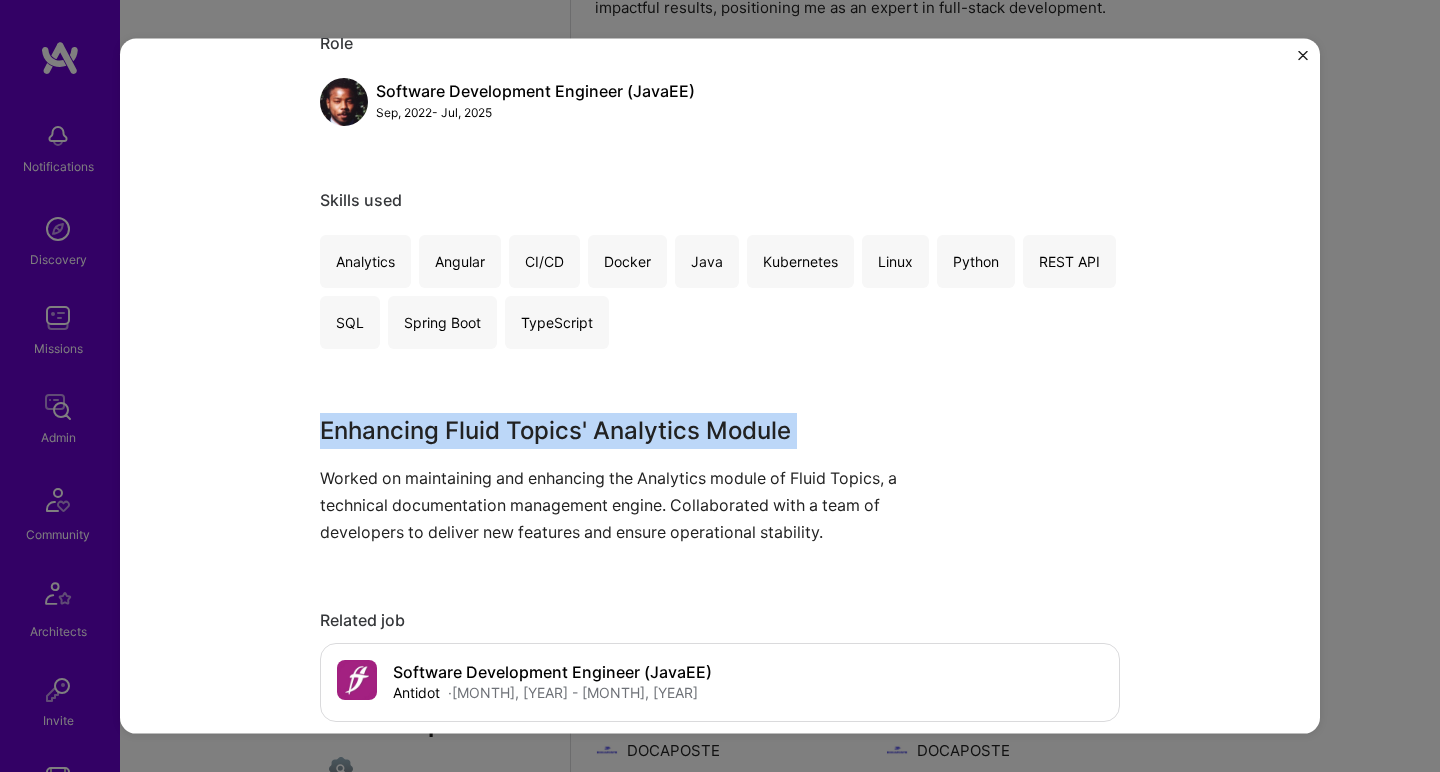 click on "Enhancing Fluid Topics' Analytics Module" at bounding box center [645, 430] 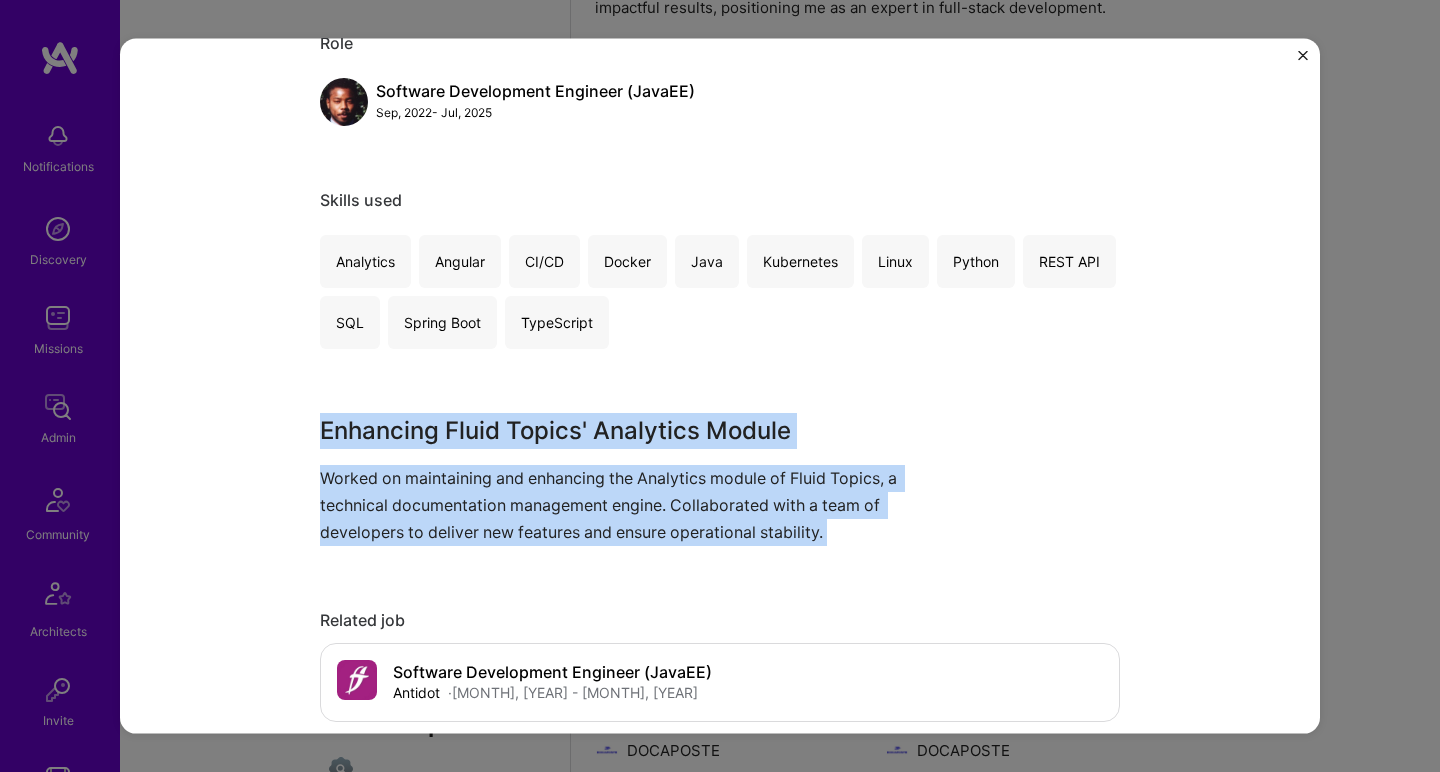 click on "Worked on maintaining and enhancing the Analytics module of Fluid Topics, a technical documentation management engine. Collaborated with a team of developers to deliver new features and ensure operational stability." at bounding box center [645, 505] 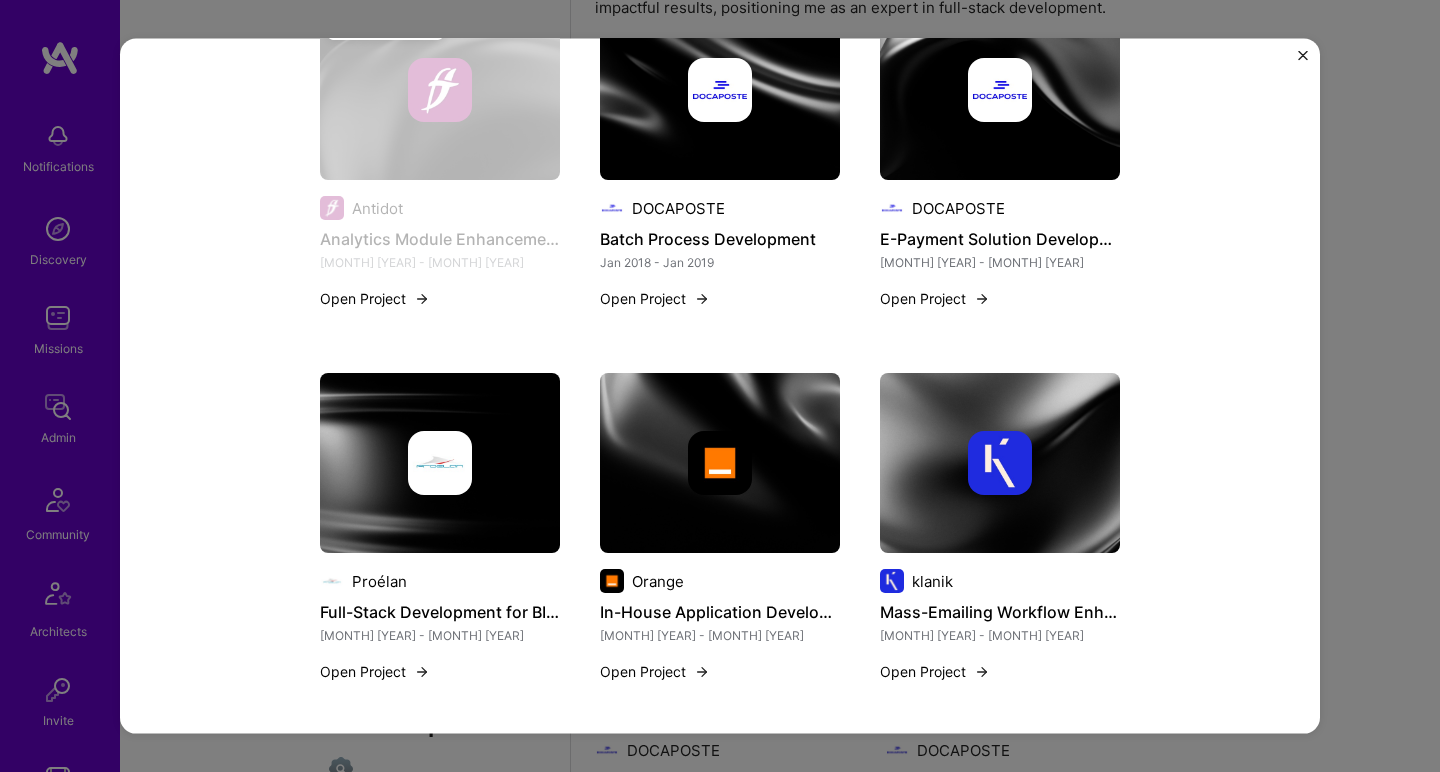 scroll, scrollTop: 1096, scrollLeft: 0, axis: vertical 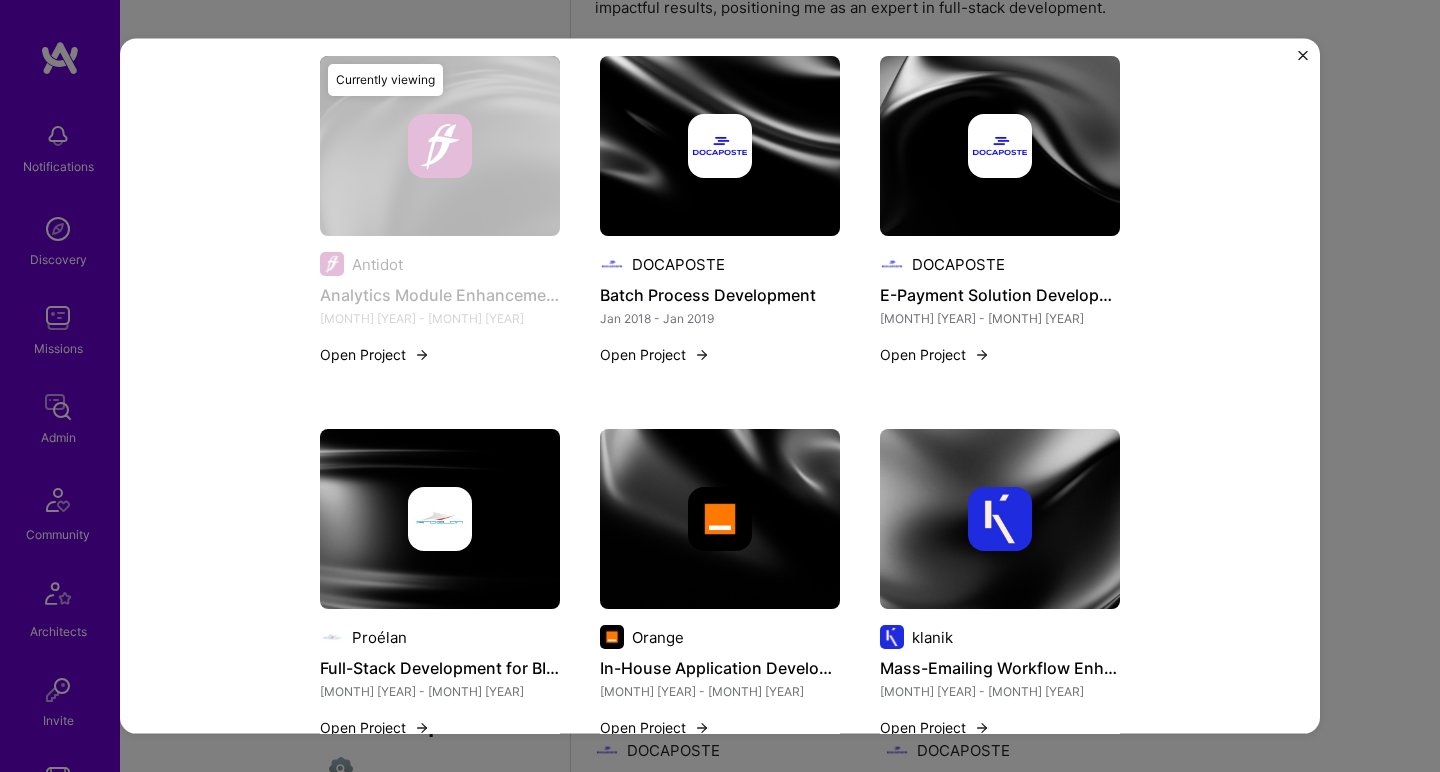 click at bounding box center [720, 146] 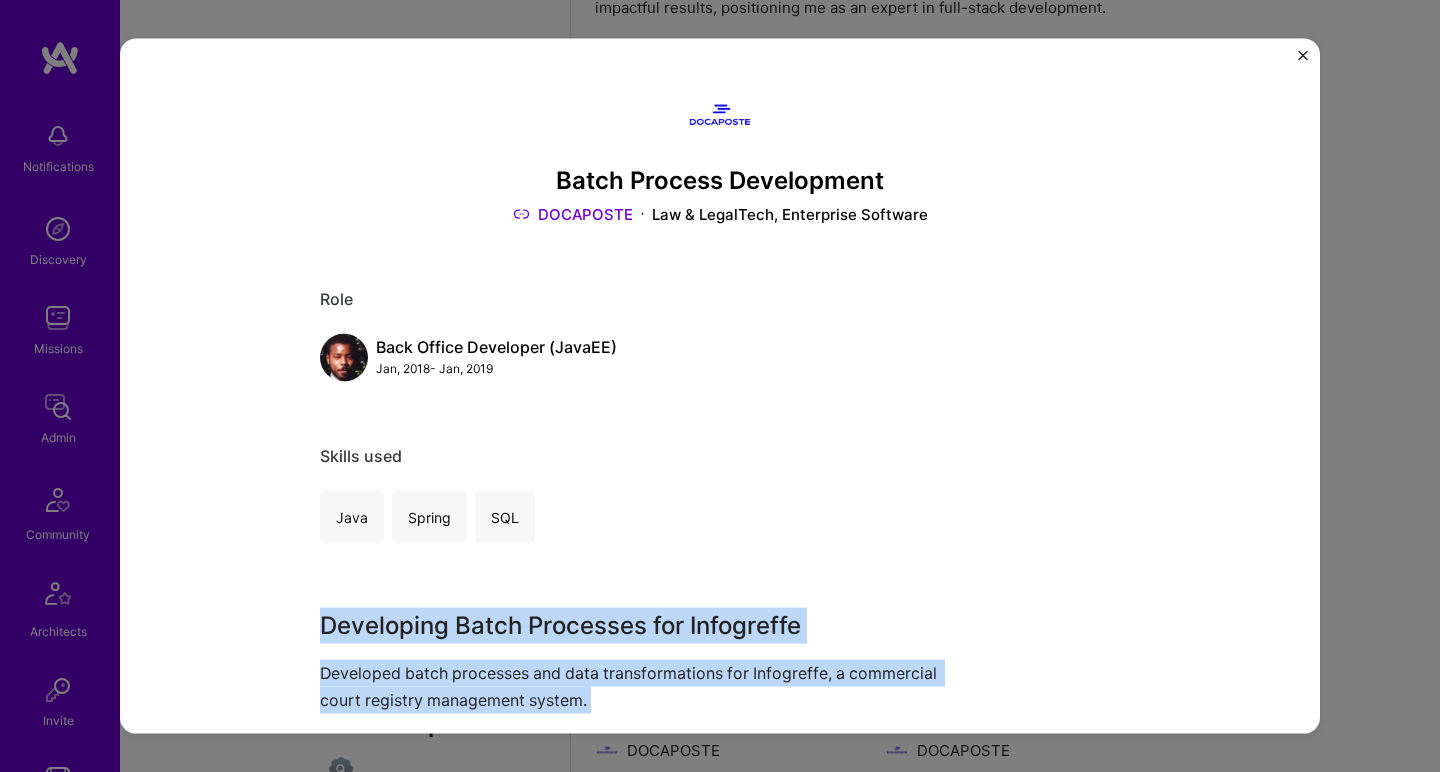 scroll, scrollTop: 284, scrollLeft: 0, axis: vertical 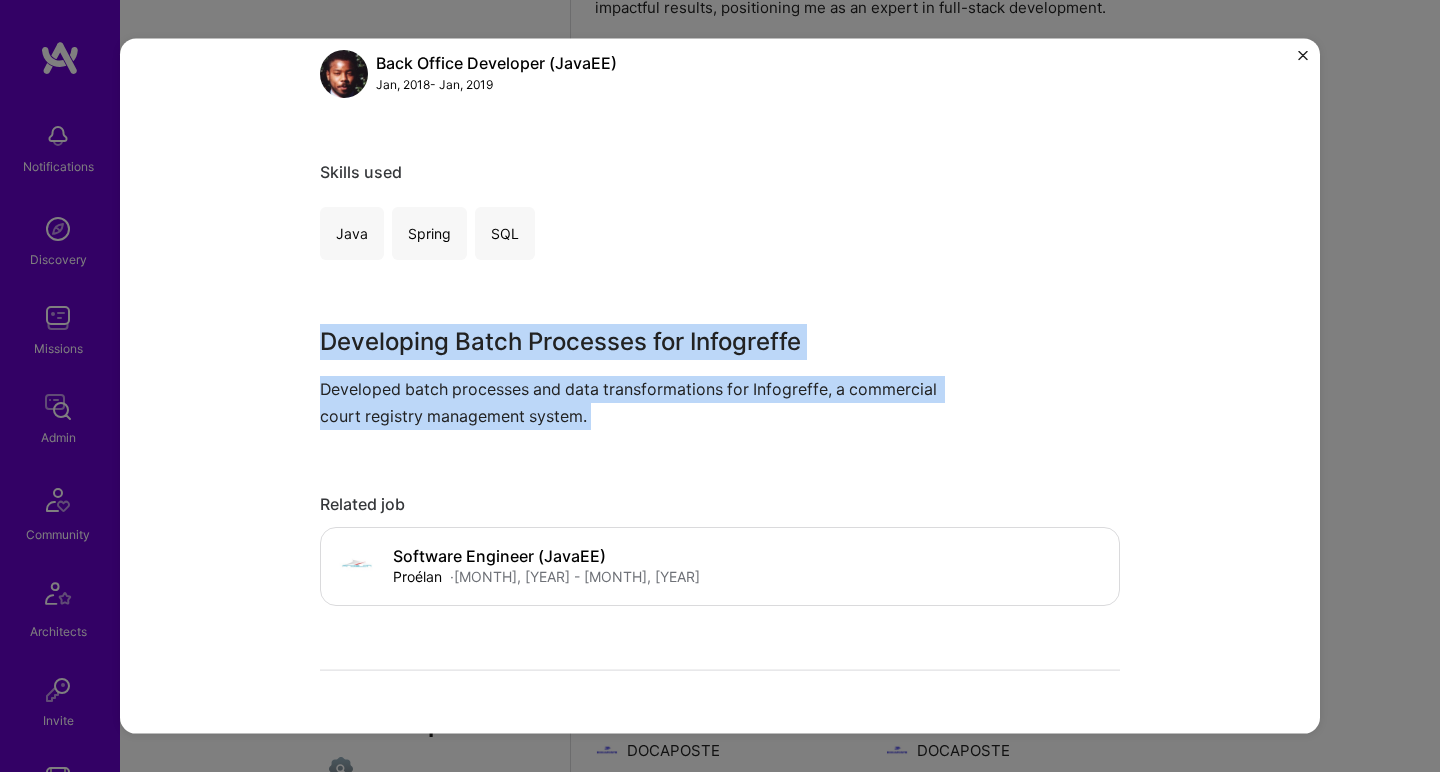 click on "Developing Batch Processes for Infogreffe" at bounding box center (645, 341) 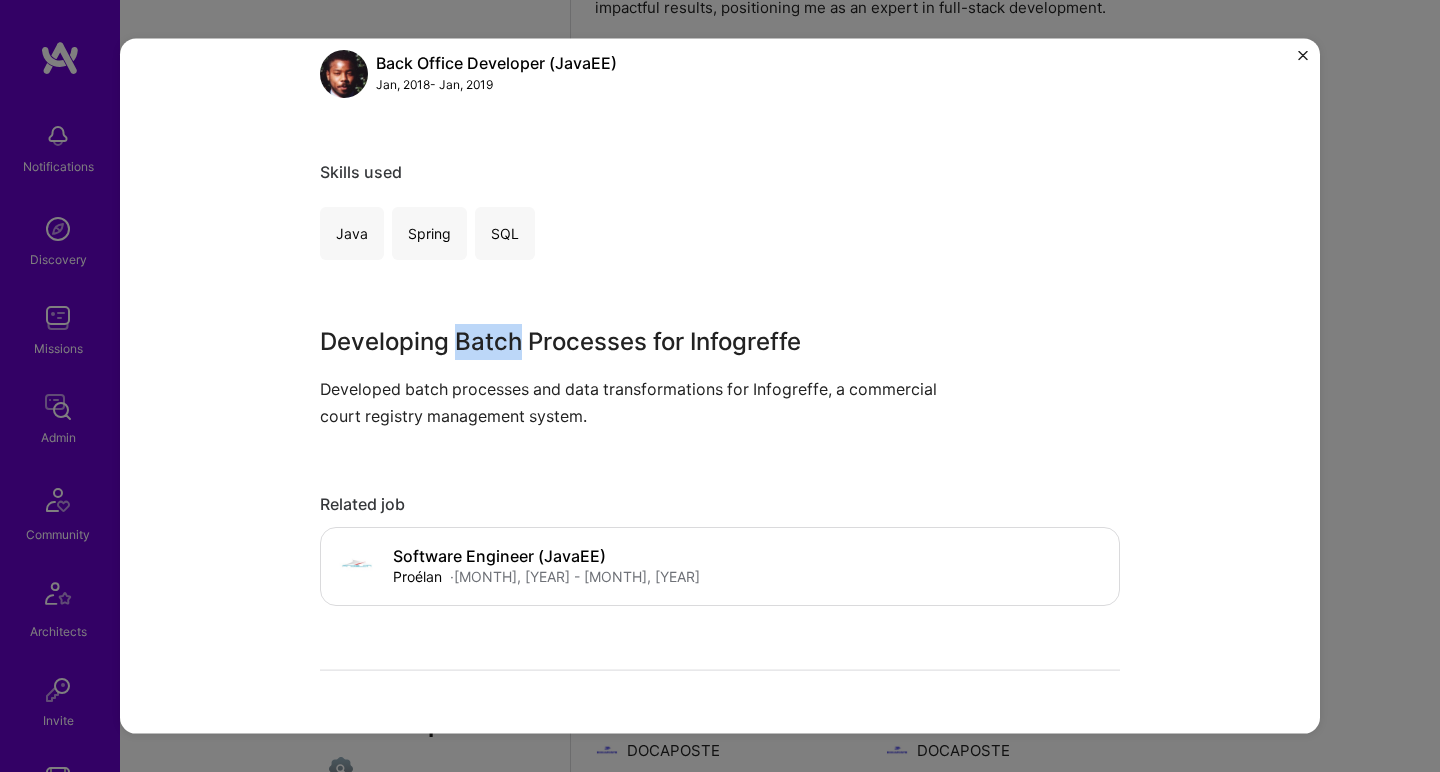click on "Developing Batch Processes for Infogreffe" at bounding box center (645, 341) 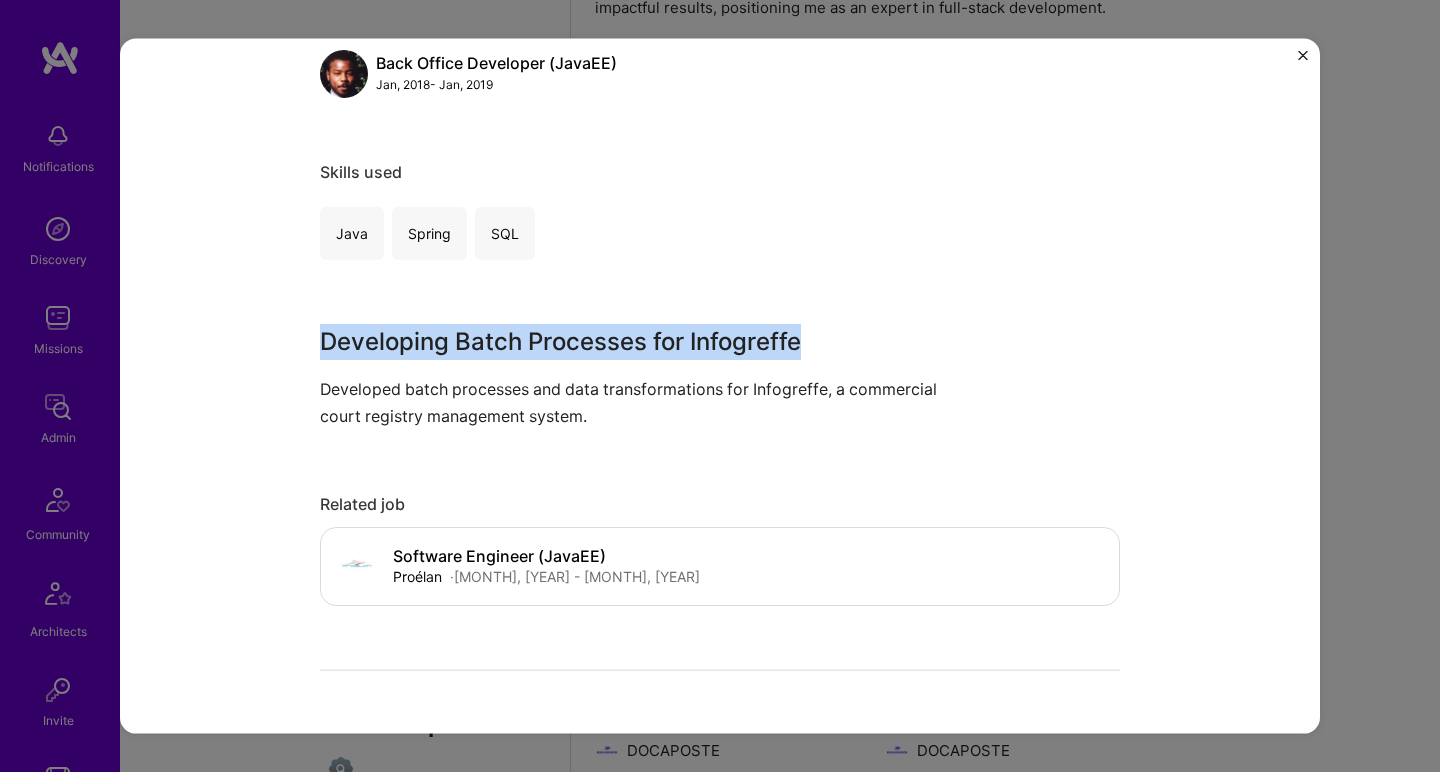 click on "Developing Batch Processes for Infogreffe" at bounding box center [645, 341] 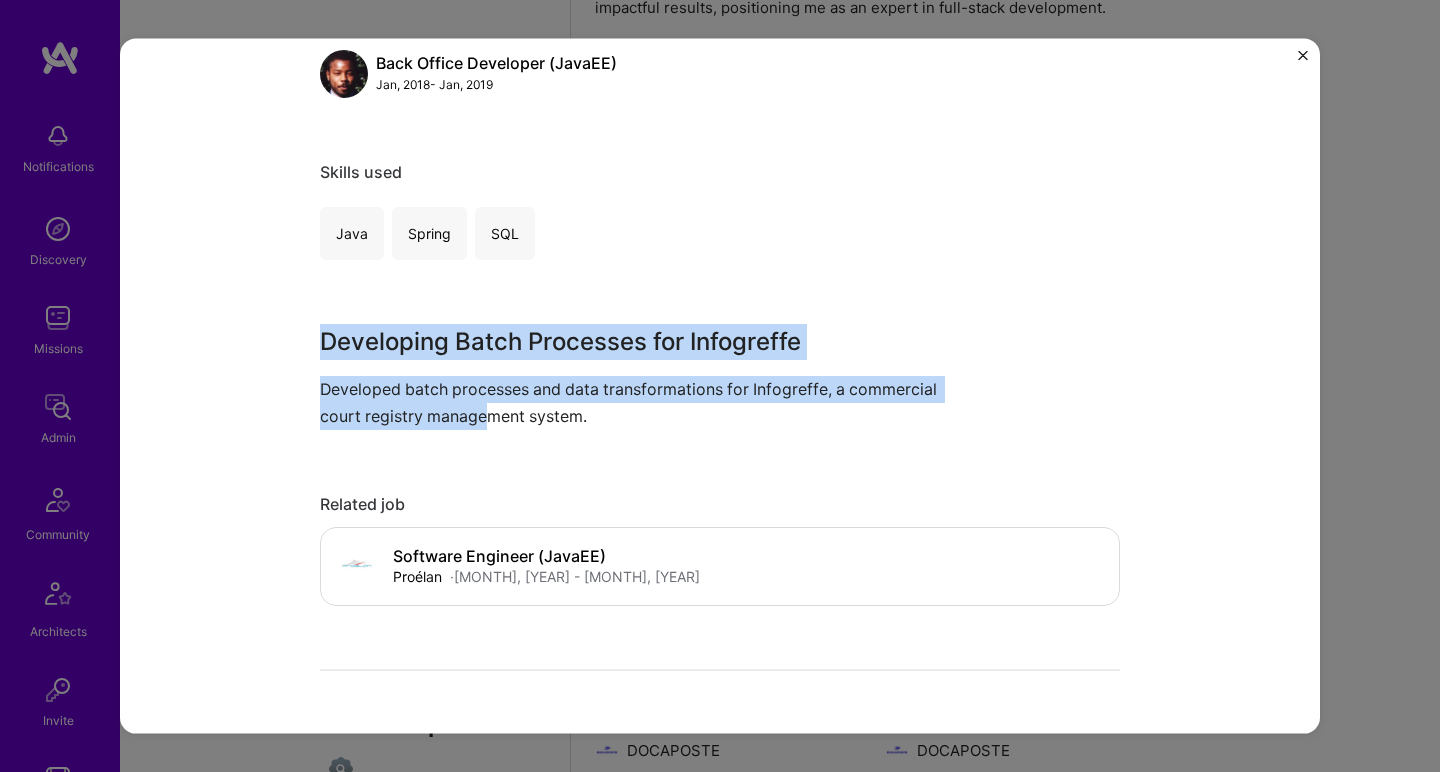 click on "Developed batch processes and data transformations for Infogreffe, a commercial court registry management system." at bounding box center [645, 402] 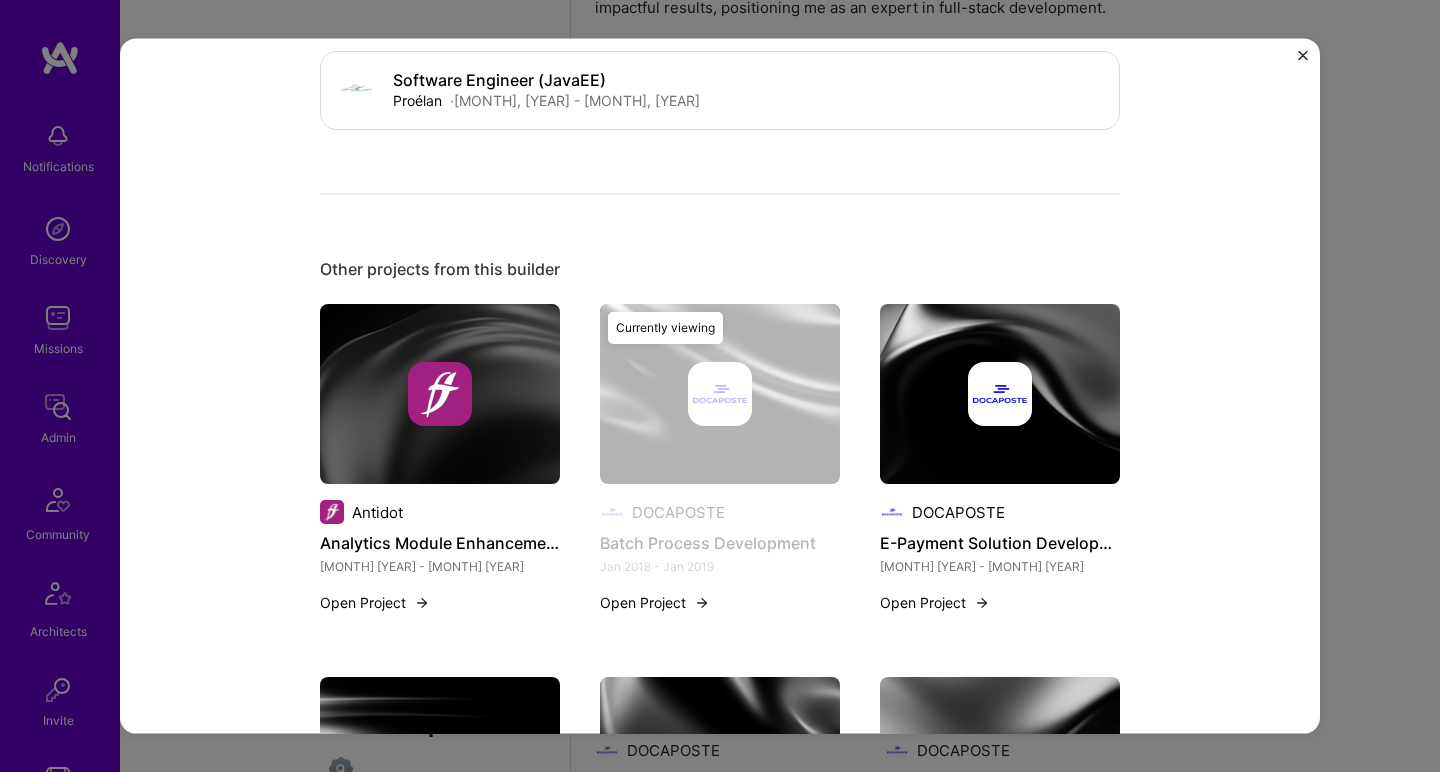 click at bounding box center [1000, 394] 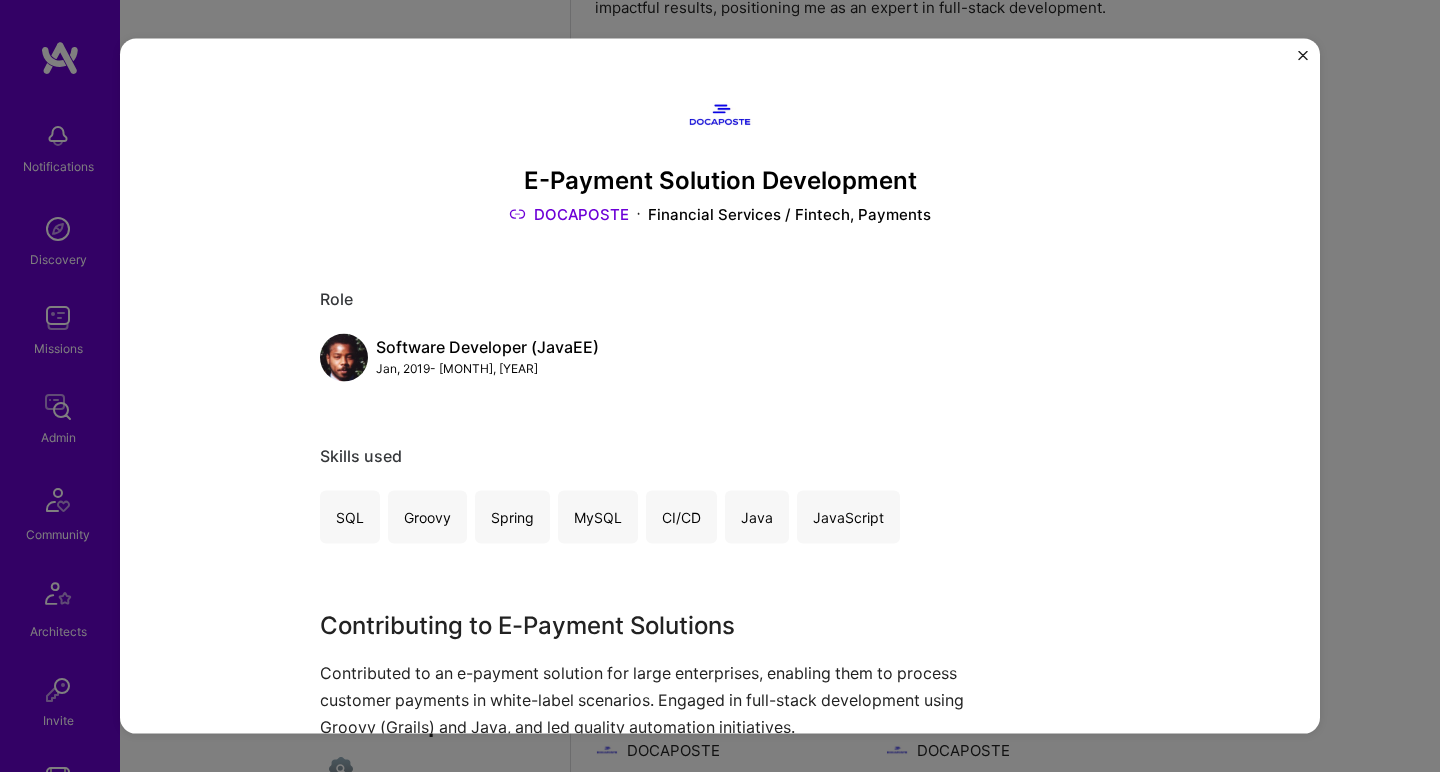 scroll, scrollTop: 312, scrollLeft: 0, axis: vertical 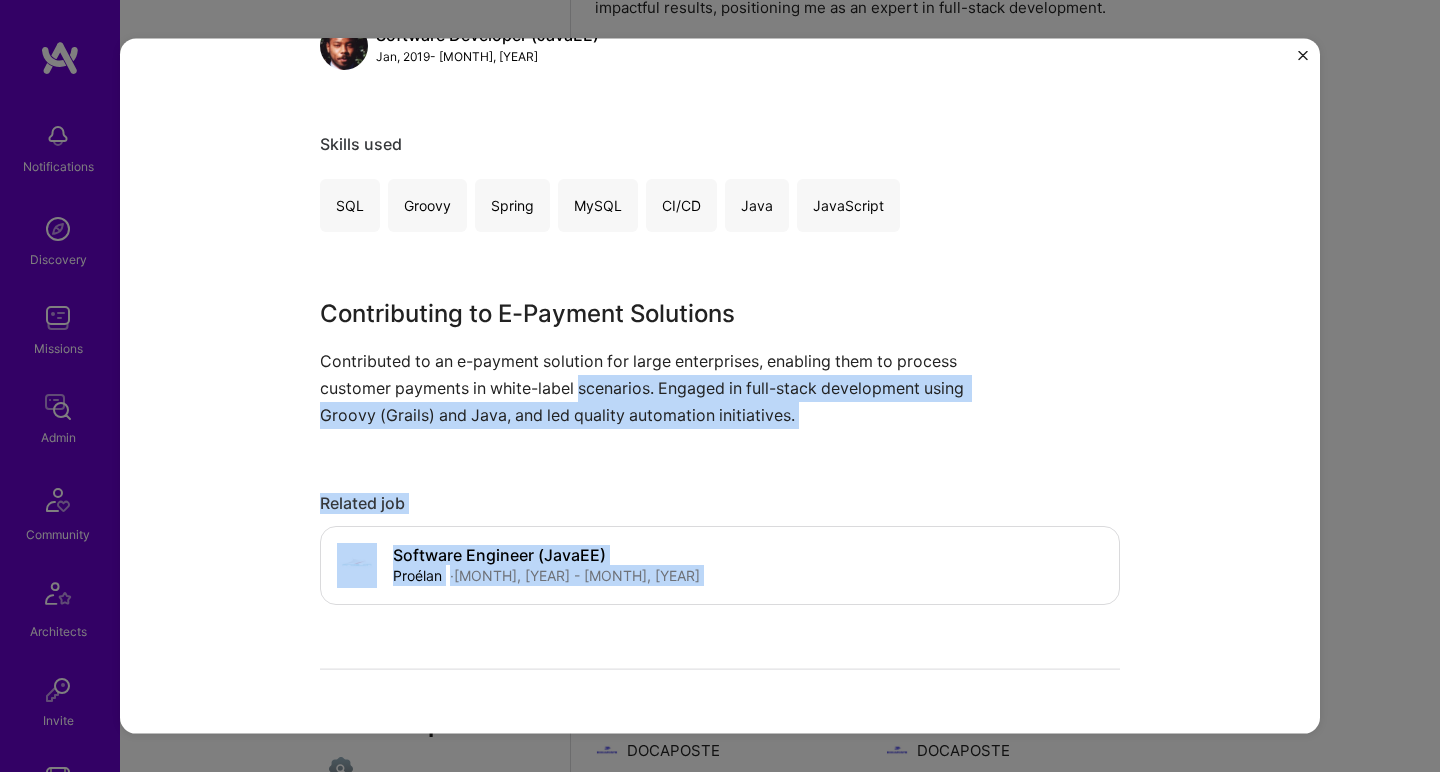 click on "Contributed to an e-payment solution for large enterprises, enabling them to process customer payments in white-label scenarios. Engaged in full-stack development using Groovy (Grails) and Java, and led quality automation initiatives." at bounding box center [645, 388] 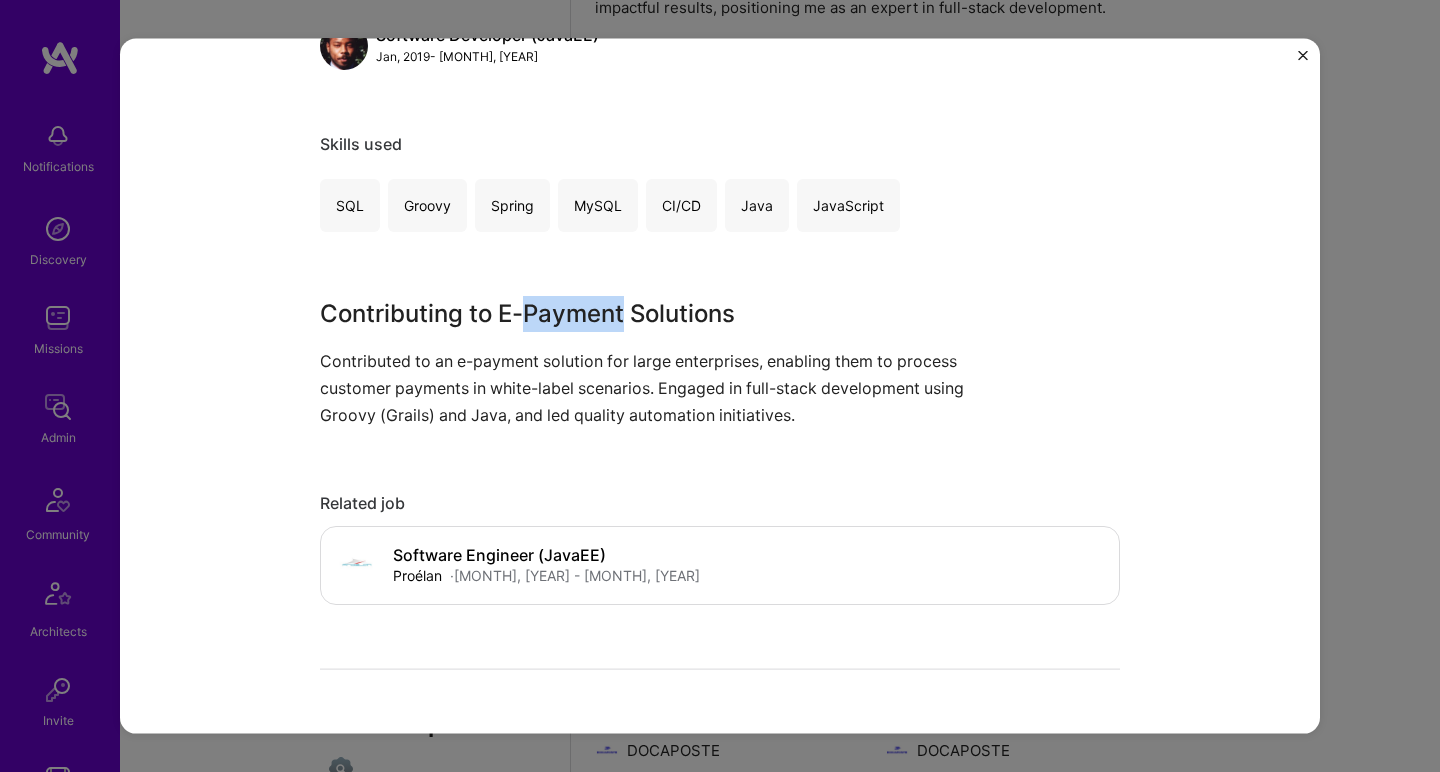 click on "Contributing to E-Payment Solutions" at bounding box center (645, 313) 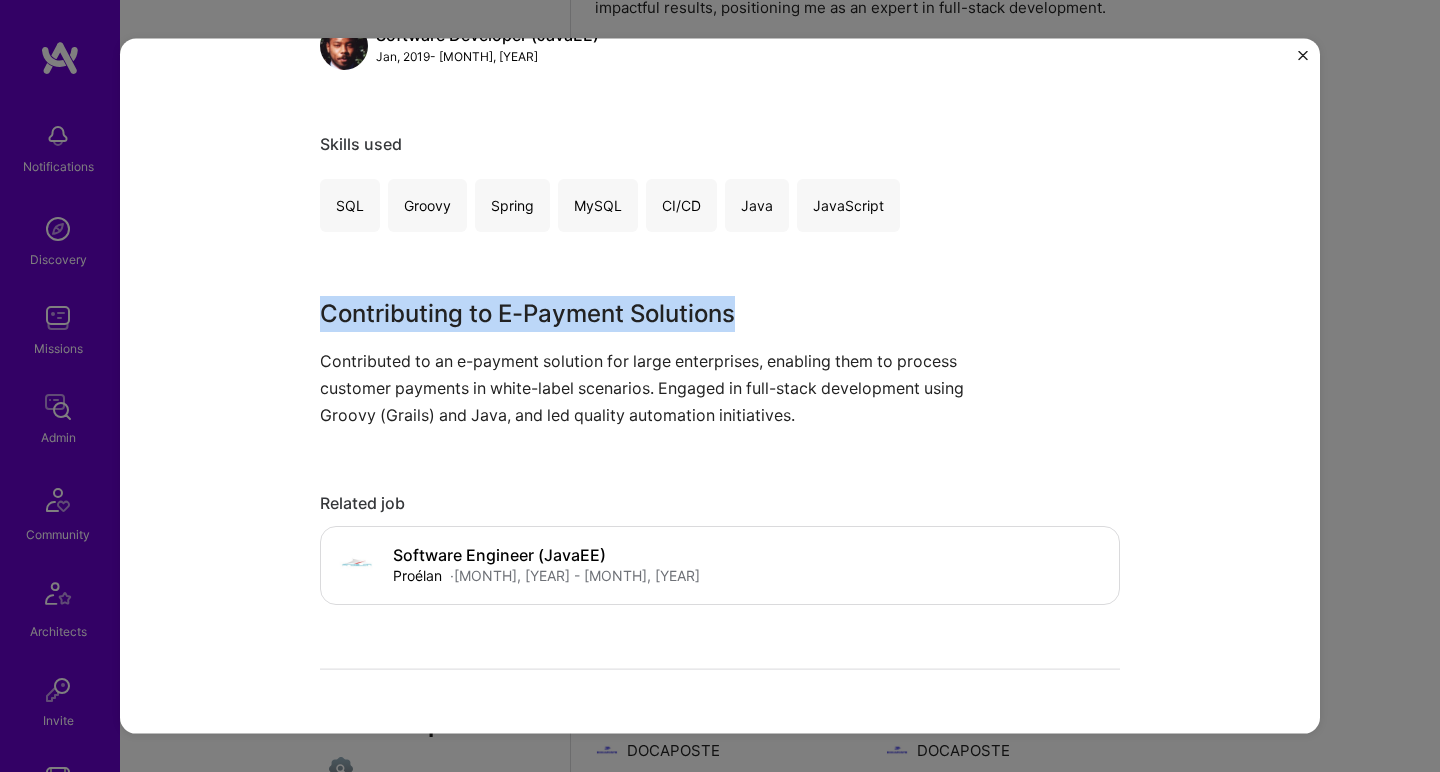 click on "Contributing to E-Payment Solutions" at bounding box center [645, 313] 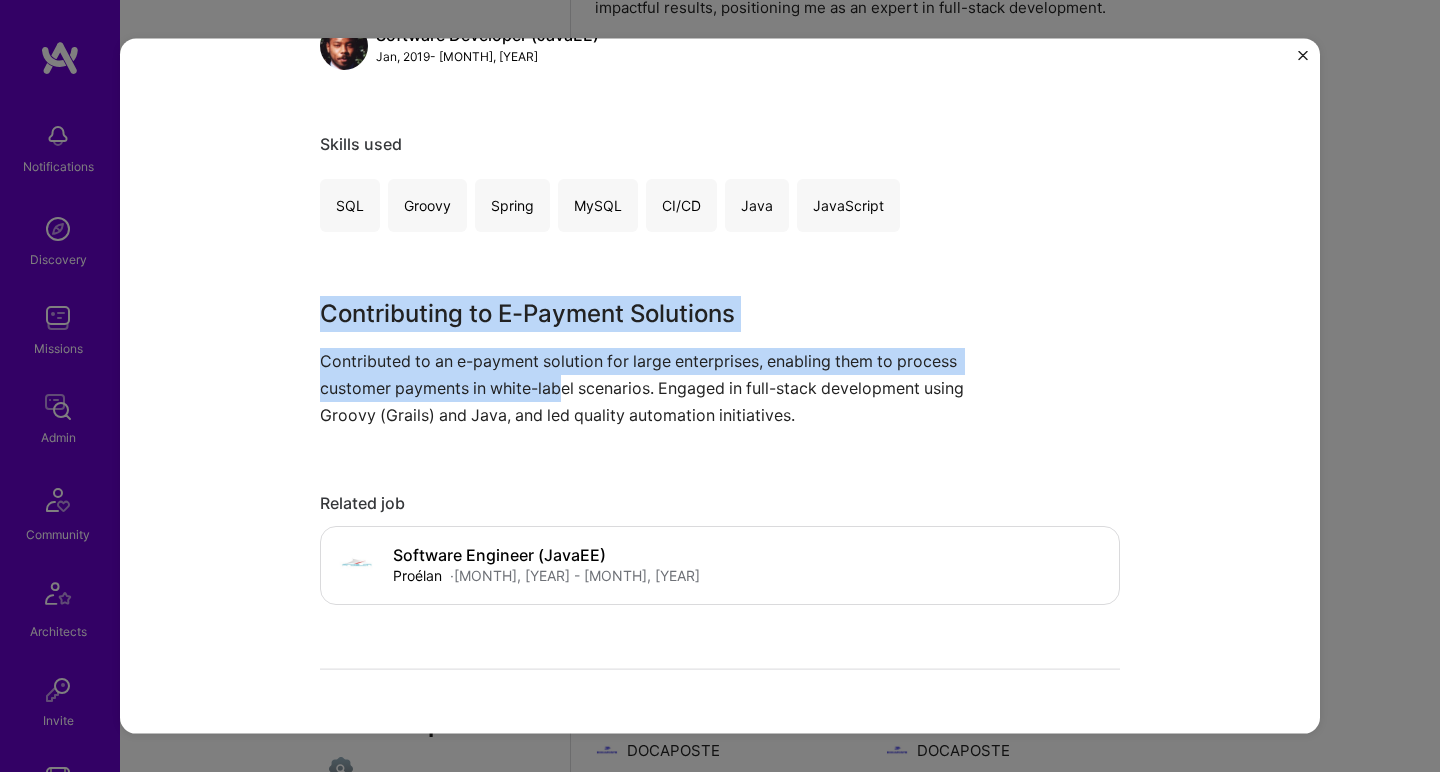 click on "Contributed to an e-payment solution for large enterprises, enabling them to process customer payments in white-label scenarios. Engaged in full-stack development using Groovy (Grails) and Java, and led quality automation initiatives." at bounding box center [645, 388] 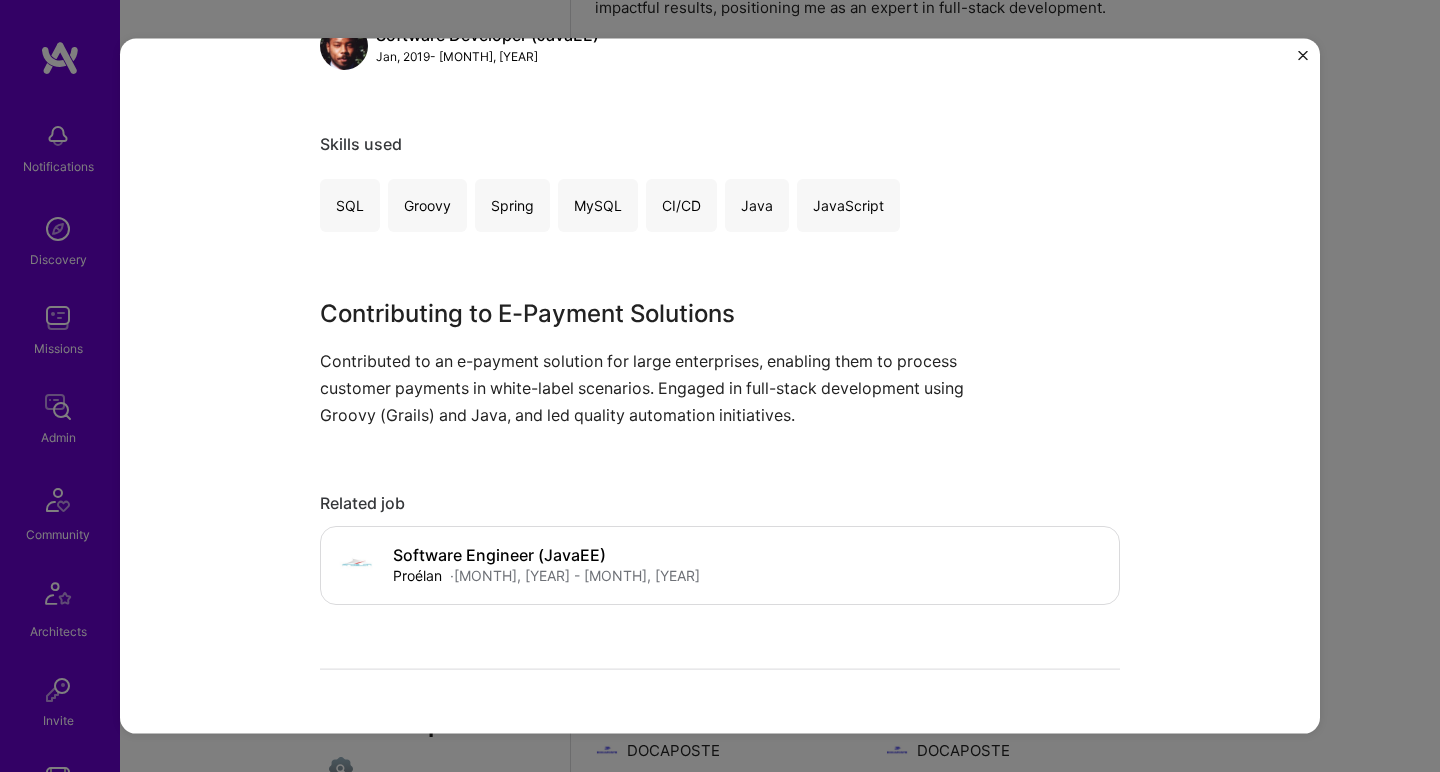 click on "Contributed to an e-payment solution for large enterprises, enabling them to process customer payments in white-label scenarios. Engaged in full-stack development using Groovy (Grails) and Java, and led quality automation initiatives." at bounding box center [645, 388] 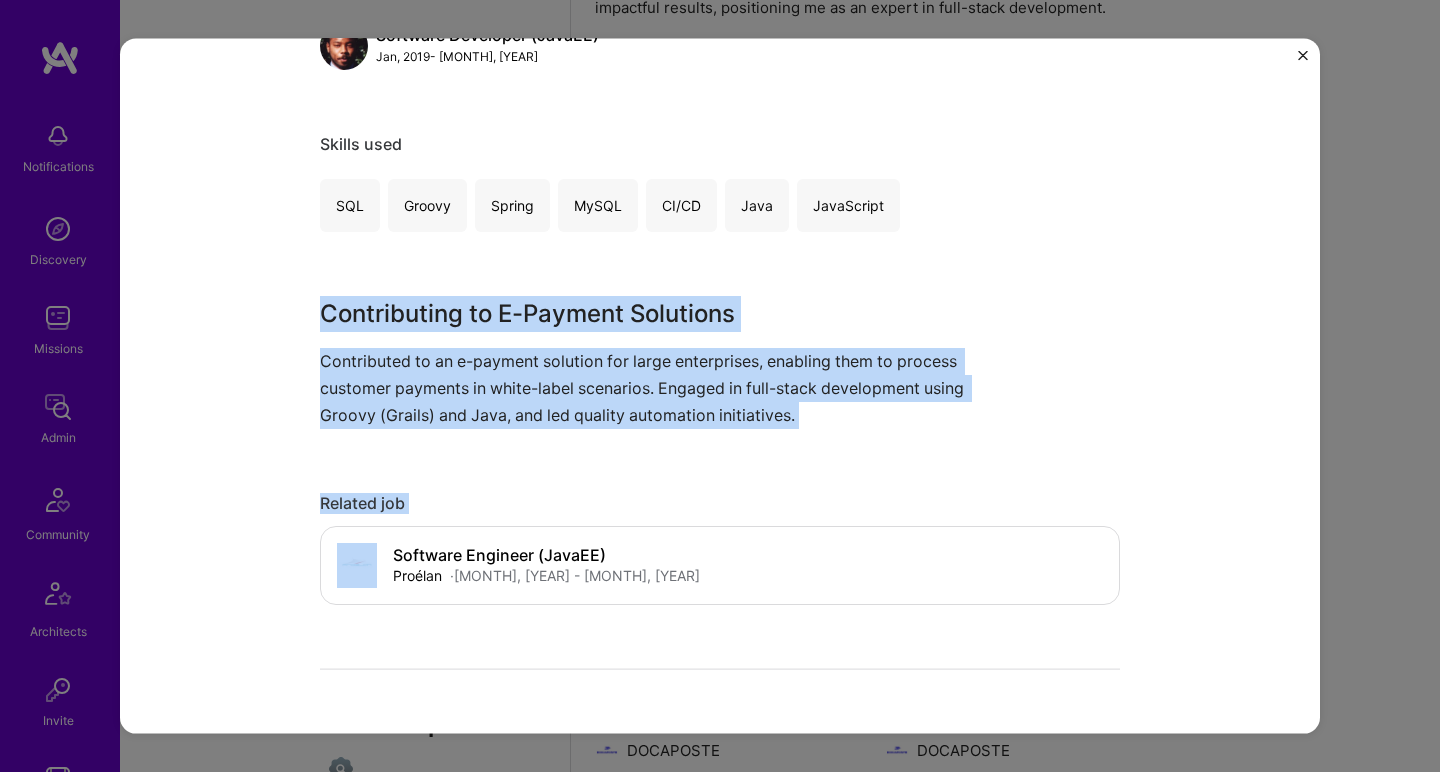 click on "Contributing to E-Payment Solutions" at bounding box center [645, 313] 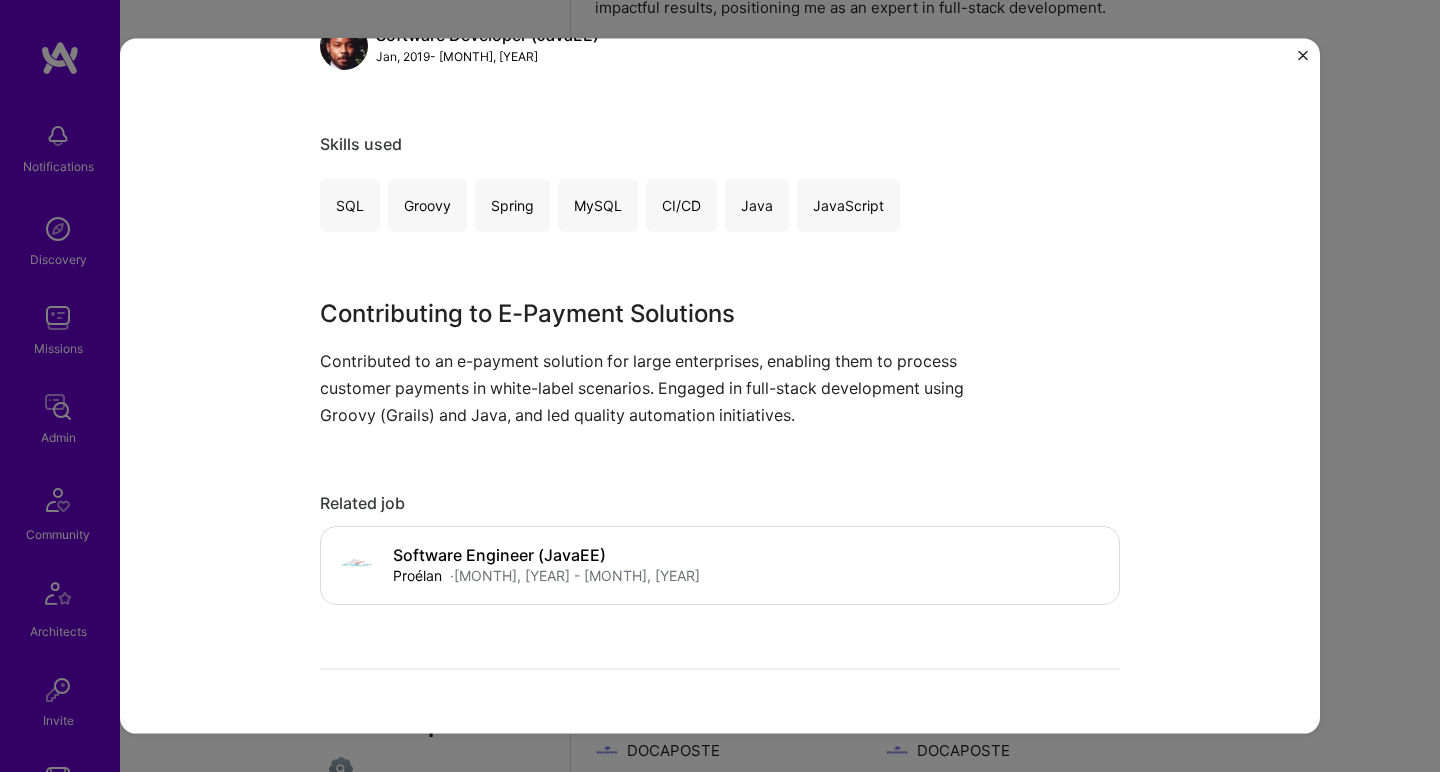 click on "Contributing to E-Payment Solutions" at bounding box center (645, 313) 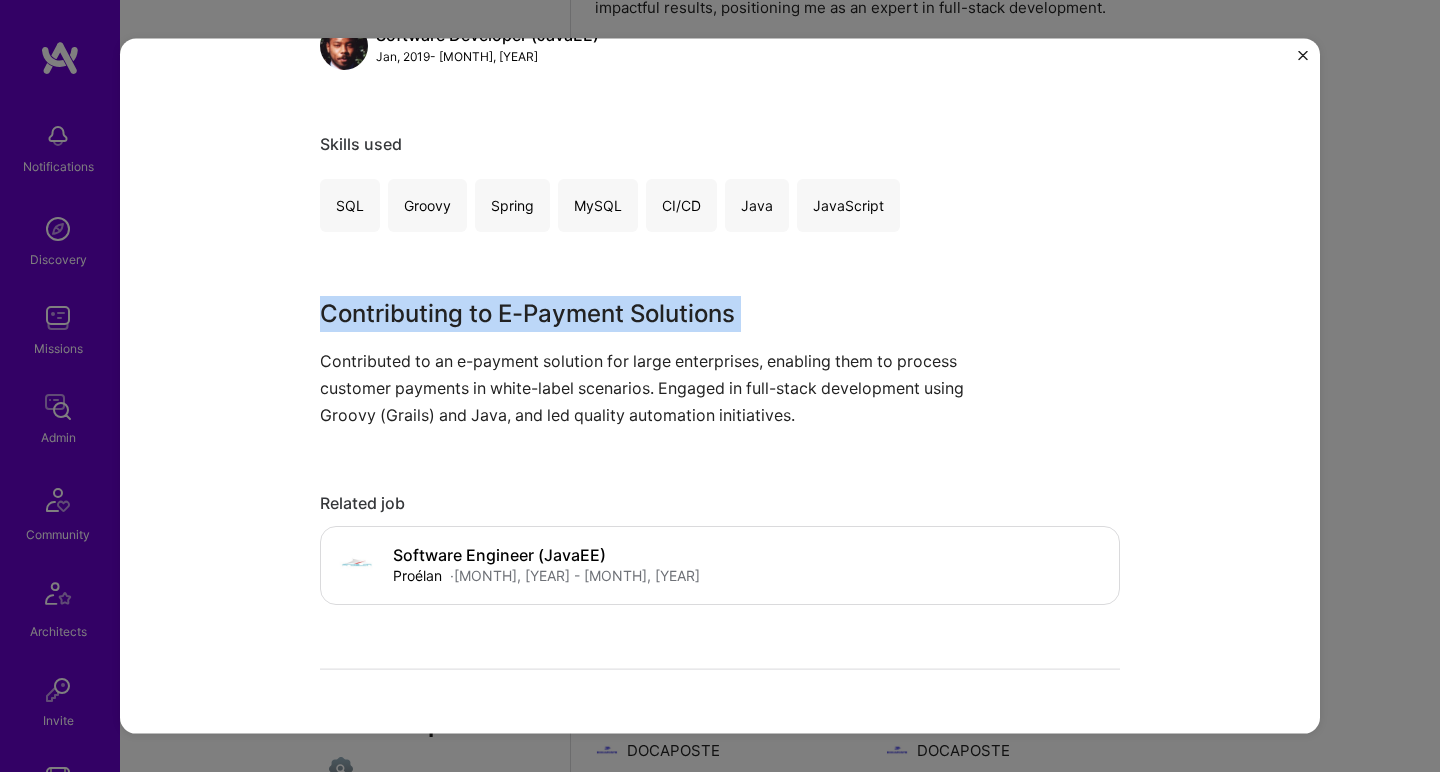 click on "Contributing to E-Payment Solutions" at bounding box center (645, 313) 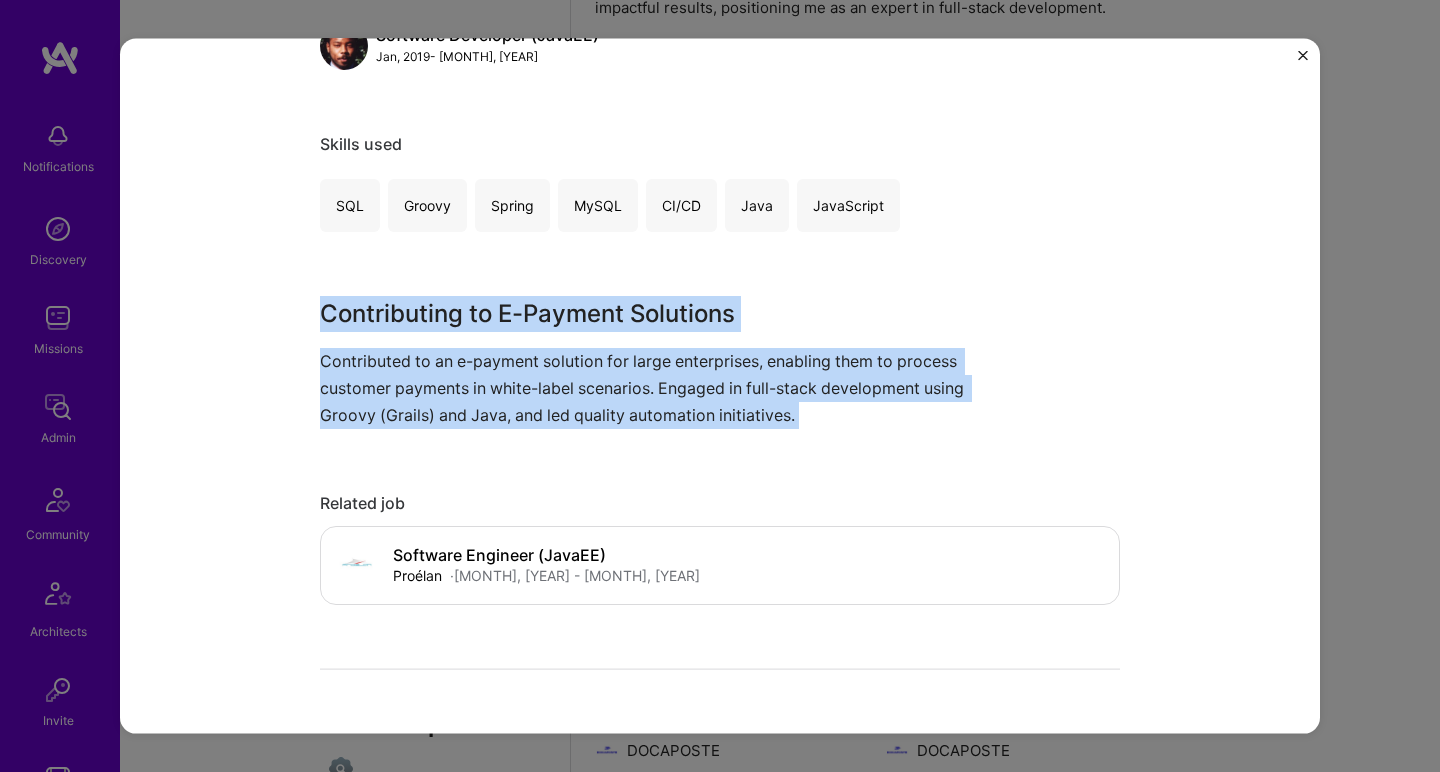 click on "Contributed to an e-payment solution for large enterprises, enabling them to process customer payments in white-label scenarios. Engaged in full-stack development using Groovy (Grails) and Java, and led quality automation initiatives." at bounding box center [645, 388] 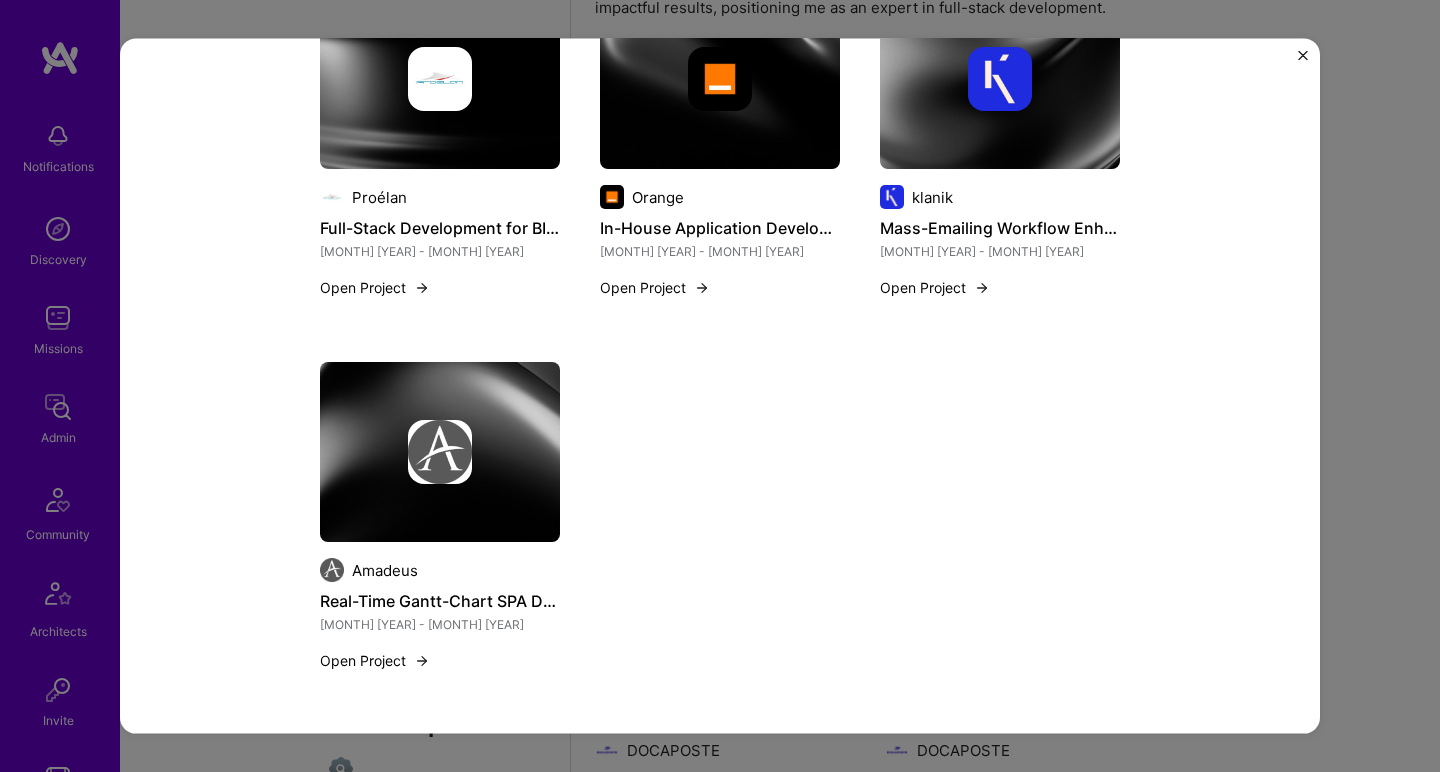 scroll, scrollTop: 1095, scrollLeft: 0, axis: vertical 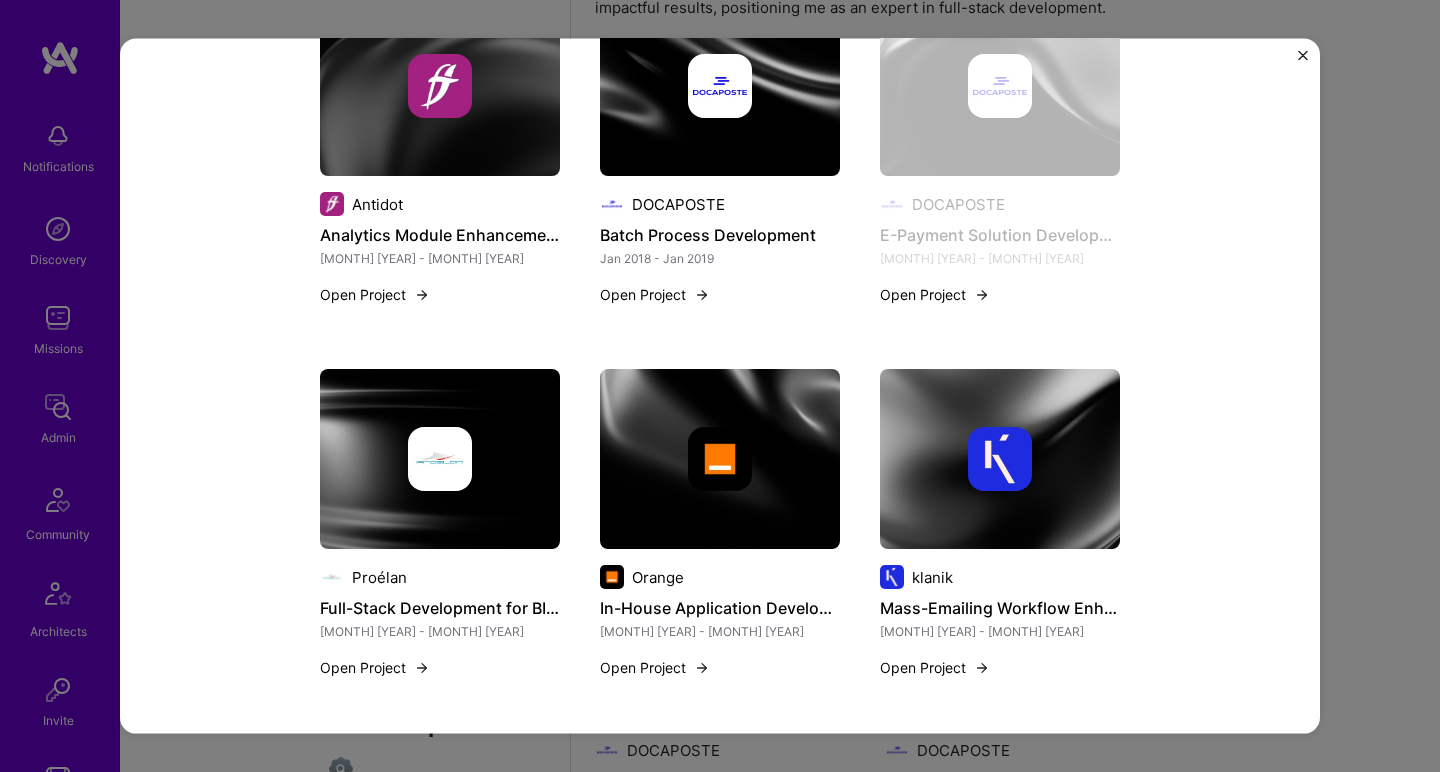 click at bounding box center [440, 459] 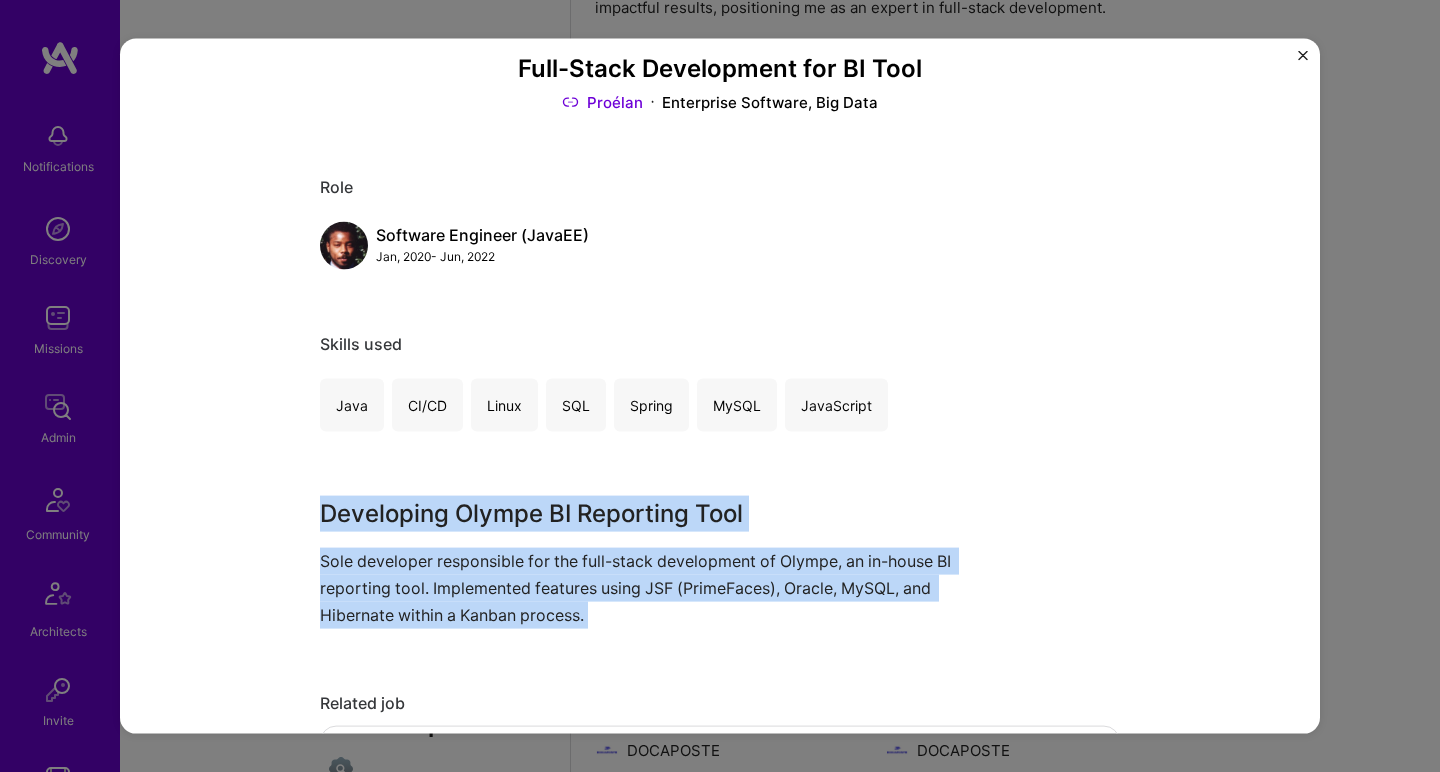 scroll, scrollTop: 224, scrollLeft: 0, axis: vertical 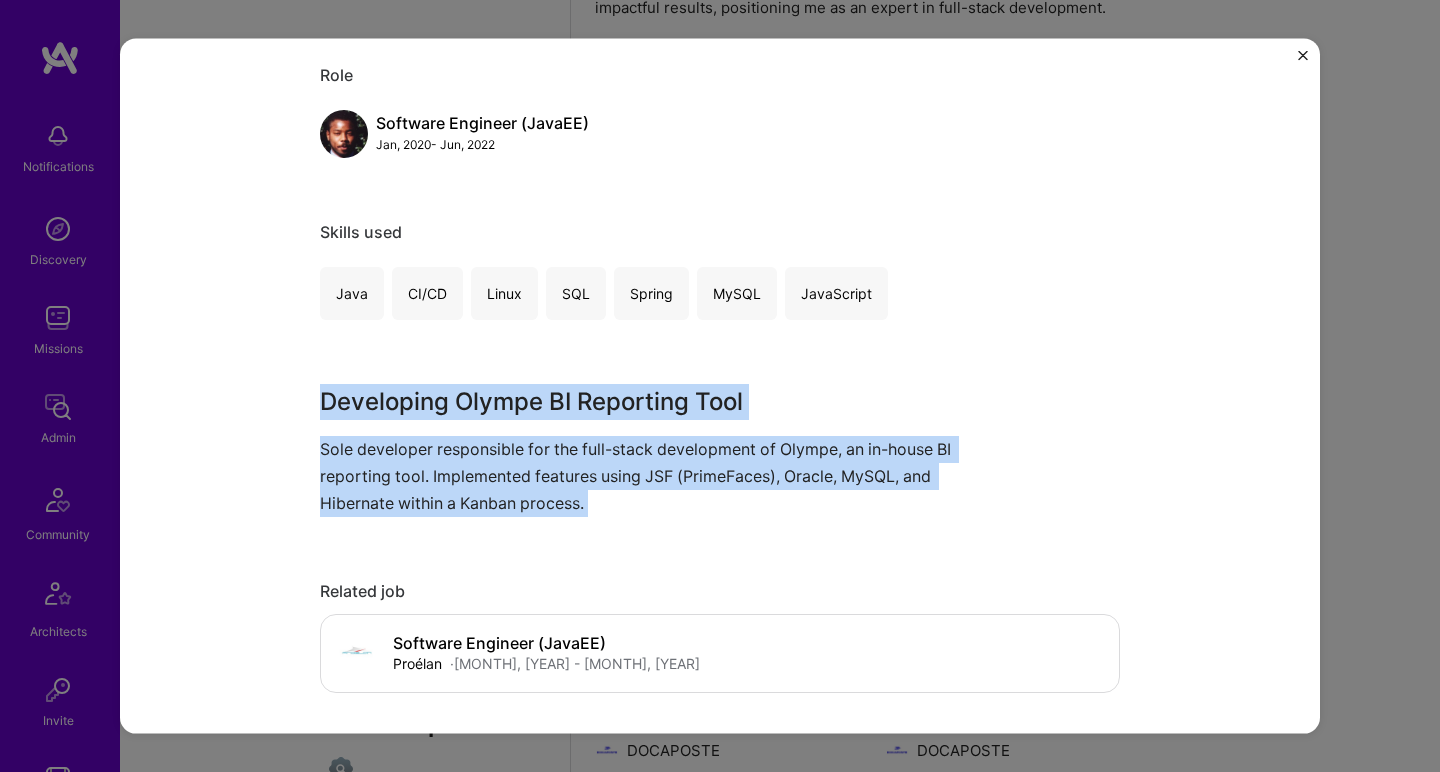 click on "Developing Olympe BI Reporting Tool" at bounding box center (645, 401) 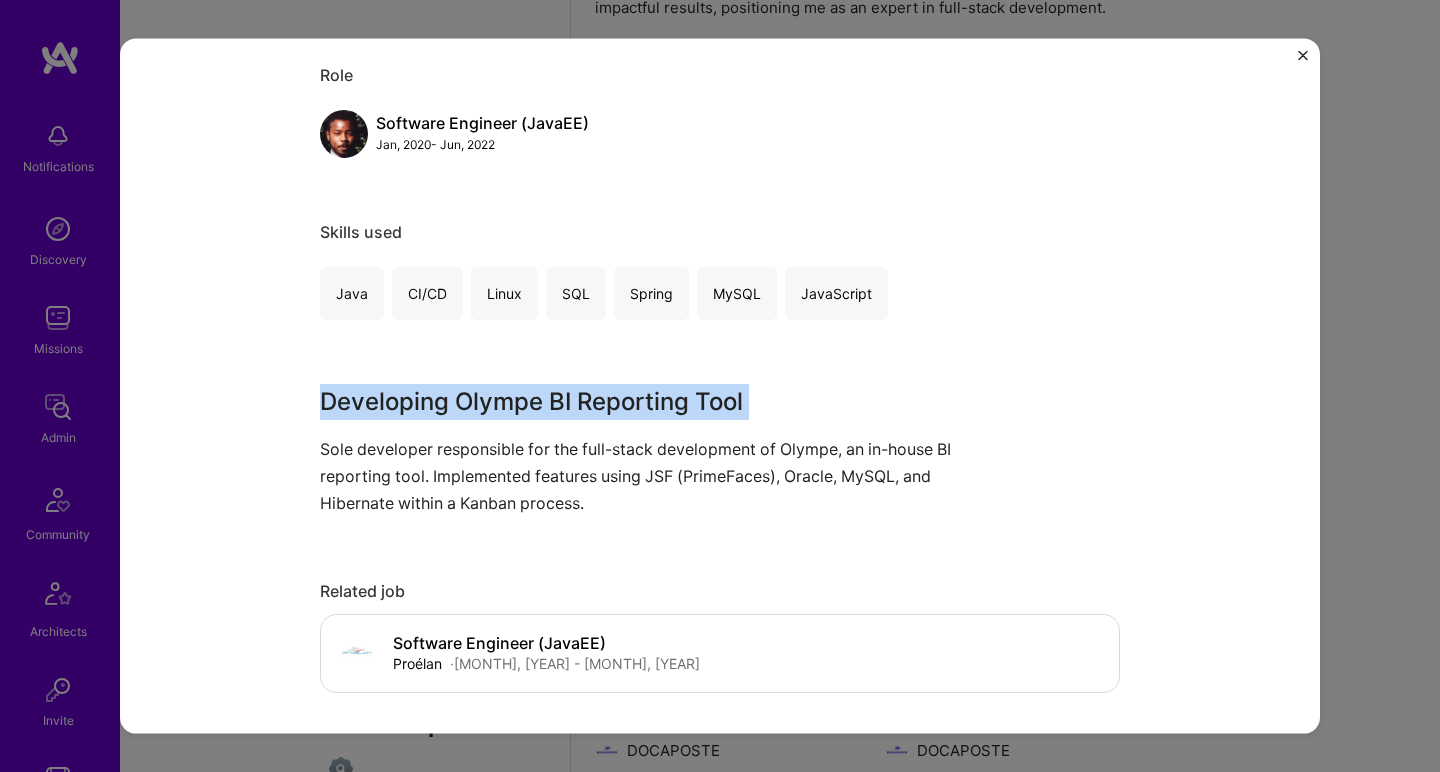 click on "Developing Olympe BI Reporting Tool" at bounding box center (645, 401) 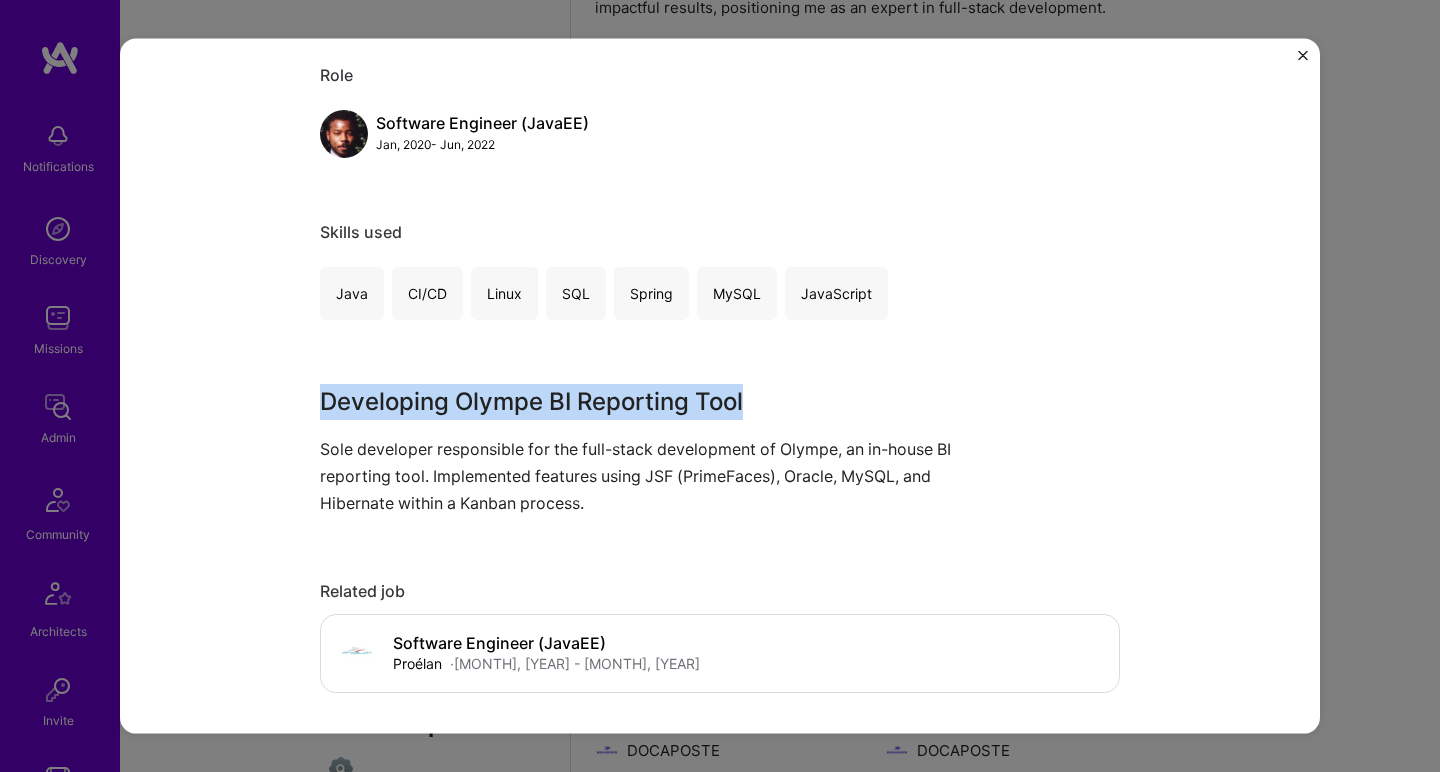 click on "Developing Olympe BI Reporting Tool" at bounding box center (645, 401) 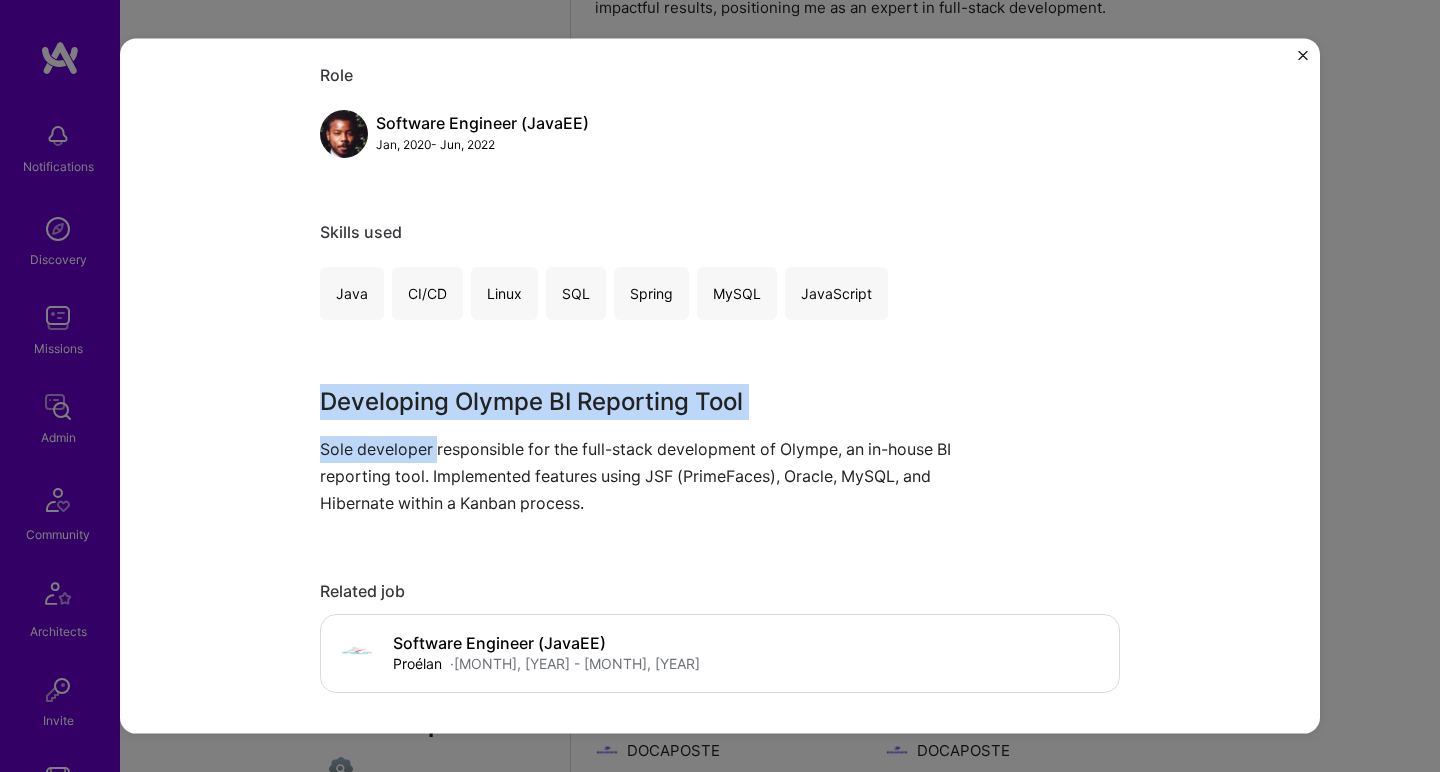 click on "Sole developer responsible for the full-stack development of Olympe, an in-house BI reporting tool. Implemented features using JSF (PrimeFaces), Oracle, MySQL, and Hibernate within a Kanban process." at bounding box center [645, 476] 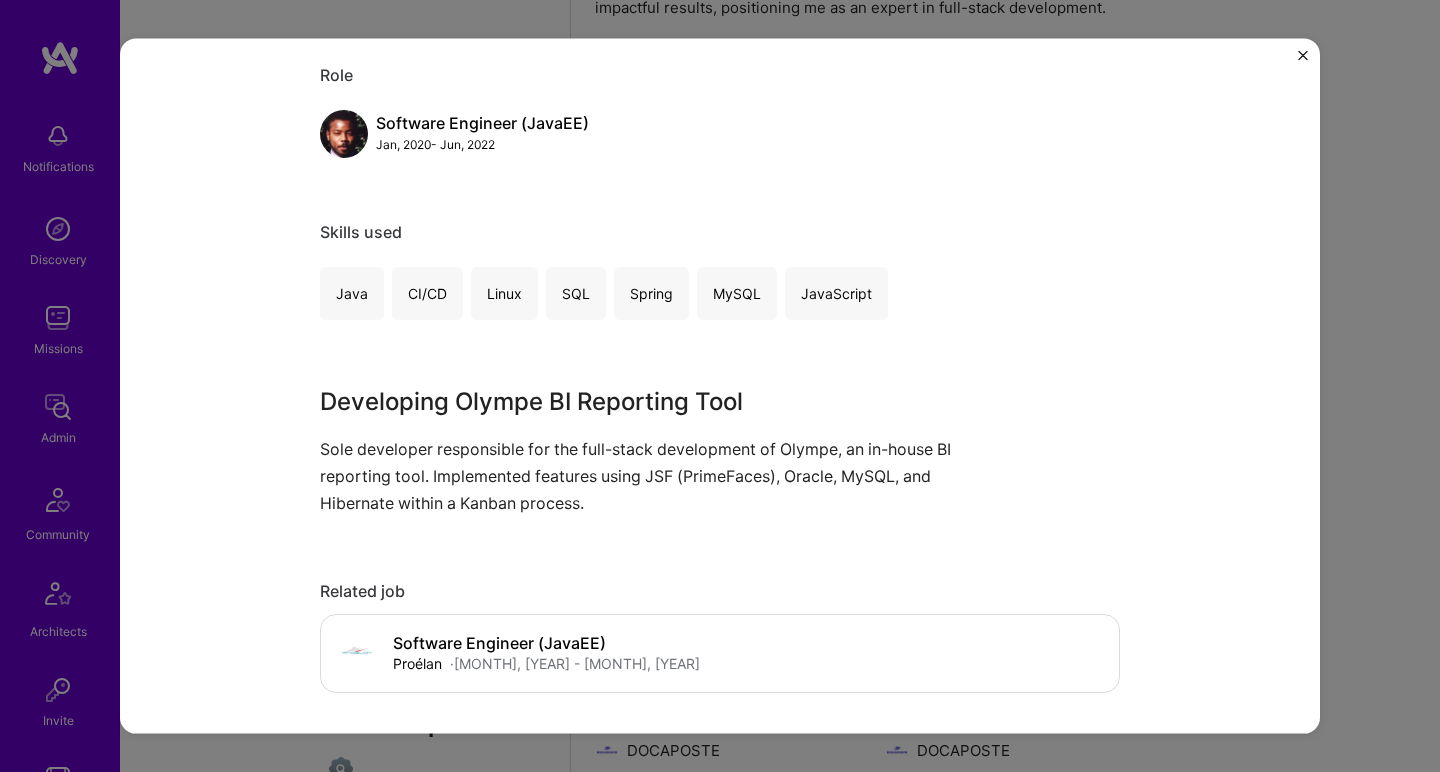 click on "Sole developer responsible for the full-stack development of Olympe, an in-house BI reporting tool. Implemented features using JSF (PrimeFaces), Oracle, MySQL, and Hibernate within a Kanban process." at bounding box center (645, 476) 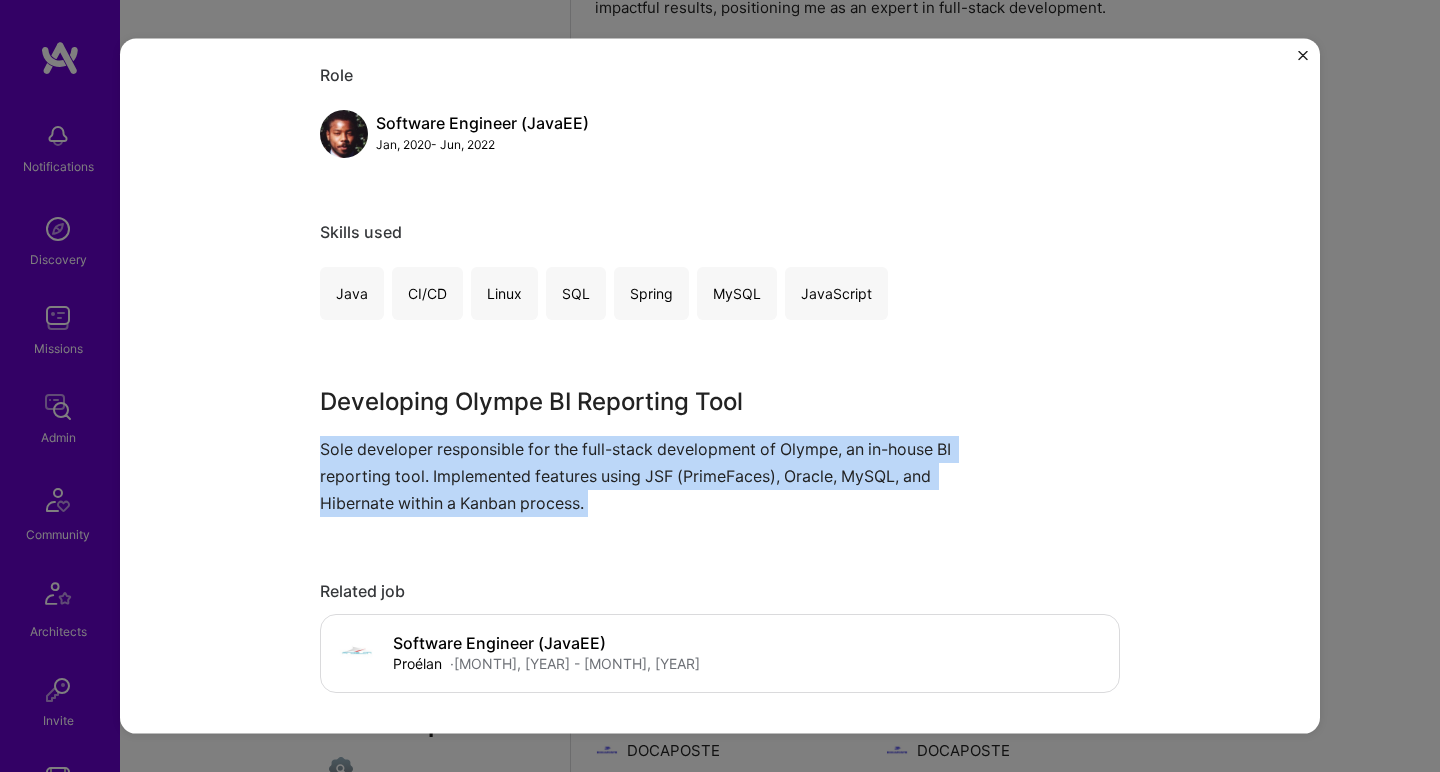 drag, startPoint x: 431, startPoint y: 443, endPoint x: 438, endPoint y: 423, distance: 21.189621 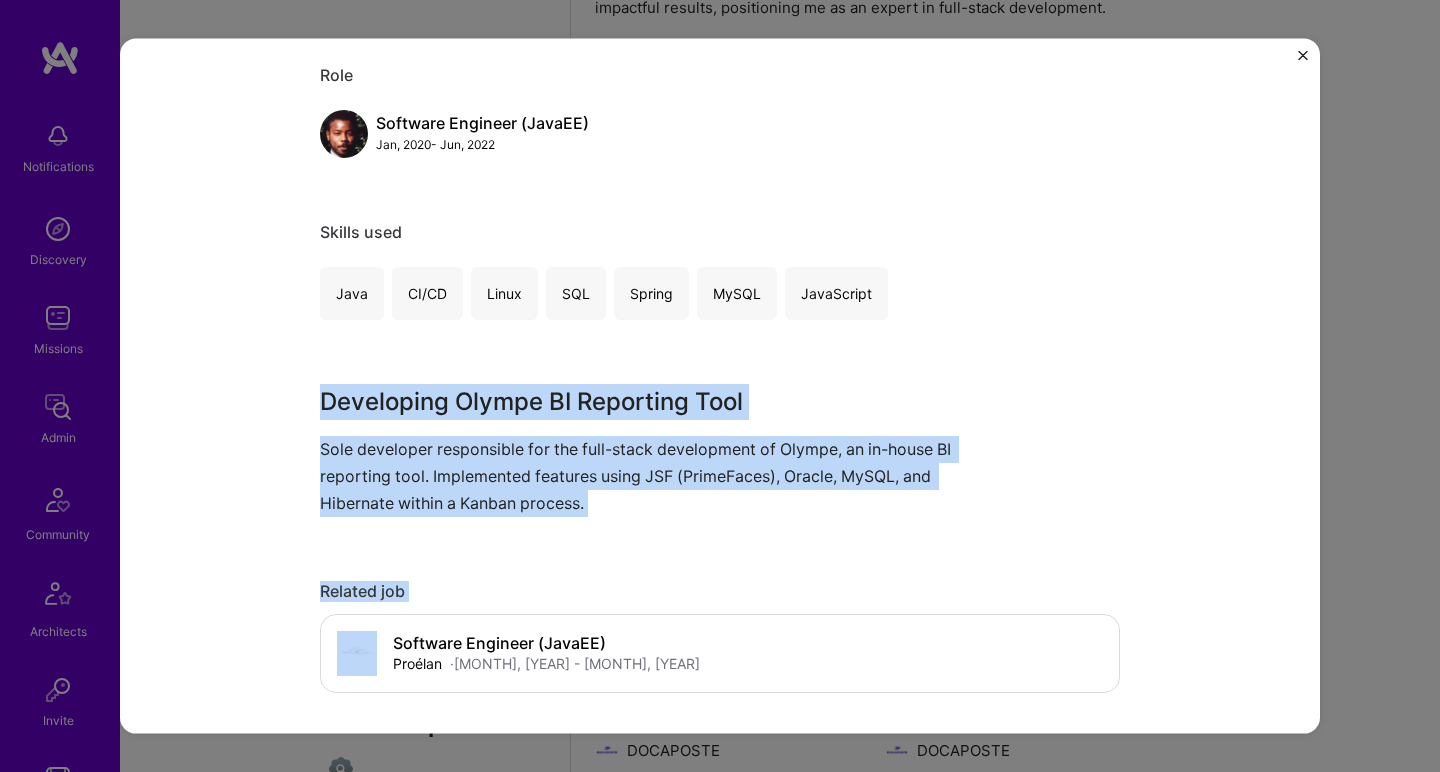 click on "Developing Olympe BI Reporting Tool" at bounding box center [645, 401] 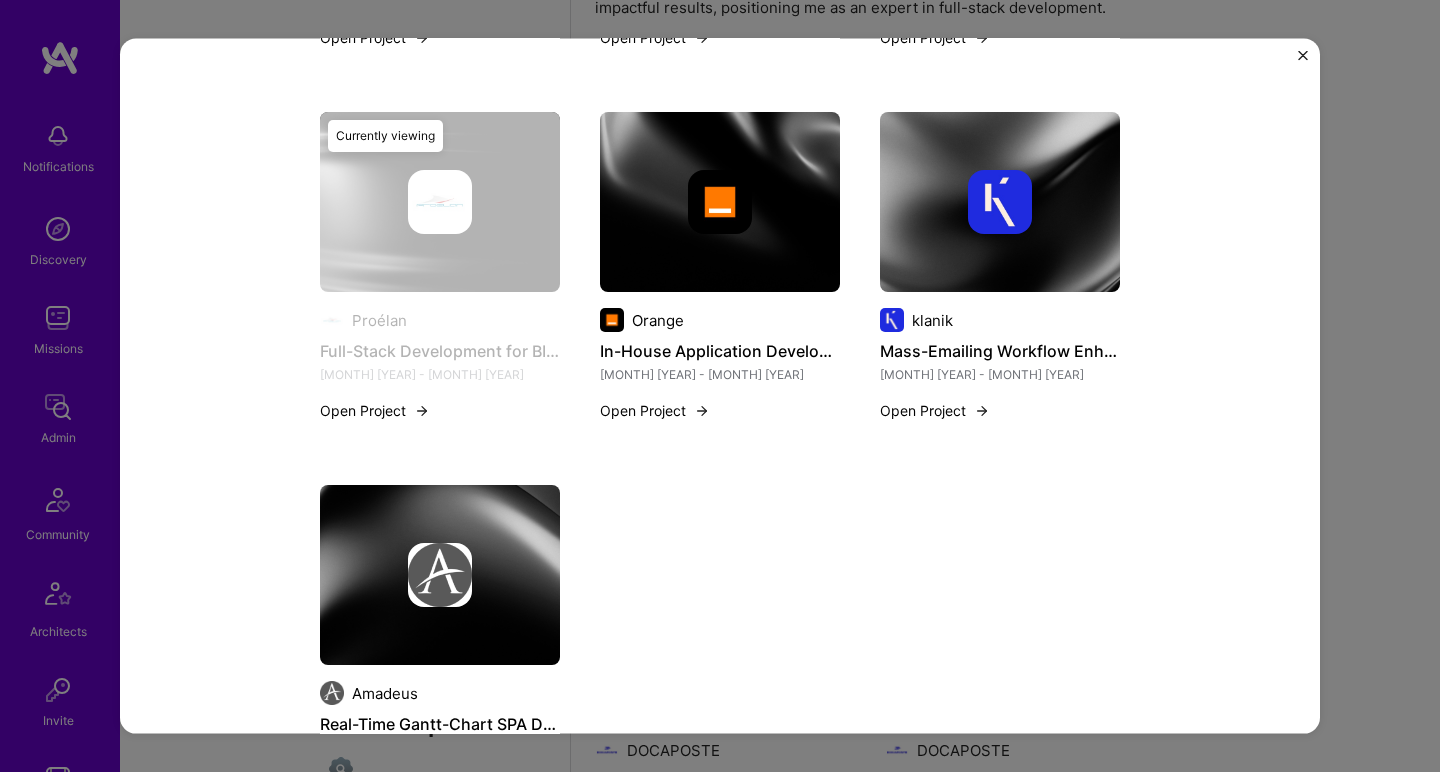 scroll, scrollTop: 1236, scrollLeft: 0, axis: vertical 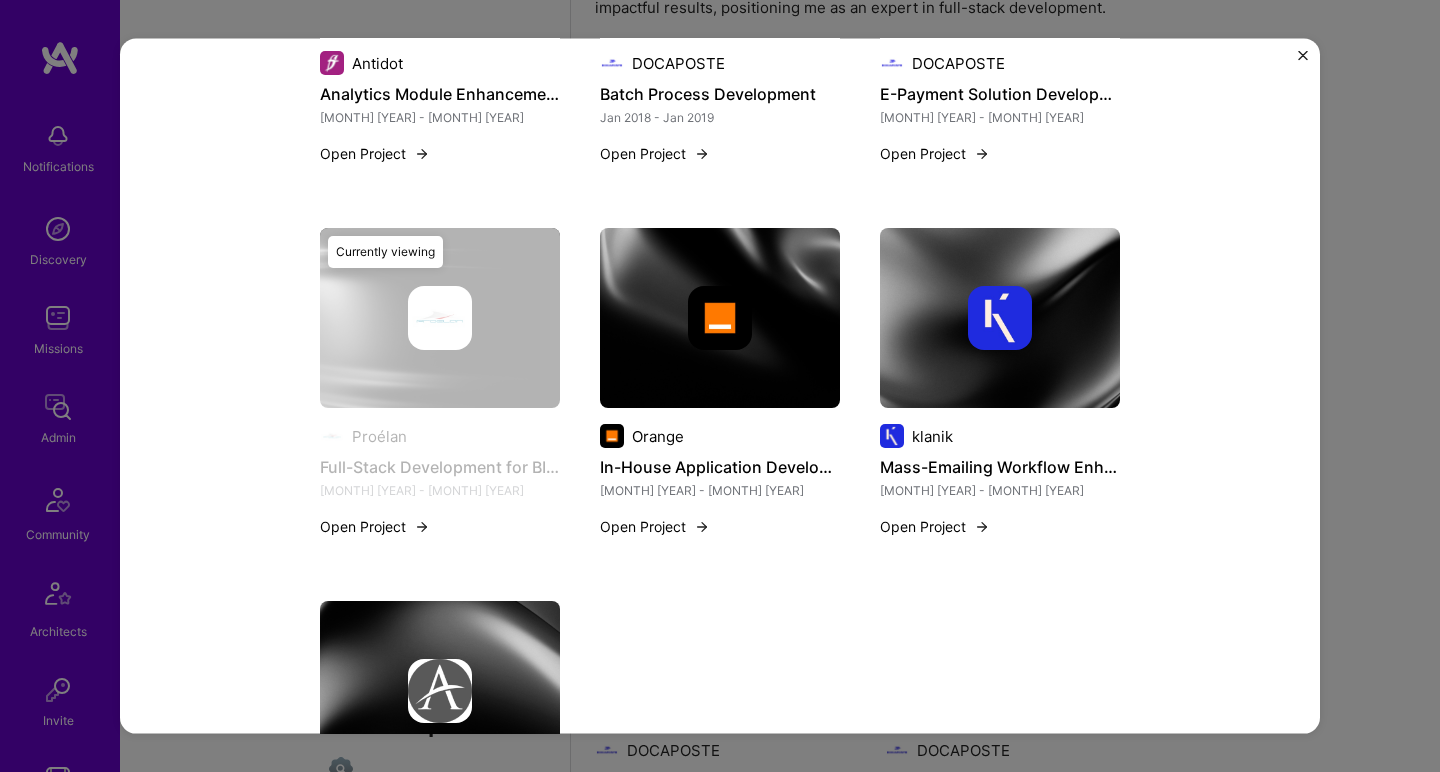 click at bounding box center (720, 318) 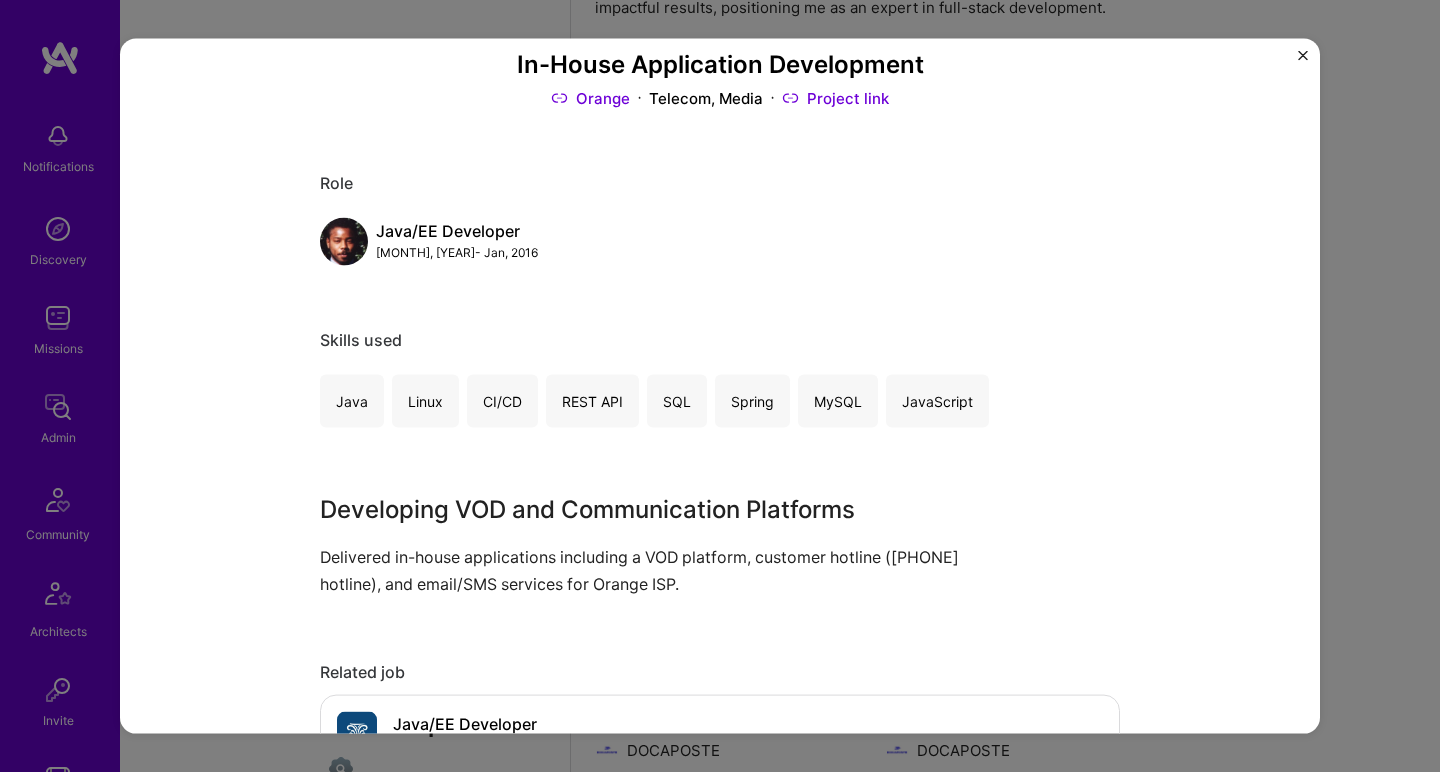 scroll, scrollTop: 260, scrollLeft: 0, axis: vertical 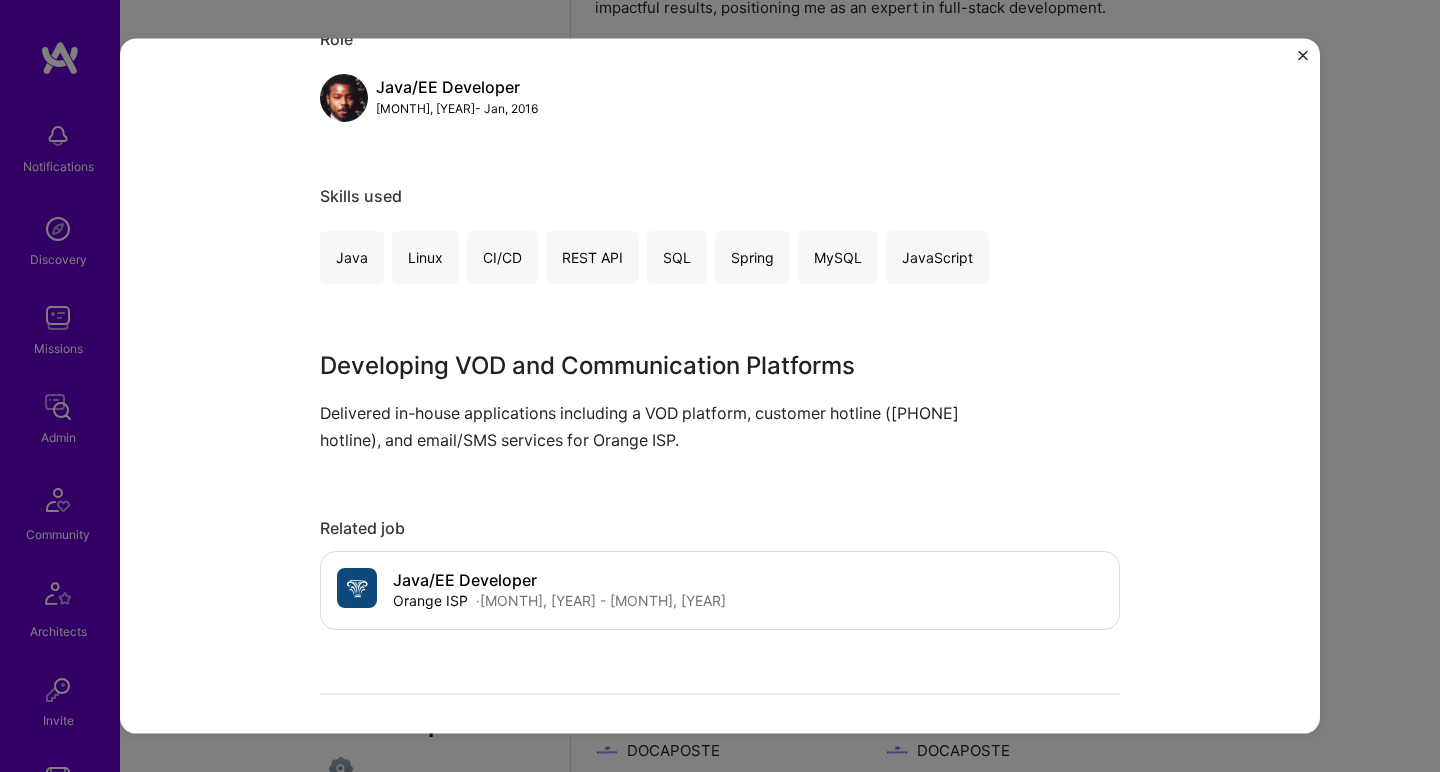 click on "Developing VOD and Communication Platforms" at bounding box center [645, 365] 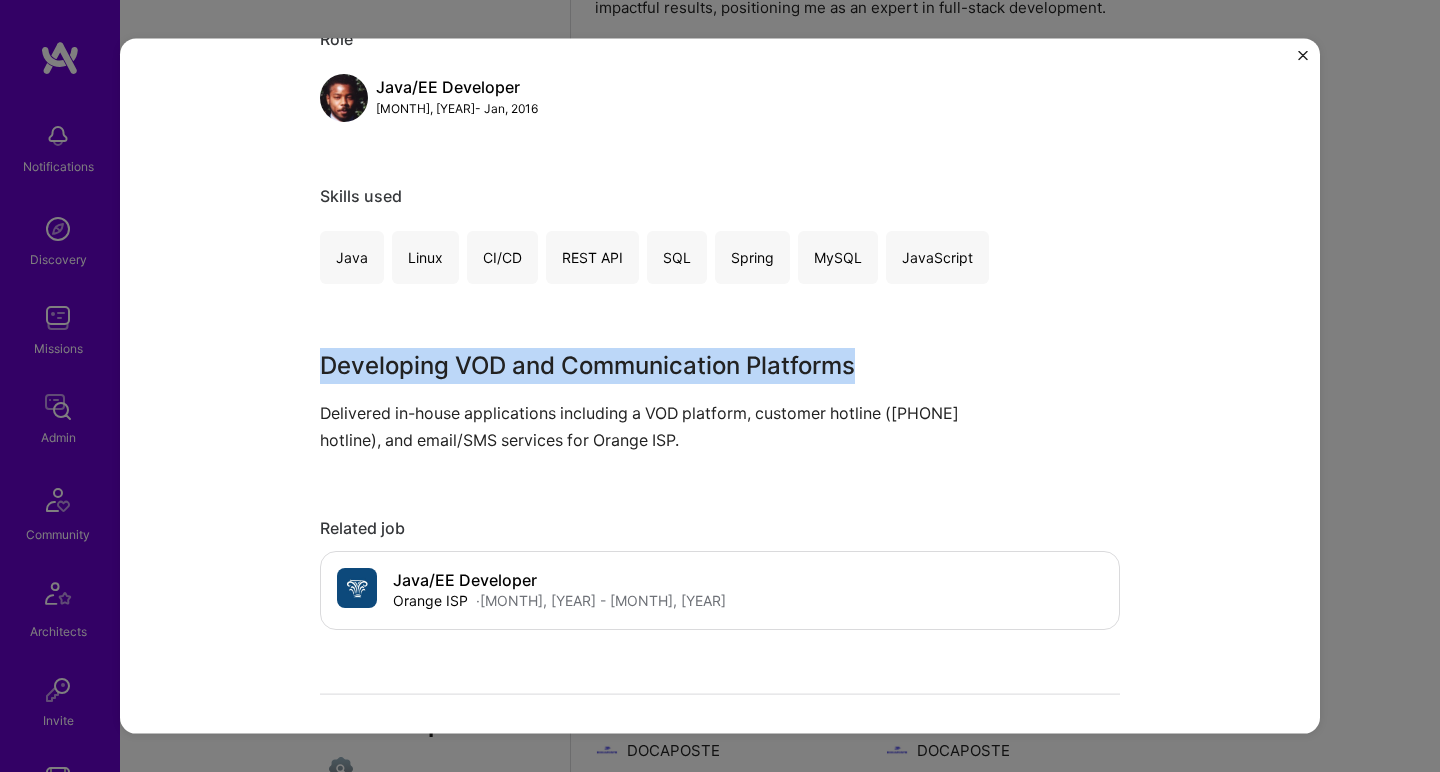click on "Developing VOD and Communication Platforms" at bounding box center [645, 365] 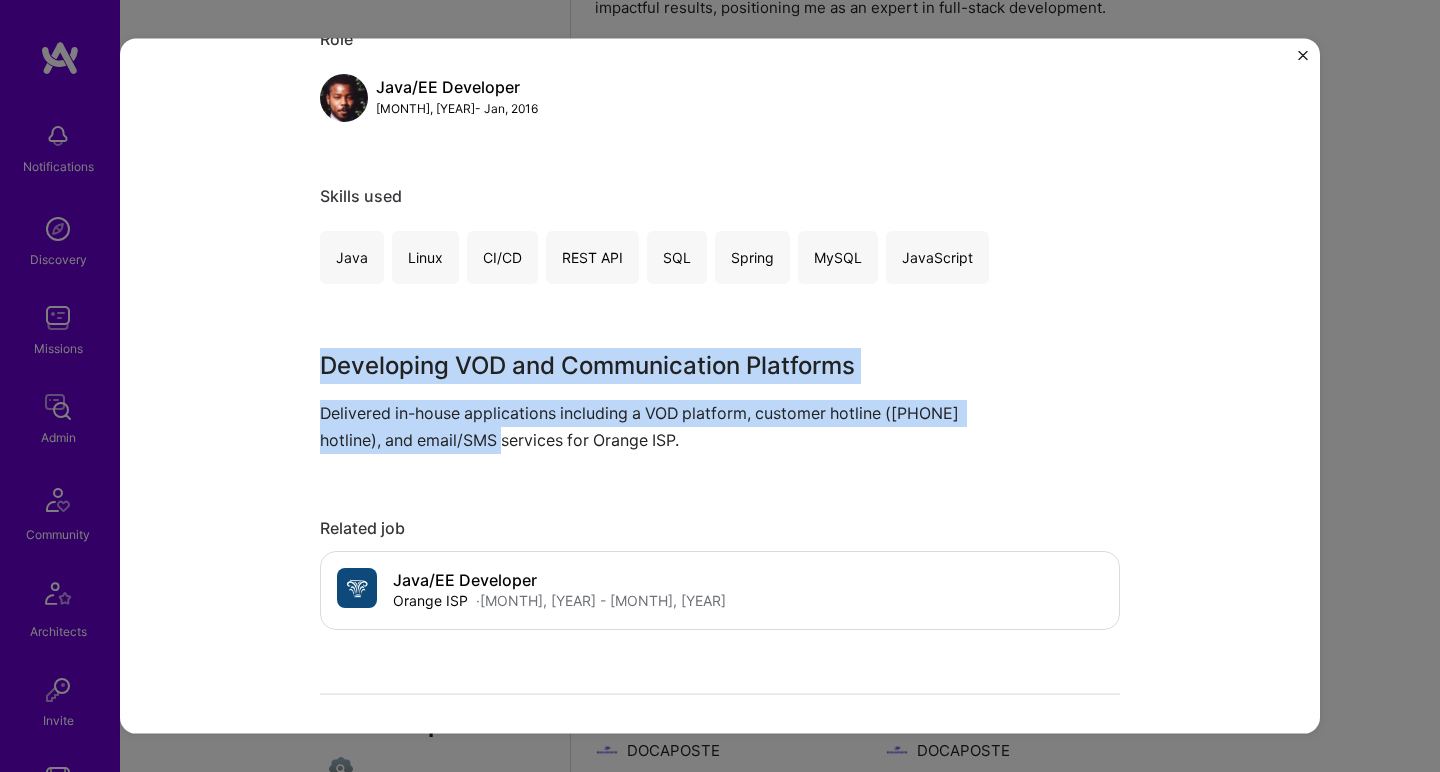 click on "Delivered in-house applications including a VOD platform, customer hotline (3900 hotline), and email/SMS services for Orange ISP." at bounding box center (645, 426) 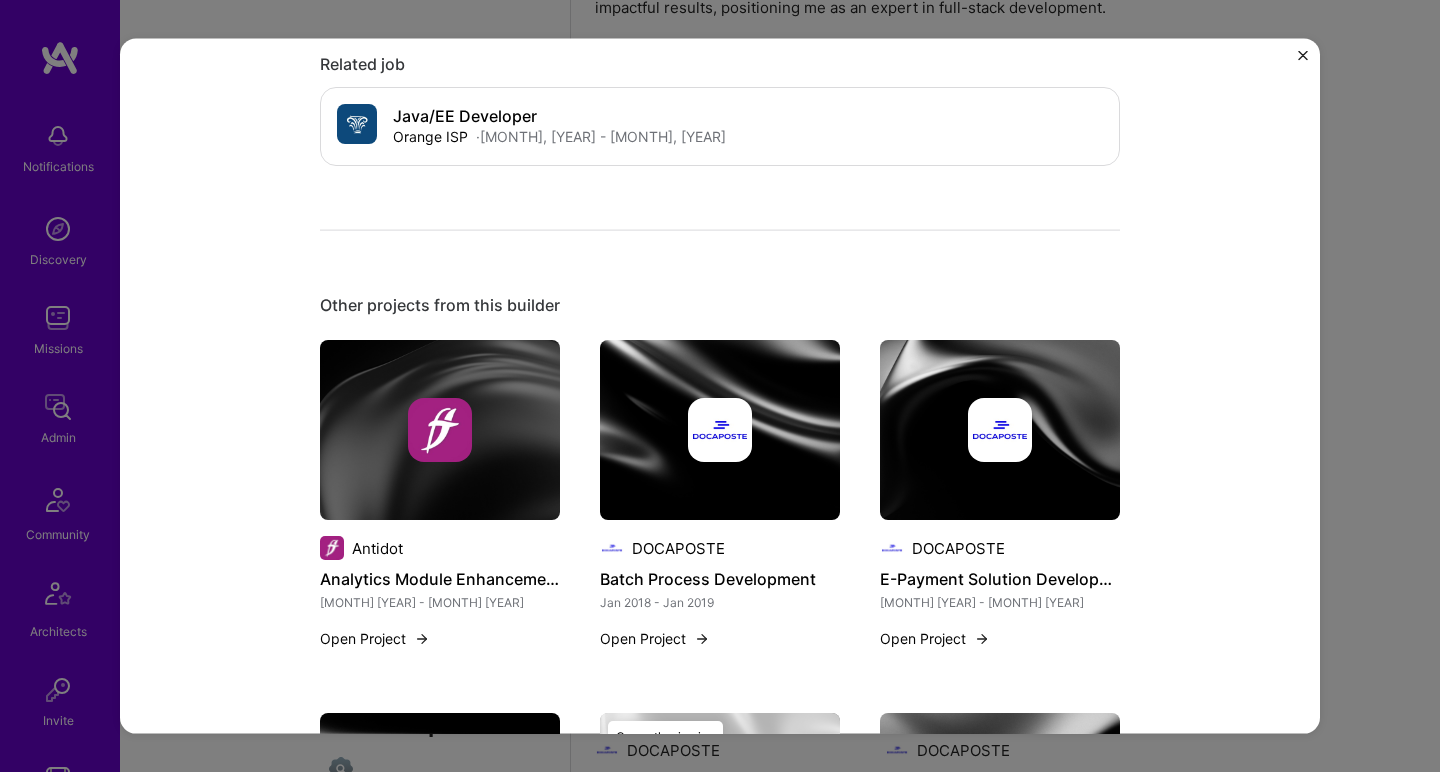 scroll, scrollTop: 1100, scrollLeft: 0, axis: vertical 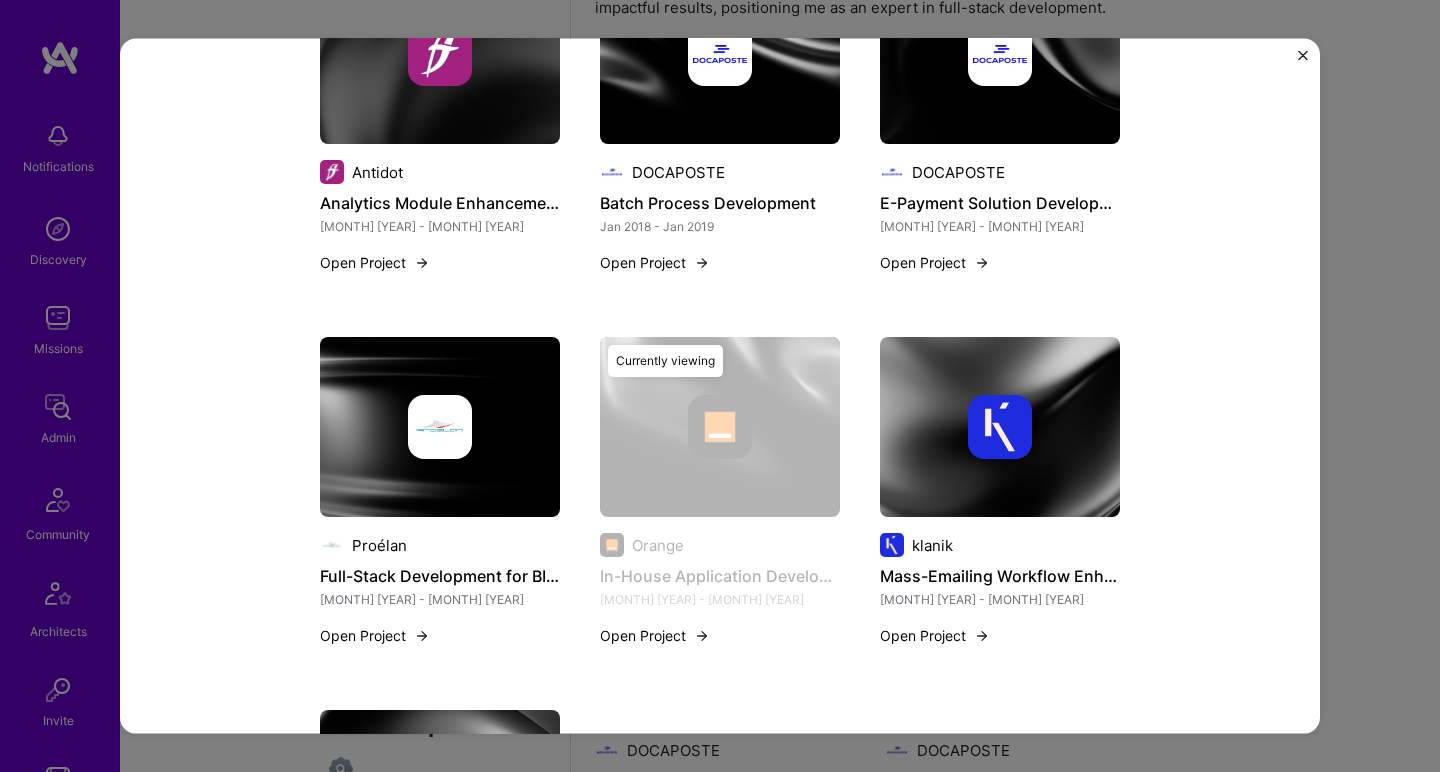 click on "Antidot Analytics Module Enhancement Sep 2022 - Jul 2025 Open Project   DOCAPOSTE Batch Process Development Jan 2018 - Jan 2019 Open Project   DOCAPOSTE E-Payment Solution Development Jan 2019 - Dec 2020 Open Project   Proélan Full-Stack Development for BI Tool Jan 2020 - Jun 2022 Open Project   Orange In-House Application Development Jan 2008 - Jan 2016 Open Project   Currently viewing klanik Mass-Emailing Workflow Enhancement Oct 2016 - Jun 2018 Open Project   Amadeus Real-Time Gantt-Chart SPA Development Jan 2016 - Jan 2017 Open Project" at bounding box center (720, 503) 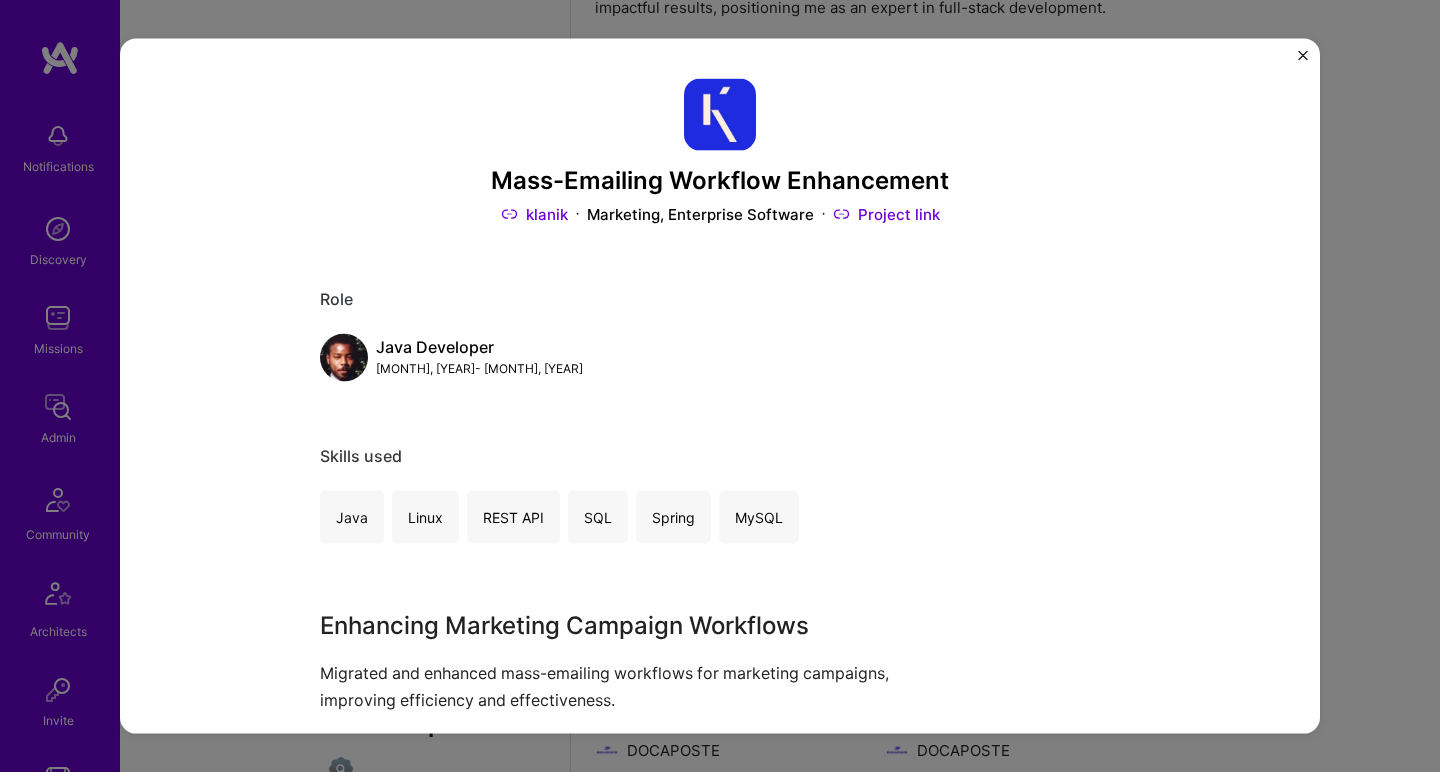 scroll, scrollTop: 180, scrollLeft: 0, axis: vertical 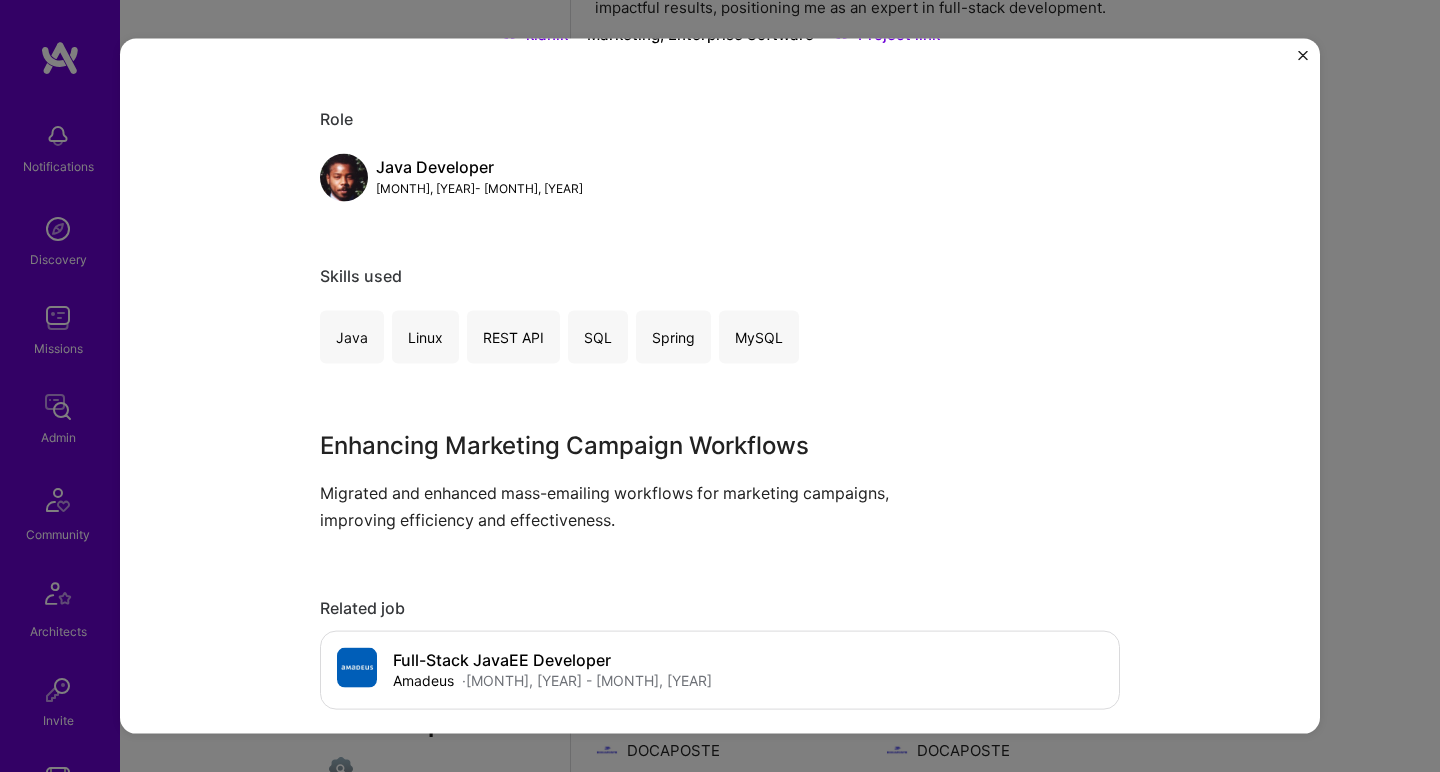 click on "Mass-Emailing Workflow Enhancement   klanik Marketing, Enterprise Software Project link Role Java Developer Oct, 2016  -   Jun, 2018 Skills used Java Linux REST API SQL Spring MySQL Enhancing Marketing Campaign Workflows Migrated and enhanced mass-emailing workflows for marketing campaigns, improving efficiency and effectiveness. Related job Full-Stack JavaEE Developer Amadeus  ·  Jan, 2016 - Jan, 2017 Open Other projects from this builder Antidot Analytics Module Enhancement Sep 2022 - Jul 2025 Open Project   DOCAPOSTE Batch Process Development Jan 2018 - Jan 2019 Open Project   DOCAPOSTE E-Payment Solution Development Jan 2019 - Dec 2020 Open Project   Proélan Full-Stack Development for BI Tool Jan 2020 - Jun 2022 Open Project   Orange In-House Application Development Jan 2008 - Jan 2016 Open Project   klanik Mass-Emailing Workflow Enhancement Oct 2016 - Jun 2018 Open Project   Currently viewing Amadeus Real-Time Gantt-Chart SPA Development Jan 2016 - Jan 2017 Open Project" at bounding box center [720, 931] 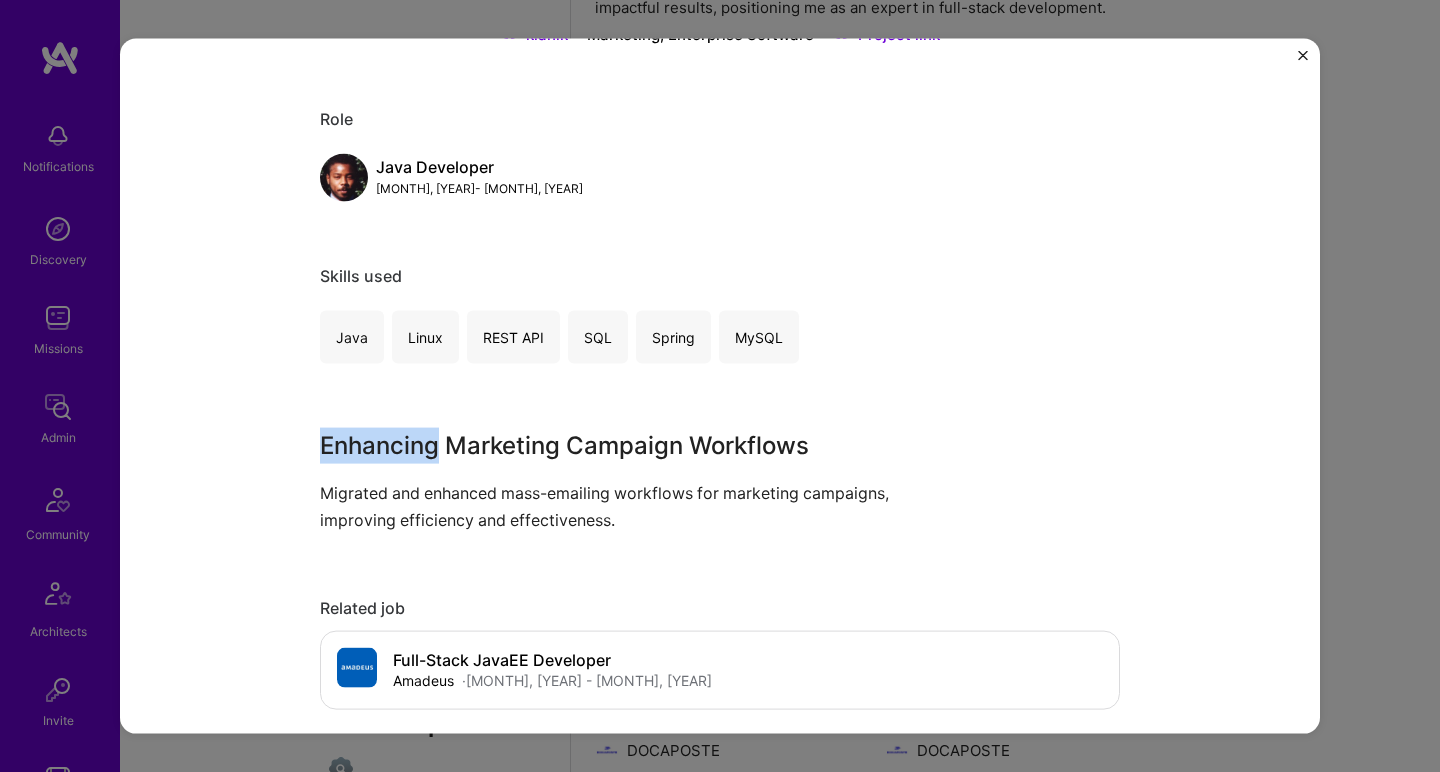 click on "Mass-Emailing Workflow Enhancement   klanik Marketing, Enterprise Software Project link Role Java Developer Oct, 2016  -   Jun, 2018 Skills used Java Linux REST API SQL Spring MySQL Enhancing Marketing Campaign Workflows Migrated and enhanced mass-emailing workflows for marketing campaigns, improving efficiency and effectiveness. Related job Full-Stack JavaEE Developer Amadeus  ·  Jan, 2016 - Jan, 2017 Open Other projects from this builder Antidot Analytics Module Enhancement Sep 2022 - Jul 2025 Open Project   DOCAPOSTE Batch Process Development Jan 2018 - Jan 2019 Open Project   DOCAPOSTE E-Payment Solution Development Jan 2019 - Dec 2020 Open Project   Proélan Full-Stack Development for BI Tool Jan 2020 - Jun 2022 Open Project   Orange In-House Application Development Jan 2008 - Jan 2016 Open Project   klanik Mass-Emailing Workflow Enhancement Oct 2016 - Jun 2018 Open Project   Currently viewing Amadeus Real-Time Gantt-Chart SPA Development Jan 2016 - Jan 2017 Open Project" at bounding box center [720, 931] 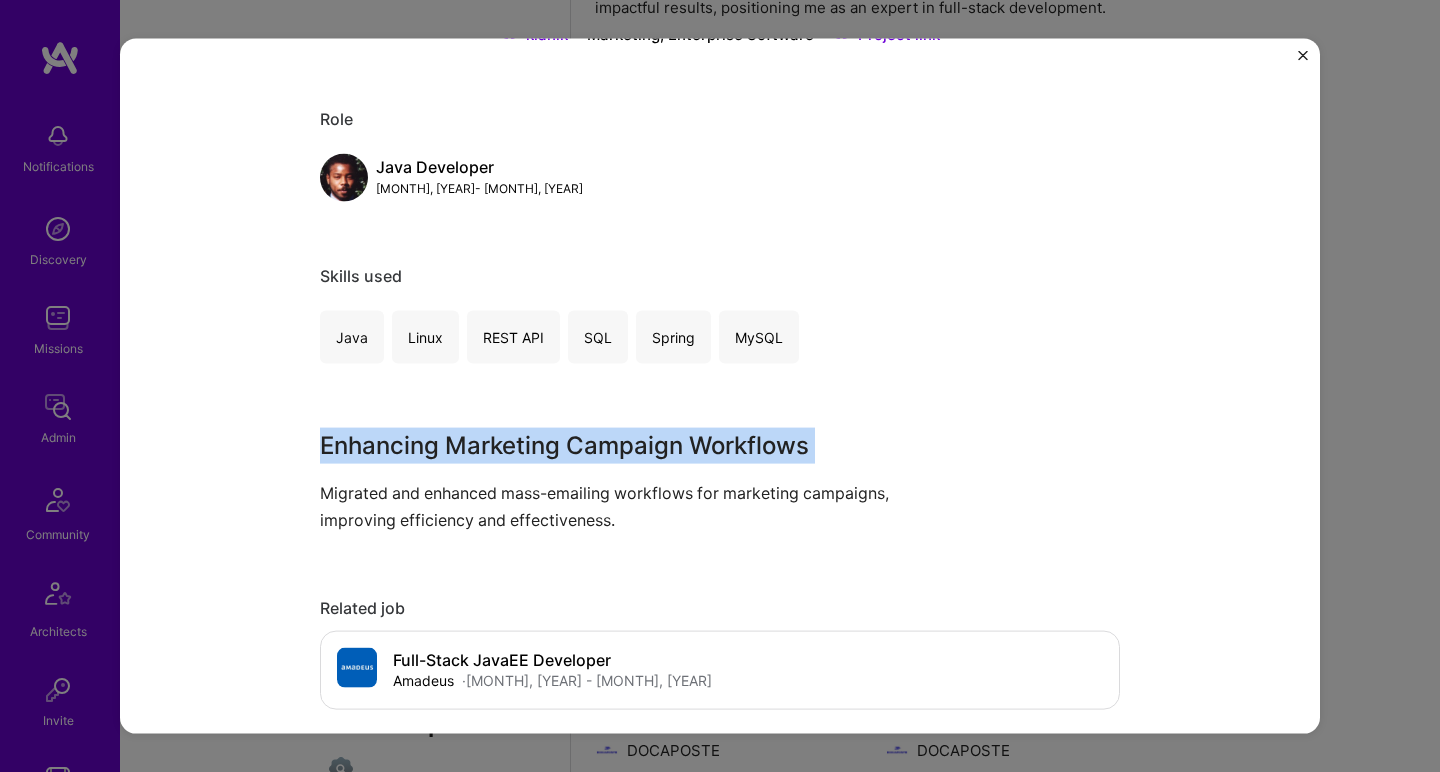 click on "Mass-Emailing Workflow Enhancement   klanik Marketing, Enterprise Software Project link Role Java Developer Oct, 2016  -   Jun, 2018 Skills used Java Linux REST API SQL Spring MySQL Enhancing Marketing Campaign Workflows Migrated and enhanced mass-emailing workflows for marketing campaigns, improving efficiency and effectiveness. Related job Full-Stack JavaEE Developer Amadeus  ·  Jan, 2016 - Jan, 2017 Open Other projects from this builder Antidot Analytics Module Enhancement Sep 2022 - Jul 2025 Open Project   DOCAPOSTE Batch Process Development Jan 2018 - Jan 2019 Open Project   DOCAPOSTE E-Payment Solution Development Jan 2019 - Dec 2020 Open Project   Proélan Full-Stack Development for BI Tool Jan 2020 - Jun 2022 Open Project   Orange In-House Application Development Jan 2008 - Jan 2016 Open Project   klanik Mass-Emailing Workflow Enhancement Oct 2016 - Jun 2018 Open Project   Currently viewing Amadeus Real-Time Gantt-Chart SPA Development Jan 2016 - Jan 2017 Open Project" at bounding box center [720, 931] 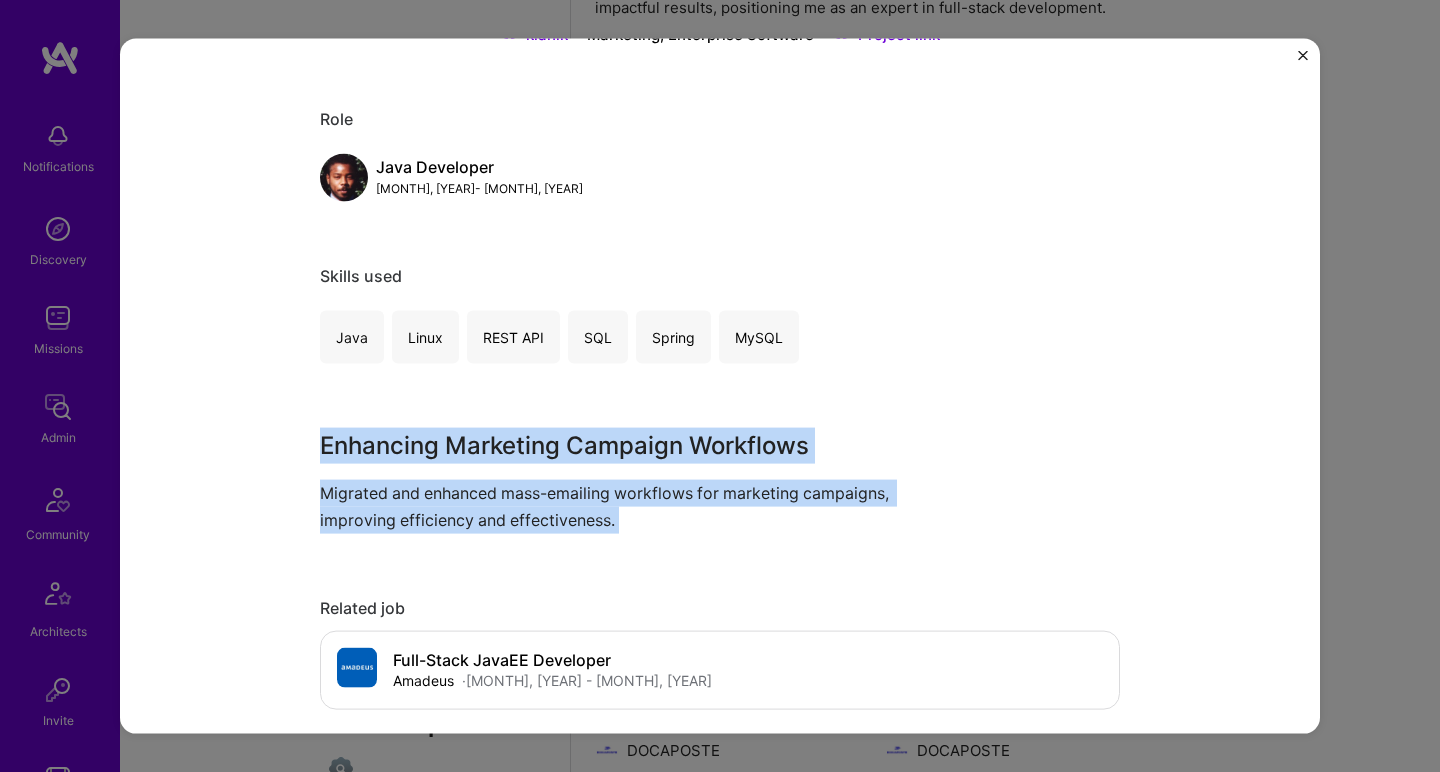 click on "Migrated and enhanced mass-emailing workflows for marketing campaigns, improving efficiency and effectiveness." at bounding box center (645, 506) 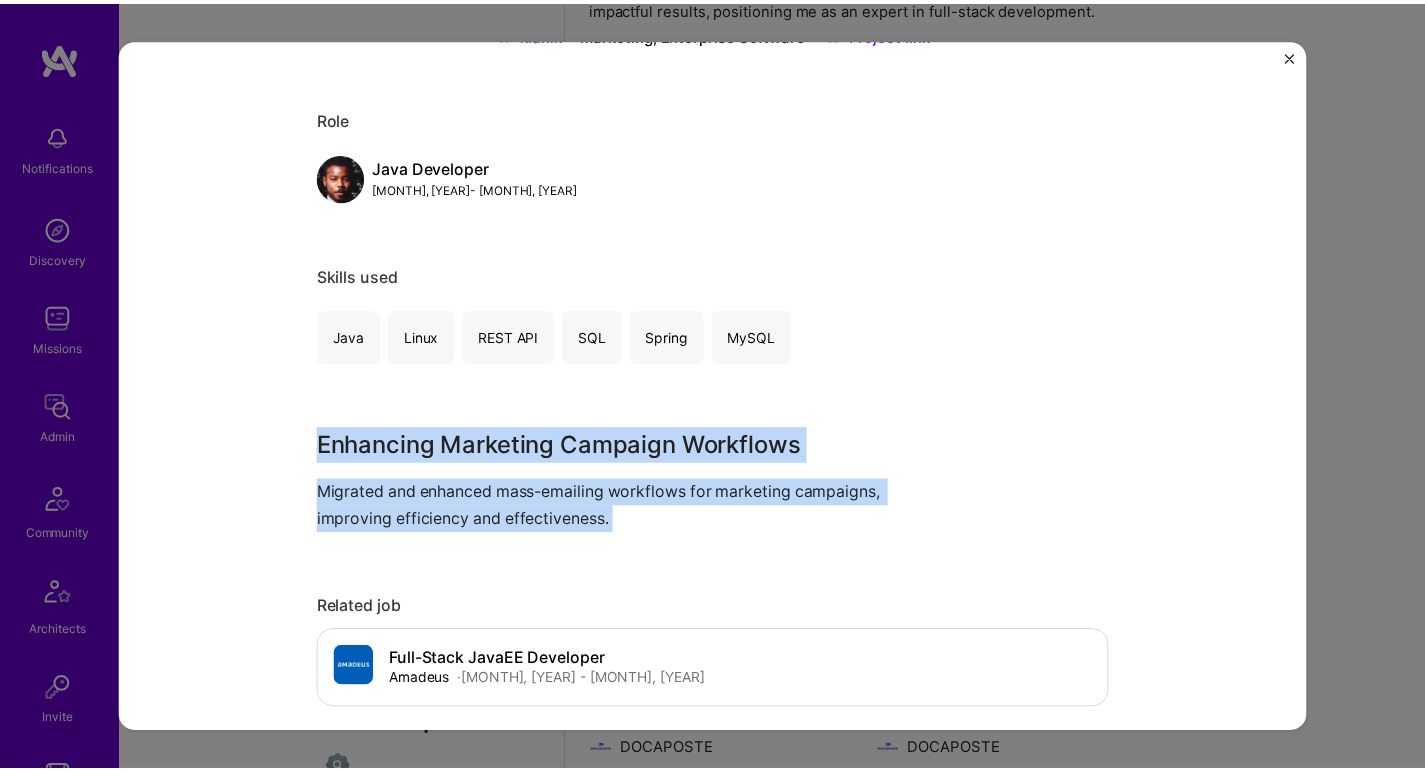 scroll, scrollTop: 368, scrollLeft: 0, axis: vertical 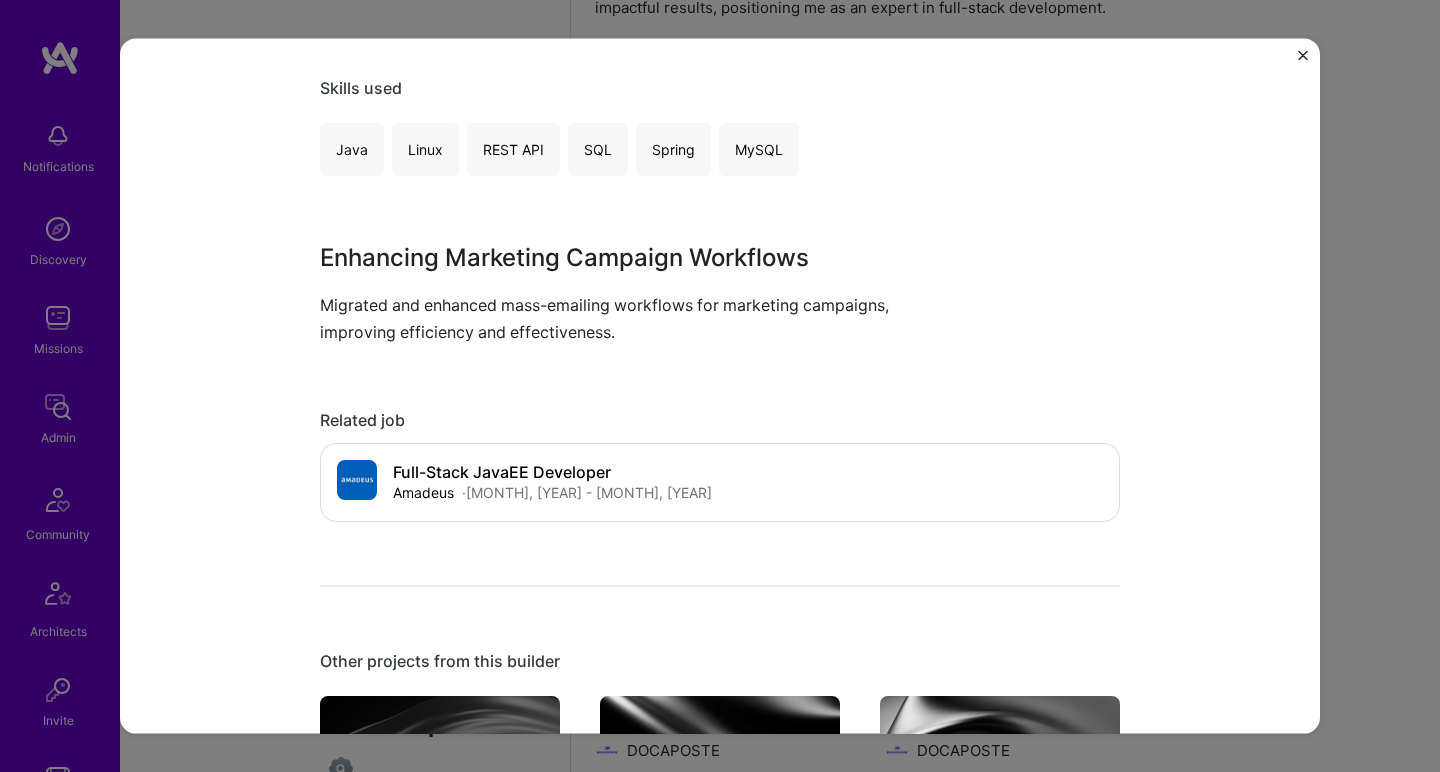 click on "Mass-Emailing Workflow Enhancement   klanik Marketing, Enterprise Software Project link Role Java Developer Oct, 2016  -   Jun, 2018 Skills used Java Linux REST API SQL Spring MySQL Enhancing Marketing Campaign Workflows Migrated and enhanced mass-emailing workflows for marketing campaigns, improving efficiency and effectiveness. Related job Full-Stack JavaEE Developer Amadeus  ·  Jan, 2016 - Jan, 2017 Open Other projects from this builder Antidot Analytics Module Enhancement Sep 2022 - Jul 2025 Open Project   DOCAPOSTE Batch Process Development Jan 2018 - Jan 2019 Open Project   DOCAPOSTE E-Payment Solution Development Jan 2019 - Dec 2020 Open Project   Proélan Full-Stack Development for BI Tool Jan 2020 - Jun 2022 Open Project   Orange In-House Application Development Jan 2008 - Jan 2016 Open Project   klanik Mass-Emailing Workflow Enhancement Oct 2016 - Jun 2018 Open Project   Currently viewing Amadeus Real-Time Gantt-Chart SPA Development Jan 2016 - Jan 2017 Open Project" at bounding box center (720, 386) 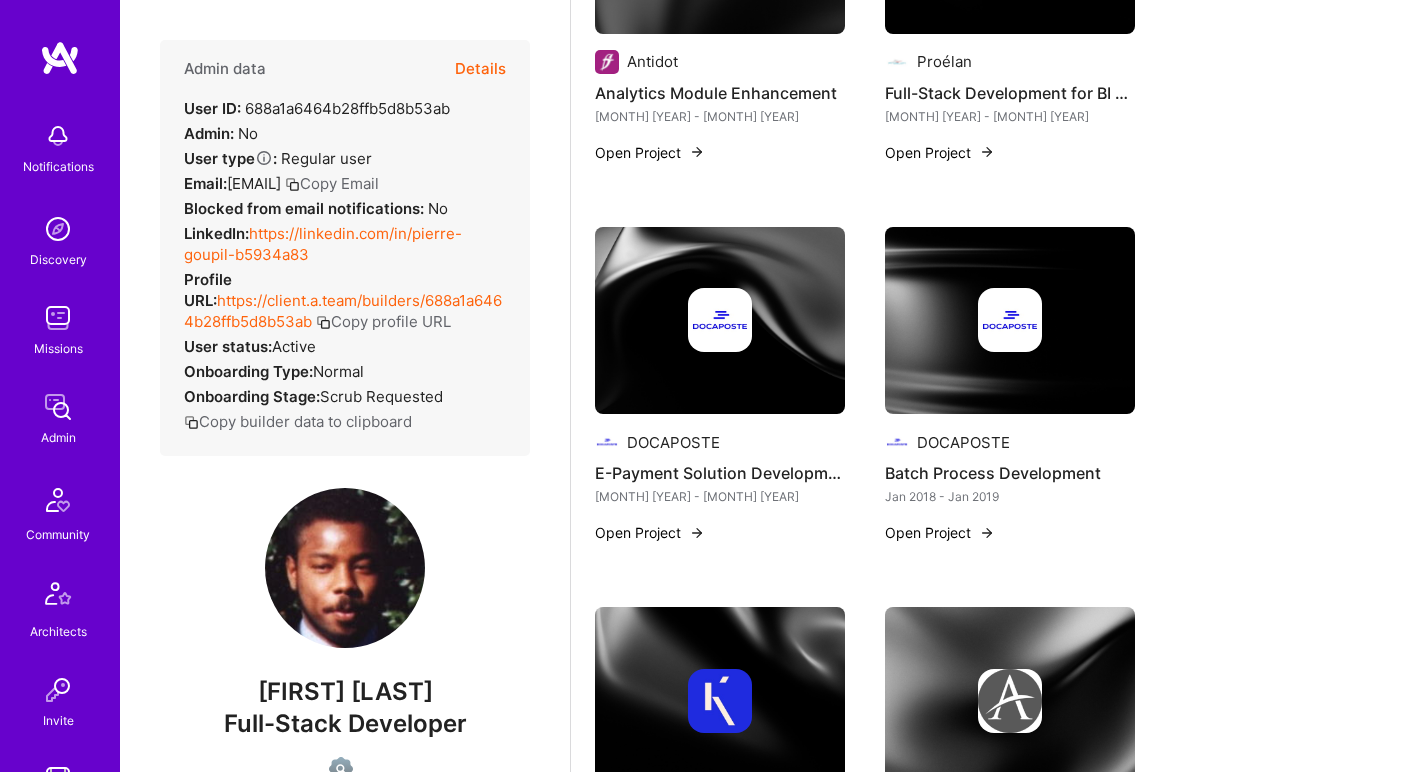 scroll, scrollTop: 632, scrollLeft: 0, axis: vertical 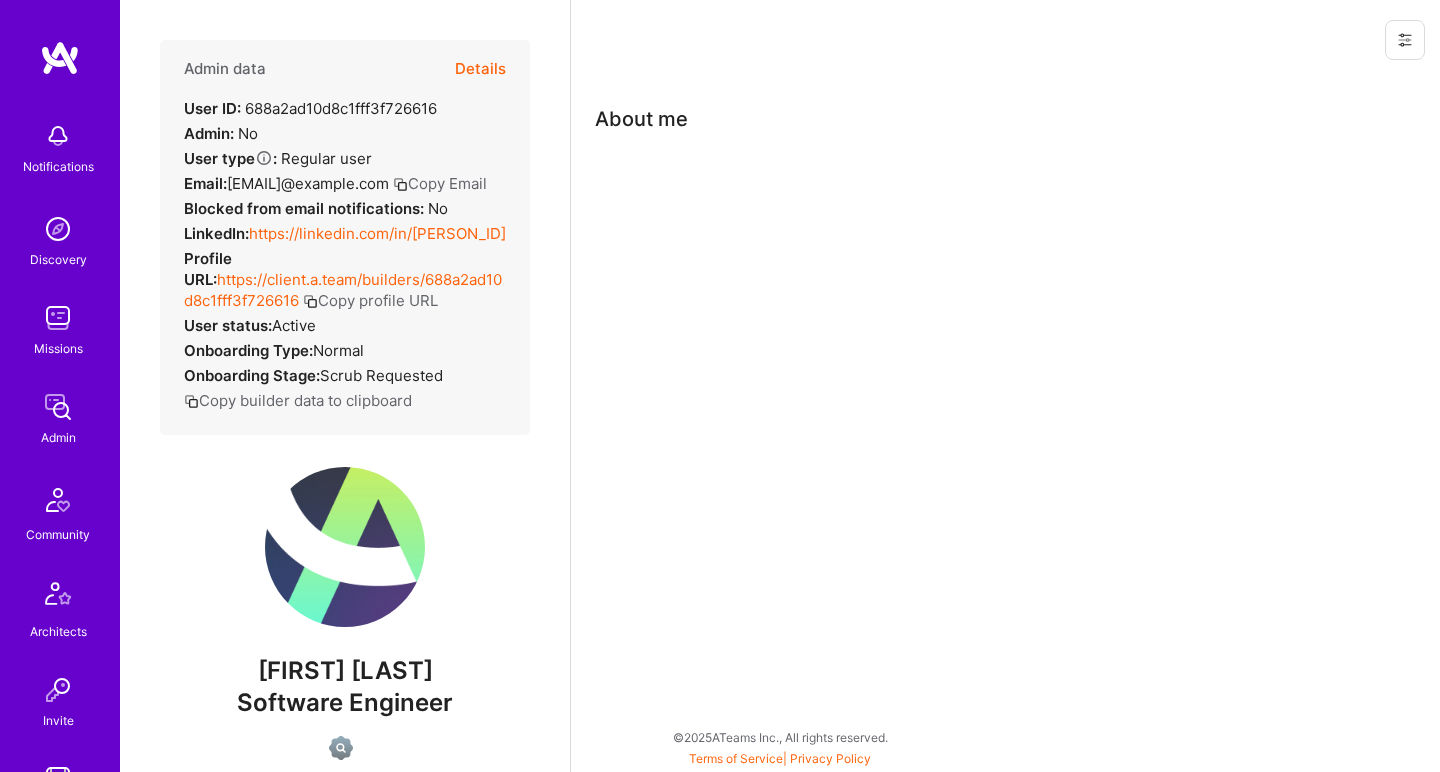 click on "https://linkedin.com/in/[PERSON_ID]" at bounding box center [377, 233] 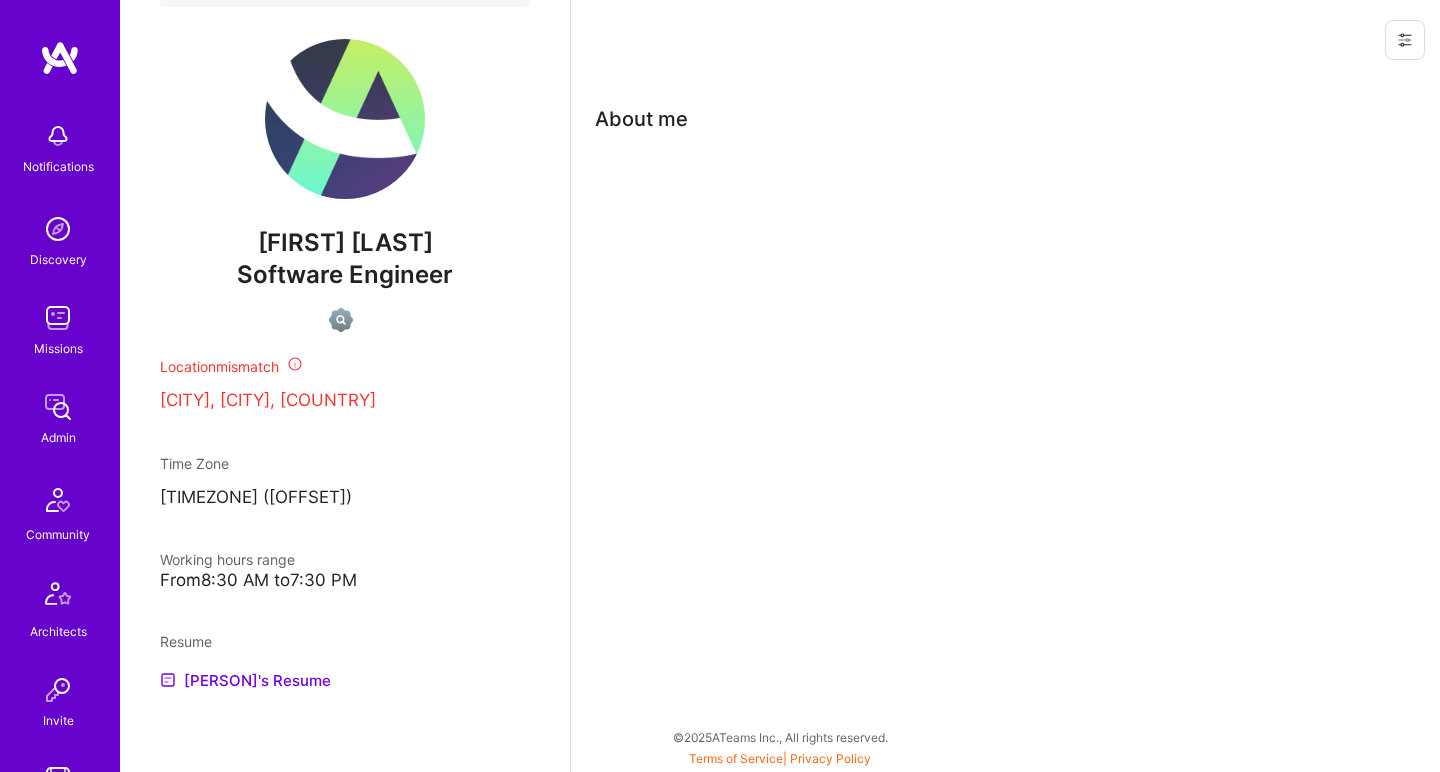 scroll, scrollTop: 492, scrollLeft: 0, axis: vertical 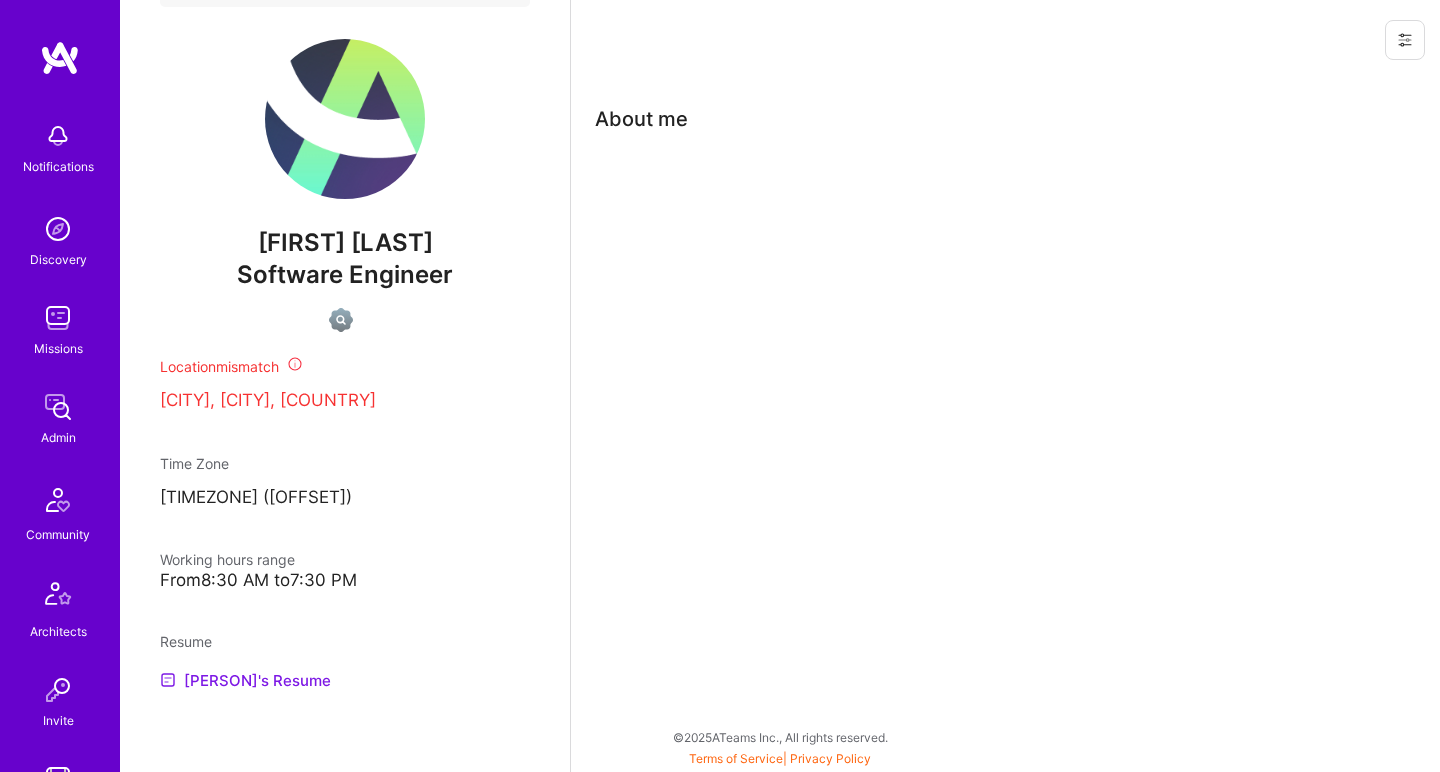click on "[PERSON]'s Resume" at bounding box center [245, 680] 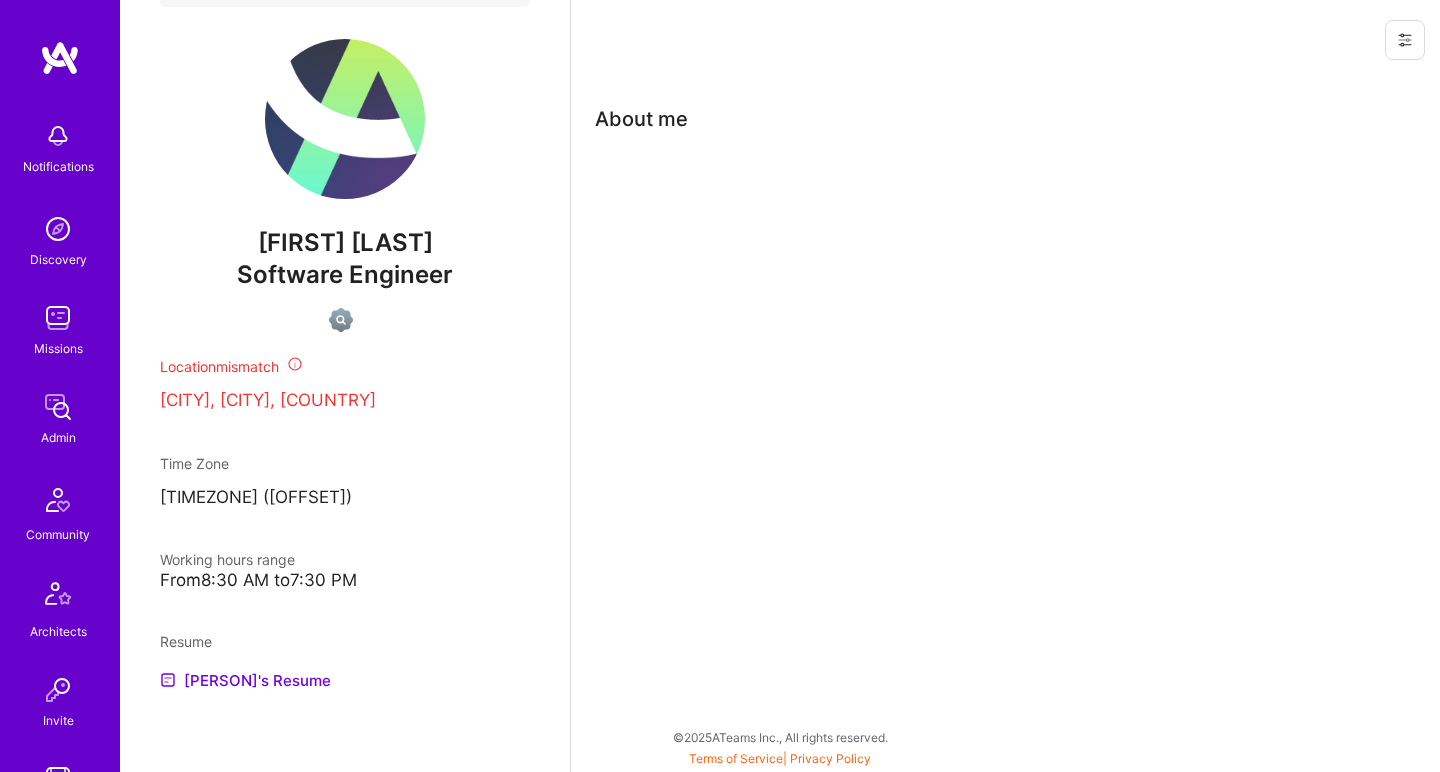 scroll, scrollTop: 0, scrollLeft: 0, axis: both 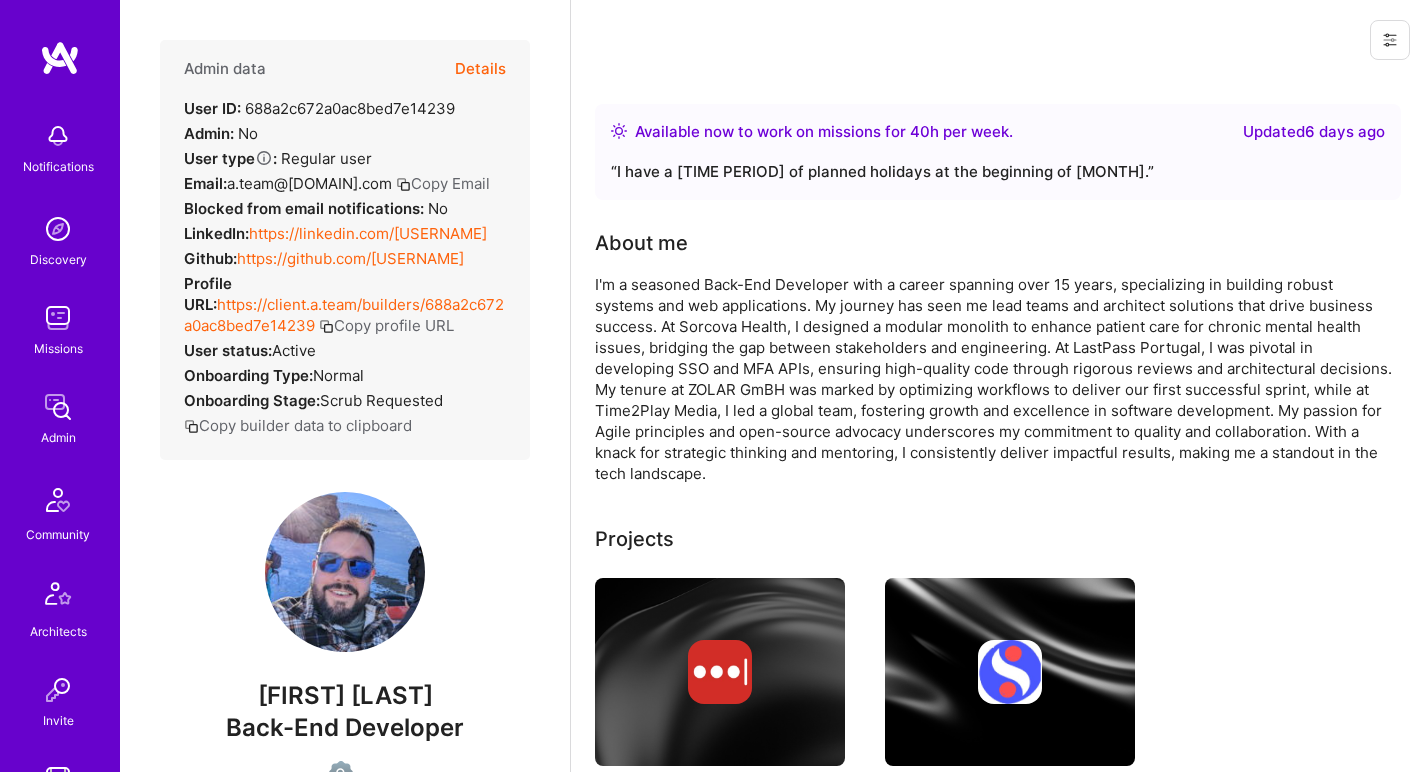 click on "https://linkedin.com/[USERNAME]" at bounding box center [368, 233] 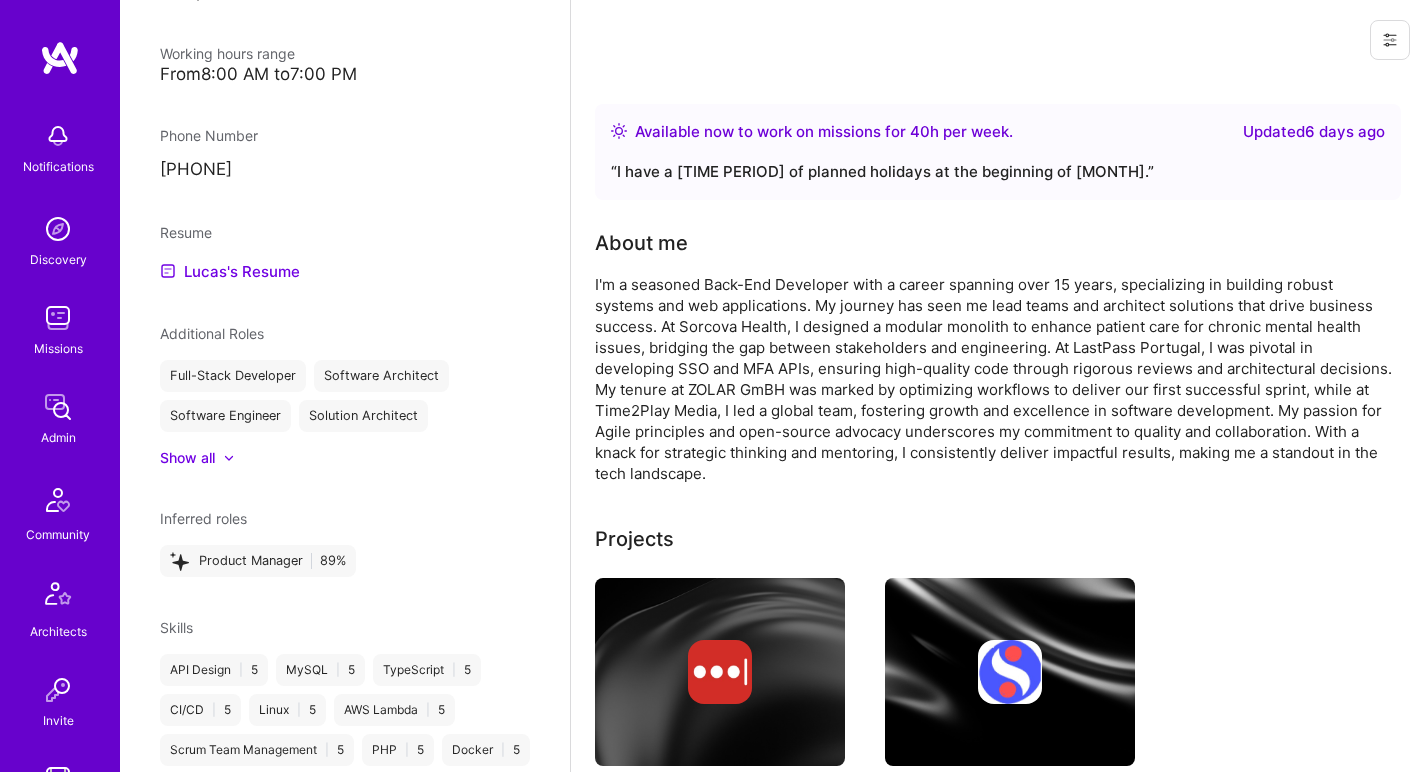 scroll, scrollTop: 1052, scrollLeft: 0, axis: vertical 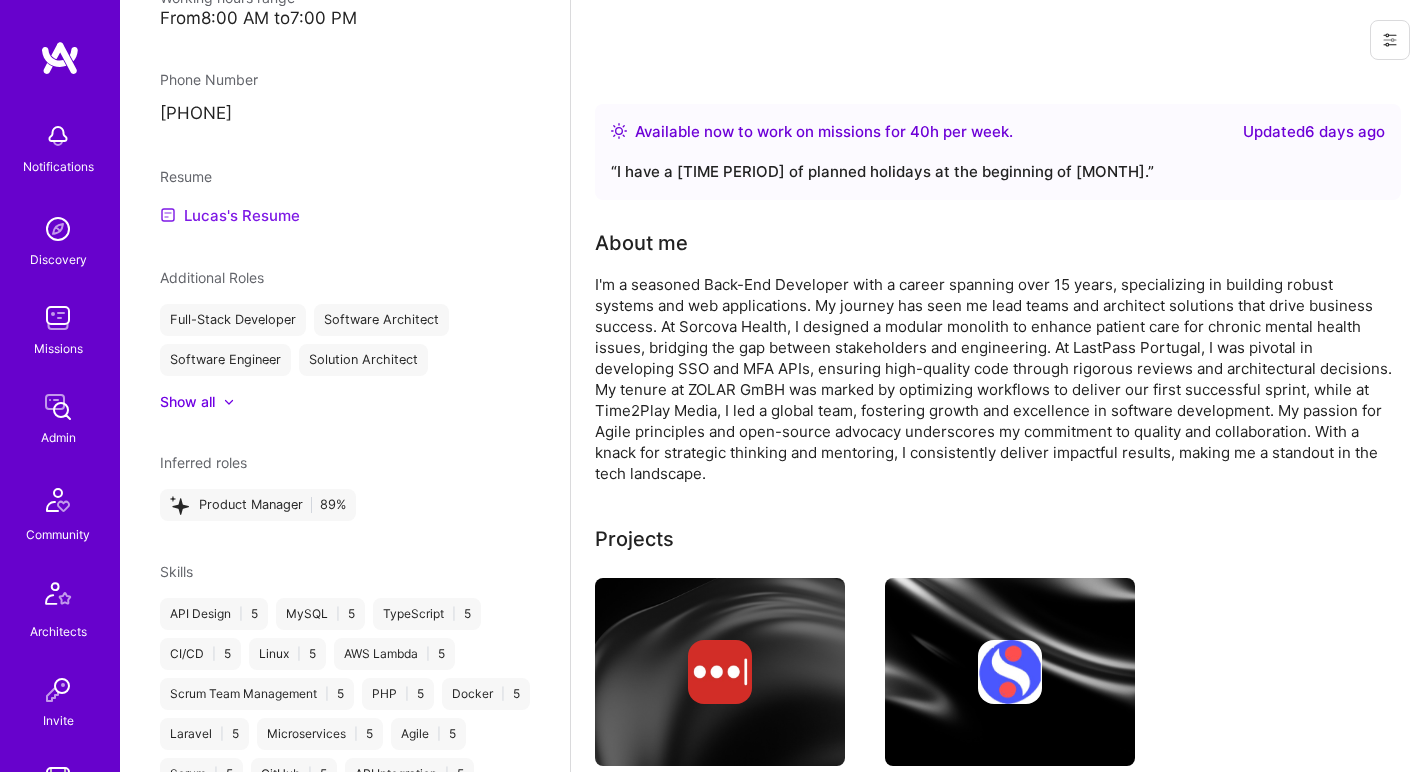 click on "Lucas's Resume" at bounding box center [230, 215] 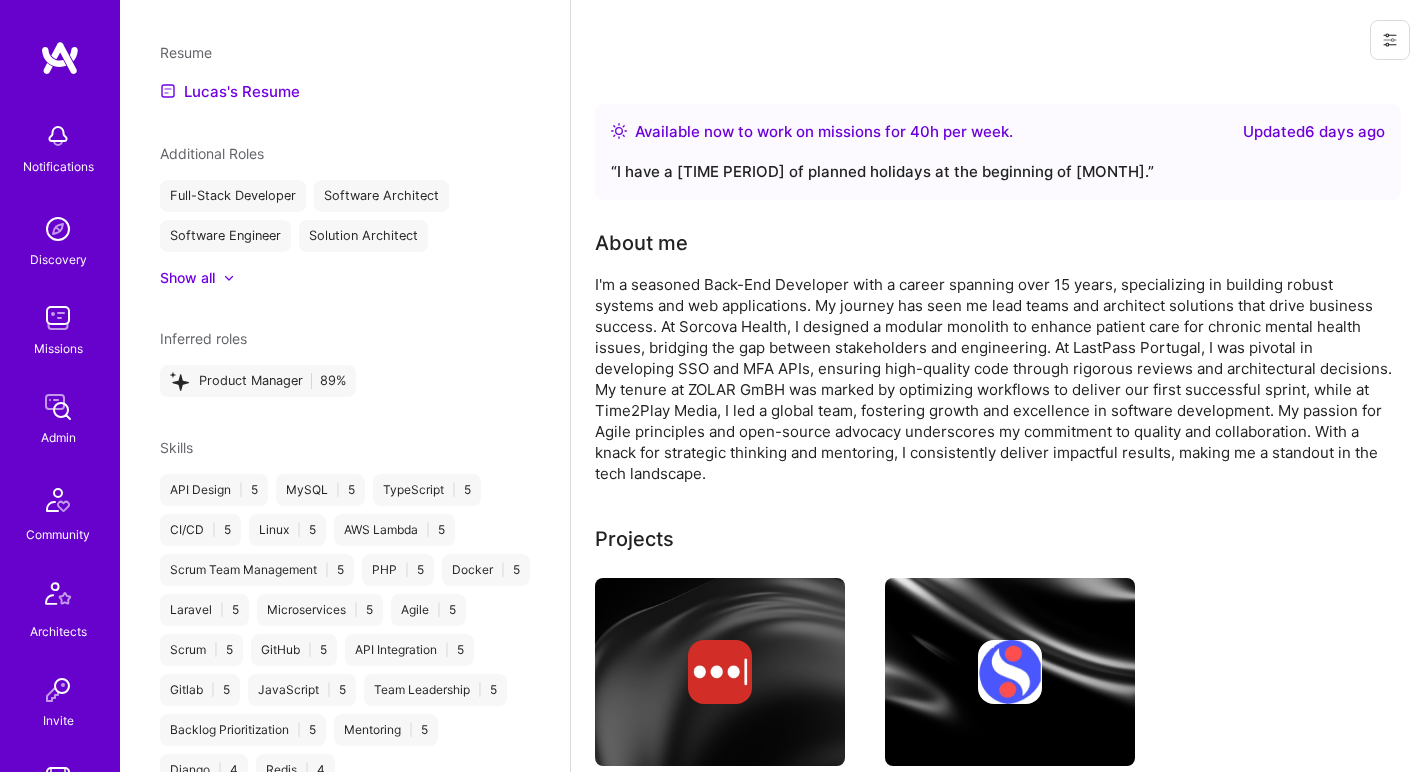 scroll, scrollTop: 0, scrollLeft: 0, axis: both 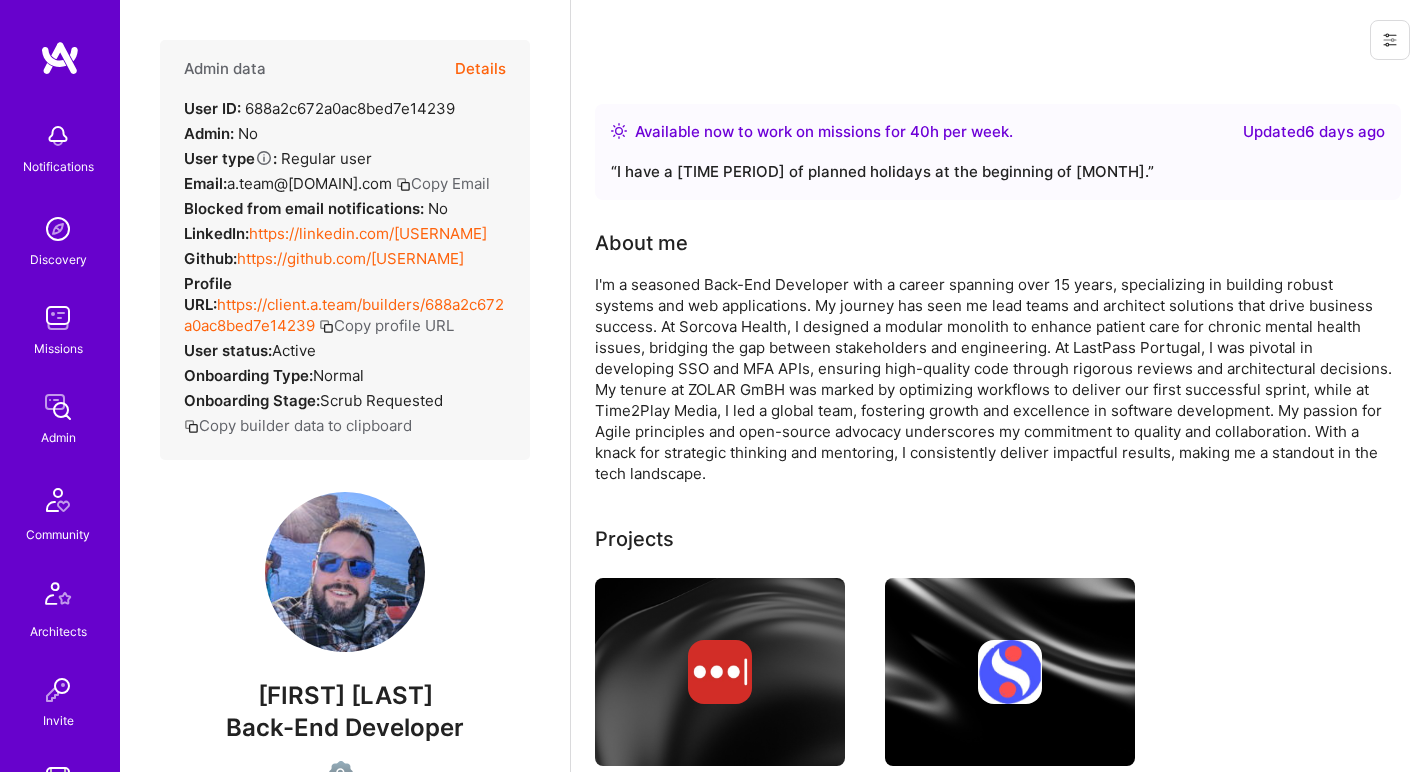 click on "I'm a seasoned Back-End Developer with a career spanning over 15 years, specializing in building robust systems and web applications. My journey has seen me lead teams and architect solutions that drive business success. At Sorcova Health, I designed a modular monolith to enhance patient care for chronic mental health issues, bridging the gap between stakeholders and engineering. At LastPass Portugal, I was pivotal in developing SSO and MFA APIs, ensuring high-quality code through rigorous reviews and architectural decisions. My tenure at ZOLAR GmBH was marked by optimizing workflows to deliver our first successful sprint, while at Time2Play Media, I led a global team, fostering growth and excellence in software development. My passion for Agile principles and open-source advocacy underscores my commitment to quality and collaboration. With a knack for strategic thinking and mentoring, I consistently deliver impactful results, making me a standout in the tech landscape." at bounding box center [995, 379] 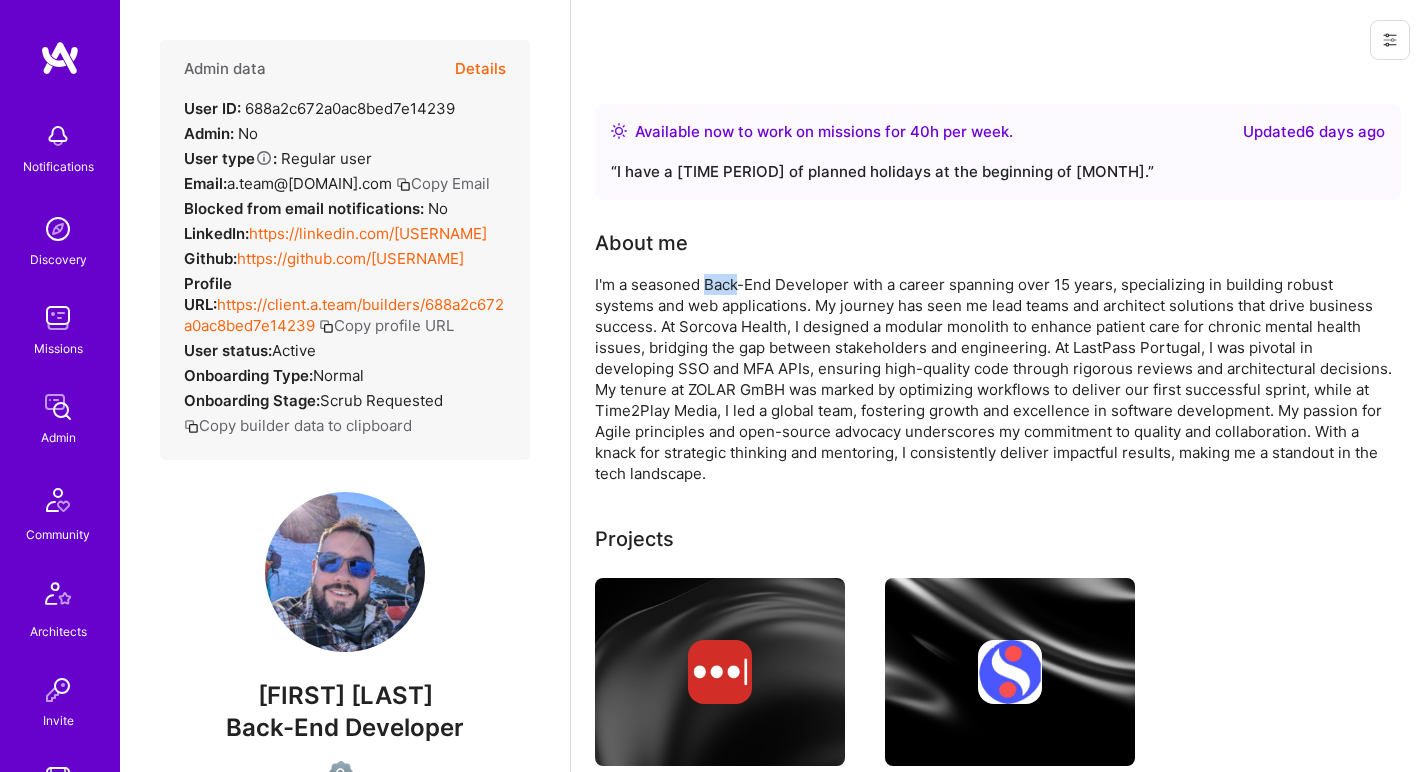 click on "I'm a seasoned Back-End Developer with a career spanning over 15 years, specializing in building robust systems and web applications. My journey has seen me lead teams and architect solutions that drive business success. At Sorcova Health, I designed a modular monolith to enhance patient care for chronic mental health issues, bridging the gap between stakeholders and engineering. At LastPass Portugal, I was pivotal in developing SSO and MFA APIs, ensuring high-quality code through rigorous reviews and architectural decisions. My tenure at ZOLAR GmBH was marked by optimizing workflows to deliver our first successful sprint, while at Time2Play Media, I led a global team, fostering growth and excellence in software development. My passion for Agile principles and open-source advocacy underscores my commitment to quality and collaboration. With a knack for strategic thinking and mentoring, I consistently deliver impactful results, making me a standout in the tech landscape." at bounding box center [995, 379] 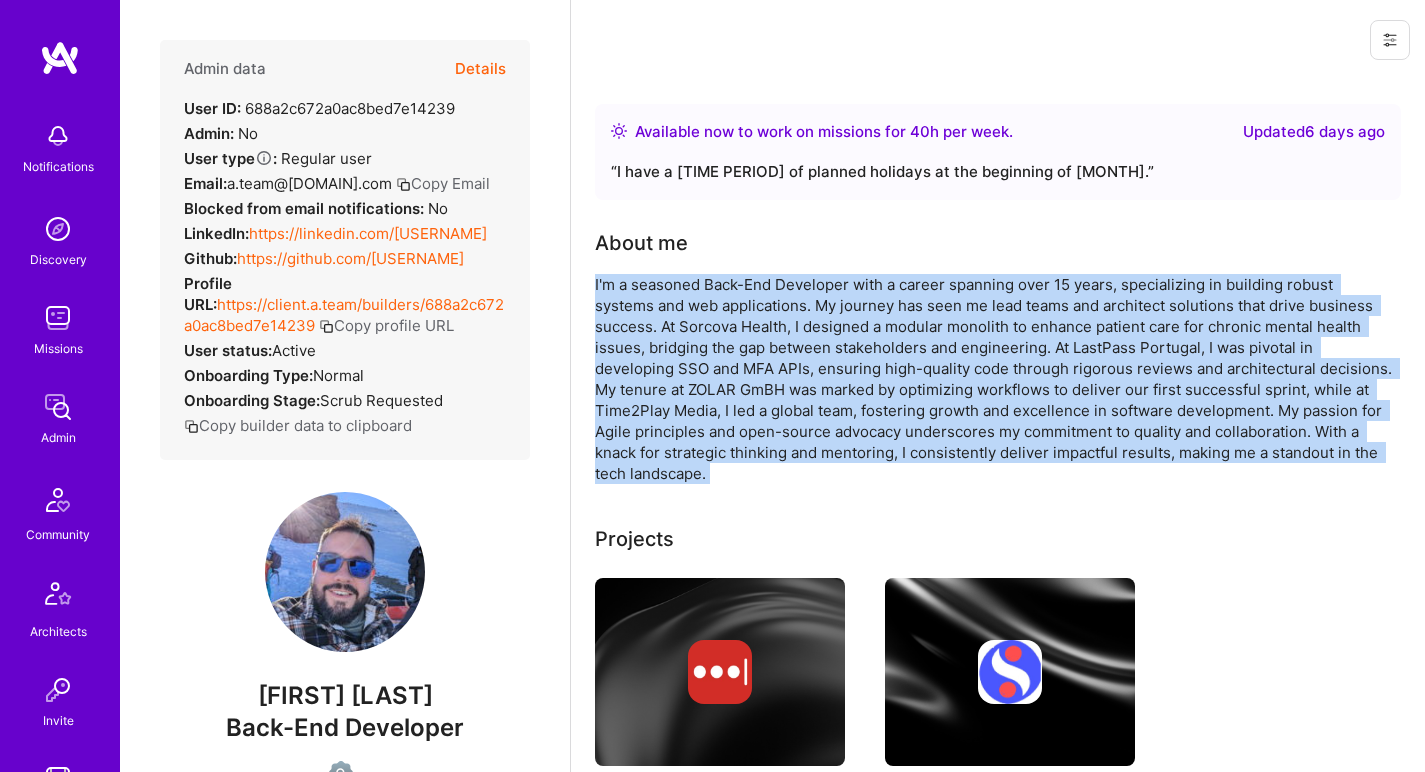 click on "I'm a seasoned Back-End Developer with a career spanning over 15 years, specializing in building robust systems and web applications. My journey has seen me lead teams and architect solutions that drive business success. At Sorcova Health, I designed a modular monolith to enhance patient care for chronic mental health issues, bridging the gap between stakeholders and engineering. At LastPass Portugal, I was pivotal in developing SSO and MFA APIs, ensuring high-quality code through rigorous reviews and architectural decisions. My tenure at ZOLAR GmBH was marked by optimizing workflows to deliver our first successful sprint, while at Time2Play Media, I led a global team, fostering growth and excellence in software development. My passion for Agile principles and open-source advocacy underscores my commitment to quality and collaboration. With a knack for strategic thinking and mentoring, I consistently deliver impactful results, making me a standout in the tech landscape." at bounding box center [995, 379] 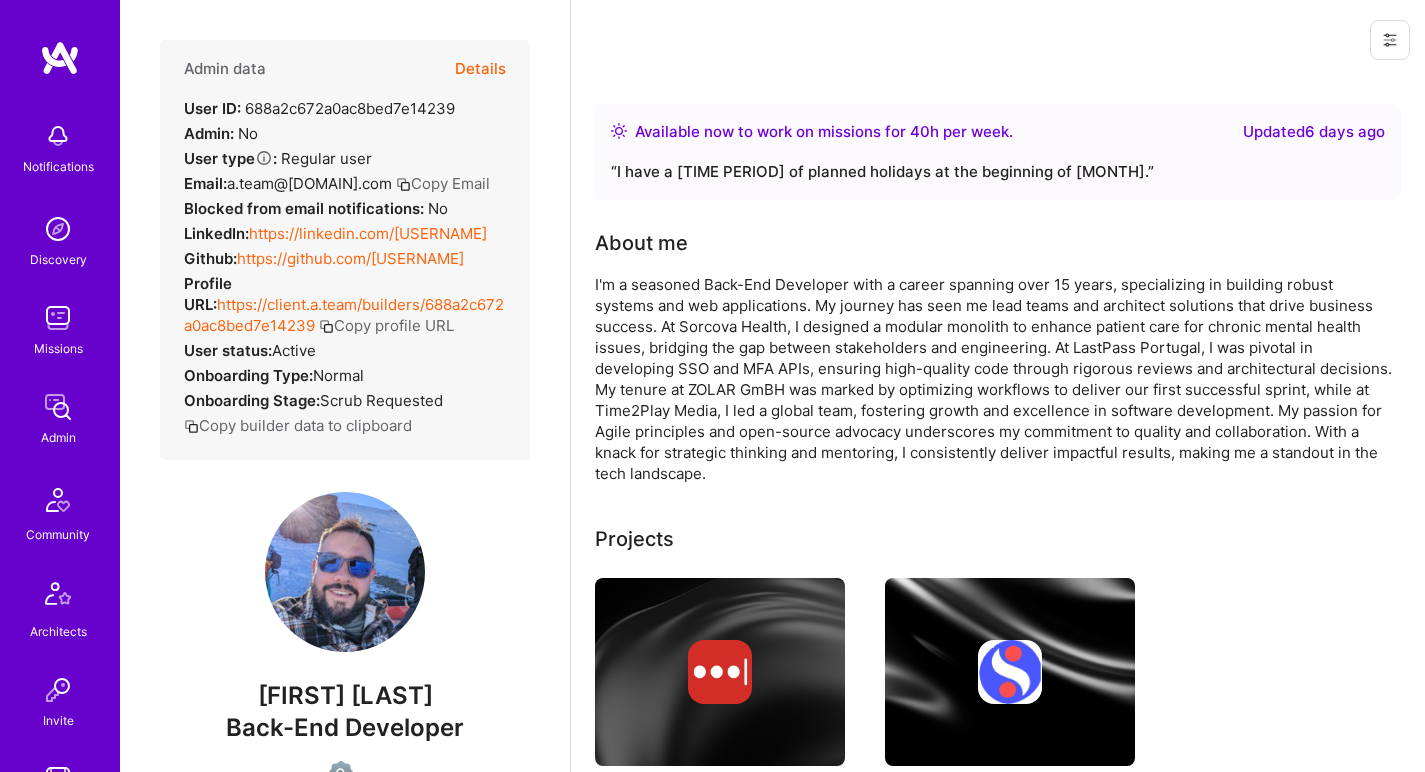 click on "I'm a seasoned Back-End Developer with a career spanning over 15 years, specializing in building robust systems and web applications. My journey has seen me lead teams and architect solutions that drive business success. At Sorcova Health, I designed a modular monolith to enhance patient care for chronic mental health issues, bridging the gap between stakeholders and engineering. At LastPass Portugal, I was pivotal in developing SSO and MFA APIs, ensuring high-quality code through rigorous reviews and architectural decisions. My tenure at ZOLAR GmBH was marked by optimizing workflows to deliver our first successful sprint, while at Time2Play Media, I led a global team, fostering growth and excellence in software development. My passion for Agile principles and open-source advocacy underscores my commitment to quality and collaboration. With a knack for strategic thinking and mentoring, I consistently deliver impactful results, making me a standout in the tech landscape." at bounding box center [995, 379] 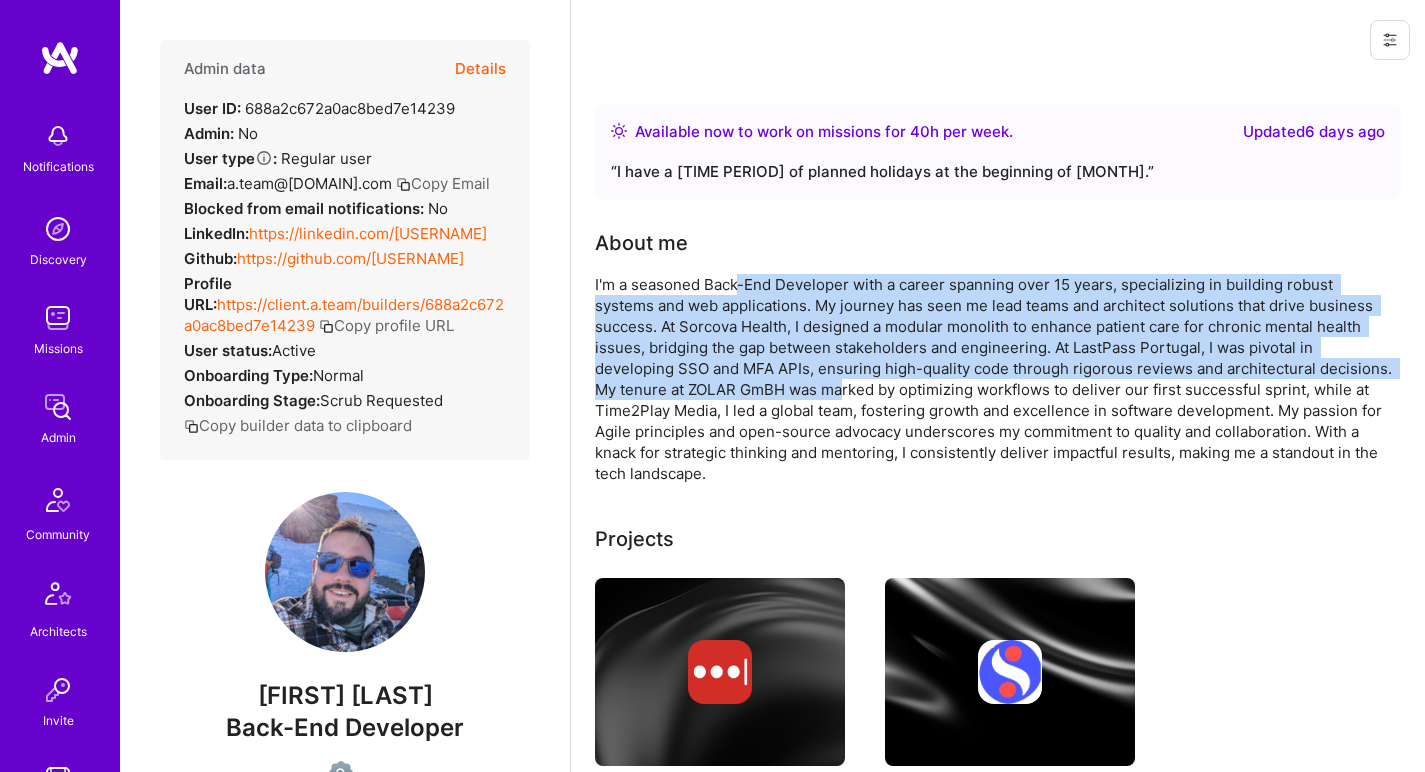 drag, startPoint x: 738, startPoint y: 287, endPoint x: 750, endPoint y: 398, distance: 111.64677 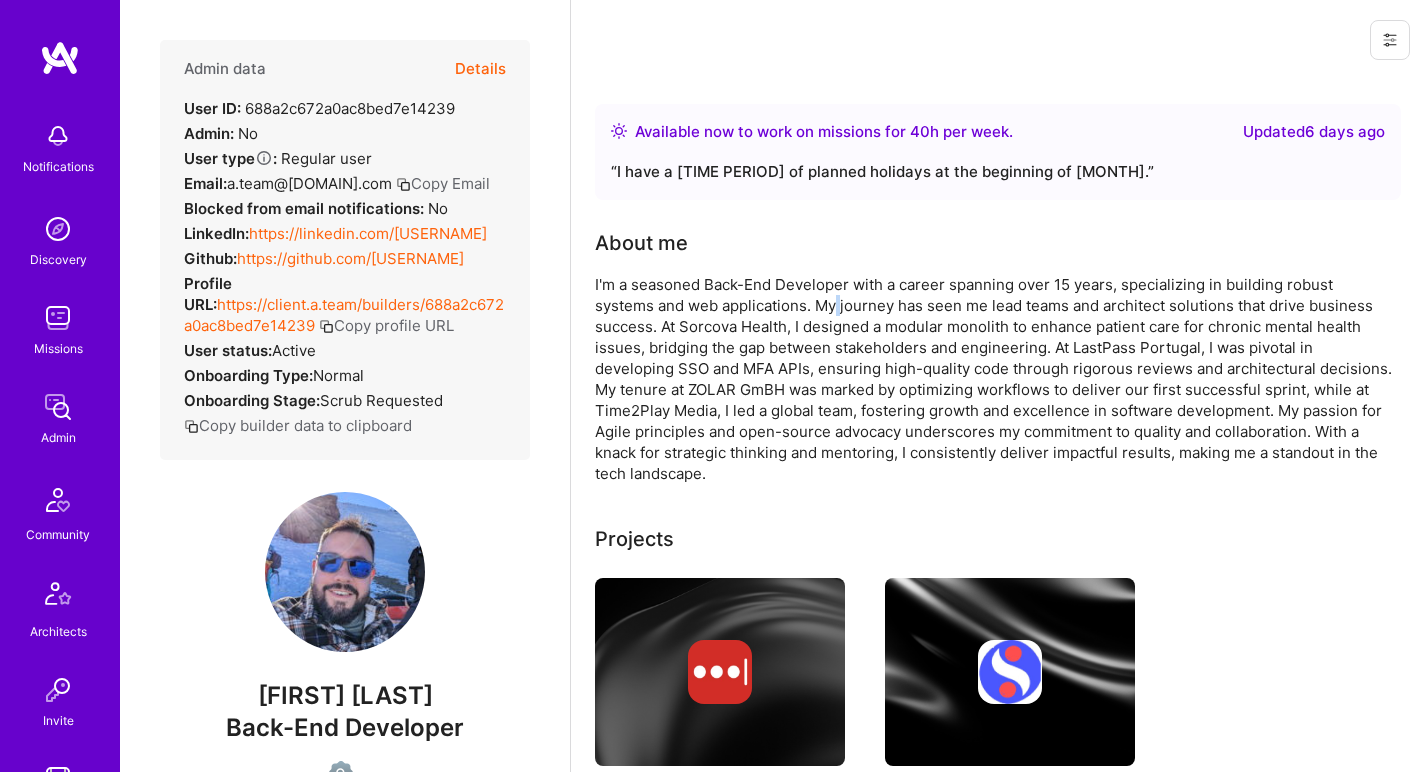 click on "I'm a seasoned Back-End Developer with a career spanning over 15 years, specializing in building robust systems and web applications. My journey has seen me lead teams and architect solutions that drive business success. At Sorcova Health, I designed a modular monolith to enhance patient care for chronic mental health issues, bridging the gap between stakeholders and engineering. At LastPass Portugal, I was pivotal in developing SSO and MFA APIs, ensuring high-quality code through rigorous reviews and architectural decisions. My tenure at ZOLAR GmBH was marked by optimizing workflows to deliver our first successful sprint, while at Time2Play Media, I led a global team, fostering growth and excellence in software development. My passion for Agile principles and open-source advocacy underscores my commitment to quality and collaboration. With a knack for strategic thinking and mentoring, I consistently deliver impactful results, making me a standout in the tech landscape." at bounding box center [995, 379] 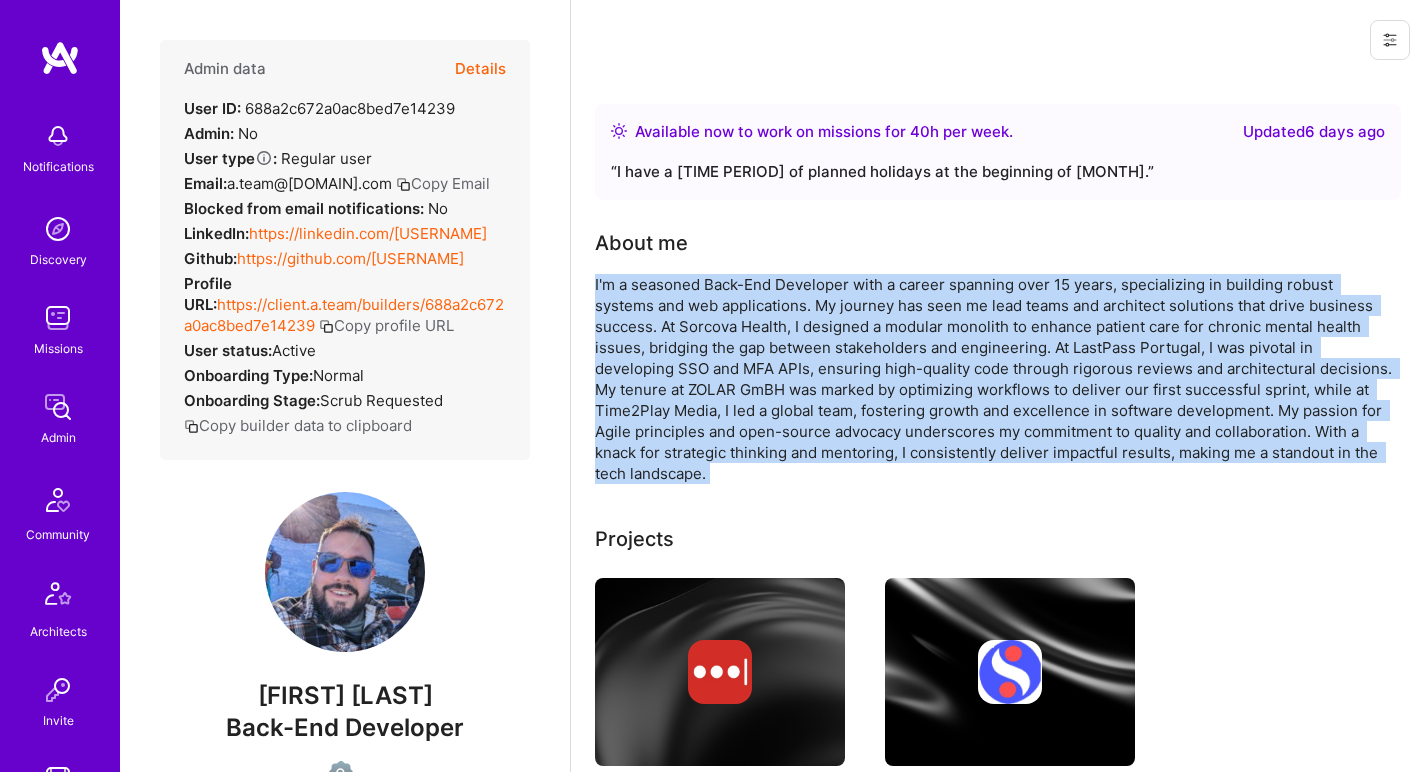 click on "I'm a seasoned Back-End Developer with a career spanning over 15 years, specializing in building robust systems and web applications. My journey has seen me lead teams and architect solutions that drive business success. At Sorcova Health, I designed a modular monolith to enhance patient care for chronic mental health issues, bridging the gap between stakeholders and engineering. At LastPass Portugal, I was pivotal in developing SSO and MFA APIs, ensuring high-quality code through rigorous reviews and architectural decisions. My tenure at ZOLAR GmBH was marked by optimizing workflows to deliver our first successful sprint, while at Time2Play Media, I led a global team, fostering growth and excellence in software development. My passion for Agile principles and open-source advocacy underscores my commitment to quality and collaboration. With a knack for strategic thinking and mentoring, I consistently deliver impactful results, making me a standout in the tech landscape." at bounding box center [995, 379] 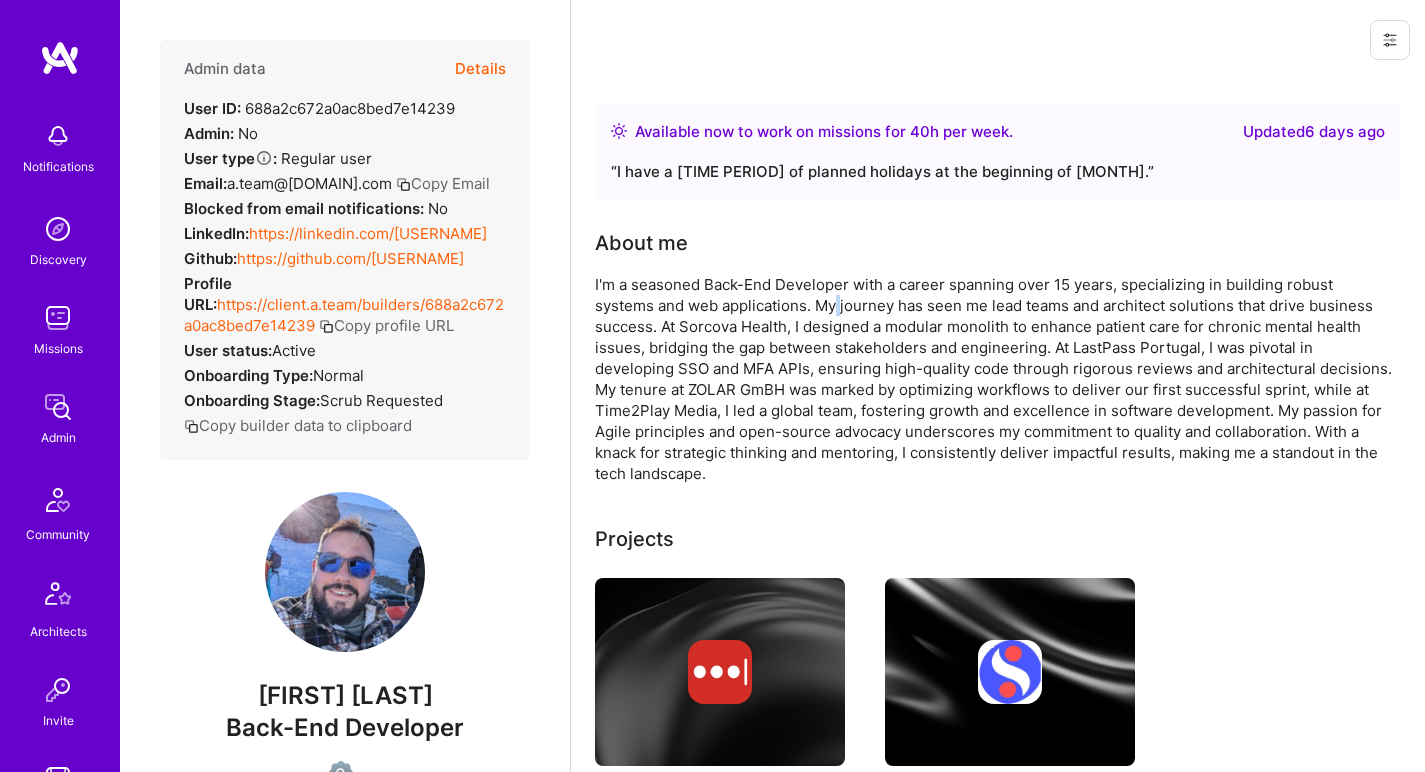 click on "I'm a seasoned Back-End Developer with a career spanning over 15 years, specializing in building robust systems and web applications. My journey has seen me lead teams and architect solutions that drive business success. At Sorcova Health, I designed a modular monolith to enhance patient care for chronic mental health issues, bridging the gap between stakeholders and engineering. At LastPass Portugal, I was pivotal in developing SSO and MFA APIs, ensuring high-quality code through rigorous reviews and architectural decisions. My tenure at ZOLAR GmBH was marked by optimizing workflows to deliver our first successful sprint, while at Time2Play Media, I led a global team, fostering growth and excellence in software development. My passion for Agile principles and open-source advocacy underscores my commitment to quality and collaboration. With a knack for strategic thinking and mentoring, I consistently deliver impactful results, making me a standout in the tech landscape." at bounding box center [995, 379] 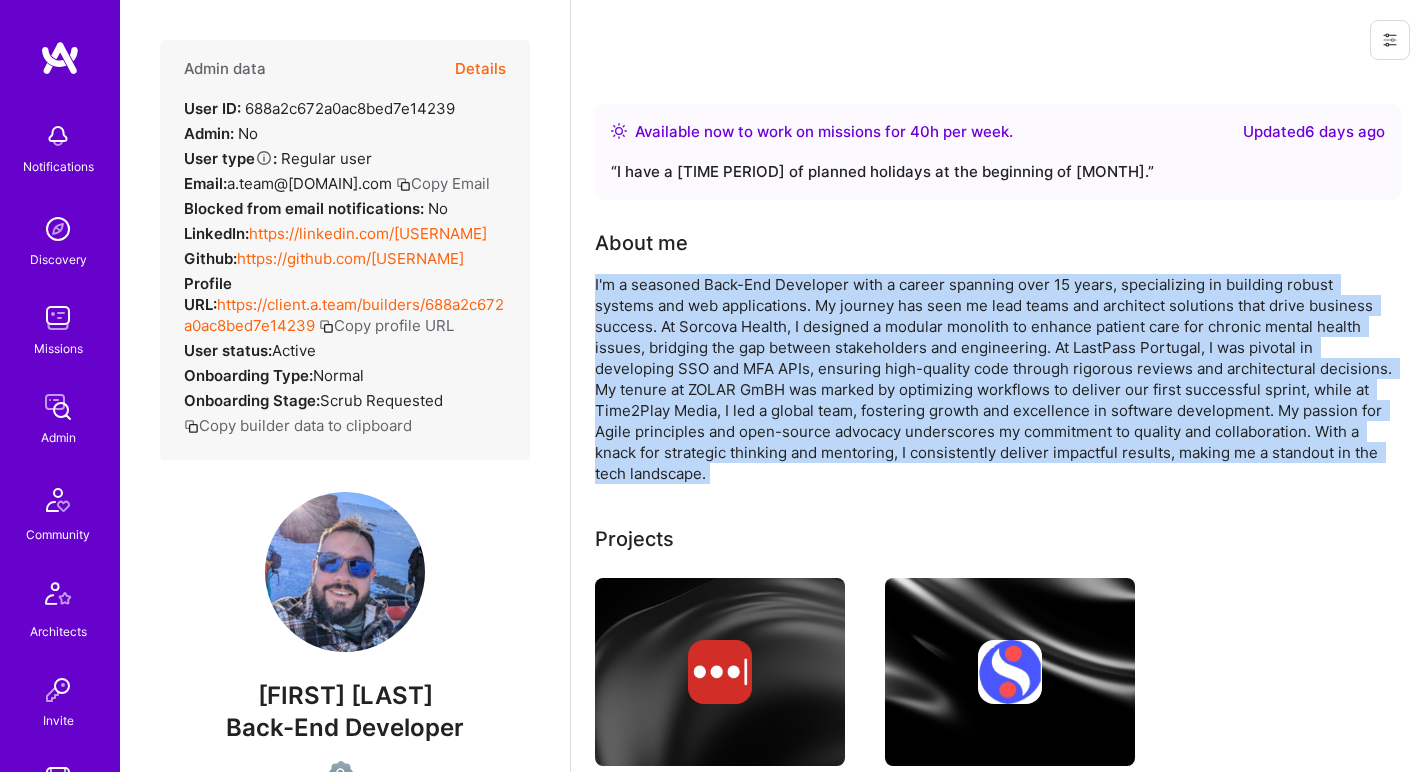 click on "I'm a seasoned Back-End Developer with a career spanning over 15 years, specializing in building robust systems and web applications. My journey has seen me lead teams and architect solutions that drive business success. At Sorcova Health, I designed a modular monolith to enhance patient care for chronic mental health issues, bridging the gap between stakeholders and engineering. At LastPass Portugal, I was pivotal in developing SSO and MFA APIs, ensuring high-quality code through rigorous reviews and architectural decisions. My tenure at ZOLAR GmBH was marked by optimizing workflows to deliver our first successful sprint, while at Time2Play Media, I led a global team, fostering growth and excellence in software development. My passion for Agile principles and open-source advocacy underscores my commitment to quality and collaboration. With a knack for strategic thinking and mentoring, I consistently deliver impactful results, making me a standout in the tech landscape." at bounding box center (995, 379) 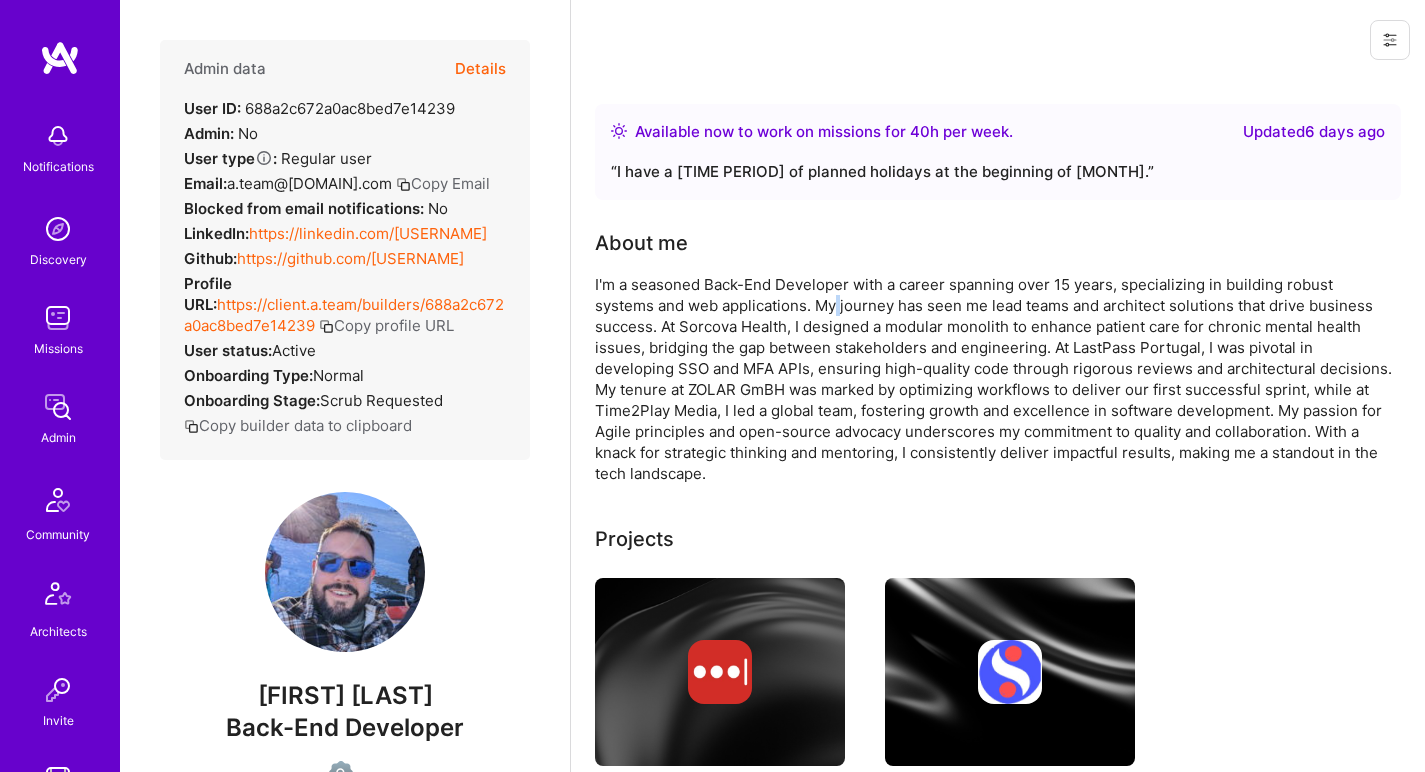click on "I'm a seasoned Back-End Developer with a career spanning over 15 years, specializing in building robust systems and web applications. My journey has seen me lead teams and architect solutions that drive business success. At Sorcova Health, I designed a modular monolith to enhance patient care for chronic mental health issues, bridging the gap between stakeholders and engineering. At LastPass Portugal, I was pivotal in developing SSO and MFA APIs, ensuring high-quality code through rigorous reviews and architectural decisions. My tenure at ZOLAR GmBH was marked by optimizing workflows to deliver our first successful sprint, while at Time2Play Media, I led a global team, fostering growth and excellence in software development. My passion for Agile principles and open-source advocacy underscores my commitment to quality and collaboration. With a knack for strategic thinking and mentoring, I consistently deliver impactful results, making me a standout in the tech landscape." at bounding box center [995, 379] 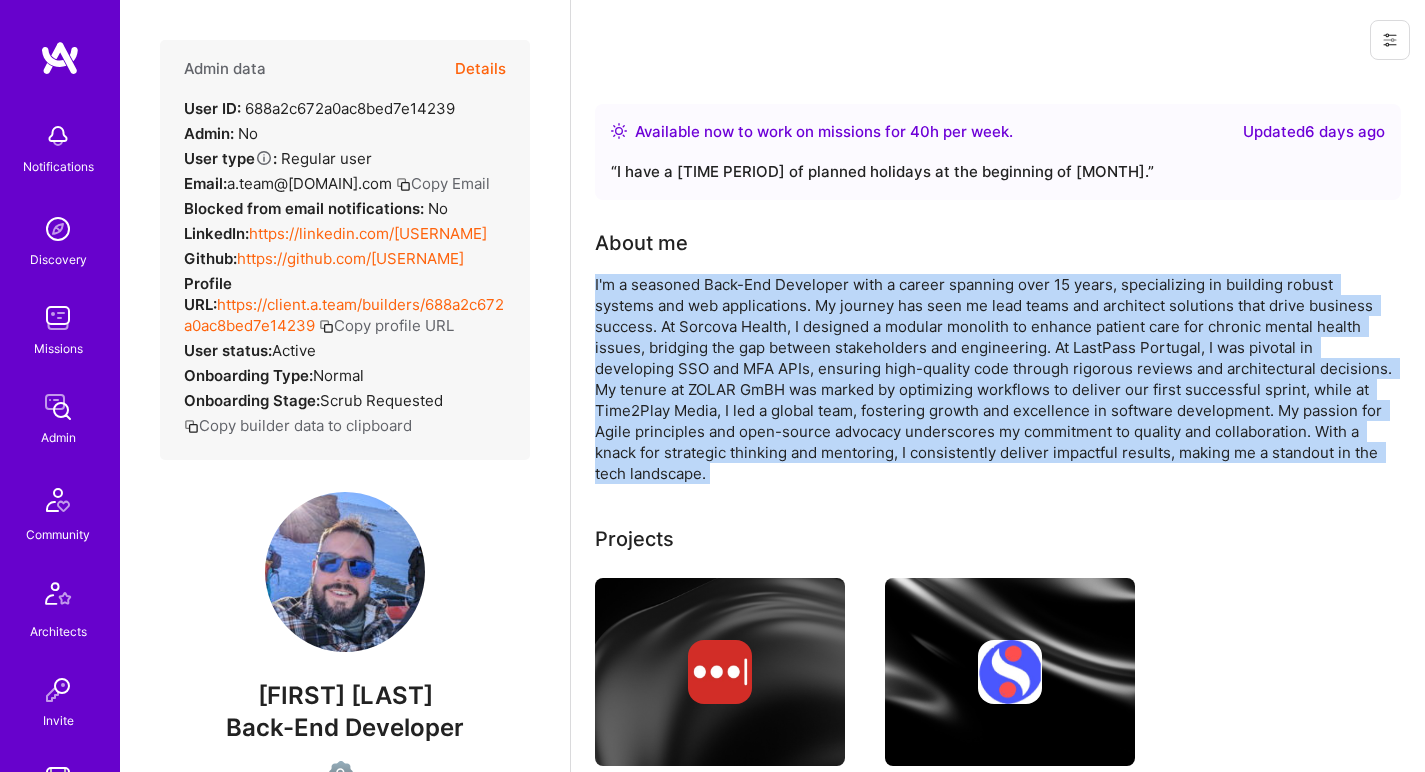 drag, startPoint x: 772, startPoint y: 311, endPoint x: 760, endPoint y: 334, distance: 25.942244 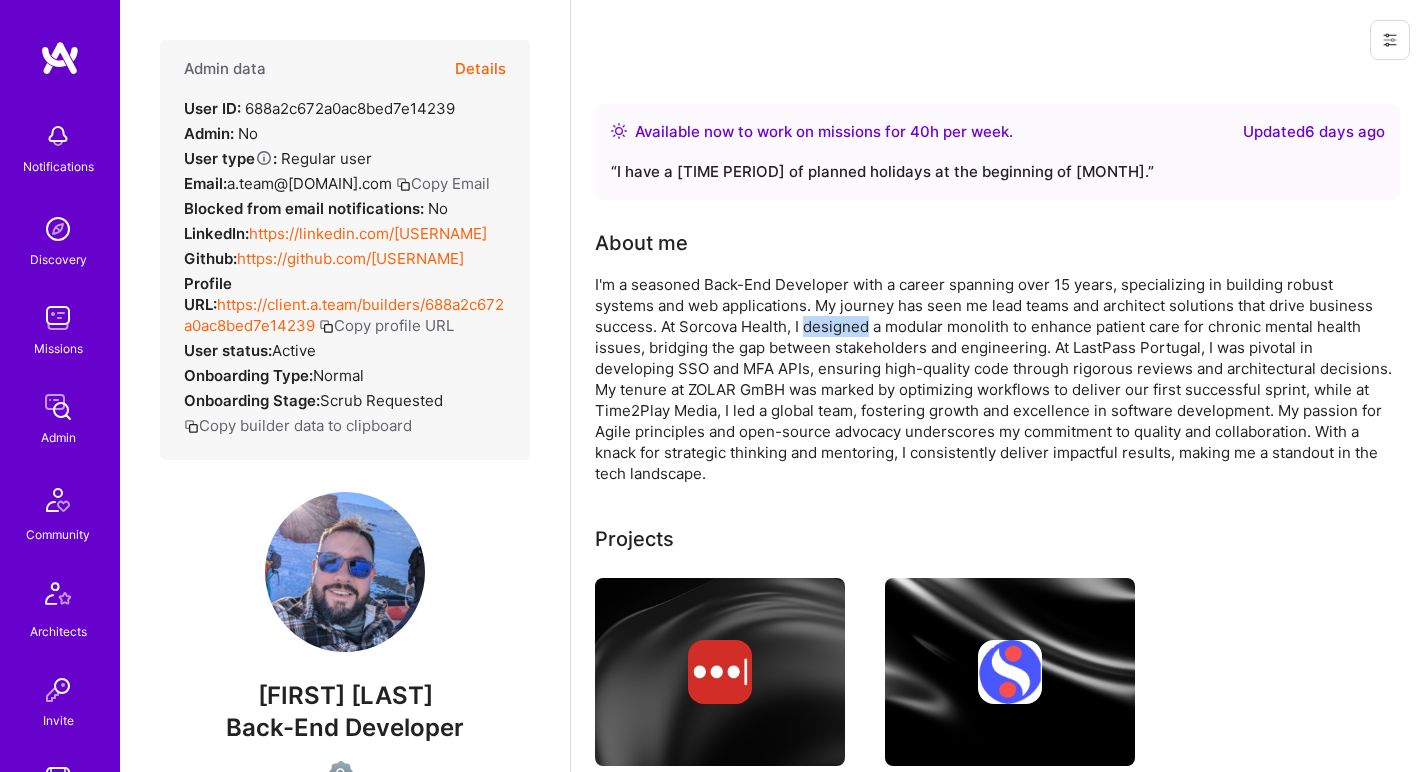 click on "I'm a seasoned Back-End Developer with a career spanning over 15 years, specializing in building robust systems and web applications. My journey has seen me lead teams and architect solutions that drive business success. At Sorcova Health, I designed a modular monolith to enhance patient care for chronic mental health issues, bridging the gap between stakeholders and engineering. At LastPass Portugal, I was pivotal in developing SSO and MFA APIs, ensuring high-quality code through rigorous reviews and architectural decisions. My tenure at ZOLAR GmBH was marked by optimizing workflows to deliver our first successful sprint, while at Time2Play Media, I led a global team, fostering growth and excellence in software development. My passion for Agile principles and open-source advocacy underscores my commitment to quality and collaboration. With a knack for strategic thinking and mentoring, I consistently deliver impactful results, making me a standout in the tech landscape." at bounding box center (995, 379) 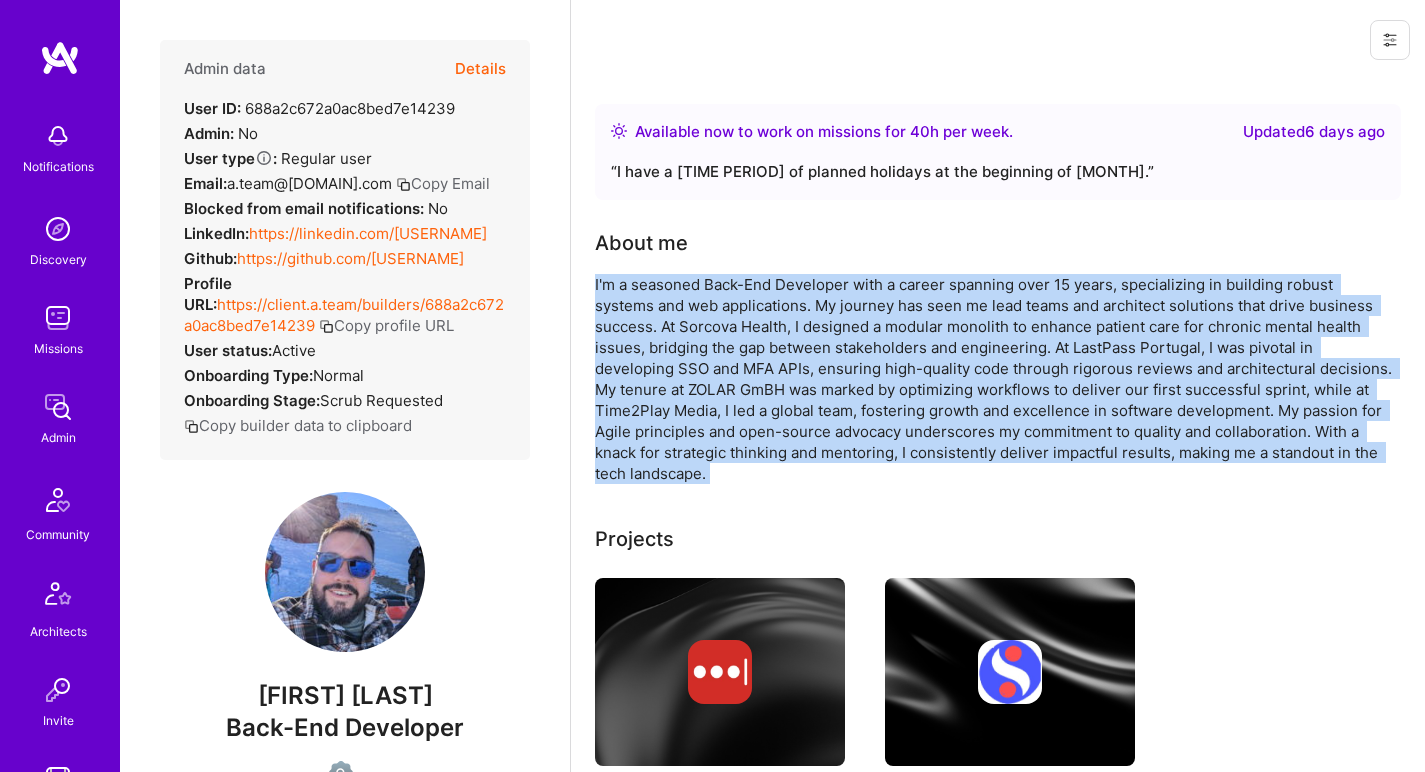 click on "I'm a seasoned Back-End Developer with a career spanning over 15 years, specializing in building robust systems and web applications. My journey has seen me lead teams and architect solutions that drive business success. At Sorcova Health, I designed a modular monolith to enhance patient care for chronic mental health issues, bridging the gap between stakeholders and engineering. At LastPass Portugal, I was pivotal in developing SSO and MFA APIs, ensuring high-quality code through rigorous reviews and architectural decisions. My tenure at ZOLAR GmBH was marked by optimizing workflows to deliver our first successful sprint, while at Time2Play Media, I led a global team, fostering growth and excellence in software development. My passion for Agile principles and open-source advocacy underscores my commitment to quality and collaboration. With a knack for strategic thinking and mentoring, I consistently deliver impactful results, making me a standout in the tech landscape." at bounding box center [995, 379] 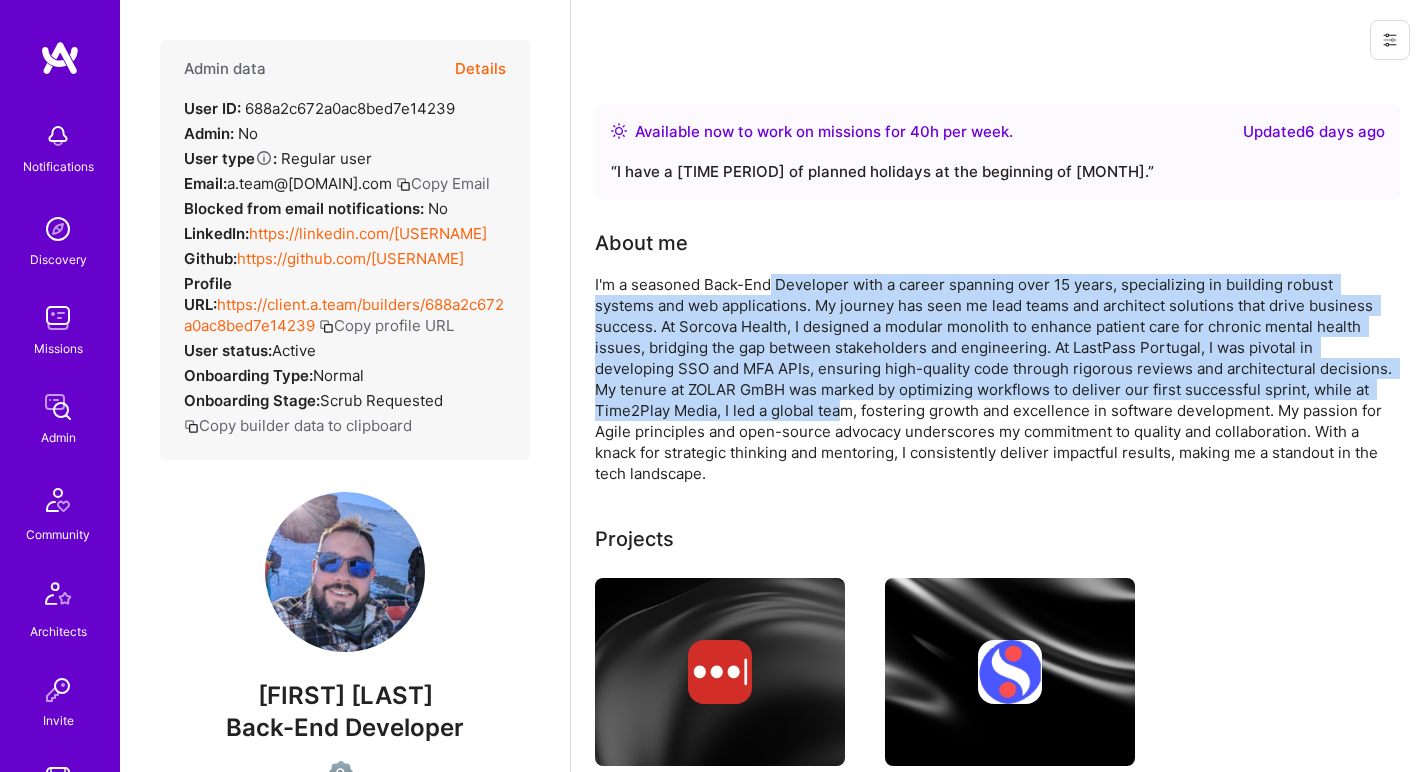 drag, startPoint x: 772, startPoint y: 286, endPoint x: 760, endPoint y: 416, distance: 130.55267 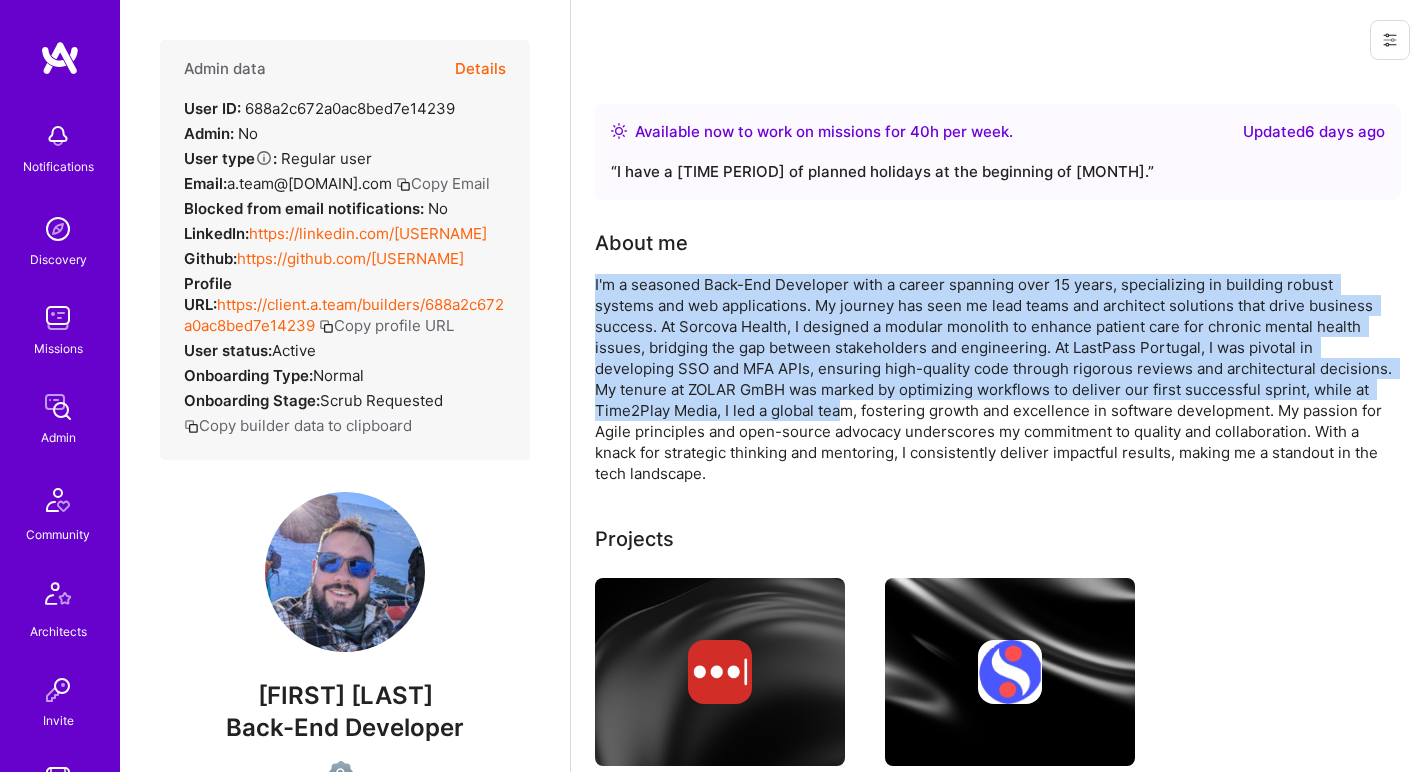 drag, startPoint x: 765, startPoint y: 416, endPoint x: 787, endPoint y: 268, distance: 149.6262 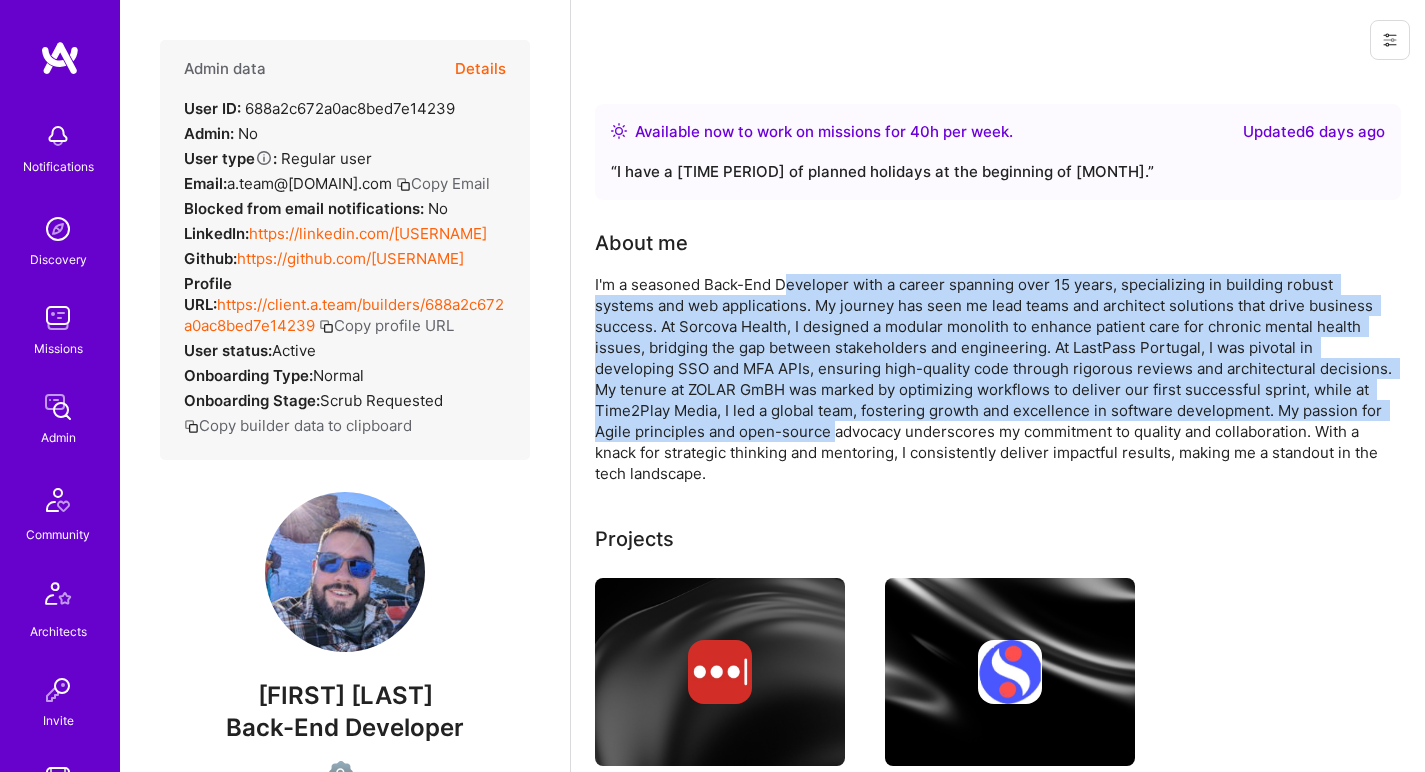 drag, startPoint x: 784, startPoint y: 279, endPoint x: 793, endPoint y: 433, distance: 154.26276 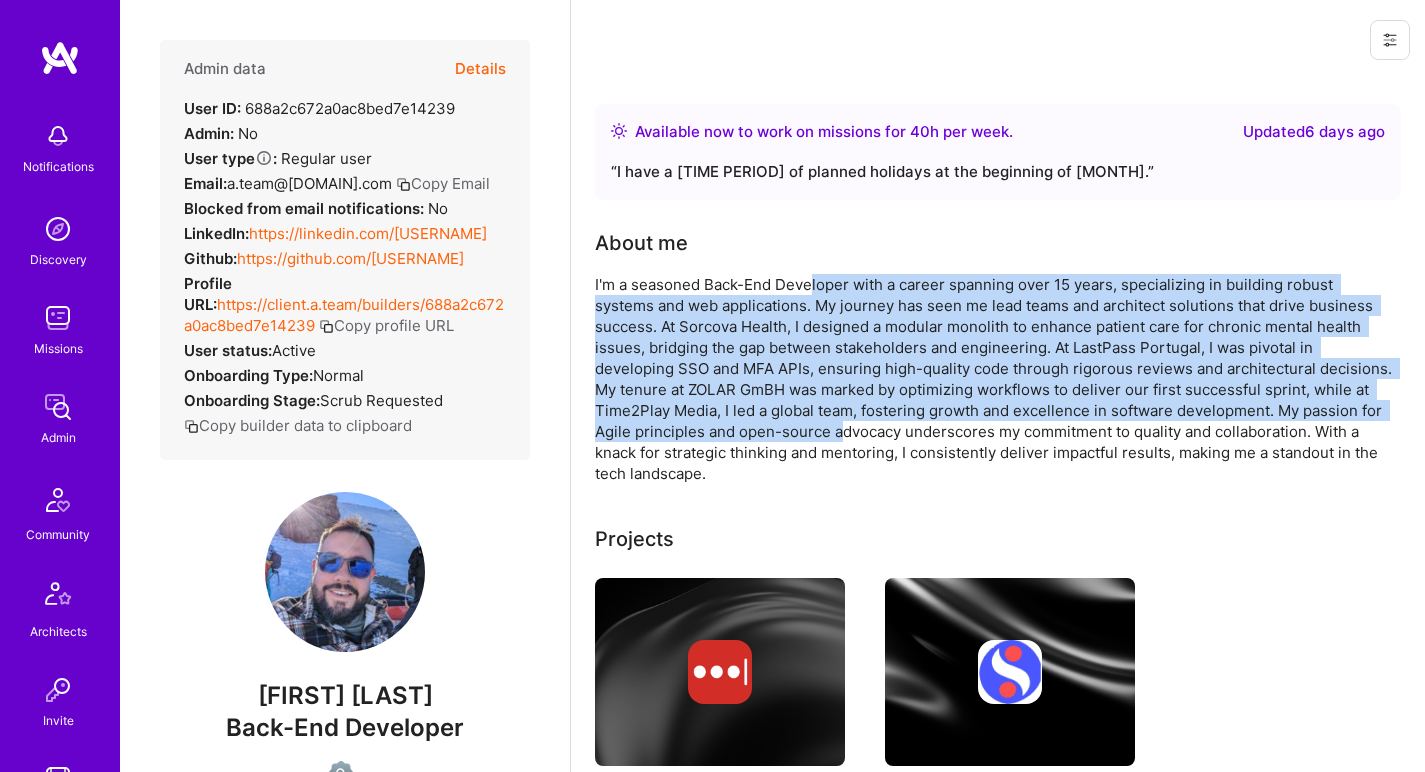 drag, startPoint x: 801, startPoint y: 430, endPoint x: 814, endPoint y: 278, distance: 152.5549 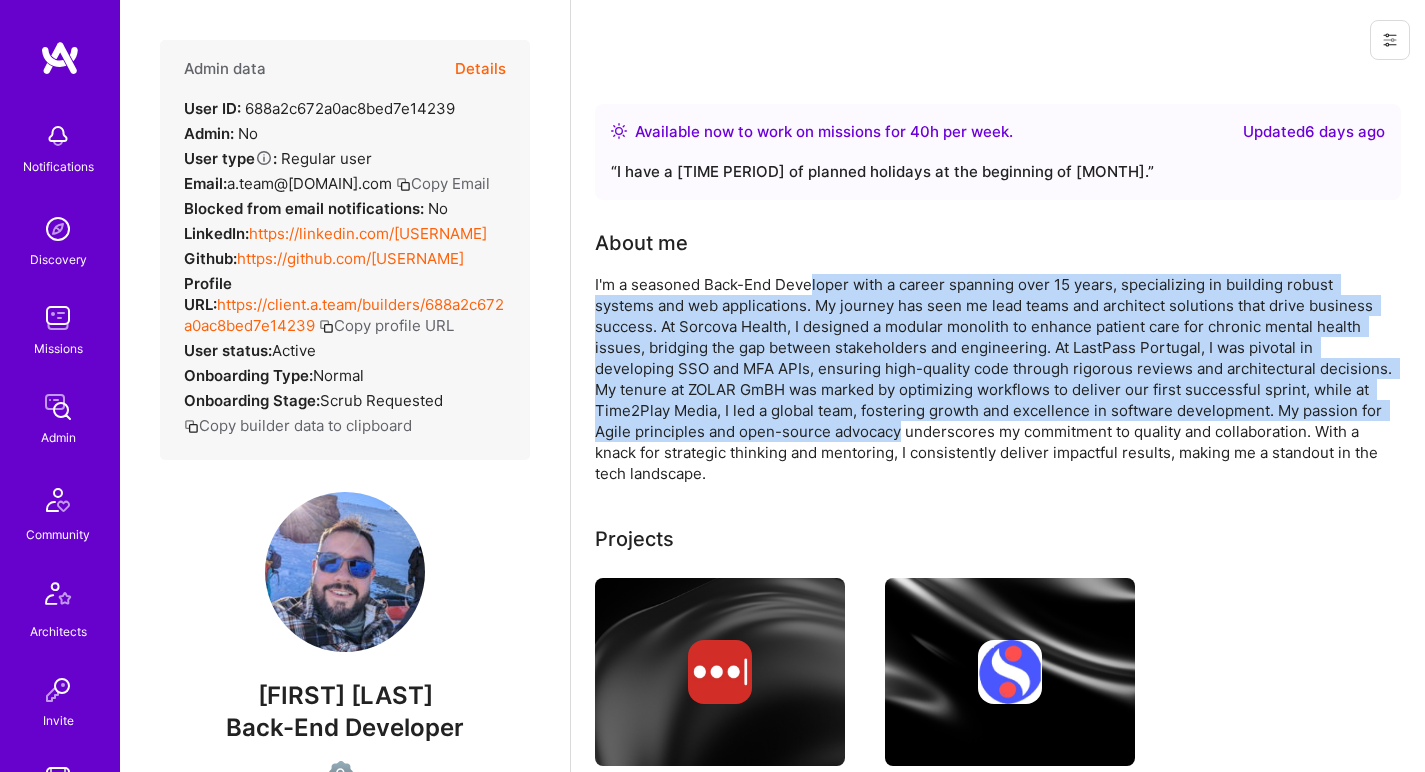 drag, startPoint x: 812, startPoint y: 288, endPoint x: 860, endPoint y: 433, distance: 152.73834 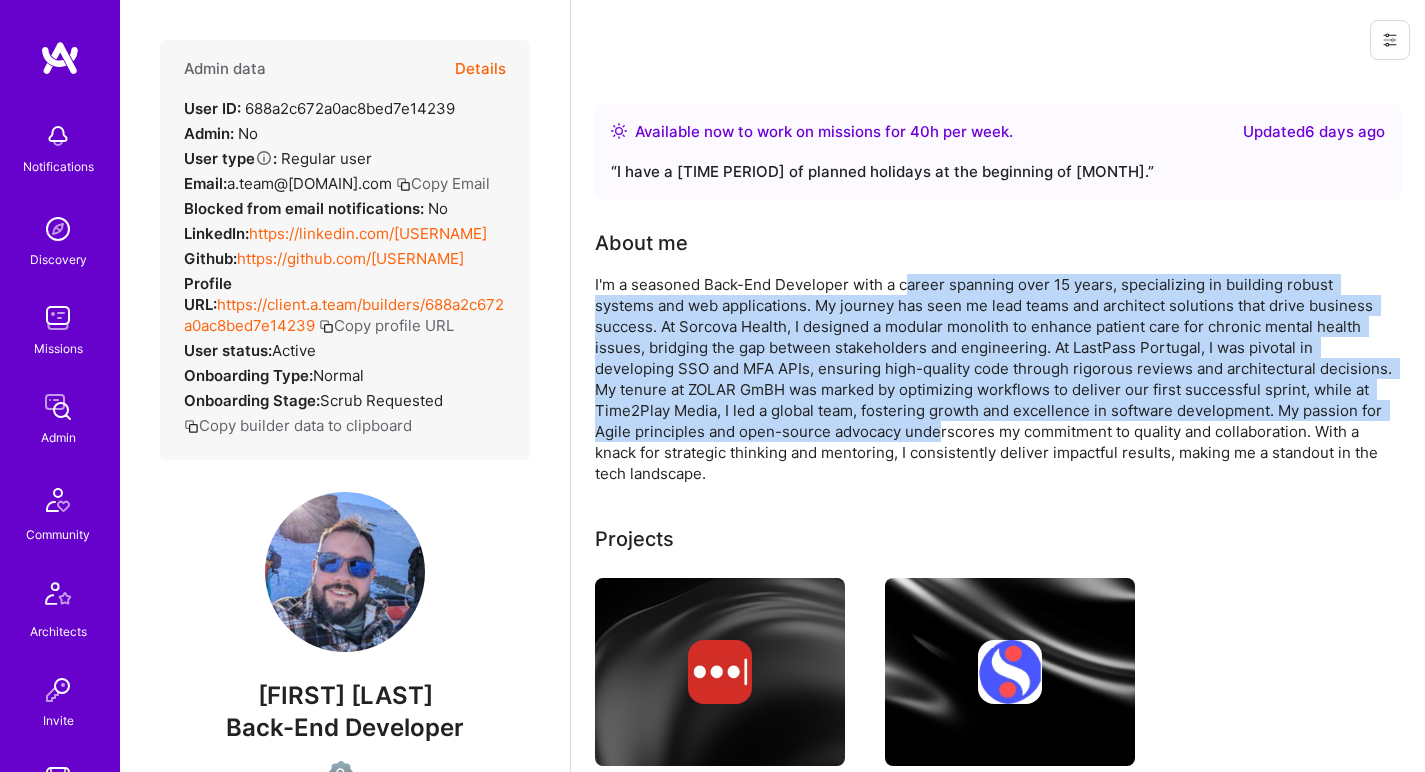 drag, startPoint x: 897, startPoint y: 437, endPoint x: 910, endPoint y: 288, distance: 149.56604 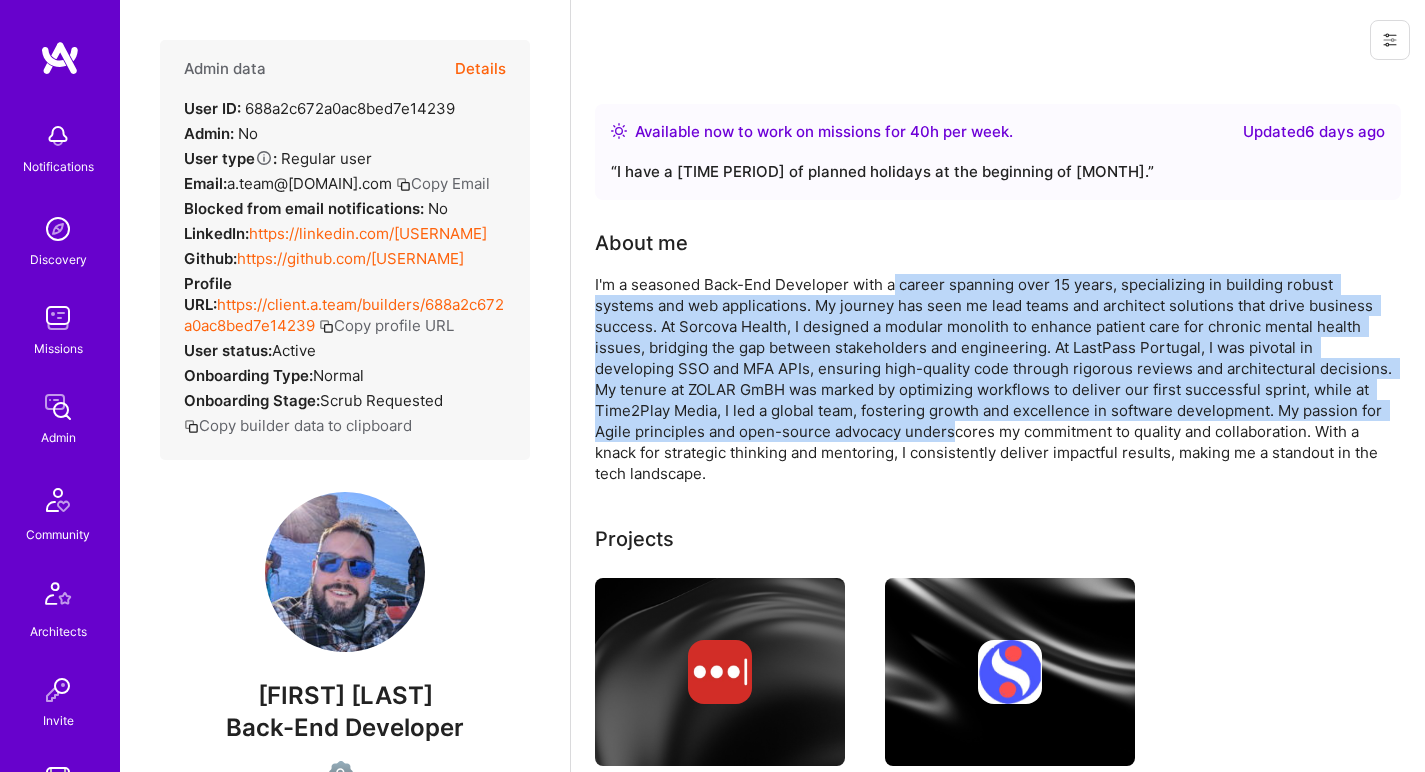 drag, startPoint x: 894, startPoint y: 288, endPoint x: 916, endPoint y: 422, distance: 135.79396 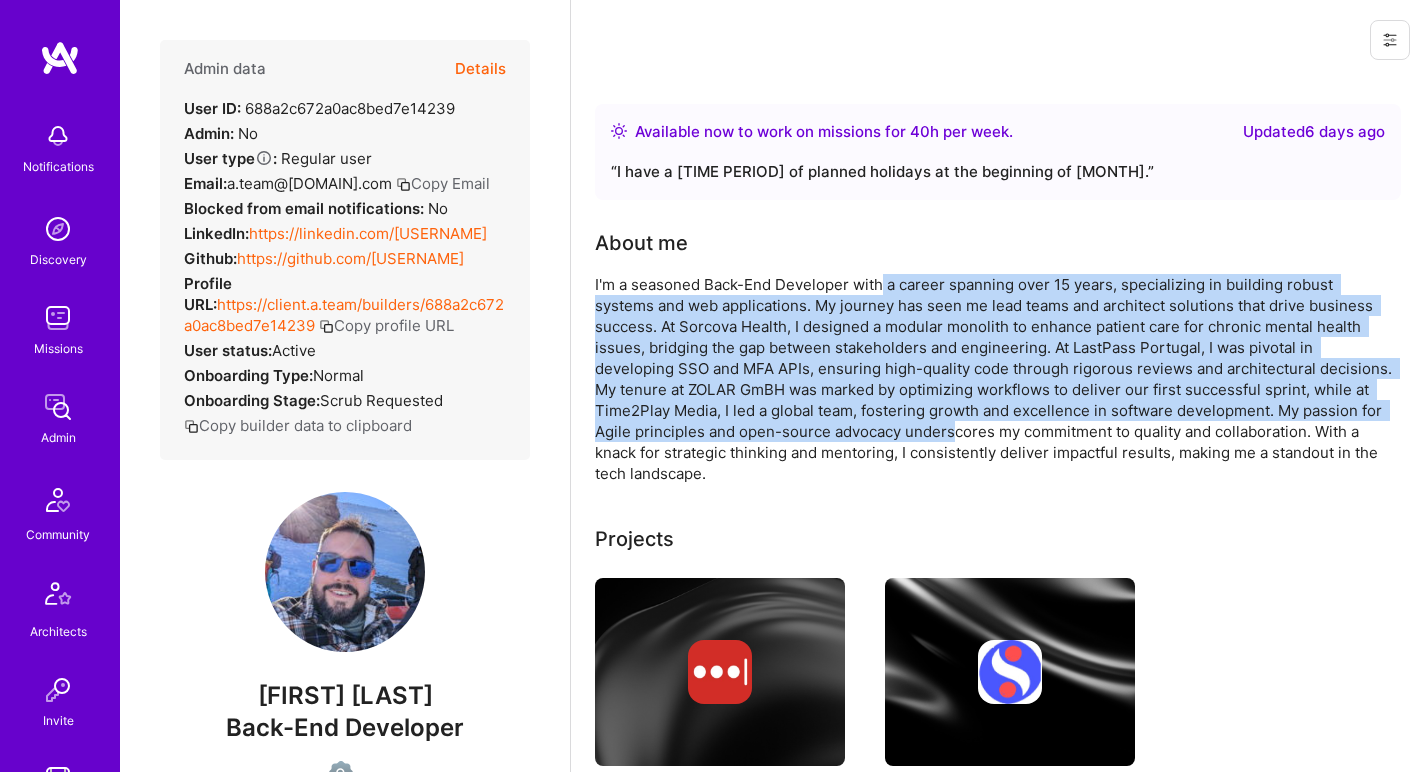 drag, startPoint x: 911, startPoint y: 430, endPoint x: 883, endPoint y: 285, distance: 147.67871 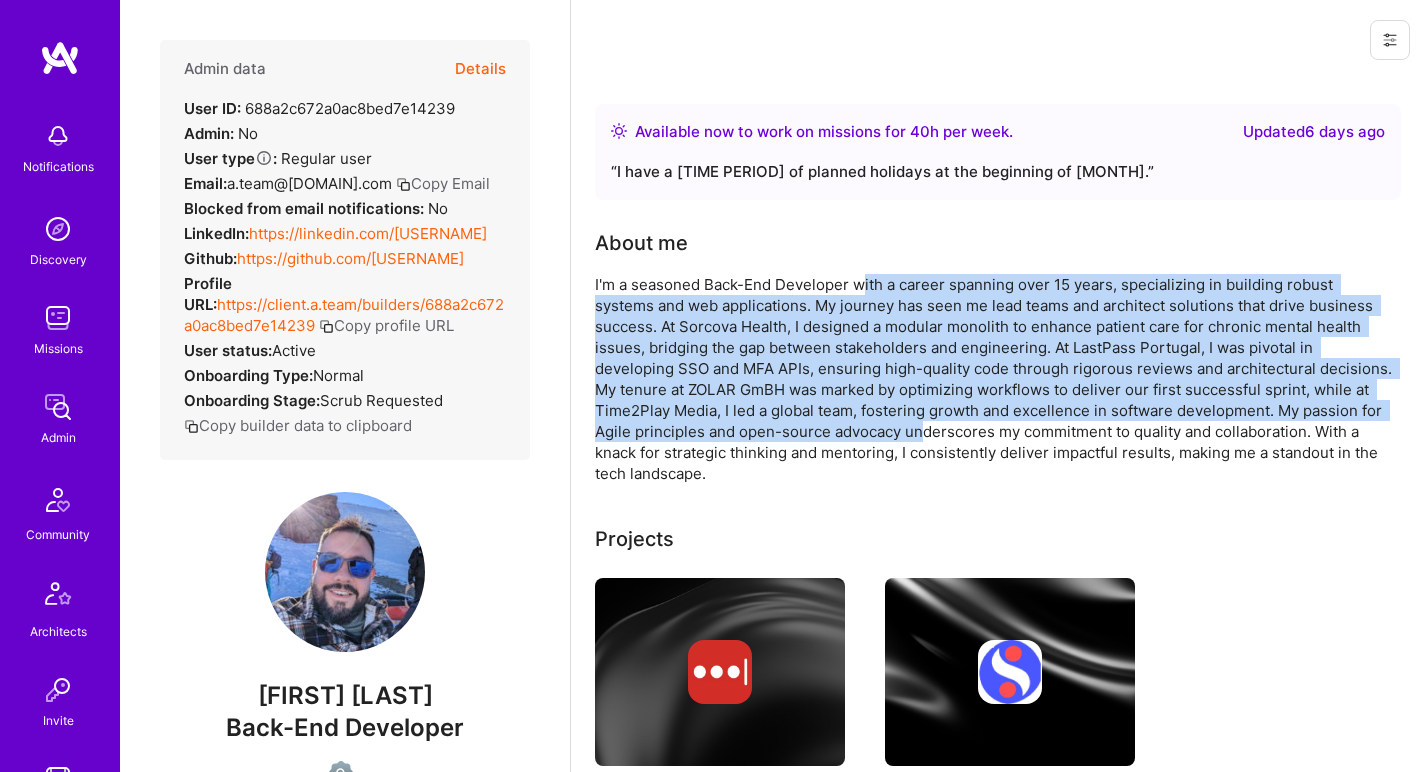 drag, startPoint x: 867, startPoint y: 300, endPoint x: 882, endPoint y: 441, distance: 141.79562 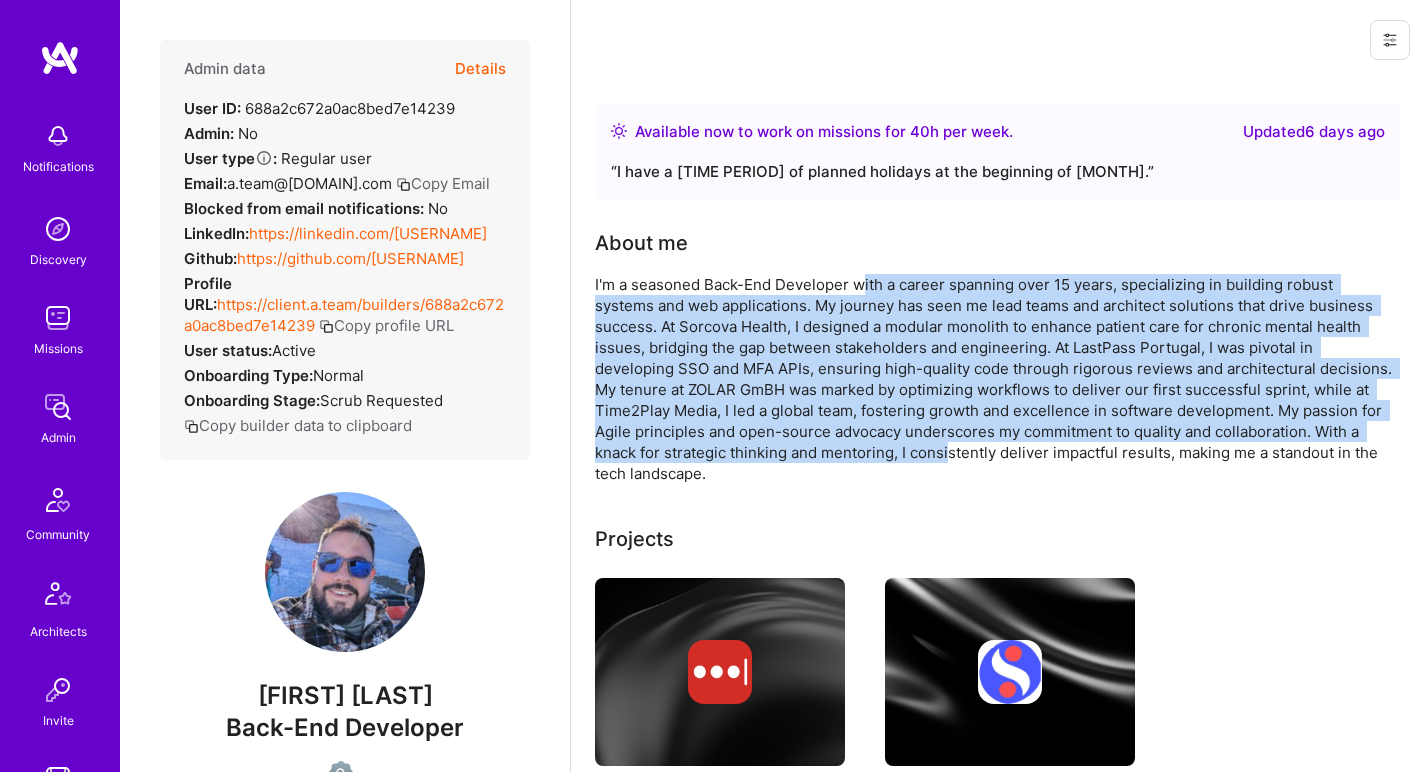 click on "I'm a seasoned Back-End Developer with a career spanning over 15 years, specializing in building robust systems and web applications. My journey has seen me lead teams and architect solutions that drive business success. At Sorcova Health, I designed a modular monolith to enhance patient care for chronic mental health issues, bridging the gap between stakeholders and engineering. At LastPass Portugal, I was pivotal in developing SSO and MFA APIs, ensuring high-quality code through rigorous reviews and architectural decisions. My tenure at ZOLAR GmBH was marked by optimizing workflows to deliver our first successful sprint, while at Time2Play Media, I led a global team, fostering growth and excellence in software development. My passion for Agile principles and open-source advocacy underscores my commitment to quality and collaboration. With a knack for strategic thinking and mentoring, I consistently deliver impactful results, making me a standout in the tech landscape." at bounding box center (995, 379) 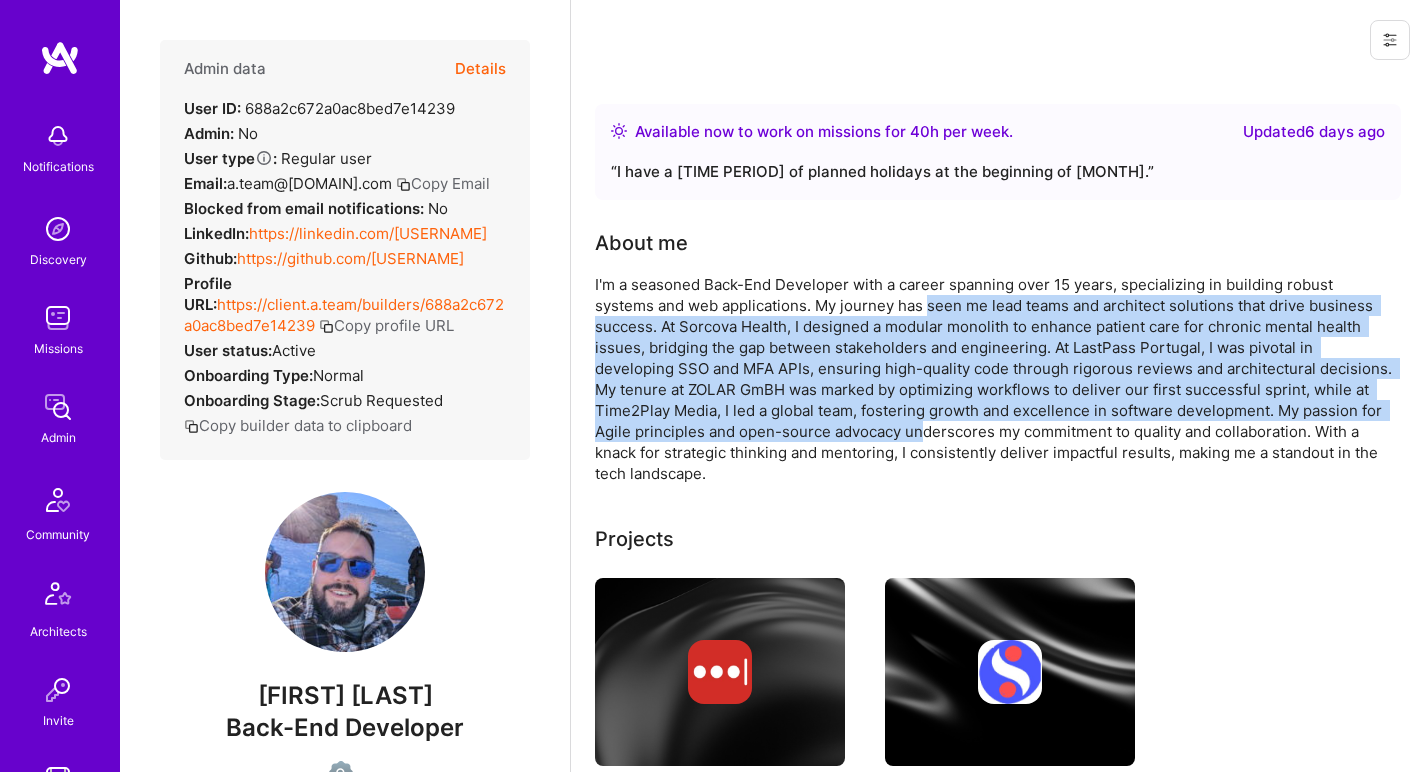 drag, startPoint x: 886, startPoint y: 427, endPoint x: 866, endPoint y: 293, distance: 135.48431 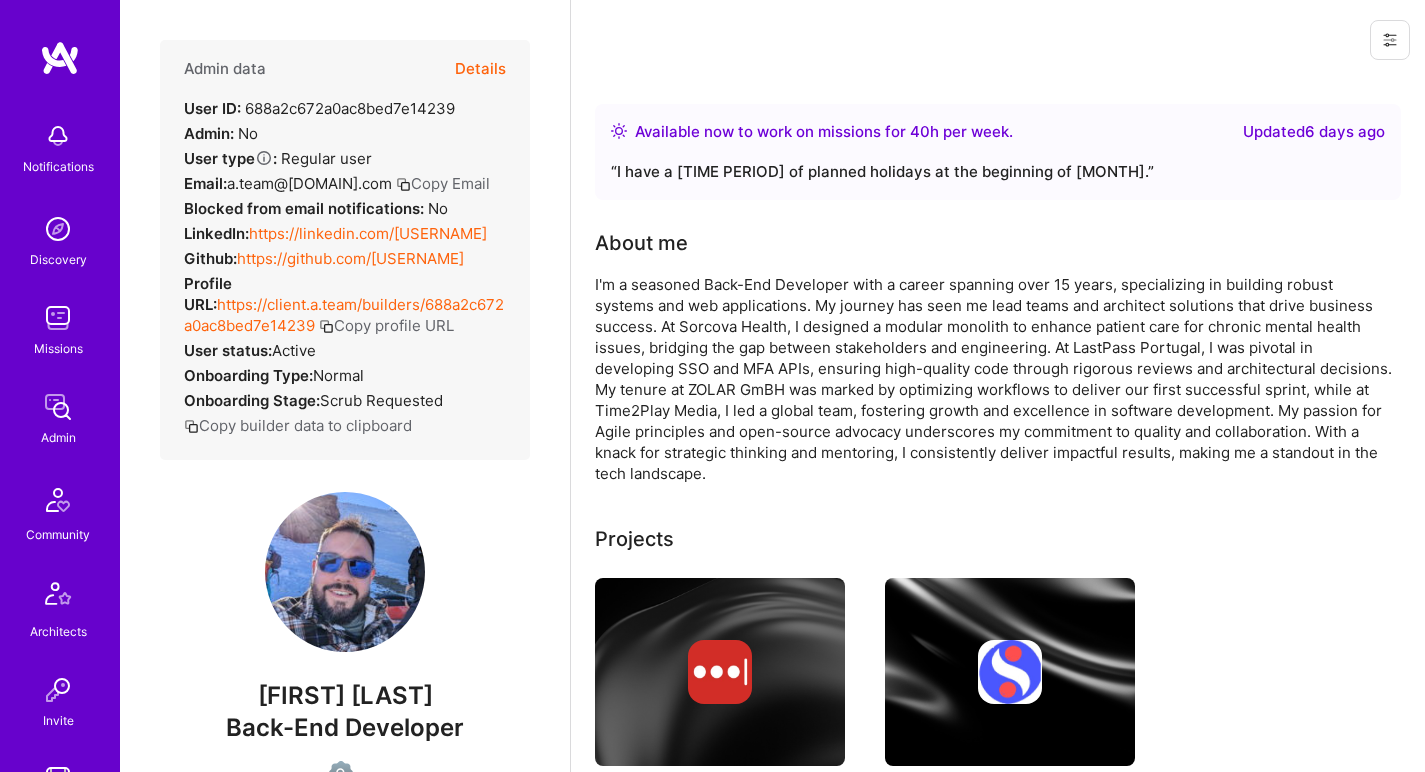 click on "I'm a seasoned Back-End Developer with a career spanning over 15 years, specializing in building robust systems and web applications. My journey has seen me lead teams and architect solutions that drive business success. At Sorcova Health, I designed a modular monolith to enhance patient care for chronic mental health issues, bridging the gap between stakeholders and engineering. At LastPass Portugal, I was pivotal in developing SSO and MFA APIs, ensuring high-quality code through rigorous reviews and architectural decisions. My tenure at ZOLAR GmBH was marked by optimizing workflows to deliver our first successful sprint, while at Time2Play Media, I led a global team, fostering growth and excellence in software development. My passion for Agile principles and open-source advocacy underscores my commitment to quality and collaboration. With a knack for strategic thinking and mentoring, I consistently deliver impactful results, making me a standout in the tech landscape." at bounding box center [995, 379] 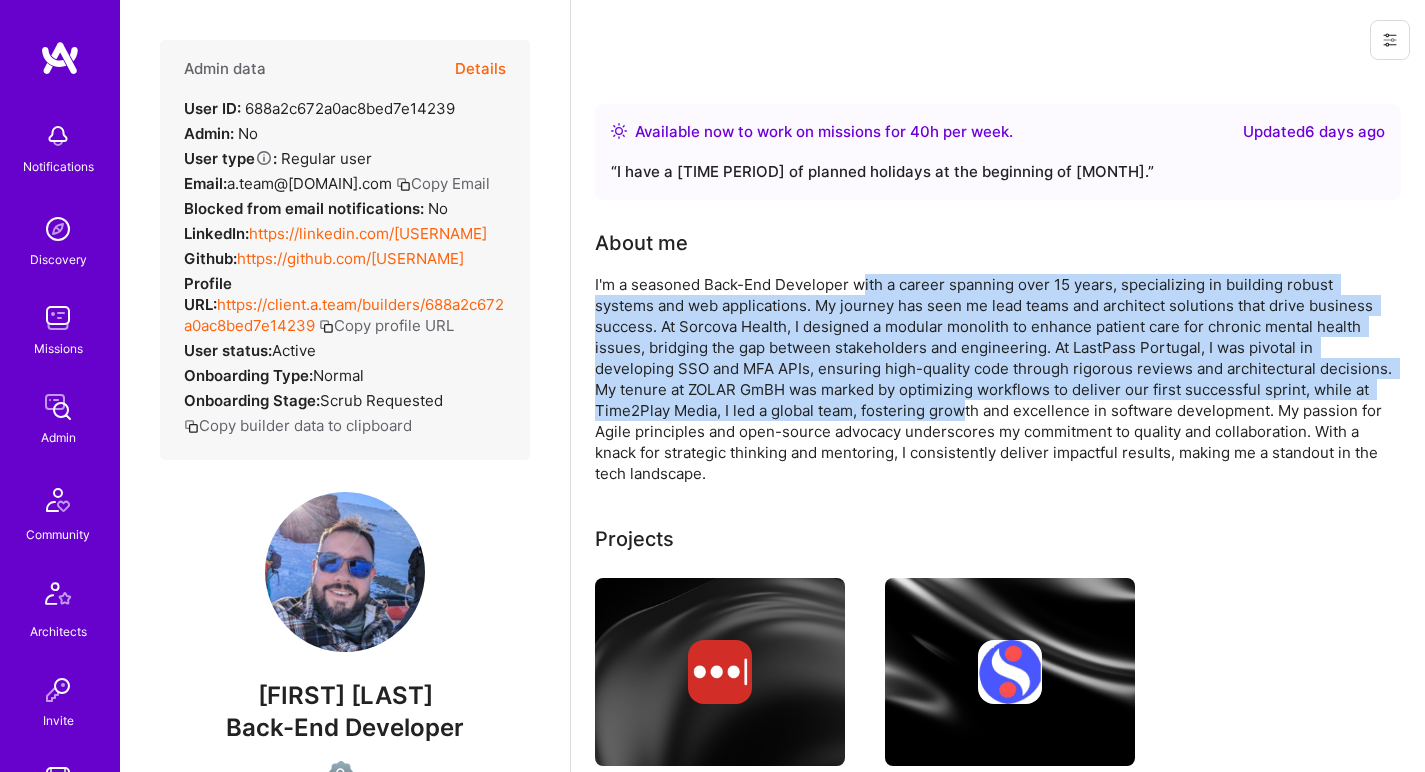 drag, startPoint x: 862, startPoint y: 288, endPoint x: 884, endPoint y: 426, distance: 139.74261 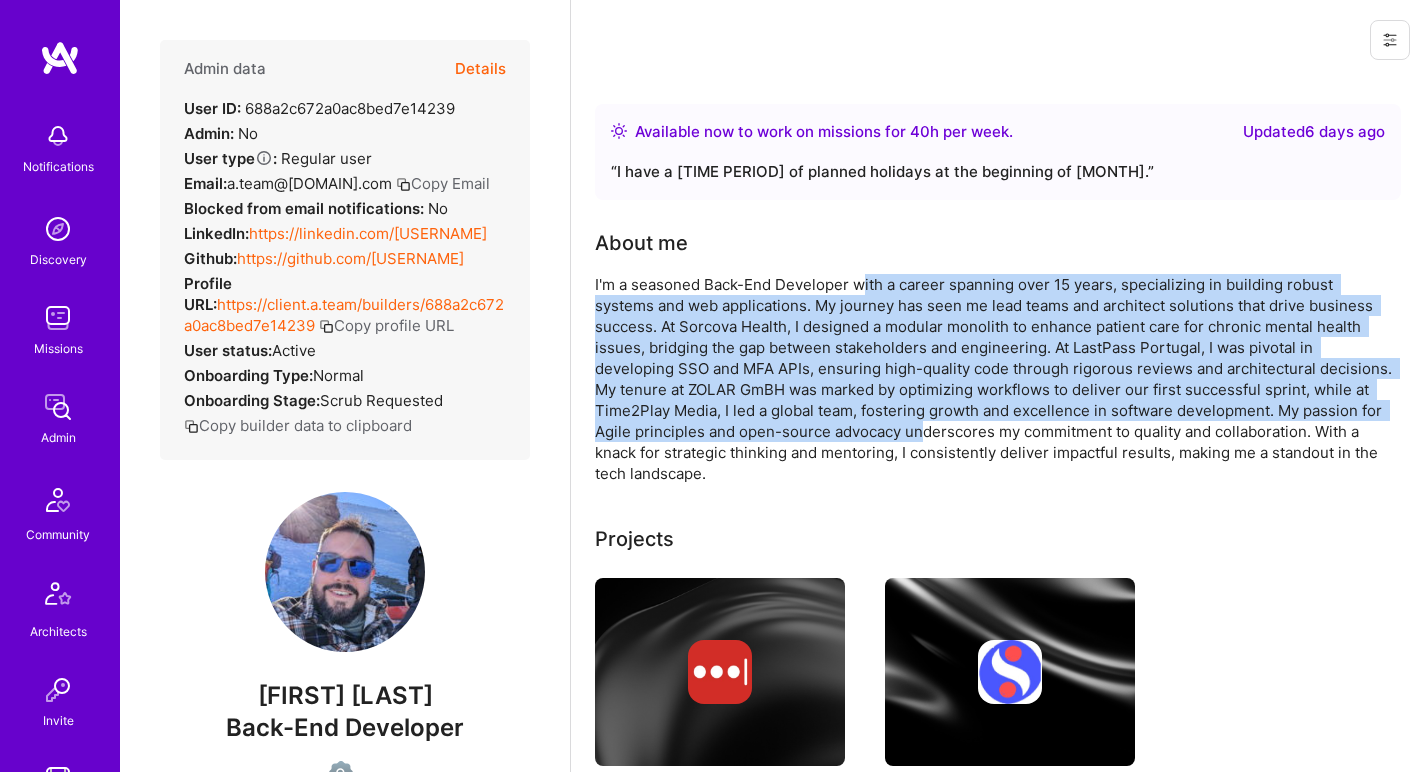 click on "I'm a seasoned Back-End Developer with a career spanning over 15 years, specializing in building robust systems and web applications. My journey has seen me lead teams and architect solutions that drive business success. At Sorcova Health, I designed a modular monolith to enhance patient care for chronic mental health issues, bridging the gap between stakeholders and engineering. At LastPass Portugal, I was pivotal in developing SSO and MFA APIs, ensuring high-quality code through rigorous reviews and architectural decisions. My tenure at ZOLAR GmBH was marked by optimizing workflows to deliver our first successful sprint, while at Time2Play Media, I led a global team, fostering growth and excellence in software development. My passion for Agile principles and open-source advocacy underscores my commitment to quality and collaboration. With a knack for strategic thinking and mentoring, I consistently deliver impactful results, making me a standout in the tech landscape." at bounding box center (995, 379) 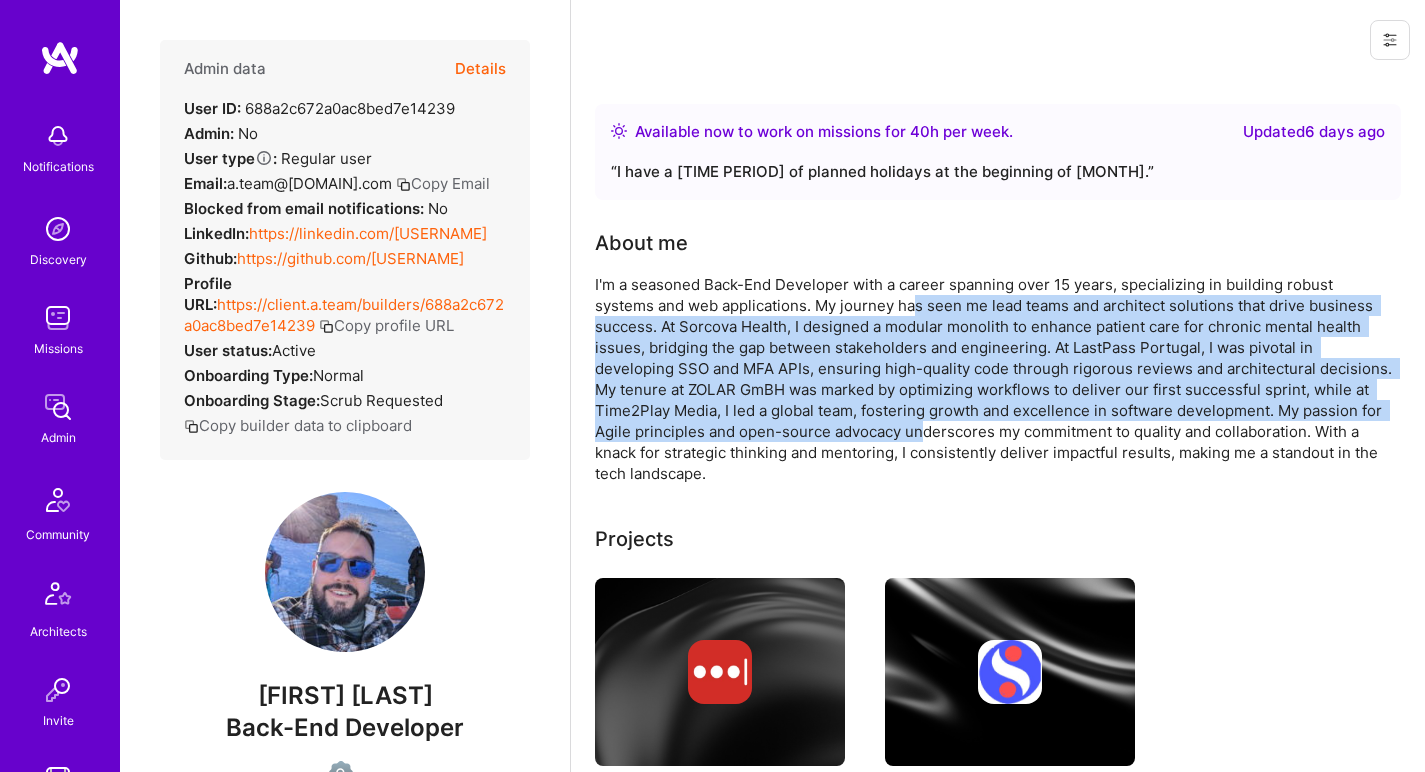 drag, startPoint x: 882, startPoint y: 411, endPoint x: 855, endPoint y: 296, distance: 118.12705 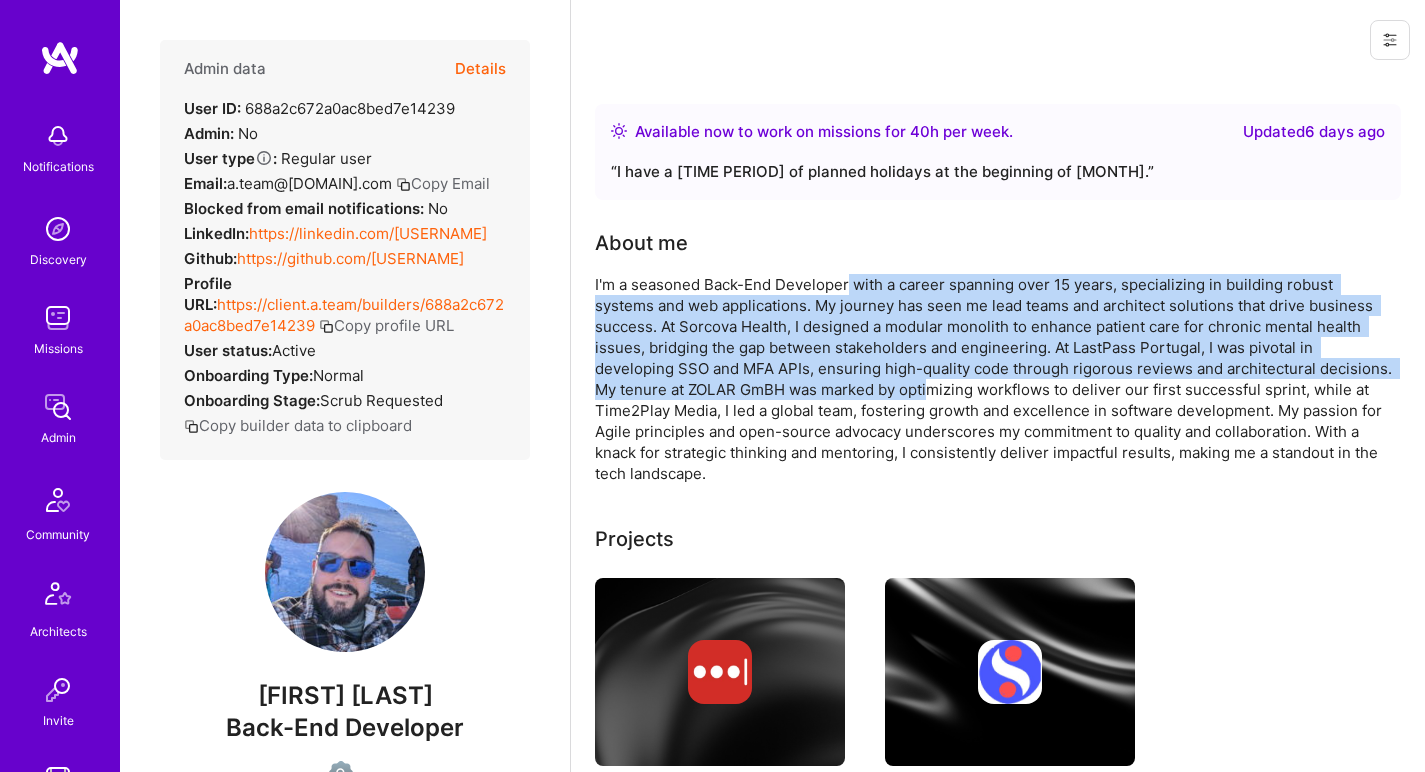 drag, startPoint x: 850, startPoint y: 292, endPoint x: 840, endPoint y: 391, distance: 99.50377 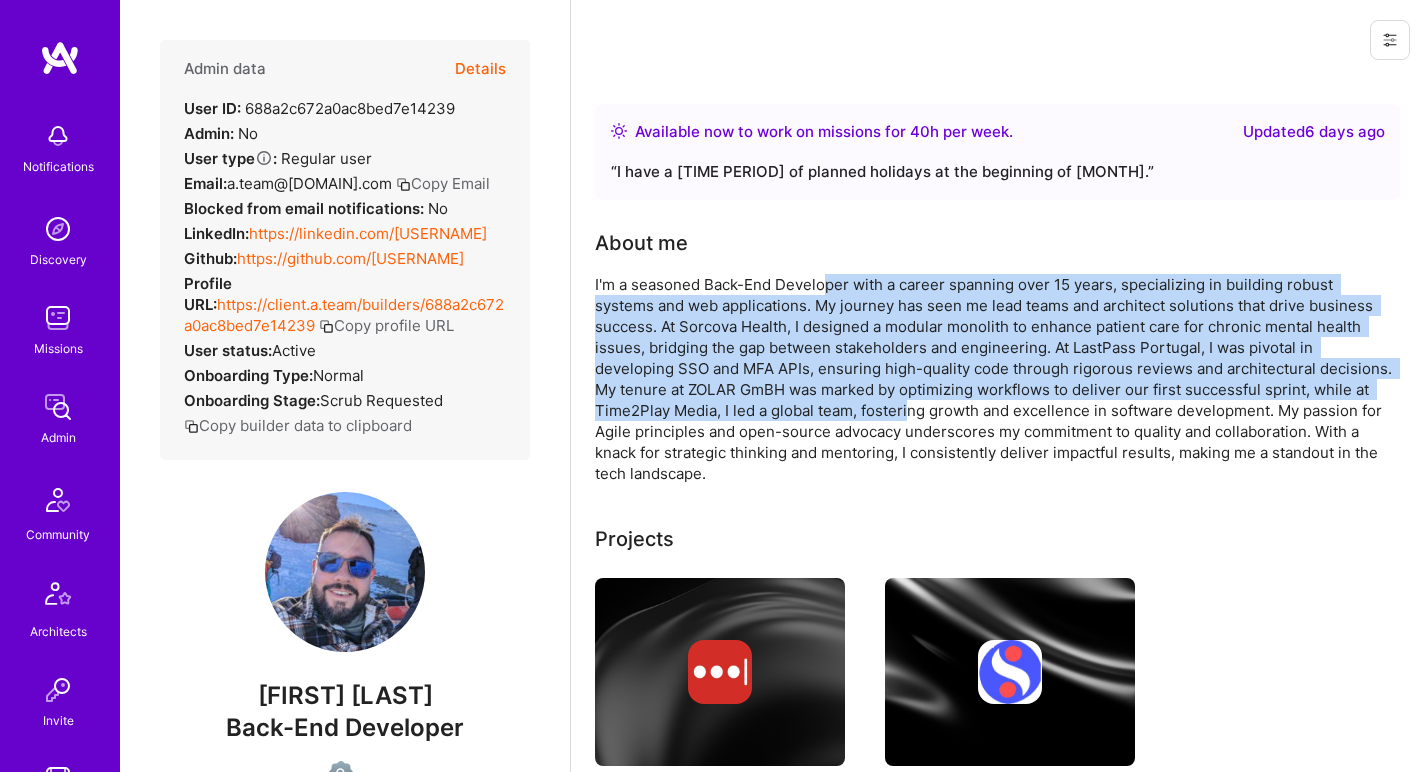 drag, startPoint x: 830, startPoint y: 415, endPoint x: 826, endPoint y: 292, distance: 123.065025 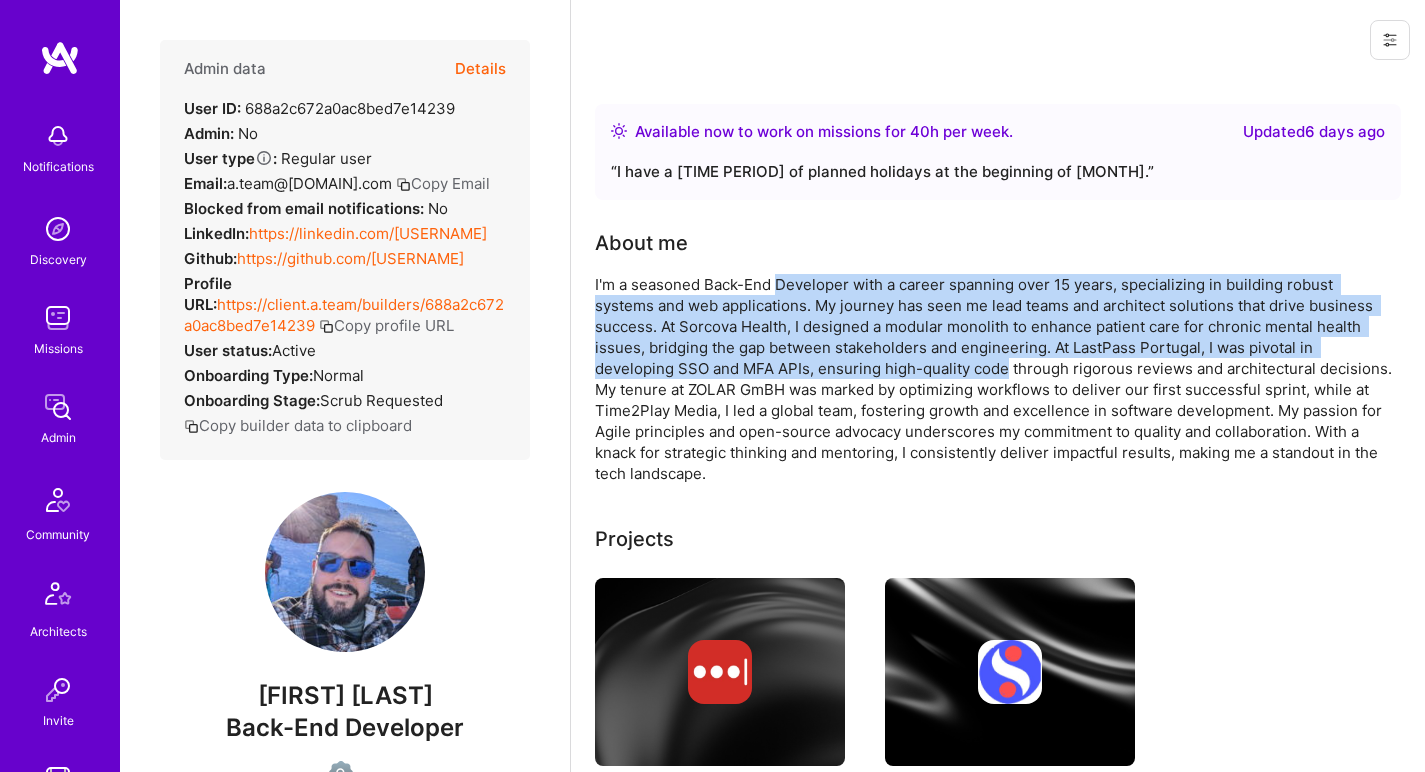 drag, startPoint x: 826, startPoint y: 292, endPoint x: 866, endPoint y: 383, distance: 99.40322 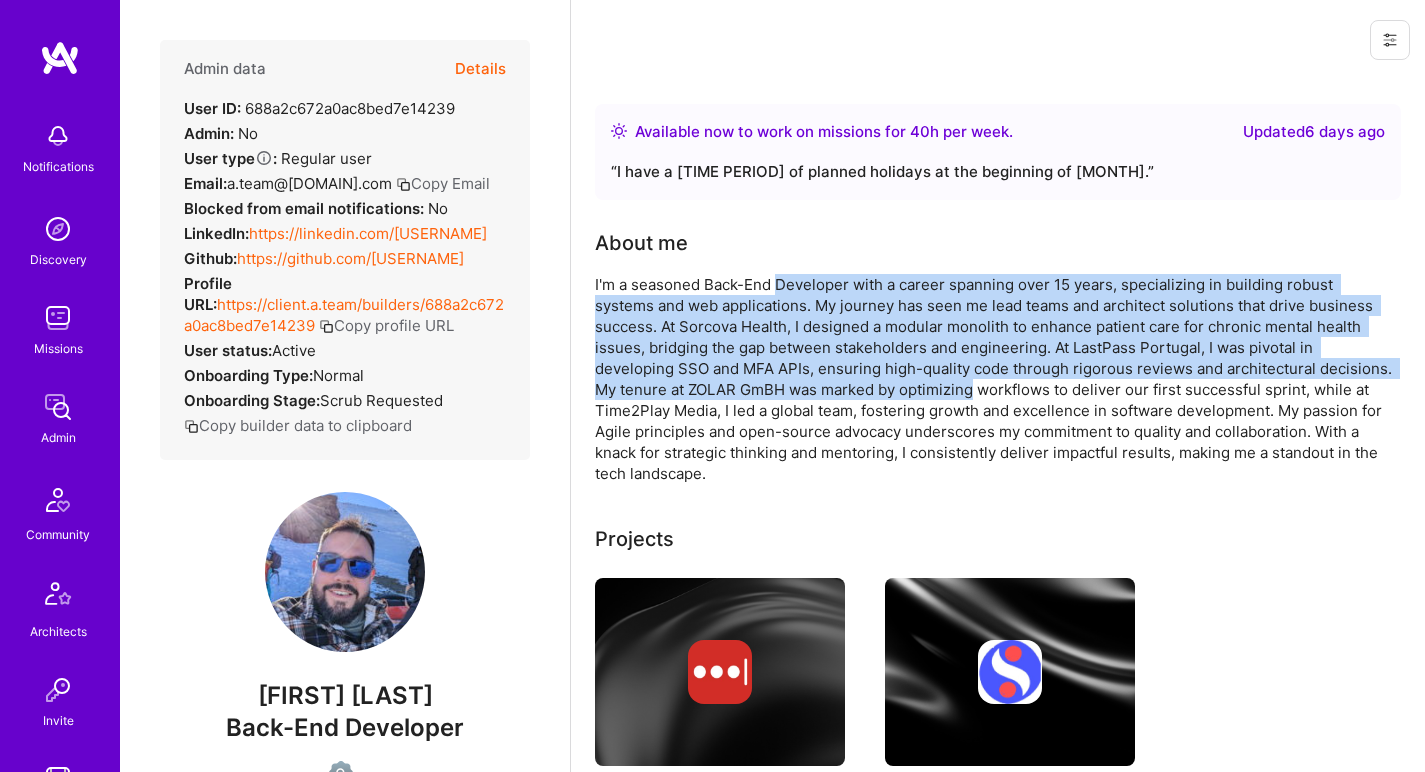 click on "I'm a seasoned Back-End Developer with a career spanning over 15 years, specializing in building robust systems and web applications. My journey has seen me lead teams and architect solutions that drive business success. At Sorcova Health, I designed a modular monolith to enhance patient care for chronic mental health issues, bridging the gap between stakeholders and engineering. At LastPass Portugal, I was pivotal in developing SSO and MFA APIs, ensuring high-quality code through rigorous reviews and architectural decisions. My tenure at ZOLAR GmBH was marked by optimizing workflows to deliver our first successful sprint, while at Time2Play Media, I led a global team, fostering growth and excellence in software development. My passion for Agile principles and open-source advocacy underscores my commitment to quality and collaboration. With a knack for strategic thinking and mentoring, I consistently deliver impactful results, making me a standout in the tech landscape." at bounding box center [995, 379] 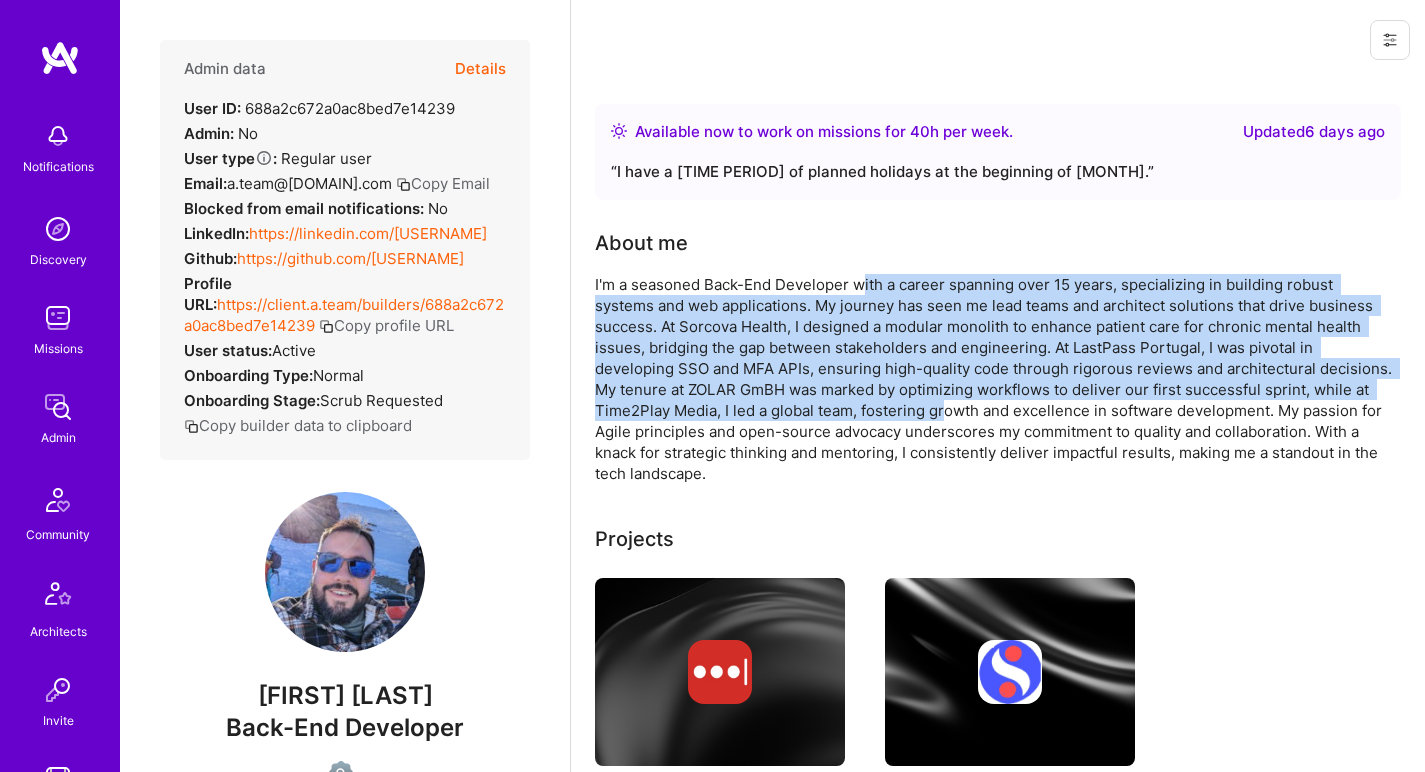 drag, startPoint x: 866, startPoint y: 401, endPoint x: 867, endPoint y: 276, distance: 125.004 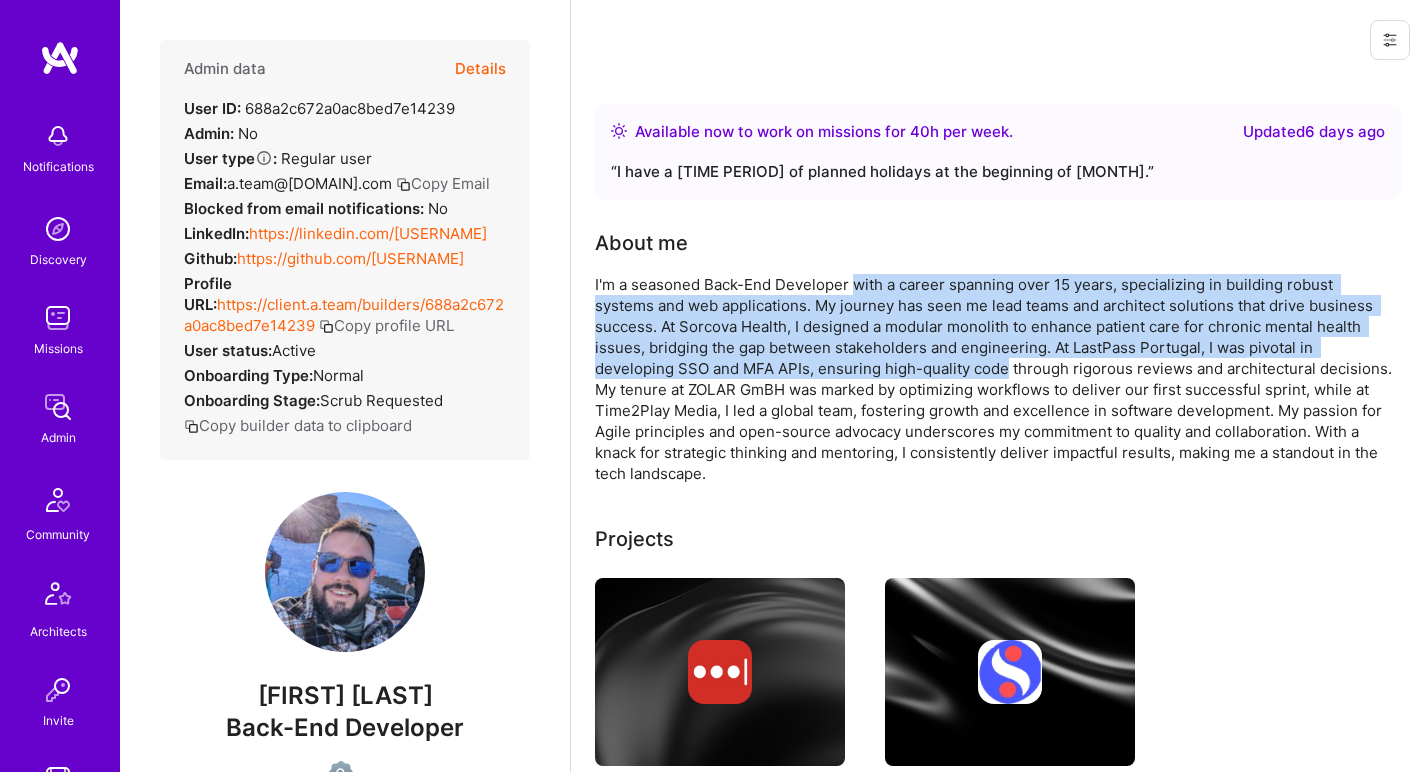 drag, startPoint x: 867, startPoint y: 276, endPoint x: 867, endPoint y: 371, distance: 95 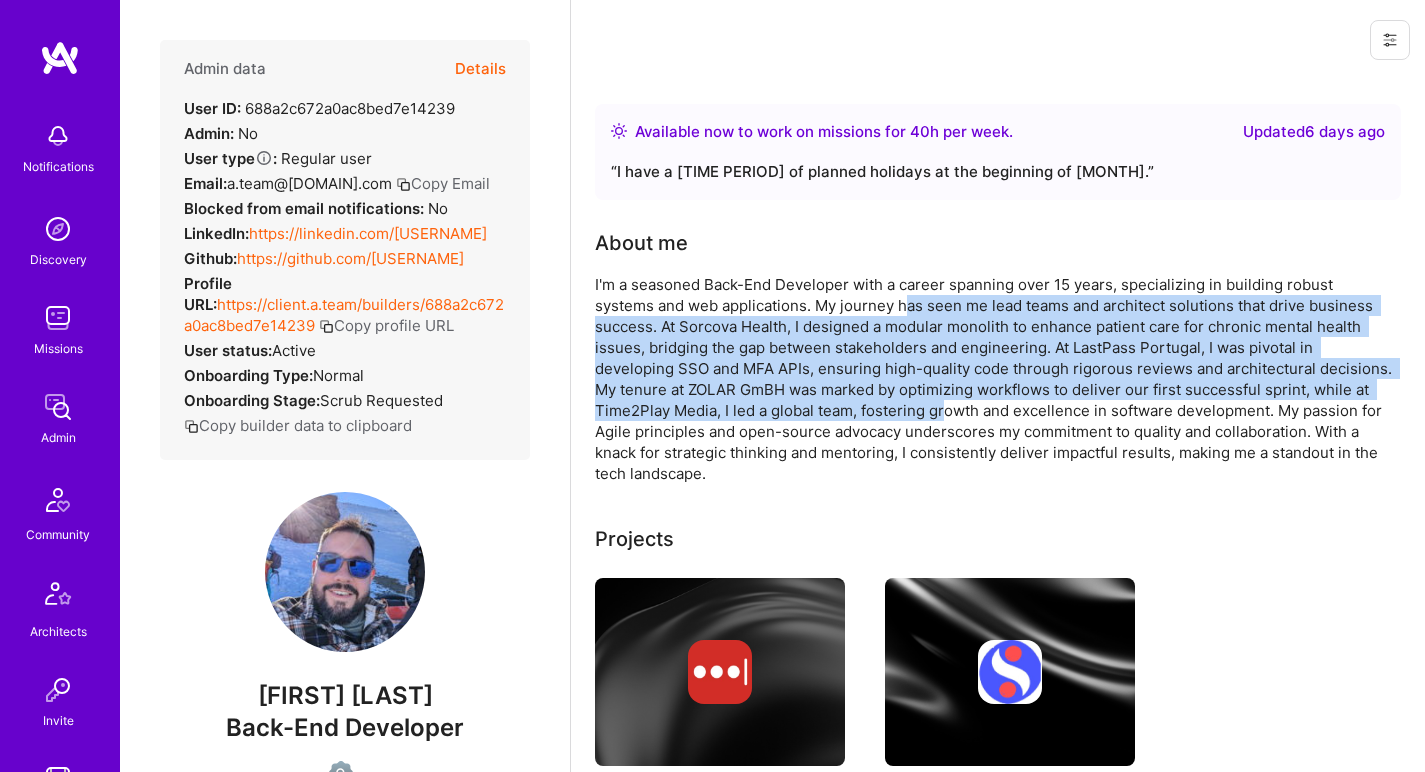 drag, startPoint x: 870, startPoint y: 408, endPoint x: 842, endPoint y: 305, distance: 106.738 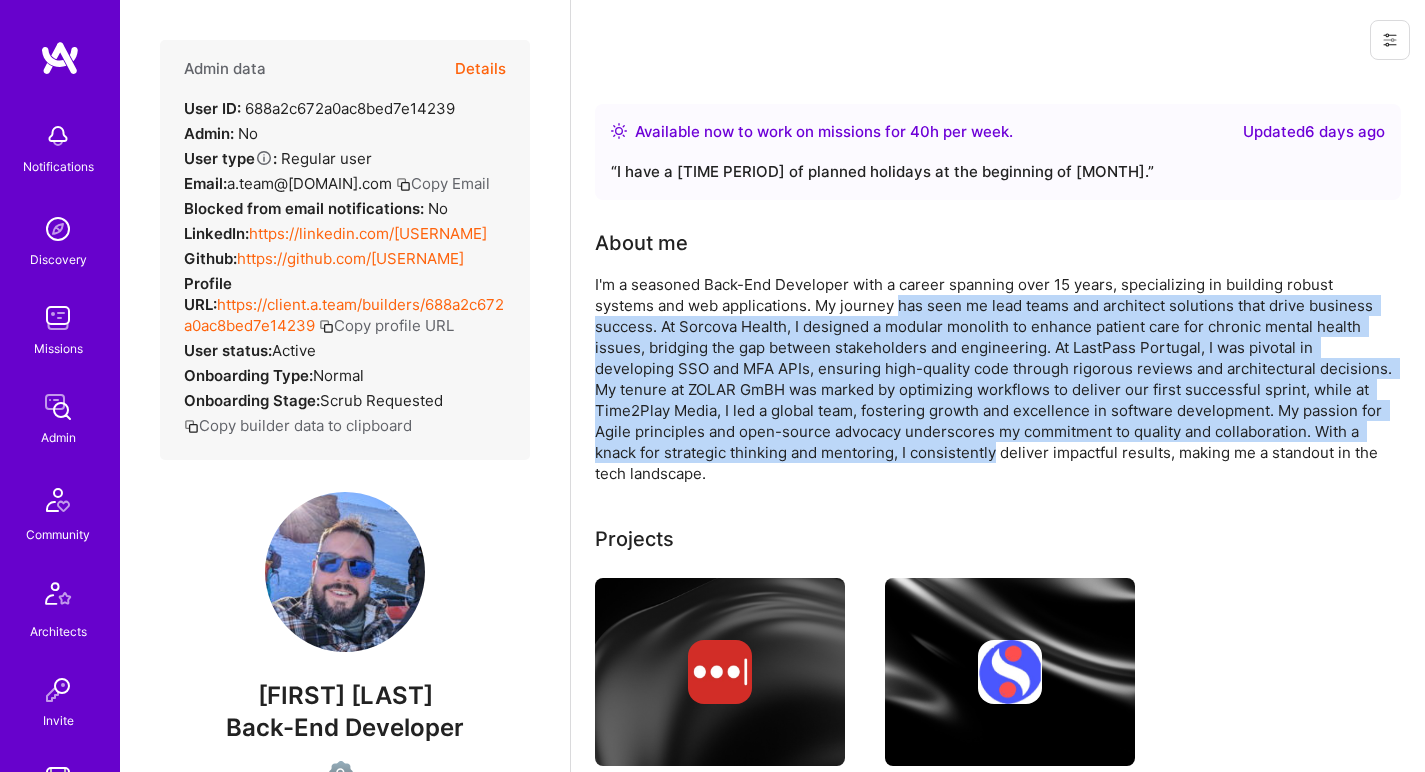 drag, startPoint x: 842, startPoint y: 305, endPoint x: 856, endPoint y: 444, distance: 139.70326 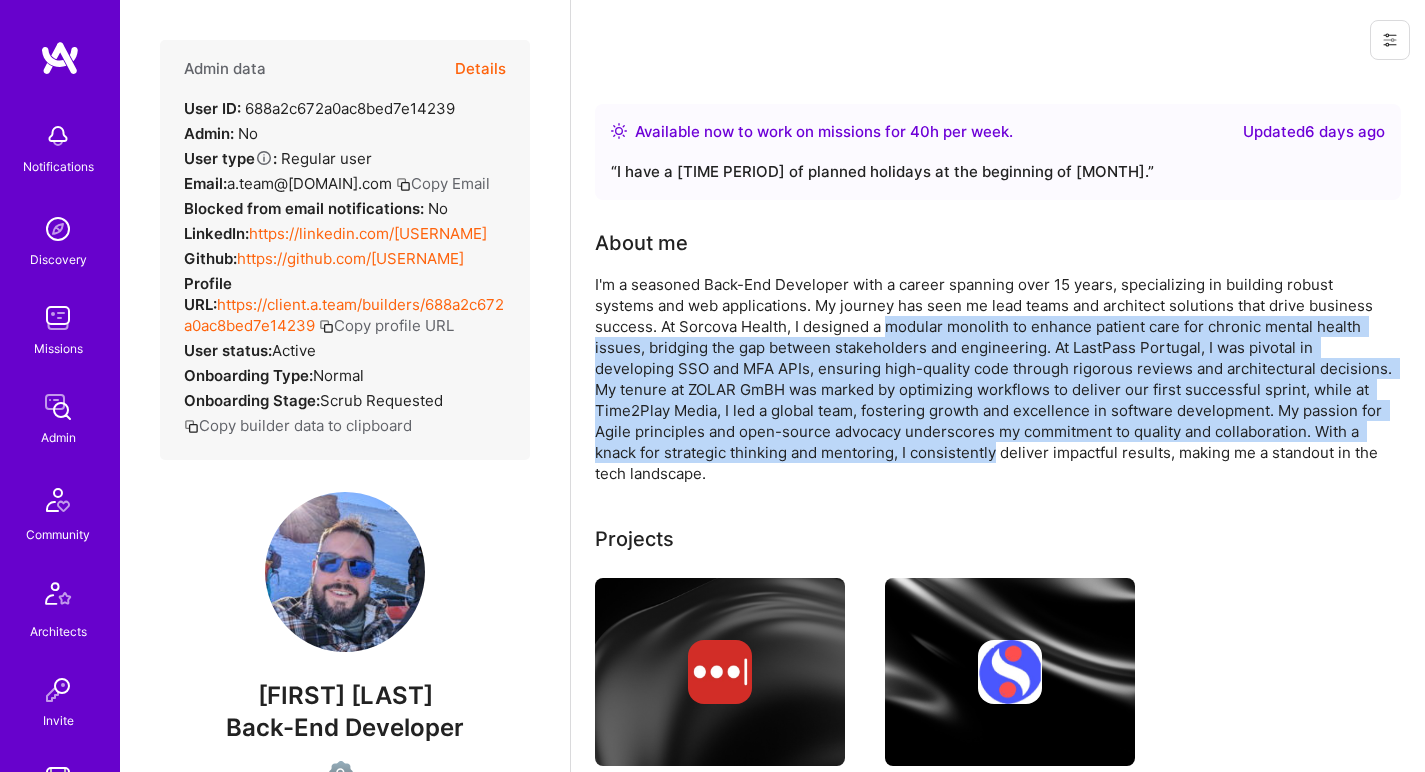 drag, startPoint x: 859, startPoint y: 349, endPoint x: 862, endPoint y: 314, distance: 35.128338 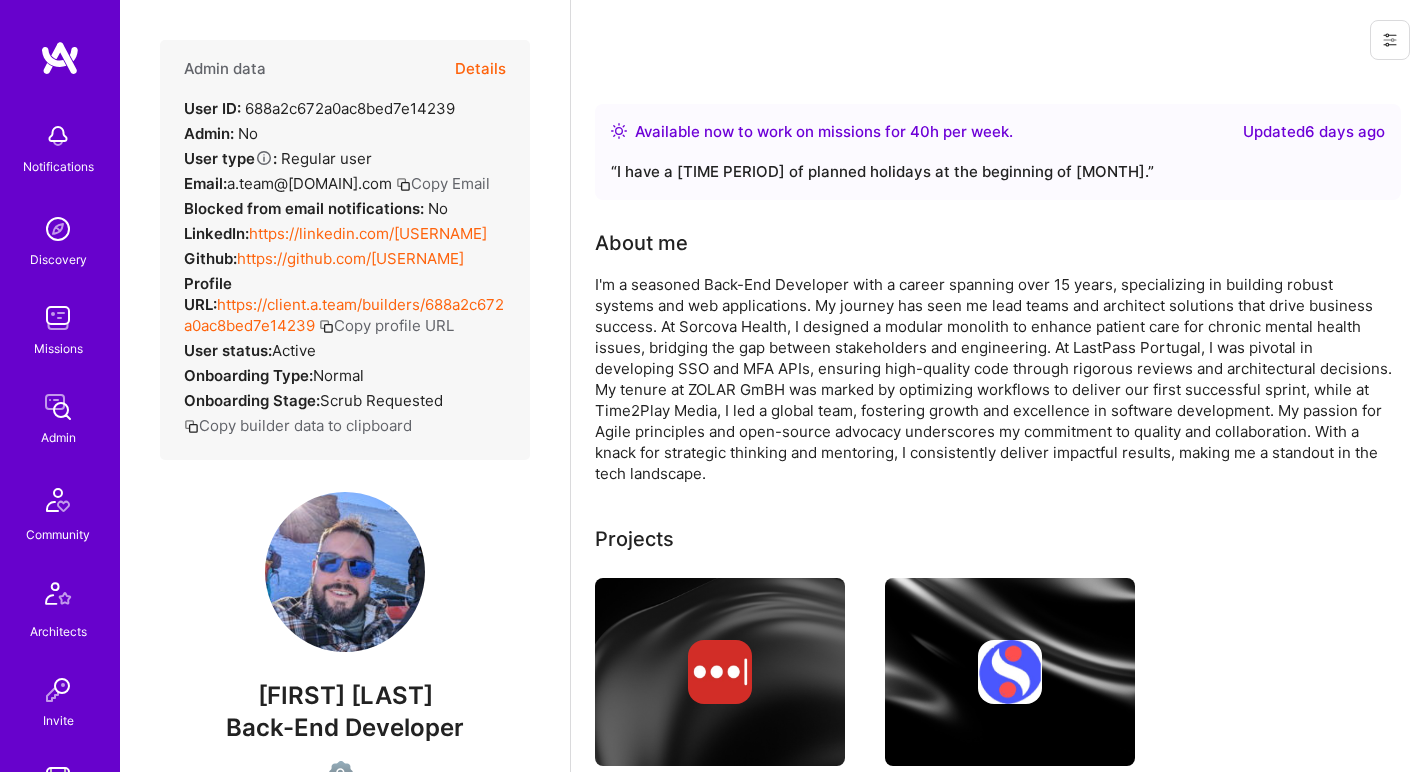 click on "I'm a seasoned Back-End Developer with a career spanning over 15 years, specializing in building robust systems and web applications. My journey has seen me lead teams and architect solutions that drive business success. At Sorcova Health, I designed a modular monolith to enhance patient care for chronic mental health issues, bridging the gap between stakeholders and engineering. At LastPass Portugal, I was pivotal in developing SSO and MFA APIs, ensuring high-quality code through rigorous reviews and architectural decisions. My tenure at ZOLAR GmBH was marked by optimizing workflows to deliver our first successful sprint, while at Time2Play Media, I led a global team, fostering growth and excellence in software development. My passion for Agile principles and open-source advocacy underscores my commitment to quality and collaboration. With a knack for strategic thinking and mentoring, I consistently deliver impactful results, making me a standout in the tech landscape." at bounding box center (995, 379) 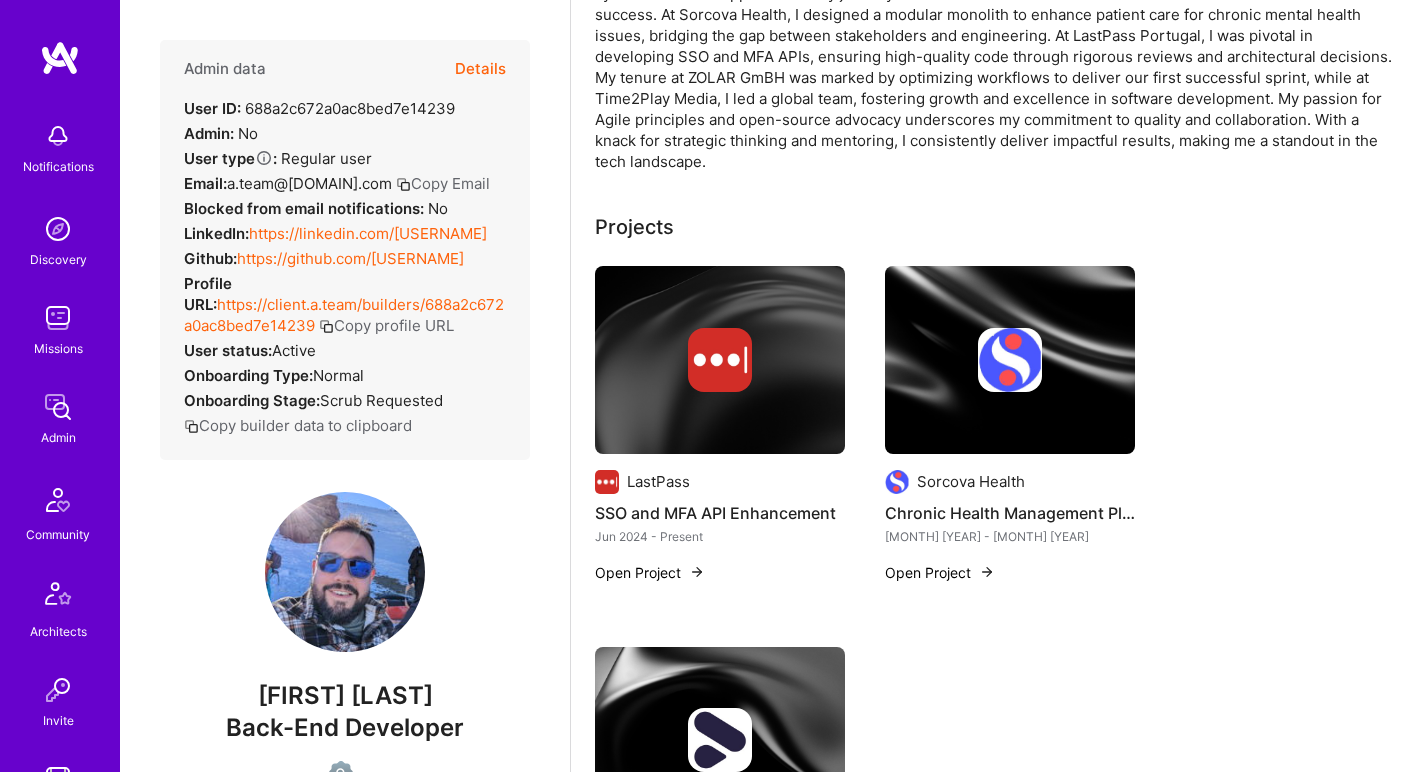 scroll, scrollTop: 80, scrollLeft: 0, axis: vertical 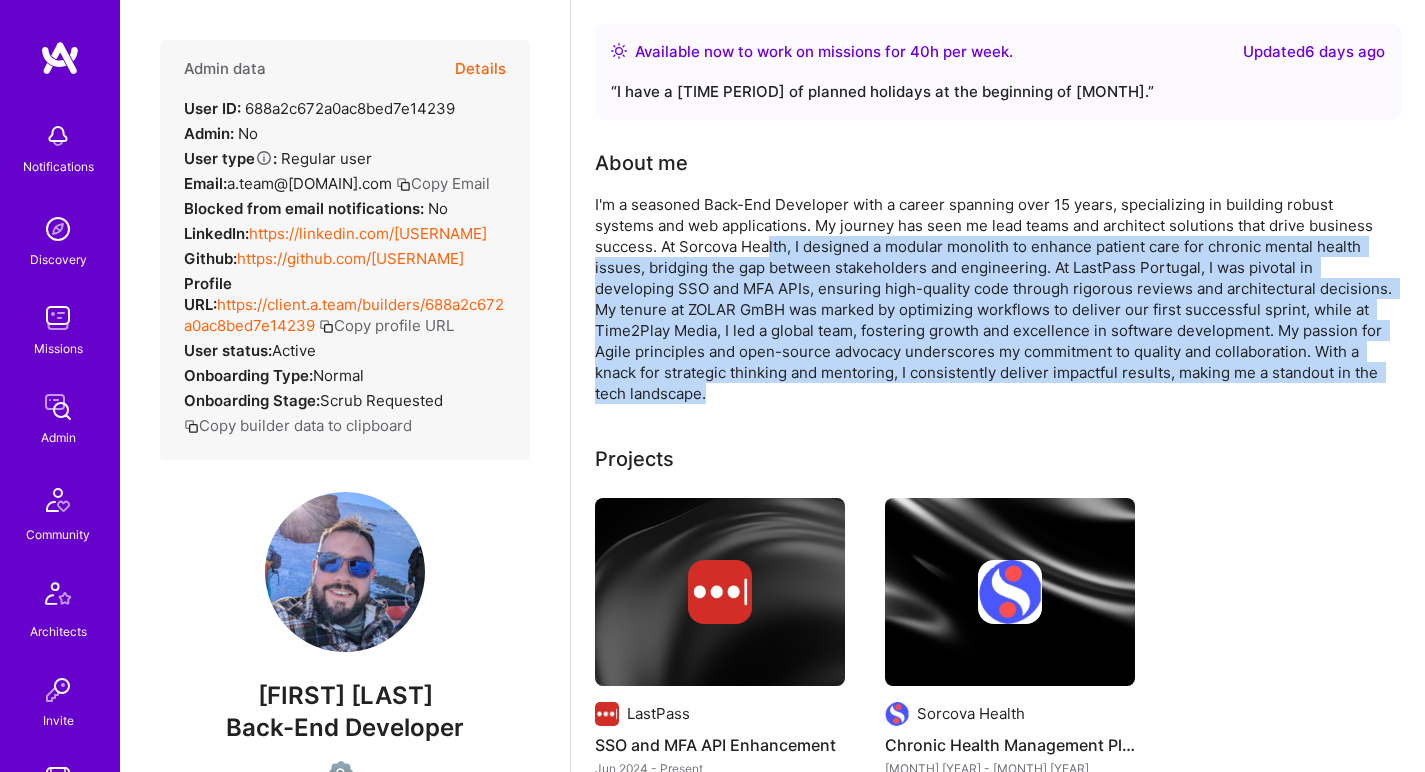 drag, startPoint x: 703, startPoint y: 254, endPoint x: 717, endPoint y: 399, distance: 145.6743 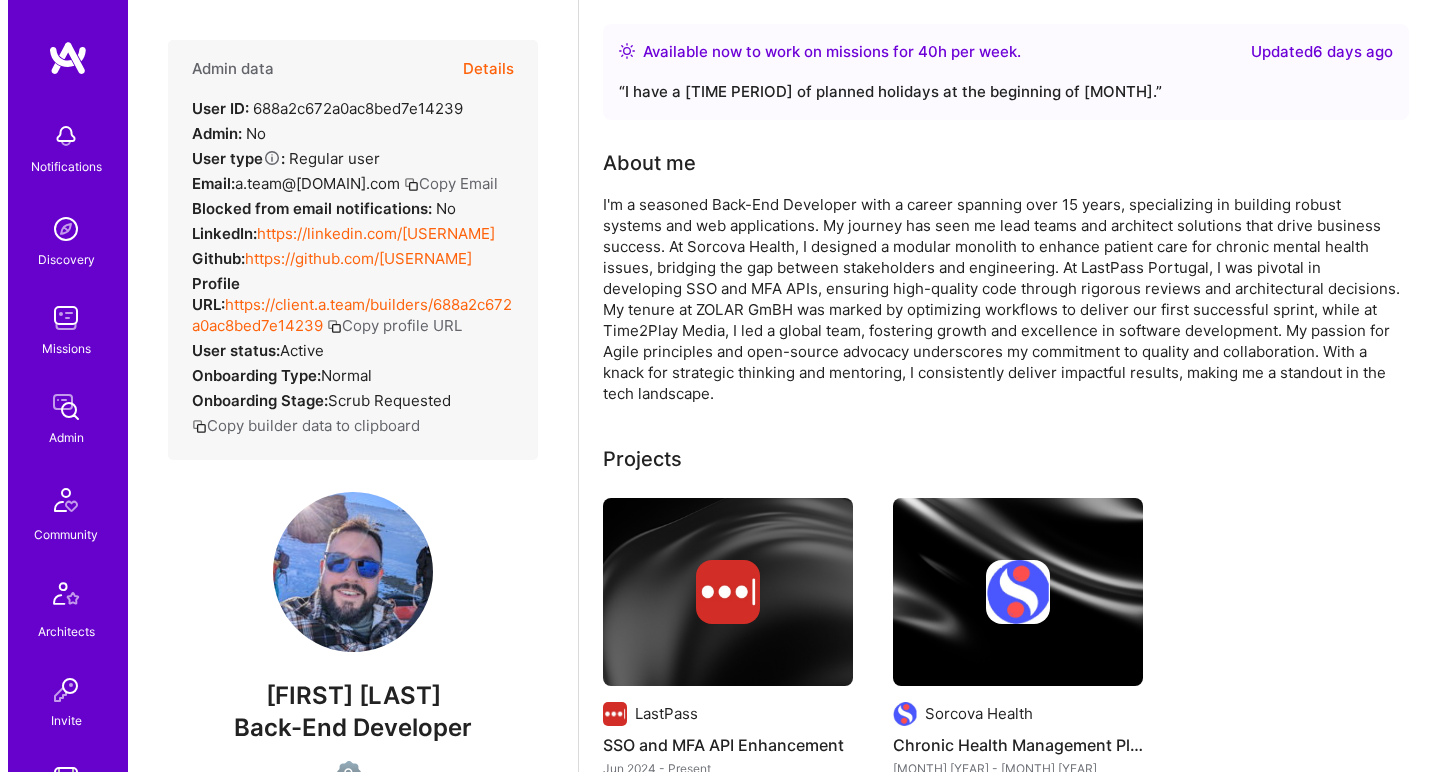 scroll, scrollTop: 492, scrollLeft: 0, axis: vertical 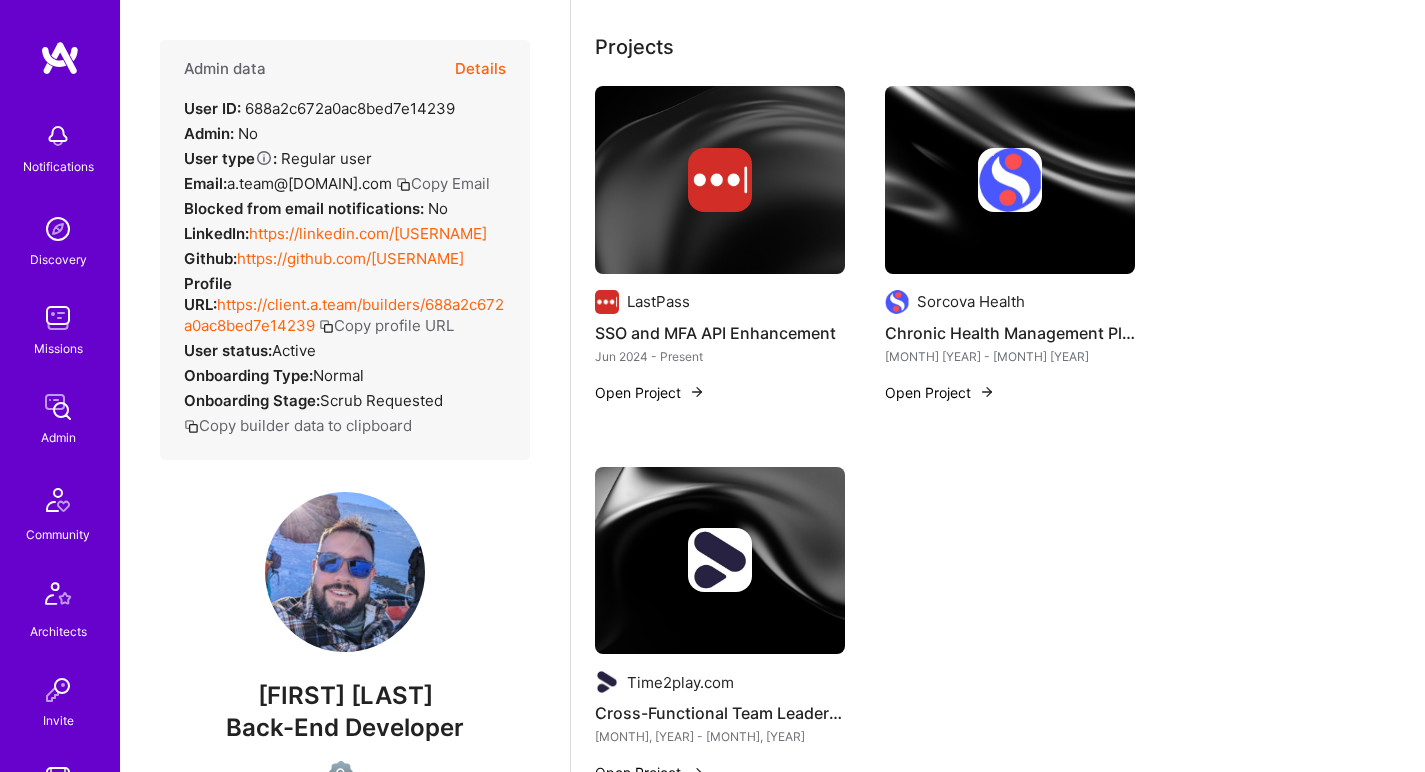 click at bounding box center (720, 180) 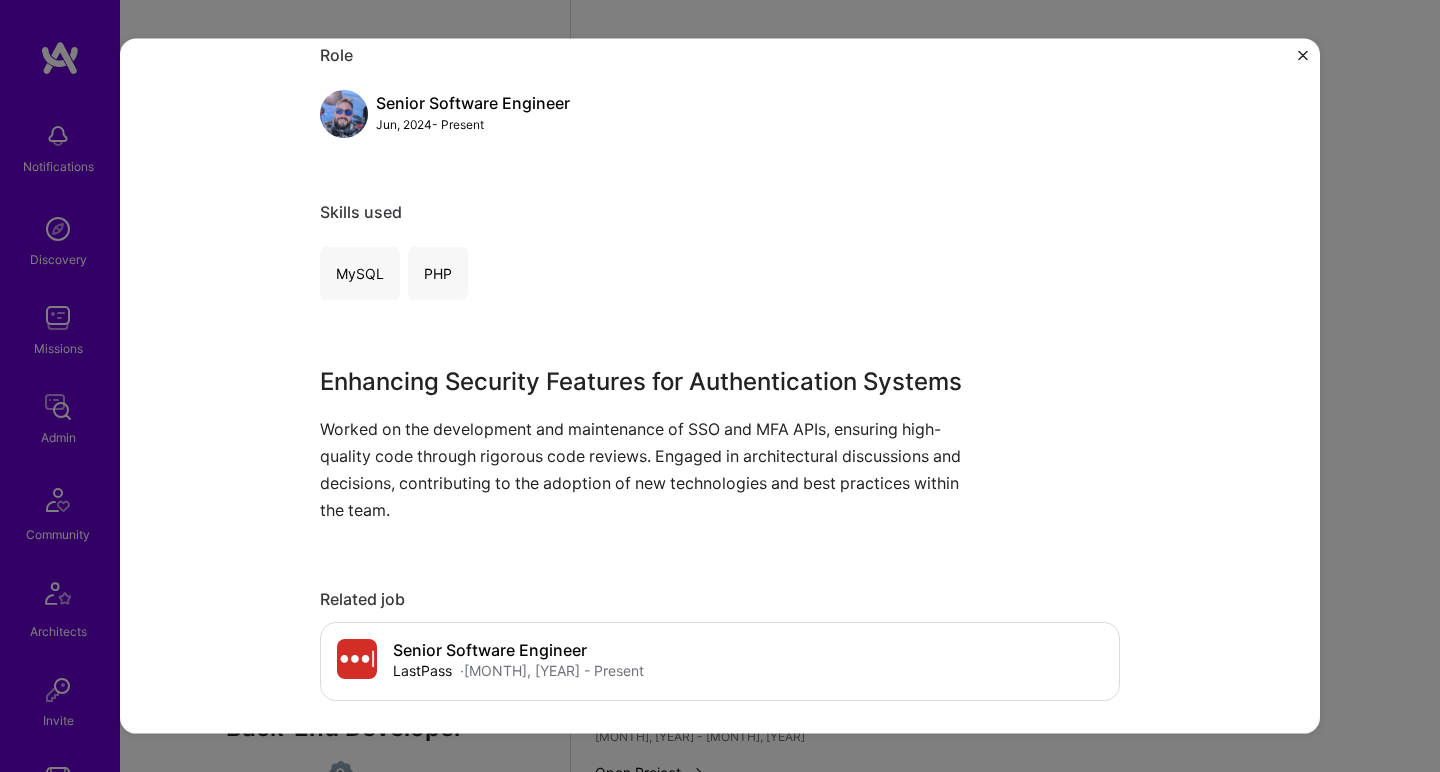 scroll, scrollTop: 628, scrollLeft: 0, axis: vertical 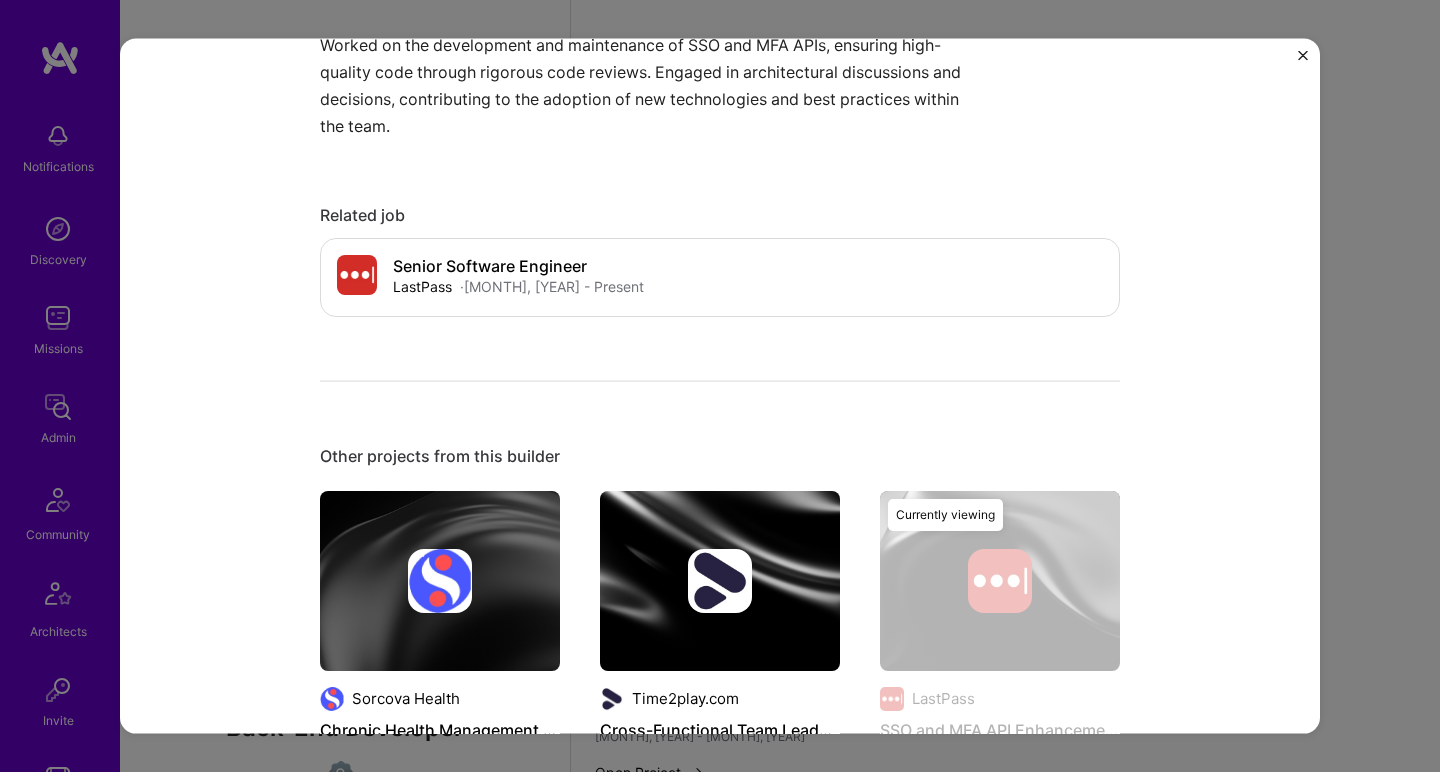 click at bounding box center (720, 580) 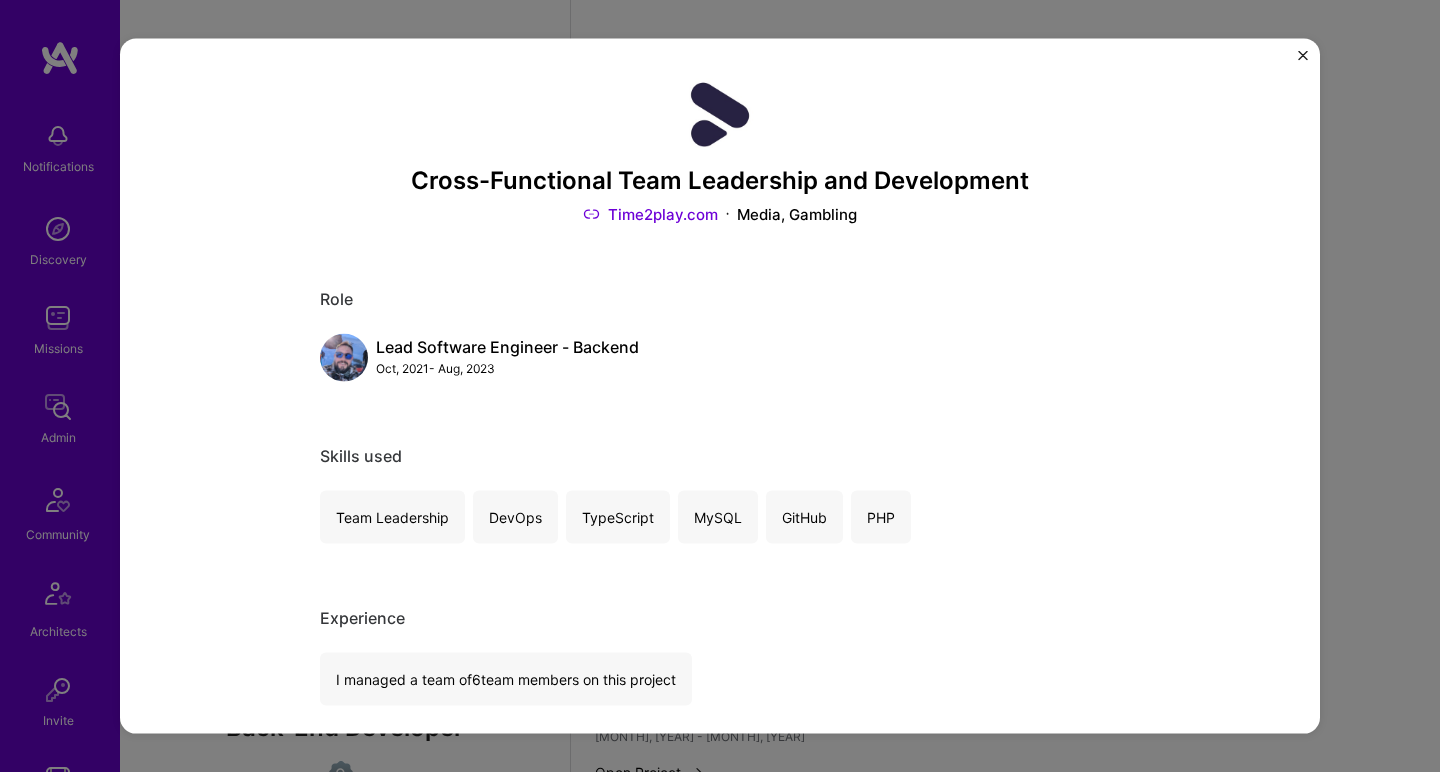 scroll, scrollTop: 918, scrollLeft: 0, axis: vertical 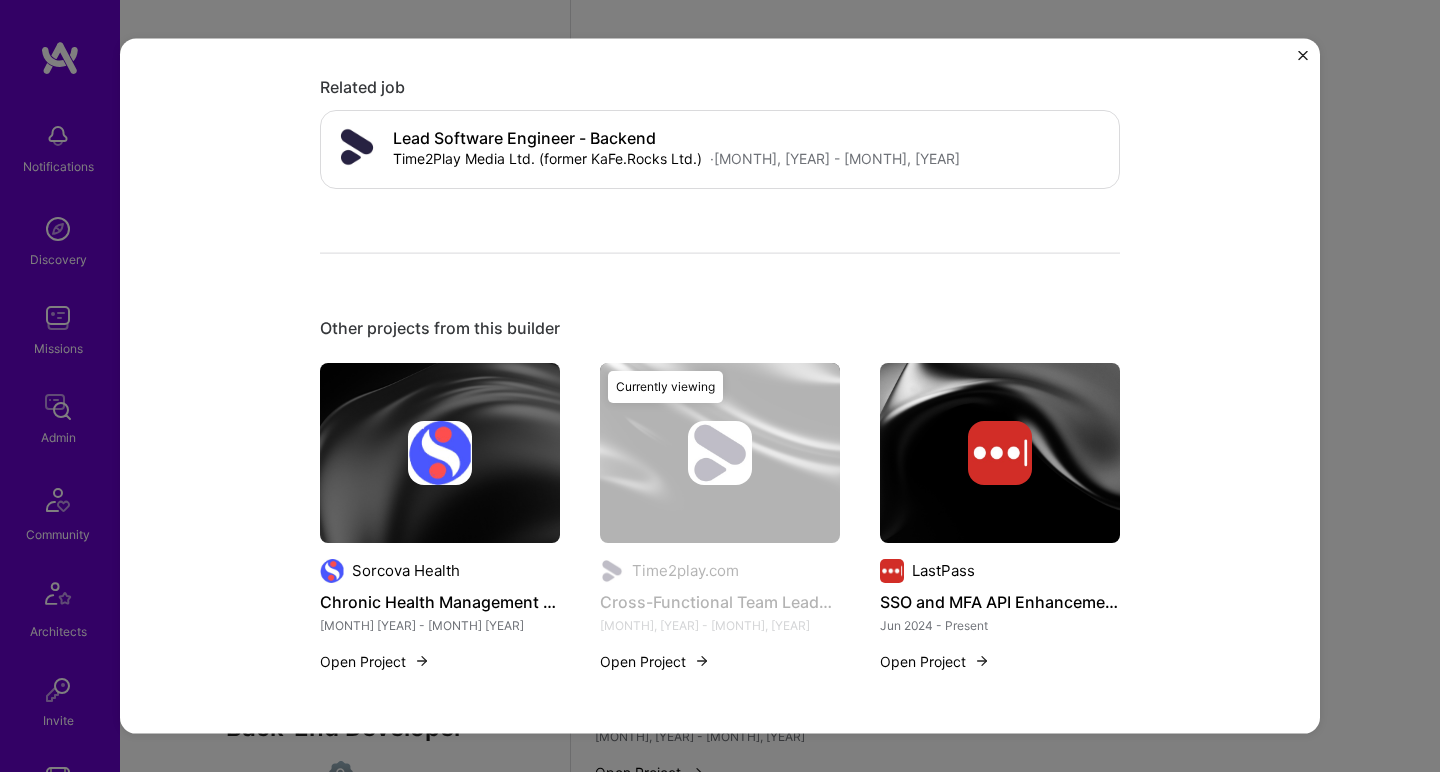 click at bounding box center [440, 452] 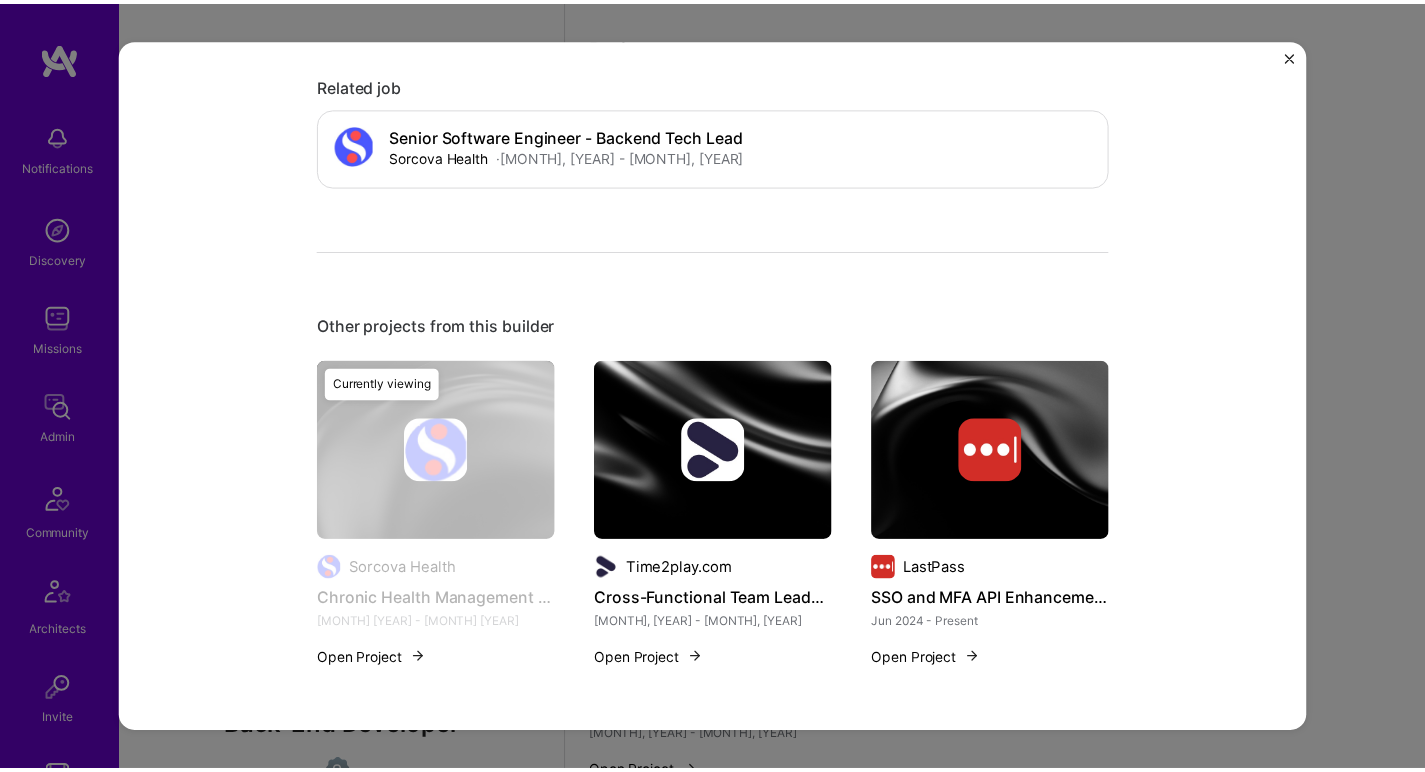 scroll, scrollTop: 0, scrollLeft: 0, axis: both 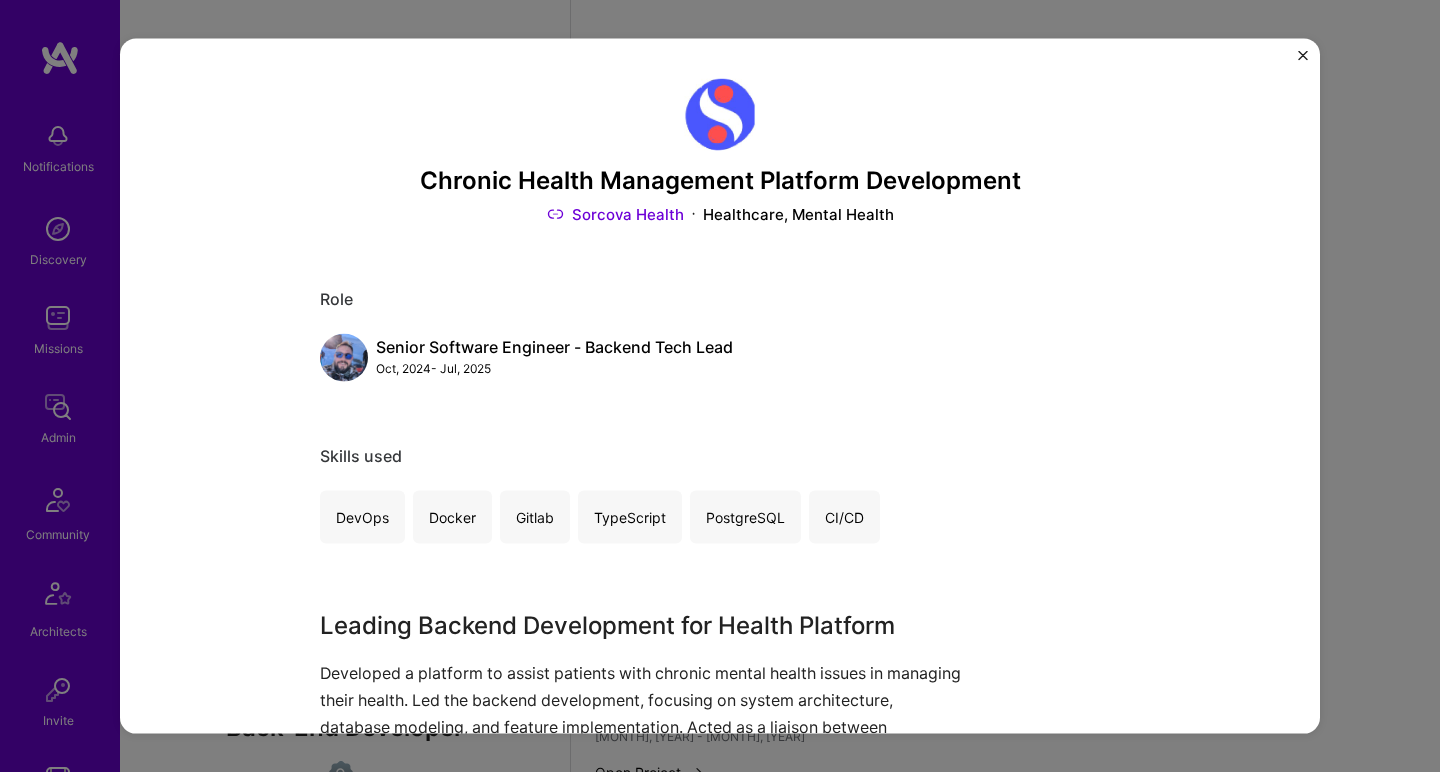 click on "Chronic Health Management Platform Development   Sorcova Health Healthcare, Mental Health Role Senior Software Engineer - Backend Tech Lead [MONTH], [YEAR]  -   [MONTH], [YEAR] Skills used DevOps Docker Gitlab TypeScript PostgreSQL CI/CD Leading Backend Development for Health Platform Developed a platform to assist patients with chronic mental health issues in managing their health. Led the backend development, focusing on system architecture, database modeling, and feature implementation. Acted as a liaison between stakeholders and the engineering team to ensure alignment and successful delivery. Related job Senior Software Engineer - Backend Tech Lead Sorcova Health  ·  [MONTH], [YEAR] - [MONTH], [YEAR] Open Other projects from this builder Sorcova Health Chronic Health Management Platform Development [MONTH] [YEAR] - [MONTH] [YEAR] Open Project   Currently viewing Time2play.com Cross-Functional Team Leadership and Development [MONTH] [YEAR] - [MONTH] [YEAR] Open Project   LastPass SSO and MFA API Enhancement [MONTH] [YEAR] - Present Open Project" at bounding box center [720, 386] 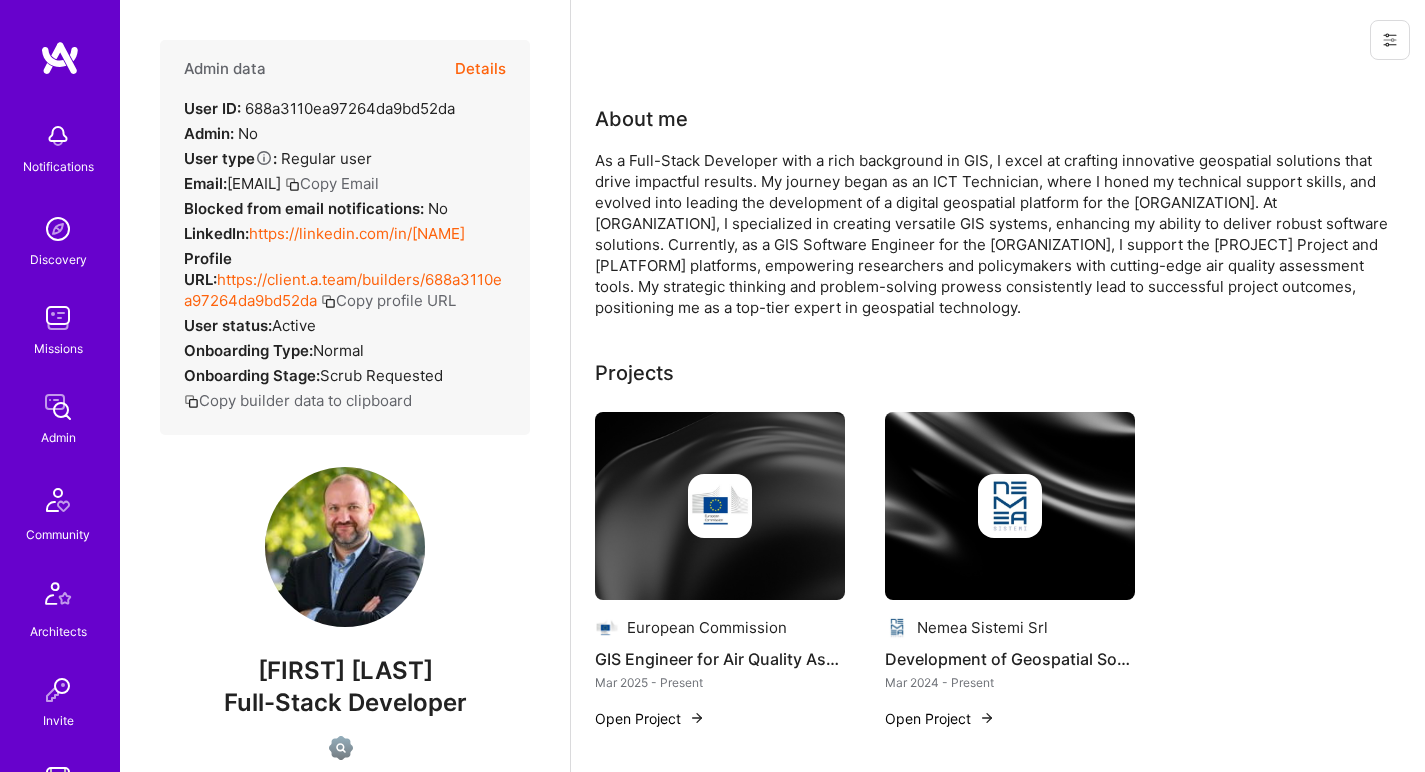 scroll, scrollTop: 0, scrollLeft: 0, axis: both 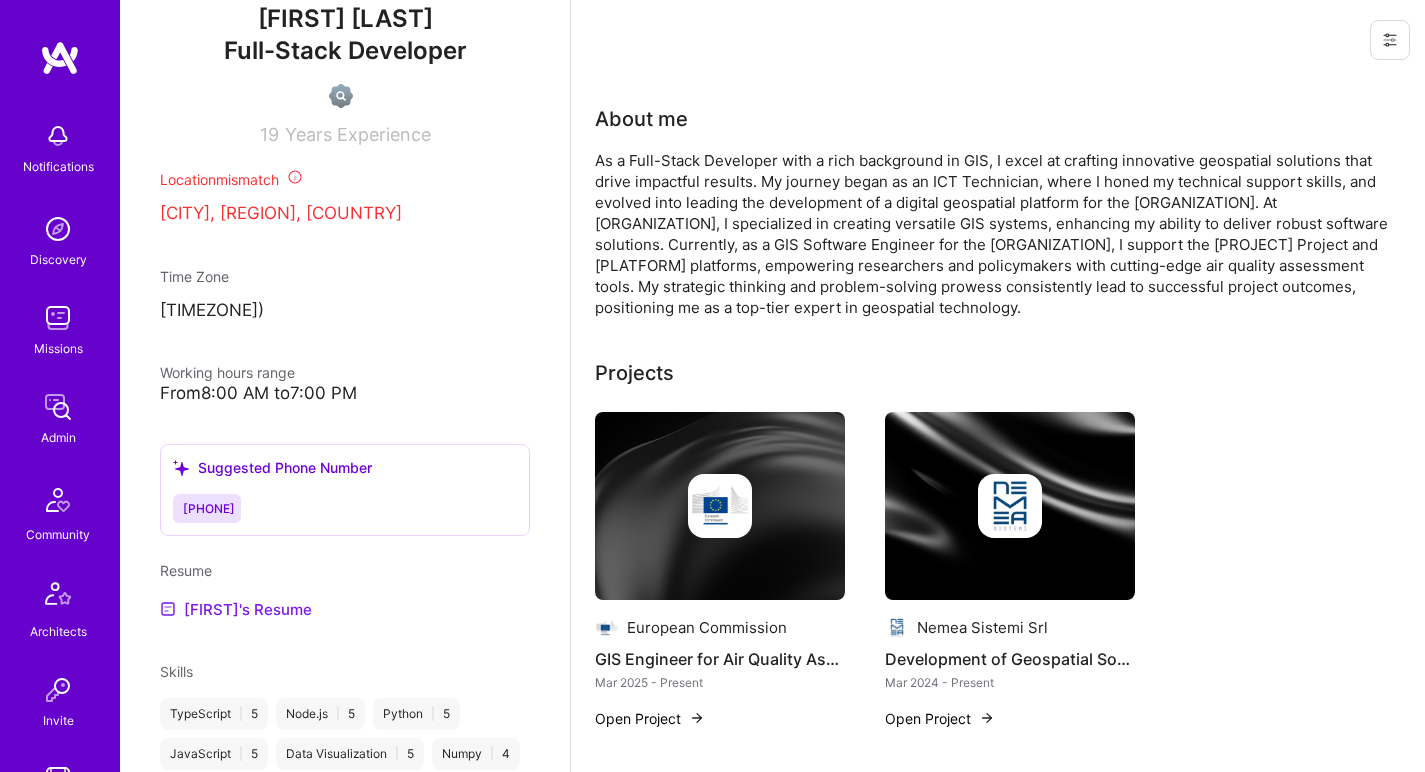 click on "[FIRST]'s Resume" at bounding box center (236, 609) 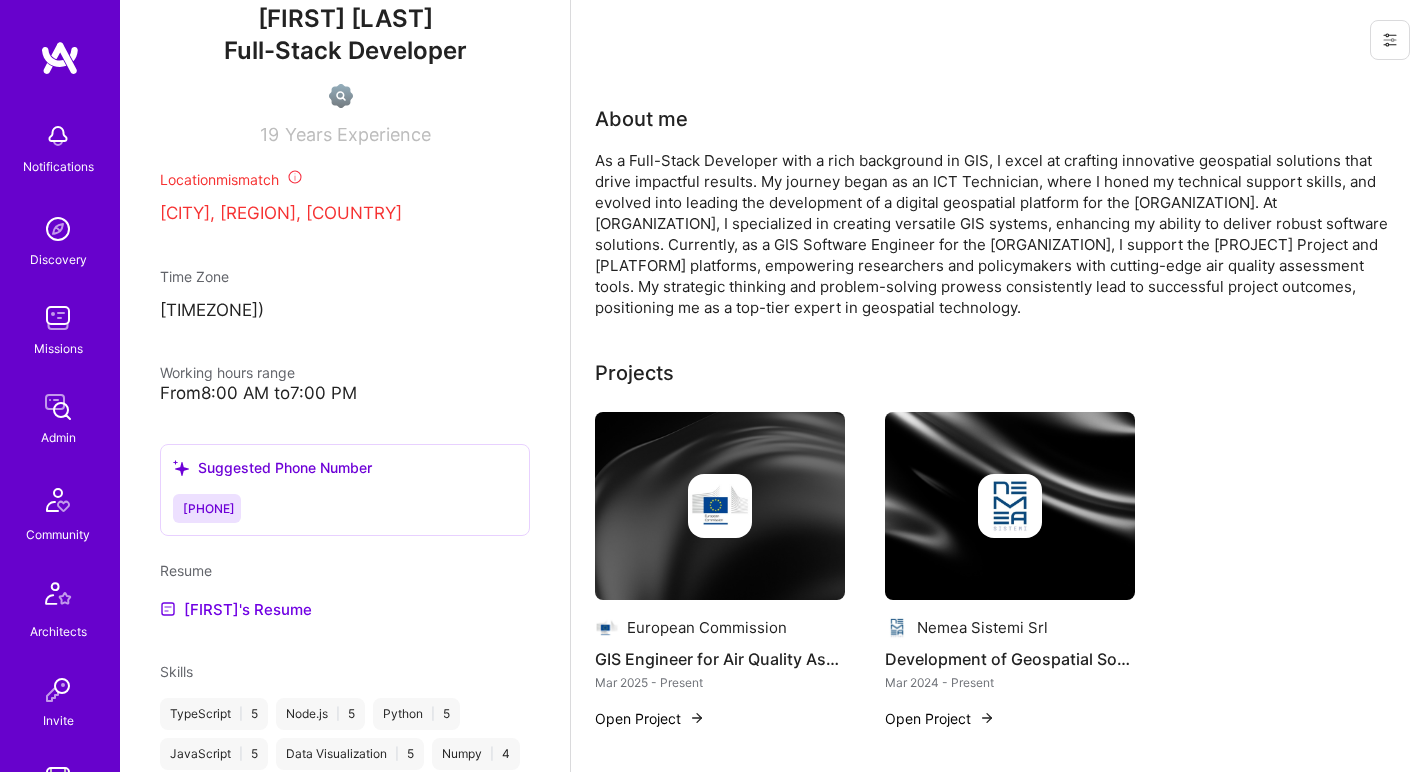 click on "As a Full-Stack Developer with a rich background in GIS, I excel at crafting innovative geospatial solutions that drive impactful results. My journey began as an ICT Technician, where I honed my technical support skills, and evolved into leading the development of a digital geospatial platform for the [ORGANIZATION]. At [ORGANIZATION], I specialized in creating versatile GIS systems, enhancing my ability to deliver robust software solutions. Currently, as a GIS Software Engineer for the [ORGANIZATION], I support the [PROJECT] Project and [PLATFORM] platforms, empowering researchers and policymakers with cutting-edge air quality assessment tools. My strategic thinking and problem-solving prowess consistently lead to successful project outcomes, positioning me as a top-tier expert in geospatial technology." at bounding box center (995, 234) 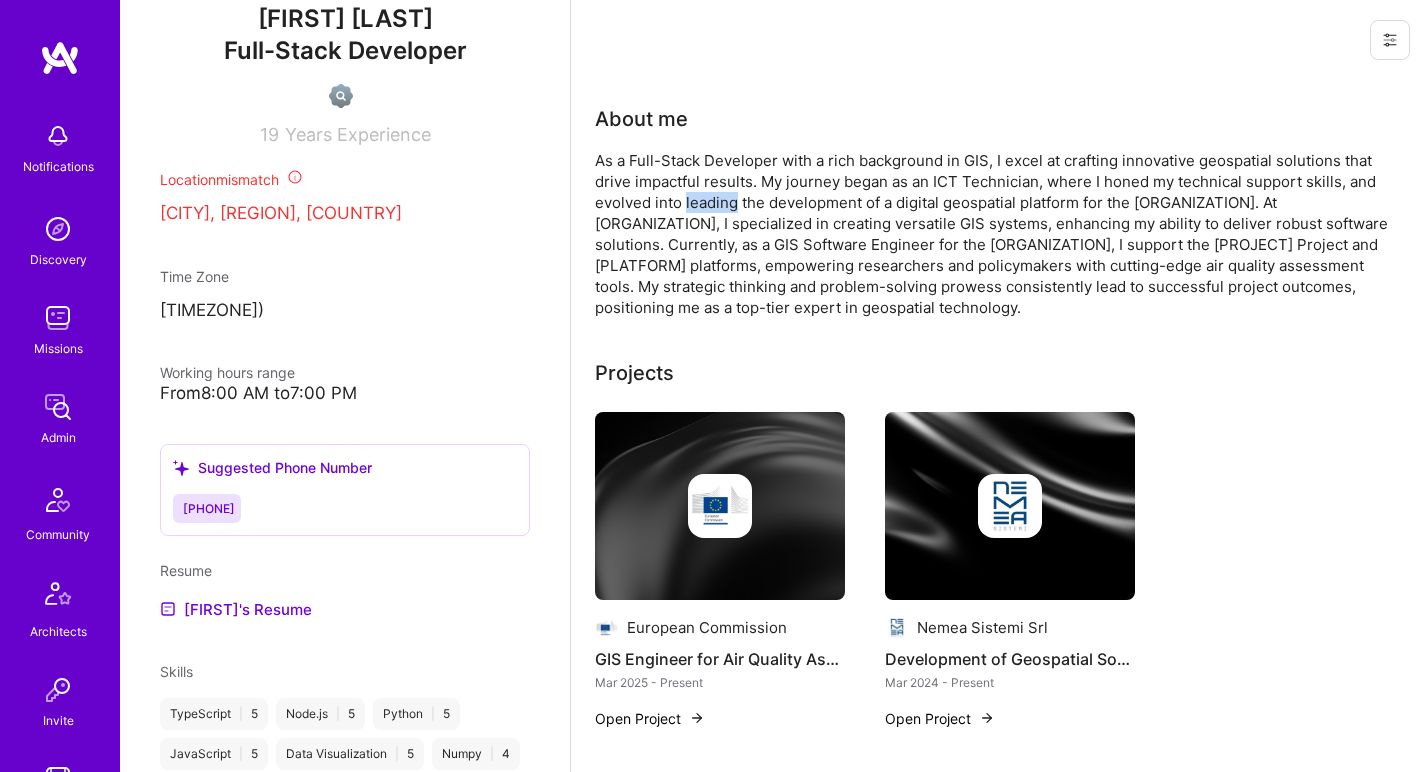 click on "As a Full-Stack Developer with a rich background in GIS, I excel at crafting innovative geospatial solutions that drive impactful results. My journey began as an ICT Technician, where I honed my technical support skills, and evolved into leading the development of a digital geospatial platform for the [ORGANIZATION]. At [ORGANIZATION], I specialized in creating versatile GIS systems, enhancing my ability to deliver robust software solutions. Currently, as a GIS Software Engineer for the [ORGANIZATION], I support the [PROJECT] Project and [PLATFORM] platforms, empowering researchers and policymakers with cutting-edge air quality assessment tools. My strategic thinking and problem-solving prowess consistently lead to successful project outcomes, positioning me as a top-tier expert in geospatial technology." at bounding box center (995, 234) 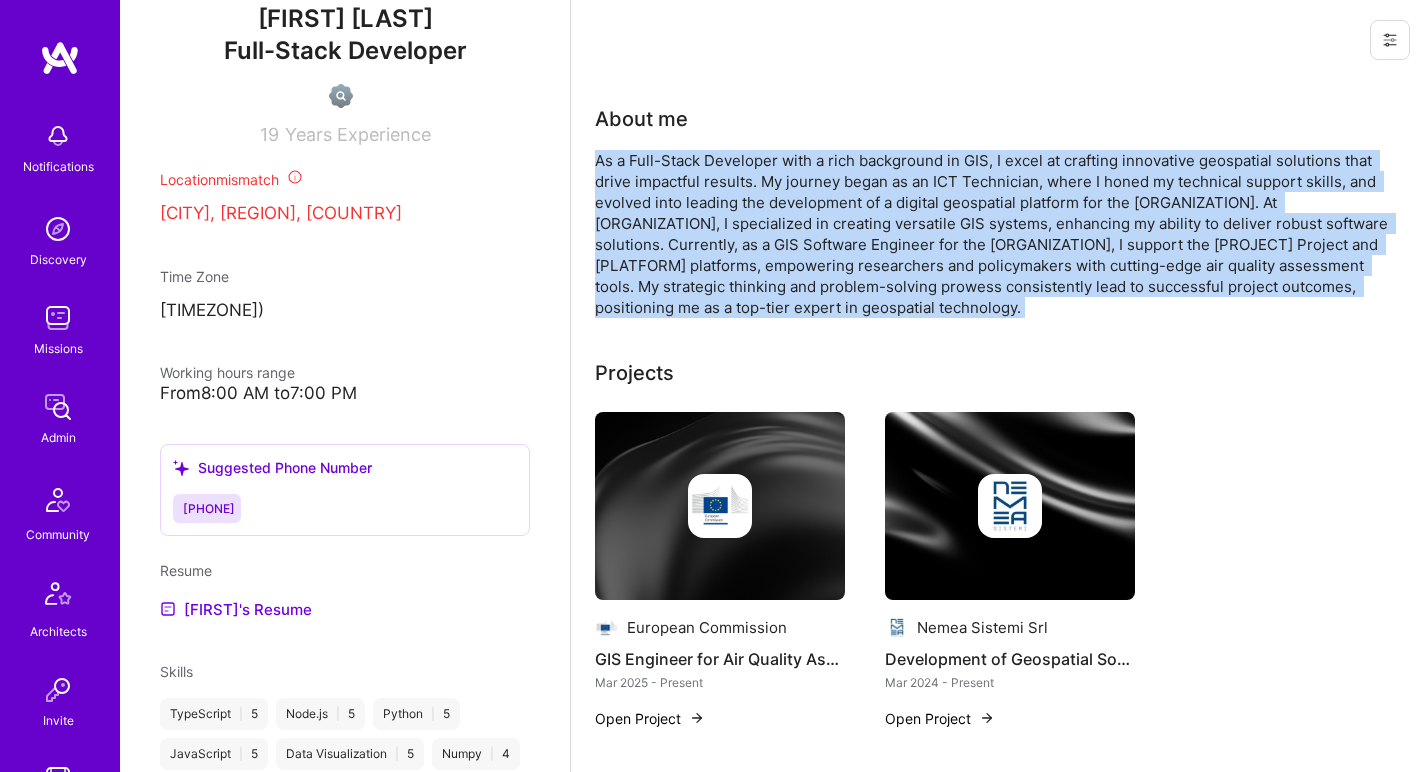 click on "As a Full-Stack Developer with a rich background in GIS, I excel at crafting innovative geospatial solutions that drive impactful results. My journey began as an ICT Technician, where I honed my technical support skills, and evolved into leading the development of a digital geospatial platform for the [ORGANIZATION]. At [ORGANIZATION], I specialized in creating versatile GIS systems, enhancing my ability to deliver robust software solutions. Currently, as a GIS Software Engineer for the [ORGANIZATION], I support the [PROJECT] Project and [PLATFORM] platforms, empowering researchers and policymakers with cutting-edge air quality assessment tools. My strategic thinking and problem-solving prowess consistently lead to successful project outcomes, positioning me as a top-tier expert in geospatial technology." at bounding box center (995, 234) 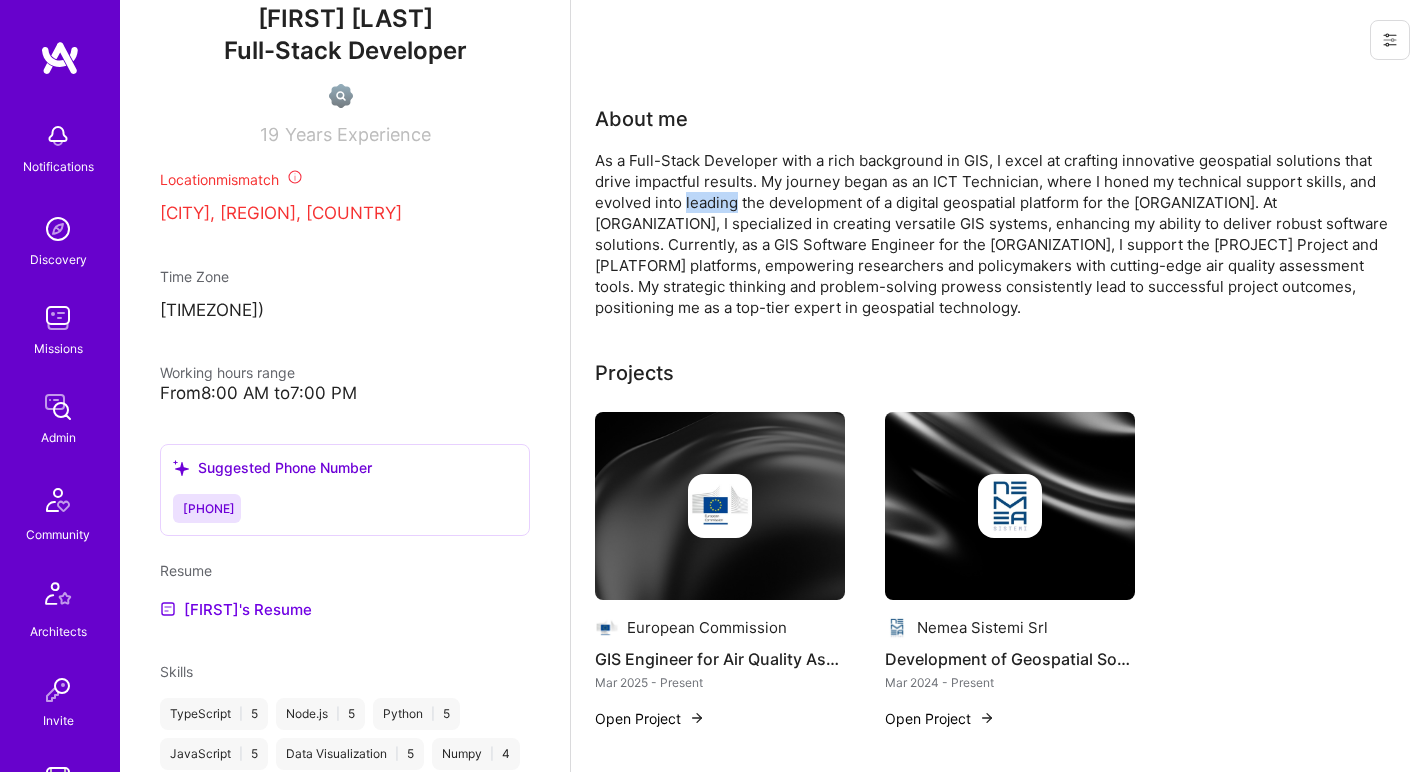 click on "As a Full-Stack Developer with a rich background in GIS, I excel at crafting innovative geospatial solutions that drive impactful results. My journey began as an ICT Technician, where I honed my technical support skills, and evolved into leading the development of a digital geospatial platform for the [ORGANIZATION]. At [ORGANIZATION], I specialized in creating versatile GIS systems, enhancing my ability to deliver robust software solutions. Currently, as a GIS Software Engineer for the [ORGANIZATION], I support the [PROJECT] Project and [PLATFORM] platforms, empowering researchers and policymakers with cutting-edge air quality assessment tools. My strategic thinking and problem-solving prowess consistently lead to successful project outcomes, positioning me as a top-tier expert in geospatial technology." at bounding box center (995, 234) 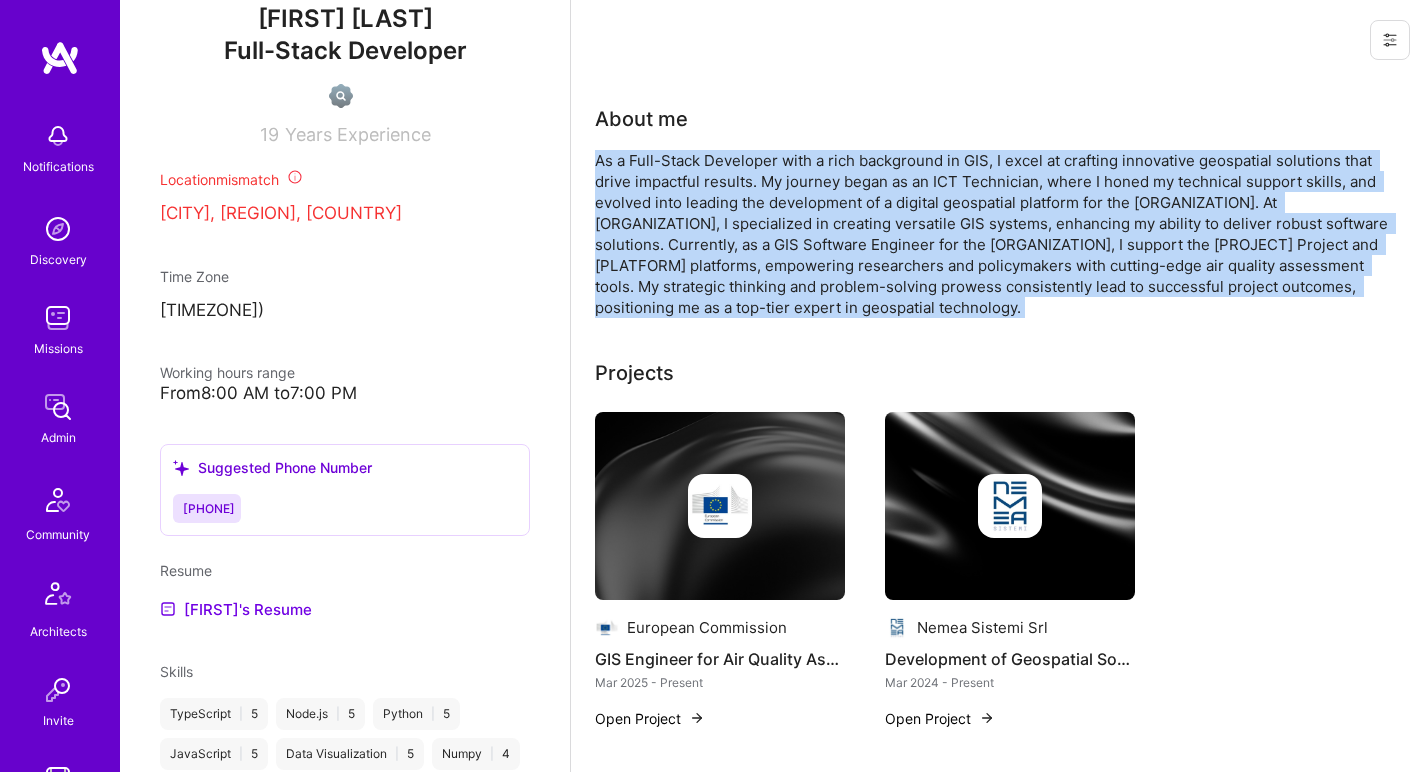 click on "As a Full-Stack Developer with a rich background in GIS, I excel at crafting innovative geospatial solutions that drive impactful results. My journey began as an ICT Technician, where I honed my technical support skills, and evolved into leading the development of a digital geospatial platform for the [ORGANIZATION]. At [ORGANIZATION], I specialized in creating versatile GIS systems, enhancing my ability to deliver robust software solutions. Currently, as a GIS Software Engineer for the [ORGANIZATION], I support the [PROJECT] Project and [PLATFORM] platforms, empowering researchers and policymakers with cutting-edge air quality assessment tools. My strategic thinking and problem-solving prowess consistently lead to successful project outcomes, positioning me as a top-tier expert in geospatial technology." at bounding box center [995, 234] 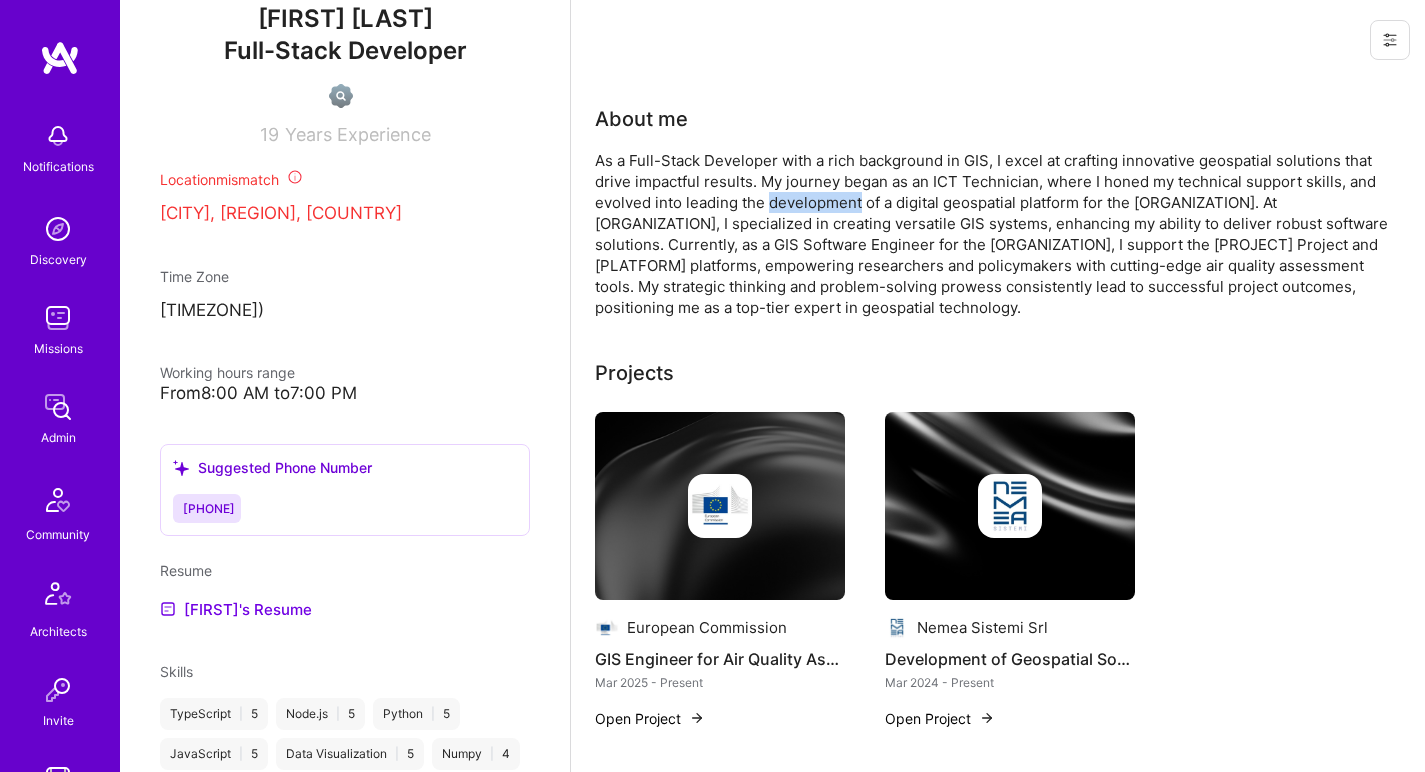 click on "As a Full-Stack Developer with a rich background in GIS, I excel at crafting innovative geospatial solutions that drive impactful results. My journey began as an ICT Technician, where I honed my technical support skills, and evolved into leading the development of a digital geospatial platform for the [ORGANIZATION]. At [ORGANIZATION], I specialized in creating versatile GIS systems, enhancing my ability to deliver robust software solutions. Currently, as a GIS Software Engineer for the [ORGANIZATION], I support the [PROJECT] Project and [PLATFORM] platforms, empowering researchers and policymakers with cutting-edge air quality assessment tools. My strategic thinking and problem-solving prowess consistently lead to successful project outcomes, positioning me as a top-tier expert in geospatial technology." at bounding box center (995, 234) 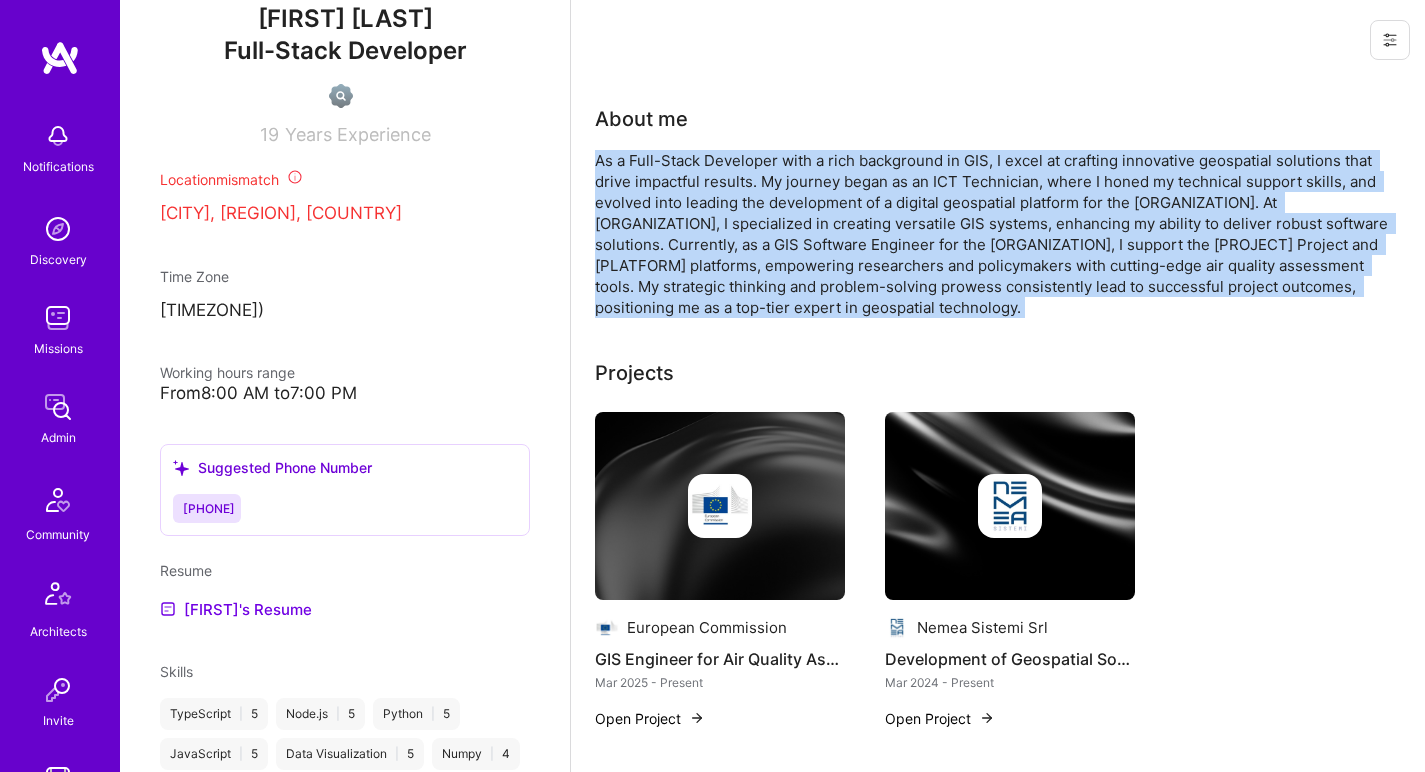 click on "As a Full-Stack Developer with a rich background in GIS, I excel at crafting innovative geospatial solutions that drive impactful results. My journey began as an ICT Technician, where I honed my technical support skills, and evolved into leading the development of a digital geospatial platform for the [ORGANIZATION]. At [ORGANIZATION], I specialized in creating versatile GIS systems, enhancing my ability to deliver robust software solutions. Currently, as a GIS Software Engineer for the [ORGANIZATION], I support the [PROJECT] Project and [PLATFORM] platforms, empowering researchers and policymakers with cutting-edge air quality assessment tools. My strategic thinking and problem-solving prowess consistently lead to successful project outcomes, positioning me as a top-tier expert in geospatial technology." at bounding box center (995, 234) 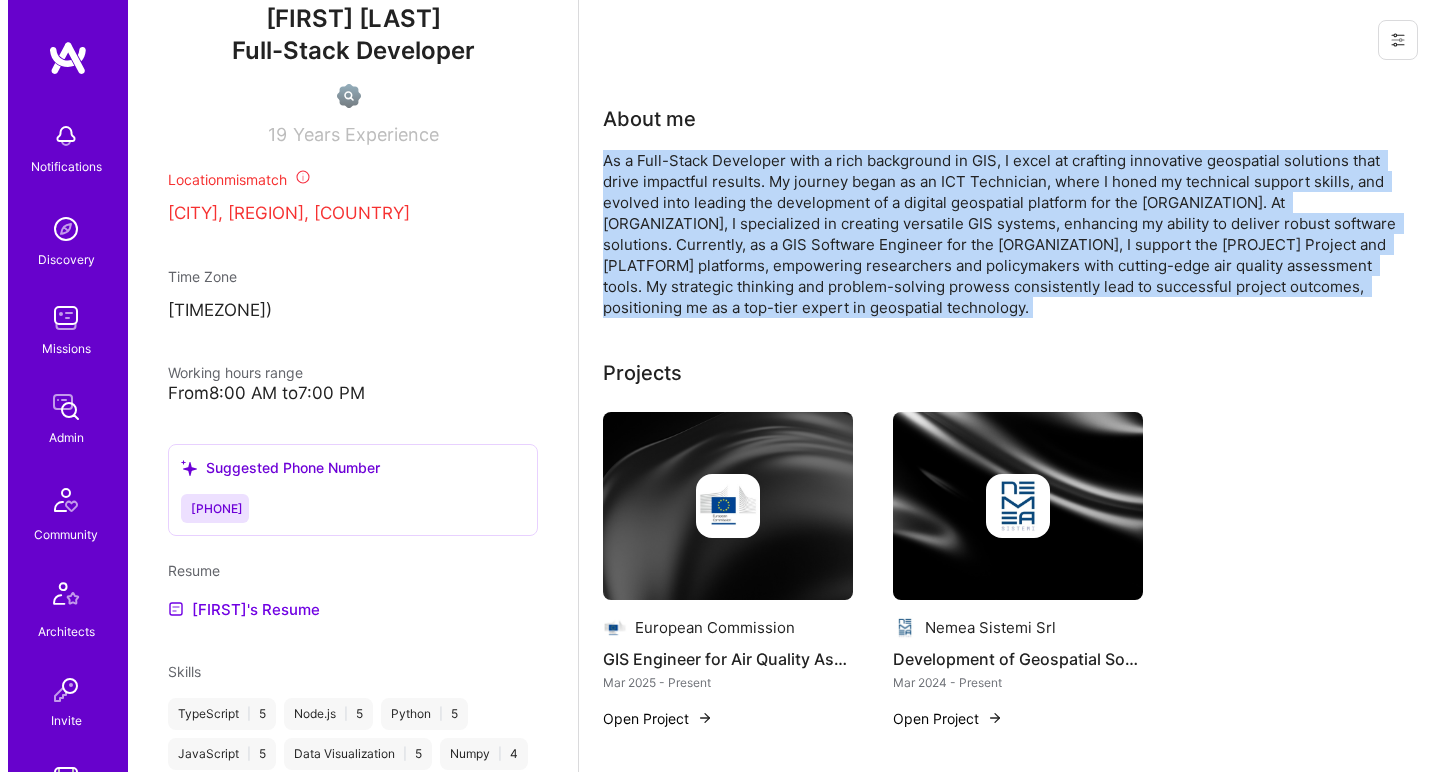 scroll, scrollTop: 188, scrollLeft: 0, axis: vertical 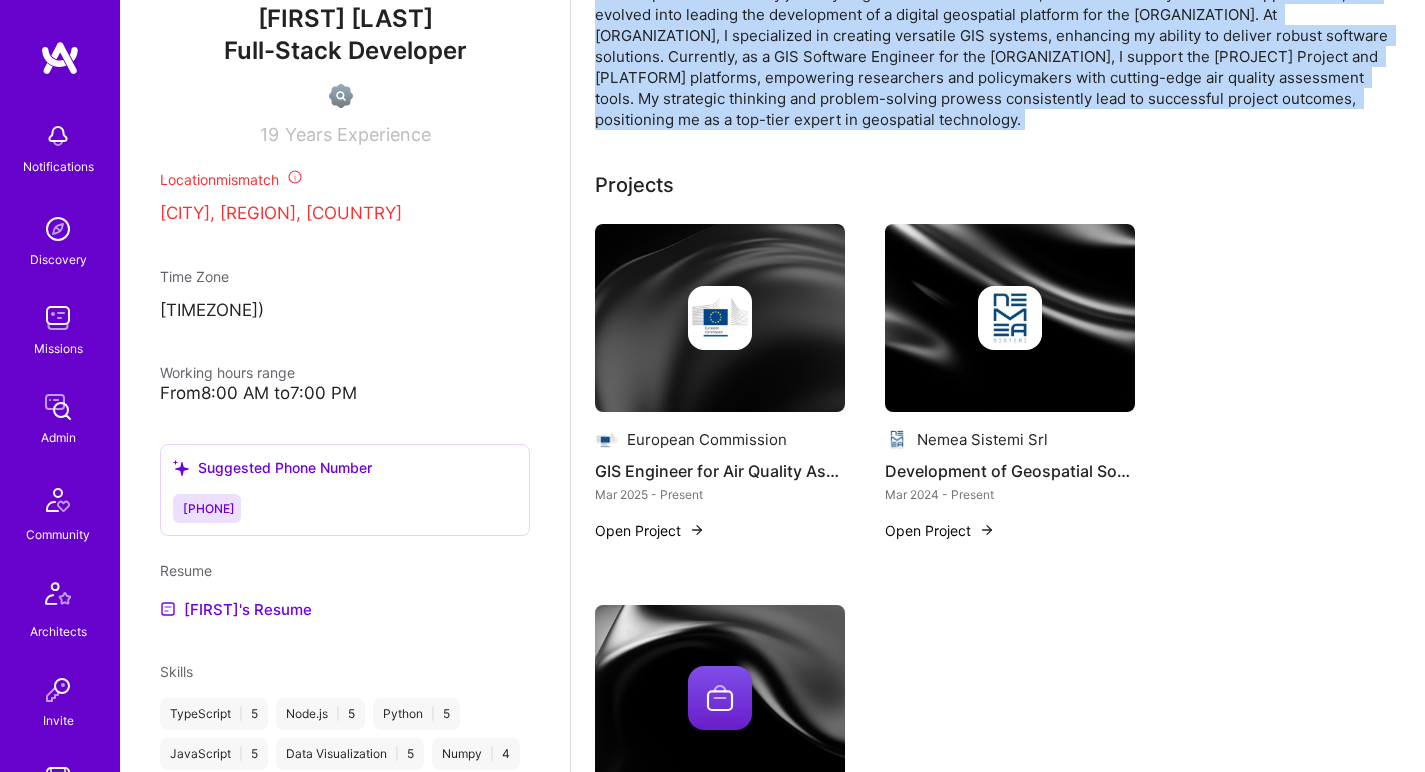 click at bounding box center [720, 318] 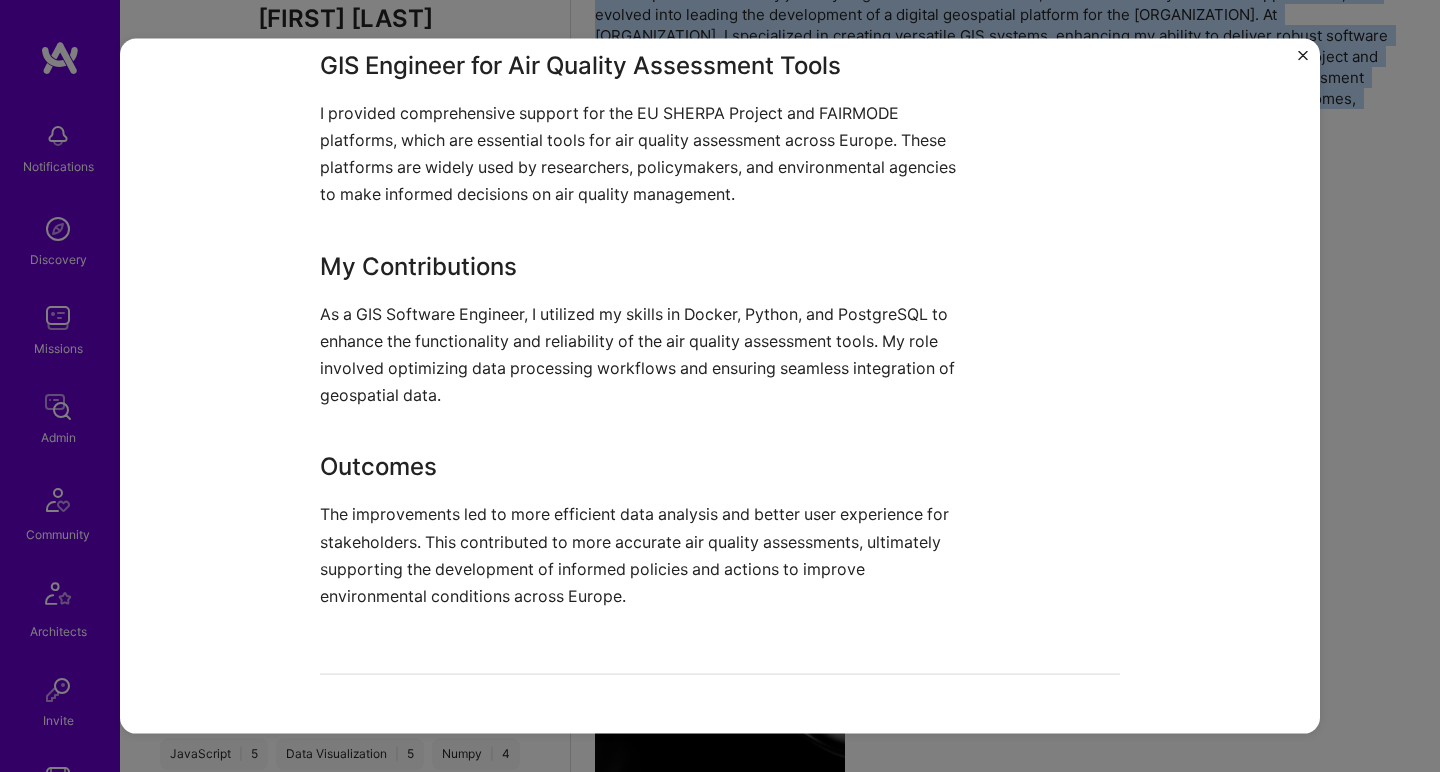 scroll, scrollTop: 648, scrollLeft: 0, axis: vertical 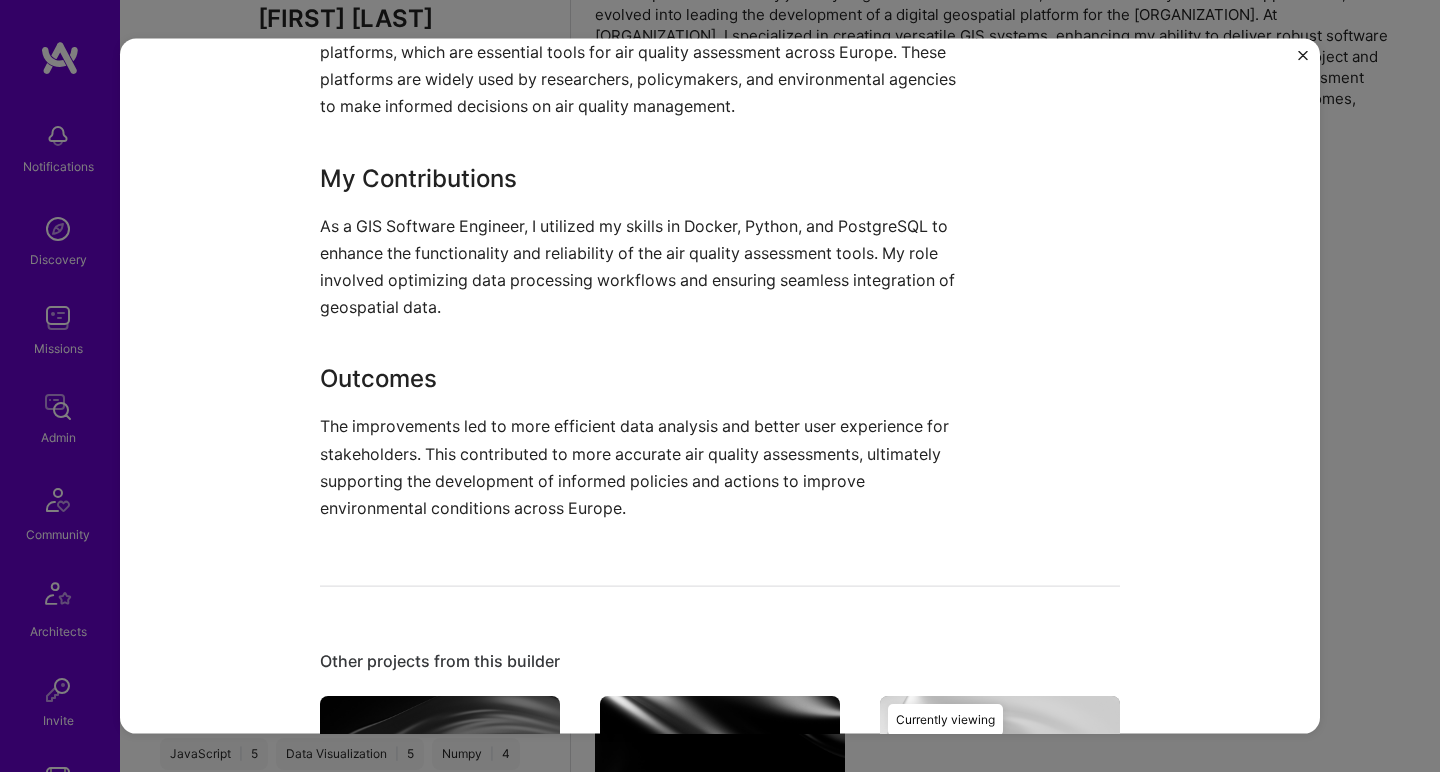 click on "As a GIS Software Engineer, I utilized my skills in Docker, Python, and PostgreSQL to enhance the functionality and reliability of the air quality assessment tools. My role involved optimizing data processing workflows and ensuring seamless integration of geospatial data." at bounding box center [645, 266] 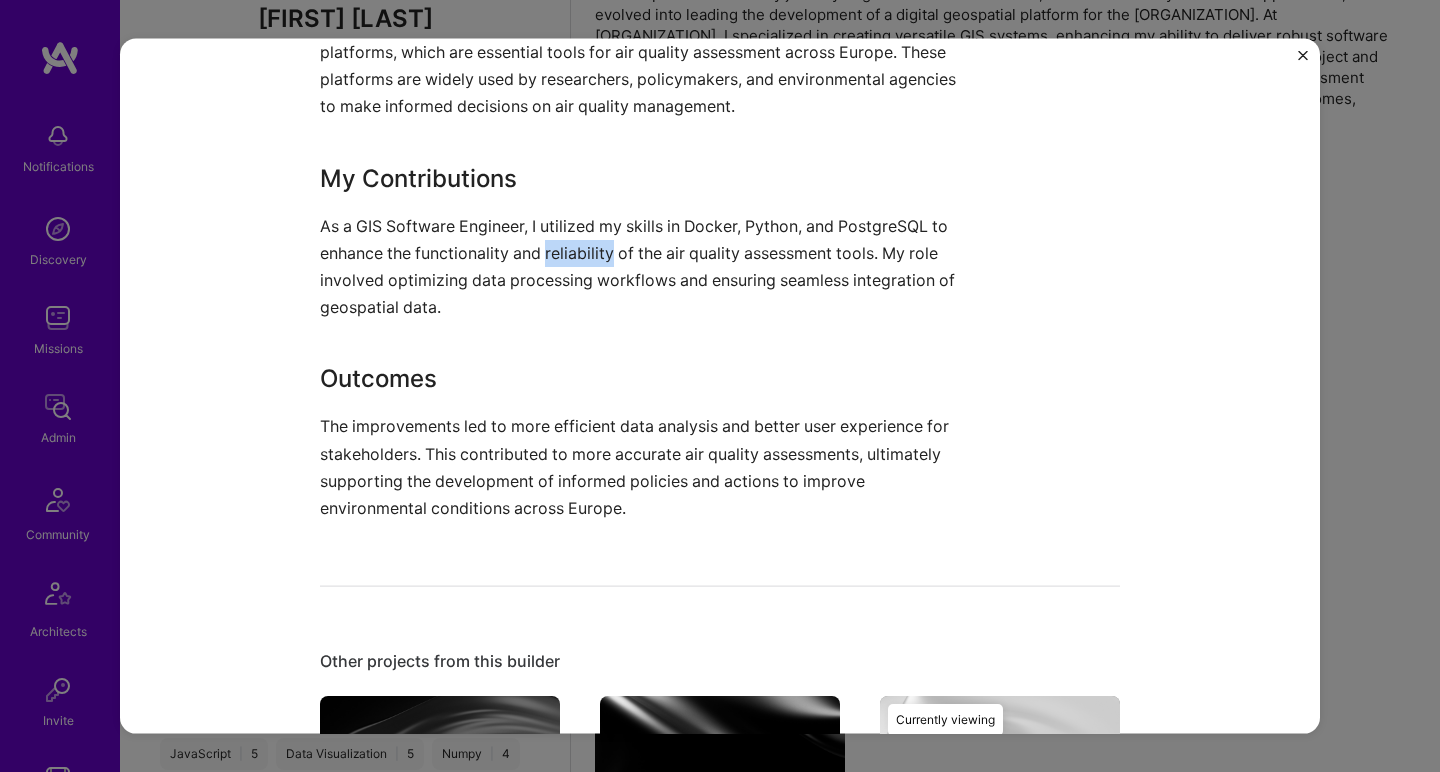 click on "As a GIS Software Engineer, I utilized my skills in Docker, Python, and PostgreSQL to enhance the functionality and reliability of the air quality assessment tools. My role involved optimizing data processing workflows and ensuring seamless integration of geospatial data." at bounding box center [645, 266] 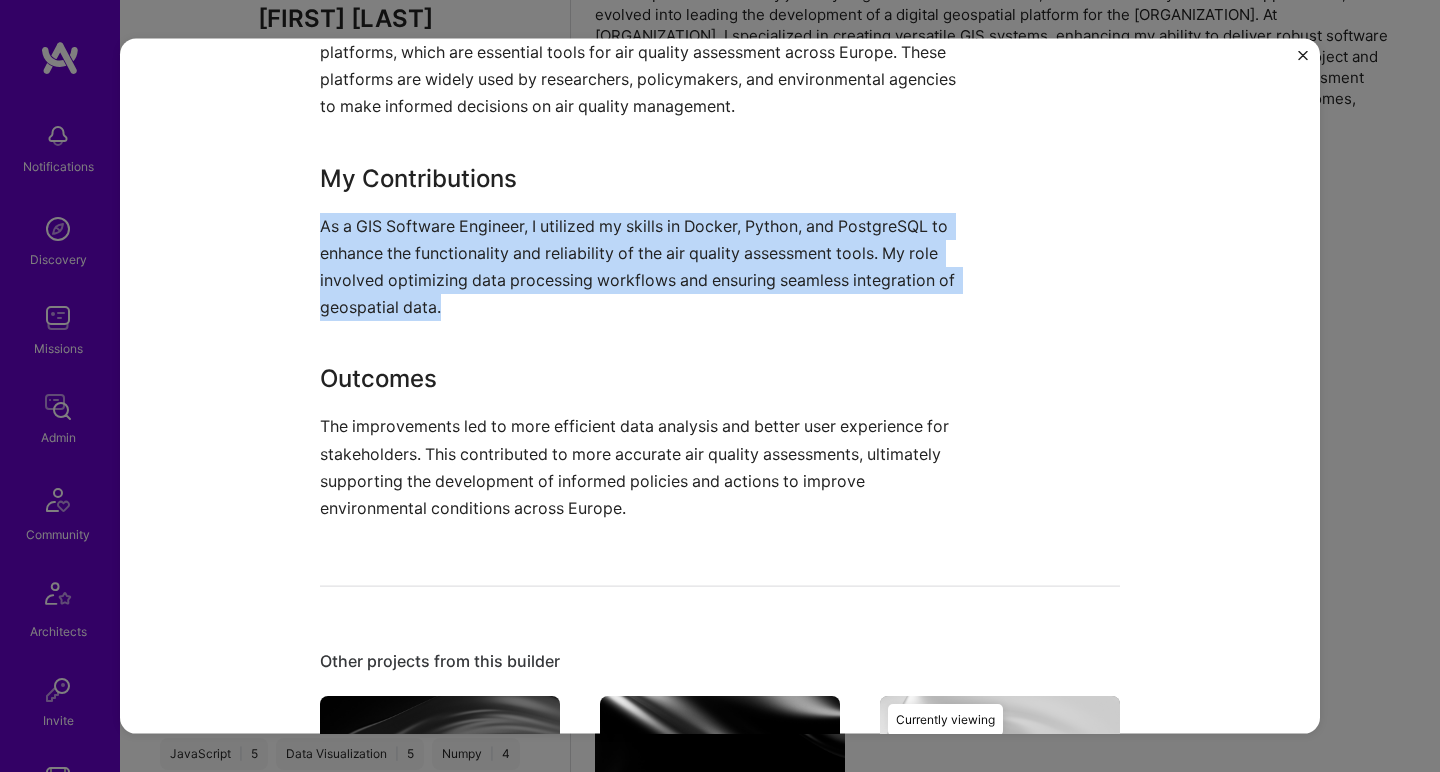 drag, startPoint x: 569, startPoint y: 251, endPoint x: 536, endPoint y: 402, distance: 154.5639 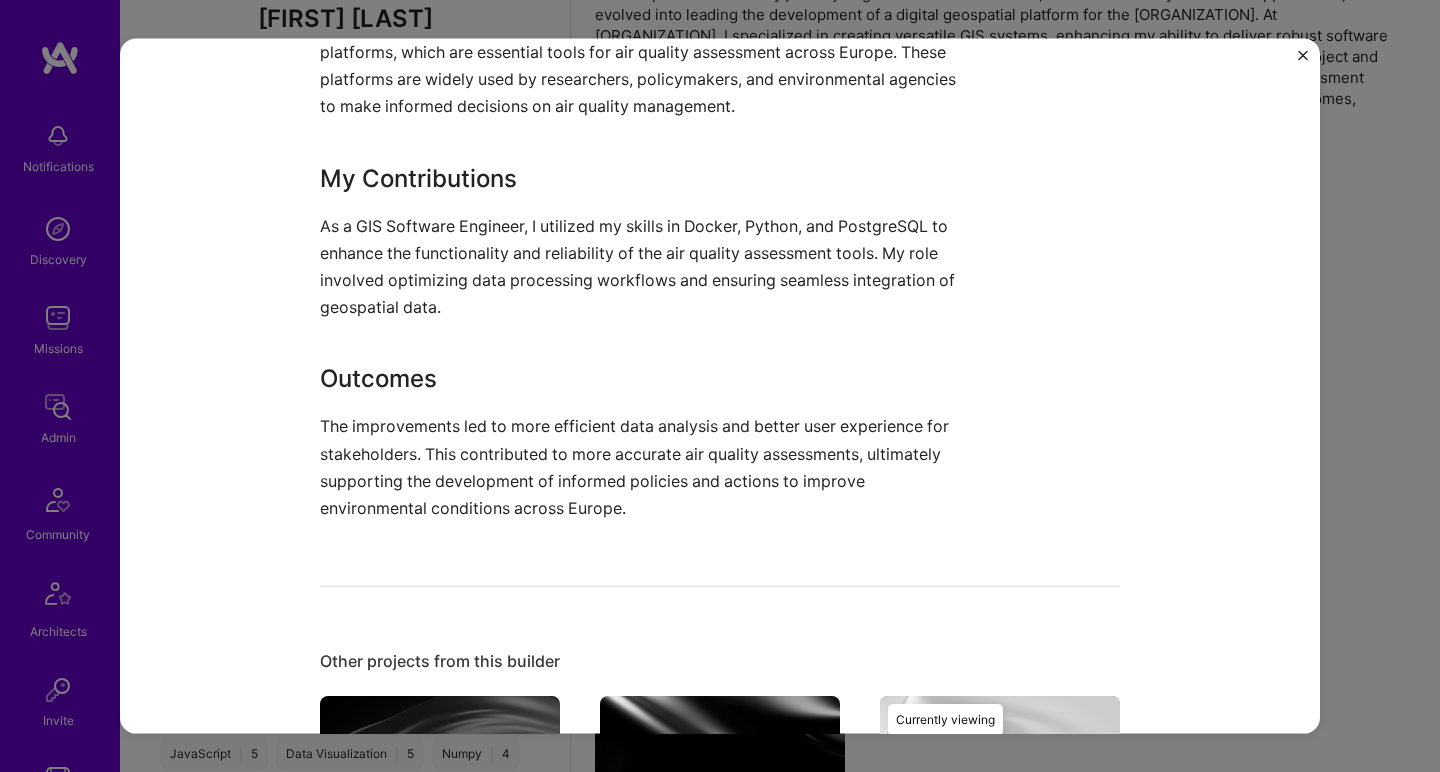 click on "GIS Engineer for Air Quality Assessment Tools I provided comprehensive support for the EU SHERPA Project and FAIRMODE platforms, which are essential tools for air quality assessment across Europe. These platforms are widely used by researchers, policymakers, and environmental agencies to make informed decisions on air quality management. My Contributions As a GIS Software Engineer, I utilized my skills in Docker, Python, and PostgreSQL to enhance the functionality and reliability of the air quality assessment tools. My role involved optimizing data processing workflows and ensuring seamless integration of geospatial data. Outcomes The improvements led to more efficient data analysis and better user experience for stakeholders. This contributed to more accurate air quality assessments, ultimately supporting the development of informed policies and actions to improve environmental conditions across Europe." at bounding box center [645, 240] 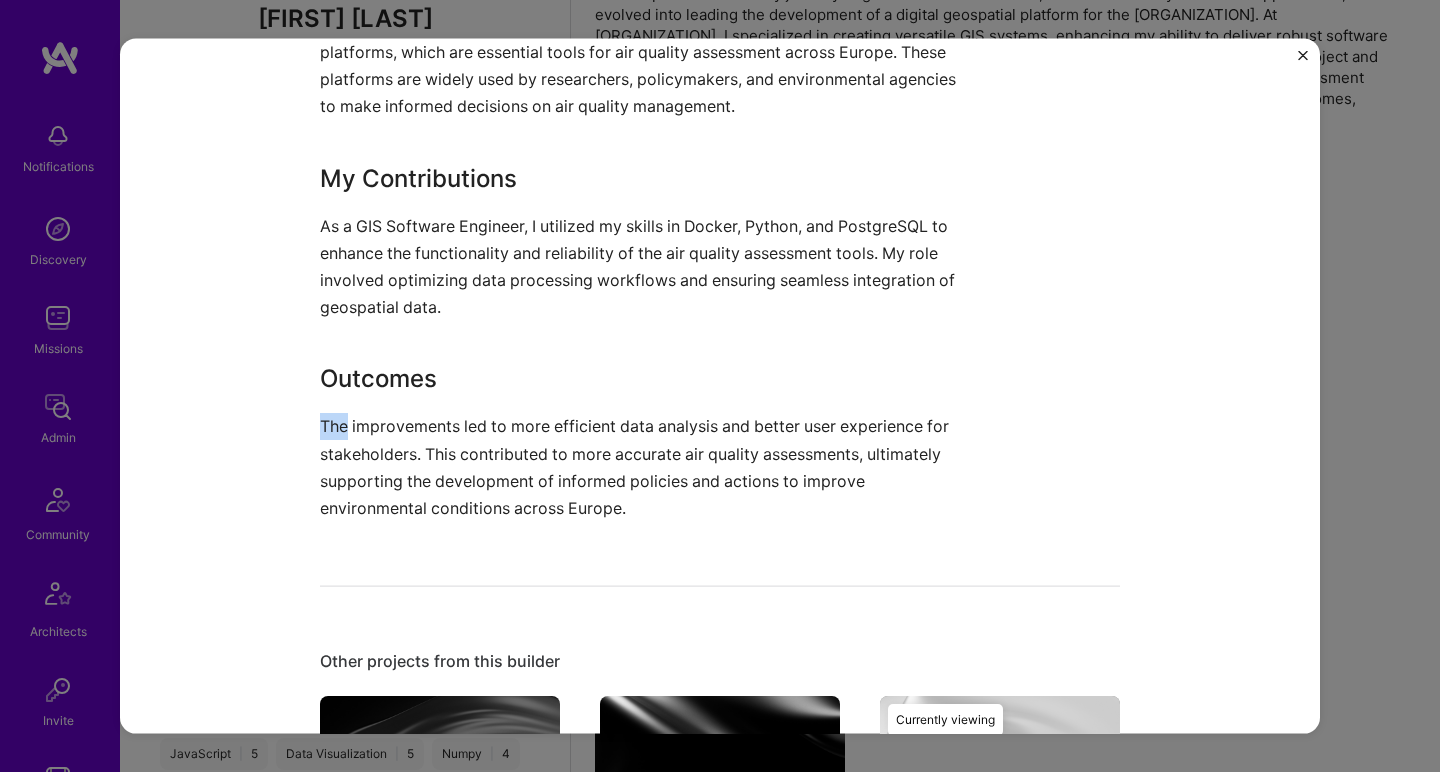 click on "GIS Engineer for Air Quality Assessment Tools I provided comprehensive support for the EU SHERPA Project and FAIRMODE platforms, which are essential tools for air quality assessment across Europe. These platforms are widely used by researchers, policymakers, and environmental agencies to make informed decisions on air quality management. My Contributions As a GIS Software Engineer, I utilized my skills in Docker, Python, and PostgreSQL to enhance the functionality and reliability of the air quality assessment tools. My role involved optimizing data processing workflows and ensuring seamless integration of geospatial data. Outcomes The improvements led to more efficient data analysis and better user experience for stakeholders. This contributed to more accurate air quality assessments, ultimately supporting the development of informed policies and actions to improve environmental conditions across Europe." at bounding box center [645, 240] 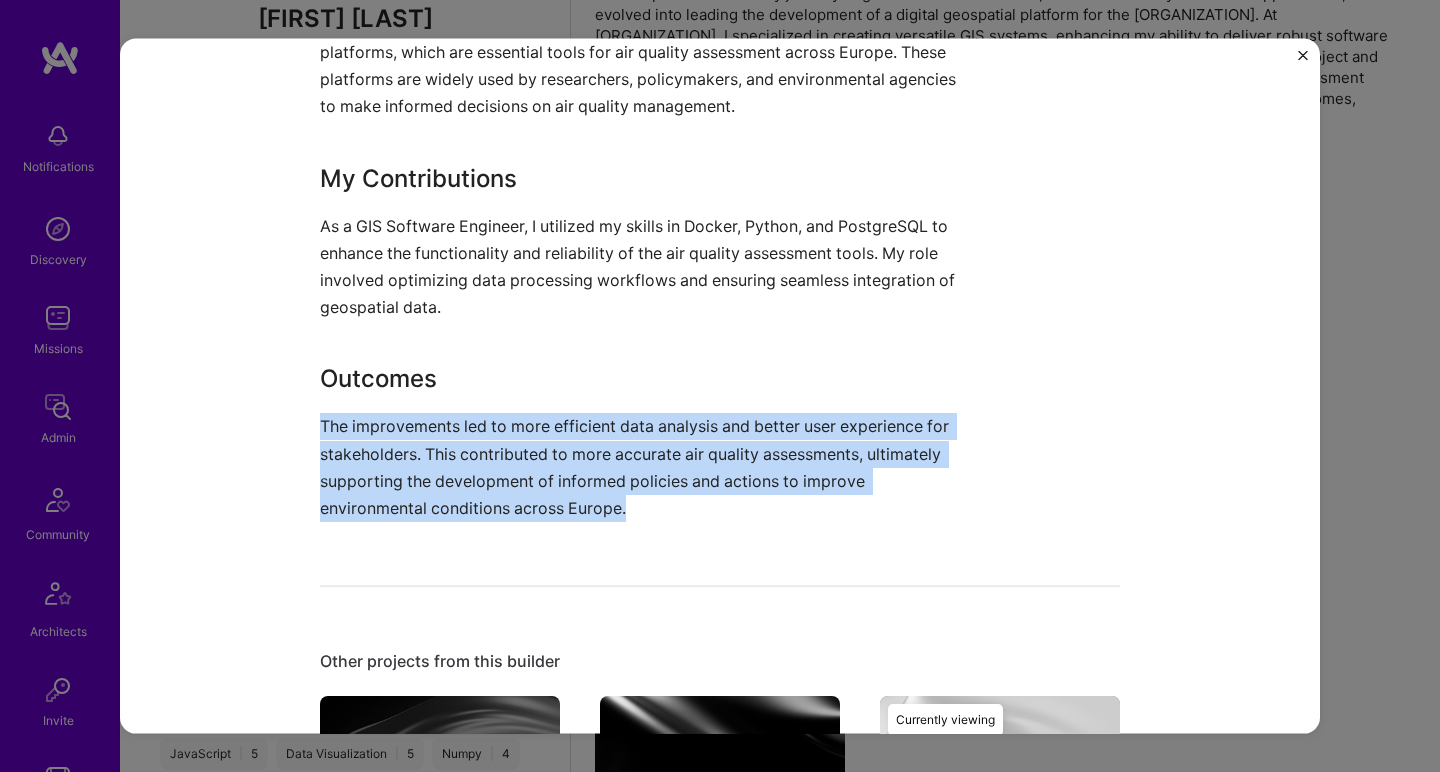 click on "GIS Engineer for Air Quality Assessment Tools I provided comprehensive support for the EU SHERPA Project and FAIRMODE platforms, which are essential tools for air quality assessment across Europe. These platforms are widely used by researchers, policymakers, and environmental agencies to make informed decisions on air quality management. My Contributions As a GIS Software Engineer, I utilized my skills in Docker, Python, and PostgreSQL to enhance the functionality and reliability of the air quality assessment tools. My role involved optimizing data processing workflows and ensuring seamless integration of geospatial data. Outcomes The improvements led to more efficient data analysis and better user experience for stakeholders. This contributed to more accurate air quality assessments, ultimately supporting the development of informed policies and actions to improve environmental conditions across Europe." at bounding box center (645, 240) 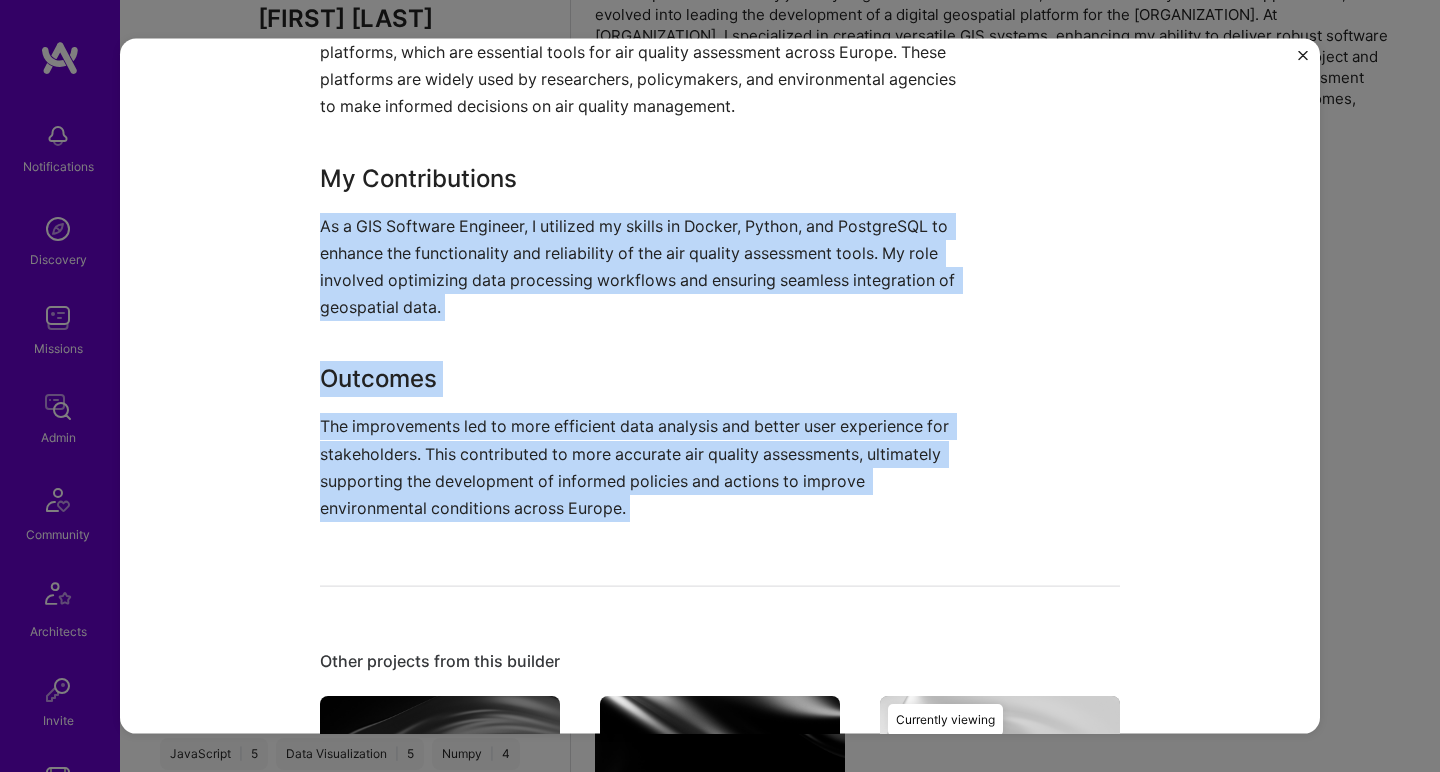 click on "As a GIS Software Engineer, I utilized my skills in Docker, Python, and PostgreSQL to enhance the functionality and reliability of the air quality assessment tools. My role involved optimizing data processing workflows and ensuring seamless integration of geospatial data." at bounding box center [645, 266] 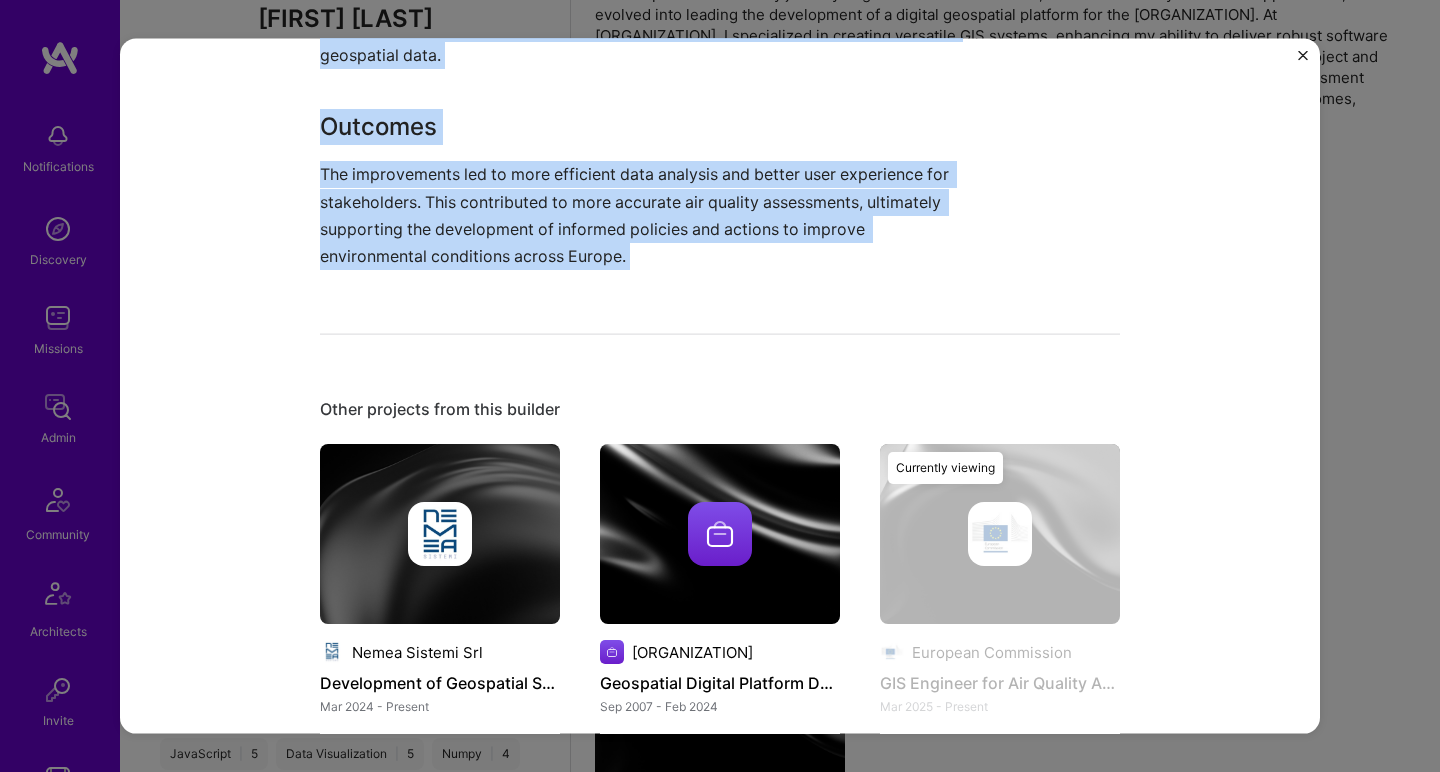 scroll, scrollTop: 976, scrollLeft: 0, axis: vertical 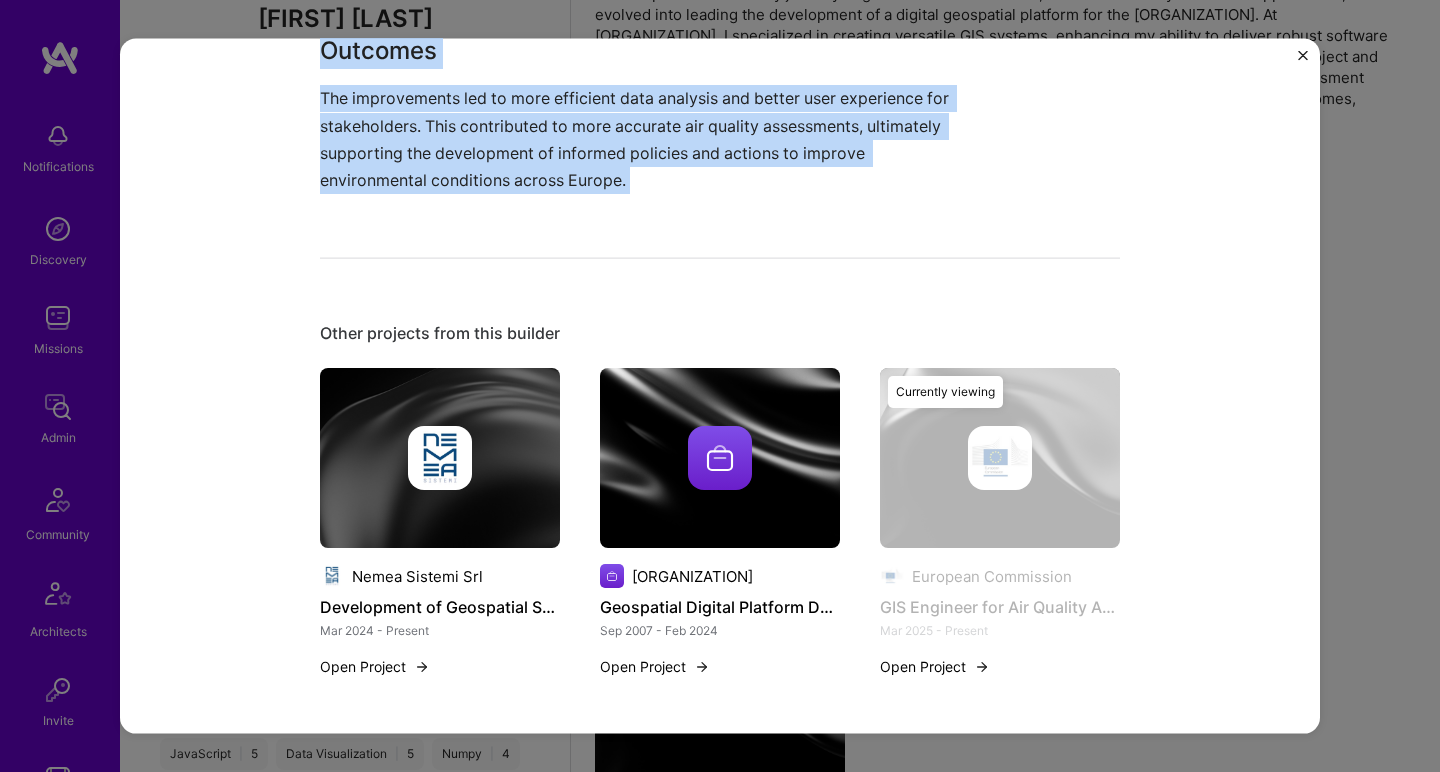 click at bounding box center [720, 458] 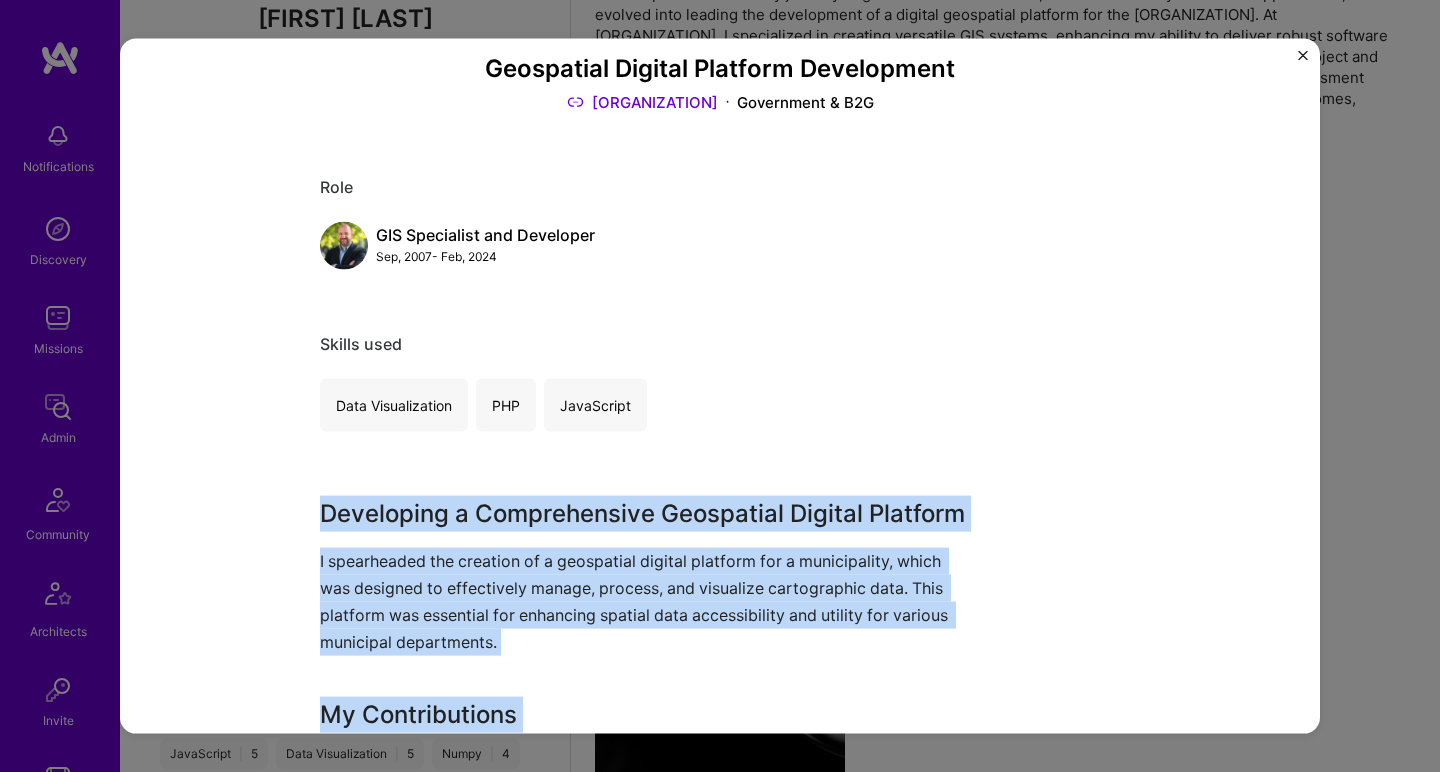 scroll, scrollTop: 480, scrollLeft: 0, axis: vertical 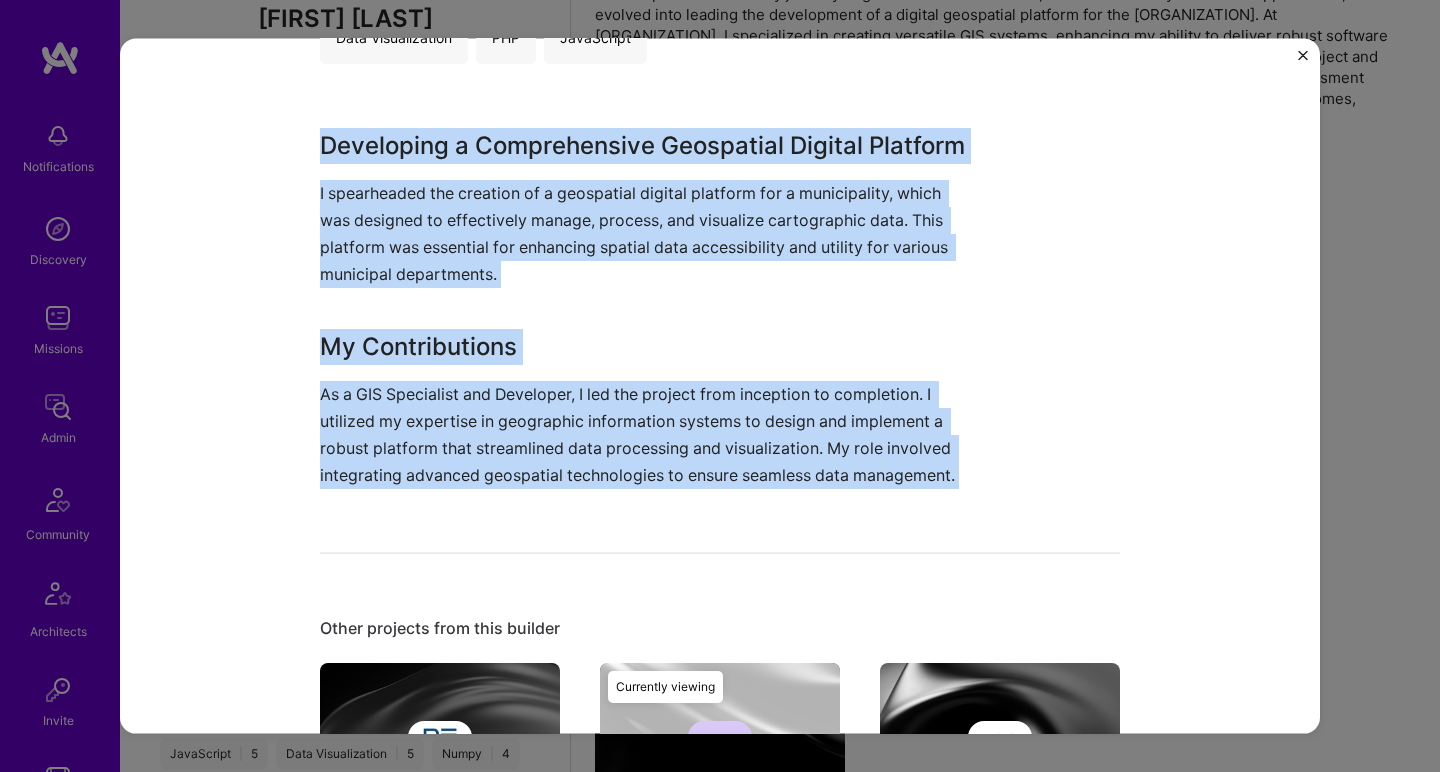 click on "My Contributions" at bounding box center (645, 346) 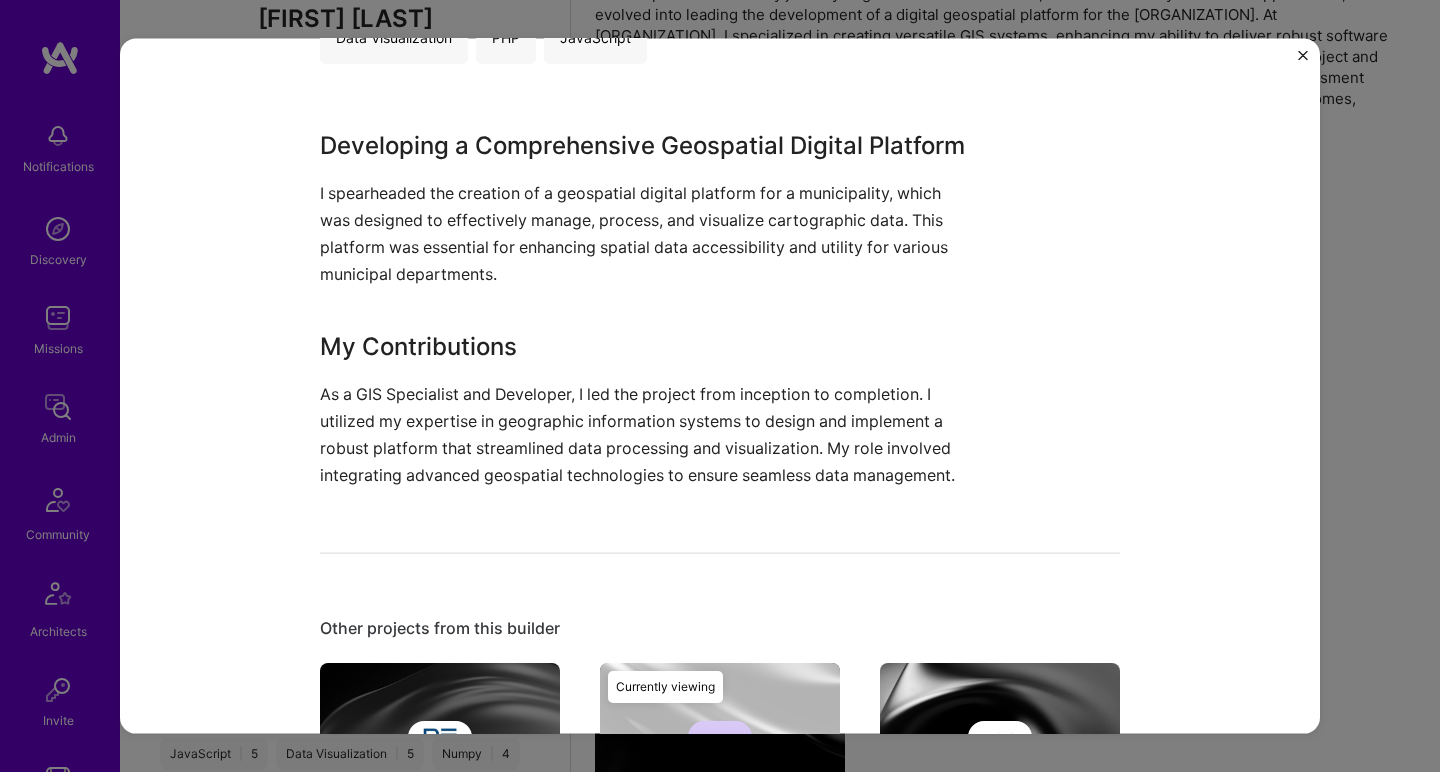 click on "My Contributions" at bounding box center (645, 346) 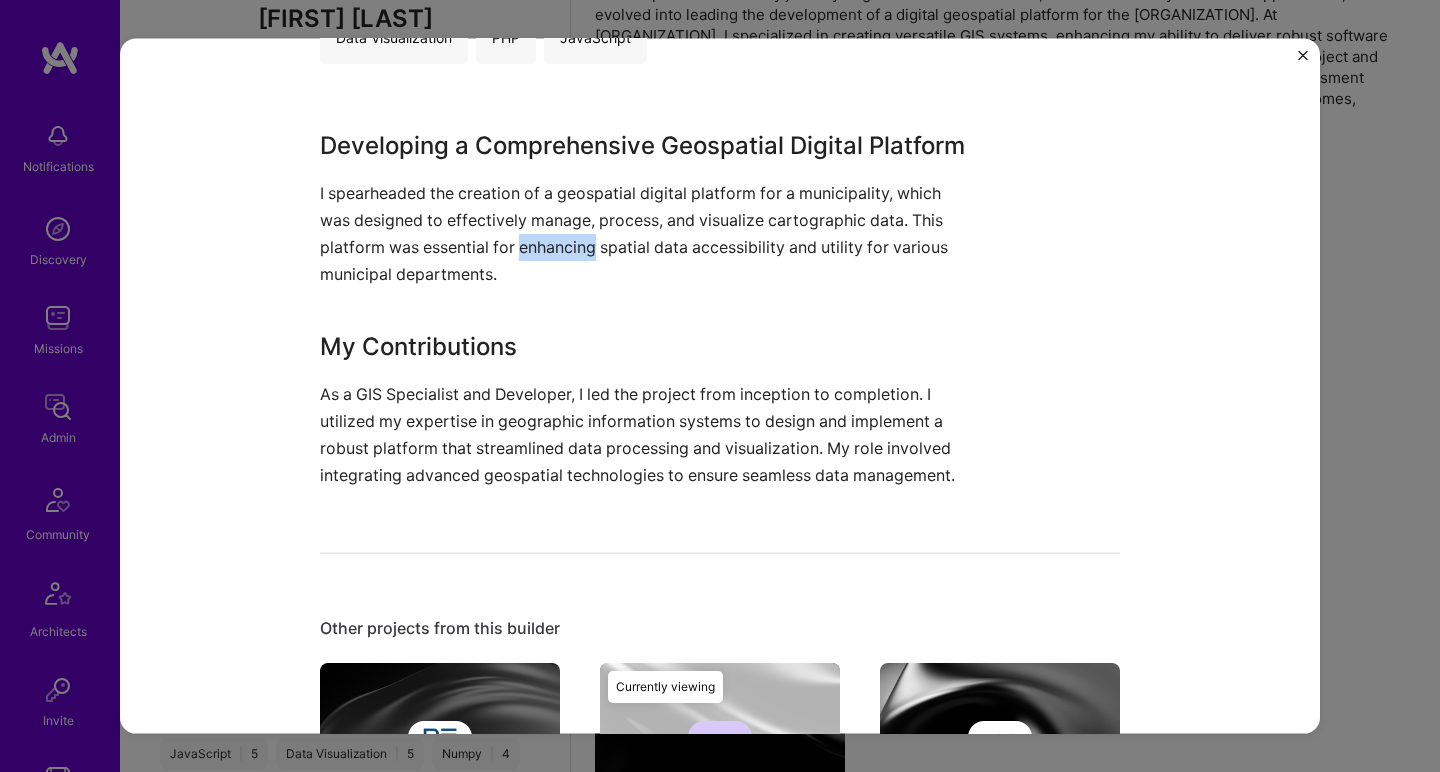 click on "I spearheaded the creation of a geospatial digital platform for a municipality, which was designed to effectively manage, process, and visualize cartographic data. This platform was essential for enhancing spatial data accessibility and utility for various municipal departments." at bounding box center [645, 233] 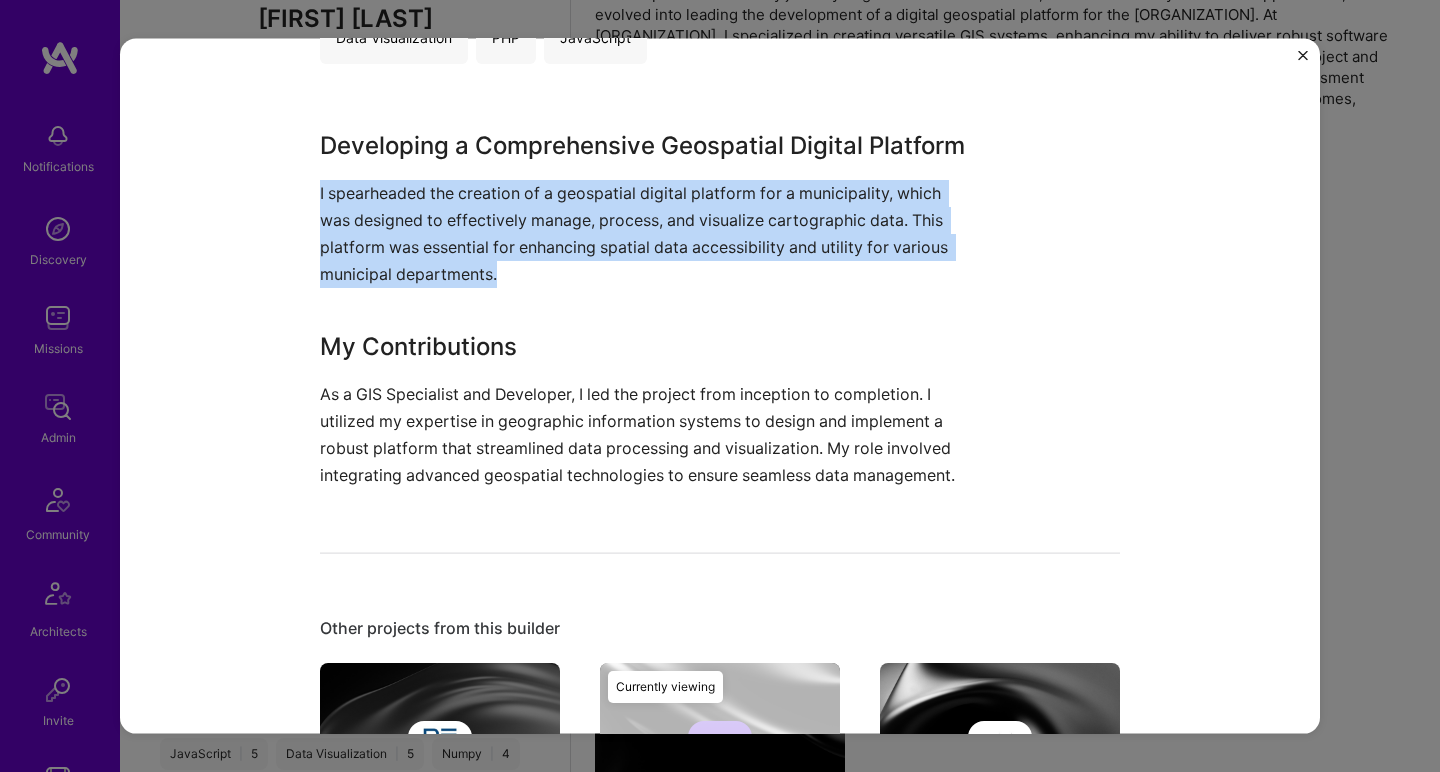 click on "I spearheaded the creation of a geospatial digital platform for a municipality, which was designed to effectively manage, process, and visualize cartographic data. This platform was essential for enhancing spatial data accessibility and utility for various municipal departments." at bounding box center [645, 233] 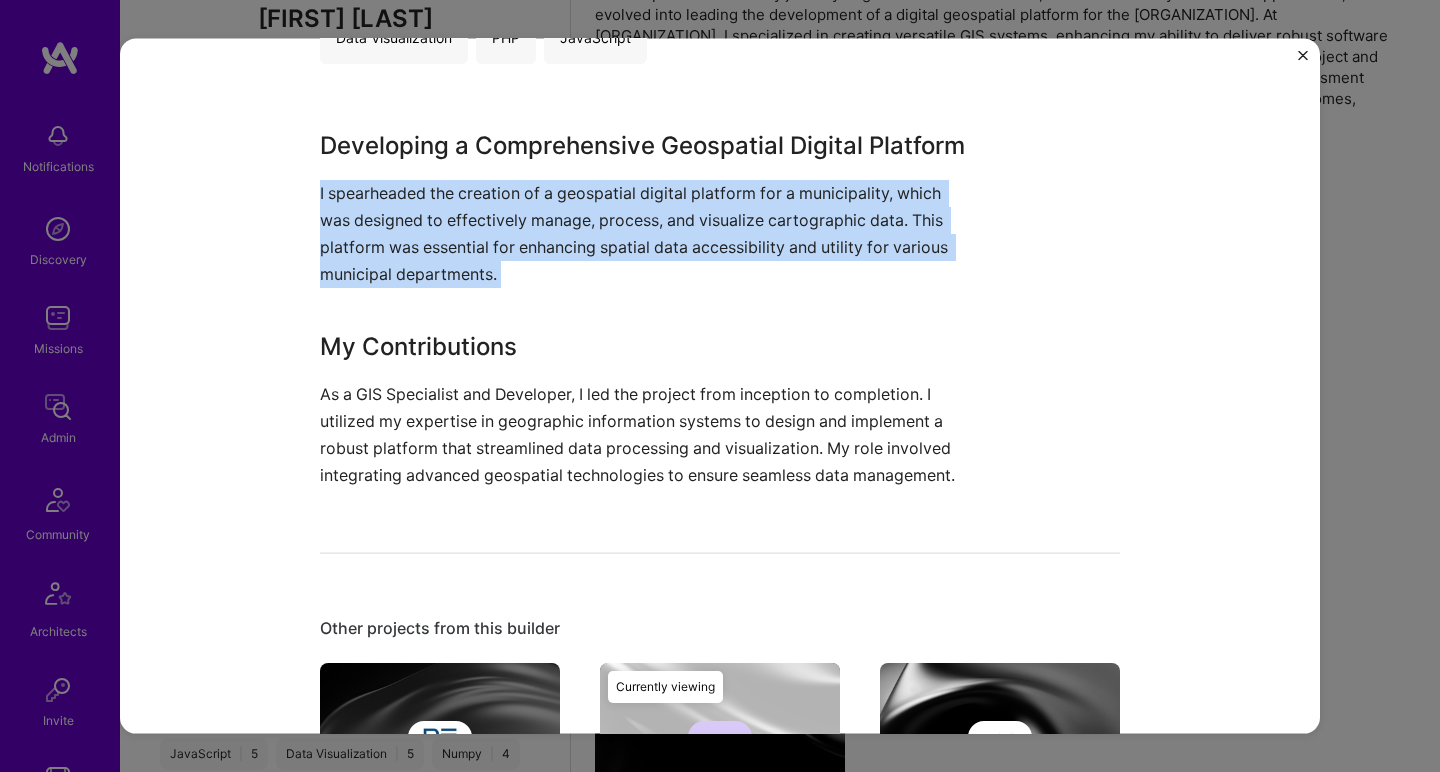 click on "I spearheaded the creation of a geospatial digital platform for a municipality, which was designed to effectively manage, process, and visualize cartographic data. This platform was essential for enhancing spatial data accessibility and utility for various municipal departments." at bounding box center [645, 233] 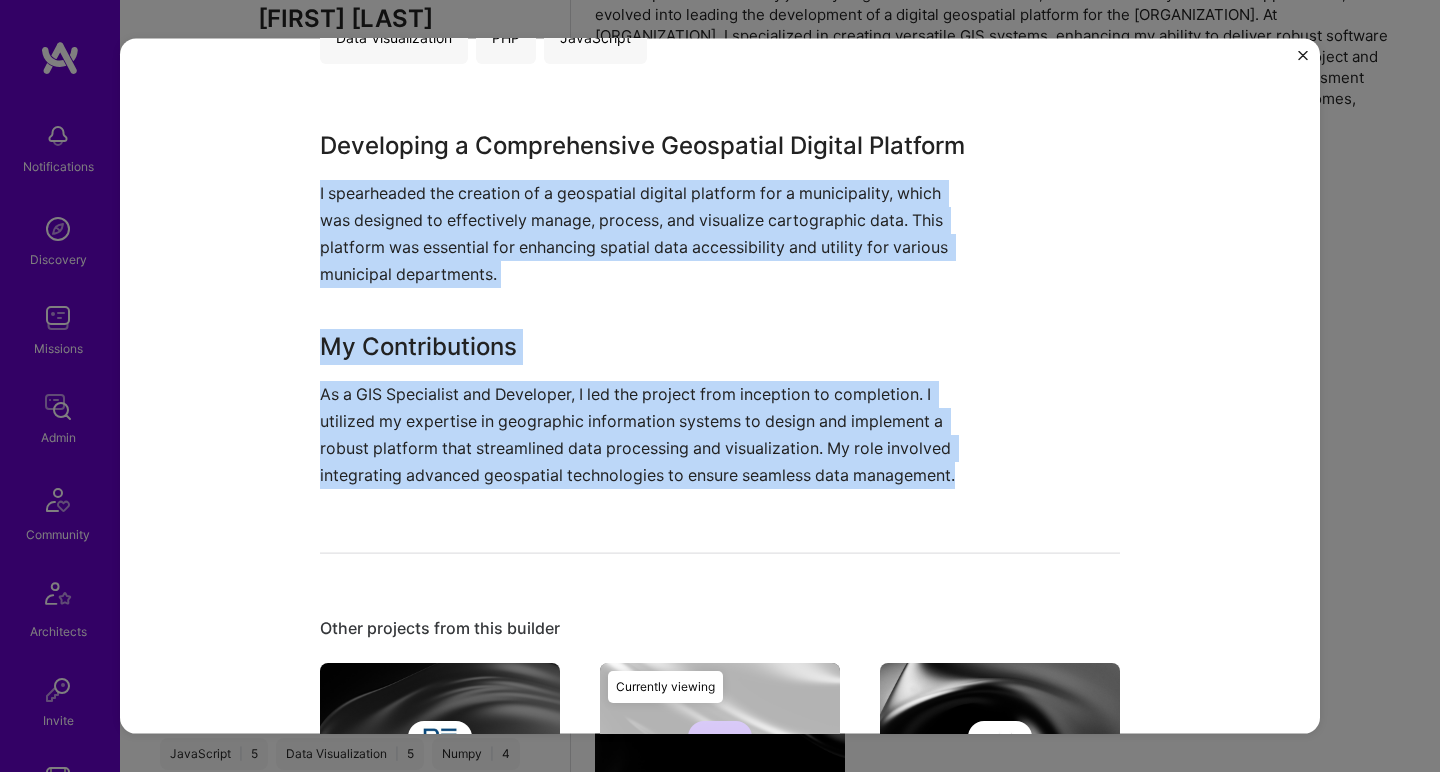 click on "Developing a Comprehensive Geospatial Digital Platform I spearheaded the creation of a geospatial digital platform for a municipality, which was designed to effectively manage, process, and visualize cartographic data. This platform was essential for enhancing spatial data accessibility and utility for various municipal departments. My Contributions As a GIS Specialist and Developer, I led the project from inception to completion. I utilized my expertise in geographic information systems to design and implement a robust platform that streamlined data processing and visualization. My role involved integrating advanced geospatial technologies to ensure seamless data management." at bounding box center [645, 308] 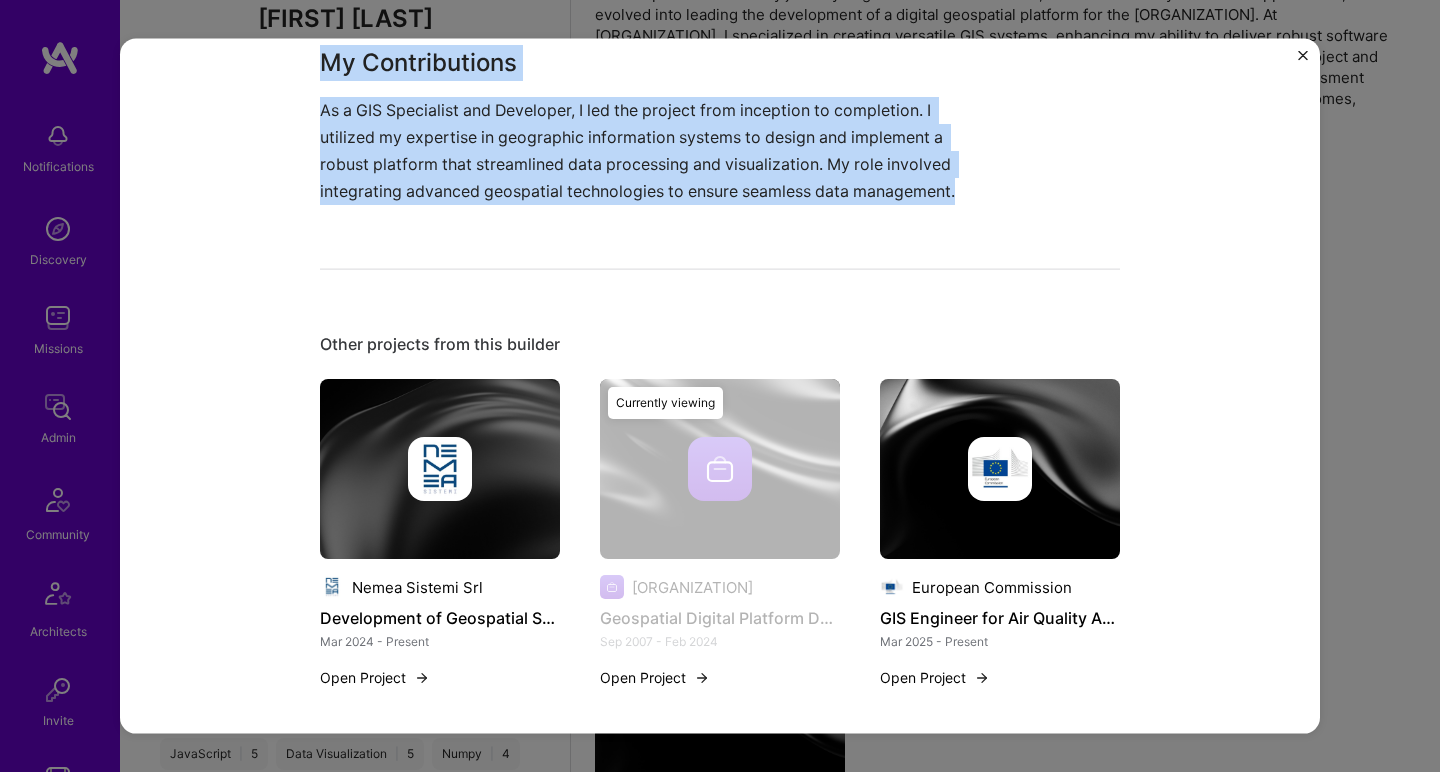 click at bounding box center (440, 469) 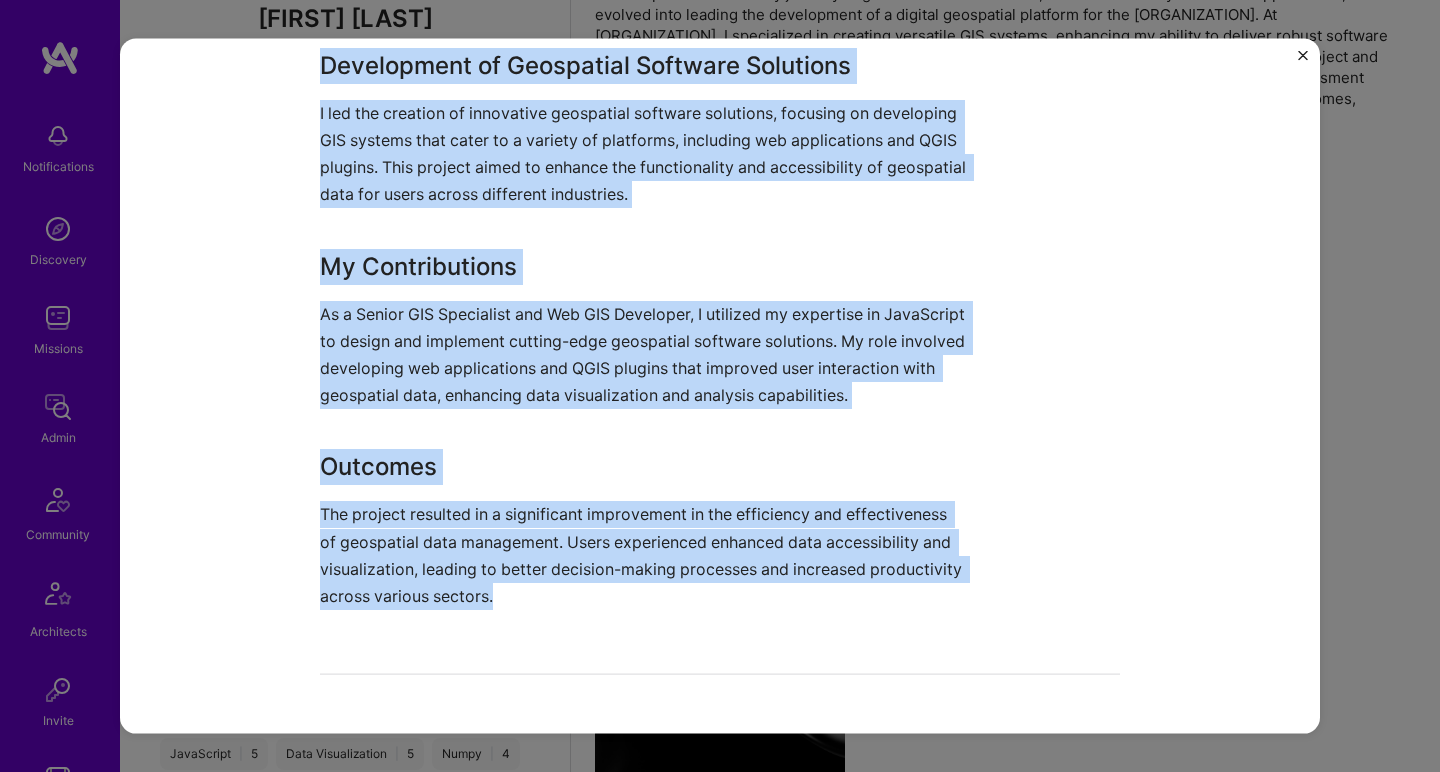 scroll, scrollTop: 0, scrollLeft: 0, axis: both 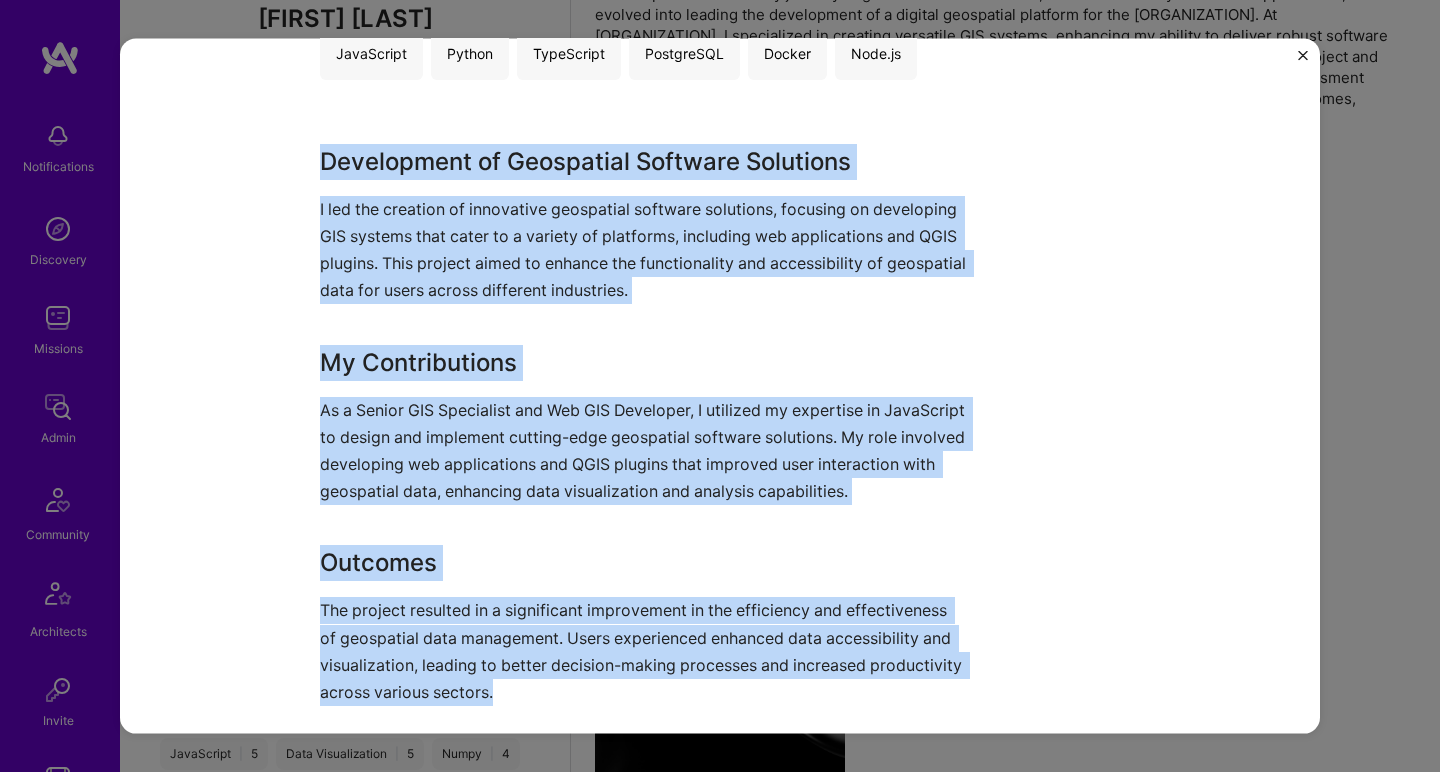 click on "I led the creation of innovative geospatial software solutions, focusing on developing GIS systems that cater to a variety of platforms, including web applications and QGIS plugins. This project aimed to enhance the functionality and accessibility of geospatial data for users across different industries." at bounding box center [645, 249] 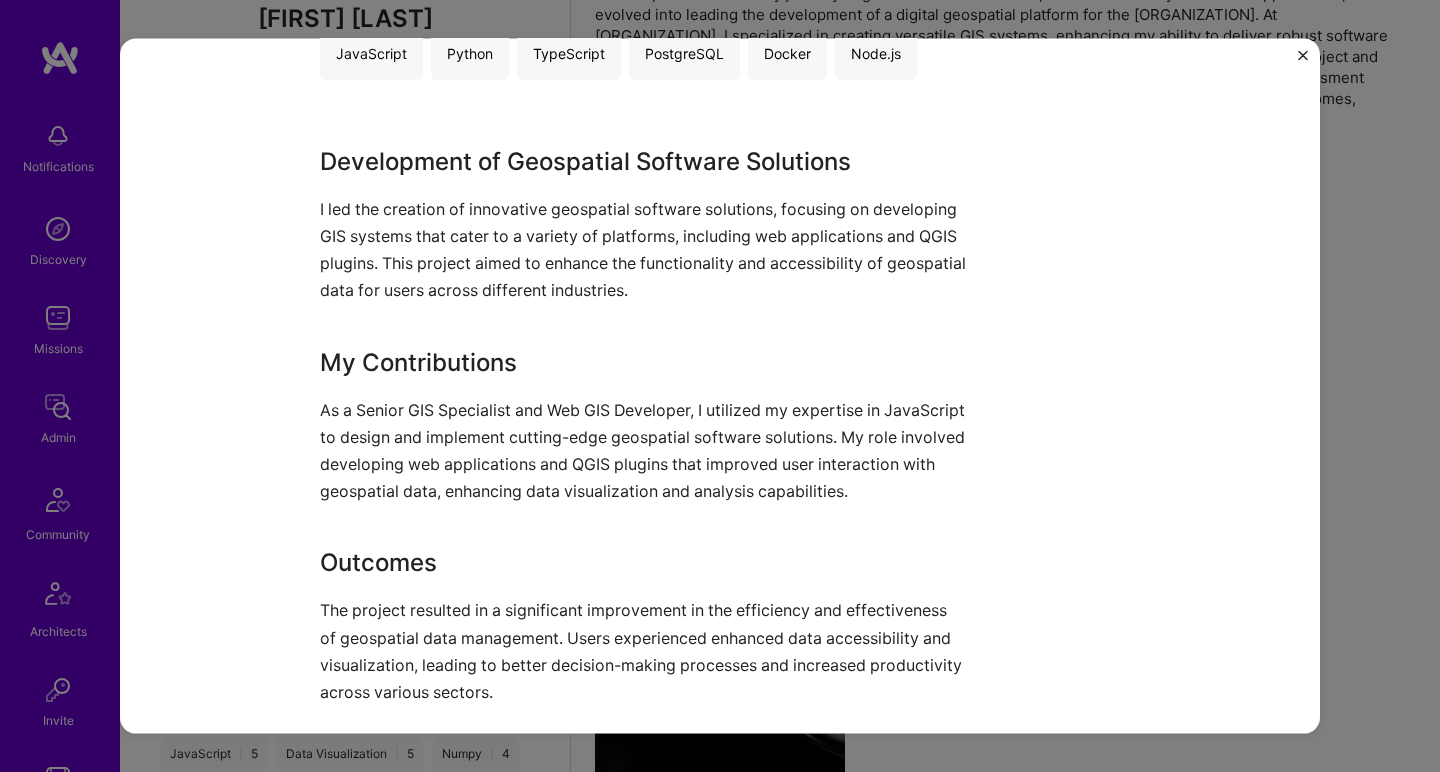 click on "I led the creation of innovative geospatial software solutions, focusing on developing GIS systems that cater to a variety of platforms, including web applications and QGIS plugins. This project aimed to enhance the functionality and accessibility of geospatial data for users across different industries." at bounding box center (645, 249) 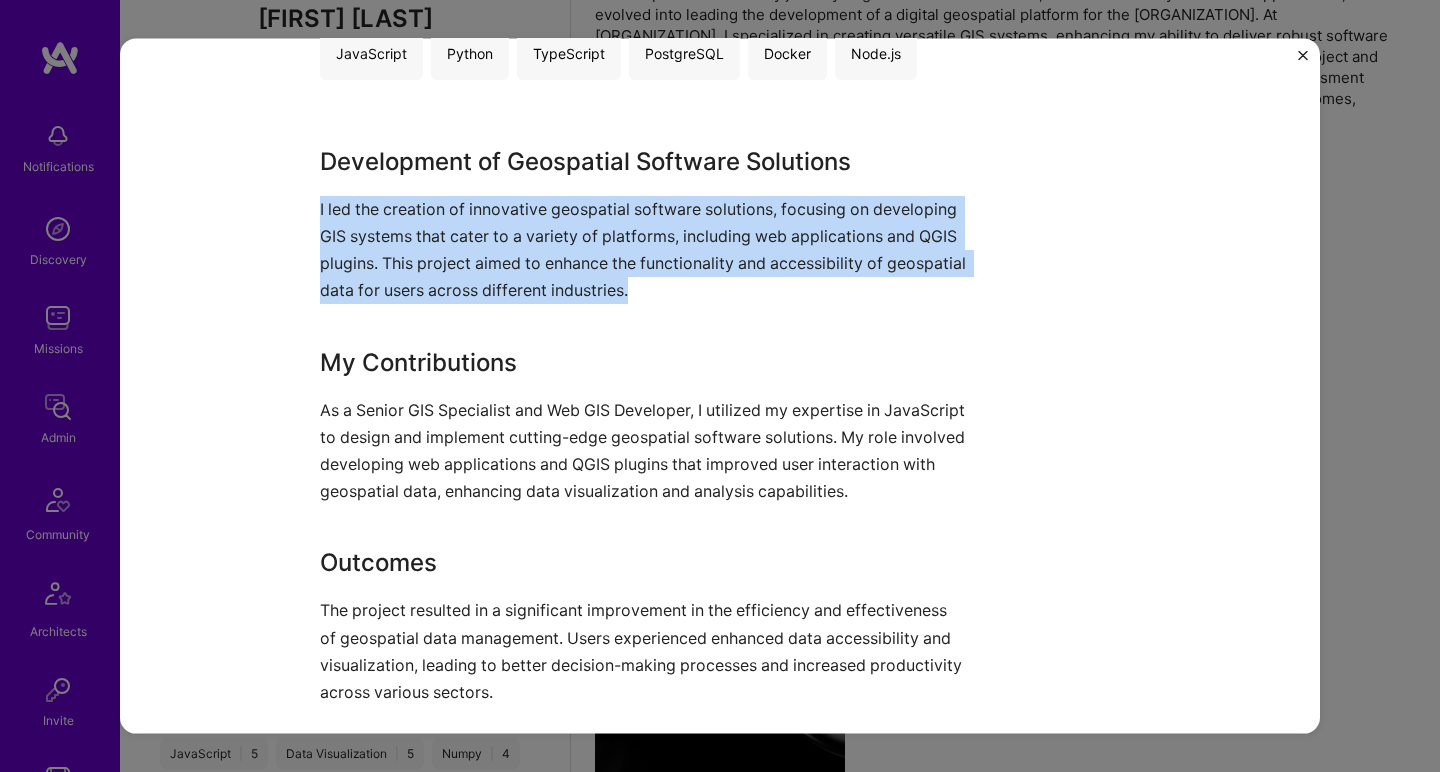 drag, startPoint x: 484, startPoint y: 252, endPoint x: 478, endPoint y: 438, distance: 186.09676 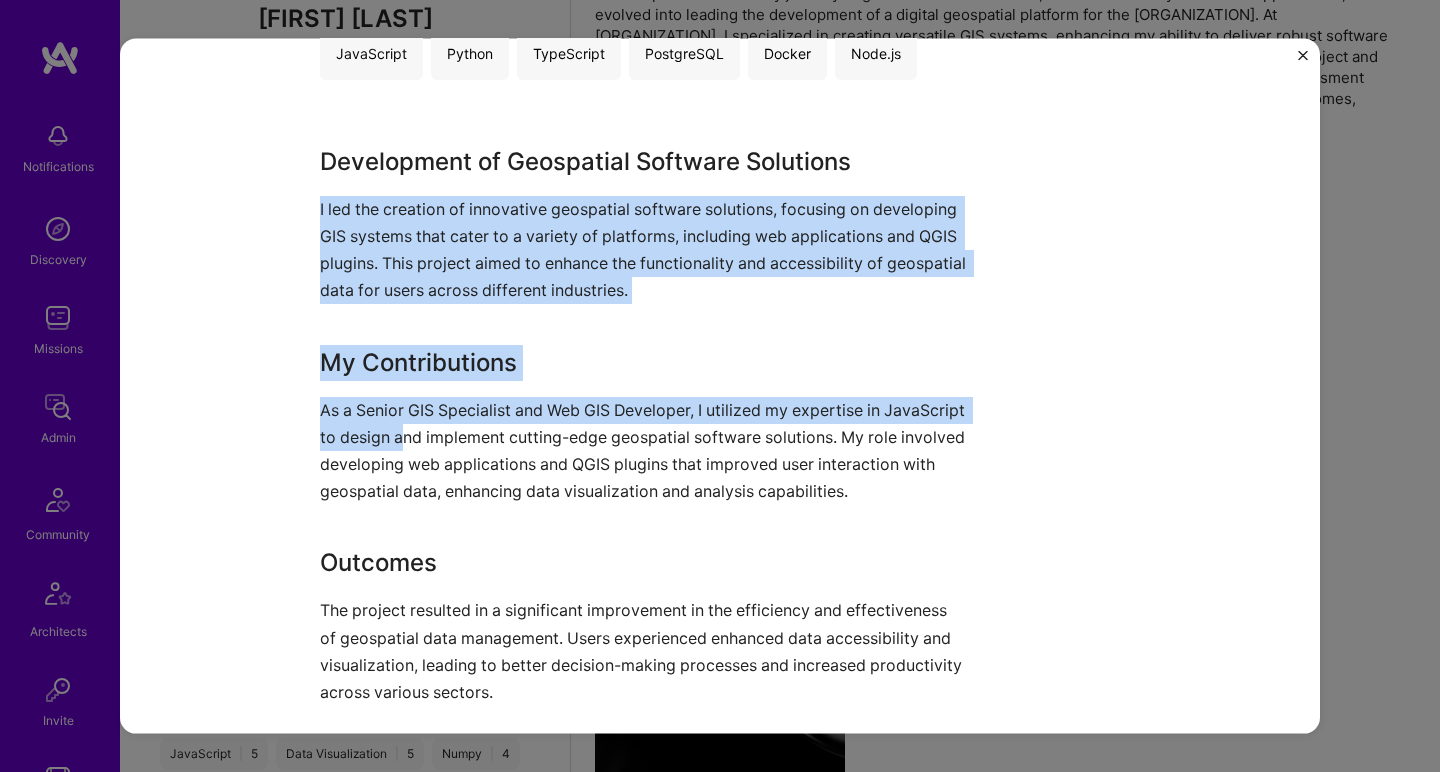 click on "As a Senior GIS Specialist and Web GIS Developer, I utilized my expertise in JavaScript to design and implement cutting-edge geospatial software solutions. My role involved developing web applications and QGIS plugins that improved user interaction with geospatial data, enhancing data visualization and analysis capabilities." at bounding box center (645, 450) 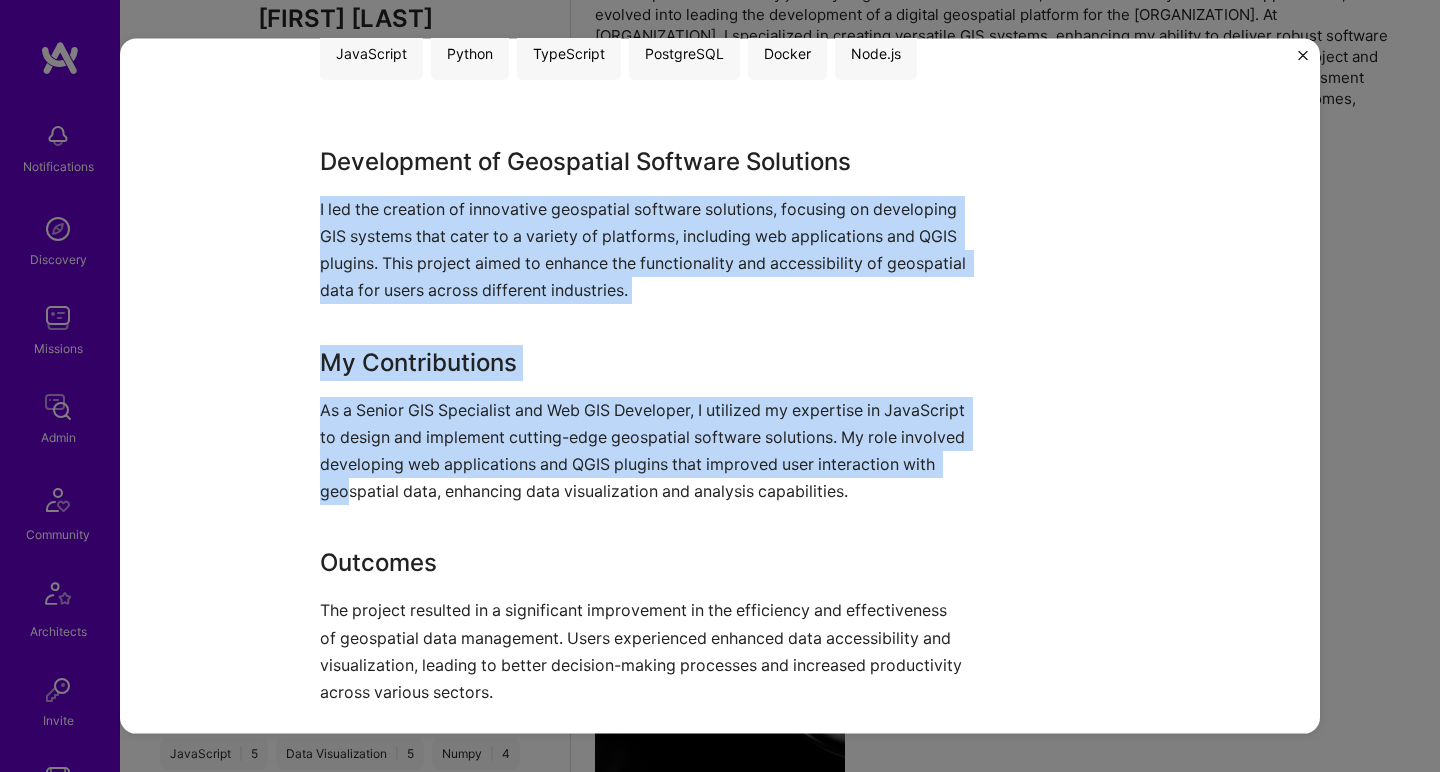click on "As a Senior GIS Specialist and Web GIS Developer, I utilized my expertise in JavaScript to design and implement cutting-edge geospatial software solutions. My role involved developing web applications and QGIS plugins that improved user interaction with geospatial data, enhancing data visualization and analysis capabilities." at bounding box center [645, 450] 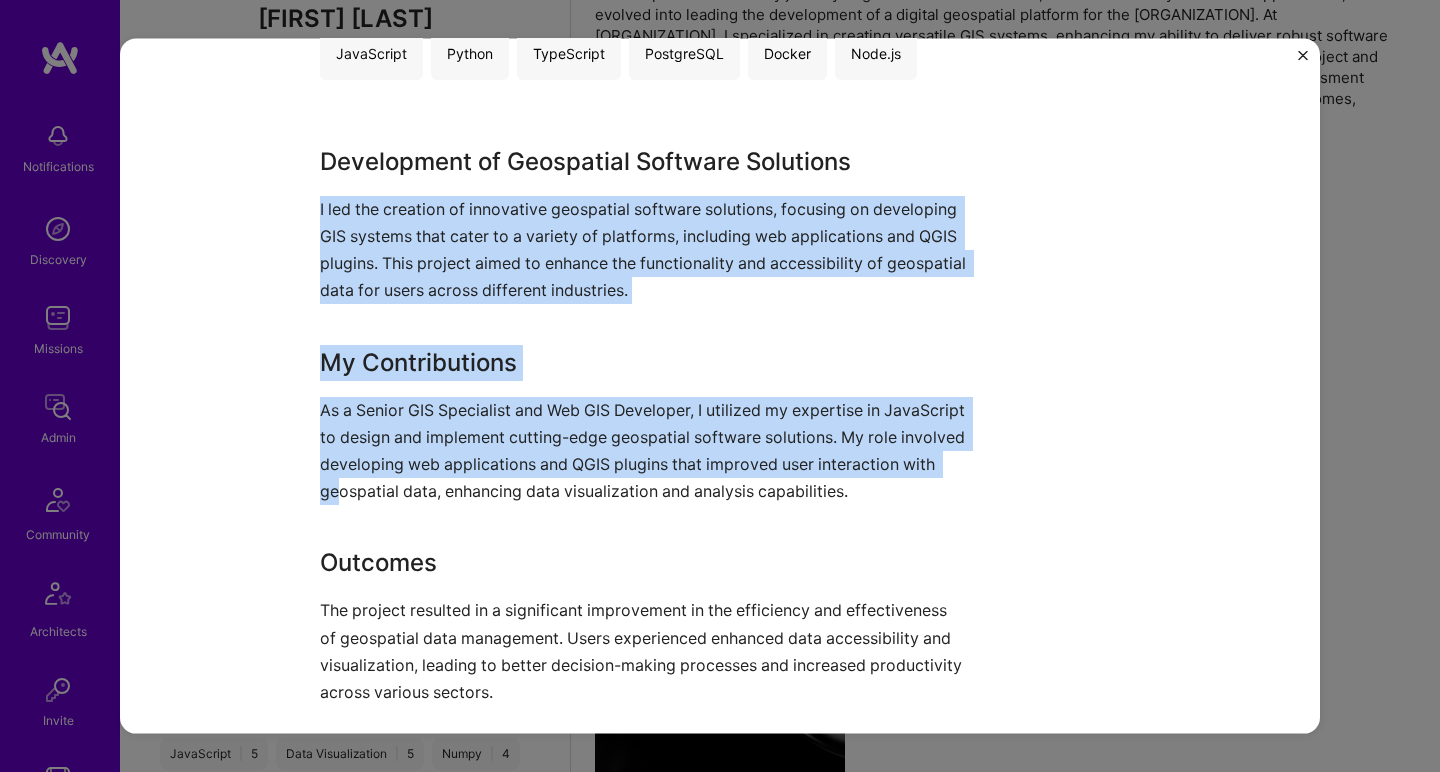 click on "As a Senior GIS Specialist and Web GIS Developer, I utilized my expertise in JavaScript to design and implement cutting-edge geospatial software solutions. My role involved developing web applications and QGIS plugins that improved user interaction with geospatial data, enhancing data visualization and analysis capabilities." at bounding box center [645, 450] 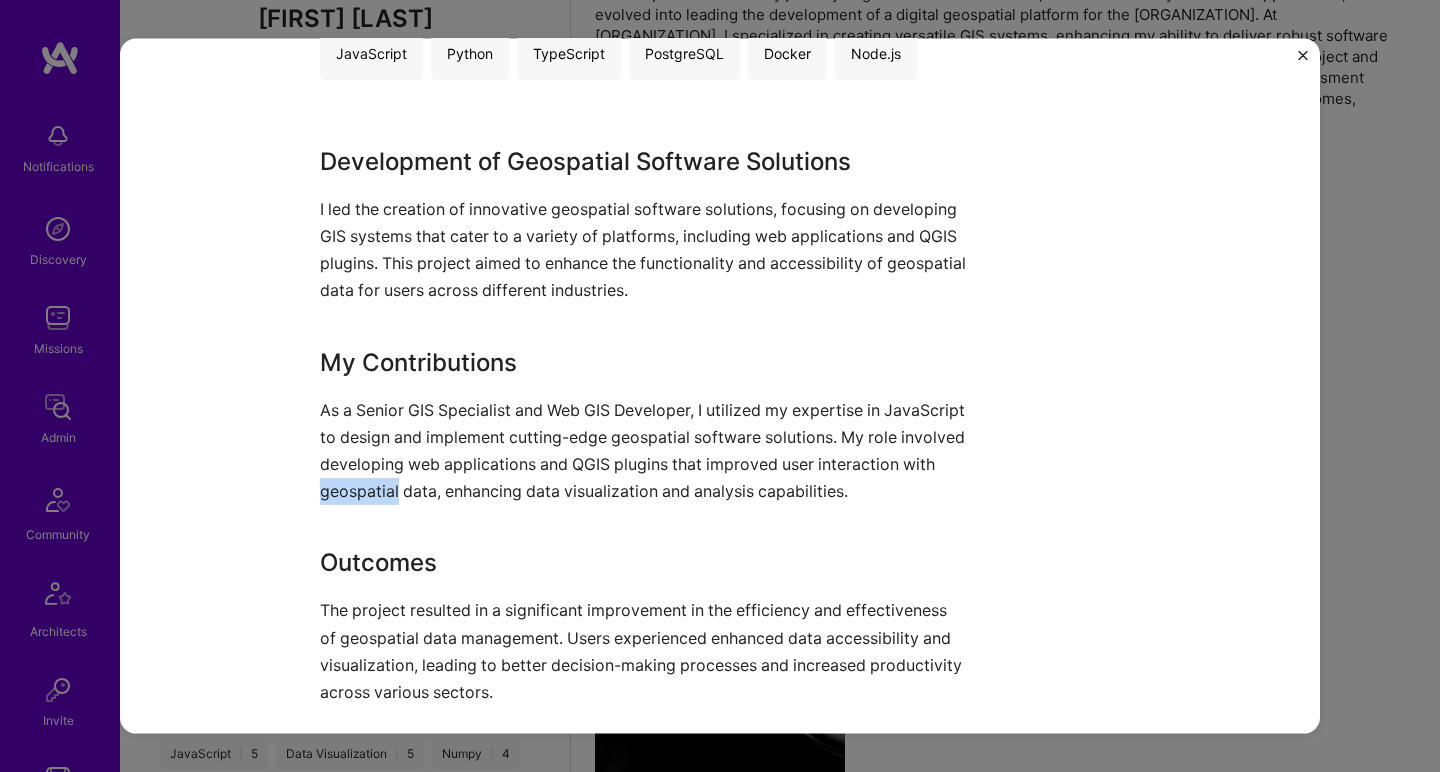 click on "As a Senior GIS Specialist and Web GIS Developer, I utilized my expertise in JavaScript to design and implement cutting-edge geospatial software solutions. My role involved developing web applications and QGIS plugins that improved user interaction with geospatial data, enhancing data visualization and analysis capabilities." at bounding box center (645, 450) 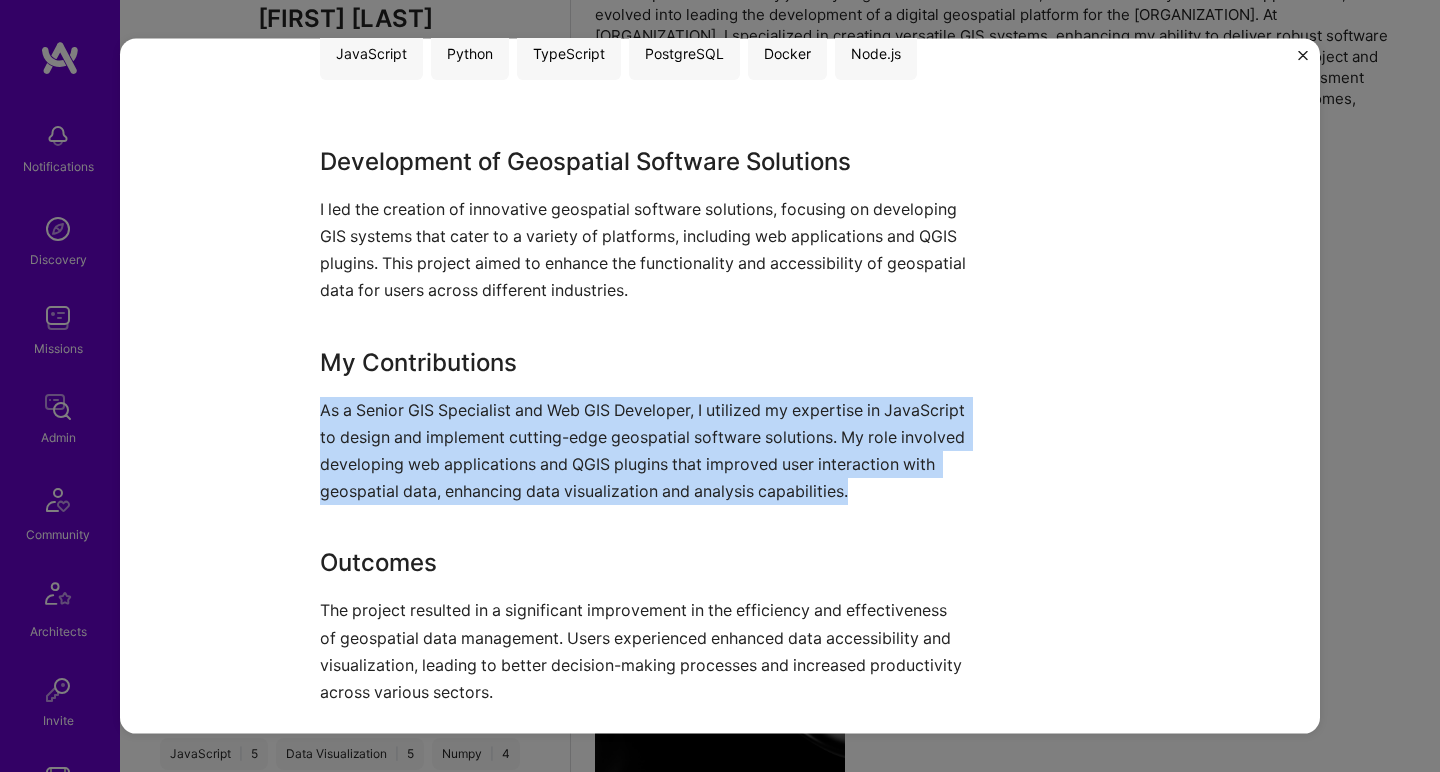 click on "As a Senior GIS Specialist and Web GIS Developer, I utilized my expertise in JavaScript to design and implement cutting-edge geospatial software solutions. My role involved developing web applications and QGIS plugins that improved user interaction with geospatial data, enhancing data visualization and analysis capabilities." at bounding box center [645, 450] 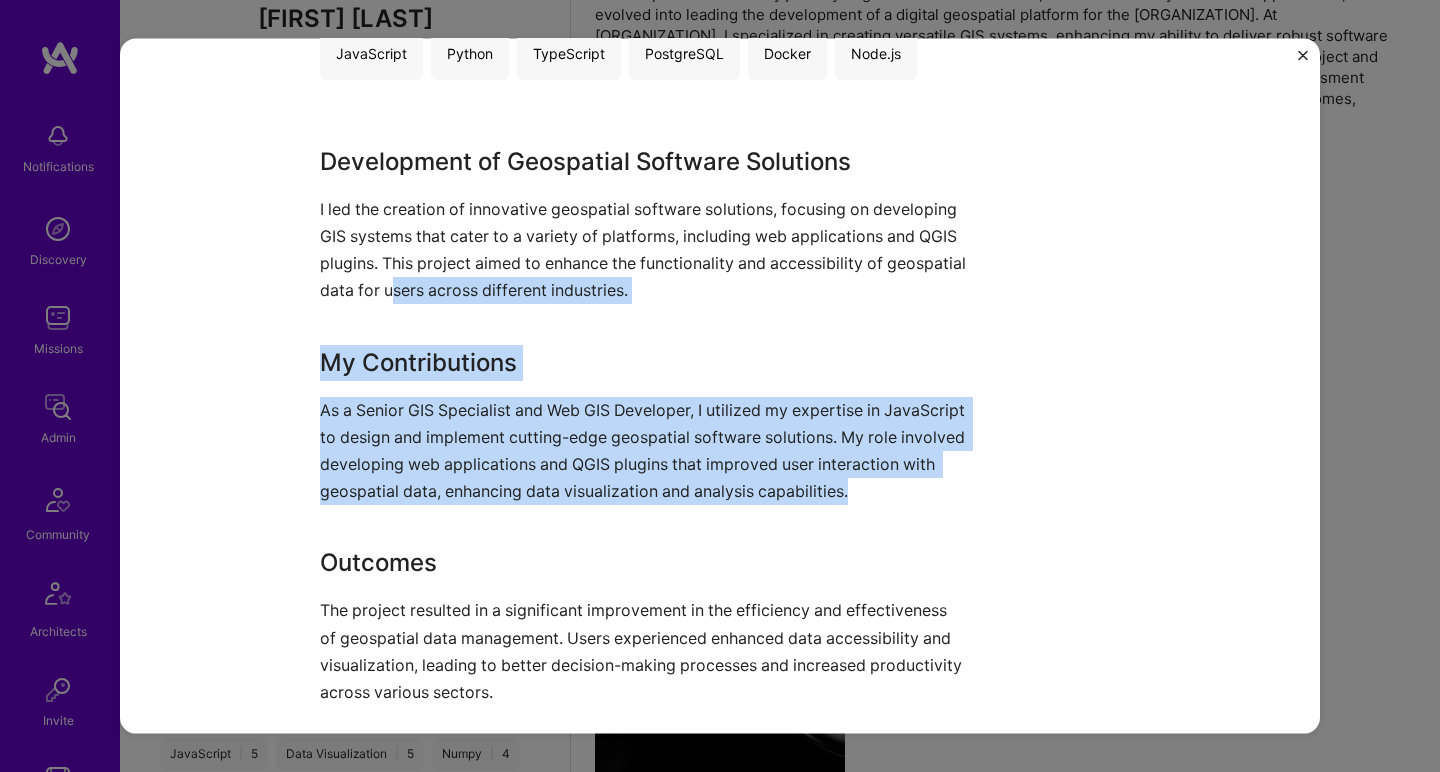 click on "I led the creation of innovative geospatial software solutions, focusing on developing GIS systems that cater to a variety of platforms, including web applications and QGIS plugins. This project aimed to enhance the functionality and accessibility of geospatial data for users across different industries." at bounding box center [645, 249] 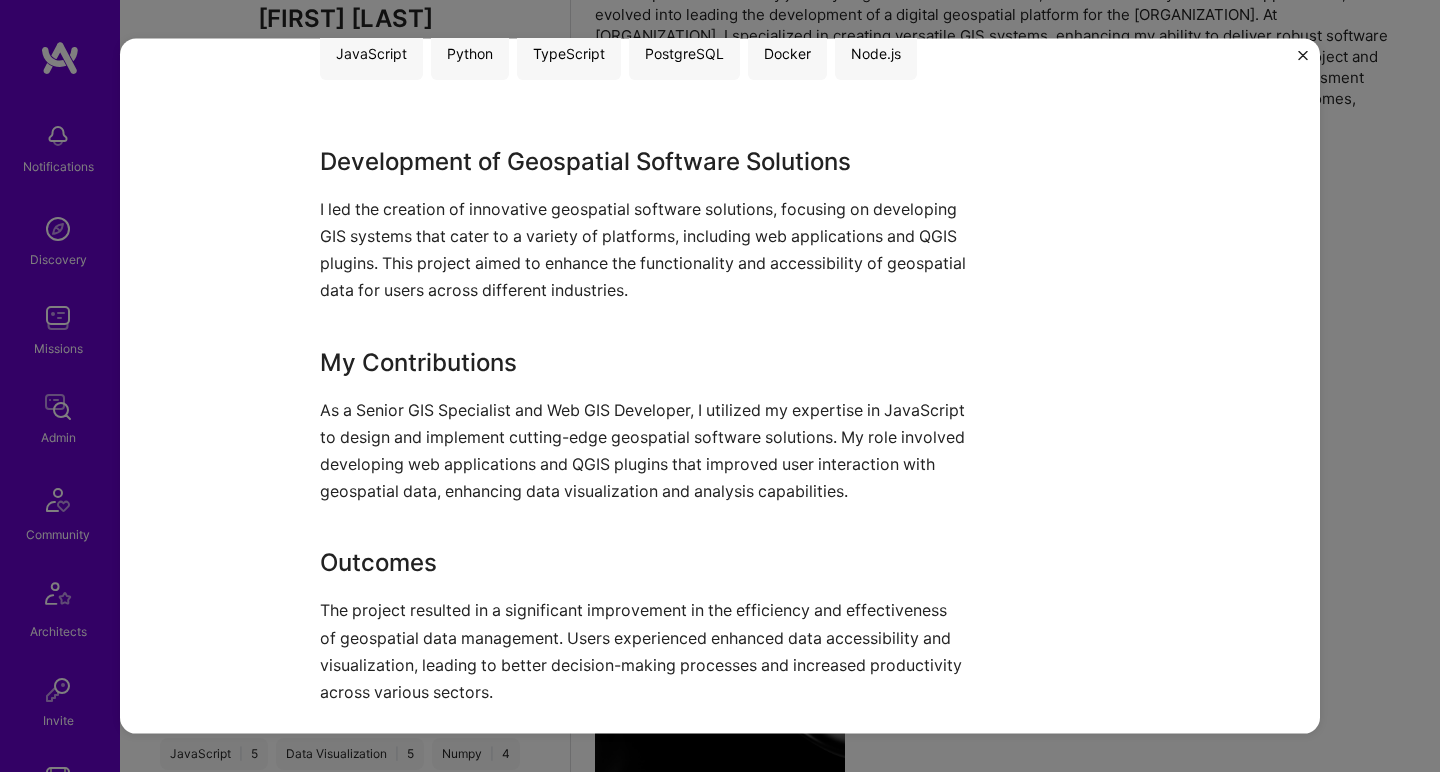 click on "I led the creation of innovative geospatial software solutions, focusing on developing GIS systems that cater to a variety of platforms, including web applications and QGIS plugins. This project aimed to enhance the functionality and accessibility of geospatial data for users across different industries." at bounding box center [645, 249] 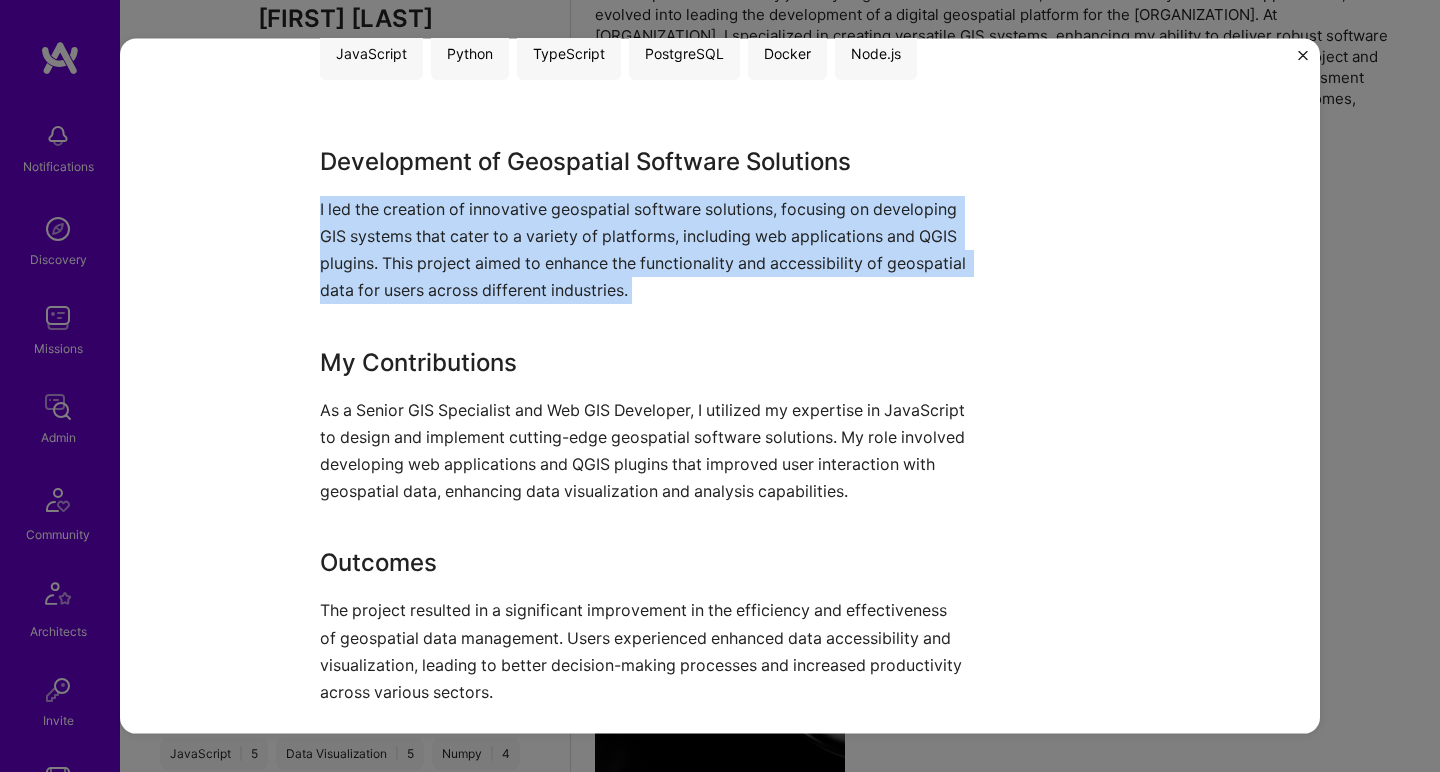 click on "I led the creation of innovative geospatial software solutions, focusing on developing GIS systems that cater to a variety of platforms, including web applications and QGIS plugins. This project aimed to enhance the functionality and accessibility of geospatial data for users across different industries." at bounding box center (645, 249) 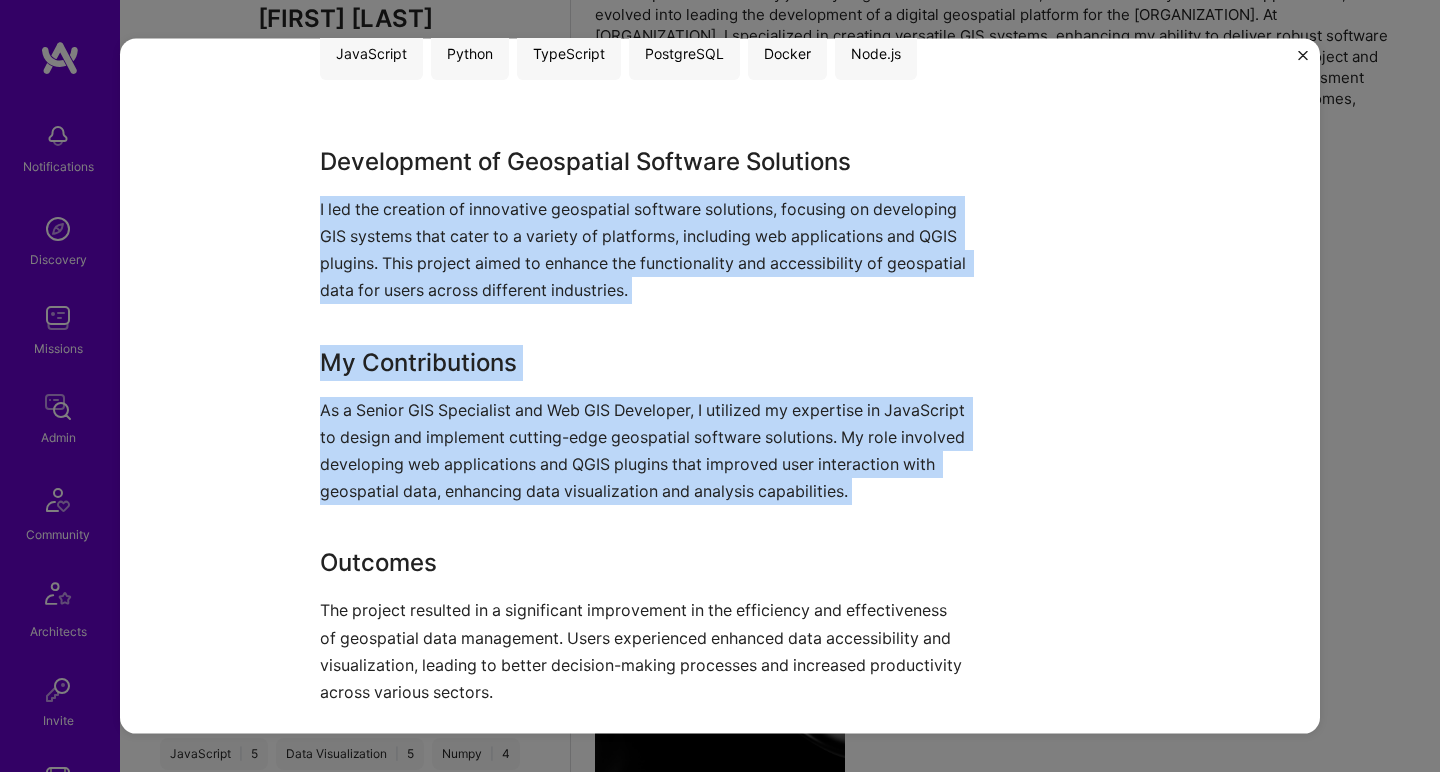 click on "As a Senior GIS Specialist and Web GIS Developer, I utilized my expertise in JavaScript to design and implement cutting-edge geospatial software solutions. My role involved developing web applications and QGIS plugins that improved user interaction with geospatial data, enhancing data visualization and analysis capabilities." at bounding box center [645, 450] 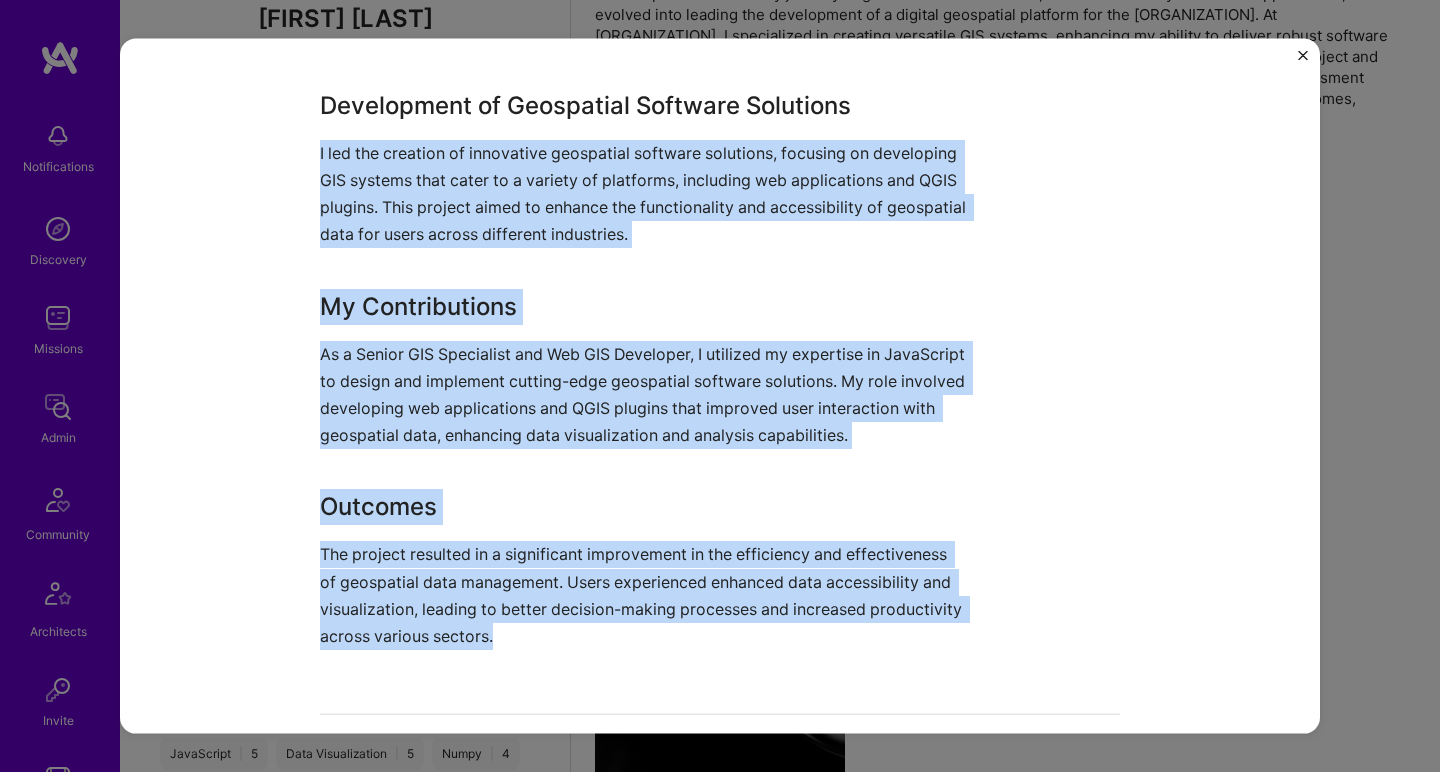 click on "Development of Geospatial Software Solutions I led the creation of innovative geospatial software solutions, focusing on developing GIS systems that cater to a variety of platforms, including web applications and QGIS plugins. This project aimed to enhance the functionality and accessibility of geospatial data for users across different industries. My Contributions As a Senior GIS Specialist and Web GIS Developer, I utilized my expertise in JavaScript to design and implement cutting-edge geospatial software solutions. My role involved developing web applications and QGIS plugins that improved user interaction with geospatial data, enhancing data visualization and analysis capabilities. Outcomes The project resulted in a significant improvement in the efficiency and effectiveness of geospatial data management. Users experienced enhanced data accessibility and visualization, leading to better decision-making processes and increased productivity across various sectors." at bounding box center [645, 368] 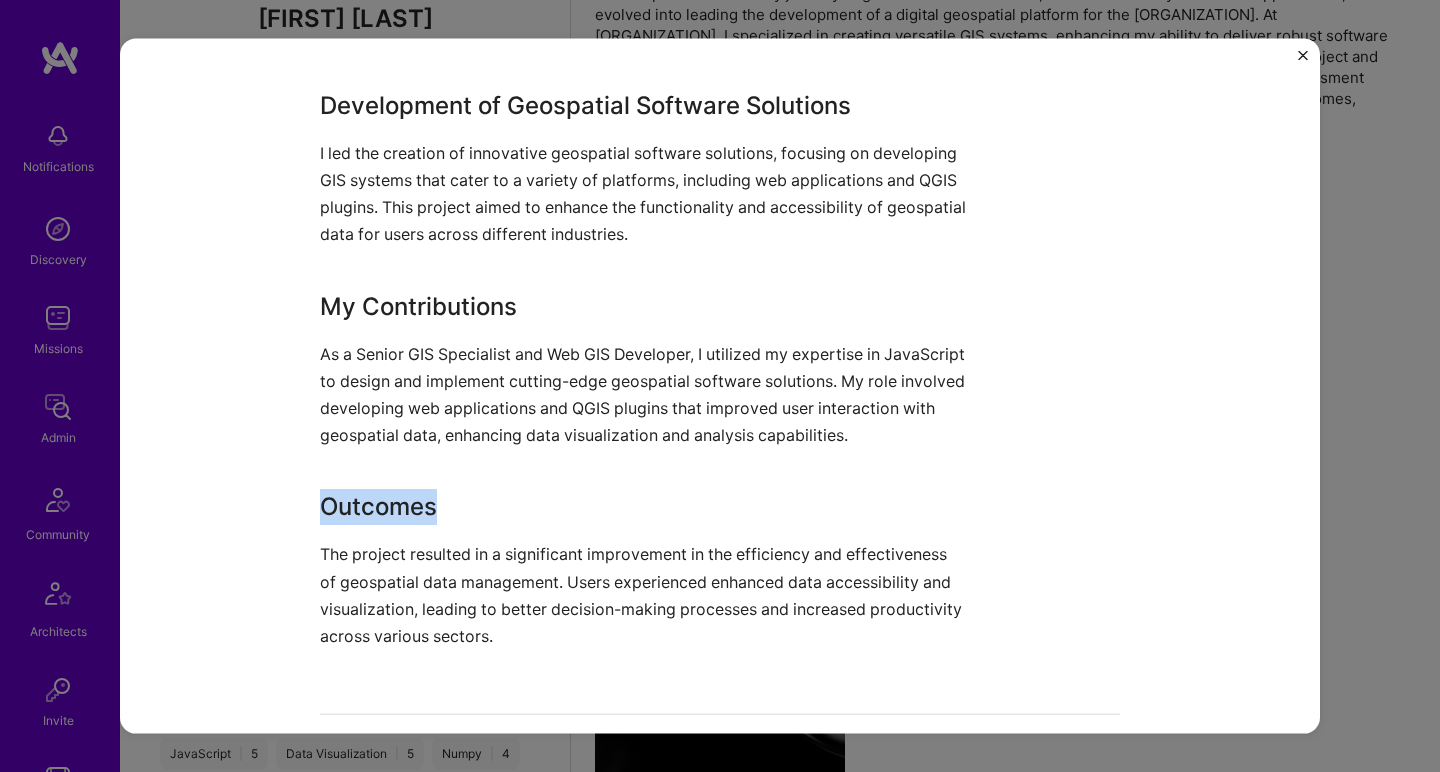 click on "Outcomes" at bounding box center (645, 507) 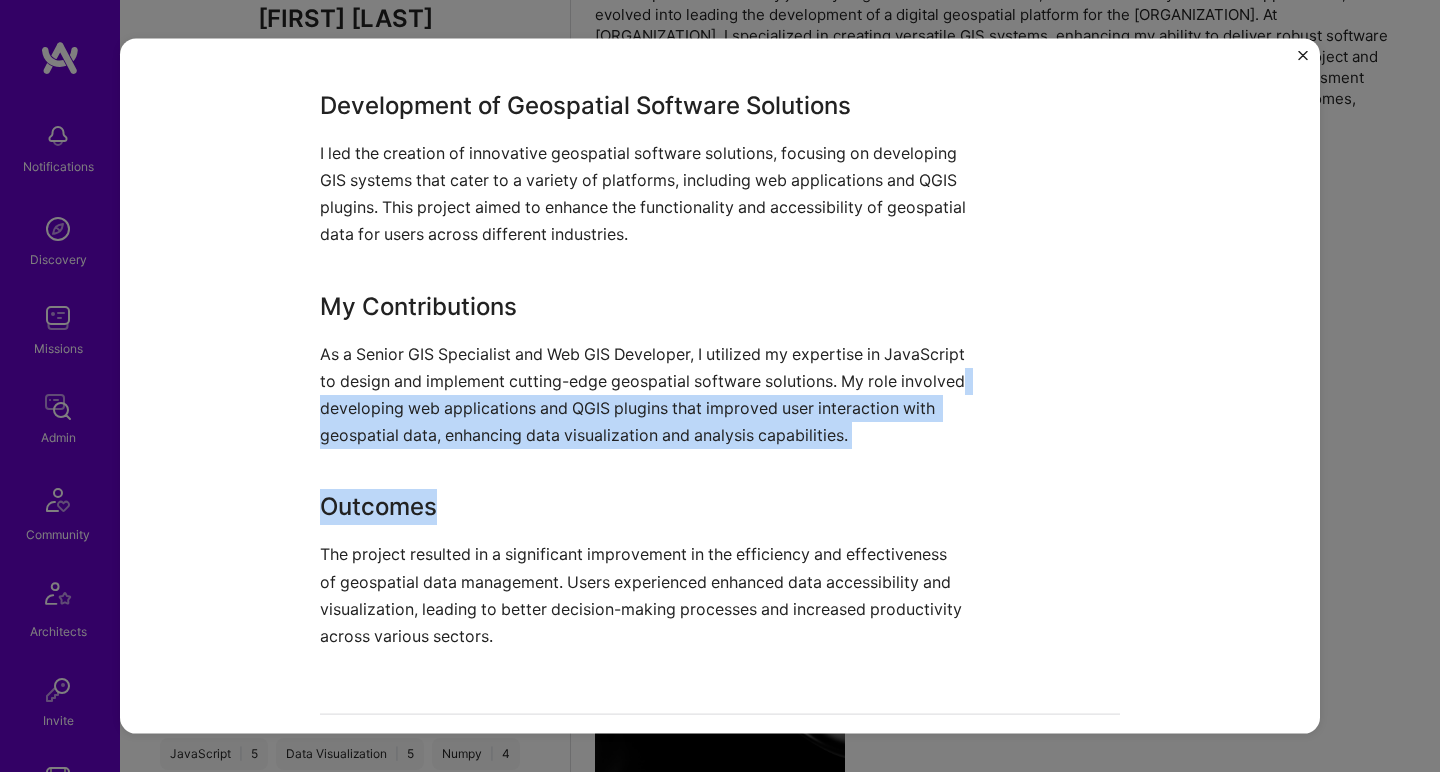 click on "As a Senior GIS Specialist and Web GIS Developer, I utilized my expertise in JavaScript to design and implement cutting-edge geospatial software solutions. My role involved developing web applications and QGIS plugins that improved user interaction with geospatial data, enhancing data visualization and analysis capabilities." at bounding box center [645, 394] 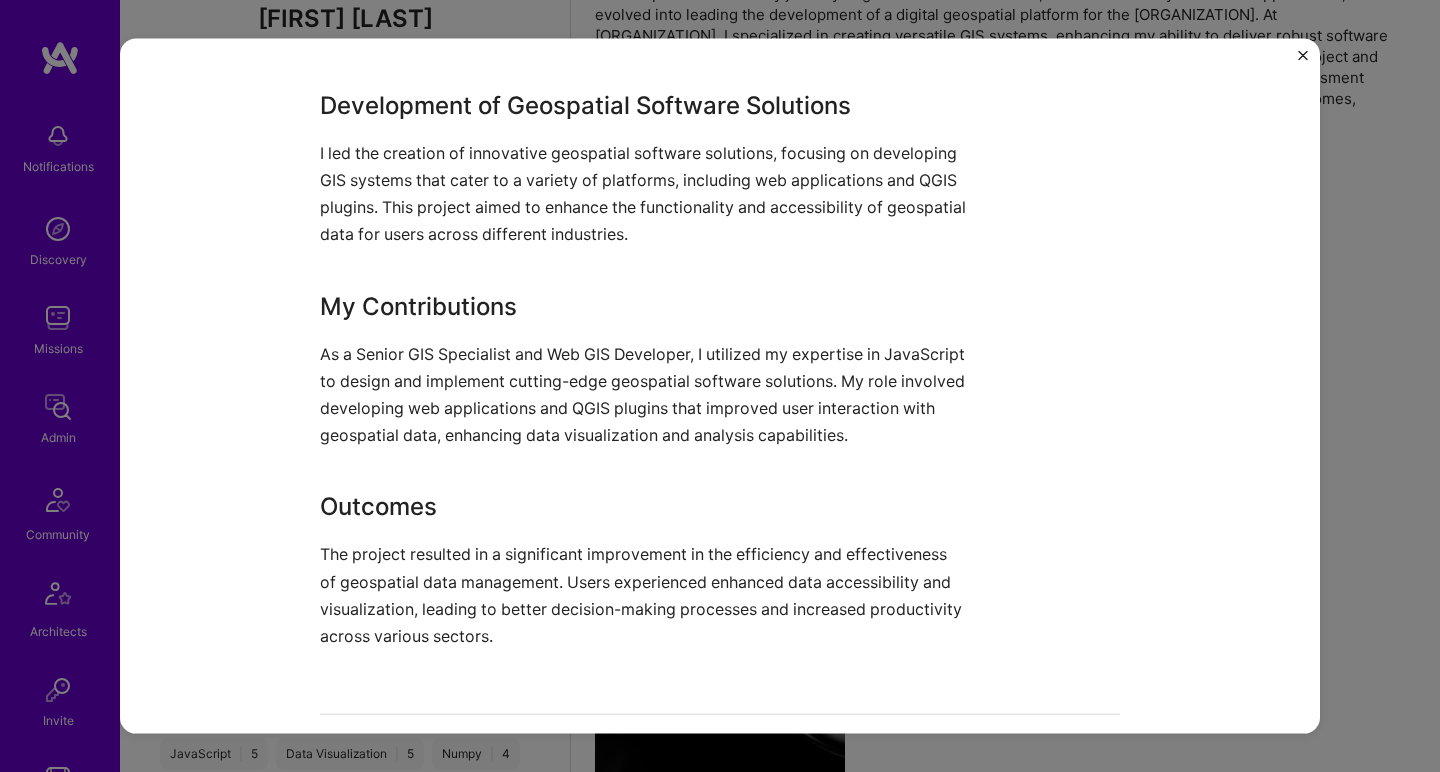 click on "As a Senior GIS Specialist and Web GIS Developer, I utilized my expertise in JavaScript to design and implement cutting-edge geospatial software solutions. My role involved developing web applications and QGIS plugins that improved user interaction with geospatial data, enhancing data visualization and analysis capabilities." at bounding box center [645, 394] 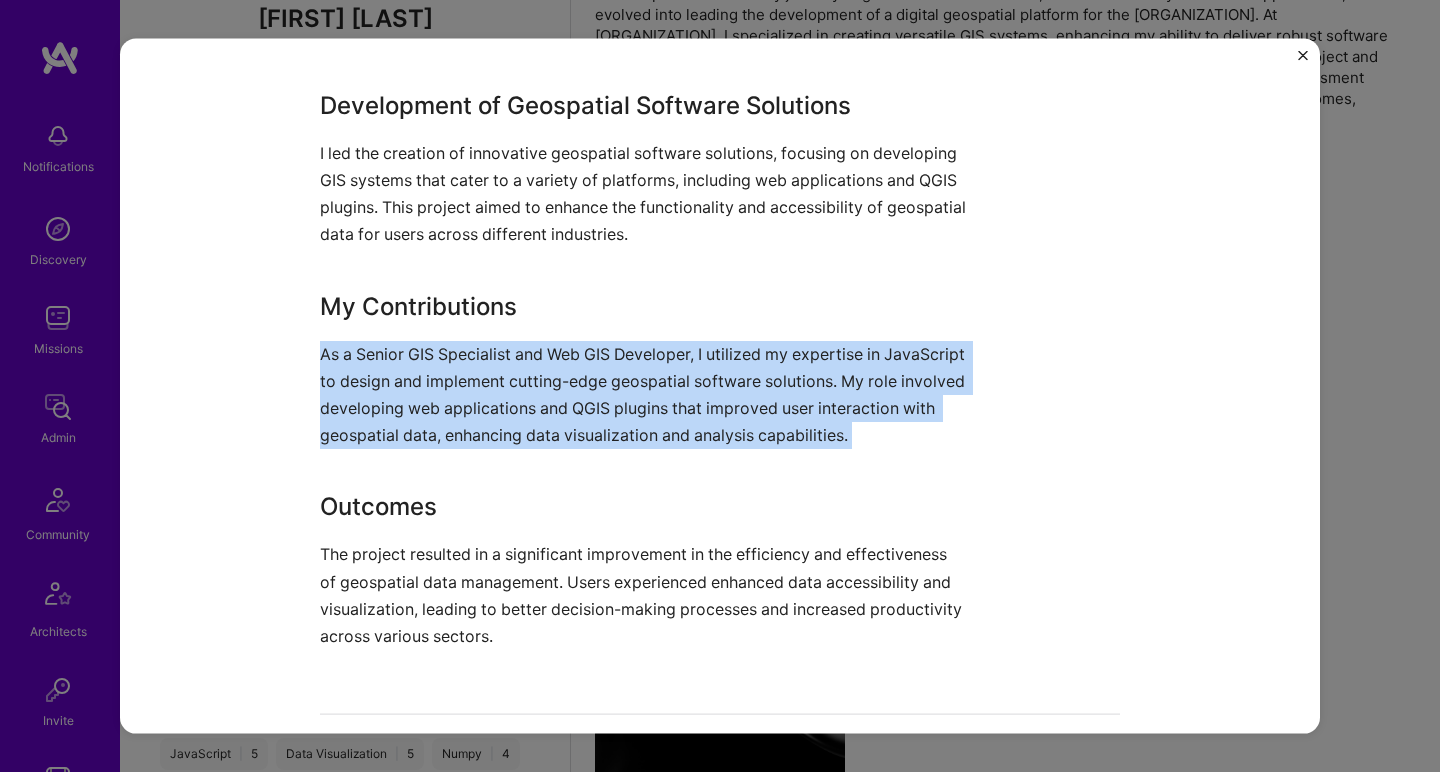 click on "As a Senior GIS Specialist and Web GIS Developer, I utilized my expertise in JavaScript to design and implement cutting-edge geospatial software solutions. My role involved developing web applications and QGIS plugins that improved user interaction with geospatial data, enhancing data visualization and analysis capabilities." at bounding box center (645, 394) 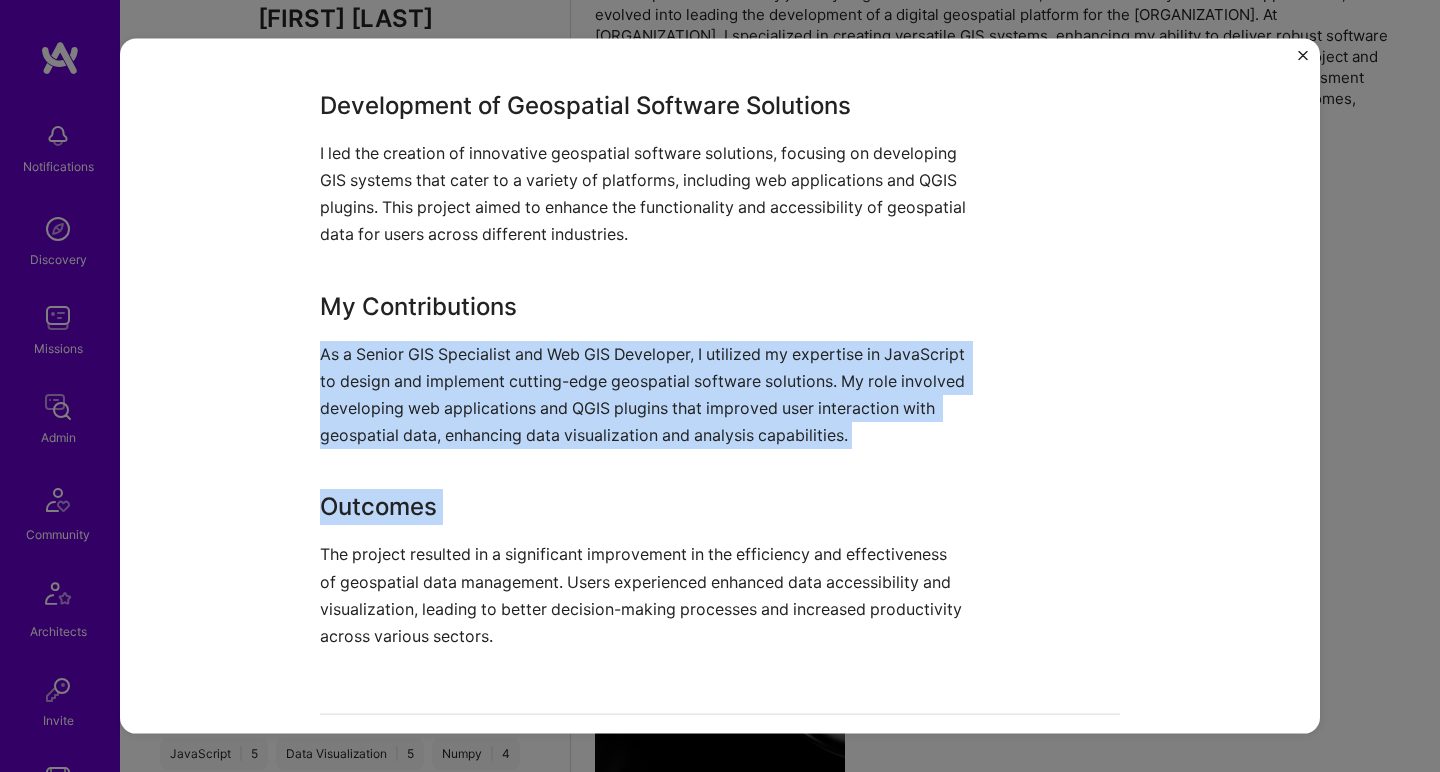 click on "Outcomes" at bounding box center (645, 507) 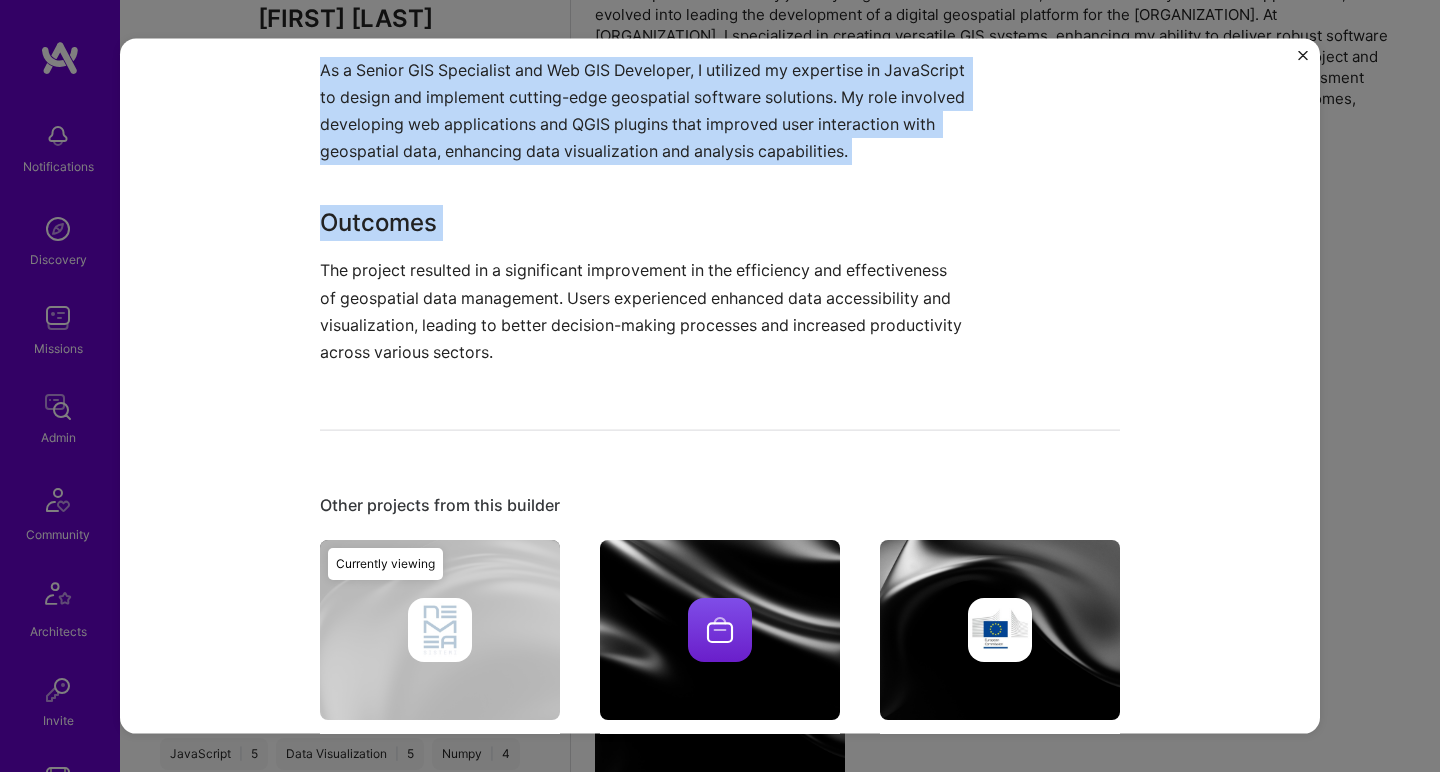 scroll, scrollTop: 988, scrollLeft: 0, axis: vertical 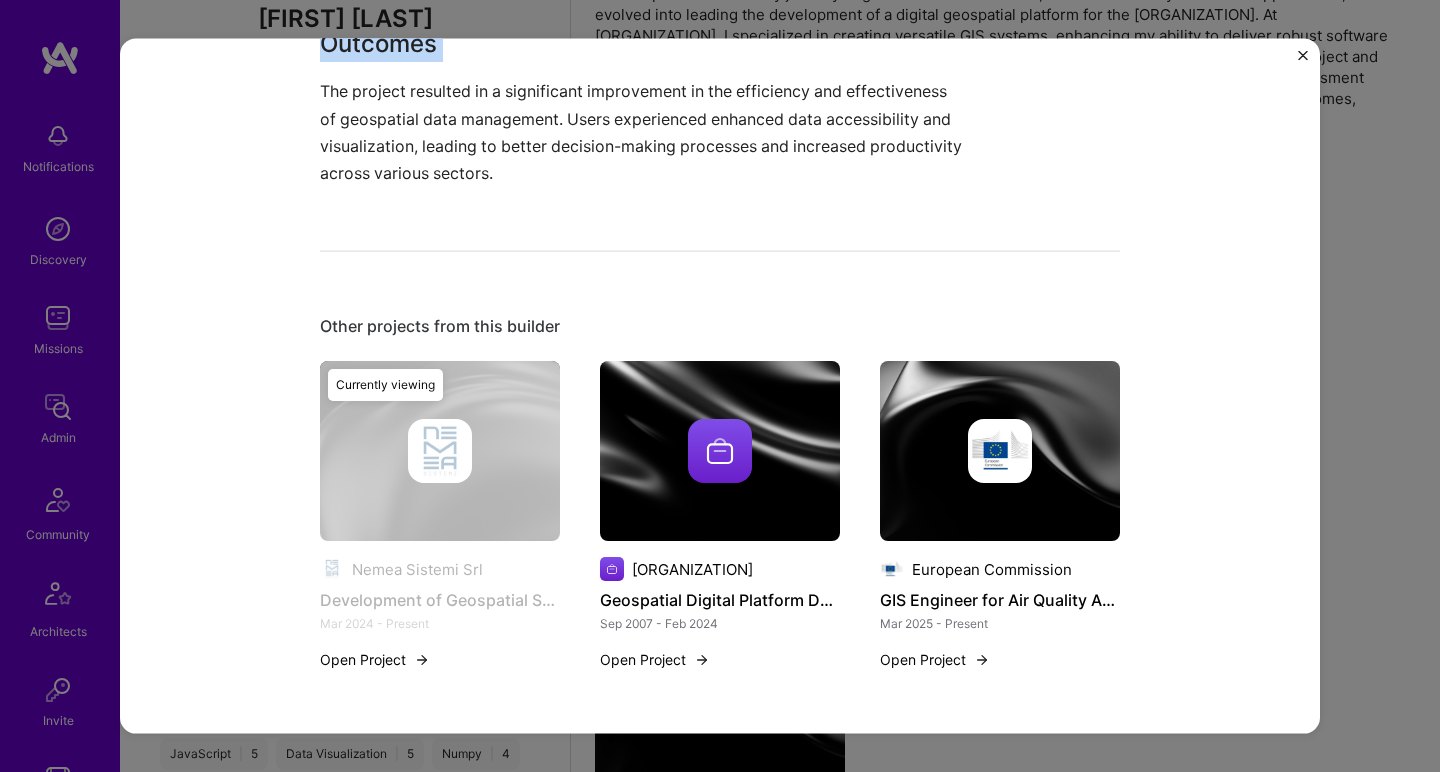 click at bounding box center (720, 451) 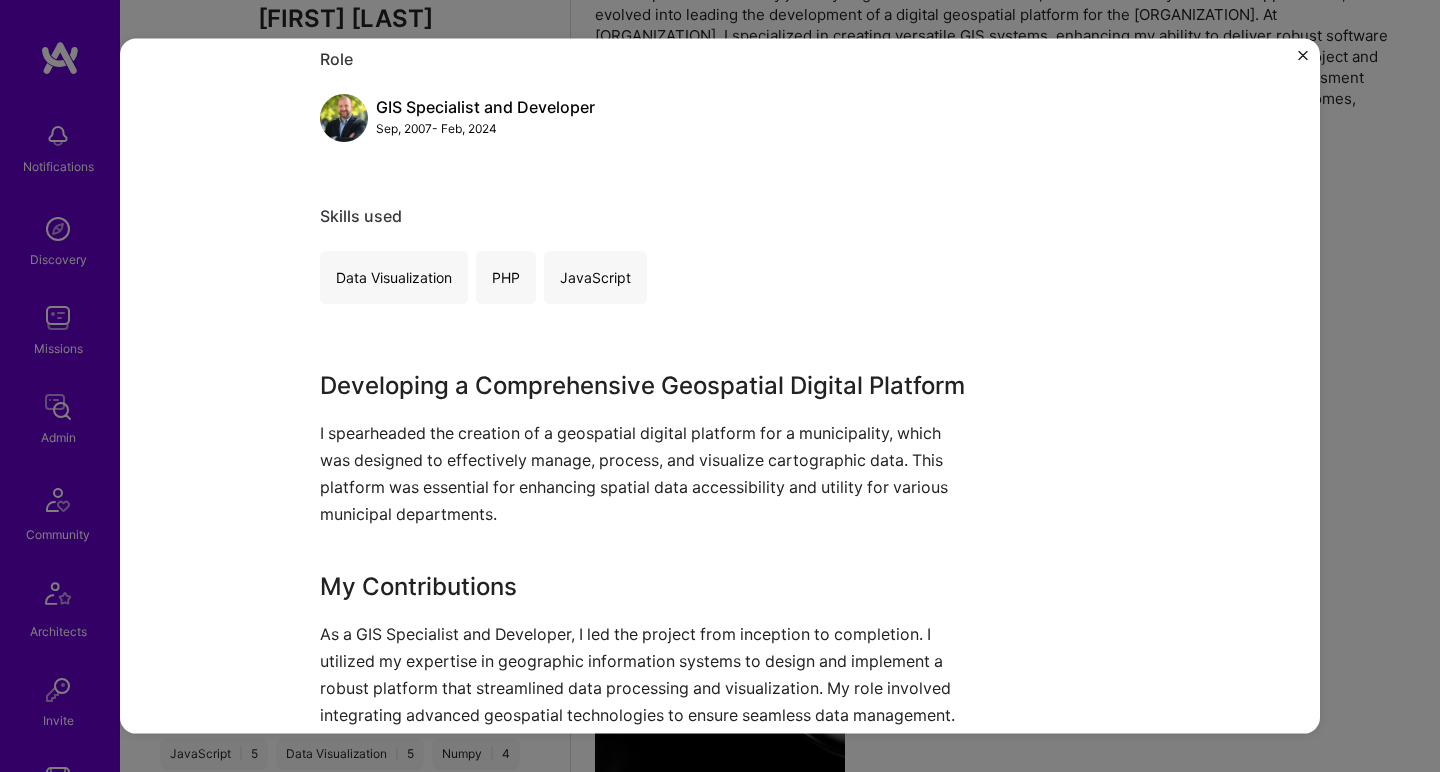 scroll, scrollTop: 440, scrollLeft: 0, axis: vertical 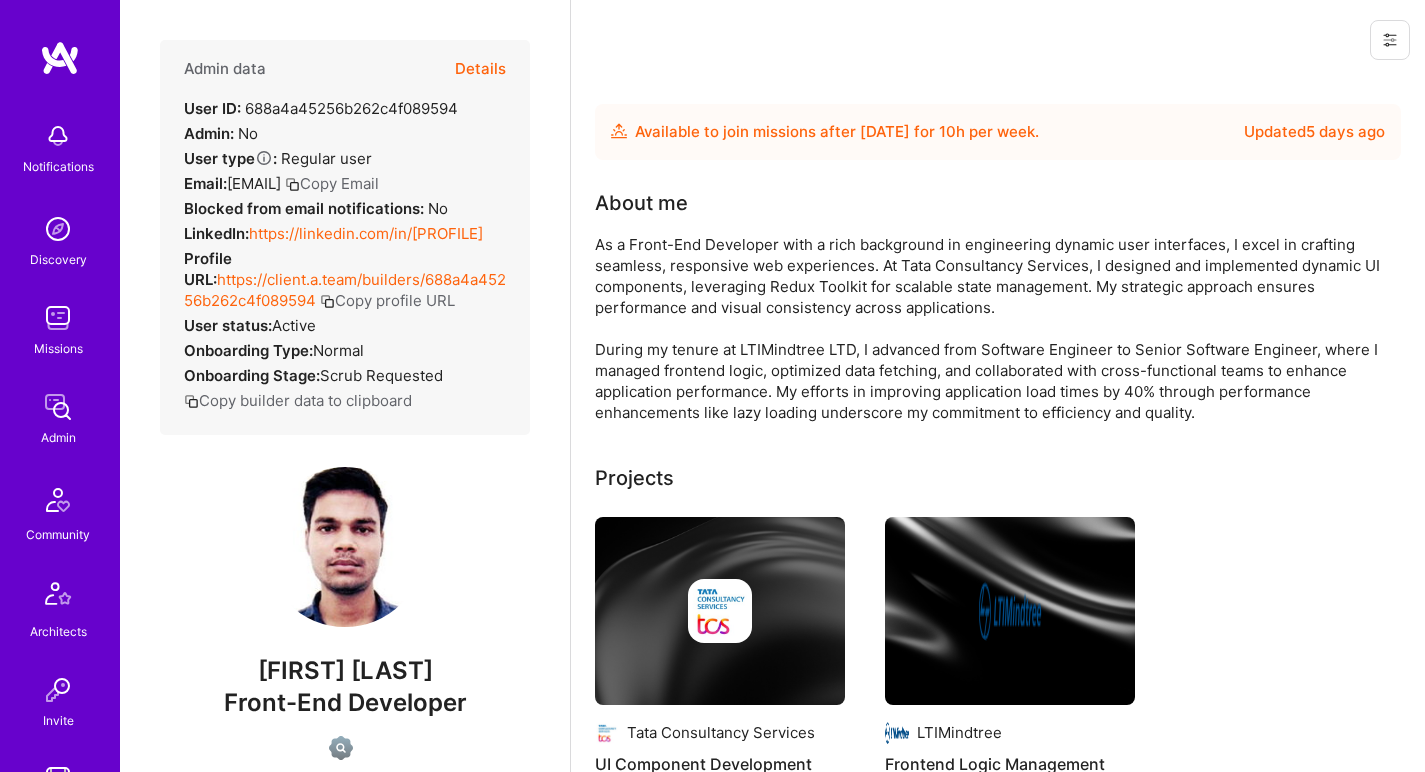 click on "https://linkedin.com/in/[PROFILE]" at bounding box center [366, 233] 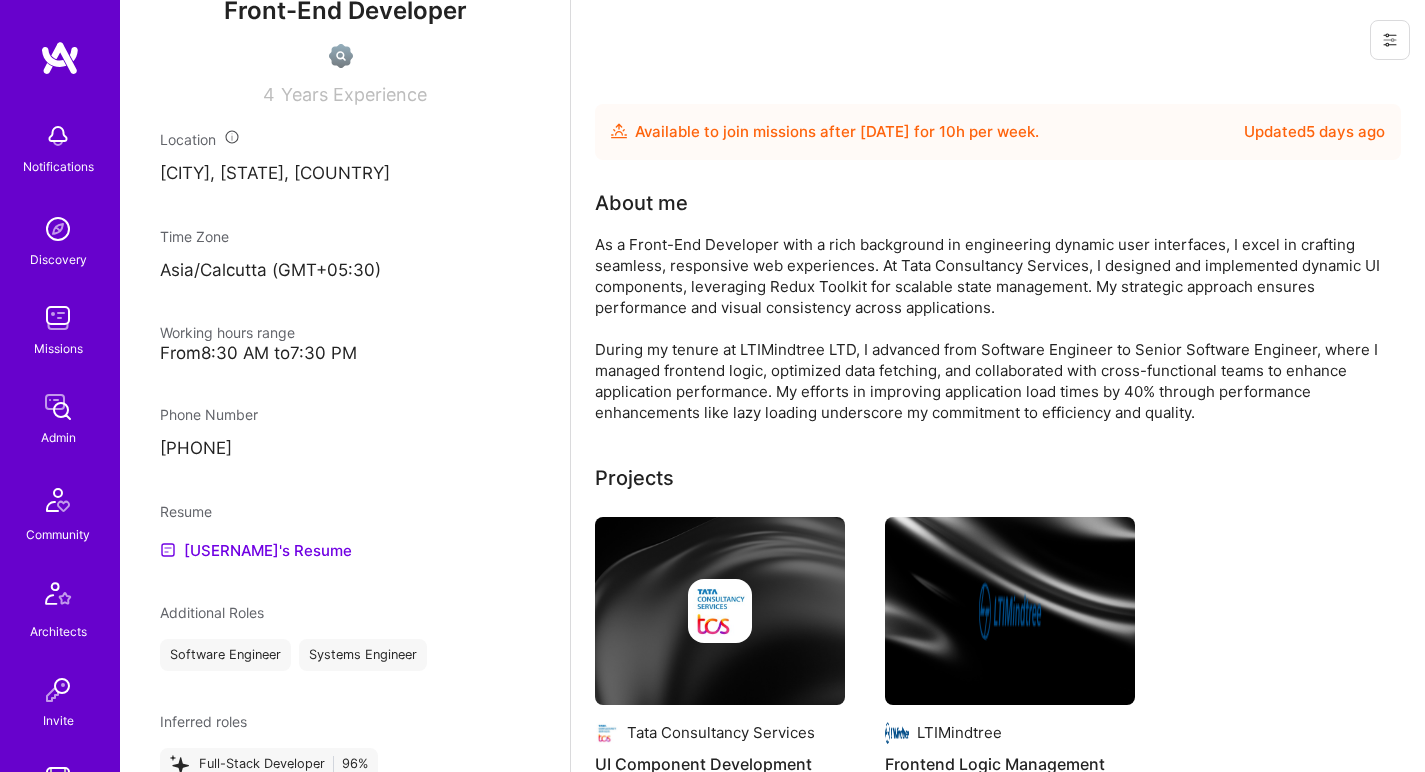 scroll, scrollTop: 804, scrollLeft: 0, axis: vertical 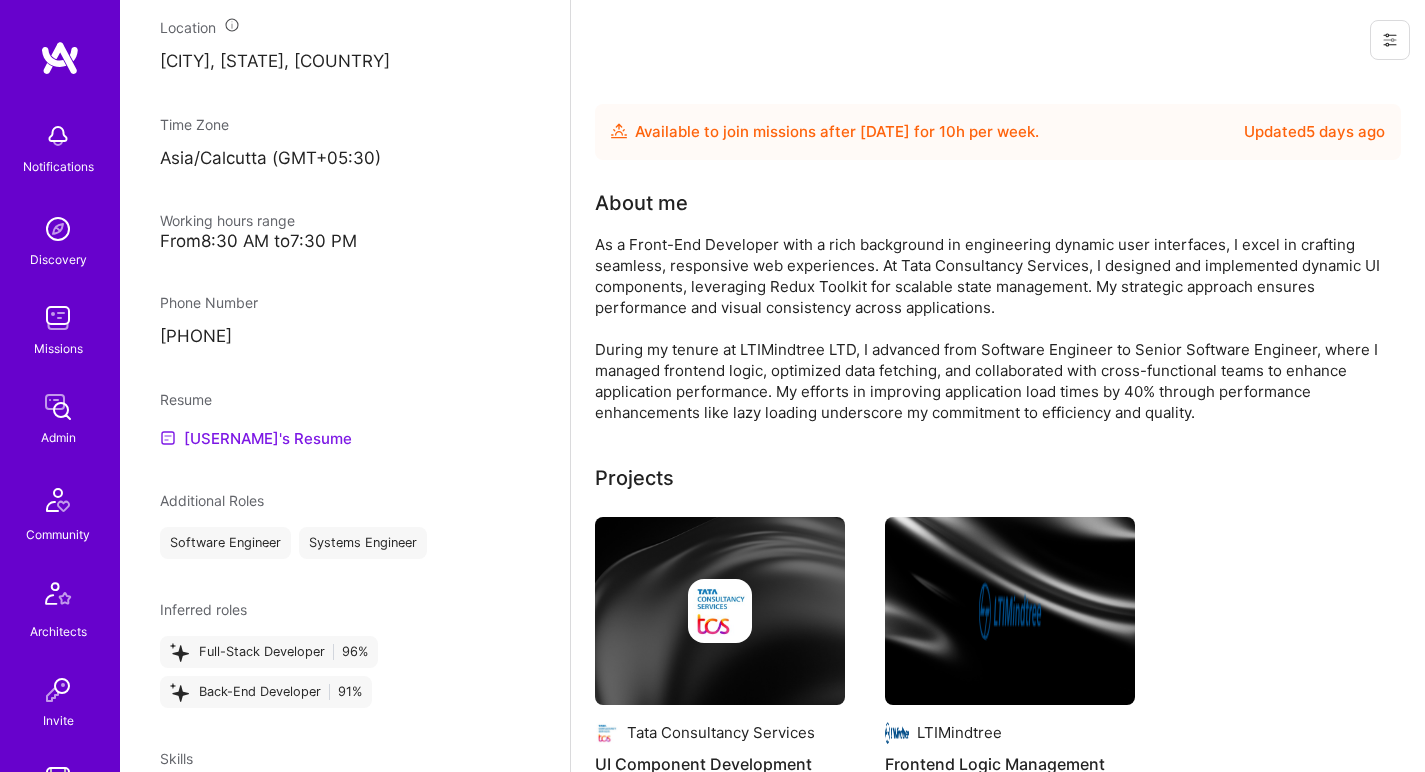 click on "[USERNAME]'s Resume" at bounding box center (256, 438) 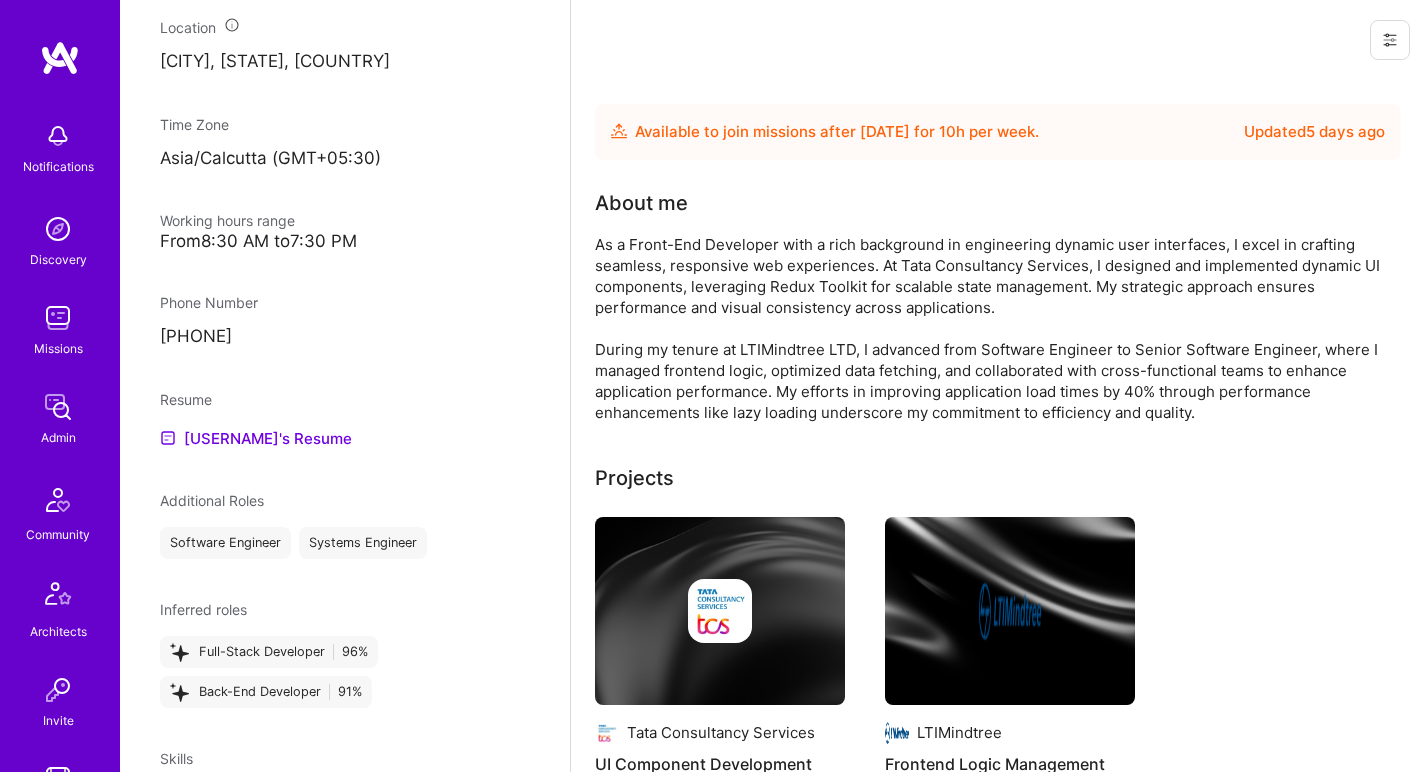 click on "As a Front-End Developer with a rich background in engineering dynamic user interfaces, I excel in crafting seamless, responsive web experiences. At Tata Consultancy Services, I designed and implemented dynamic UI components, leveraging Redux Toolkit for scalable state management. My strategic approach ensures performance and visual consistency across applications.
During my tenure at LTIMindtree LTD, I advanced from Software Engineer to Senior Software Engineer, where I managed frontend logic, optimized data fetching, and collaborated with cross-functional teams to enhance application performance. My efforts in improving application load times by 40% through performance enhancements like lazy loading underscore my commitment to efficiency and quality." at bounding box center (995, 328) 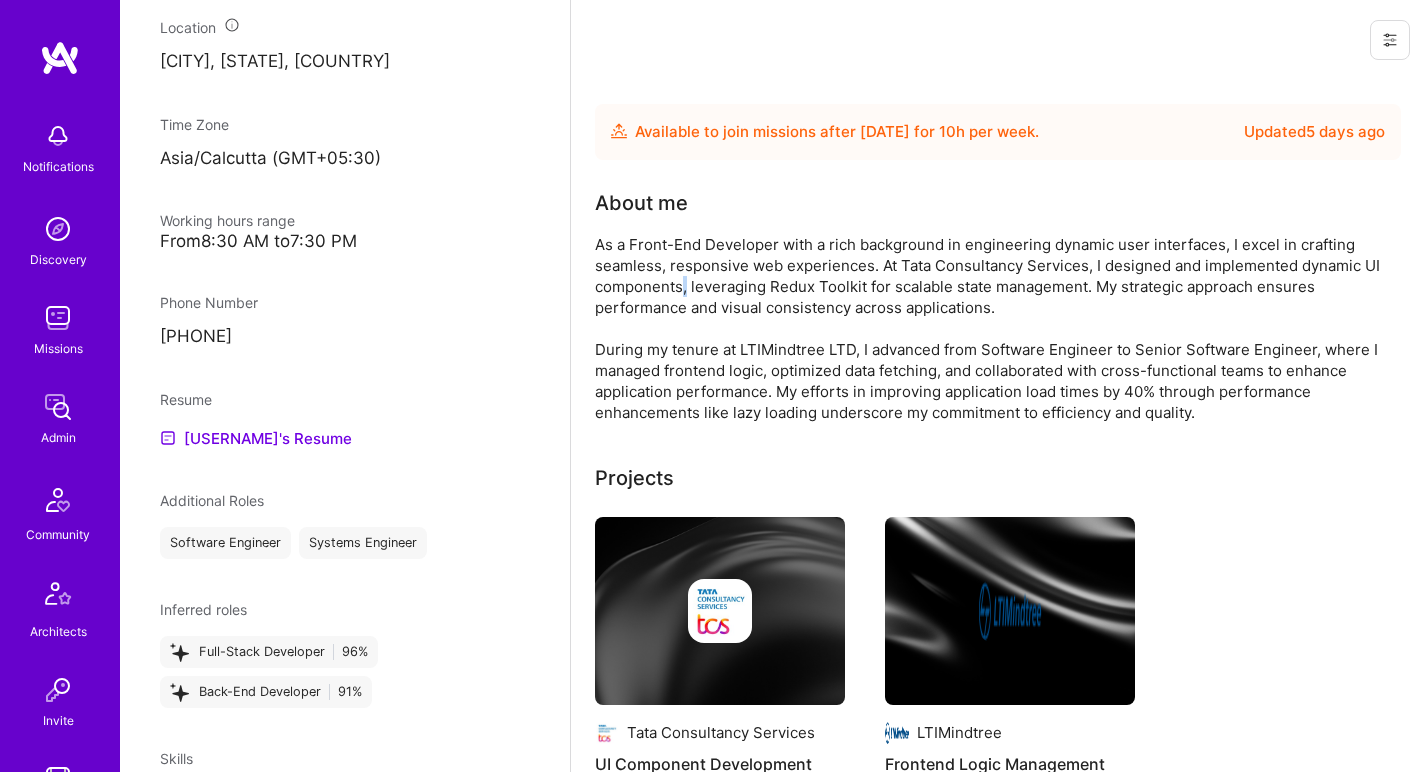 click on "As a Front-End Developer with a rich background in engineering dynamic user interfaces, I excel in crafting seamless, responsive web experiences. At Tata Consultancy Services, I designed and implemented dynamic UI components, leveraging Redux Toolkit for scalable state management. My strategic approach ensures performance and visual consistency across applications.
During my tenure at LTIMindtree LTD, I advanced from Software Engineer to Senior Software Engineer, where I managed frontend logic, optimized data fetching, and collaborated with cross-functional teams to enhance application performance. My efforts in improving application load times by 40% through performance enhancements like lazy loading underscore my commitment to efficiency and quality." at bounding box center (995, 328) 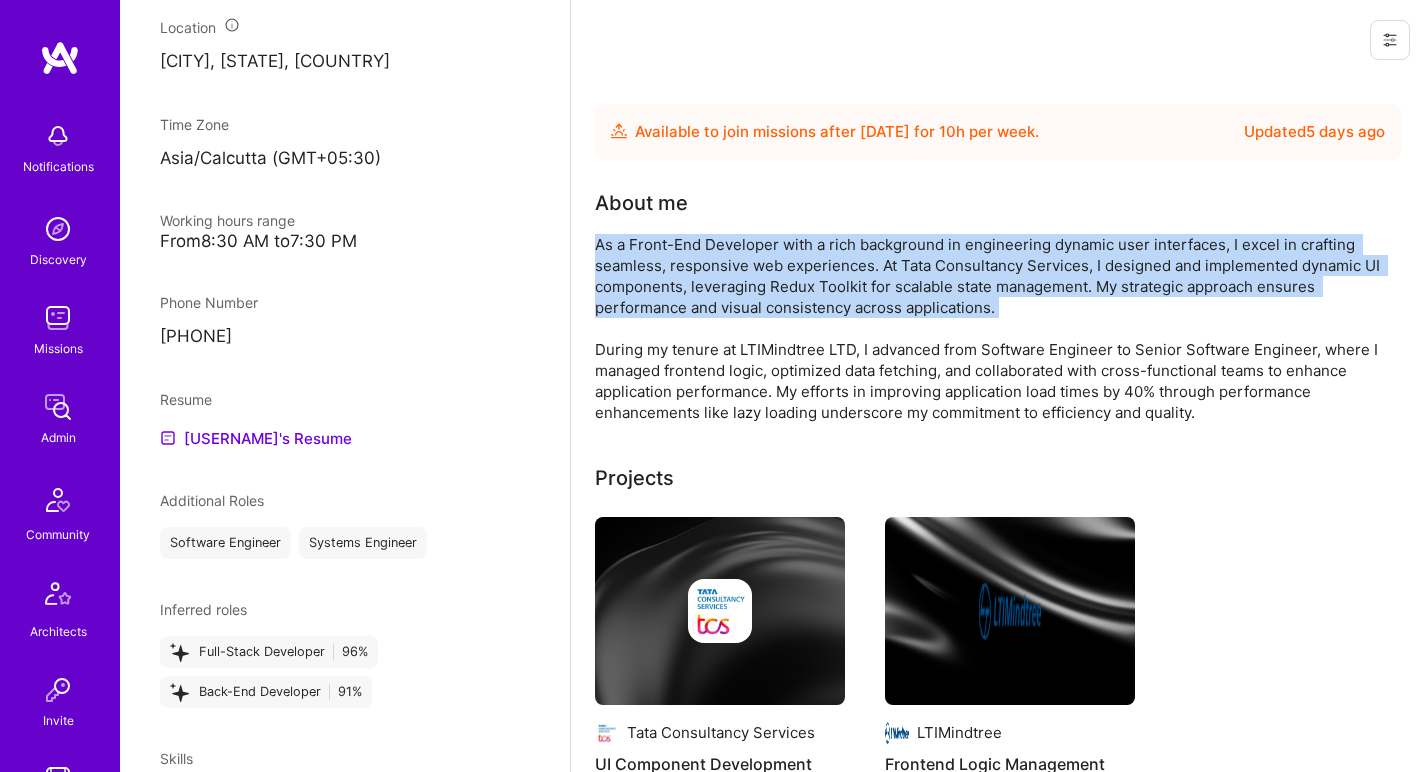 click on "As a Front-End Developer with a rich background in engineering dynamic user interfaces, I excel in crafting seamless, responsive web experiences. At Tata Consultancy Services, I designed and implemented dynamic UI components, leveraging Redux Toolkit for scalable state management. My strategic approach ensures performance and visual consistency across applications.
During my tenure at LTIMindtree LTD, I advanced from Software Engineer to Senior Software Engineer, where I managed frontend logic, optimized data fetching, and collaborated with cross-functional teams to enhance application performance. My efforts in improving application load times by 40% through performance enhancements like lazy loading underscore my commitment to efficiency and quality." at bounding box center (995, 328) 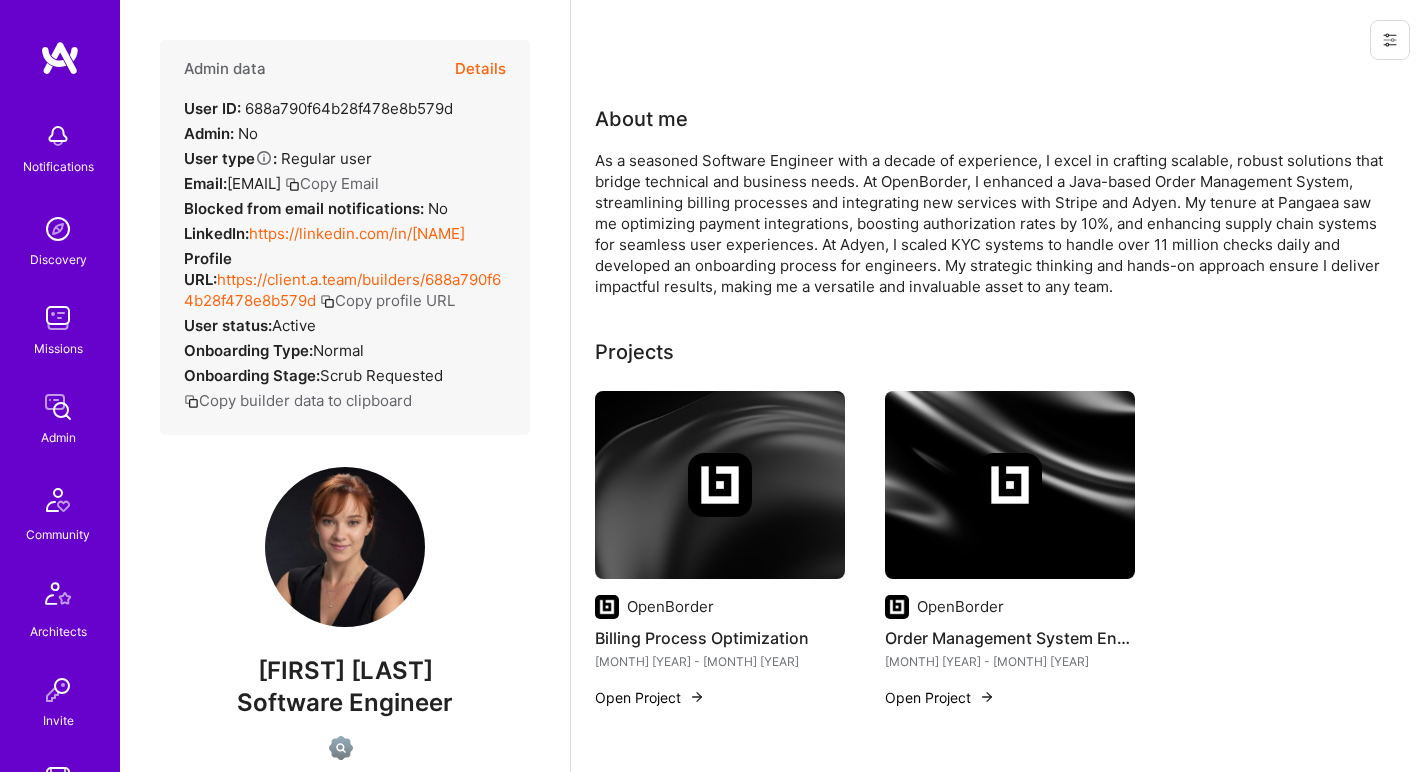 scroll, scrollTop: 0, scrollLeft: 0, axis: both 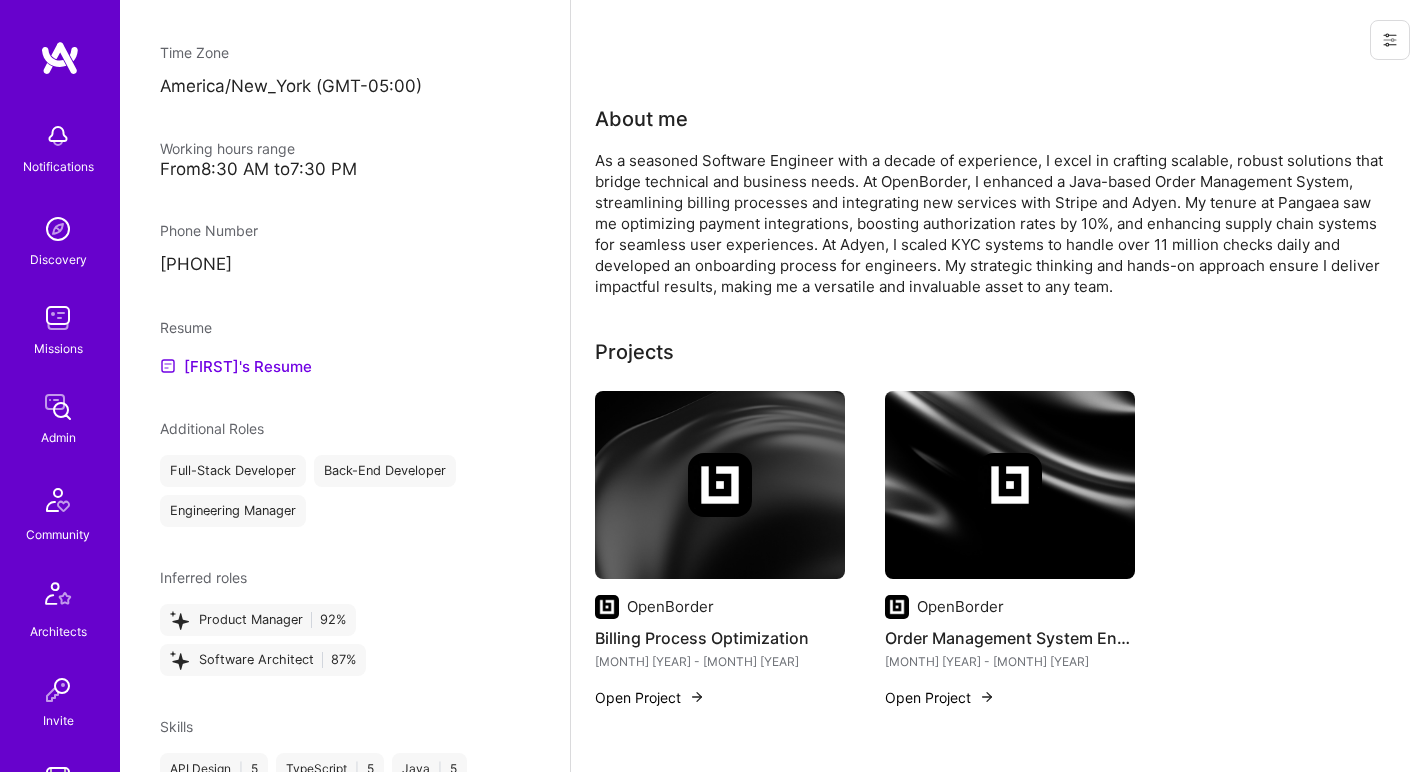 click on "Admin data Details User ID:   688a790f64b28f478e8b579d Admin:   No User type  Regular user or Company user  :   Regular user Email:  [EMAIL]  Copy Email Blocked from email notifications:   No LinkedIn:  https://linkedin.com/in/[NAME] Profile URL:  https://client.a.team/builders/688a790f64b28f478e8b579d  Copy profile URL User status:  Active Onboarding Type:  normal Onboarding Stage:  Scrub Requested  Copy builder data to clipboard [FIRST] [LAST] Software Engineer 9 Years Experience Location
[CITY], [STATE], [COUNTRY] Time Zone America/New_York (GMT-05:00 ) Working hours range From  8:30 AM    to  7:30 PM Phone Number [PHONE] Resume [FIRST]'s Resume Additional Roles Full-Stack Developer Back-End Developer Engineering Manager Inferred roles Product Manager 92% Software Architect 87% Skills API Design | 5 TypeScript | 5 Java | 5 CI/CD | 5 Product Strategy | 5 Product Analytics | 5 Microservices | 5 Product Design | 5 PostgreSQL | 5 Gitlab | 5 | 5 |" at bounding box center (345, 386) 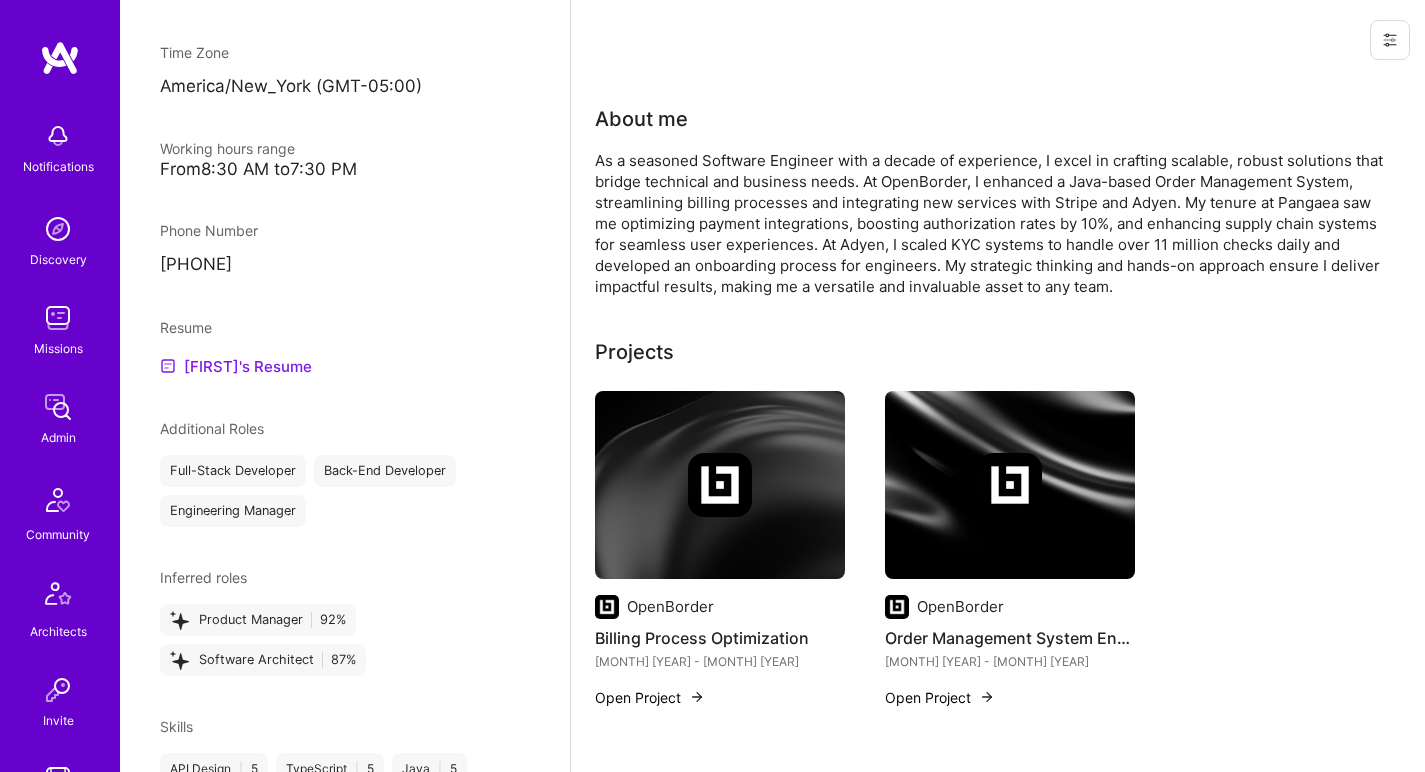 click on "[FIRST]'s Resume" at bounding box center [236, 366] 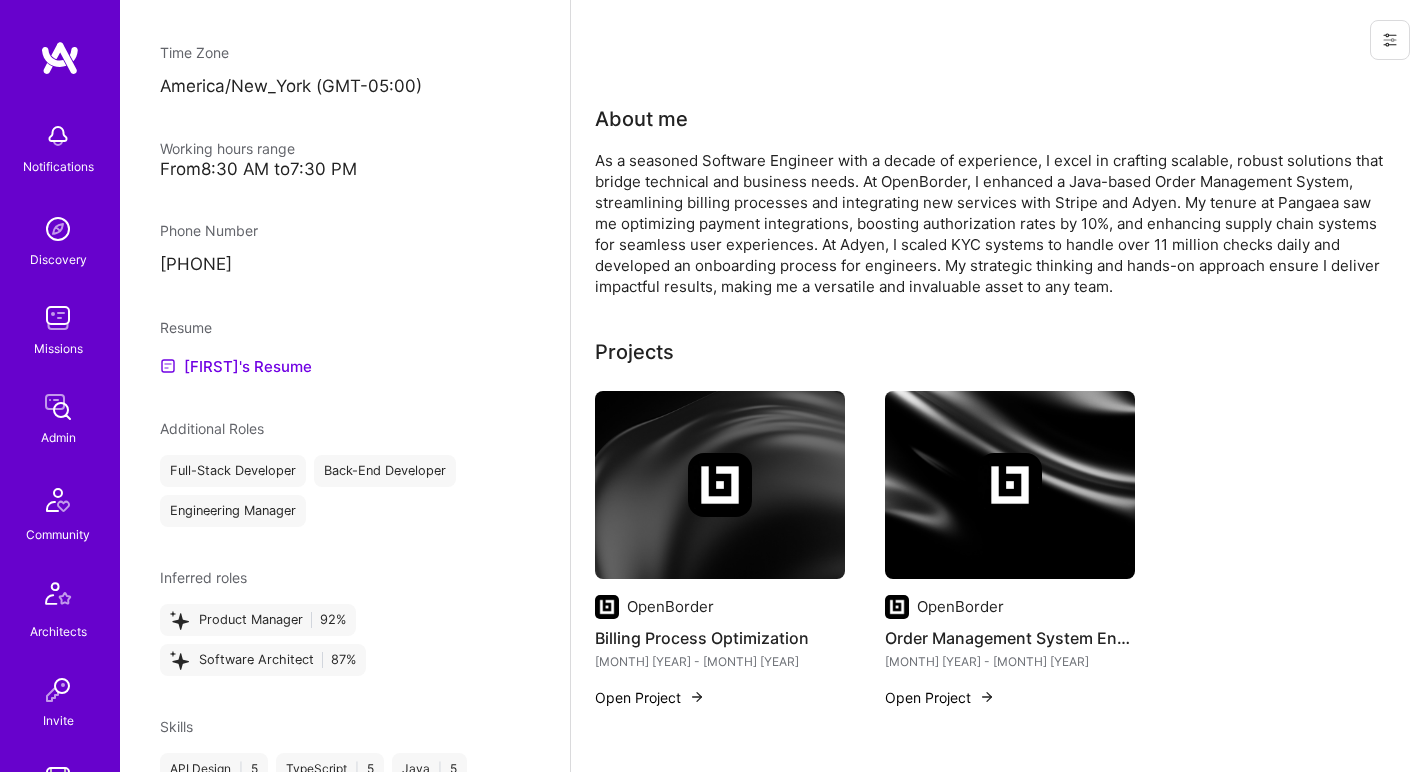 click on "About me As a seasoned Software Engineer with a decade of experience, I excel in crafting scalable, robust solutions that bridge technical and business needs. At OpenBorder, I enhanced a Java-based Order Management System, streamlining billing processes and integrating new services with Stripe and Adyen. My tenure at Pangaea saw me optimizing payment integrations, boosting authorization rates by 10%, and enhancing supply chain systems for seamless user experiences. At Adyen, I scaled KYC systems to handle over 11 million checks daily and developed an onboarding process for engineers. My strategic thinking and hands-on approach ensure I deliver impactful results, making me a versatile and invaluable asset to any team." at bounding box center (995, 200) 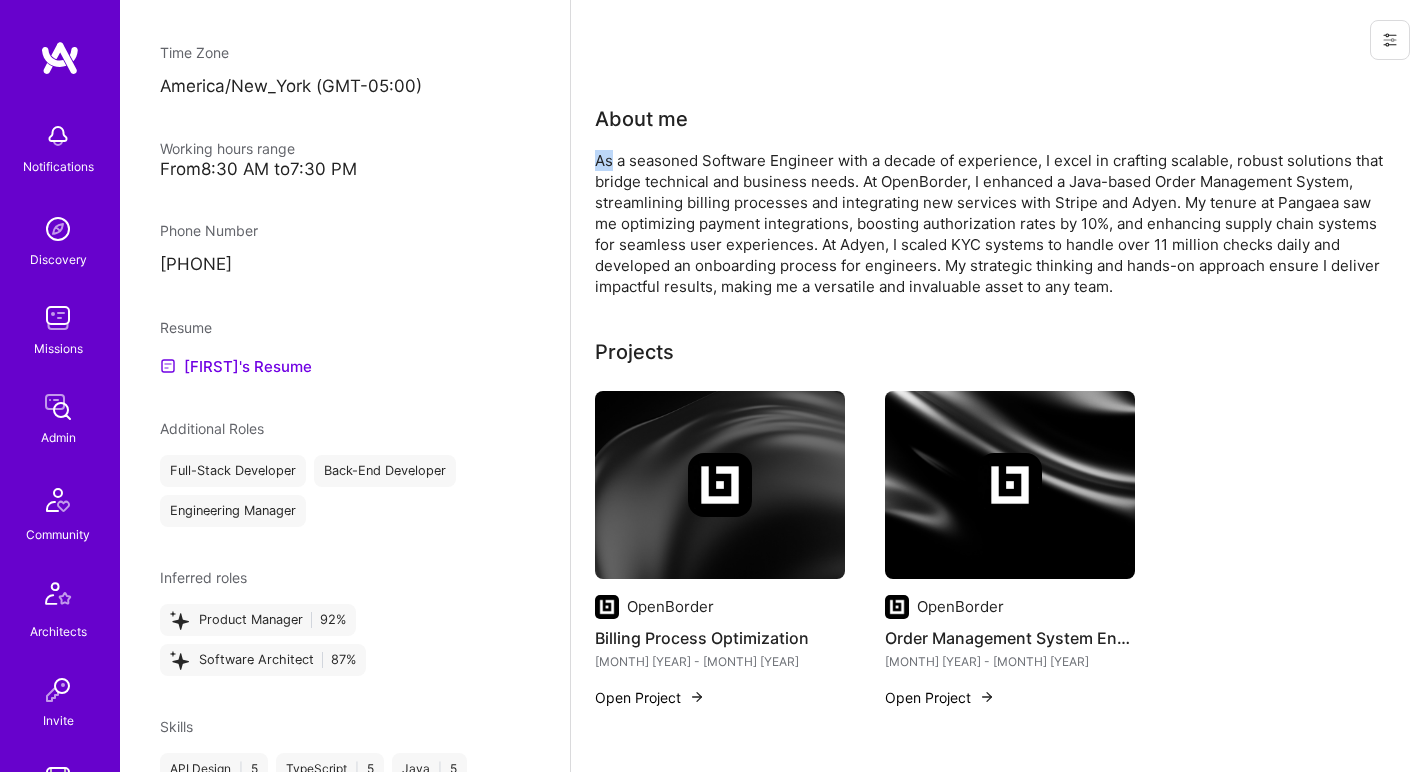 click on "About me As a seasoned Software Engineer with a decade of experience, I excel in crafting scalable, robust solutions that bridge technical and business needs. At OpenBorder, I enhanced a Java-based Order Management System, streamlining billing processes and integrating new services with Stripe and Adyen. My tenure at Pangaea saw me optimizing payment integrations, boosting authorization rates by 10%, and enhancing supply chain systems for seamless user experiences. At Adyen, I scaled KYC systems to handle over 11 million checks daily and developed an onboarding process for engineers. My strategic thinking and hands-on approach ensure I deliver impactful results, making me a versatile and invaluable asset to any team." at bounding box center [995, 200] 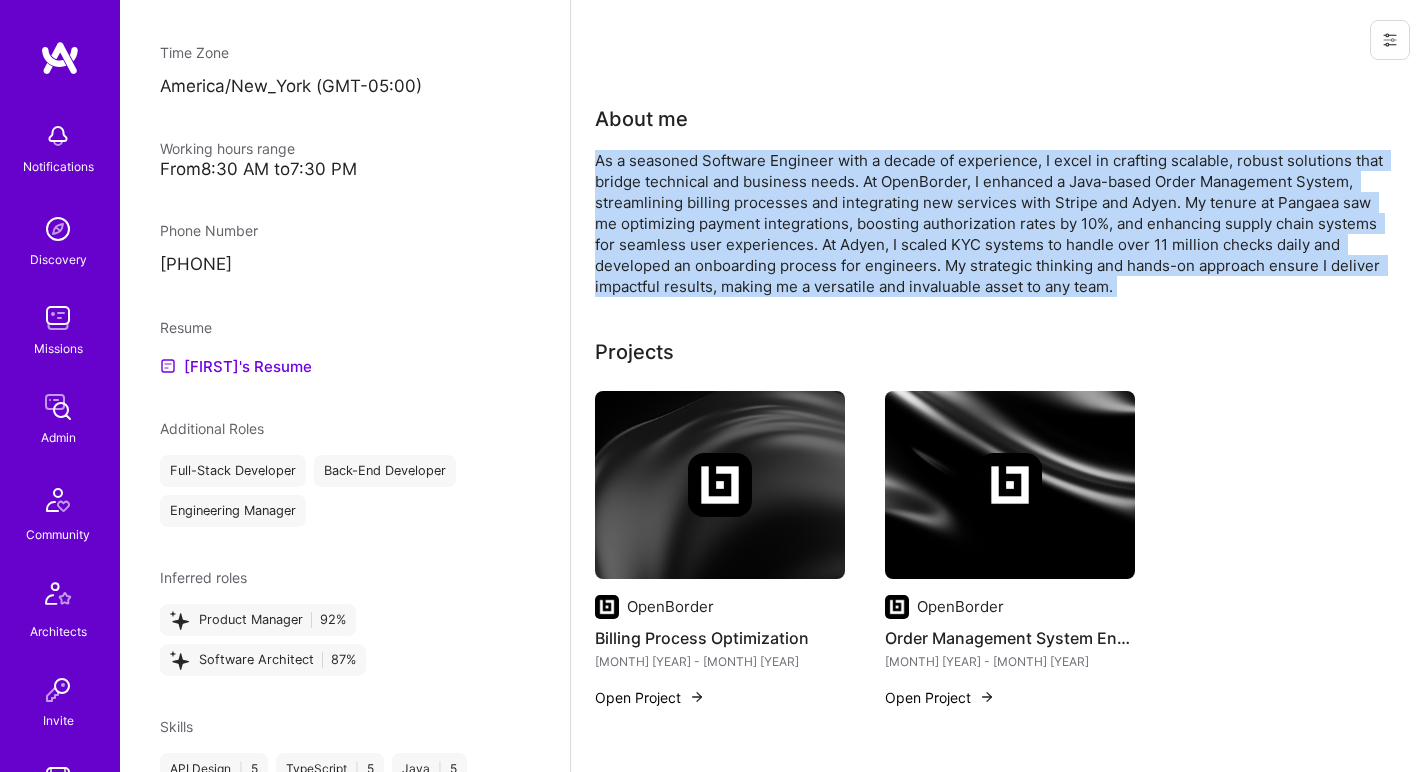 click on "About me As a seasoned Software Engineer with a decade of experience, I excel in crafting scalable, robust solutions that bridge technical and business needs. At OpenBorder, I enhanced a Java-based Order Management System, streamlining billing processes and integrating new services with Stripe and Adyen. My tenure at Pangaea saw me optimizing payment integrations, boosting authorization rates by 10%, and enhancing supply chain systems for seamless user experiences. At Adyen, I scaled KYC systems to handle over 11 million checks daily and developed an onboarding process for engineers. My strategic thinking and hands-on approach ensure I deliver impactful results, making me a versatile and invaluable asset to any team." at bounding box center (995, 200) 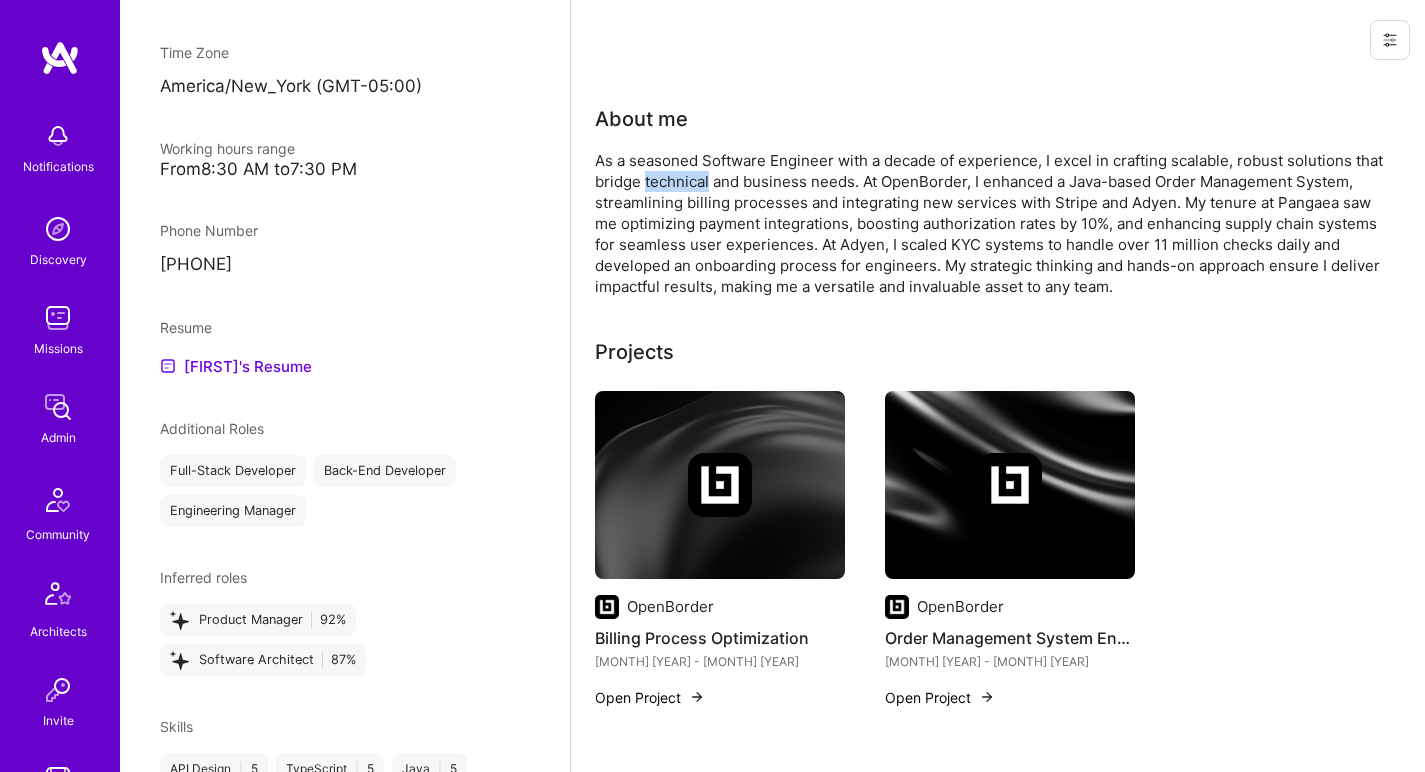 click on "As a seasoned Software Engineer with a decade of experience, I excel in crafting scalable, robust solutions that bridge technical and business needs. At OpenBorder, I enhanced a Java-based Order Management System, streamlining billing processes and integrating new services with Stripe and Adyen. My tenure at Pangaea saw me optimizing payment integrations, boosting authorization rates by 10%, and enhancing supply chain systems for seamless user experiences. At Adyen, I scaled KYC systems to handle over 11 million checks daily and developed an onboarding process for engineers. My strategic thinking and hands-on approach ensure I deliver impactful results, making me a versatile and invaluable asset to any team." at bounding box center (995, 223) 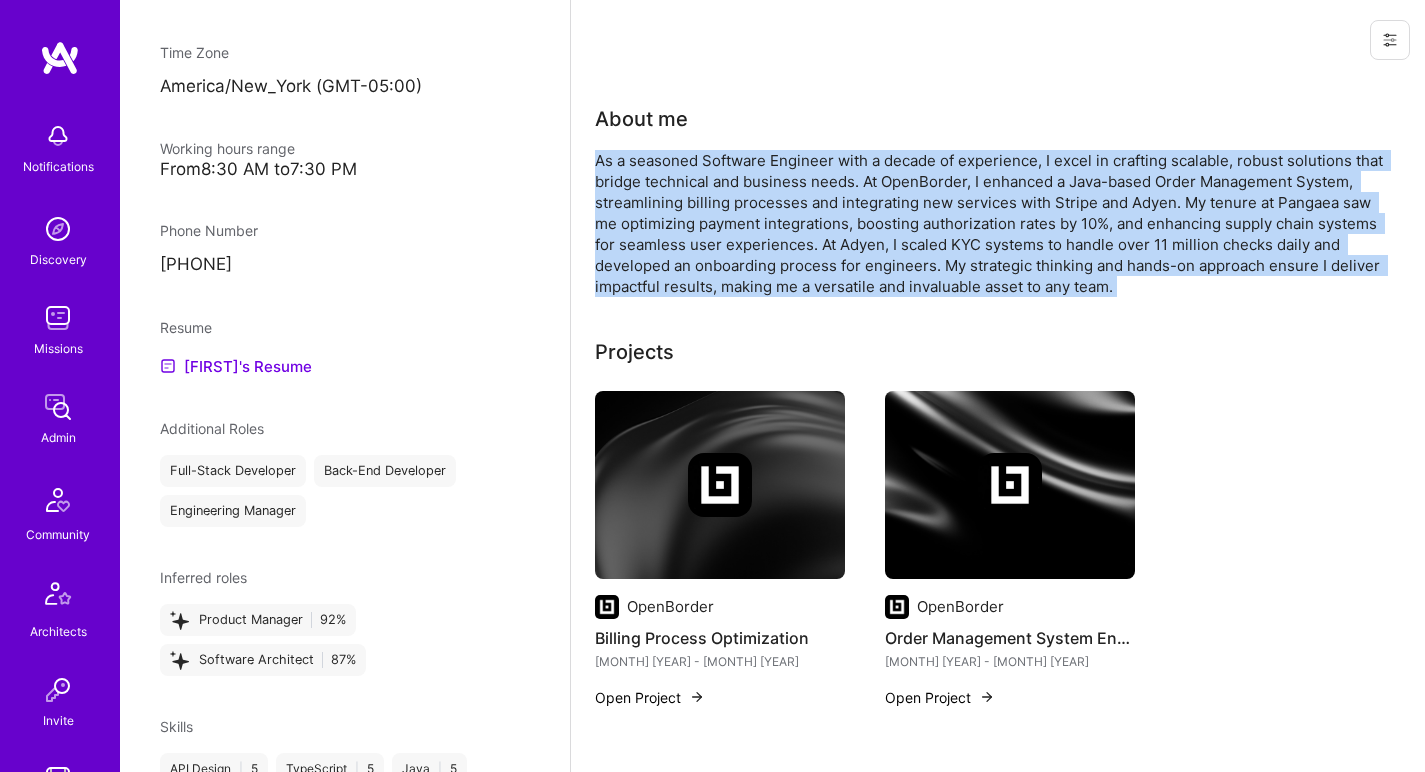click on "As a seasoned Software Engineer with a decade of experience, I excel in crafting scalable, robust solutions that bridge technical and business needs. At OpenBorder, I enhanced a Java-based Order Management System, streamlining billing processes and integrating new services with Stripe and Adyen. My tenure at Pangaea saw me optimizing payment integrations, boosting authorization rates by 10%, and enhancing supply chain systems for seamless user experiences. At Adyen, I scaled KYC systems to handle over 11 million checks daily and developed an onboarding process for engineers. My strategic thinking and hands-on approach ensure I deliver impactful results, making me a versatile and invaluable asset to any team." at bounding box center (995, 223) 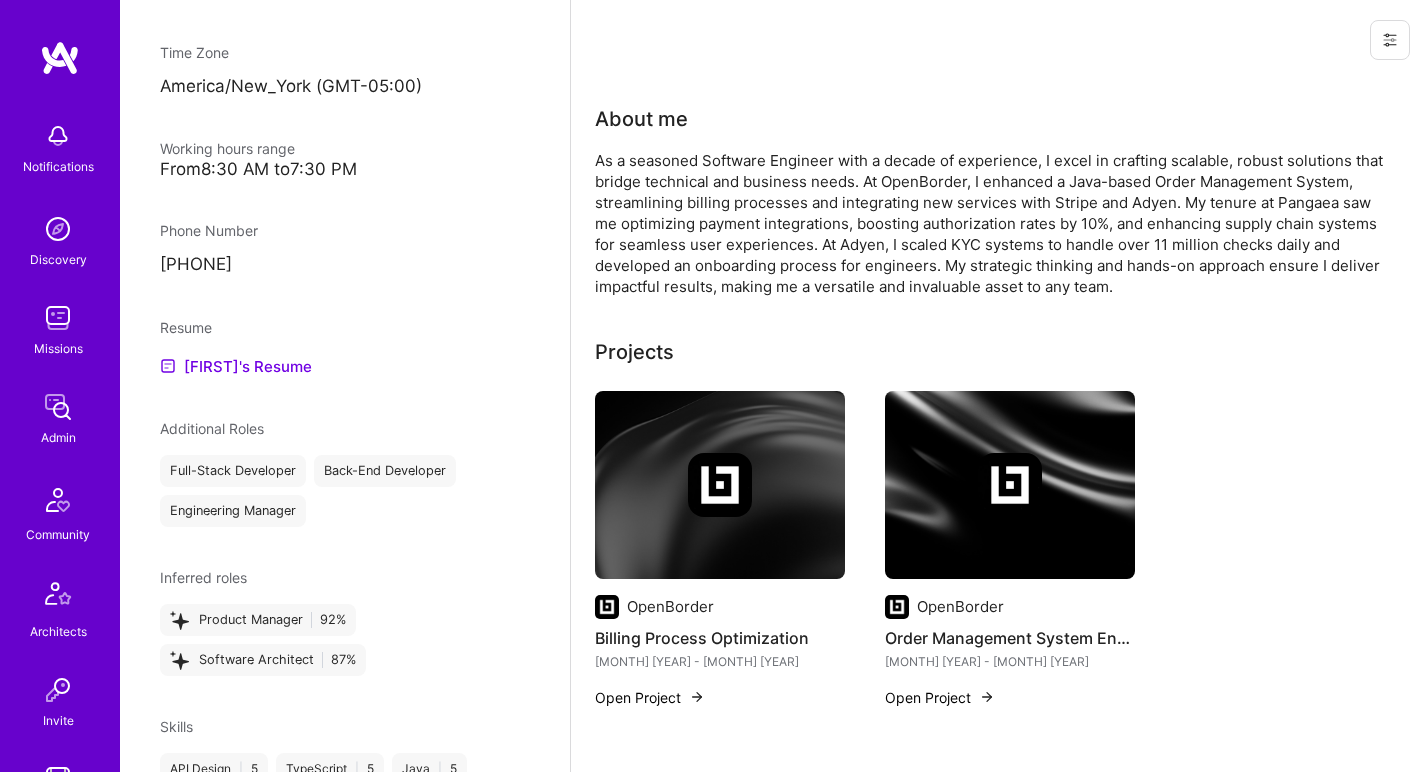 click at bounding box center [720, 485] 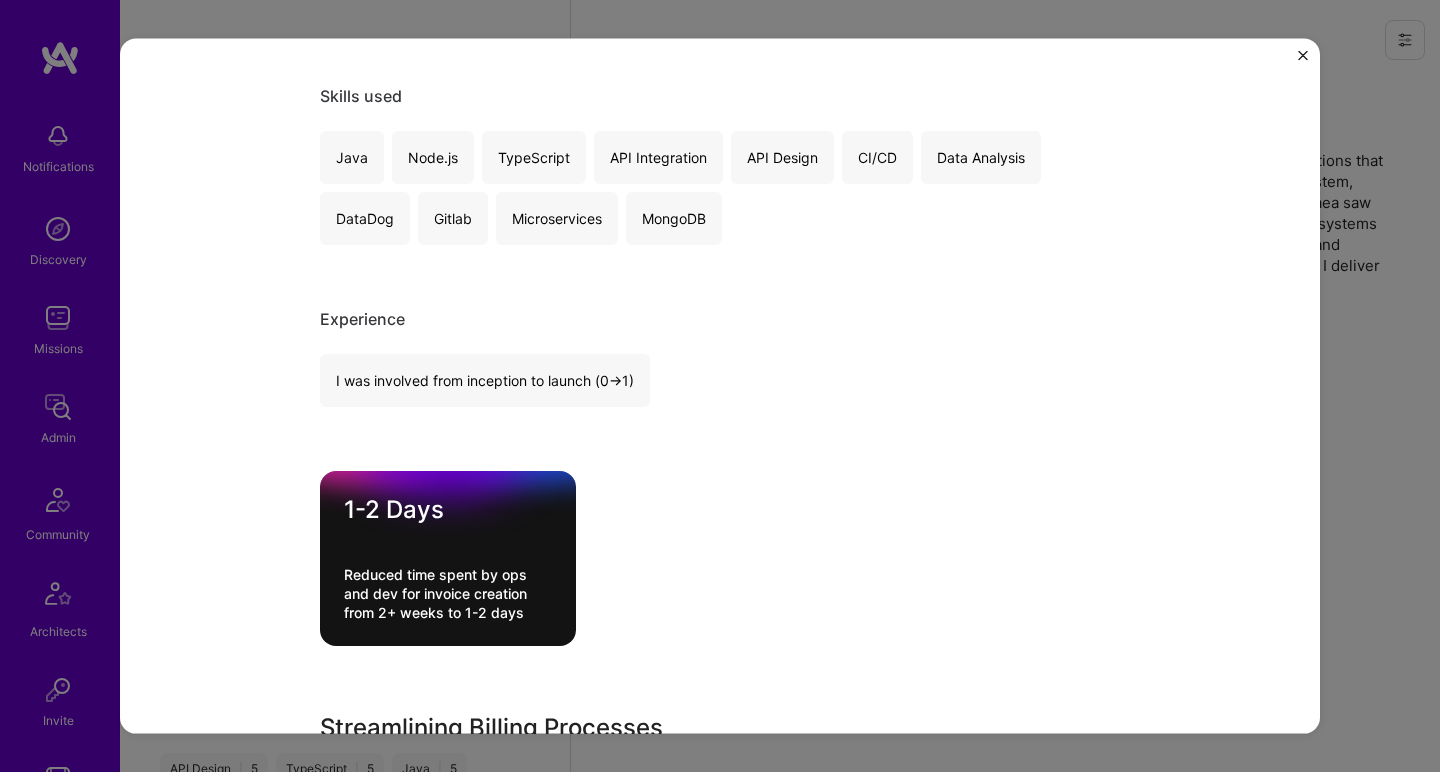 scroll, scrollTop: 640, scrollLeft: 0, axis: vertical 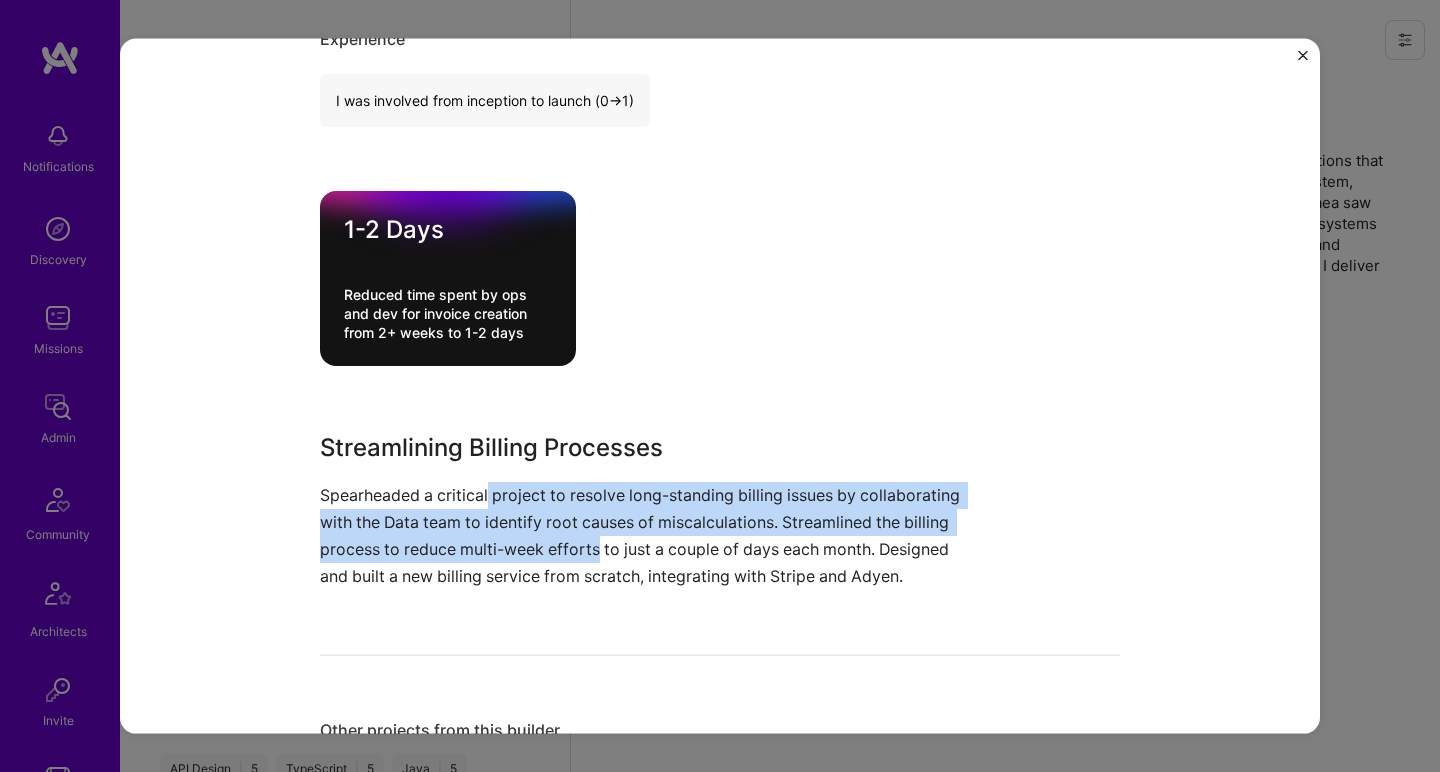 drag, startPoint x: 481, startPoint y: 495, endPoint x: 590, endPoint y: 539, distance: 117.54574 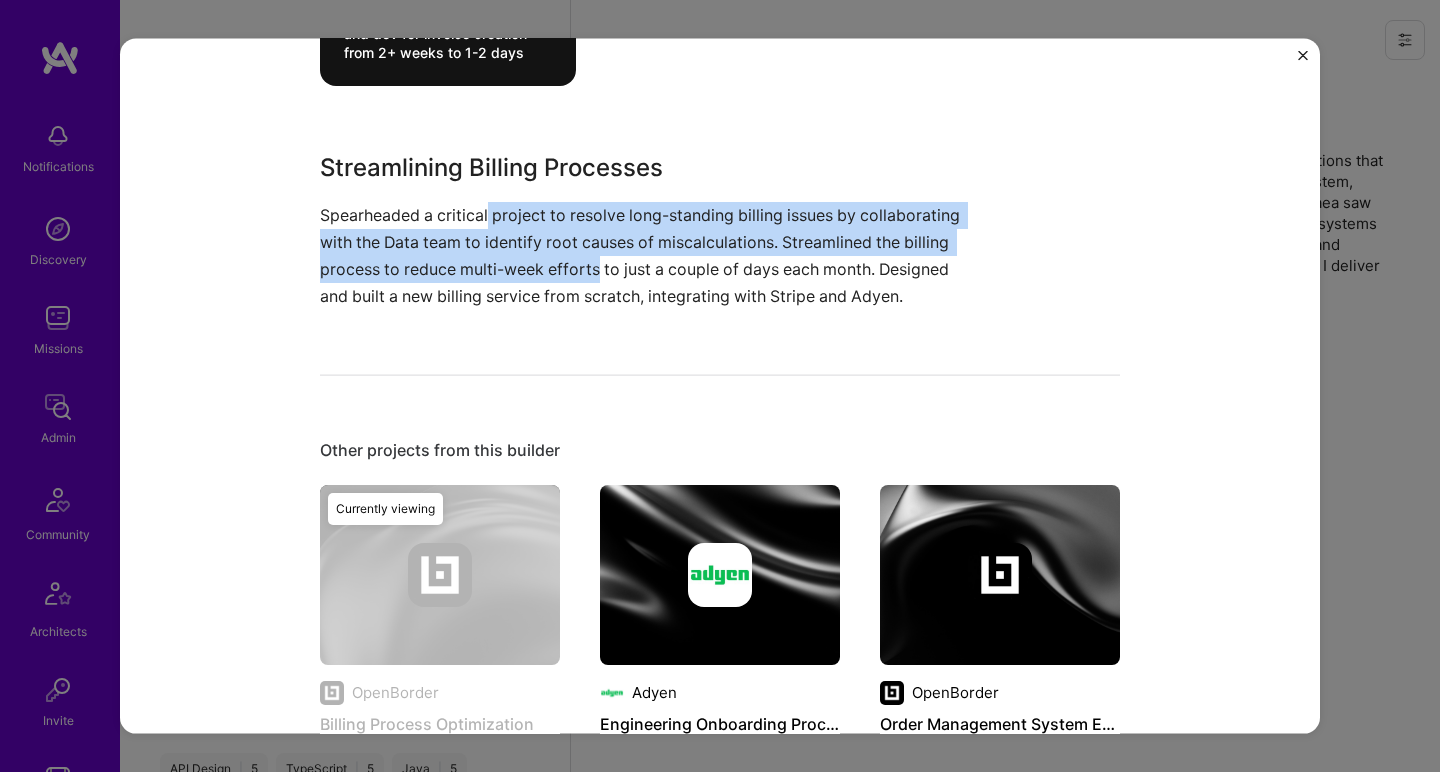scroll, scrollTop: 1008, scrollLeft: 0, axis: vertical 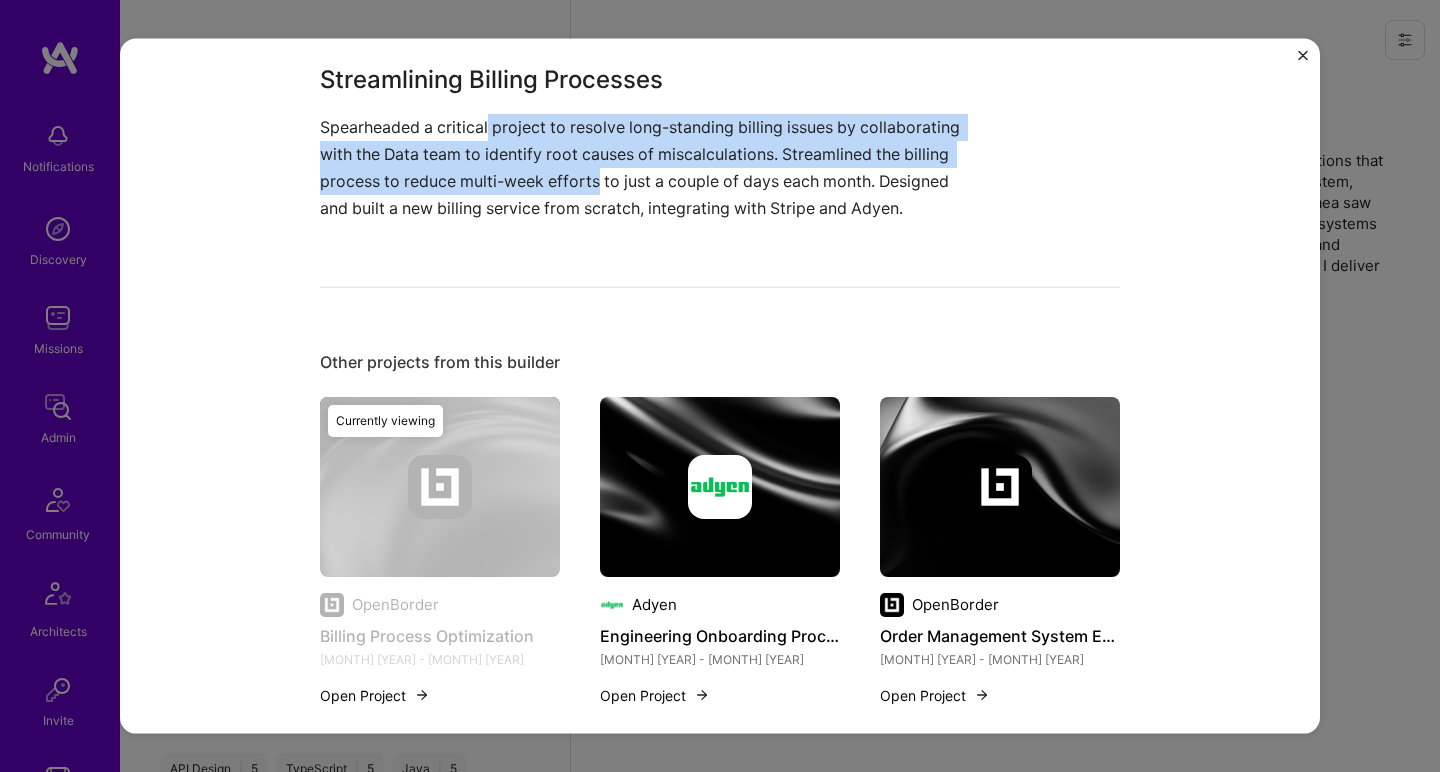 click at bounding box center [720, 486] 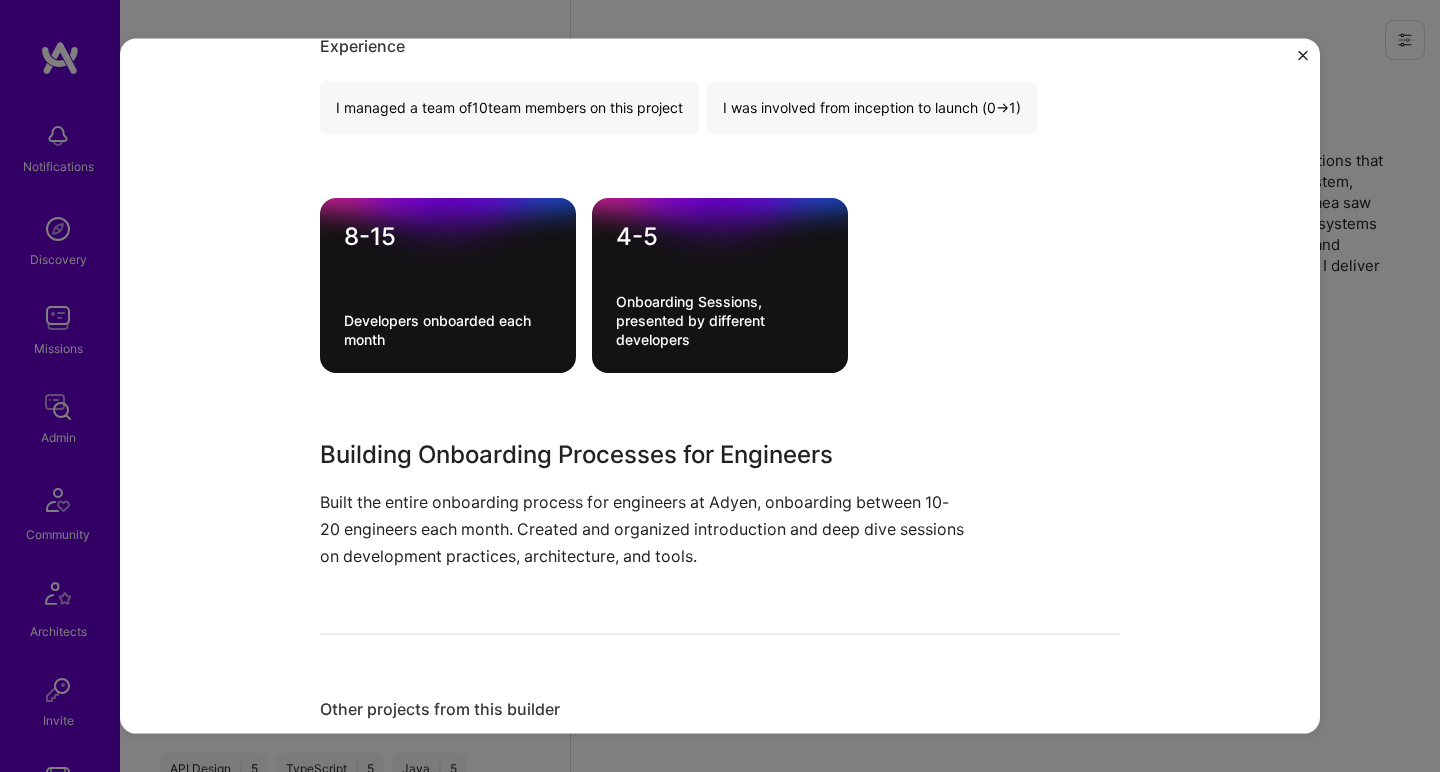 scroll, scrollTop: 640, scrollLeft: 0, axis: vertical 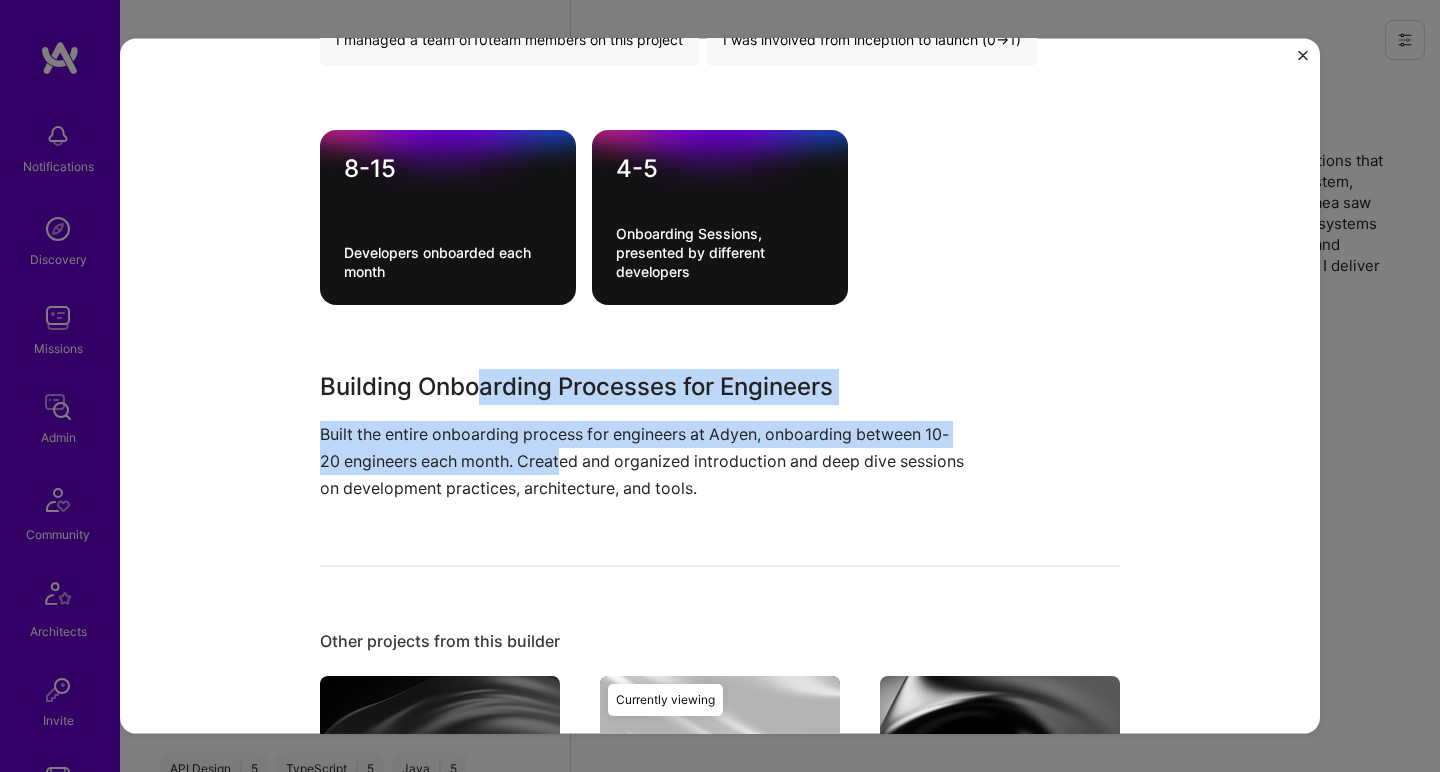 drag, startPoint x: 534, startPoint y: 444, endPoint x: 561, endPoint y: 463, distance: 33.01515 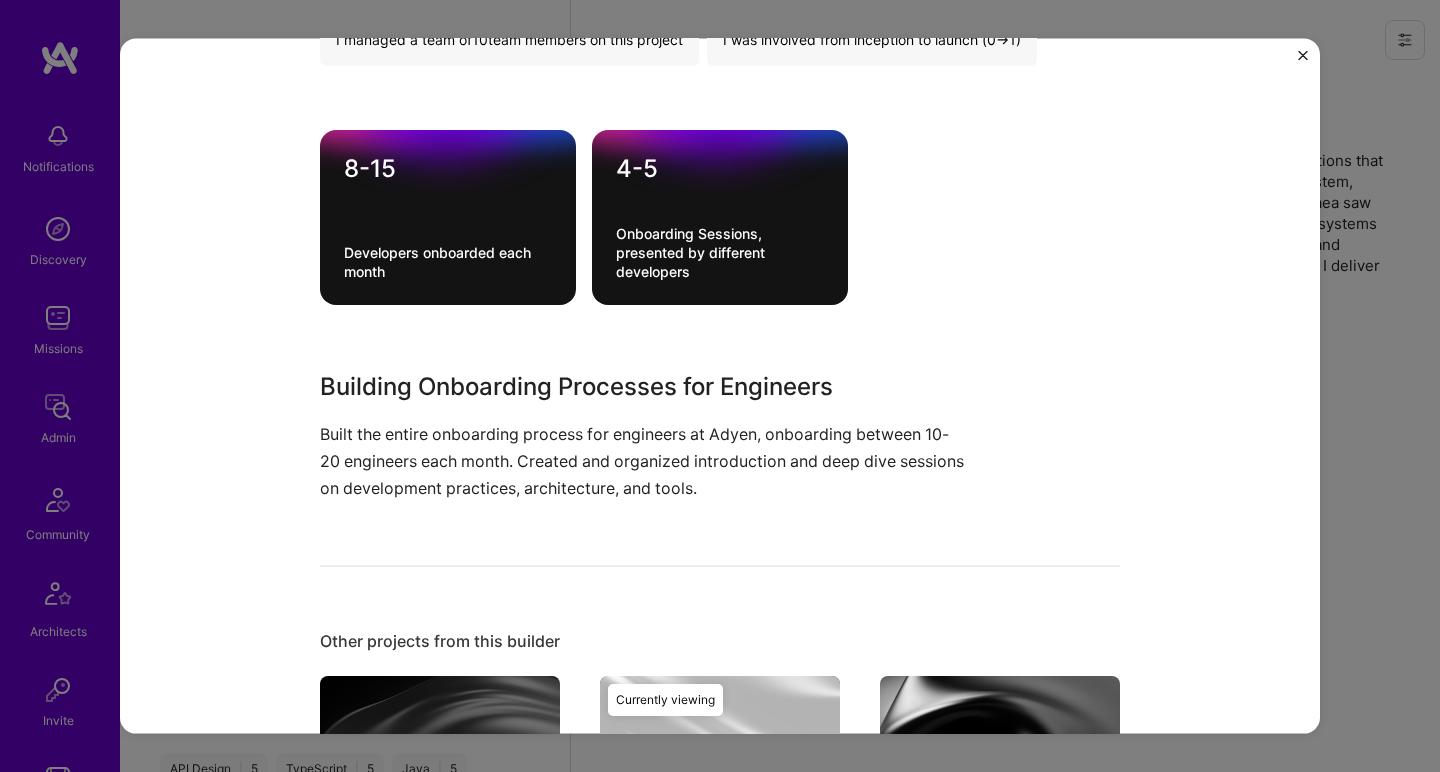 click on "Built the entire onboarding process for engineers at Adyen, onboarding between 10-20 engineers each month. Created and organized introduction and deep dive sessions on development practices, architecture, and tools." at bounding box center [645, 461] 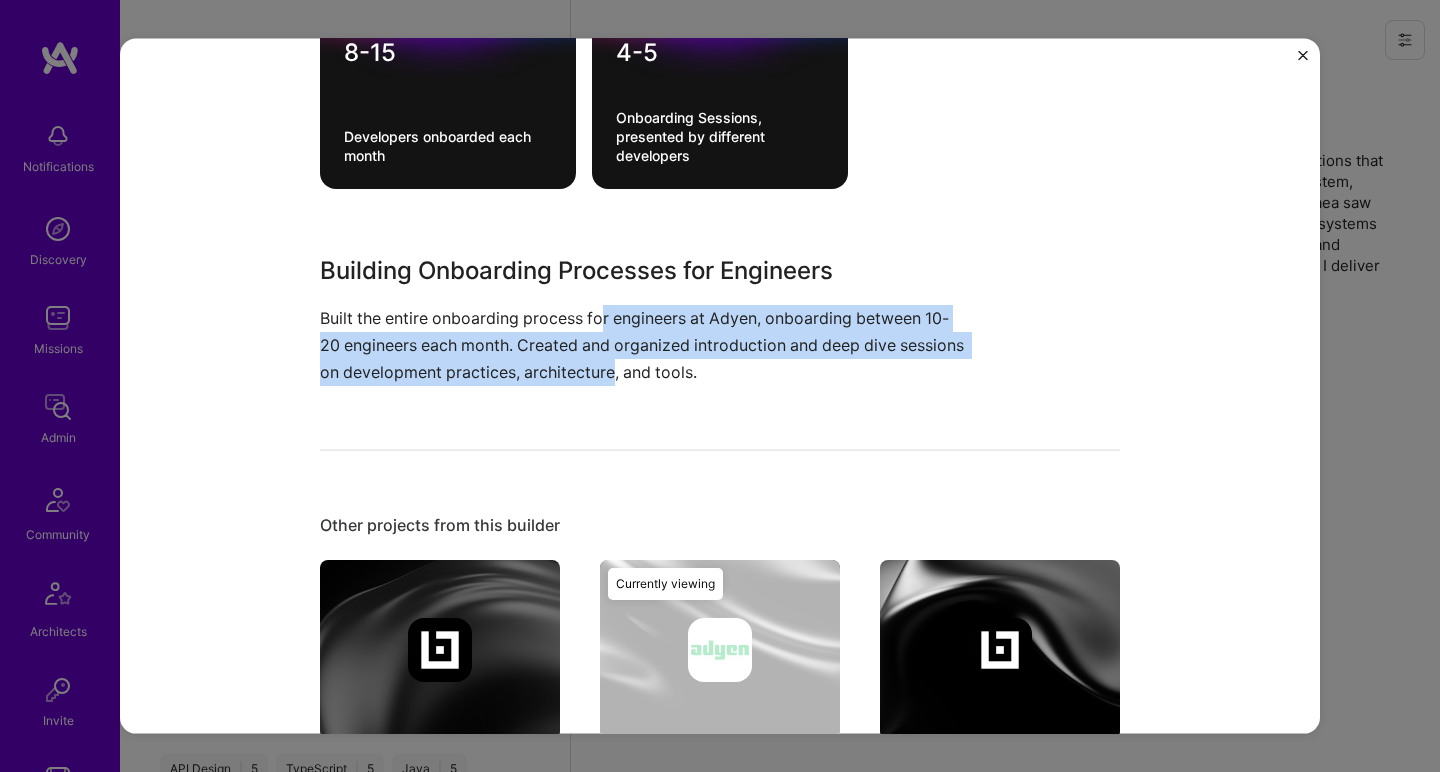 drag, startPoint x: 675, startPoint y: 369, endPoint x: 598, endPoint y: 316, distance: 93.47727 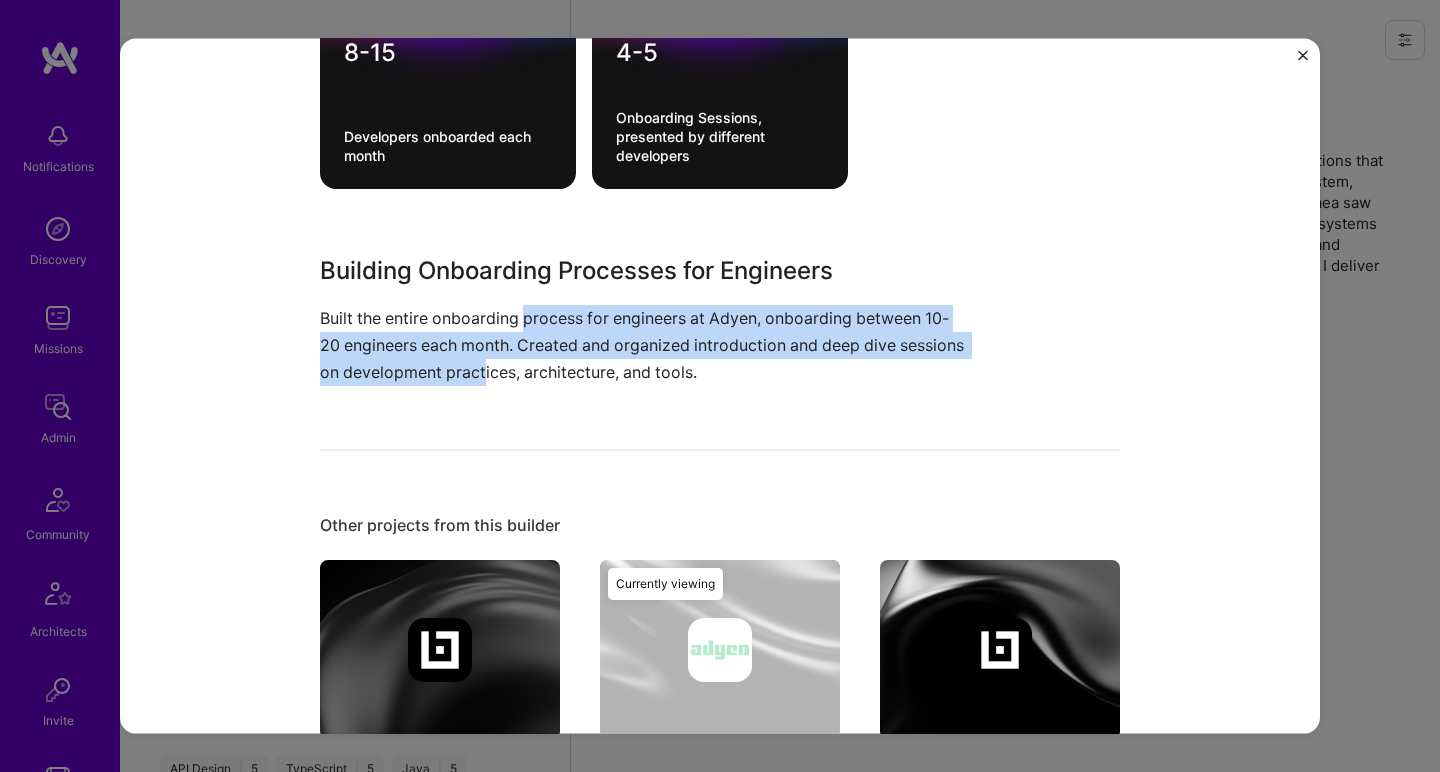 drag, startPoint x: 516, startPoint y: 317, endPoint x: 550, endPoint y: 370, distance: 62.968246 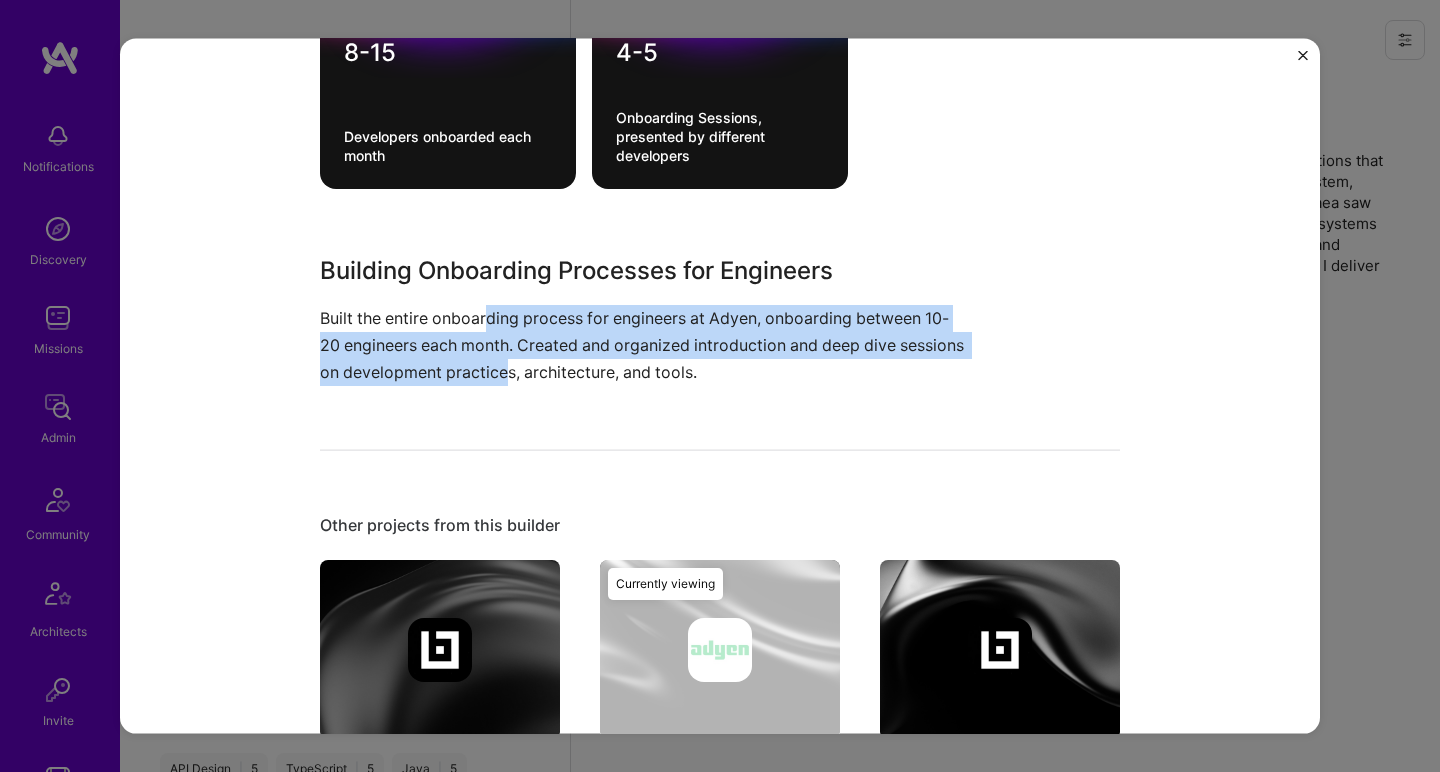 drag, startPoint x: 572, startPoint y: 368, endPoint x: 485, endPoint y: 319, distance: 99.849884 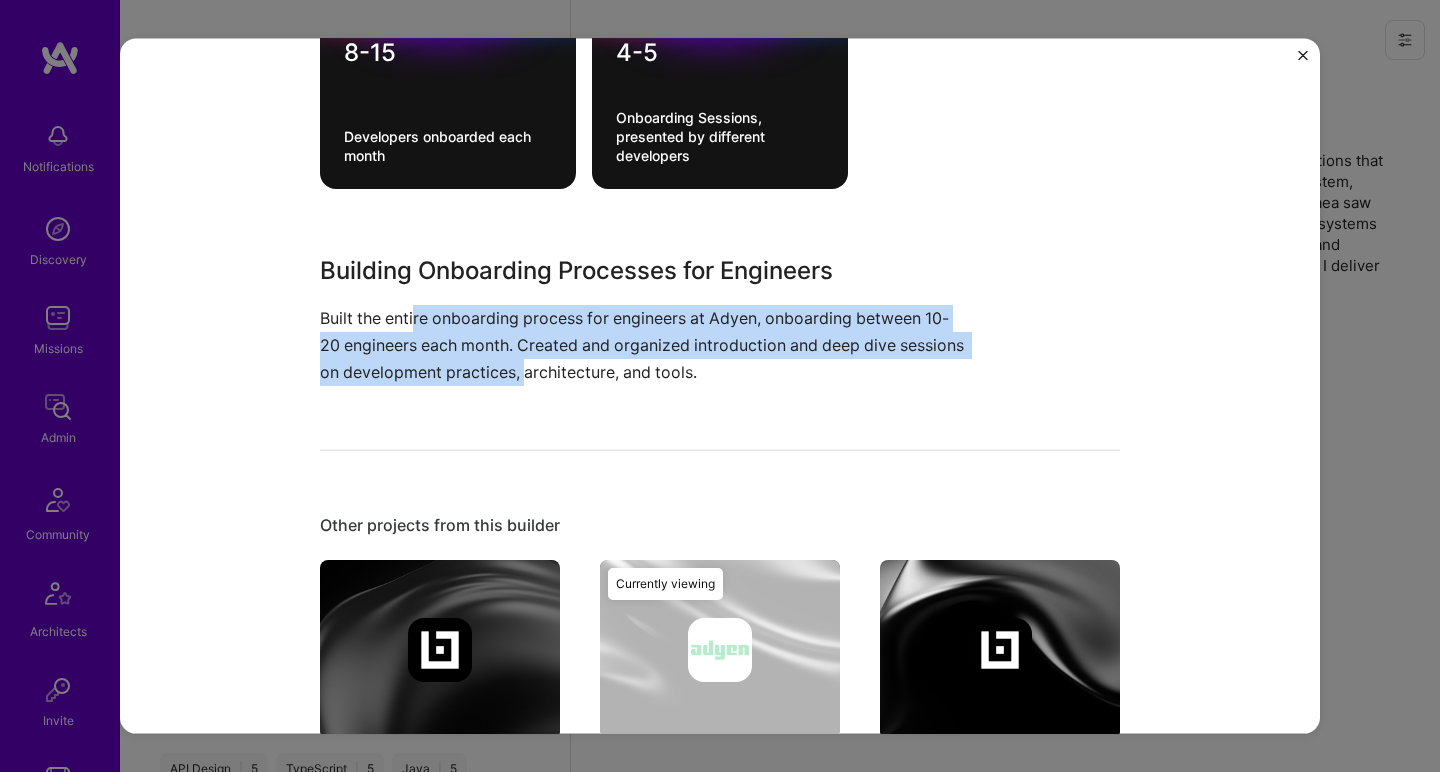 drag, startPoint x: 409, startPoint y: 316, endPoint x: 591, endPoint y: 374, distance: 191.01833 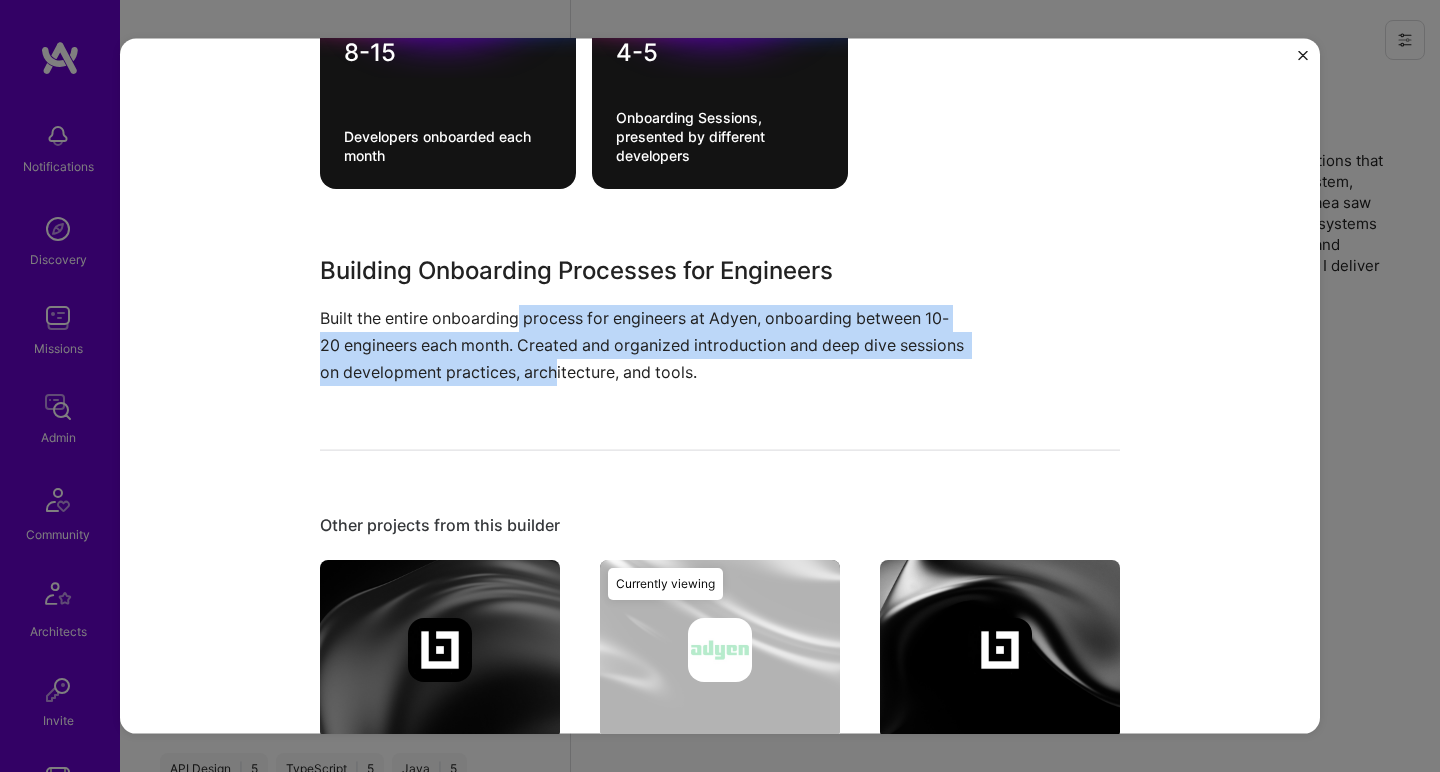 drag, startPoint x: 617, startPoint y: 375, endPoint x: 514, endPoint y: 321, distance: 116.297035 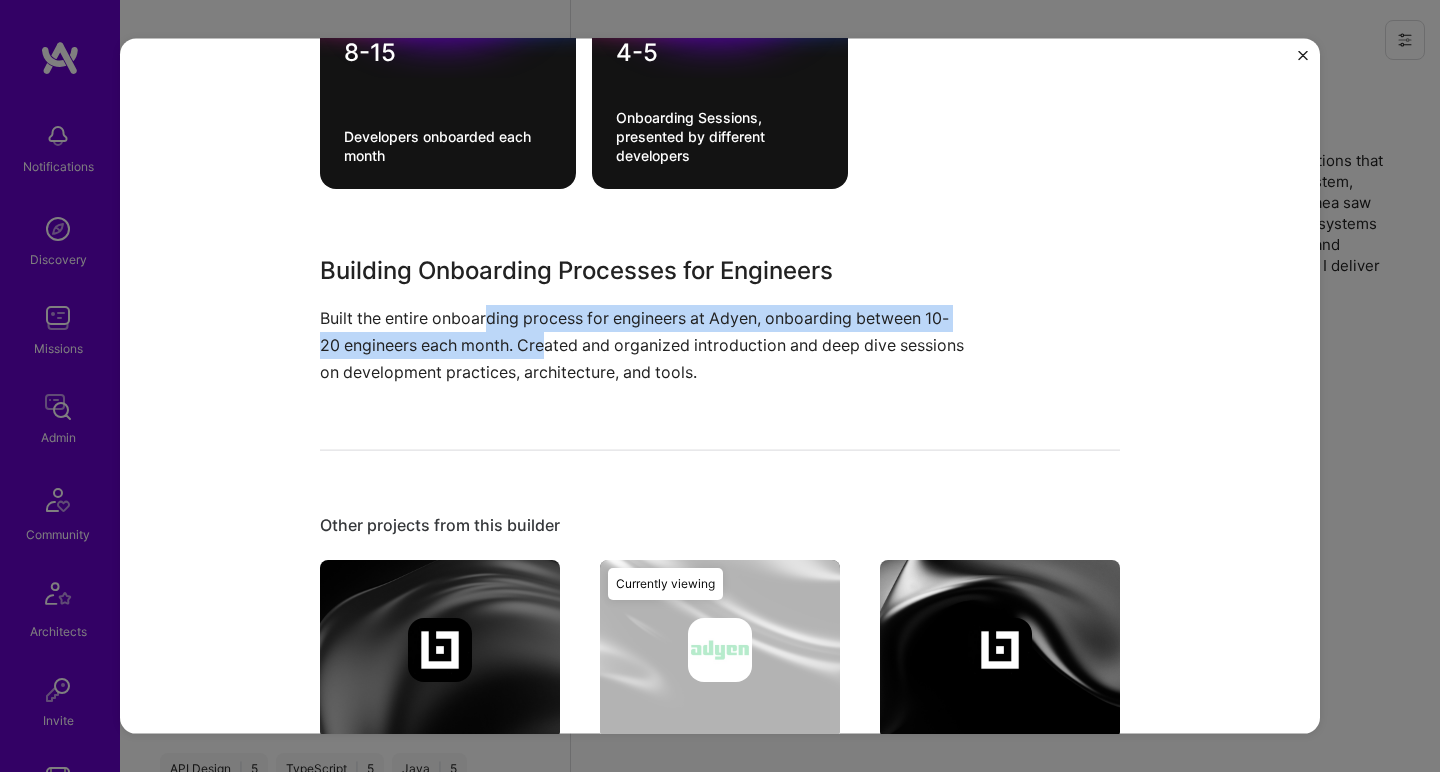 drag, startPoint x: 478, startPoint y: 315, endPoint x: 547, endPoint y: 355, distance: 79.755875 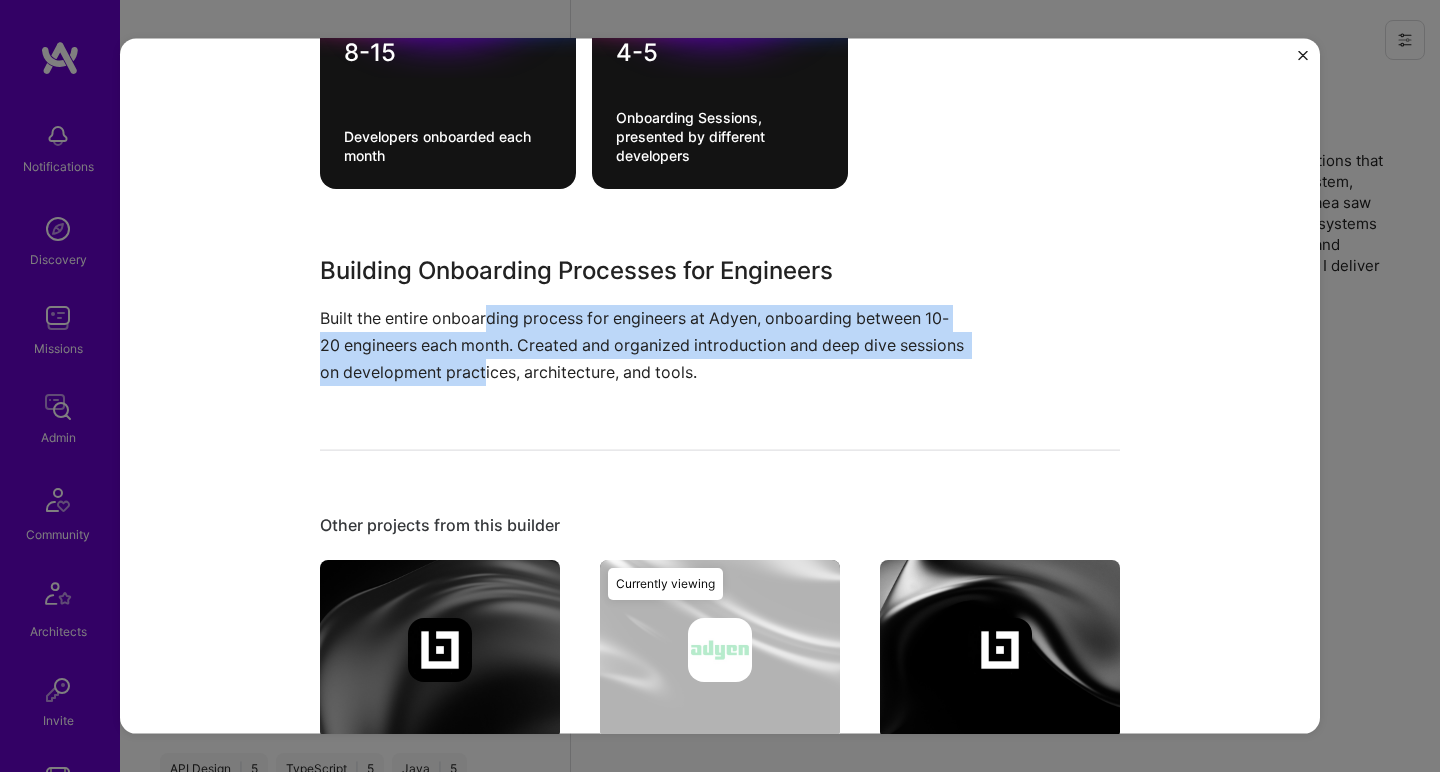 click on "Built the entire onboarding process for engineers at Adyen, onboarding between 10-20 engineers each month. Created and organized introduction and deep dive sessions on development practices, architecture, and tools." at bounding box center (645, 345) 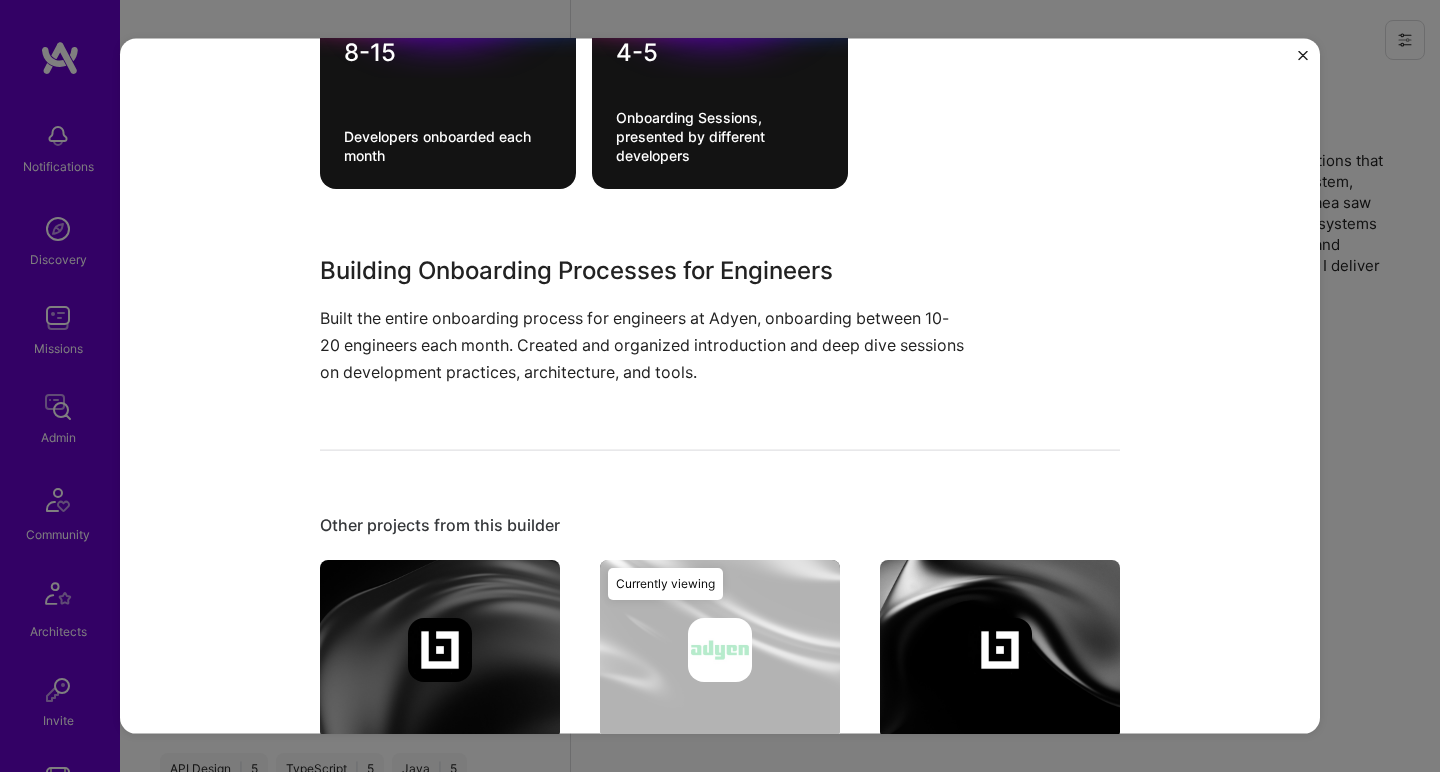 scroll, scrollTop: 944, scrollLeft: 0, axis: vertical 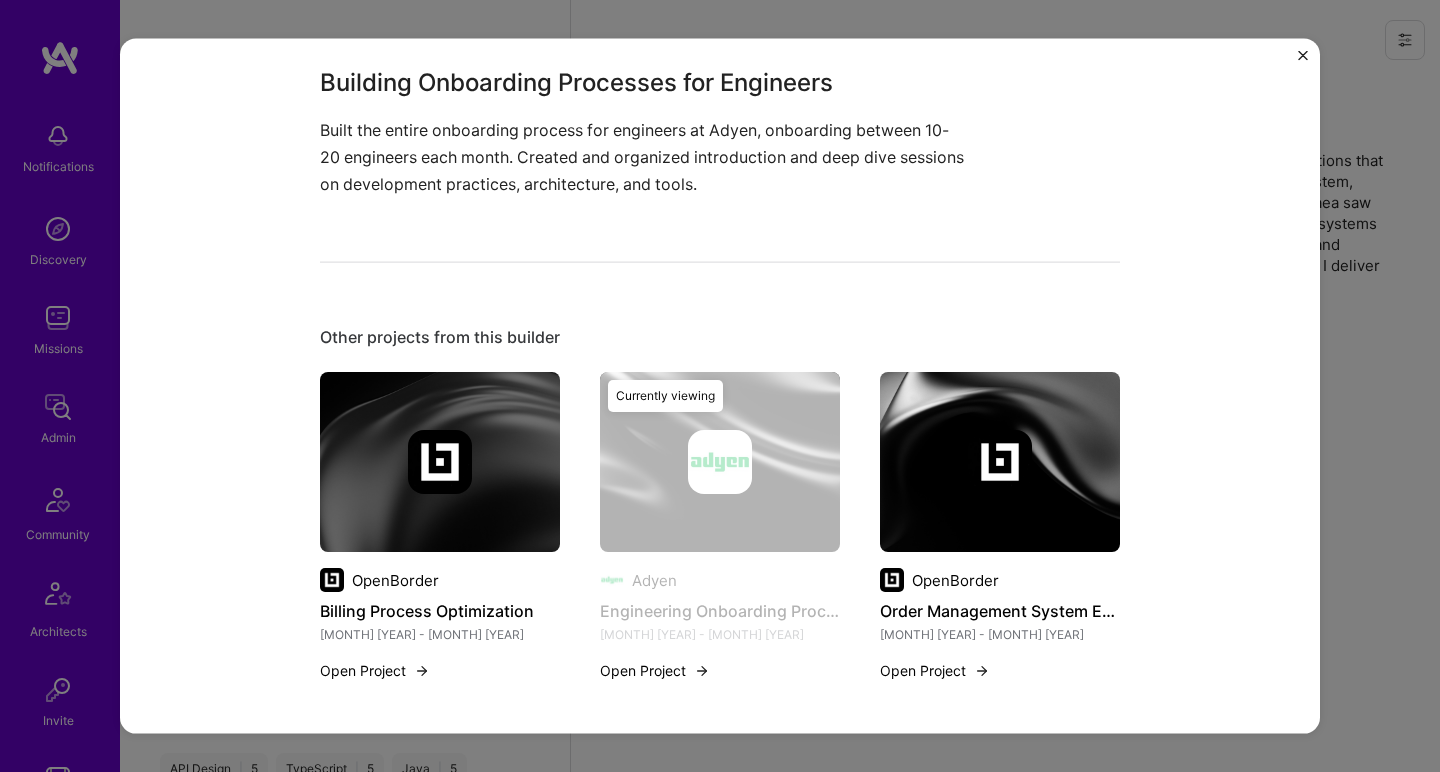 click at bounding box center (1000, 462) 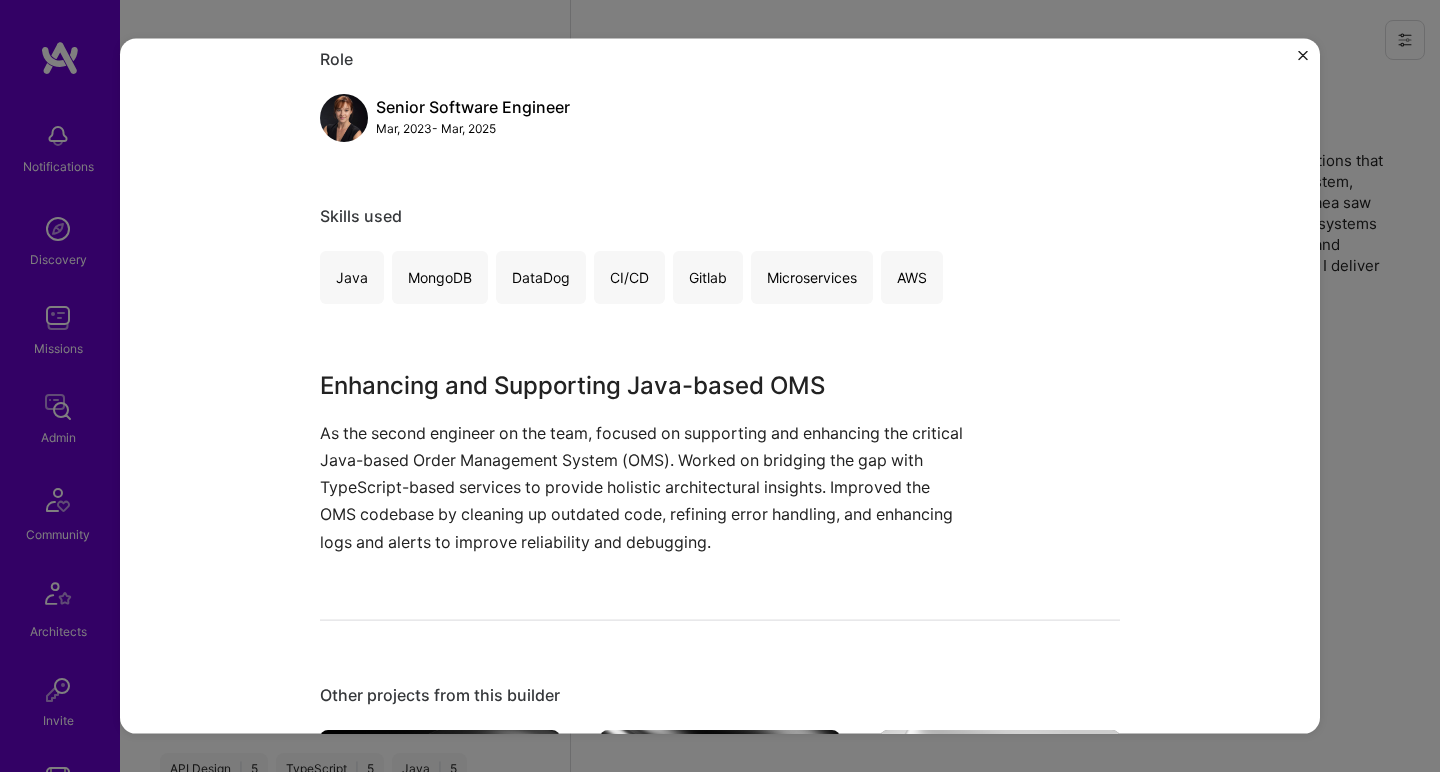scroll, scrollTop: 308, scrollLeft: 0, axis: vertical 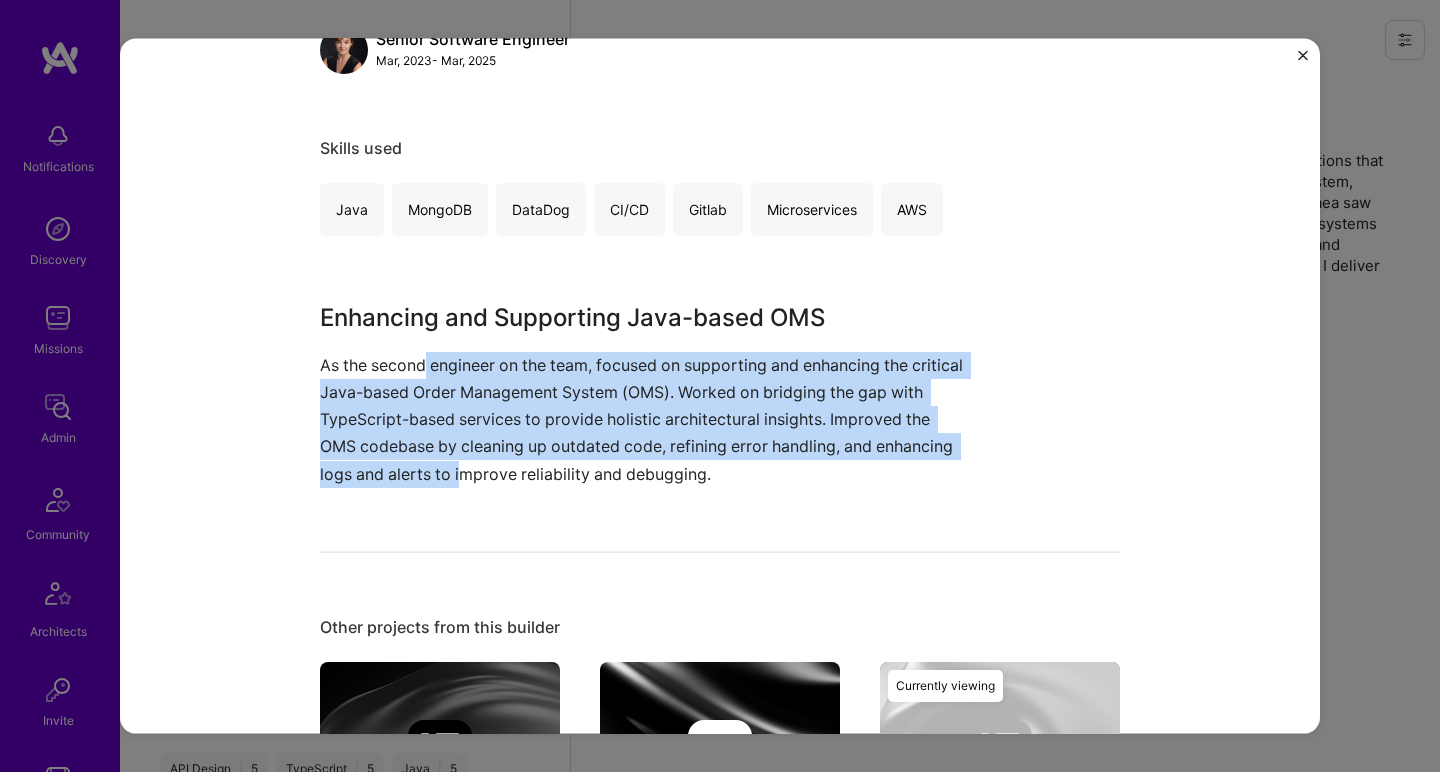 drag, startPoint x: 417, startPoint y: 367, endPoint x: 537, endPoint y: 456, distance: 149.40215 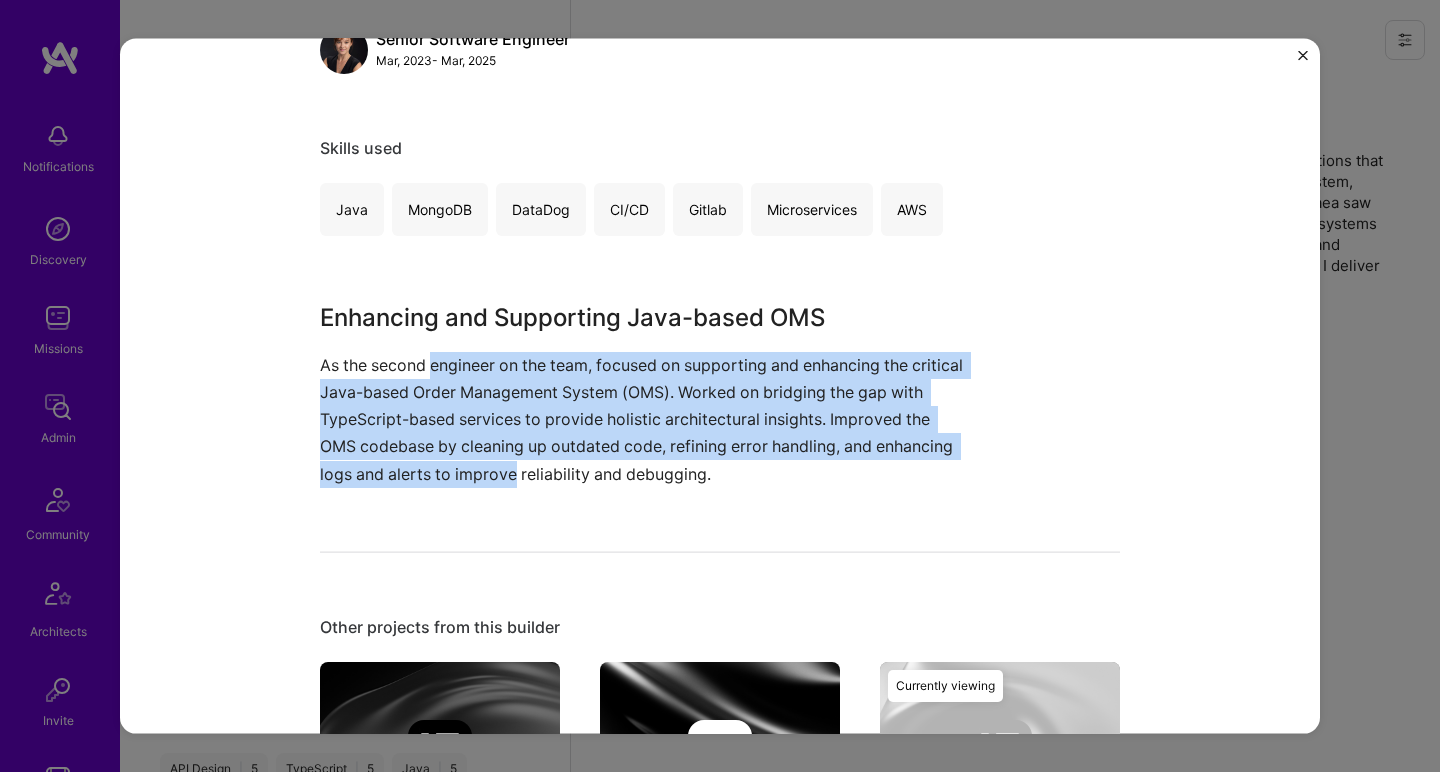 drag, startPoint x: 537, startPoint y: 456, endPoint x: 474, endPoint y: 357, distance: 117.34564 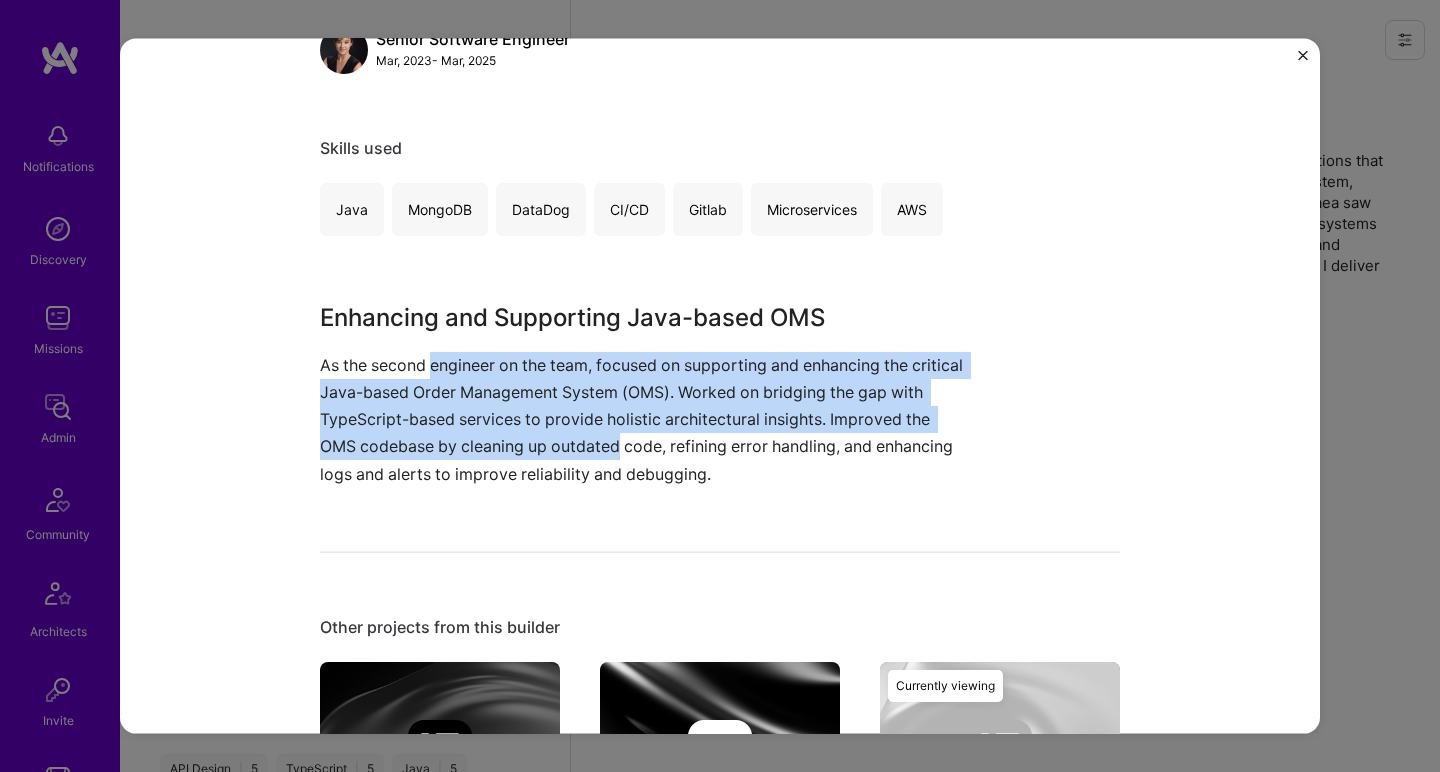 drag, startPoint x: 479, startPoint y: 367, endPoint x: 606, endPoint y: 454, distance: 153.94154 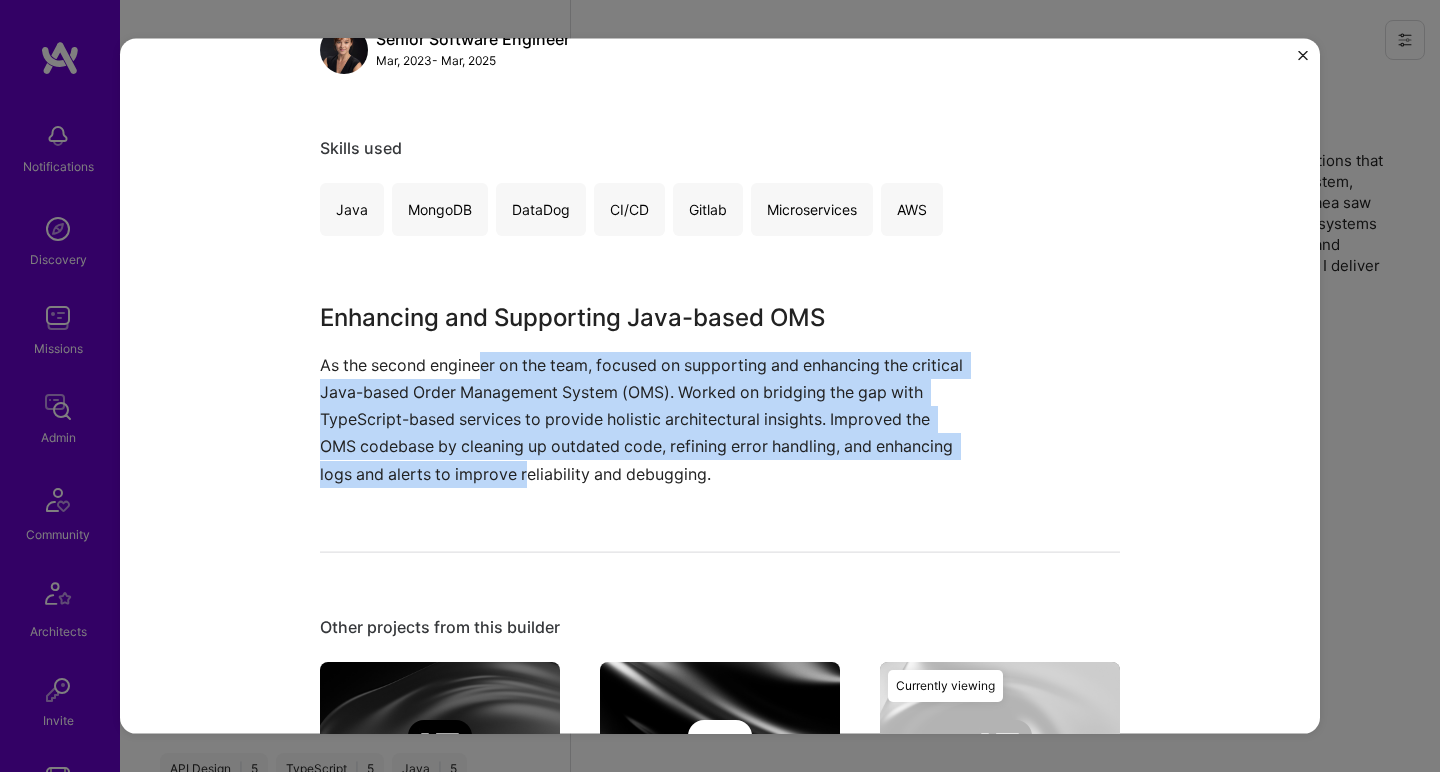 drag, startPoint x: 602, startPoint y: 460, endPoint x: 478, endPoint y: 364, distance: 156.81836 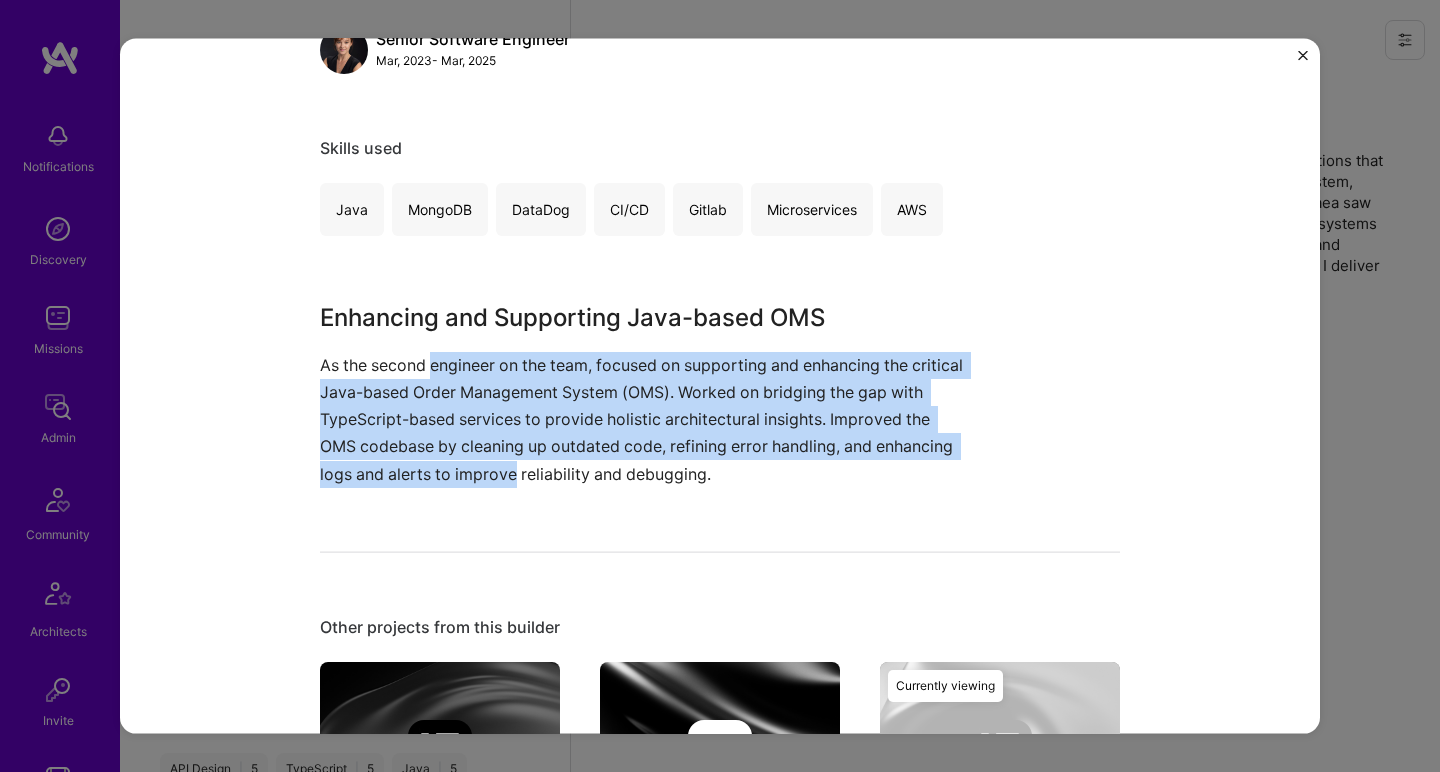 drag, startPoint x: 478, startPoint y: 364, endPoint x: 572, endPoint y: 465, distance: 137.97464 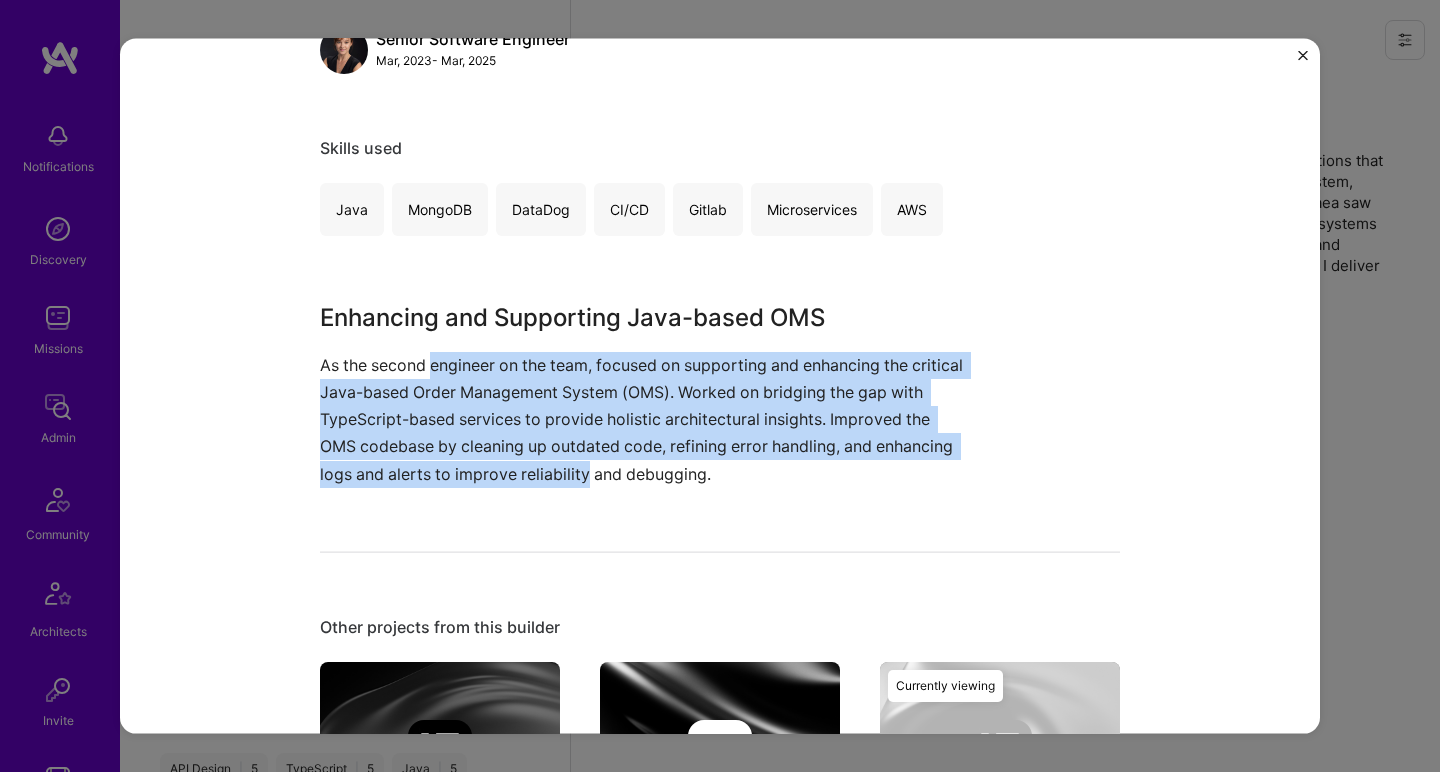 drag, startPoint x: 468, startPoint y: 358, endPoint x: 636, endPoint y: 459, distance: 196.02296 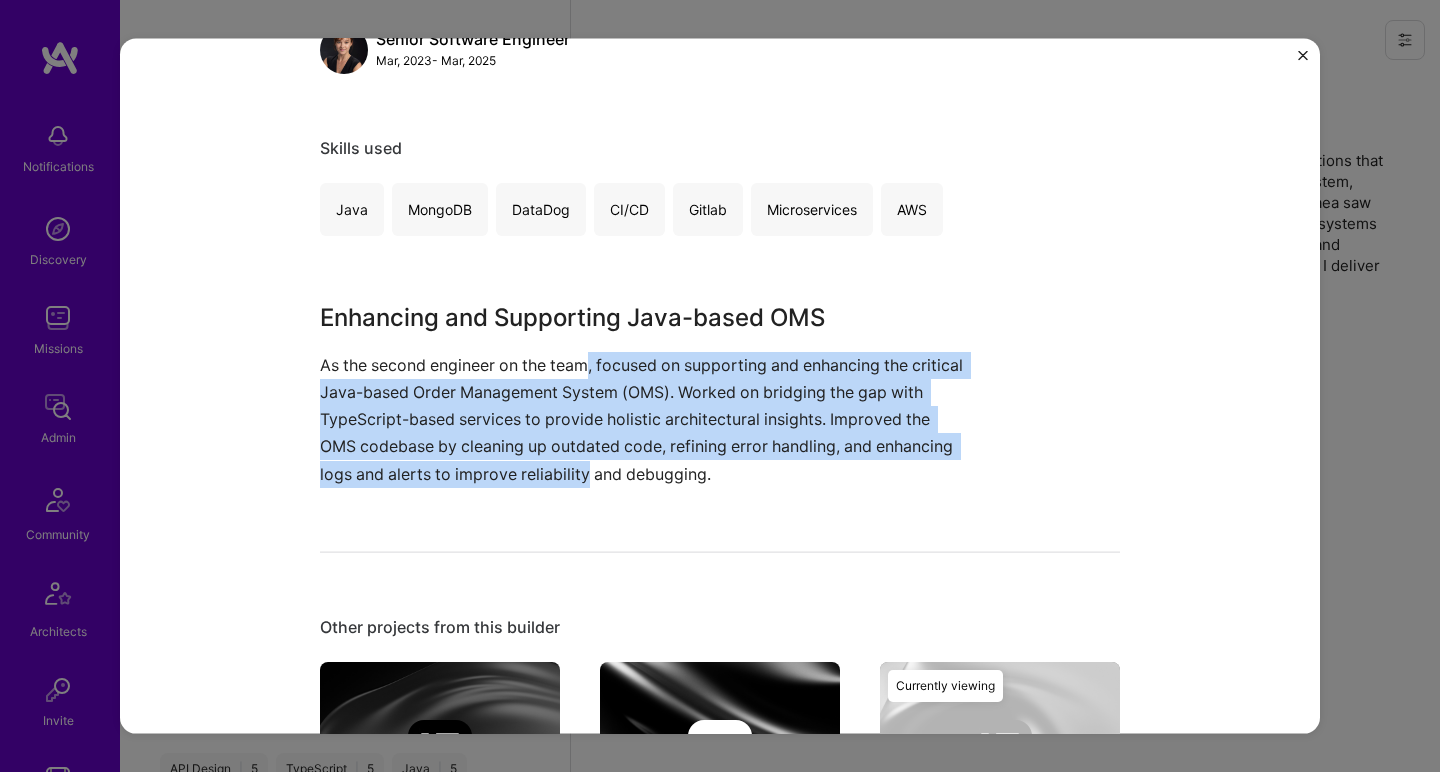 drag, startPoint x: 636, startPoint y: 459, endPoint x: 585, endPoint y: 365, distance: 106.94391 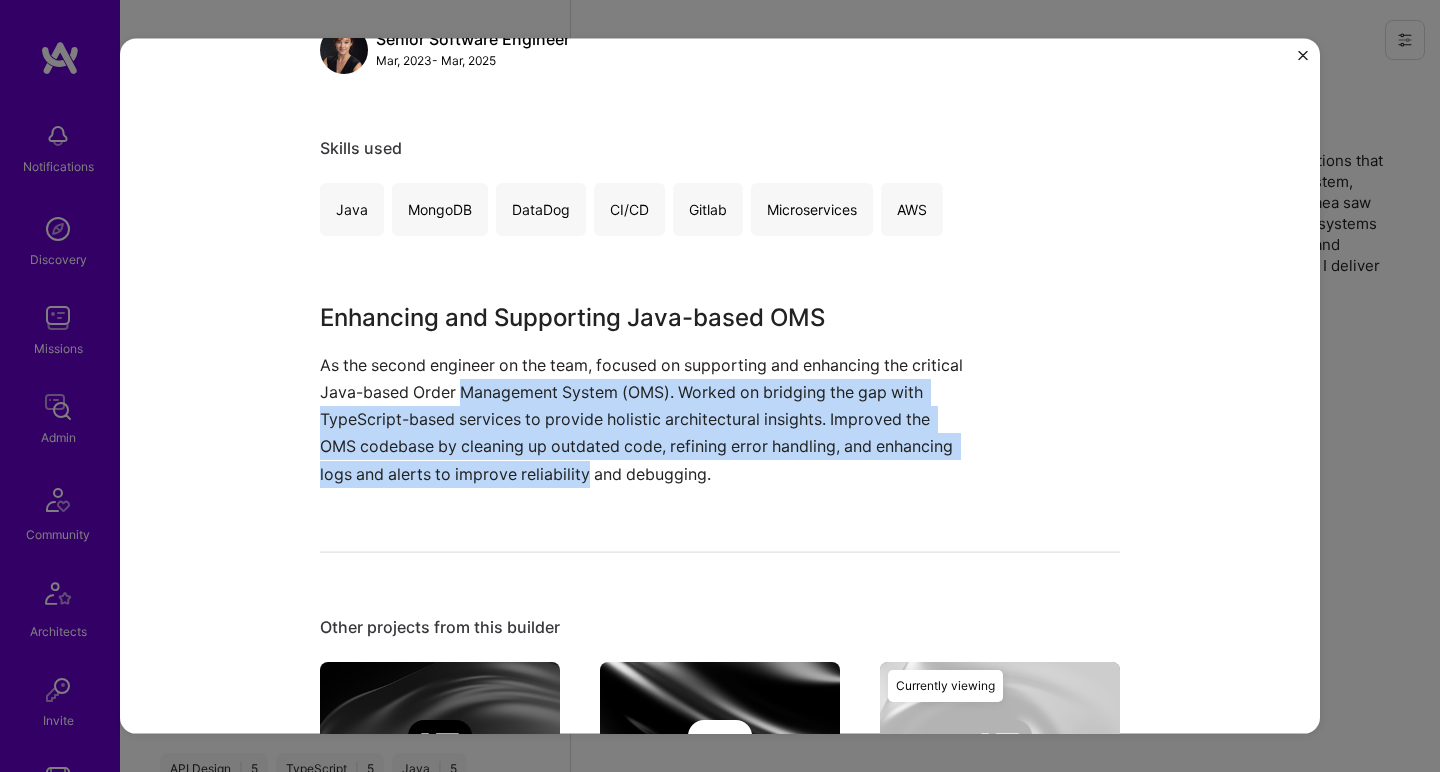 drag, startPoint x: 616, startPoint y: 461, endPoint x: 585, endPoint y: 374, distance: 92.358 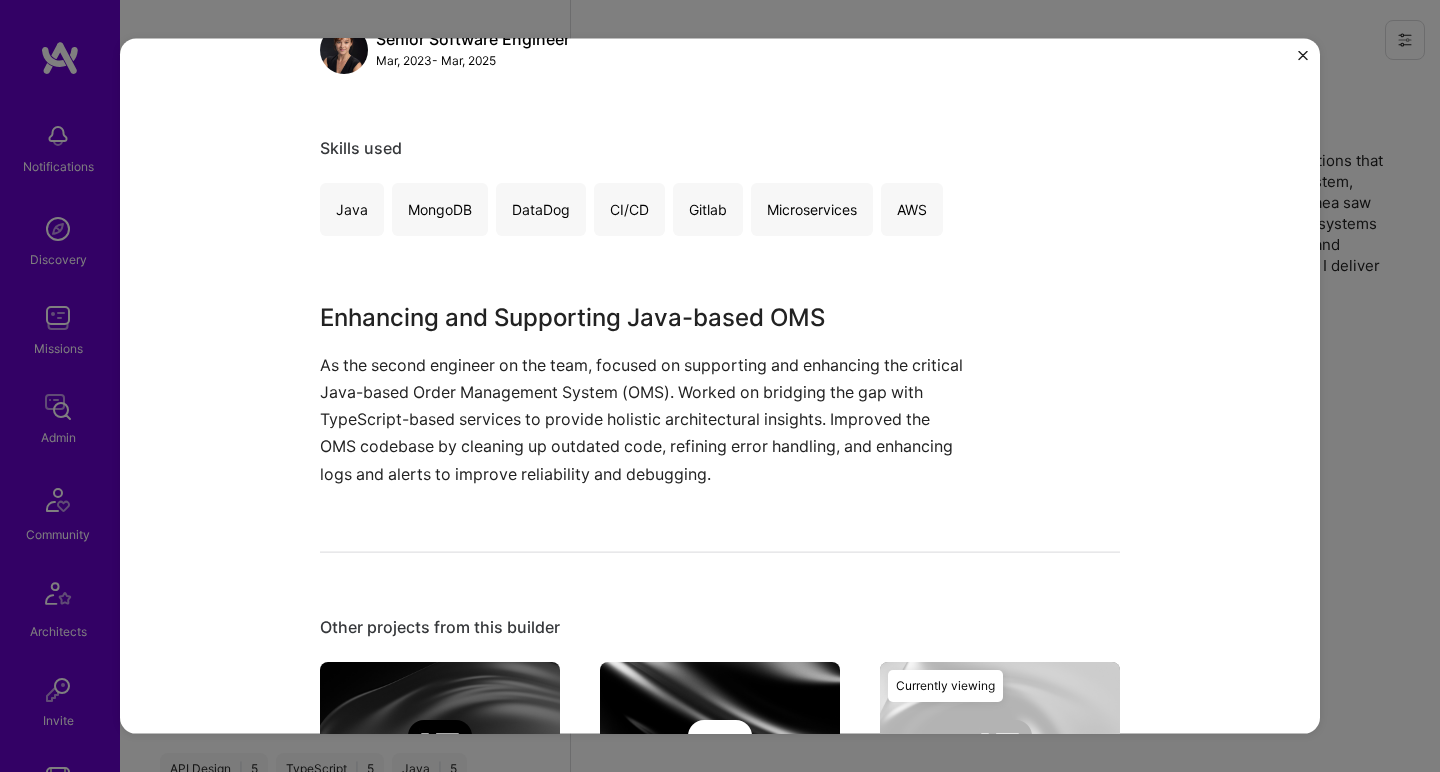 click on "As the second engineer on the team, focused on supporting and enhancing the critical Java-based Order Management System (OMS). Worked on bridging the gap with TypeScript-based services to provide holistic architectural insights. Improved the OMS codebase by cleaning up outdated code, refining error handling, and enhancing logs and alerts to improve reliability and debugging." at bounding box center [645, 419] 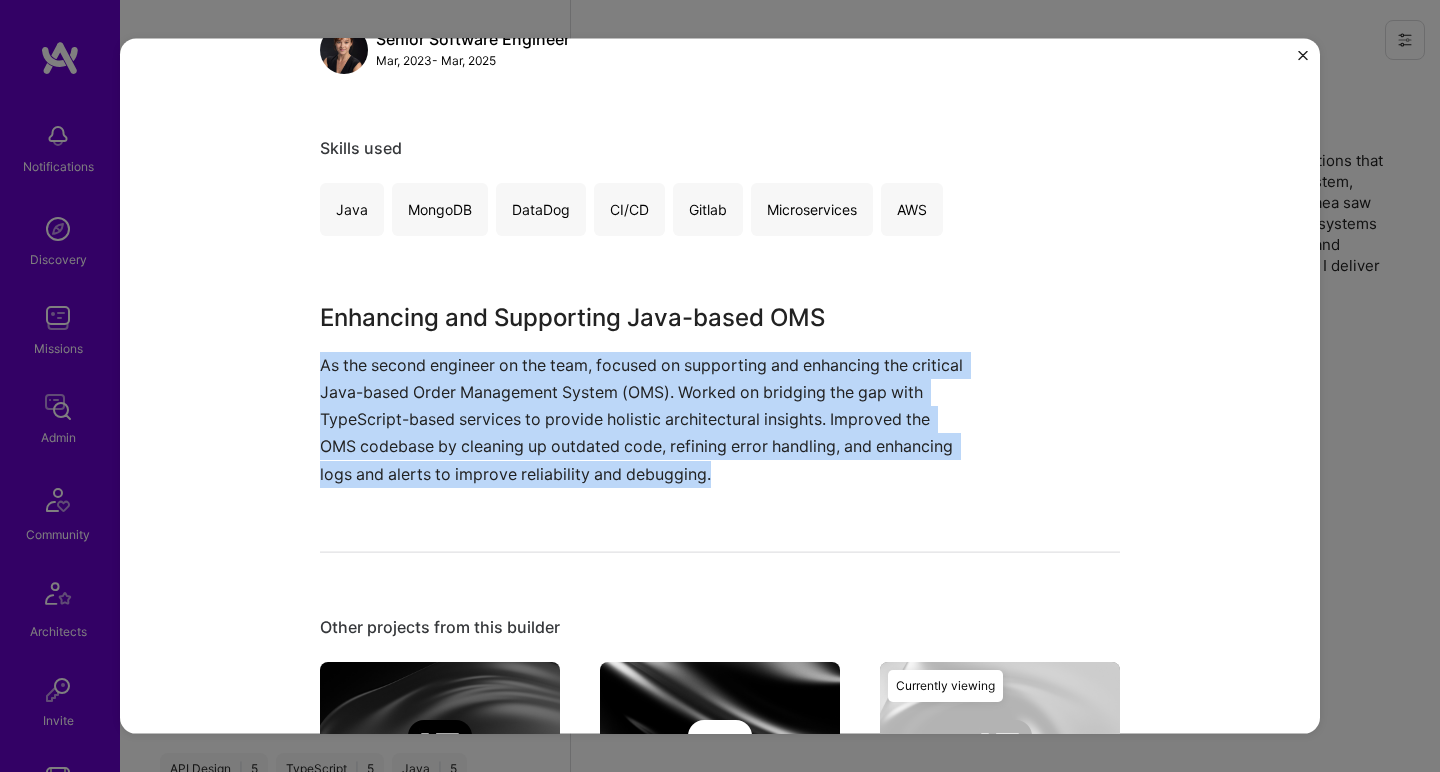 drag, startPoint x: 584, startPoint y: 366, endPoint x: 586, endPoint y: 428, distance: 62.03225 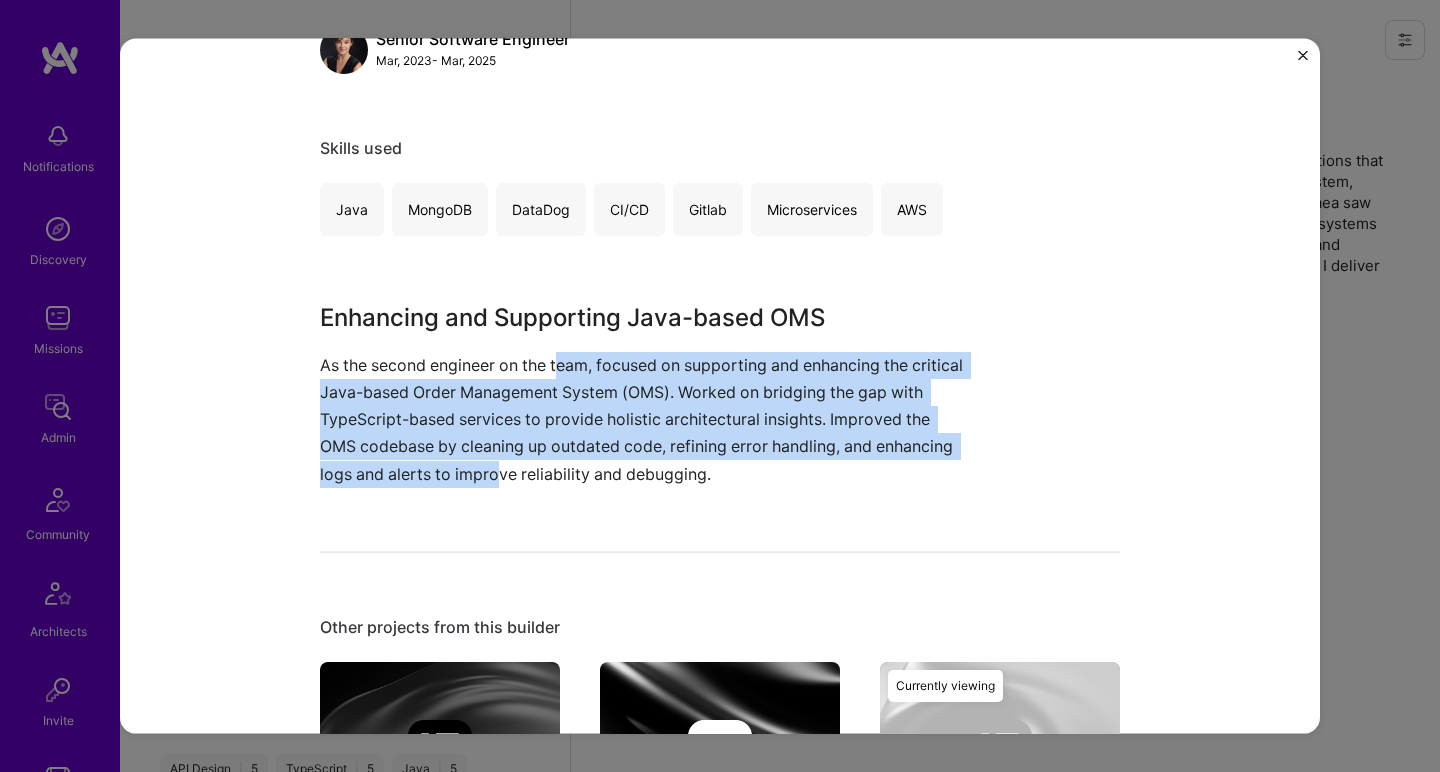 drag, startPoint x: 577, startPoint y: 456, endPoint x: 558, endPoint y: 366, distance: 91.983696 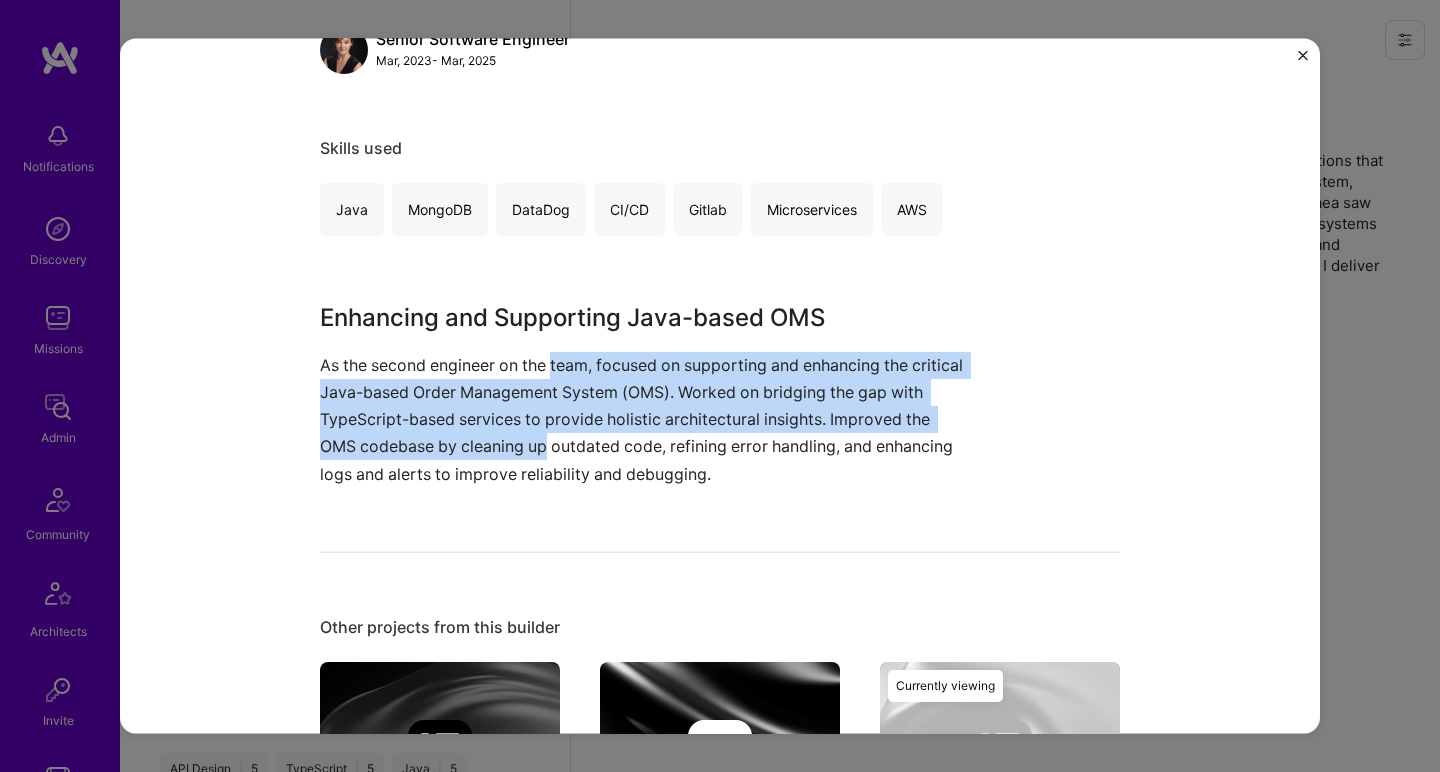 drag, startPoint x: 558, startPoint y: 366, endPoint x: 565, endPoint y: 453, distance: 87.28116 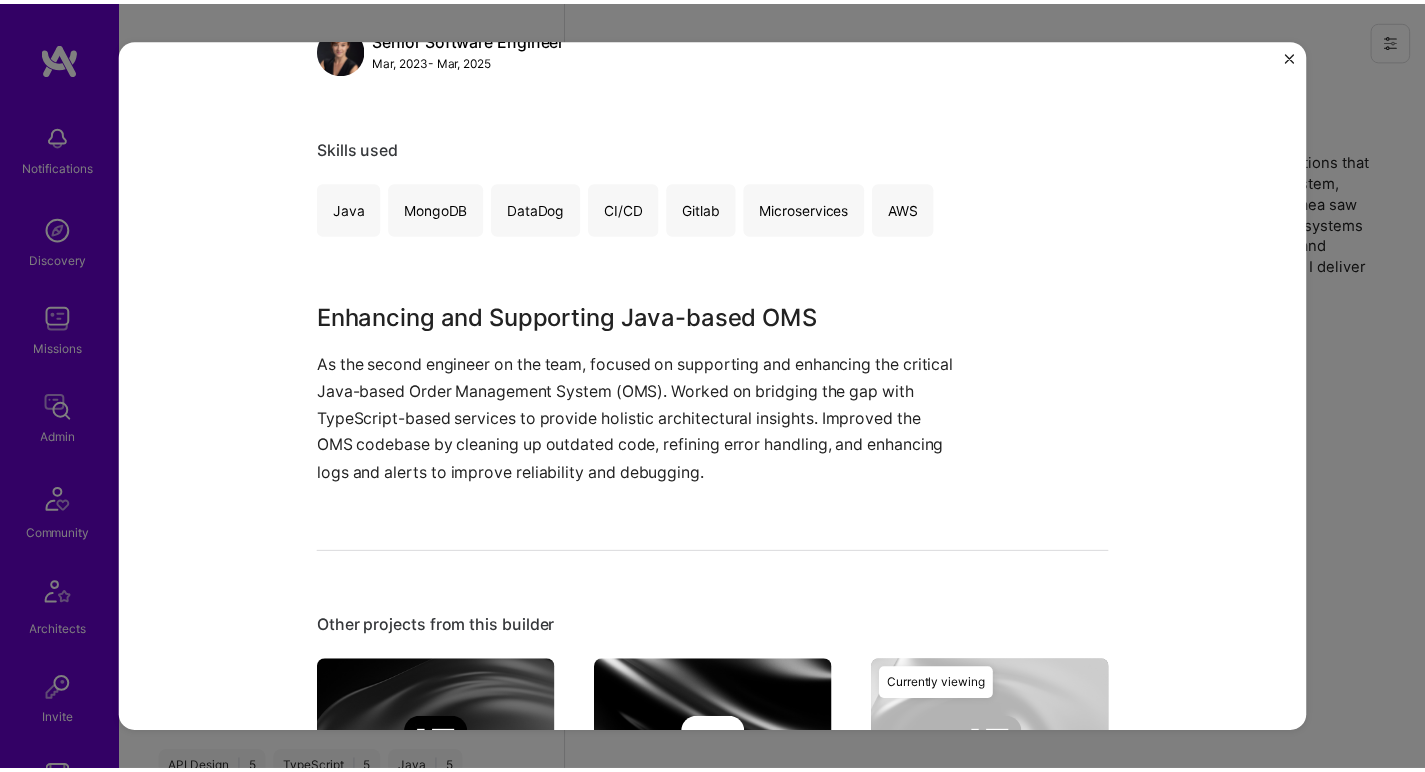 scroll, scrollTop: 364, scrollLeft: 0, axis: vertical 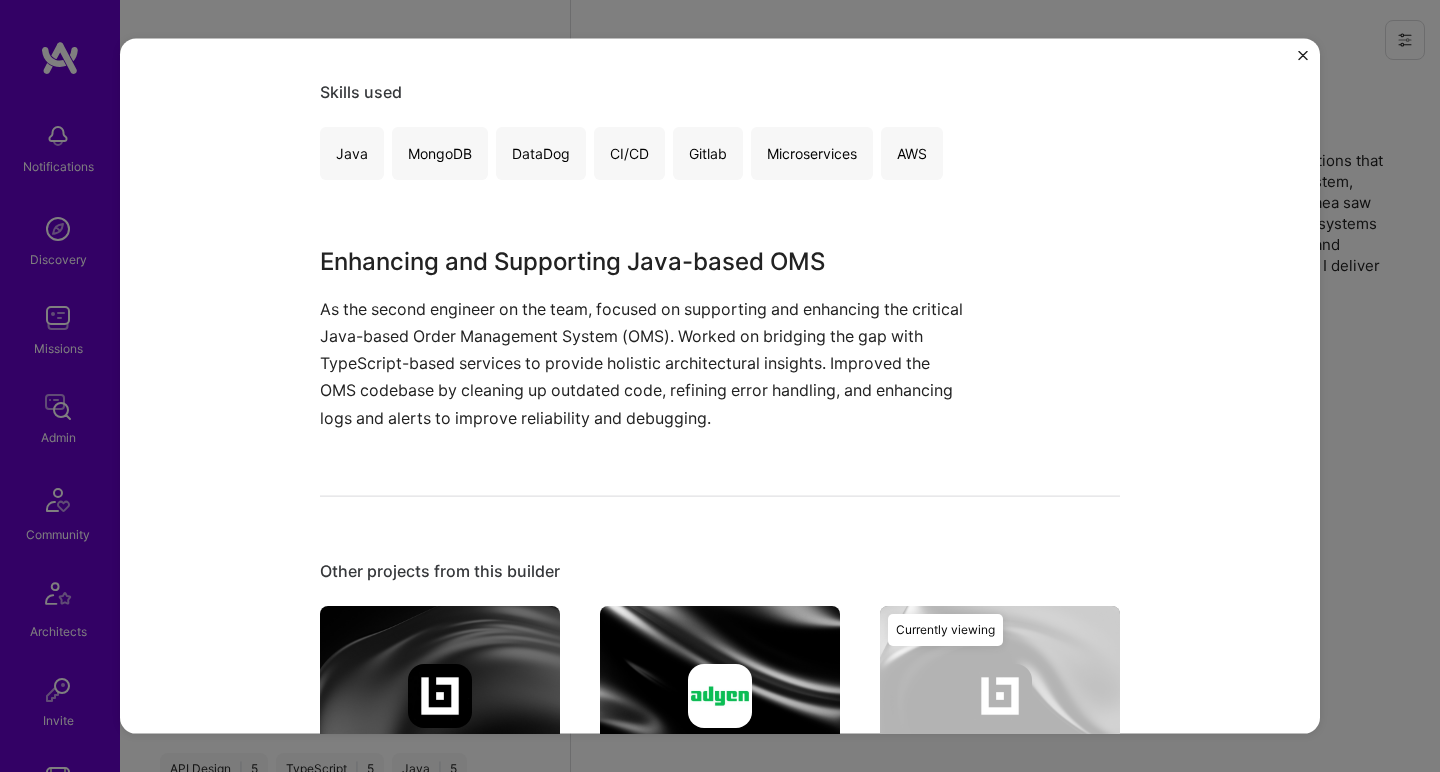 click on "Order Management System Enhancement   OpenBorder E-Commerce, Enterprise Software Role Senior Software Engineer [MONTH], [YEAR]  -   [MONTH], [YEAR] Skills used Java MongoDB DataDog CI/CD Gitlab Microservices AWS Enhancing and Supporting Java-based OMS As the second engineer on the team, focused on supporting and enhancing the critical Java-based Order Management System (OMS). Worked on bridging the gap with TypeScript-based services to provide holistic architectural insights. Improved the OMS codebase by cleaning up outdated code, refining error handling, and enhancing logs and alerts to improve reliability and debugging. Other projects from this builder OpenBorder Billing Process Optimization [MONTH] [YEAR] - [MONTH] [YEAR] Open Project   Adyen Engineering Onboarding Process Development [MONTH] [YEAR] - [MONTH] [YEAR] Open Project   OpenBorder Order Management System Enhancement [MONTH] [YEAR] - [MONTH] [YEAR] Open Project   Currently viewing Pangaea Payment Integration Optimization [MONTH] [YEAR] - [MONTH] [YEAR] Open Project   Adyen Payment Method Integration" at bounding box center (720, 386) 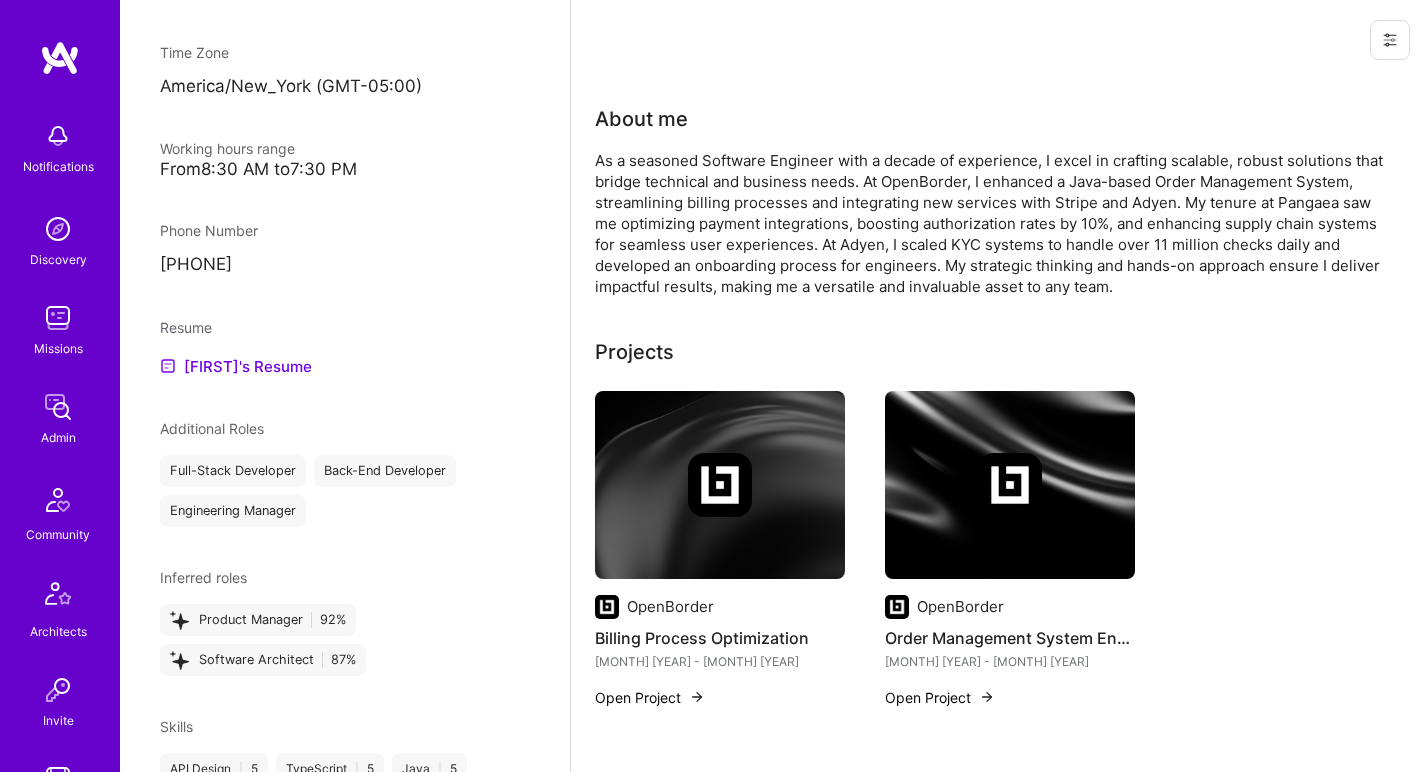 scroll, scrollTop: 0, scrollLeft: 0, axis: both 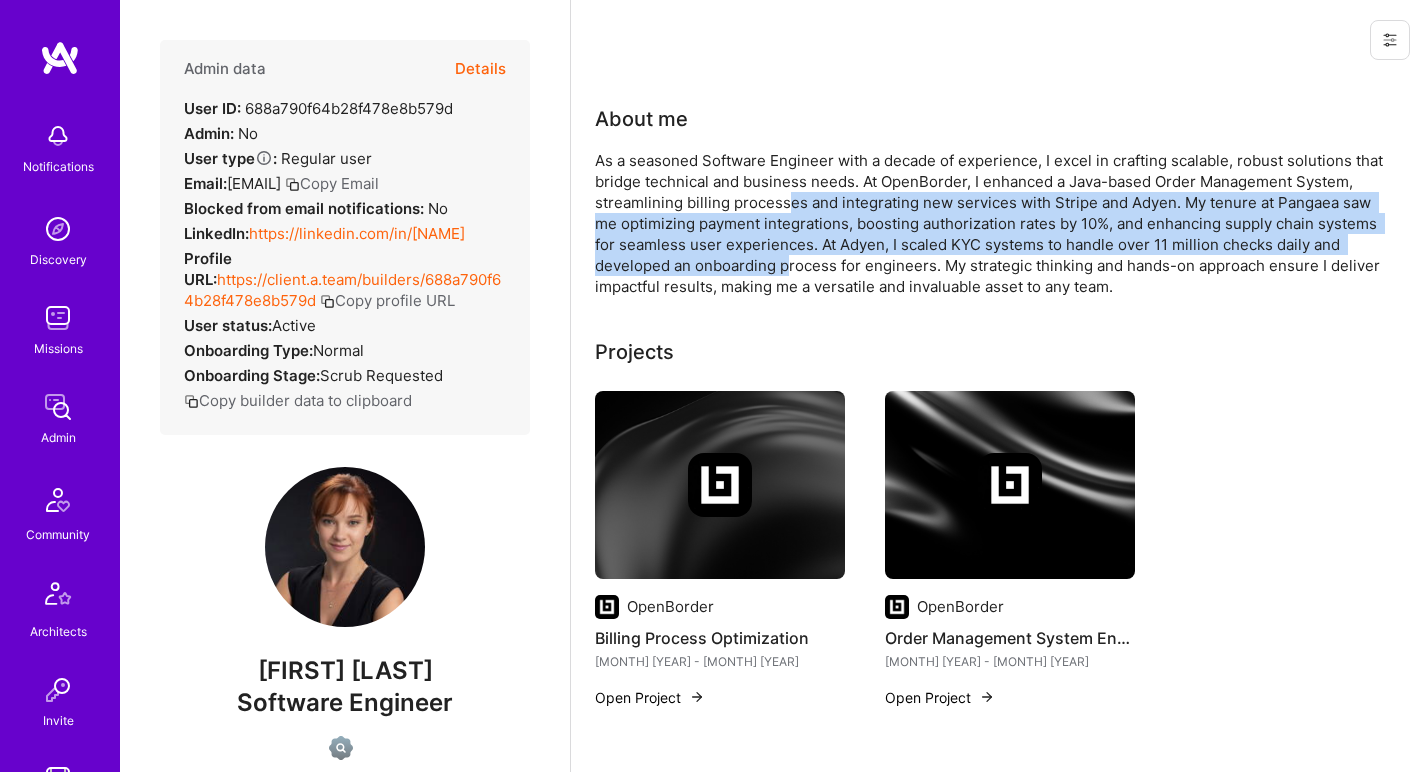 drag, startPoint x: 787, startPoint y: 200, endPoint x: 791, endPoint y: 275, distance: 75.10659 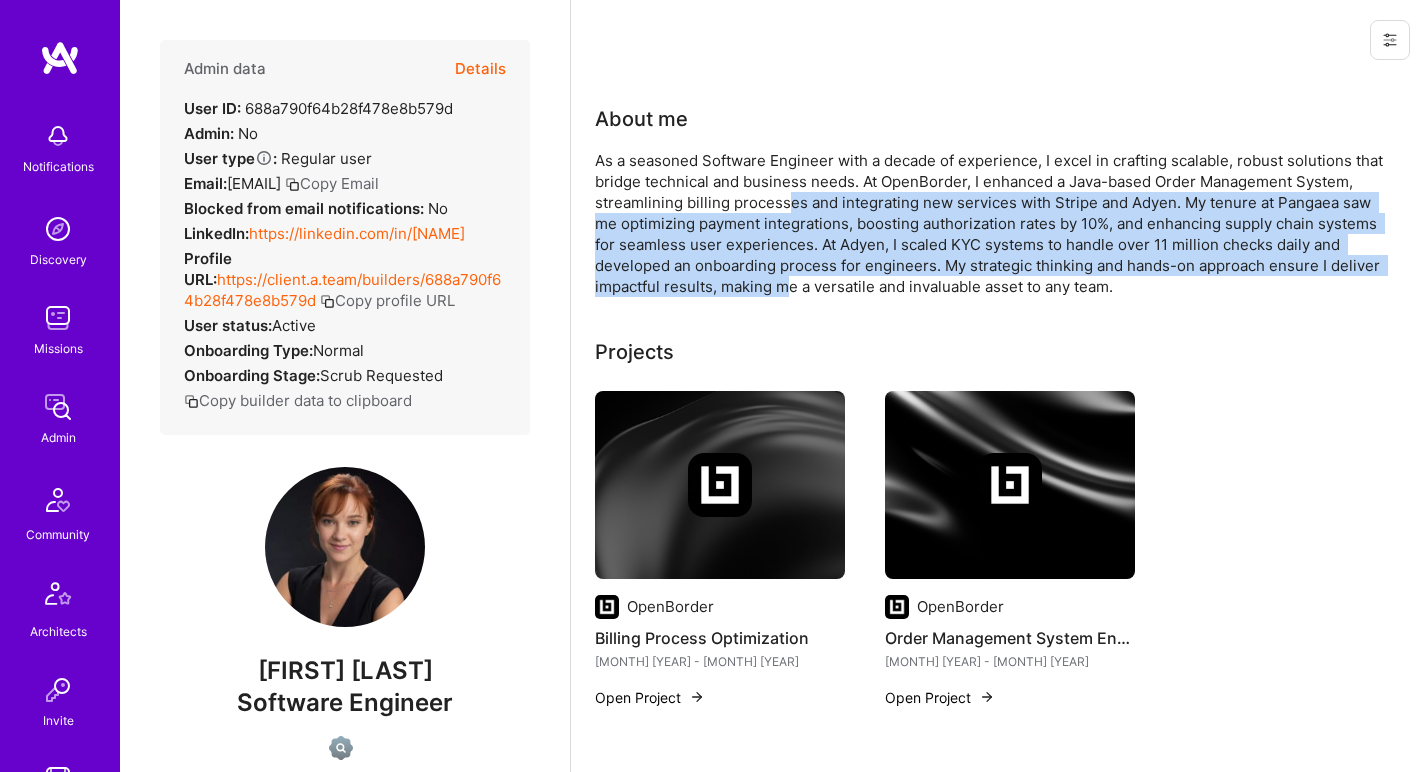 click on "As a seasoned Software Engineer with a decade of experience, I excel in crafting scalable, robust solutions that bridge technical and business needs. At OpenBorder, I enhanced a Java-based Order Management System, streamlining billing processes and integrating new services with Stripe and Adyen. My tenure at Pangaea saw me optimizing payment integrations, boosting authorization rates by 10%, and enhancing supply chain systems for seamless user experiences. At Adyen, I scaled KYC systems to handle over 11 million checks daily and developed an onboarding process for engineers. My strategic thinking and hands-on approach ensure I deliver impactful results, making me a versatile and invaluable asset to any team." at bounding box center (995, 223) 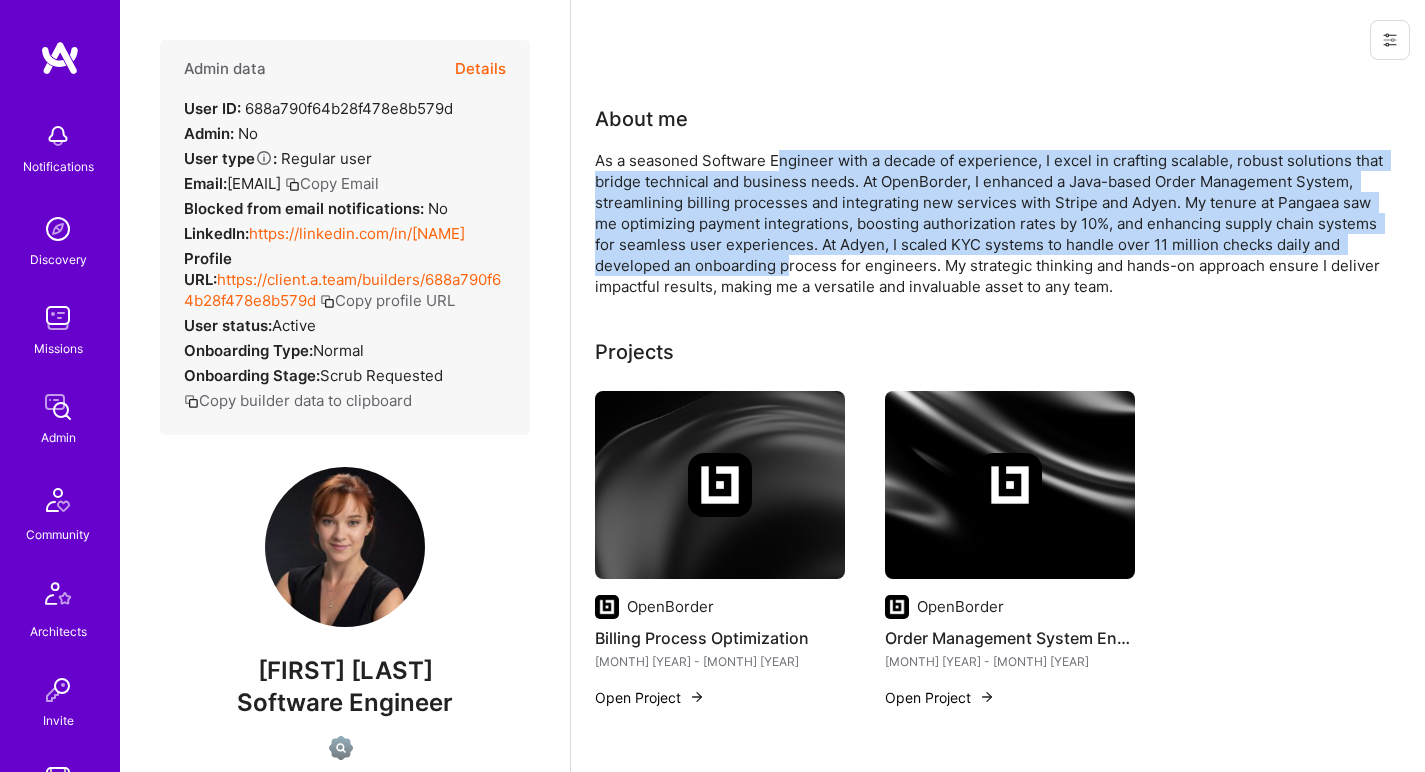 drag, startPoint x: 789, startPoint y: 270, endPoint x: 780, endPoint y: 169, distance: 101.4002 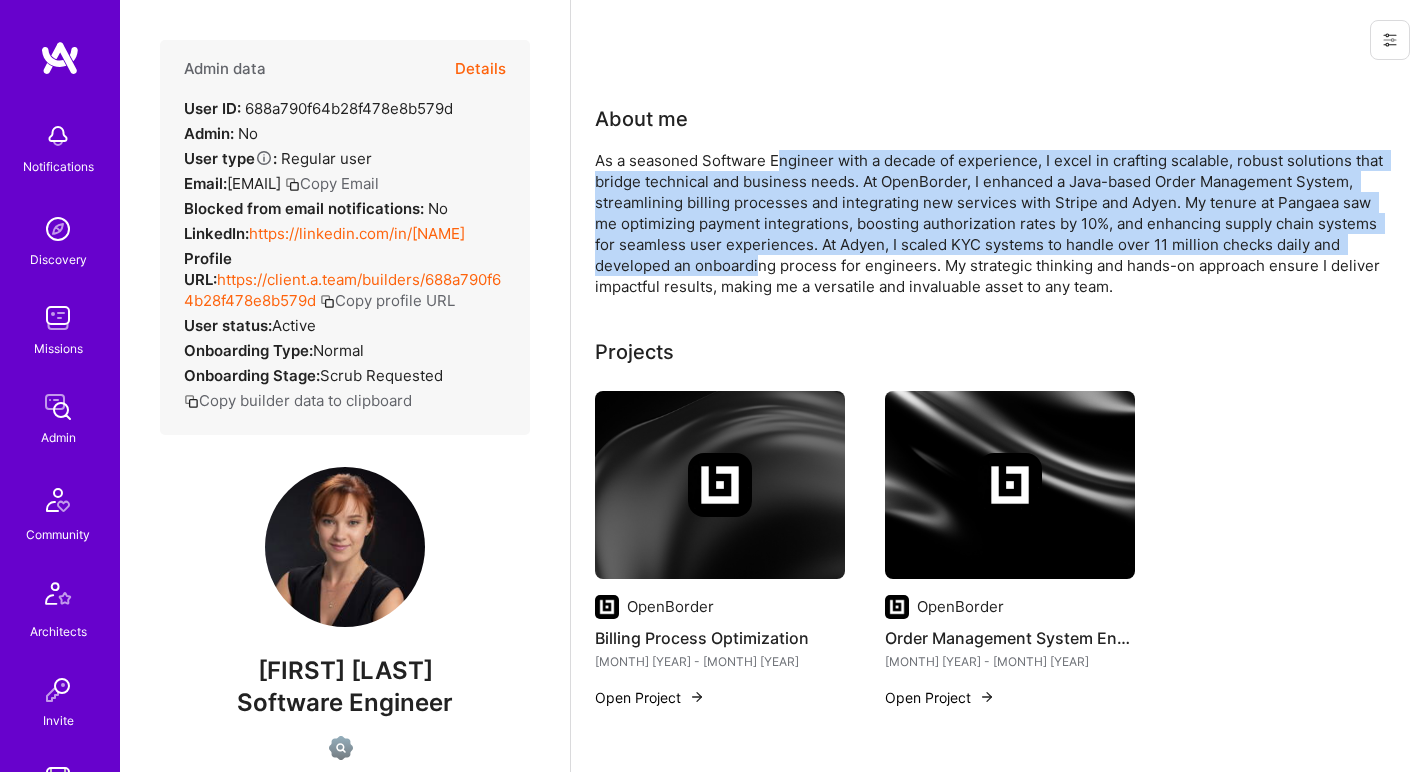 drag, startPoint x: 777, startPoint y: 167, endPoint x: 756, endPoint y: 261, distance: 96.317184 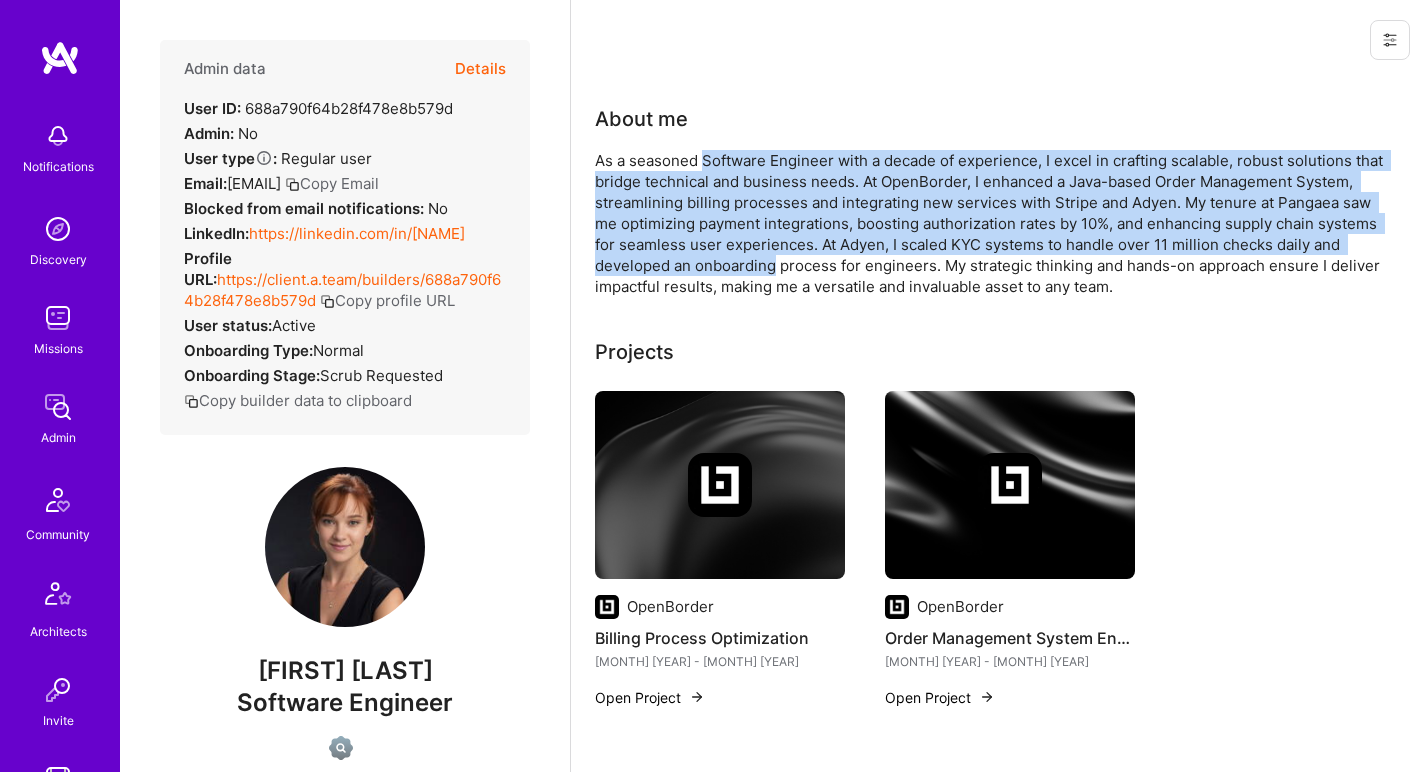 drag, startPoint x: 756, startPoint y: 261, endPoint x: 762, endPoint y: 167, distance: 94.19129 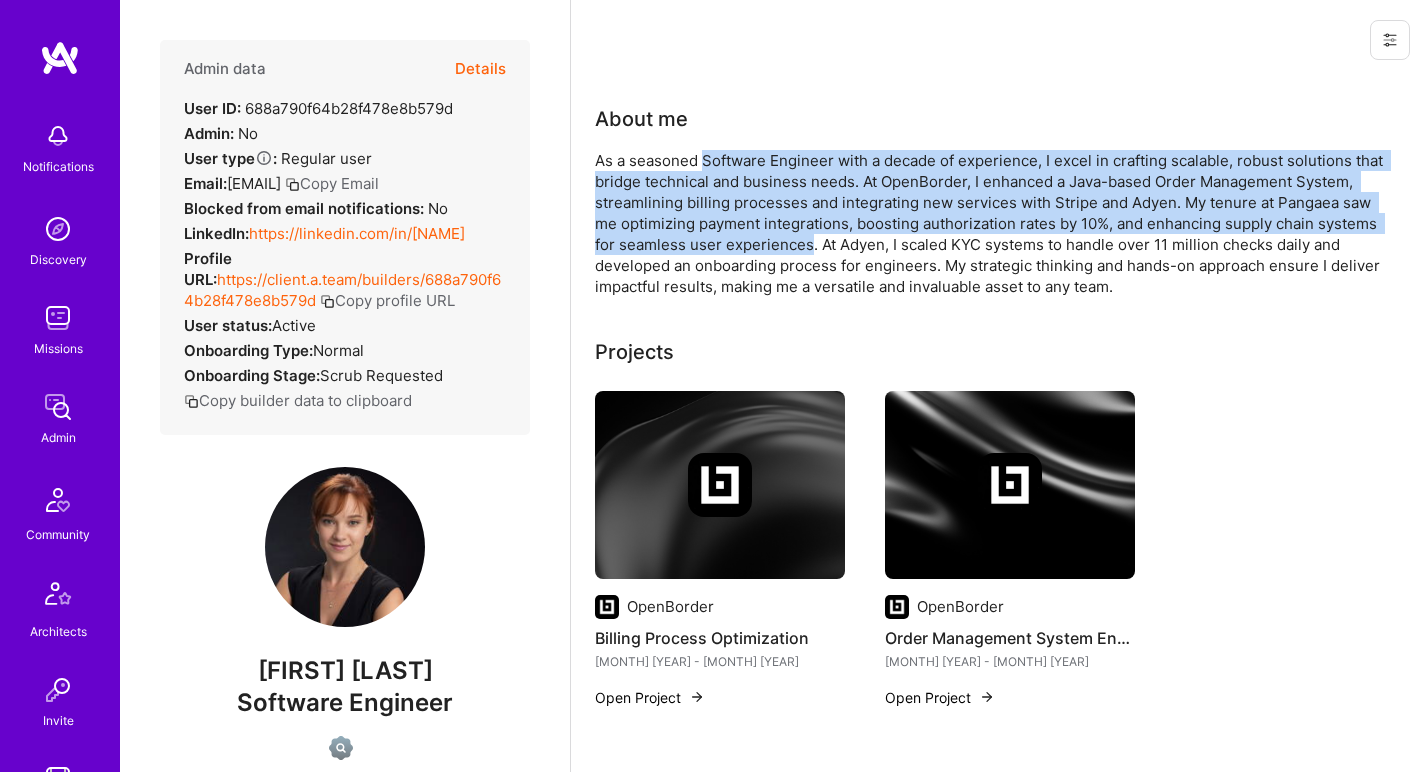 drag, startPoint x: 762, startPoint y: 167, endPoint x: 791, endPoint y: 241, distance: 79.47956 